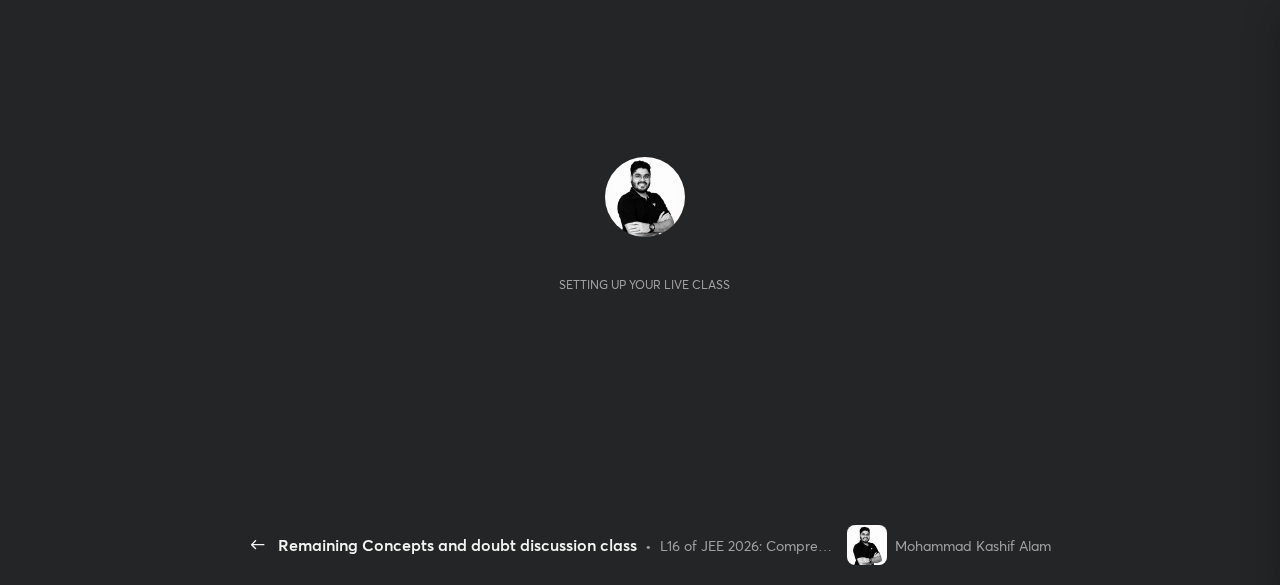 scroll, scrollTop: 0, scrollLeft: 0, axis: both 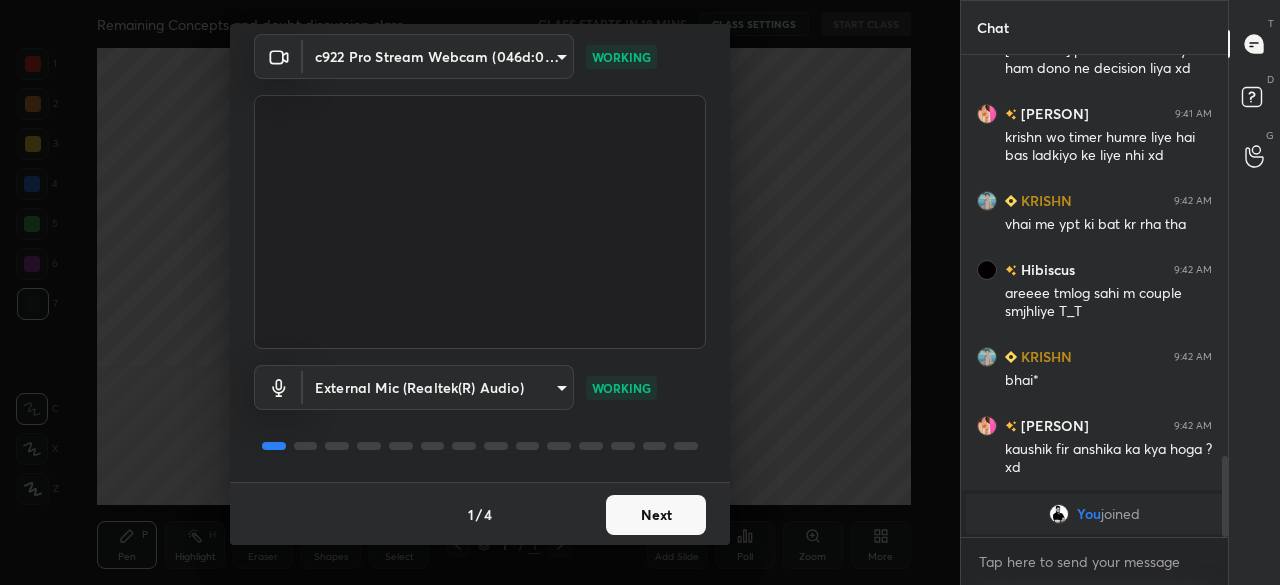 click on "Next" at bounding box center [656, 515] 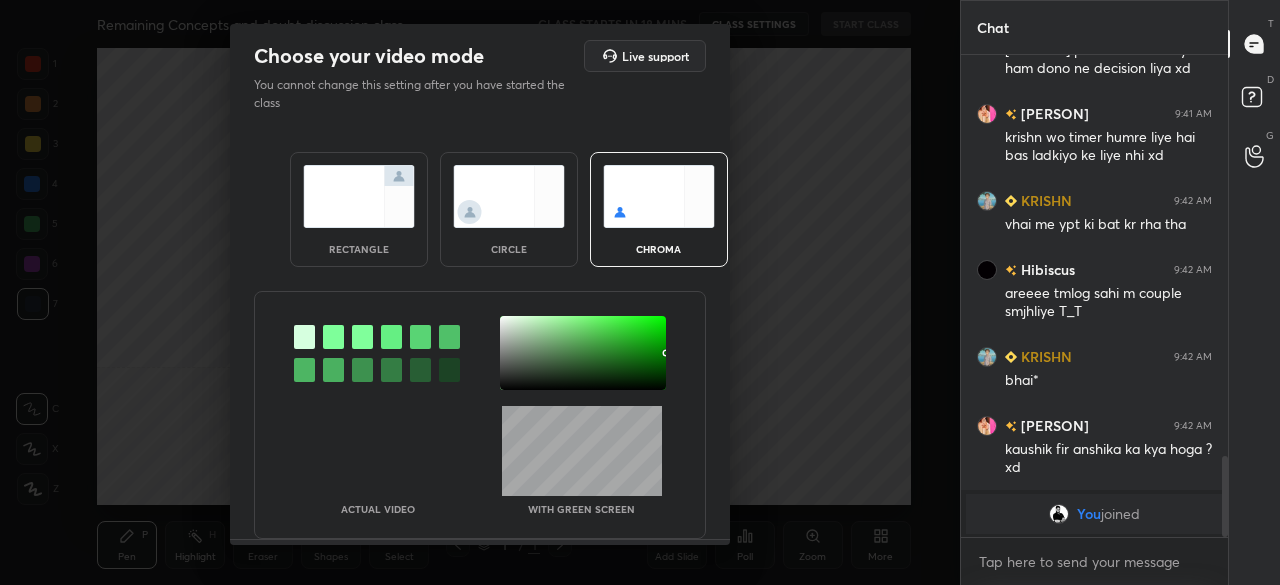 scroll, scrollTop: 2458, scrollLeft: 0, axis: vertical 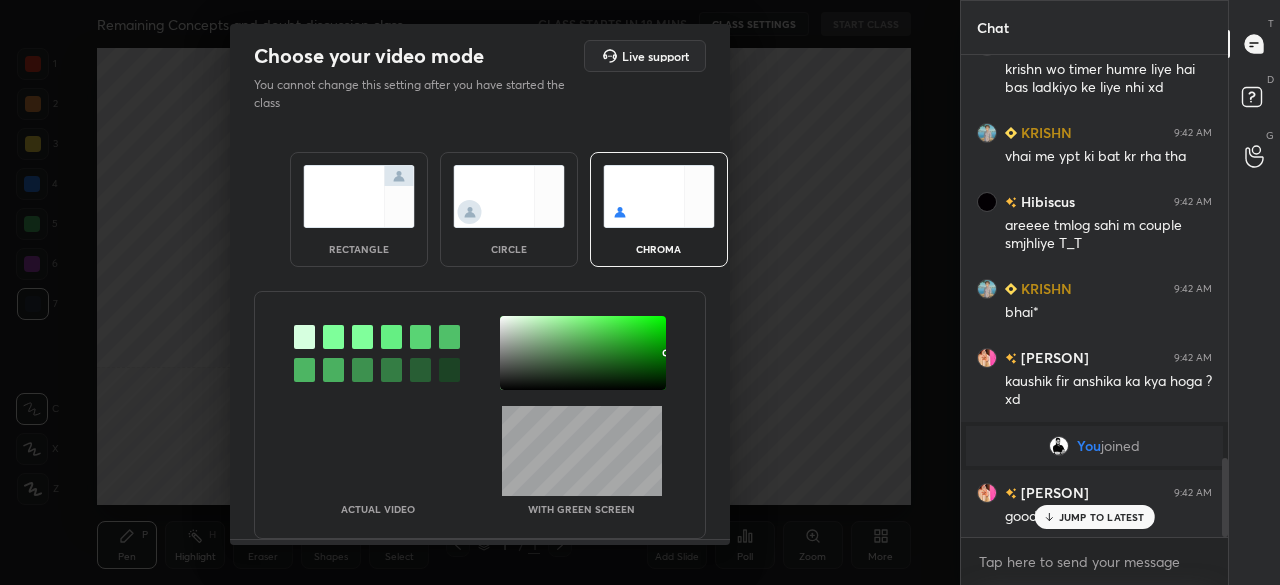 click at bounding box center (359, 196) 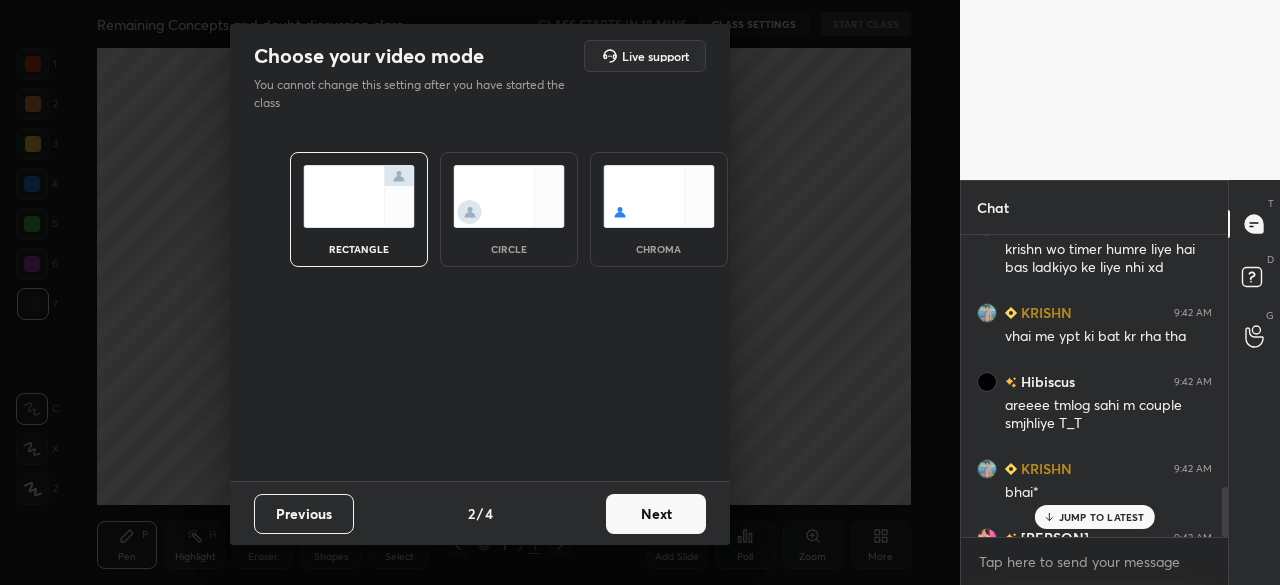 click on "Next" at bounding box center (656, 514) 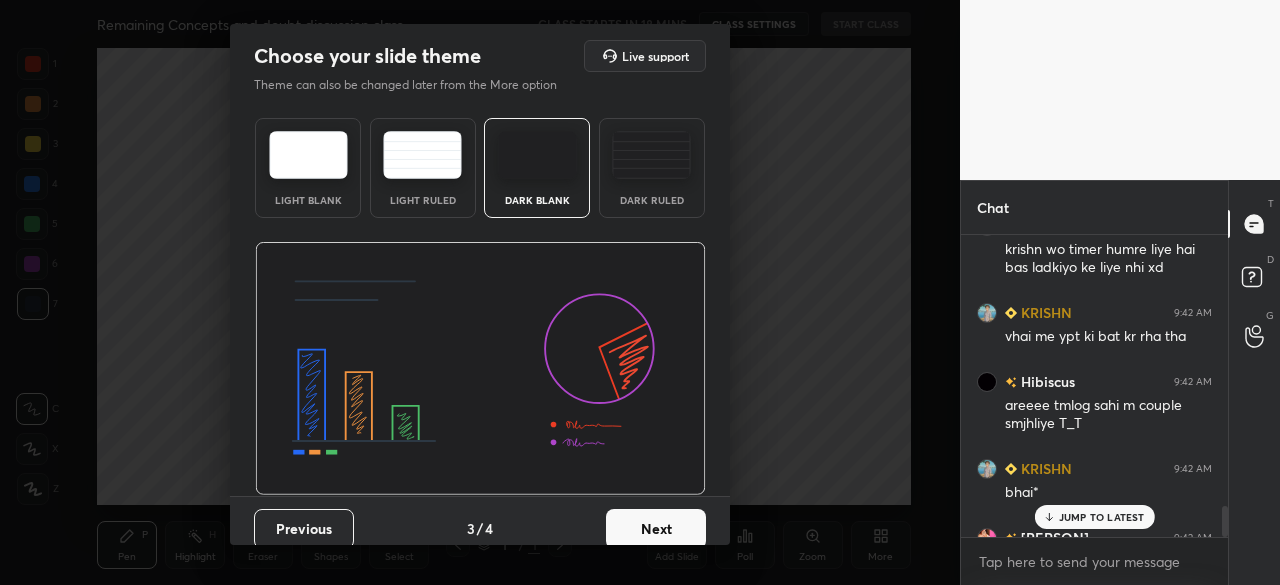 scroll, scrollTop: 2686, scrollLeft: 0, axis: vertical 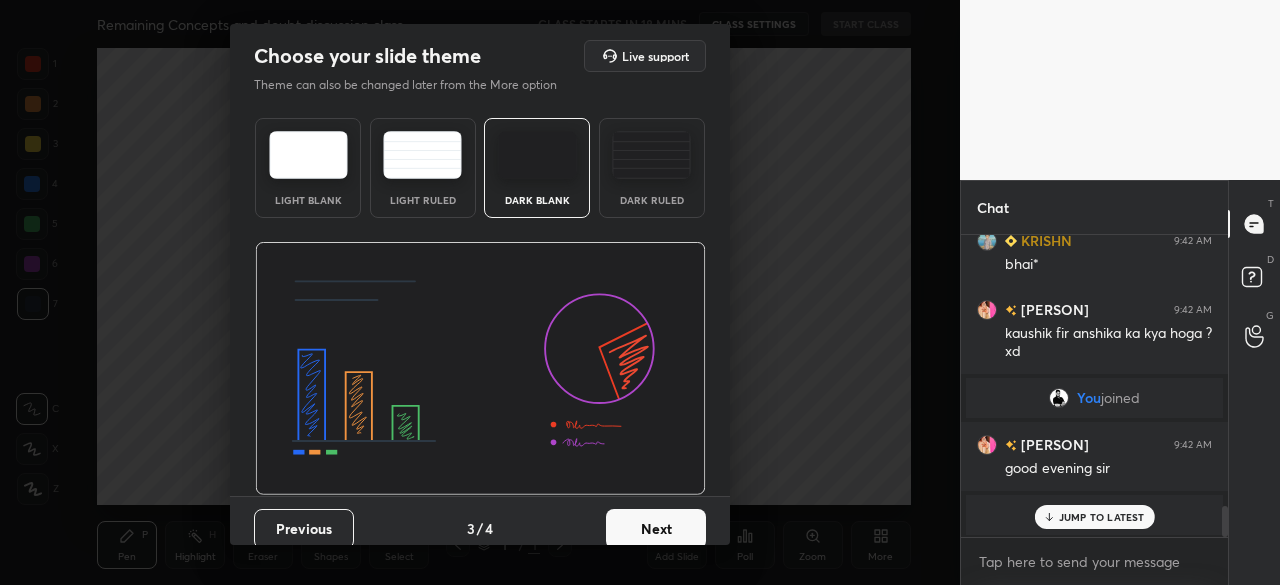 click at bounding box center [537, 155] 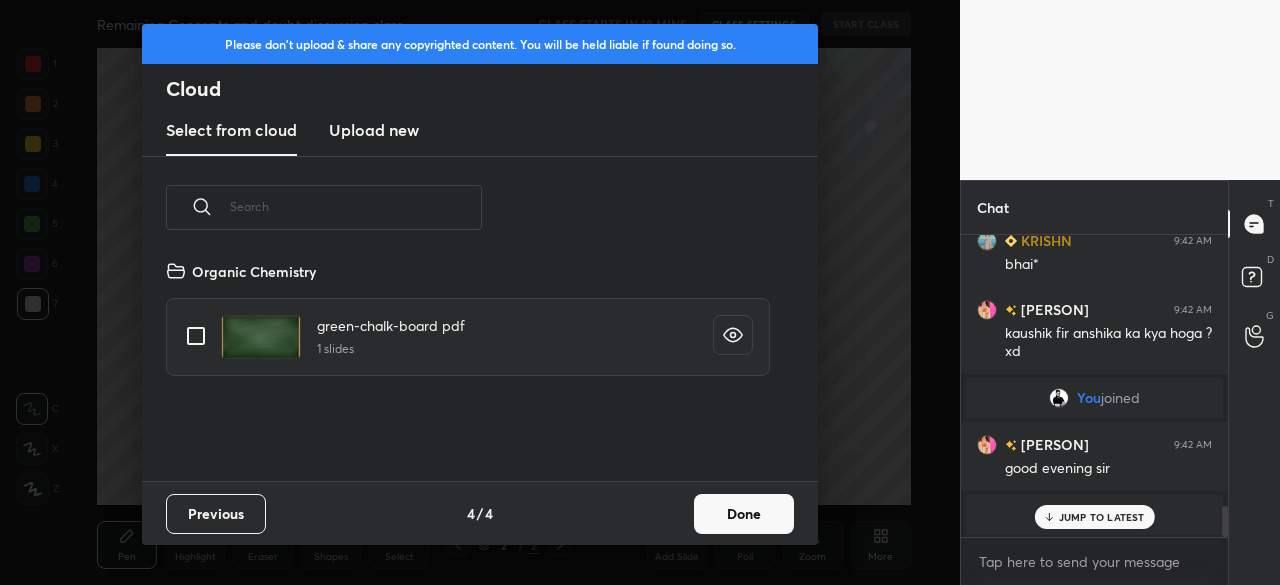 click on "Upload new" at bounding box center (374, 130) 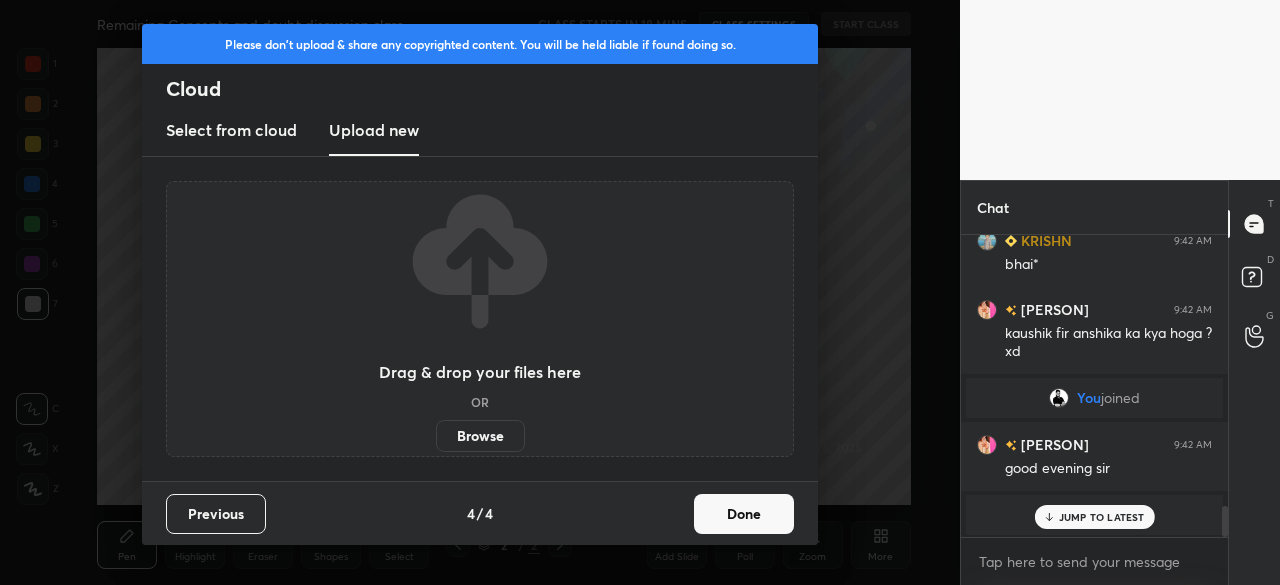 click on "Browse" at bounding box center [480, 436] 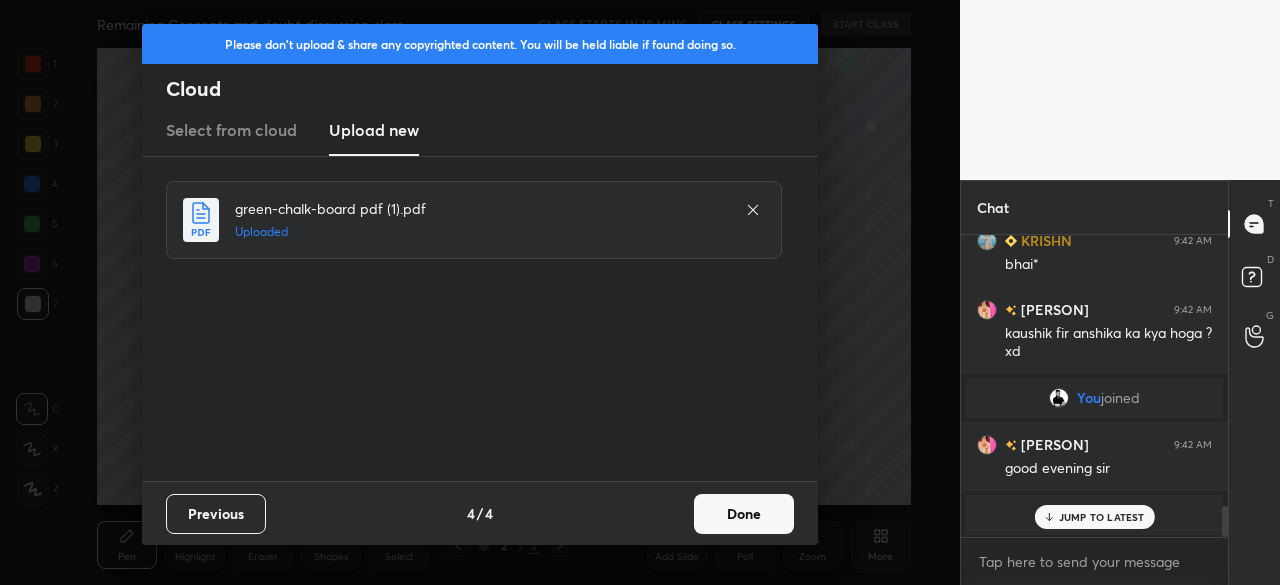 click on "Done" at bounding box center [744, 514] 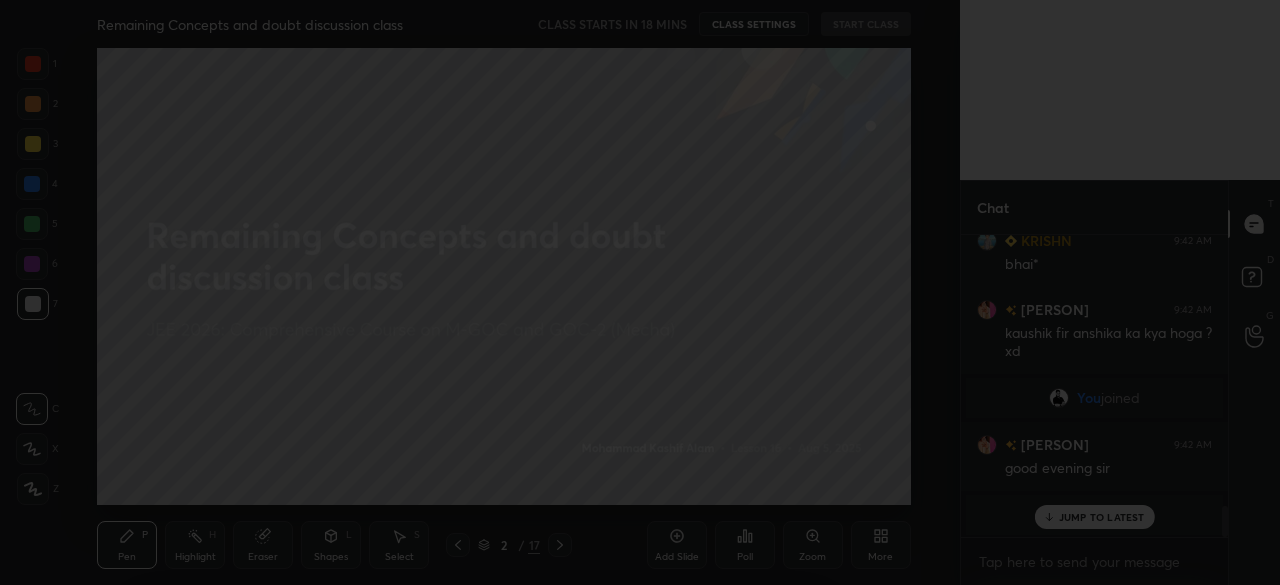 scroll, scrollTop: 2756, scrollLeft: 0, axis: vertical 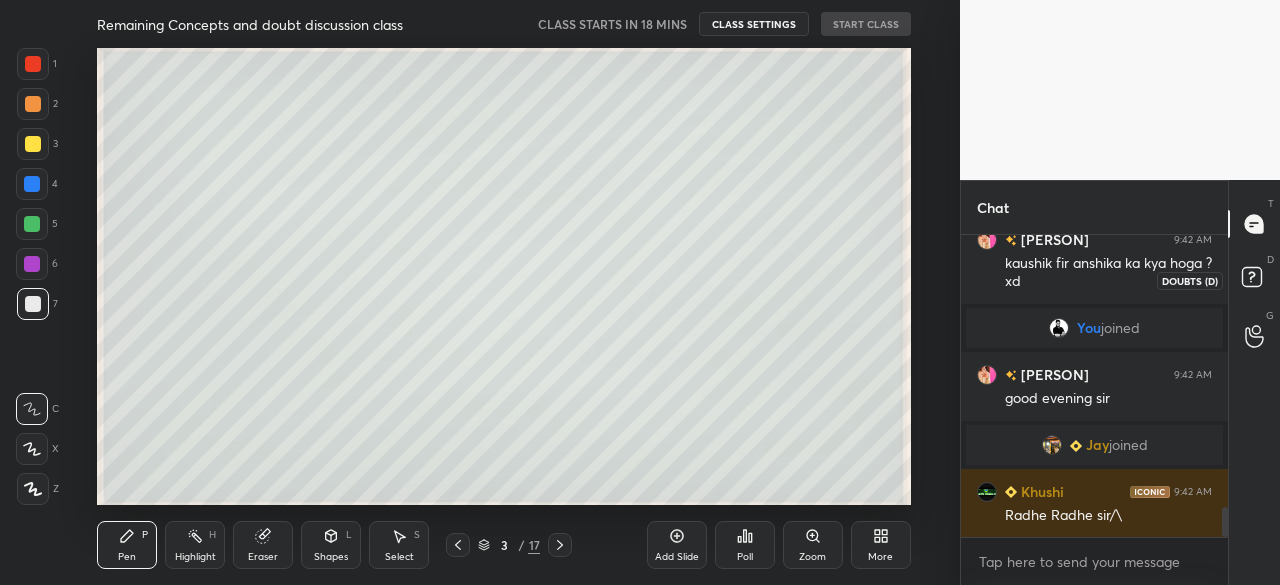 click 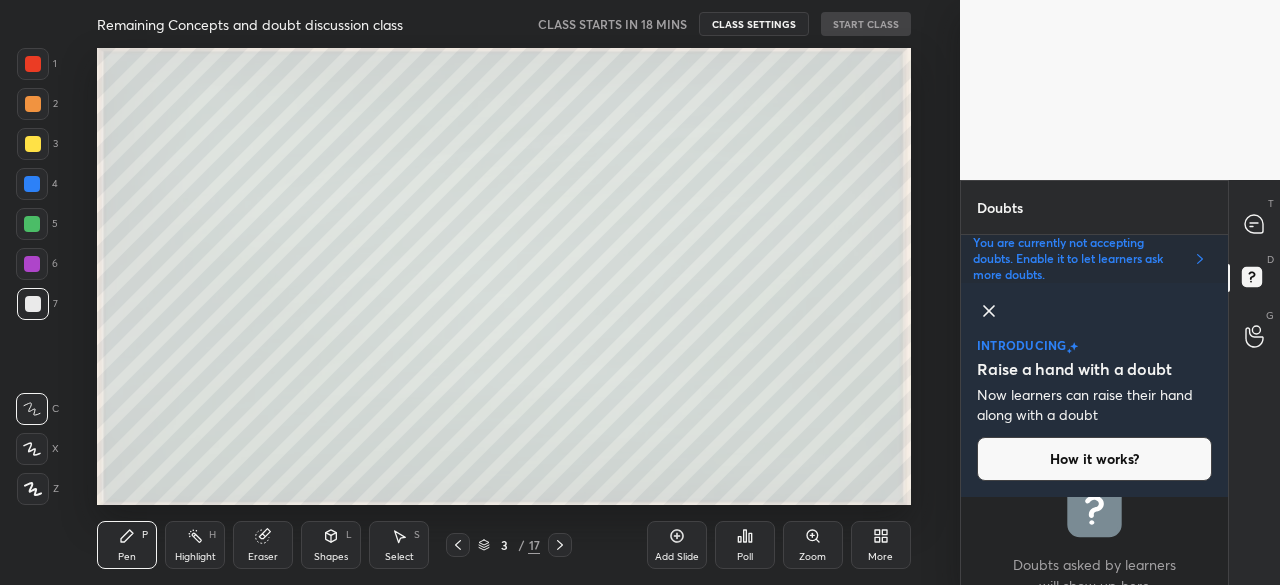 click 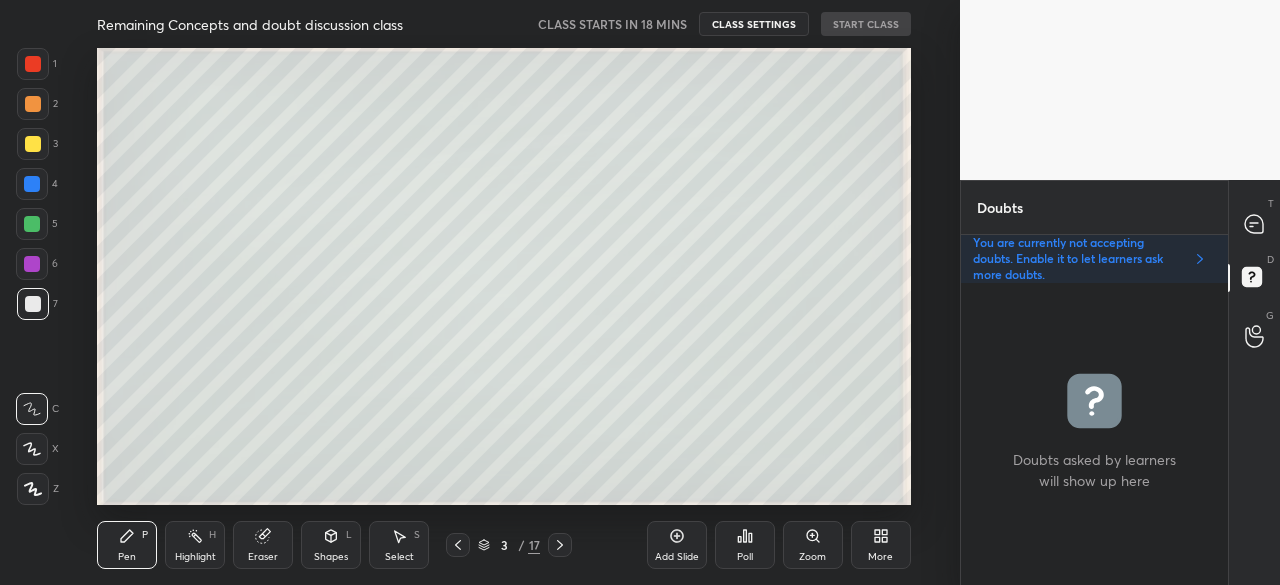 scroll, scrollTop: 7, scrollLeft: 6, axis: both 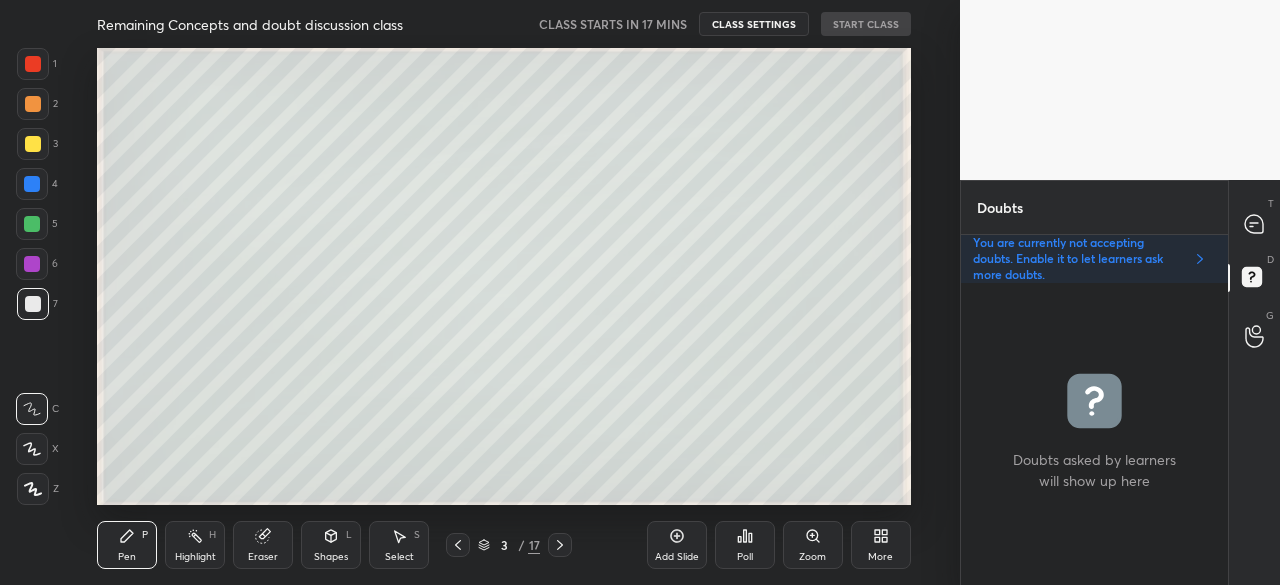 click on "More" at bounding box center [881, 545] 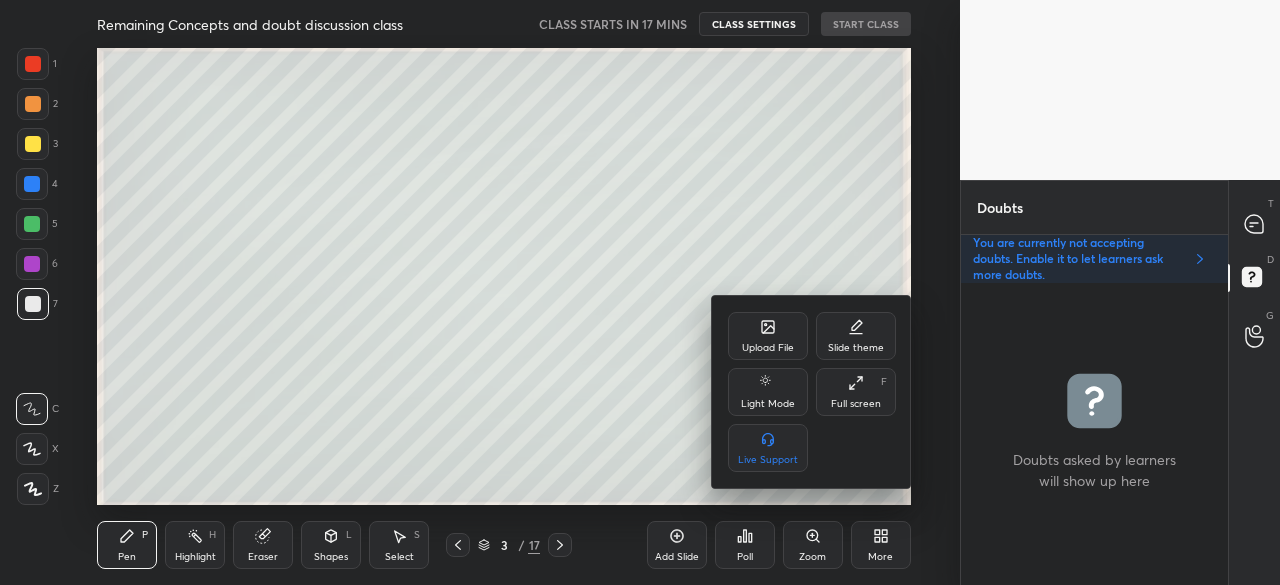 click on "Full screen F" at bounding box center (856, 392) 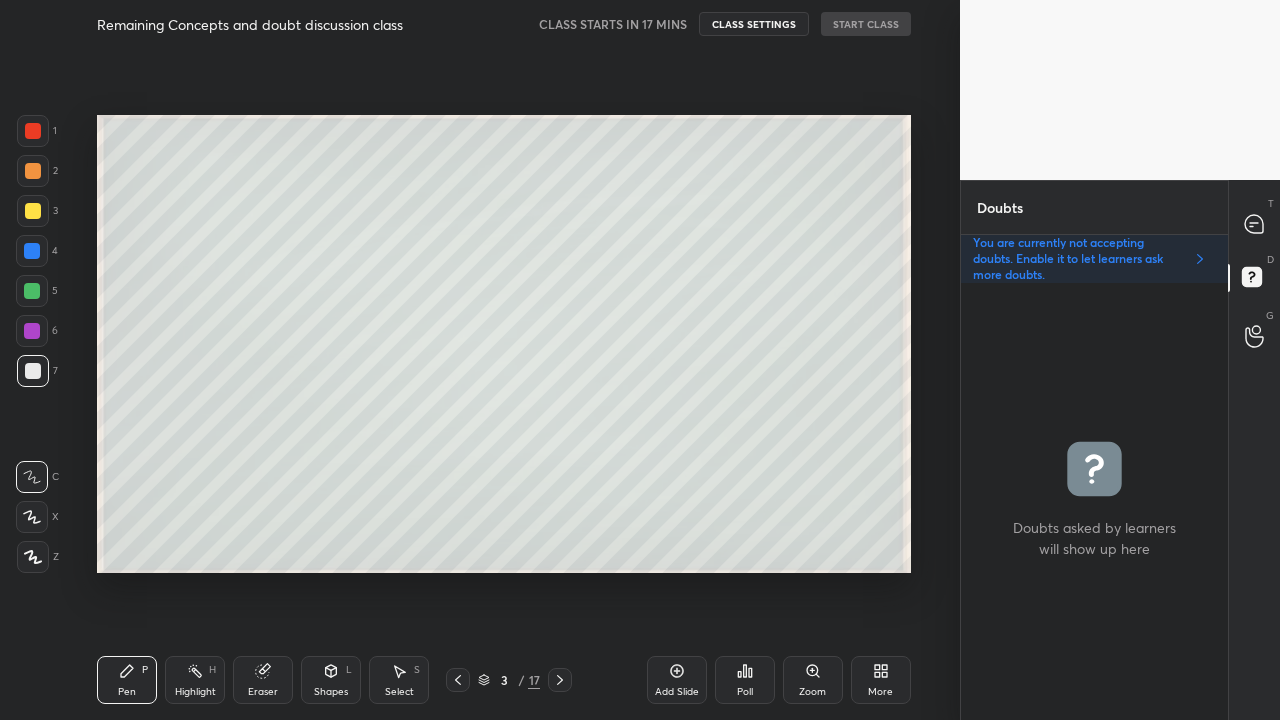 scroll, scrollTop: 99408, scrollLeft: 99120, axis: both 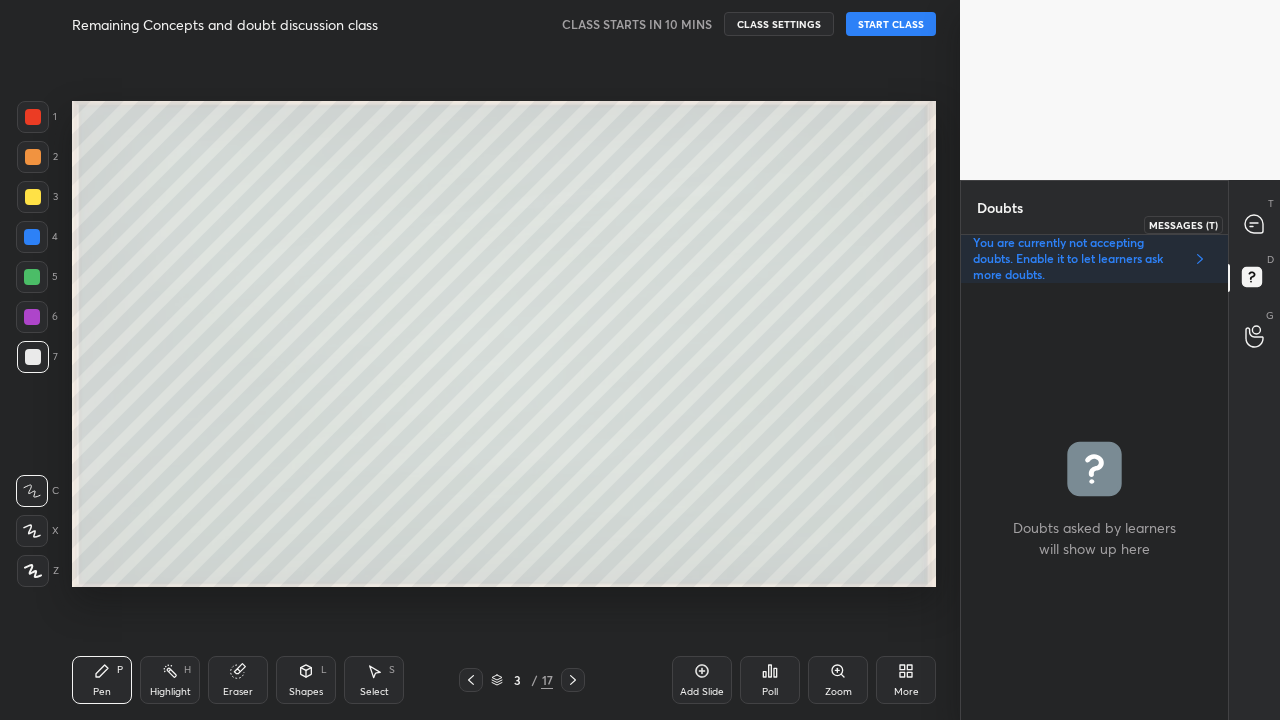 click 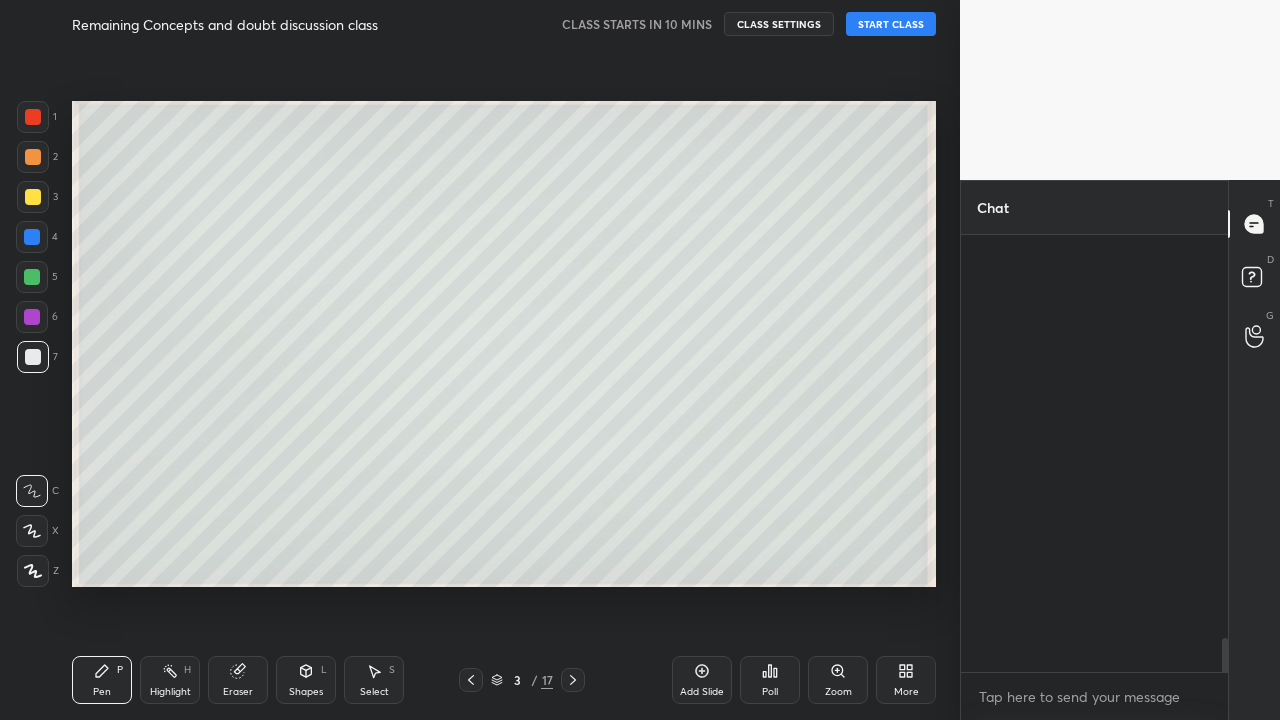 scroll, scrollTop: 6, scrollLeft: 6, axis: both 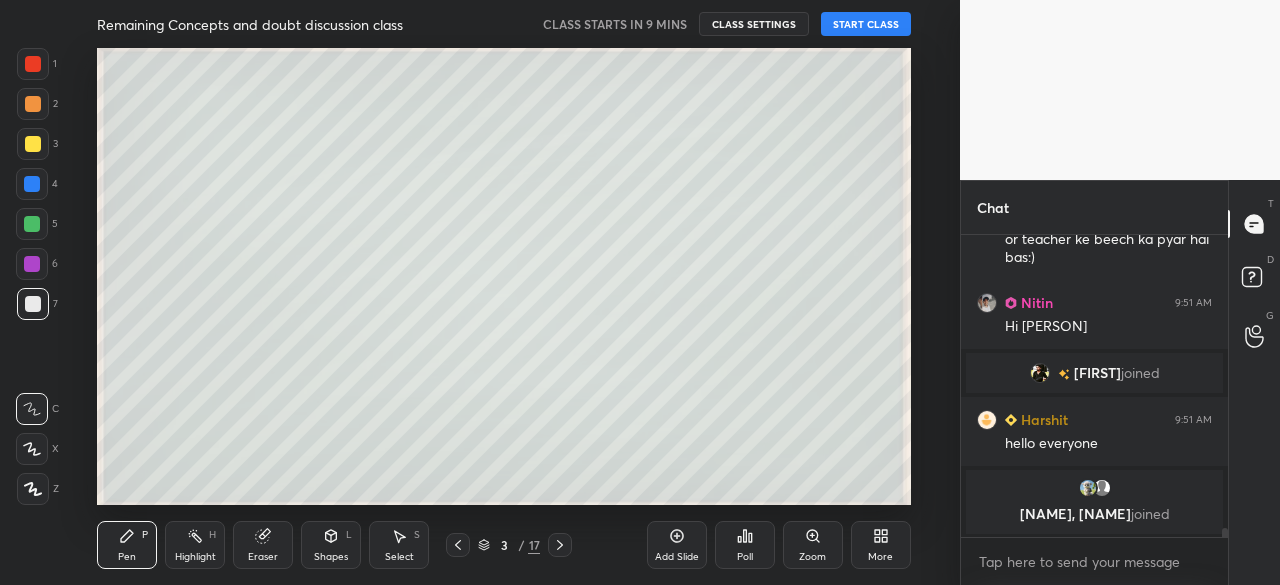 click on "More" at bounding box center (880, 557) 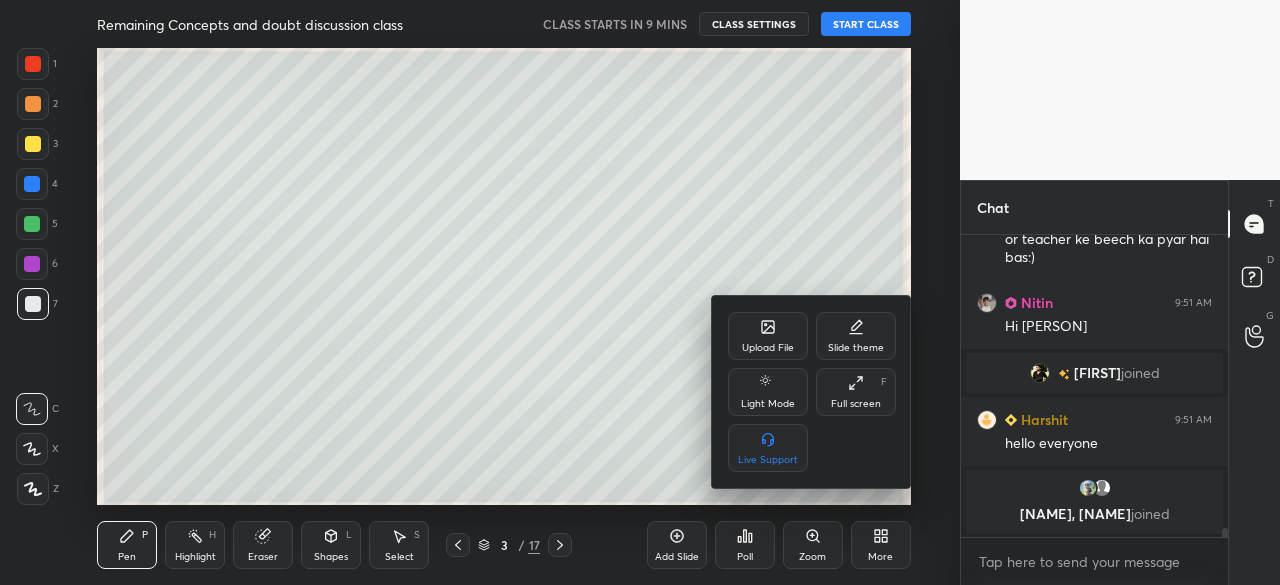 click on "Full screen F" at bounding box center [856, 392] 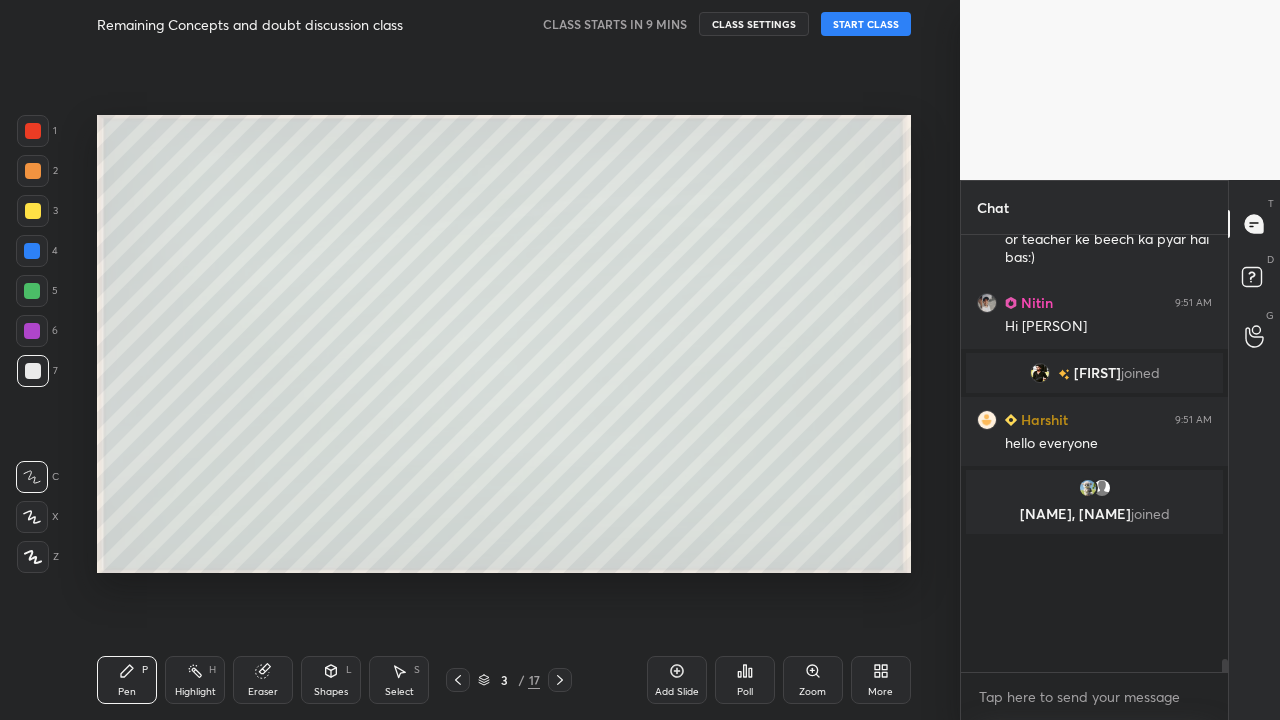 scroll, scrollTop: 99408, scrollLeft: 99120, axis: both 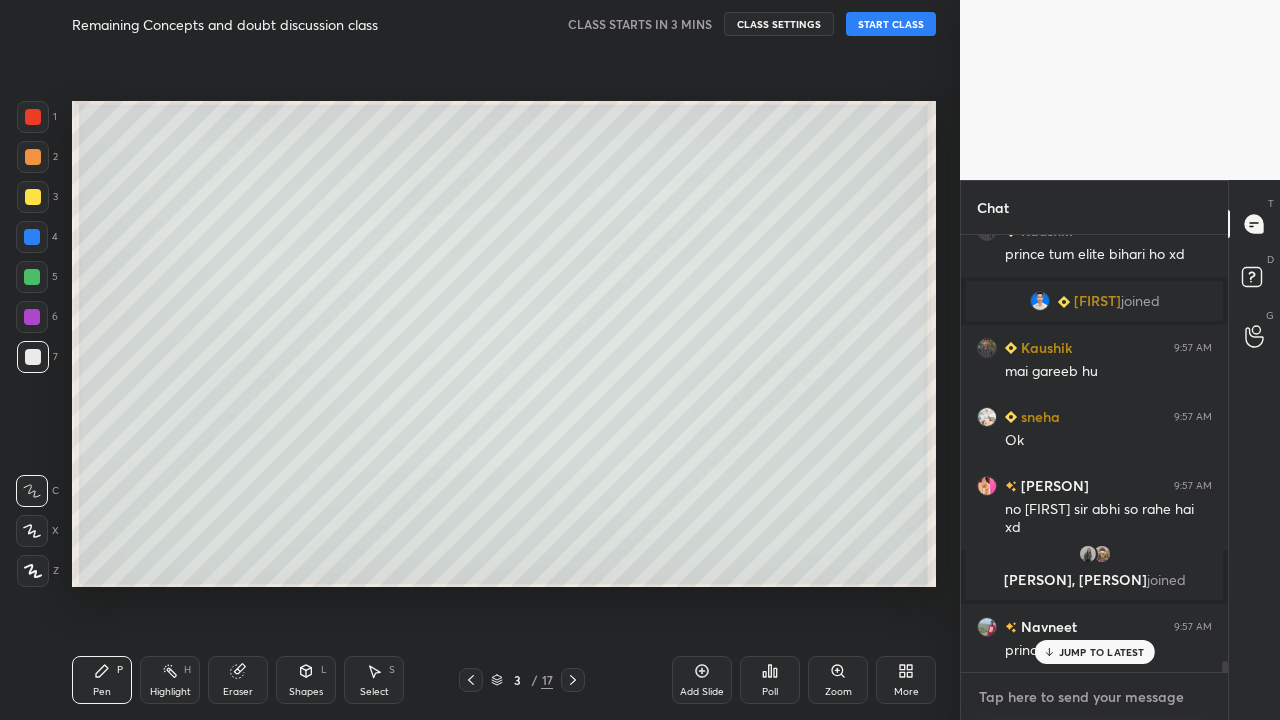 type on "x" 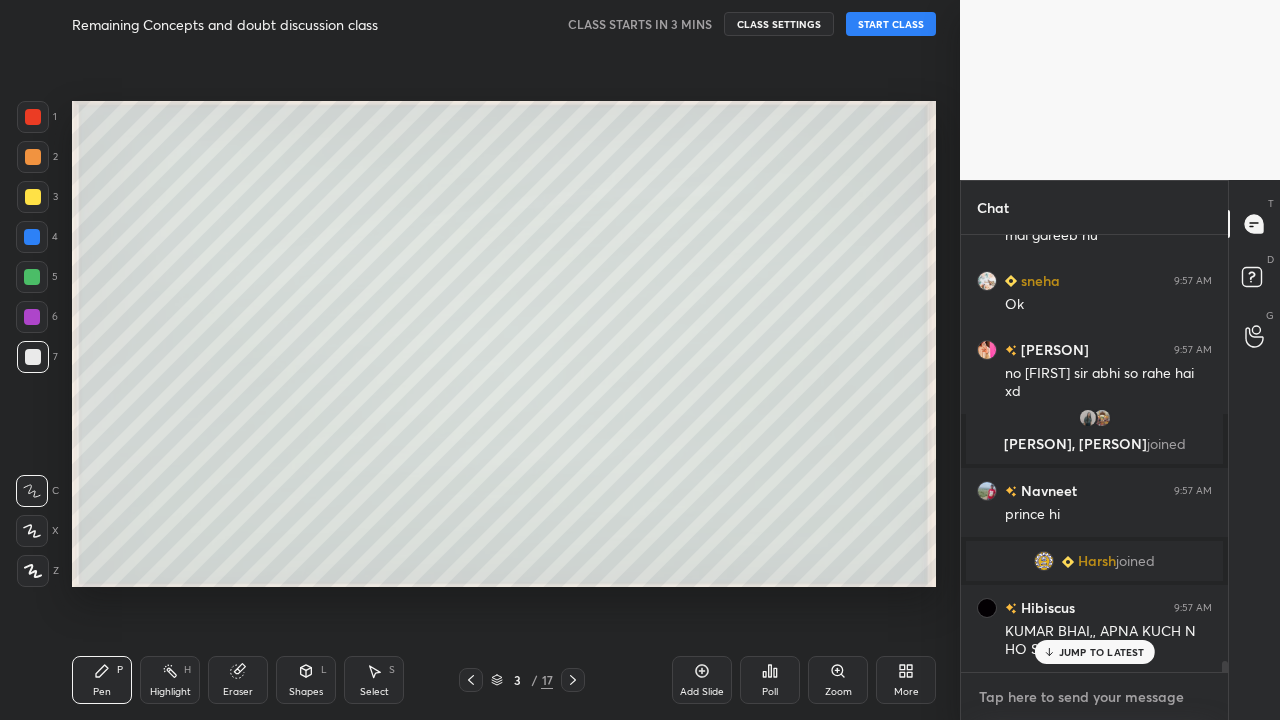 scroll, scrollTop: 17278, scrollLeft: 0, axis: vertical 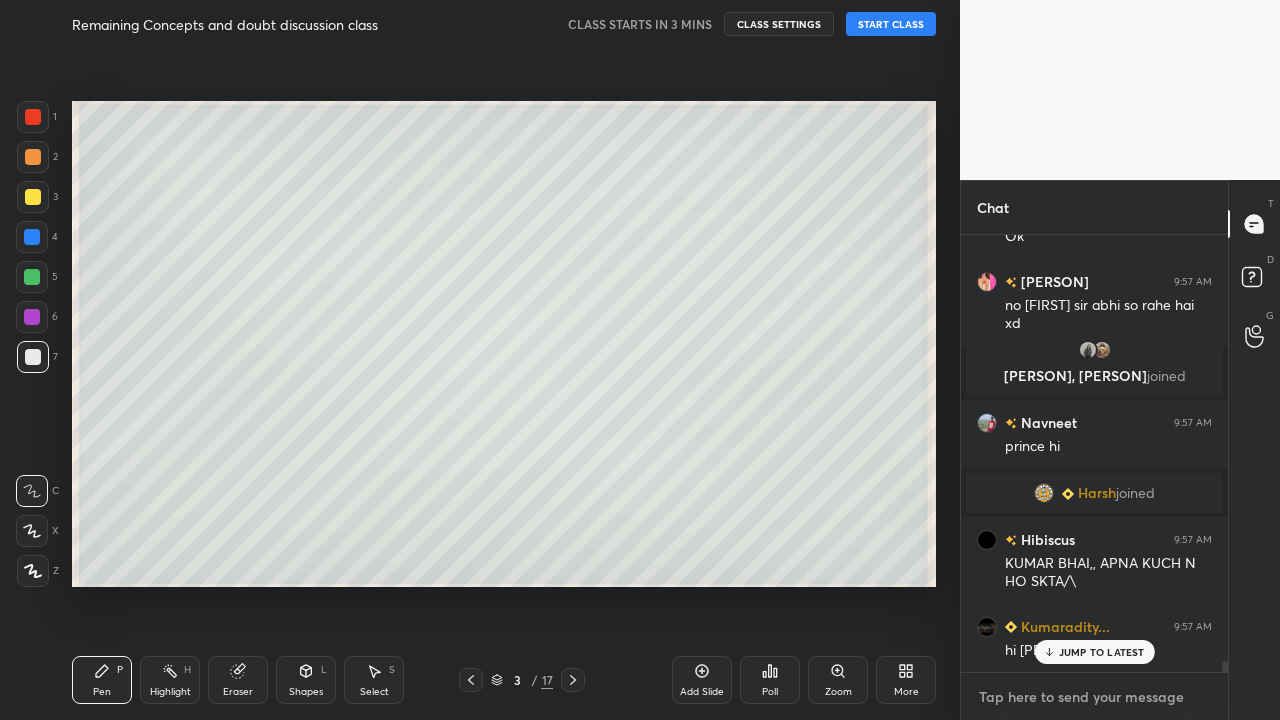 paste on "https://t.me/+AXOJfU53UZRlNGY1" 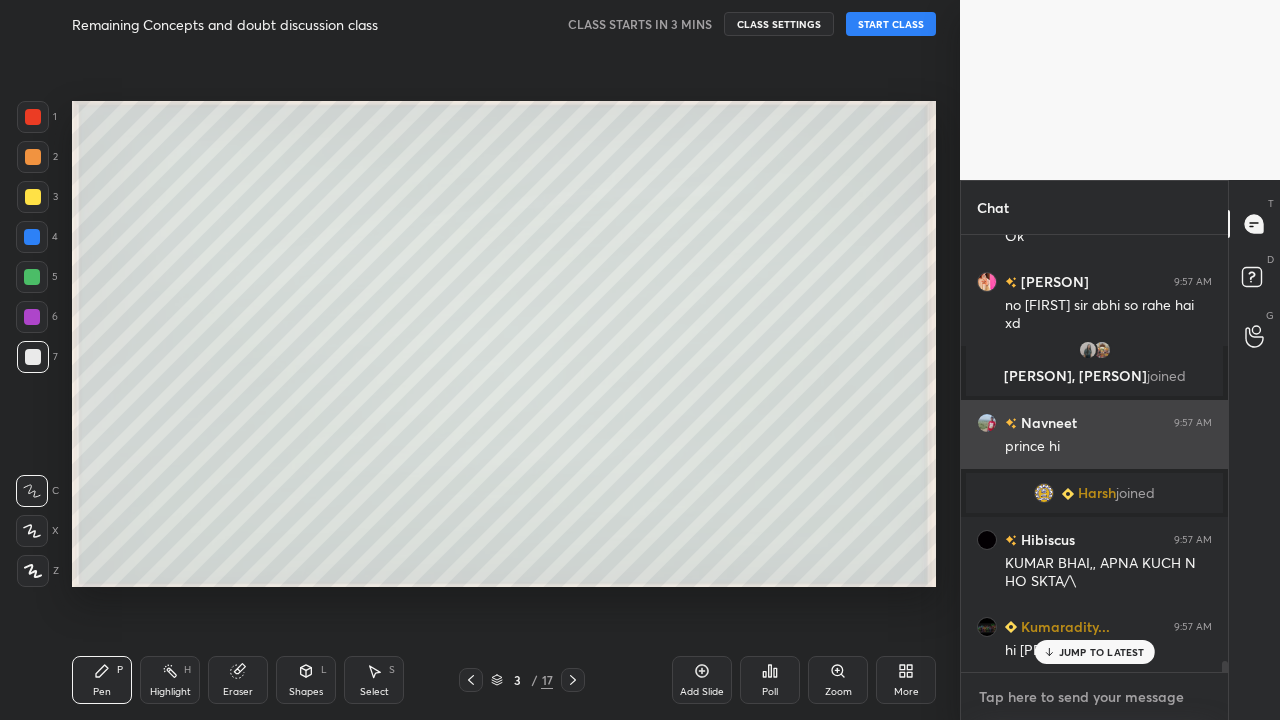 type on "https://t.me/+AXOJfU53UZRlNGY1" 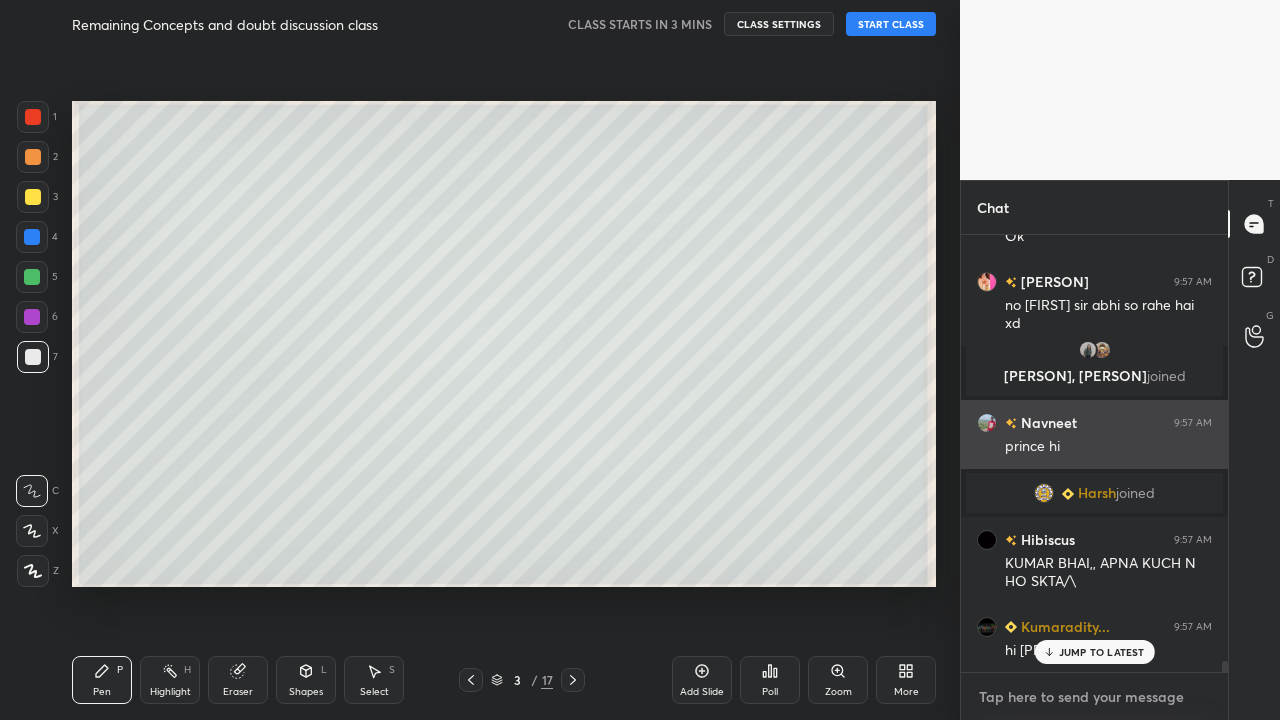 type on "x" 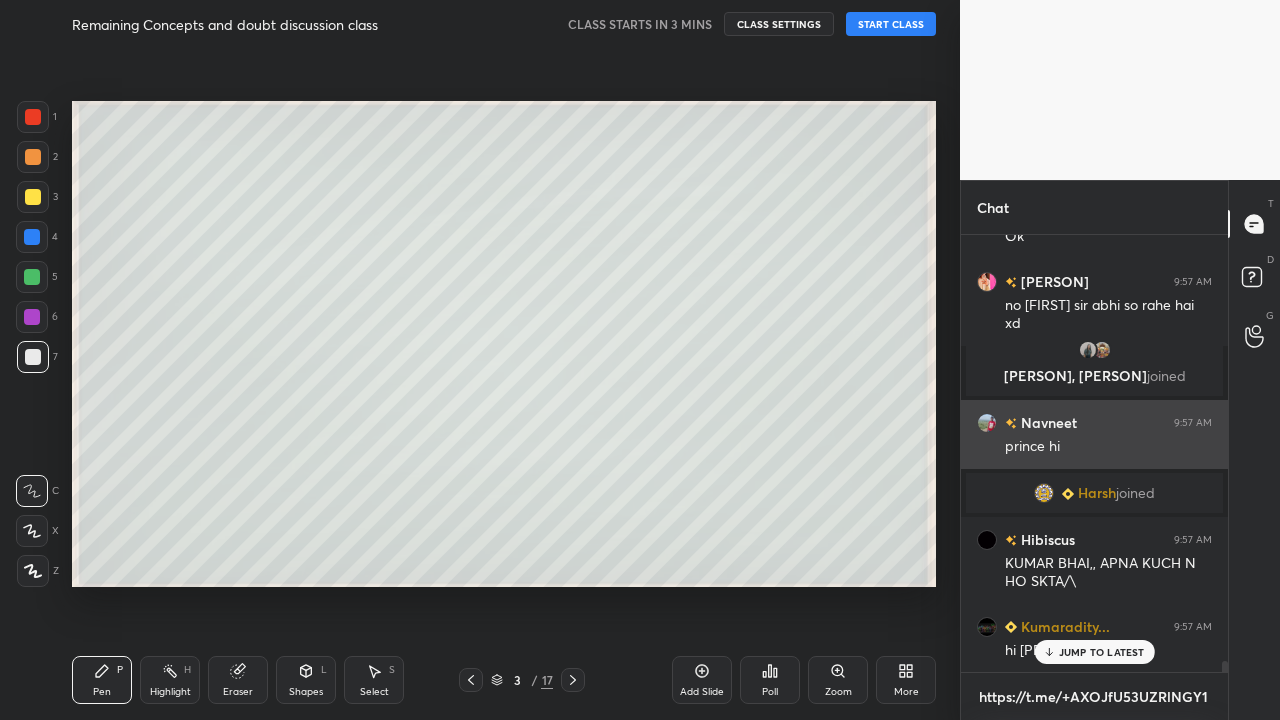scroll, scrollTop: 425, scrollLeft: 261, axis: both 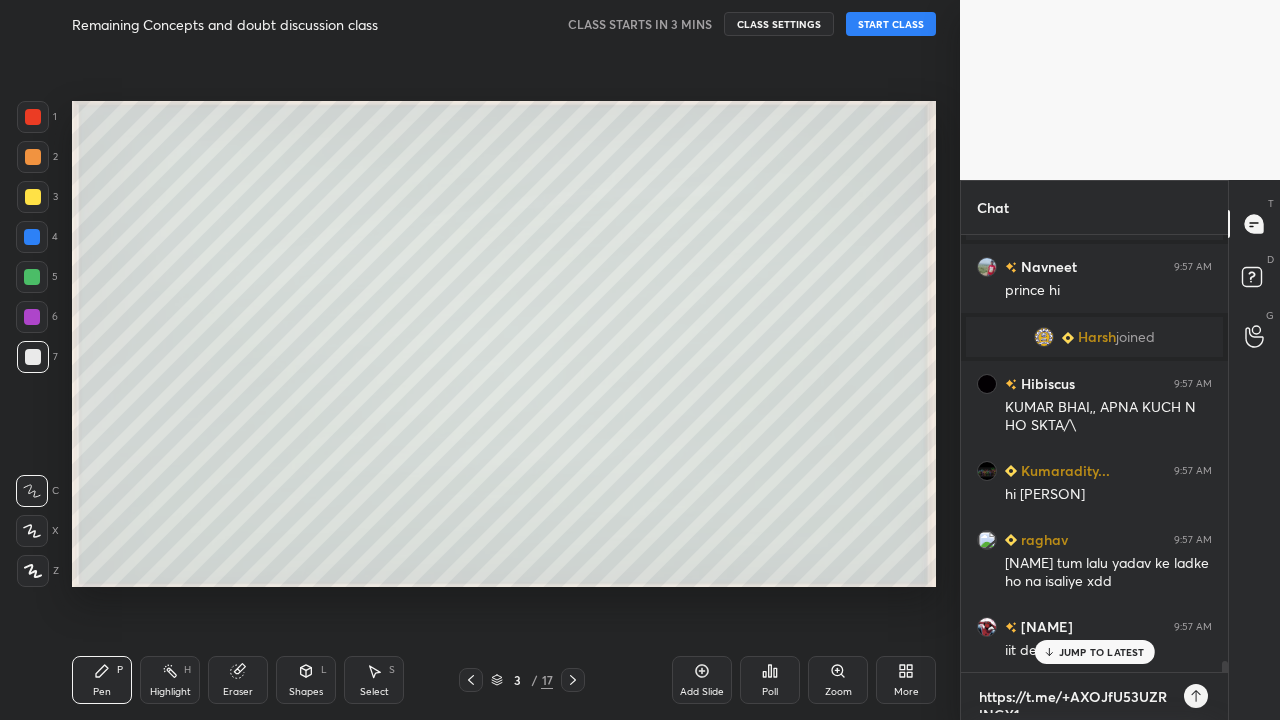 type on "https://t.me/+AXOJfU53UZRlNGY1" 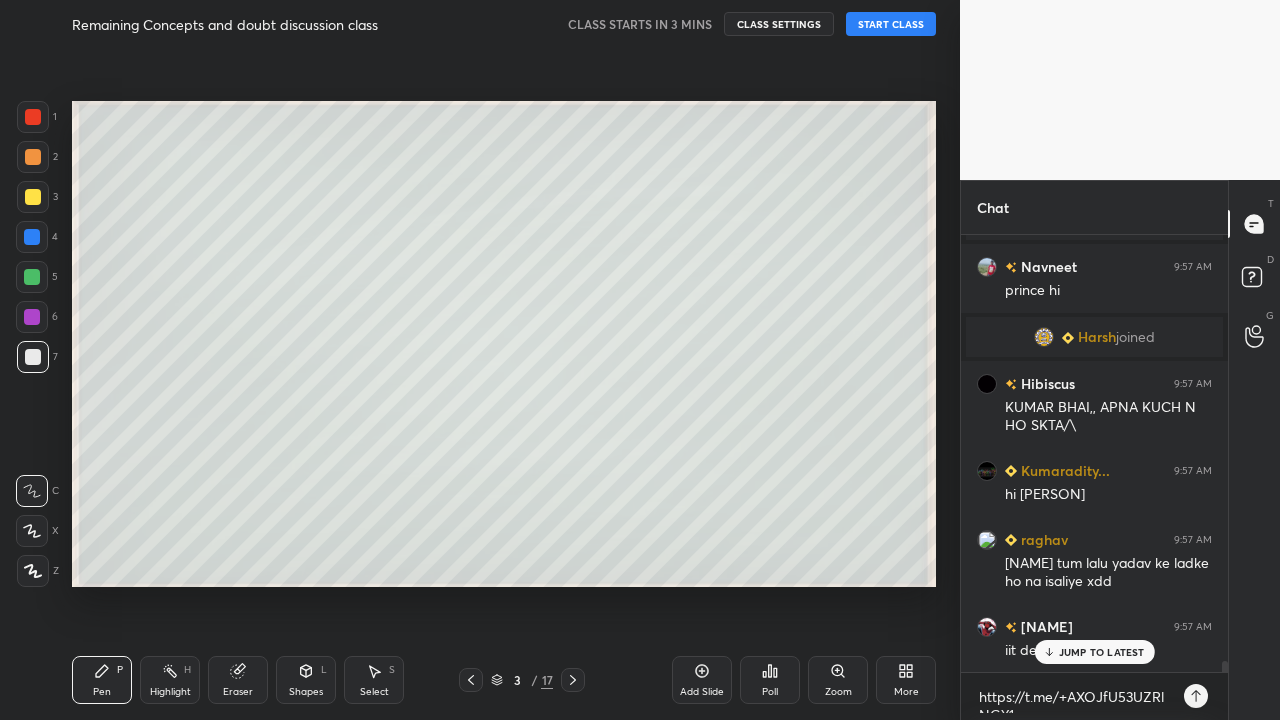 type on "x" 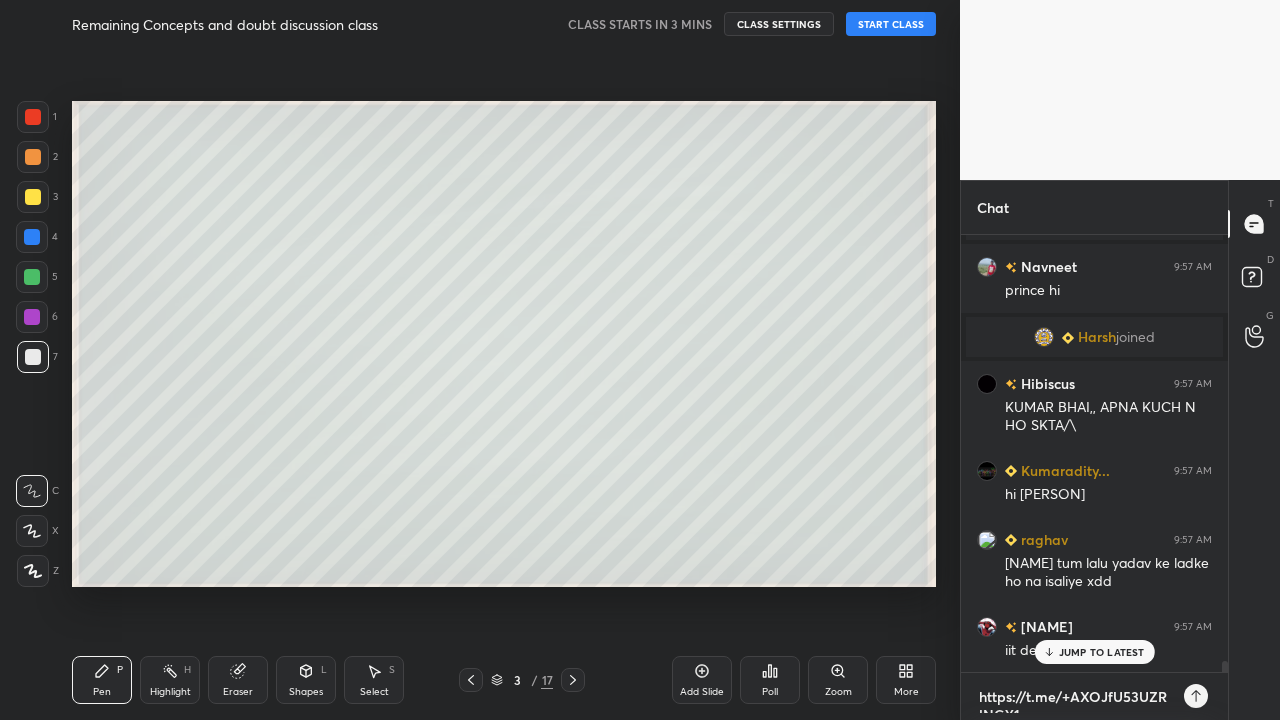 type 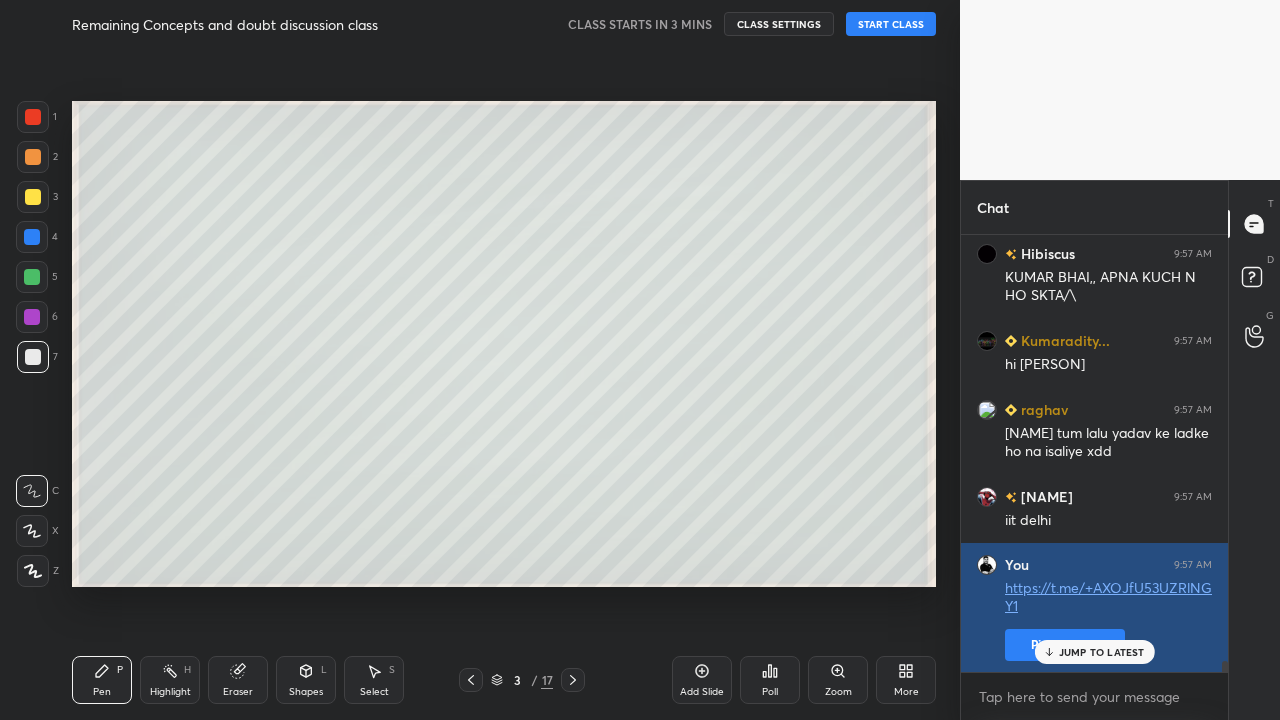 click on "Pin message" at bounding box center [1065, 645] 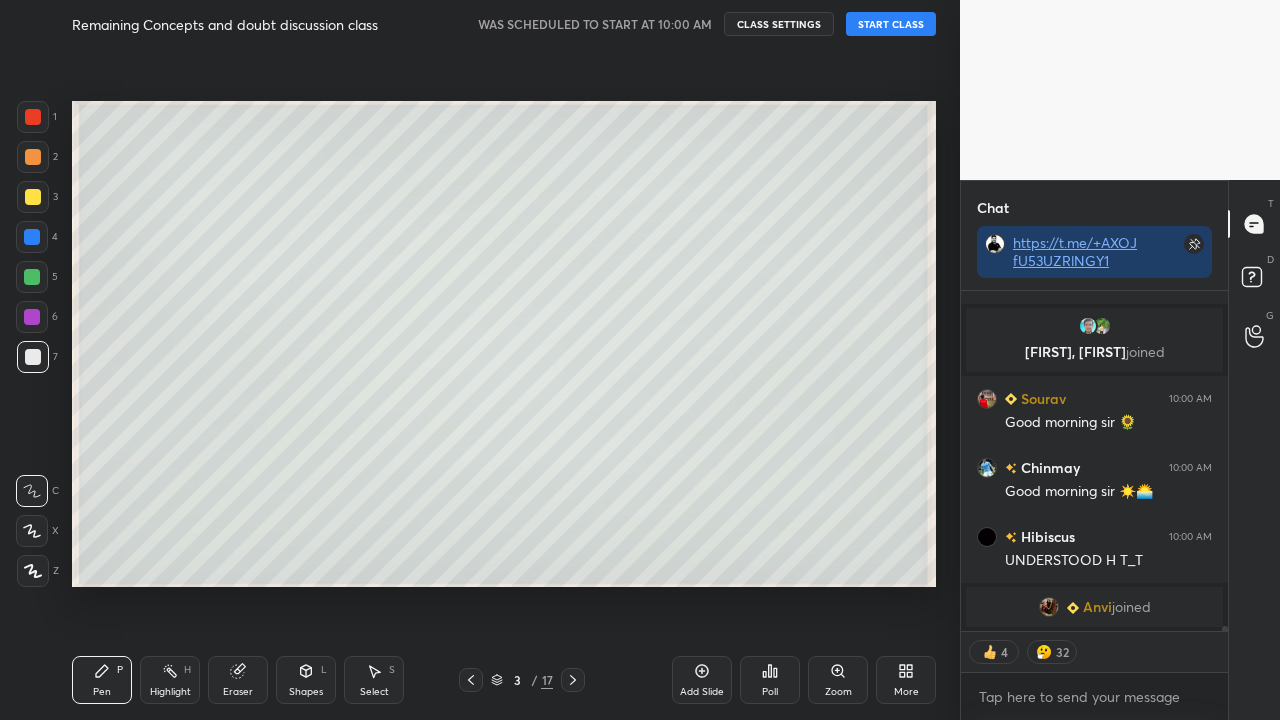 click on "START CLASS" at bounding box center (891, 24) 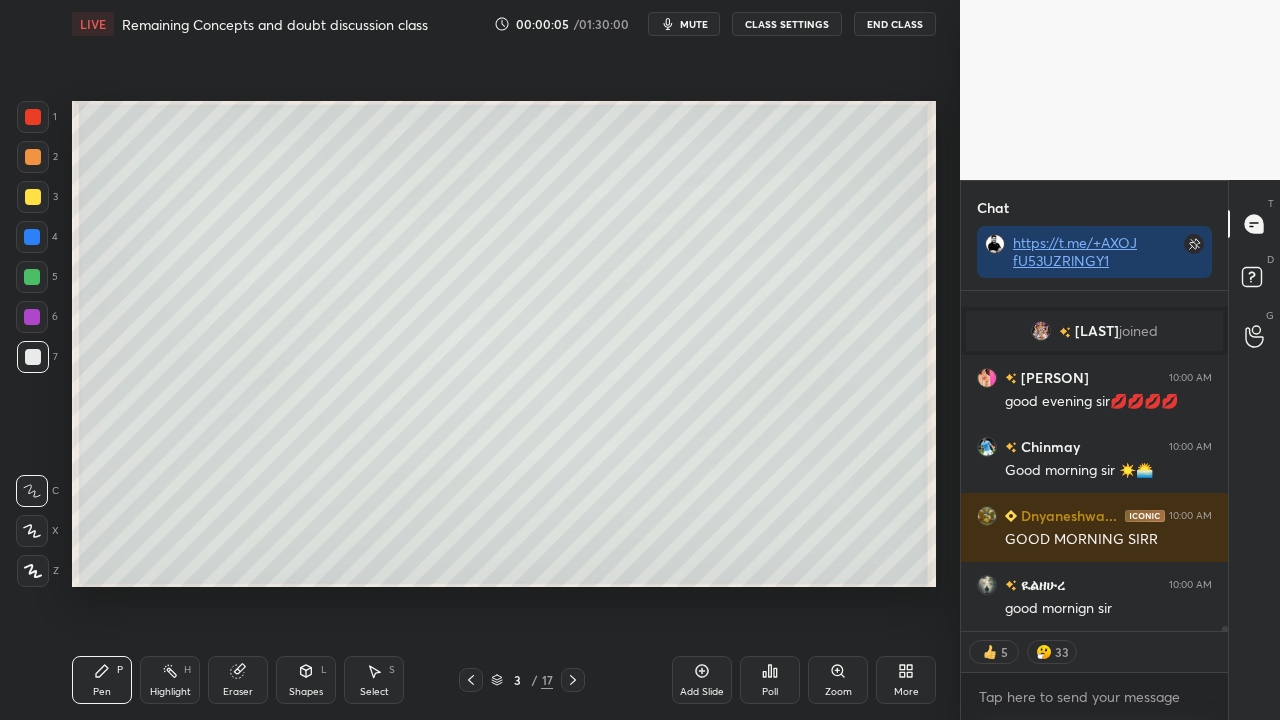 click on "CLASS SETTINGS" at bounding box center [787, 24] 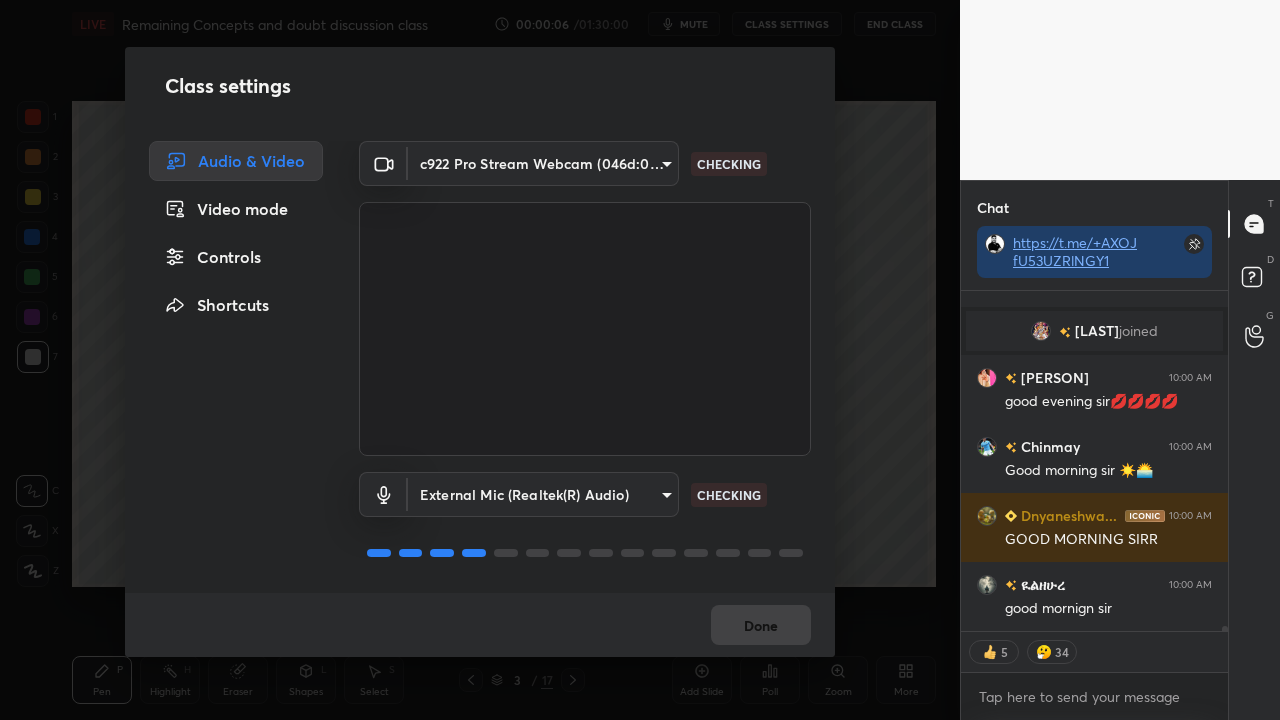 click on "Controls" at bounding box center [236, 257] 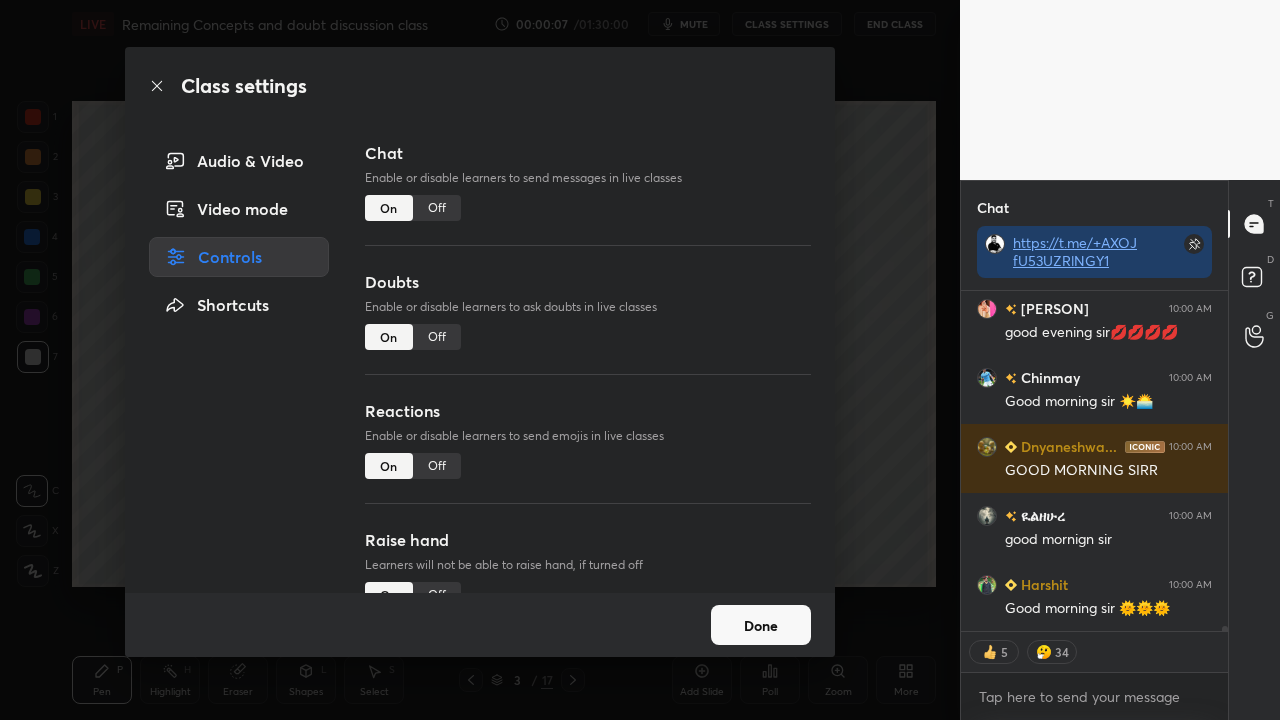 click on "Off" at bounding box center (437, 337) 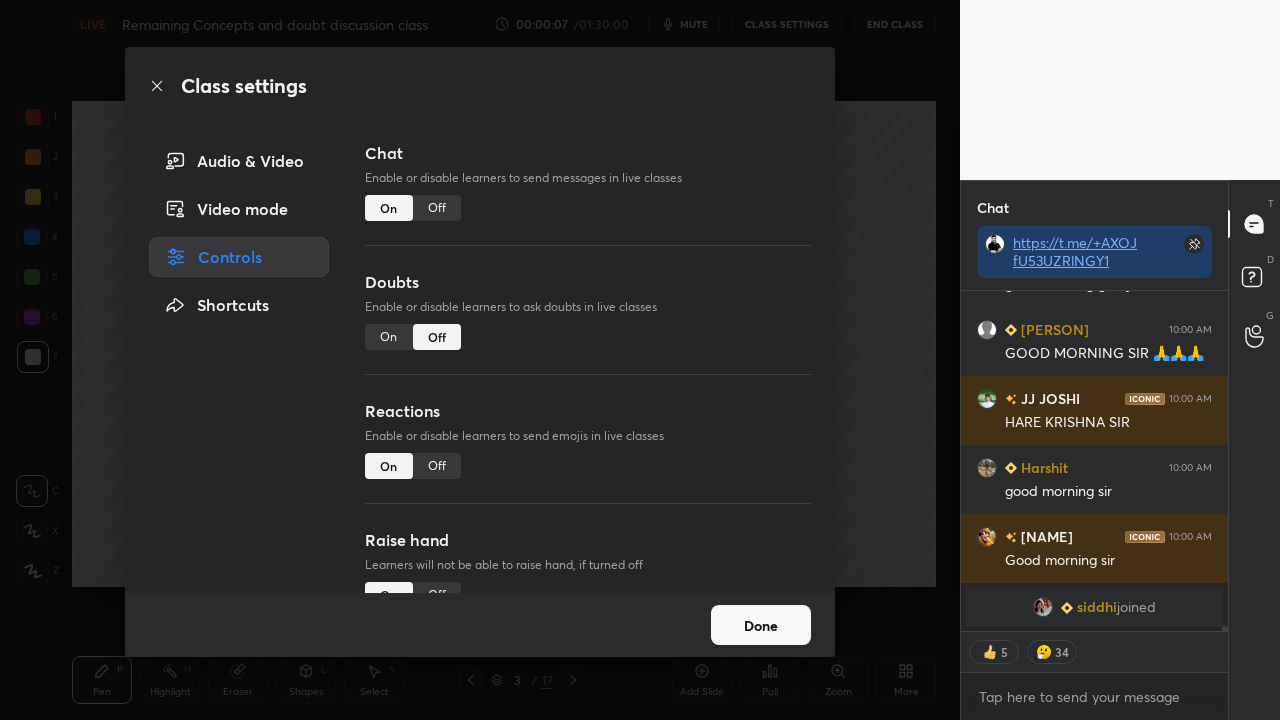 click on "Off" at bounding box center [437, 466] 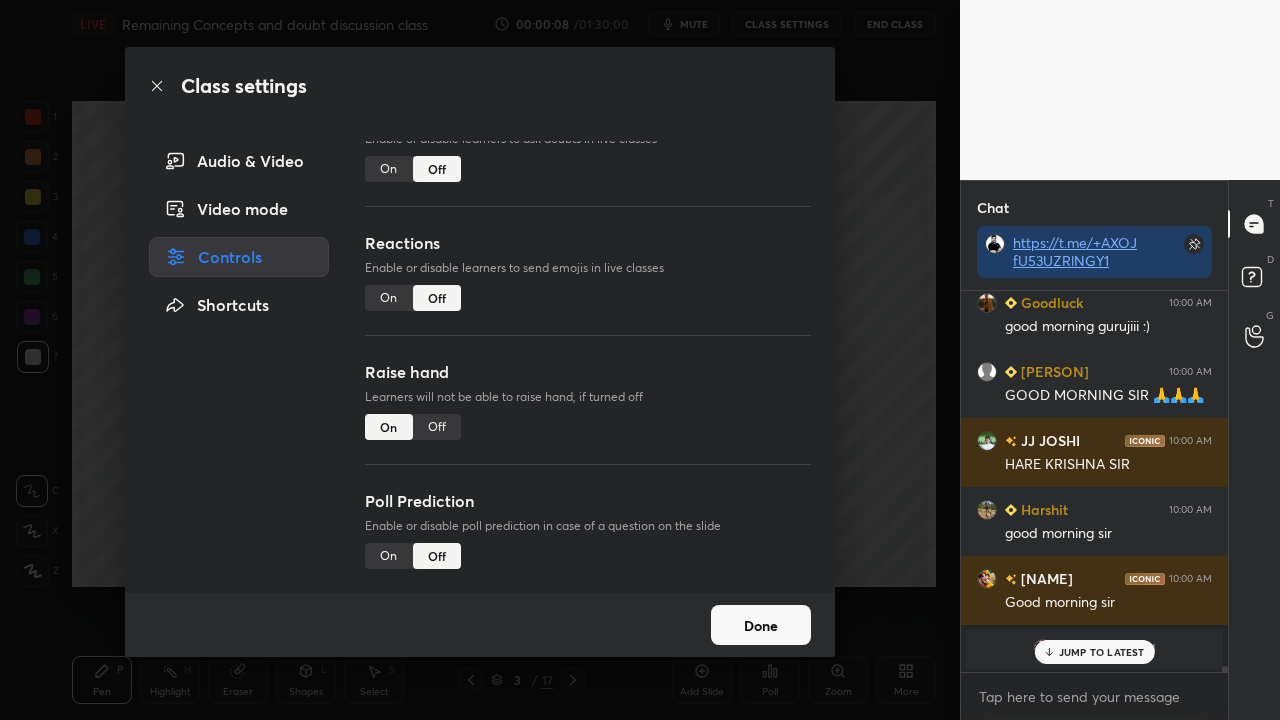 click on "Off" at bounding box center [437, 427] 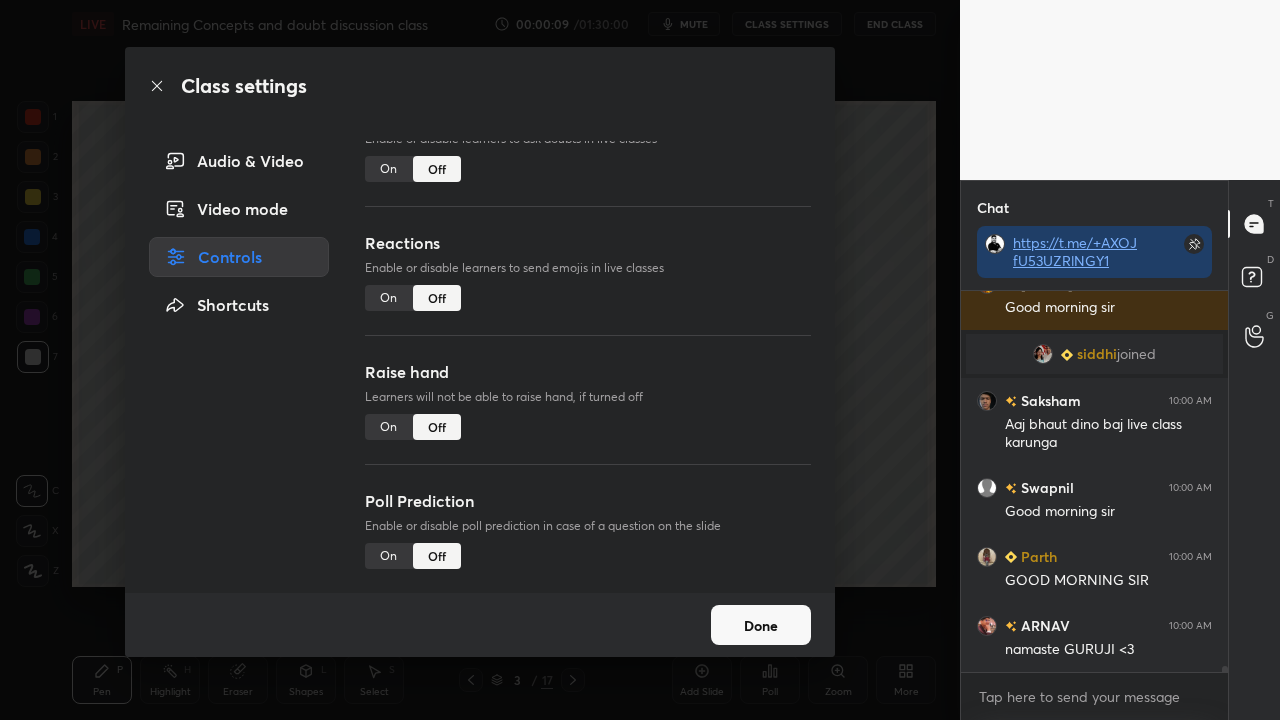 click on "Done" at bounding box center [761, 625] 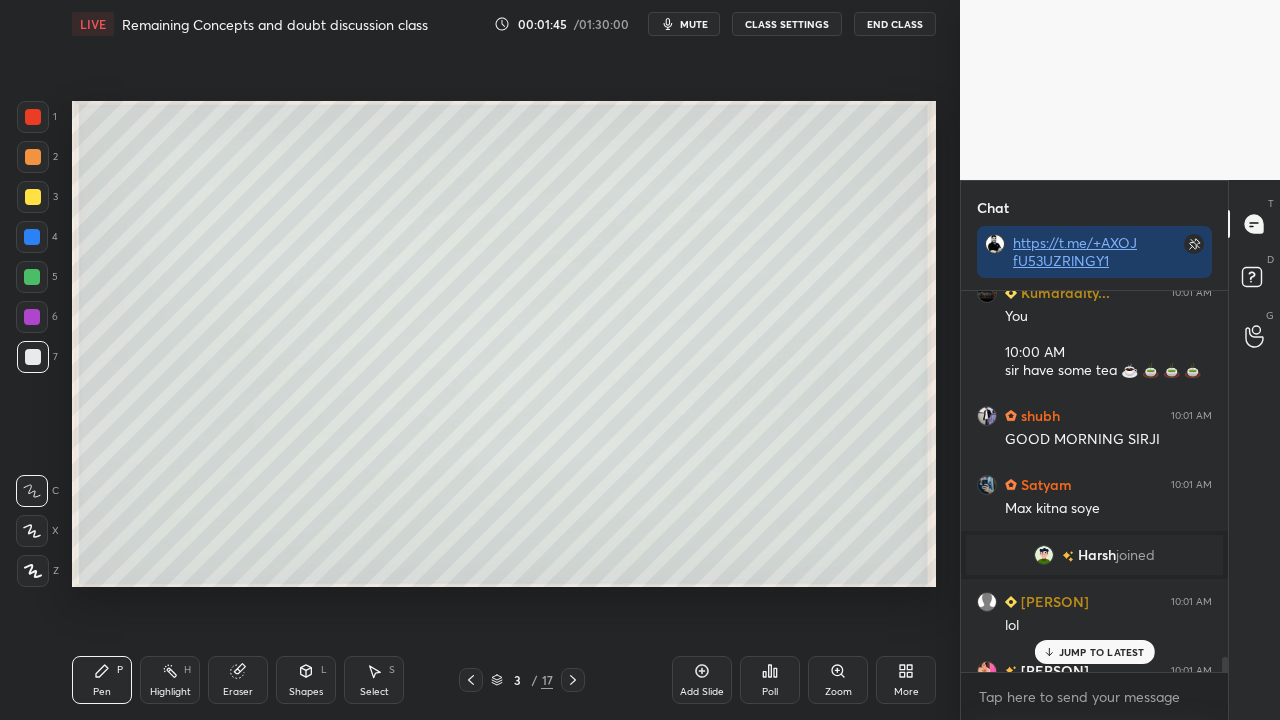 click on "JUMP TO LATEST" at bounding box center [1094, 652] 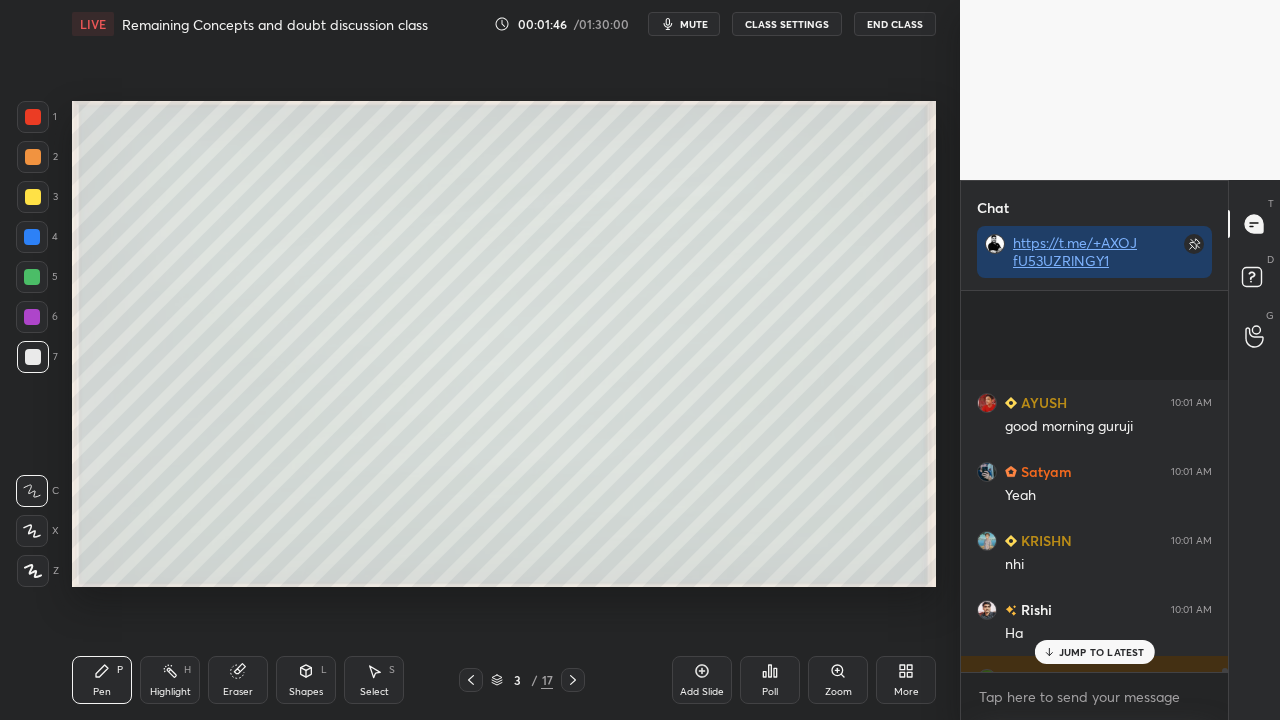 scroll, scrollTop: 41002, scrollLeft: 0, axis: vertical 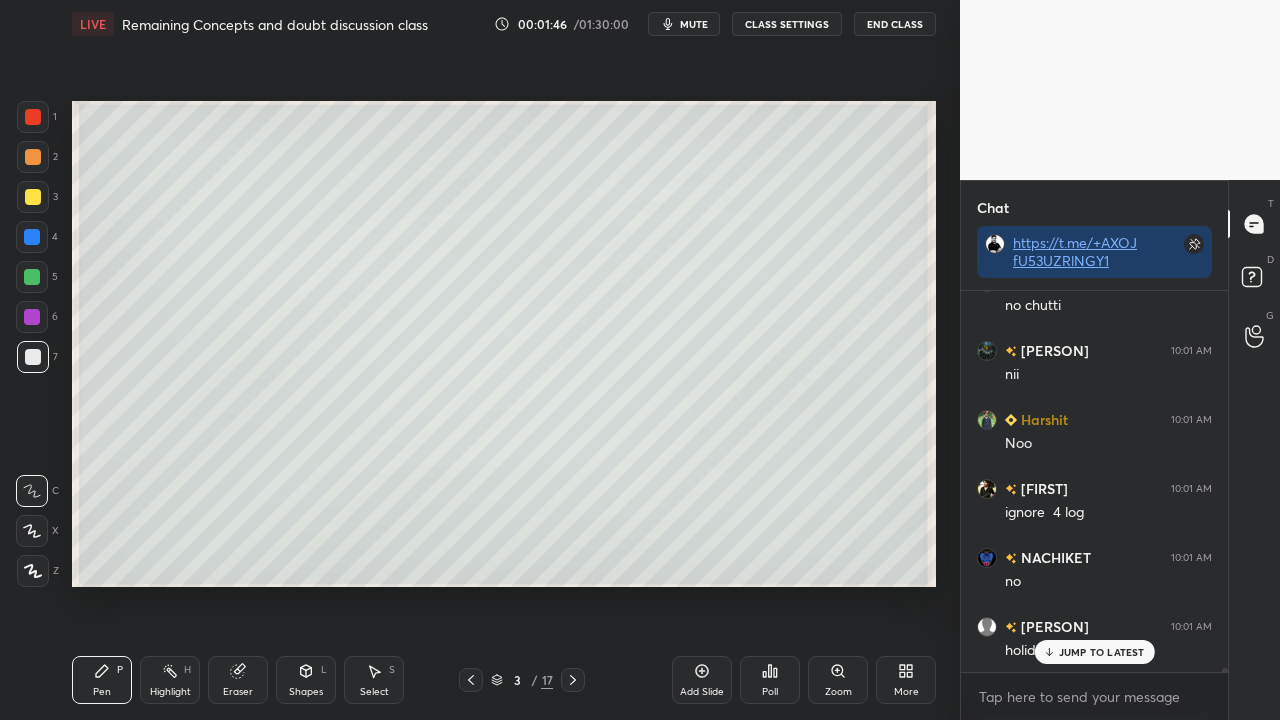 click on "JUMP TO LATEST" at bounding box center [1102, 652] 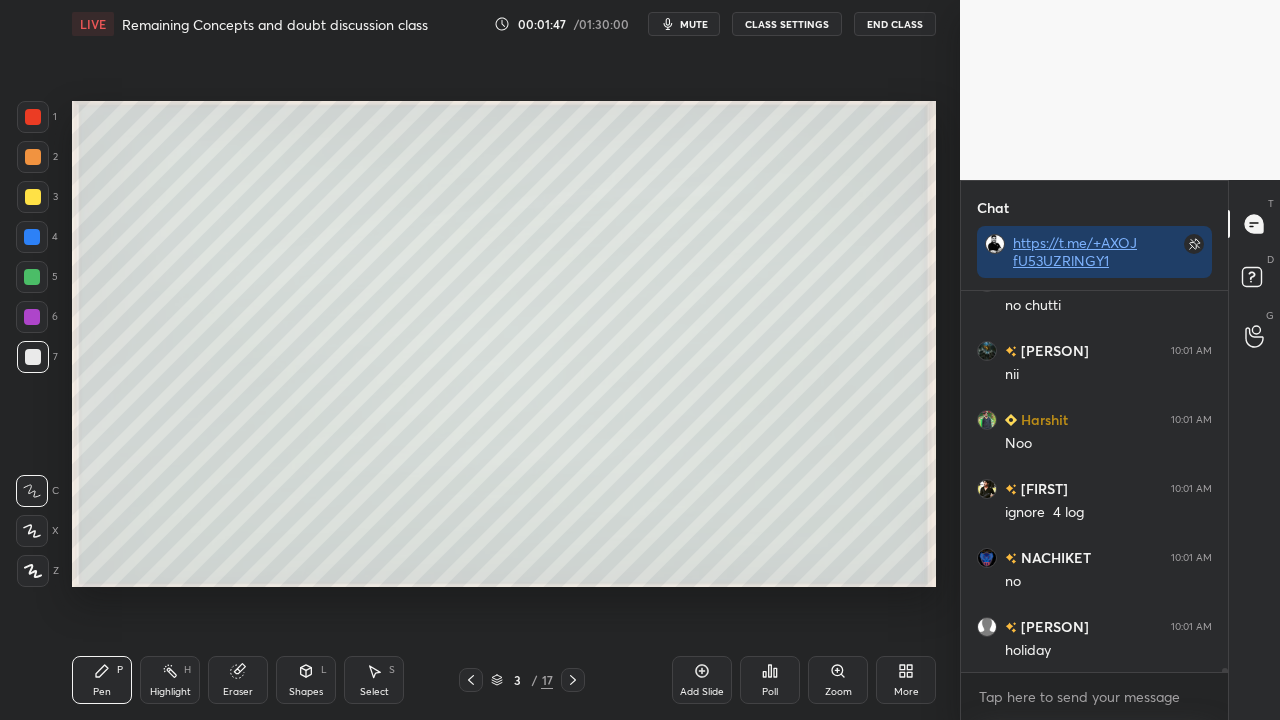 scroll, scrollTop: 41486, scrollLeft: 0, axis: vertical 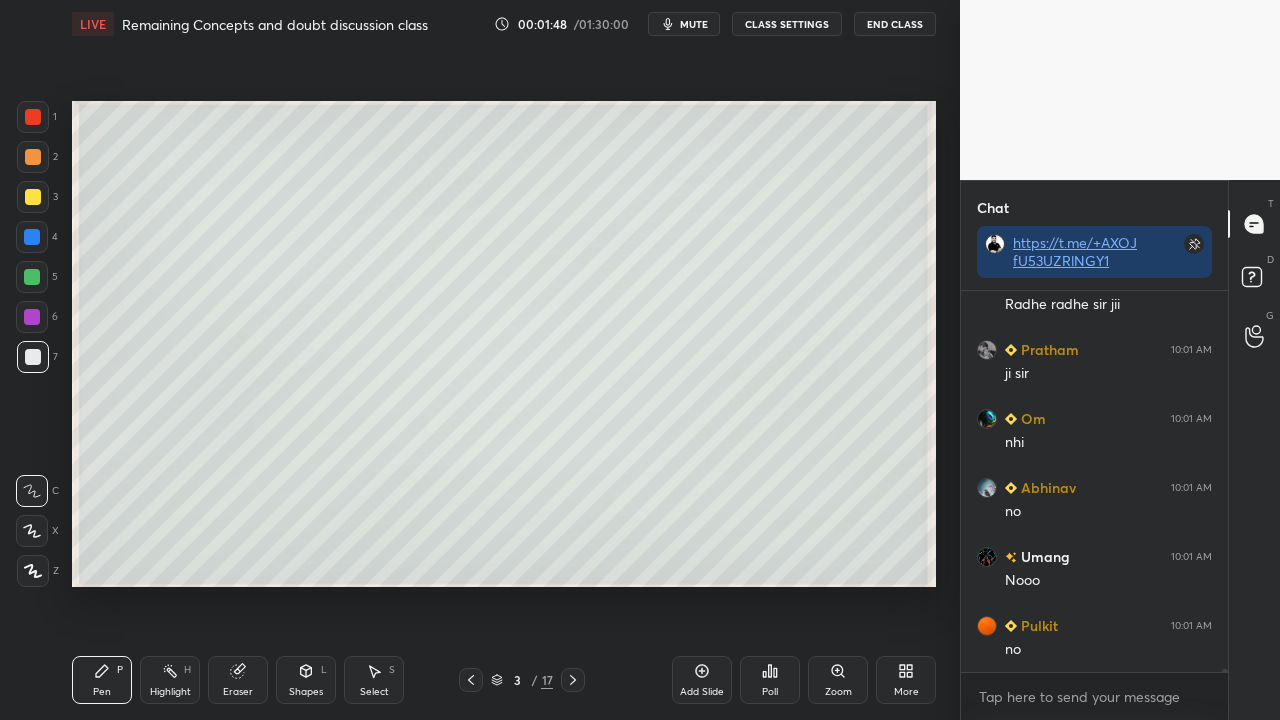 click 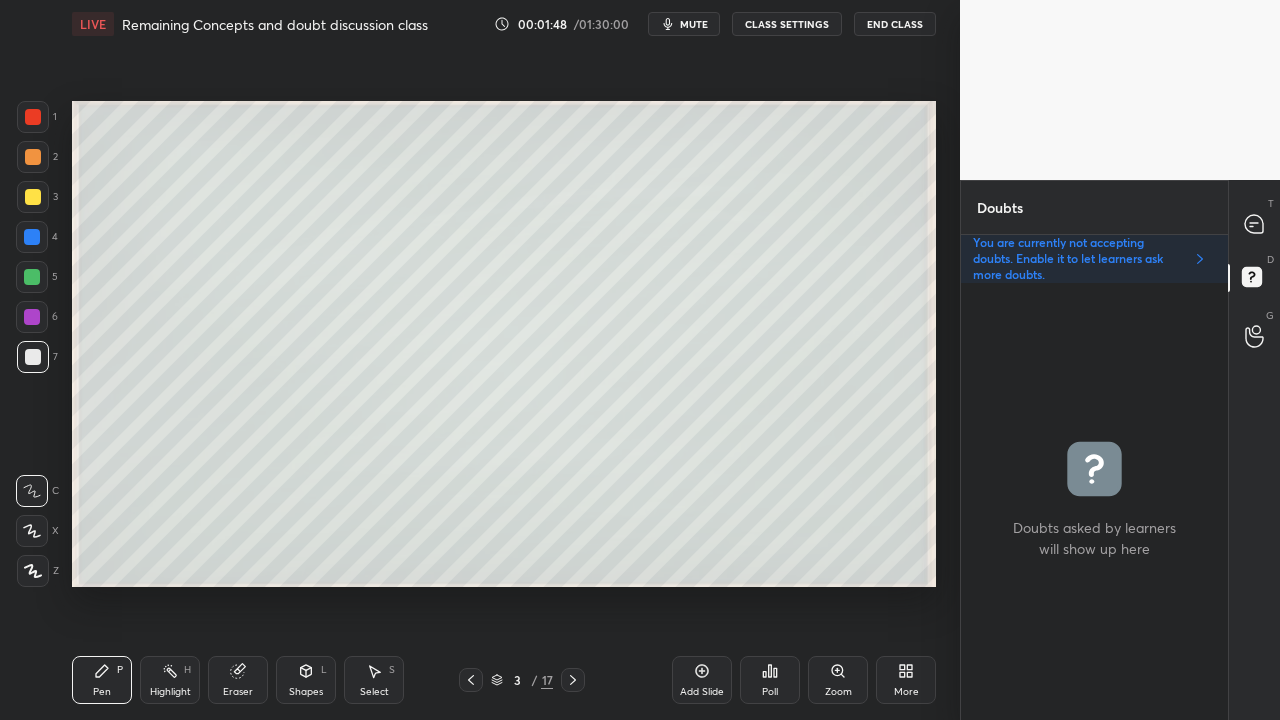 scroll, scrollTop: 6, scrollLeft: 6, axis: both 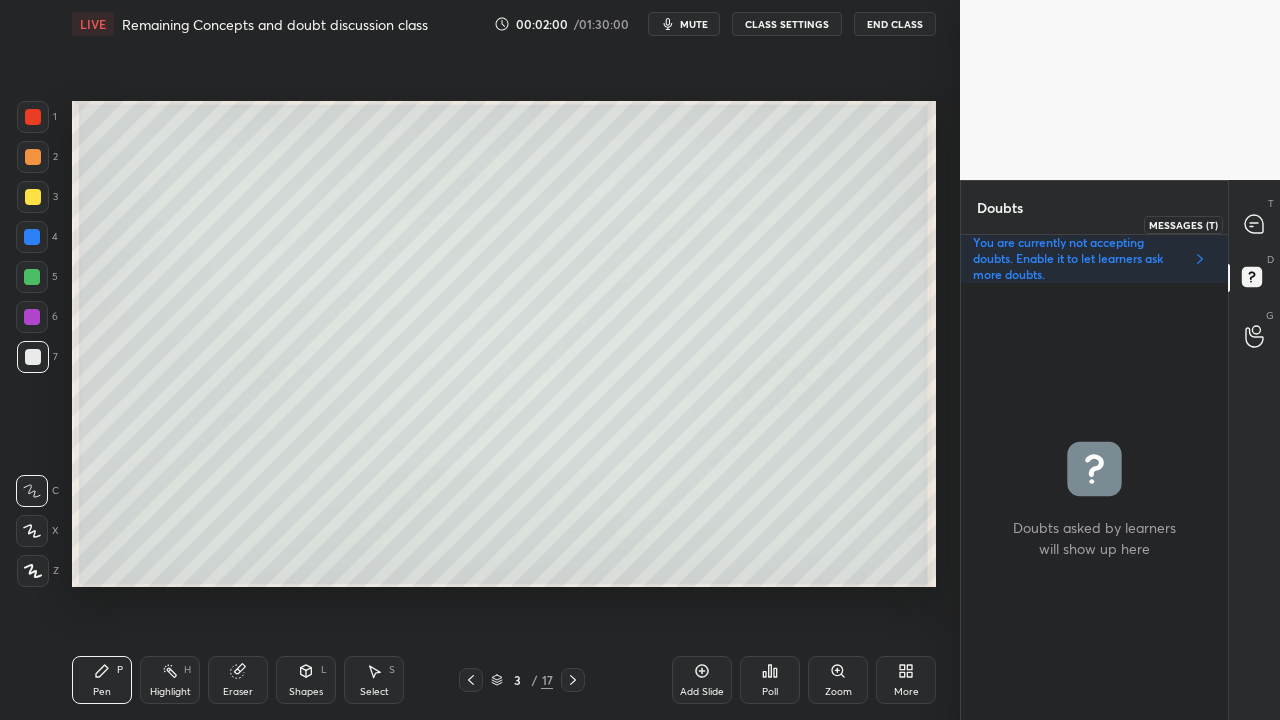 click 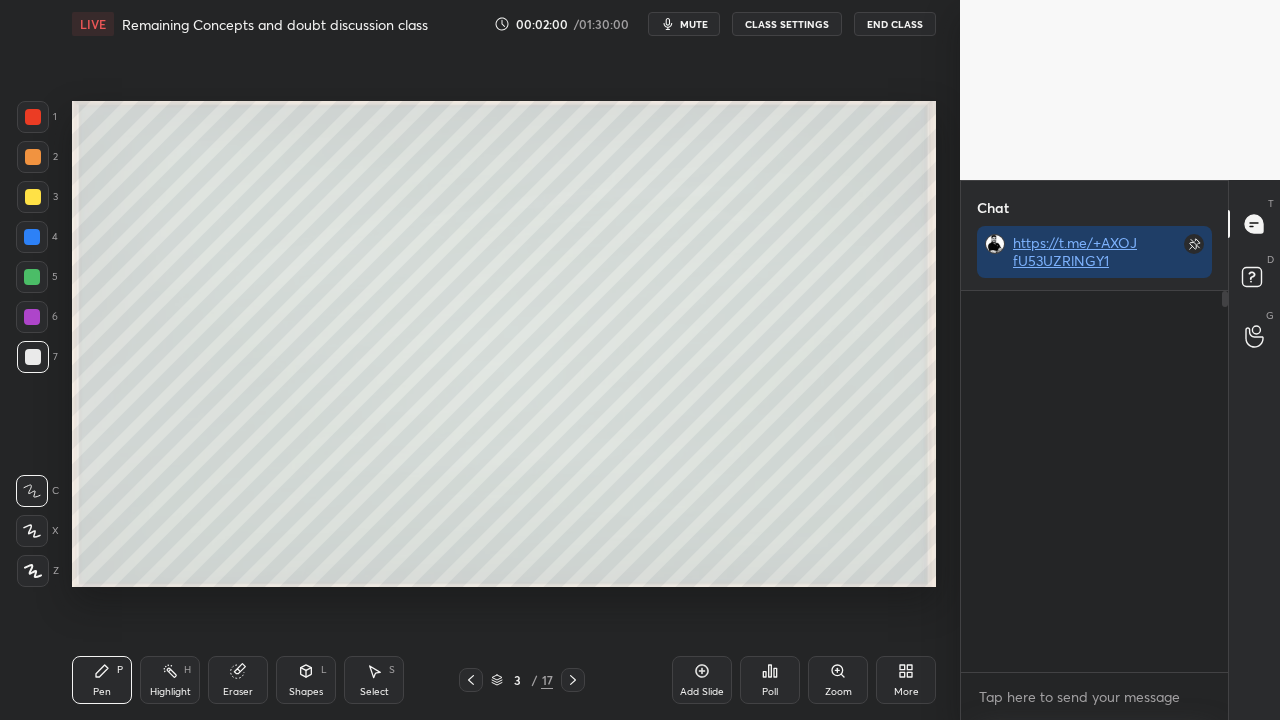 scroll, scrollTop: 423, scrollLeft: 261, axis: both 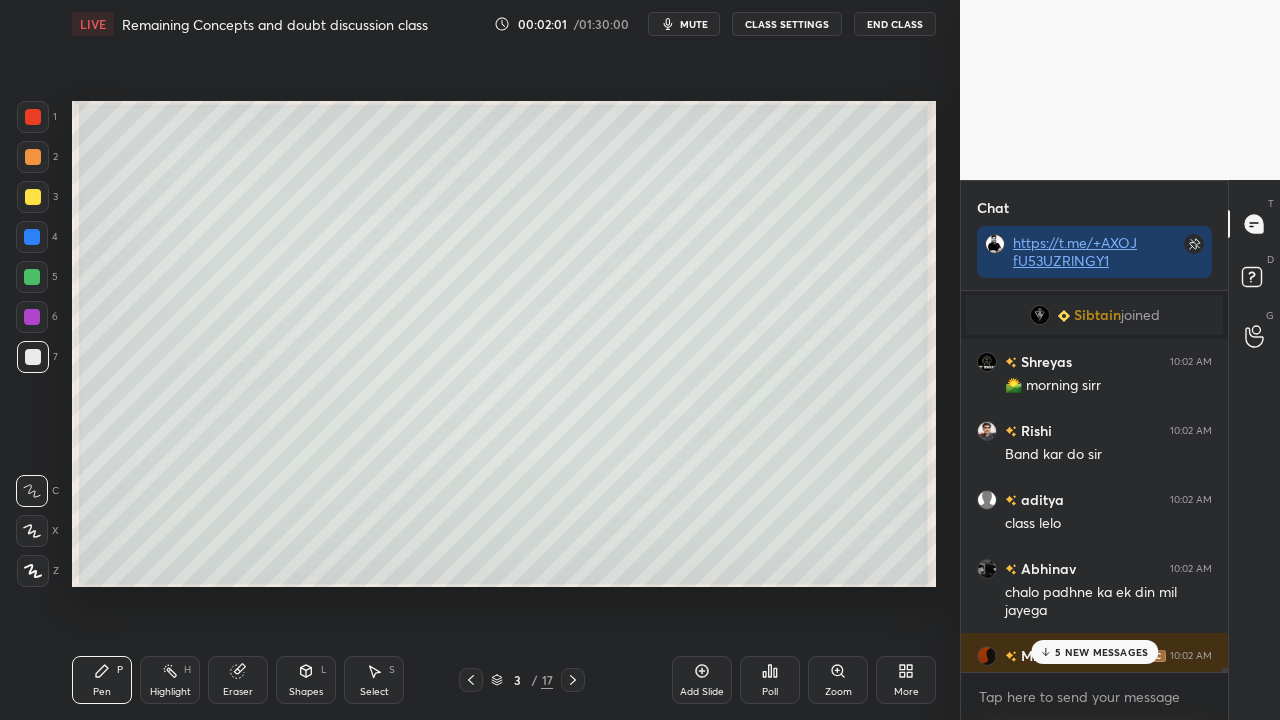 click on "5 NEW MESSAGES" at bounding box center [1101, 652] 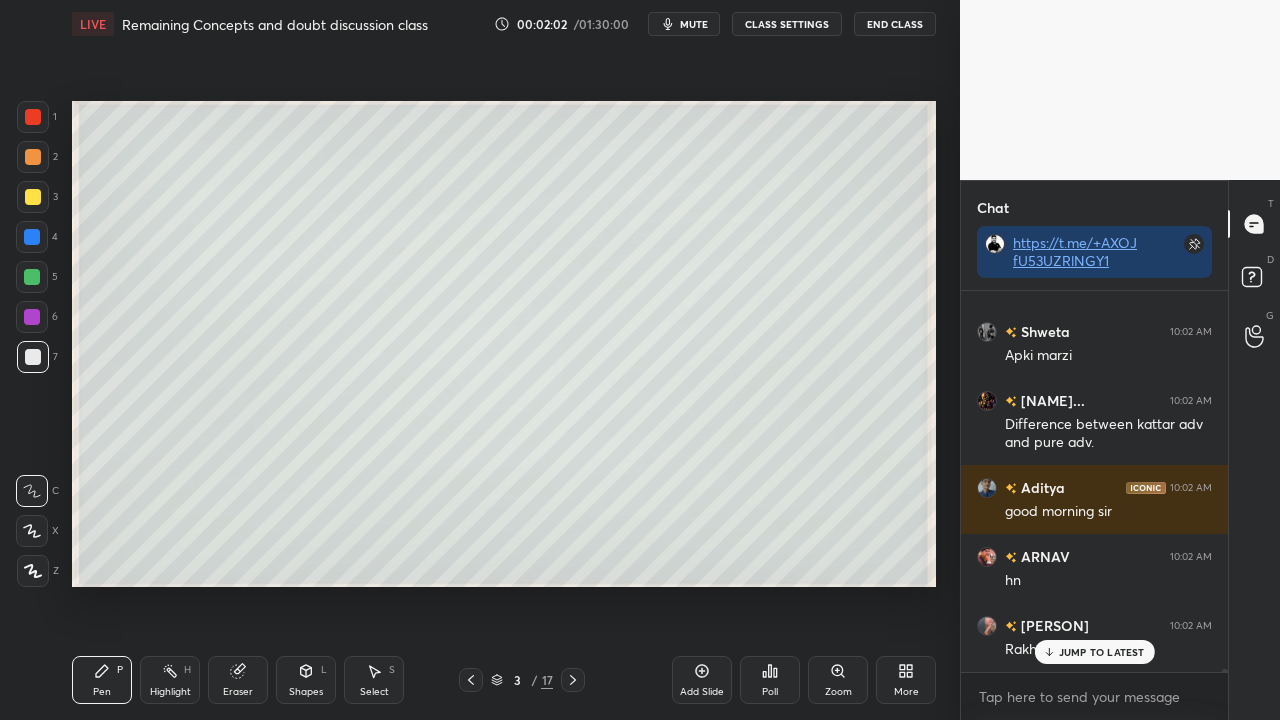 scroll, scrollTop: 48222, scrollLeft: 0, axis: vertical 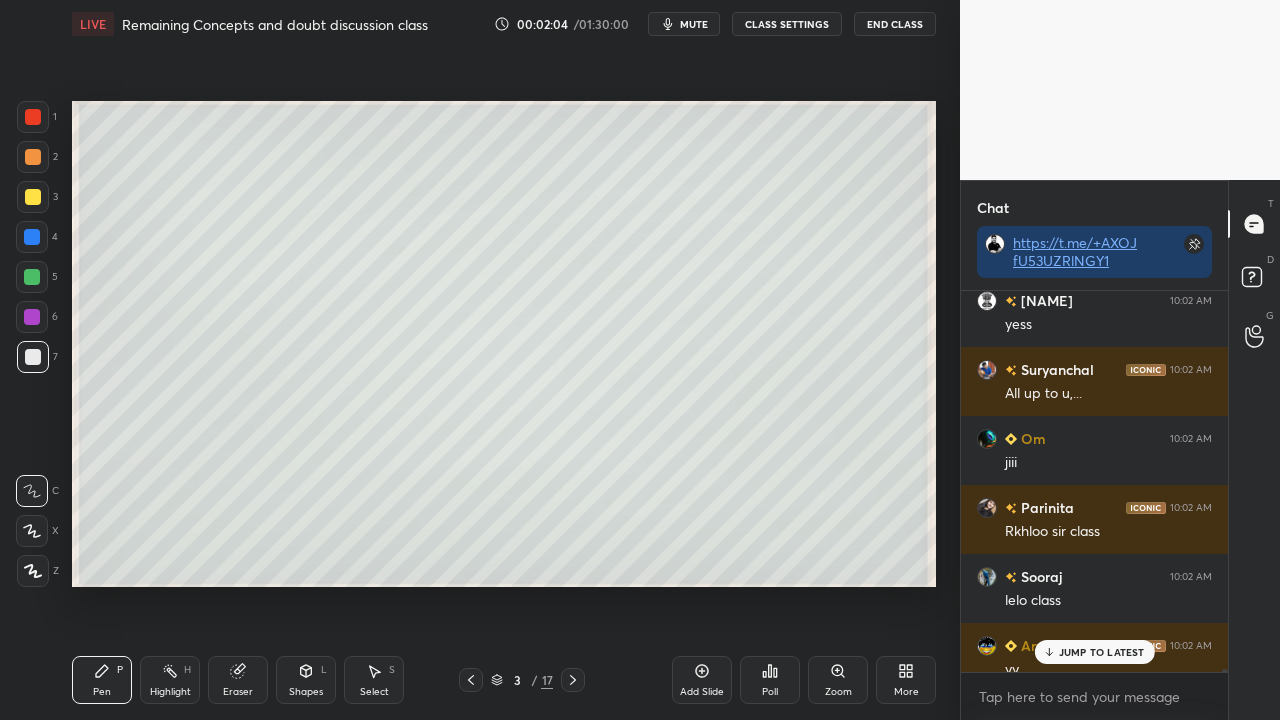 click on "JUMP TO LATEST" at bounding box center [1102, 652] 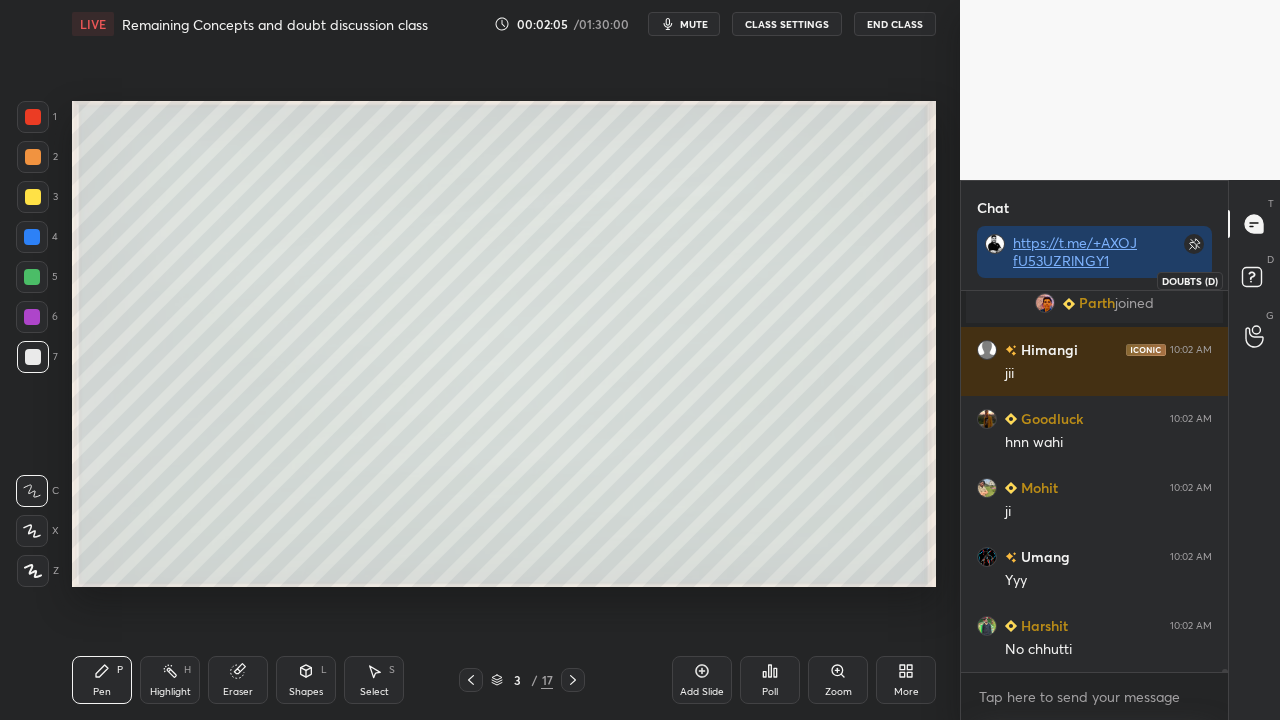 scroll, scrollTop: 50134, scrollLeft: 0, axis: vertical 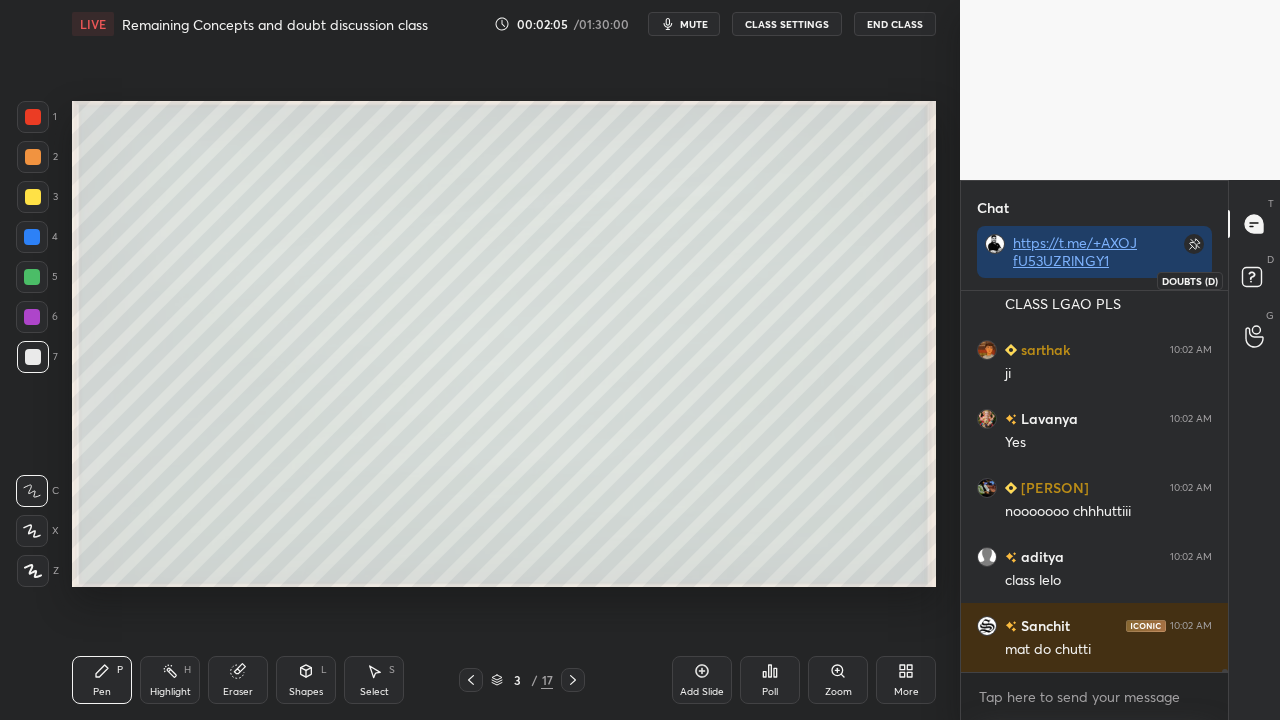 click 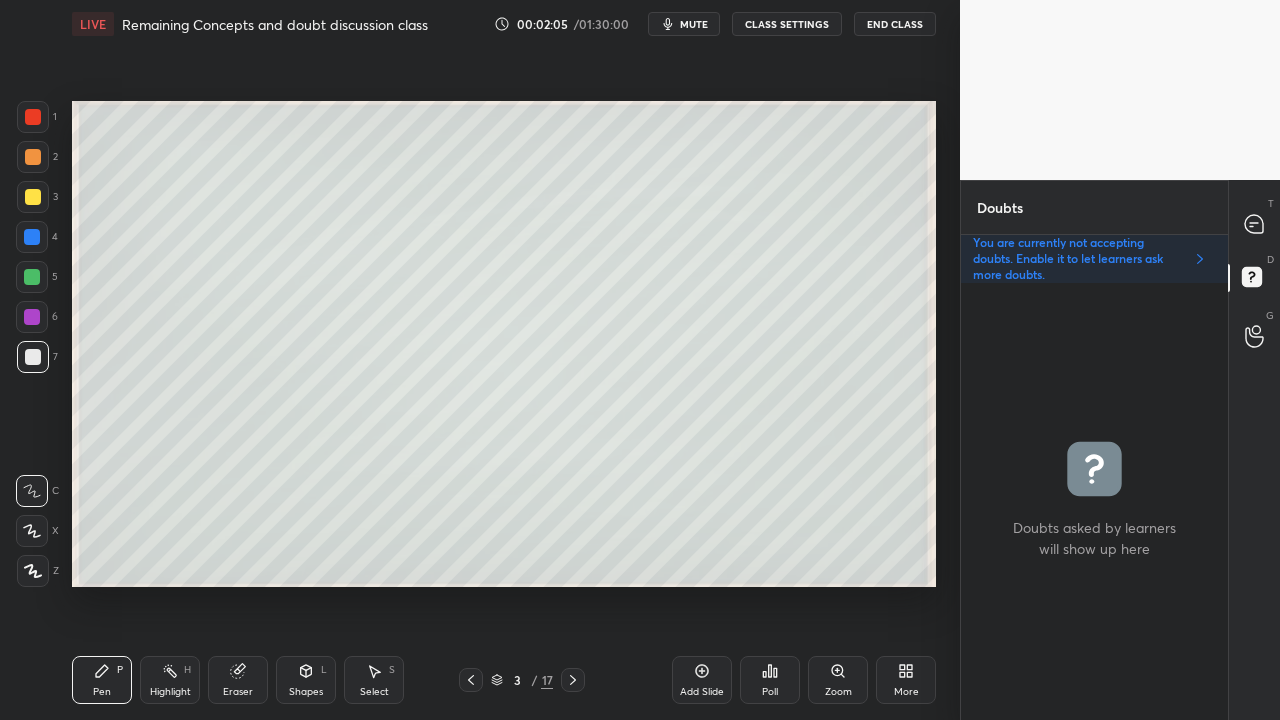 scroll, scrollTop: 6, scrollLeft: 6, axis: both 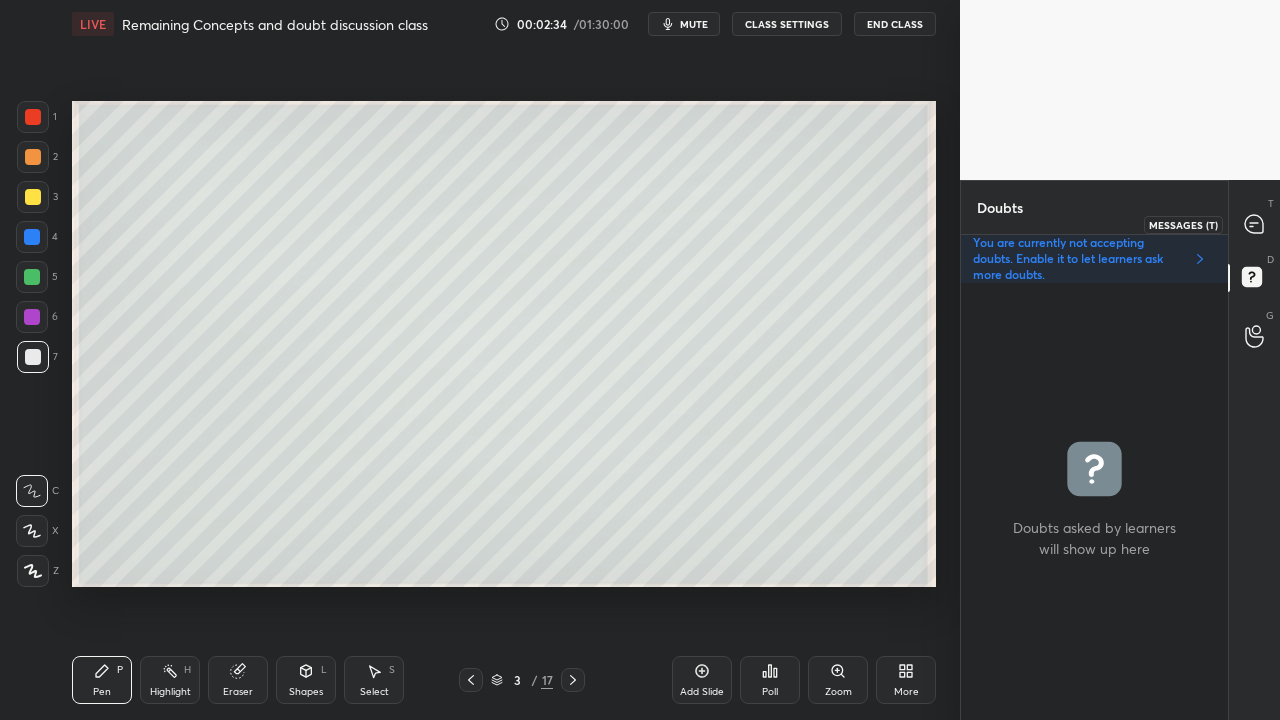 click 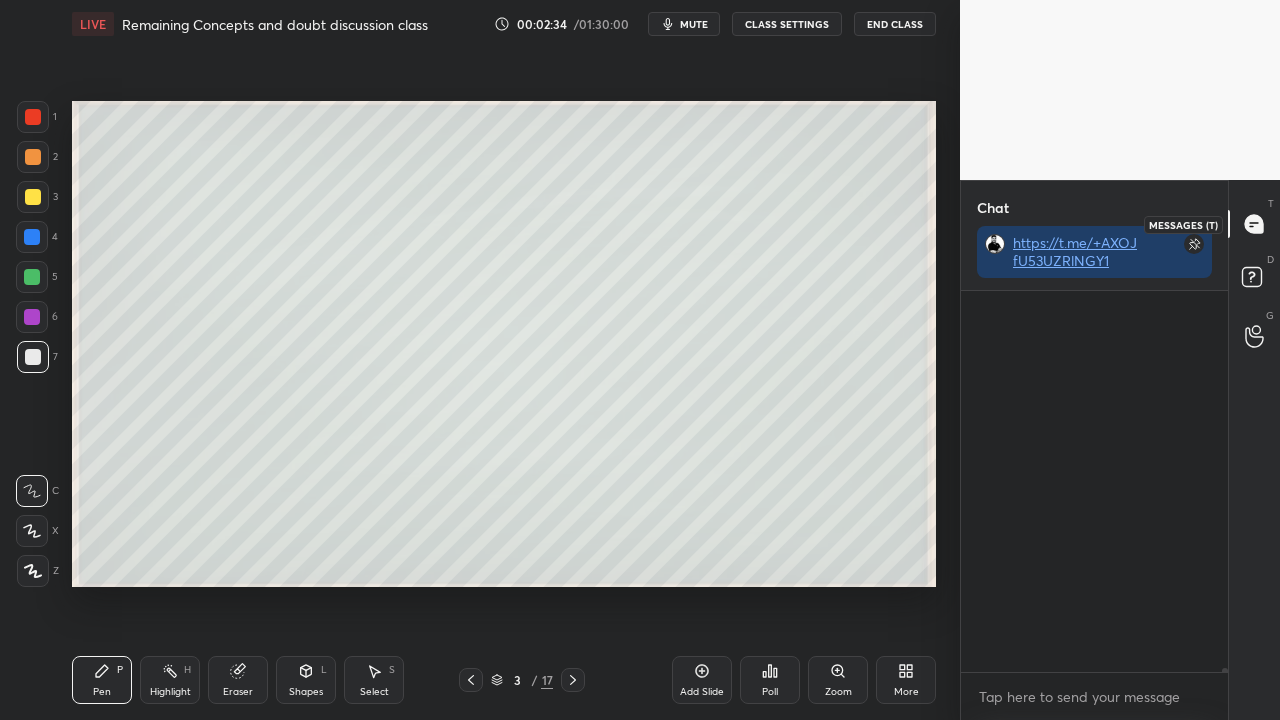 scroll, scrollTop: 423, scrollLeft: 261, axis: both 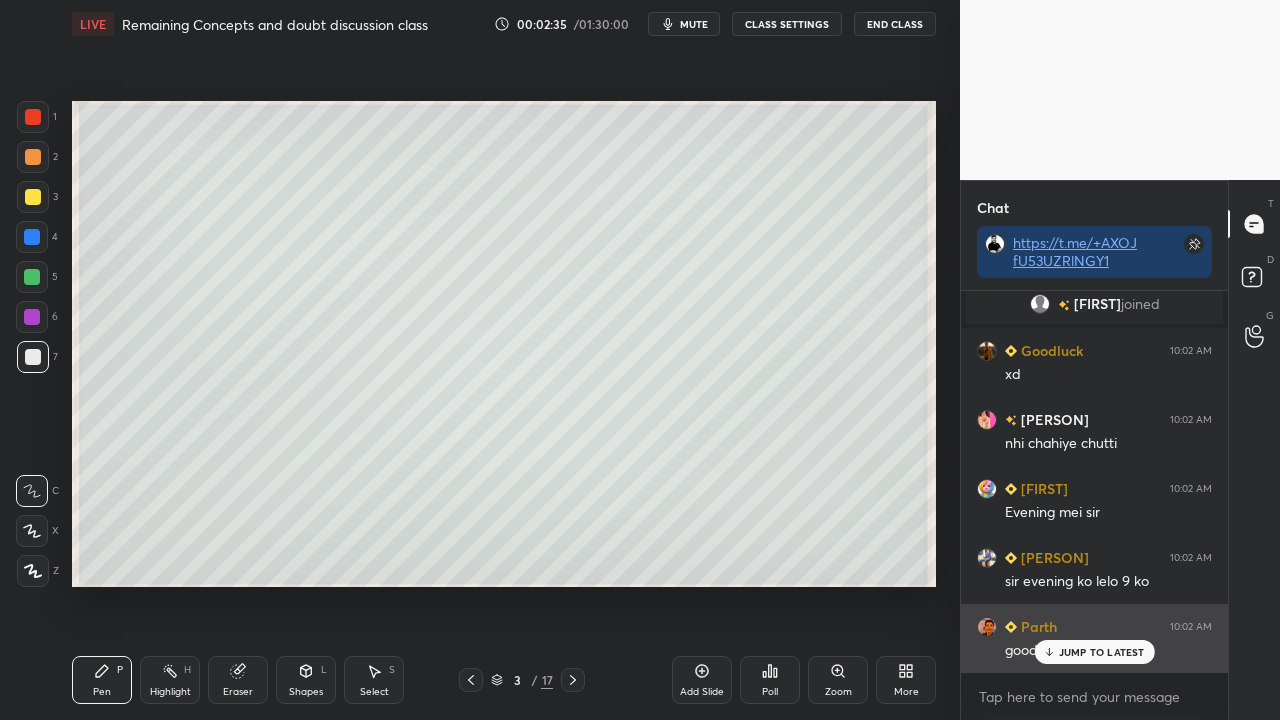 click on "JUMP TO LATEST" at bounding box center [1102, 652] 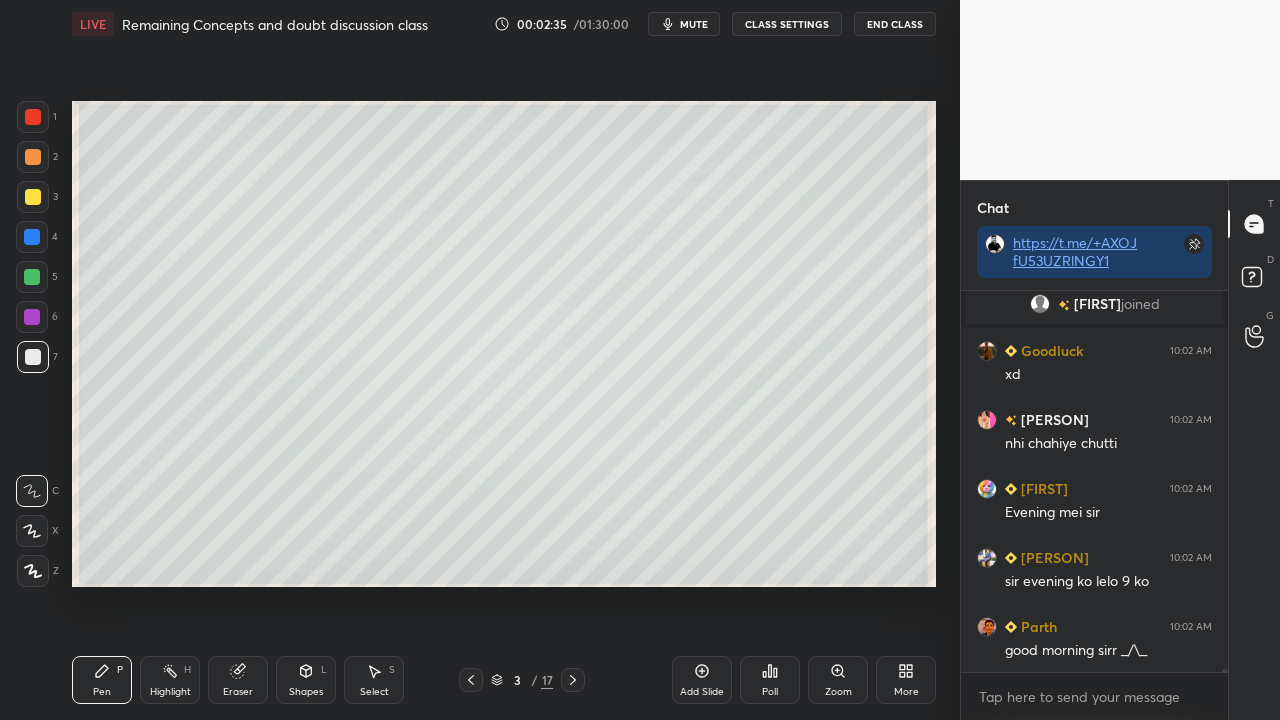 scroll, scrollTop: 54788, scrollLeft: 0, axis: vertical 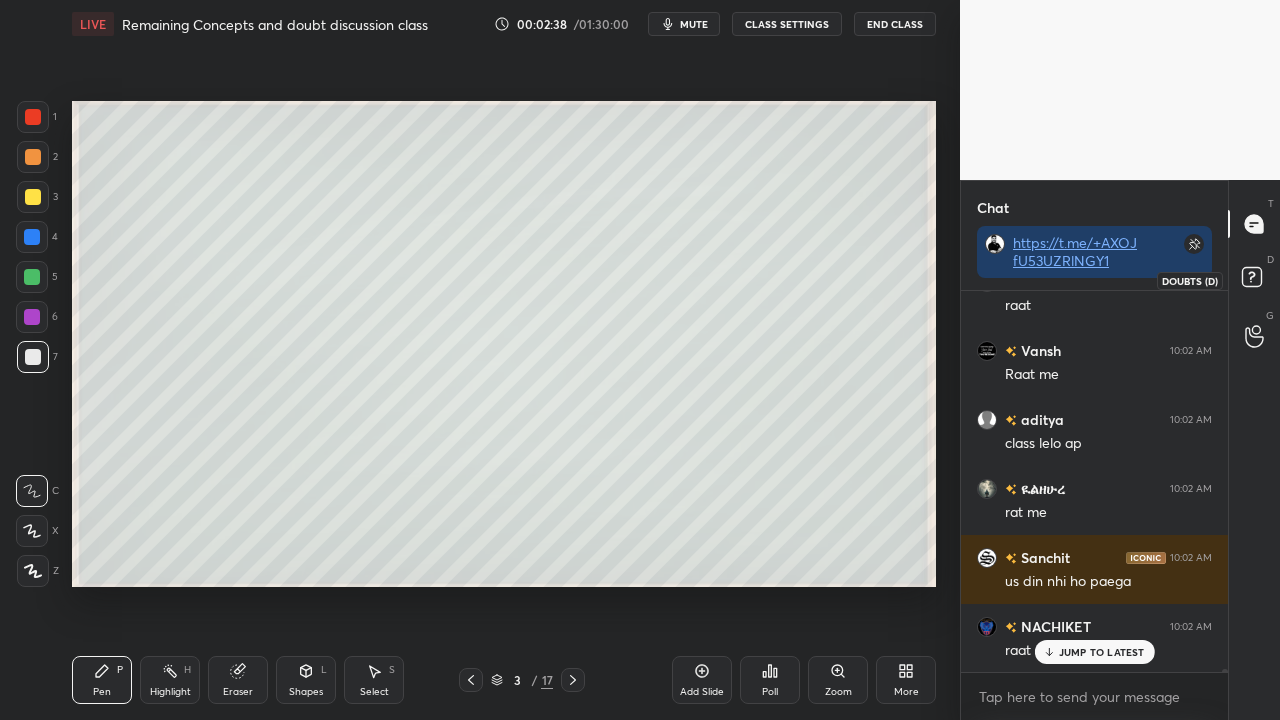 click 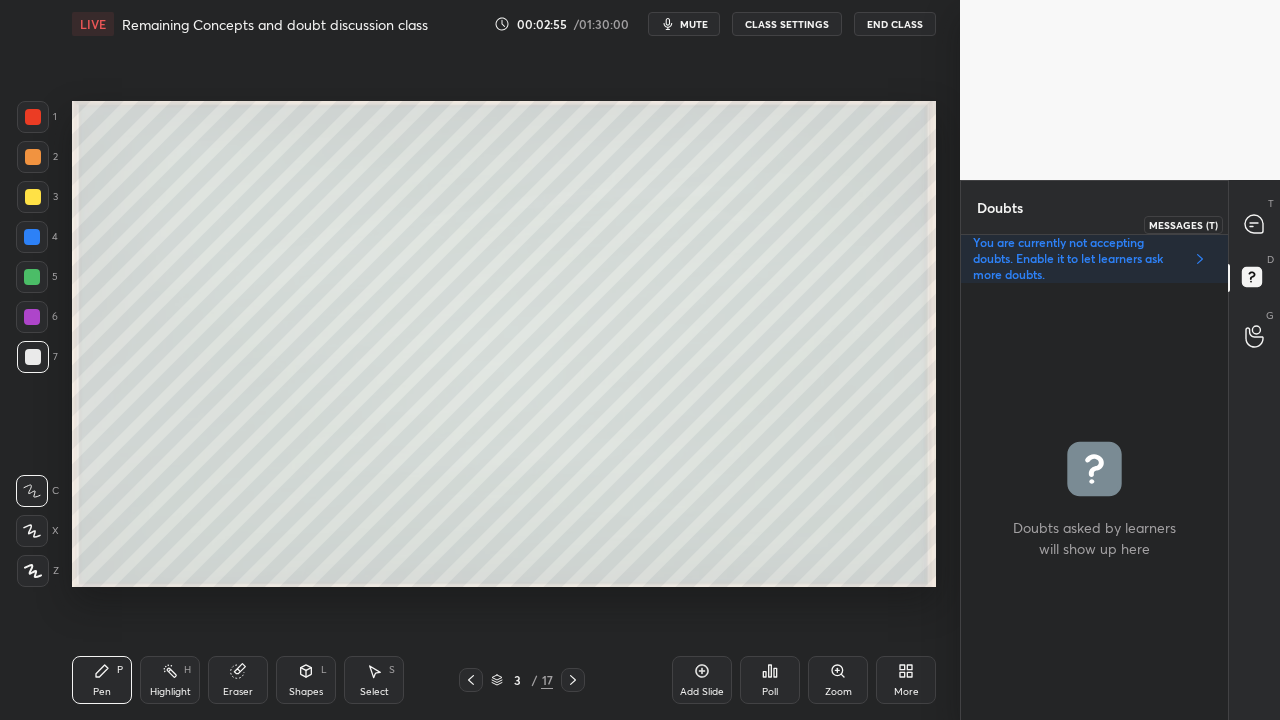 click 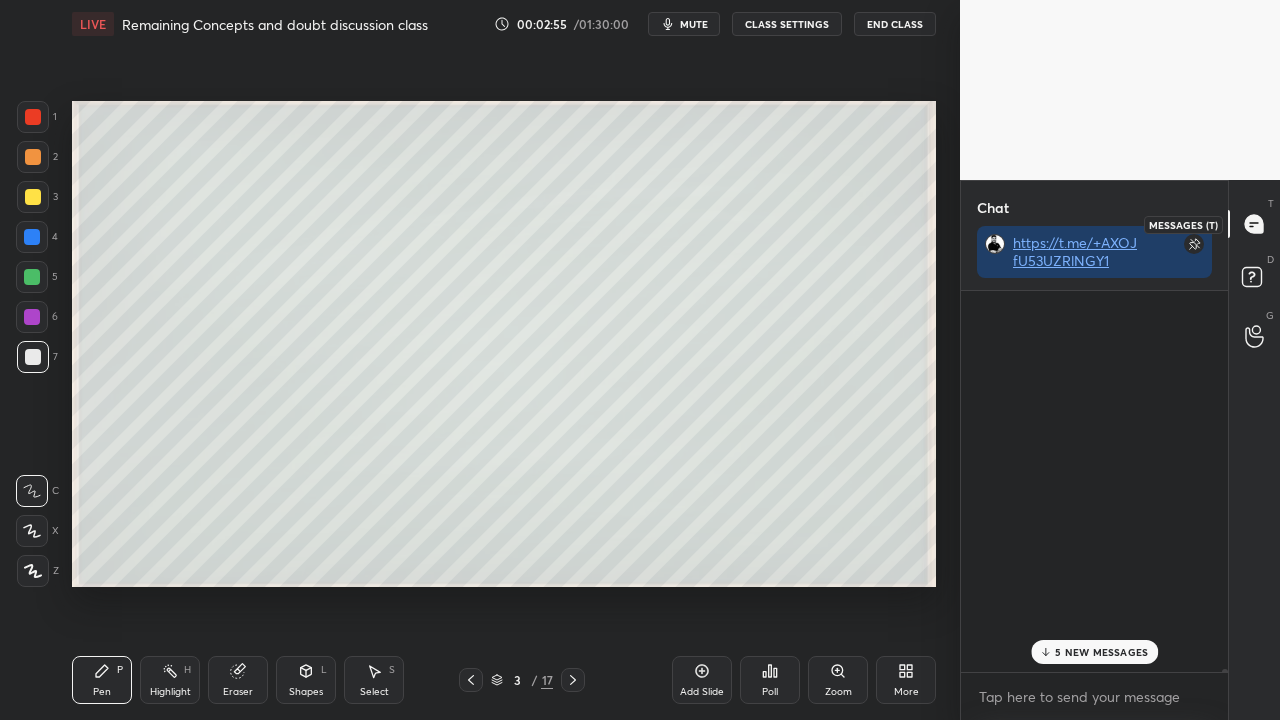 scroll, scrollTop: 59475, scrollLeft: 0, axis: vertical 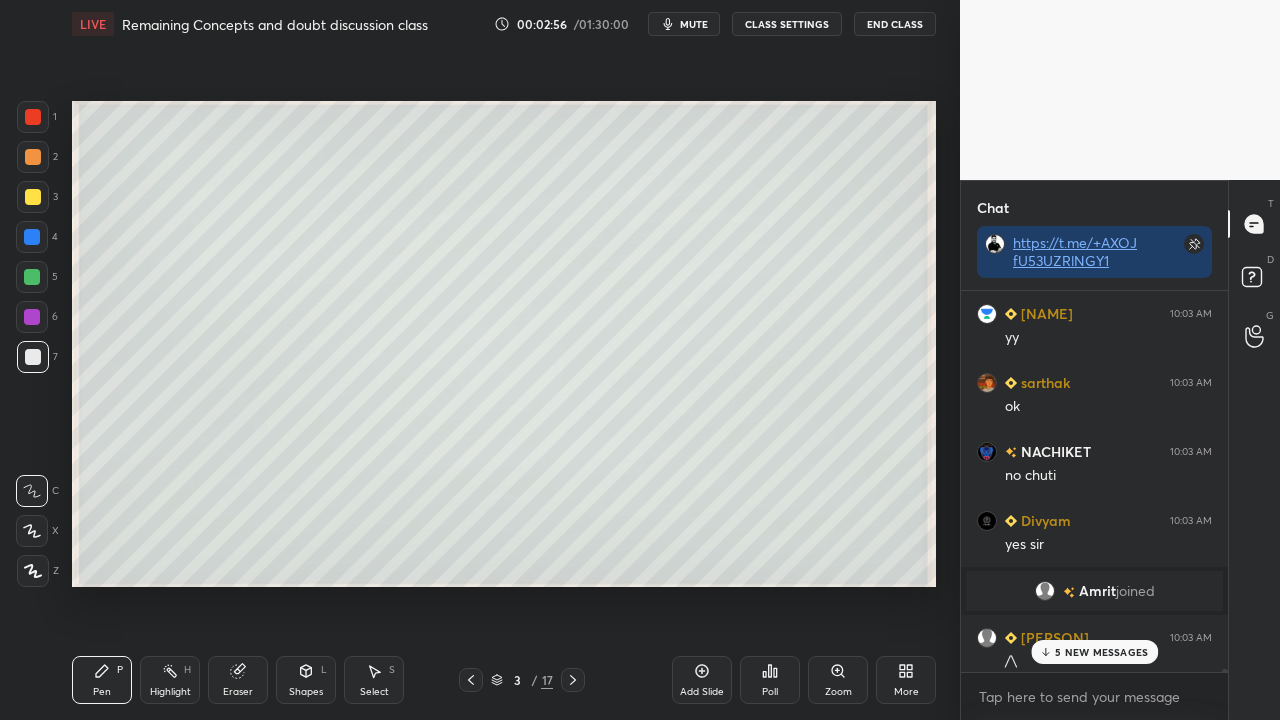 click on "5 NEW MESSAGES" at bounding box center (1101, 652) 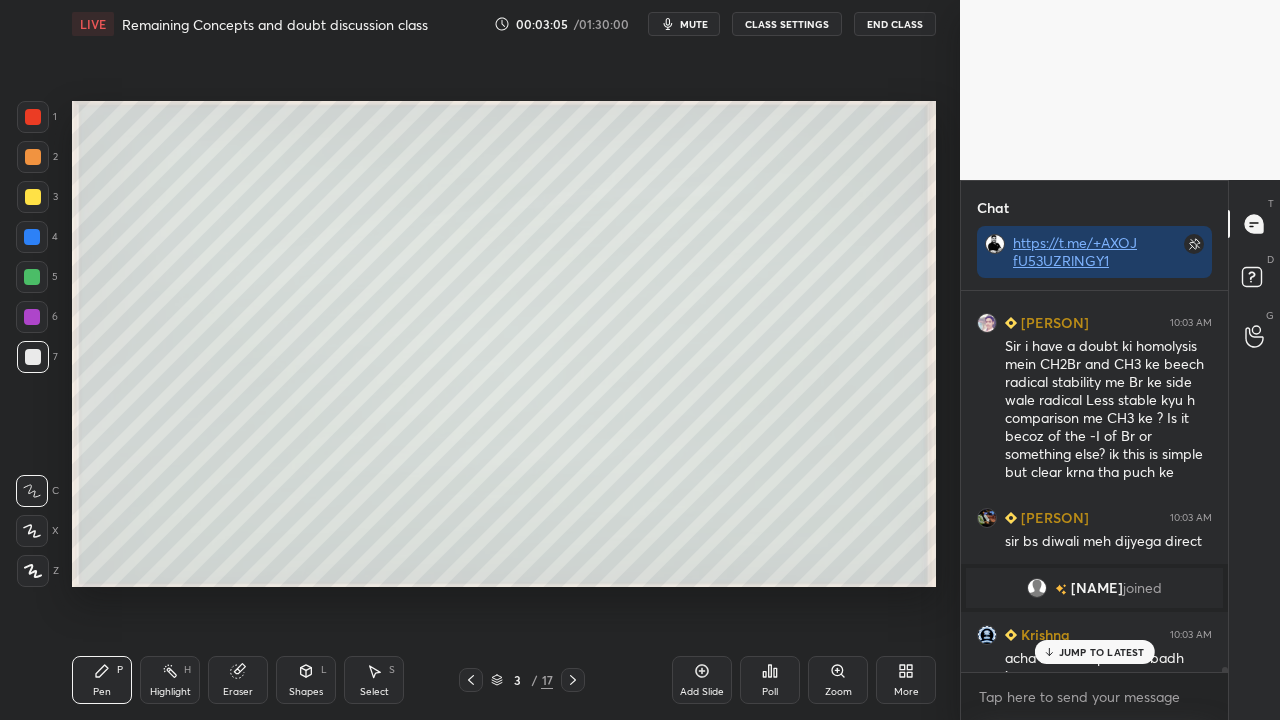 scroll, scrollTop: 62140, scrollLeft: 0, axis: vertical 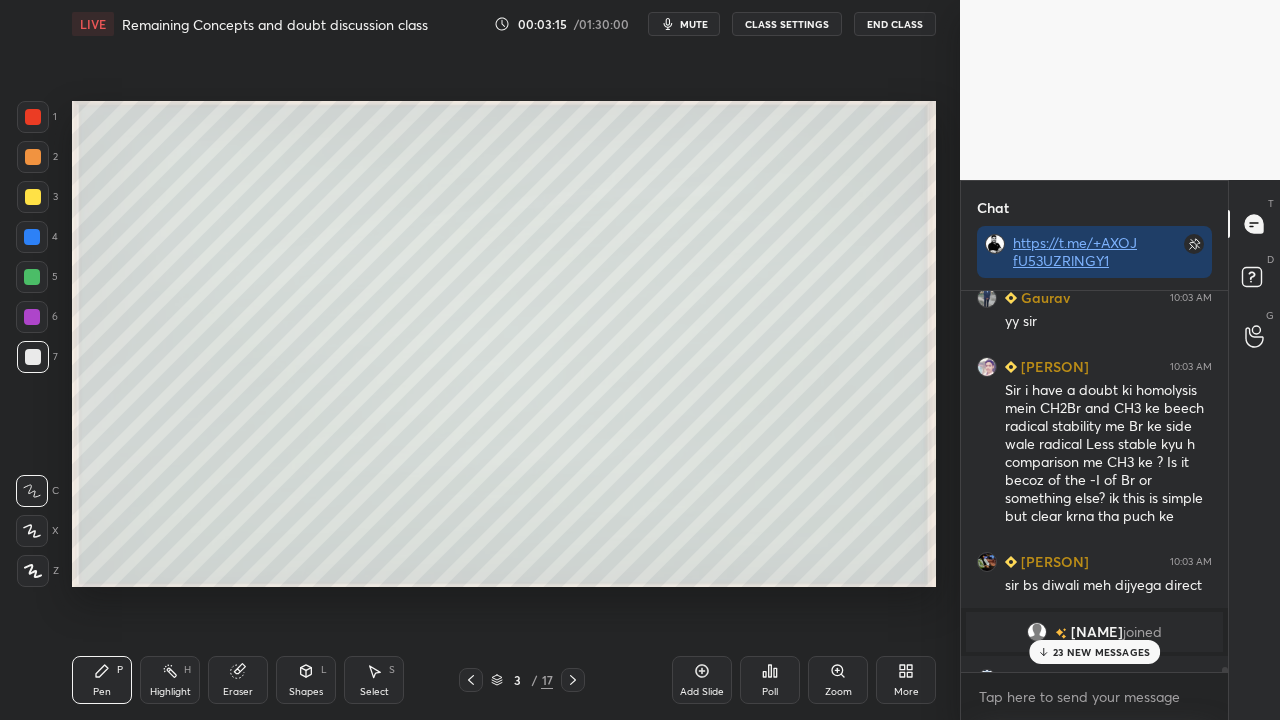 click on "23 NEW MESSAGES" at bounding box center (1101, 652) 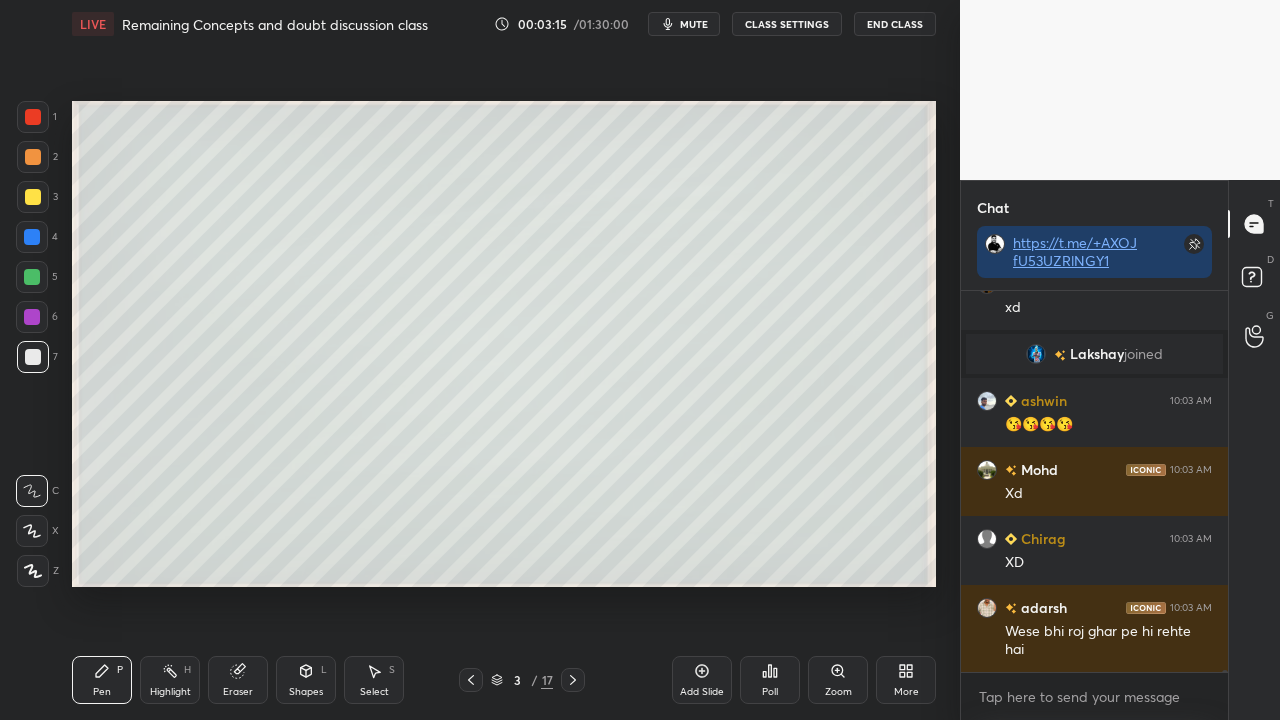scroll, scrollTop: 63924, scrollLeft: 0, axis: vertical 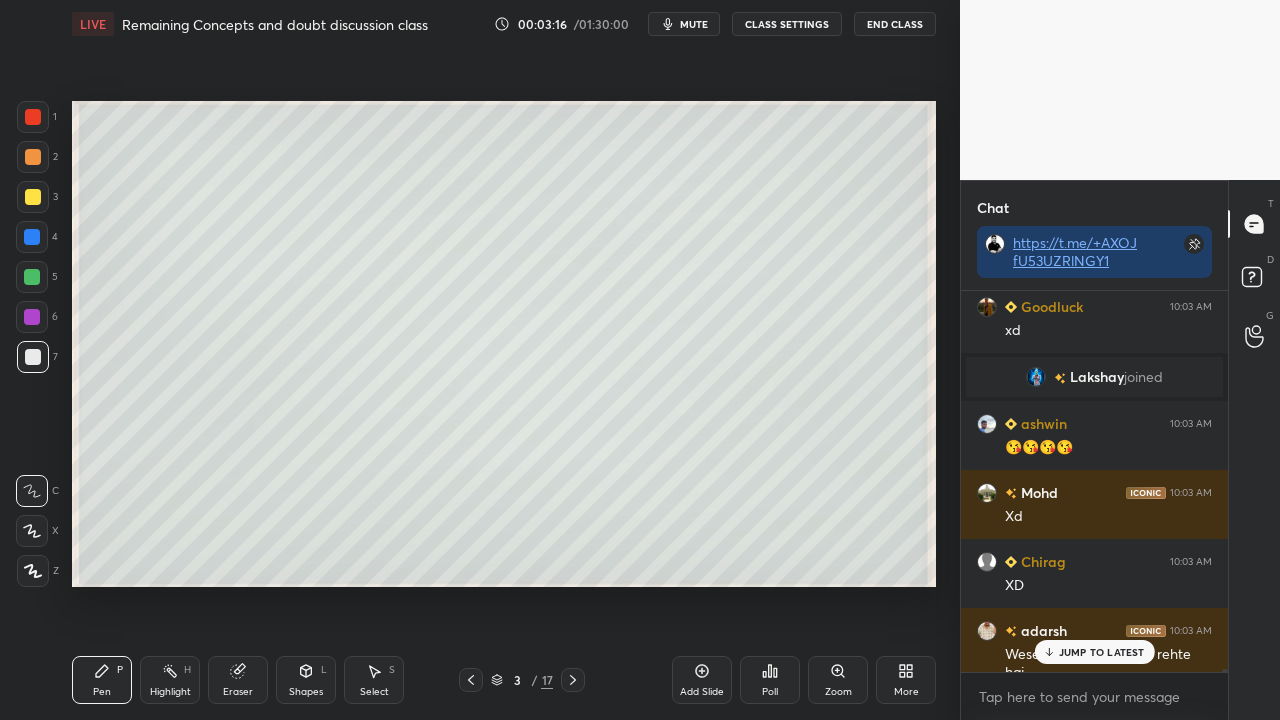 click on "JUMP TO LATEST" at bounding box center [1102, 652] 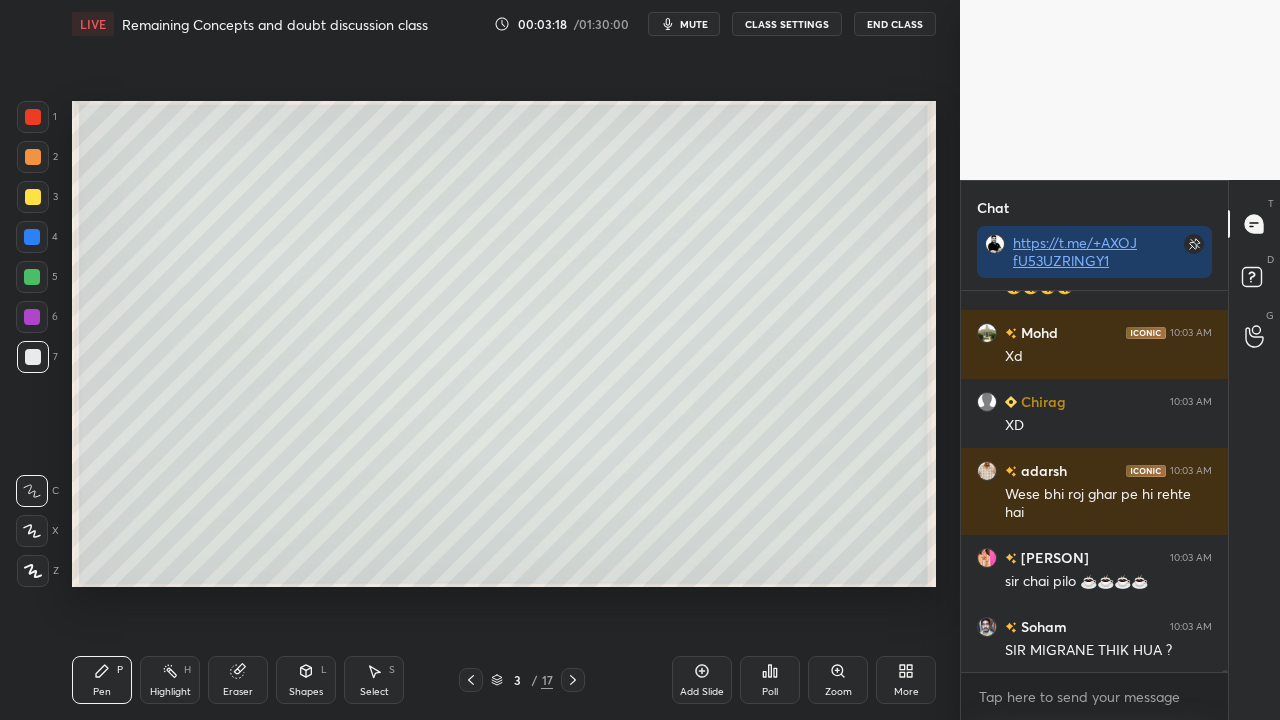 scroll, scrollTop: 64154, scrollLeft: 0, axis: vertical 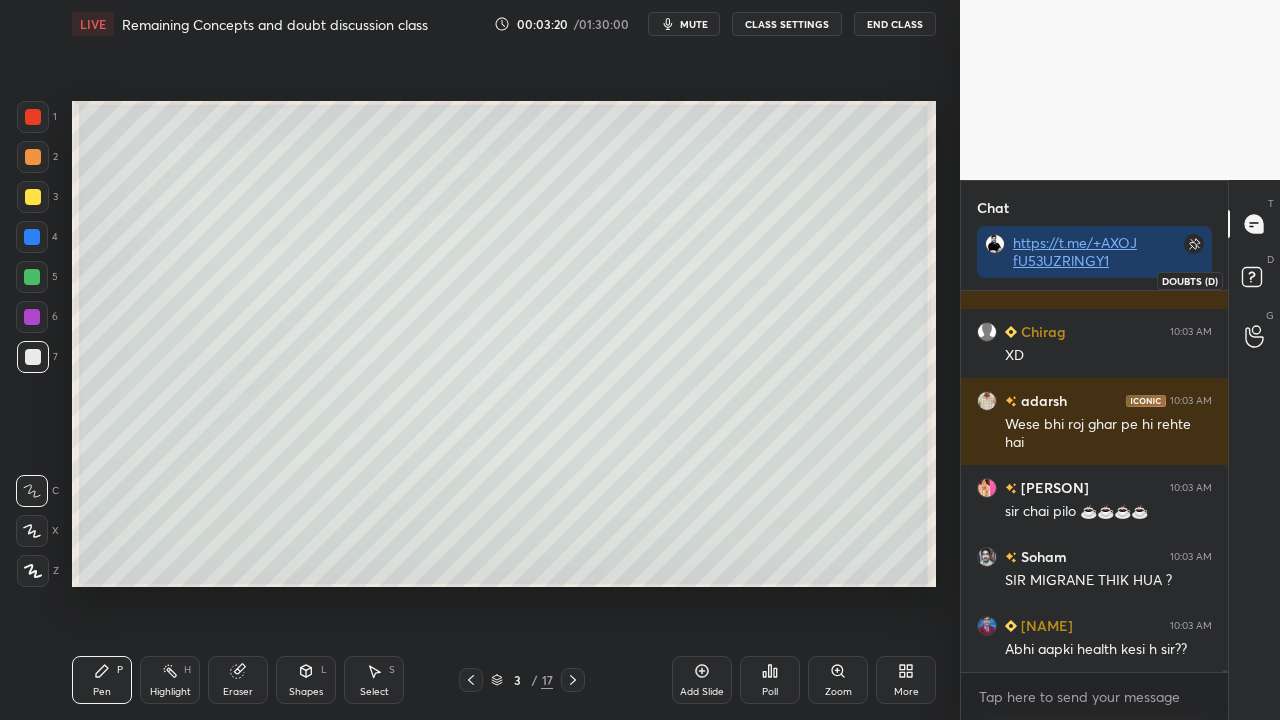 click 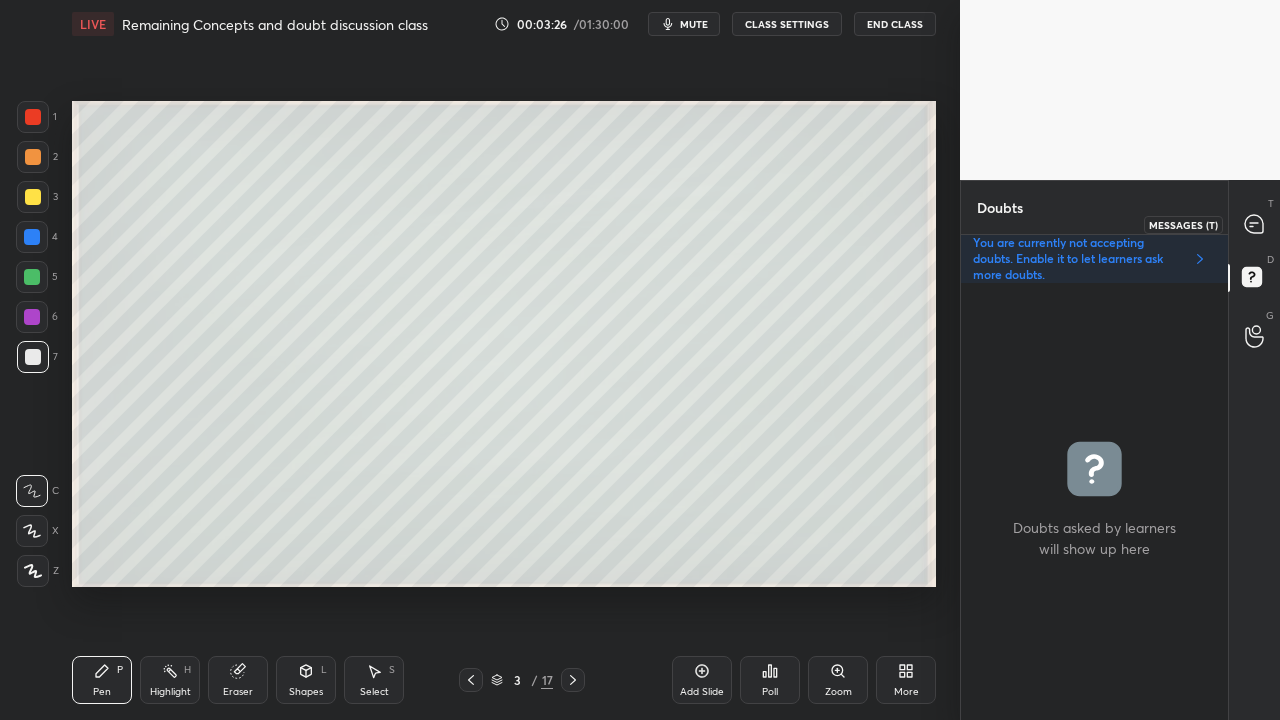 click 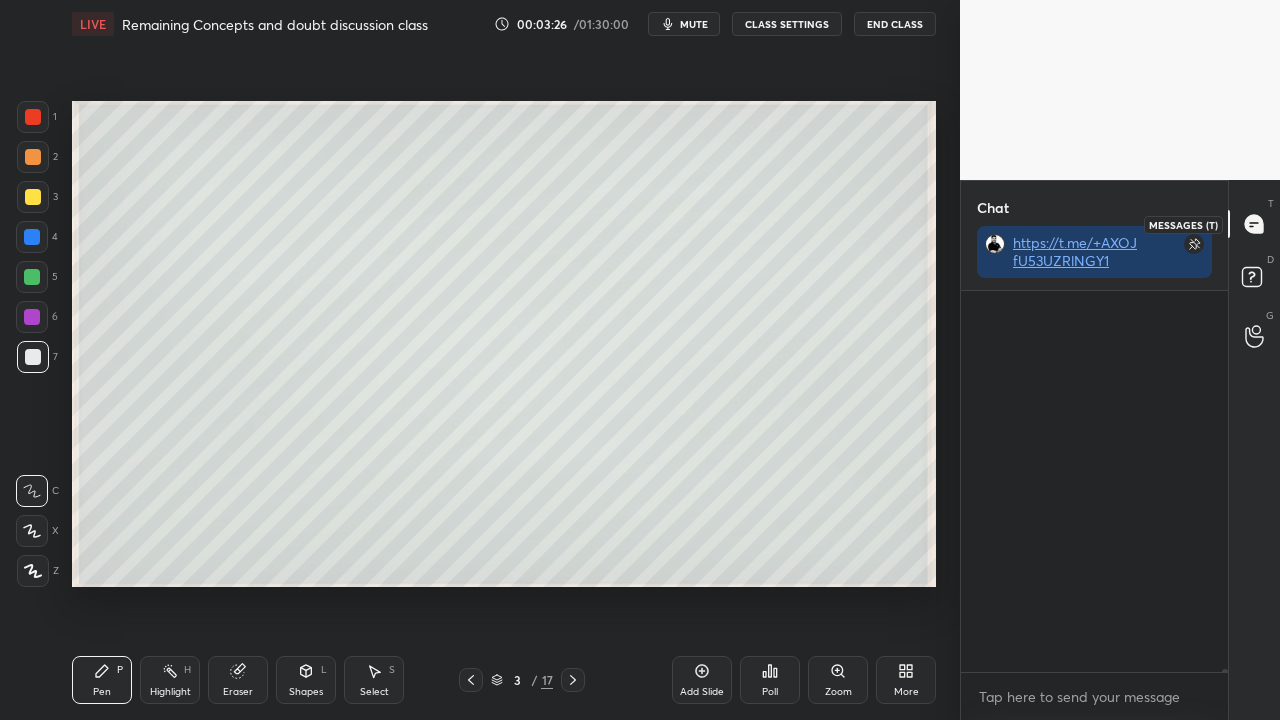 scroll, scrollTop: 64404, scrollLeft: 0, axis: vertical 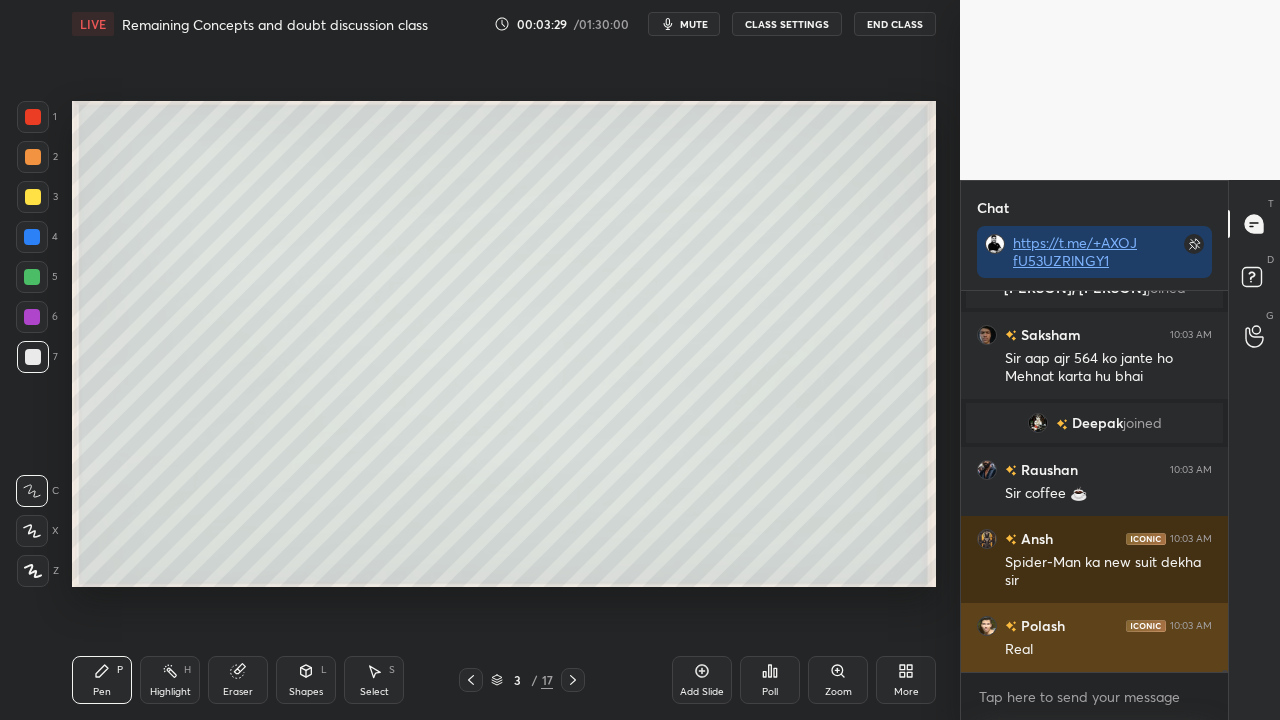 click on "Real" at bounding box center (1108, 650) 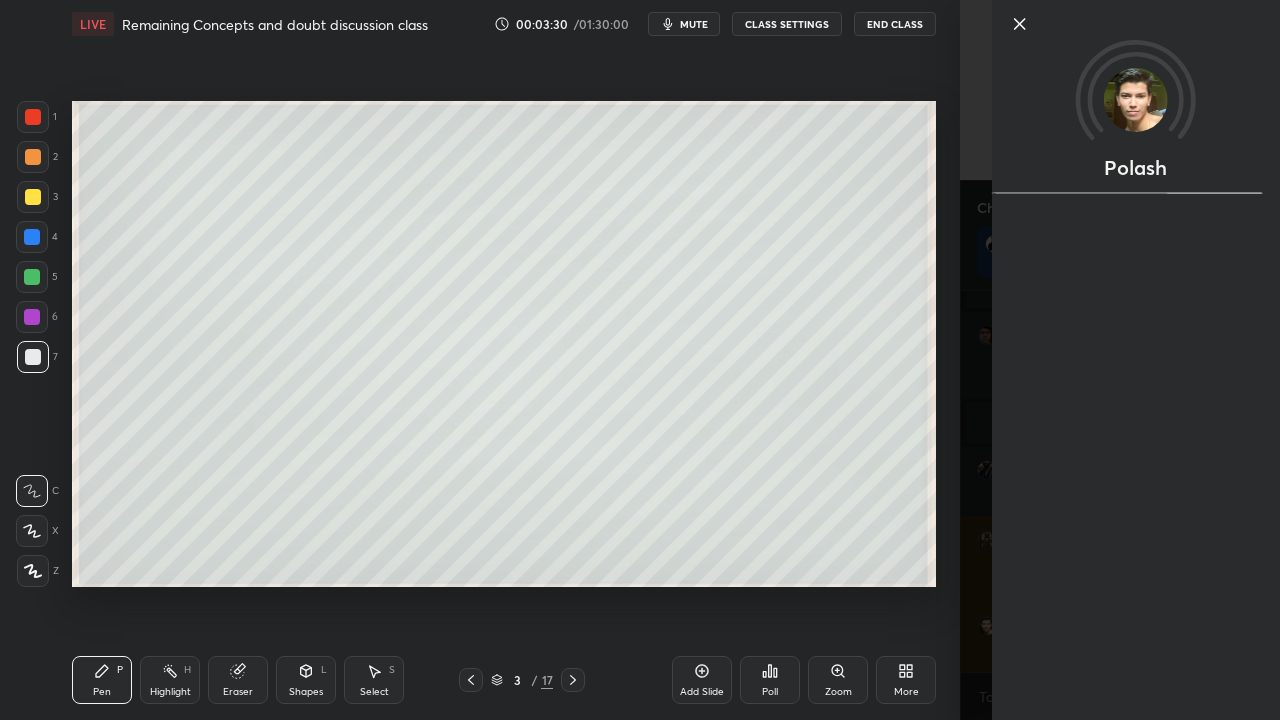 click on "Polash" at bounding box center (1120, 360) 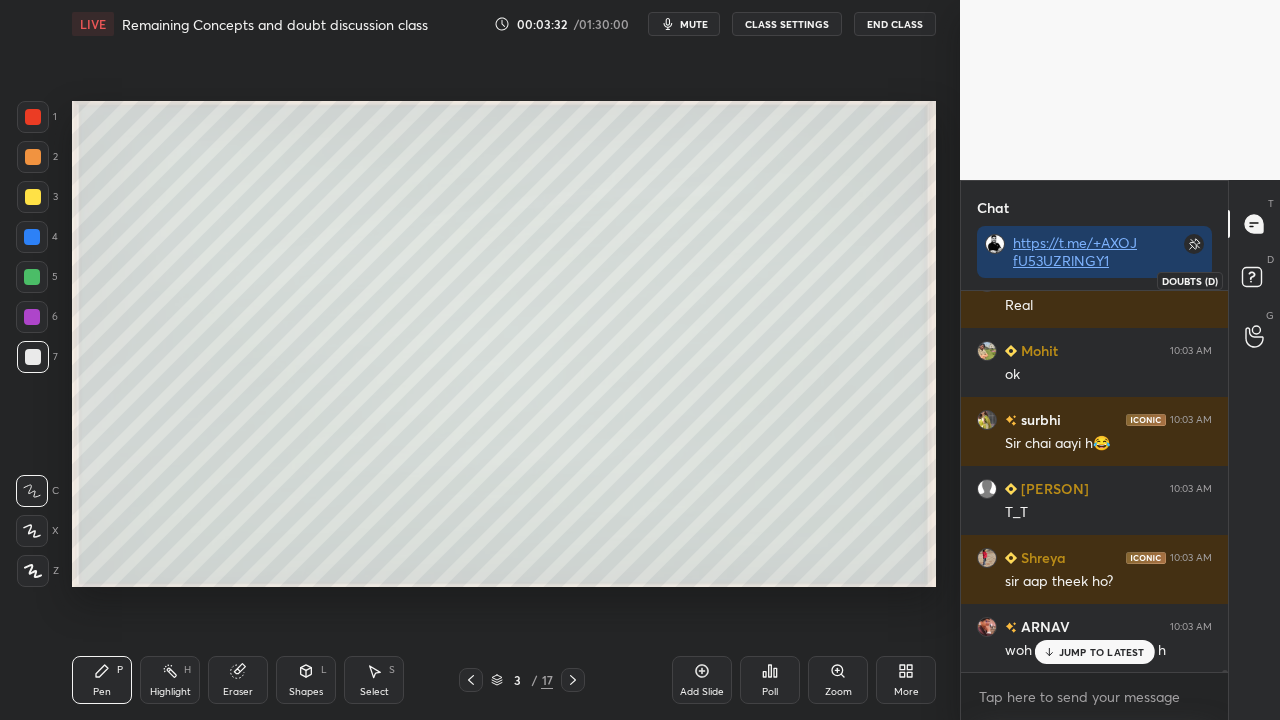 click 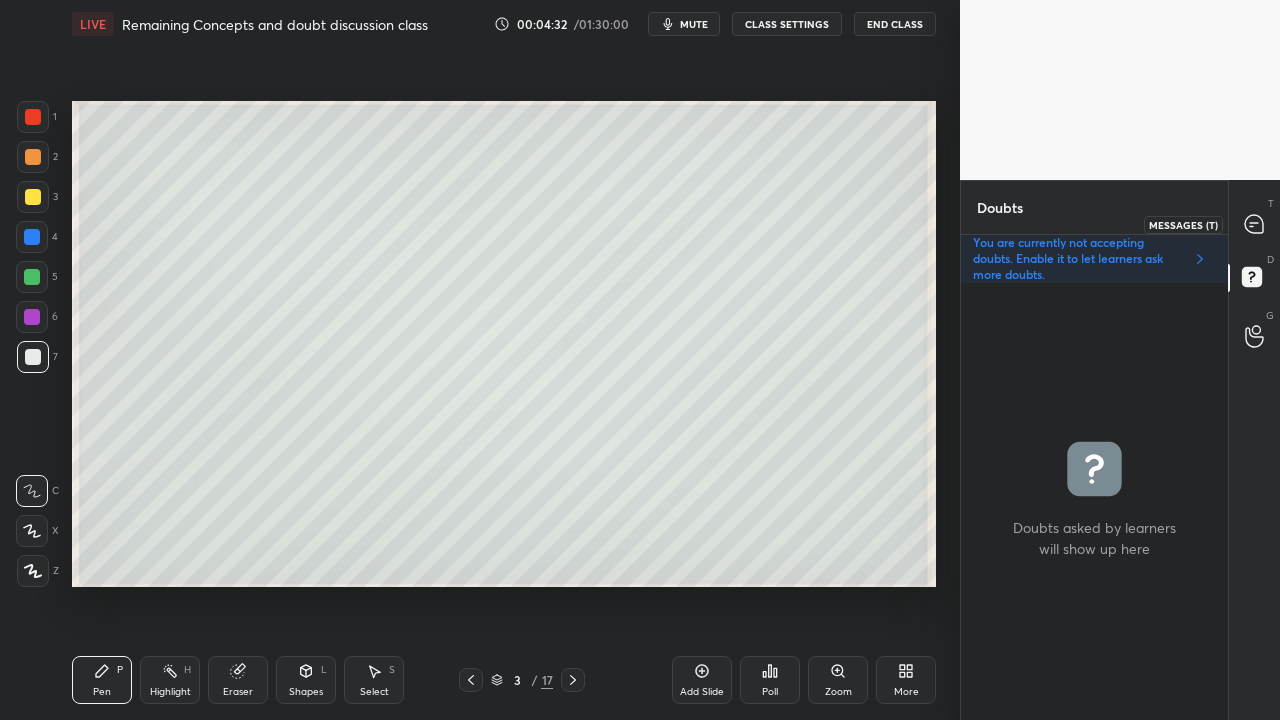 click 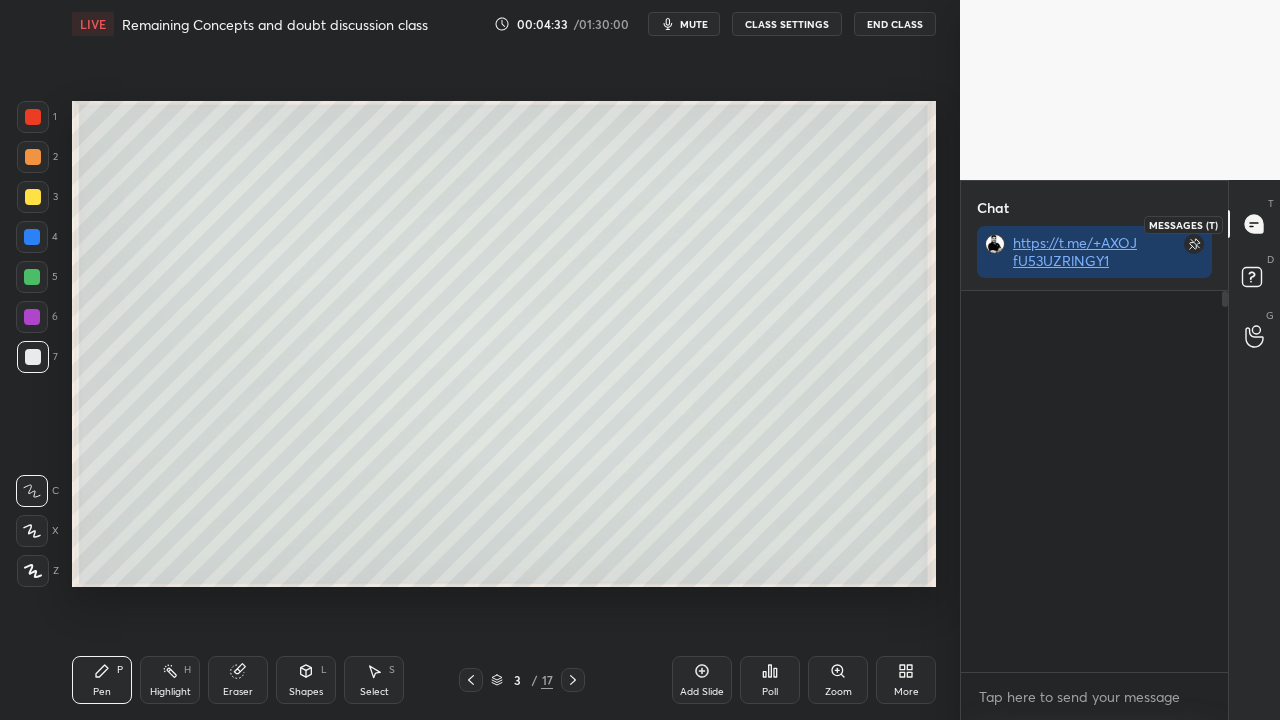 scroll, scrollTop: 423, scrollLeft: 261, axis: both 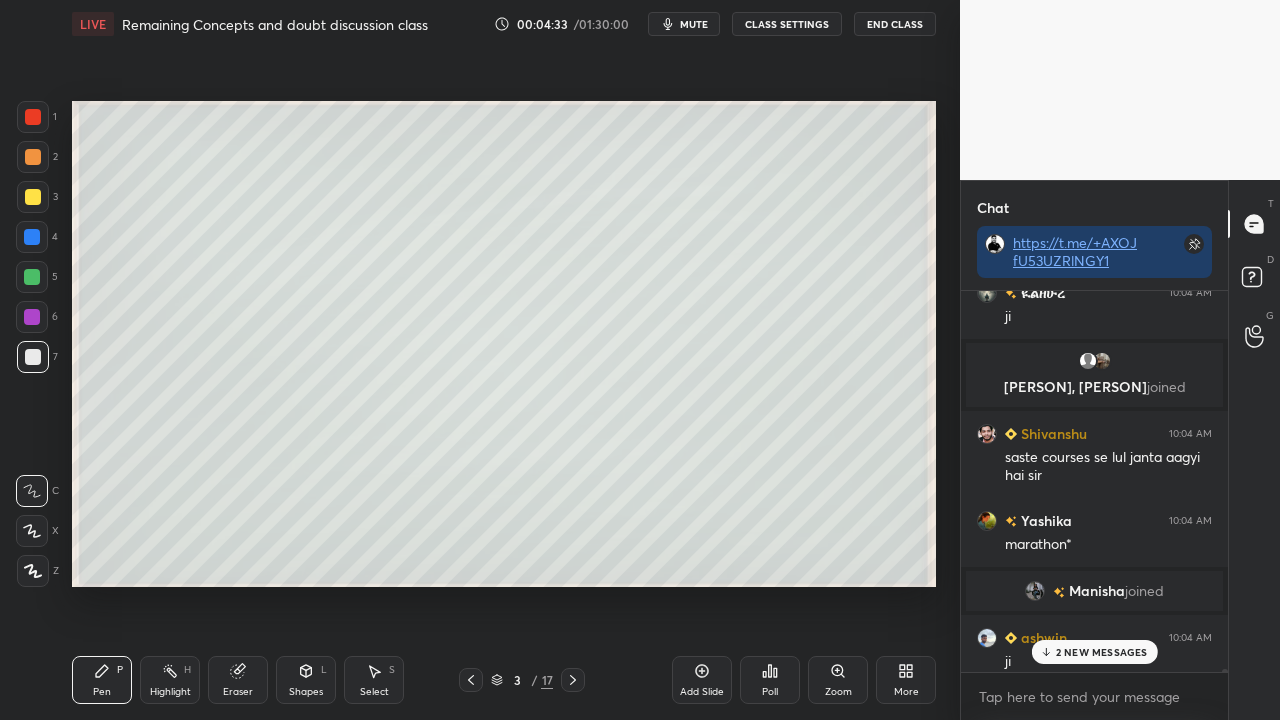 click on "2 NEW MESSAGES" at bounding box center (1102, 652) 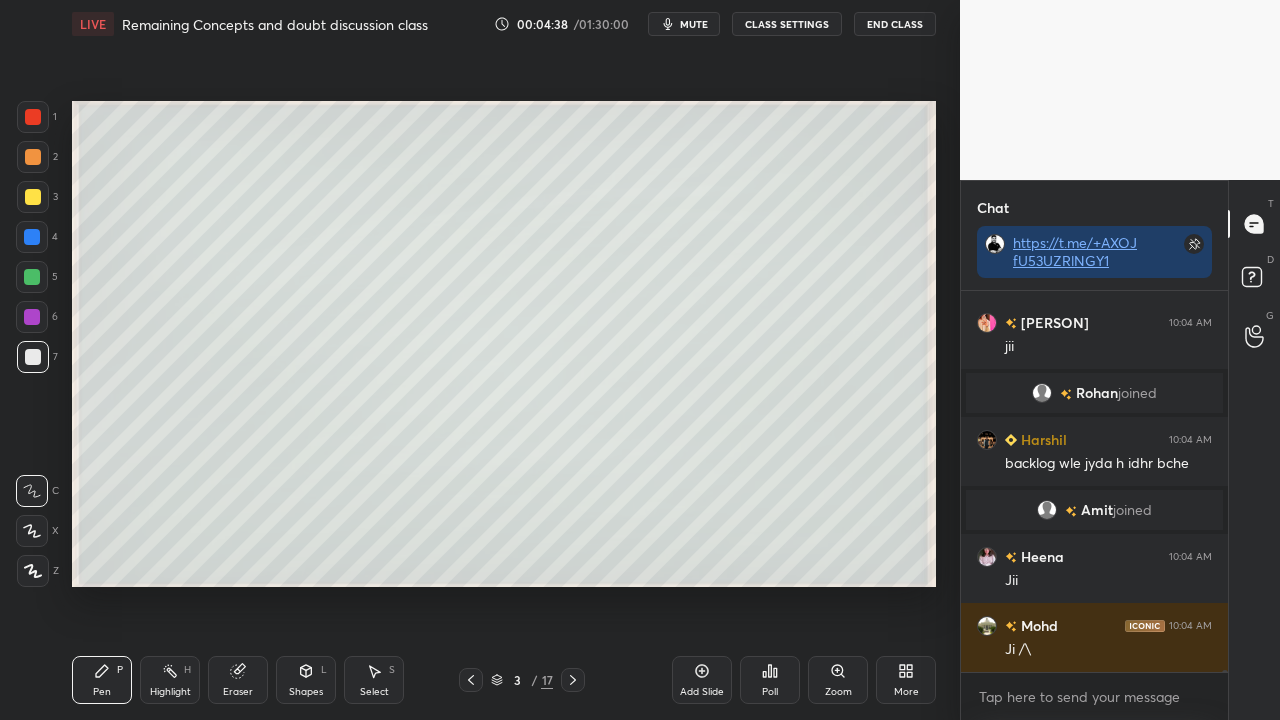 scroll, scrollTop: 62682, scrollLeft: 0, axis: vertical 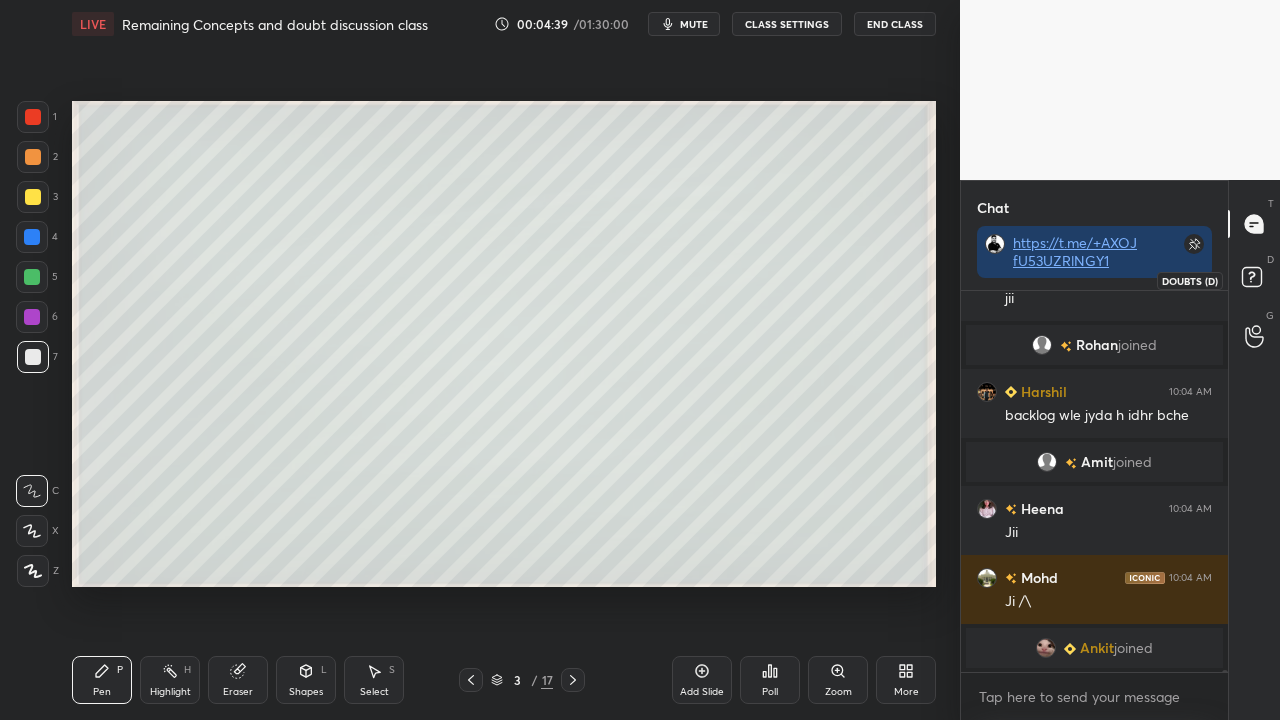 click 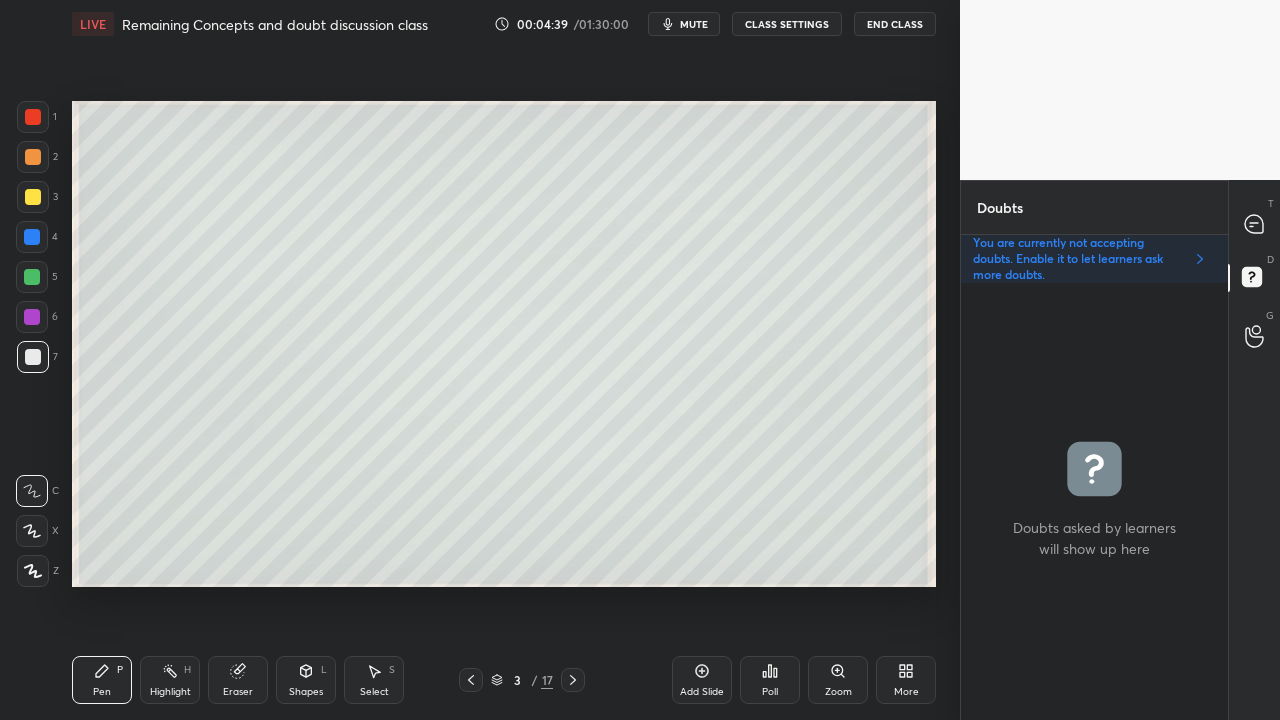 scroll, scrollTop: 6, scrollLeft: 6, axis: both 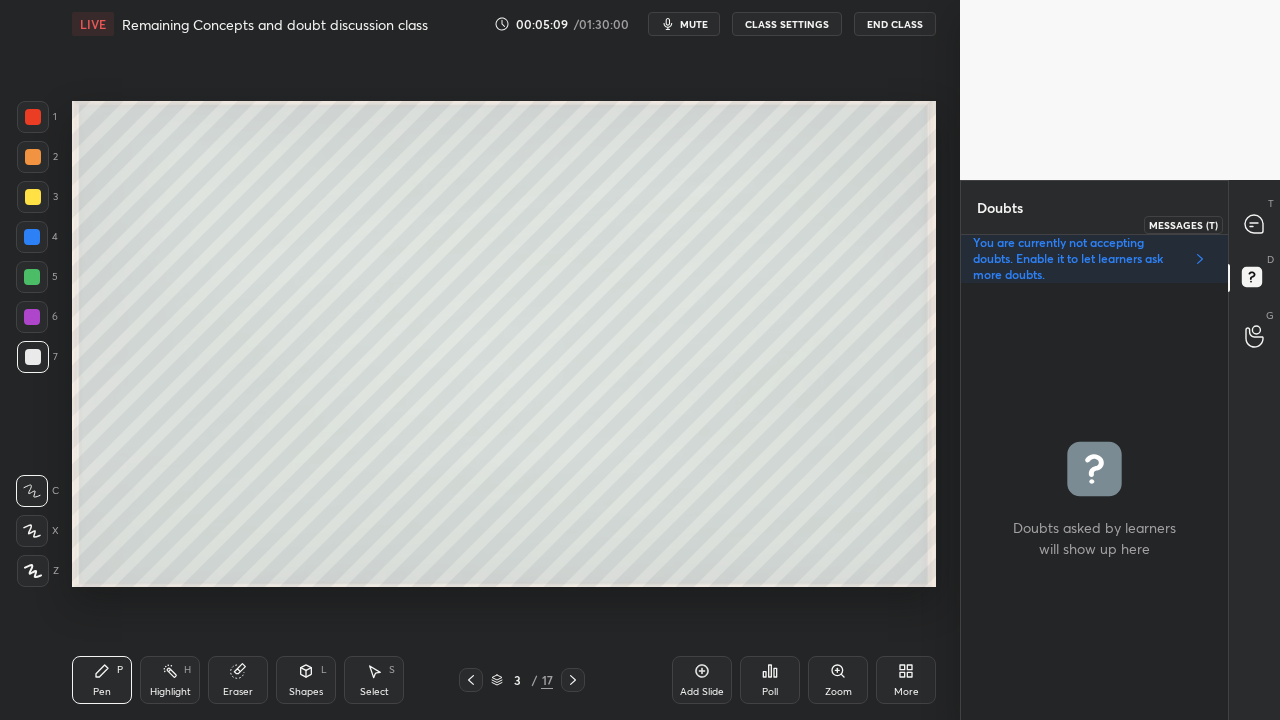 click 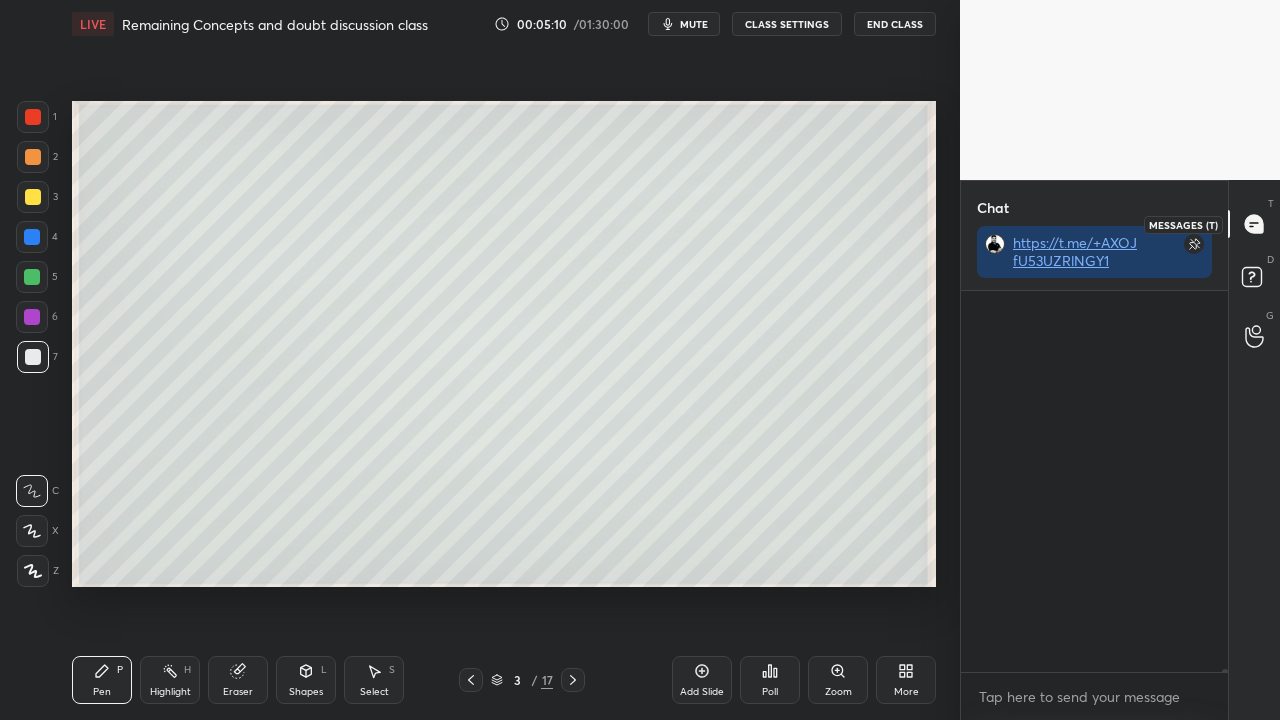 scroll, scrollTop: 64028, scrollLeft: 0, axis: vertical 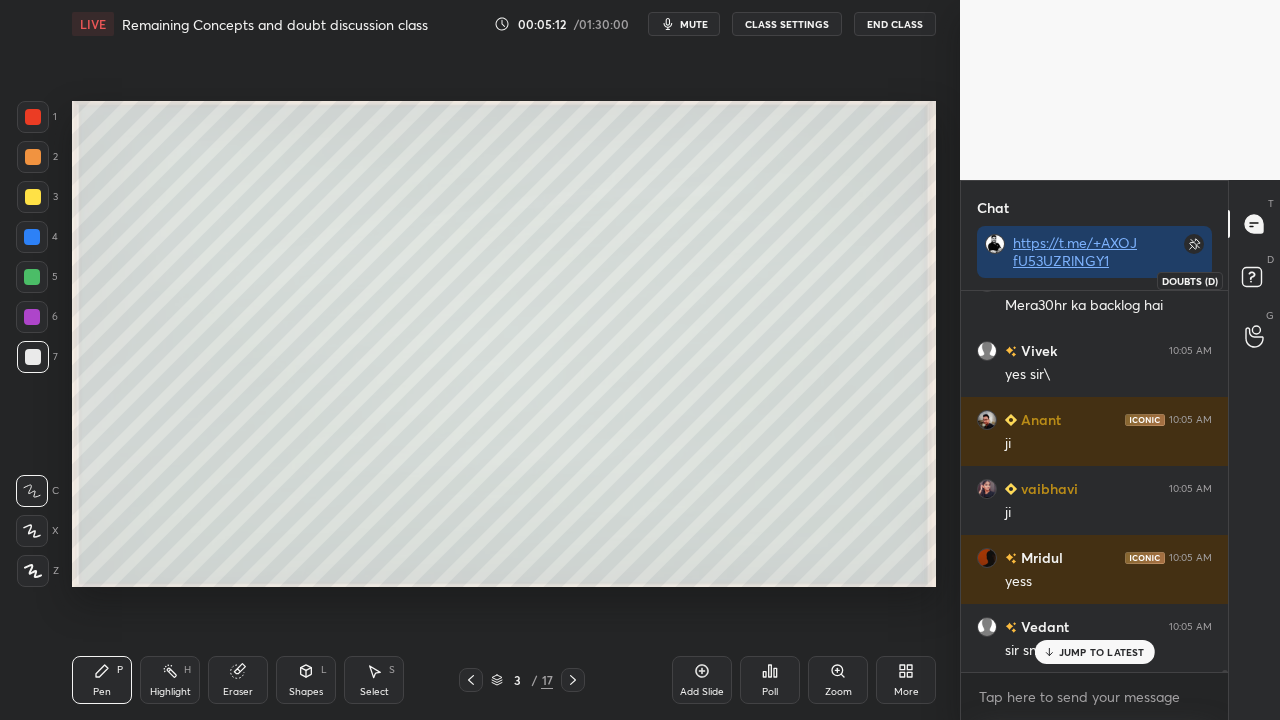 click 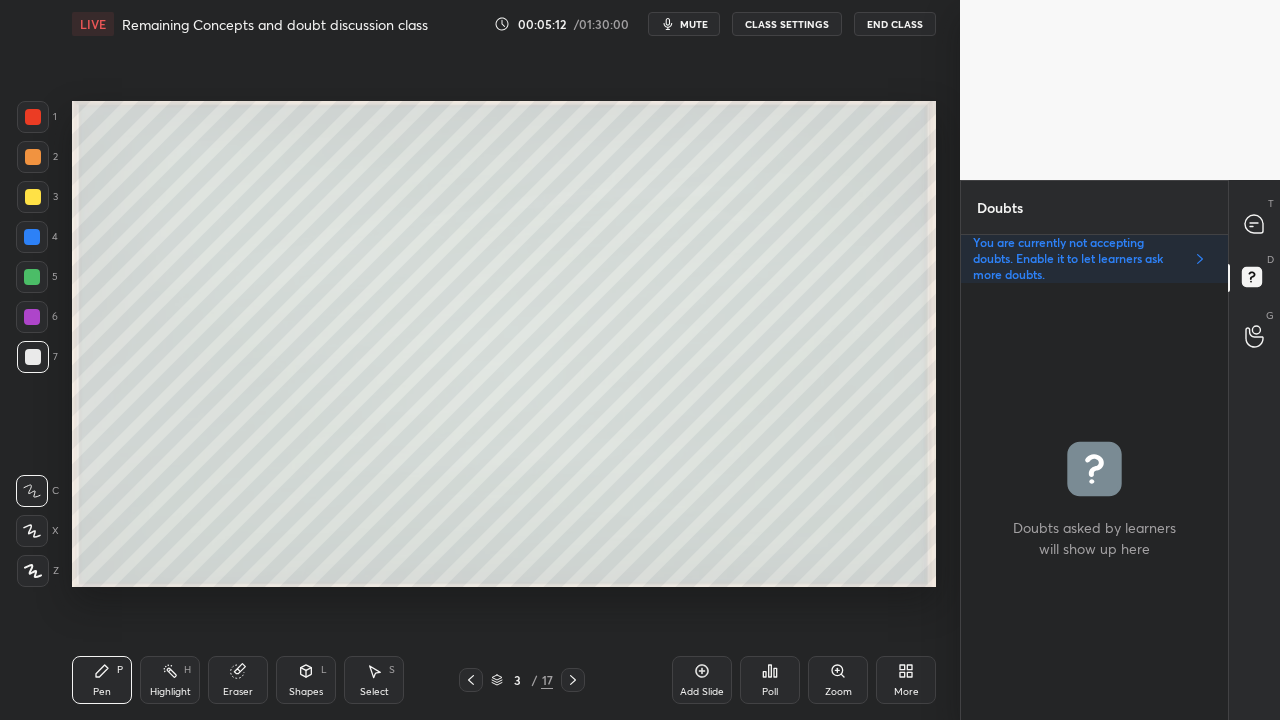 scroll, scrollTop: 6, scrollLeft: 6, axis: both 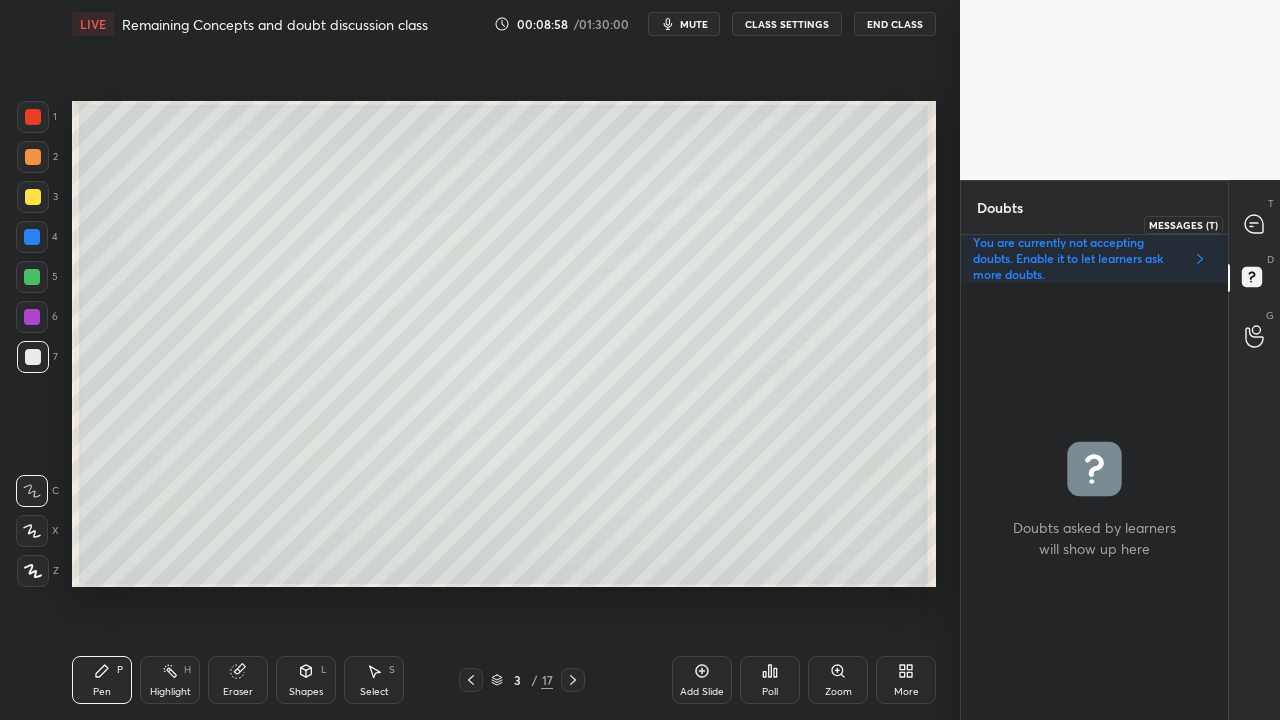 click 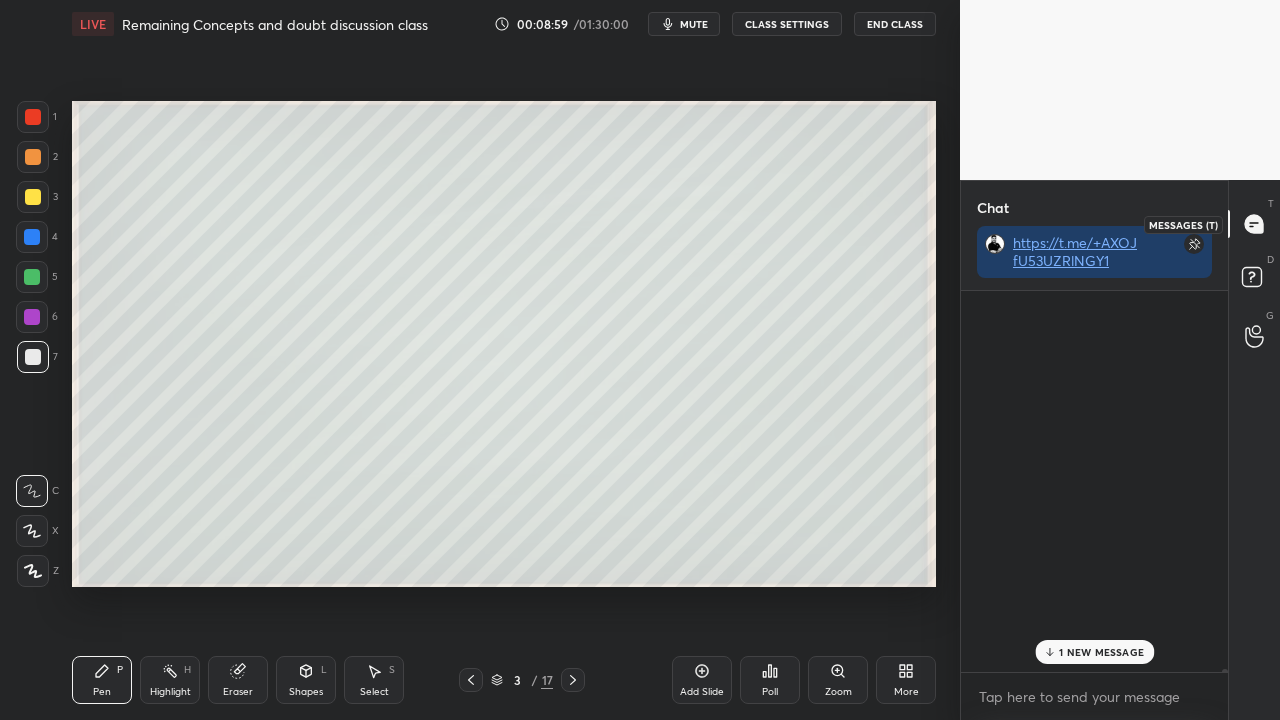 scroll, scrollTop: 74773, scrollLeft: 0, axis: vertical 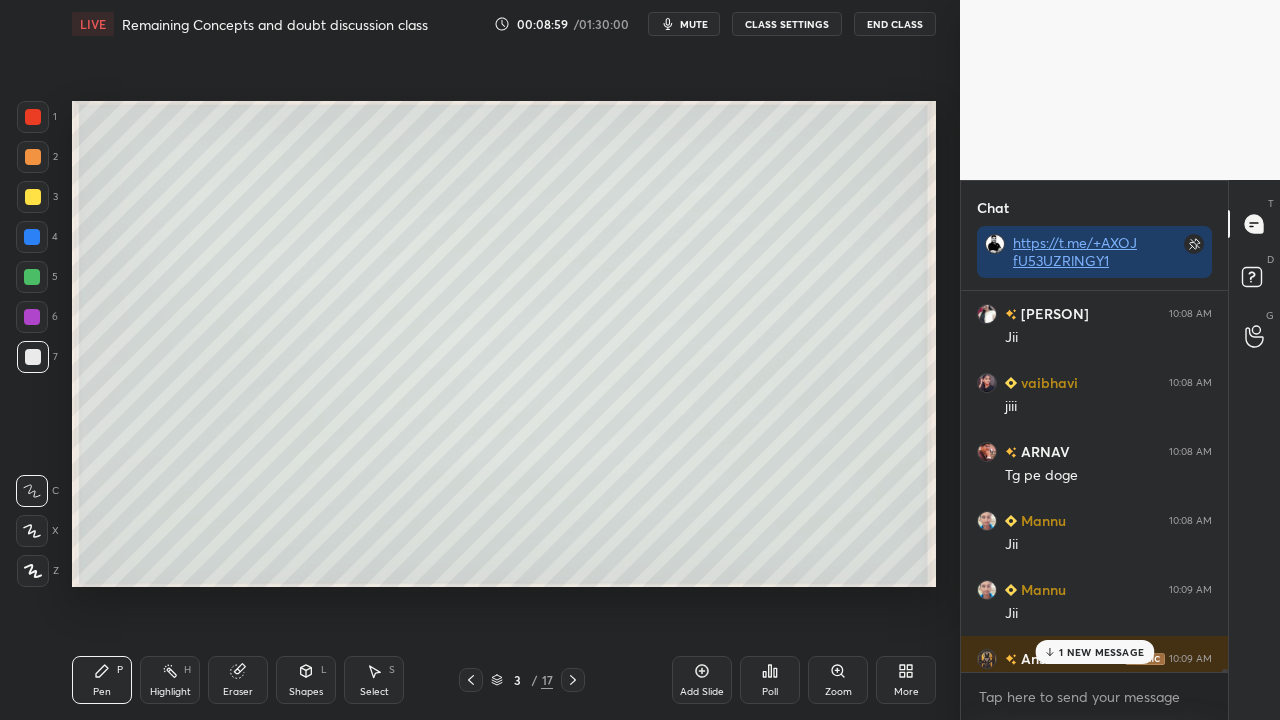 click on "1 NEW MESSAGE" at bounding box center (1101, 652) 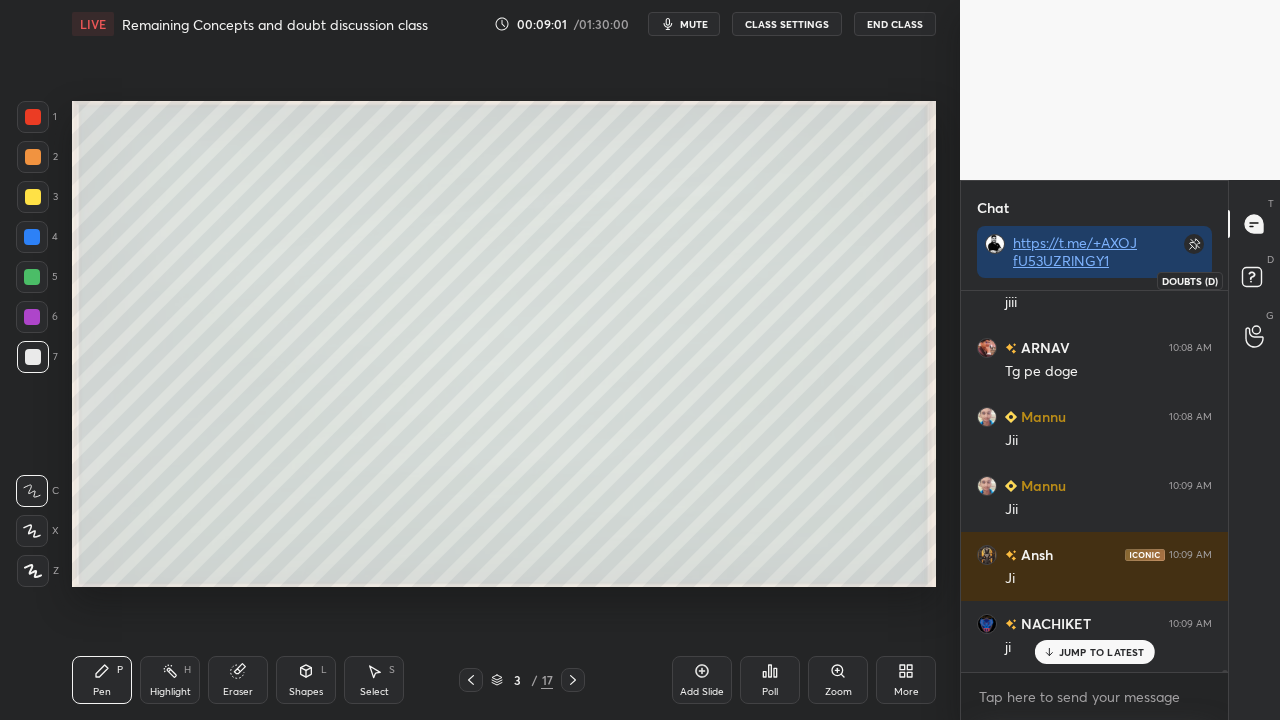 scroll, scrollTop: 75096, scrollLeft: 0, axis: vertical 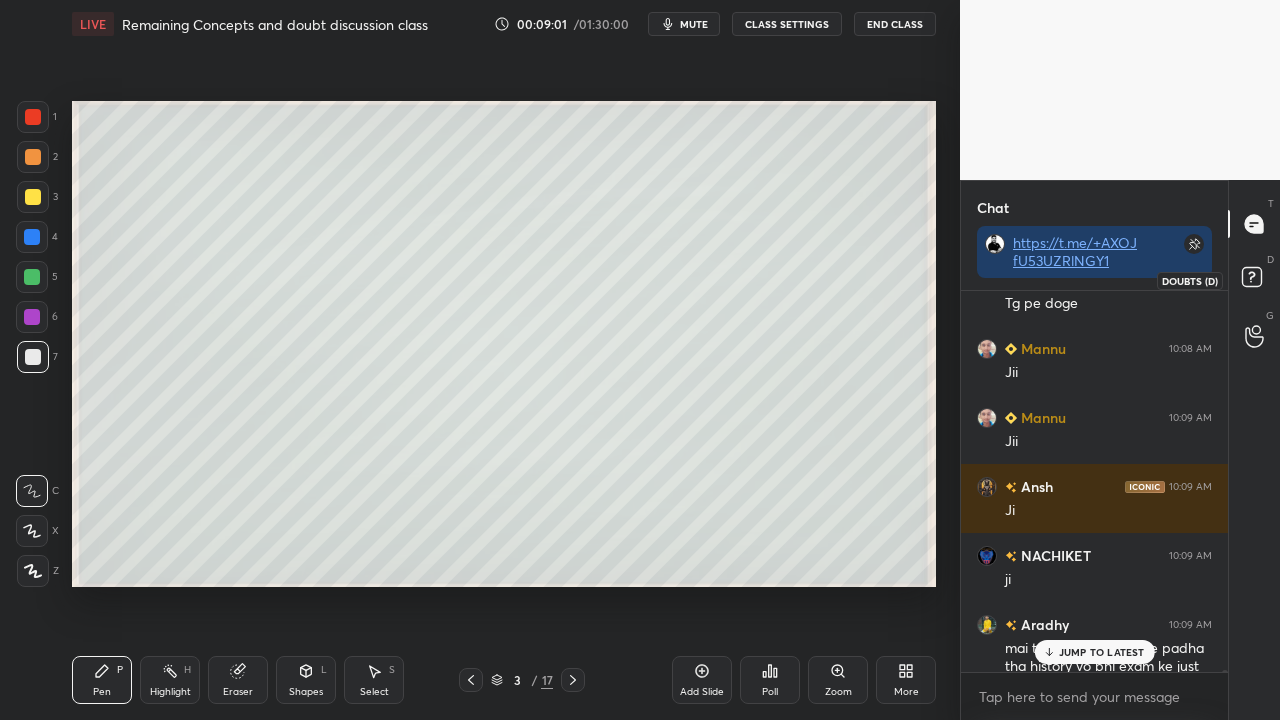 click 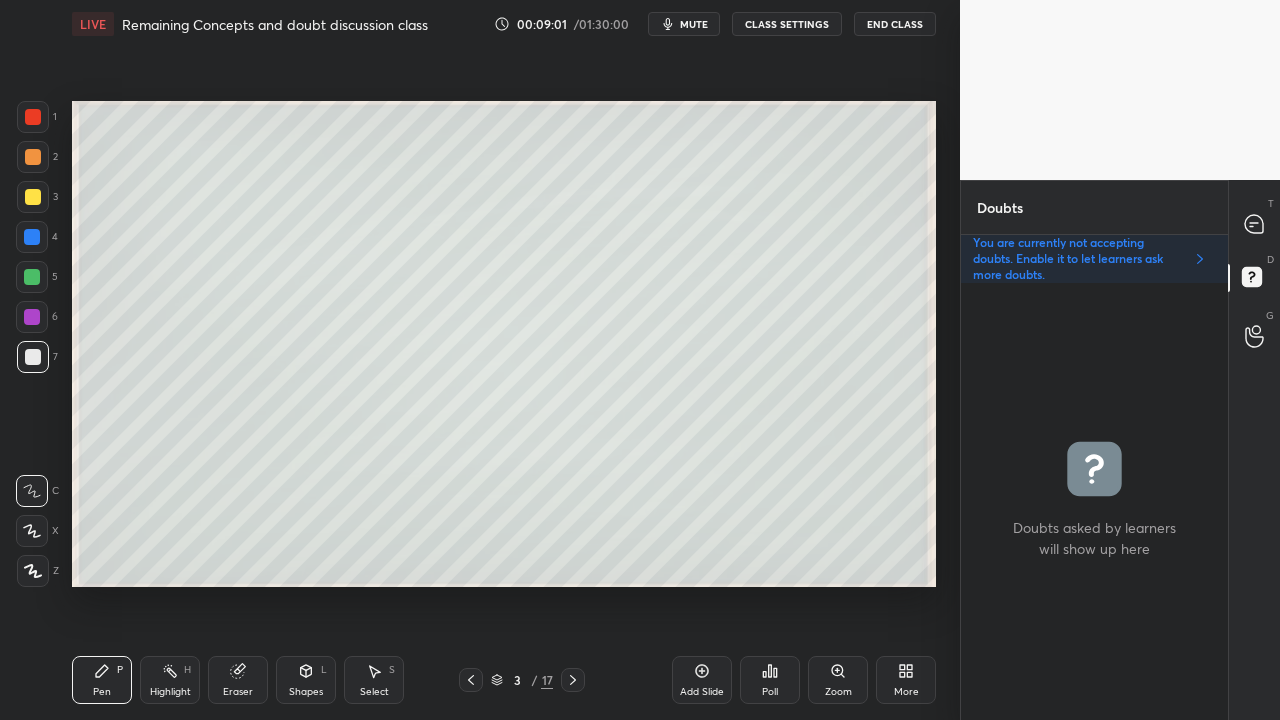 scroll, scrollTop: 6, scrollLeft: 6, axis: both 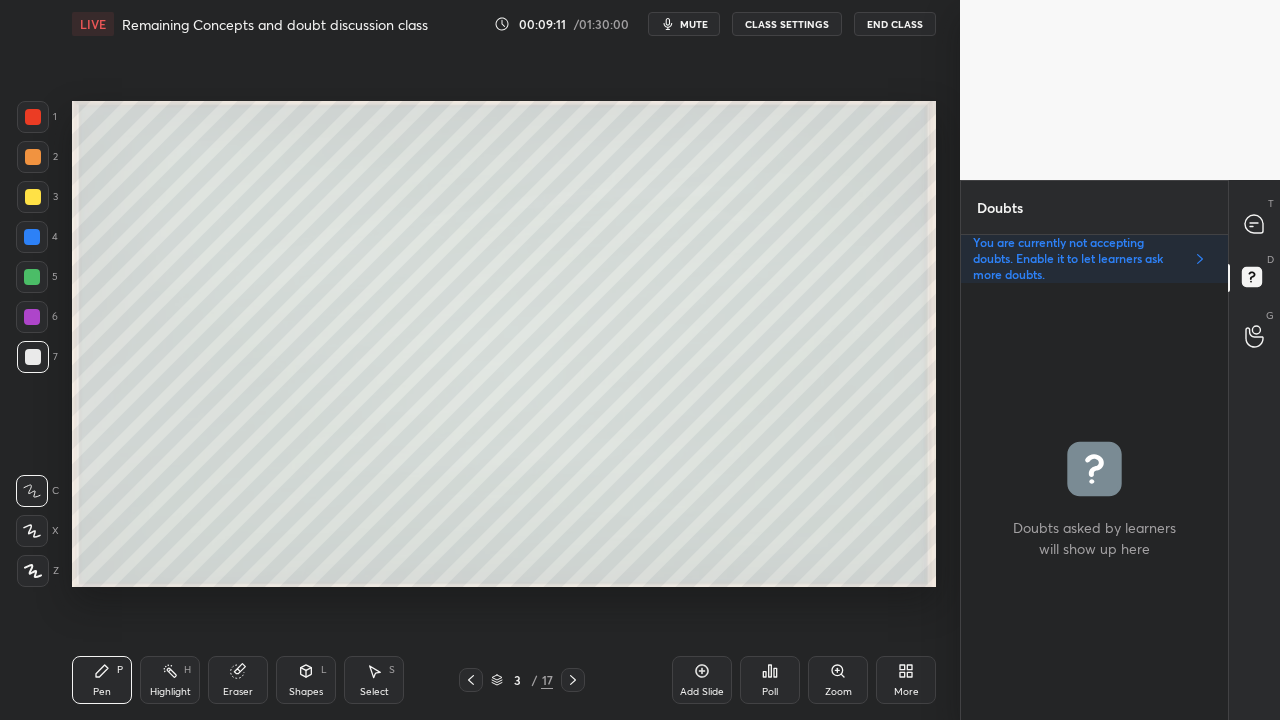 click 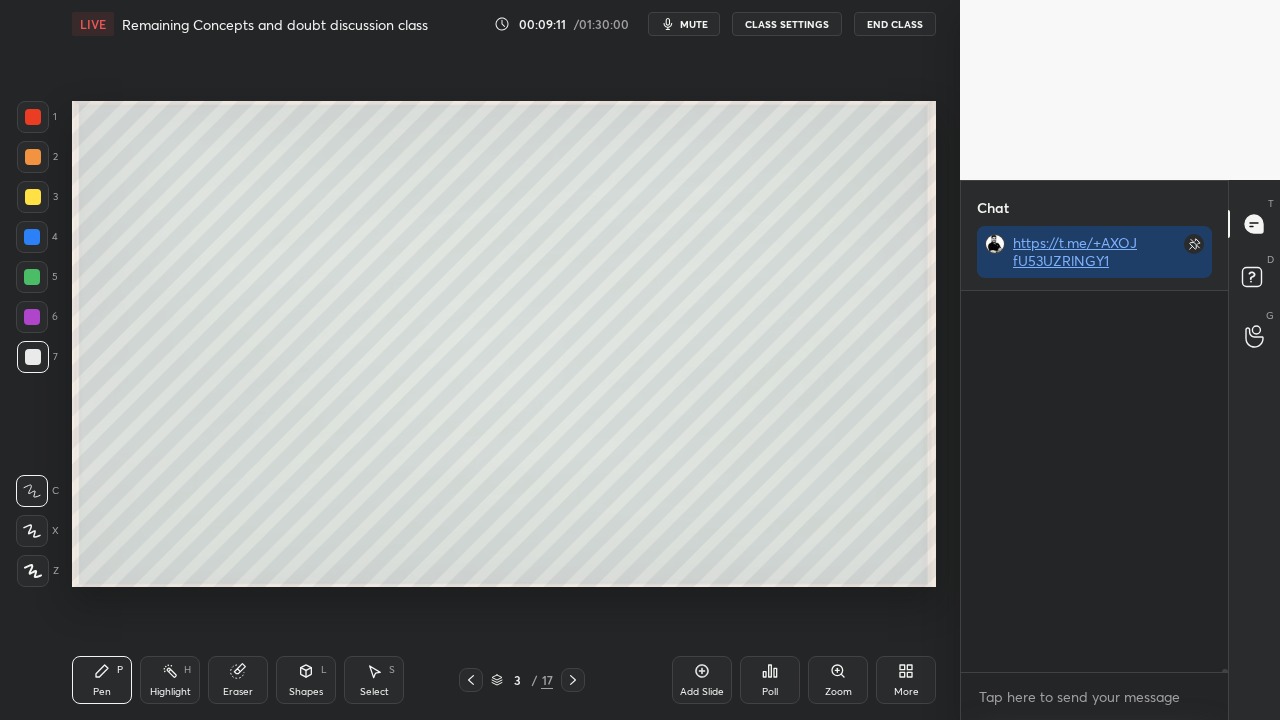scroll, scrollTop: 423, scrollLeft: 261, axis: both 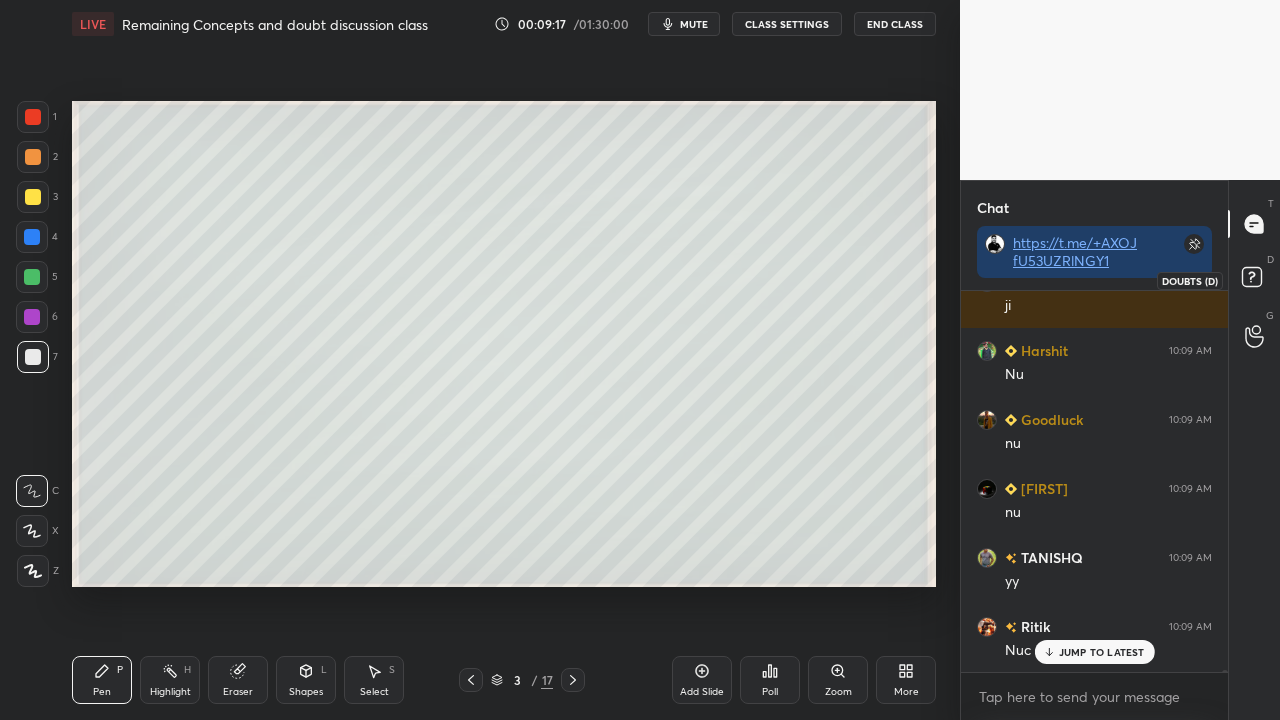 click 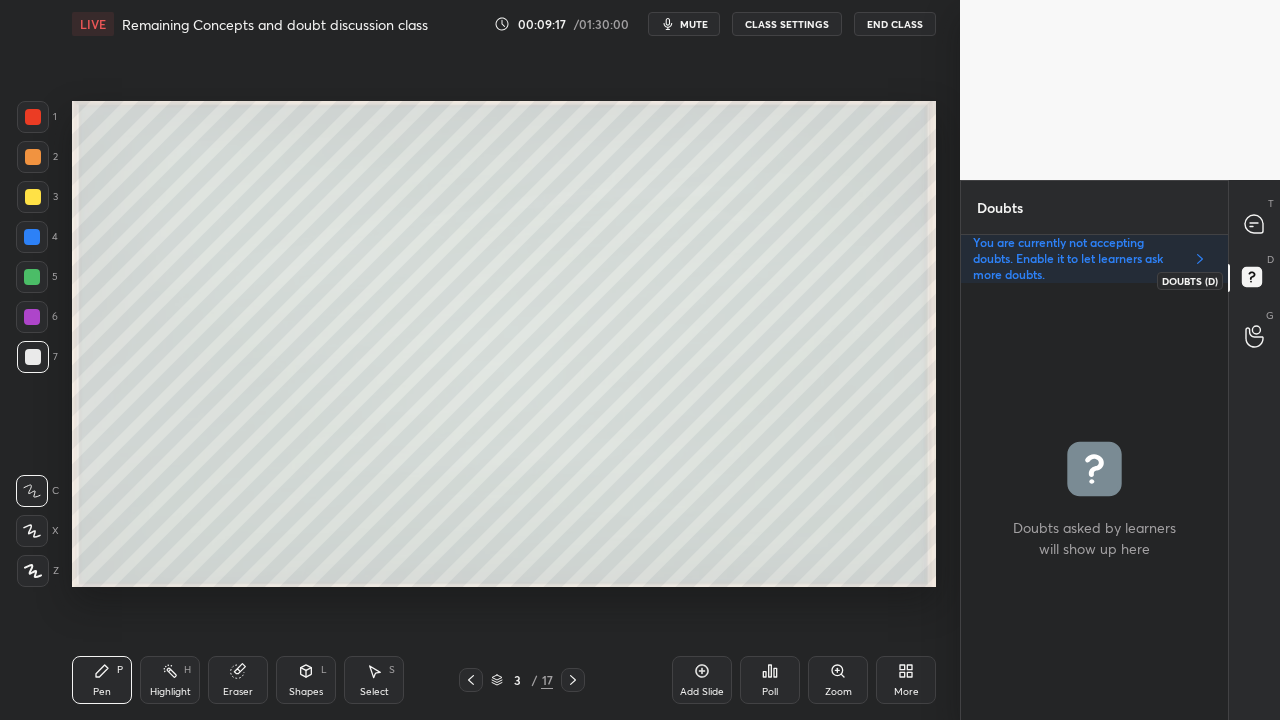 scroll, scrollTop: 6, scrollLeft: 6, axis: both 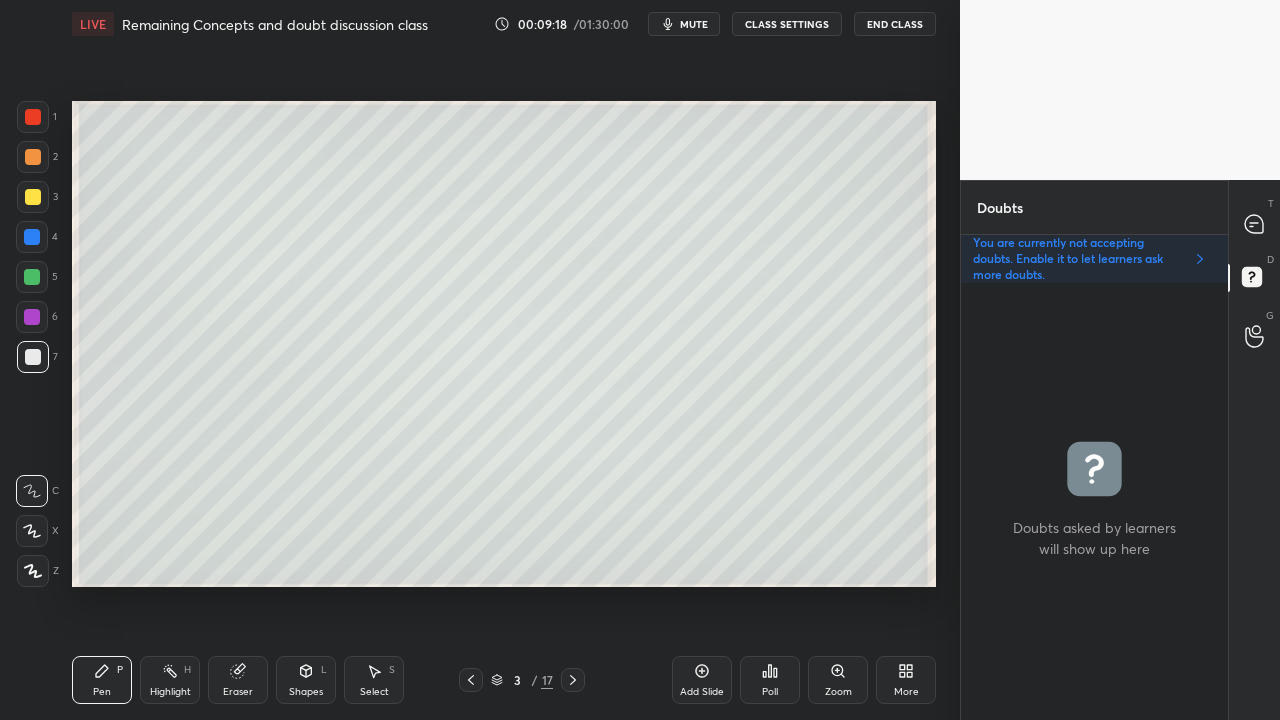 click at bounding box center (33, 197) 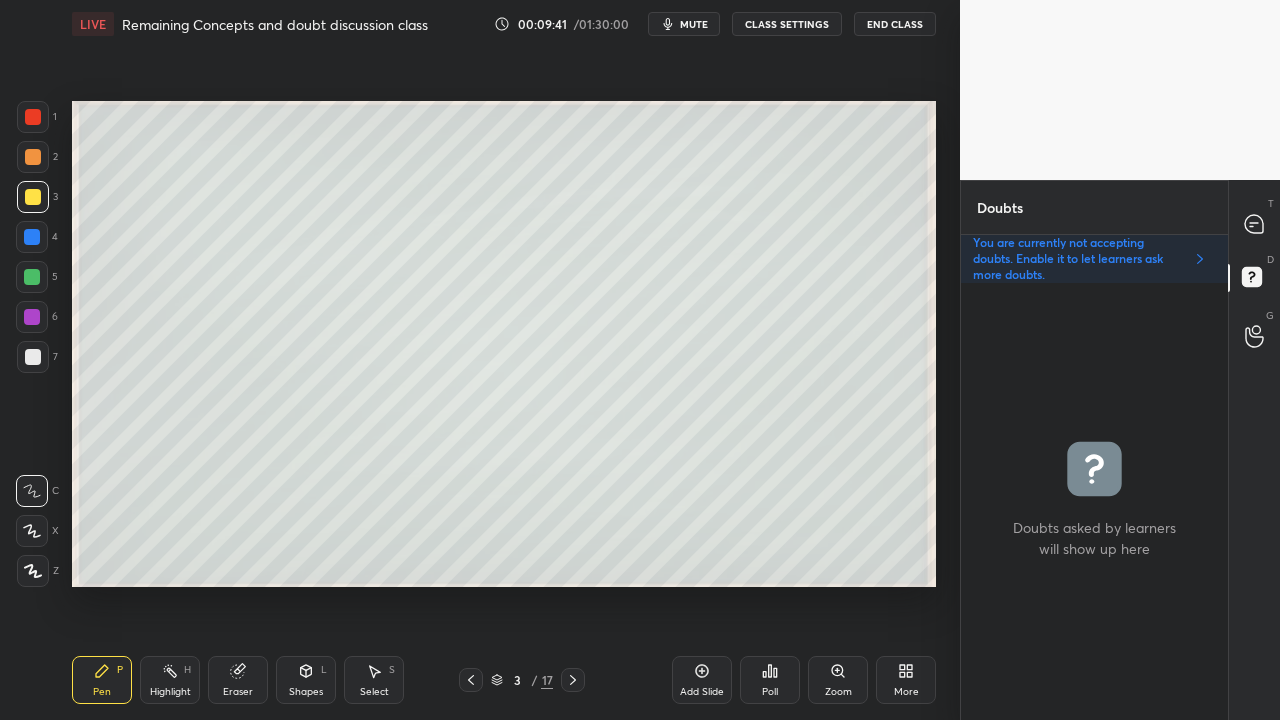 click at bounding box center (33, 357) 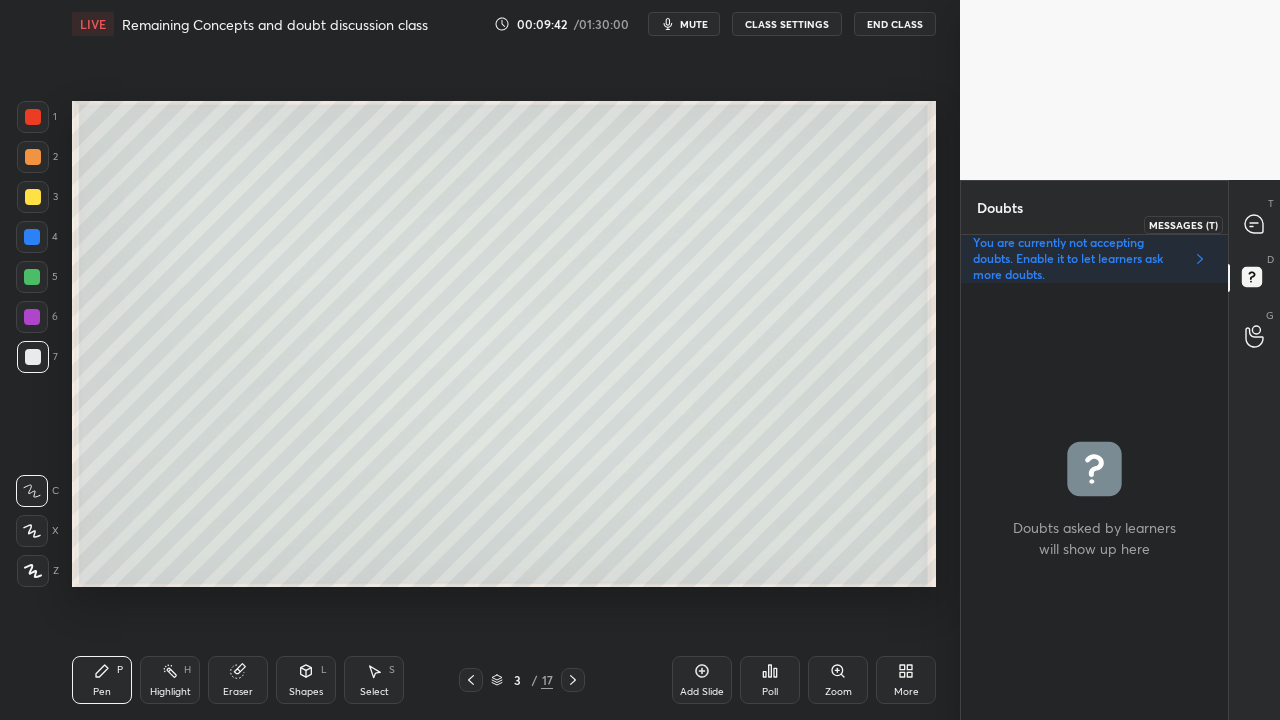 click 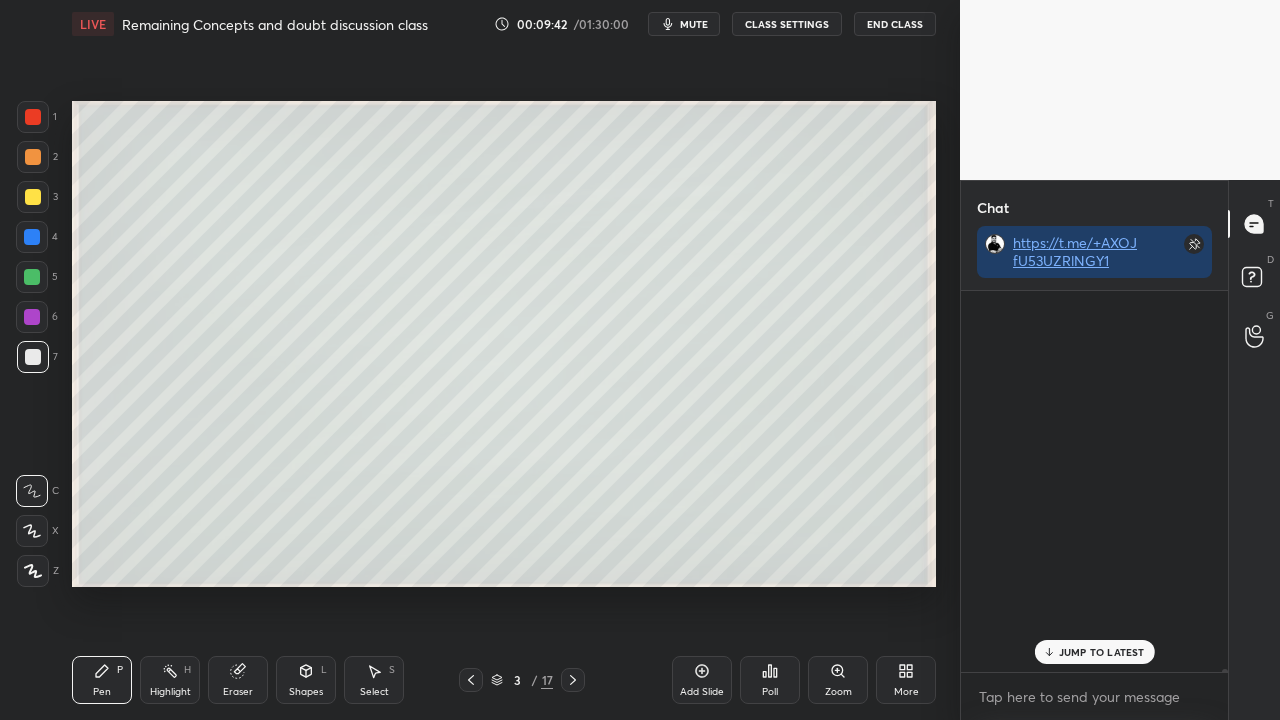 scroll, scrollTop: 80729, scrollLeft: 0, axis: vertical 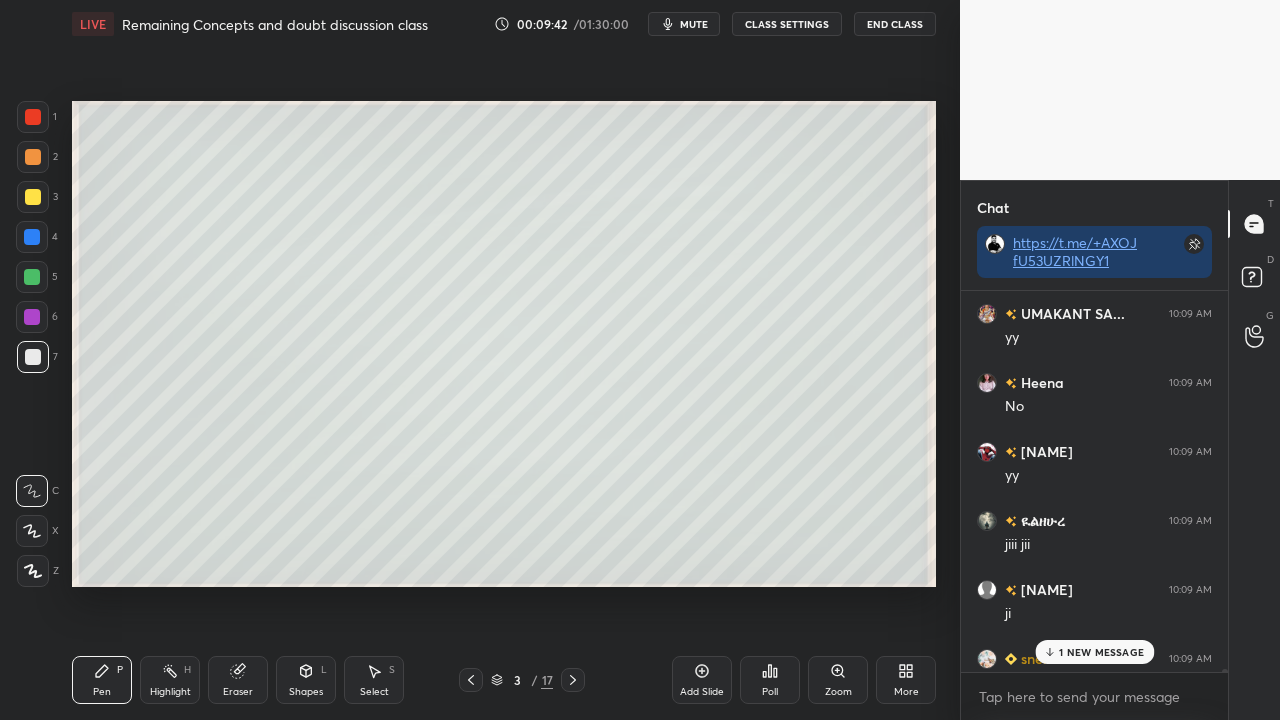 click on "1 NEW MESSAGE" at bounding box center [1101, 652] 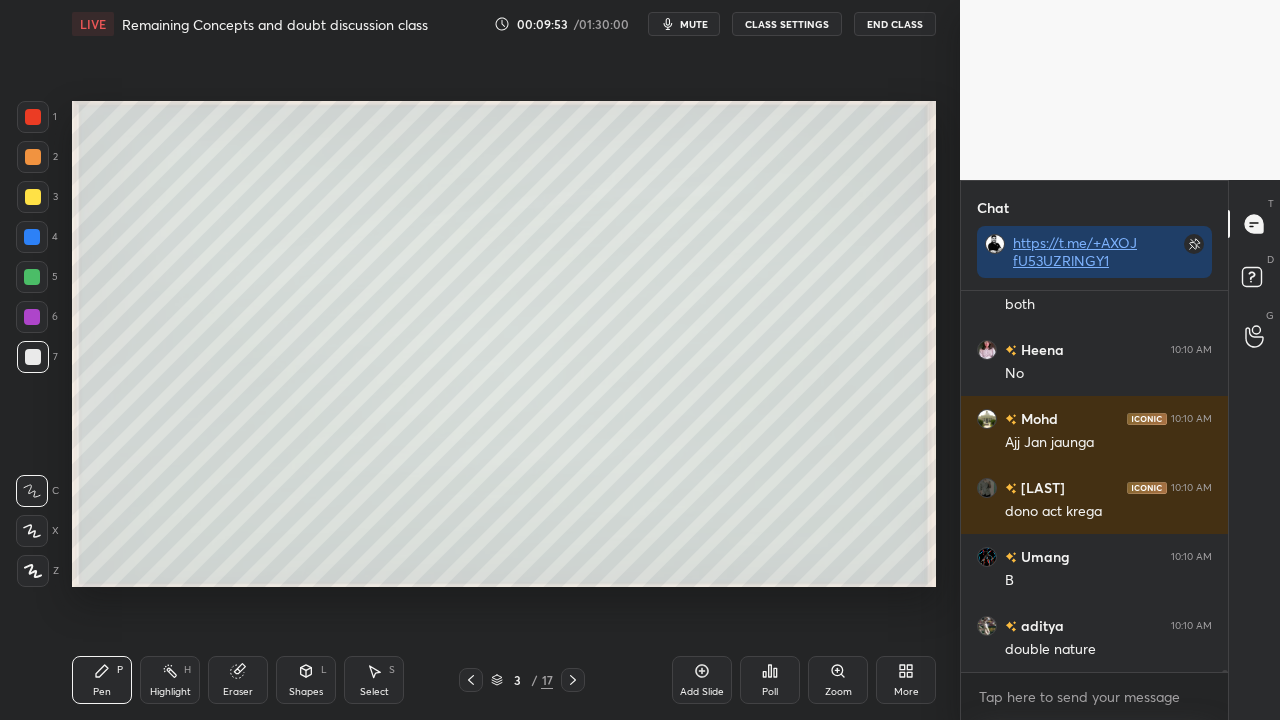 scroll, scrollTop: 82846, scrollLeft: 0, axis: vertical 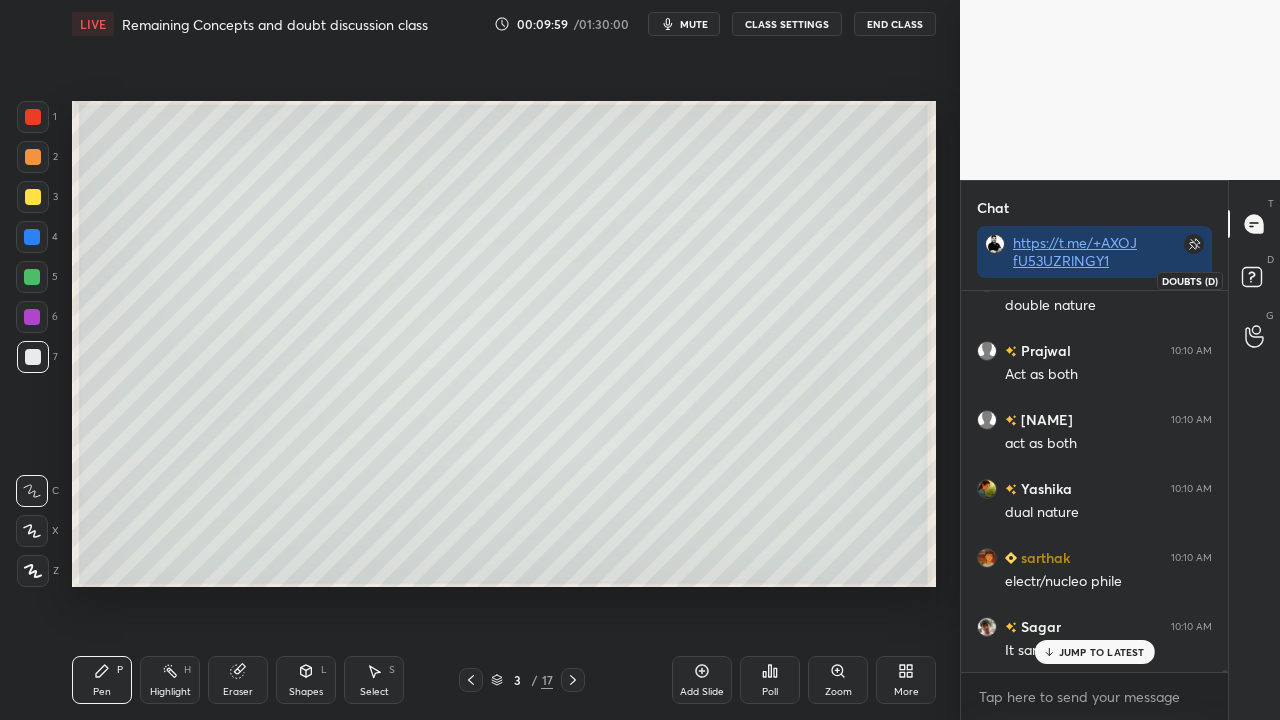 click 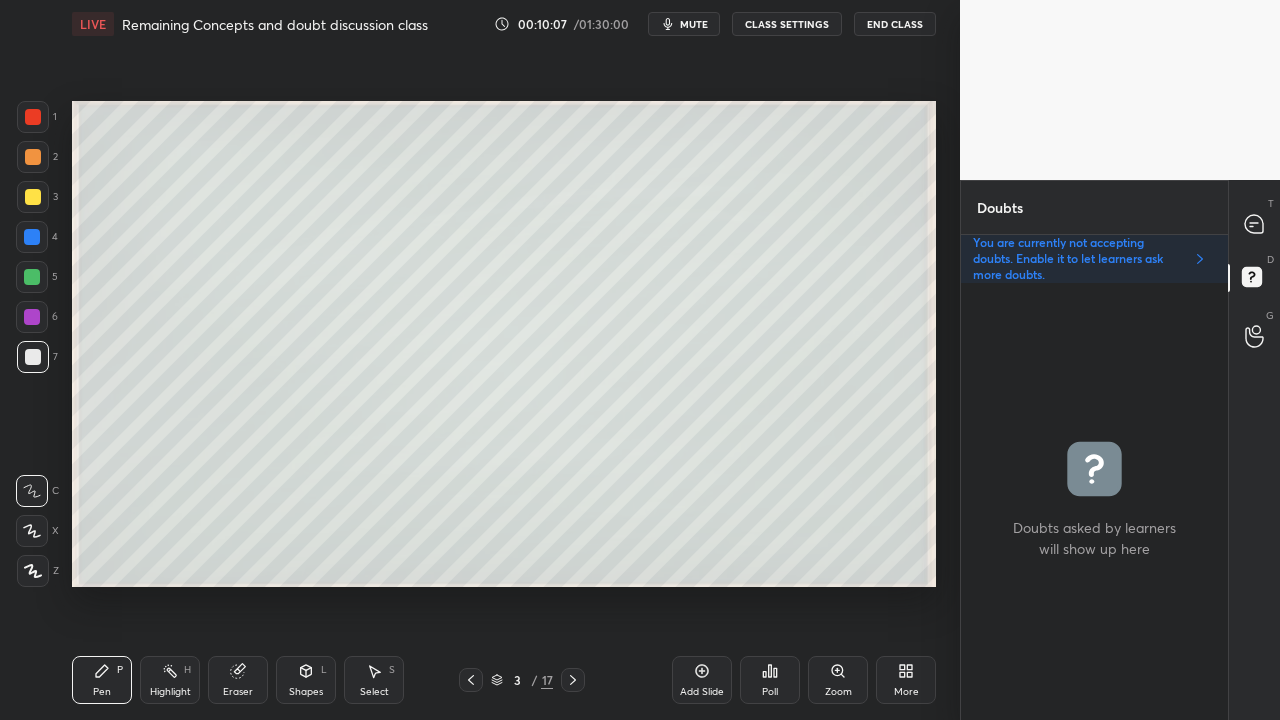 click at bounding box center (33, 197) 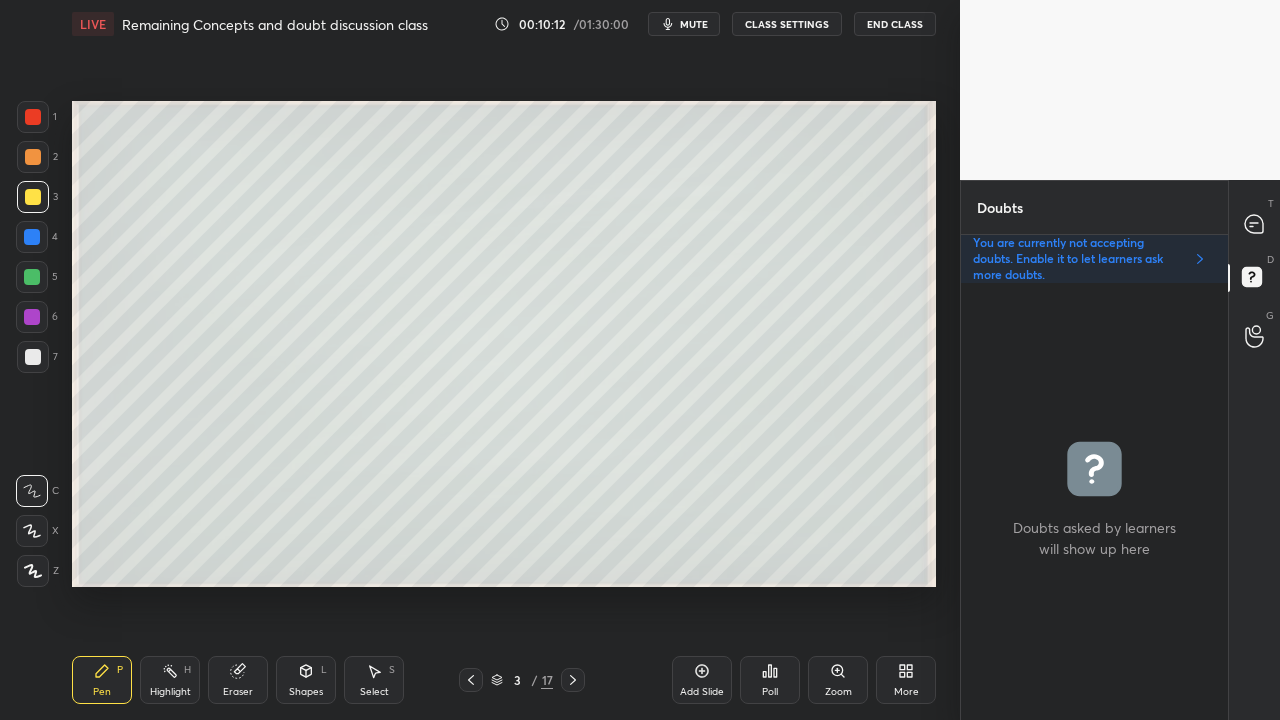 click at bounding box center [33, 357] 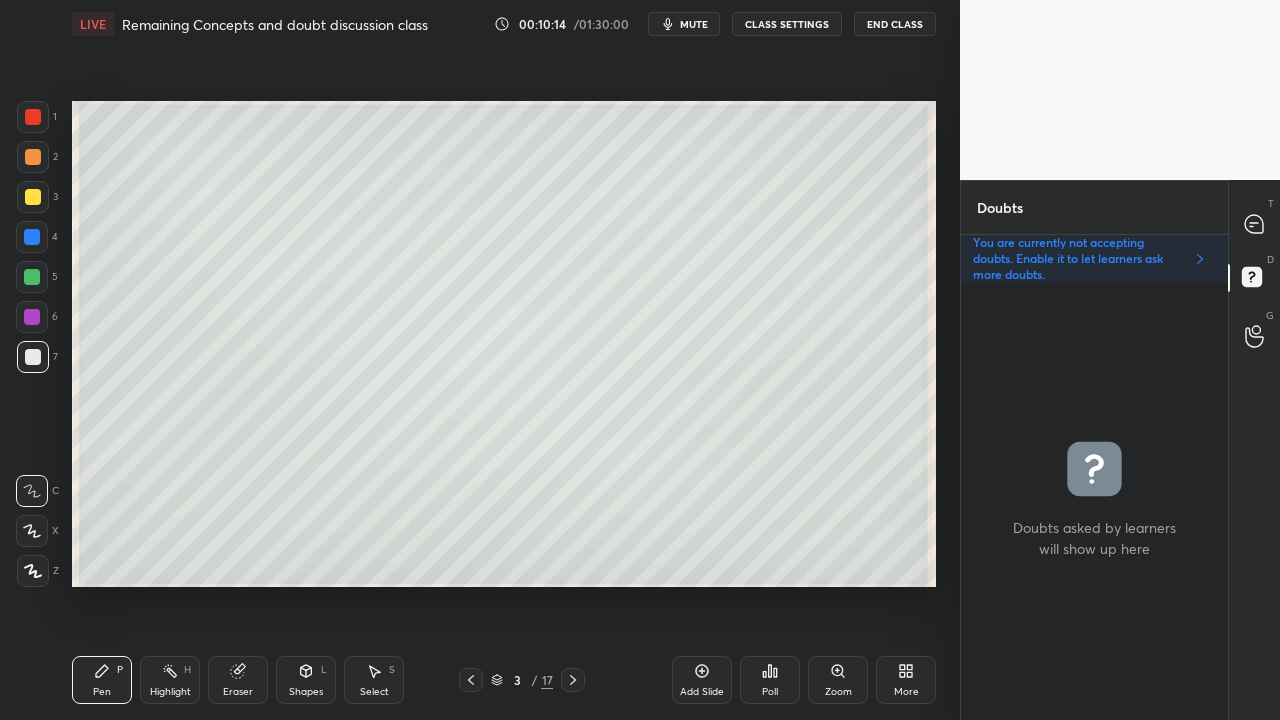 click at bounding box center [33, 197] 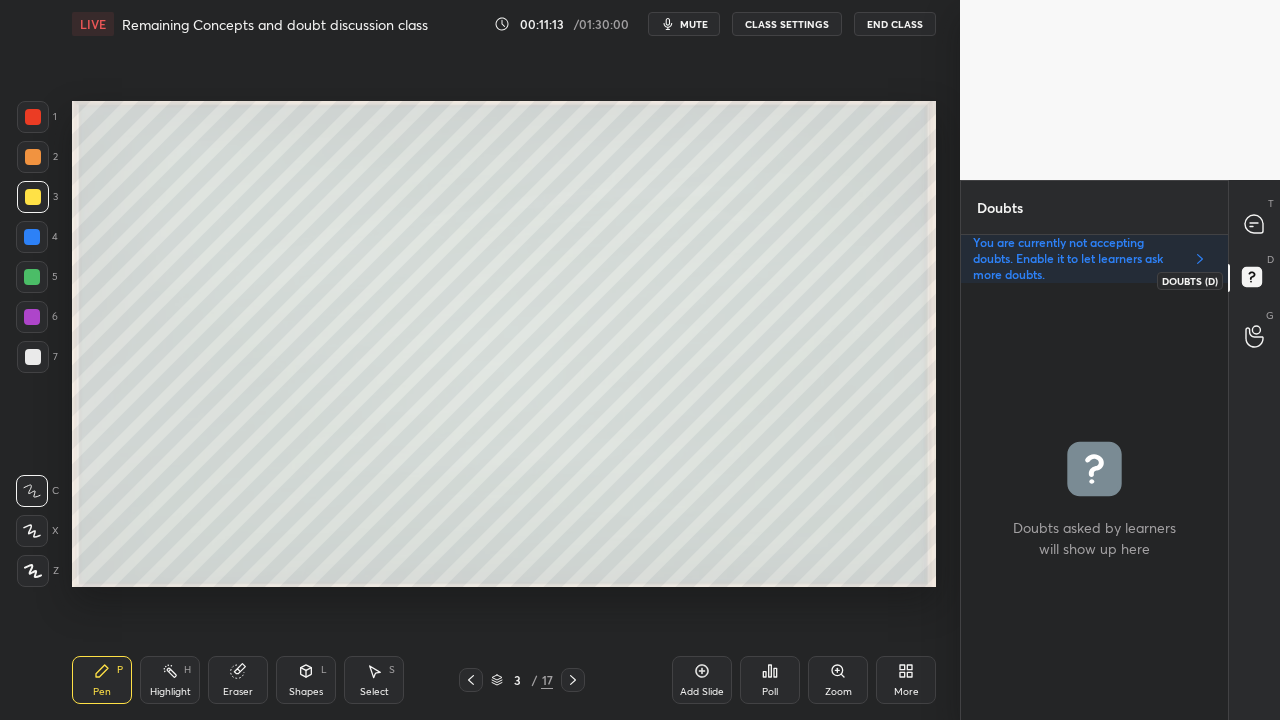 click at bounding box center (1255, 224) 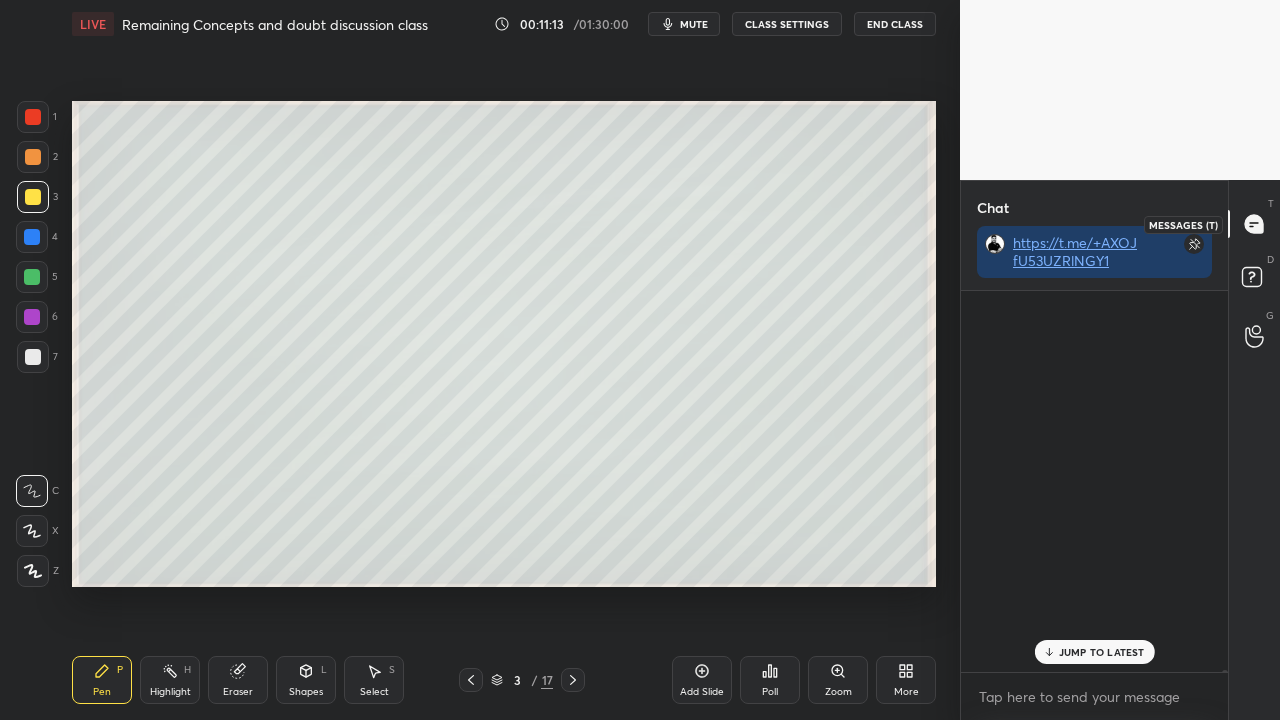 scroll, scrollTop: 423, scrollLeft: 261, axis: both 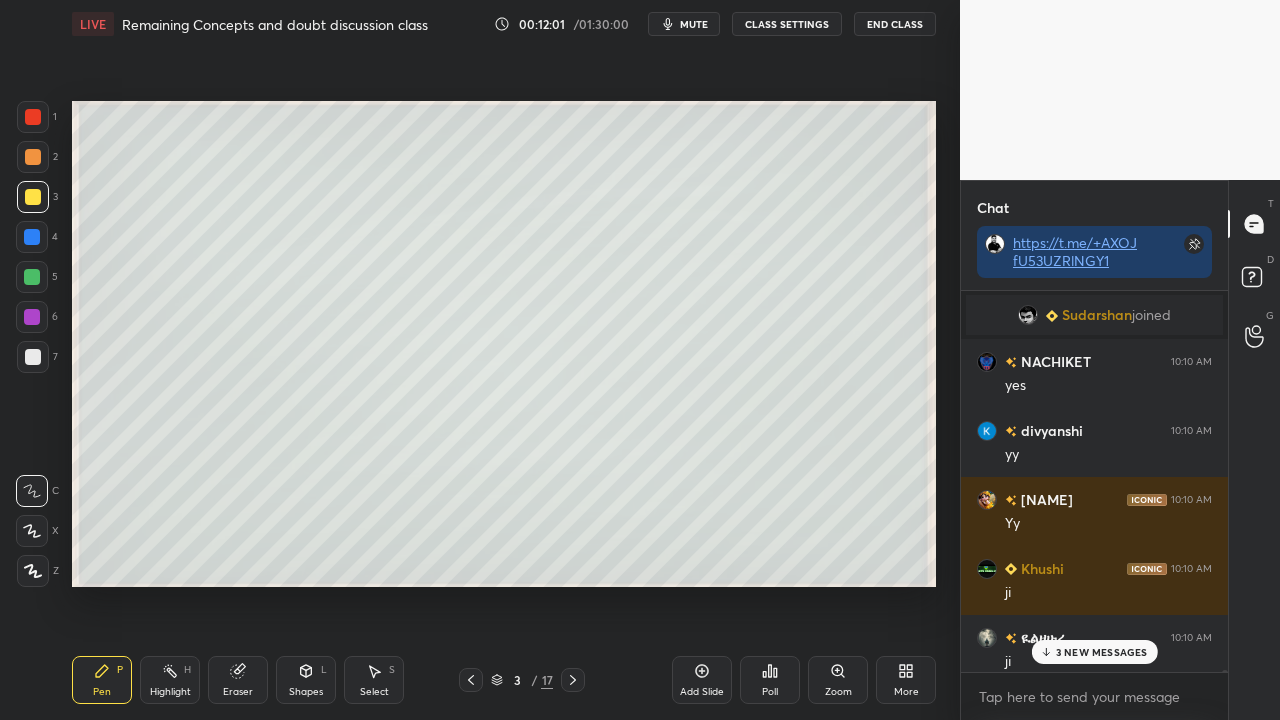click on "3 NEW MESSAGES" at bounding box center [1102, 652] 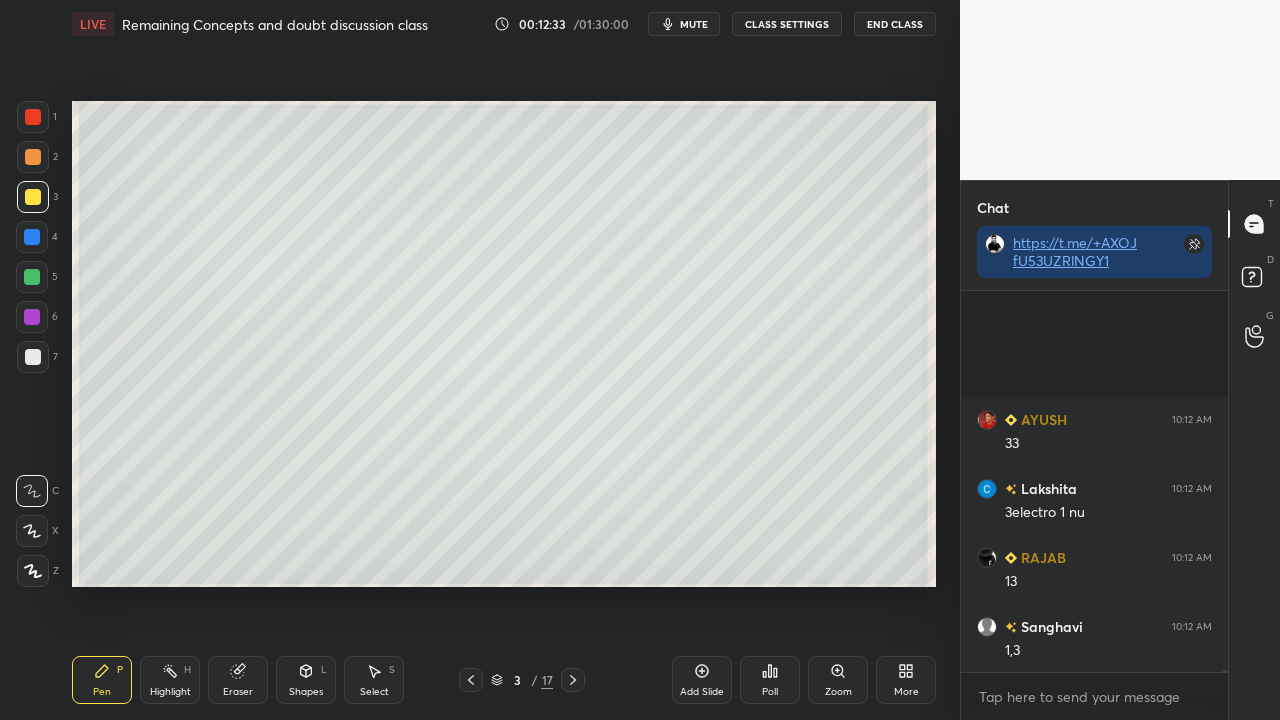 scroll, scrollTop: 87640, scrollLeft: 0, axis: vertical 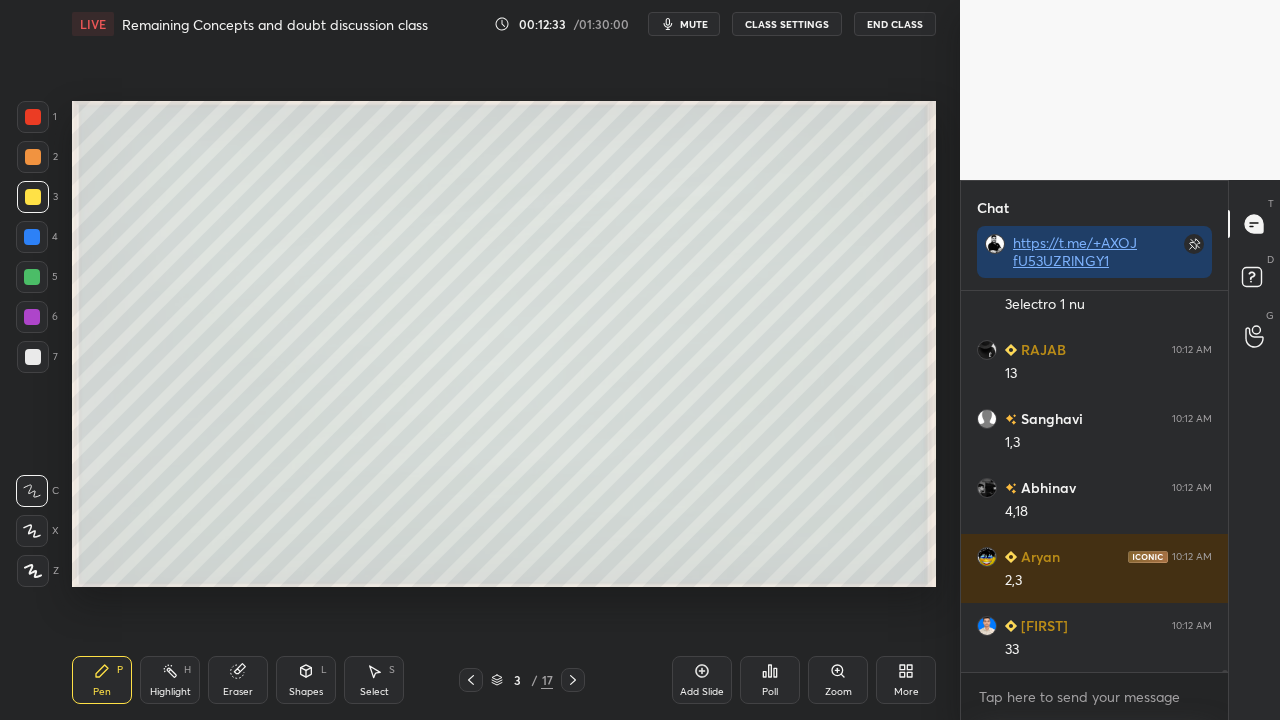 click 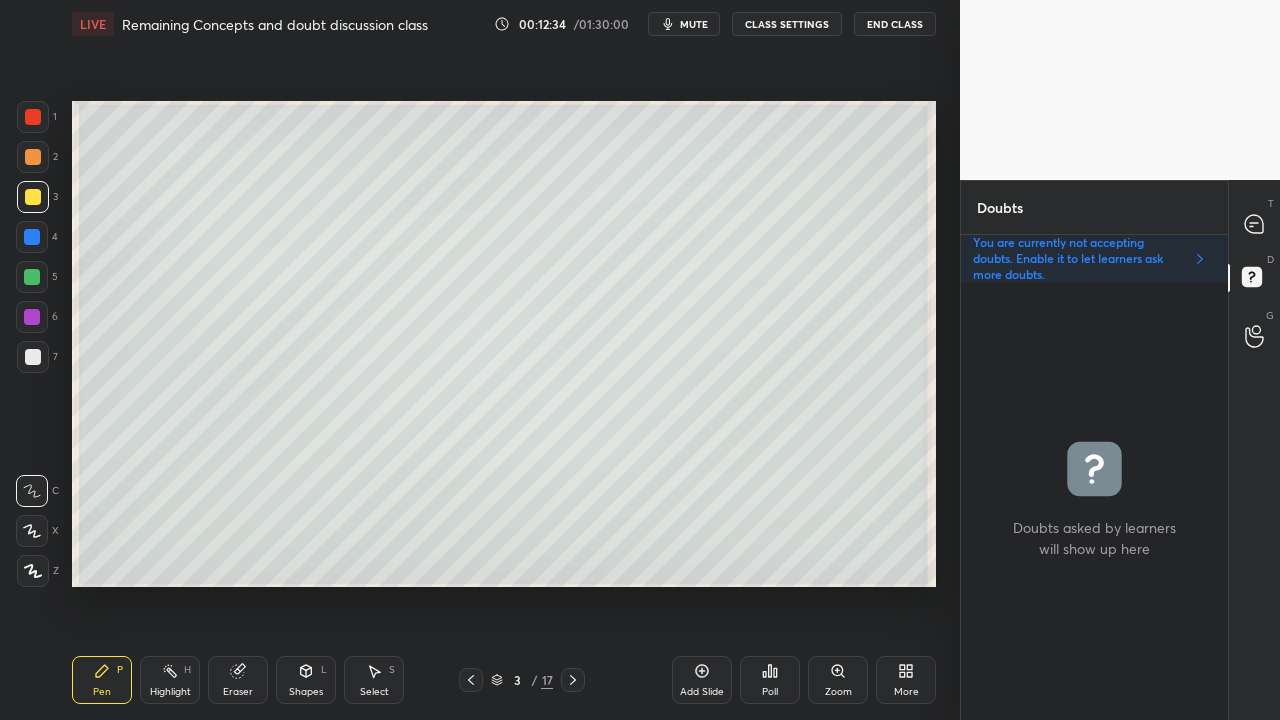 scroll, scrollTop: 6, scrollLeft: 6, axis: both 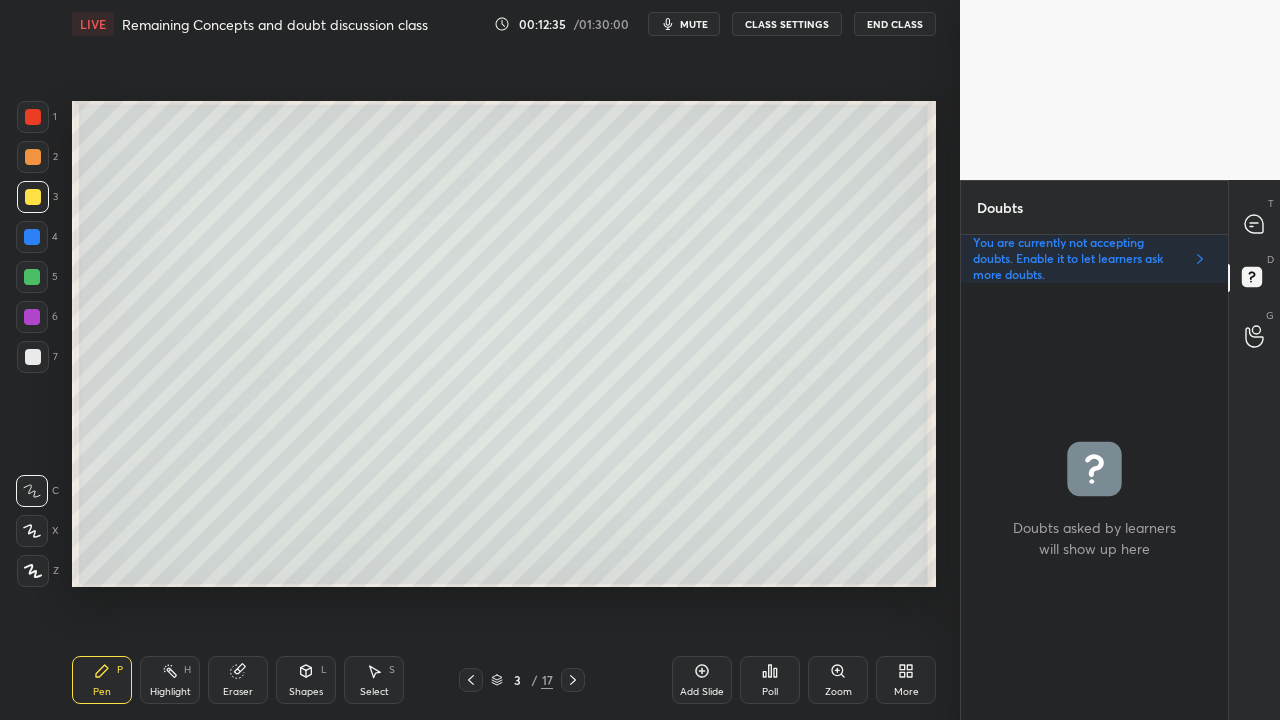click on "Zoom" at bounding box center [838, 680] 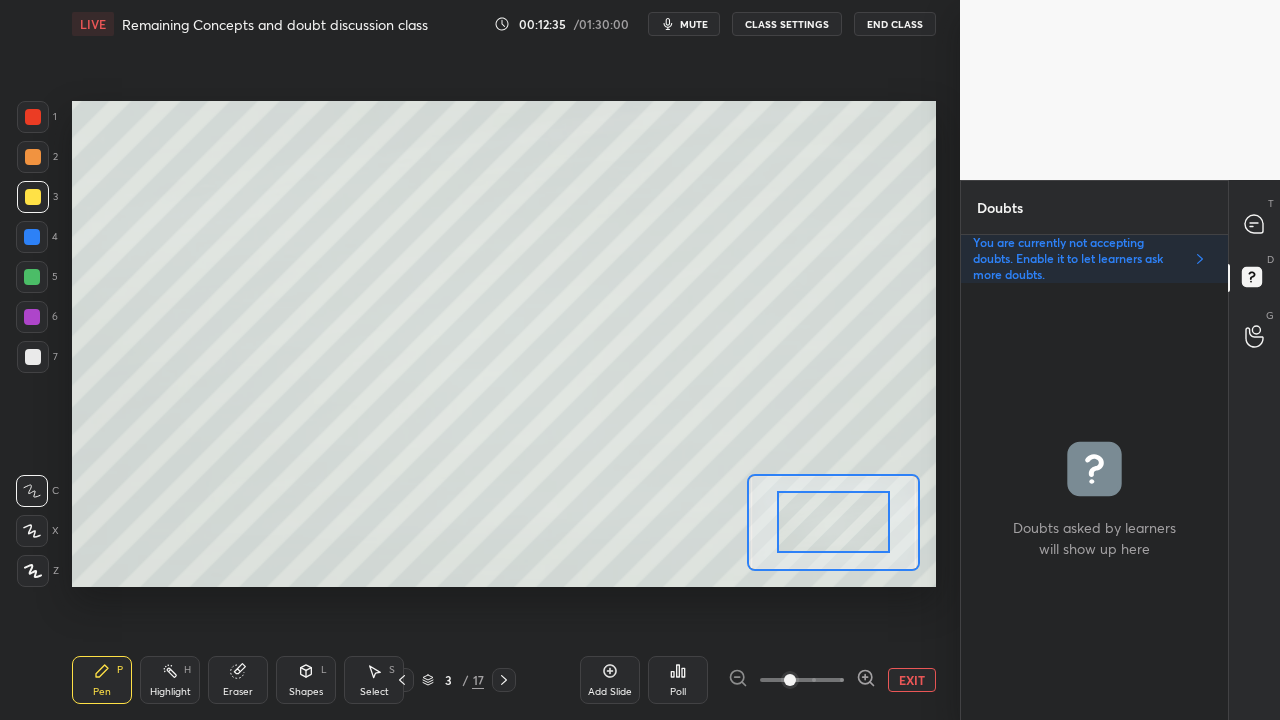 click 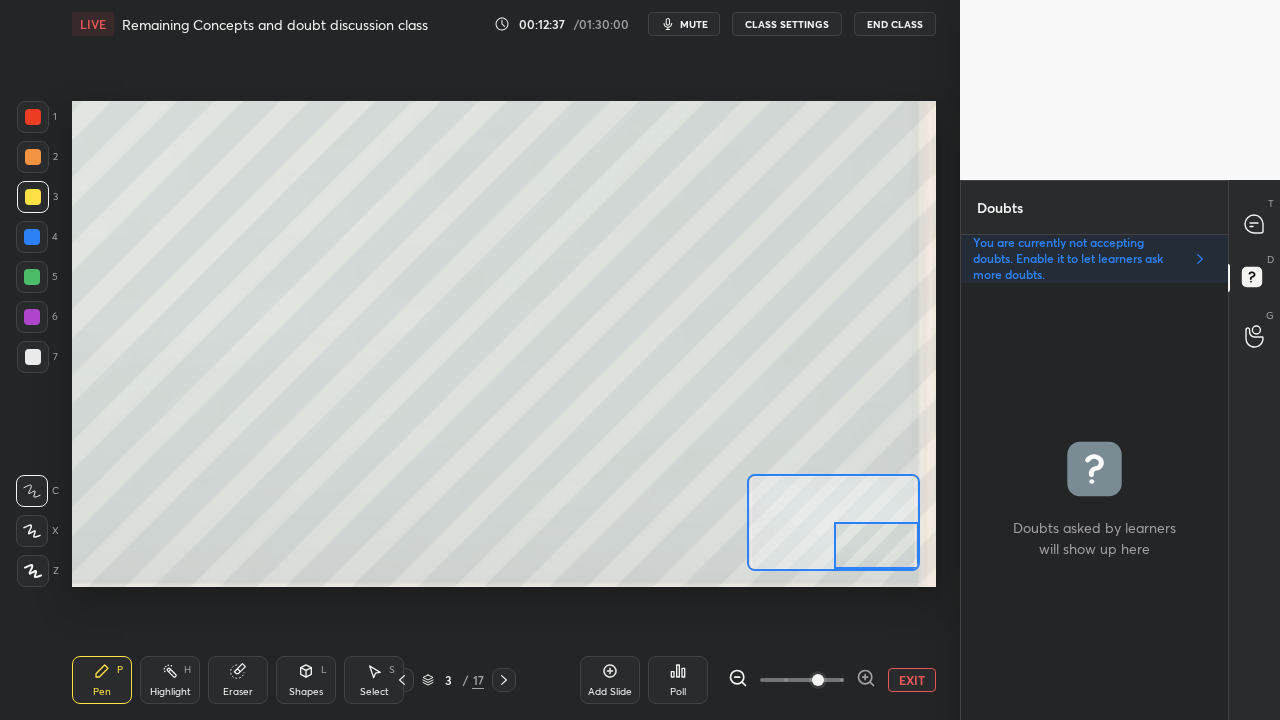 drag, startPoint x: 818, startPoint y: 522, endPoint x: 866, endPoint y: 546, distance: 53.66563 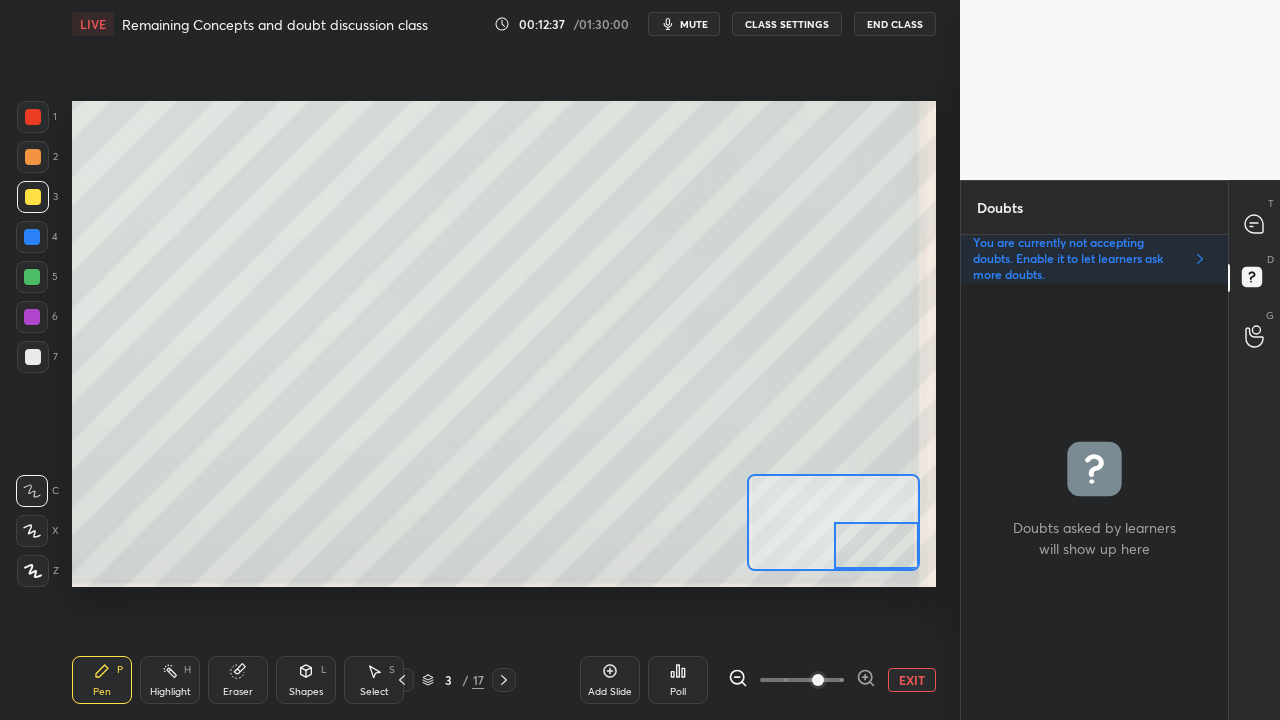 click at bounding box center [876, 545] 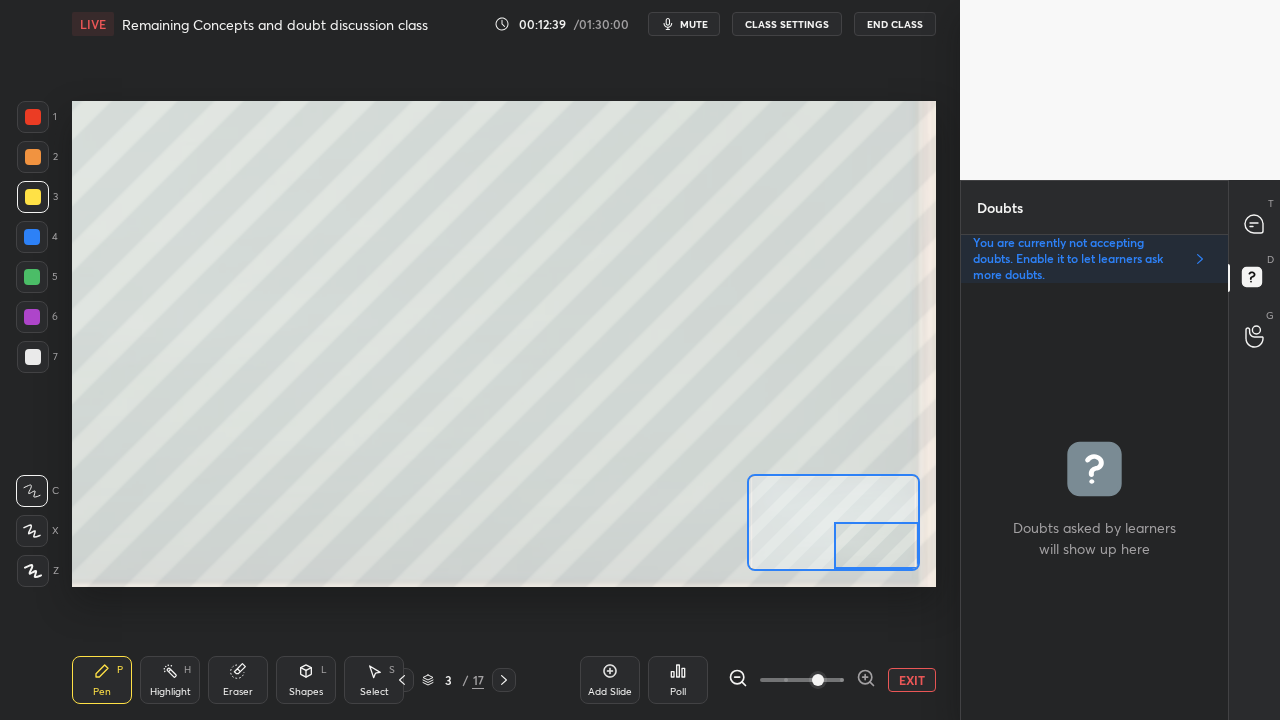 click at bounding box center (33, 357) 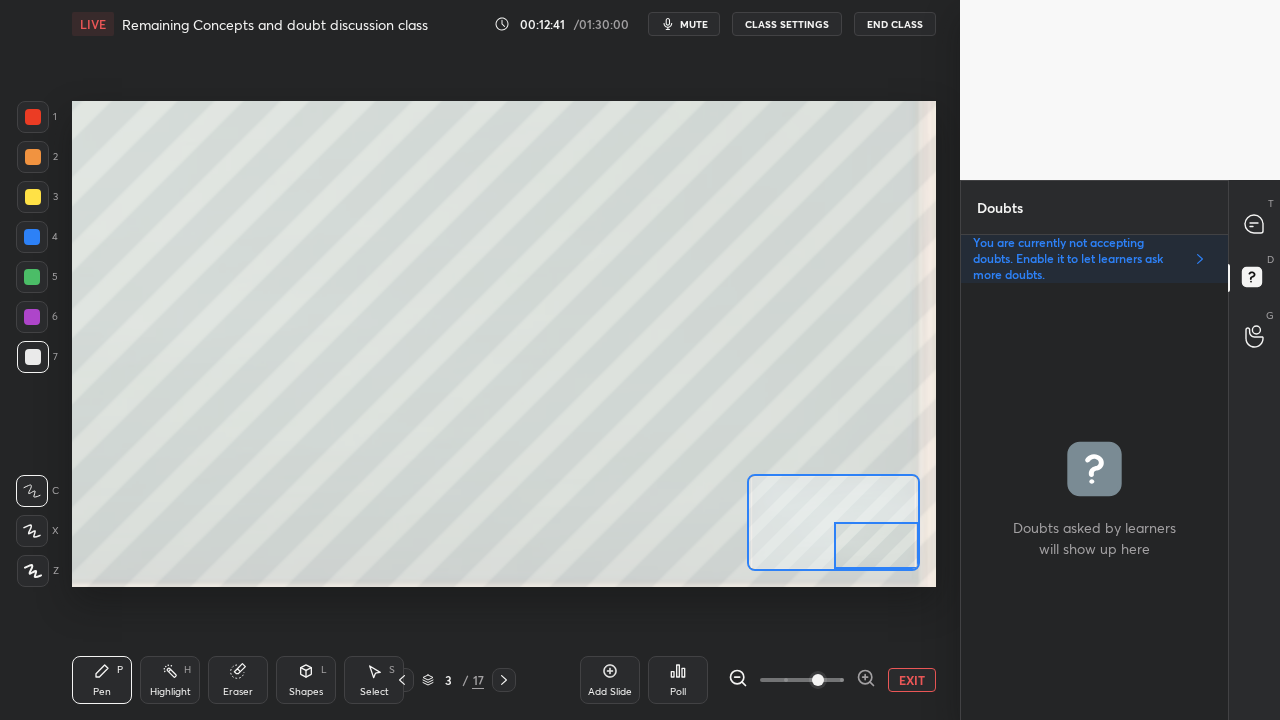 drag, startPoint x: 236, startPoint y: 680, endPoint x: 272, endPoint y: 609, distance: 79.60528 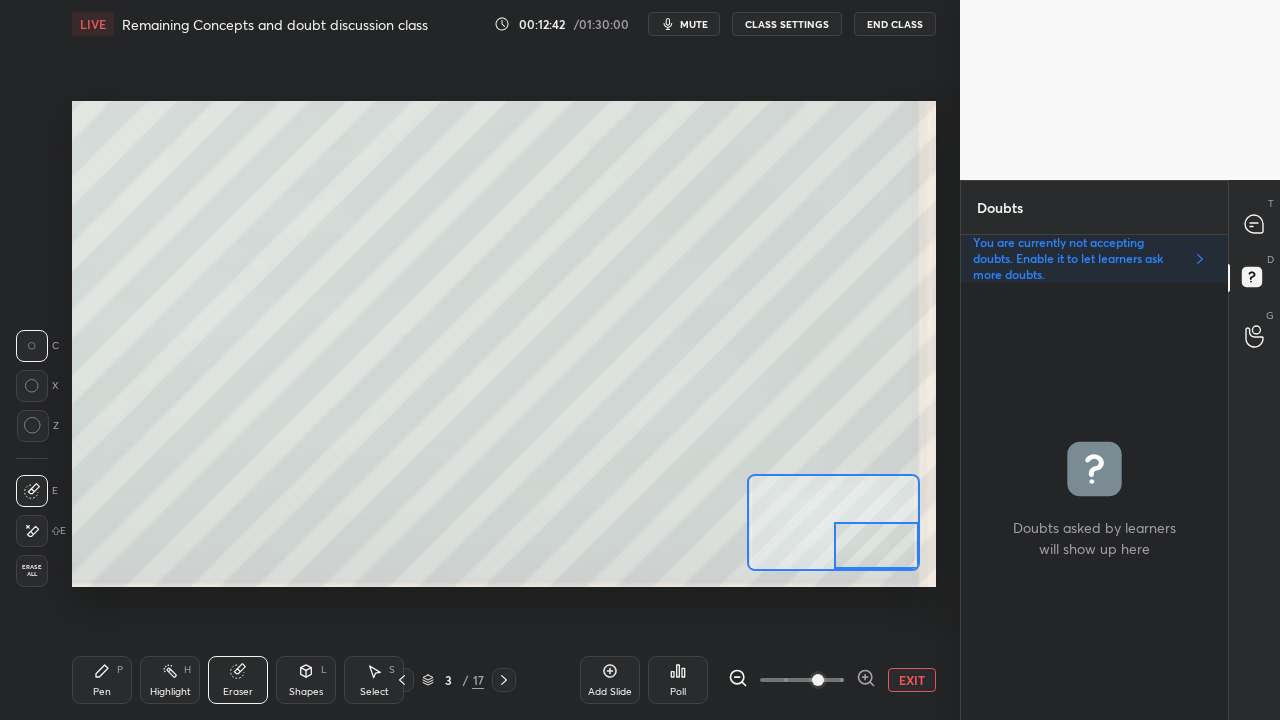 click 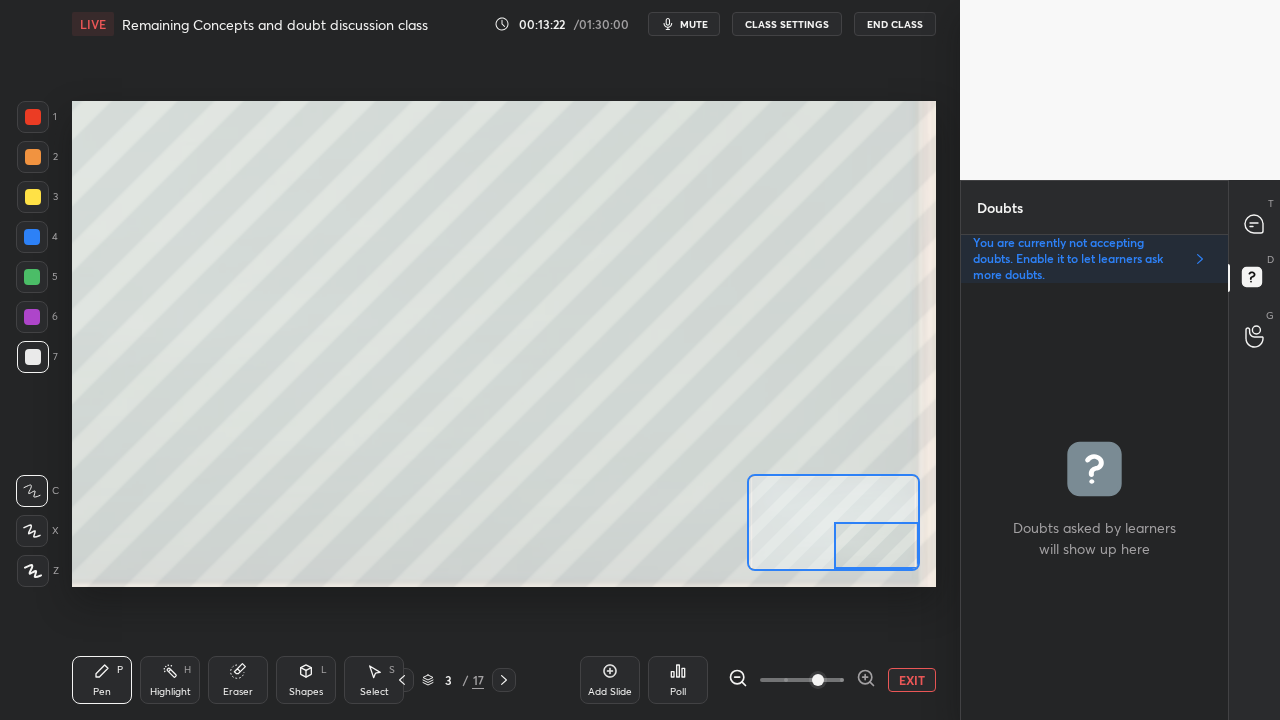 click at bounding box center (1255, 224) 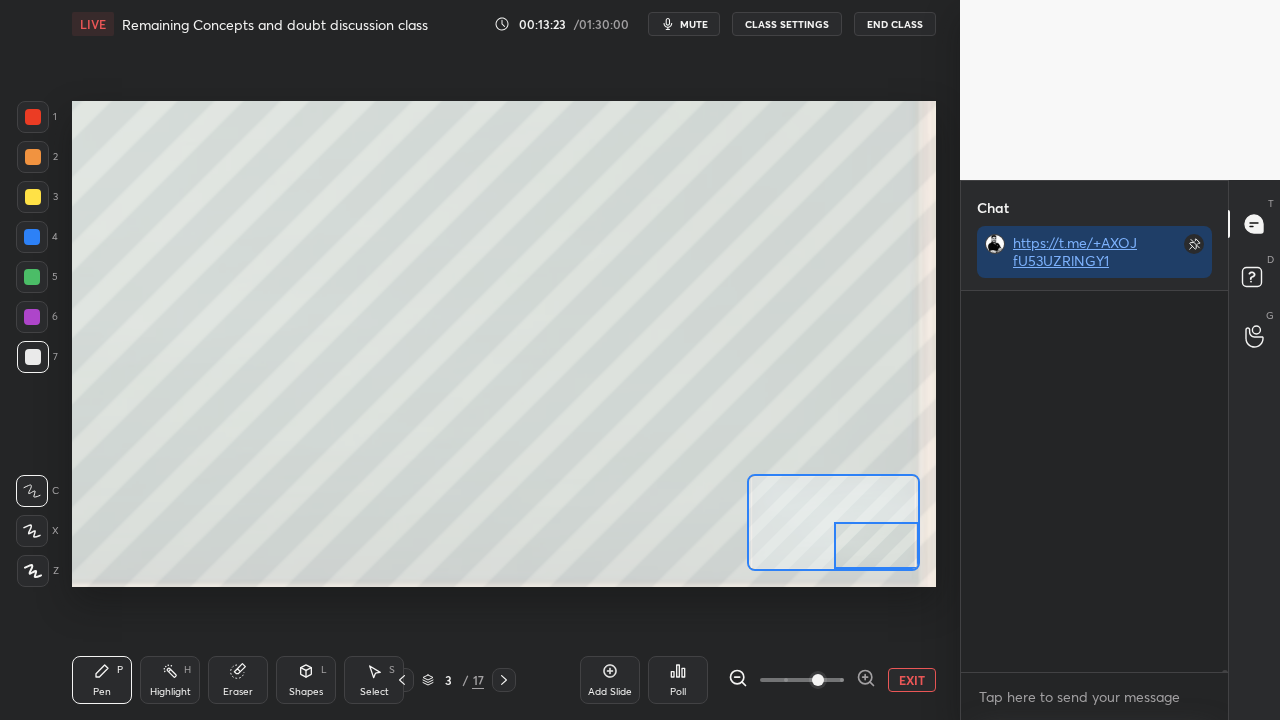 scroll, scrollTop: 423, scrollLeft: 261, axis: both 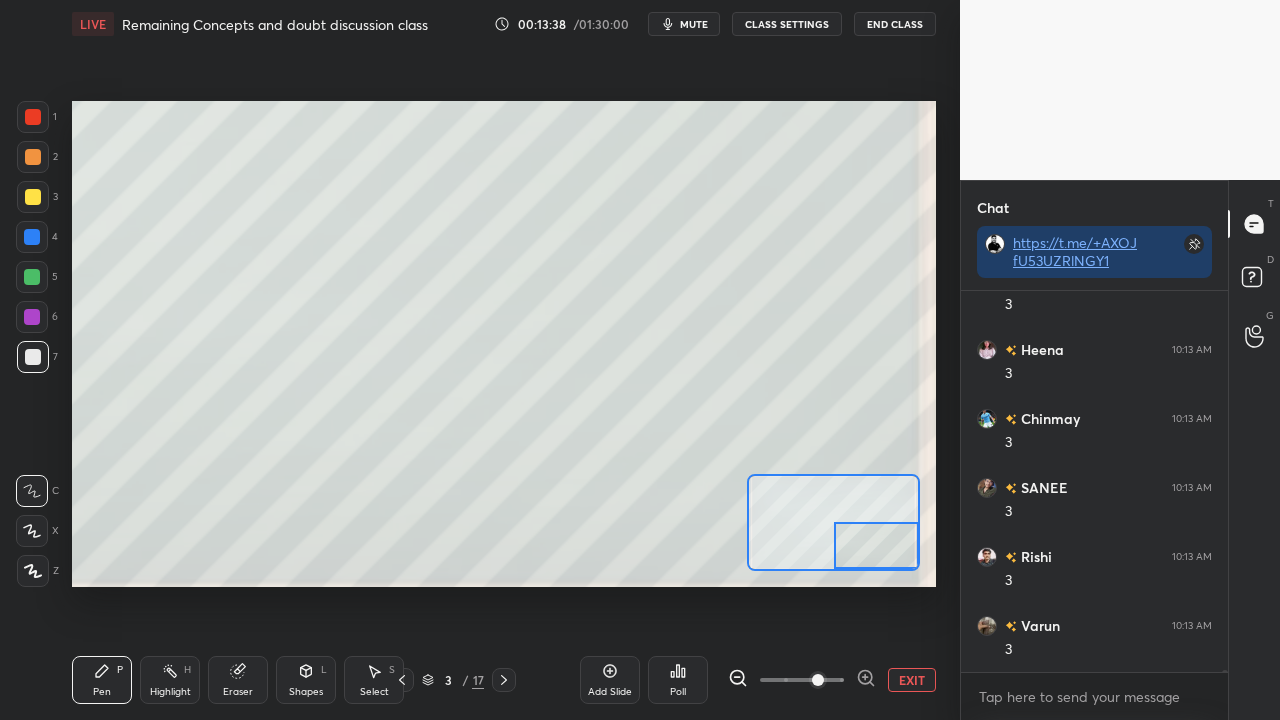click at bounding box center (33, 197) 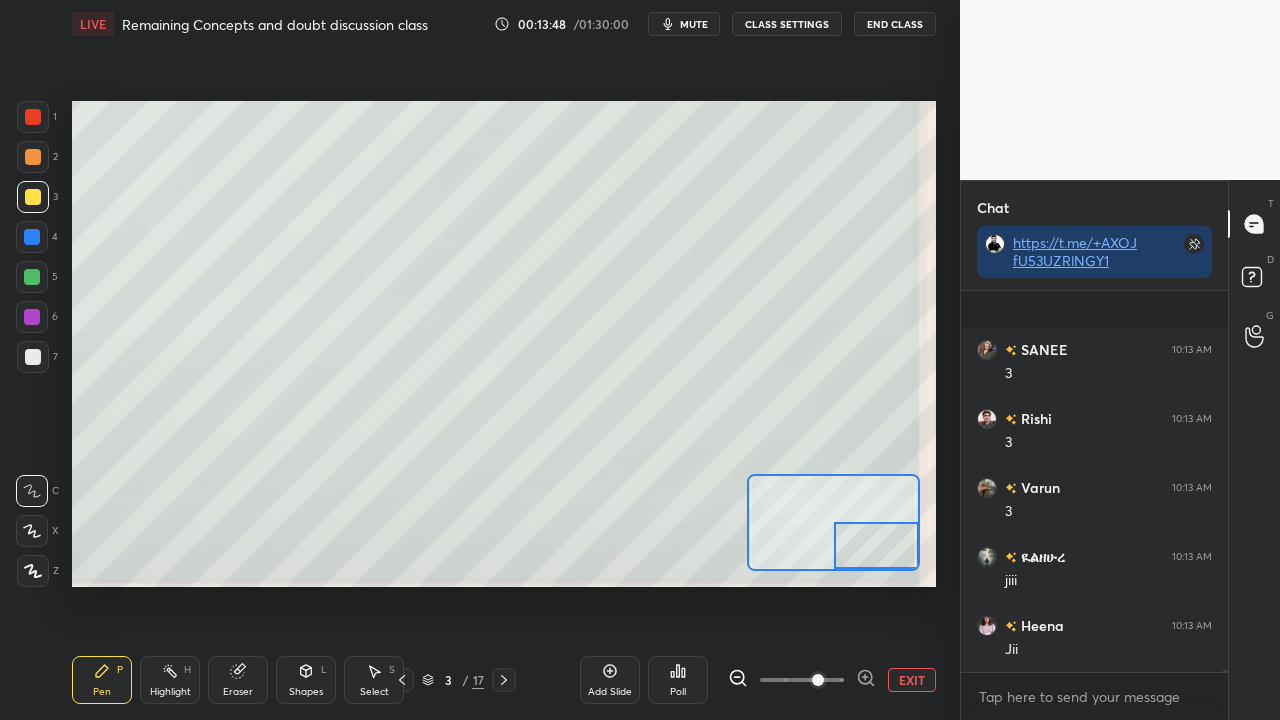 scroll, scrollTop: 87232, scrollLeft: 0, axis: vertical 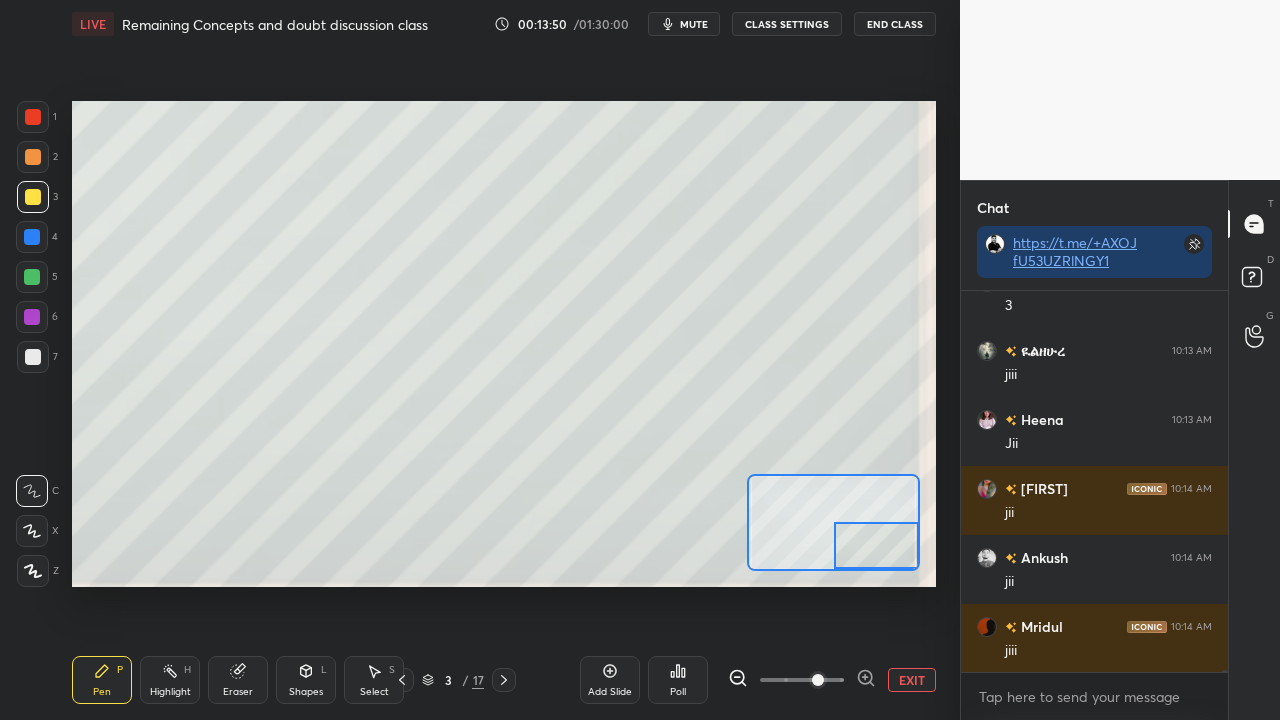 click at bounding box center (876, 545) 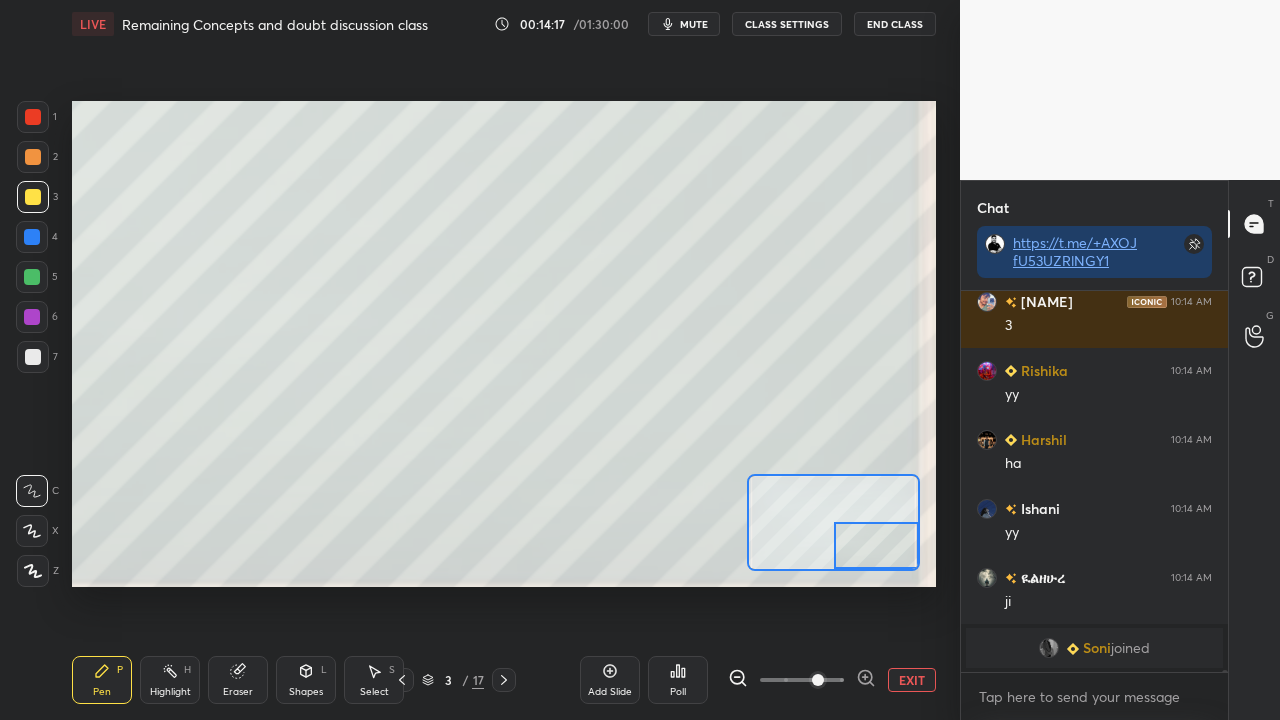 scroll, scrollTop: 87638, scrollLeft: 0, axis: vertical 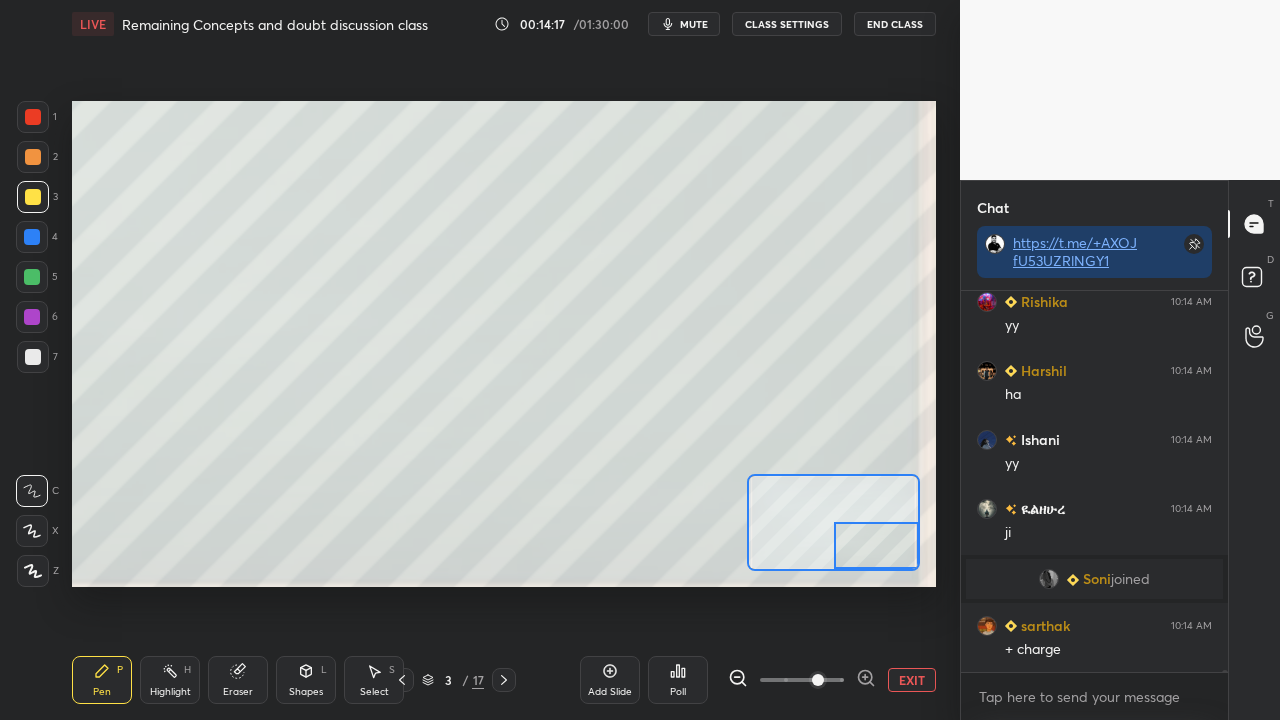 click on "EXIT" at bounding box center (912, 680) 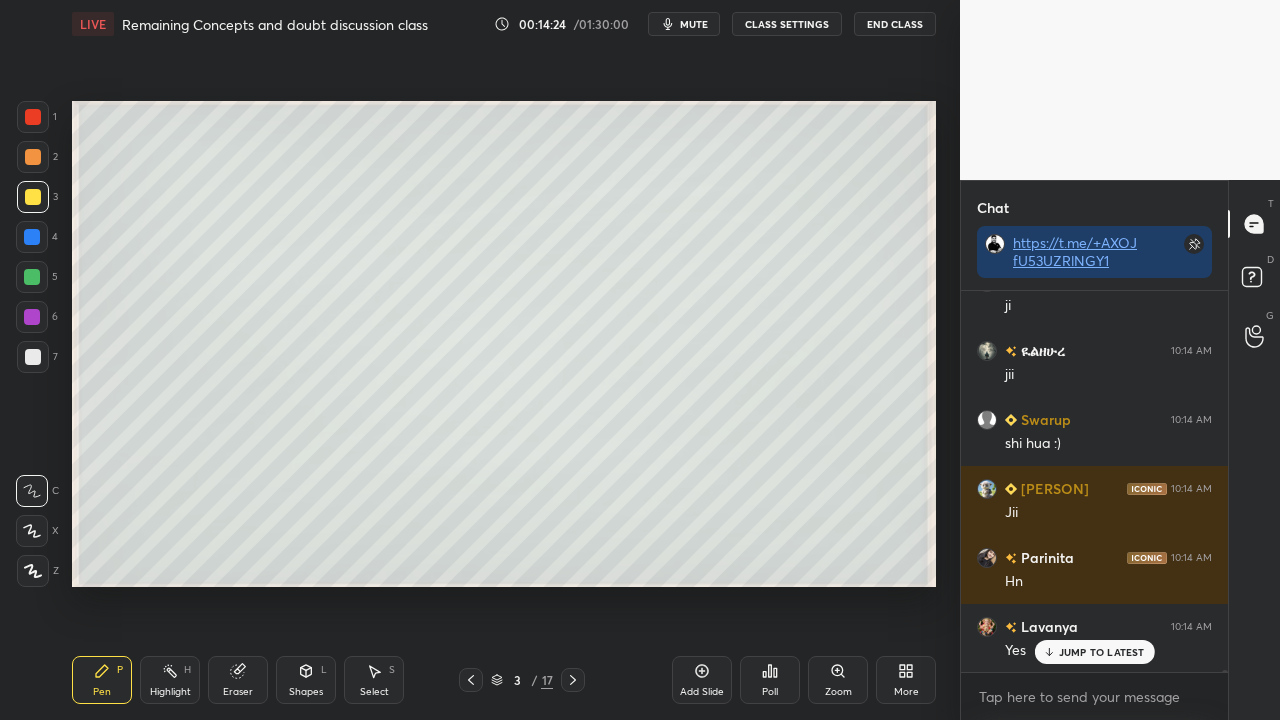 scroll, scrollTop: 88190, scrollLeft: 0, axis: vertical 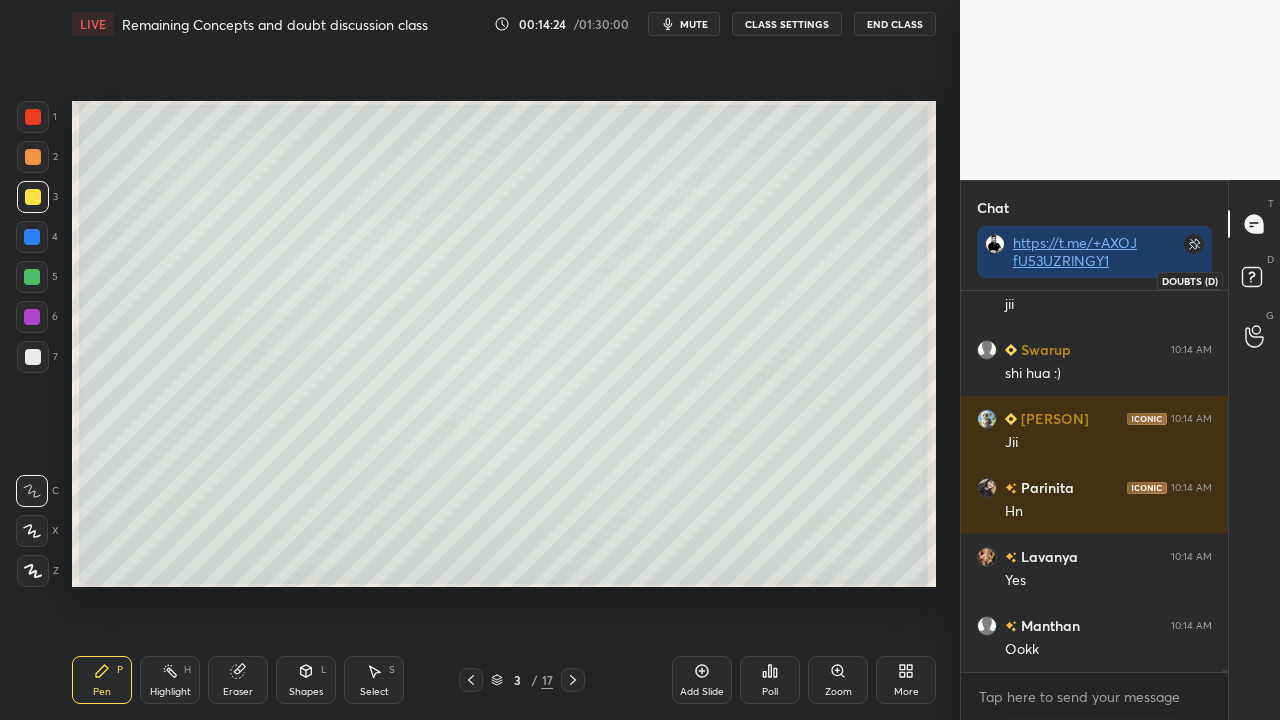 click 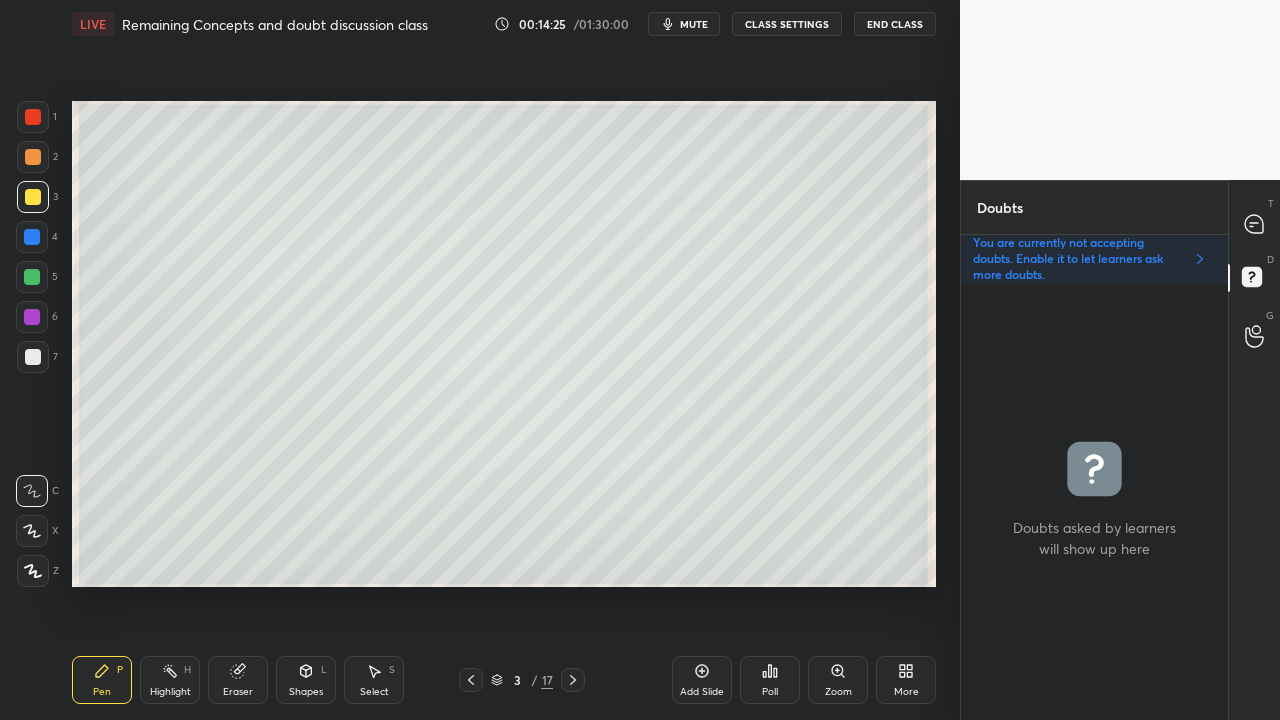 scroll, scrollTop: 6, scrollLeft: 6, axis: both 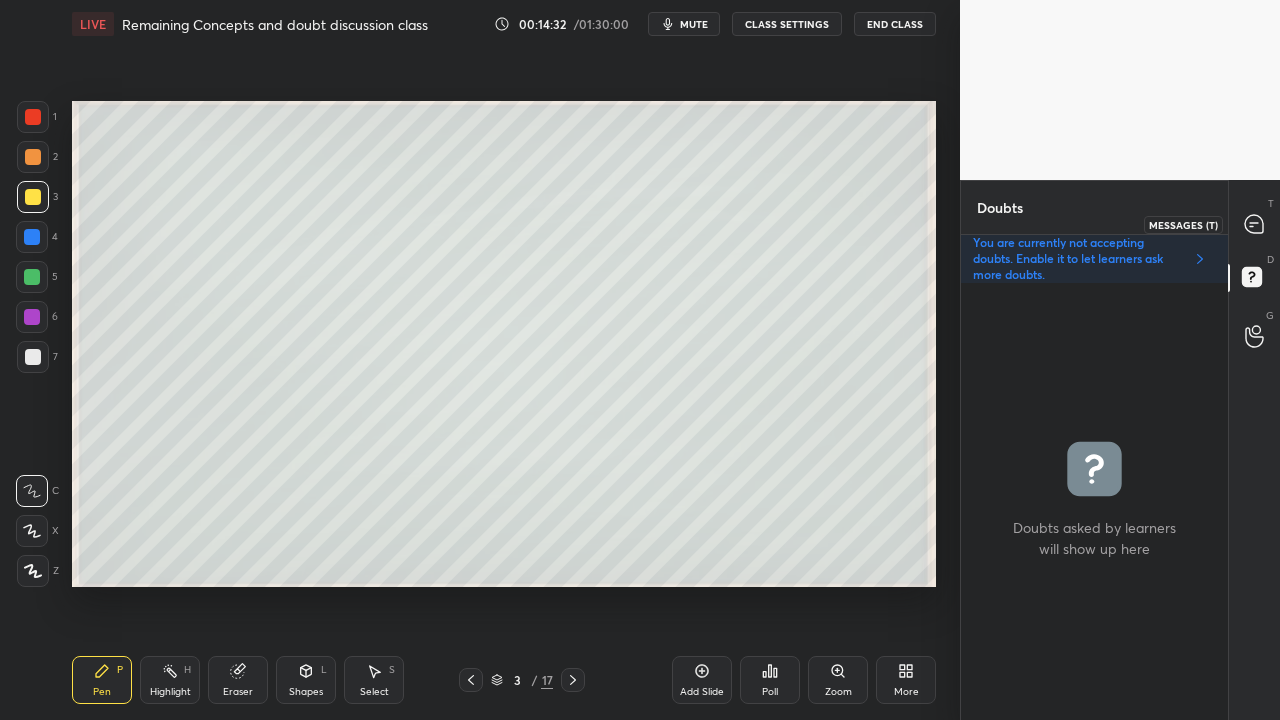 click 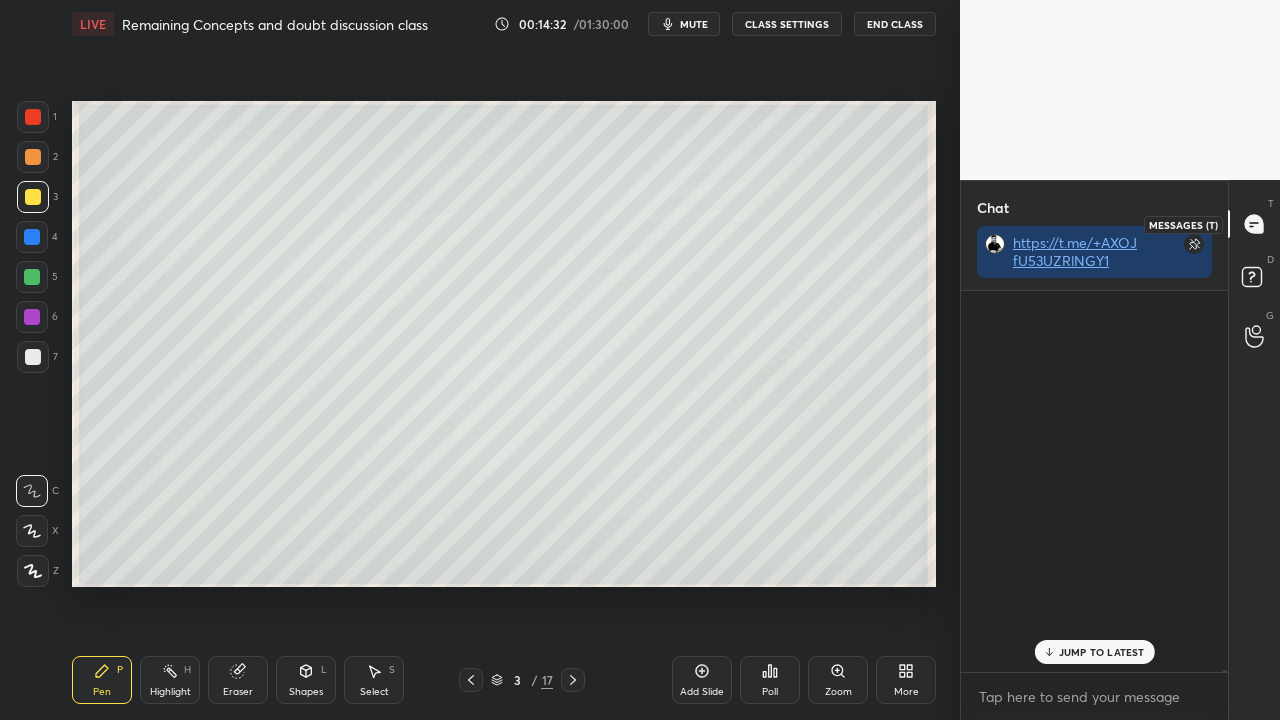scroll, scrollTop: 423, scrollLeft: 261, axis: both 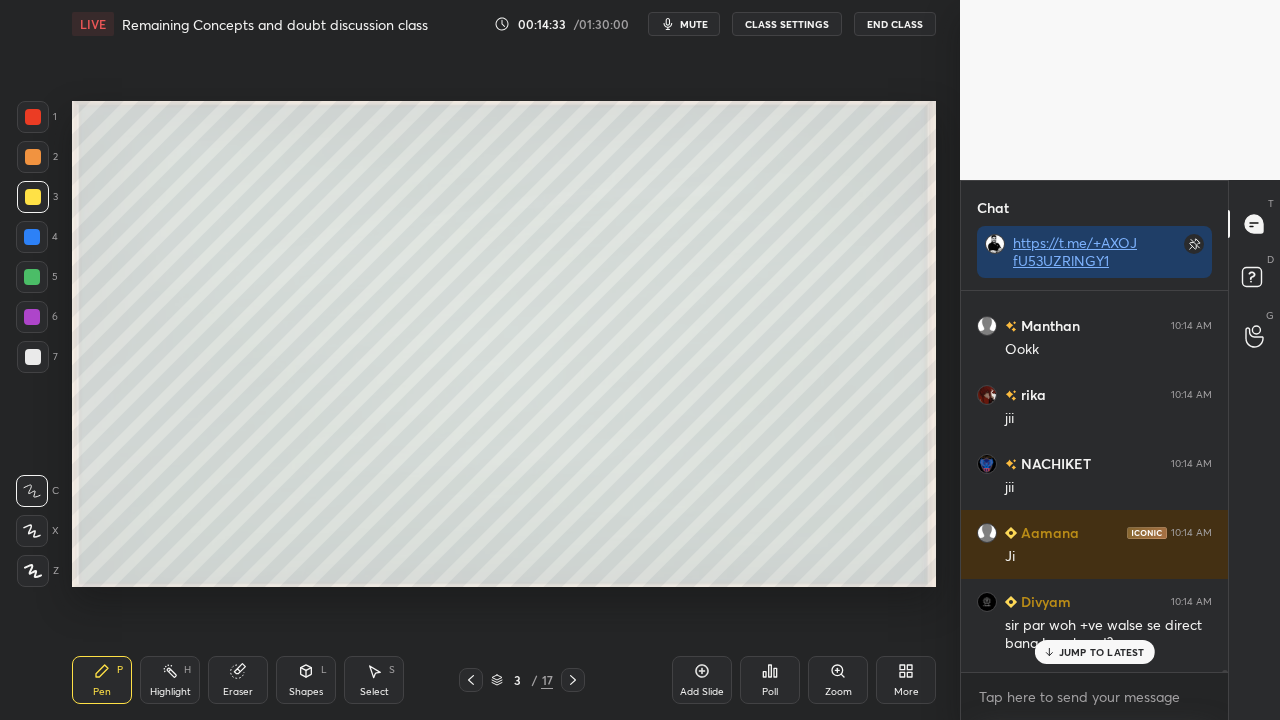 click on "JUMP TO LATEST" at bounding box center (1102, 652) 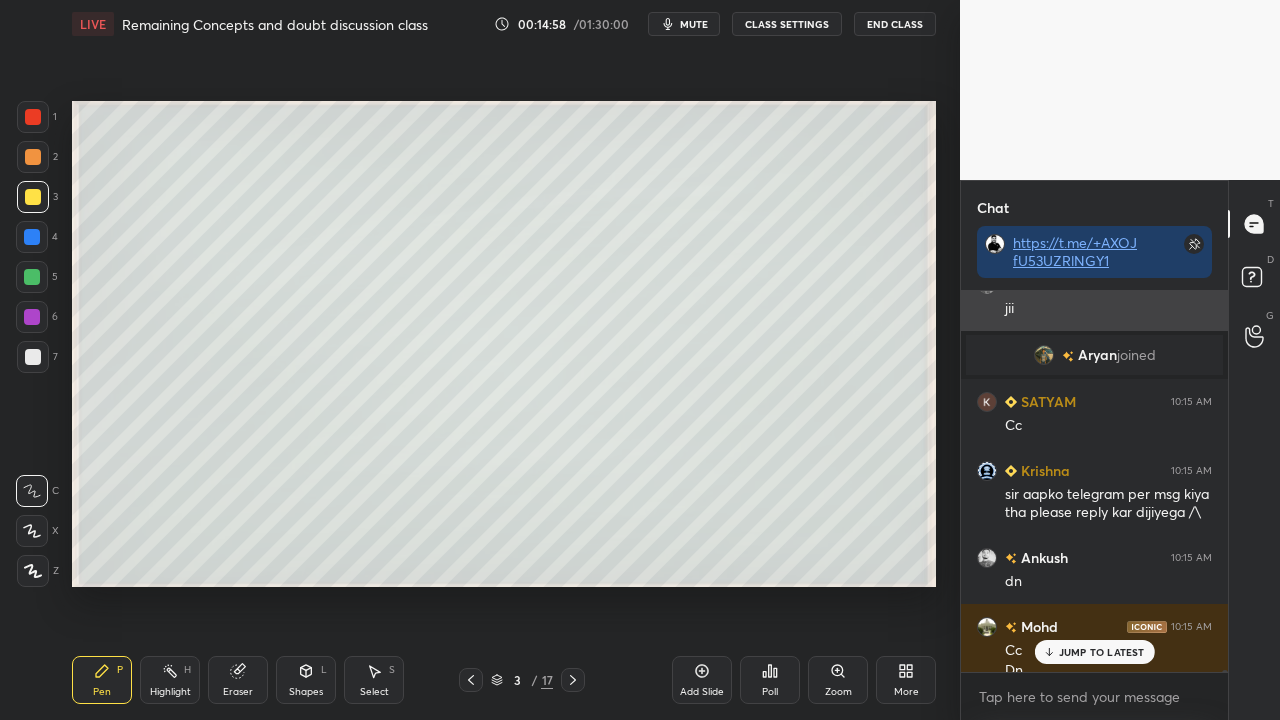 scroll, scrollTop: 88850, scrollLeft: 0, axis: vertical 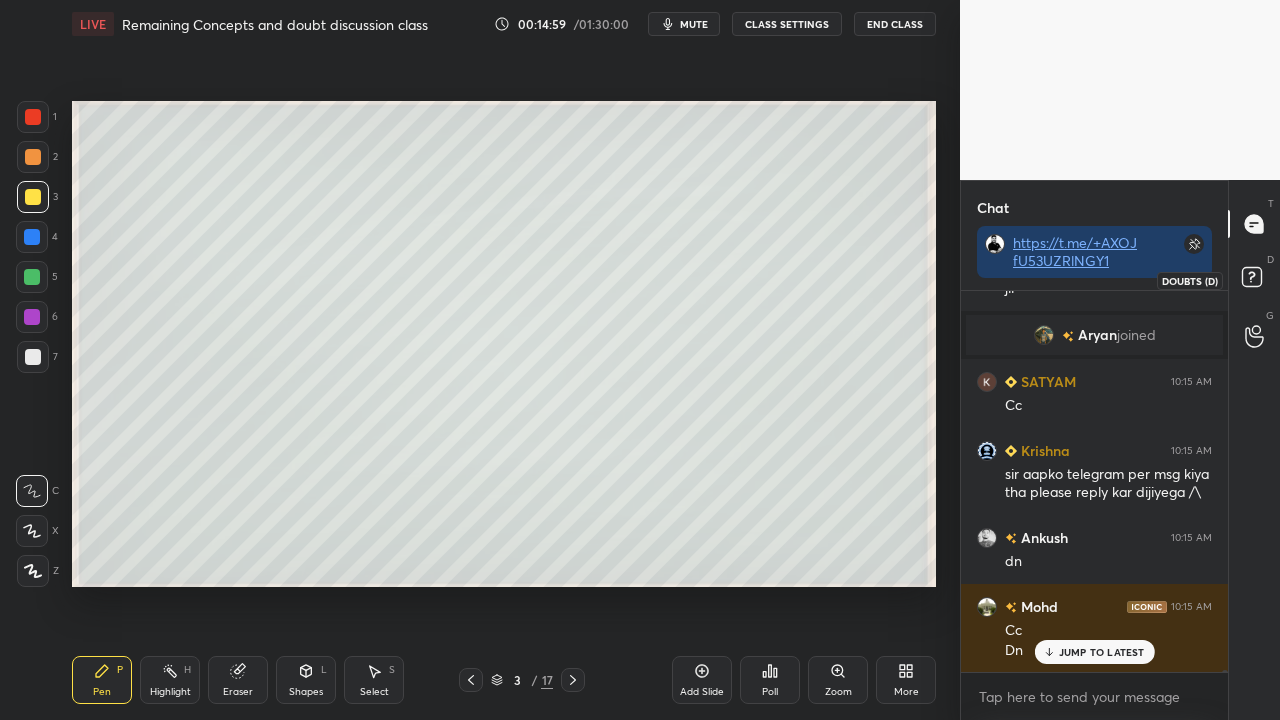 click 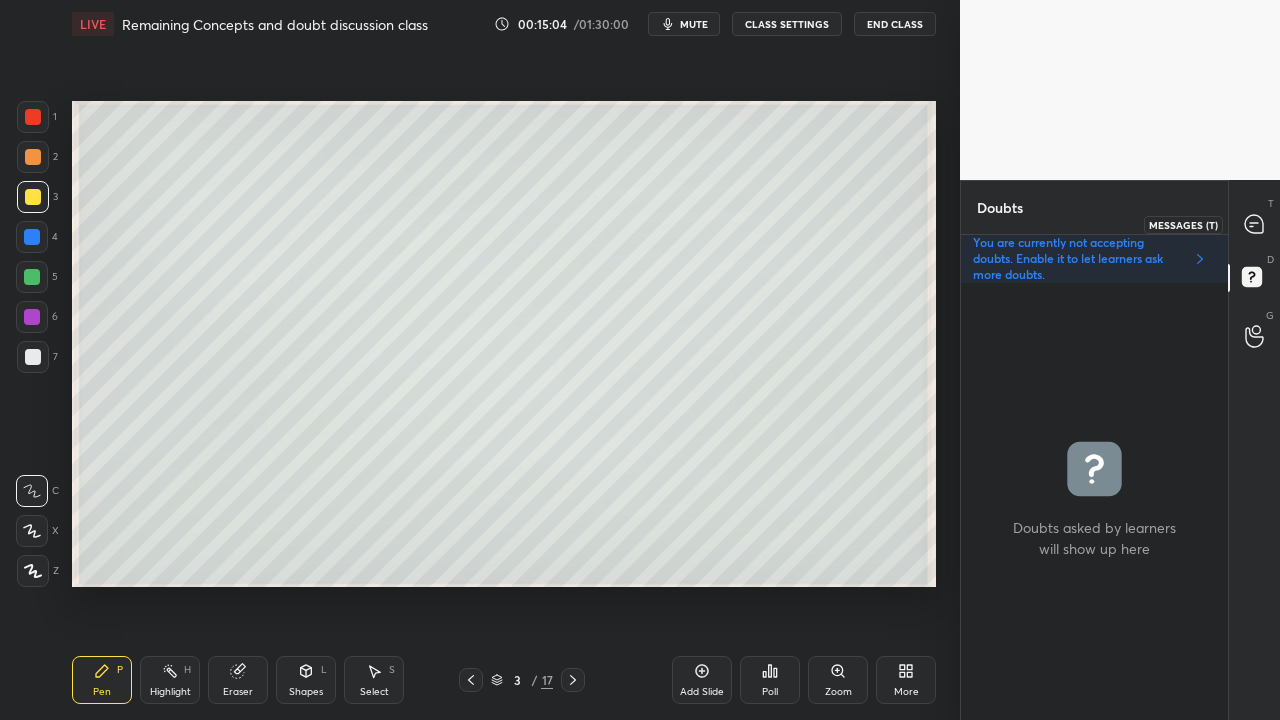 click at bounding box center [1255, 224] 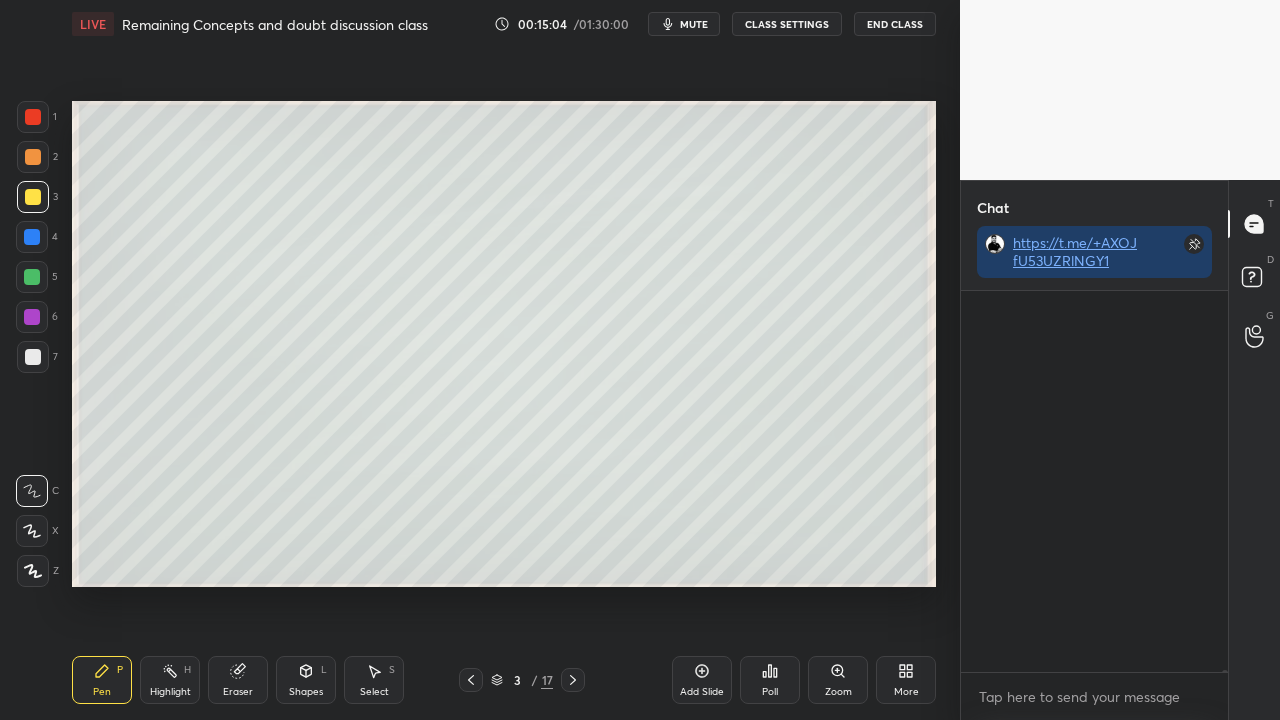 scroll, scrollTop: 423, scrollLeft: 261, axis: both 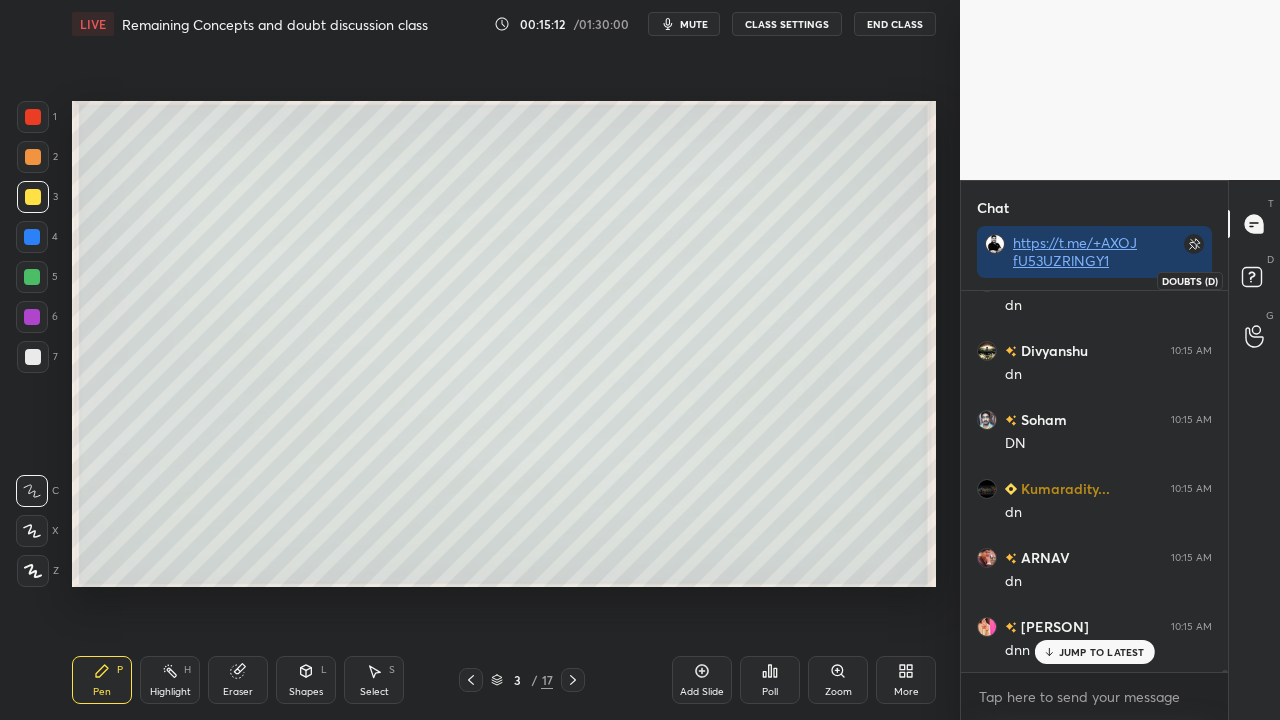 click 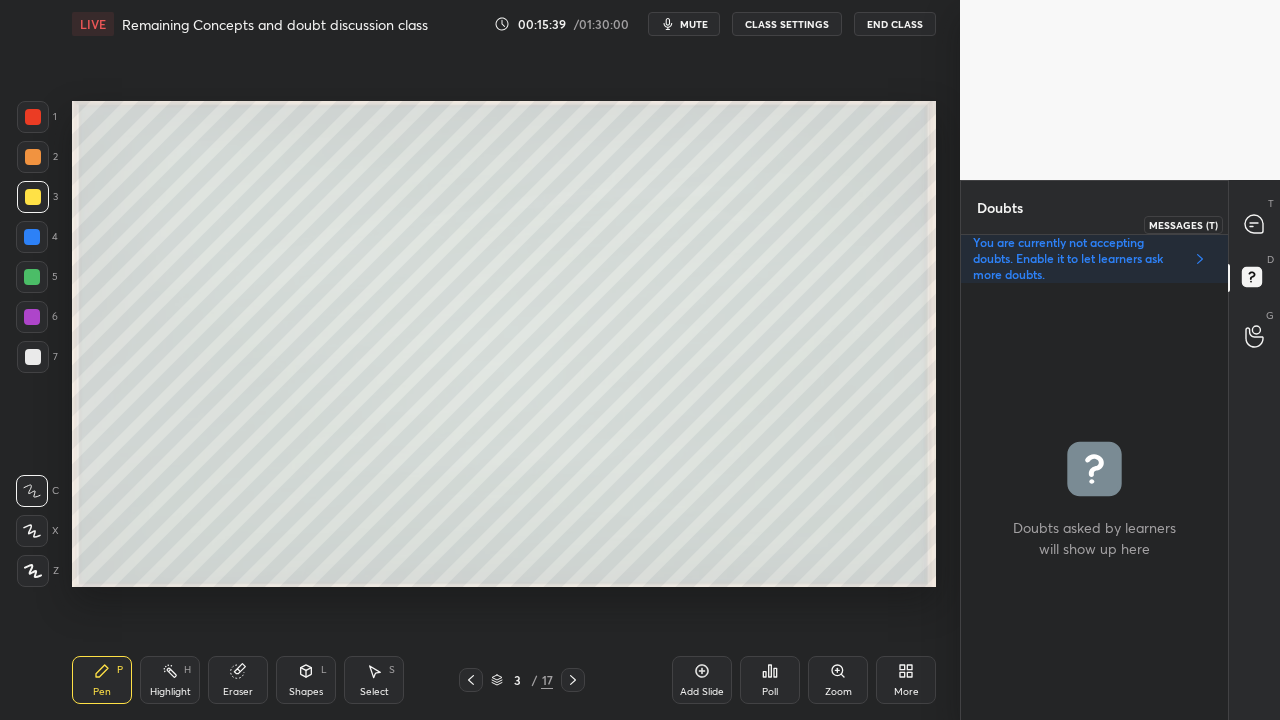 click 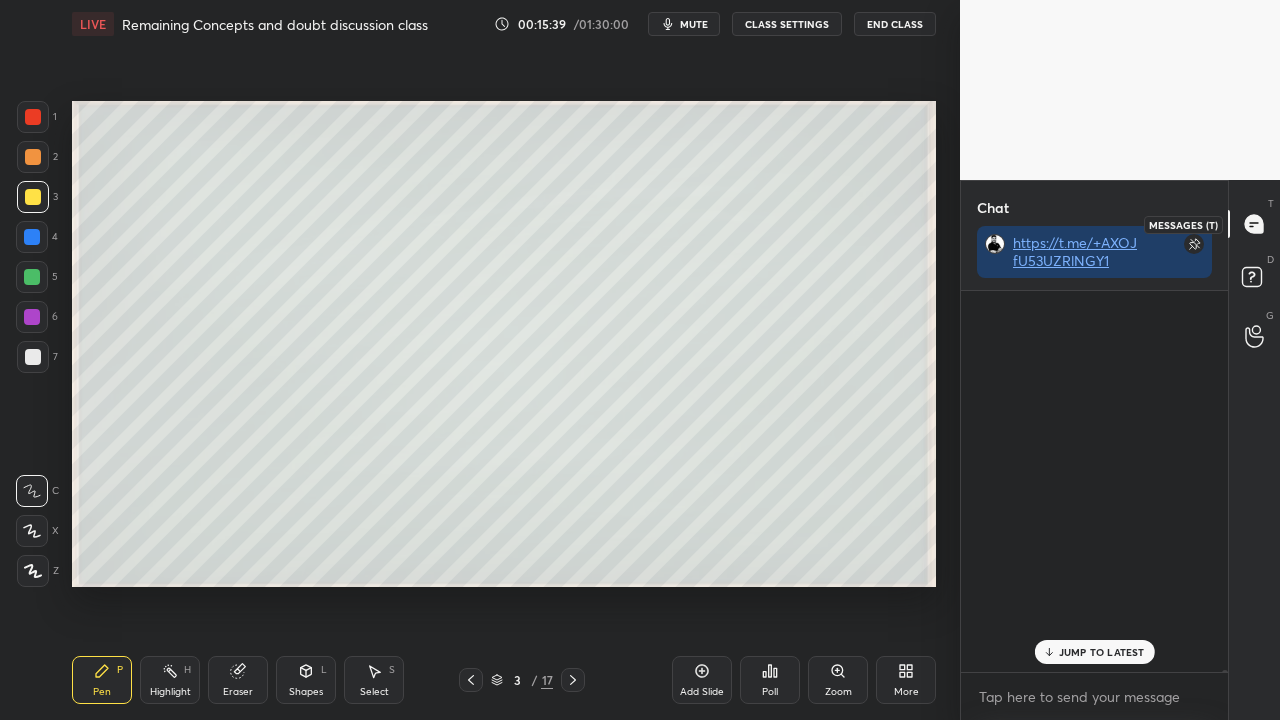 scroll, scrollTop: 423, scrollLeft: 261, axis: both 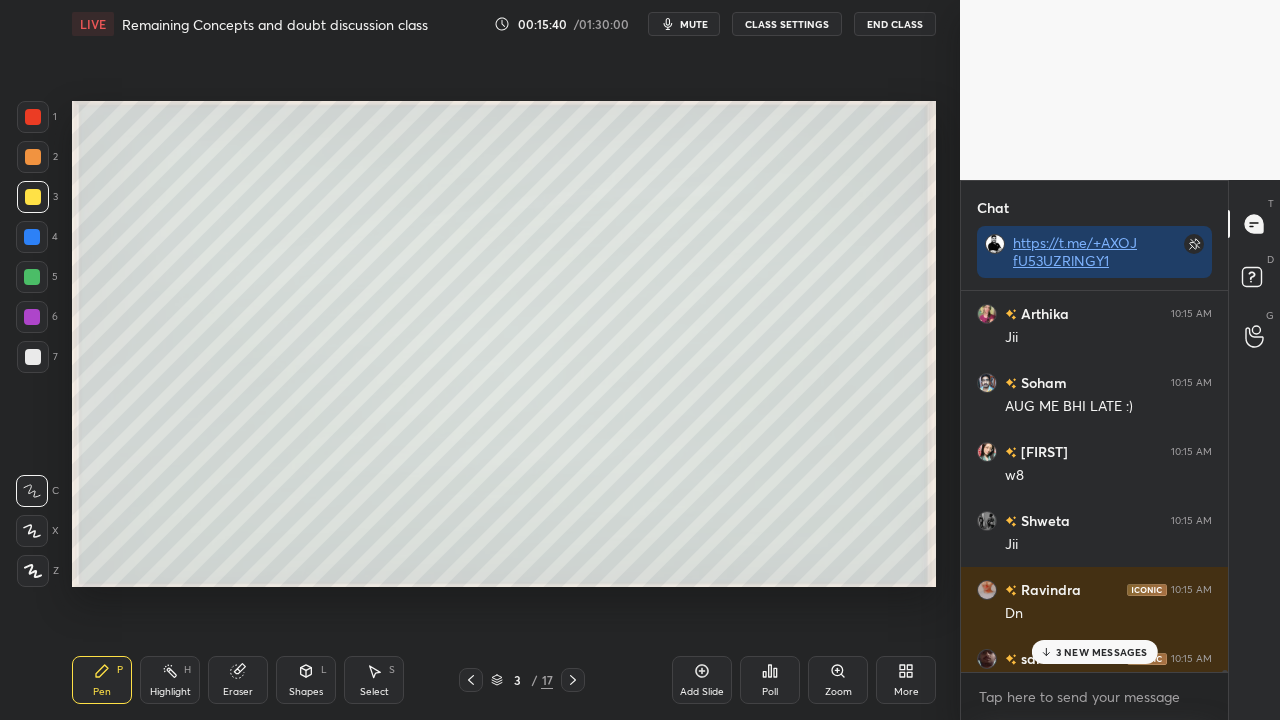 click on "3 NEW MESSAGES" at bounding box center [1102, 652] 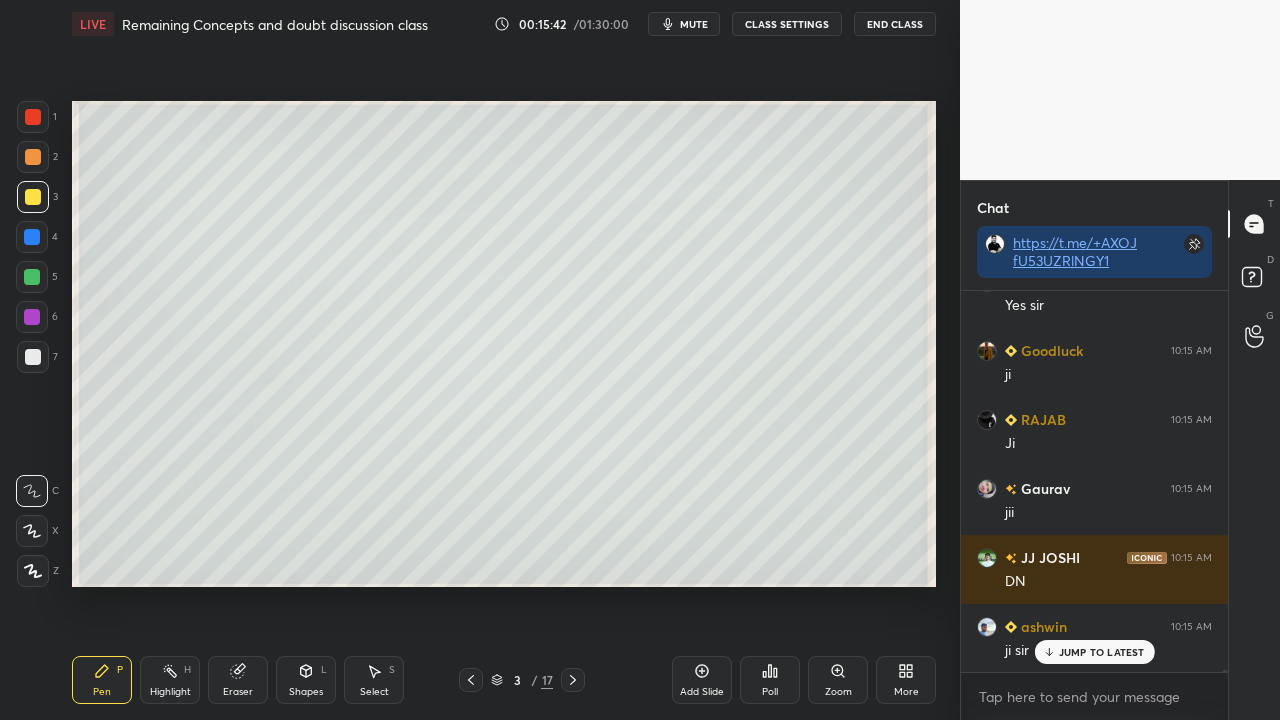 scroll, scrollTop: 93948, scrollLeft: 0, axis: vertical 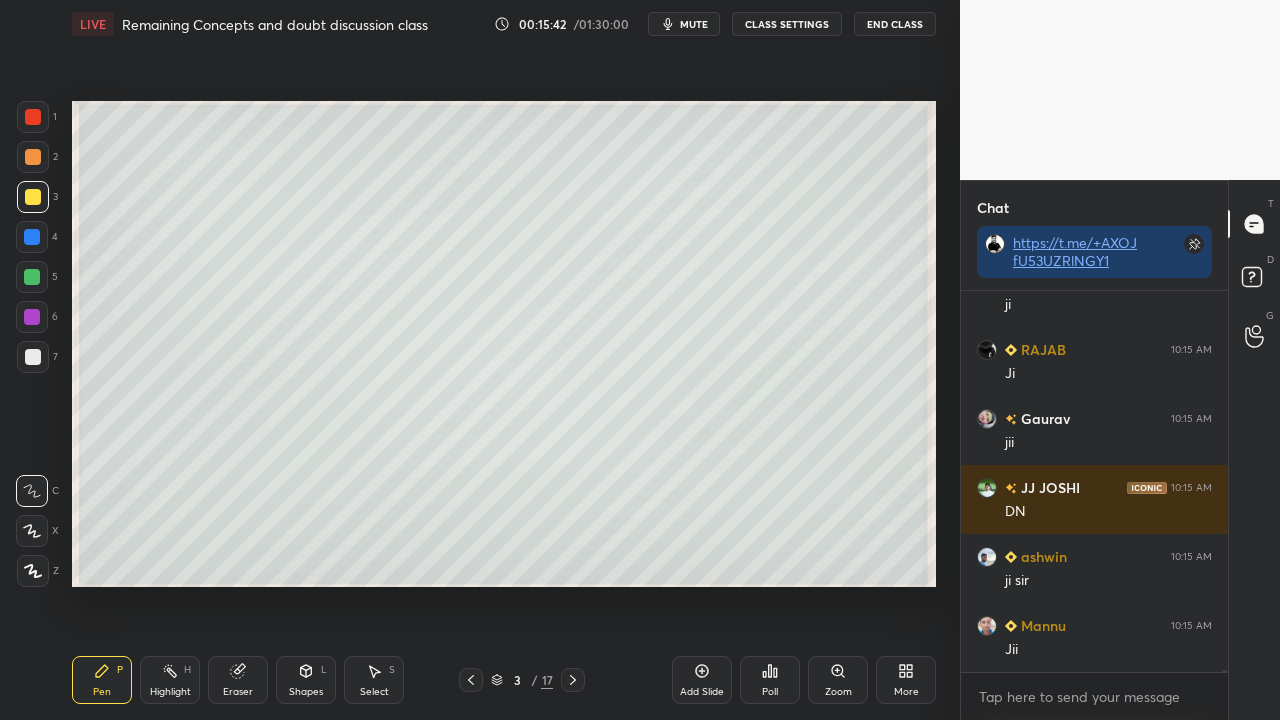 click 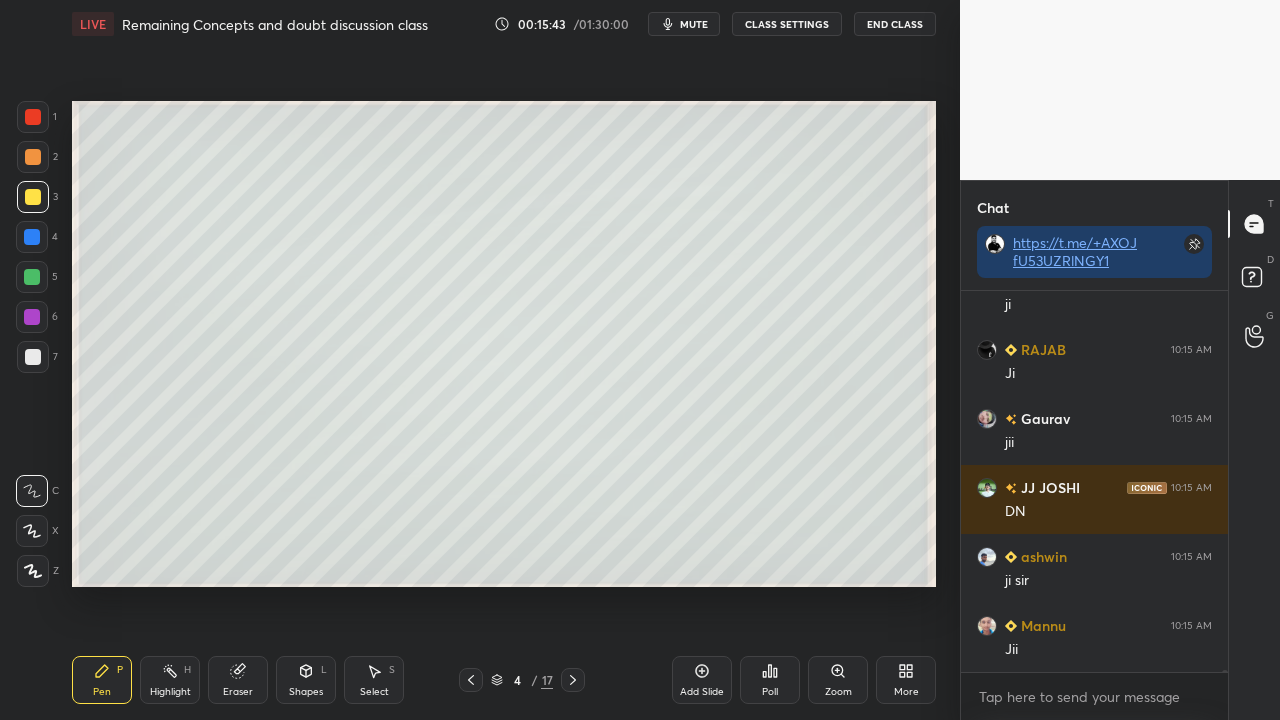 scroll, scrollTop: 94154, scrollLeft: 0, axis: vertical 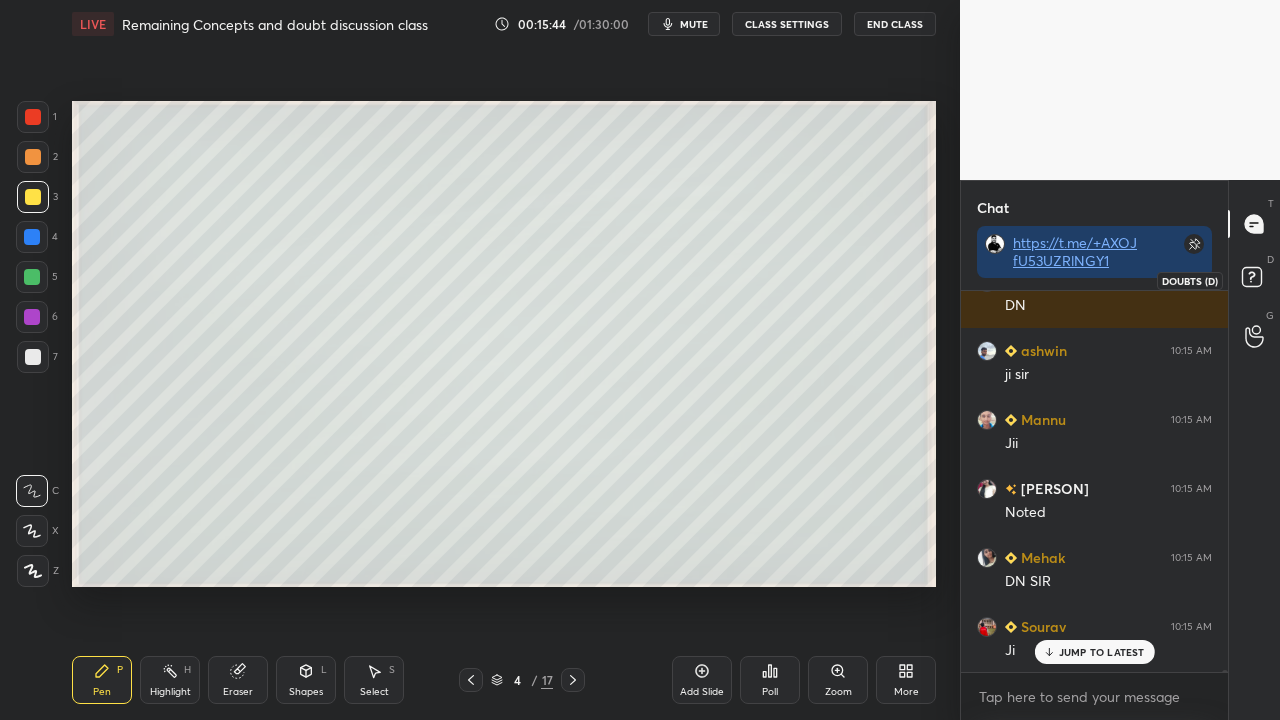 click 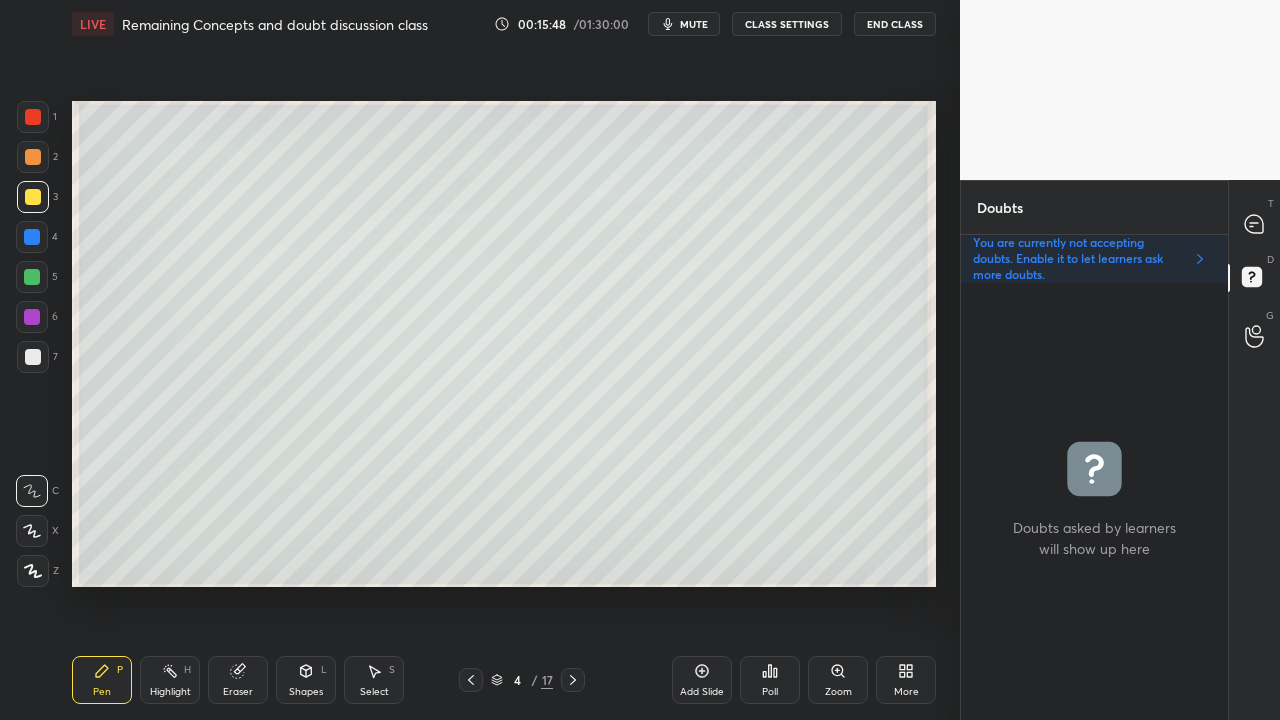 click at bounding box center (33, 197) 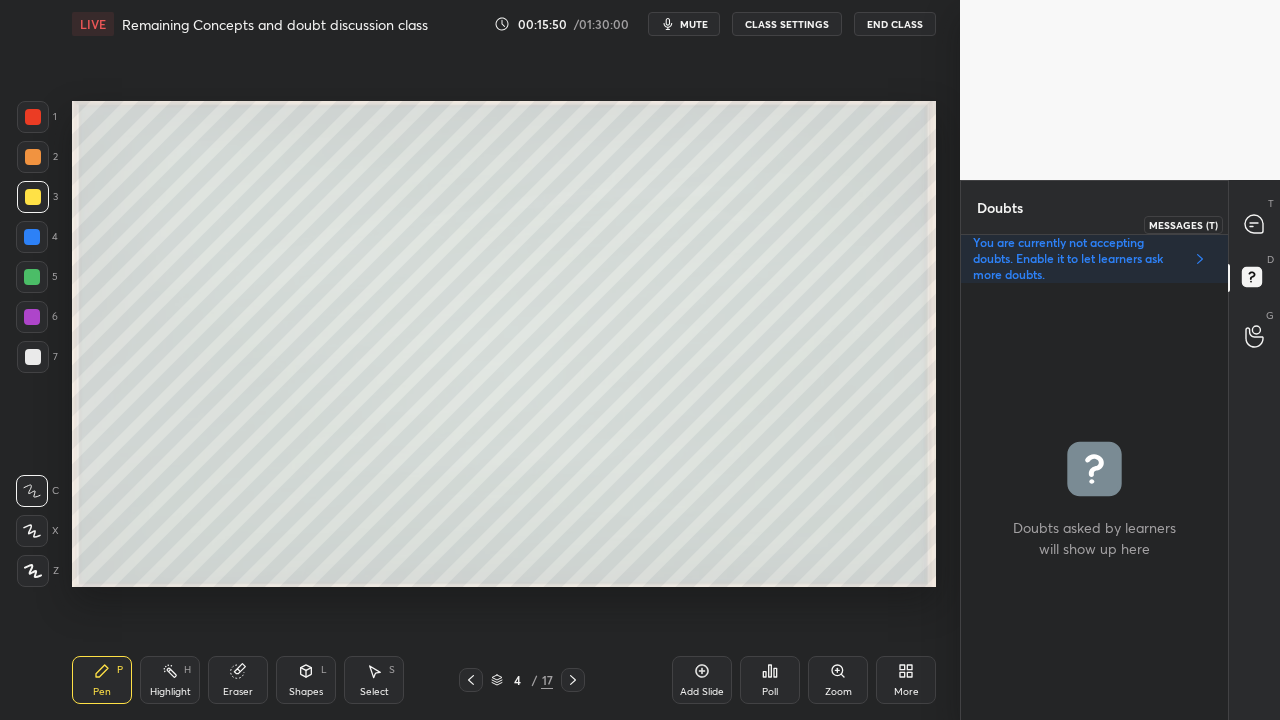 click 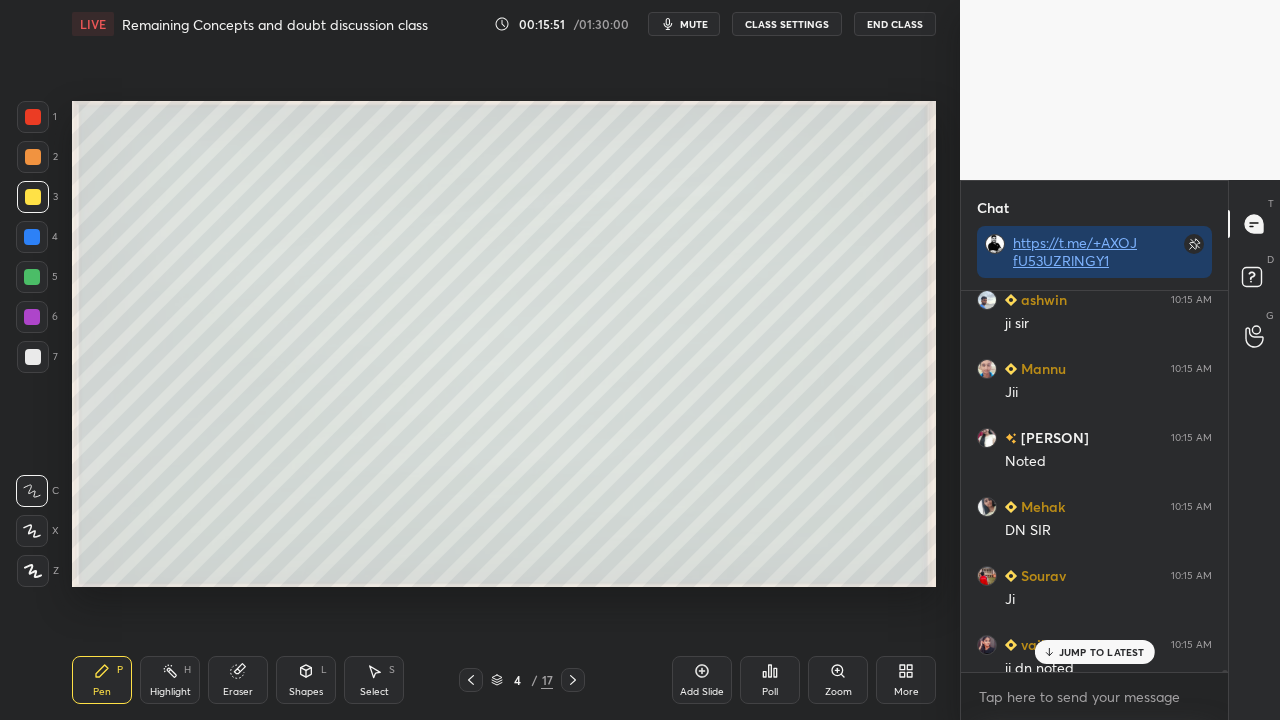click on "JUMP TO LATEST" at bounding box center (1102, 652) 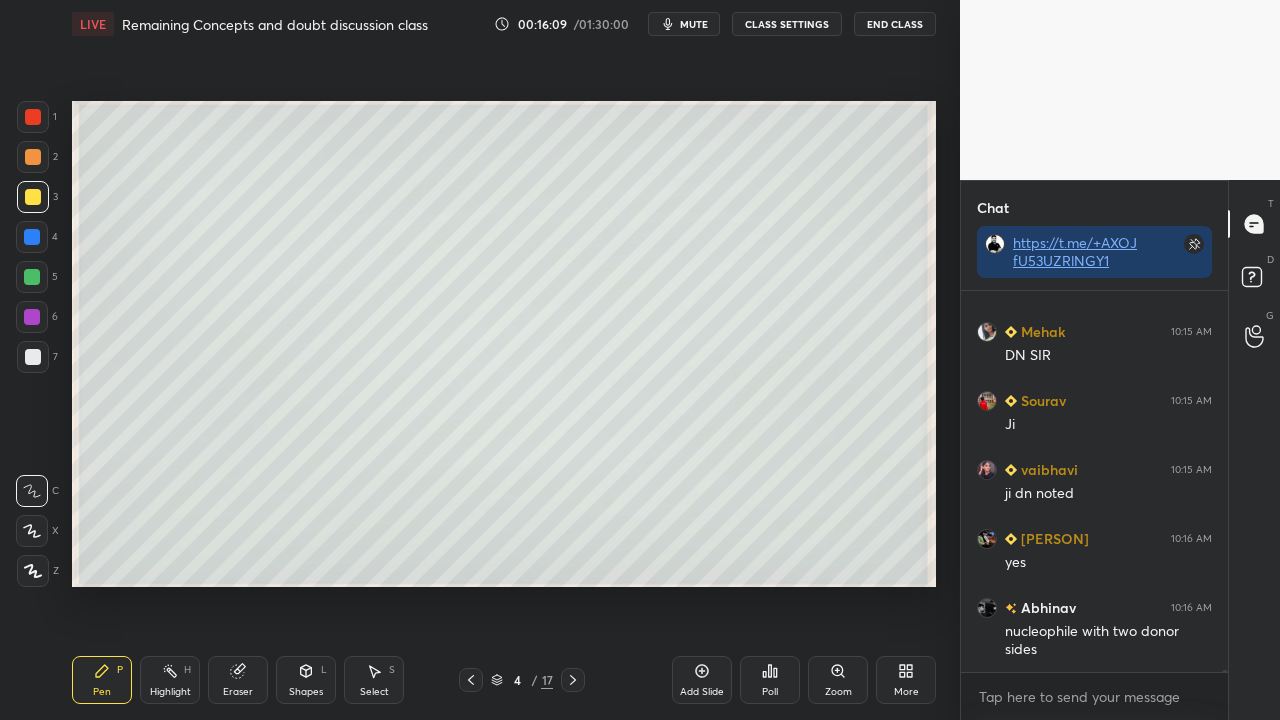 scroll, scrollTop: 94448, scrollLeft: 0, axis: vertical 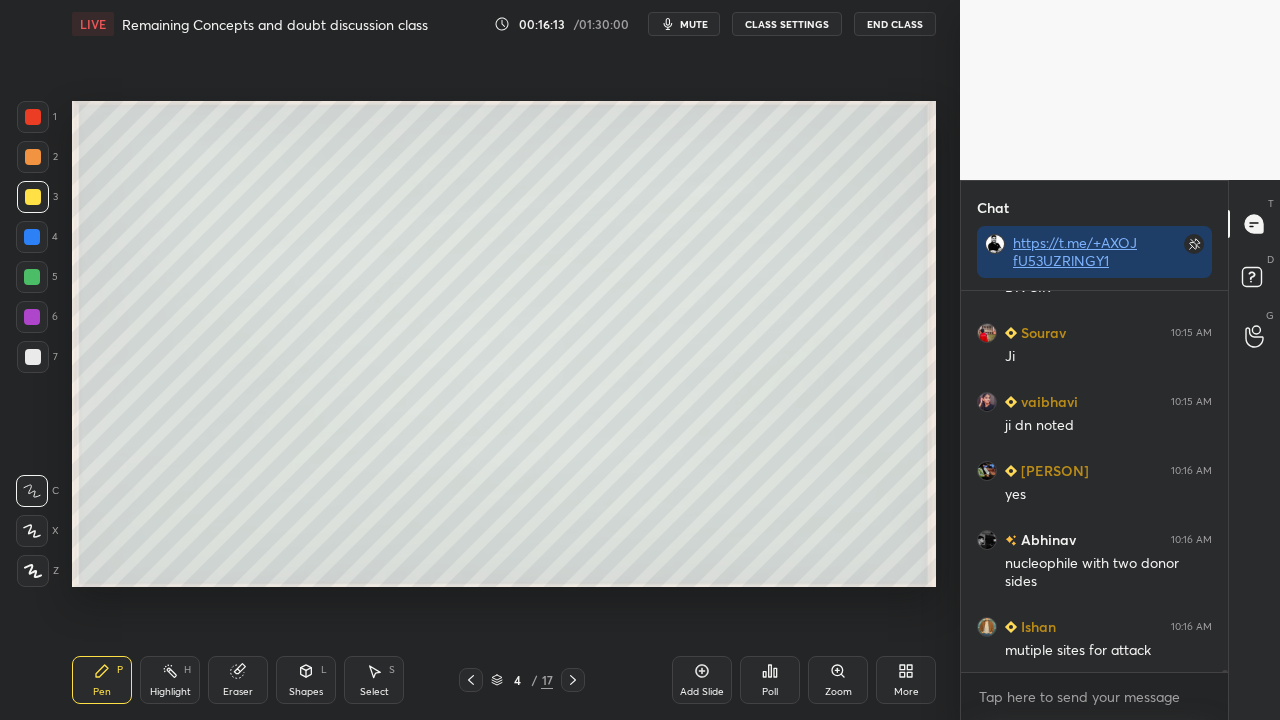 click at bounding box center (33, 357) 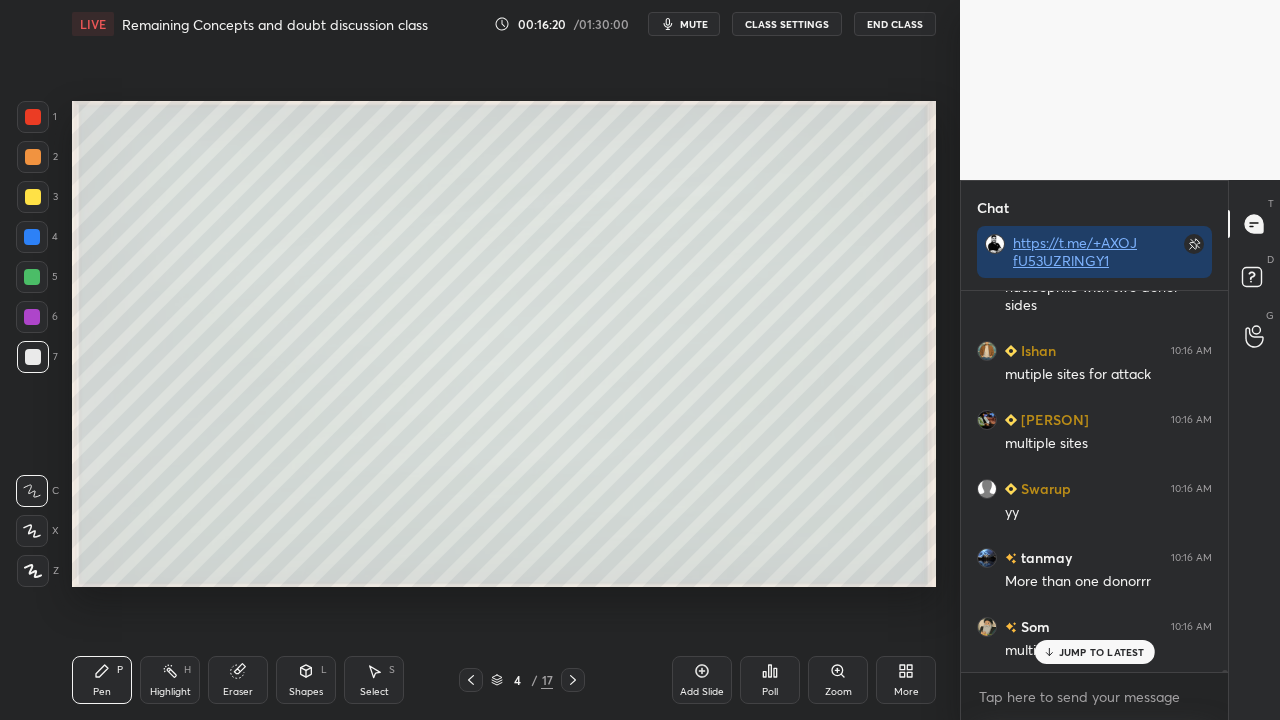 scroll, scrollTop: 94772, scrollLeft: 0, axis: vertical 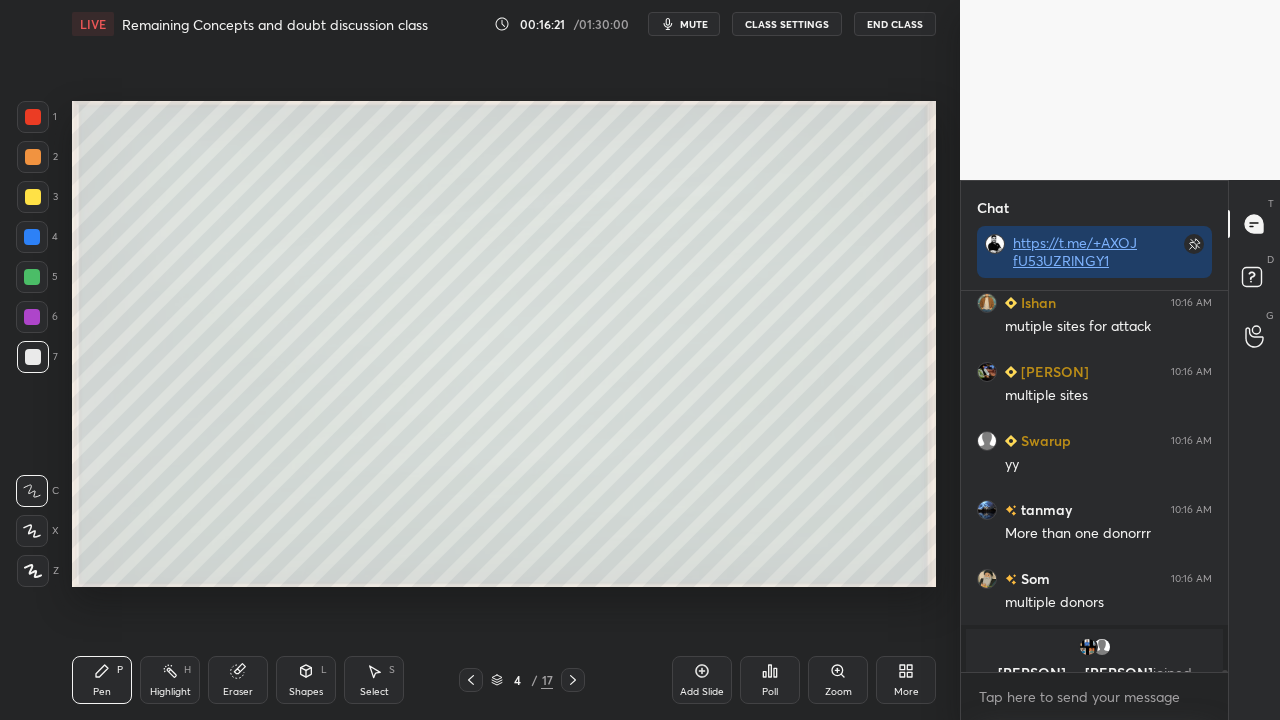 drag, startPoint x: 236, startPoint y: 693, endPoint x: 276, endPoint y: 623, distance: 80.622574 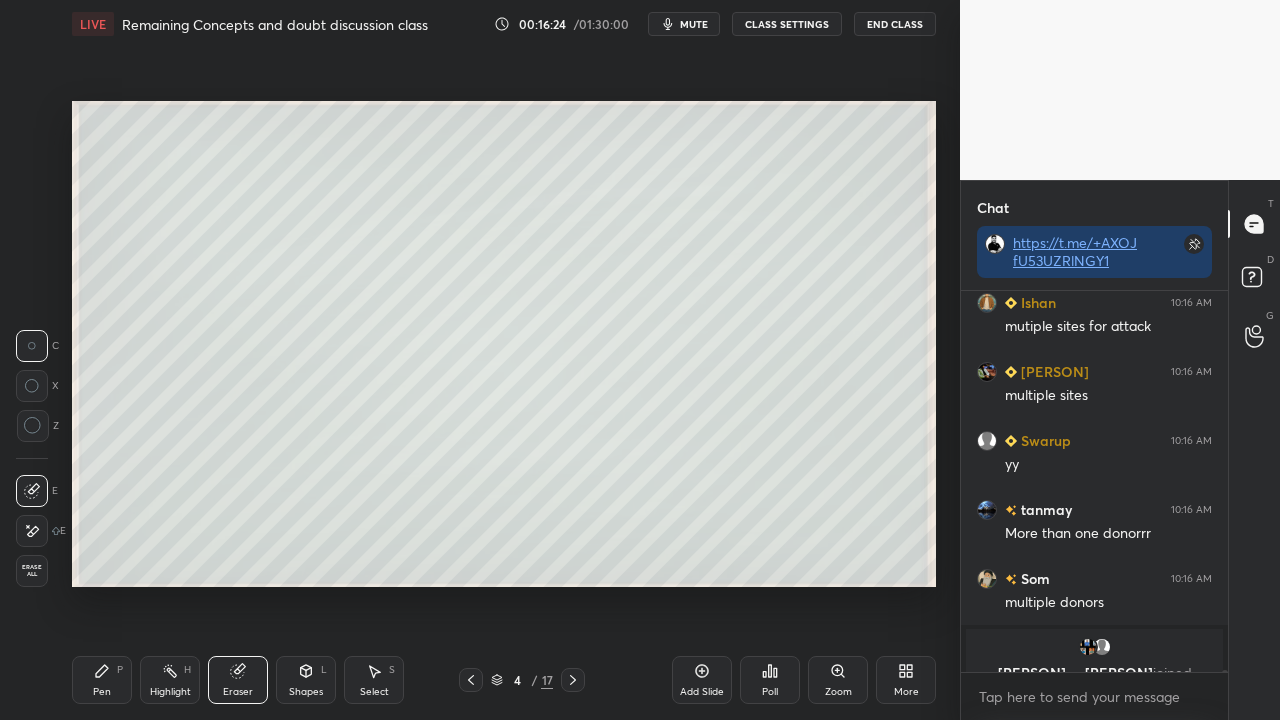scroll, scrollTop: 93538, scrollLeft: 0, axis: vertical 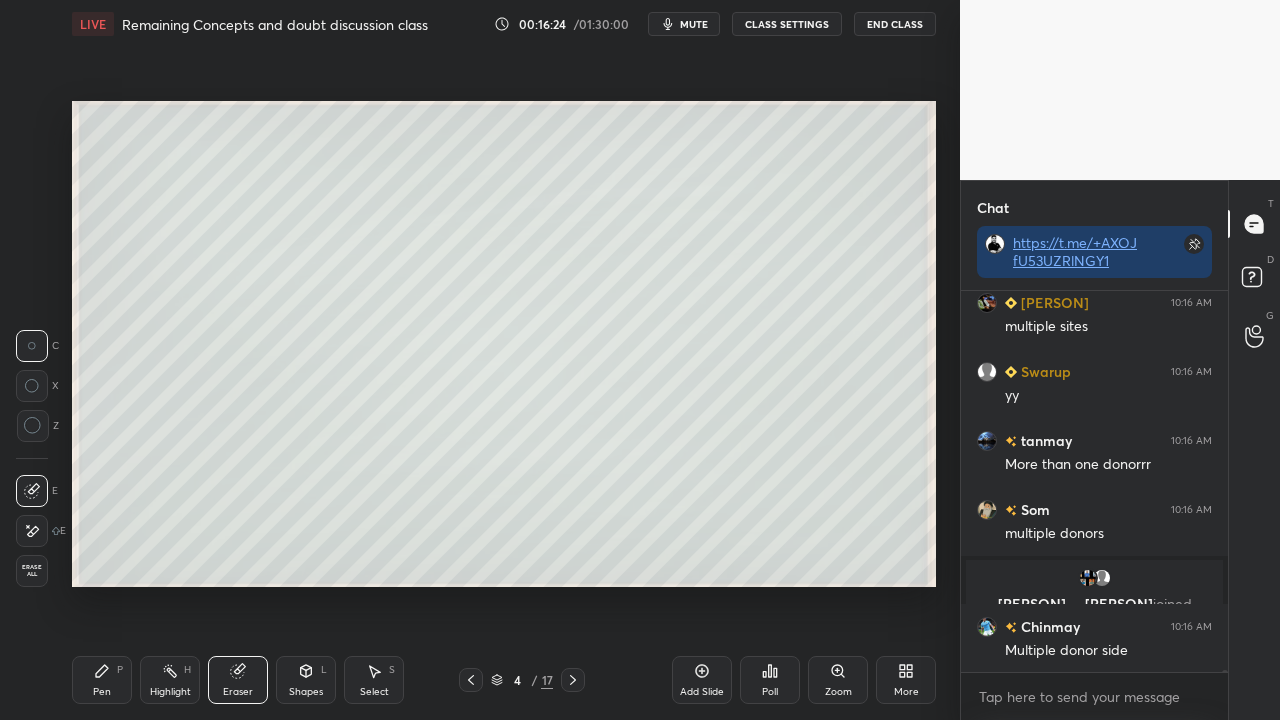 click on "Pen P" at bounding box center [102, 680] 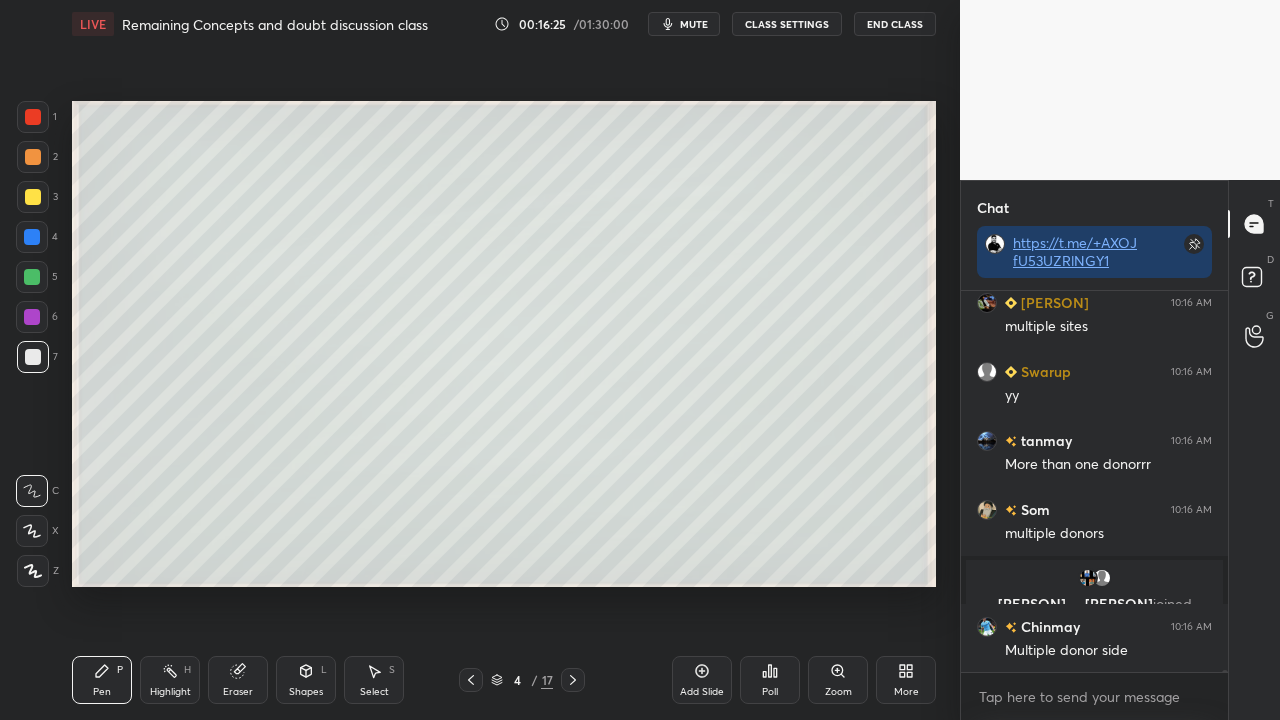 scroll, scrollTop: 93608, scrollLeft: 0, axis: vertical 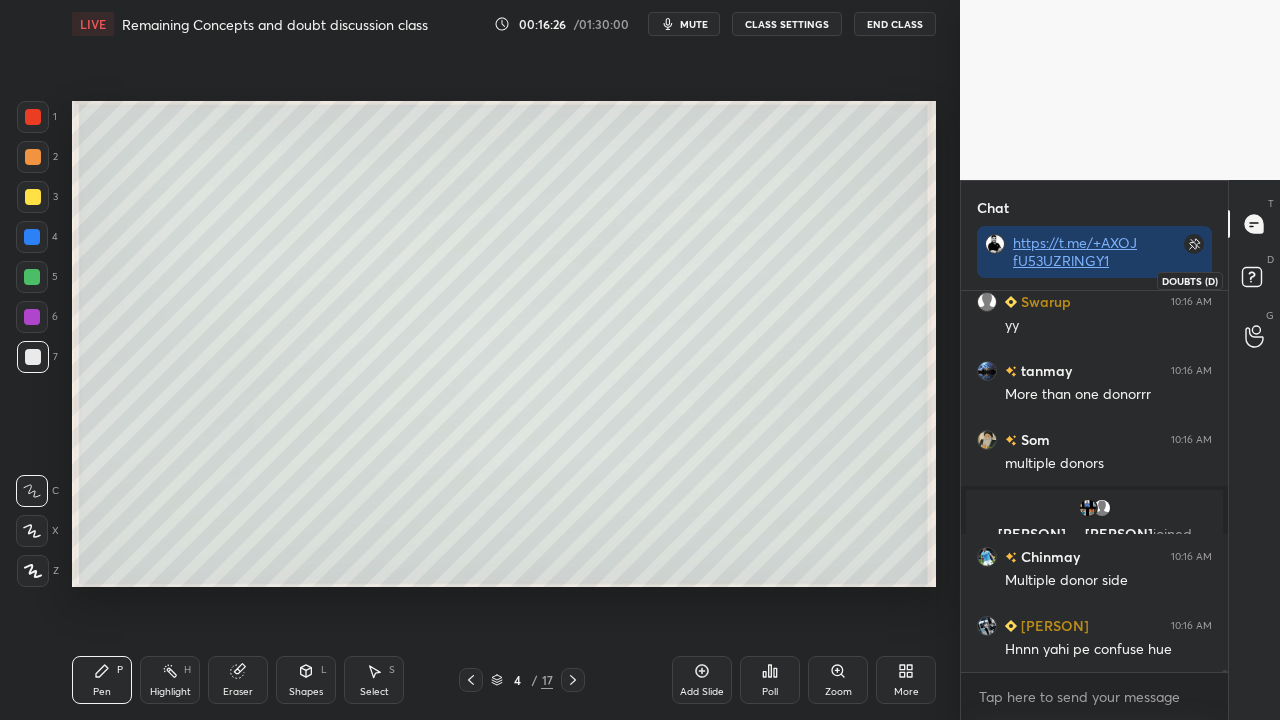 click 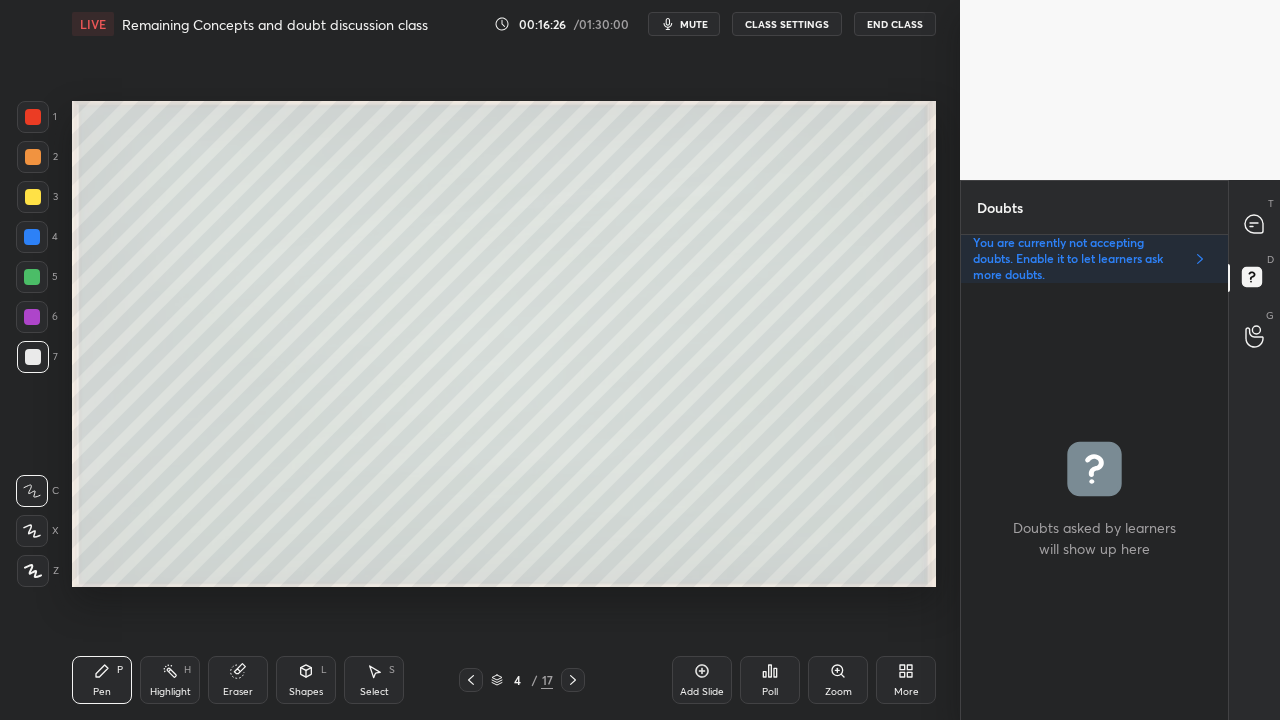 scroll, scrollTop: 6, scrollLeft: 6, axis: both 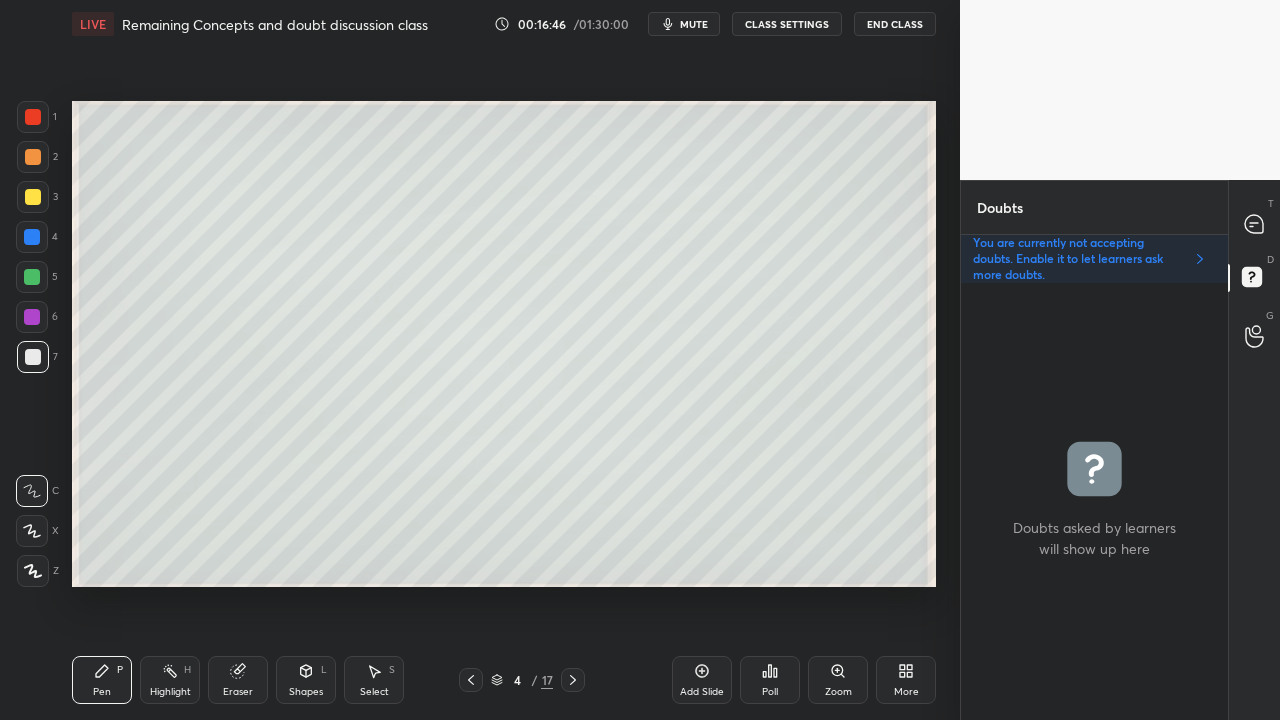 click at bounding box center (33, 197) 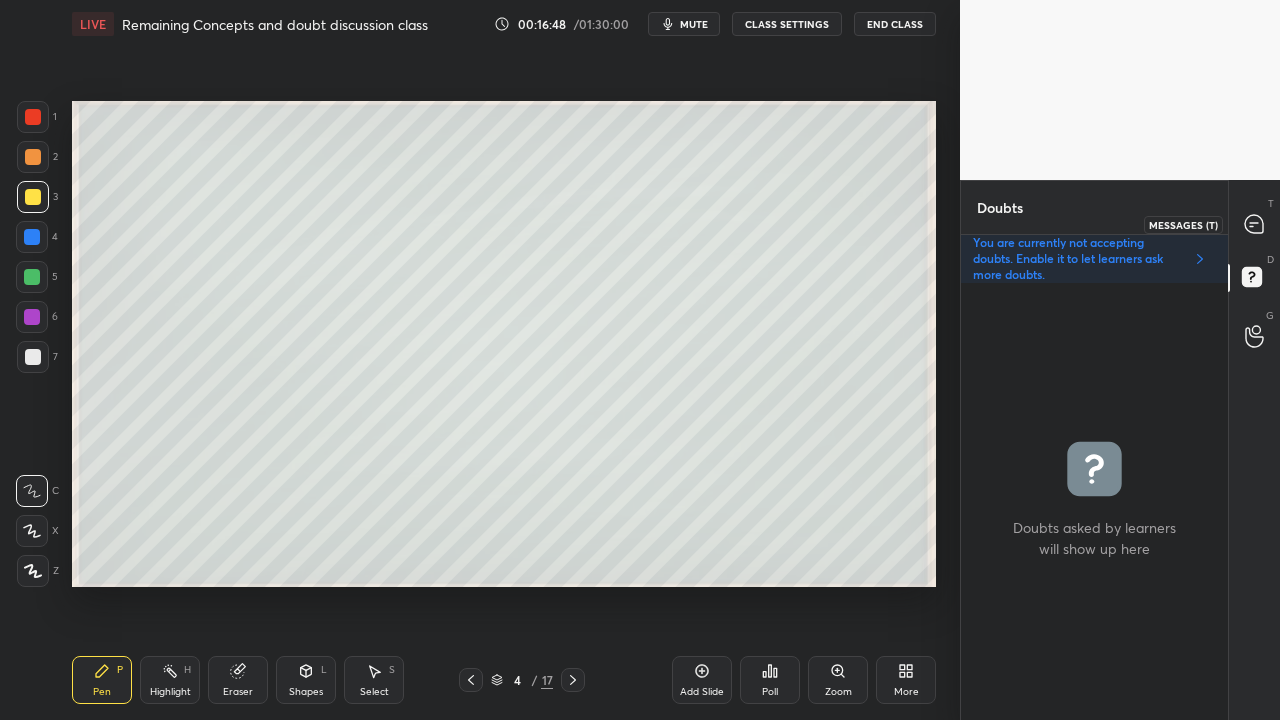 click 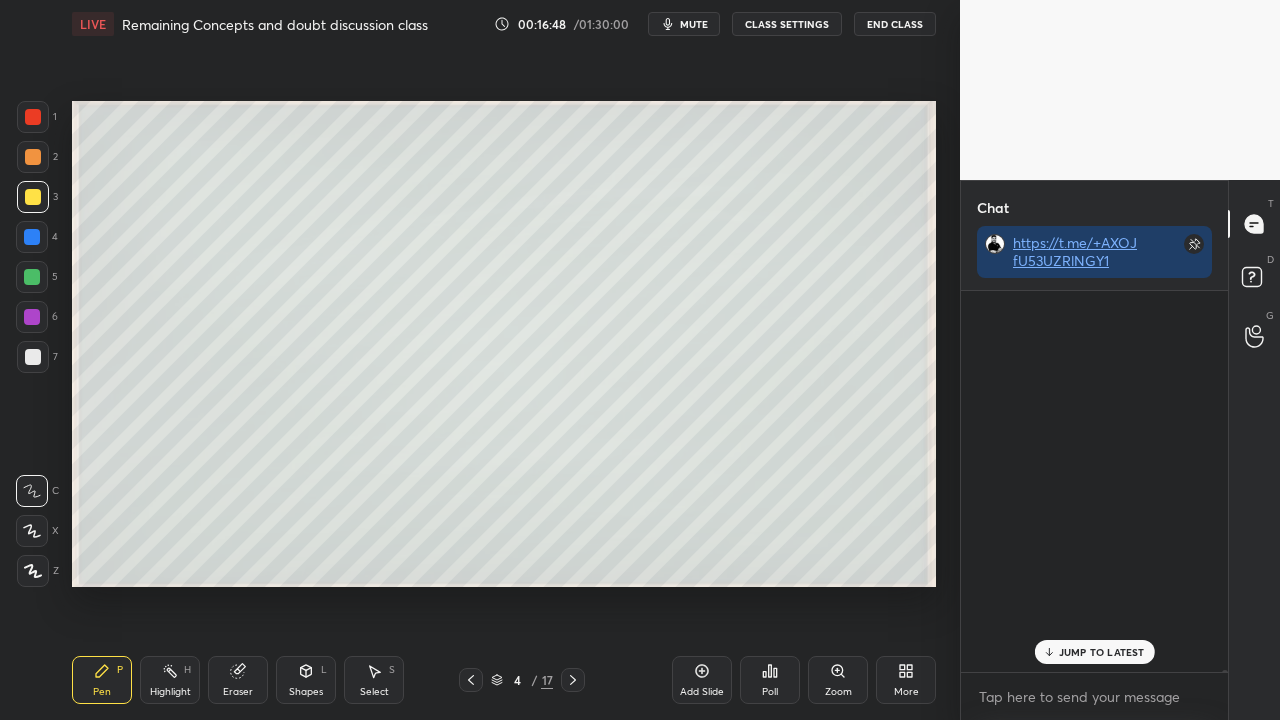scroll, scrollTop: 94191, scrollLeft: 0, axis: vertical 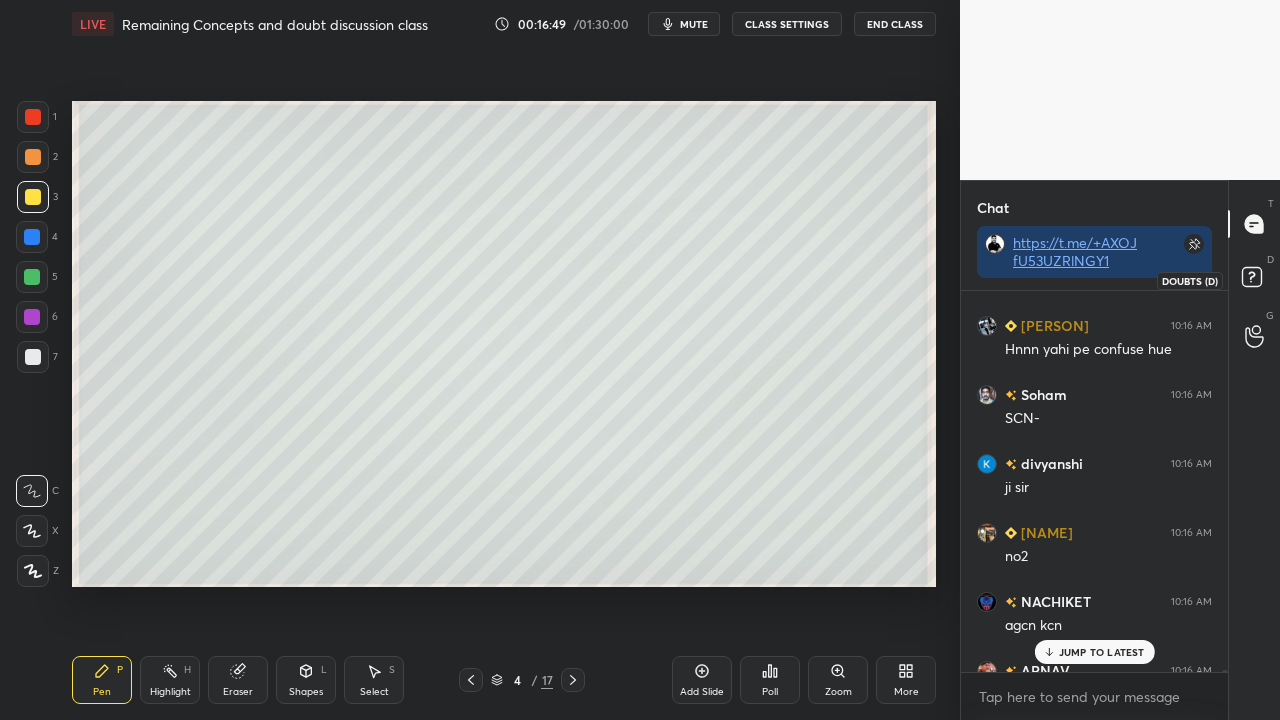 drag, startPoint x: 1258, startPoint y: 278, endPoint x: 1268, endPoint y: 271, distance: 12.206555 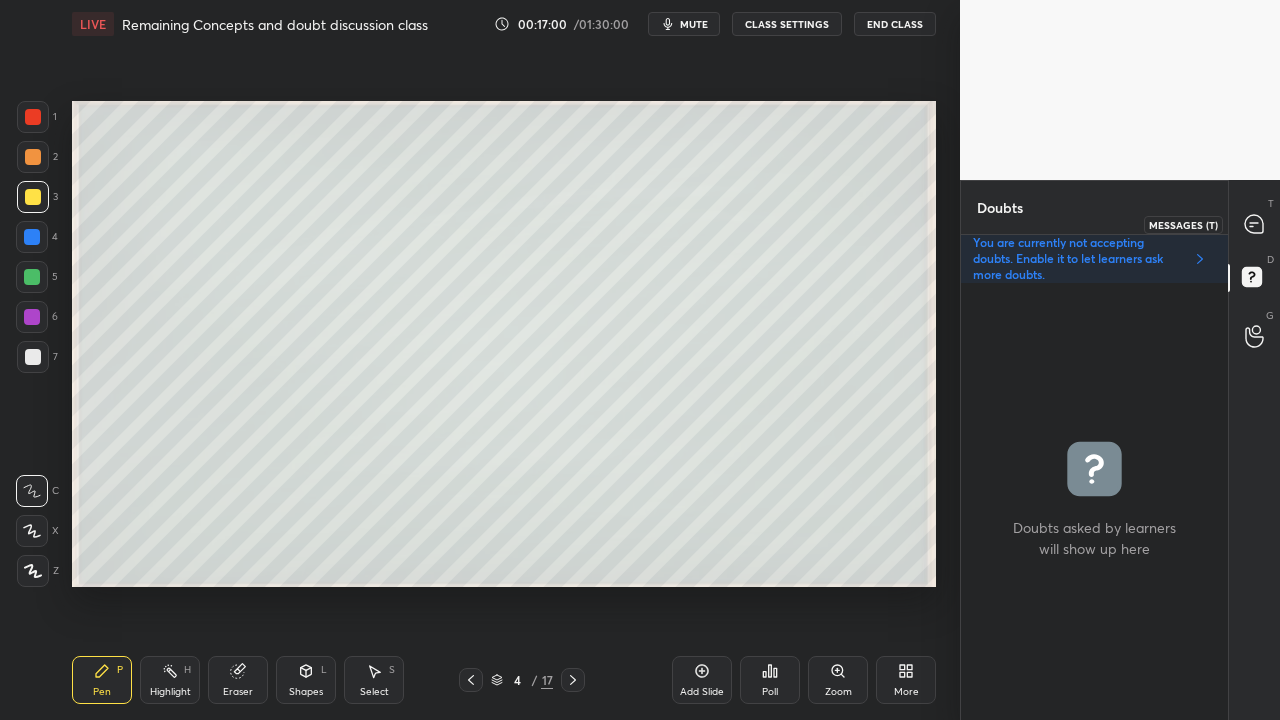 click at bounding box center [1255, 224] 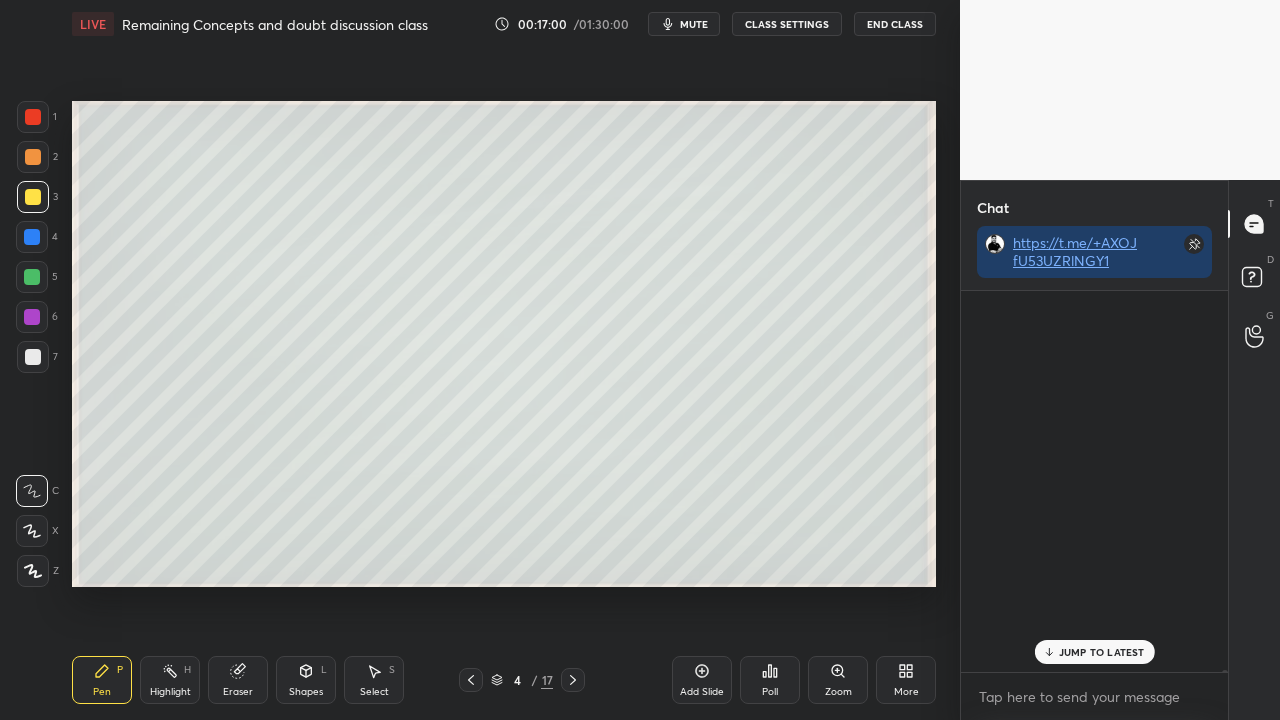 scroll, scrollTop: 94405, scrollLeft: 0, axis: vertical 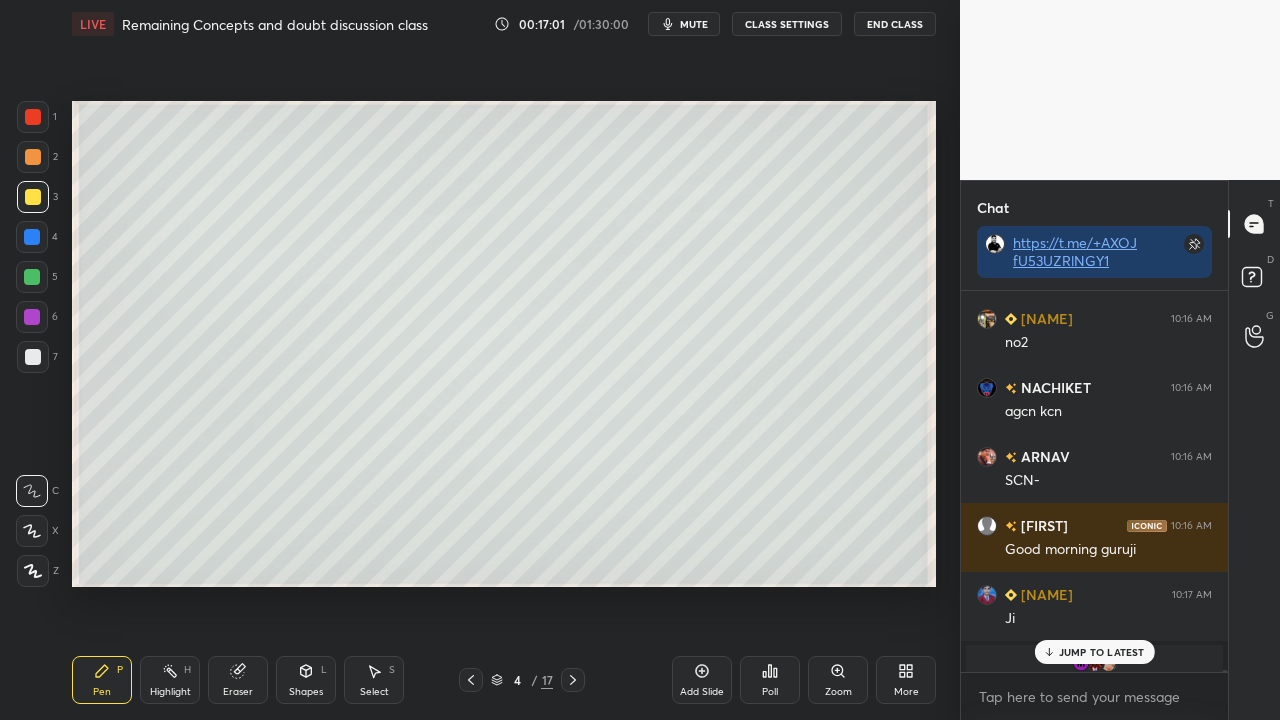 click on "JUMP TO LATEST" at bounding box center [1102, 652] 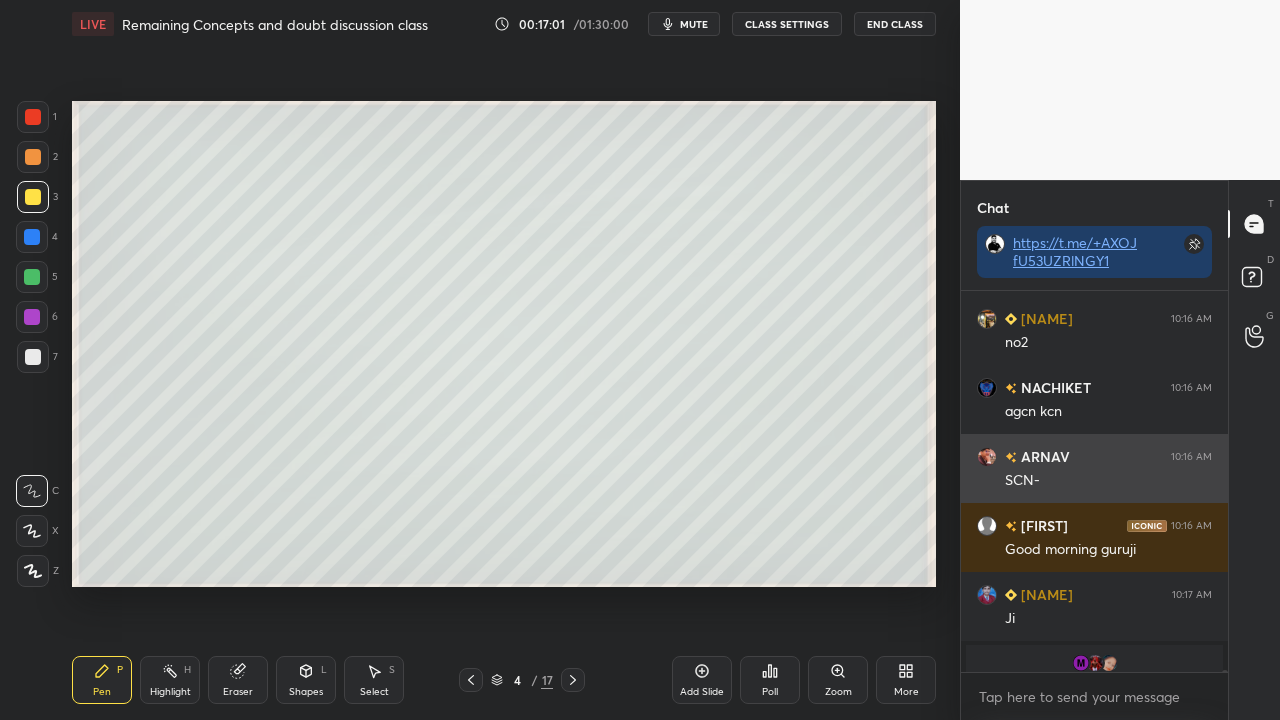 scroll, scrollTop: 94446, scrollLeft: 0, axis: vertical 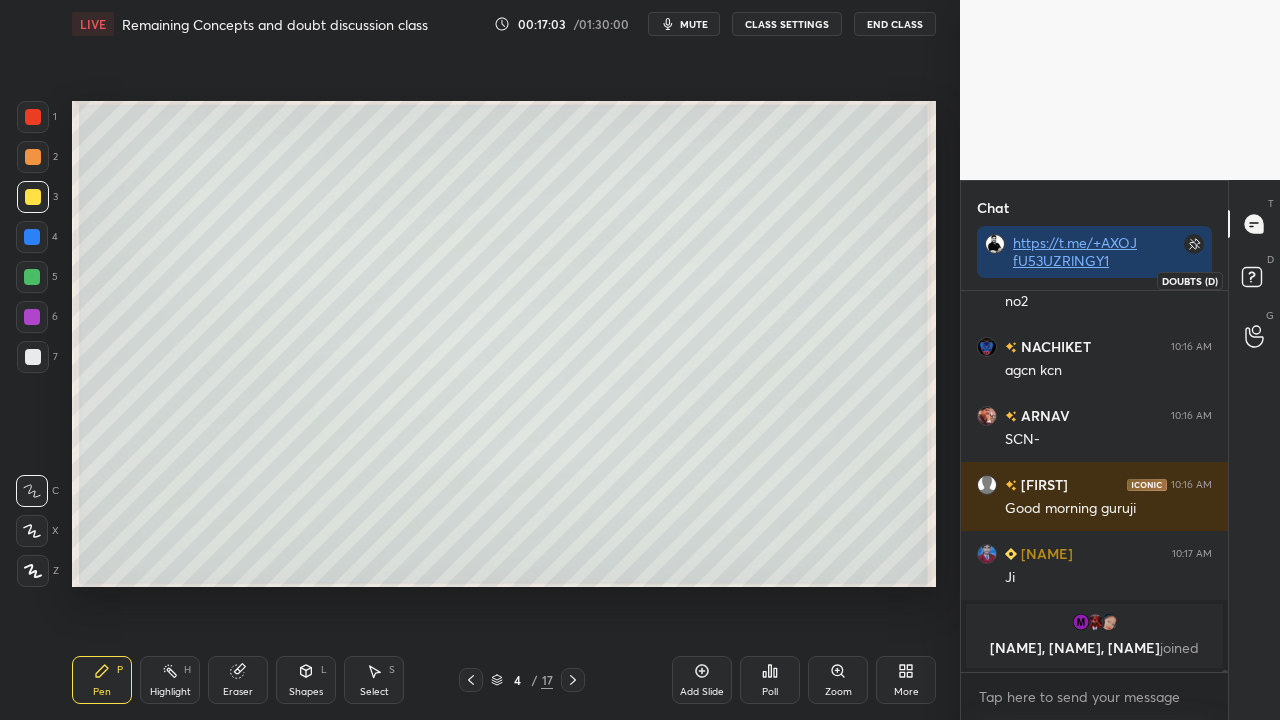 click 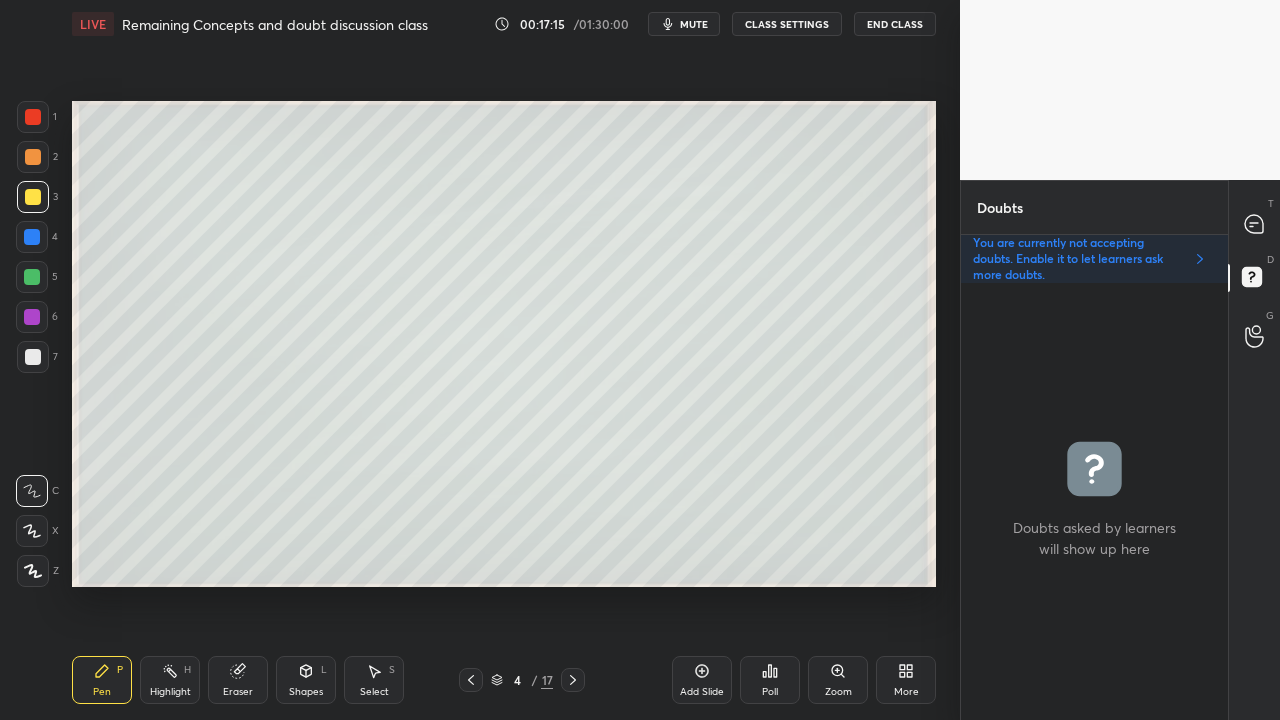 click at bounding box center (33, 357) 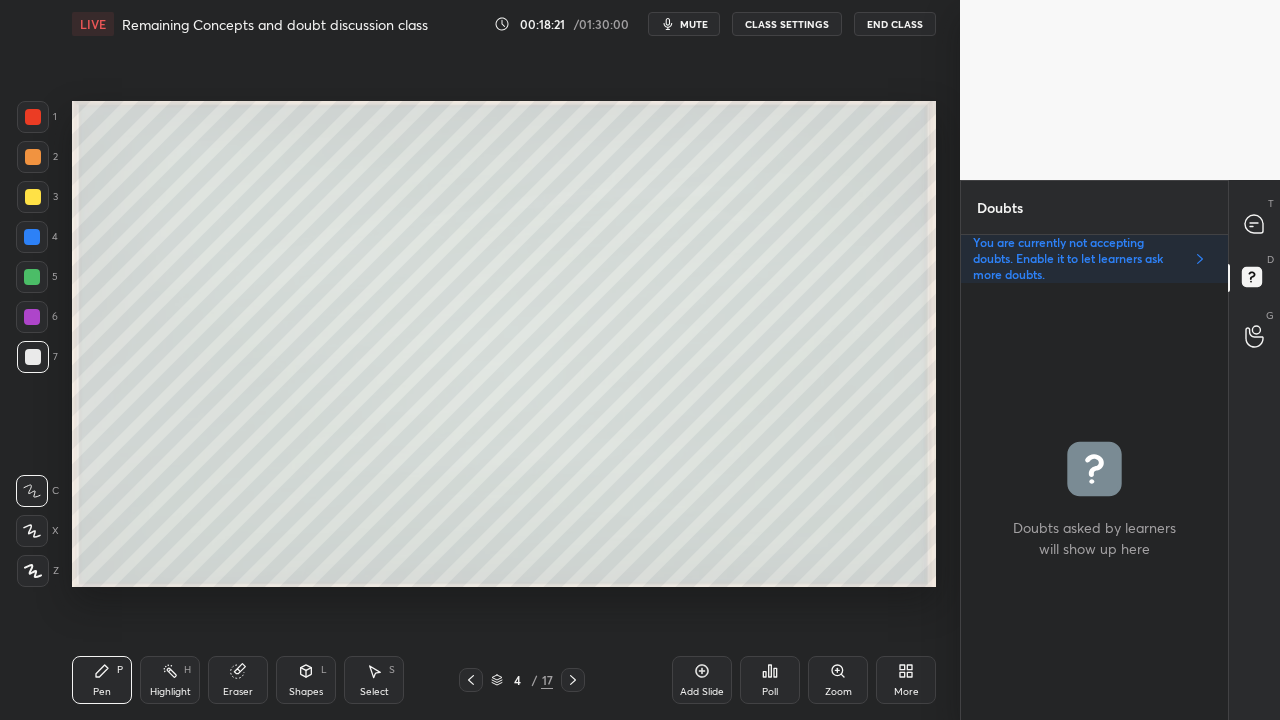 click at bounding box center [33, 197] 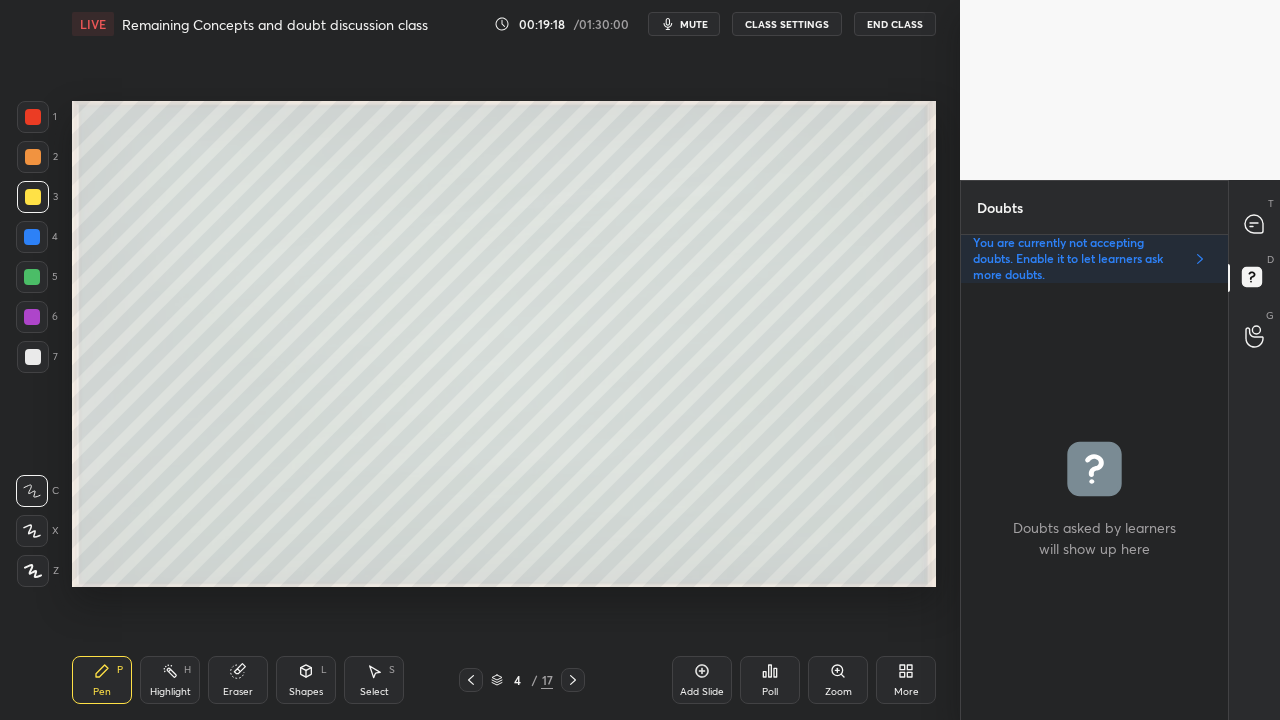click at bounding box center [1255, 224] 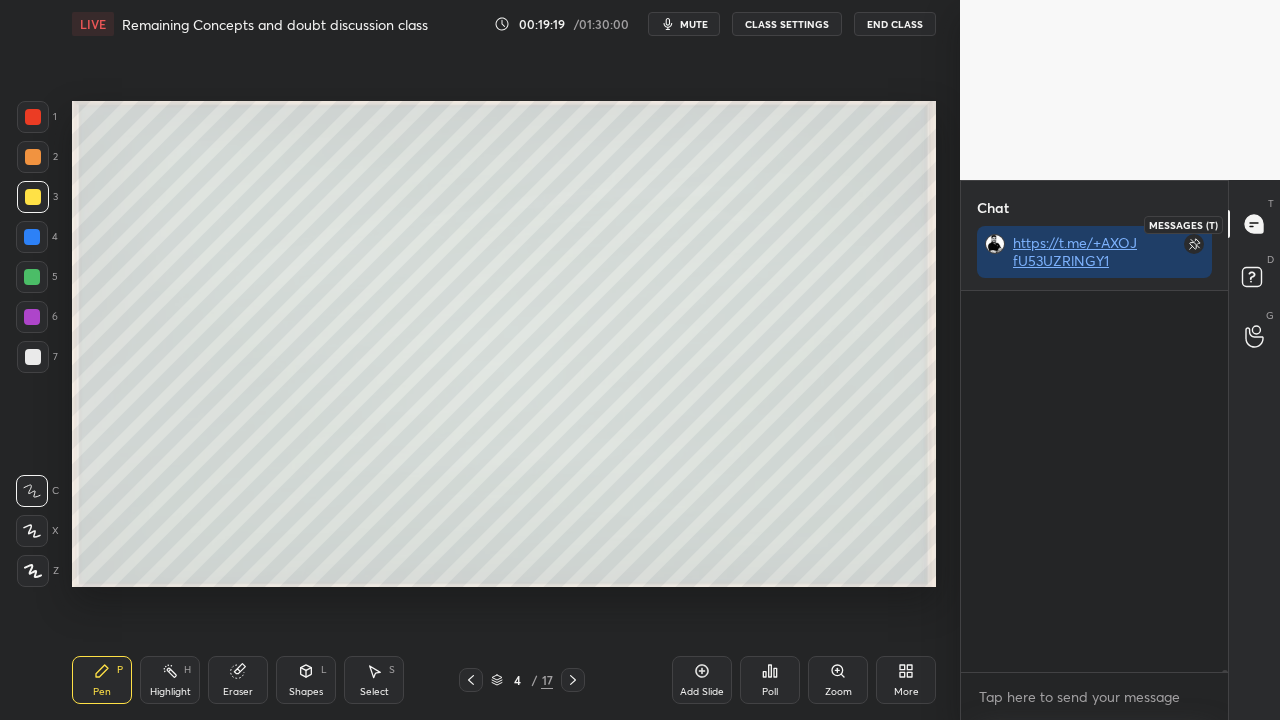 scroll, scrollTop: 423, scrollLeft: 261, axis: both 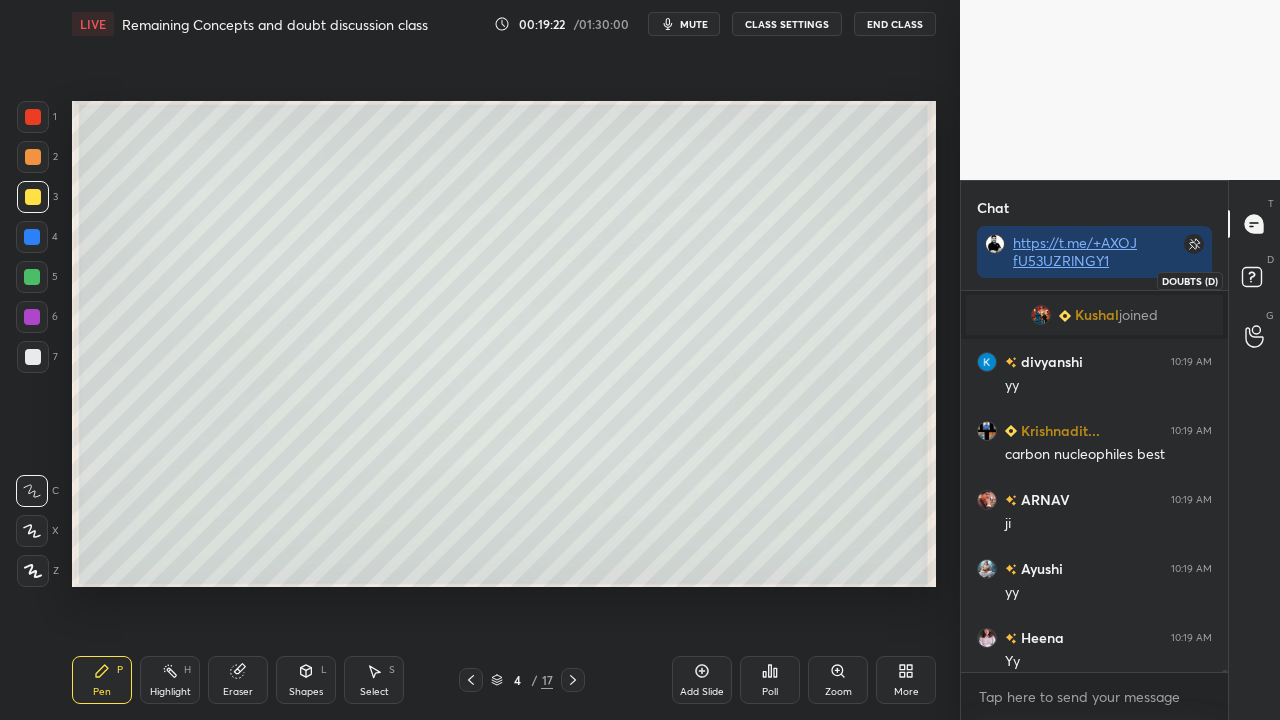 click 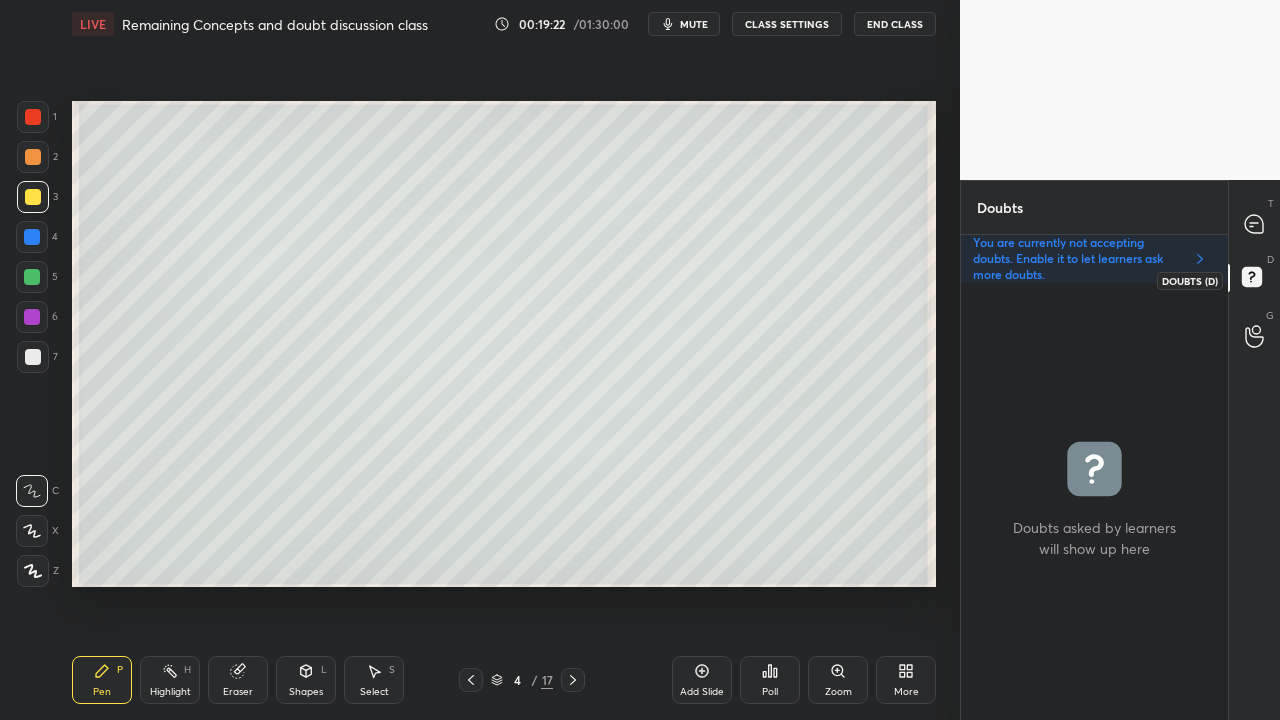 scroll, scrollTop: 6, scrollLeft: 6, axis: both 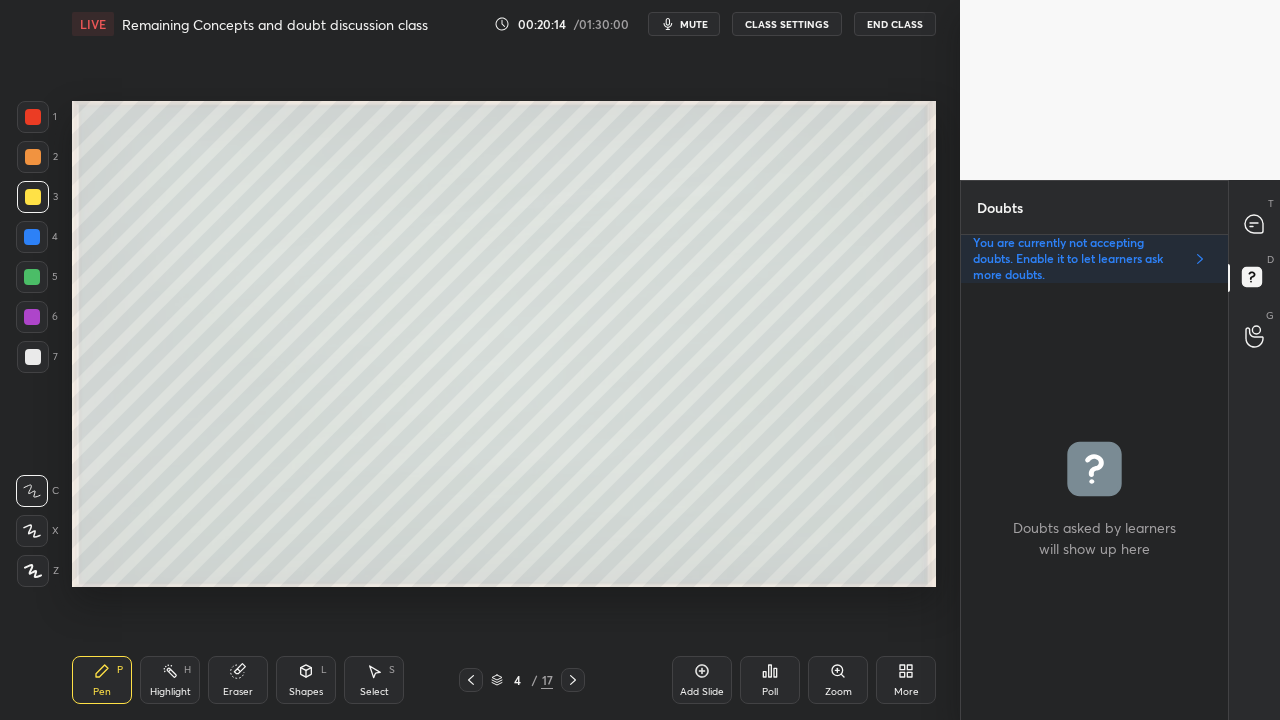 click at bounding box center (1255, 224) 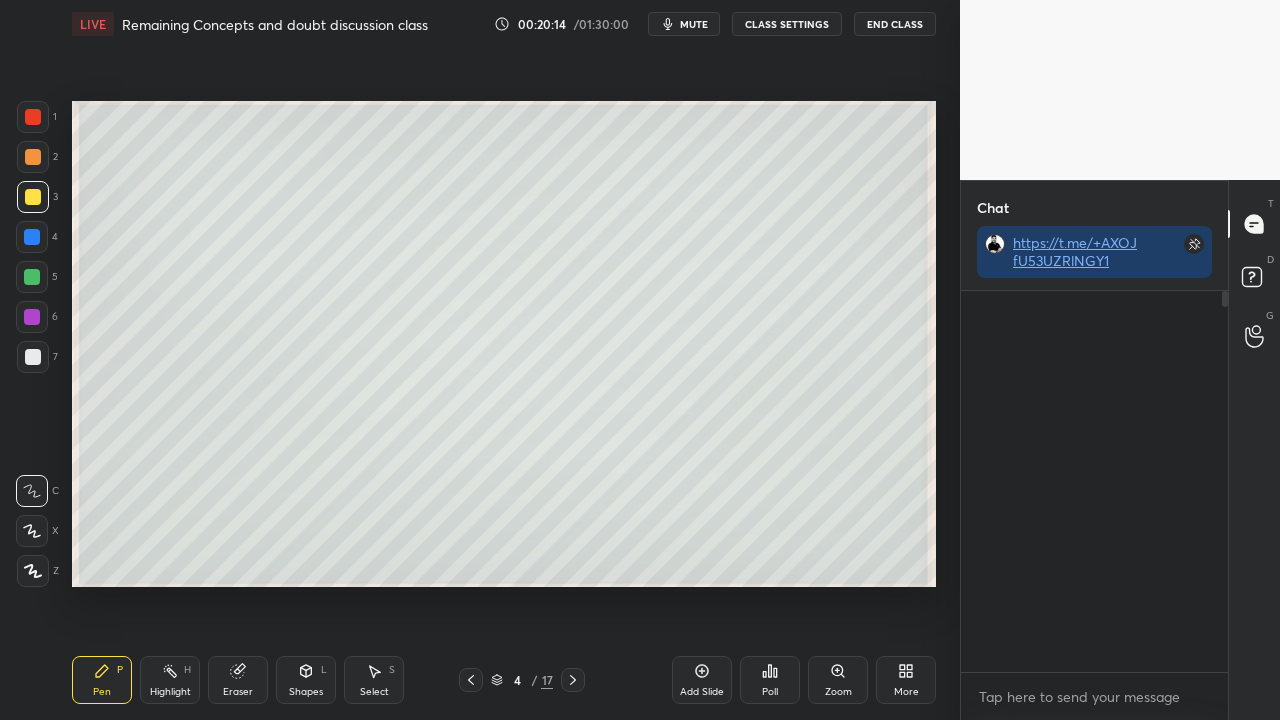 scroll, scrollTop: 423, scrollLeft: 261, axis: both 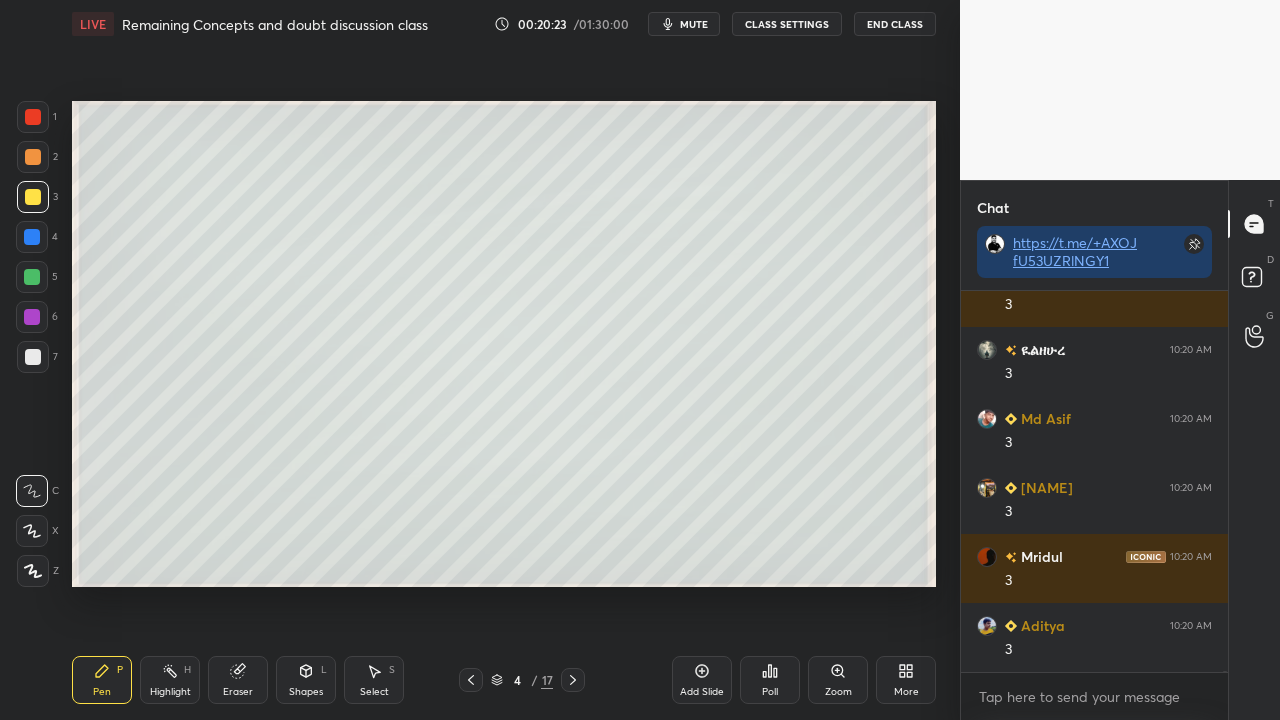 click at bounding box center (33, 357) 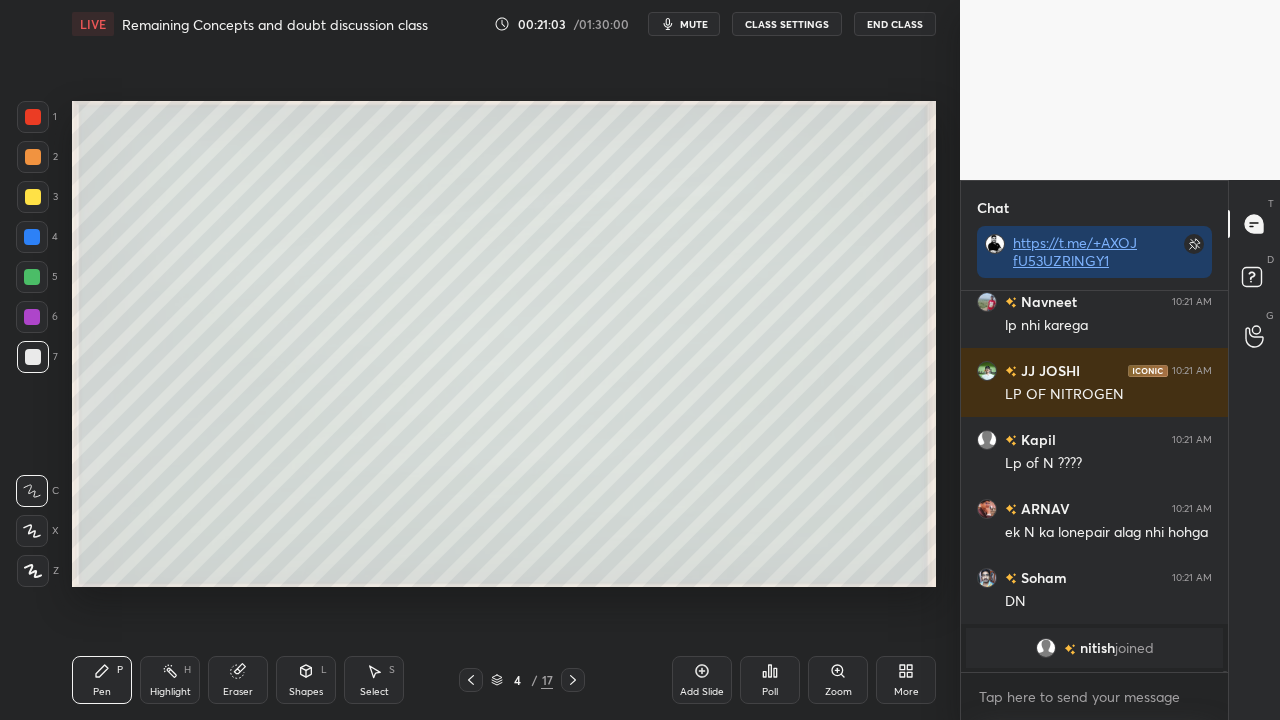 scroll, scrollTop: 99908, scrollLeft: 0, axis: vertical 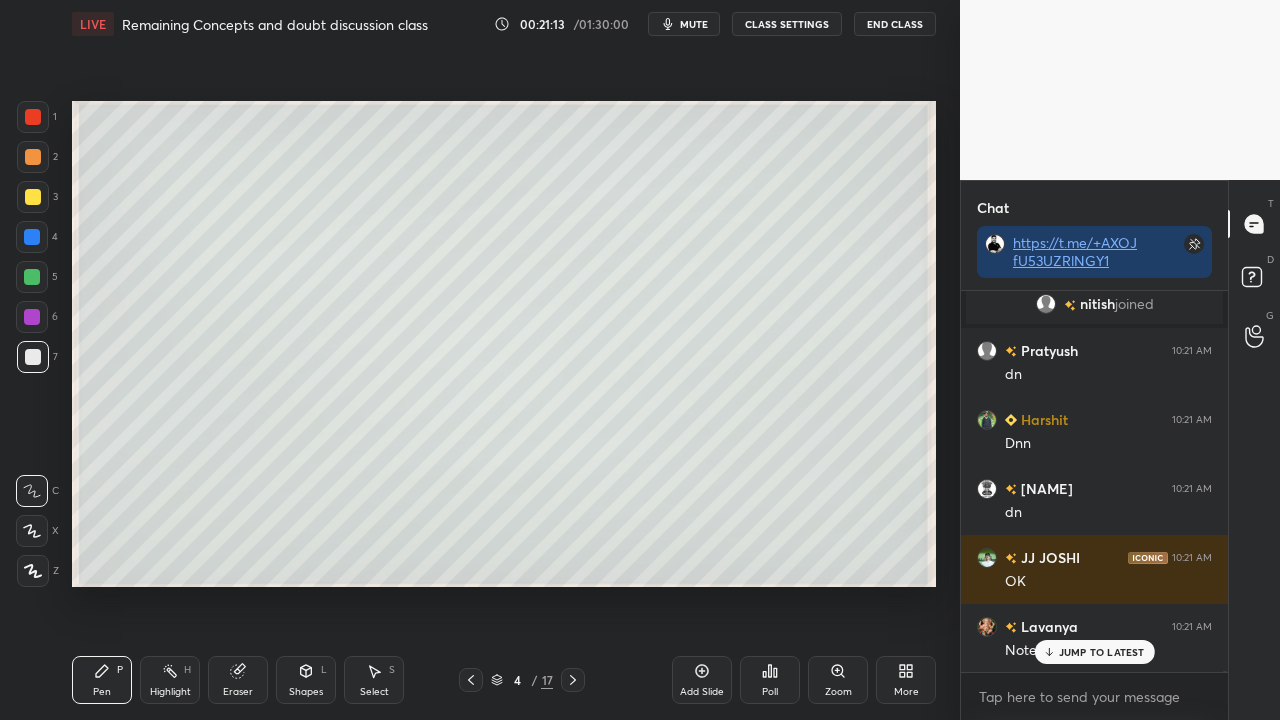 click on "mute" at bounding box center [694, 24] 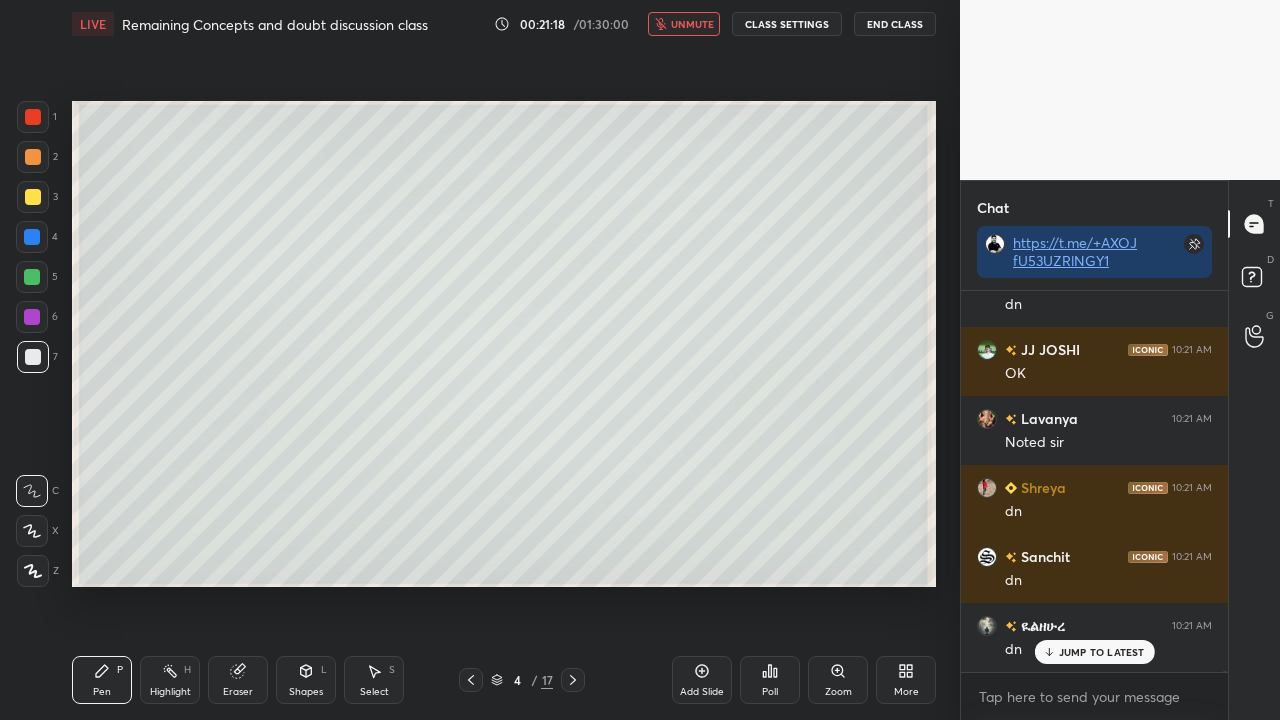 scroll, scrollTop: 100460, scrollLeft: 0, axis: vertical 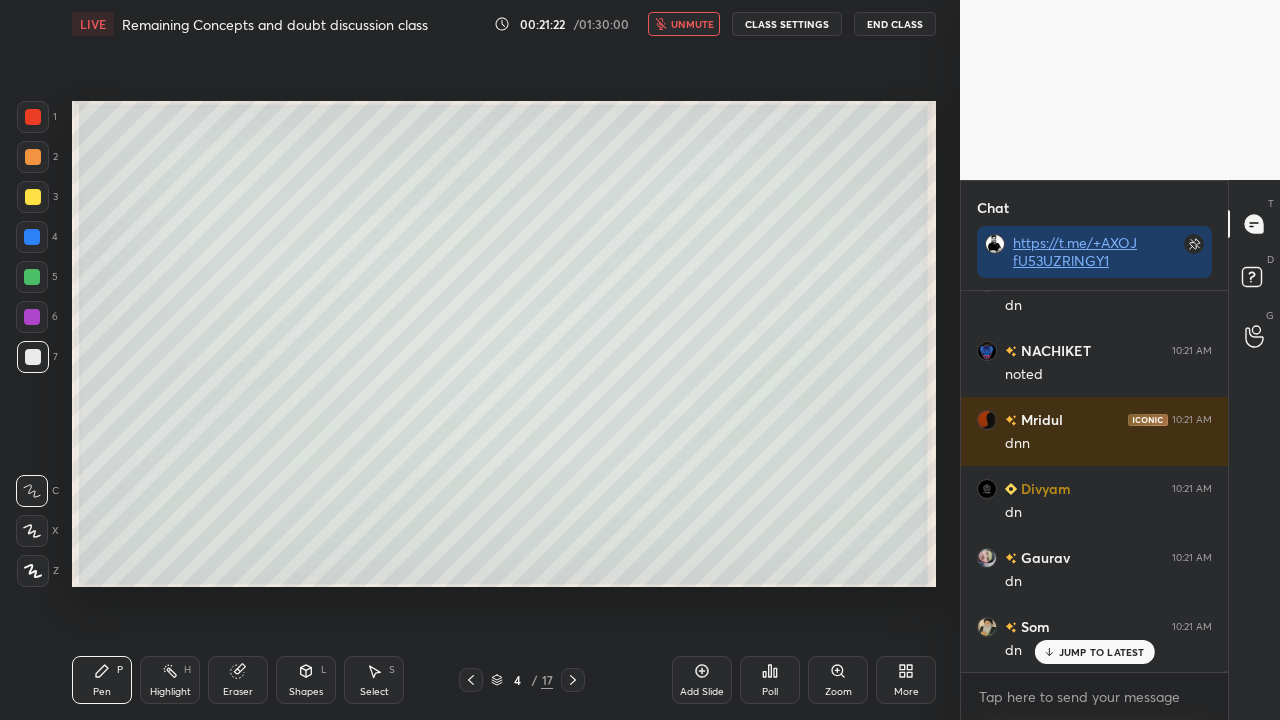 click on "unmute" at bounding box center (684, 24) 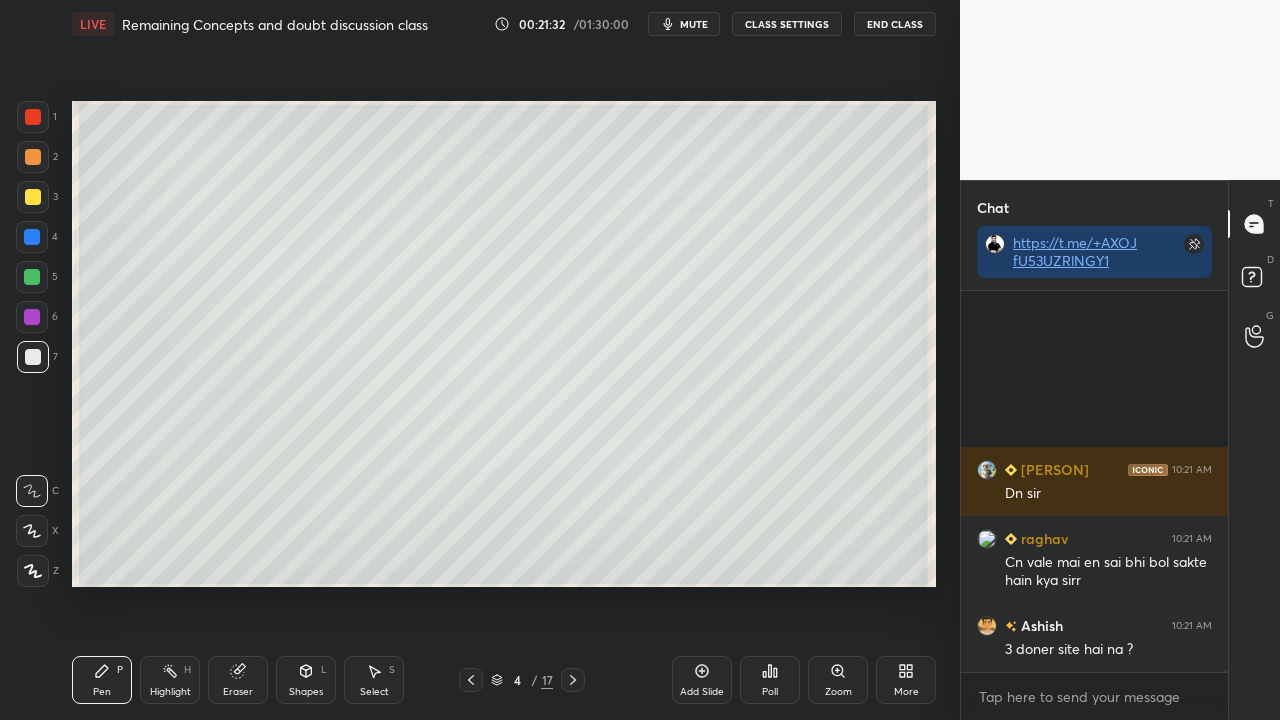 scroll, scrollTop: 102222, scrollLeft: 0, axis: vertical 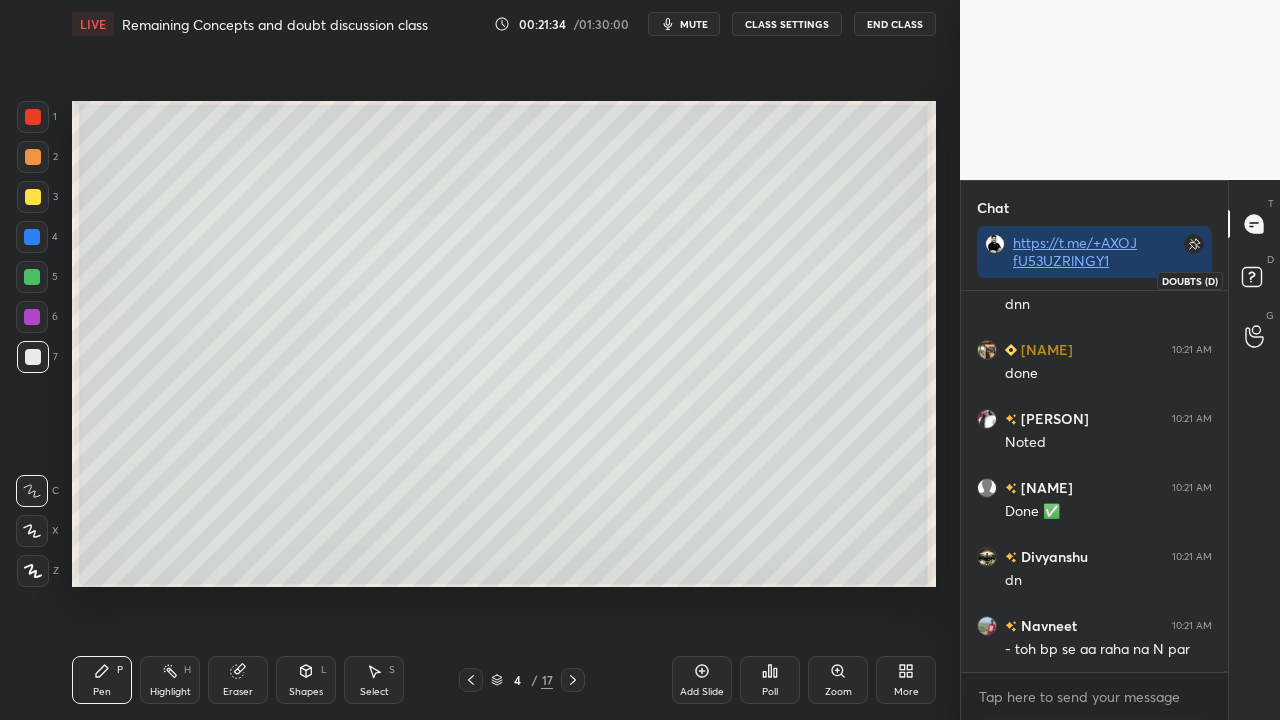click 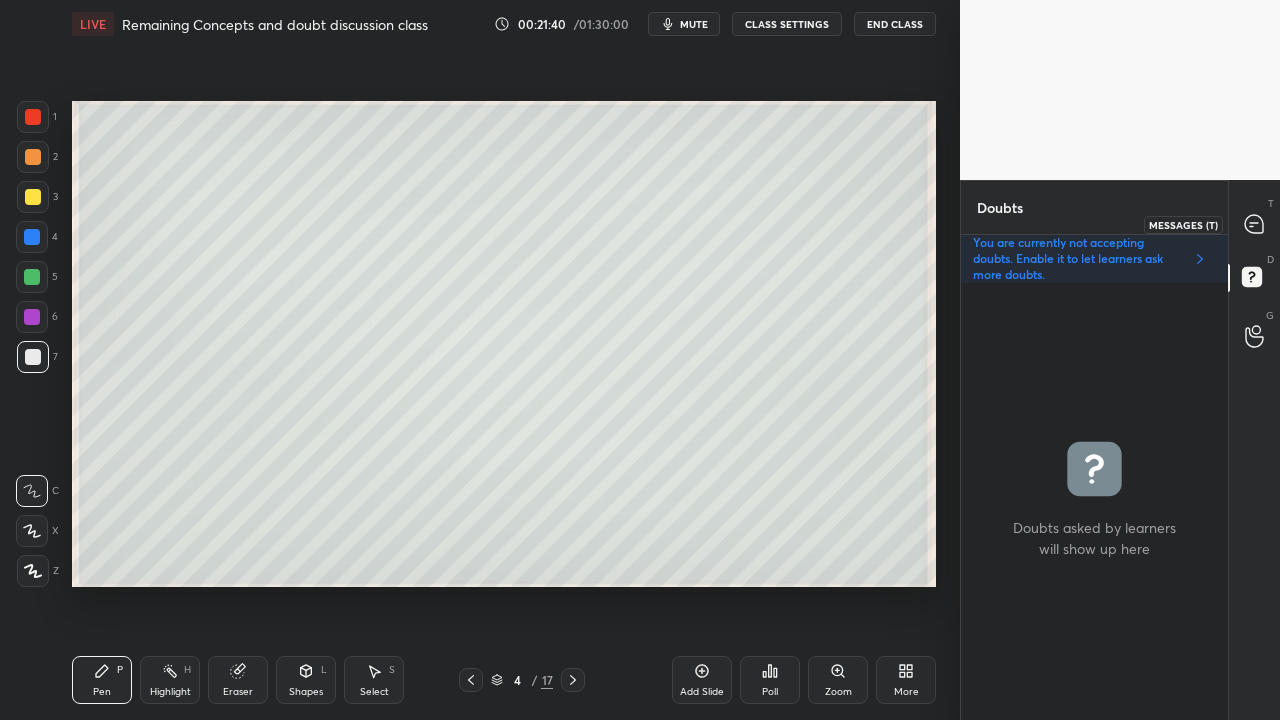drag, startPoint x: 1250, startPoint y: 222, endPoint x: 1240, endPoint y: 218, distance: 10.770329 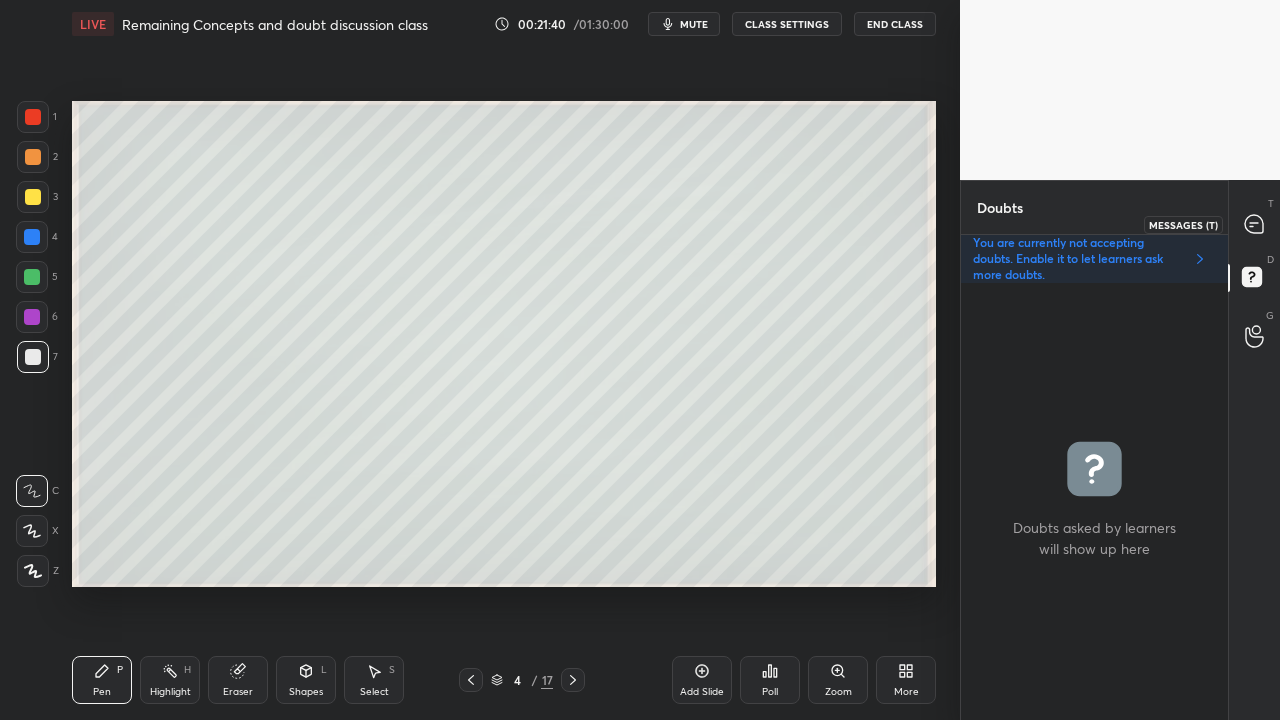 click 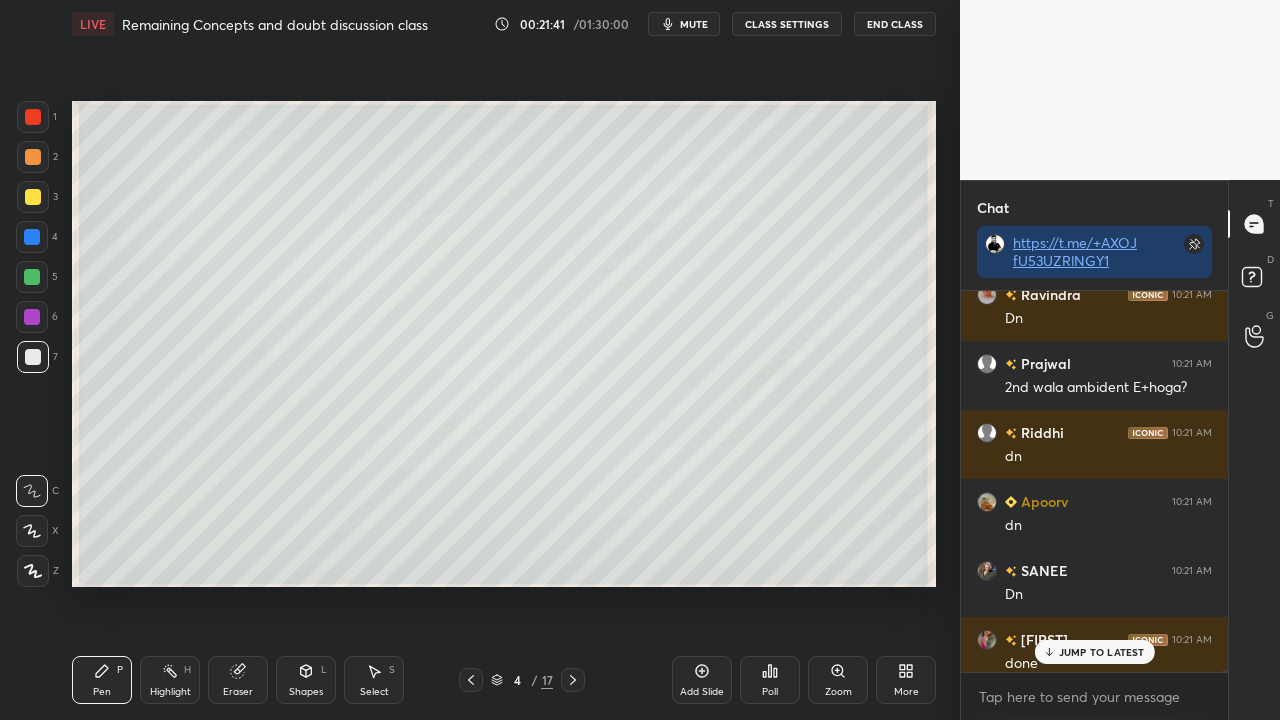 click on "JUMP TO LATEST" at bounding box center [1102, 652] 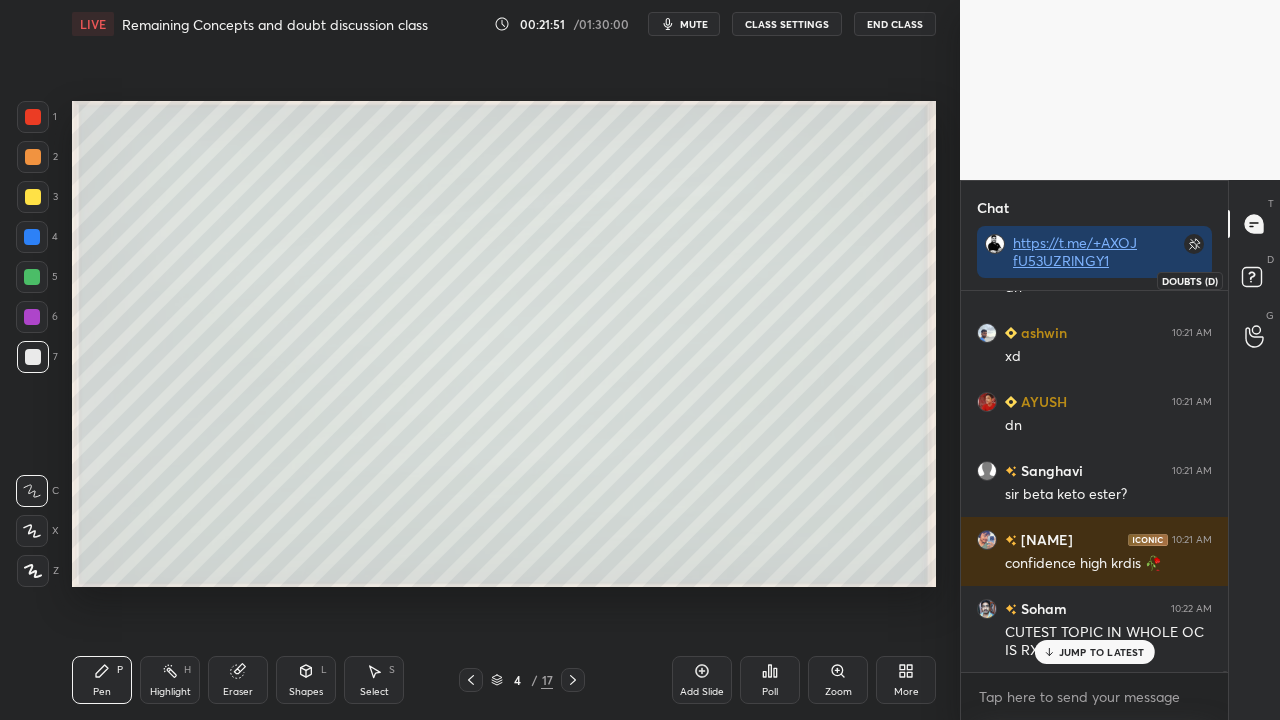 click 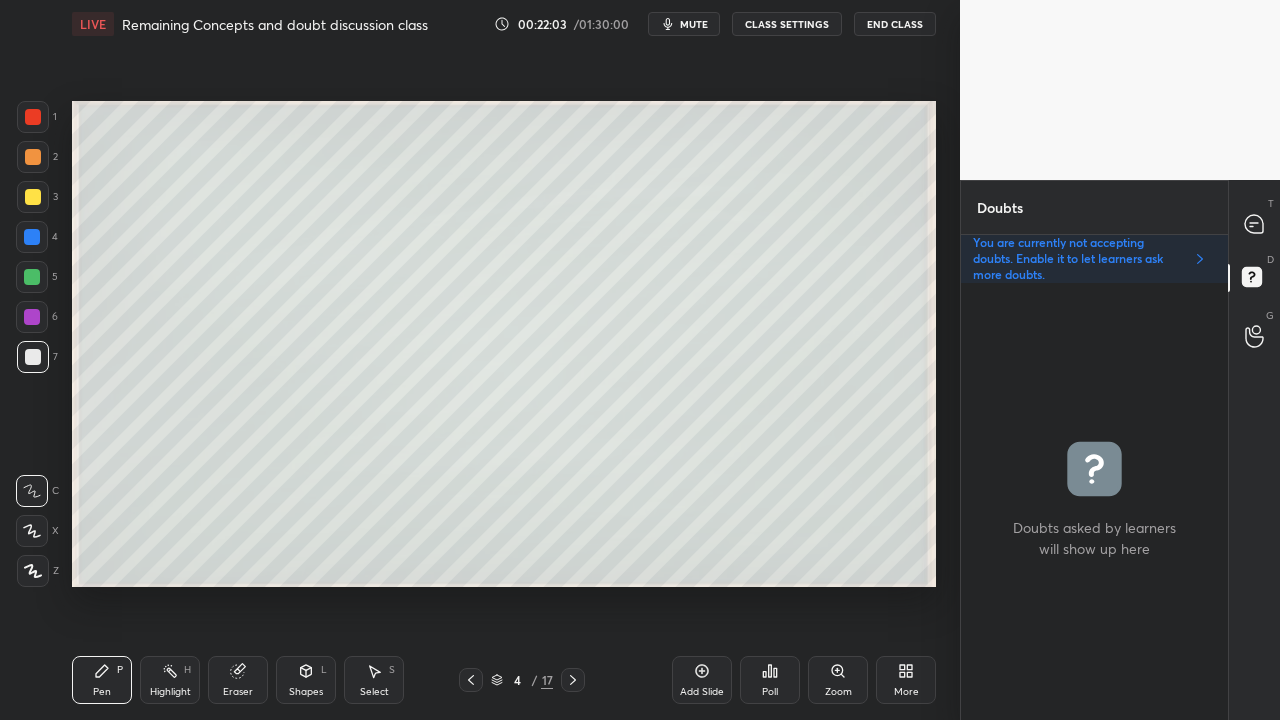 click 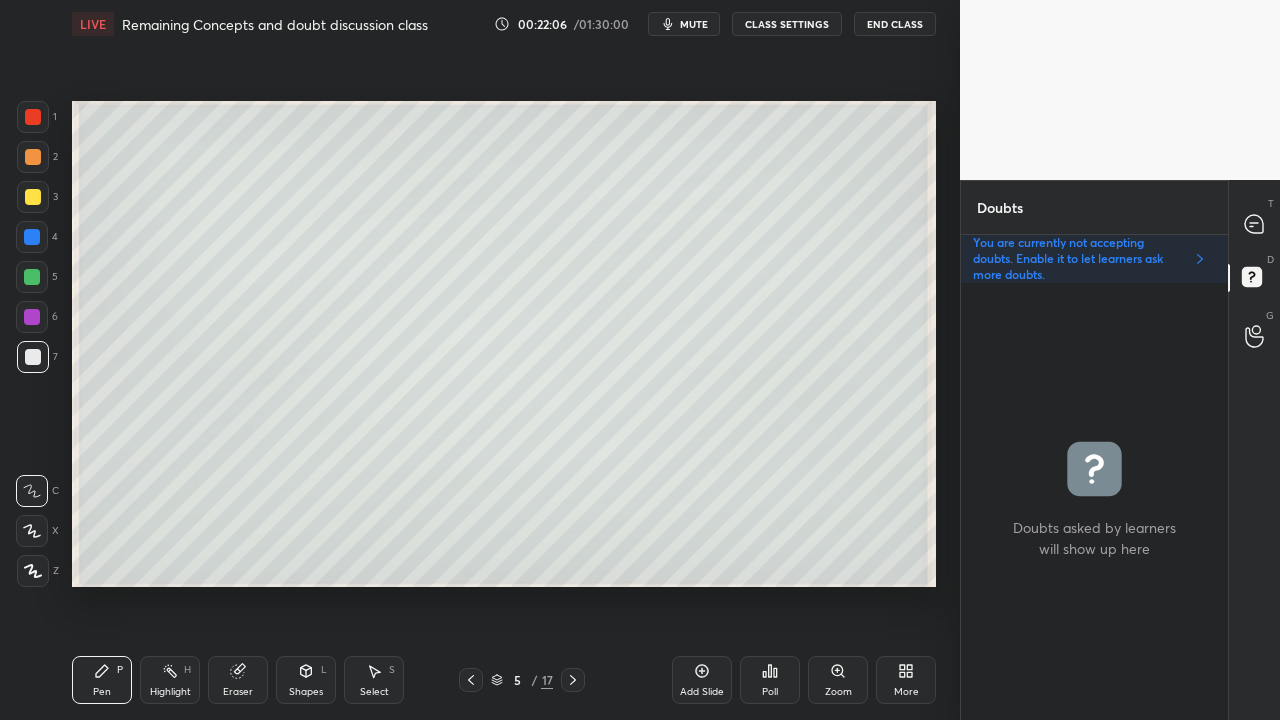 click at bounding box center [33, 197] 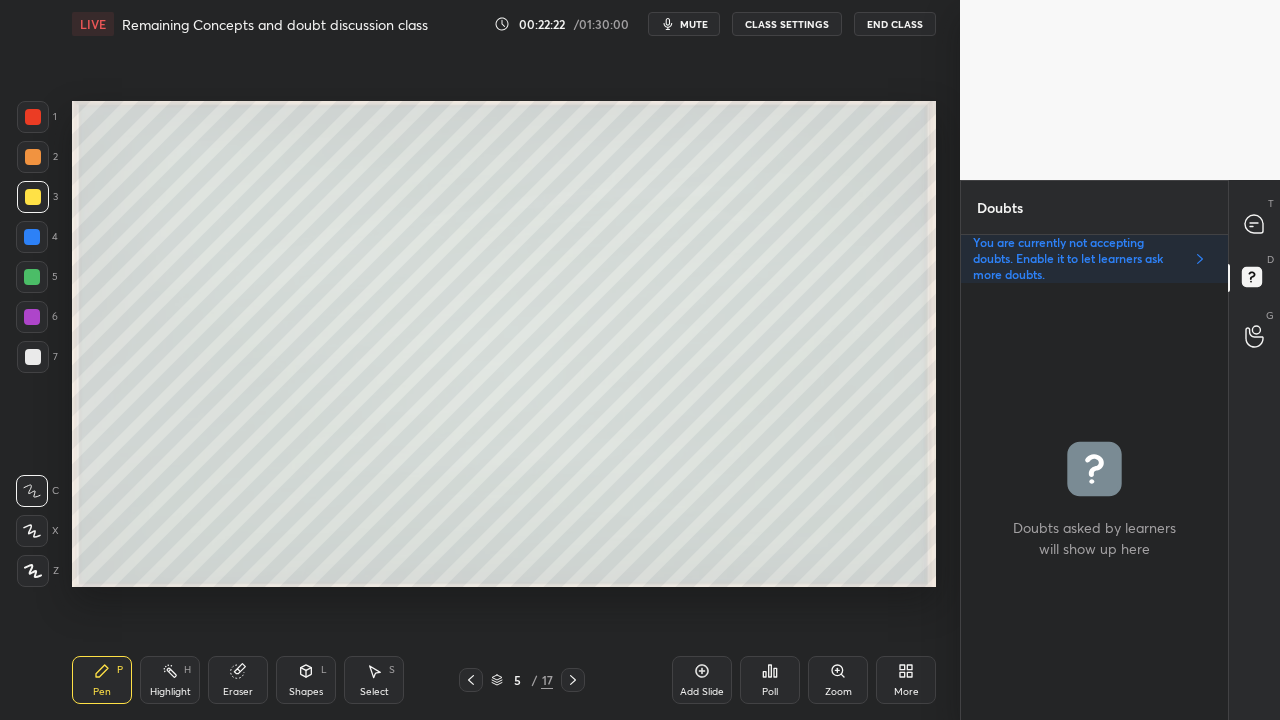 click at bounding box center [33, 197] 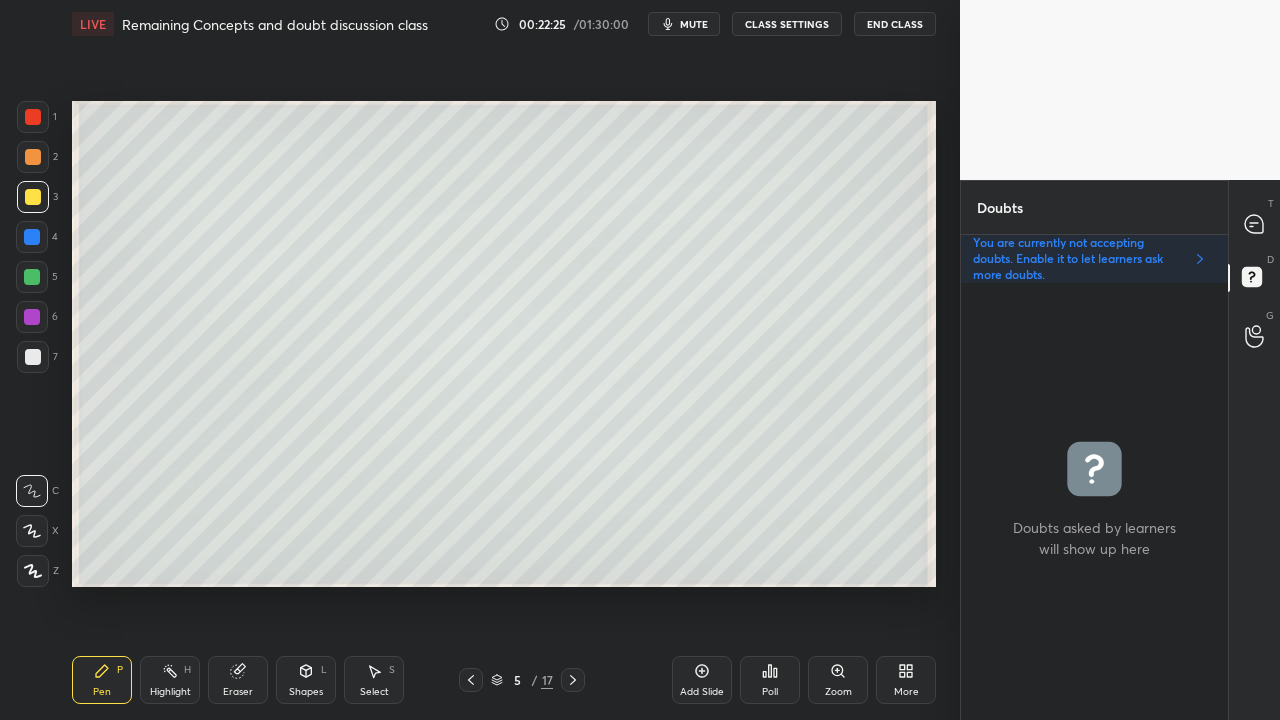 click at bounding box center [33, 197] 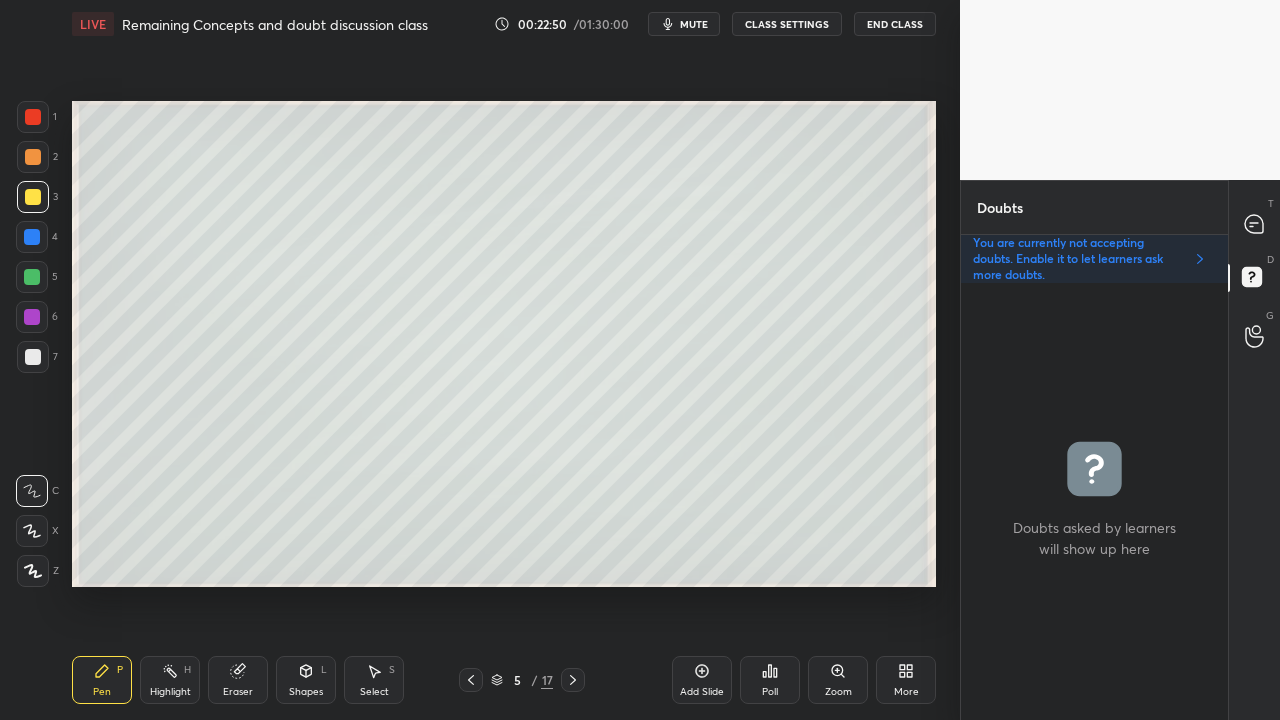 click at bounding box center (33, 197) 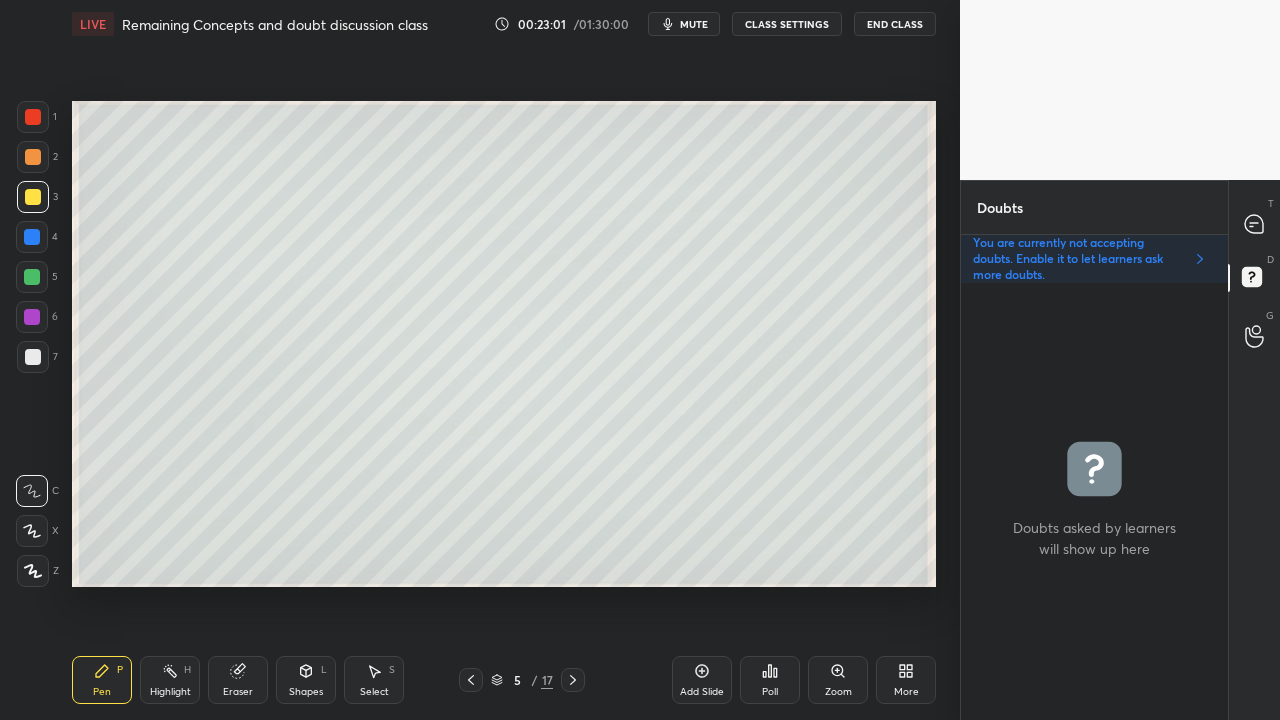 click at bounding box center [33, 197] 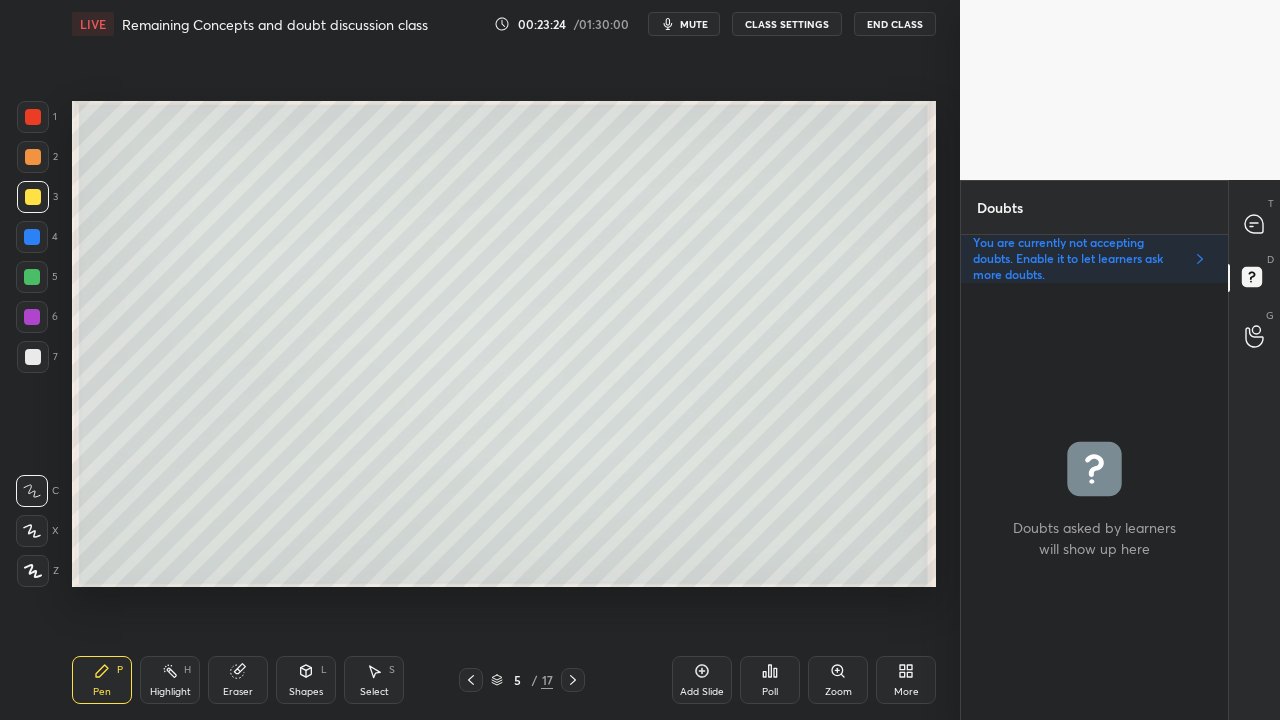 click at bounding box center [33, 357] 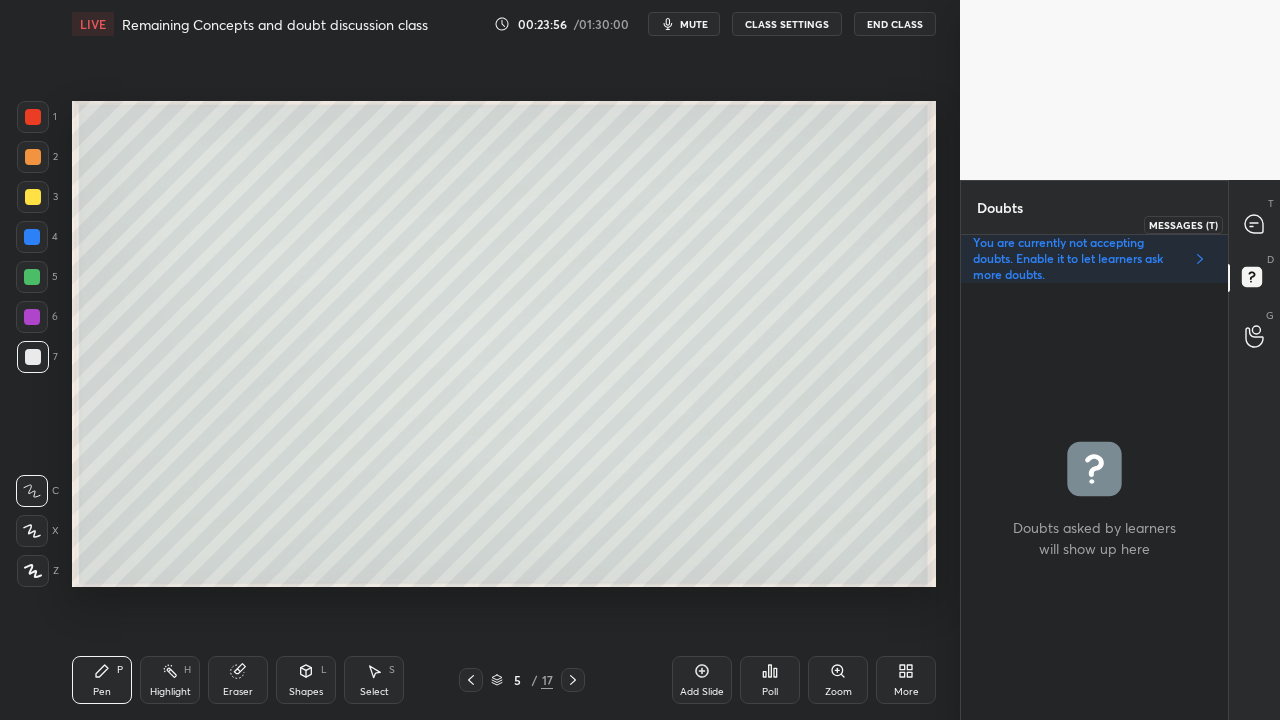 drag, startPoint x: 1256, startPoint y: 214, endPoint x: 1246, endPoint y: 218, distance: 10.770329 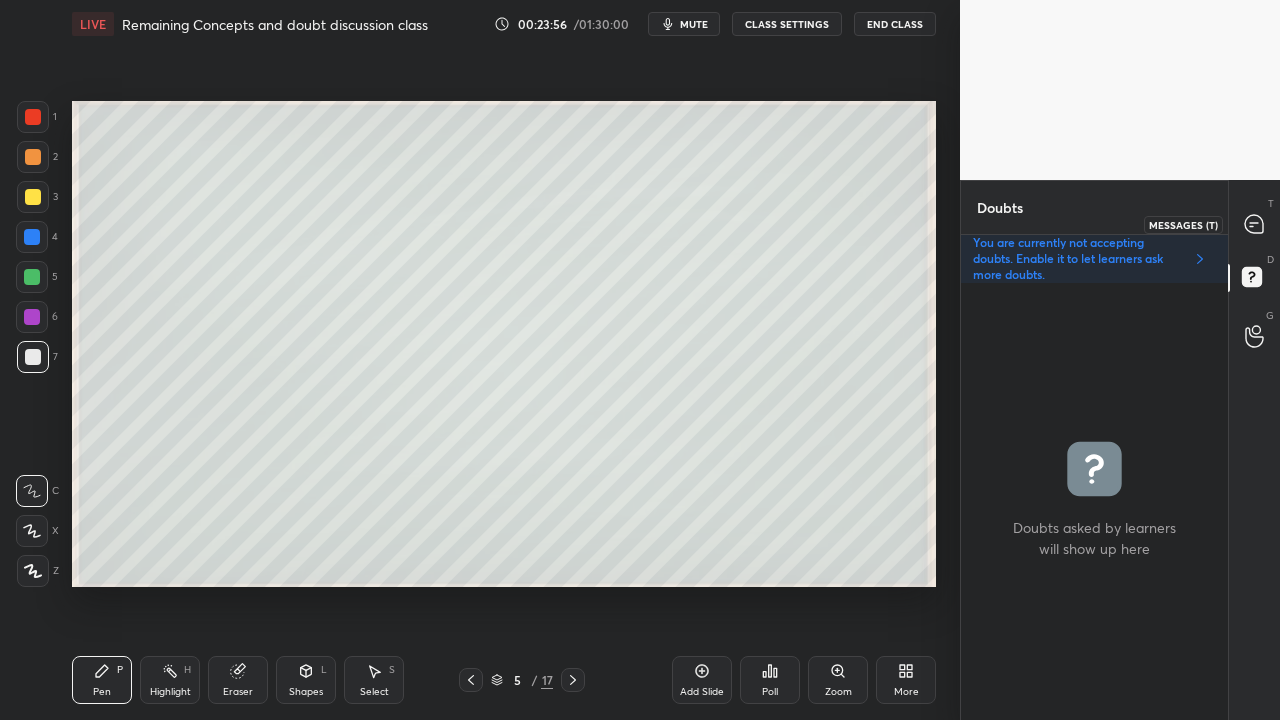 click 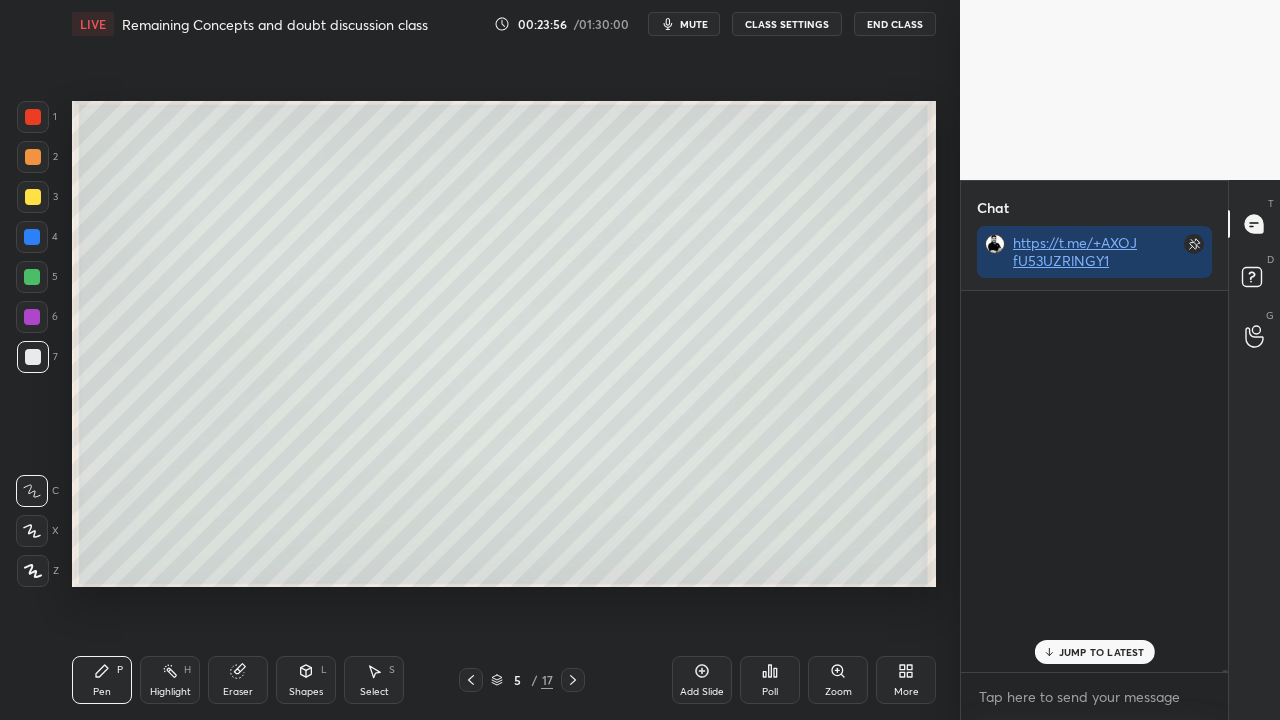 scroll, scrollTop: 107129, scrollLeft: 0, axis: vertical 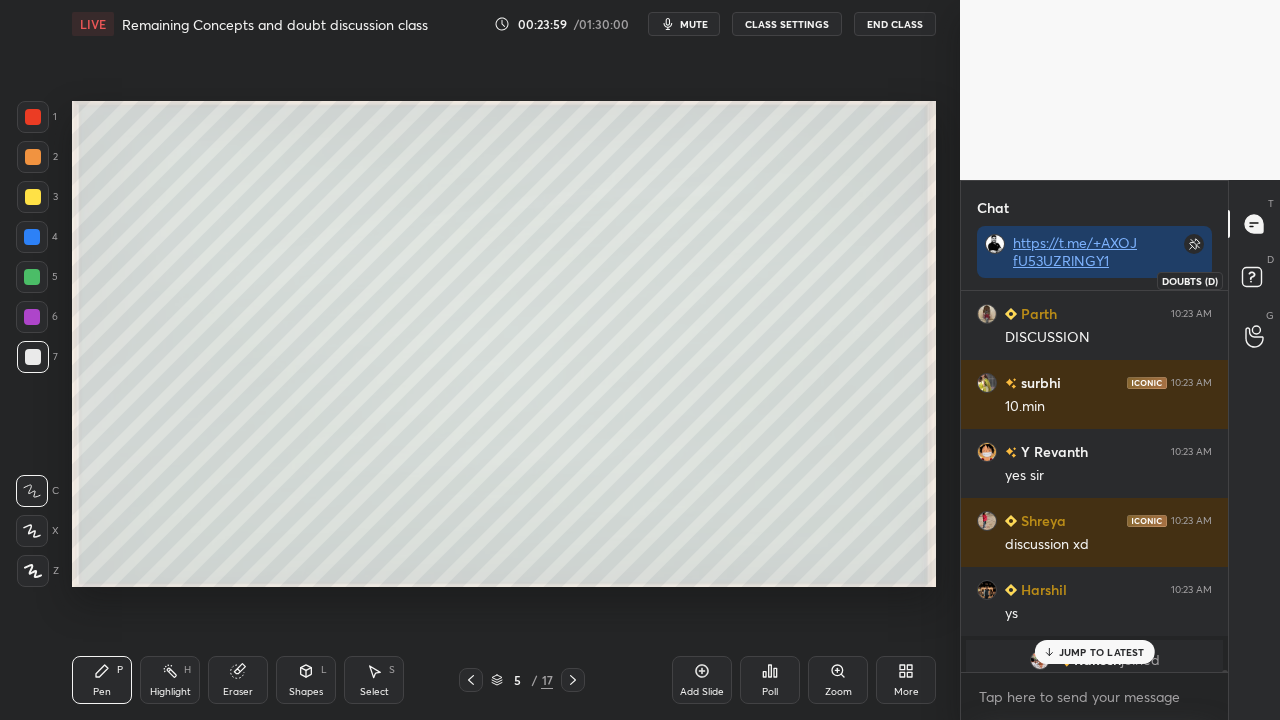 click 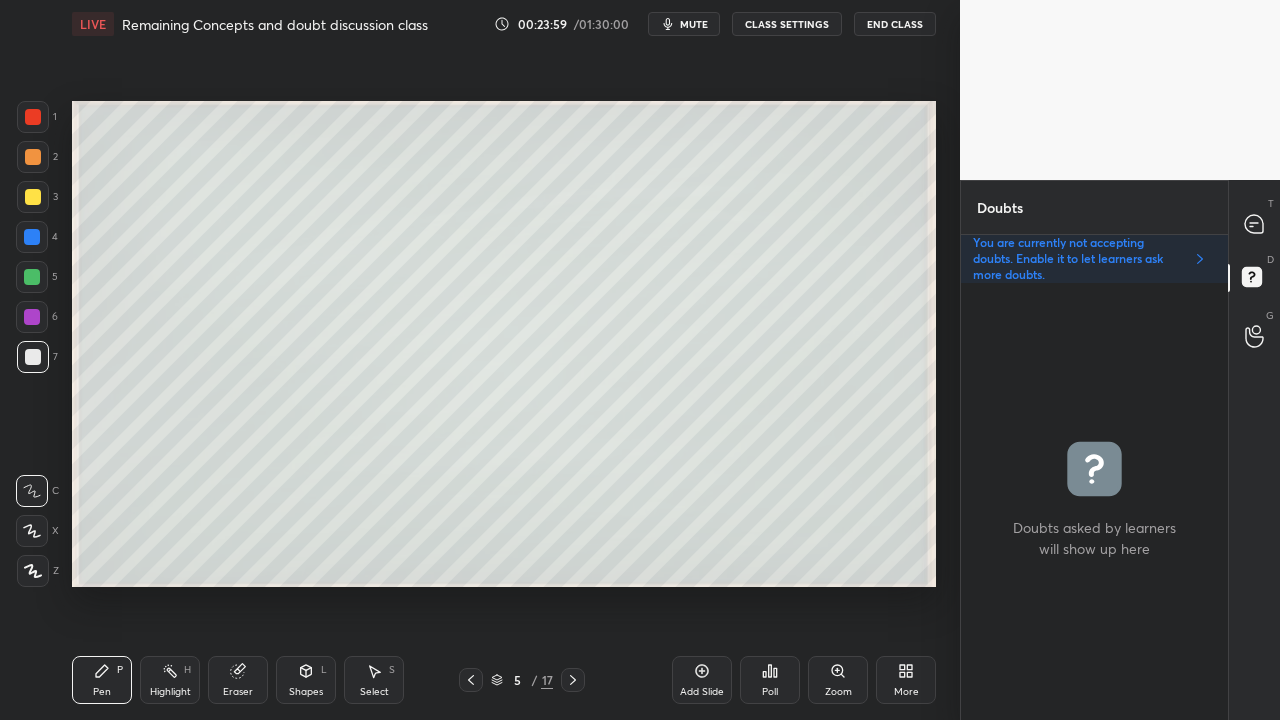 scroll, scrollTop: 6, scrollLeft: 6, axis: both 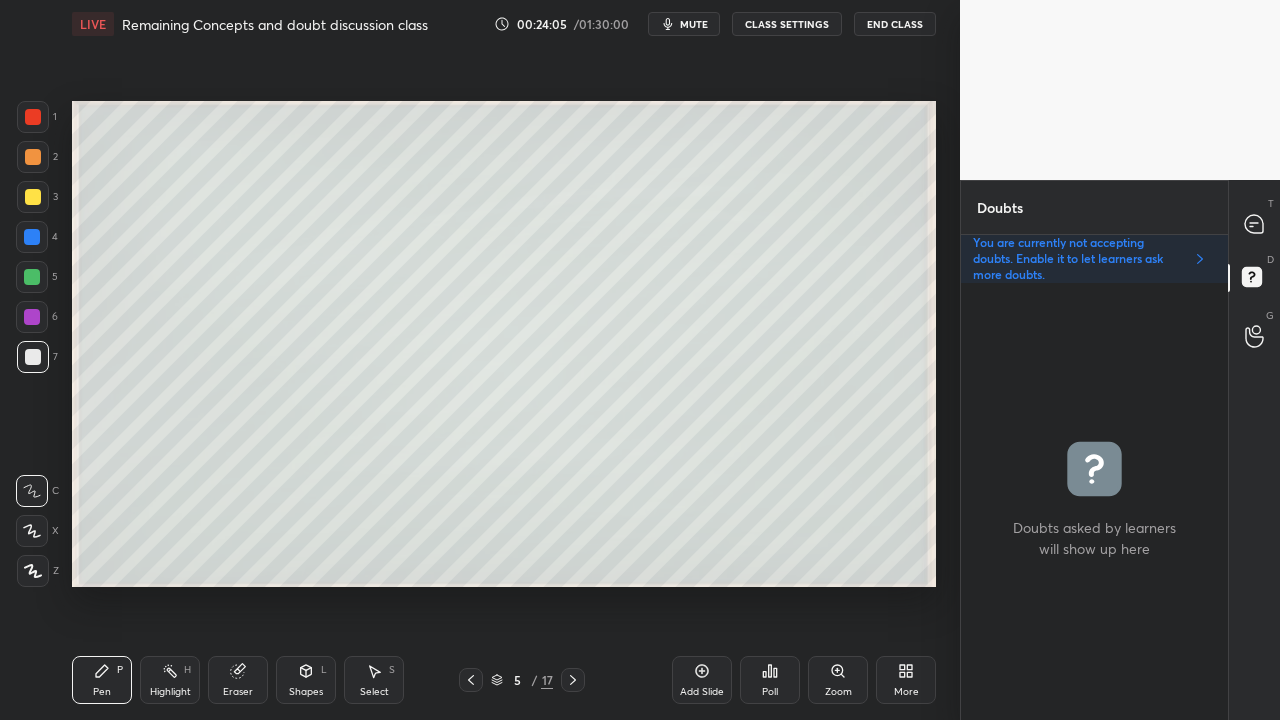 click at bounding box center [33, 197] 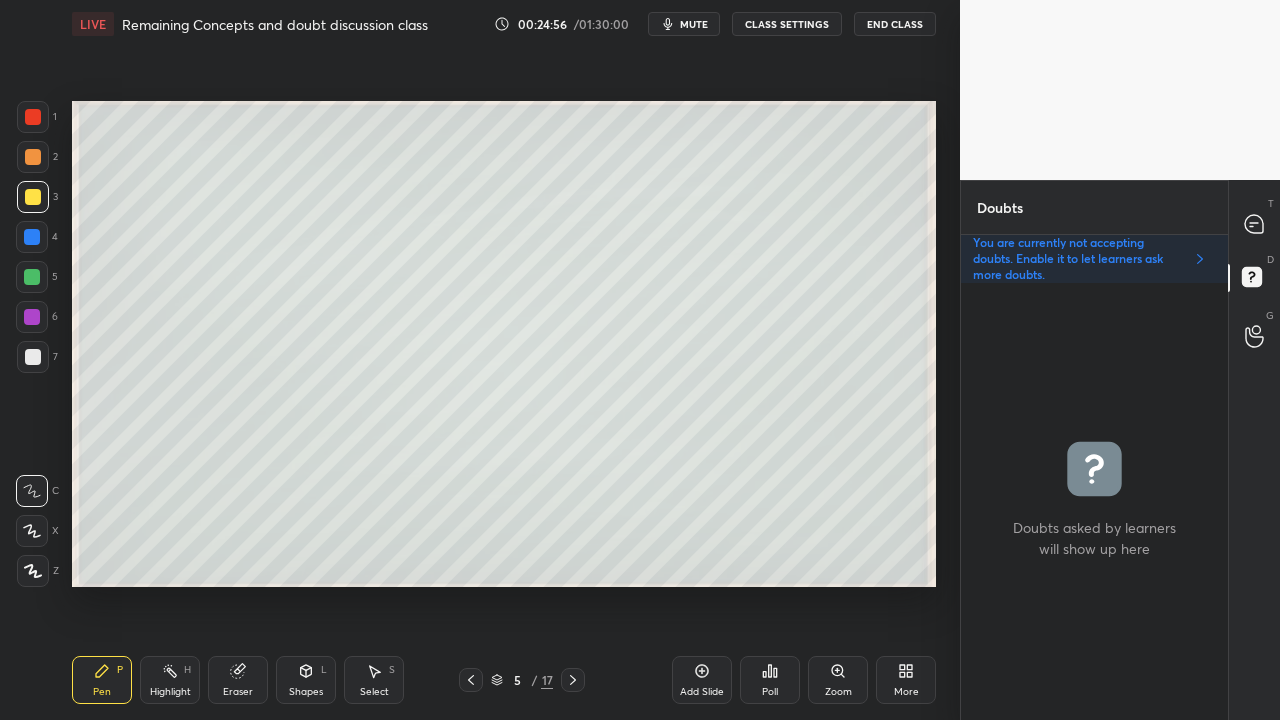 click at bounding box center [33, 357] 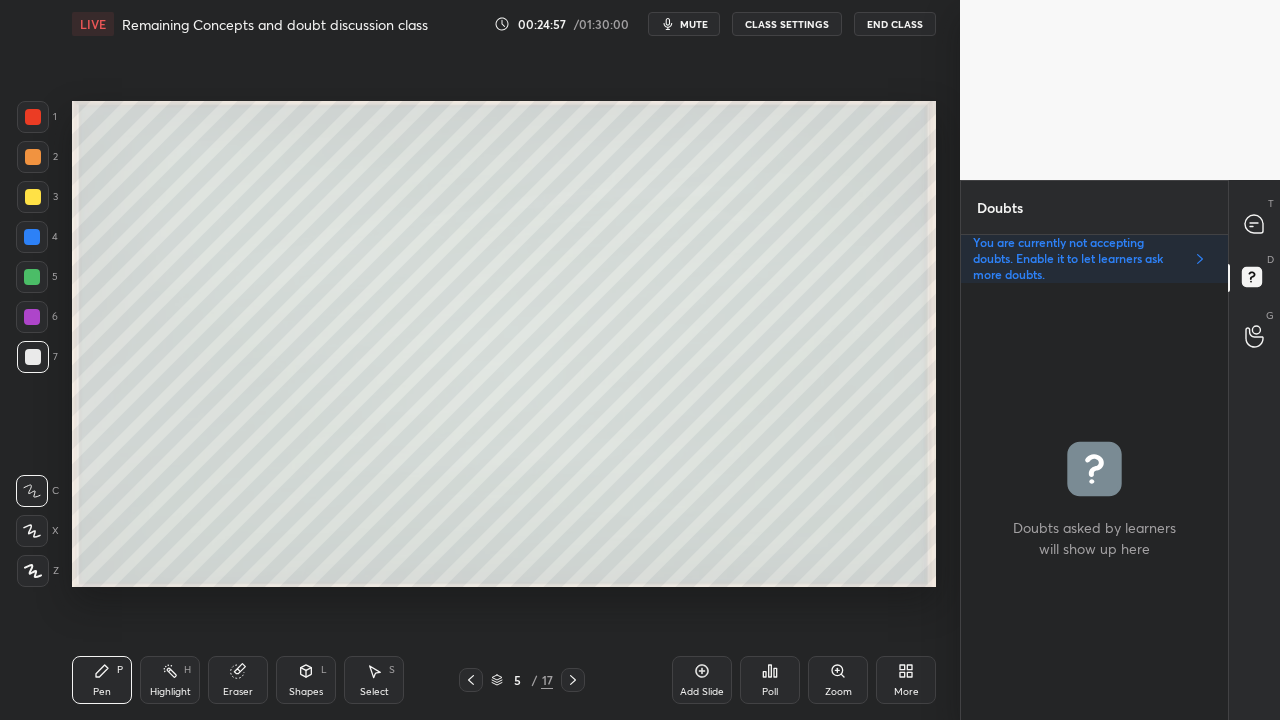 click at bounding box center [33, 197] 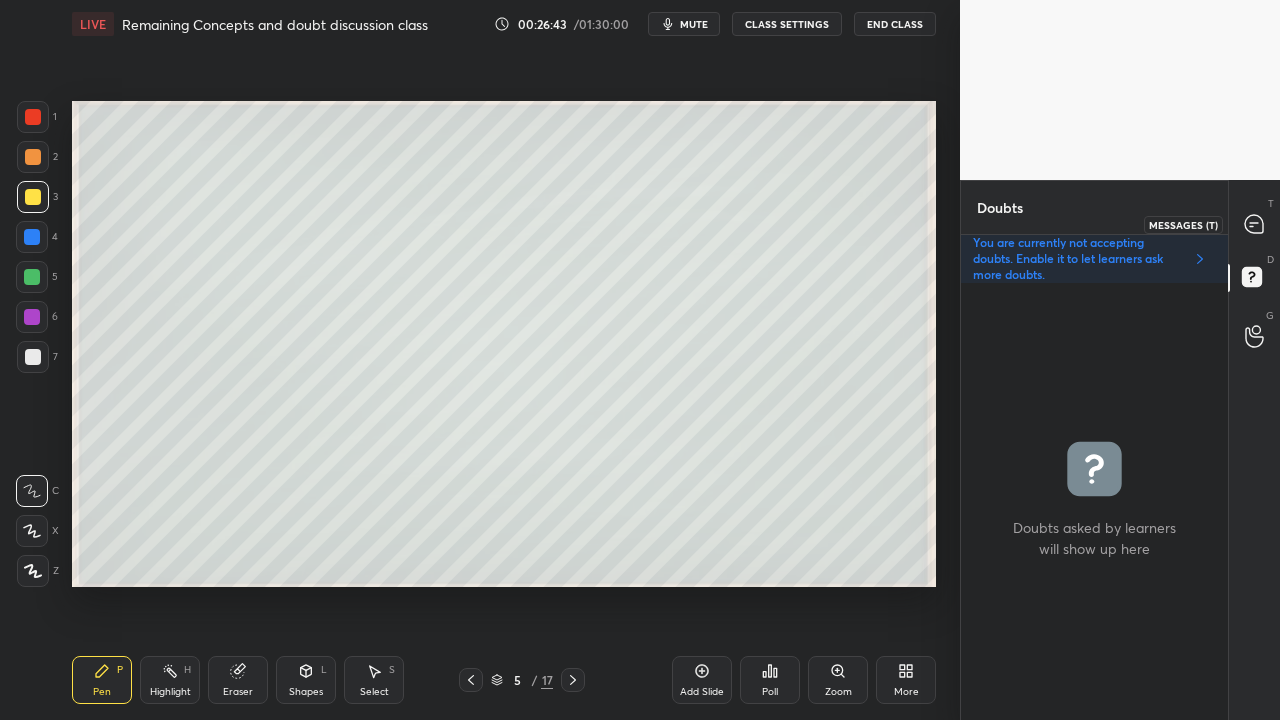 click 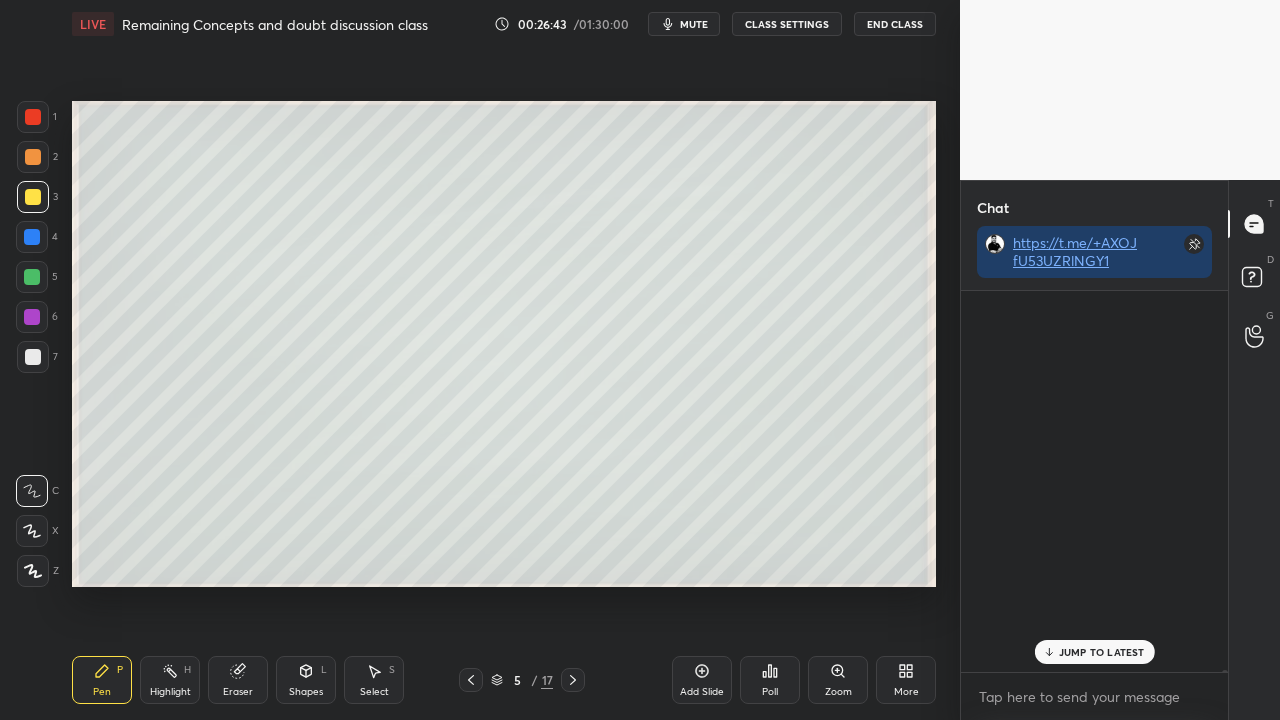 scroll, scrollTop: 108429, scrollLeft: 0, axis: vertical 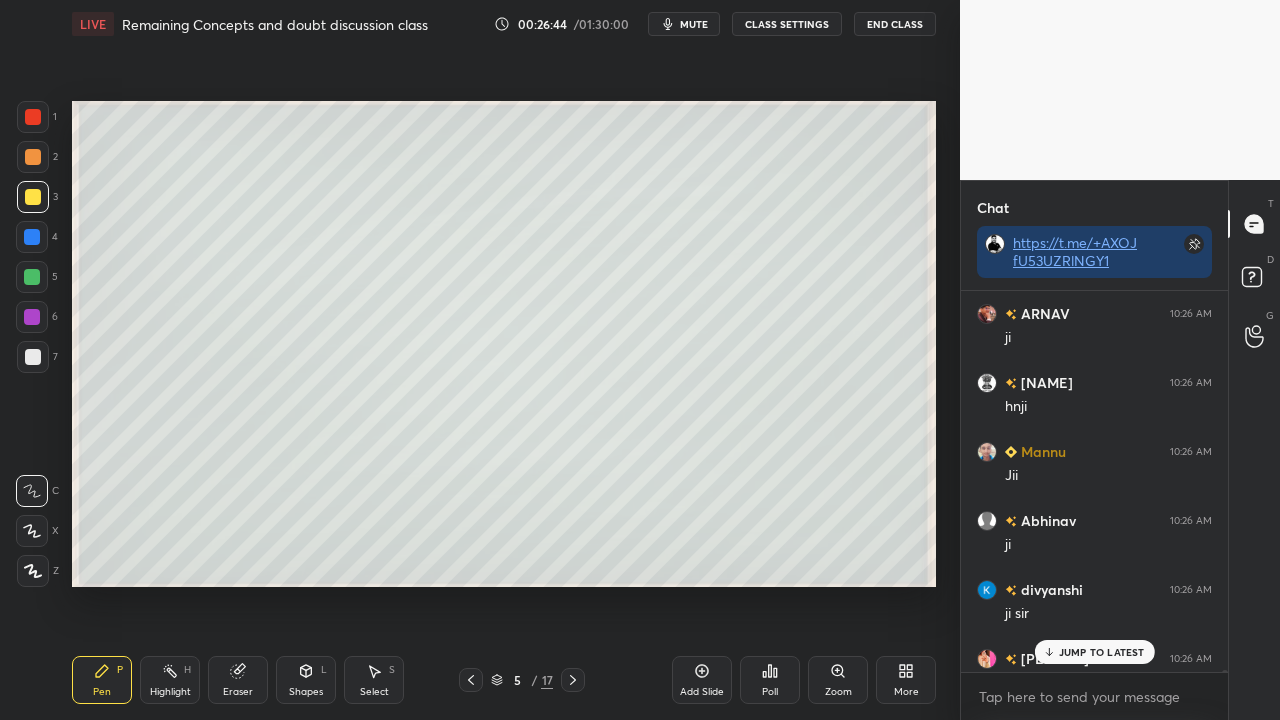 click on "JUMP TO LATEST" at bounding box center (1102, 652) 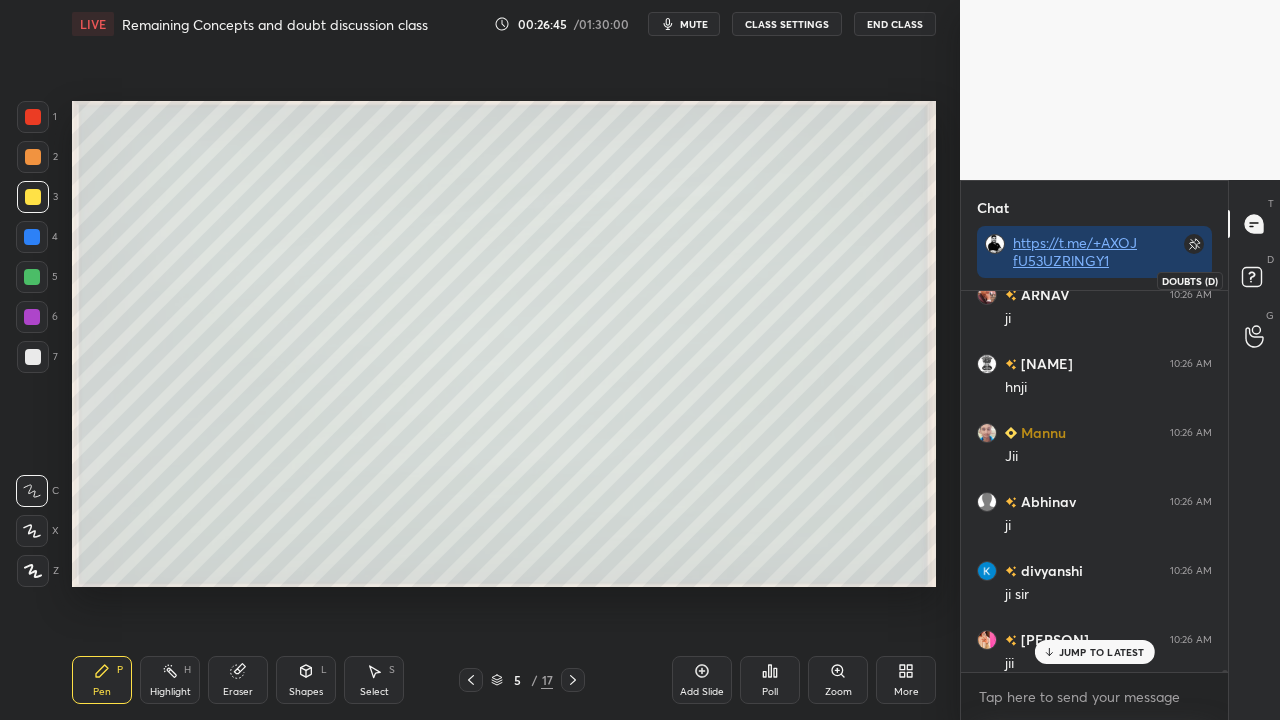 scroll, scrollTop: 108668, scrollLeft: 0, axis: vertical 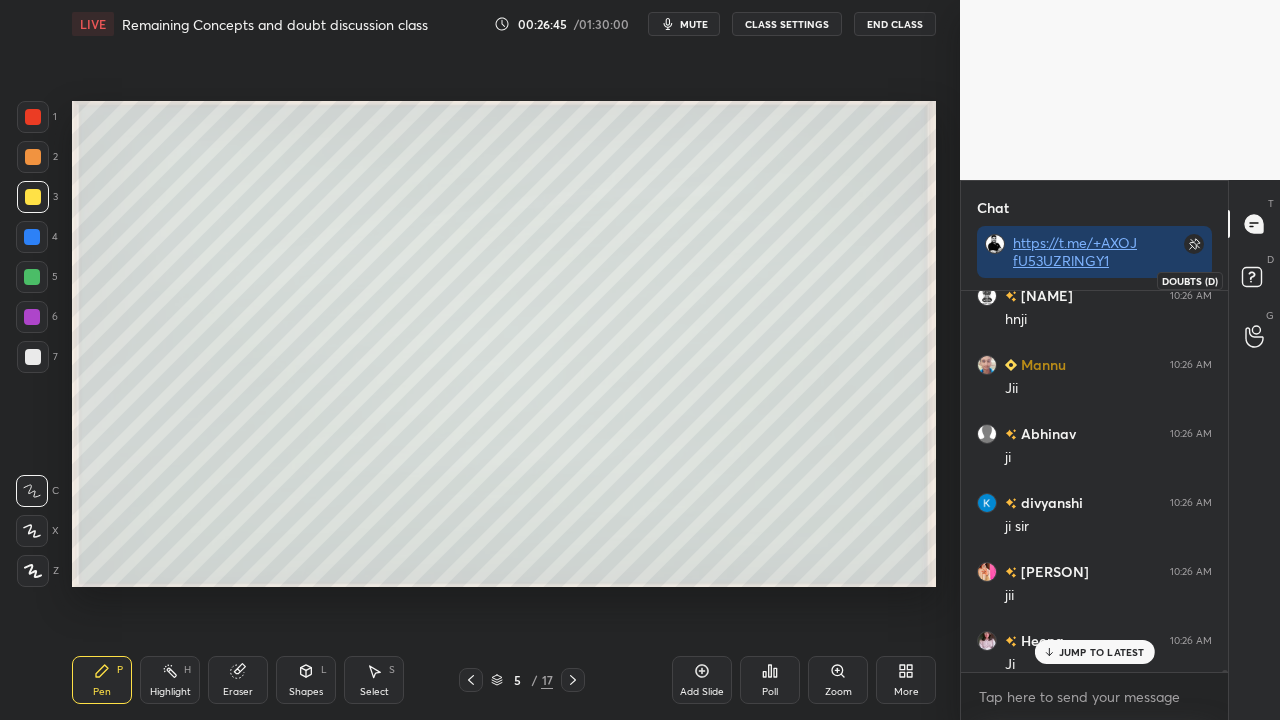 click 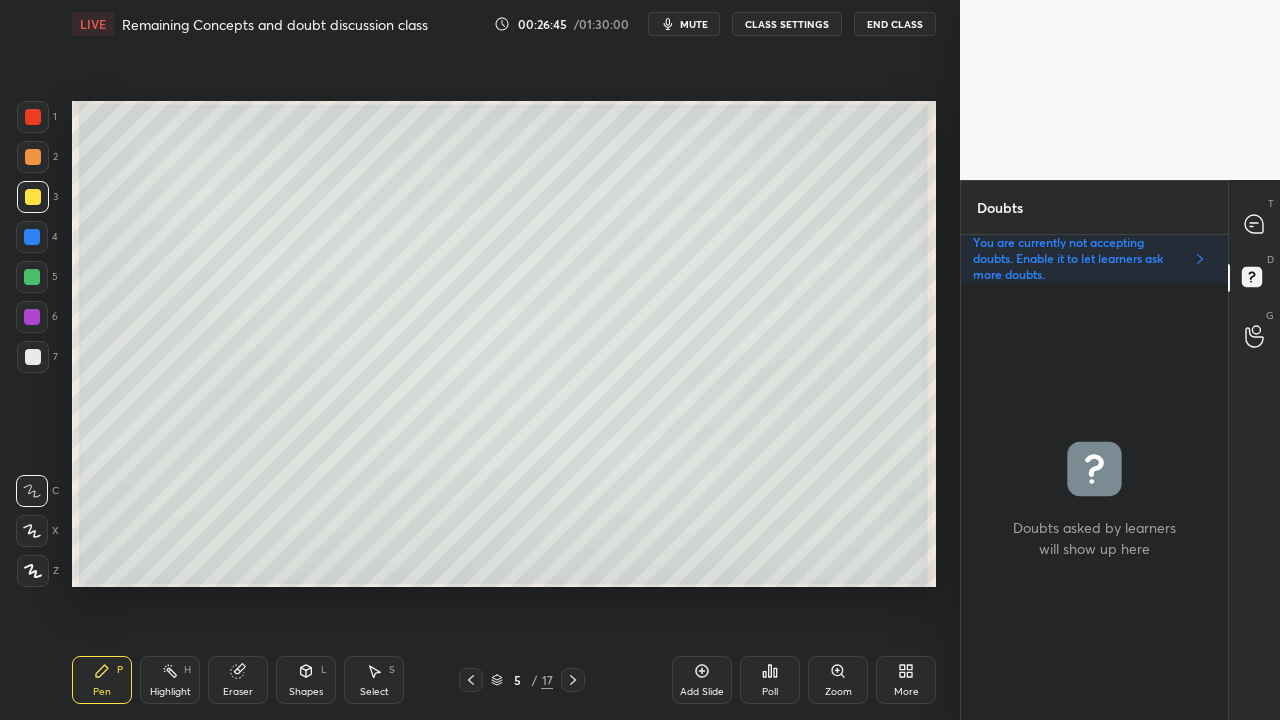 scroll, scrollTop: 6, scrollLeft: 6, axis: both 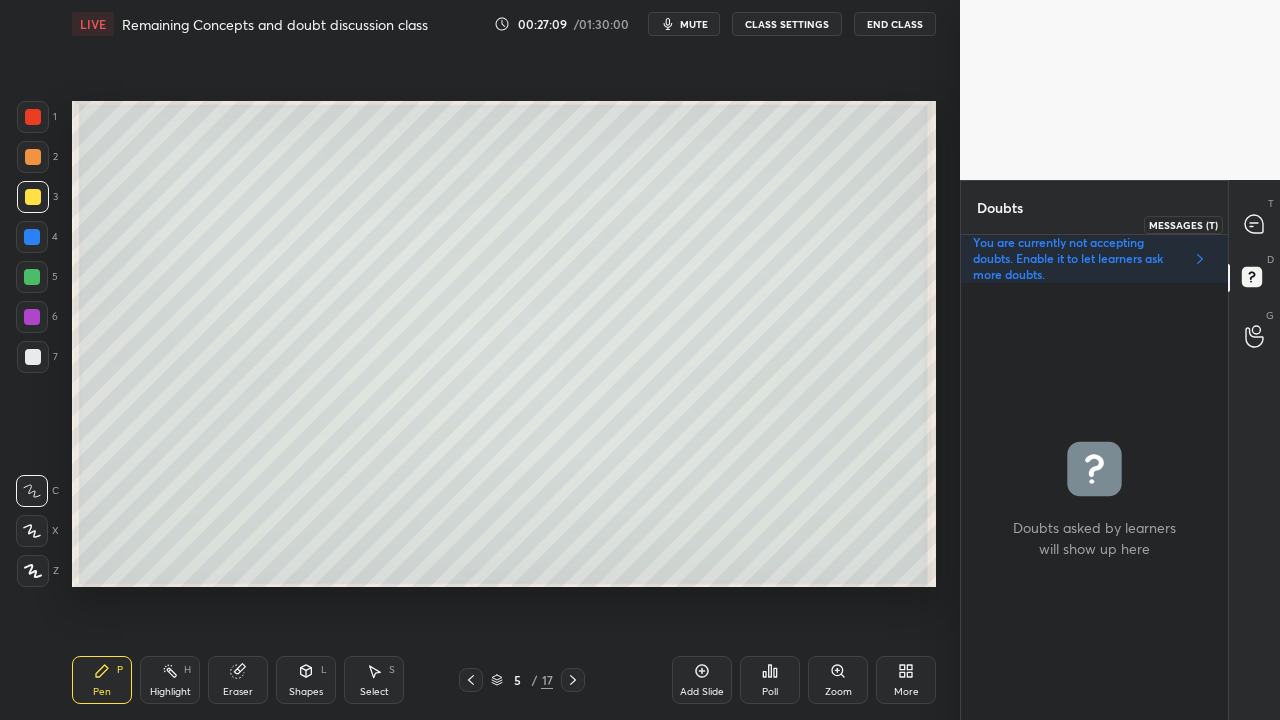 click 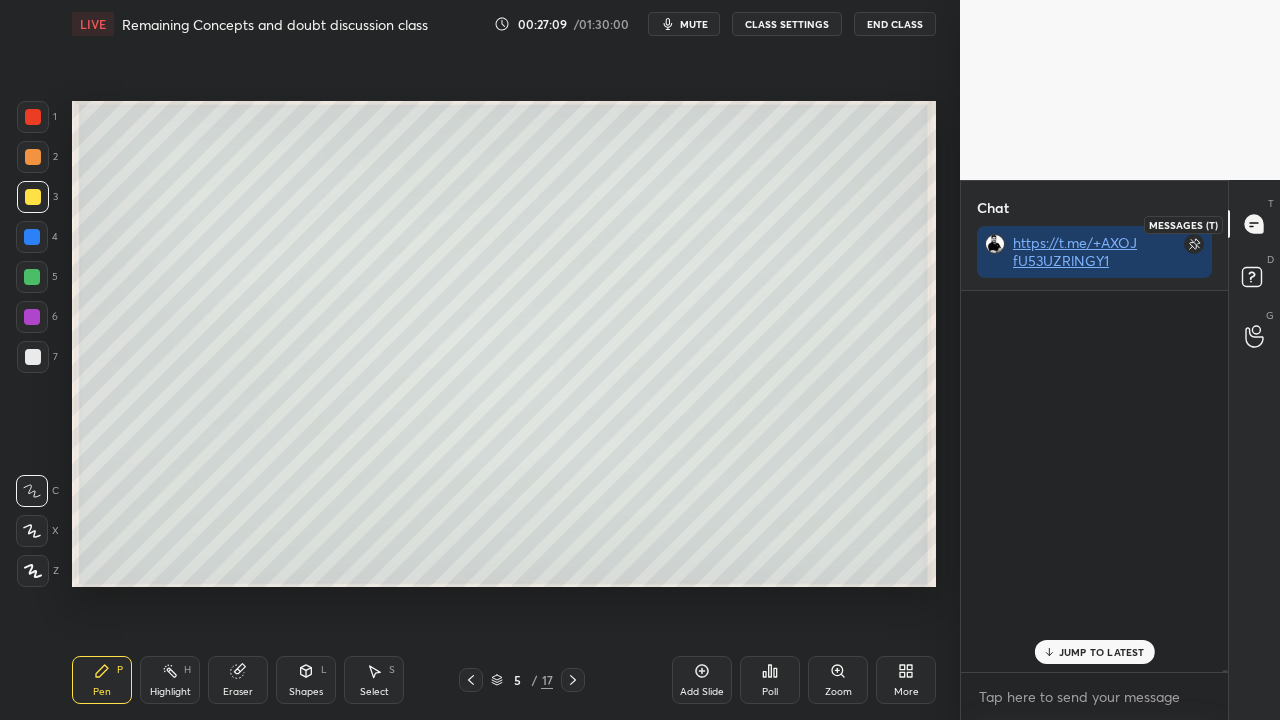 scroll, scrollTop: 423, scrollLeft: 261, axis: both 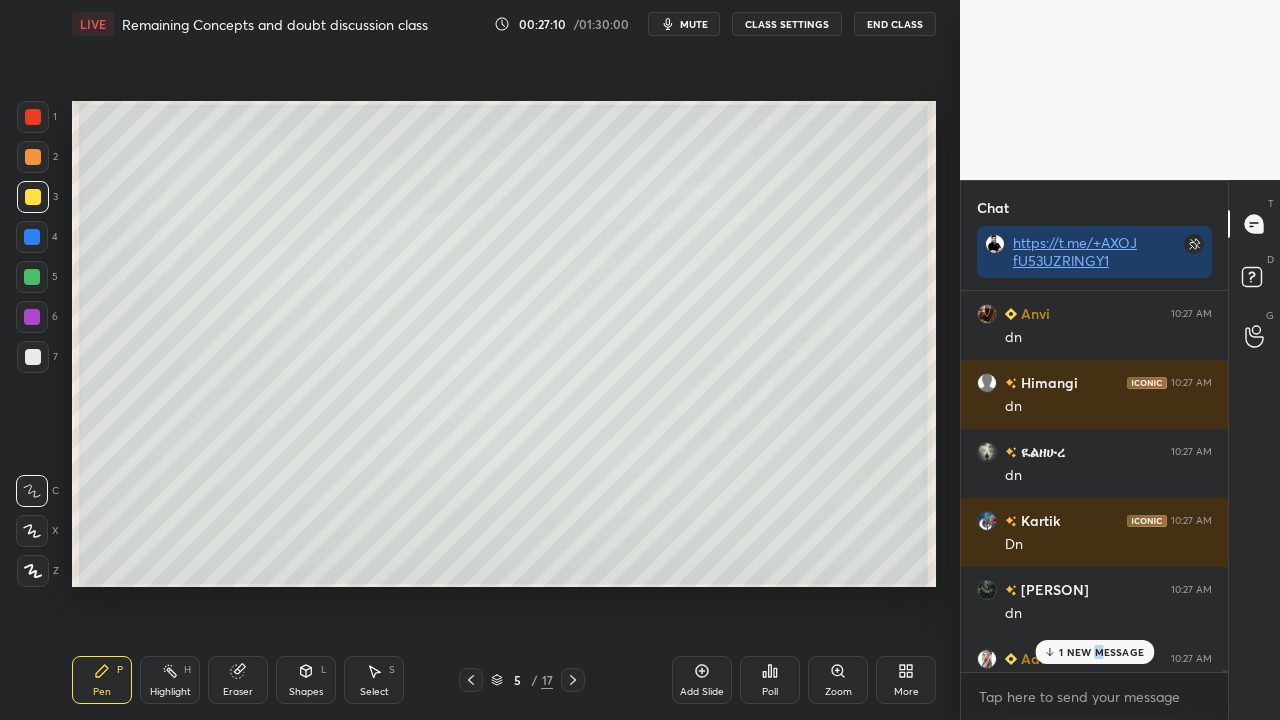 click on "1 NEW MESSAGE" at bounding box center (1101, 652) 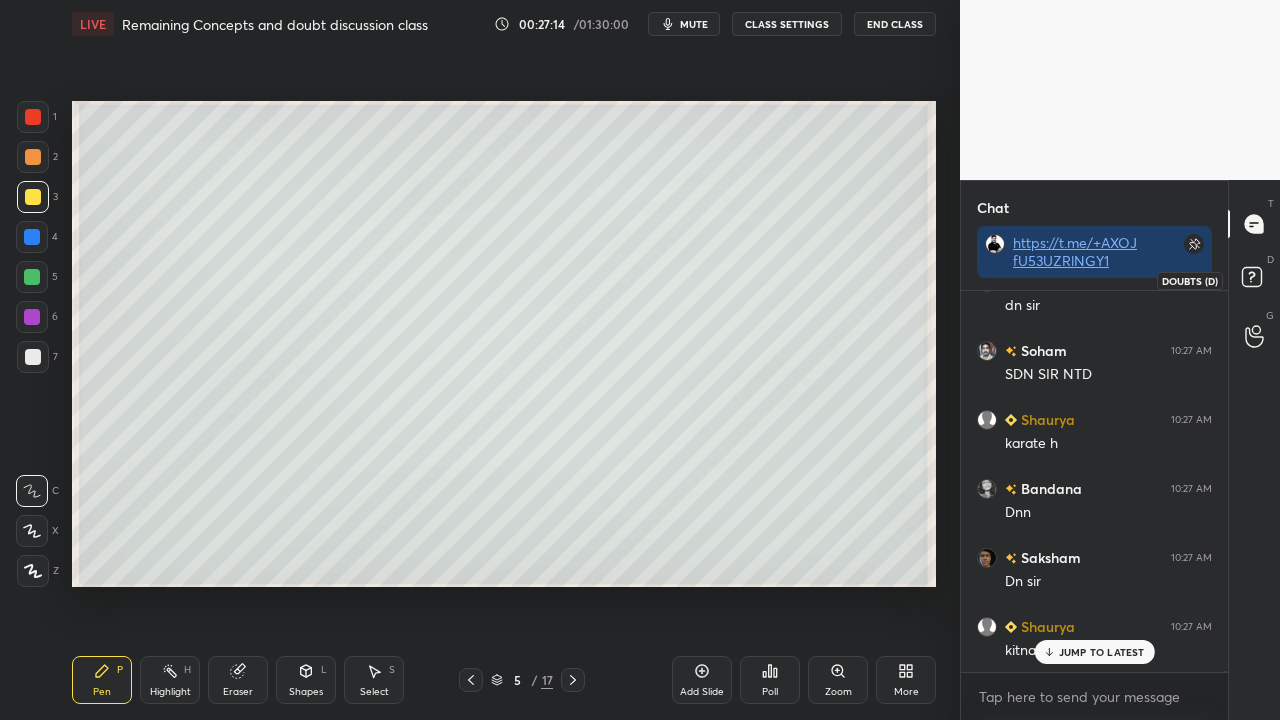 scroll, scrollTop: 110012, scrollLeft: 0, axis: vertical 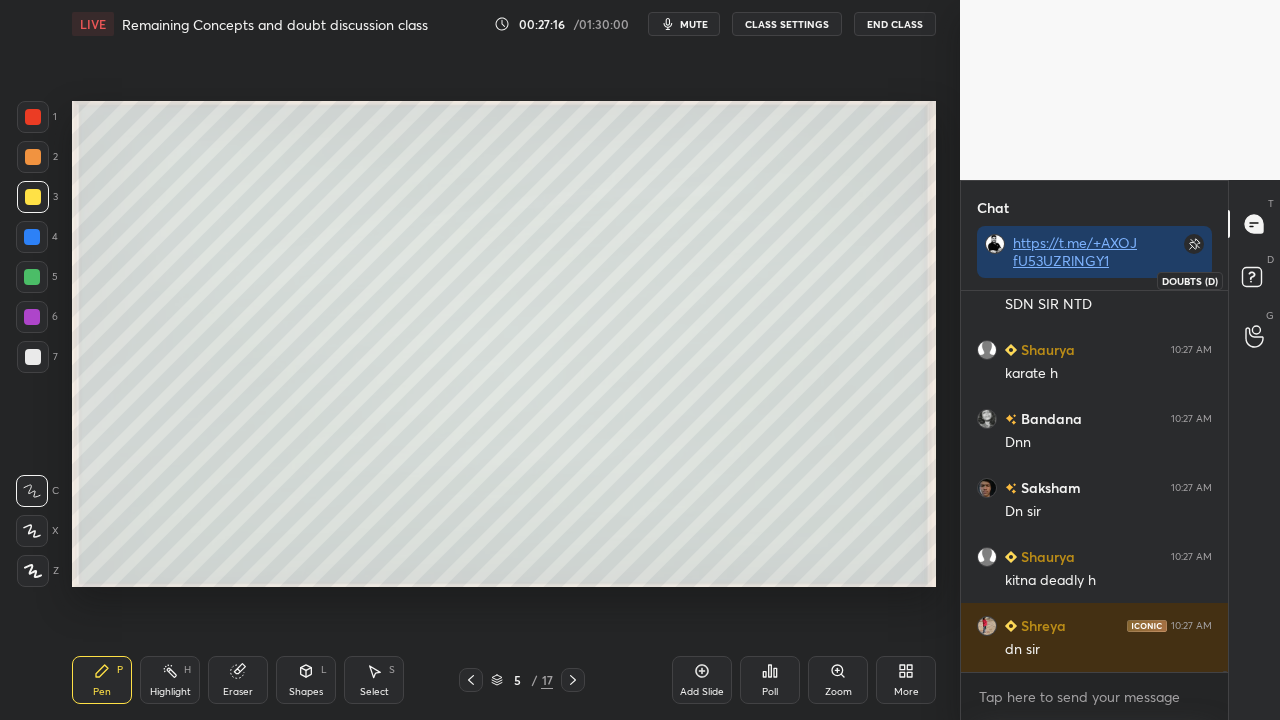 click 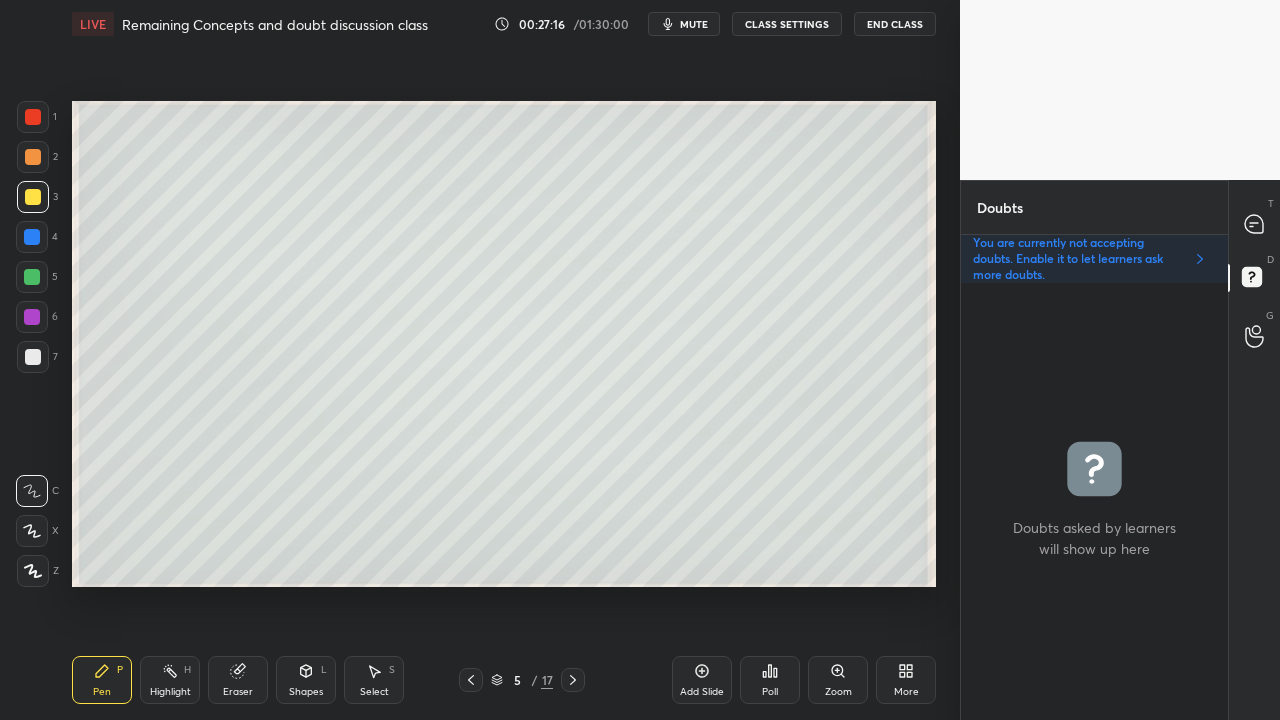 scroll, scrollTop: 6, scrollLeft: 6, axis: both 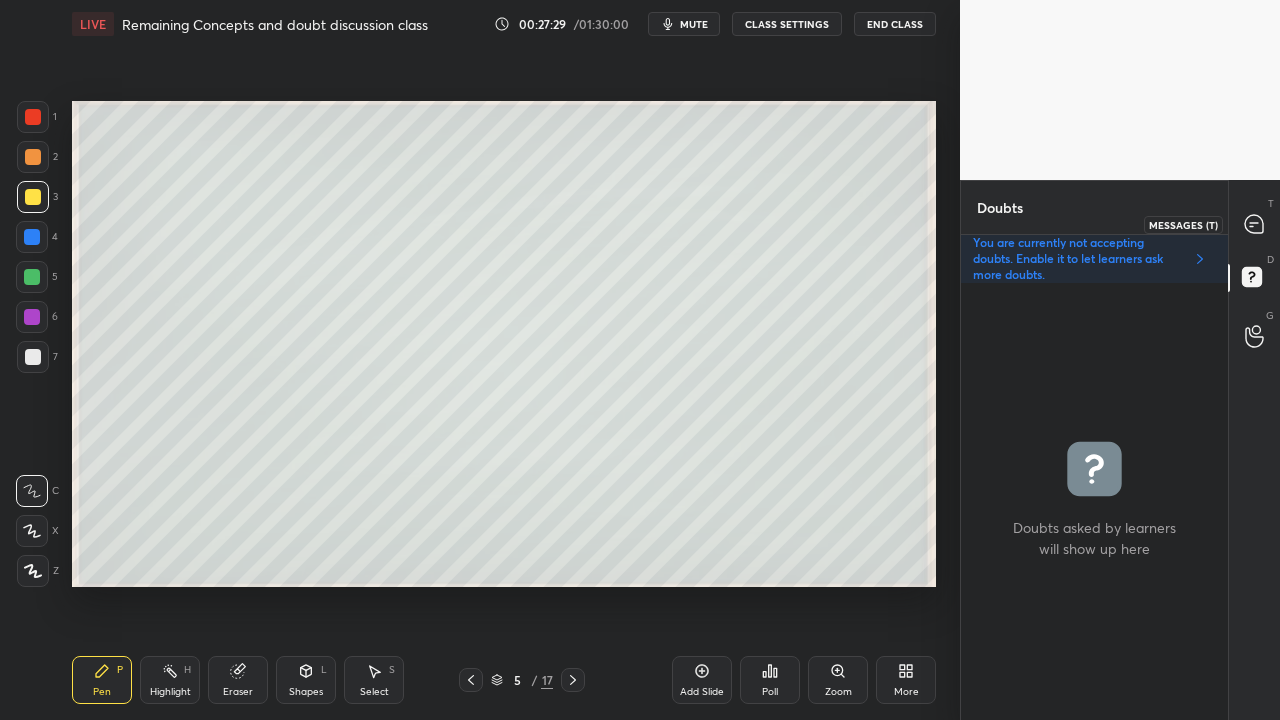 click 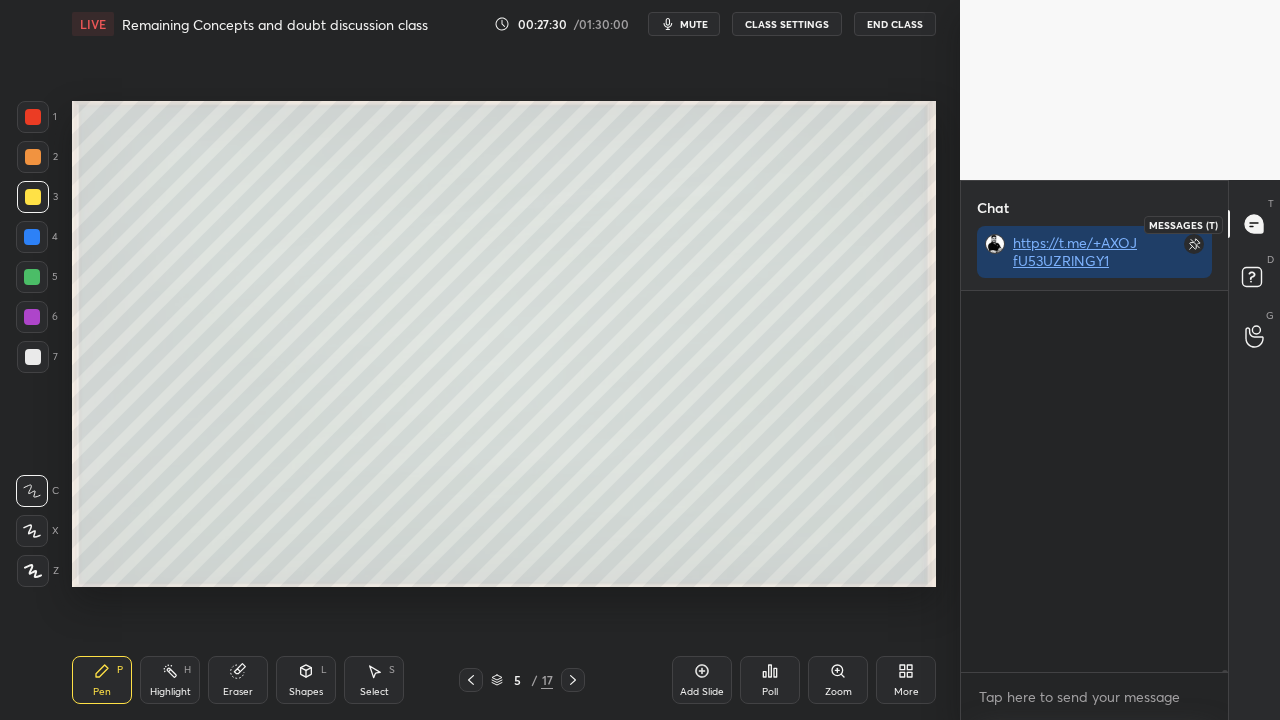 scroll, scrollTop: 423, scrollLeft: 261, axis: both 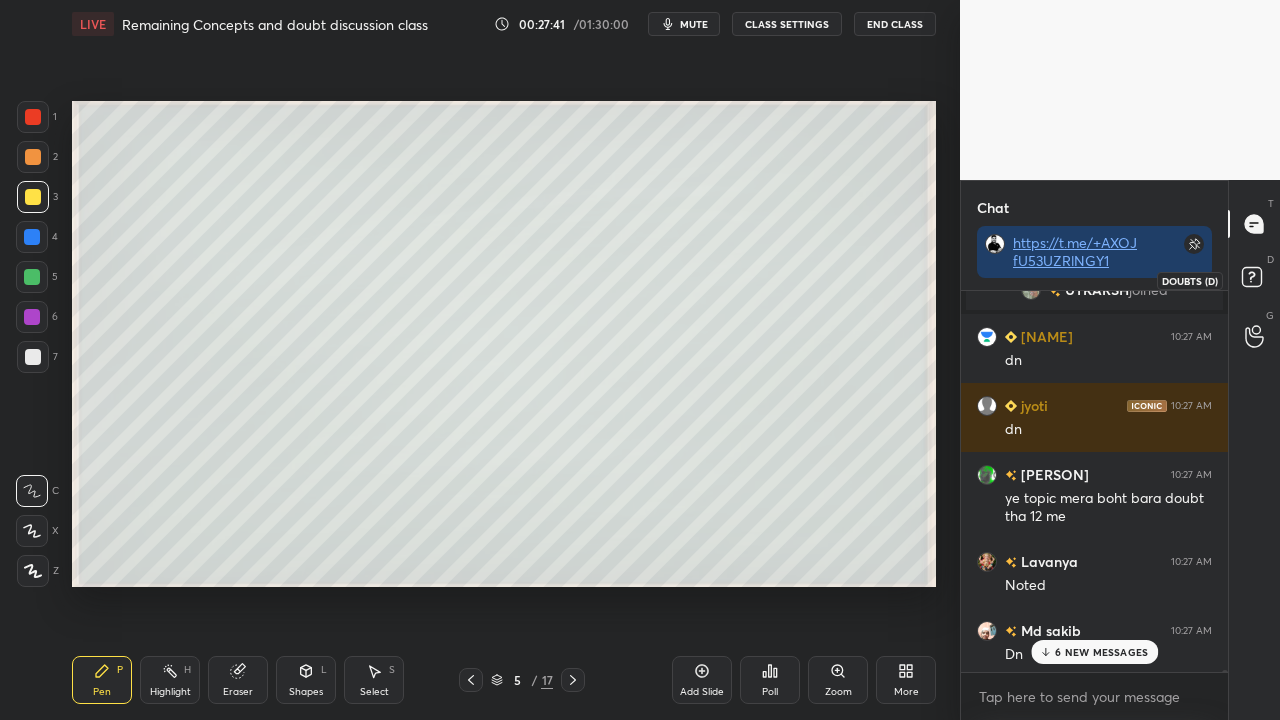 click 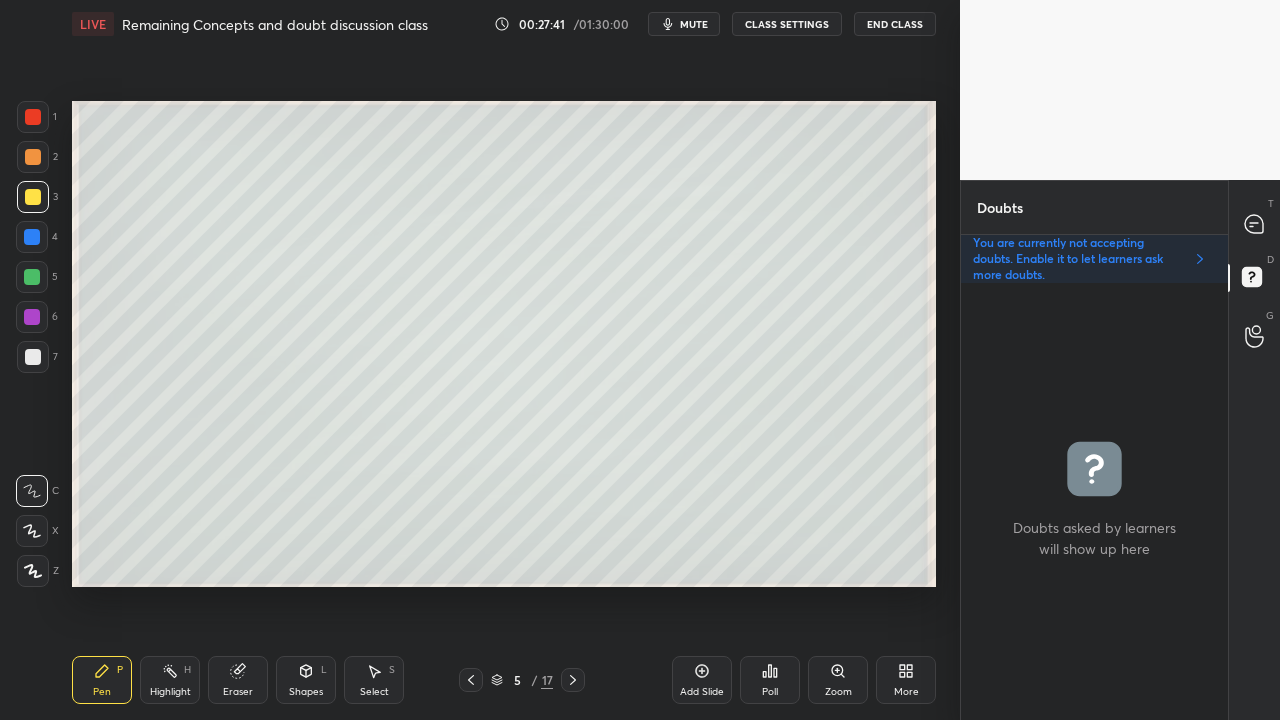 scroll, scrollTop: 6, scrollLeft: 6, axis: both 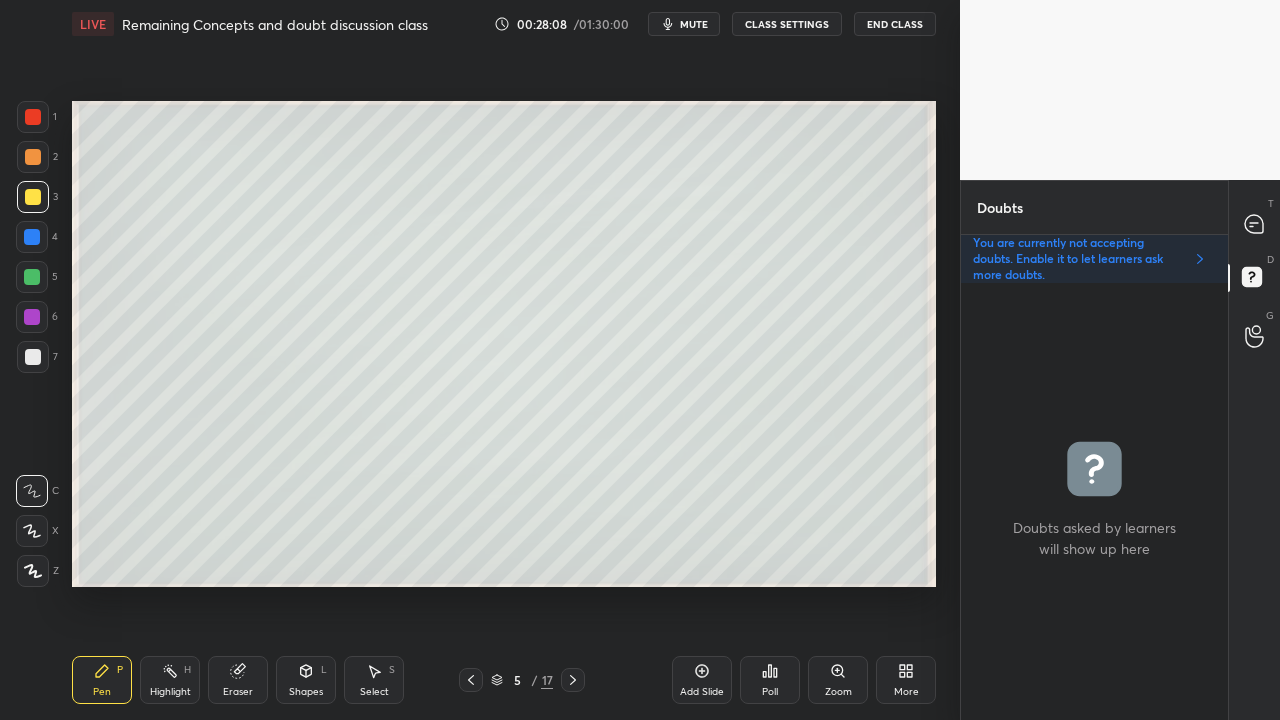 click 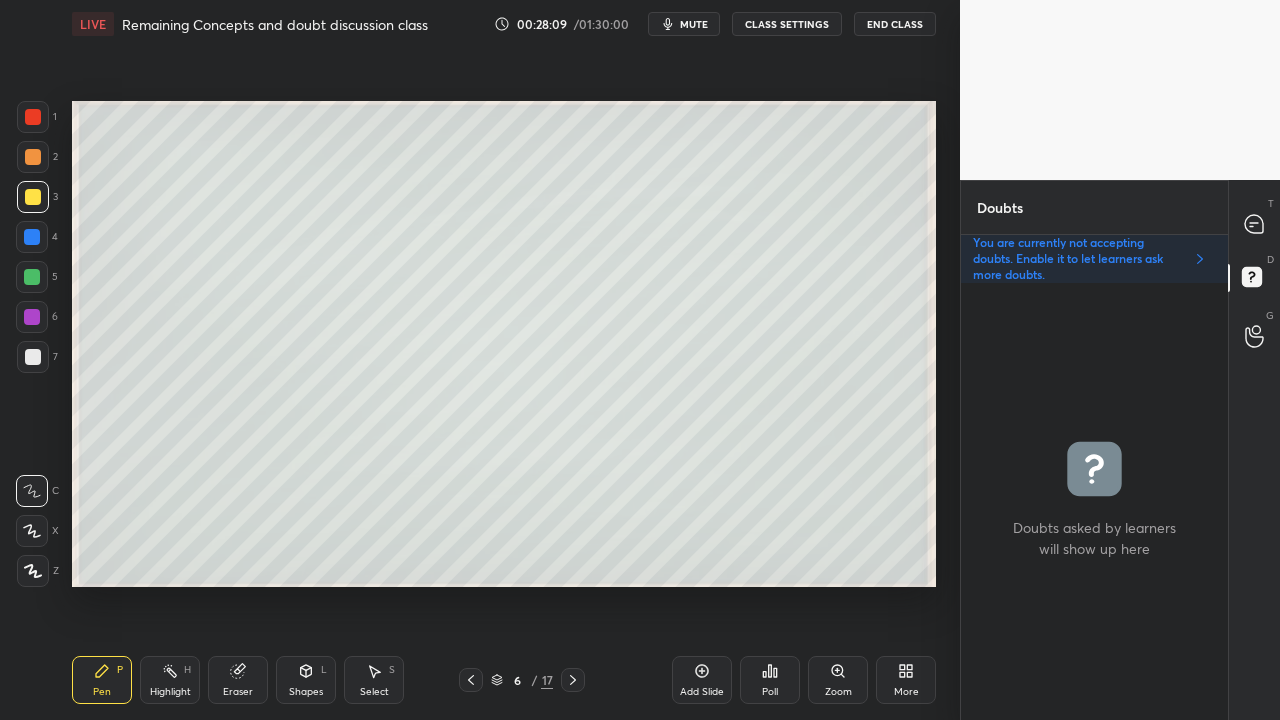 click on "3" at bounding box center [37, 197] 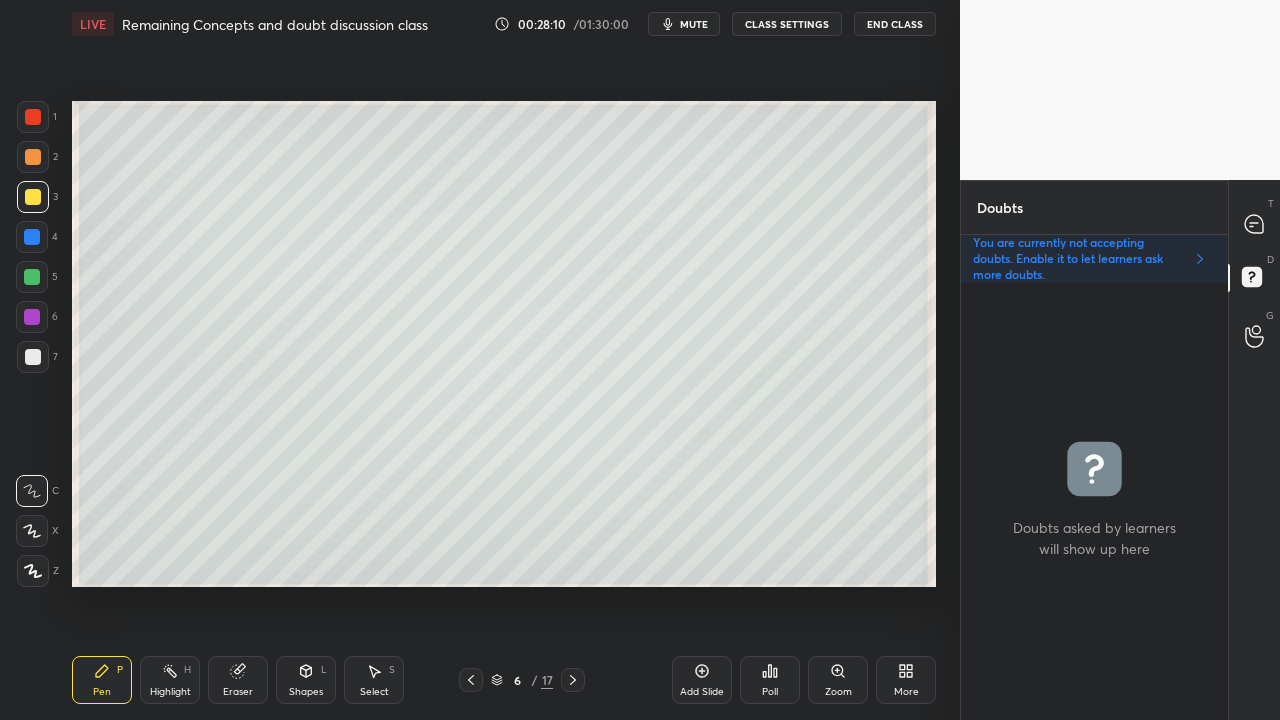 click at bounding box center (33, 197) 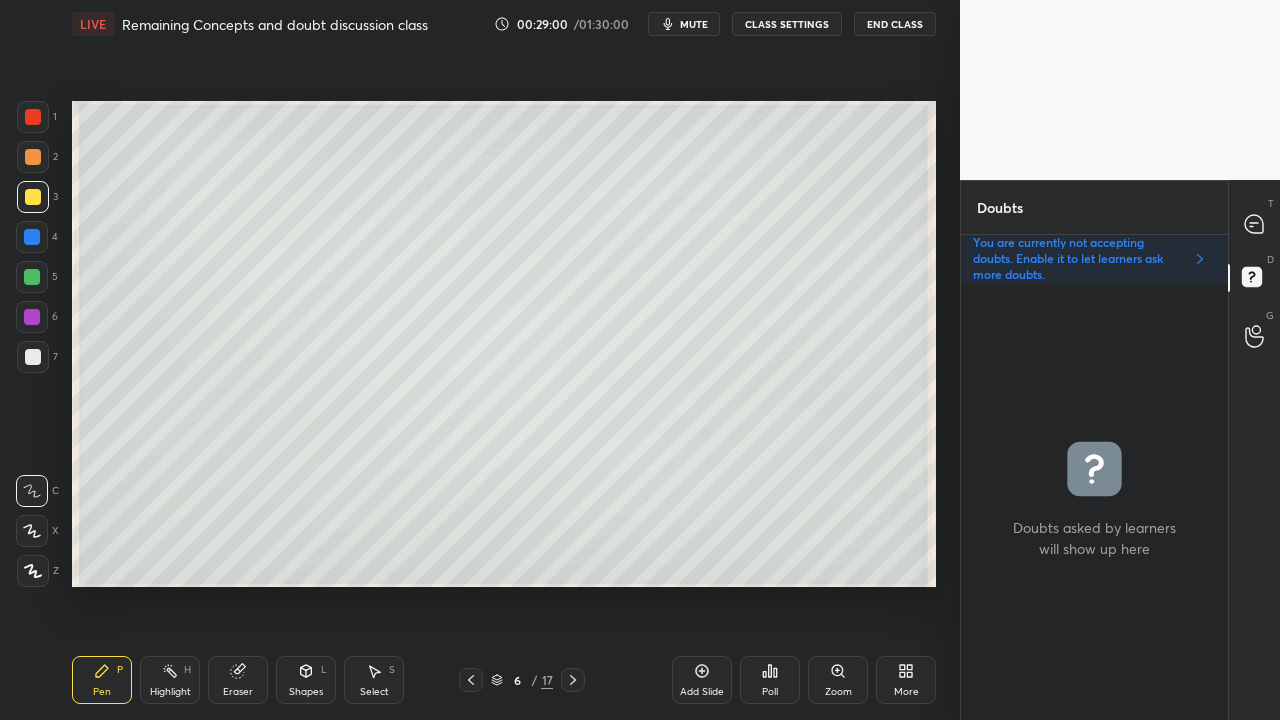 click at bounding box center [33, 357] 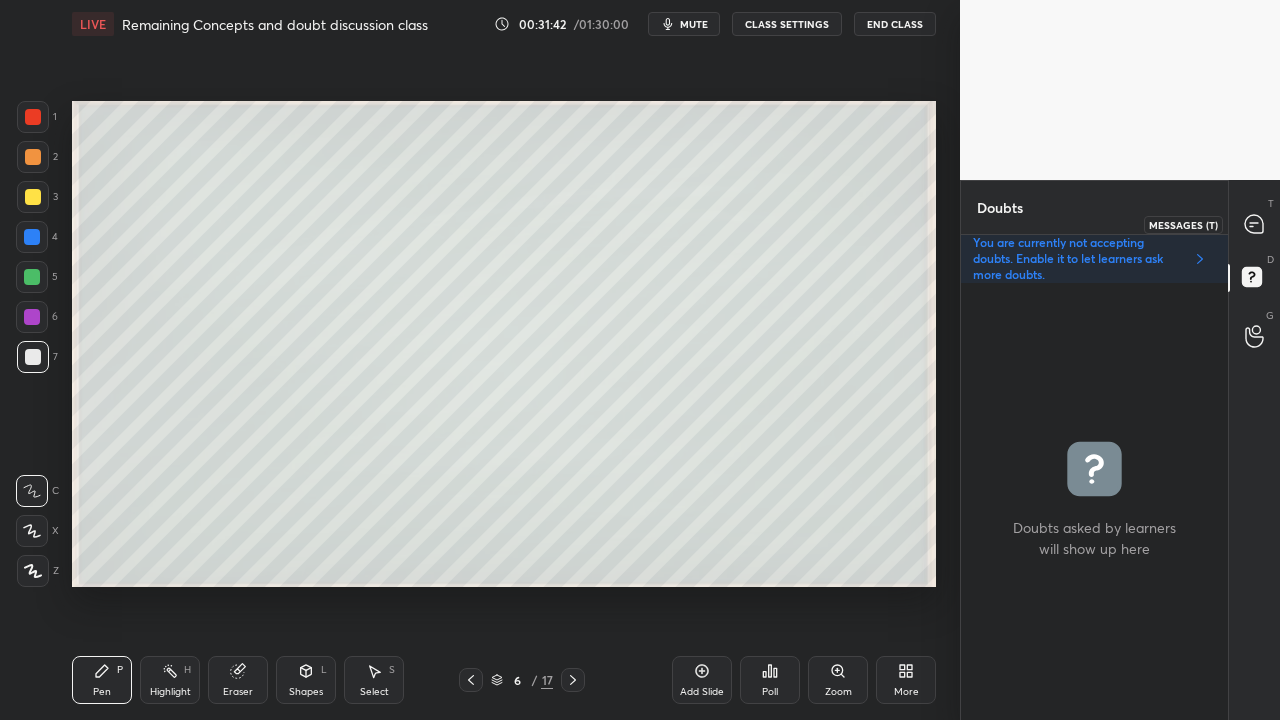 click at bounding box center (1255, 224) 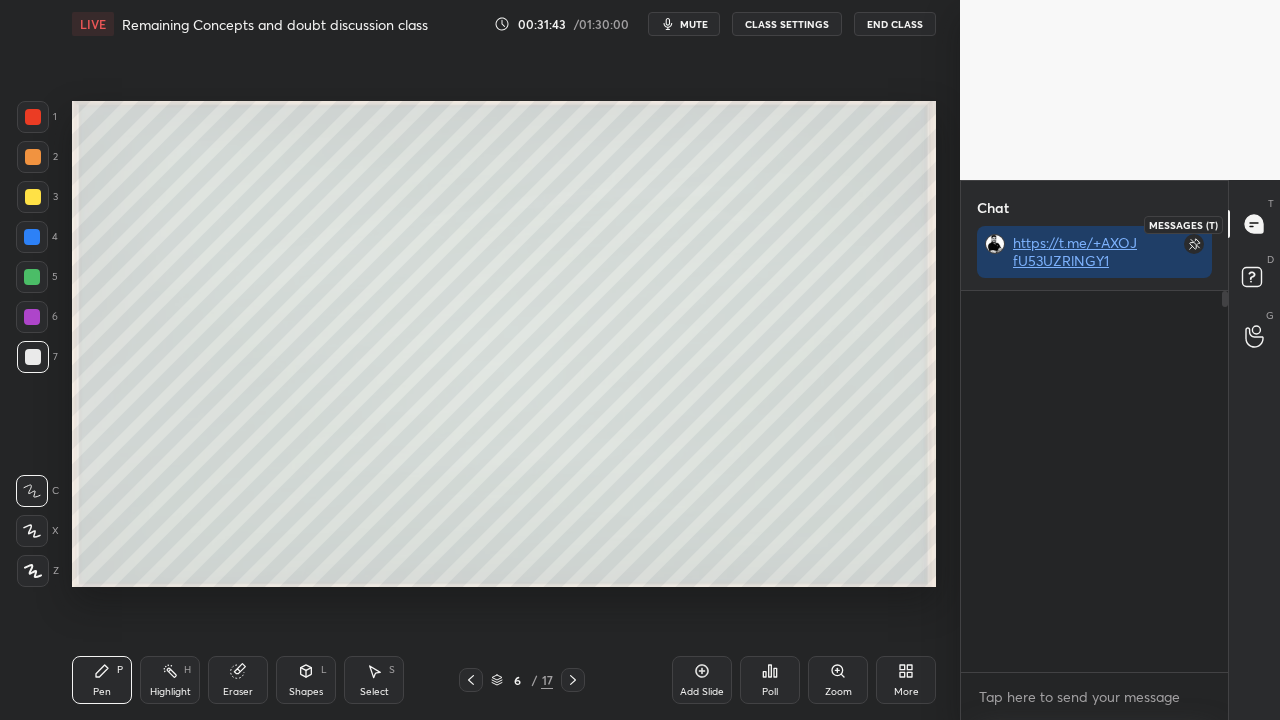 scroll, scrollTop: 423, scrollLeft: 261, axis: both 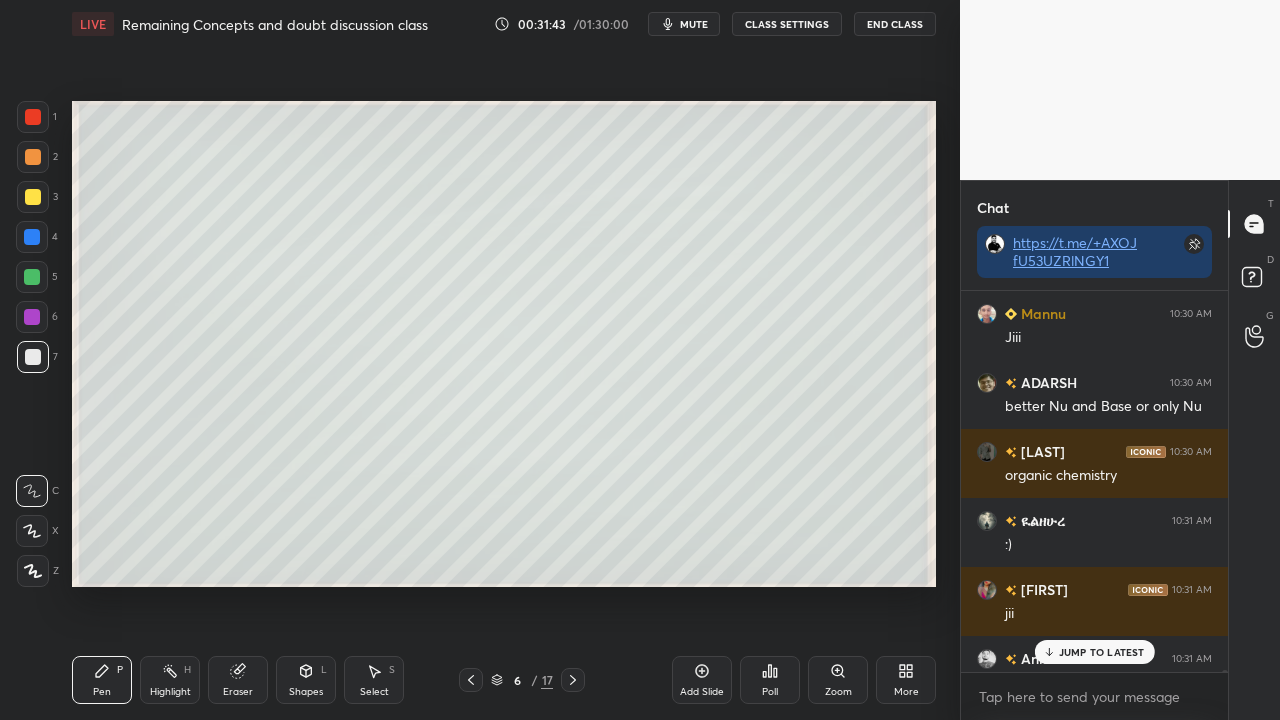 click on "JUMP TO LATEST" at bounding box center (1102, 652) 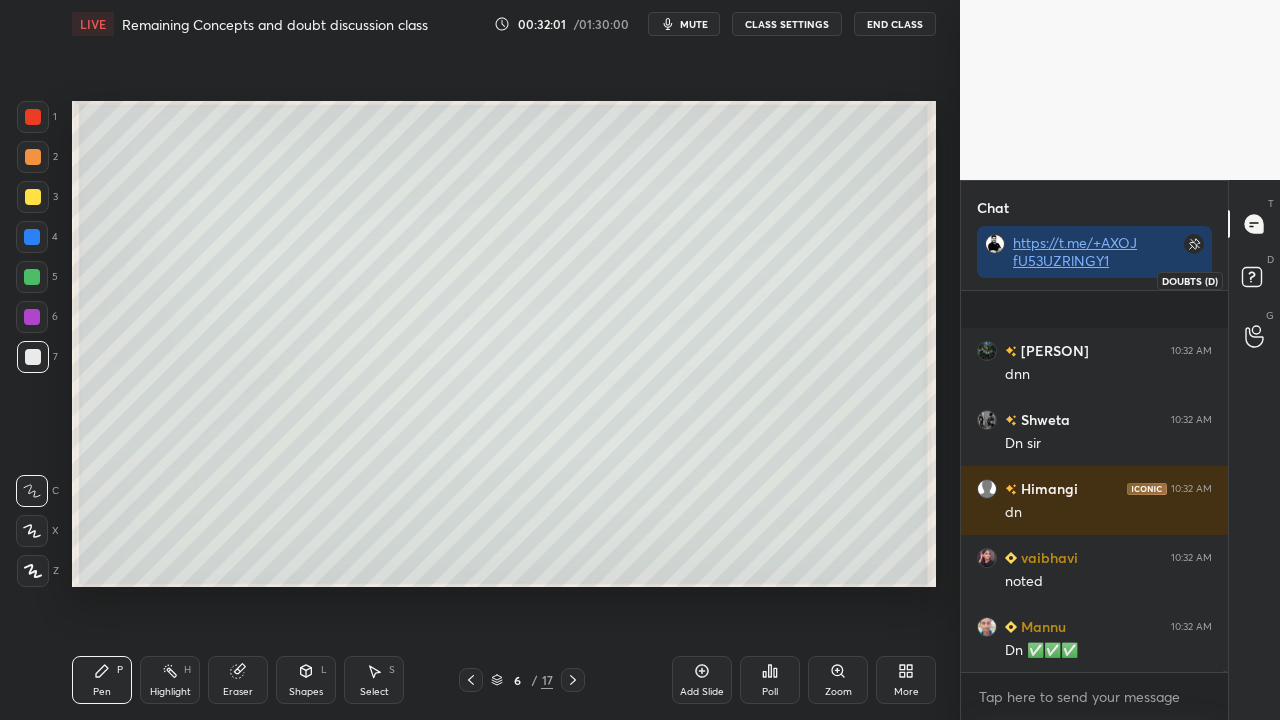 scroll, scrollTop: 117234, scrollLeft: 0, axis: vertical 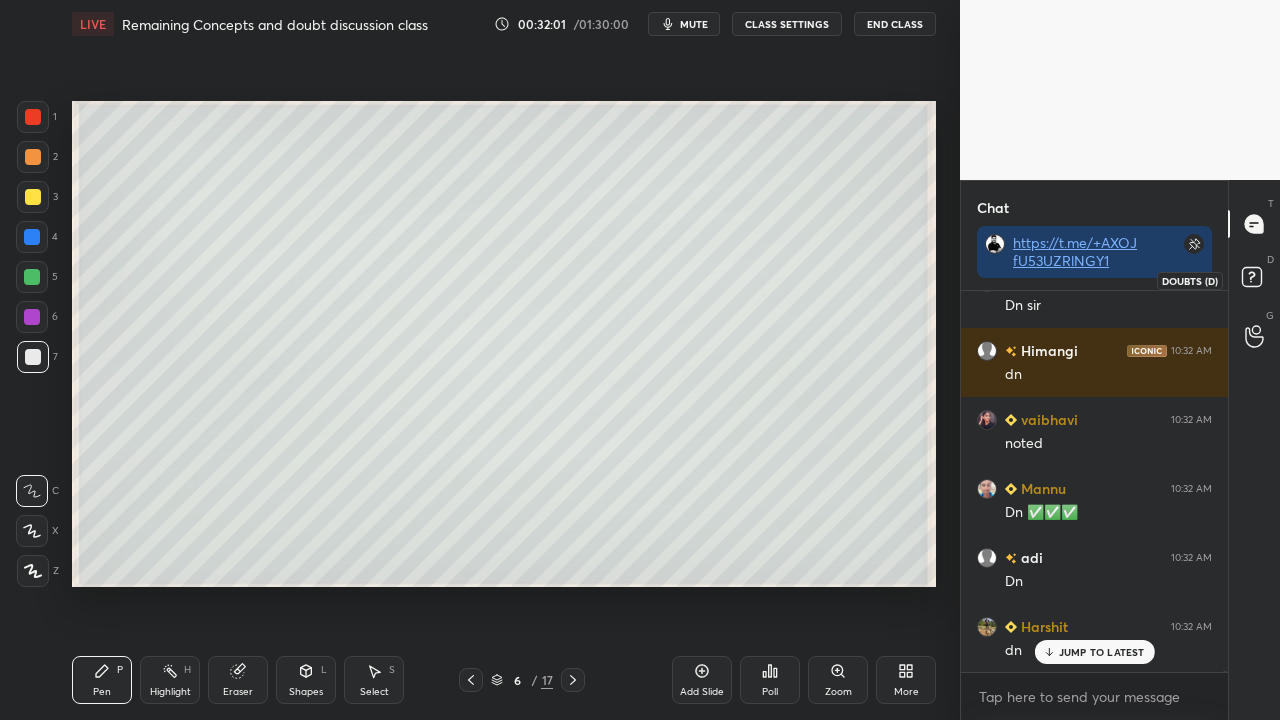 click 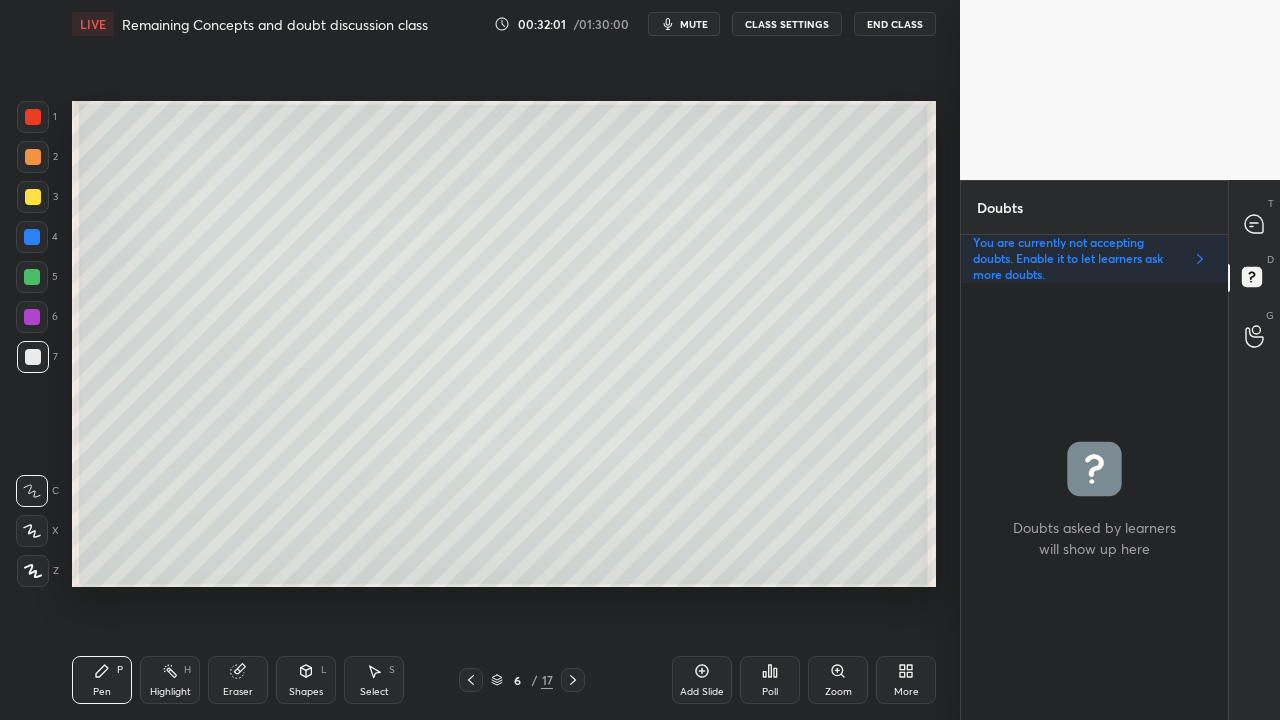 scroll, scrollTop: 6, scrollLeft: 6, axis: both 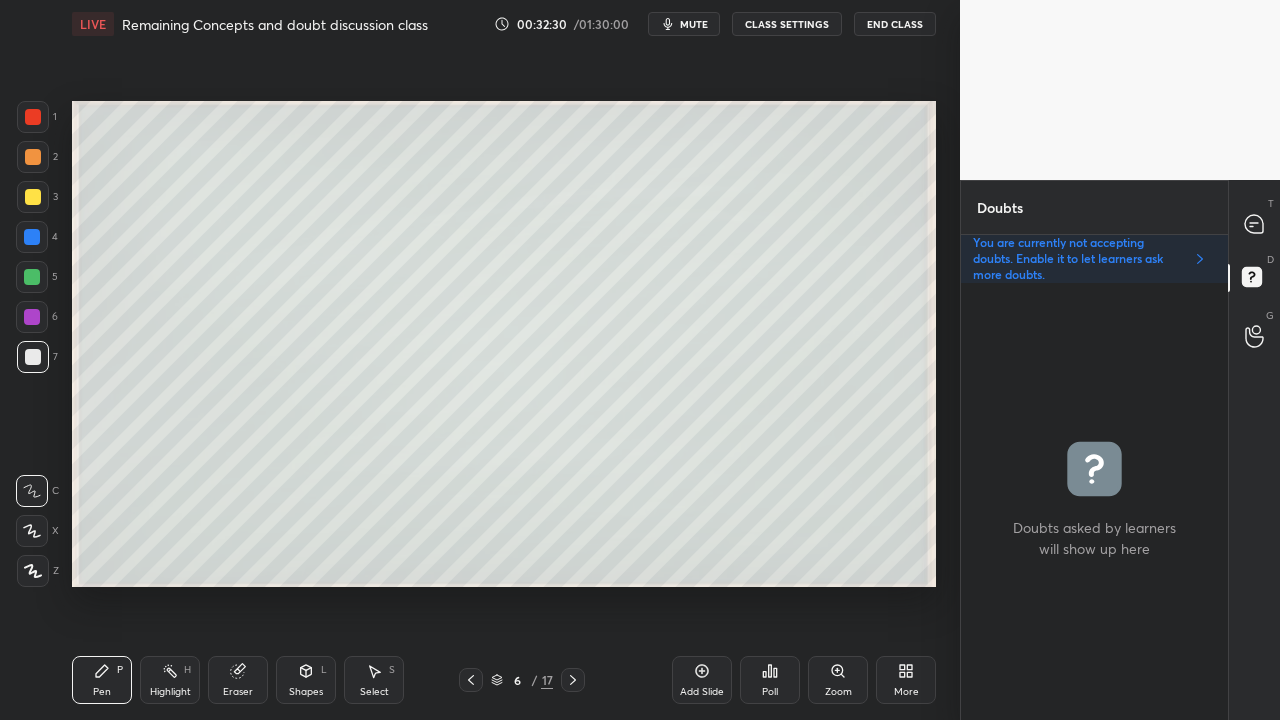 click 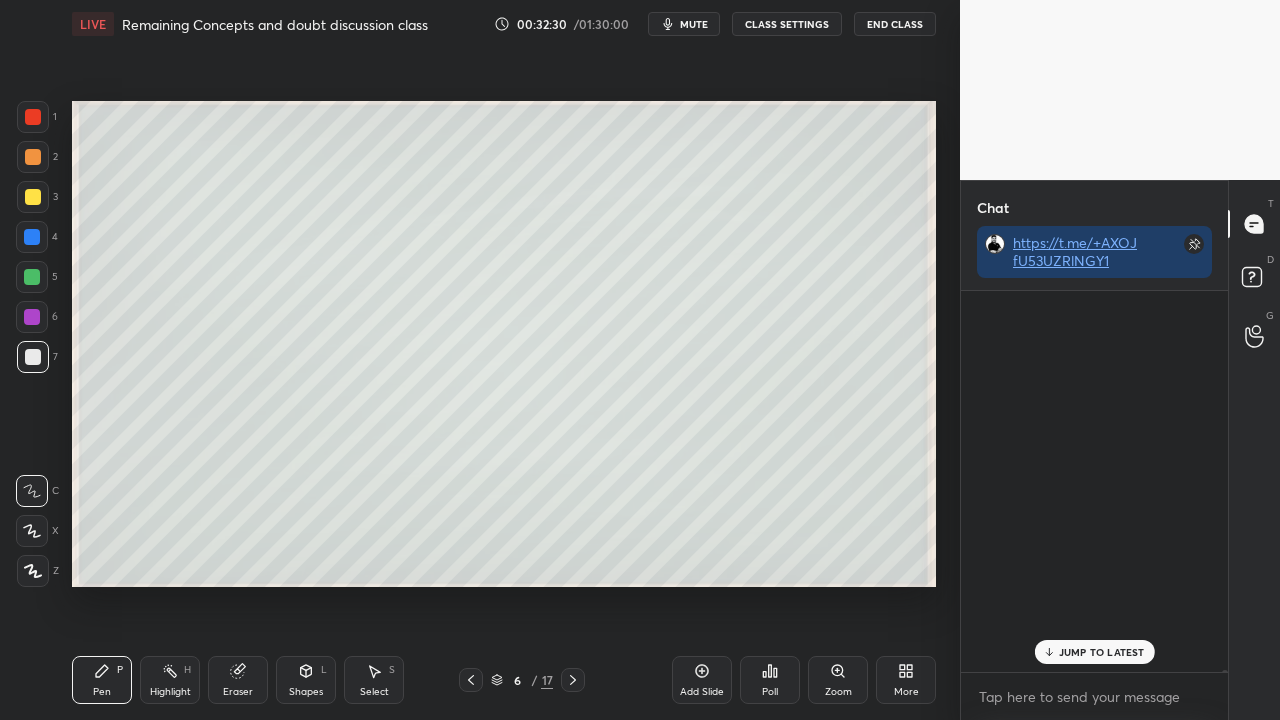 scroll, scrollTop: 423, scrollLeft: 261, axis: both 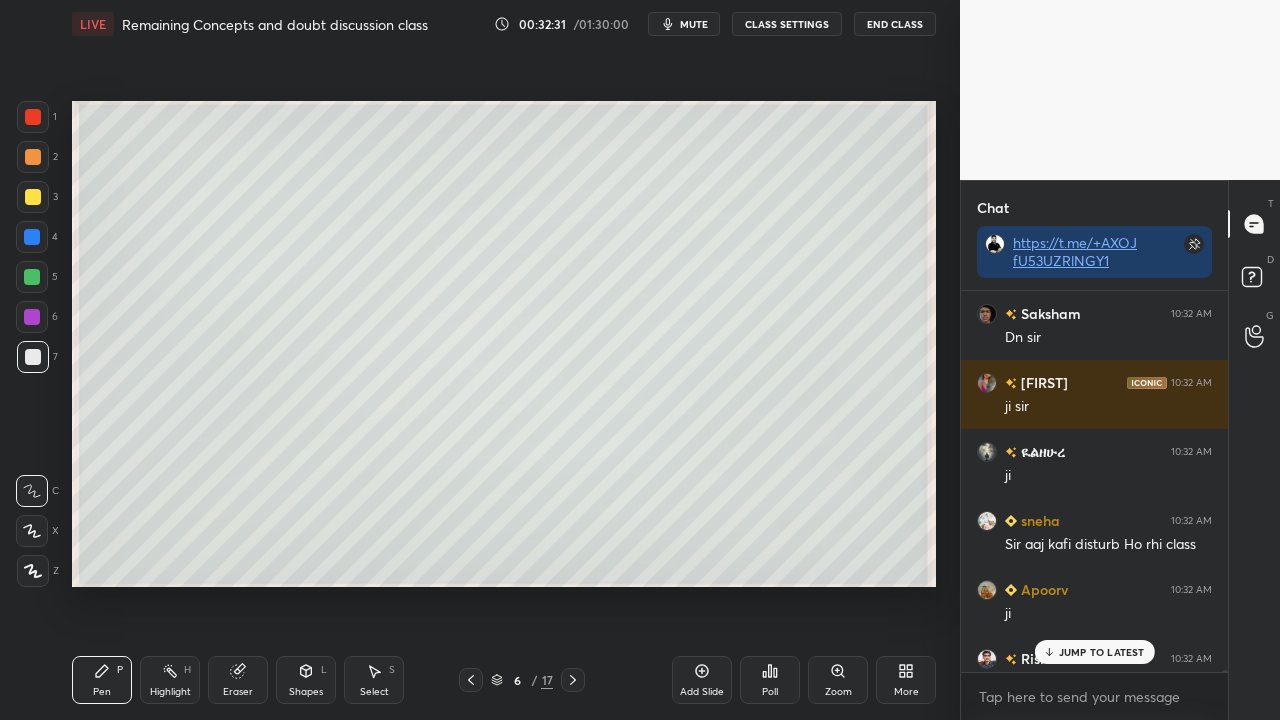 click on "JUMP TO LATEST" at bounding box center (1102, 652) 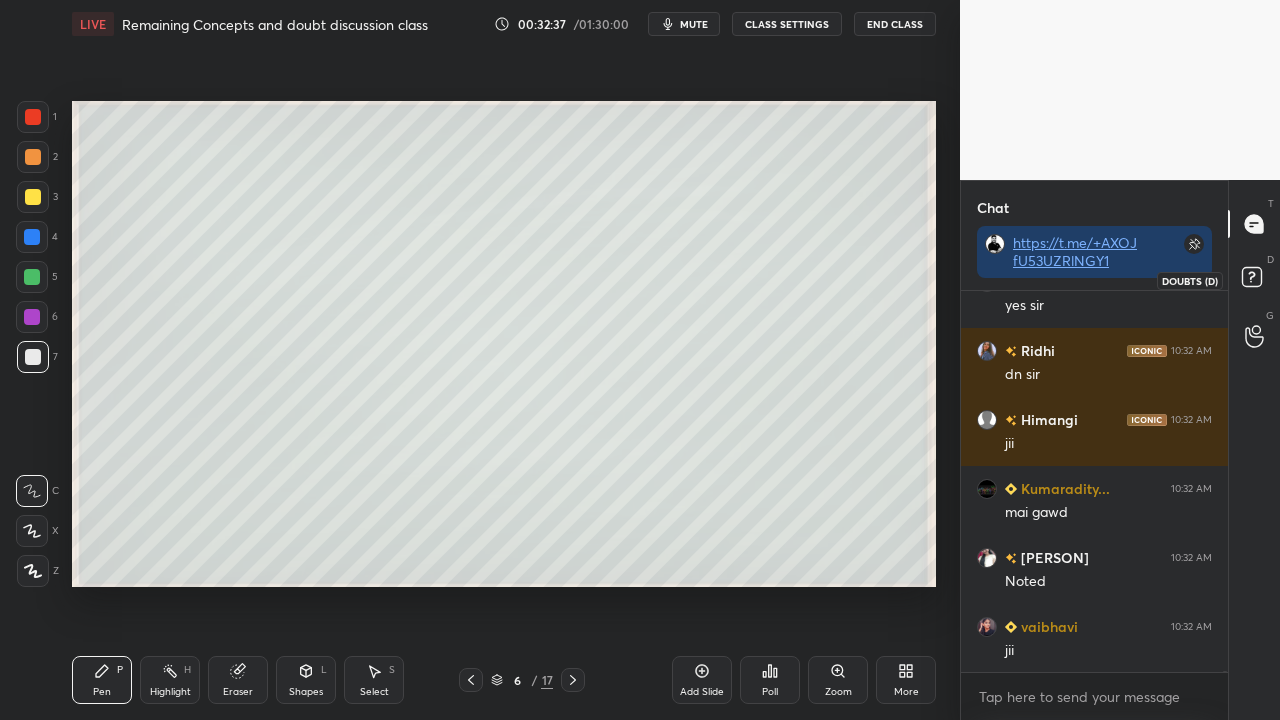 scroll, scrollTop: 119910, scrollLeft: 0, axis: vertical 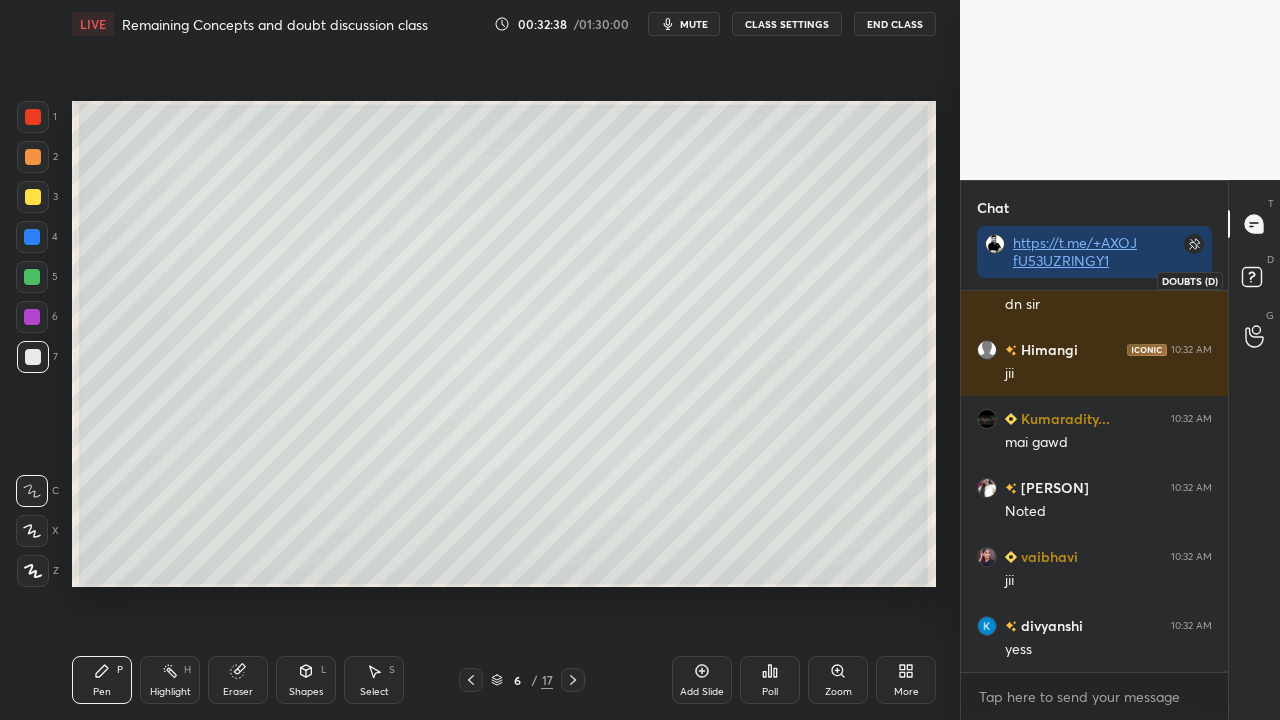 click 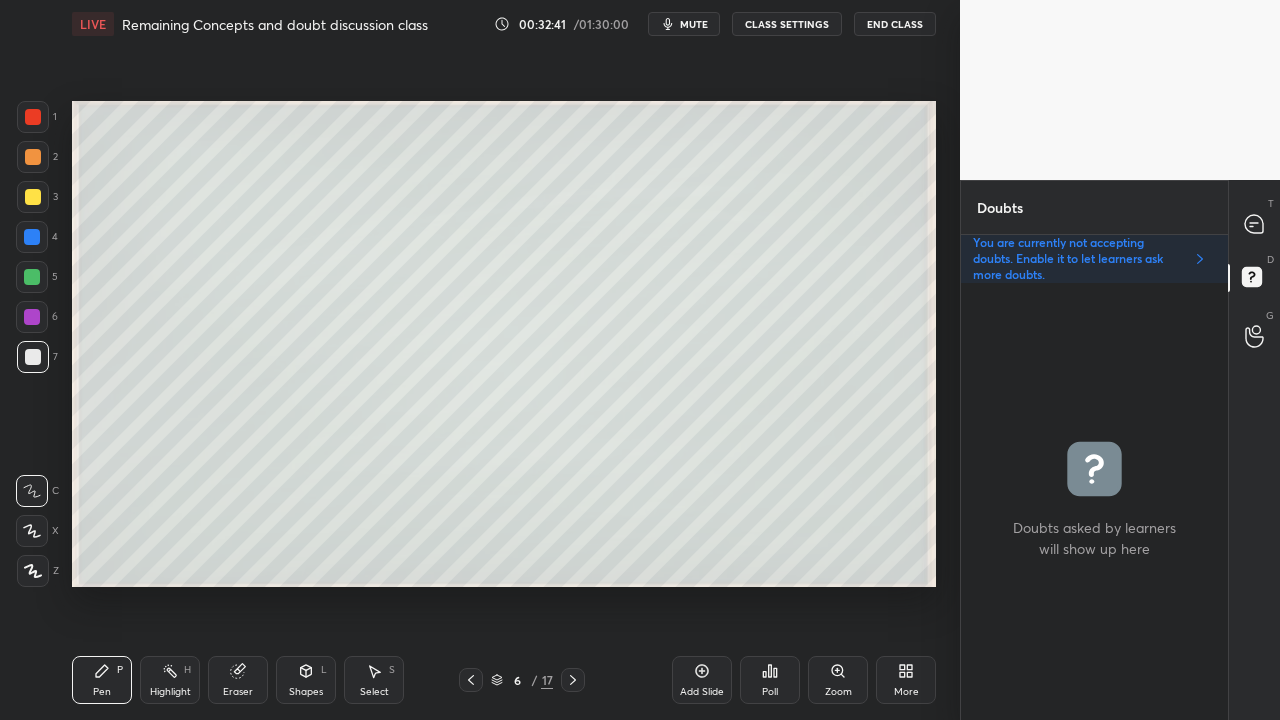 click 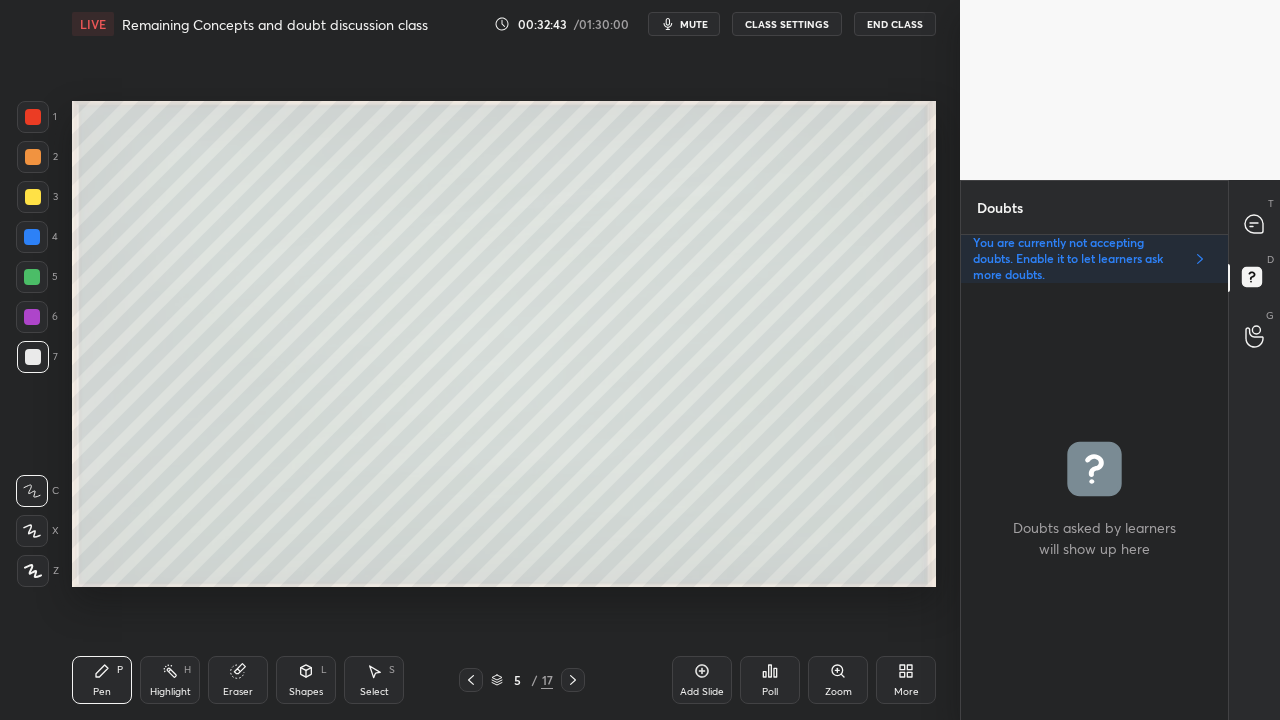 click 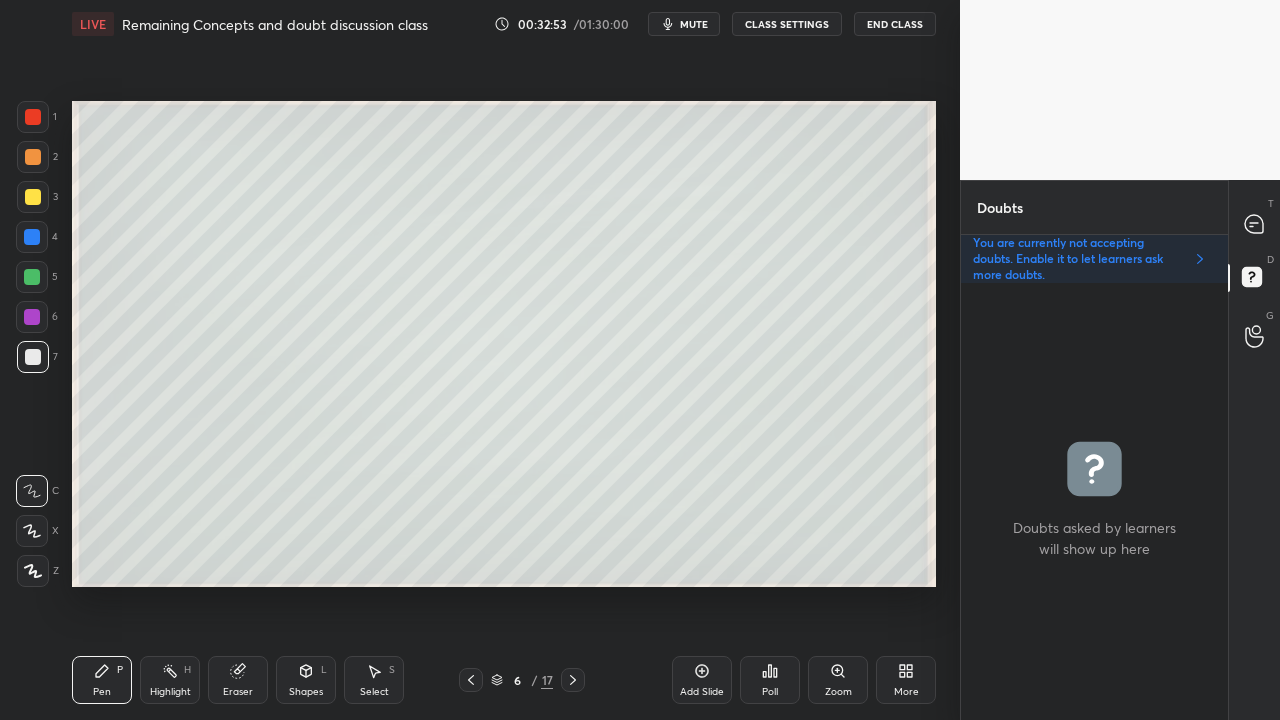 click 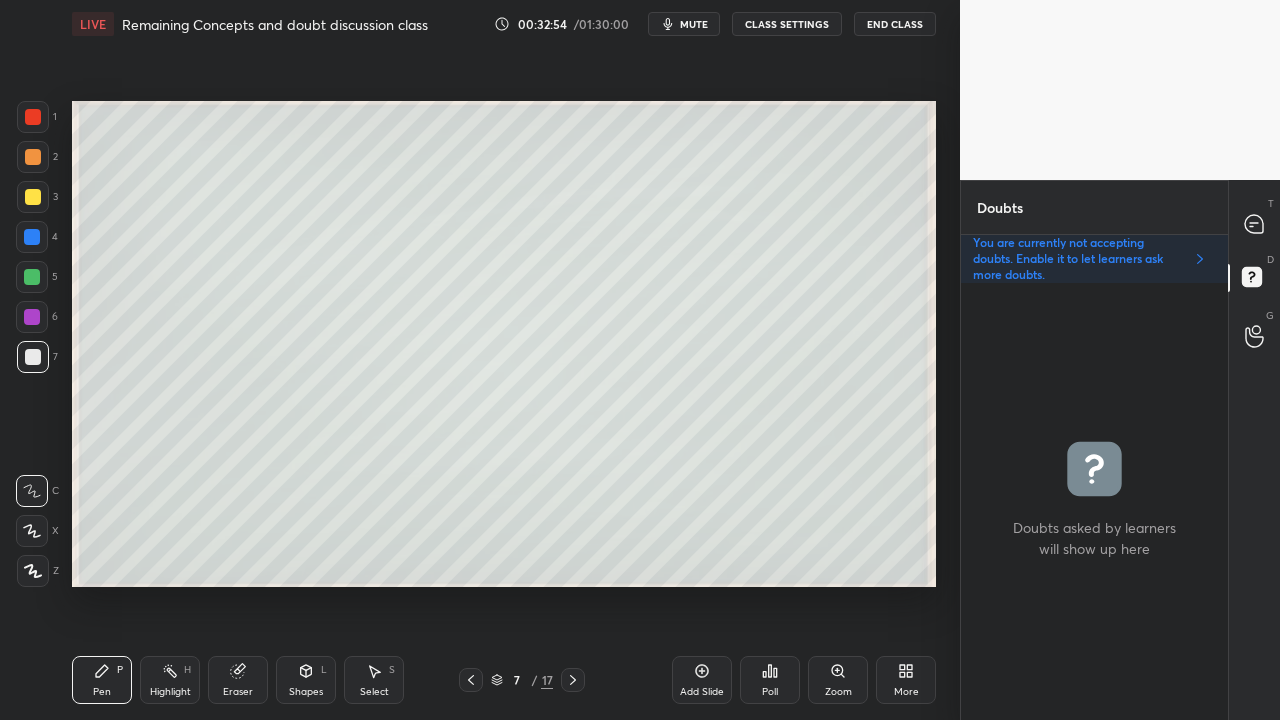 click at bounding box center [33, 197] 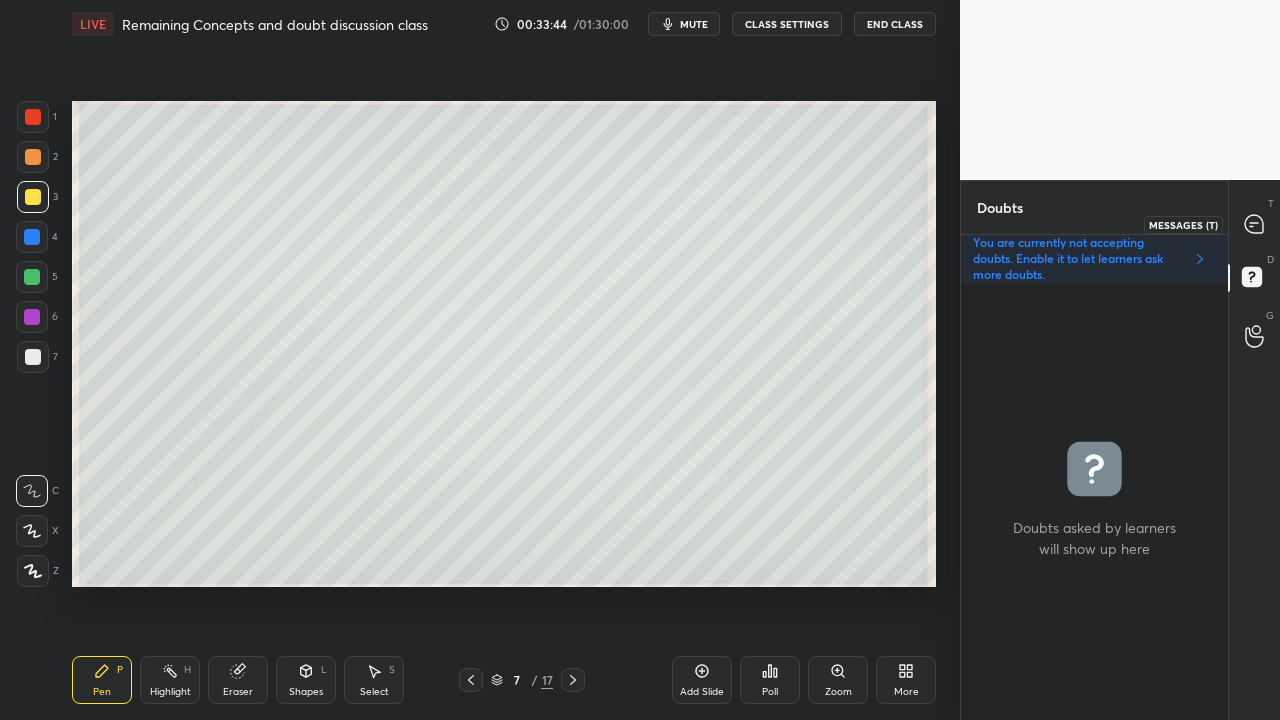 click at bounding box center [1255, 224] 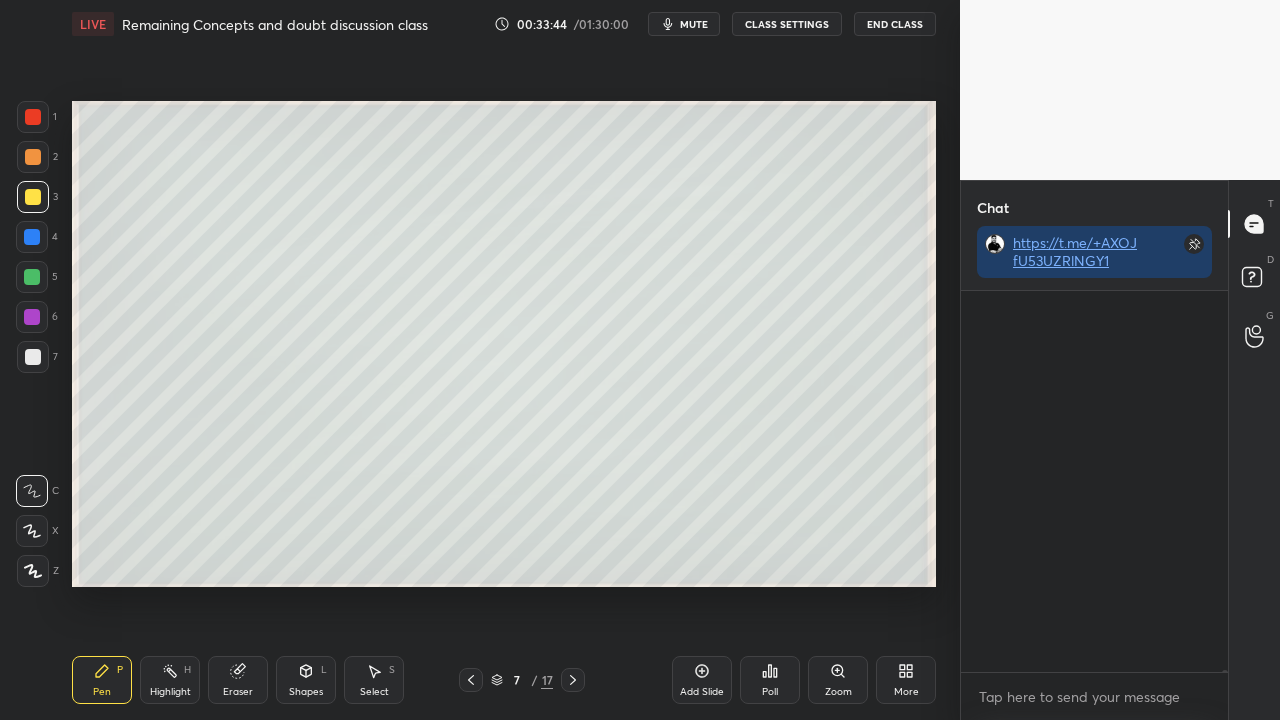 scroll, scrollTop: 121410, scrollLeft: 0, axis: vertical 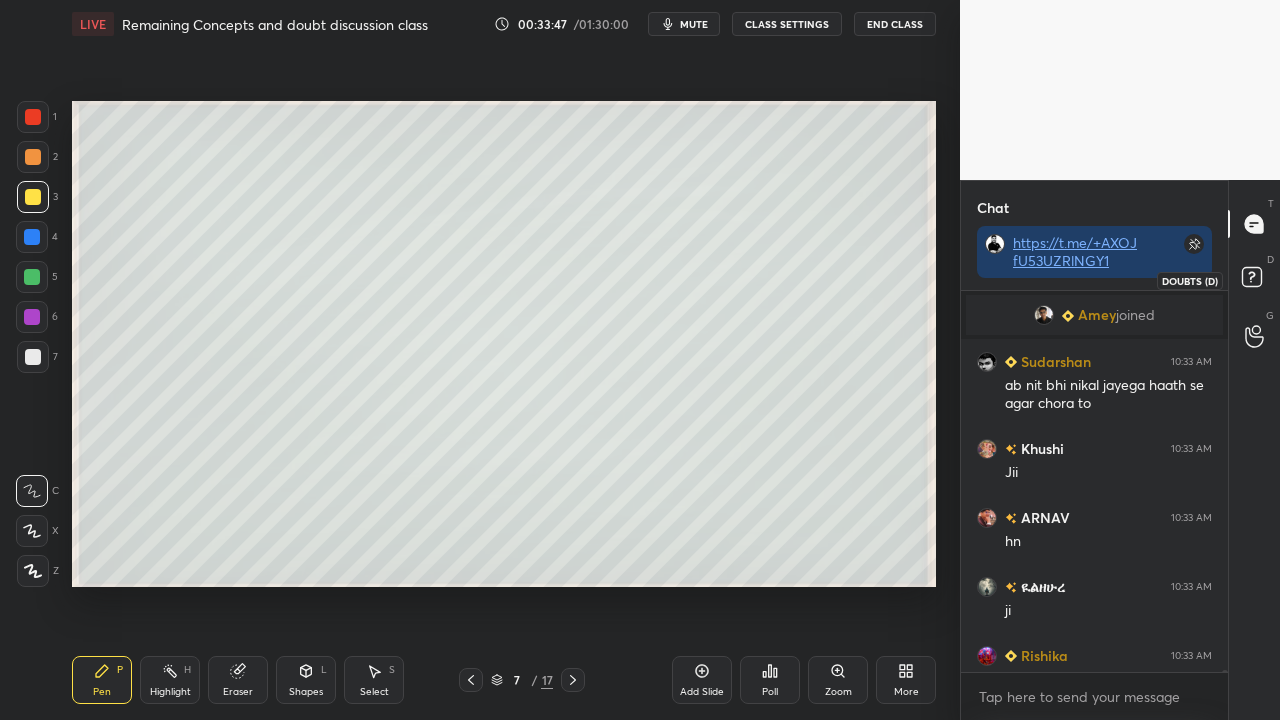 click 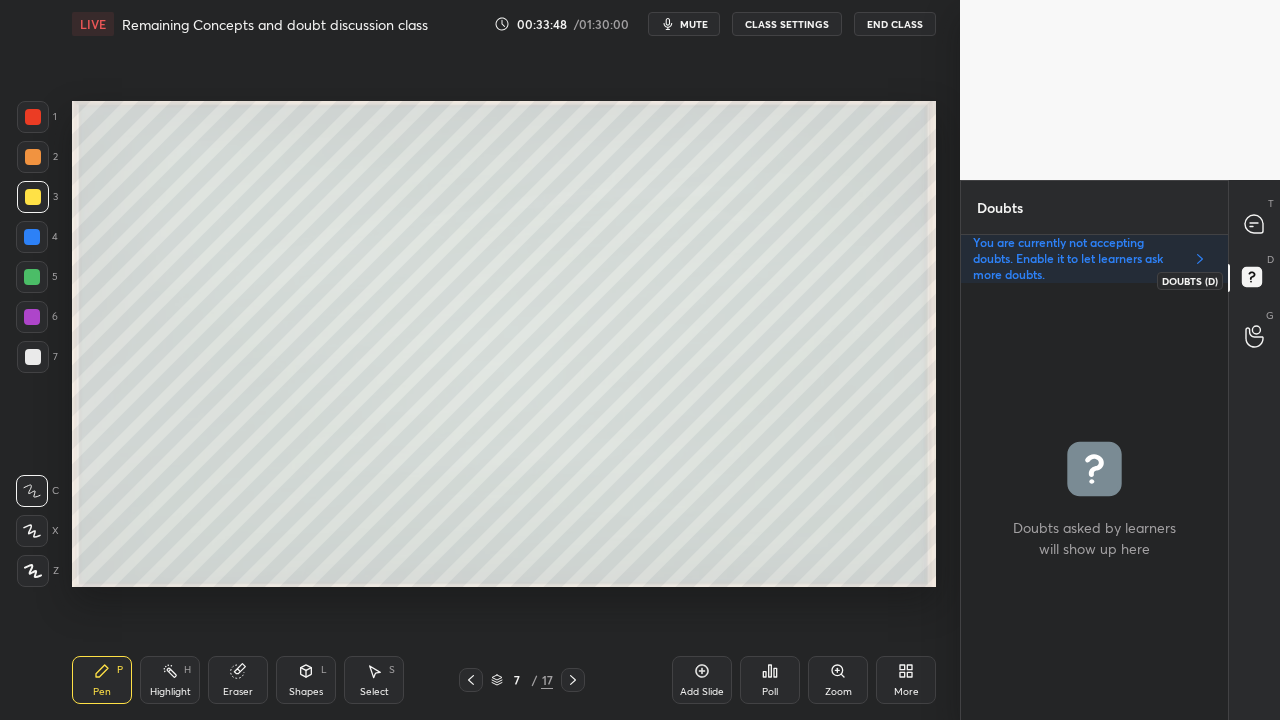 scroll, scrollTop: 6, scrollLeft: 6, axis: both 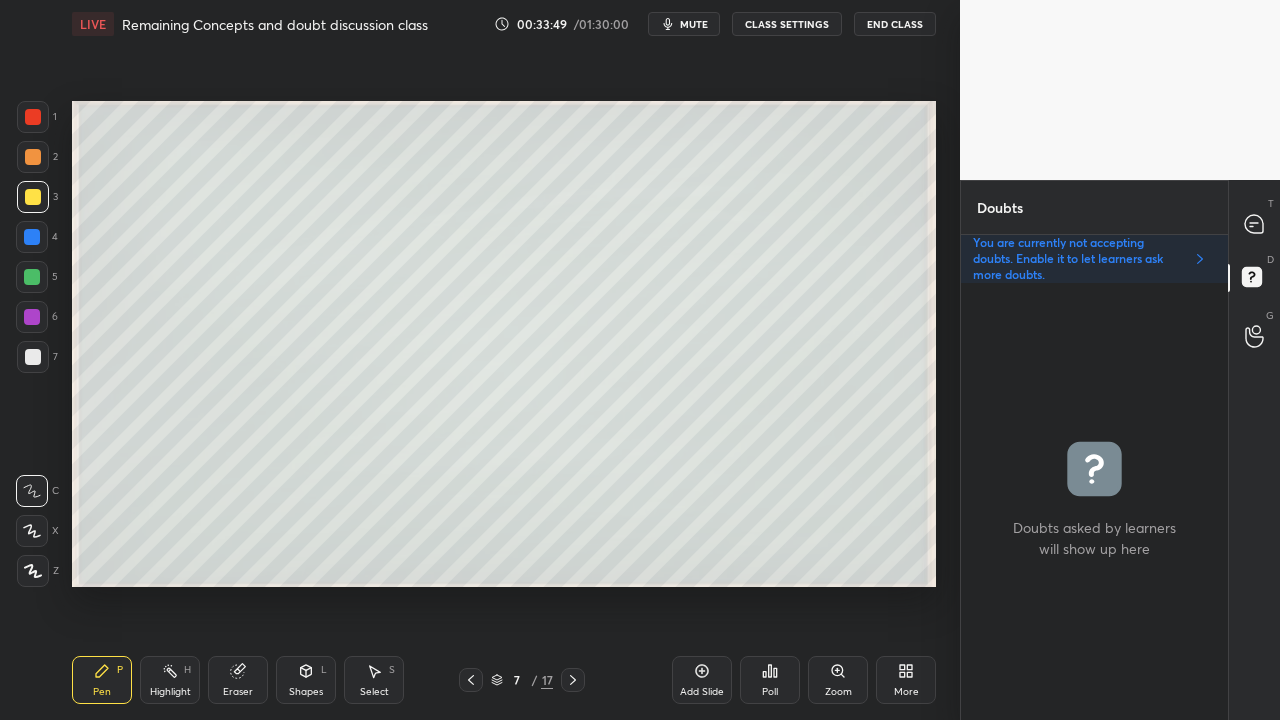 click at bounding box center [33, 357] 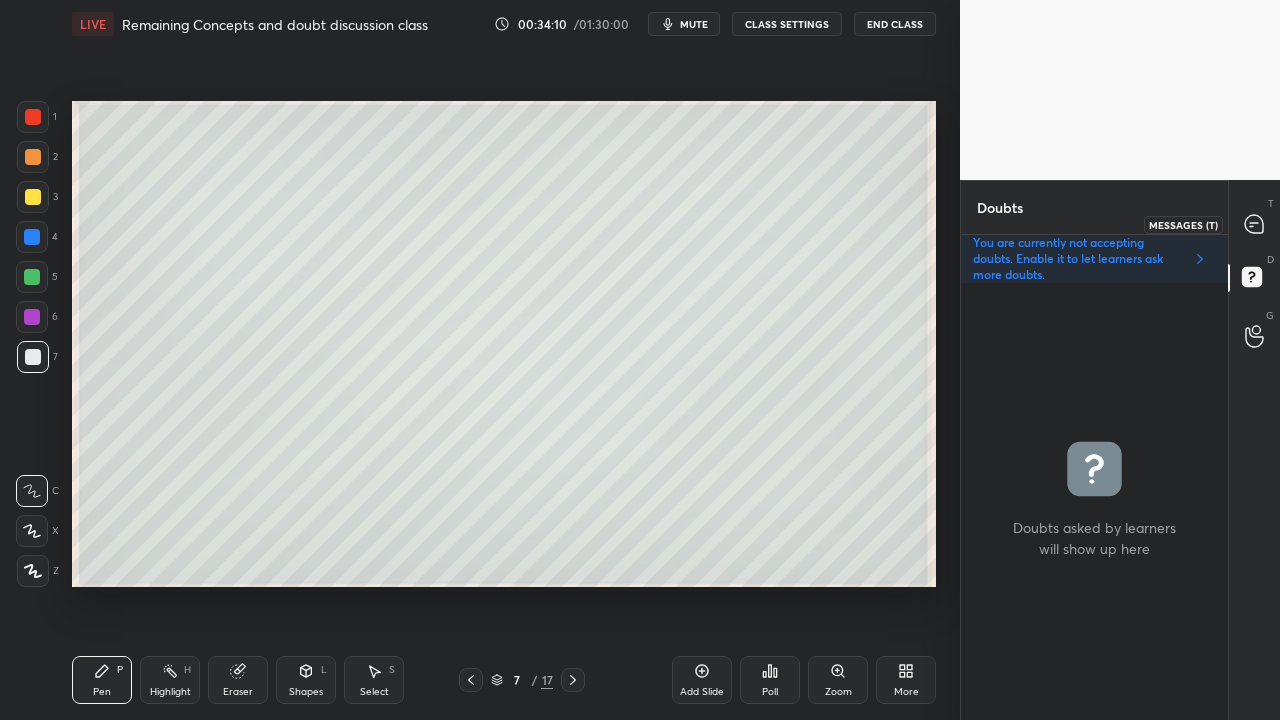 click 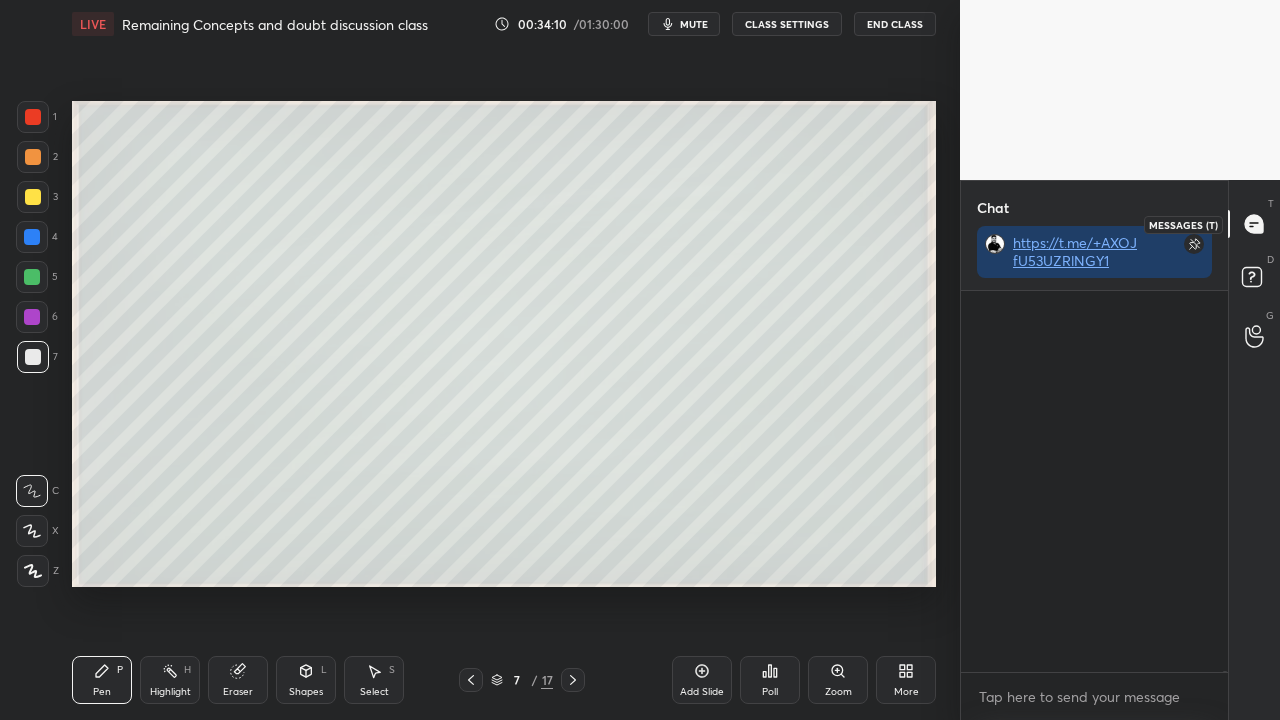 scroll, scrollTop: 121678, scrollLeft: 0, axis: vertical 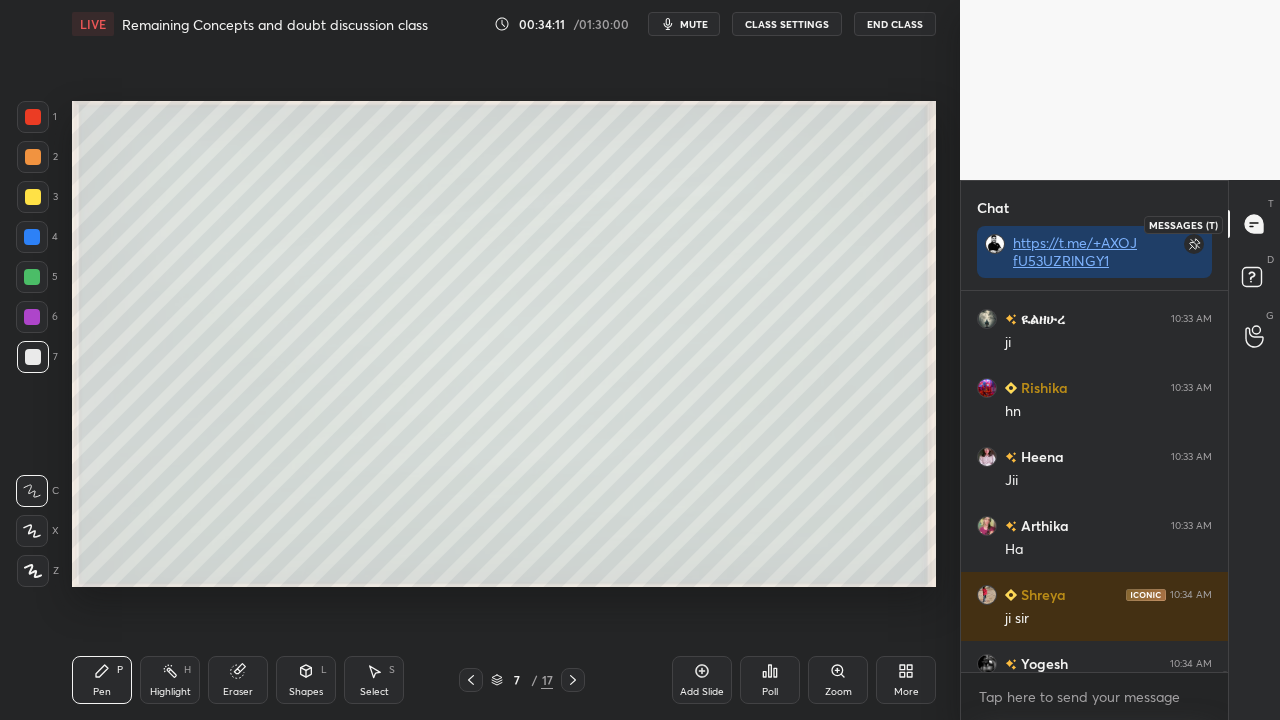 click 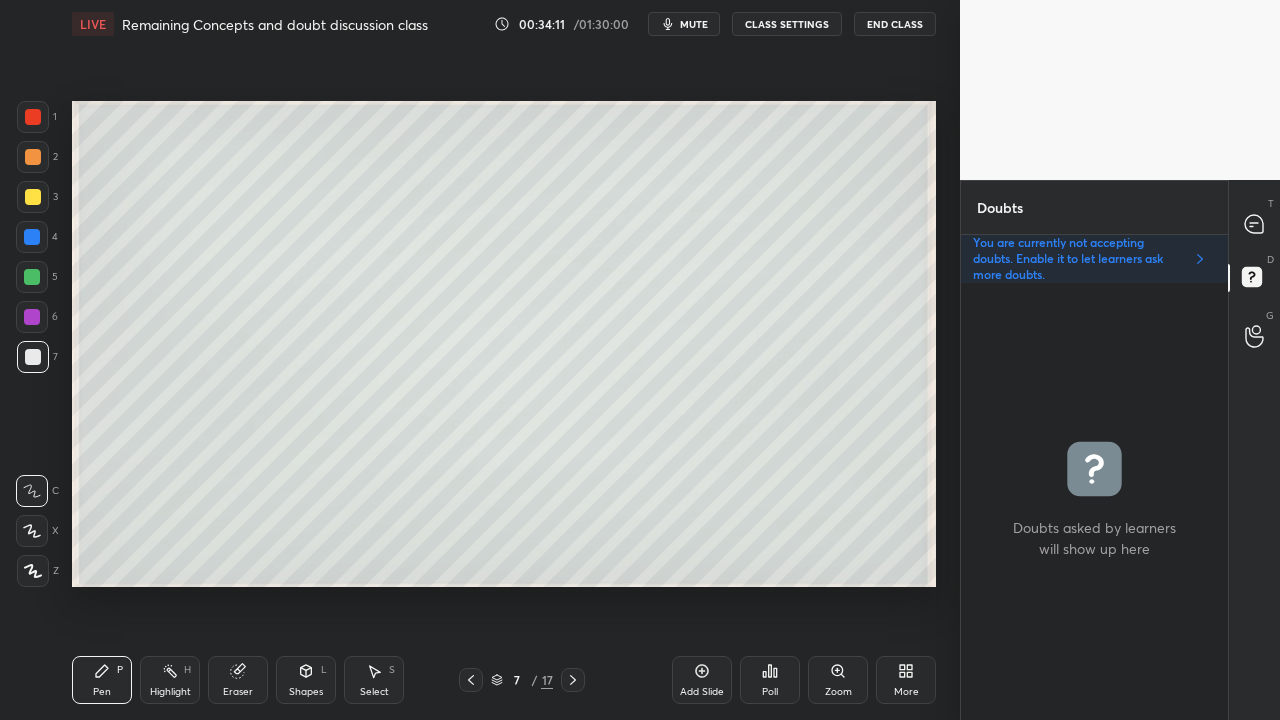 scroll, scrollTop: 6, scrollLeft: 6, axis: both 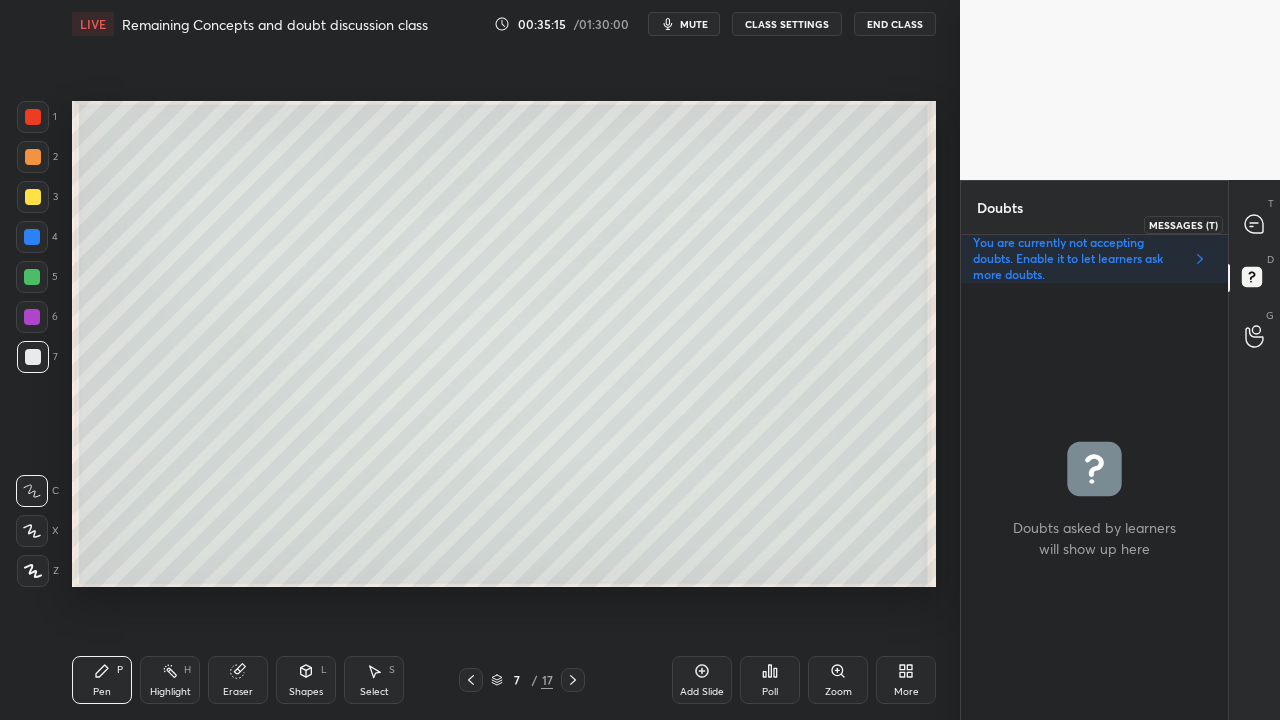 click 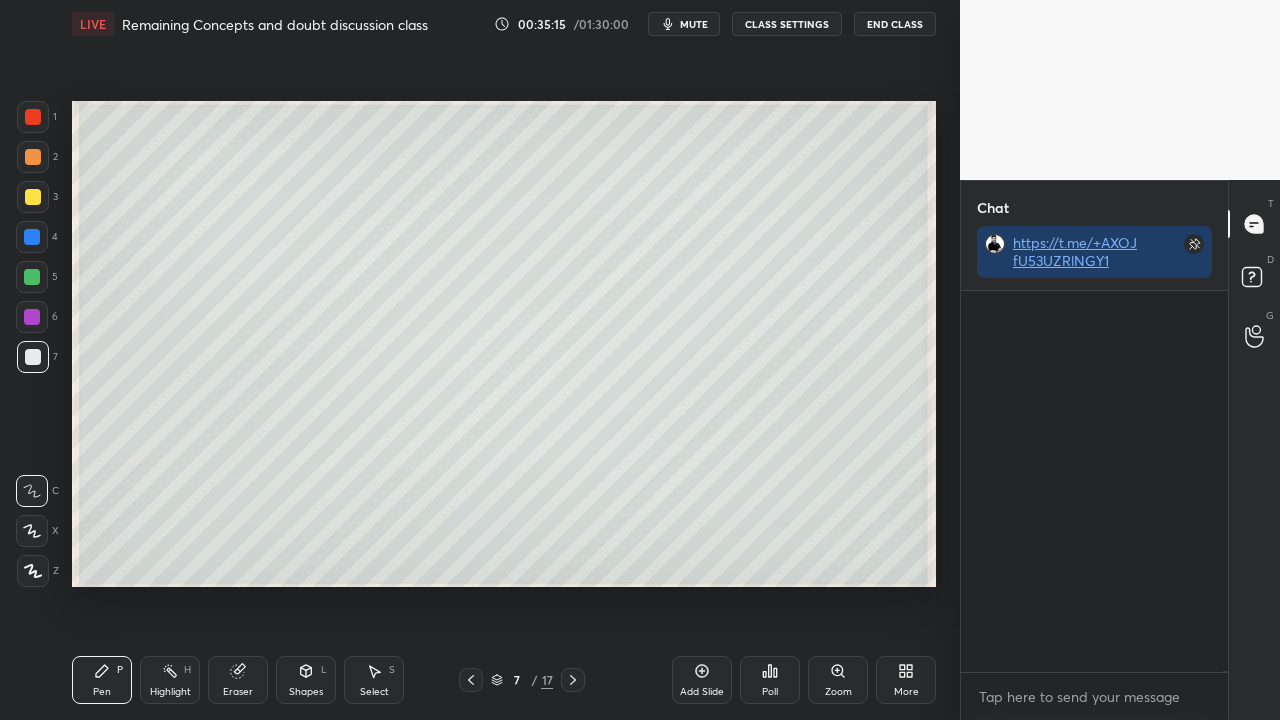 scroll, scrollTop: 423, scrollLeft: 261, axis: both 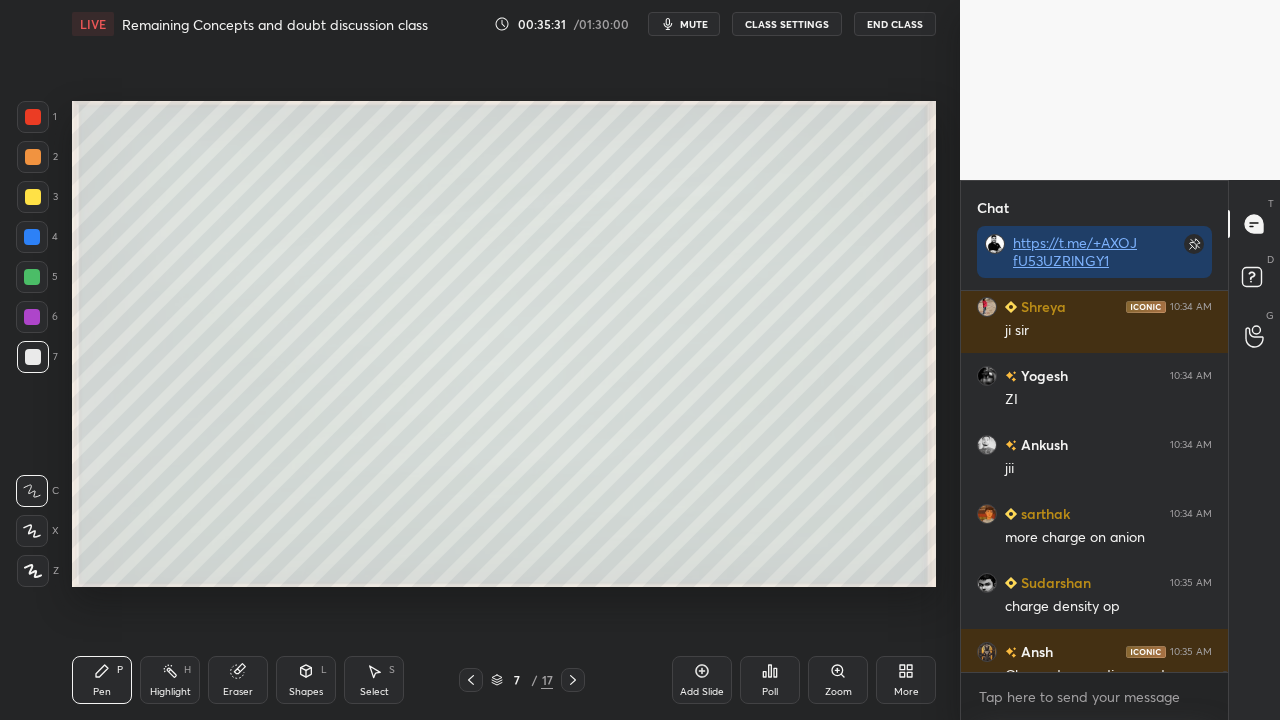 click 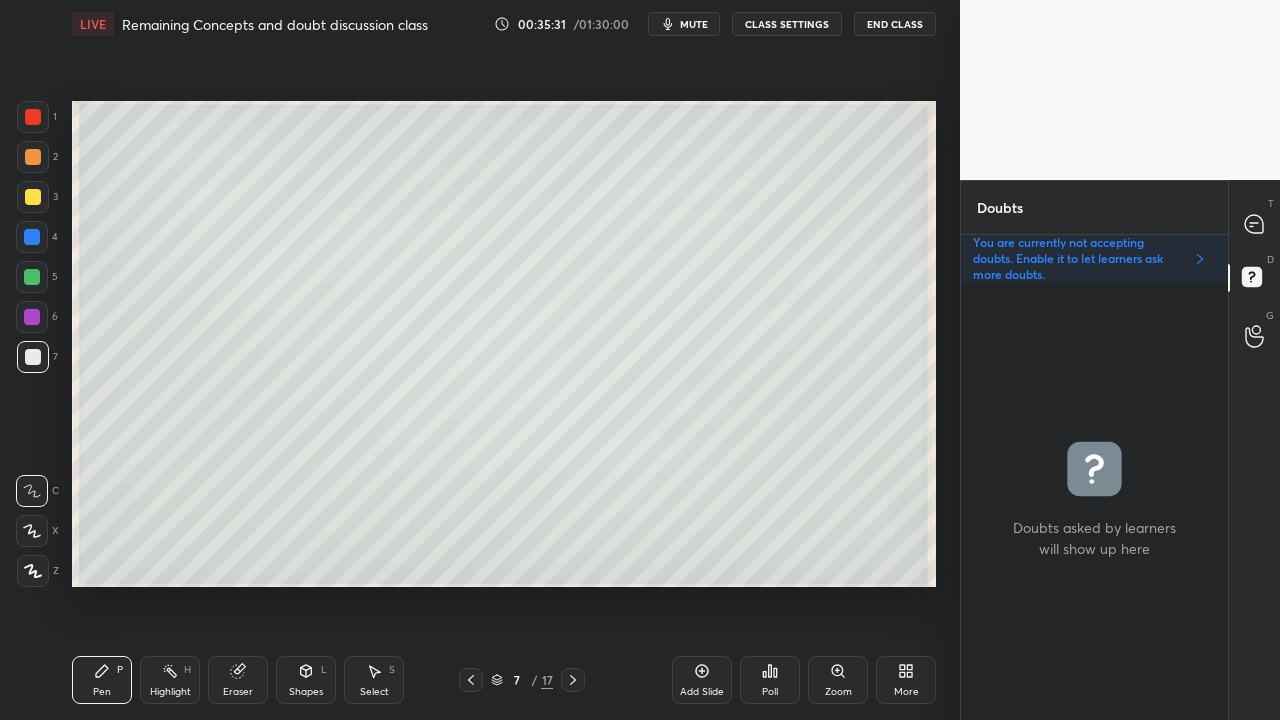 scroll, scrollTop: 6, scrollLeft: 6, axis: both 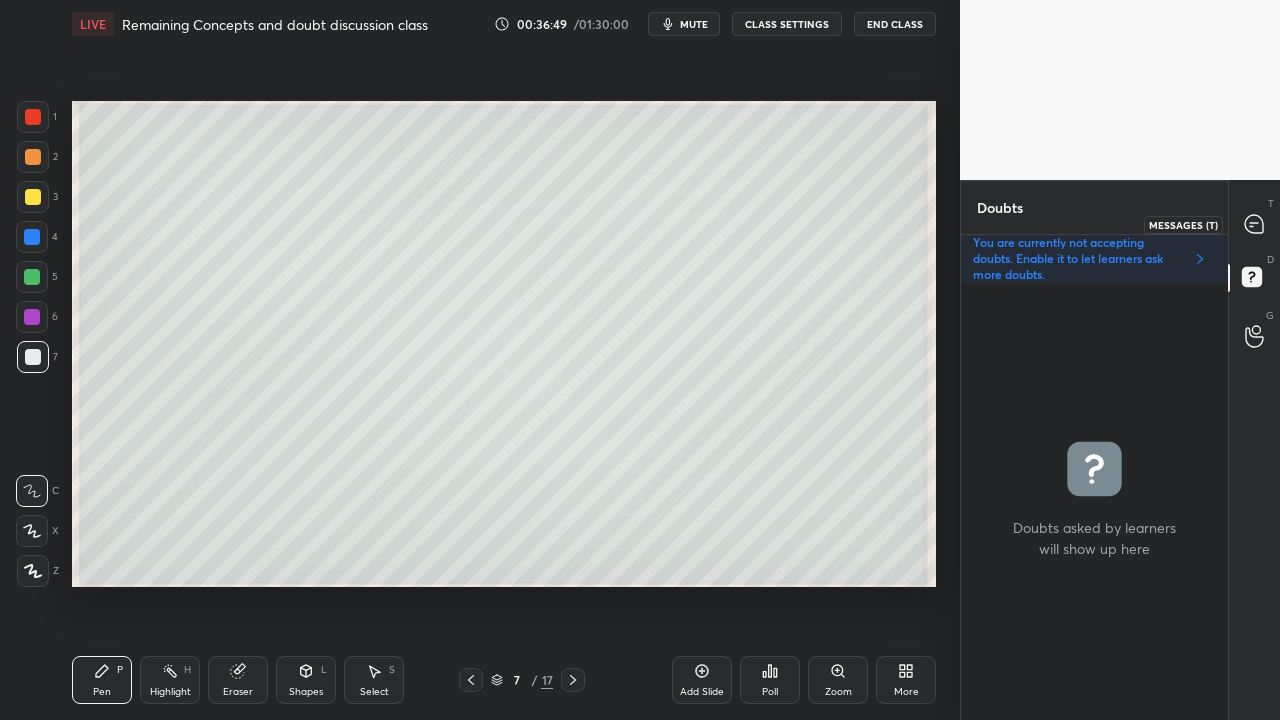 click 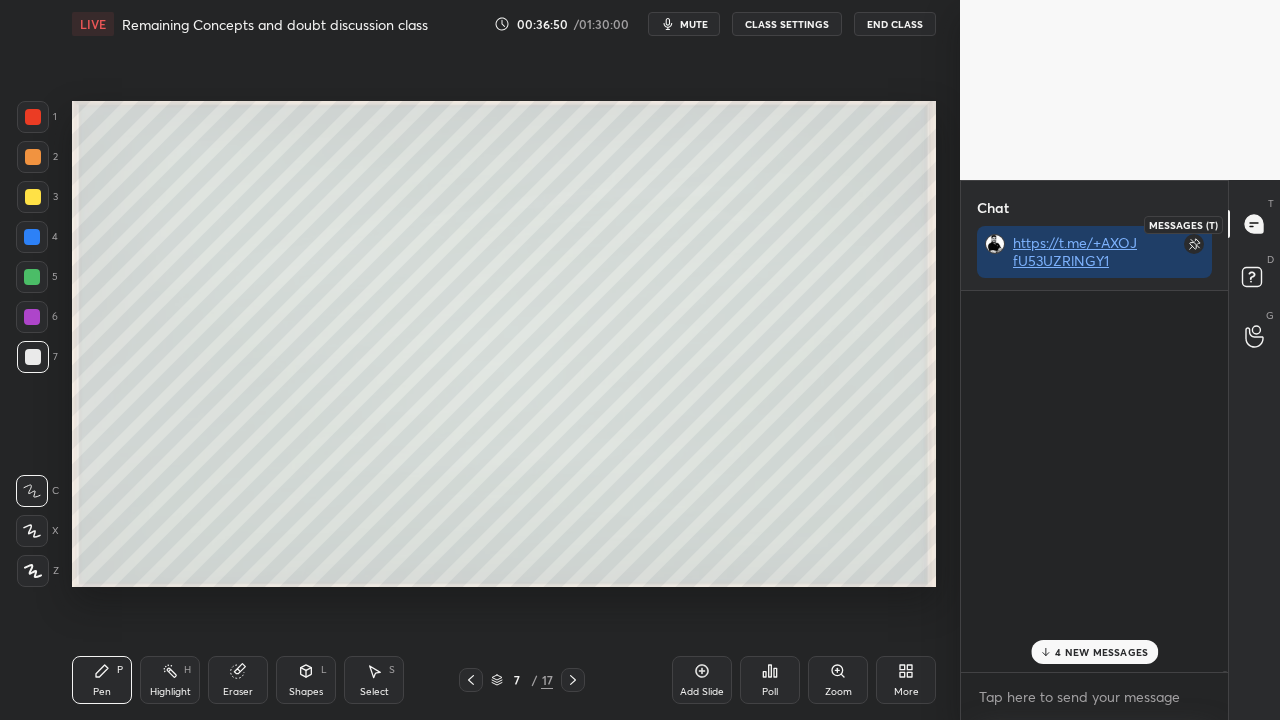 scroll, scrollTop: 122311, scrollLeft: 0, axis: vertical 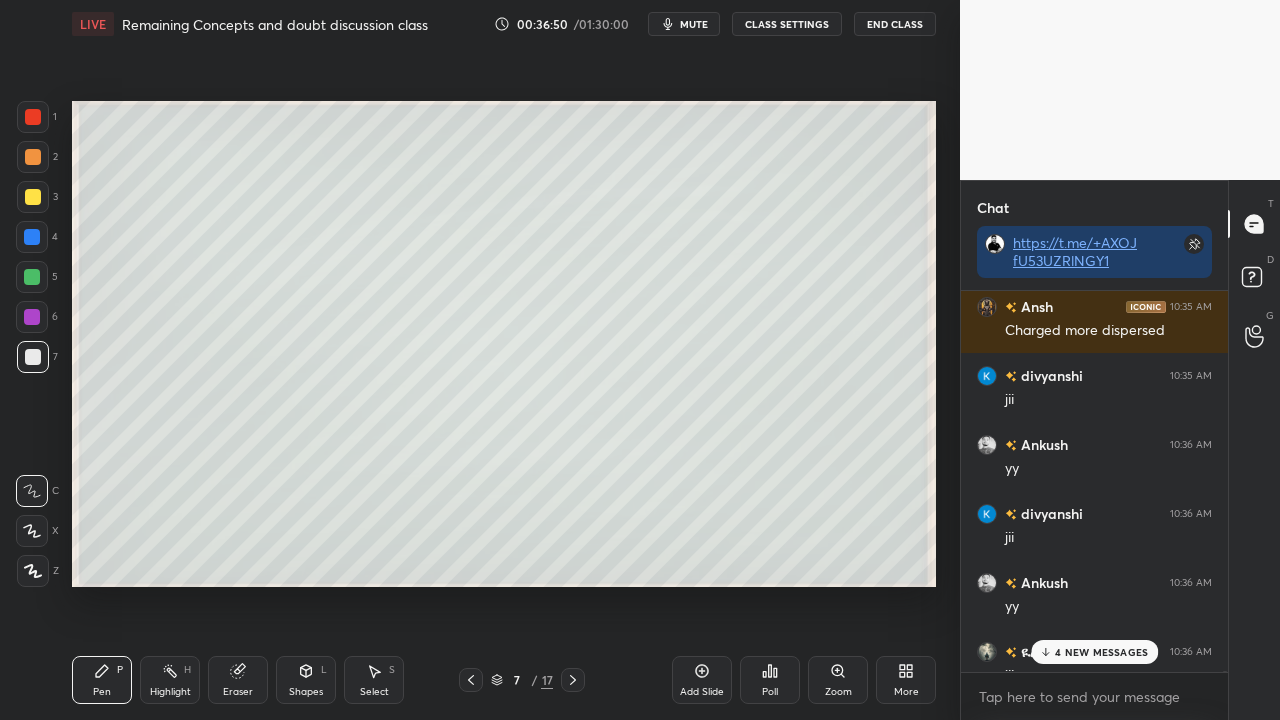 click on "4 NEW MESSAGES" at bounding box center [1094, 652] 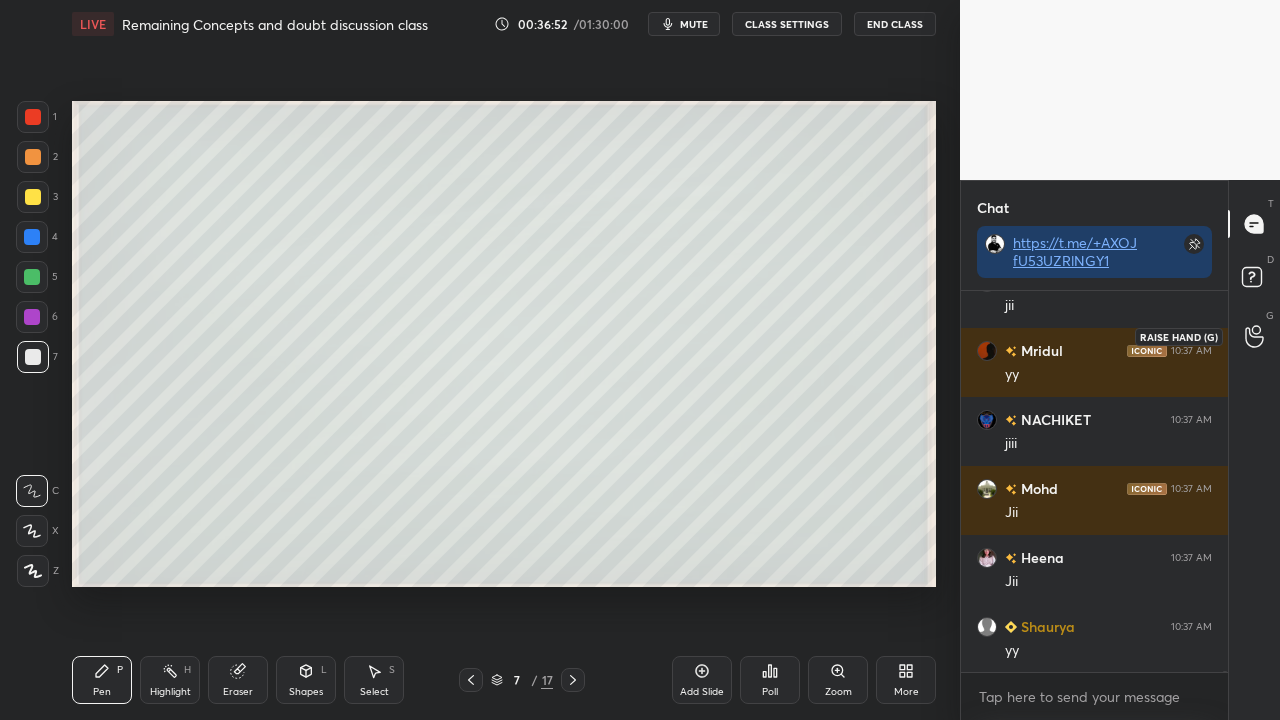 scroll, scrollTop: 122820, scrollLeft: 0, axis: vertical 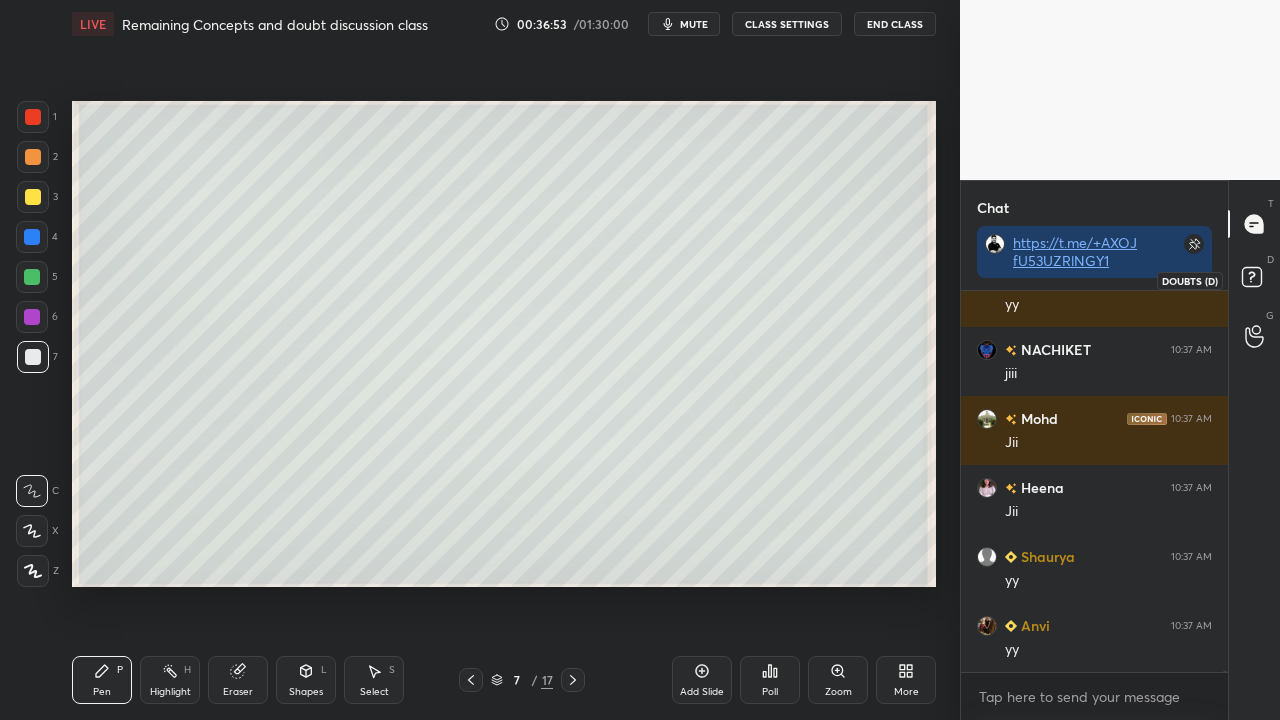 click 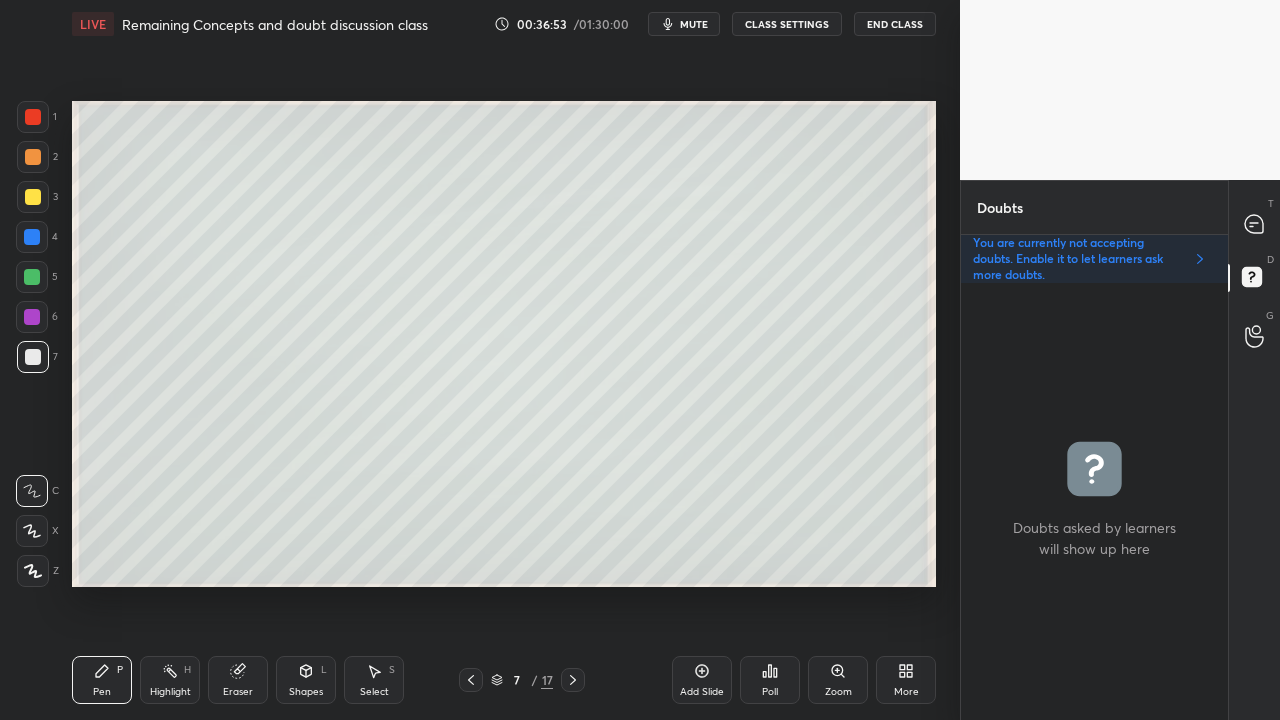 scroll, scrollTop: 6, scrollLeft: 6, axis: both 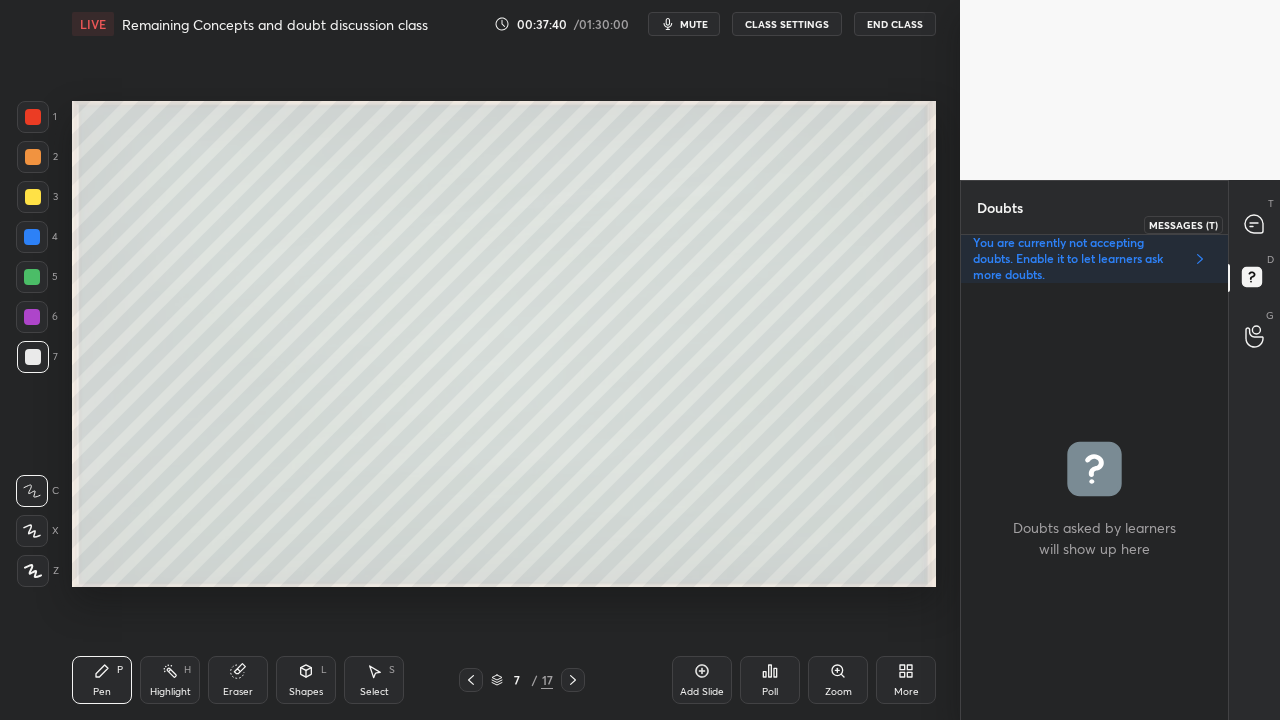 click at bounding box center (1255, 224) 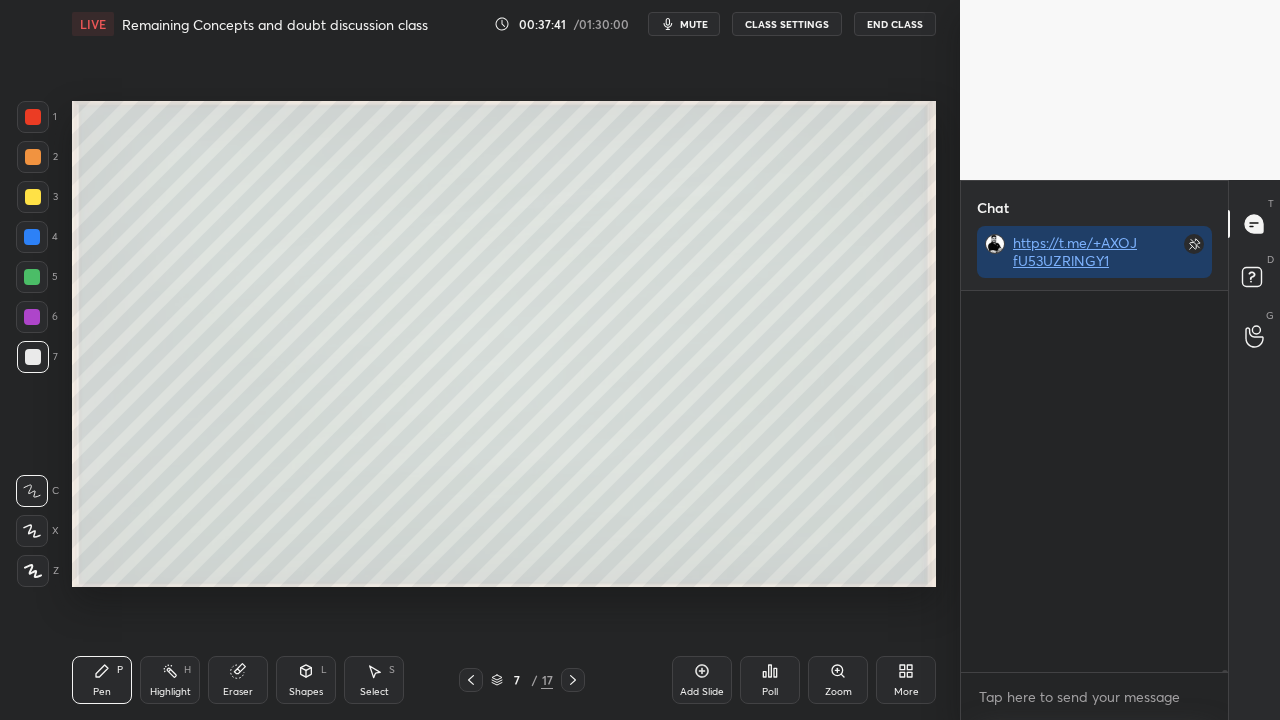 scroll, scrollTop: 123670, scrollLeft: 0, axis: vertical 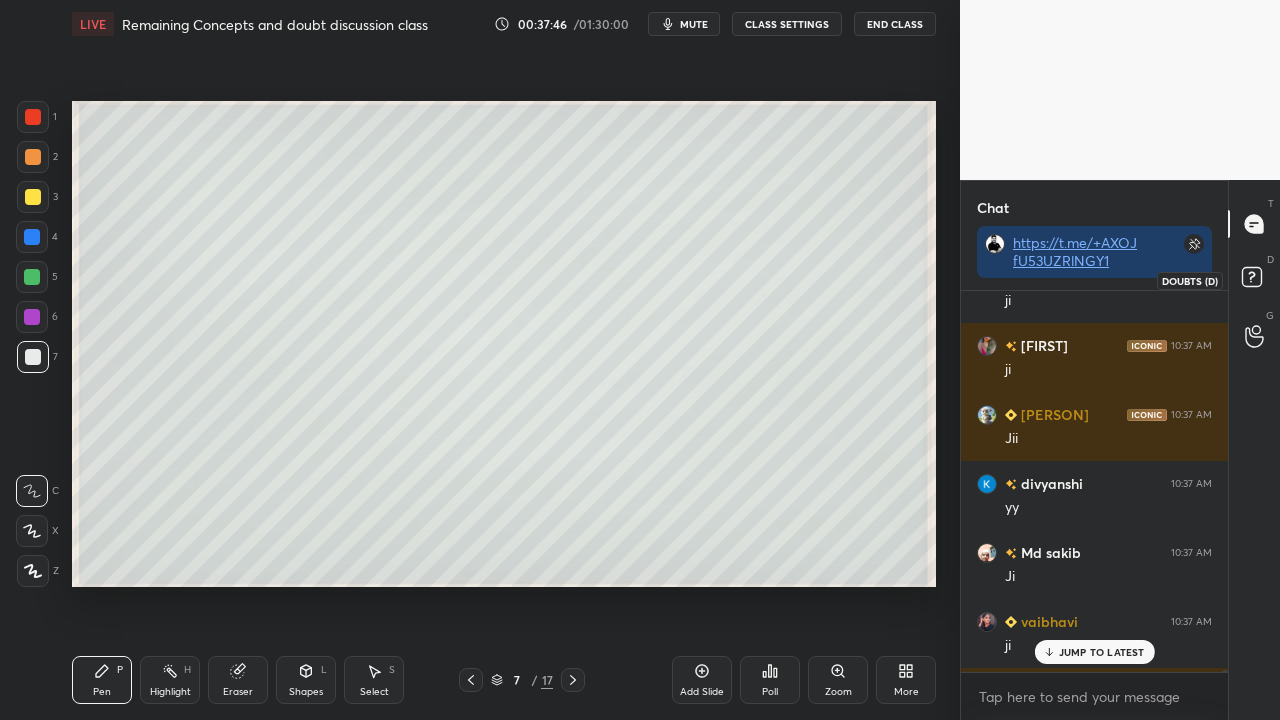 click 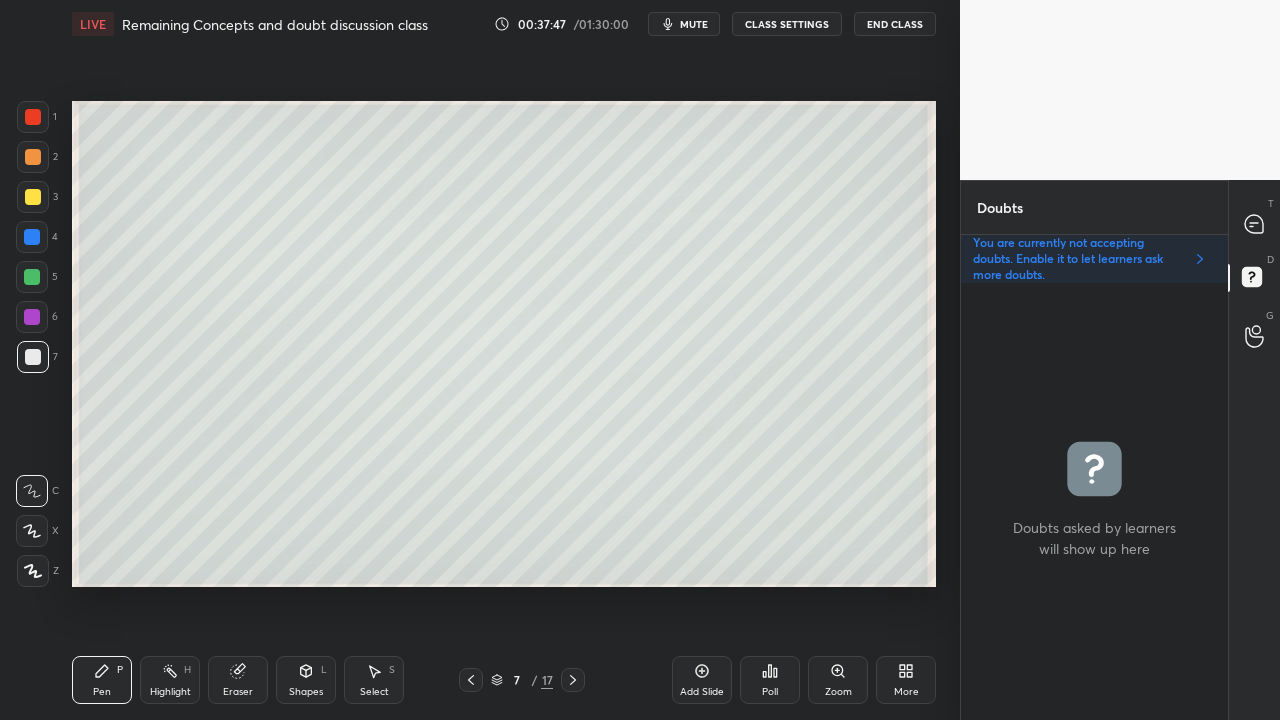 scroll, scrollTop: 6, scrollLeft: 6, axis: both 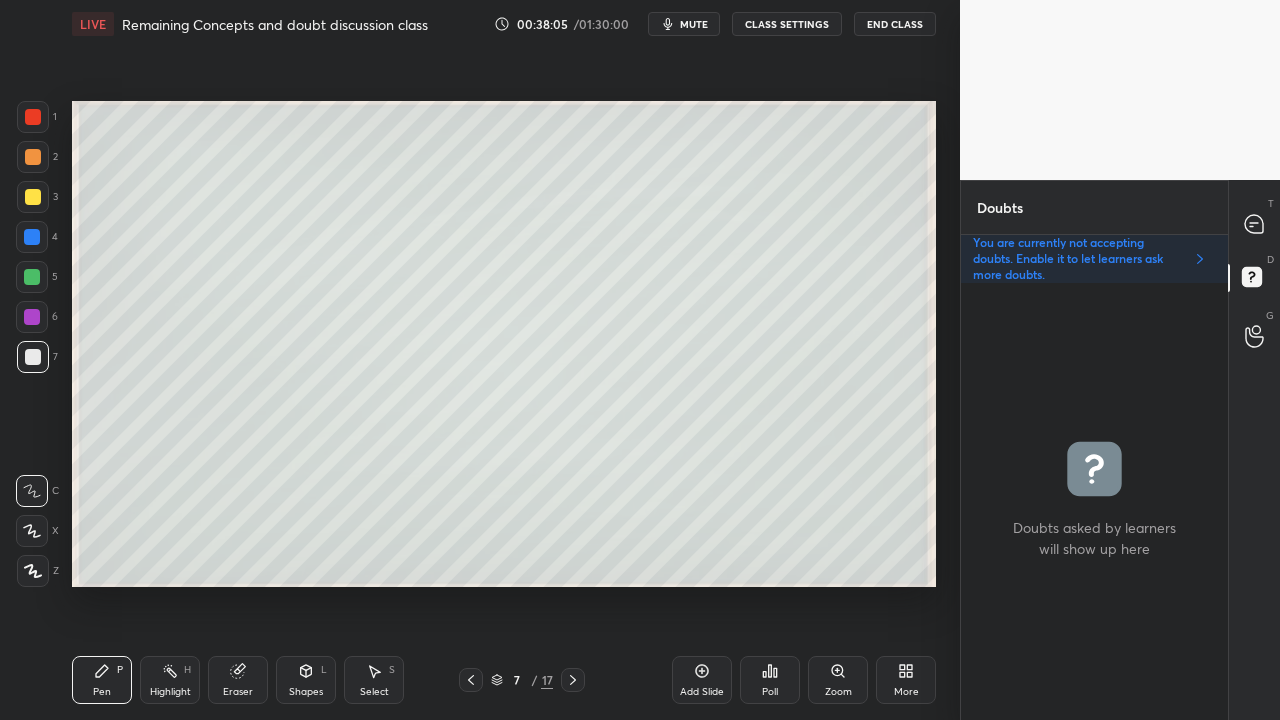 click at bounding box center [33, 197] 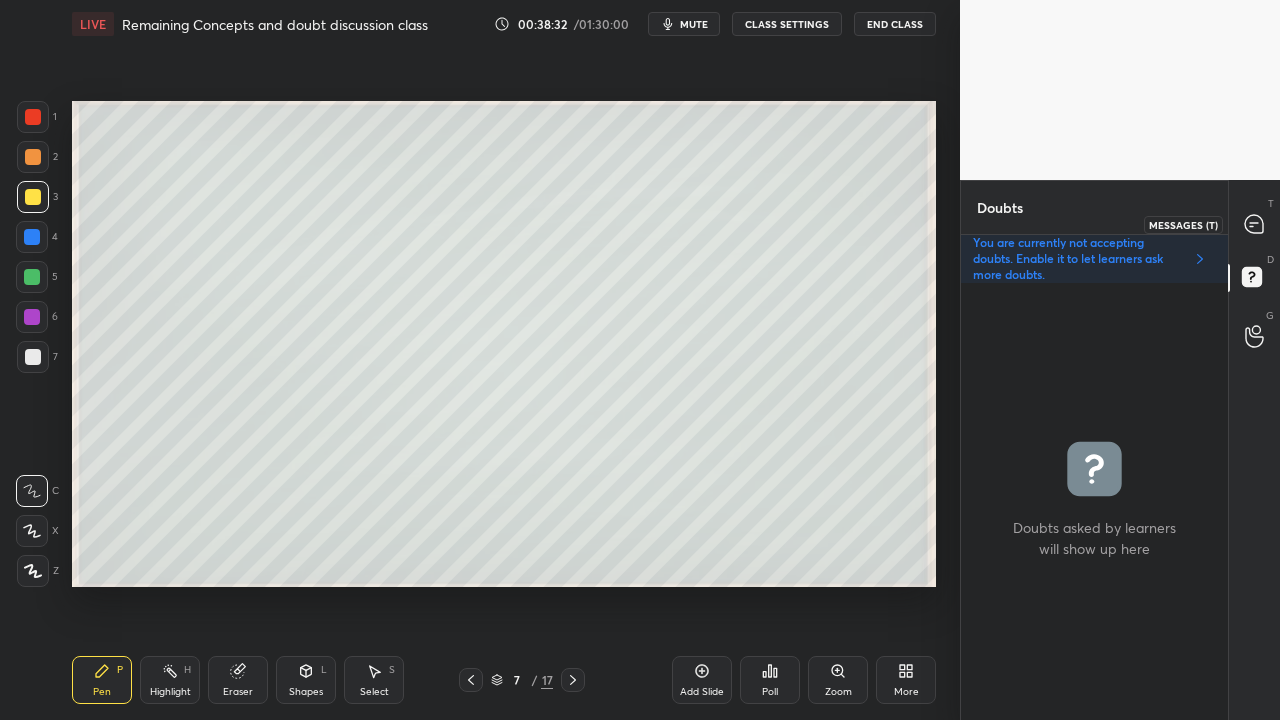 click at bounding box center (1255, 224) 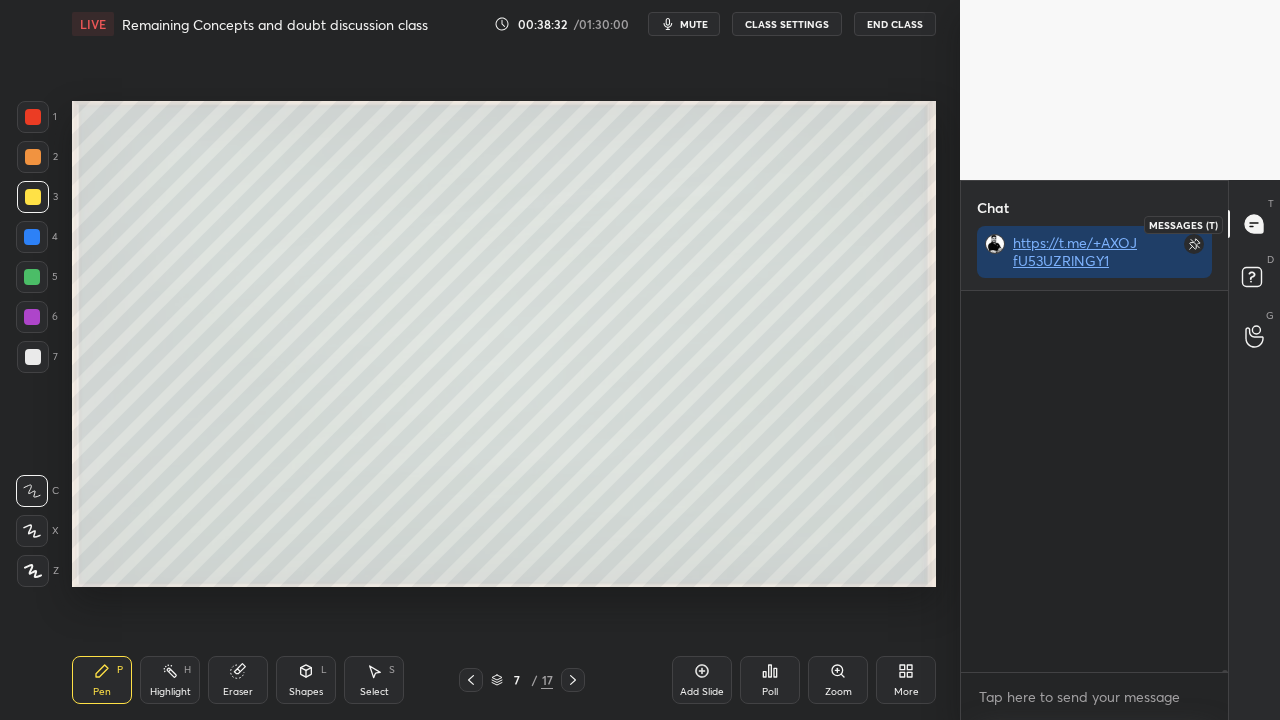 scroll, scrollTop: 423, scrollLeft: 261, axis: both 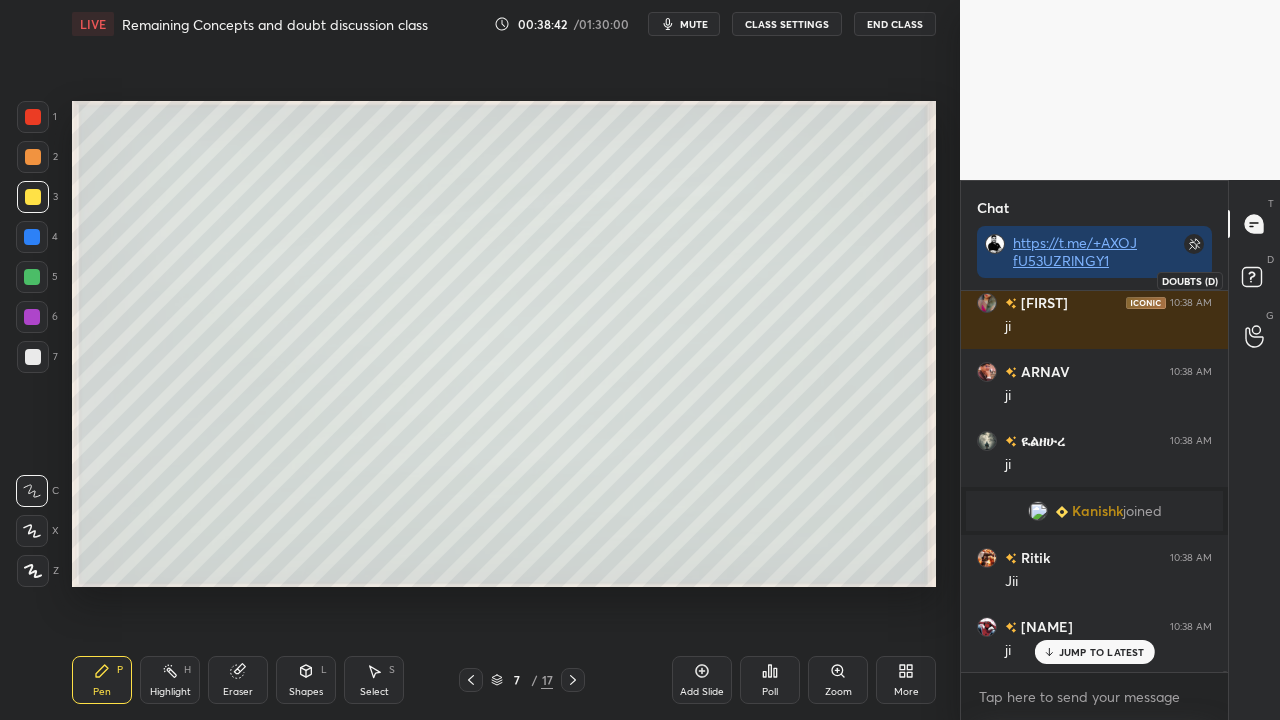 click 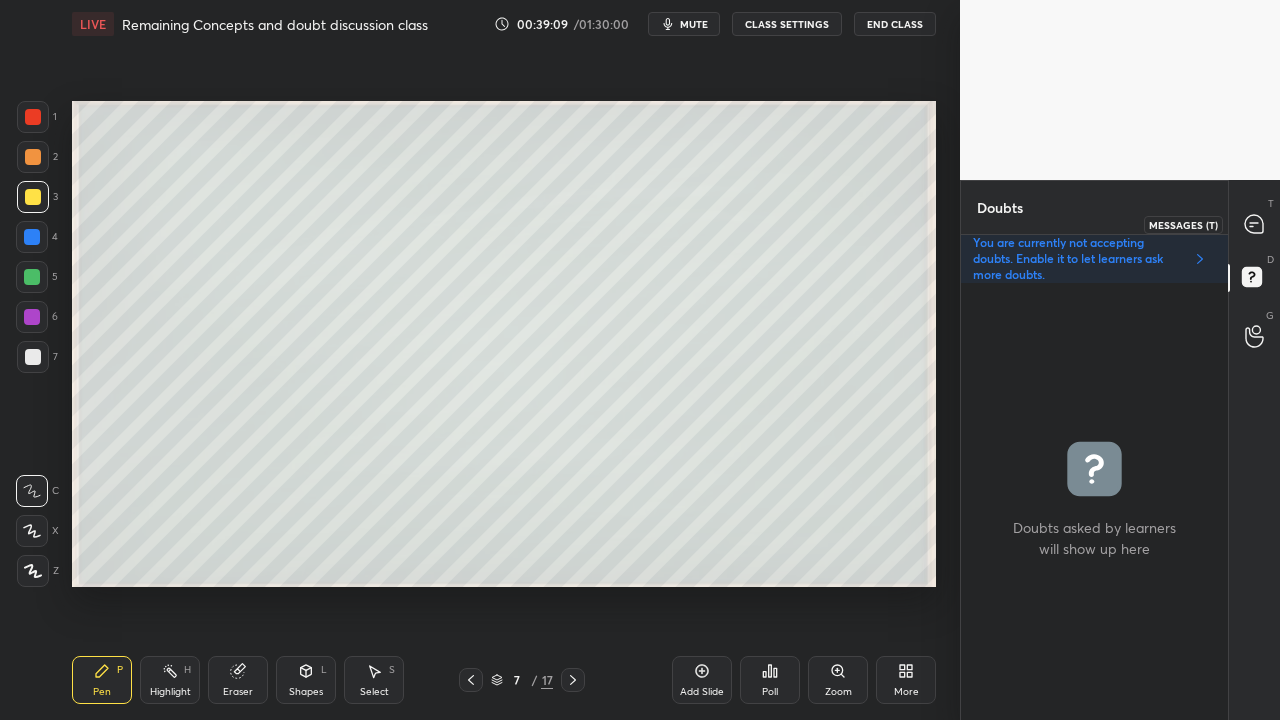 click 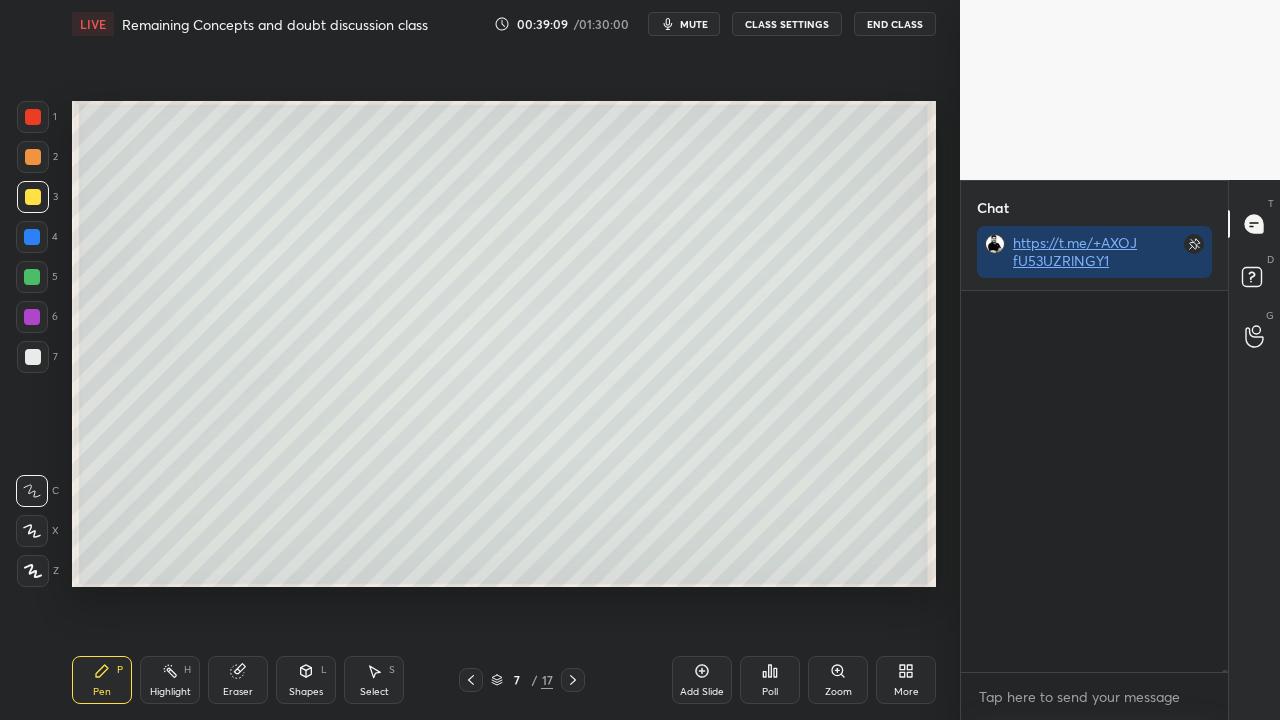 scroll, scrollTop: 121064, scrollLeft: 0, axis: vertical 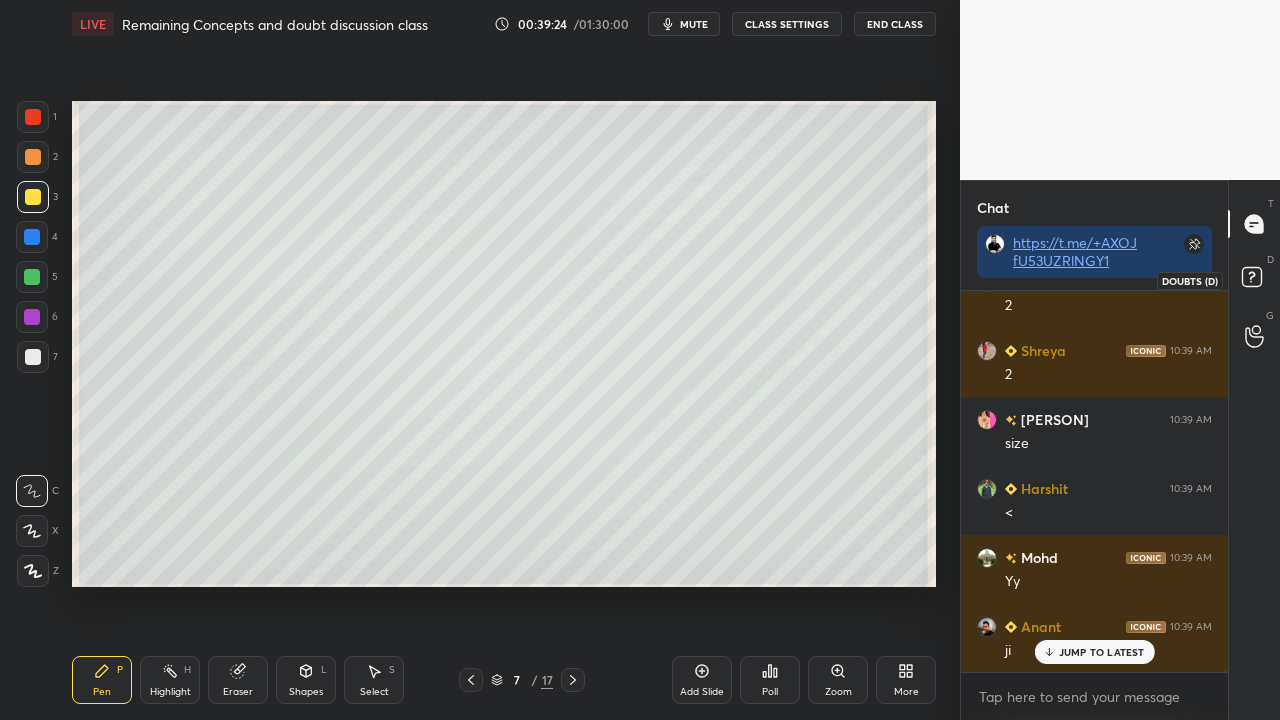 click 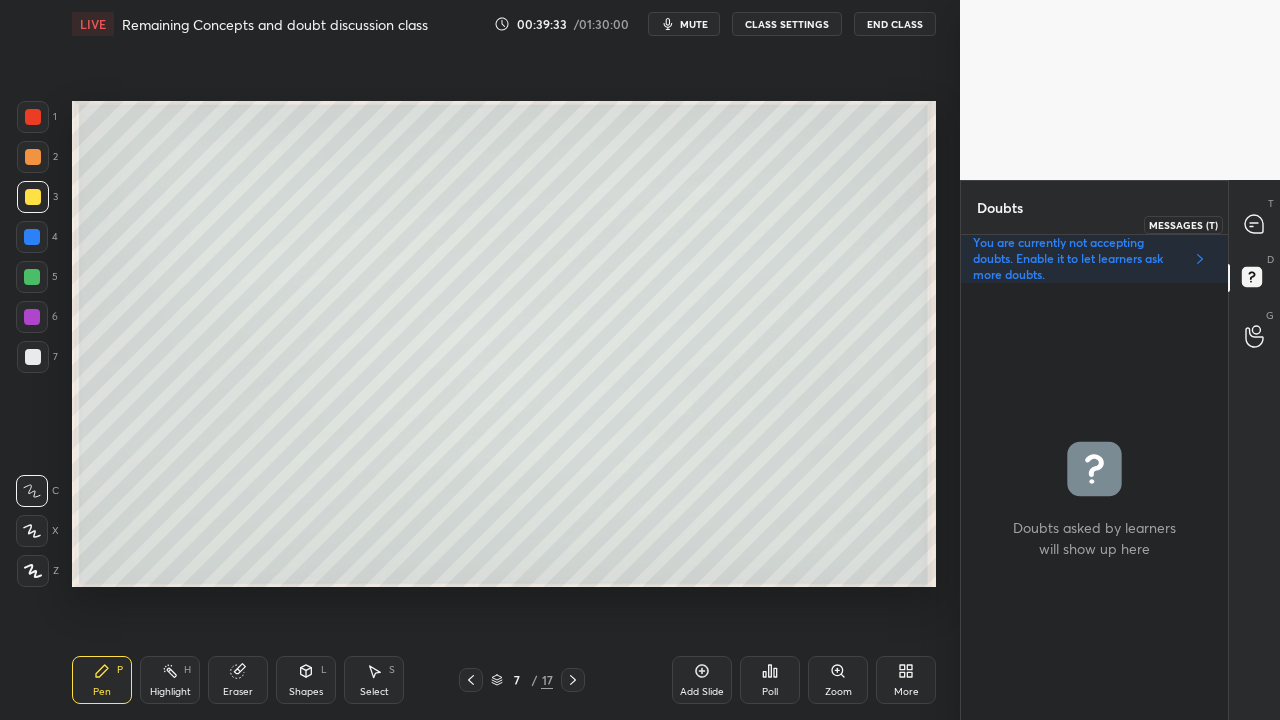 click 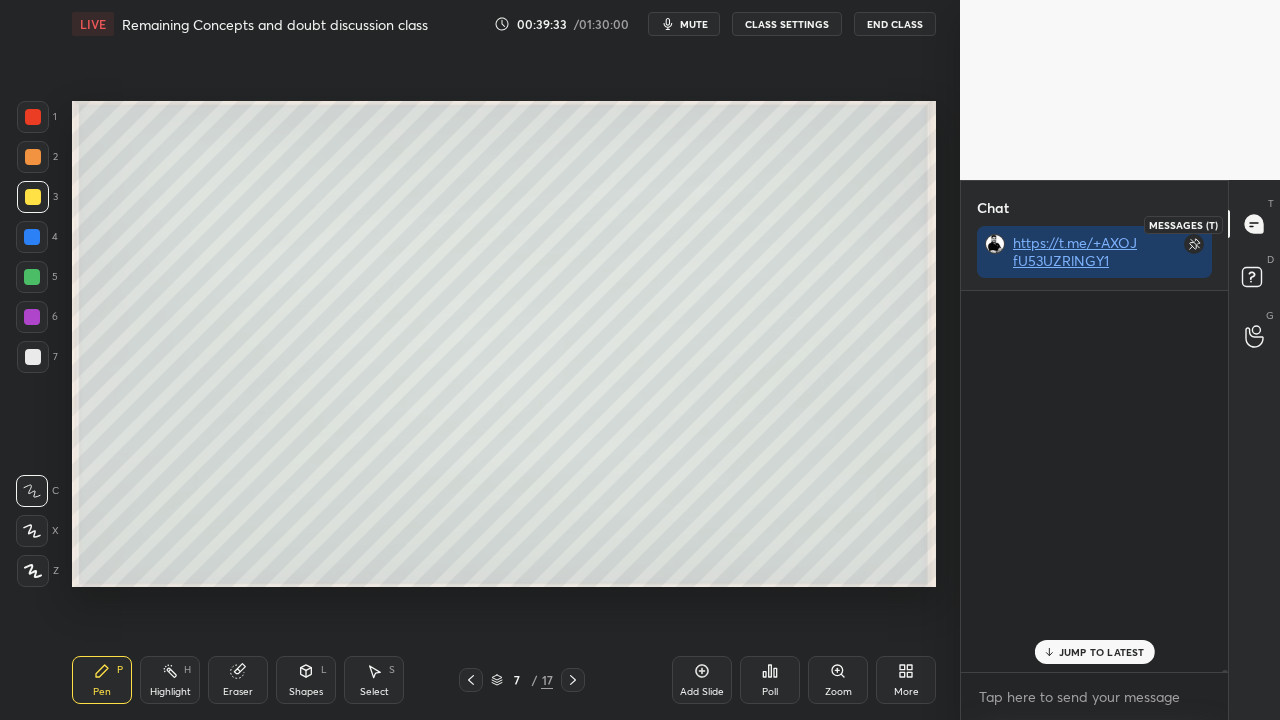 scroll, scrollTop: 423, scrollLeft: 261, axis: both 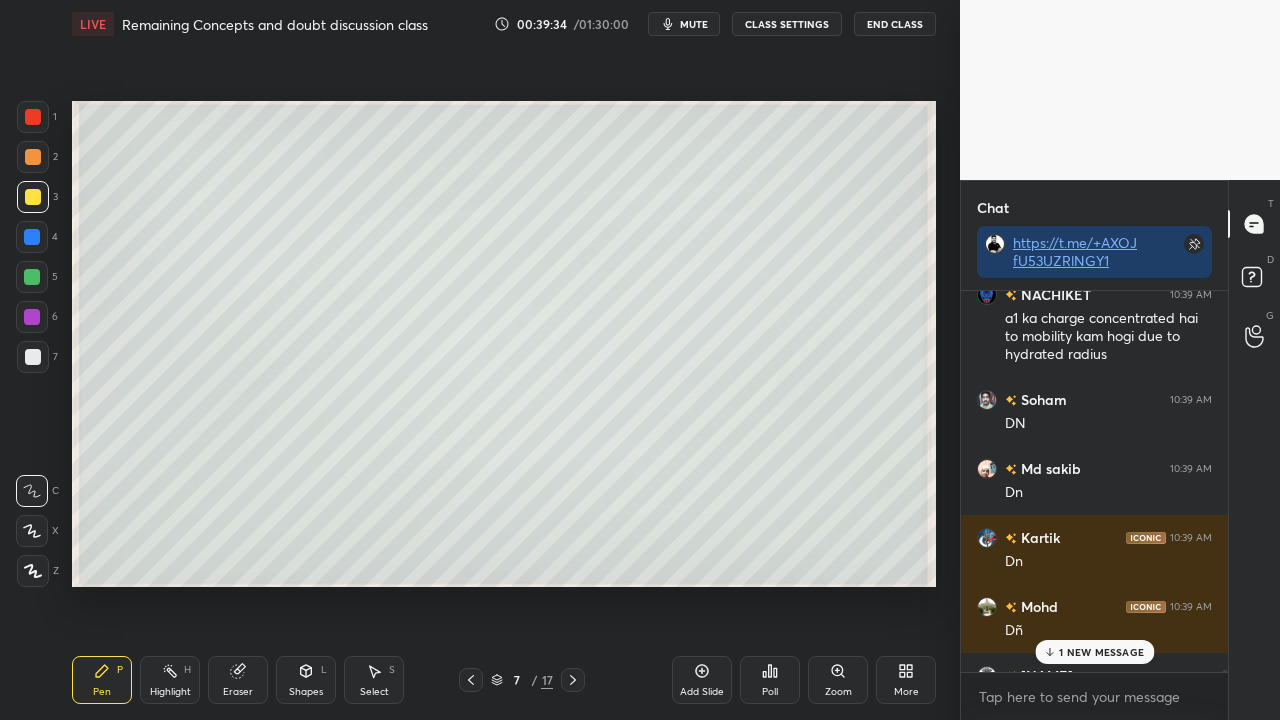 click on "1 NEW MESSAGE" at bounding box center (1101, 652) 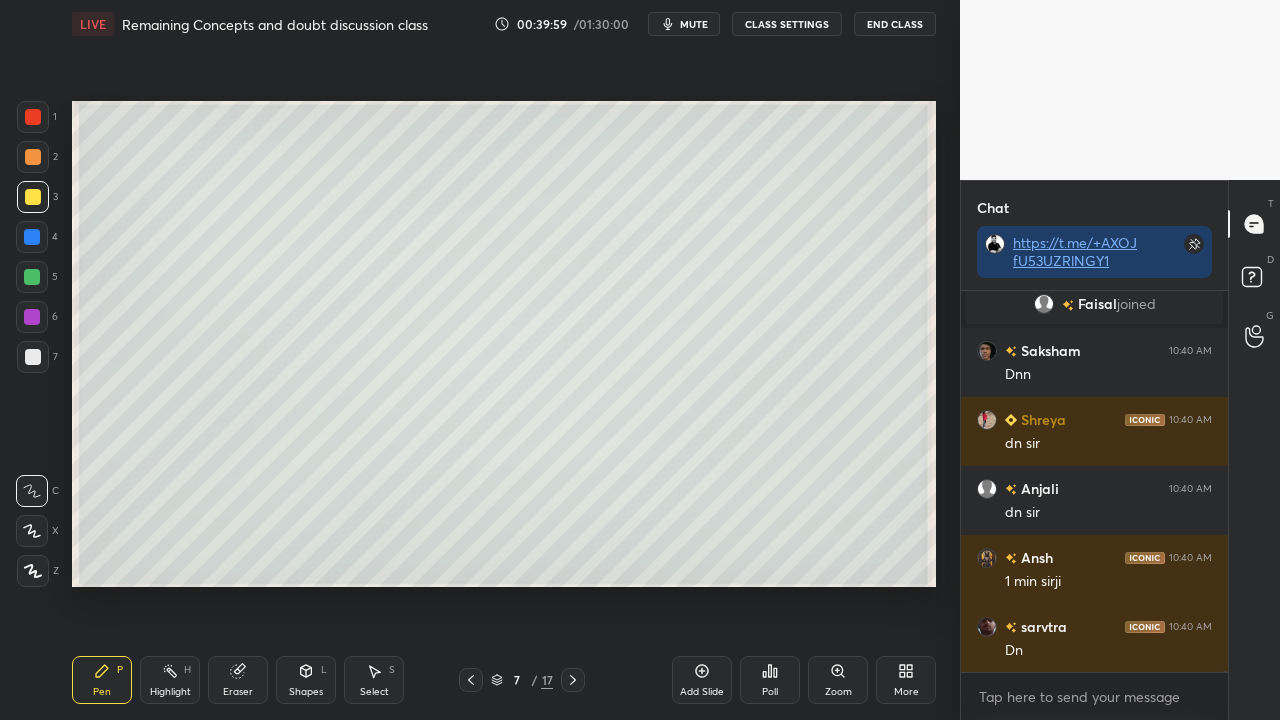 scroll, scrollTop: 122950, scrollLeft: 0, axis: vertical 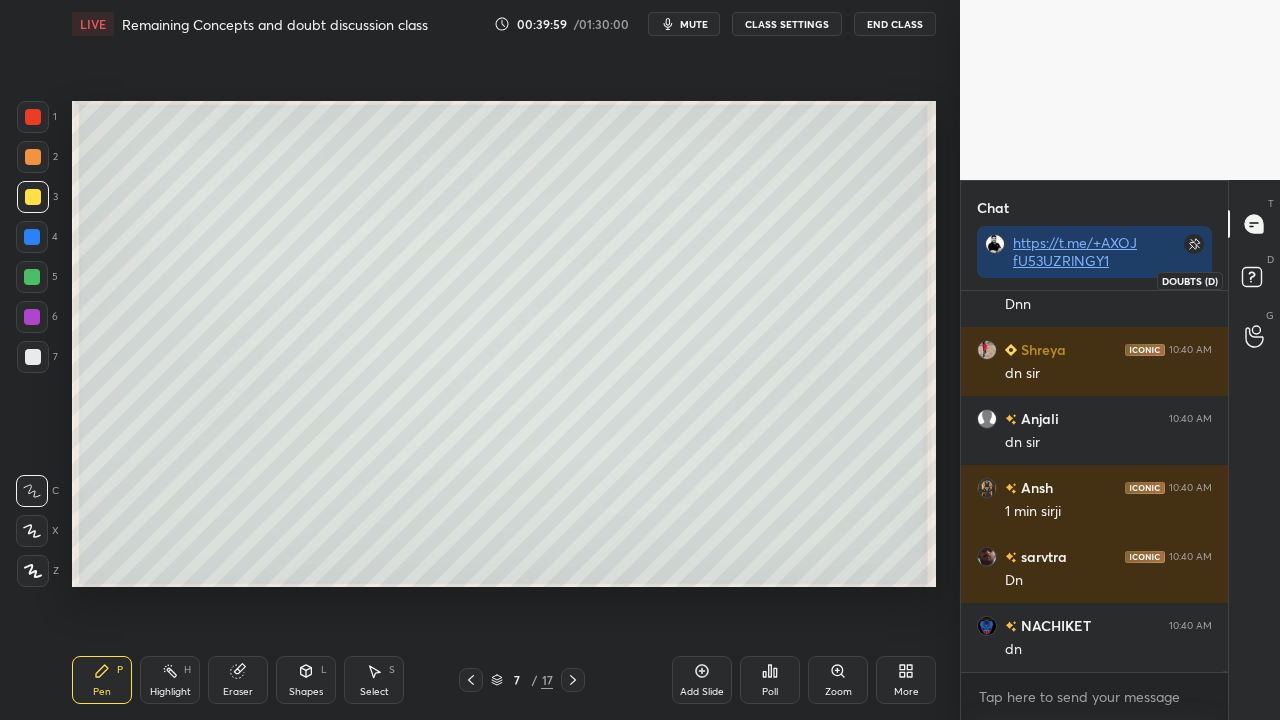 click 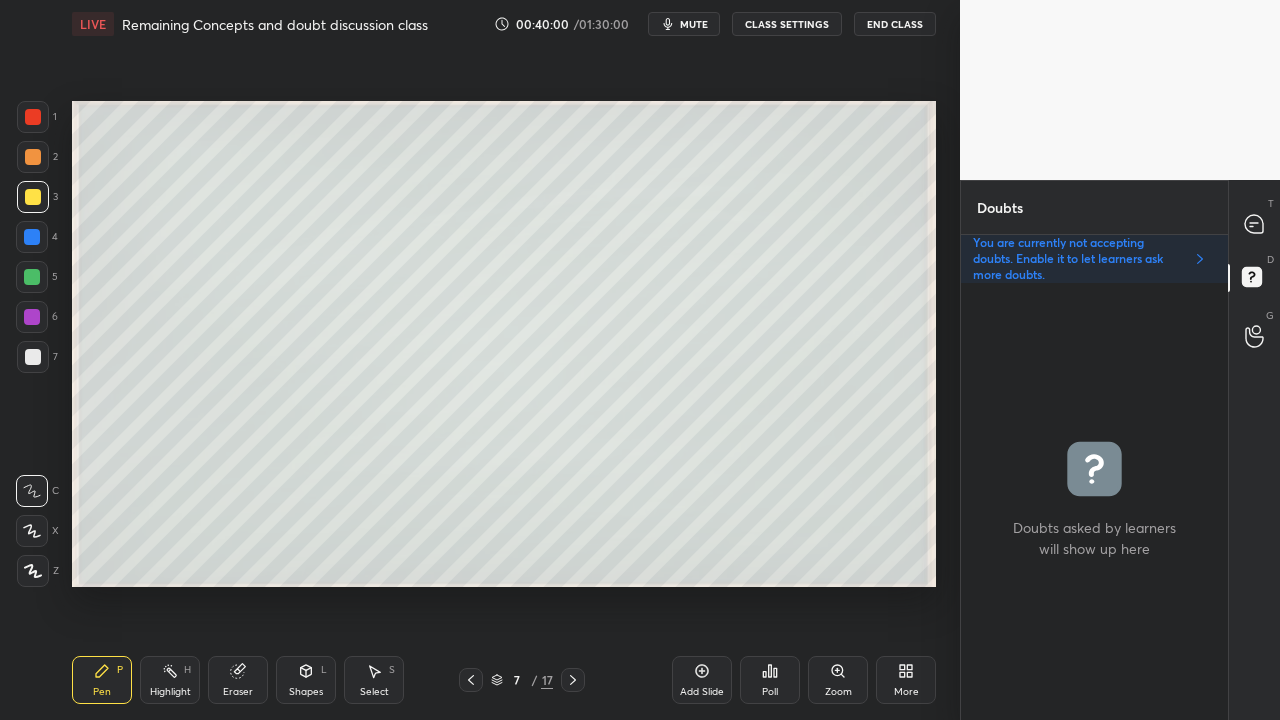 scroll, scrollTop: 6, scrollLeft: 6, axis: both 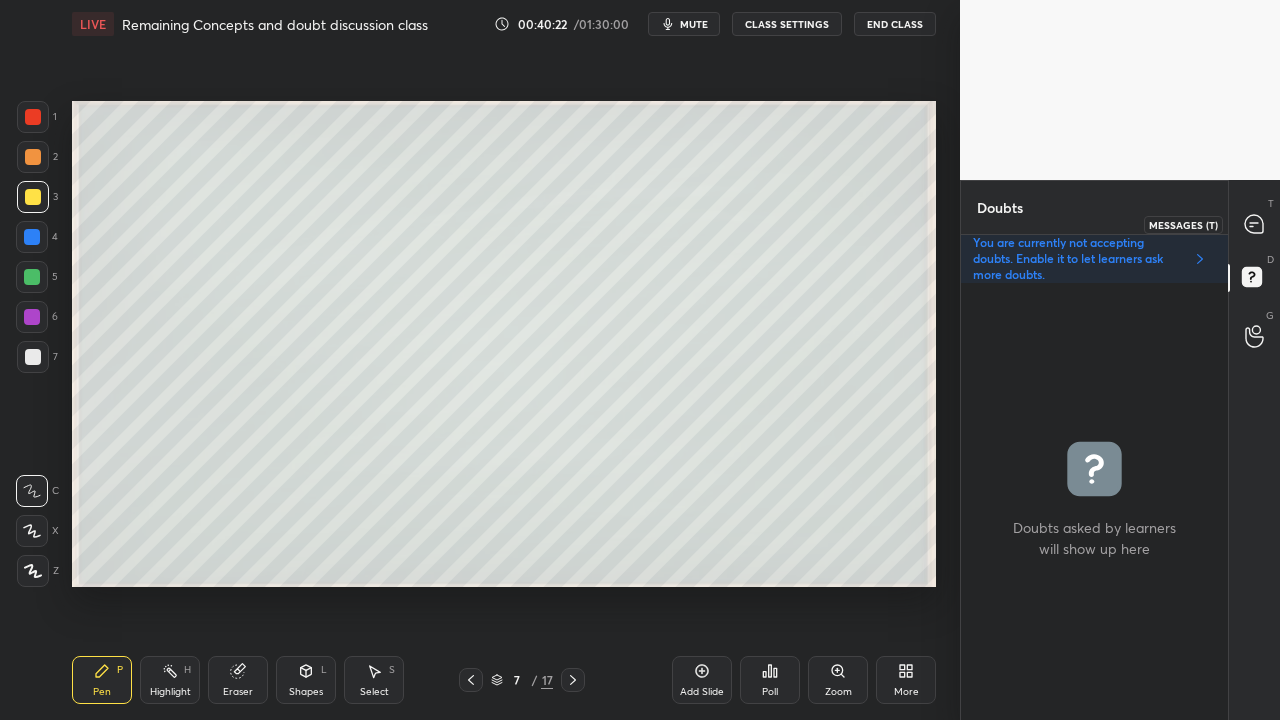 click 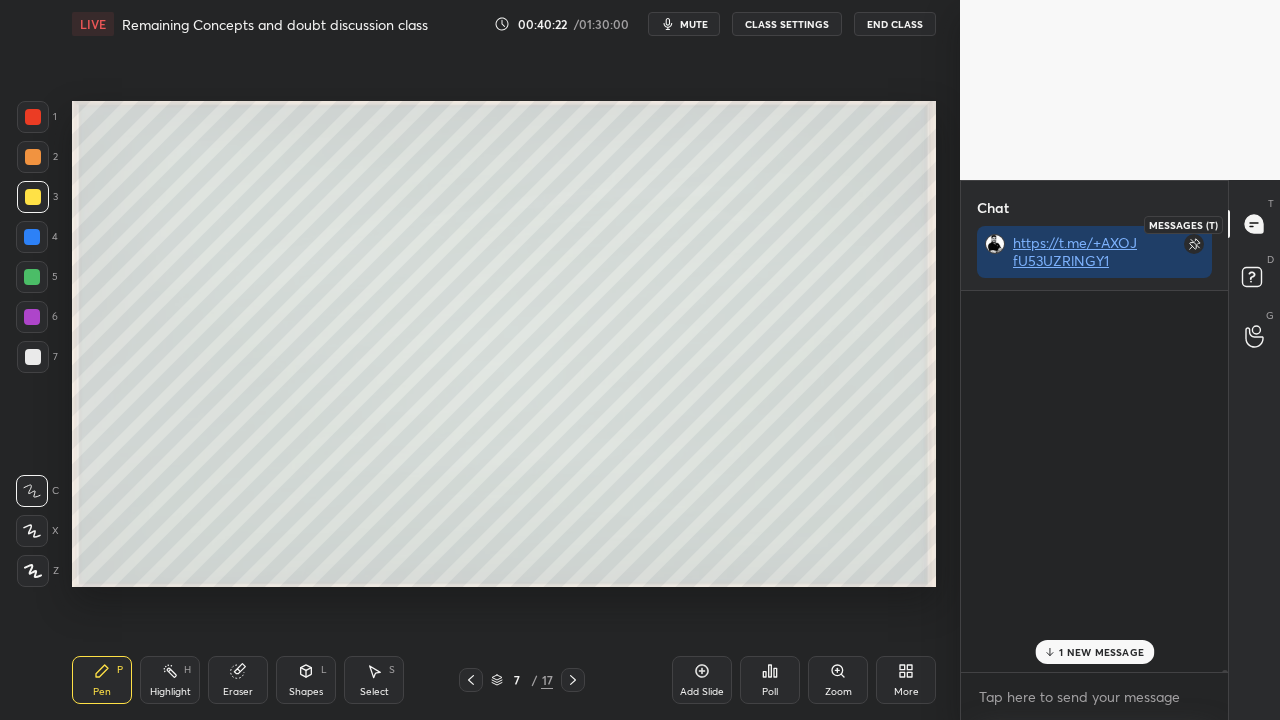 scroll, scrollTop: 124383, scrollLeft: 0, axis: vertical 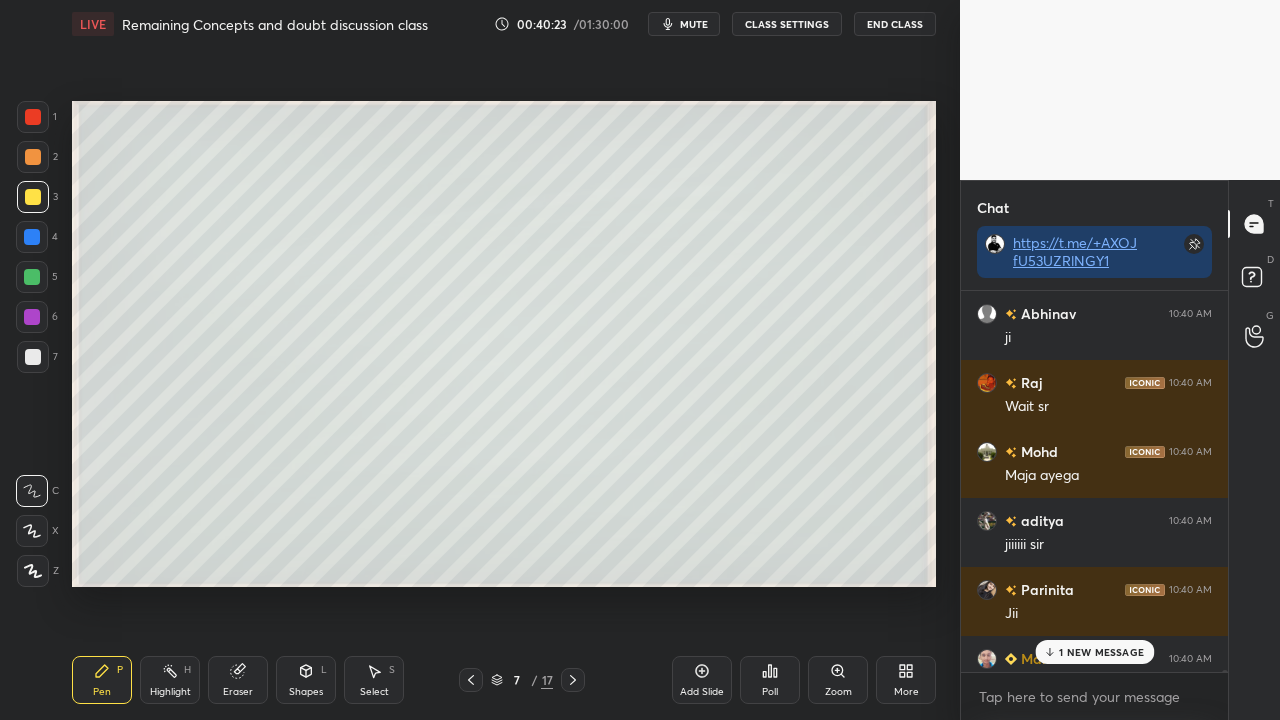 click on "1 NEW MESSAGE" at bounding box center [1101, 652] 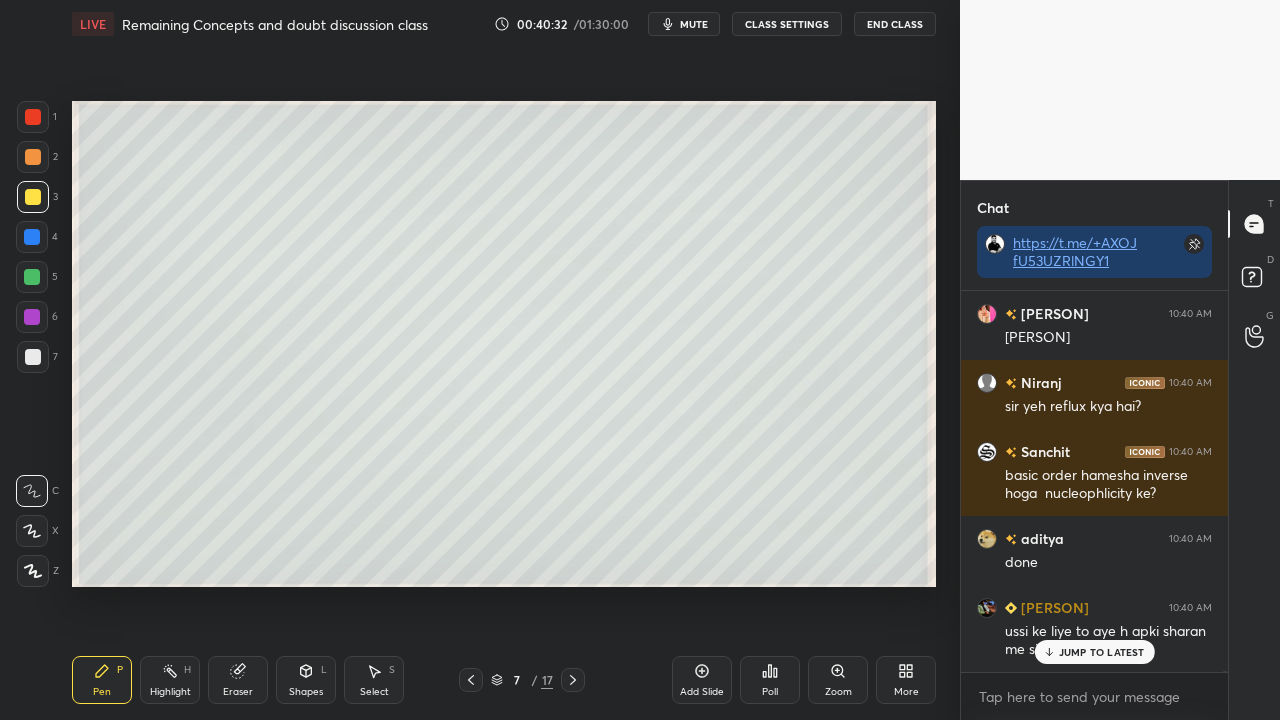 scroll, scrollTop: 125242, scrollLeft: 0, axis: vertical 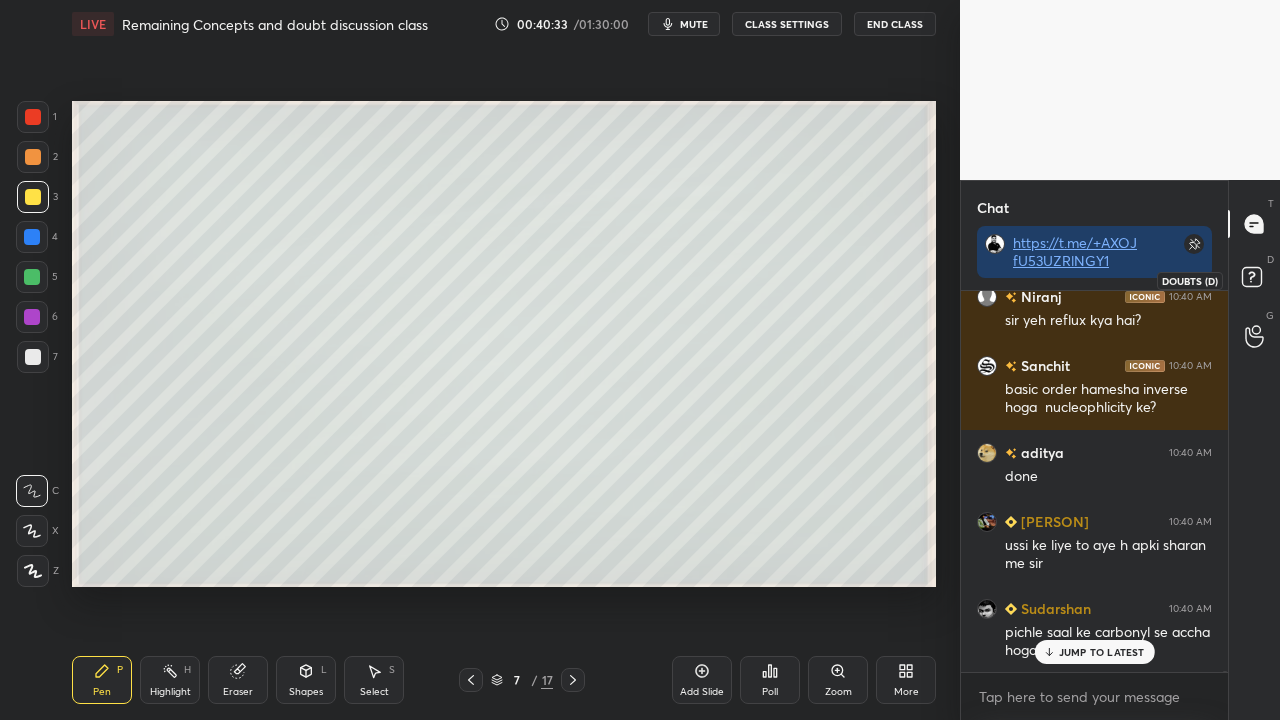 click 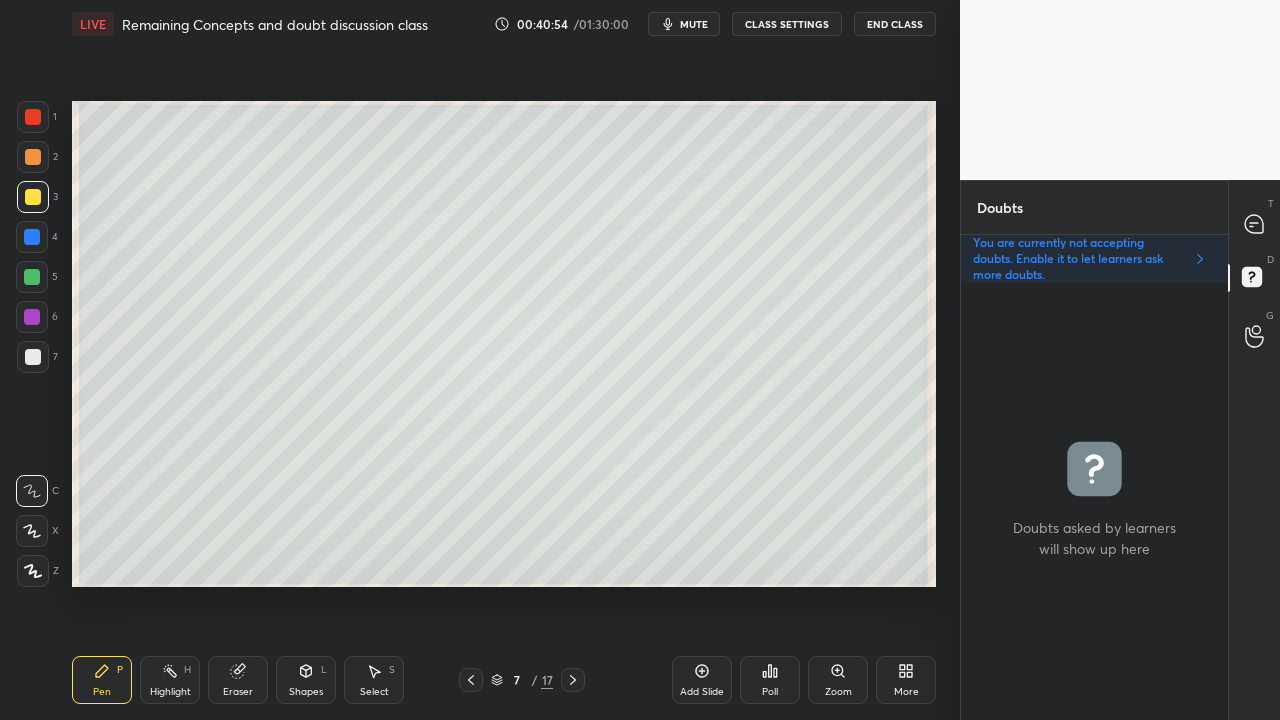 click 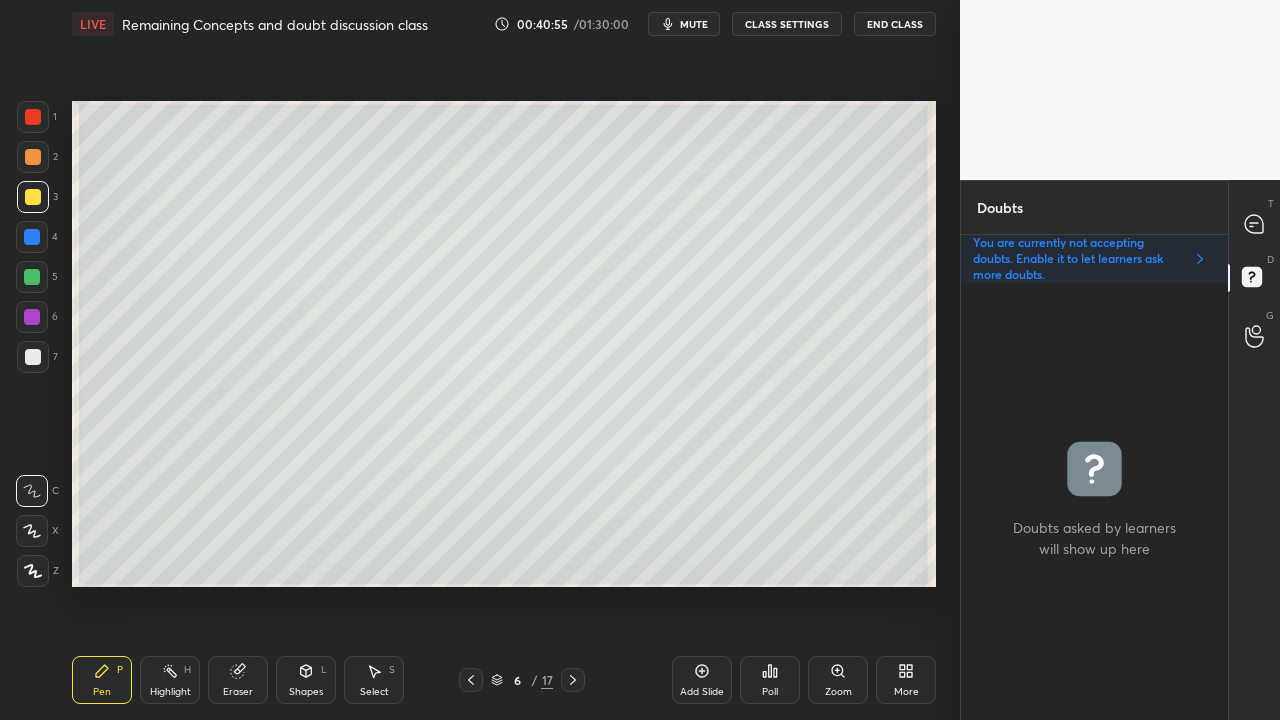 click 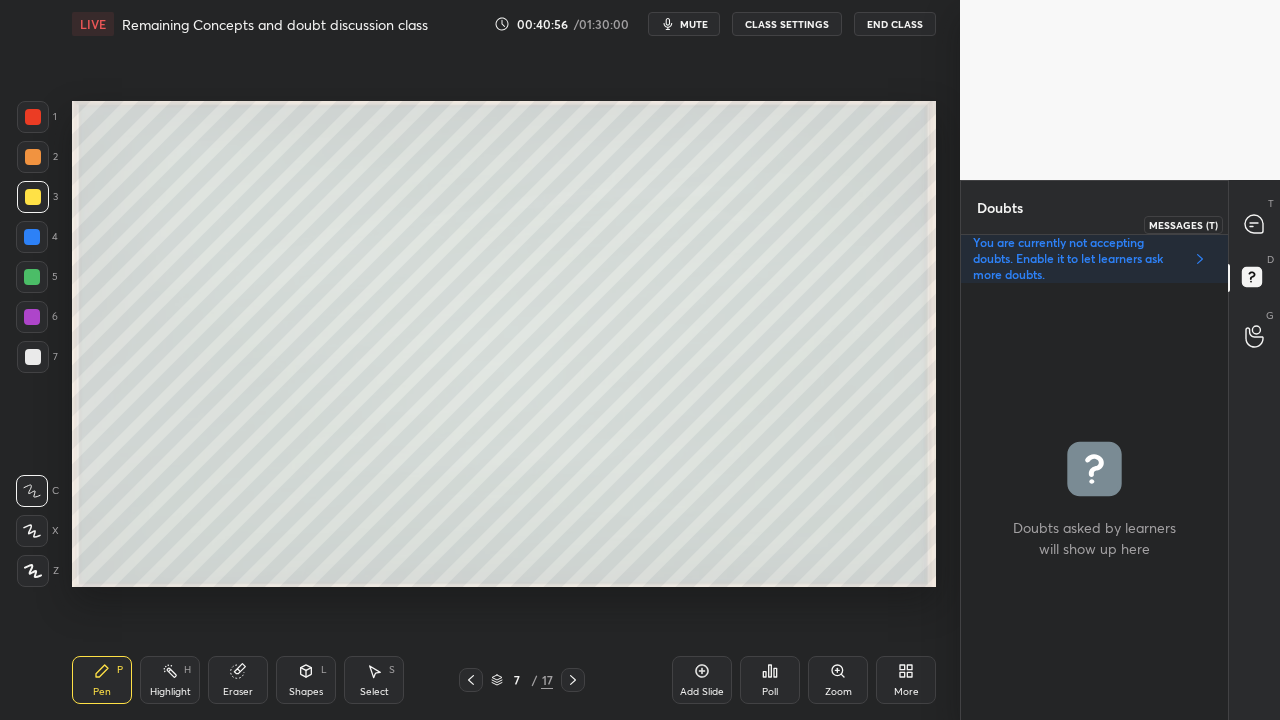 click 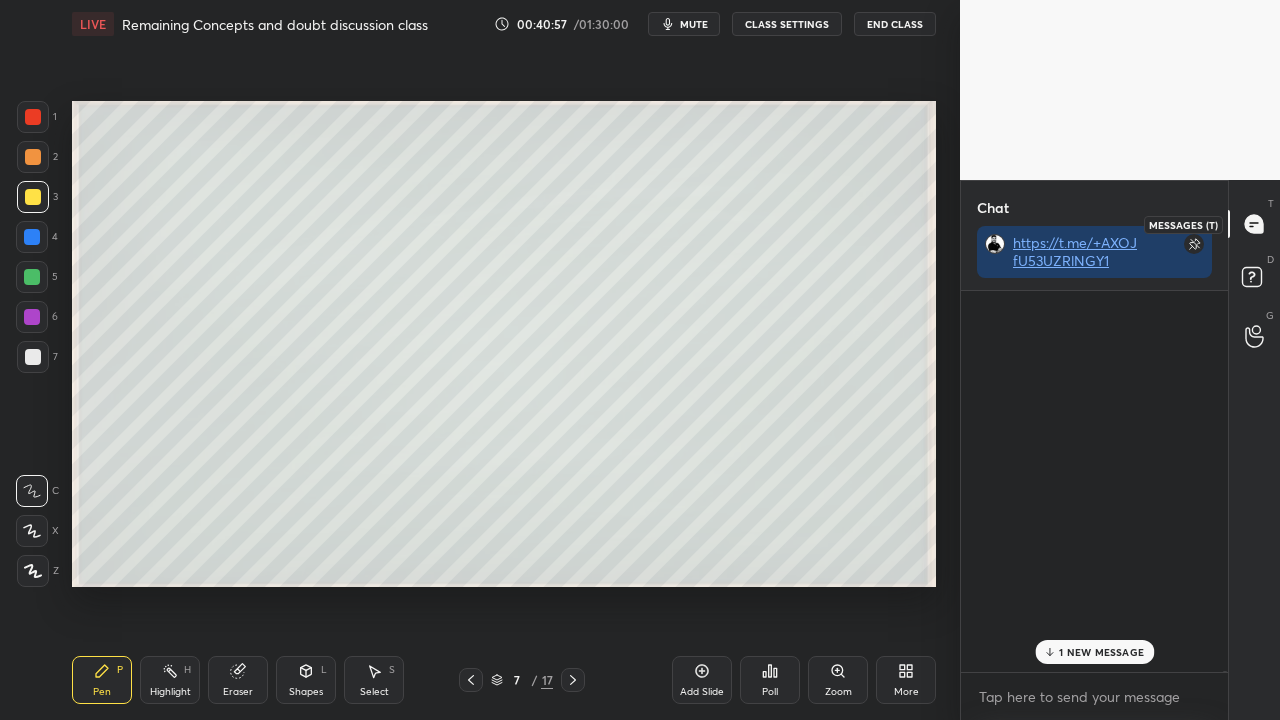 scroll, scrollTop: 125543, scrollLeft: 0, axis: vertical 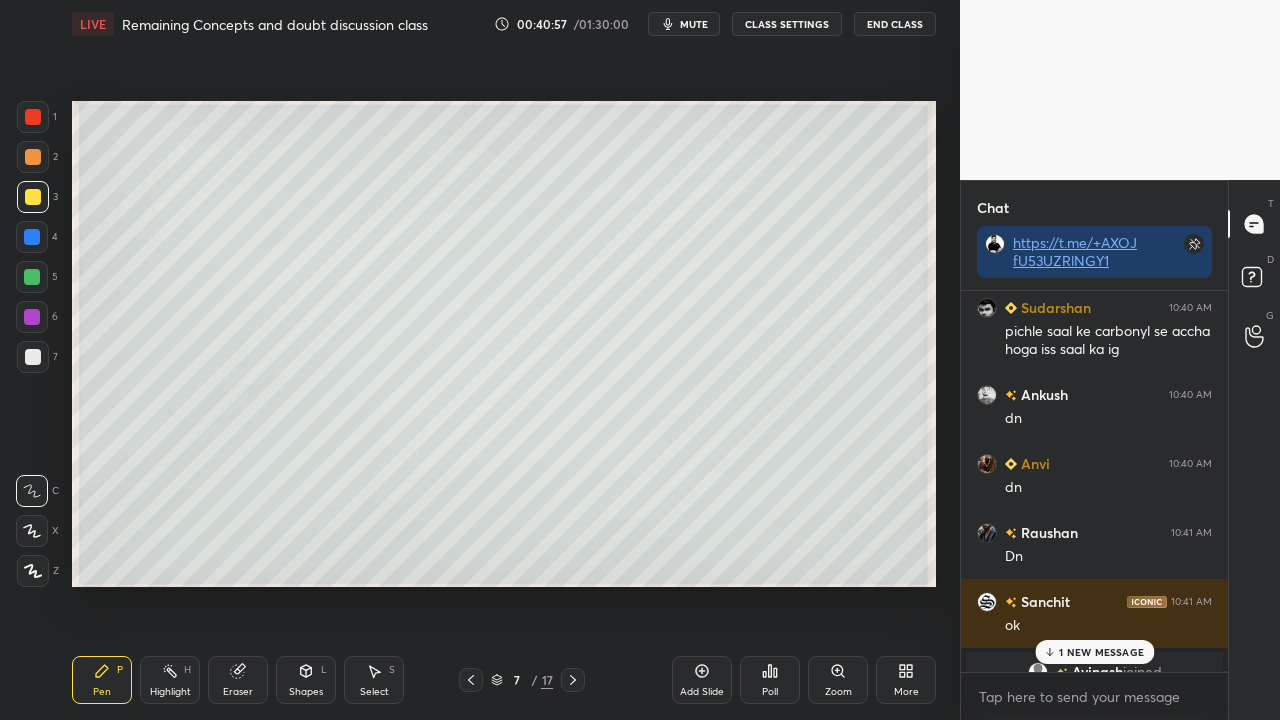 drag, startPoint x: 1063, startPoint y: 652, endPoint x: 998, endPoint y: 670, distance: 67.44627 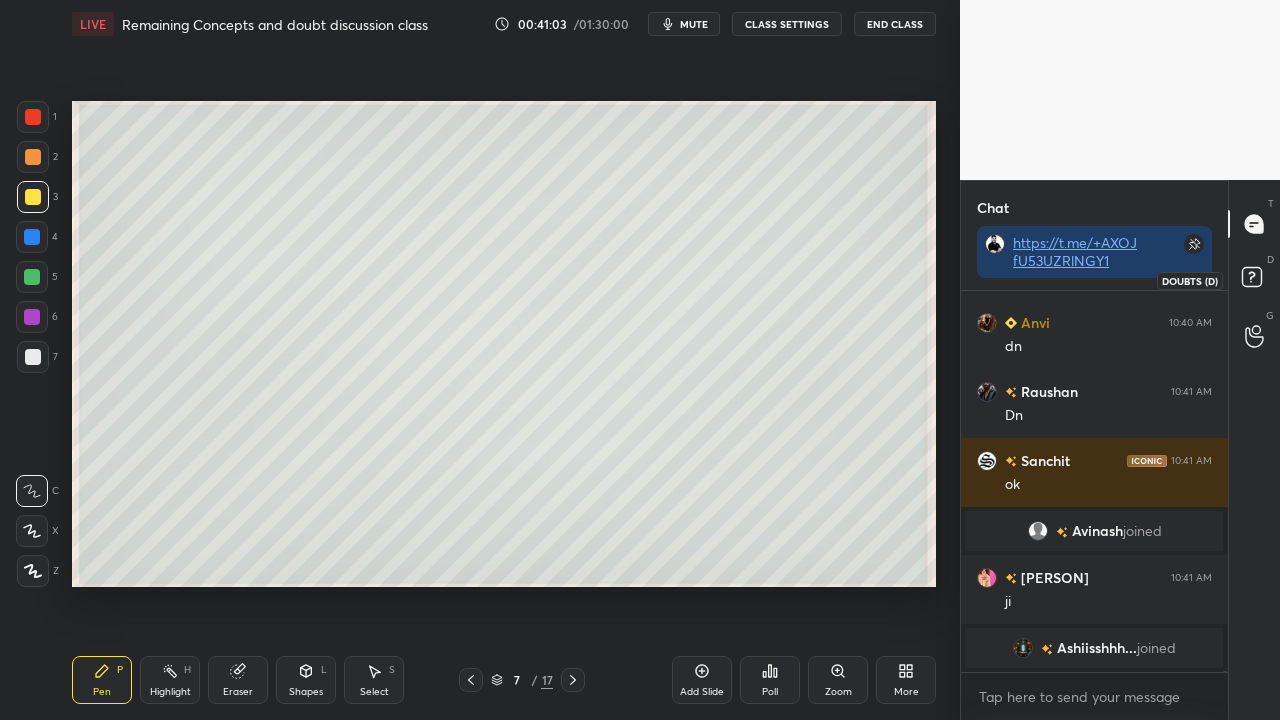 drag, startPoint x: 1256, startPoint y: 278, endPoint x: 1246, endPoint y: 282, distance: 10.770329 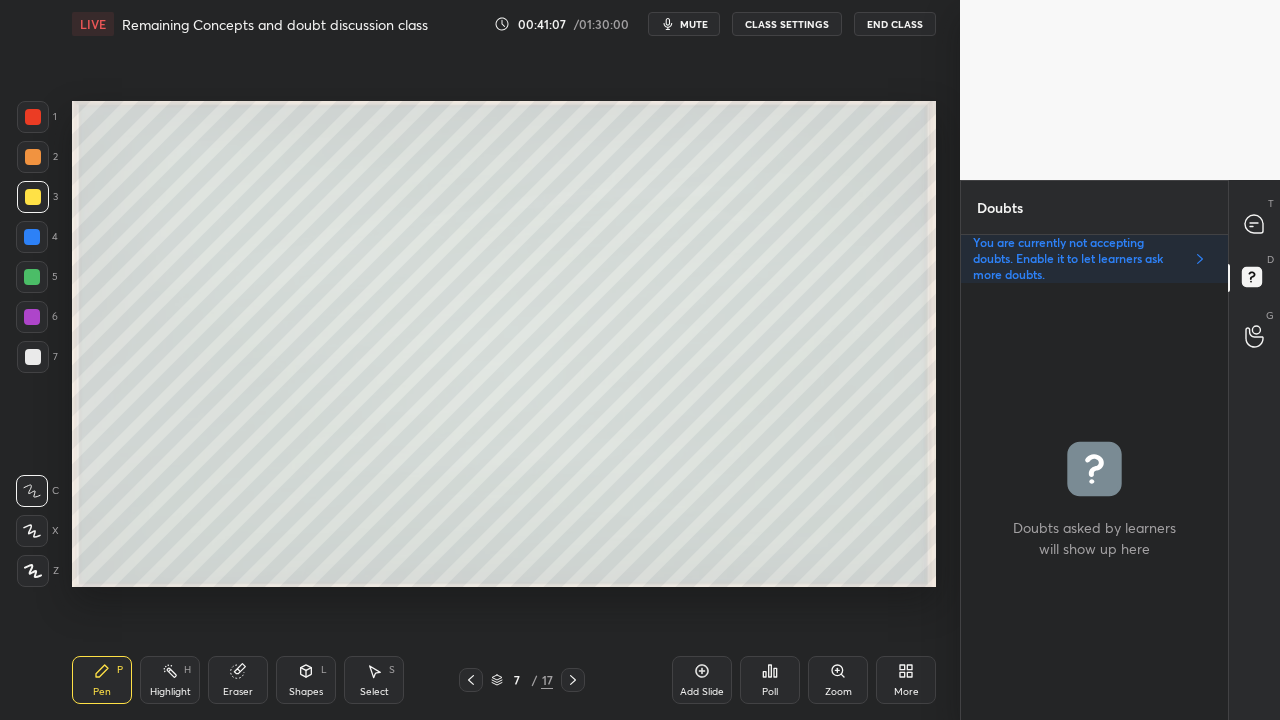 click 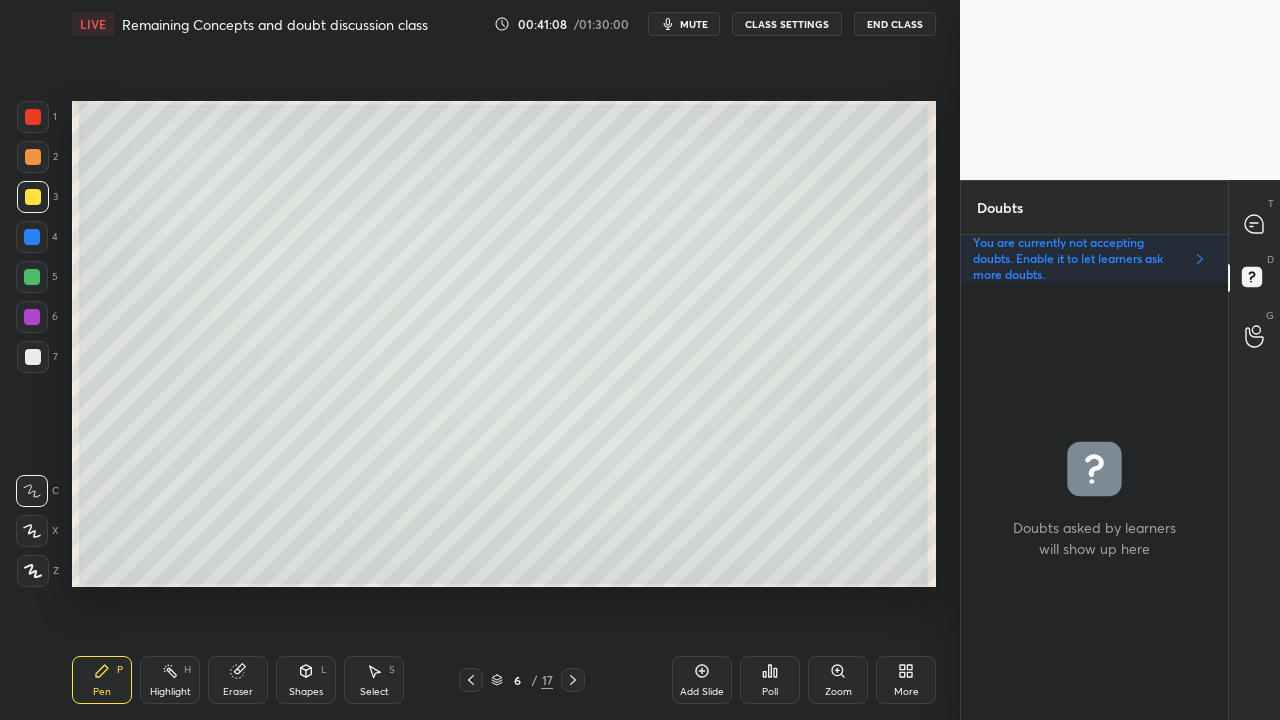 click 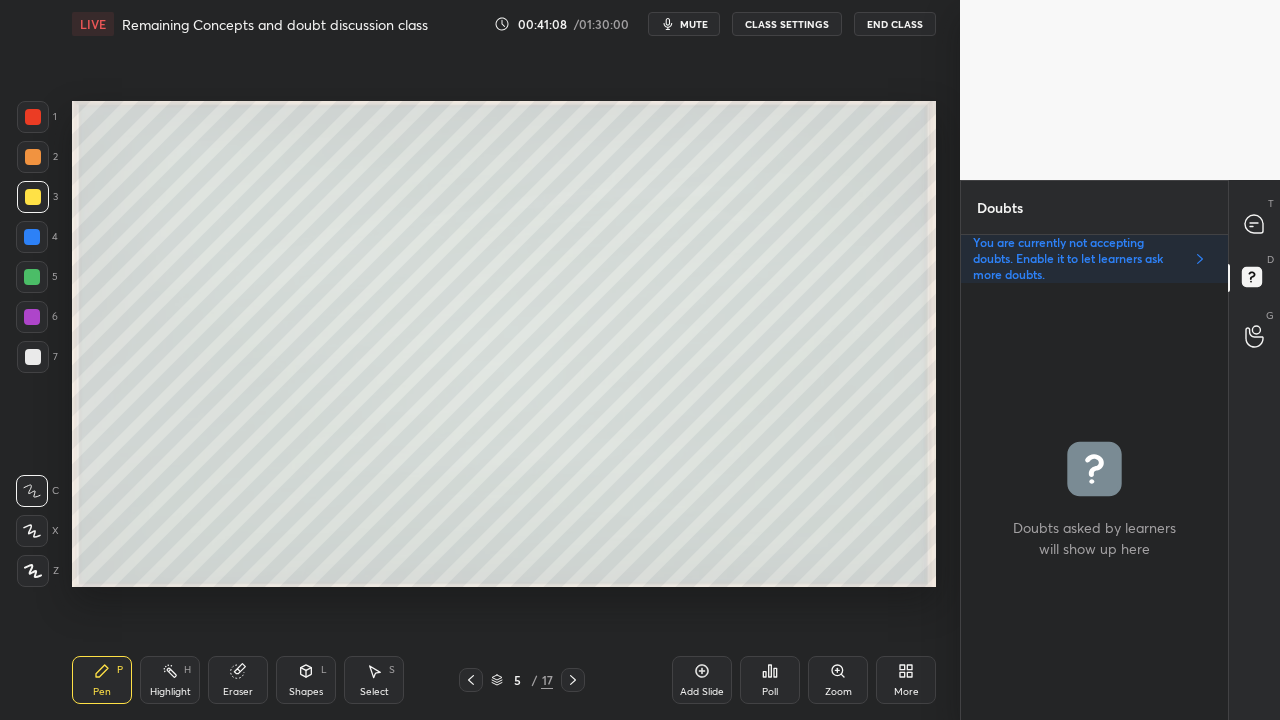 click 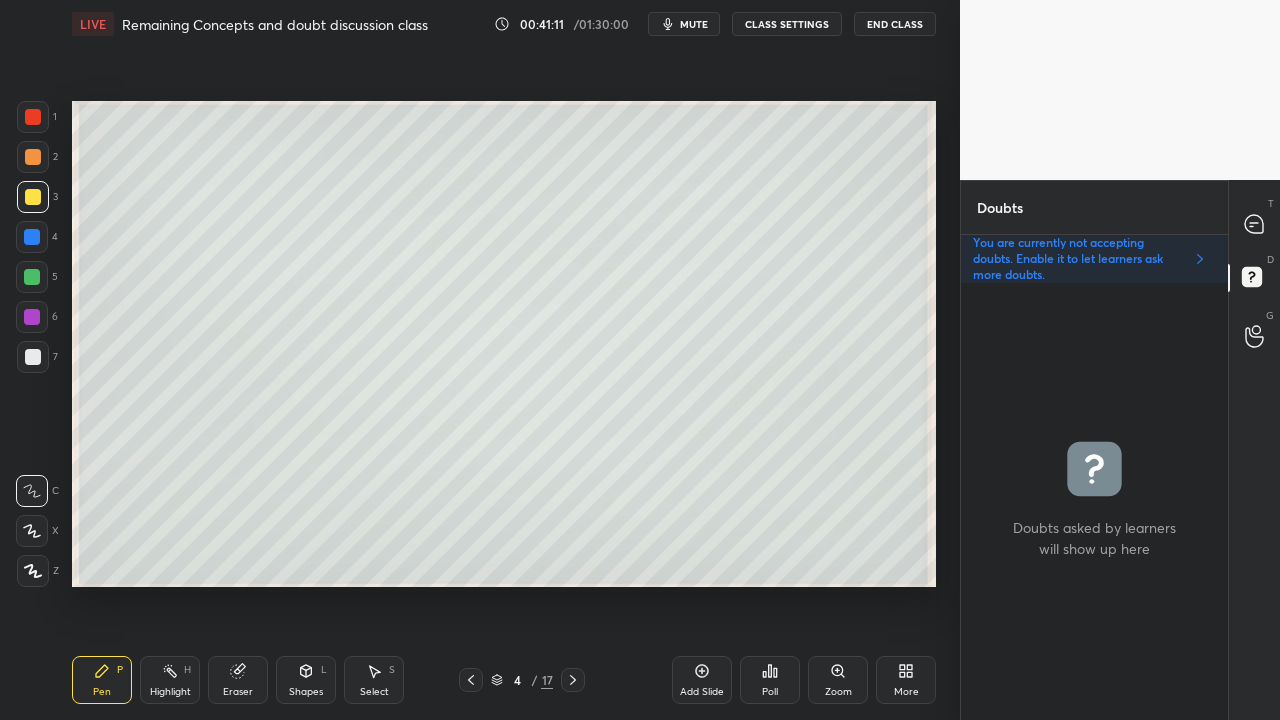 click 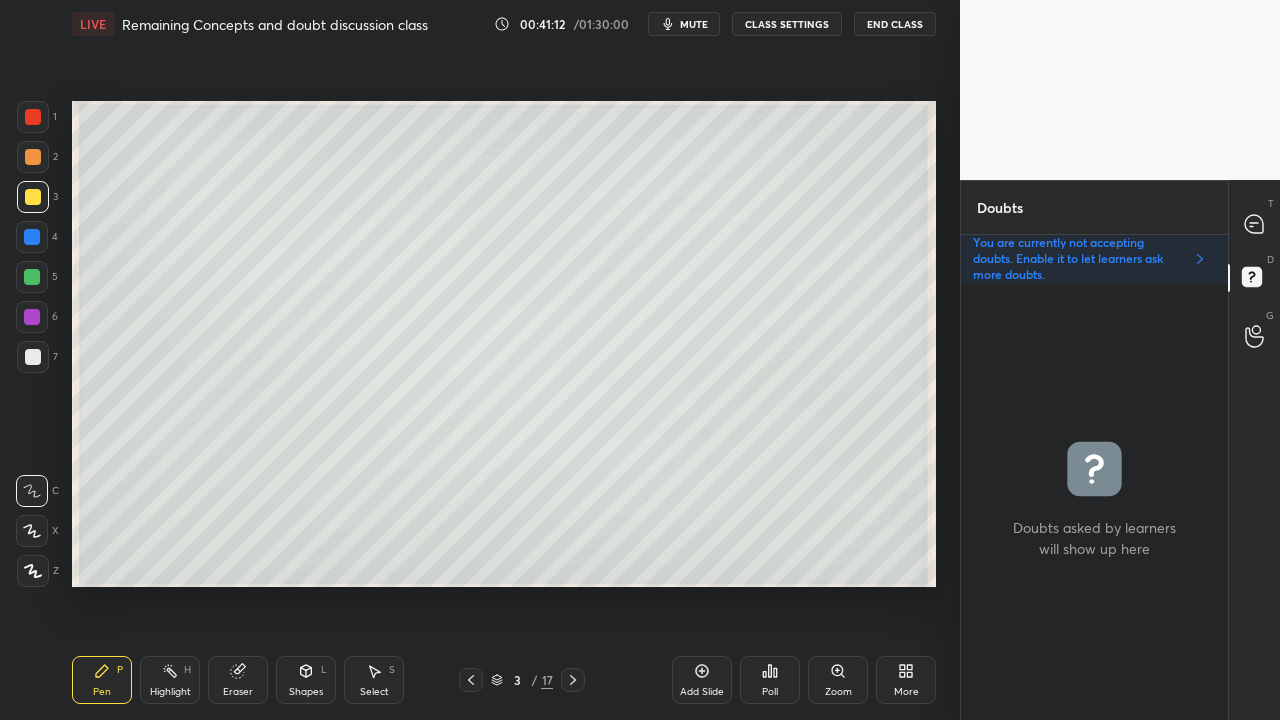 click 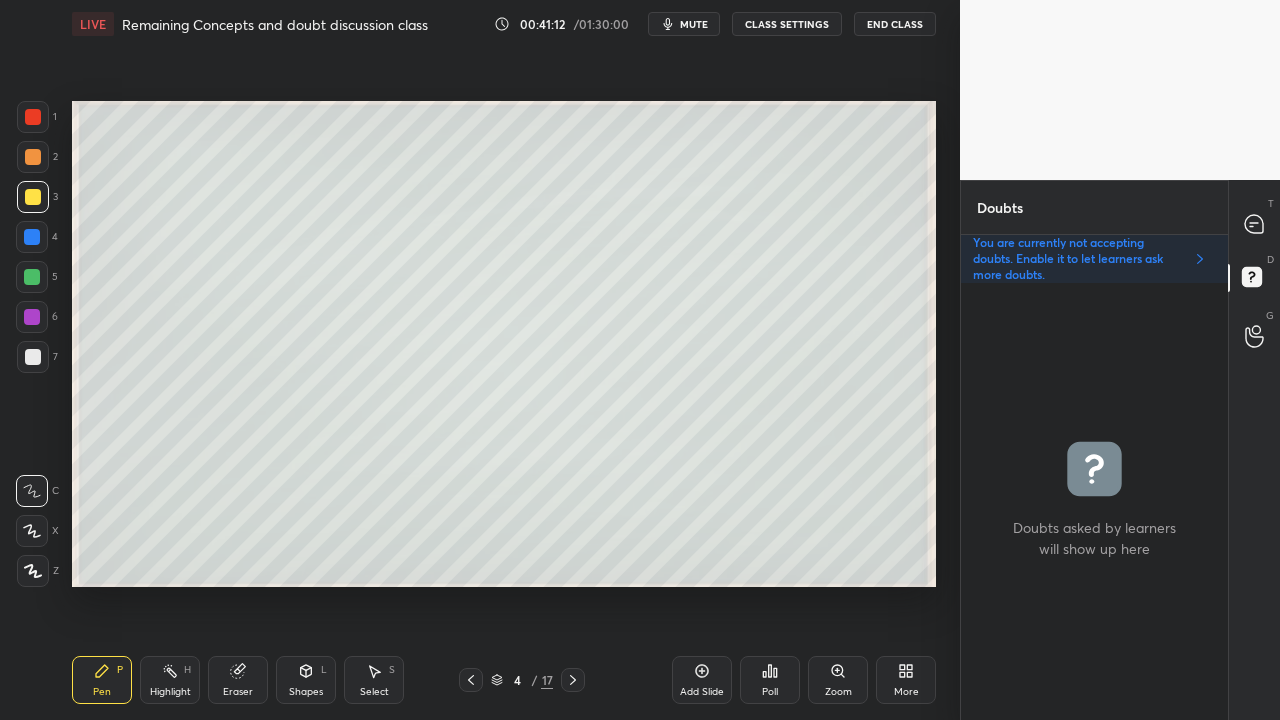 click 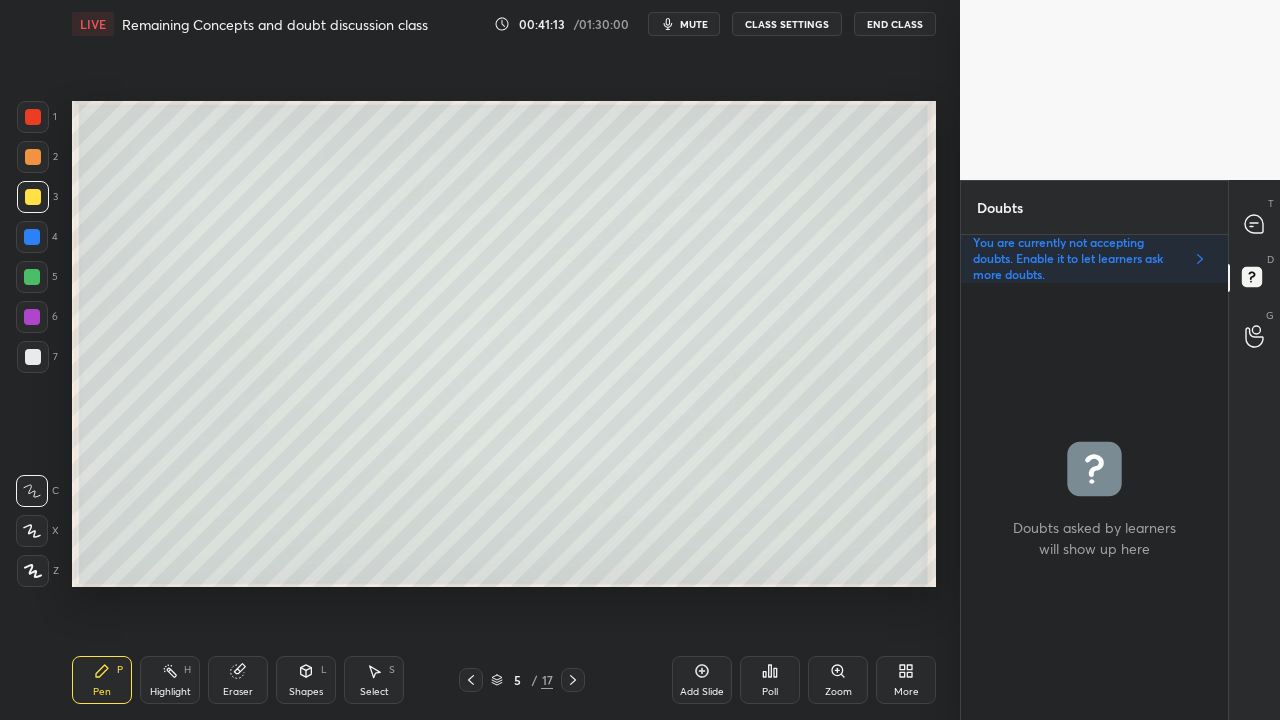 click 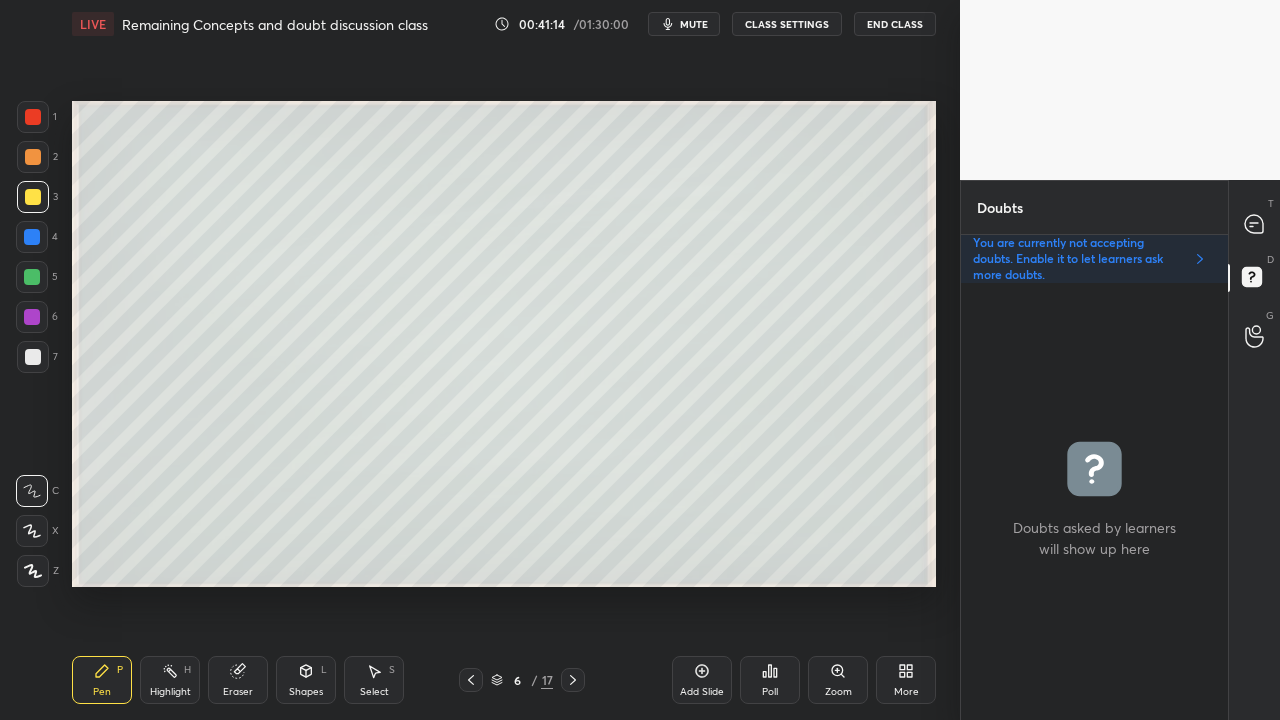 click 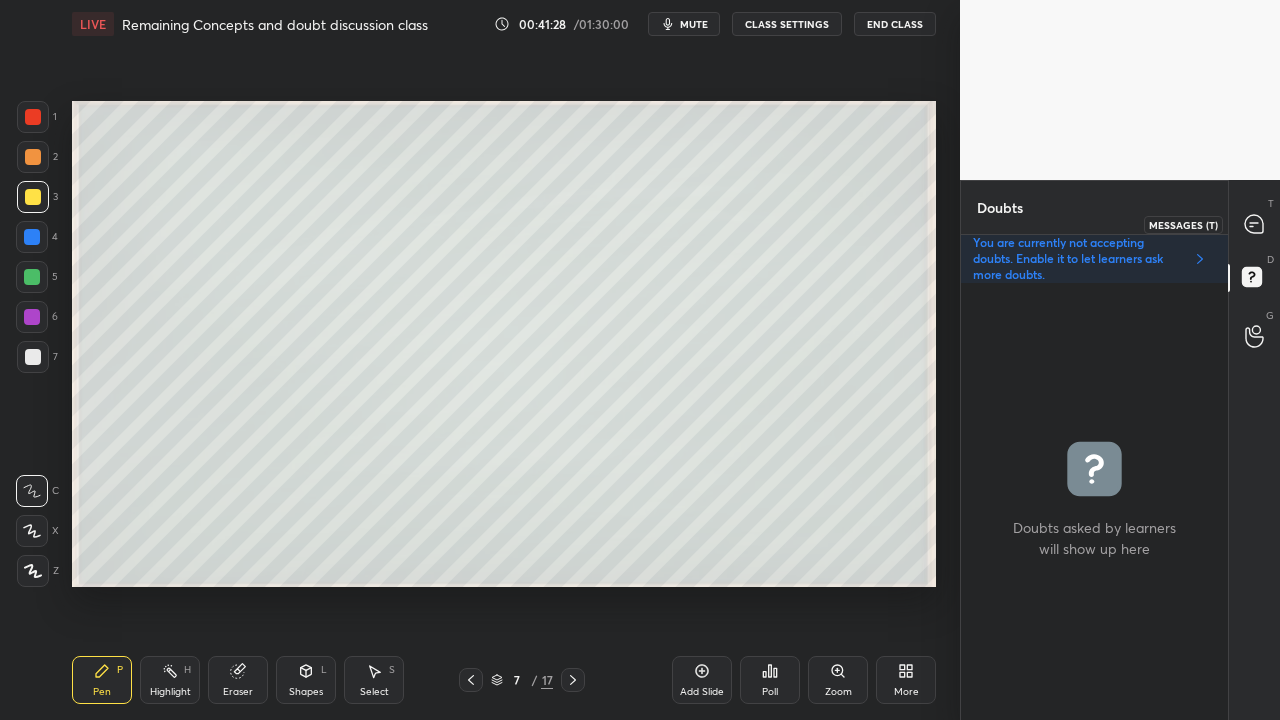 click at bounding box center (1255, 224) 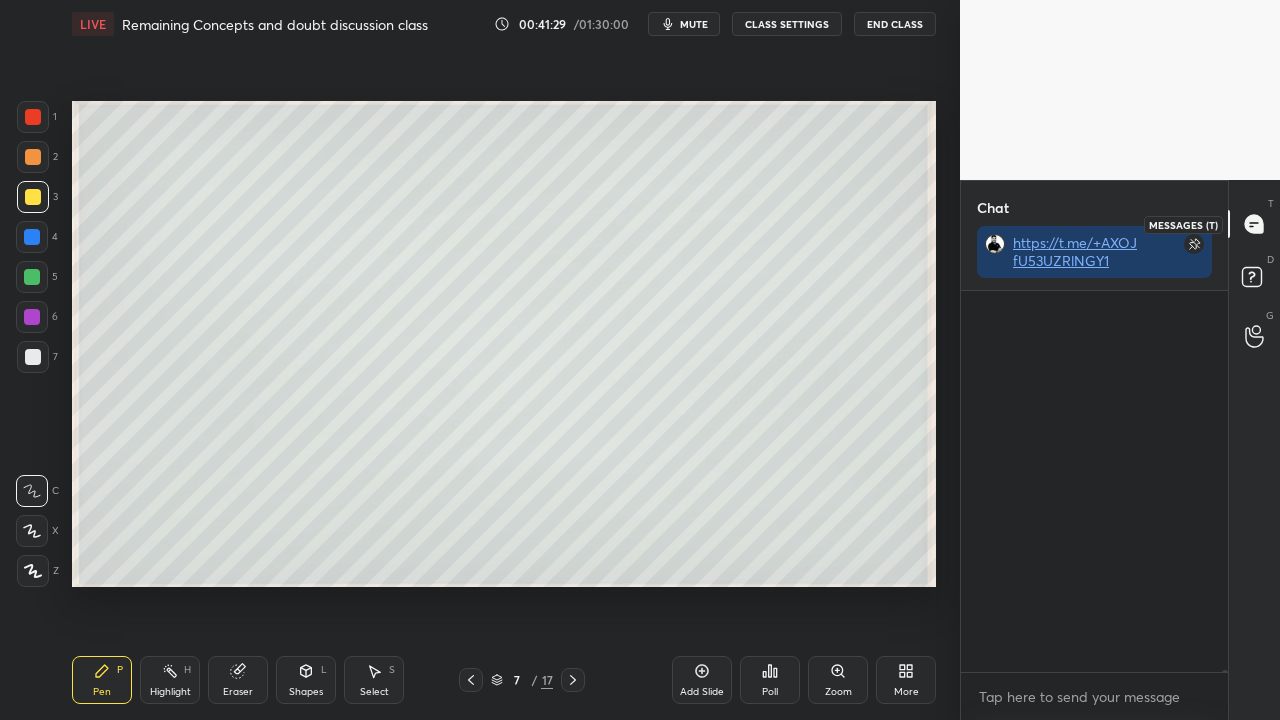 scroll, scrollTop: 126834, scrollLeft: 0, axis: vertical 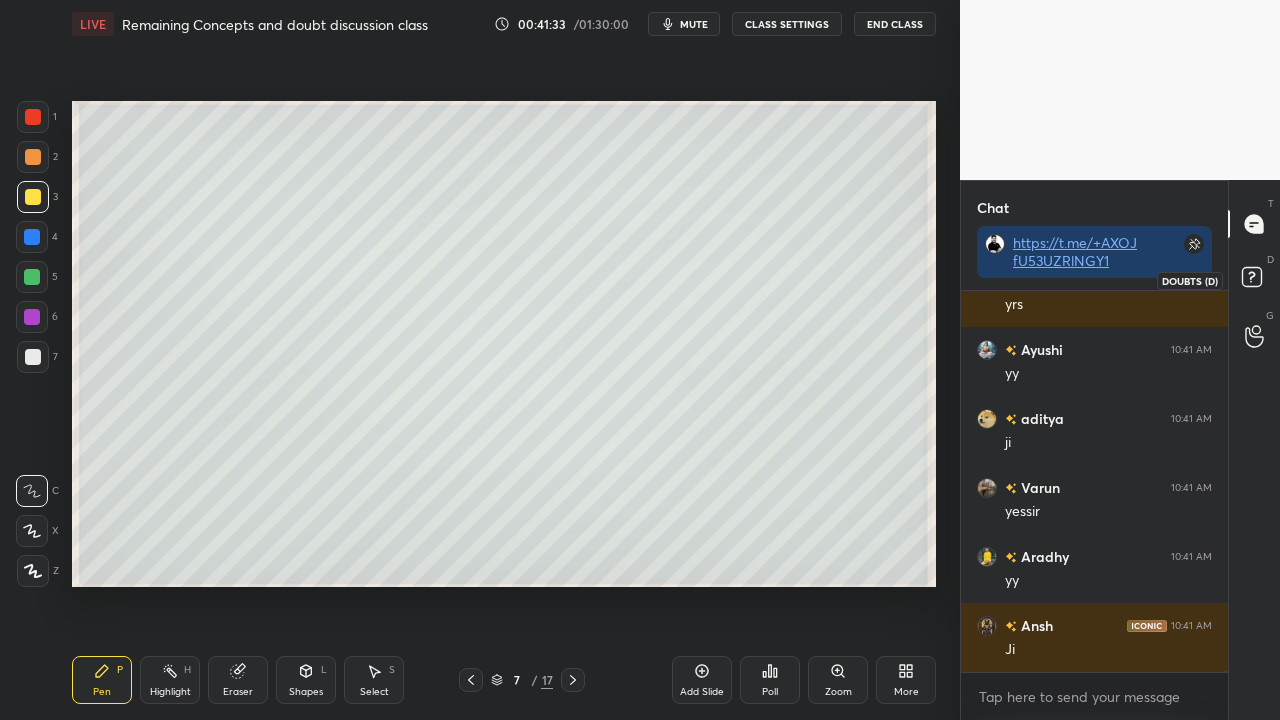 click 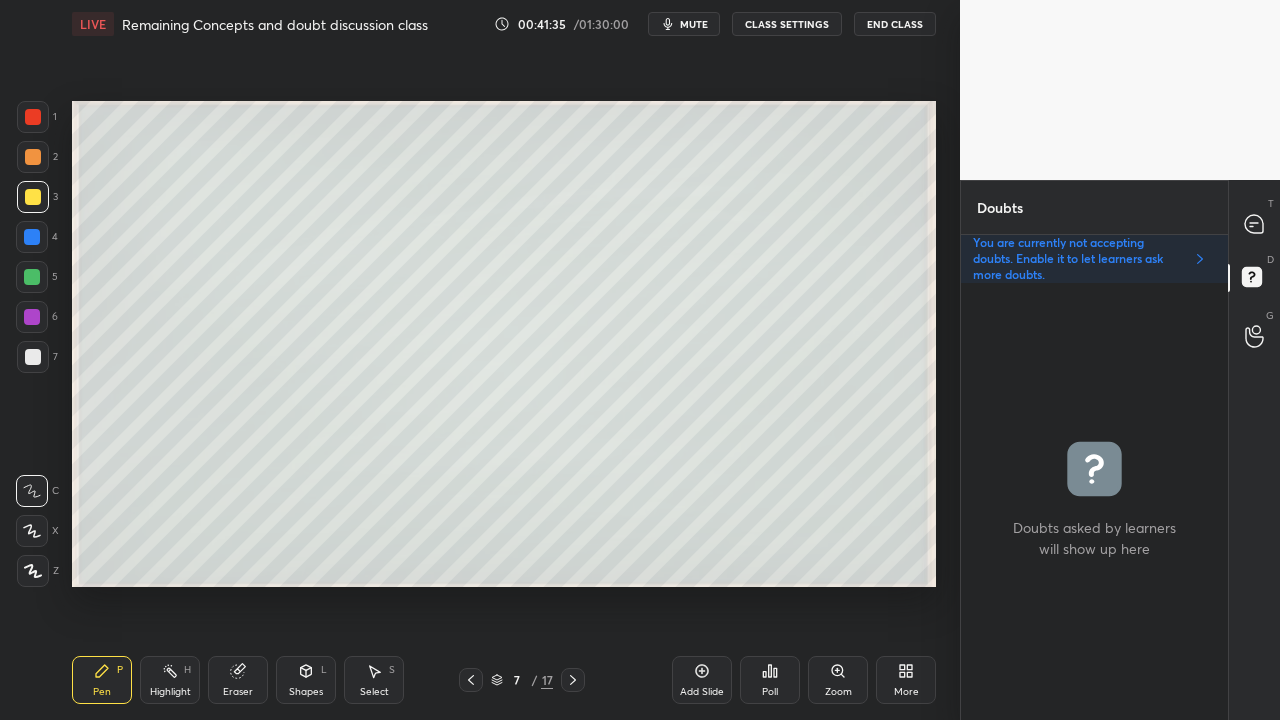 click 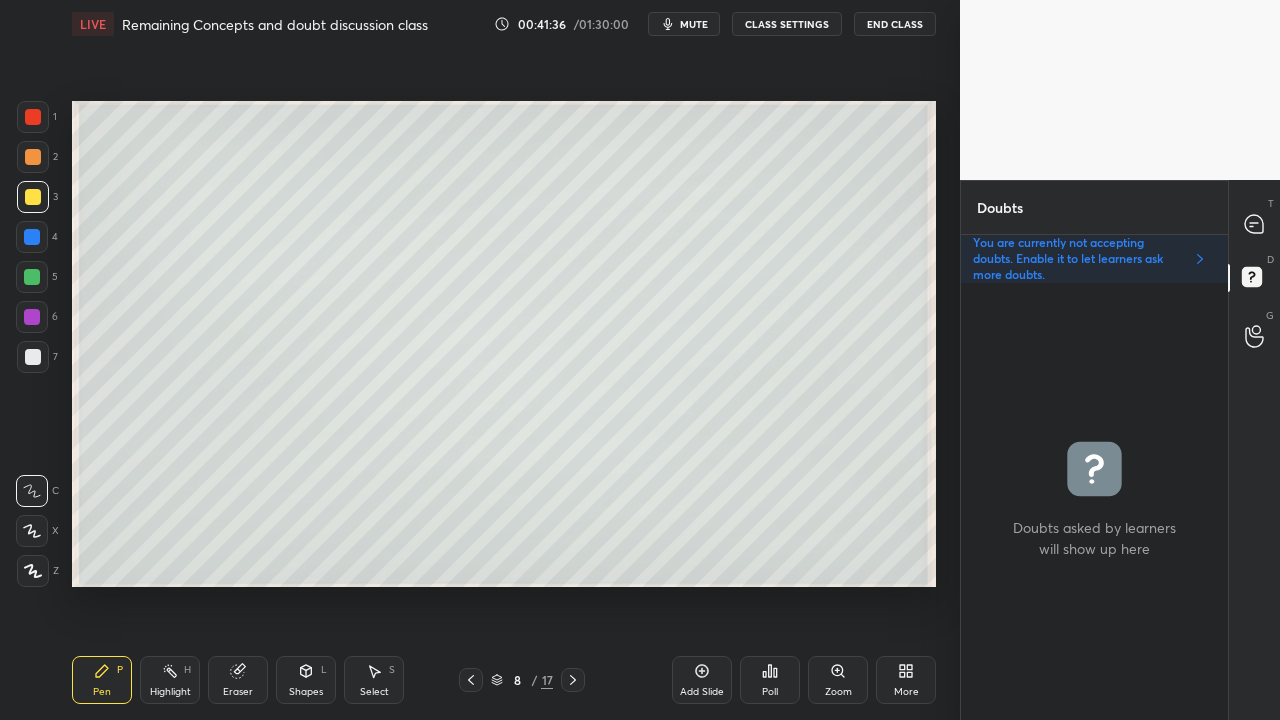click at bounding box center [33, 197] 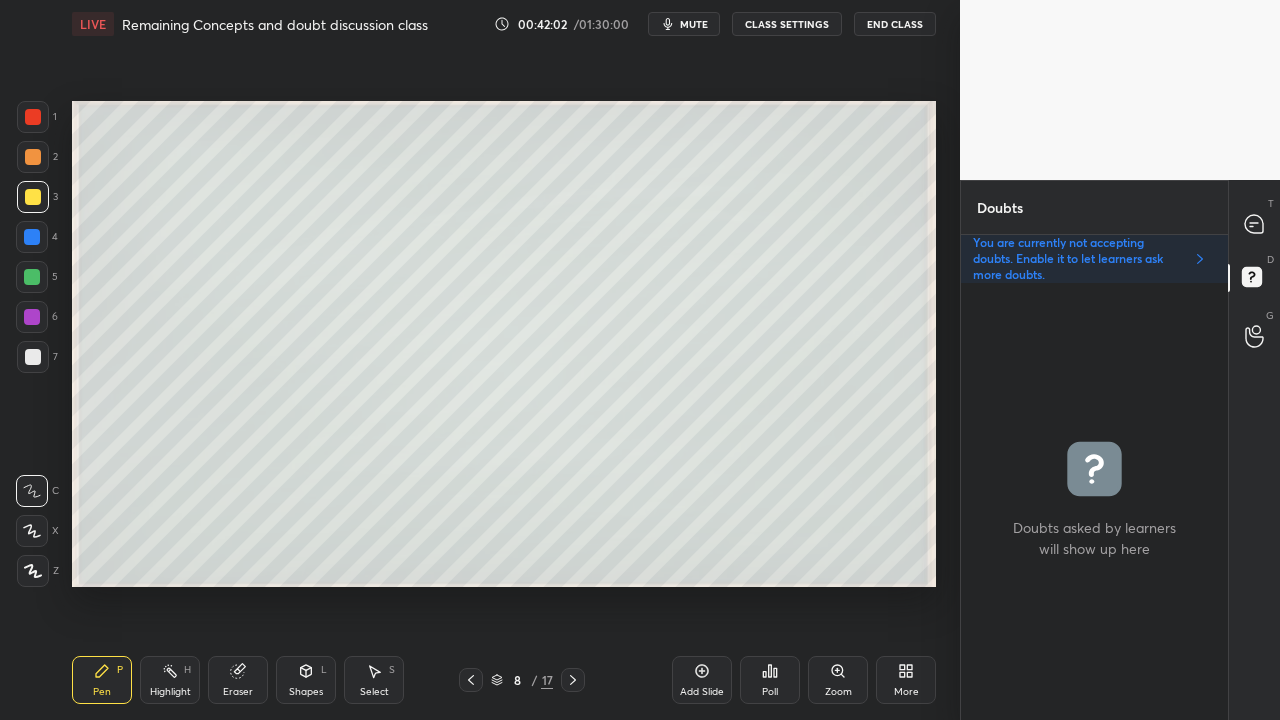 click at bounding box center [33, 357] 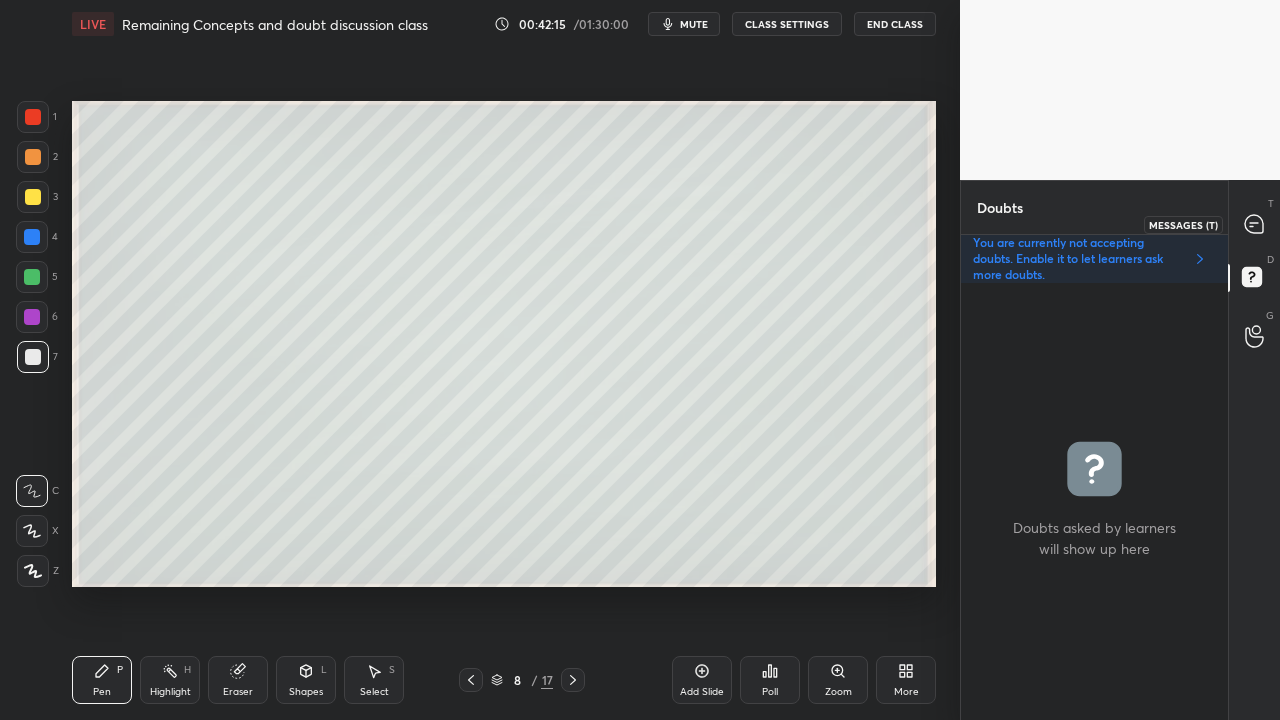 click 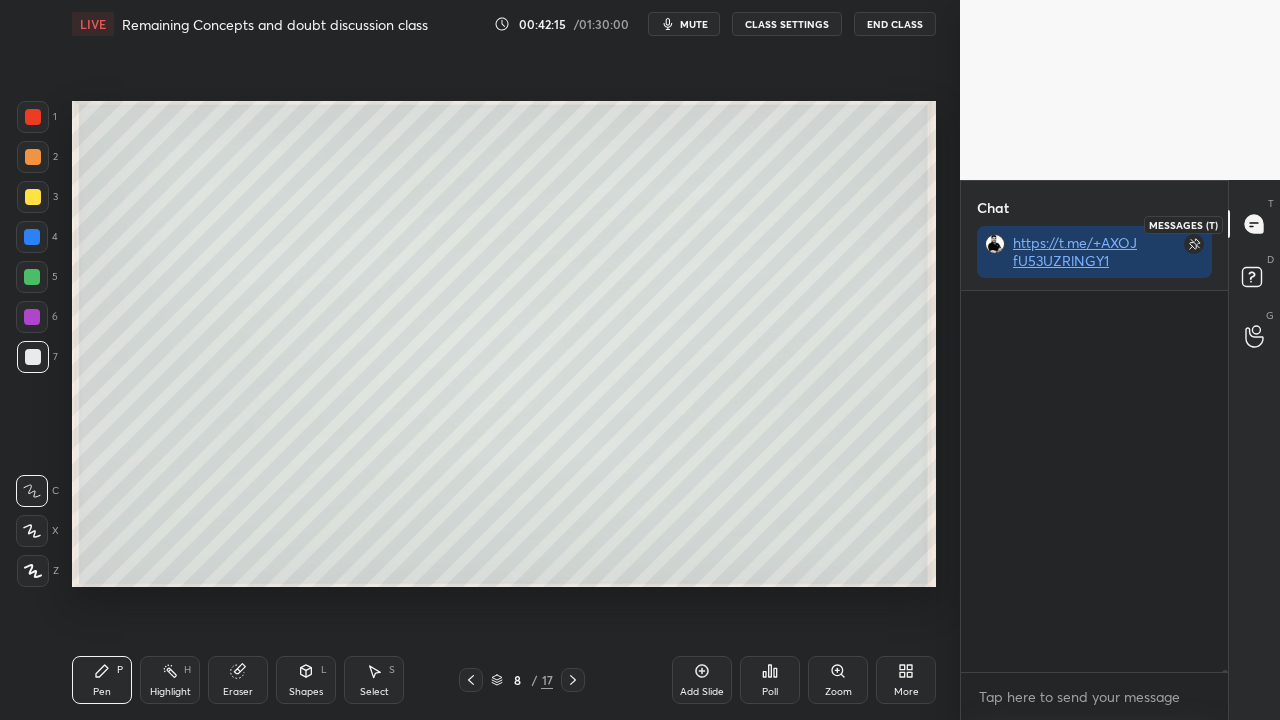 scroll, scrollTop: 423, scrollLeft: 261, axis: both 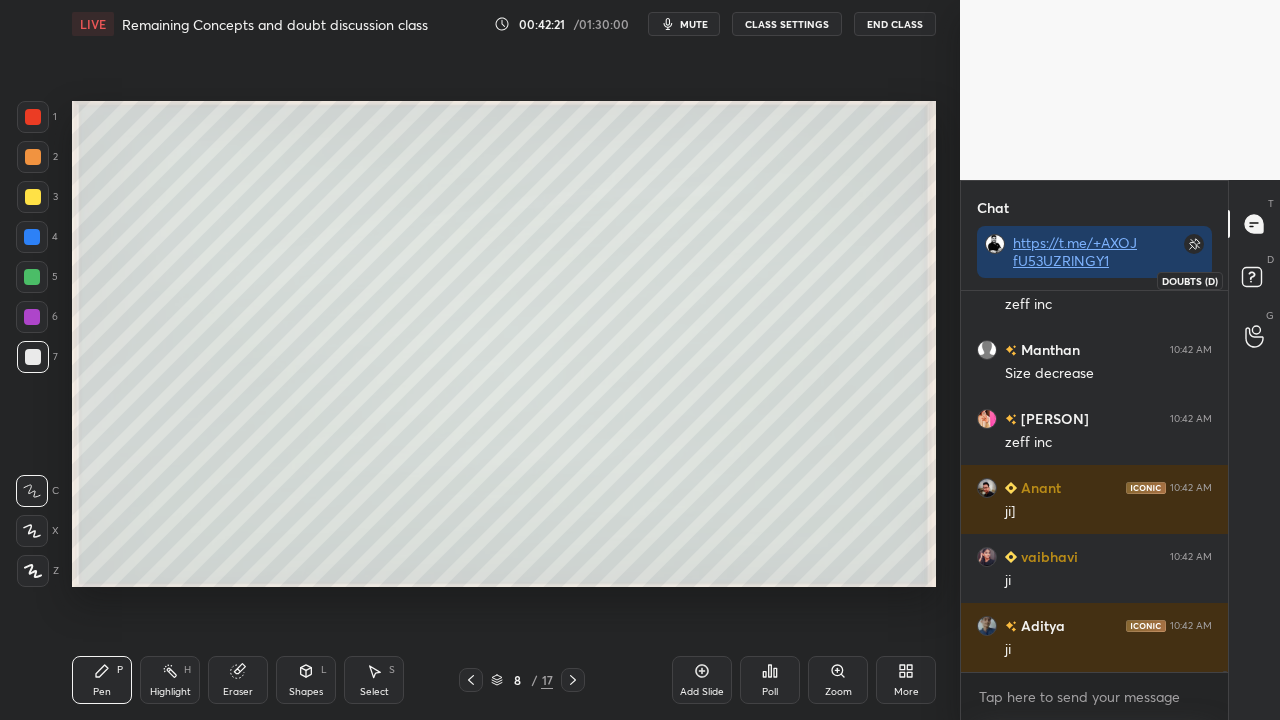click 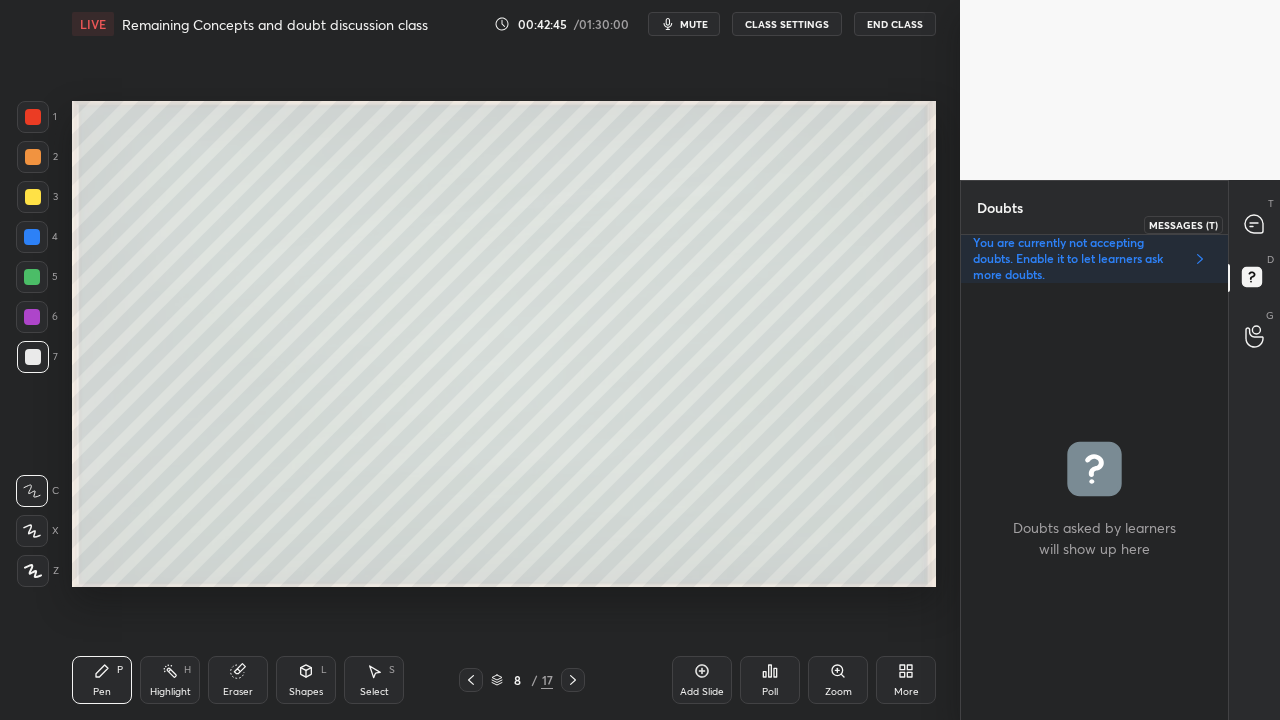 click 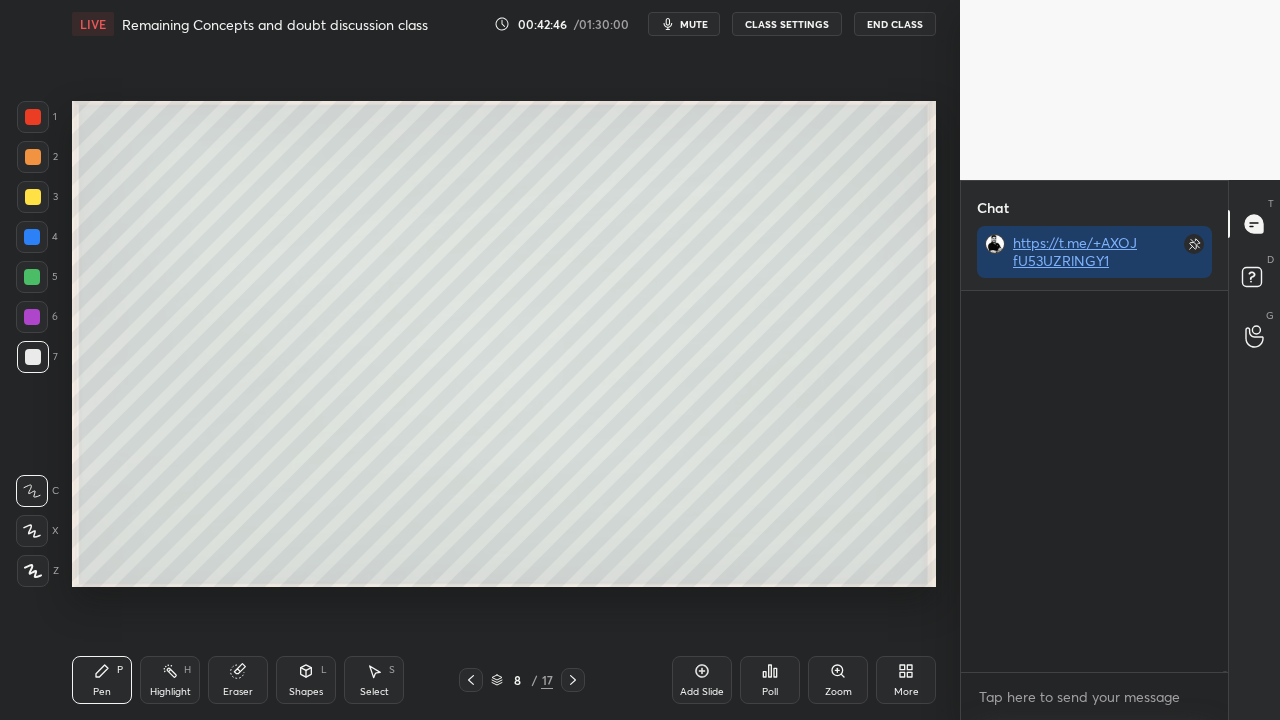 scroll, scrollTop: 128990, scrollLeft: 0, axis: vertical 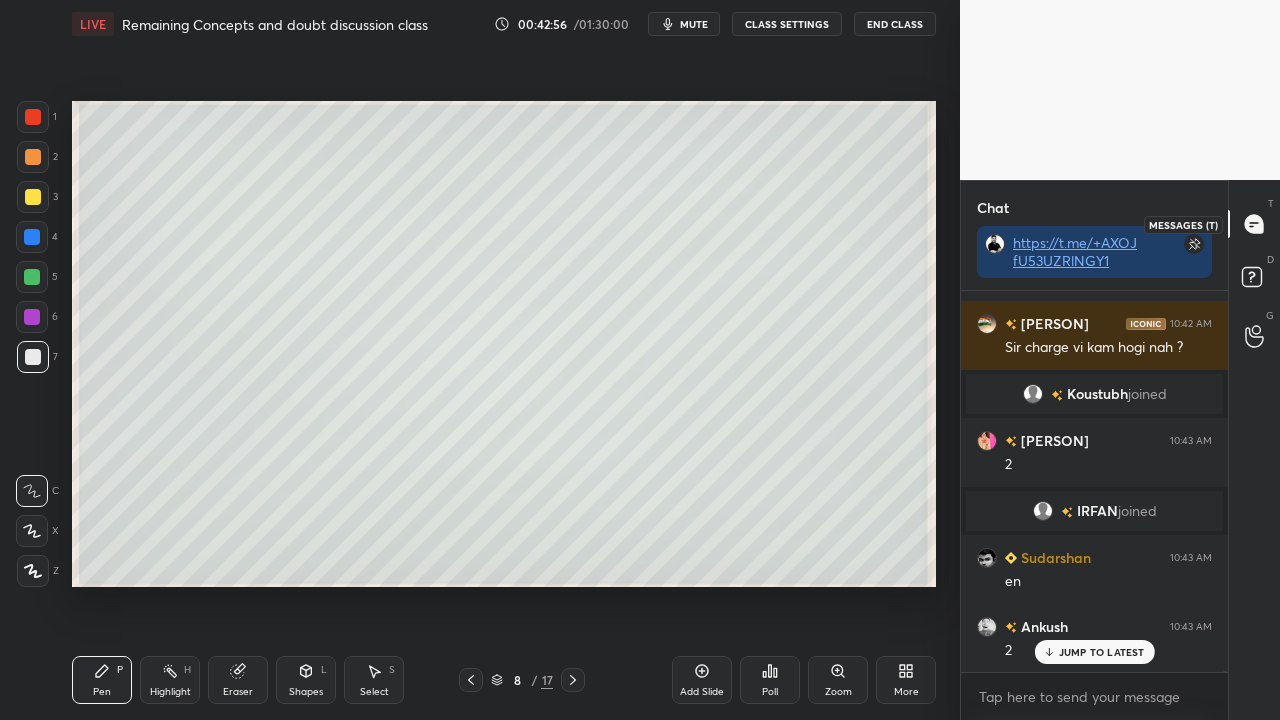 click 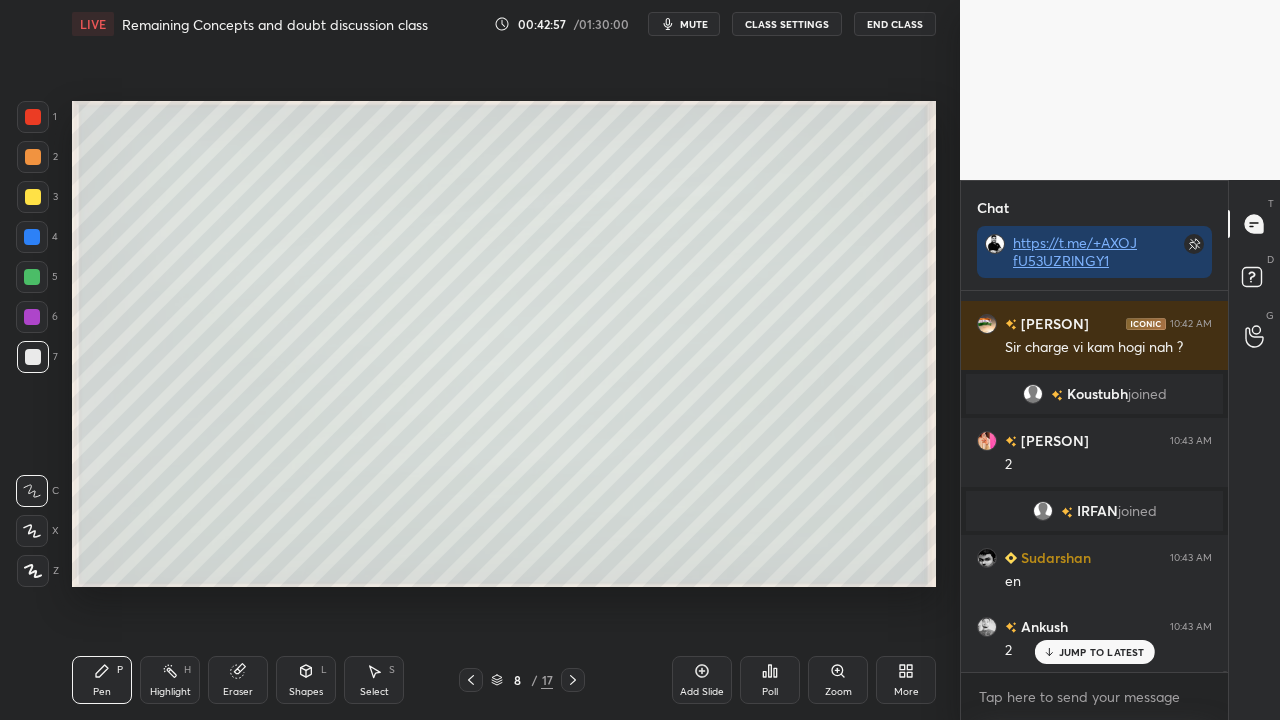 click 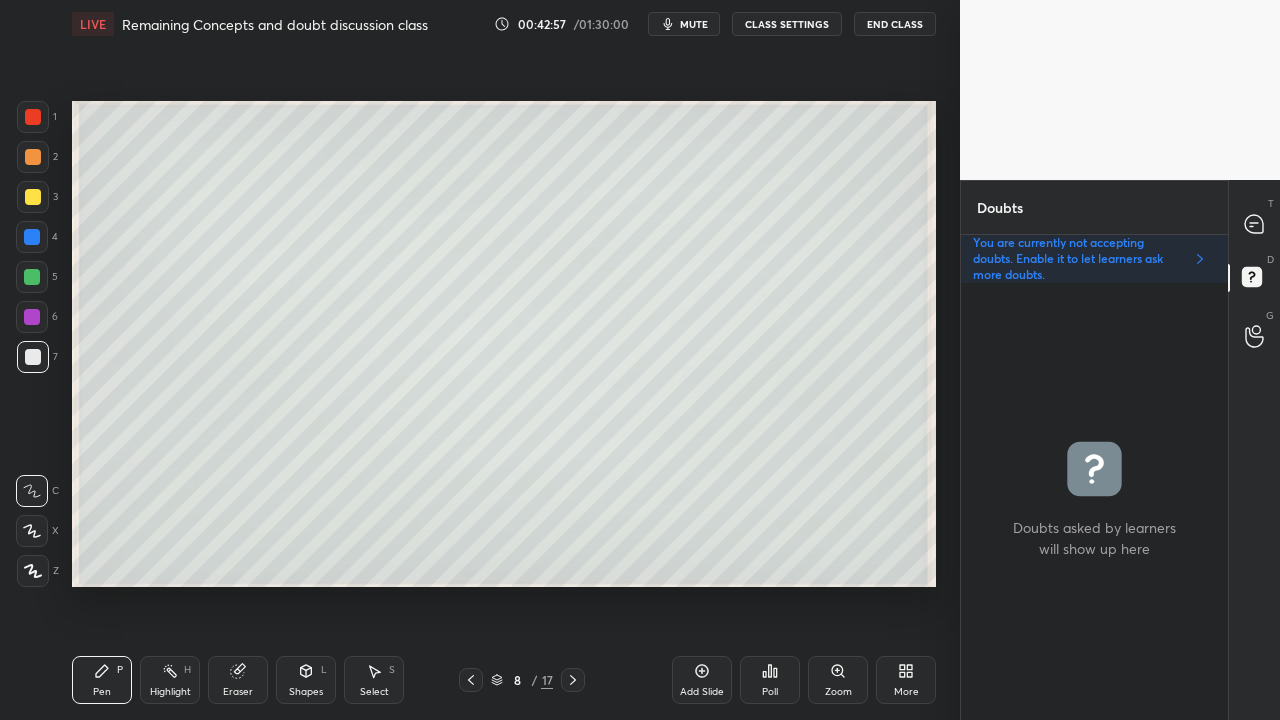 scroll, scrollTop: 6, scrollLeft: 6, axis: both 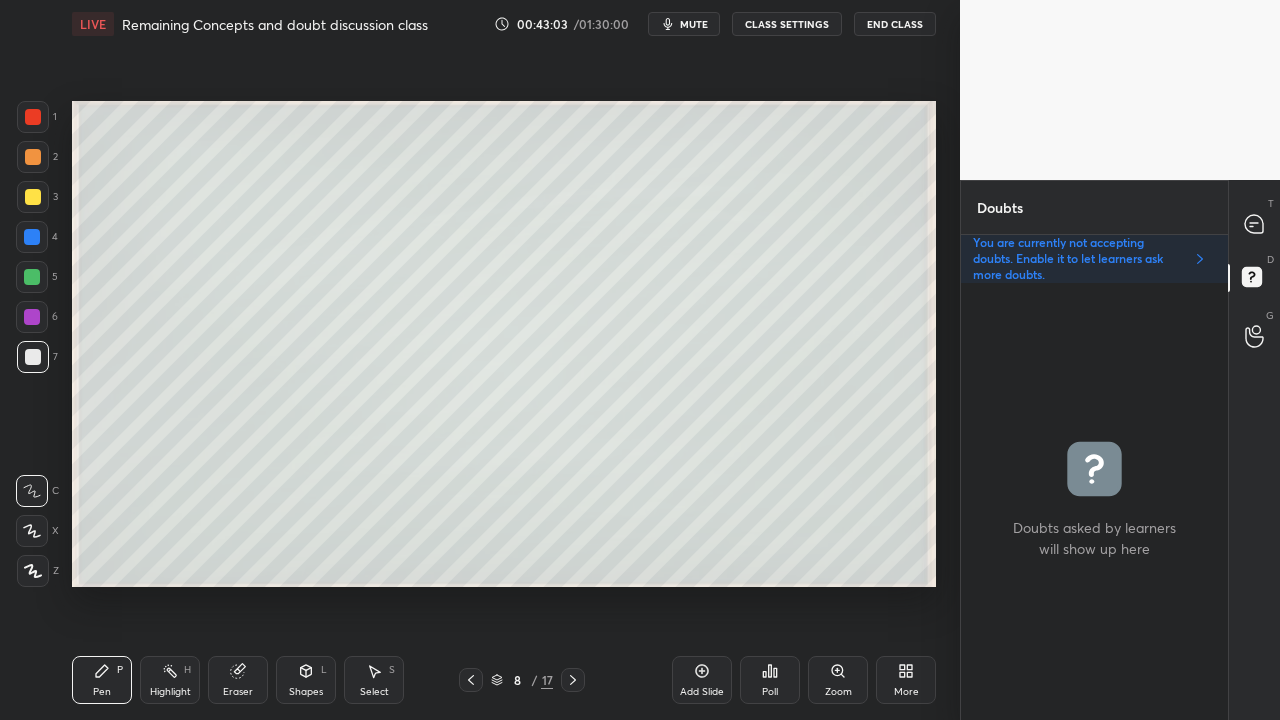 click on "T Messages (T)" at bounding box center [1254, 224] 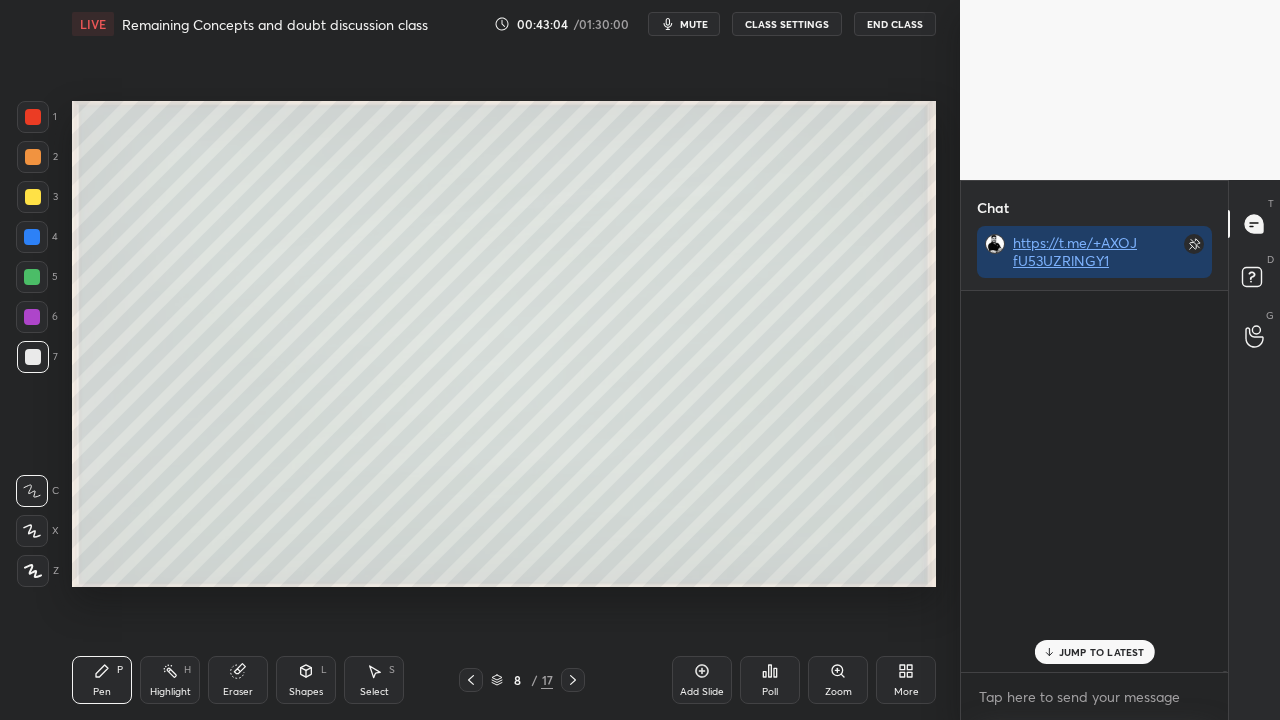 scroll, scrollTop: 423, scrollLeft: 261, axis: both 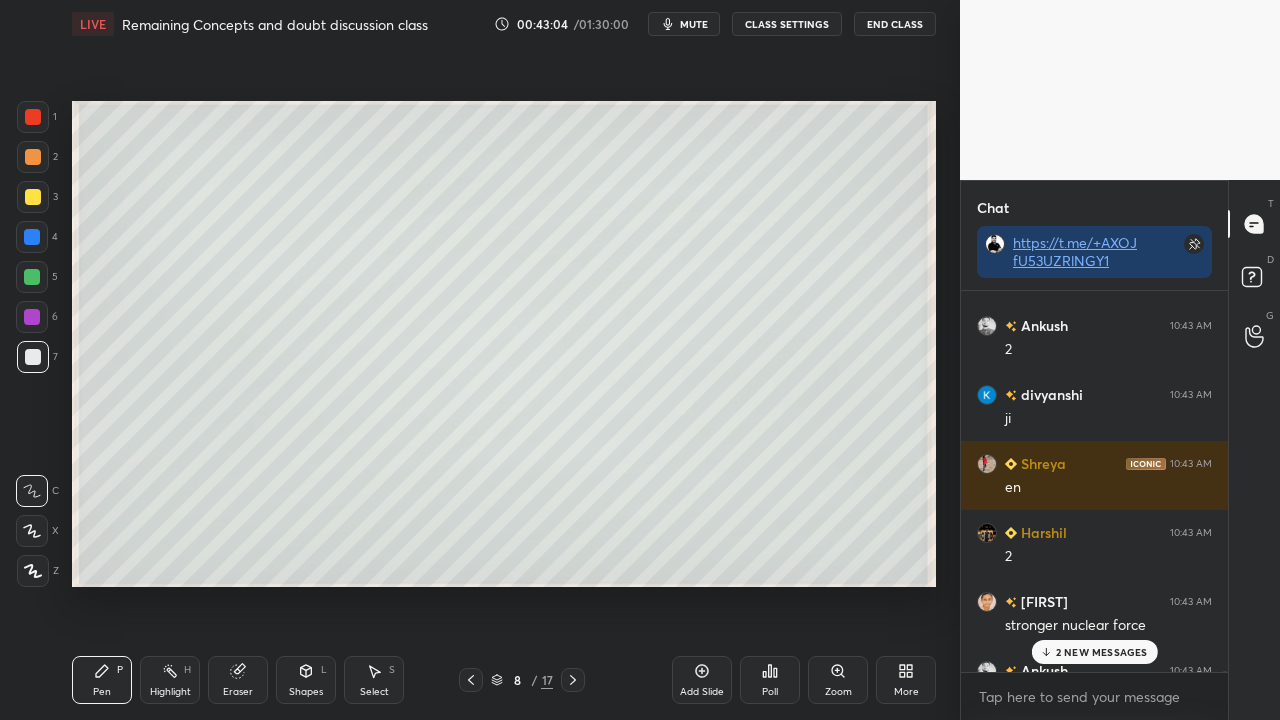 click on "2 NEW MESSAGES" at bounding box center [1102, 652] 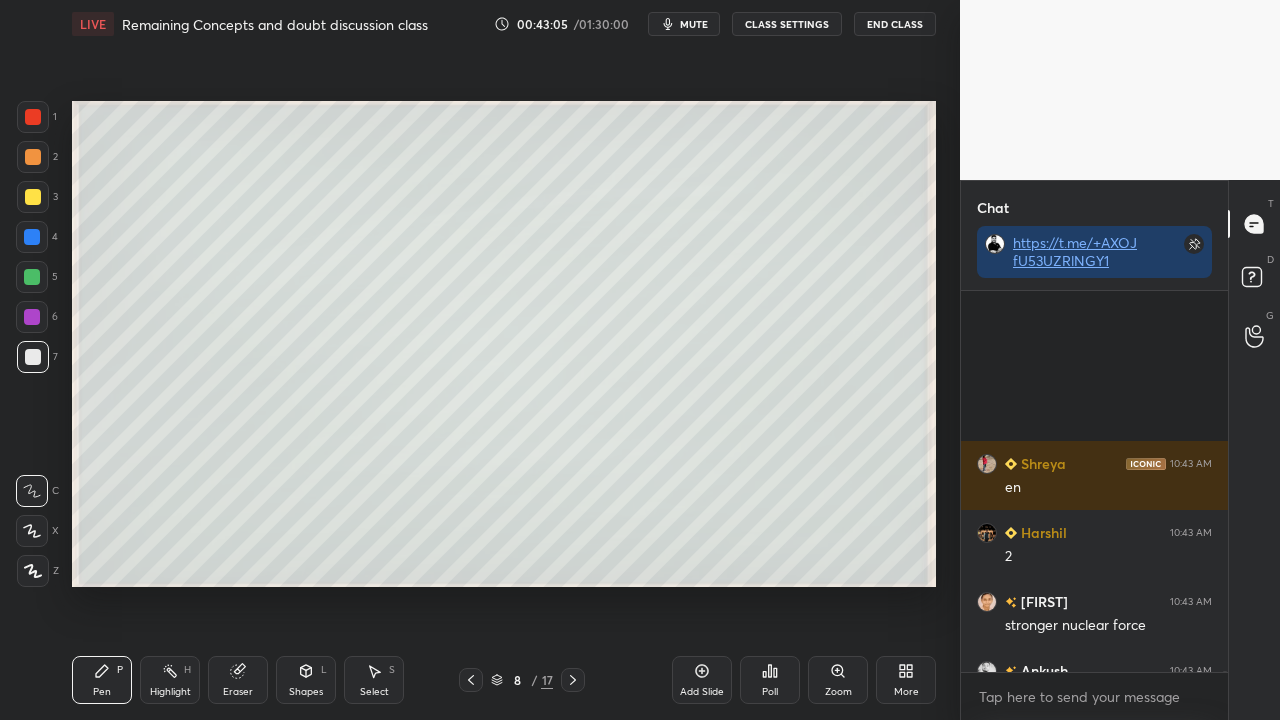 scroll, scrollTop: 129908, scrollLeft: 0, axis: vertical 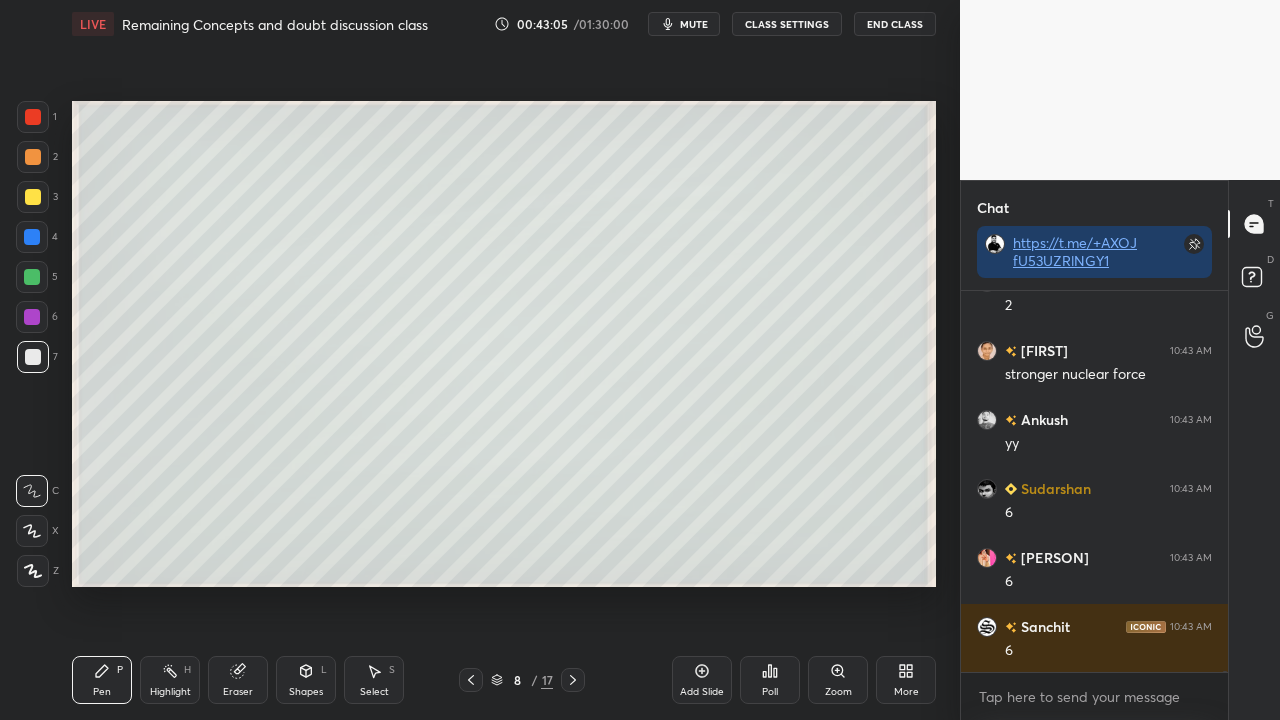 click 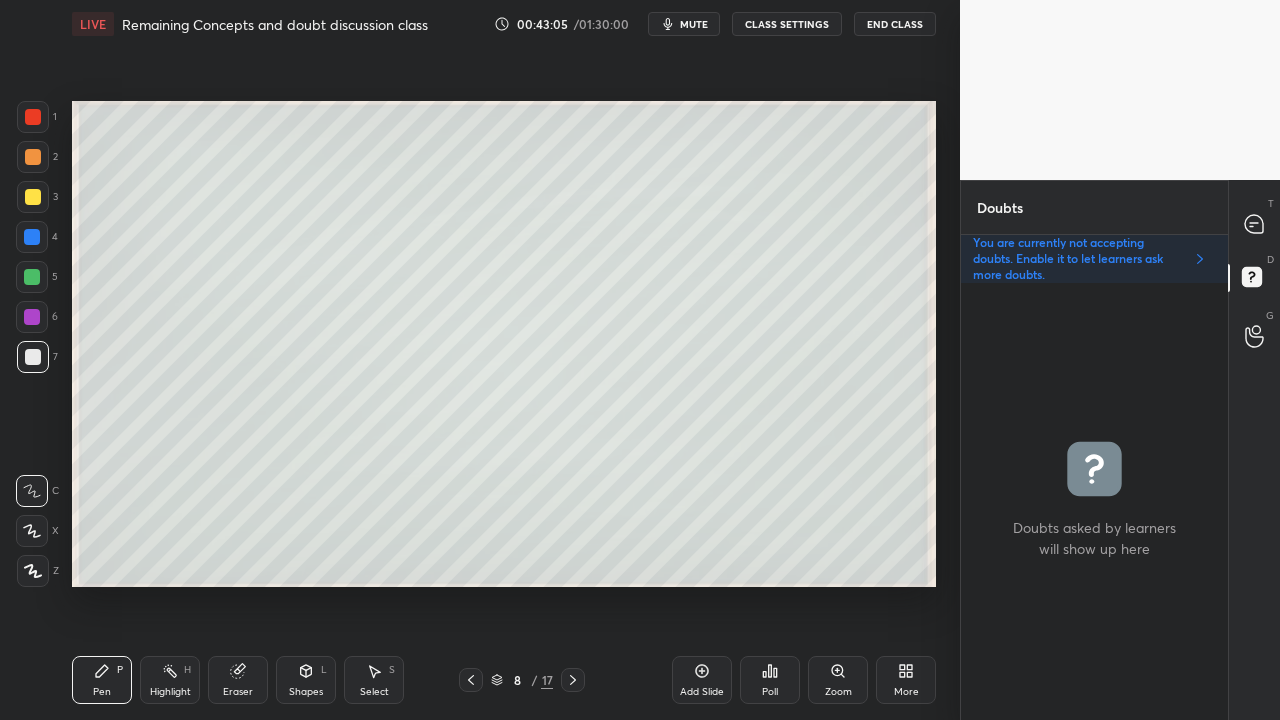 scroll, scrollTop: 6, scrollLeft: 6, axis: both 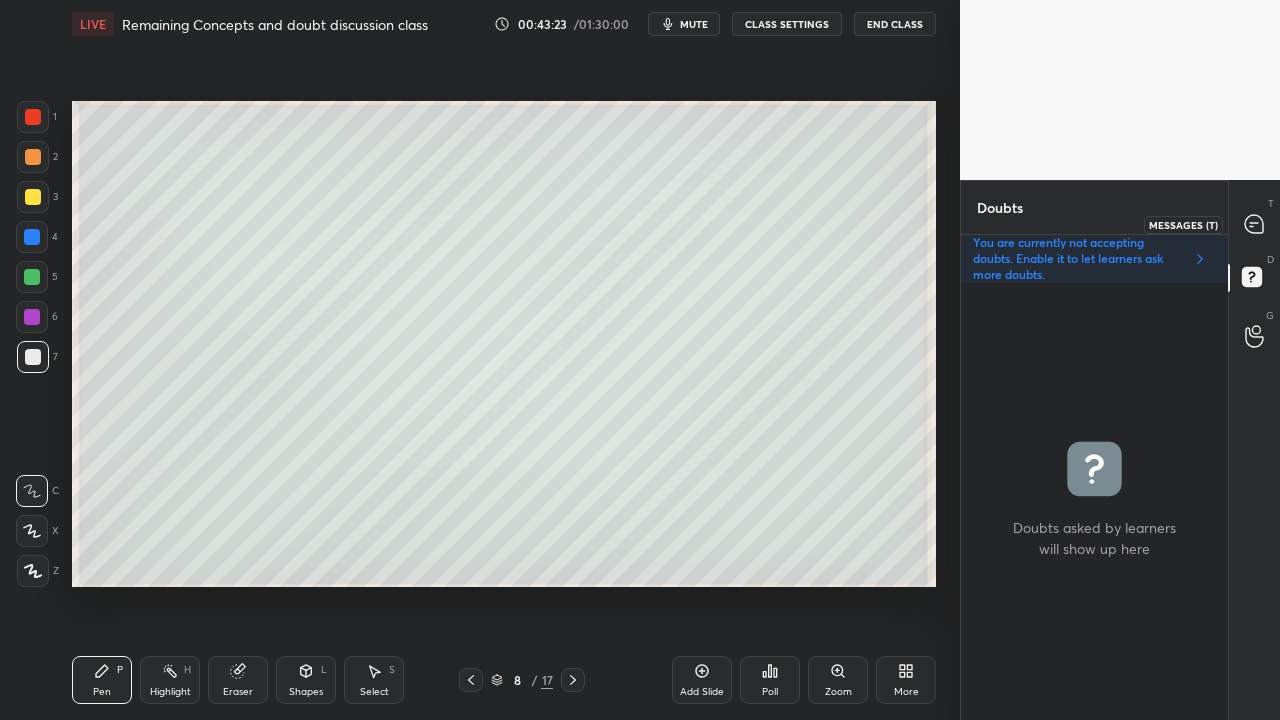 click 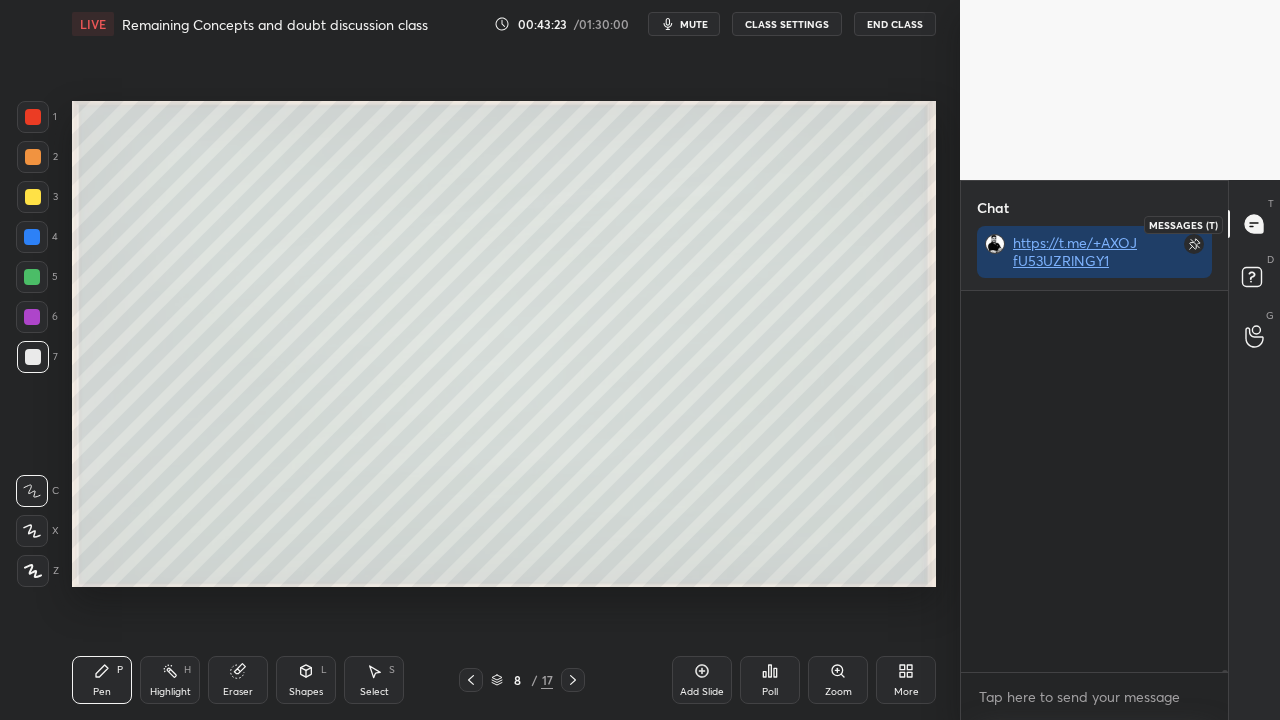 scroll, scrollTop: 131566, scrollLeft: 0, axis: vertical 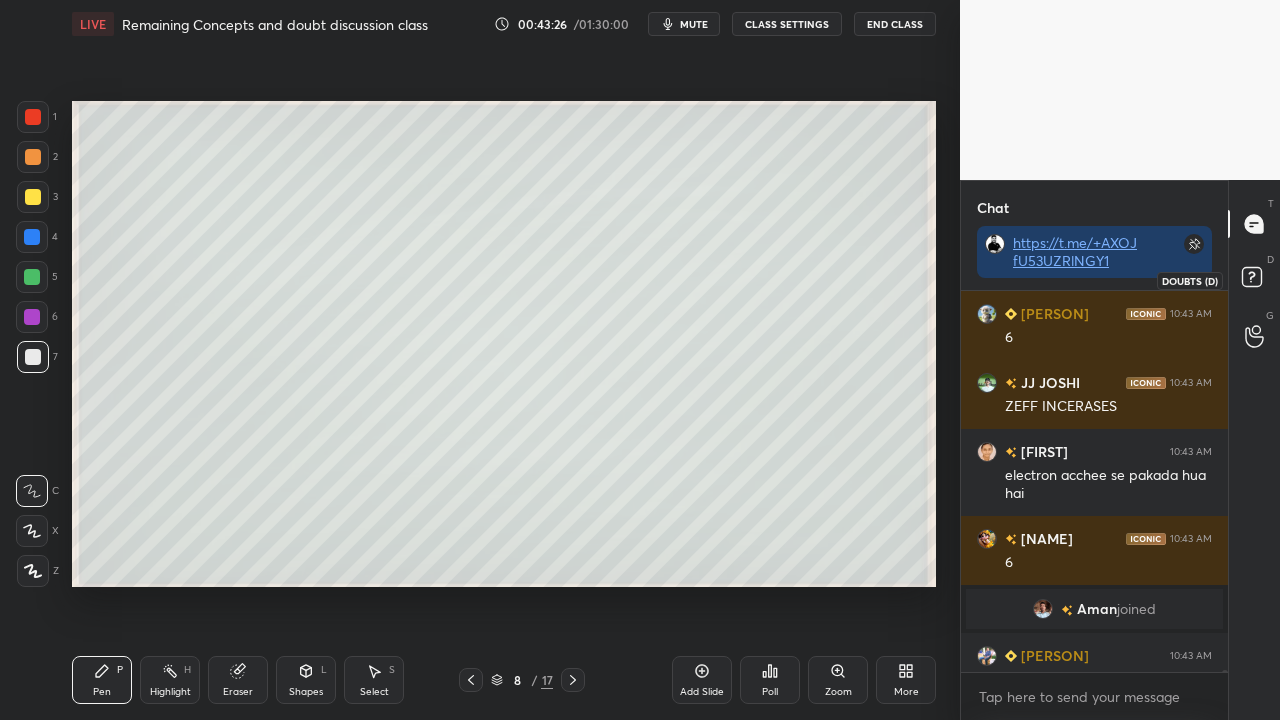 click 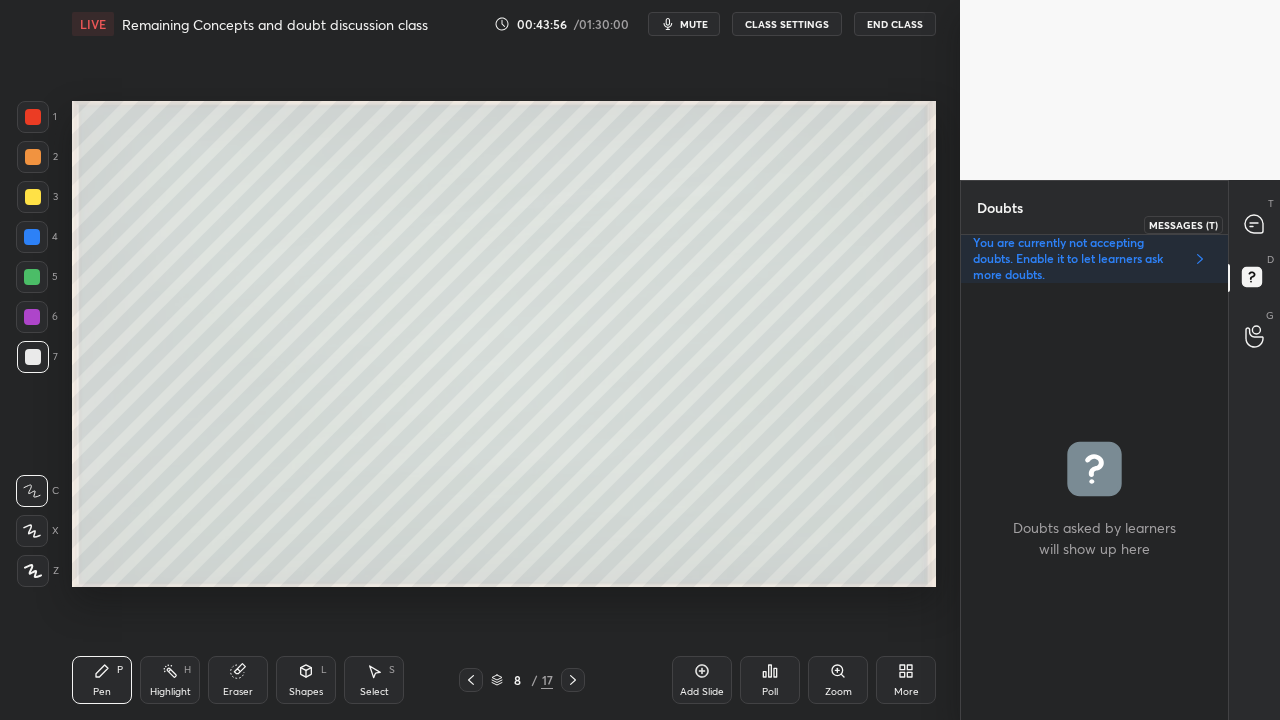 click 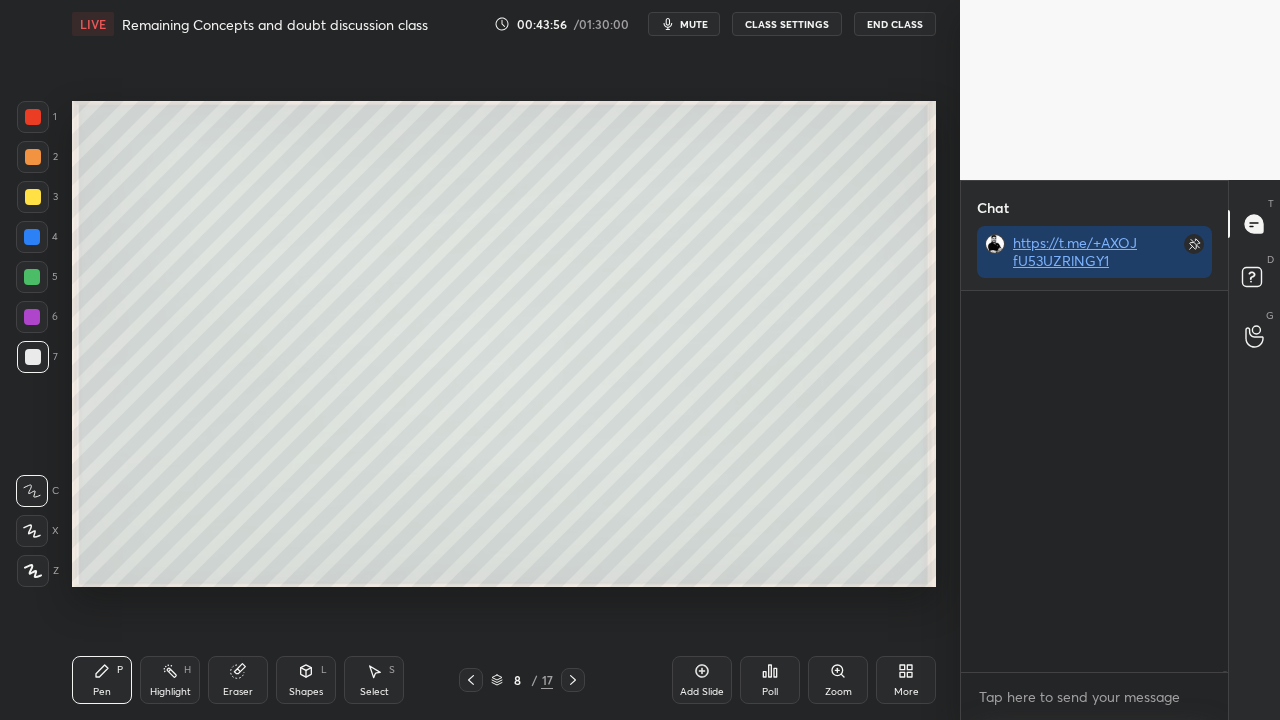 scroll, scrollTop: 423, scrollLeft: 261, axis: both 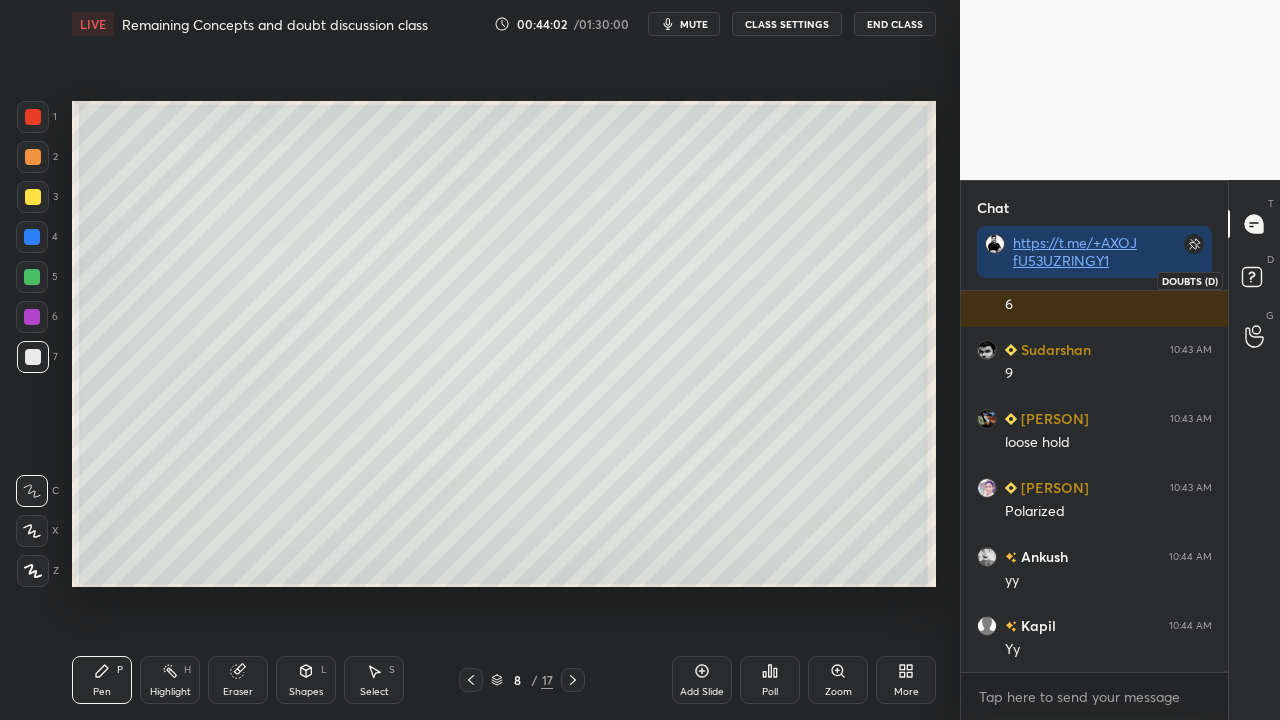 click 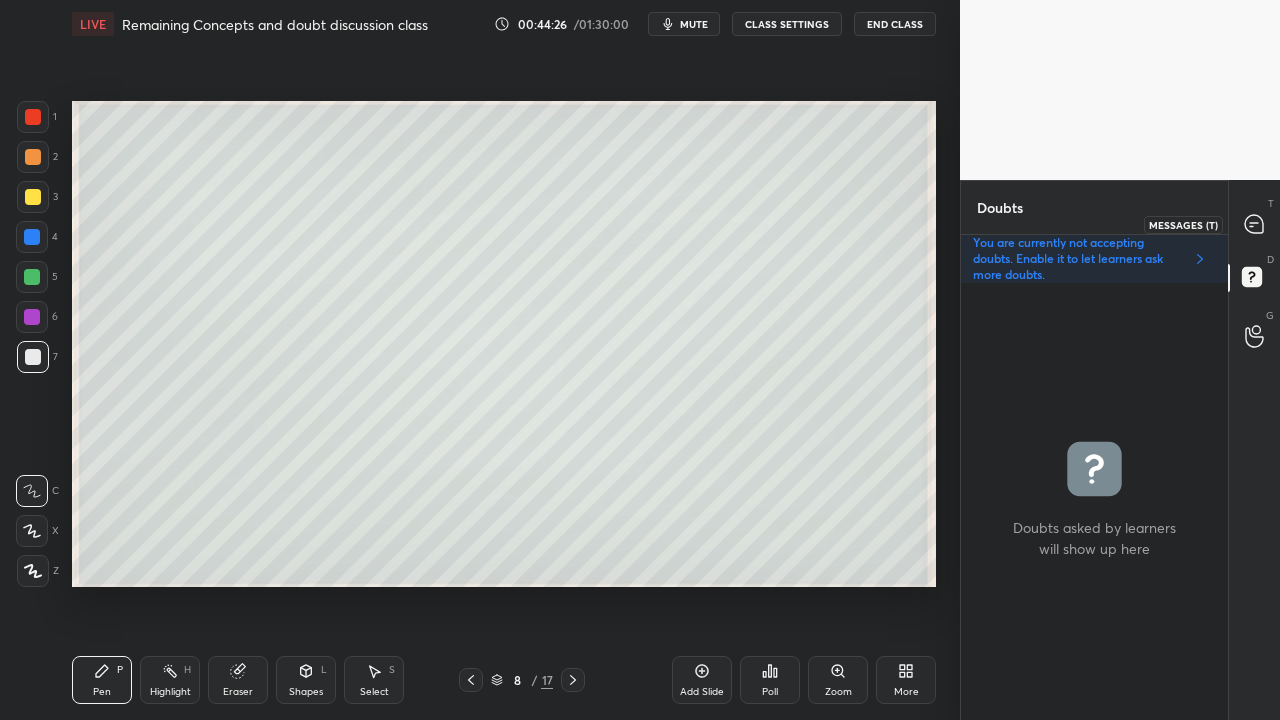 click 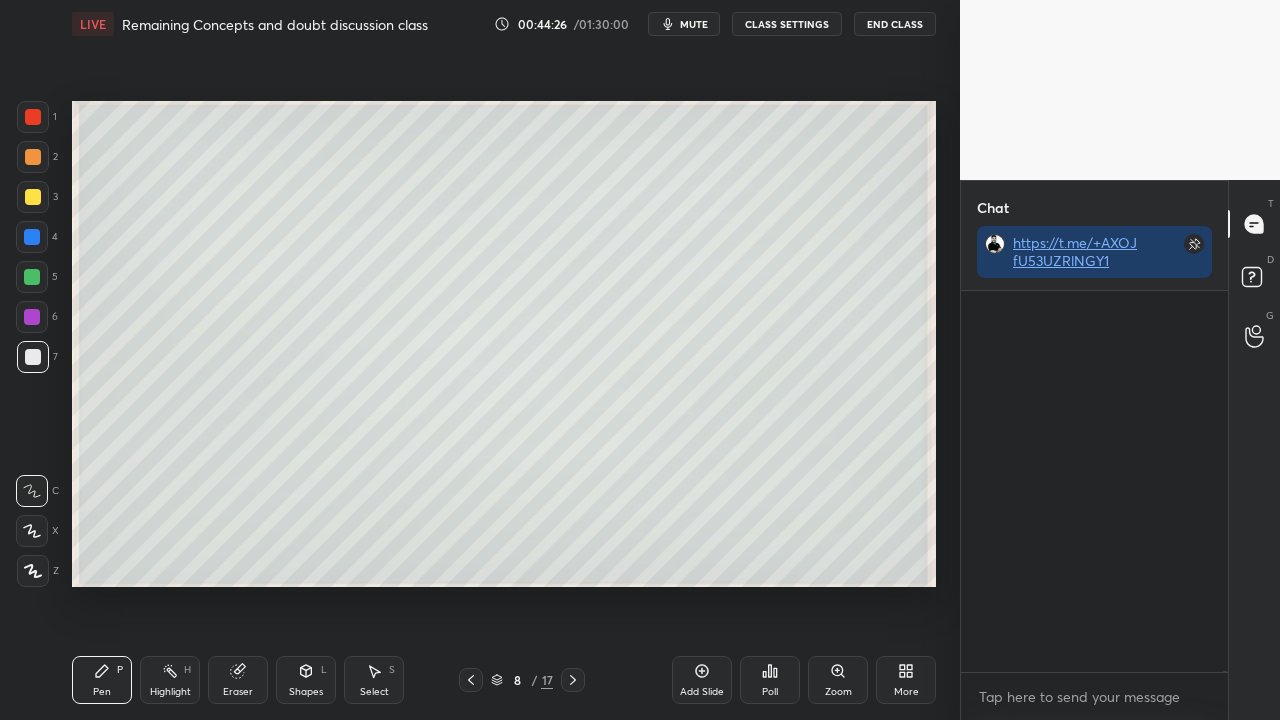 scroll, scrollTop: 132124, scrollLeft: 0, axis: vertical 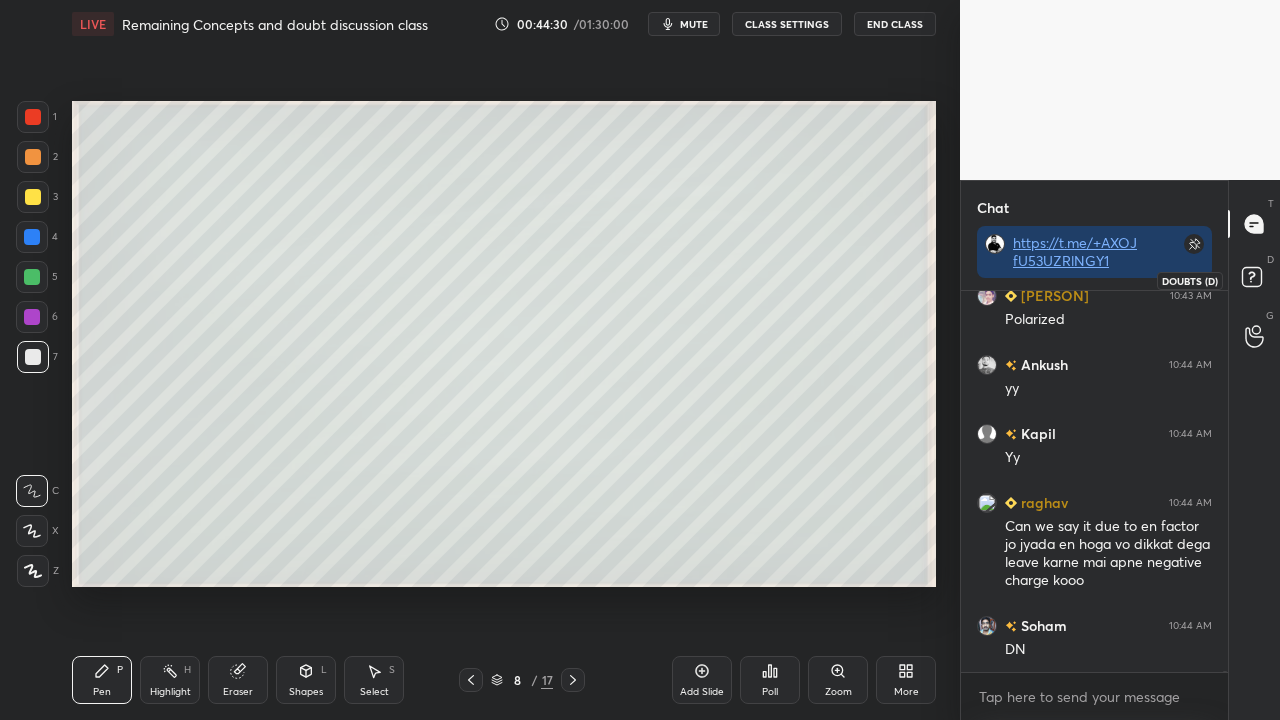 click 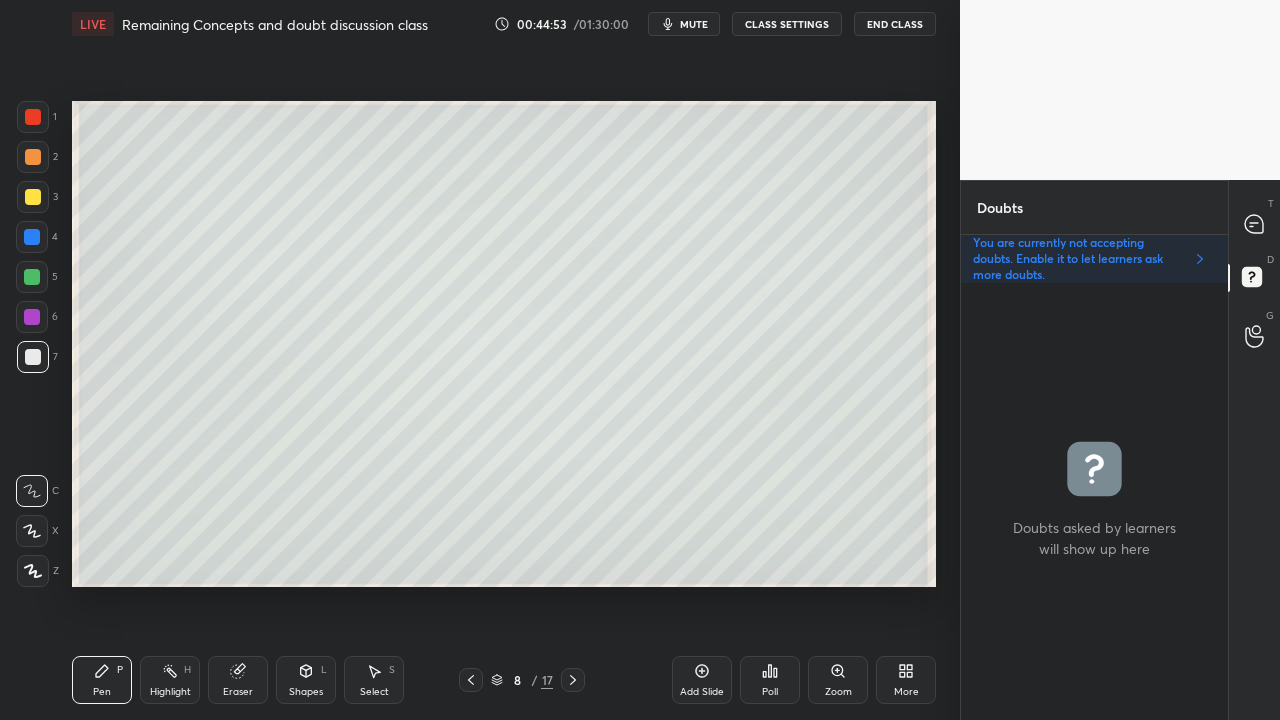 click 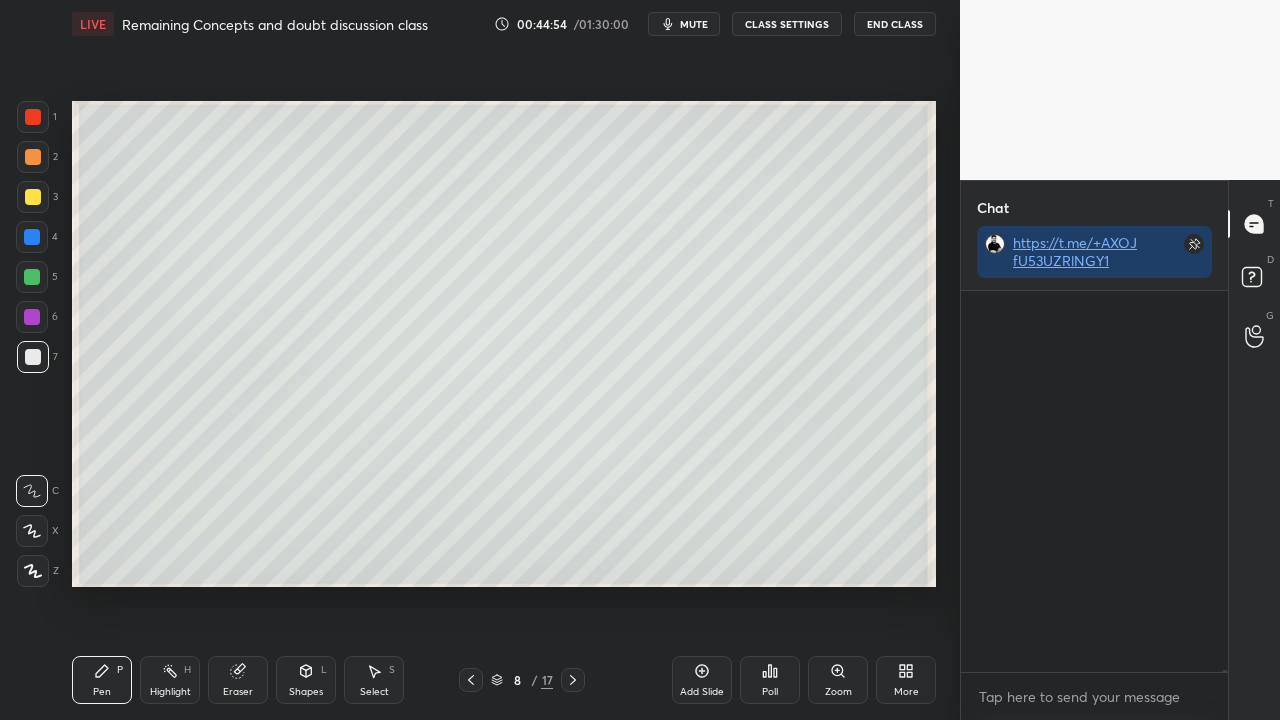 scroll, scrollTop: 423, scrollLeft: 261, axis: both 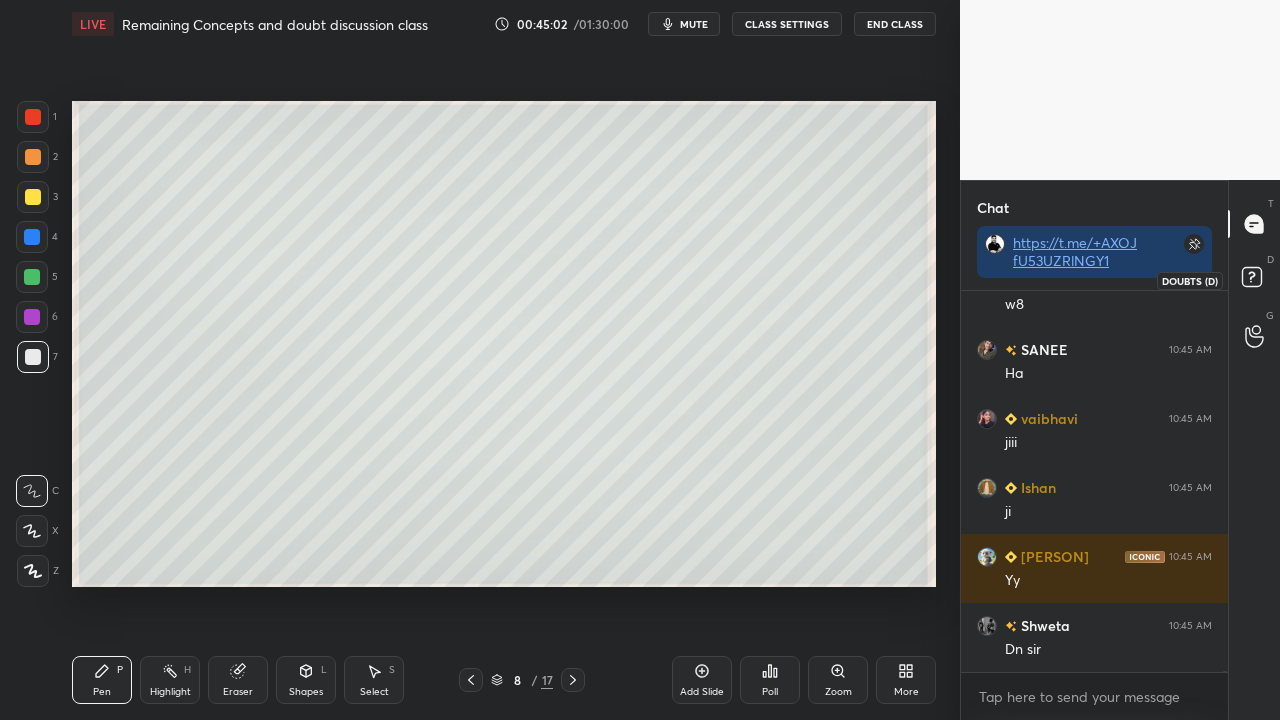 click 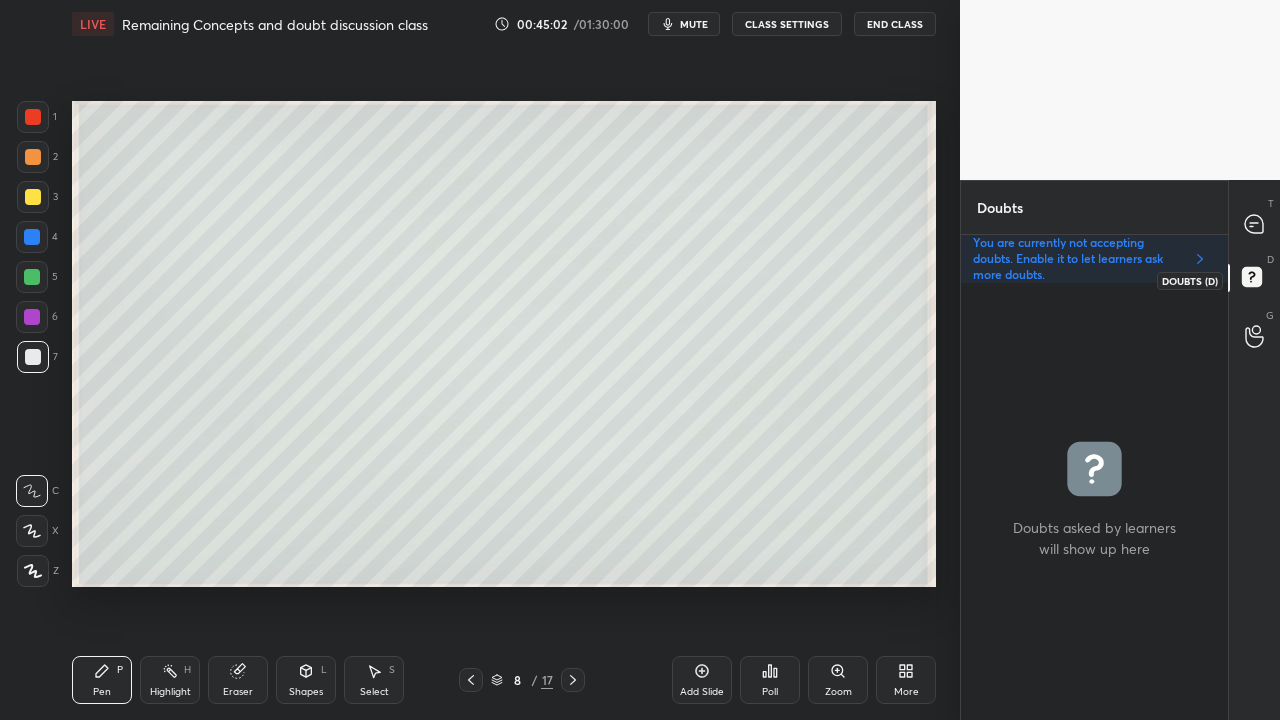 scroll, scrollTop: 6, scrollLeft: 6, axis: both 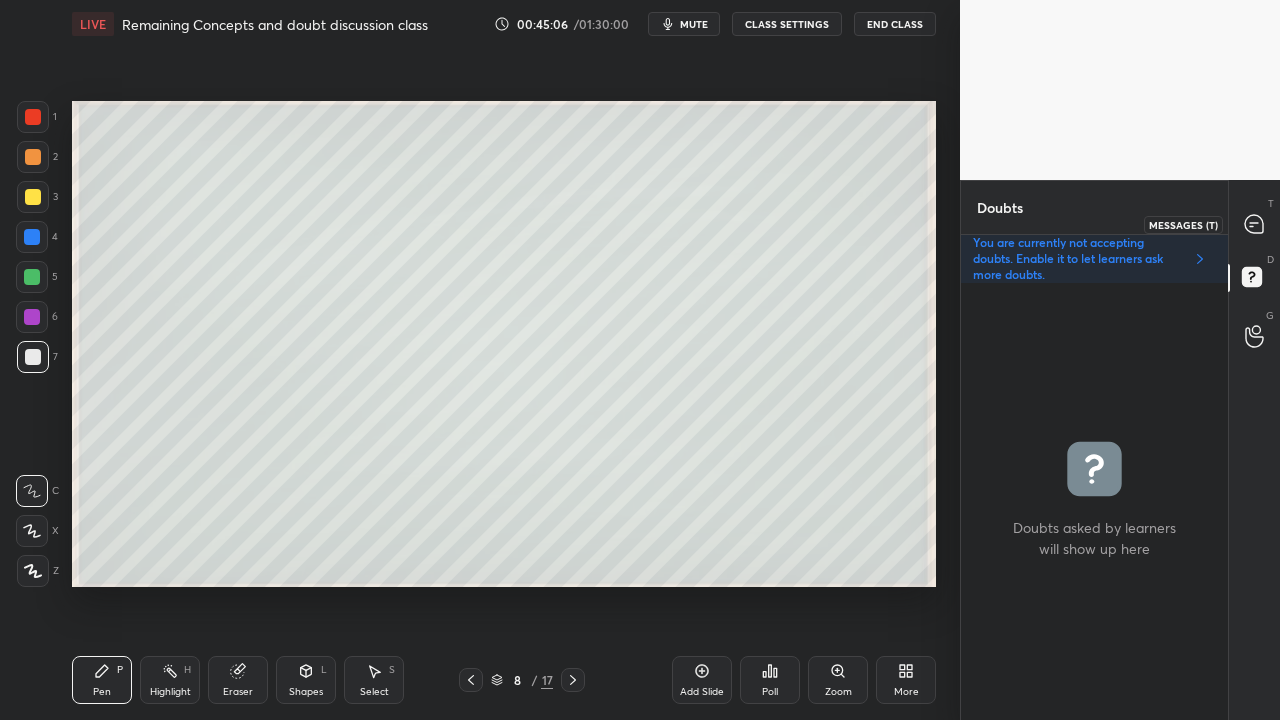 click 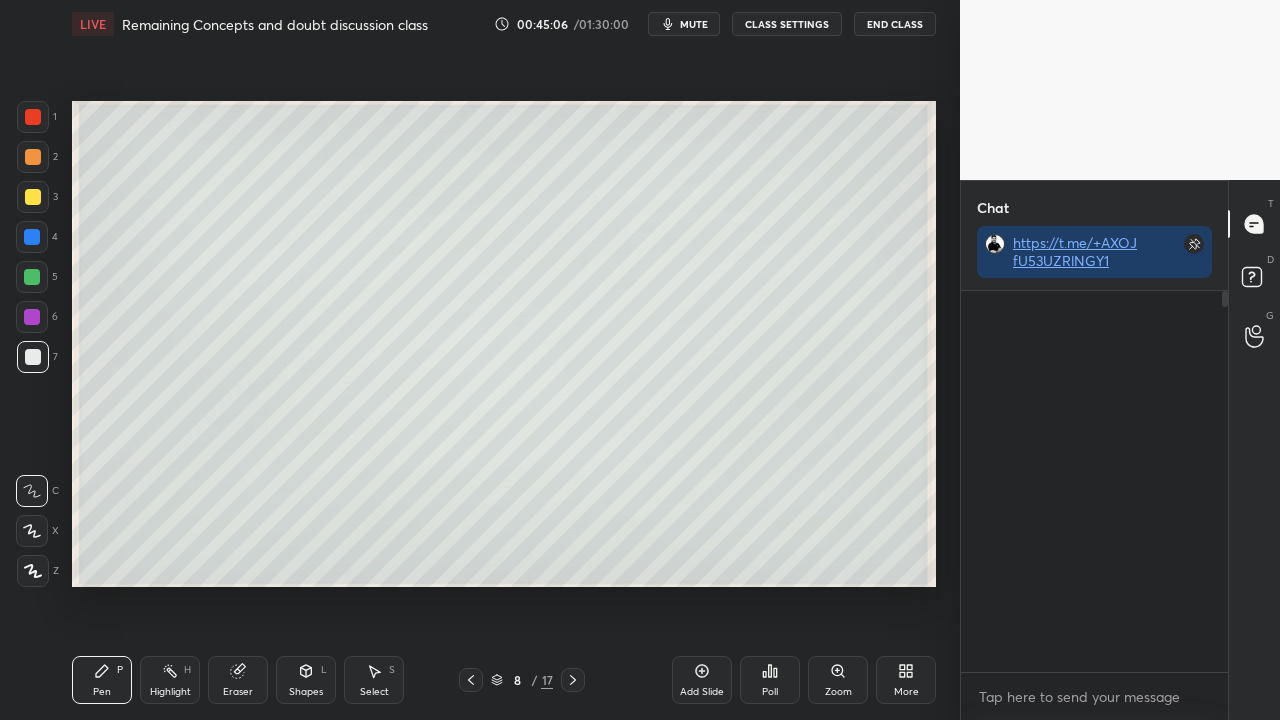 scroll, scrollTop: 423, scrollLeft: 261, axis: both 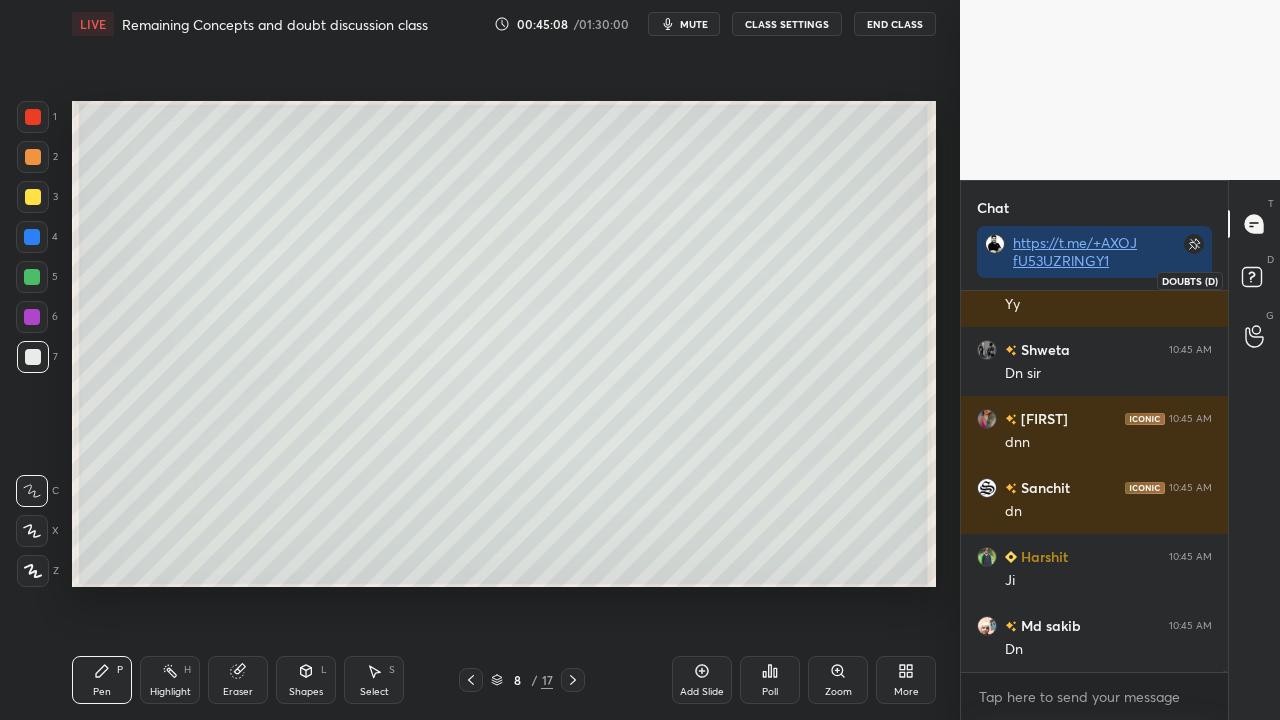 click 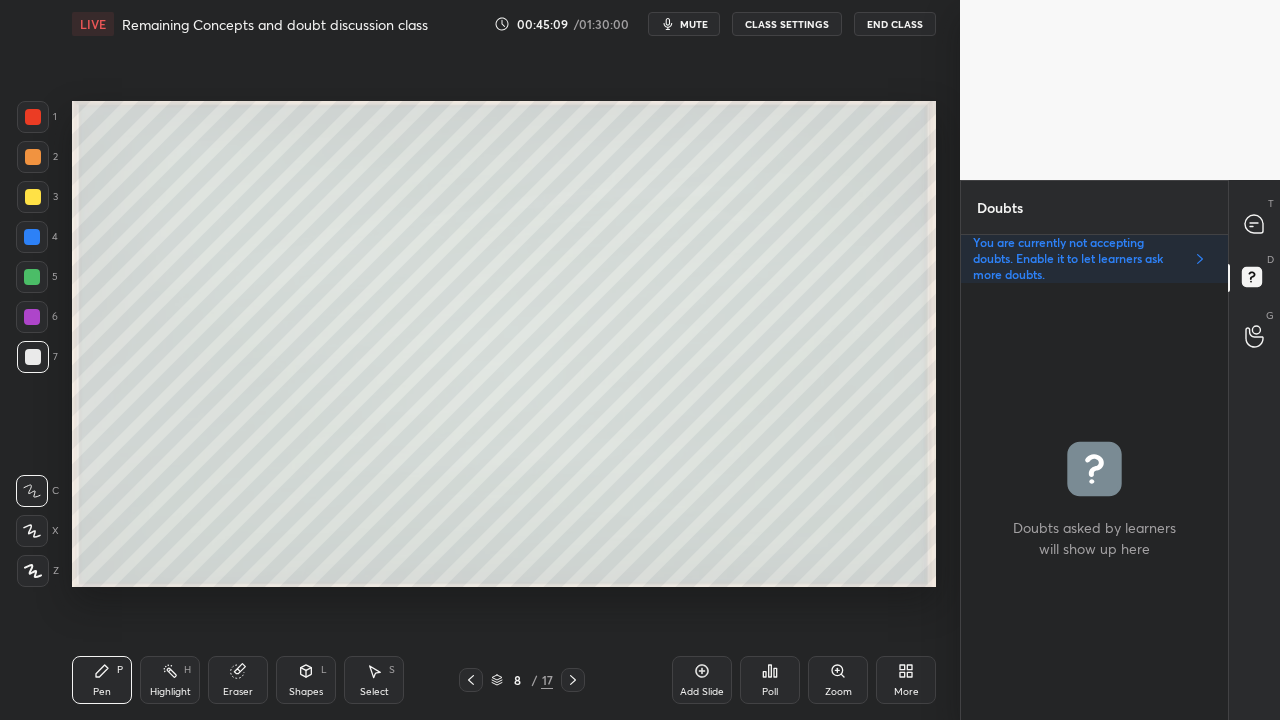 click 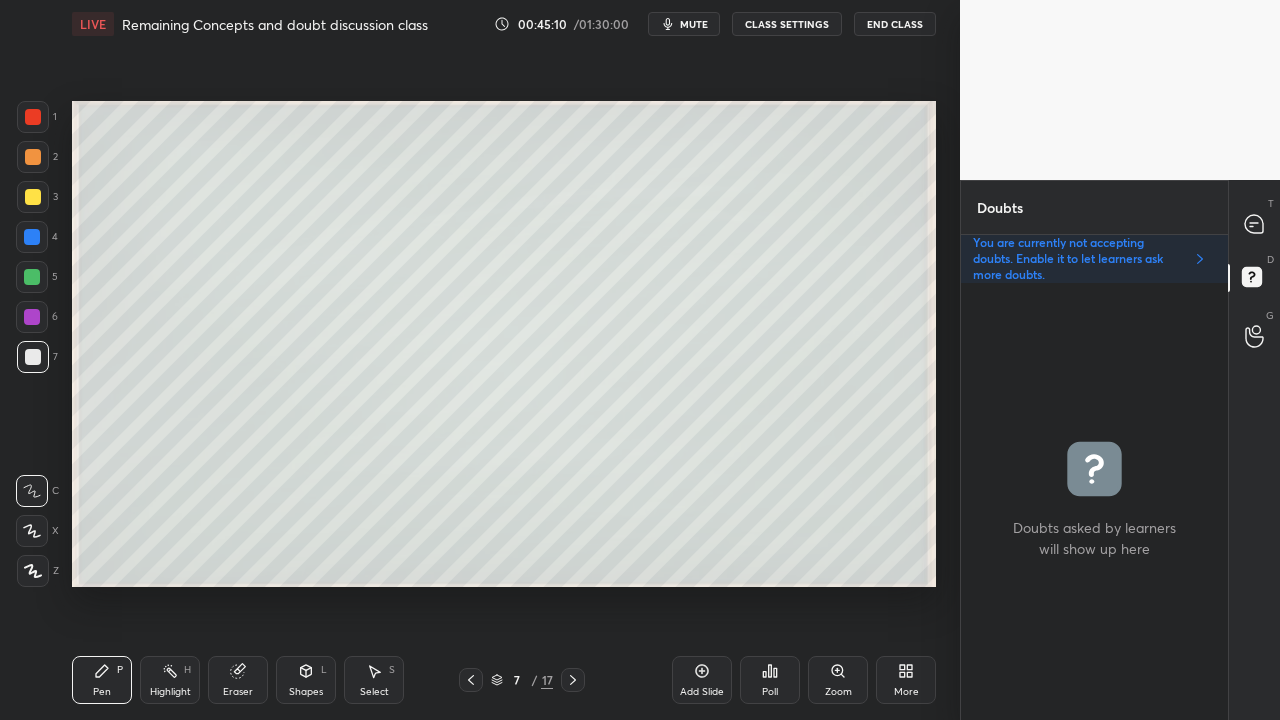 click 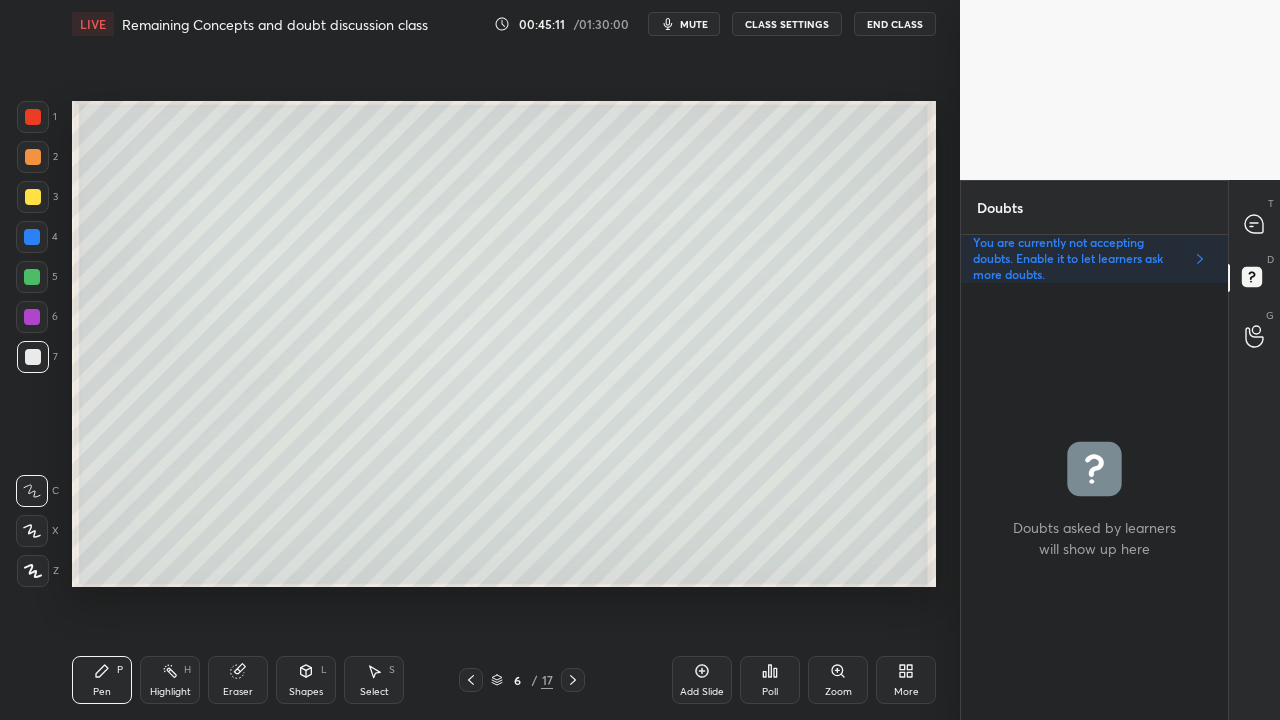 click 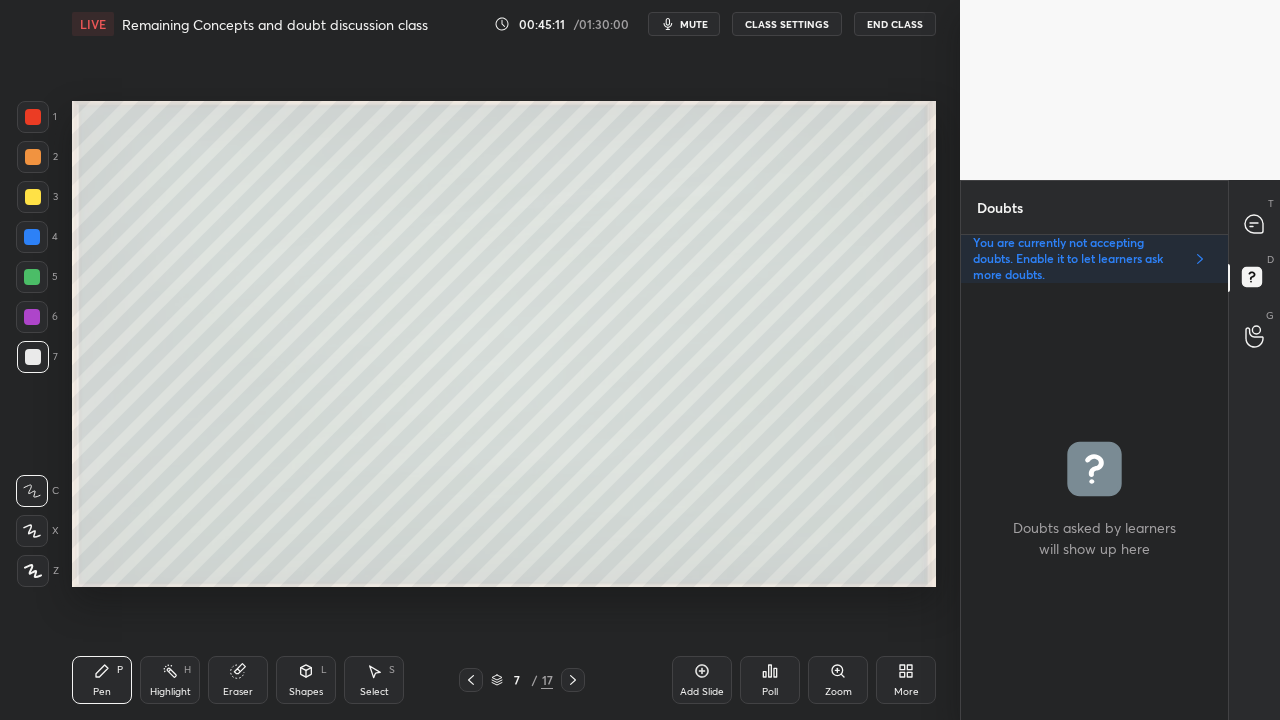 click 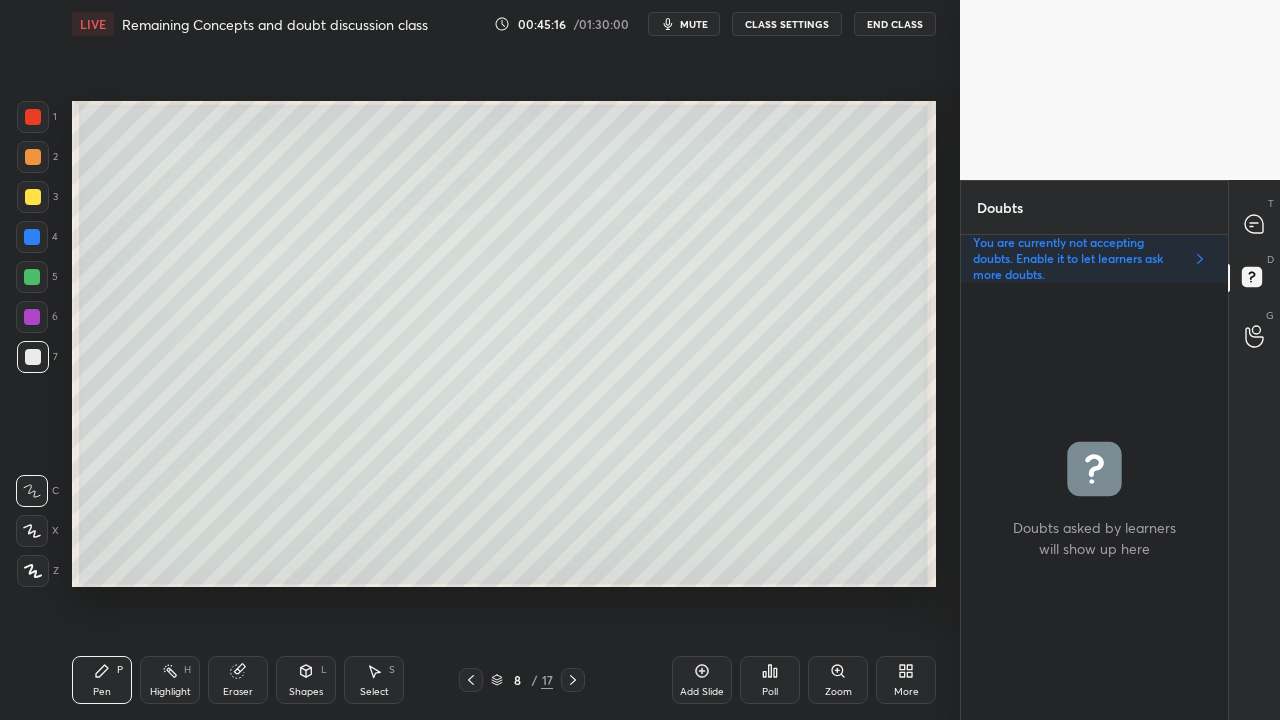 click at bounding box center (573, 680) 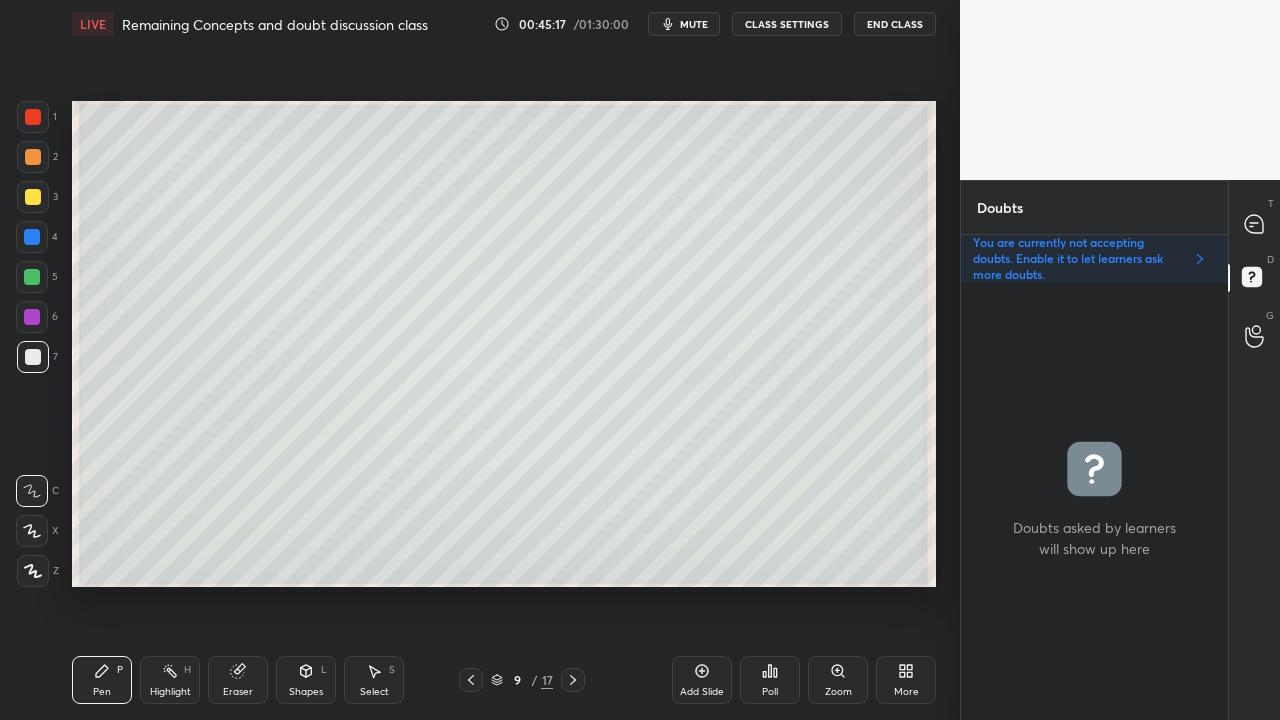 click at bounding box center [33, 197] 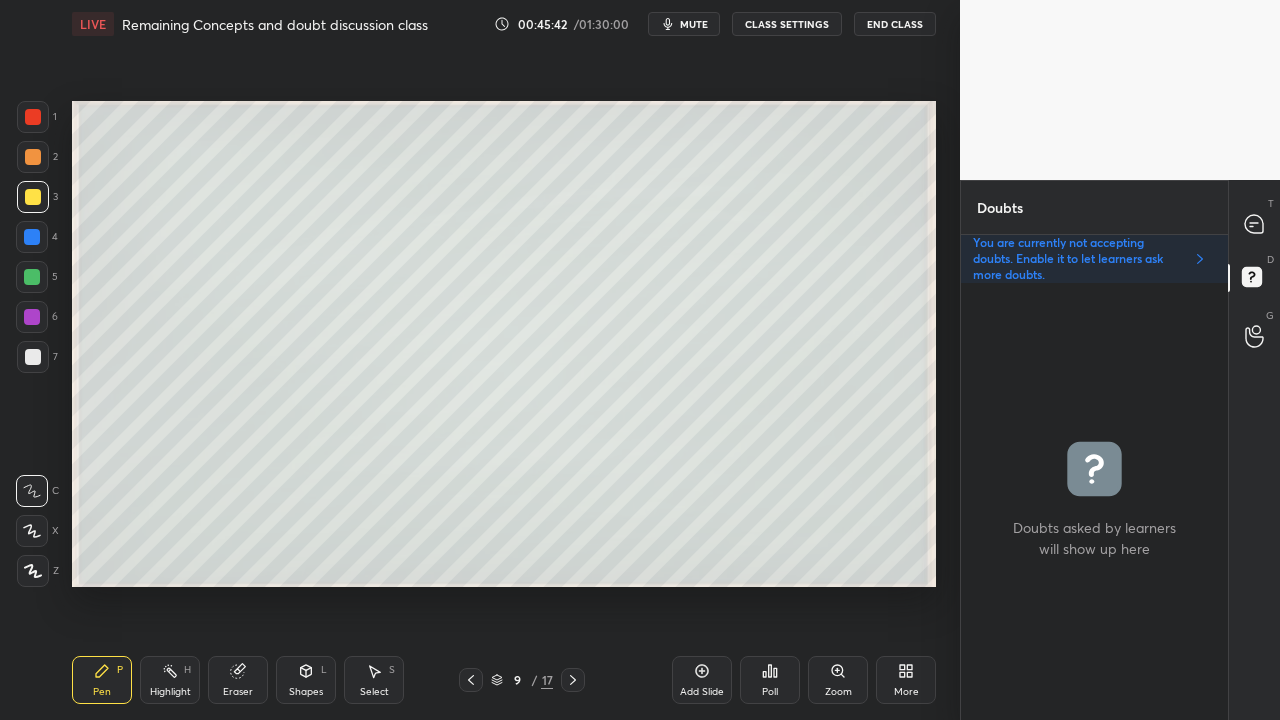 click at bounding box center [1255, 224] 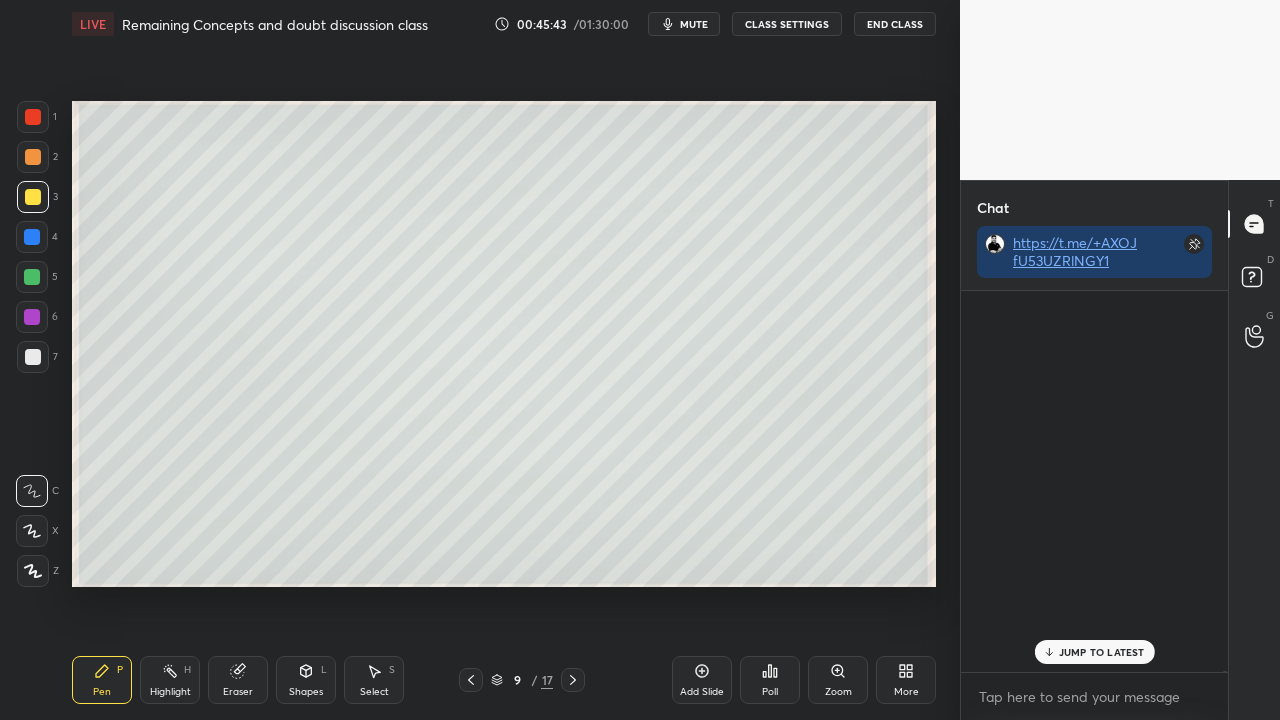 scroll, scrollTop: 423, scrollLeft: 261, axis: both 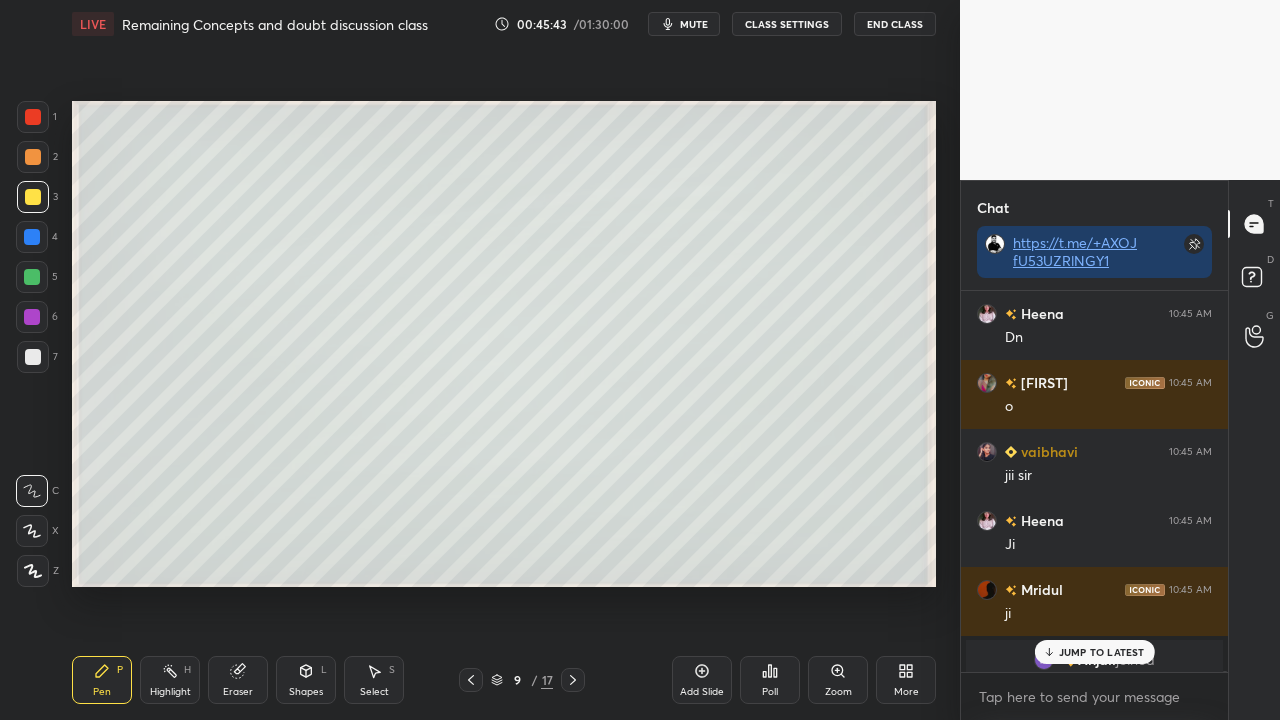 click on "JUMP TO LATEST" at bounding box center (1102, 652) 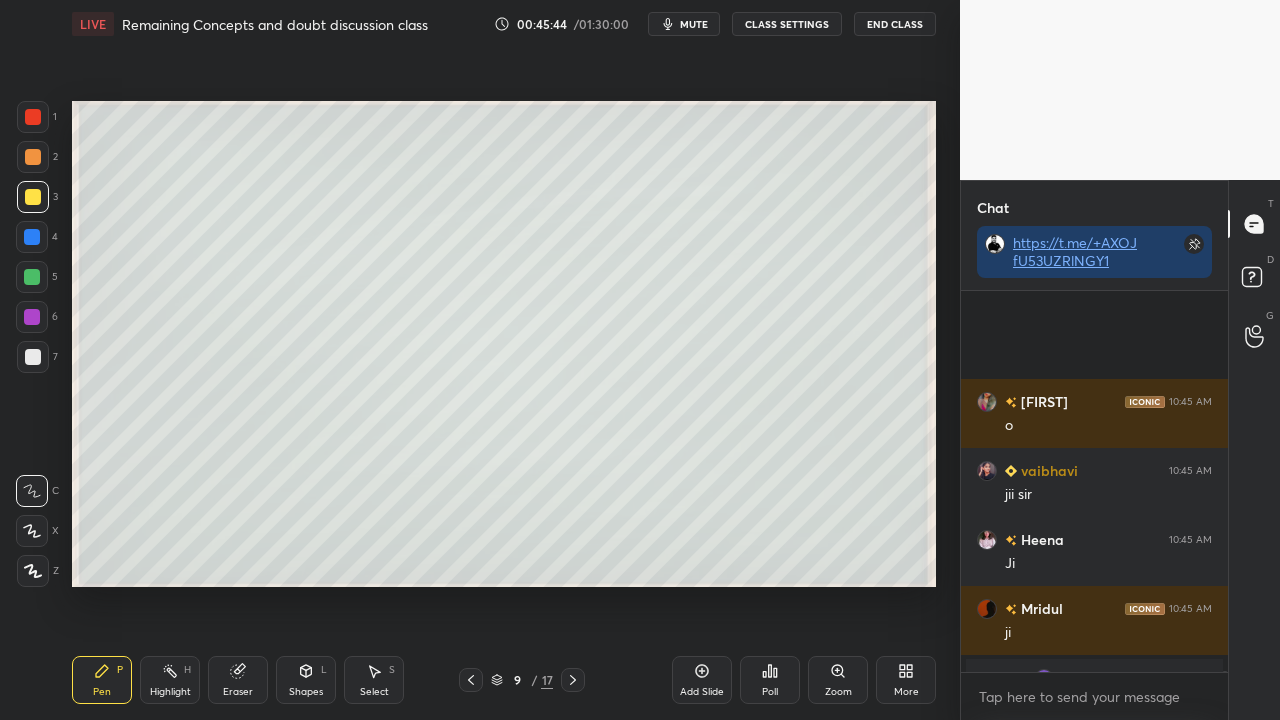 scroll, scrollTop: 135116, scrollLeft: 0, axis: vertical 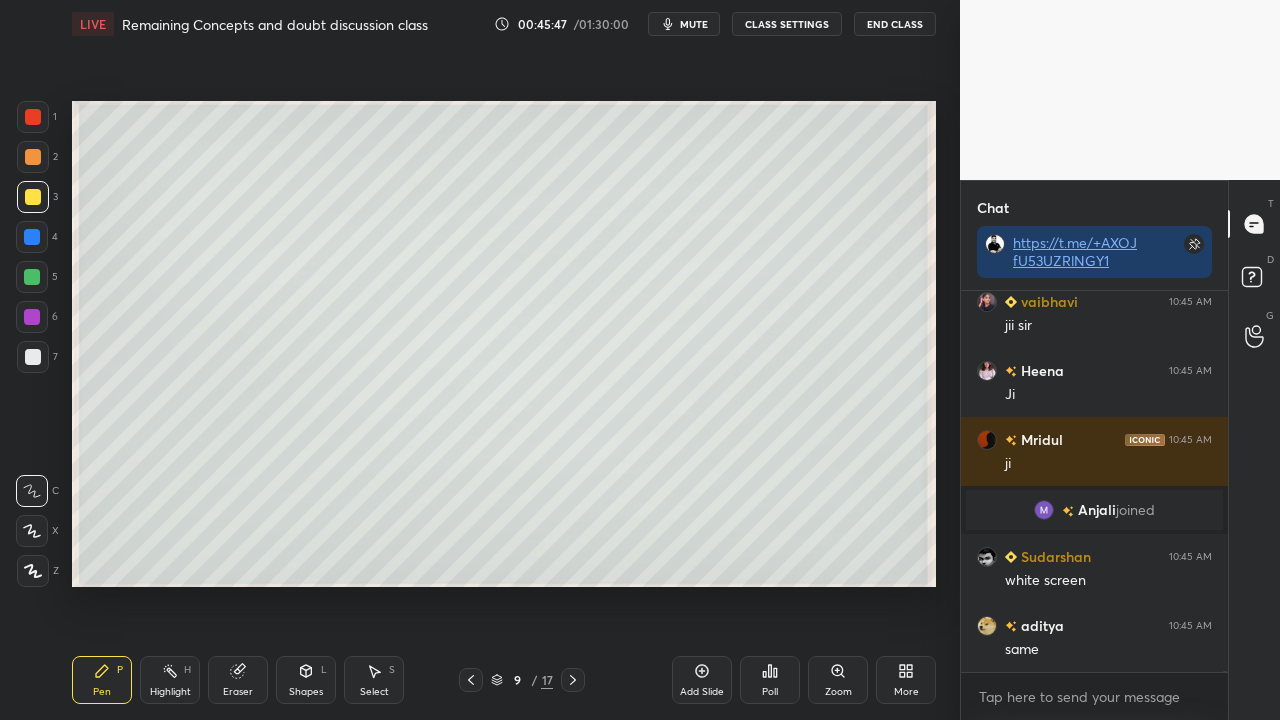 drag, startPoint x: 468, startPoint y: 682, endPoint x: 480, endPoint y: 678, distance: 12.649111 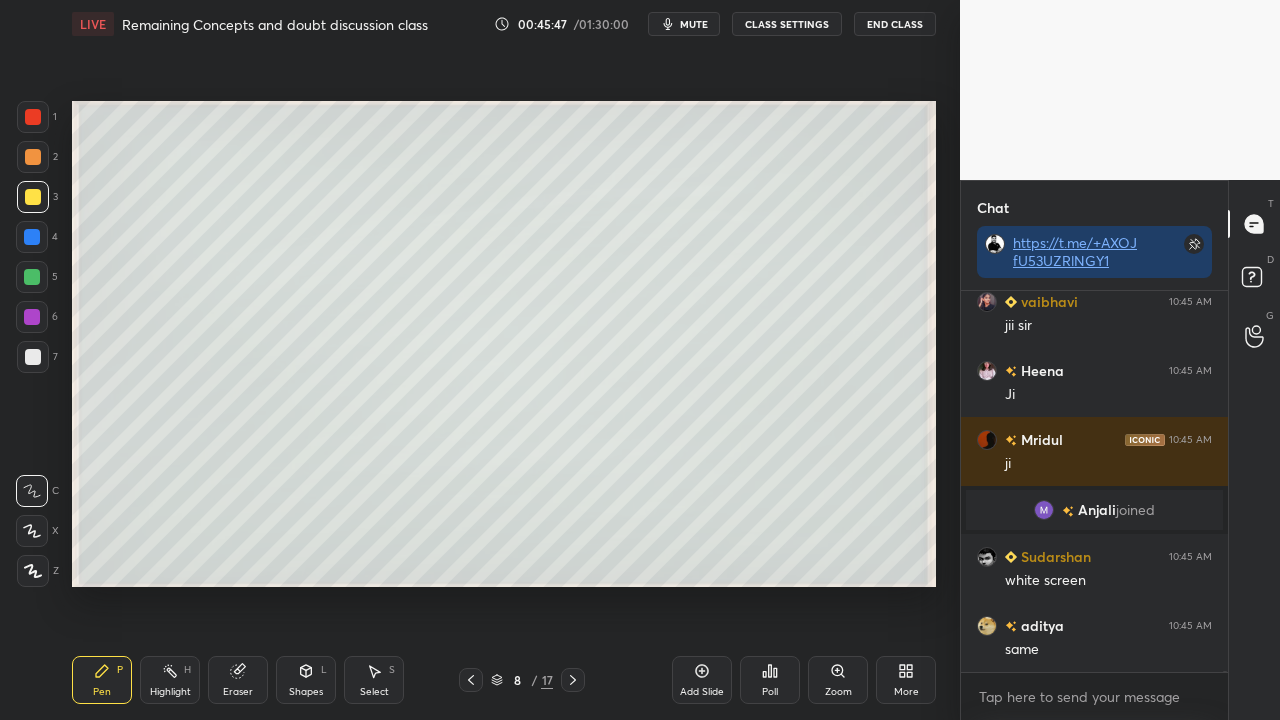 click 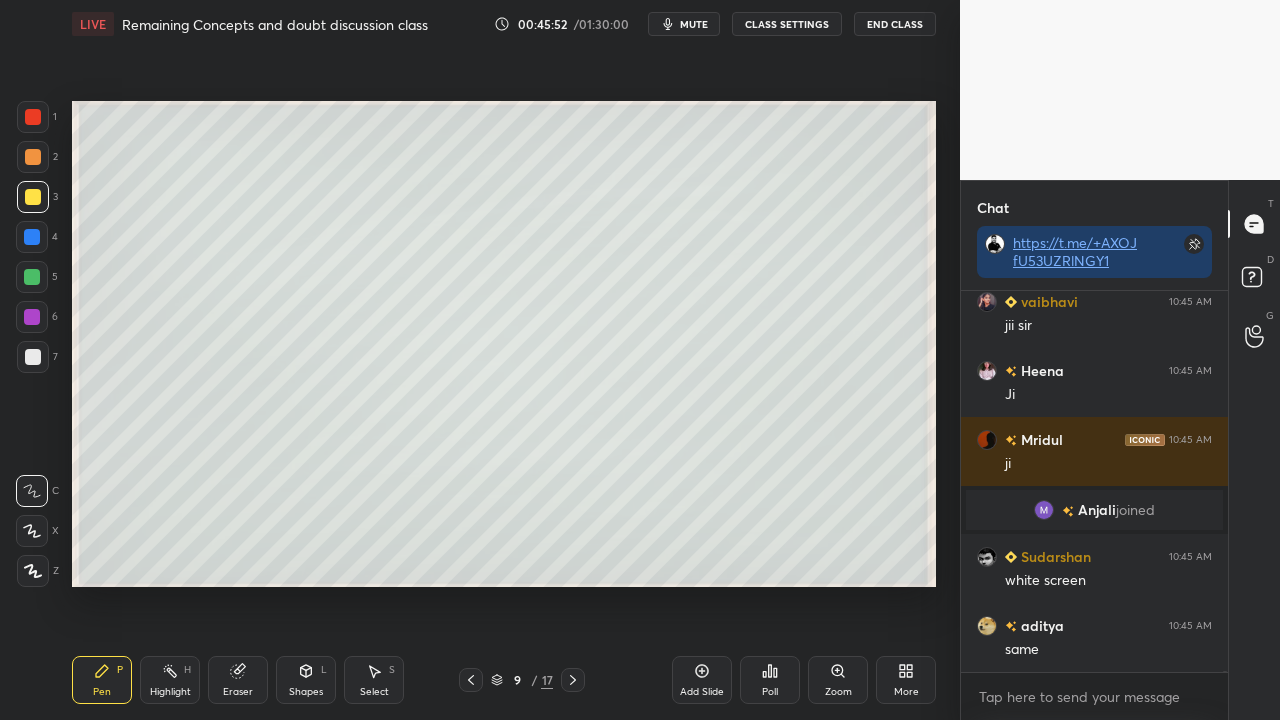 click 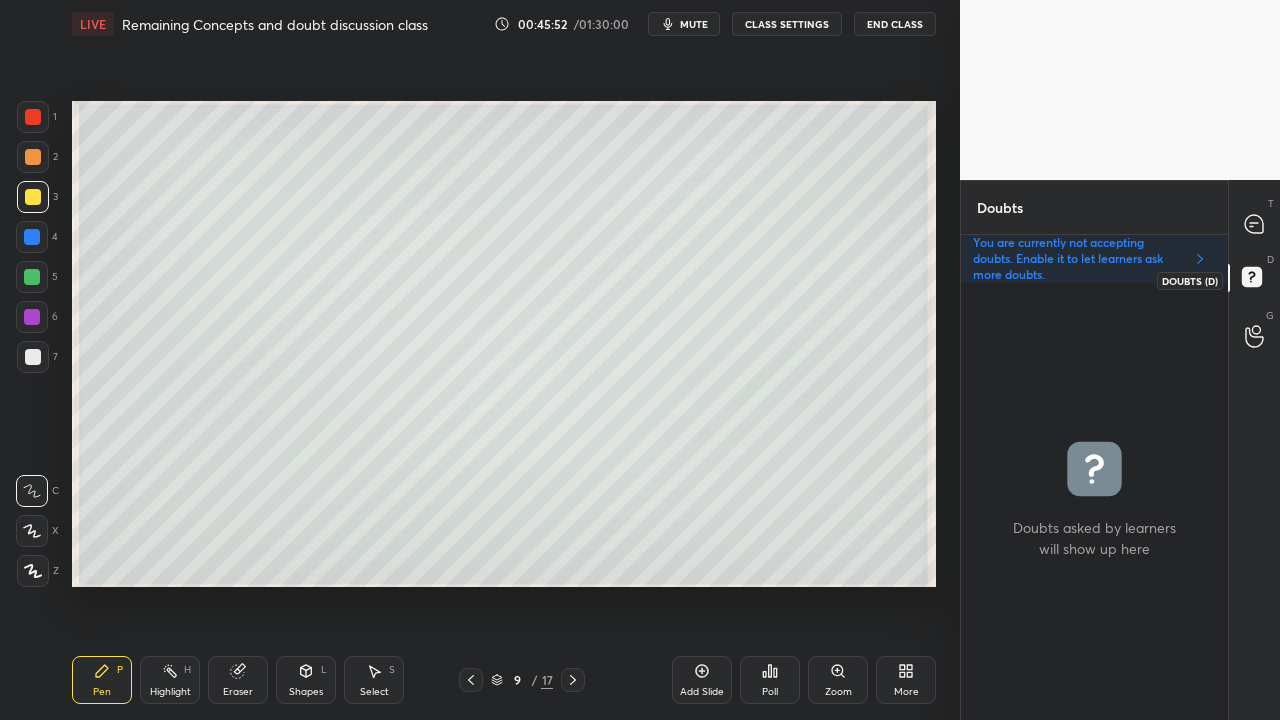 scroll, scrollTop: 6, scrollLeft: 6, axis: both 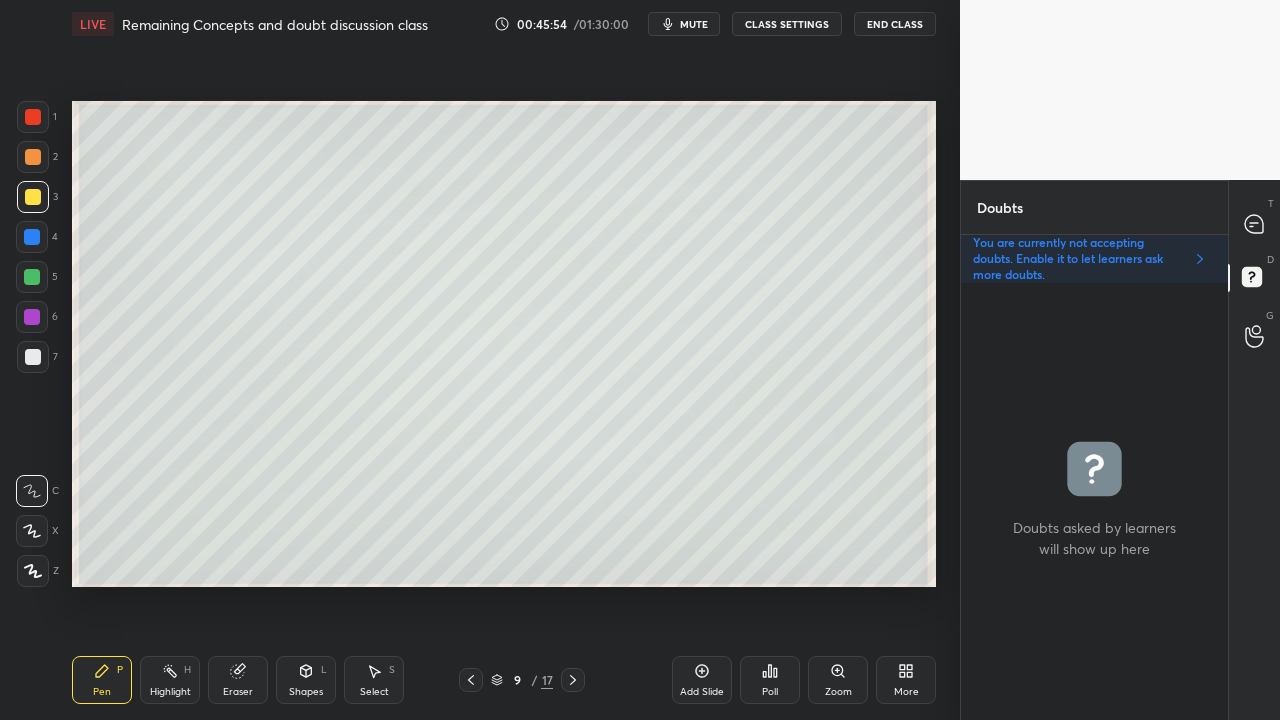 click at bounding box center (33, 357) 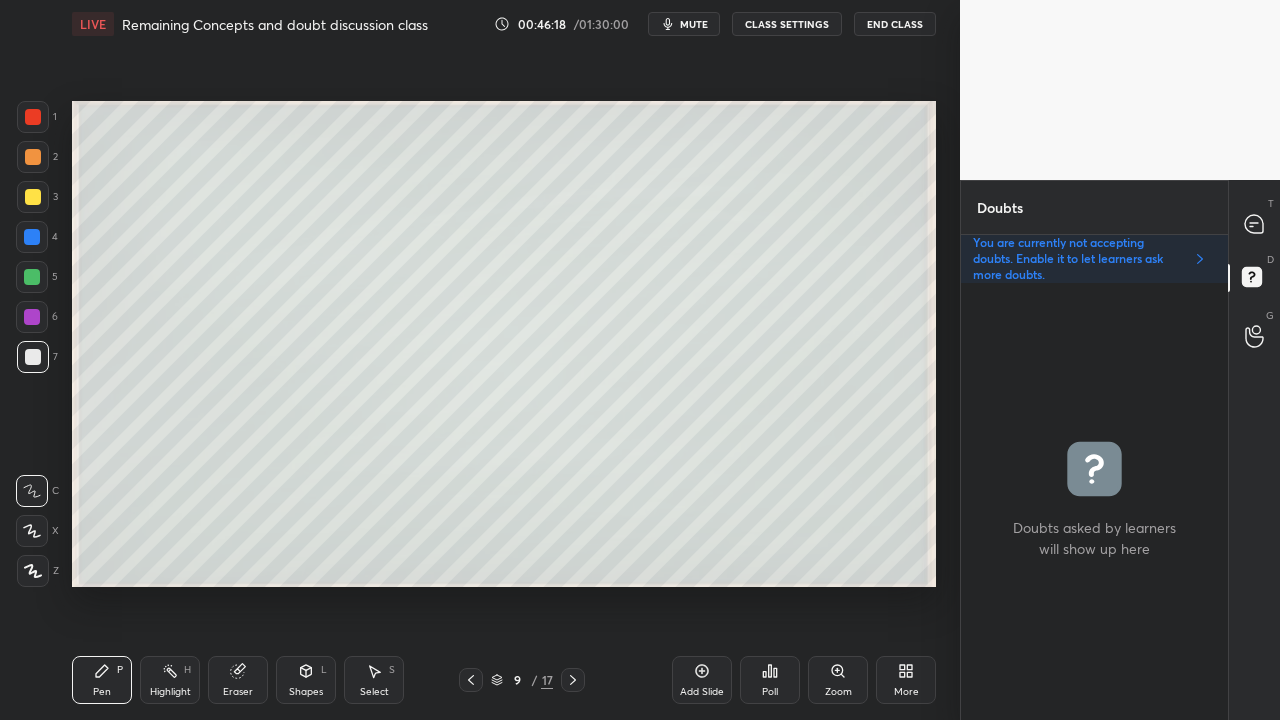 click at bounding box center [33, 197] 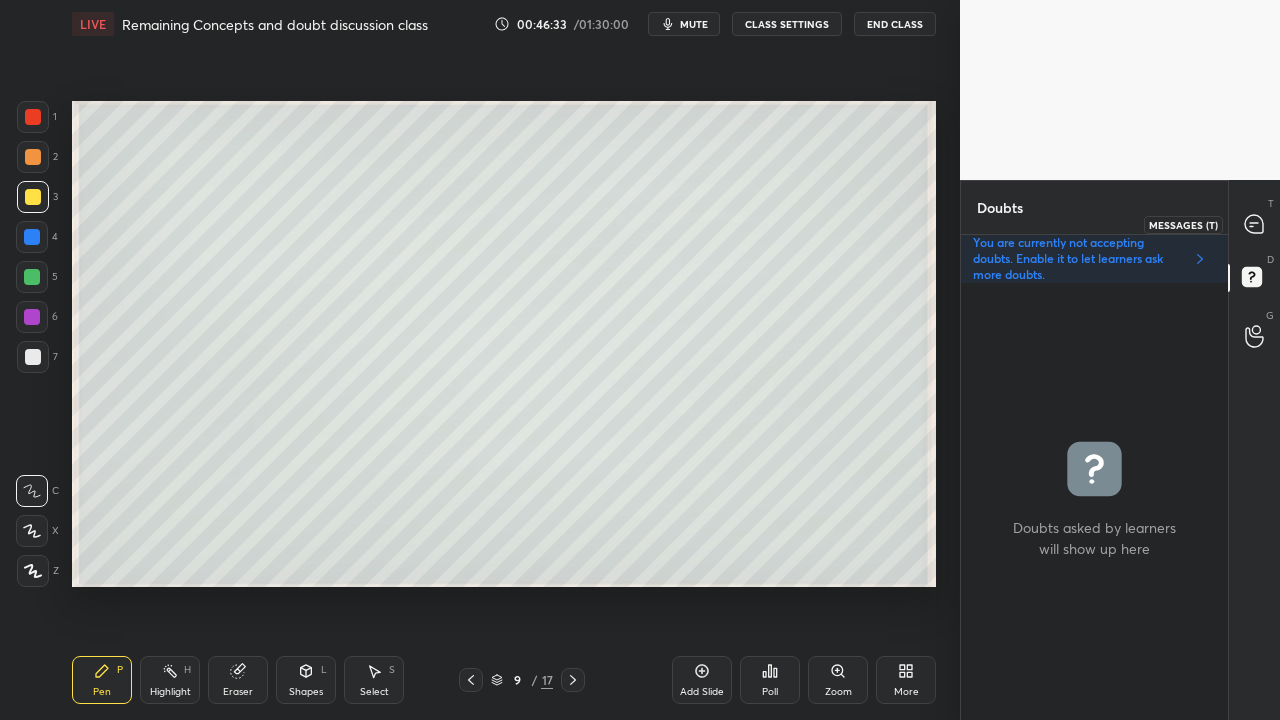 click at bounding box center [1255, 224] 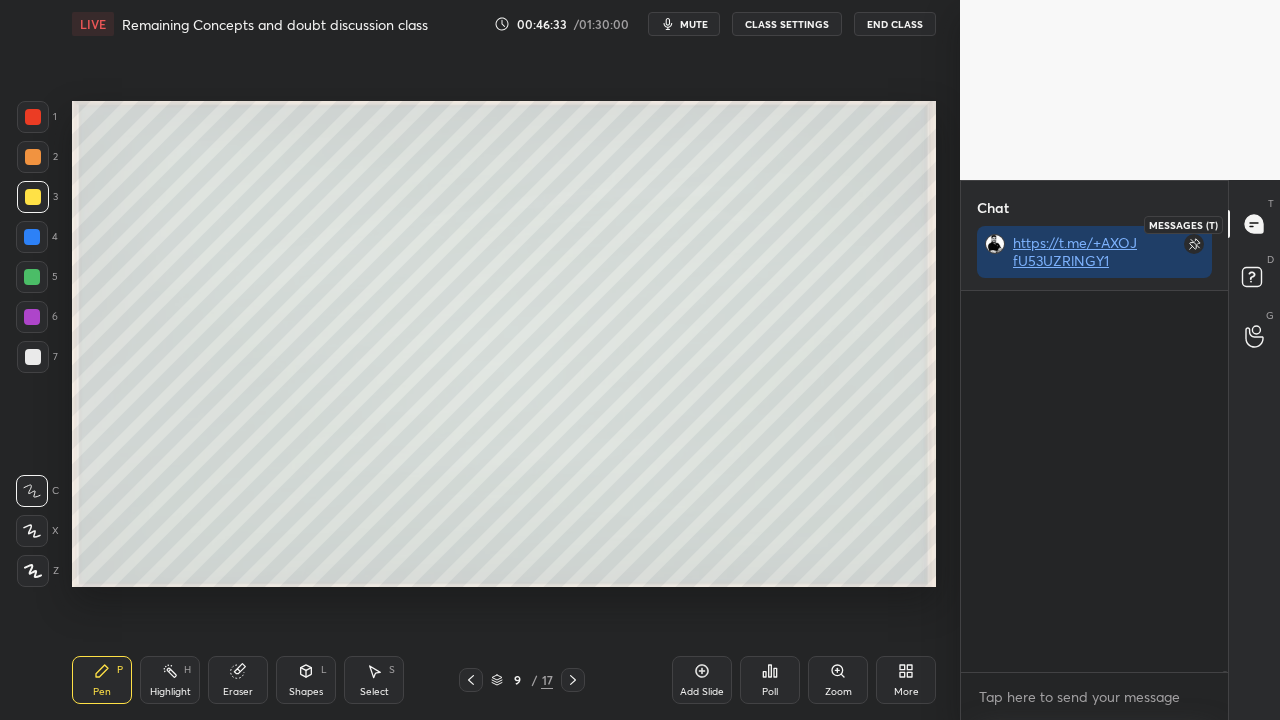 scroll, scrollTop: 135216, scrollLeft: 0, axis: vertical 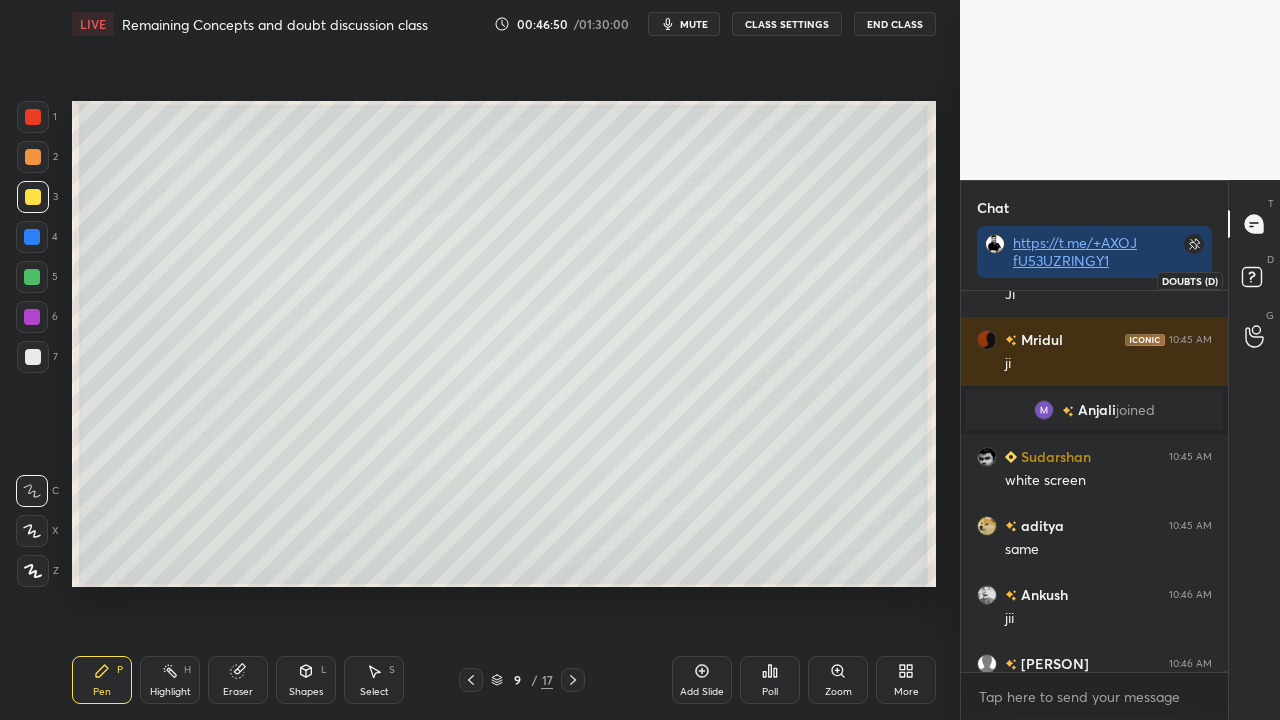 click 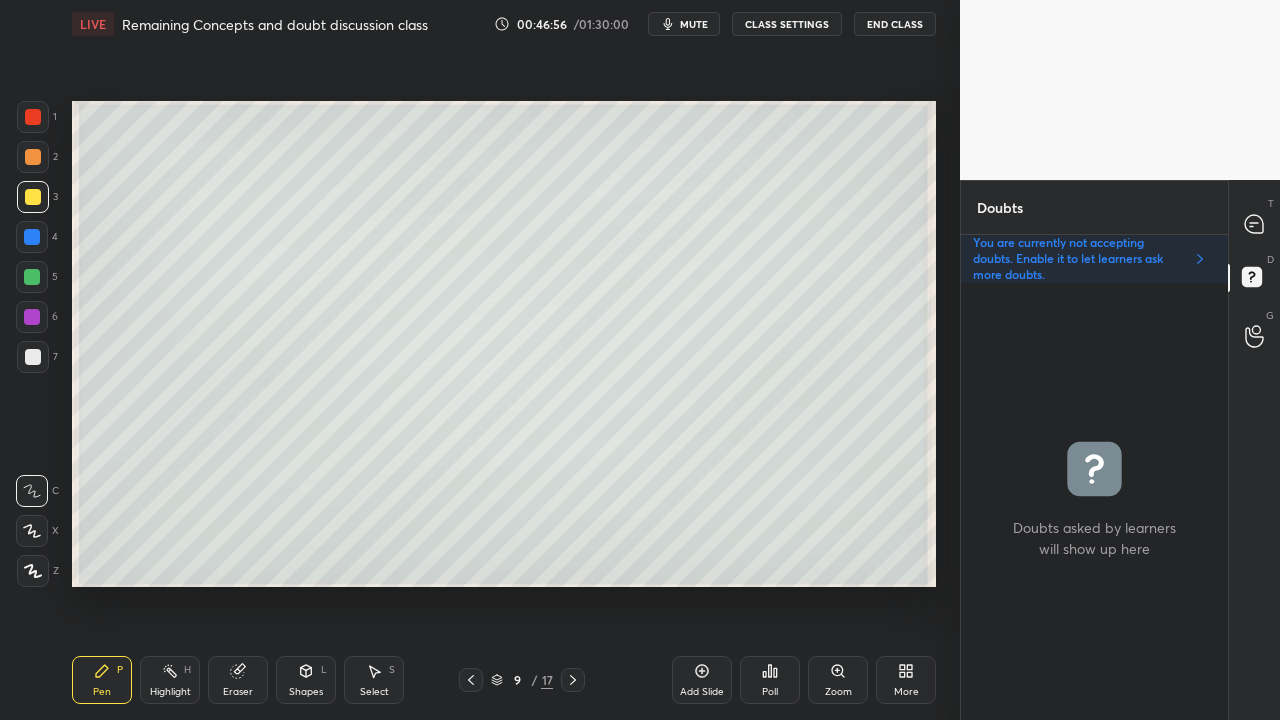 click 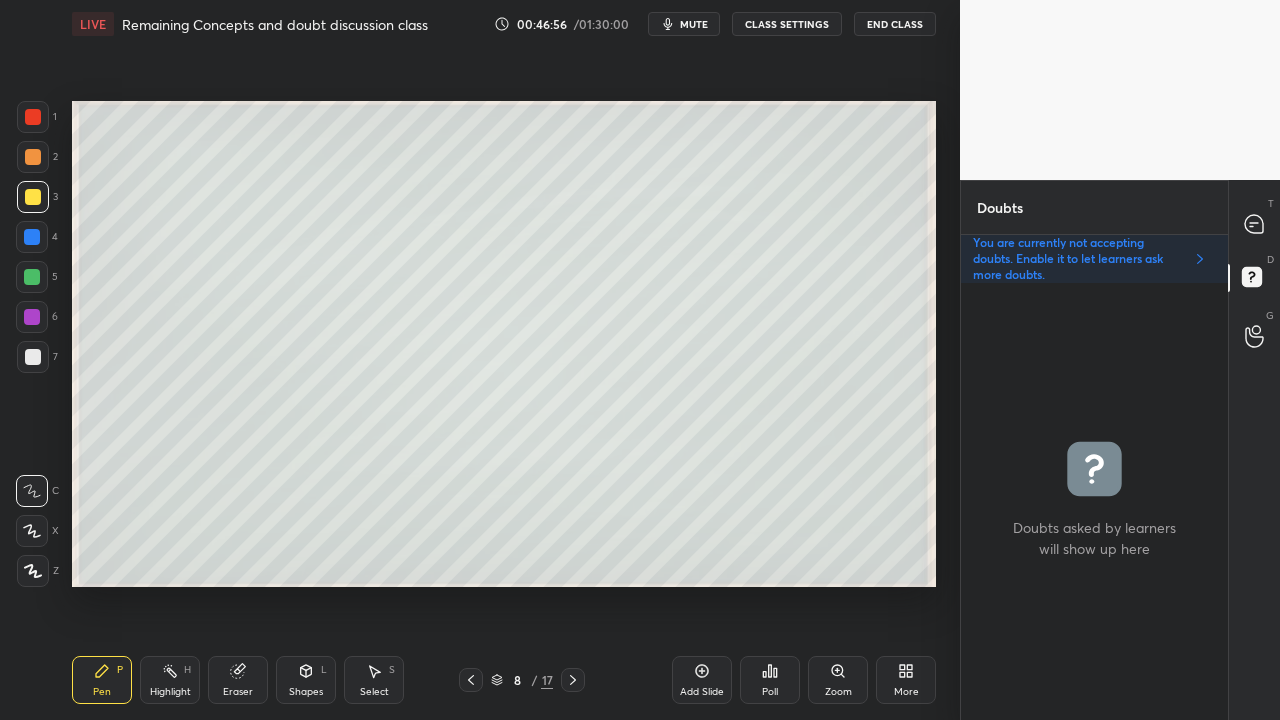 click 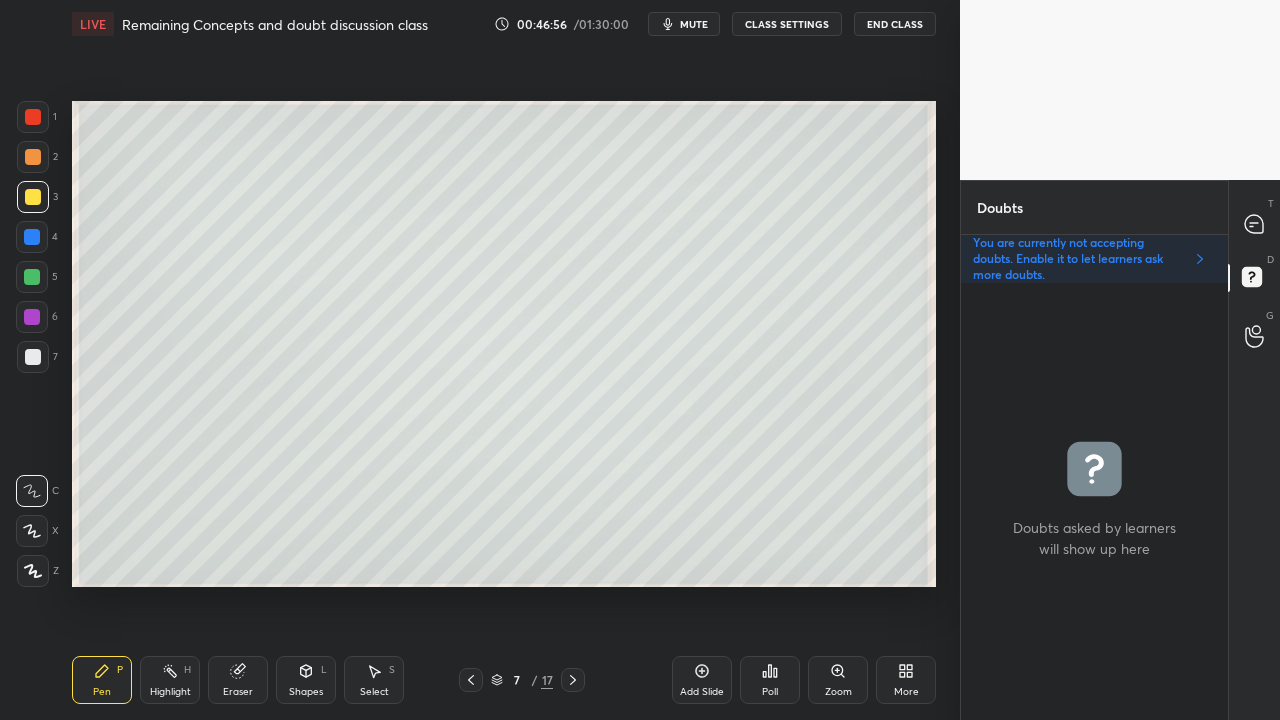 click 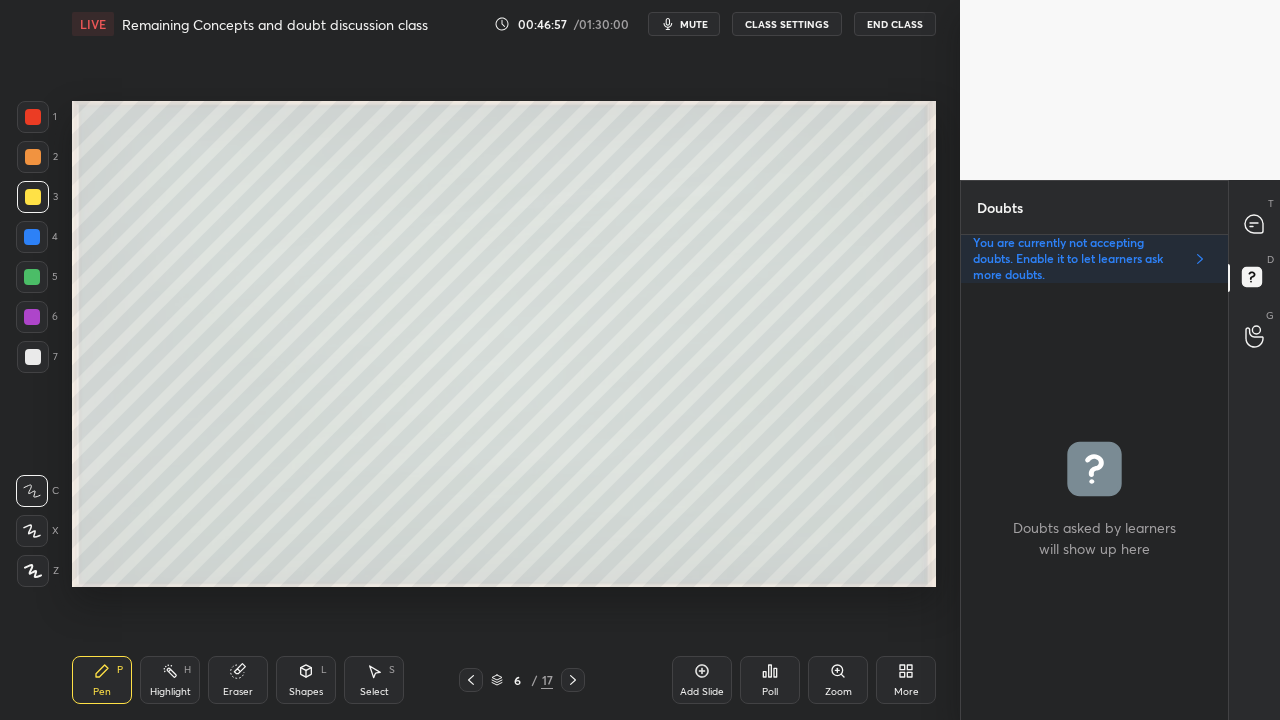 click 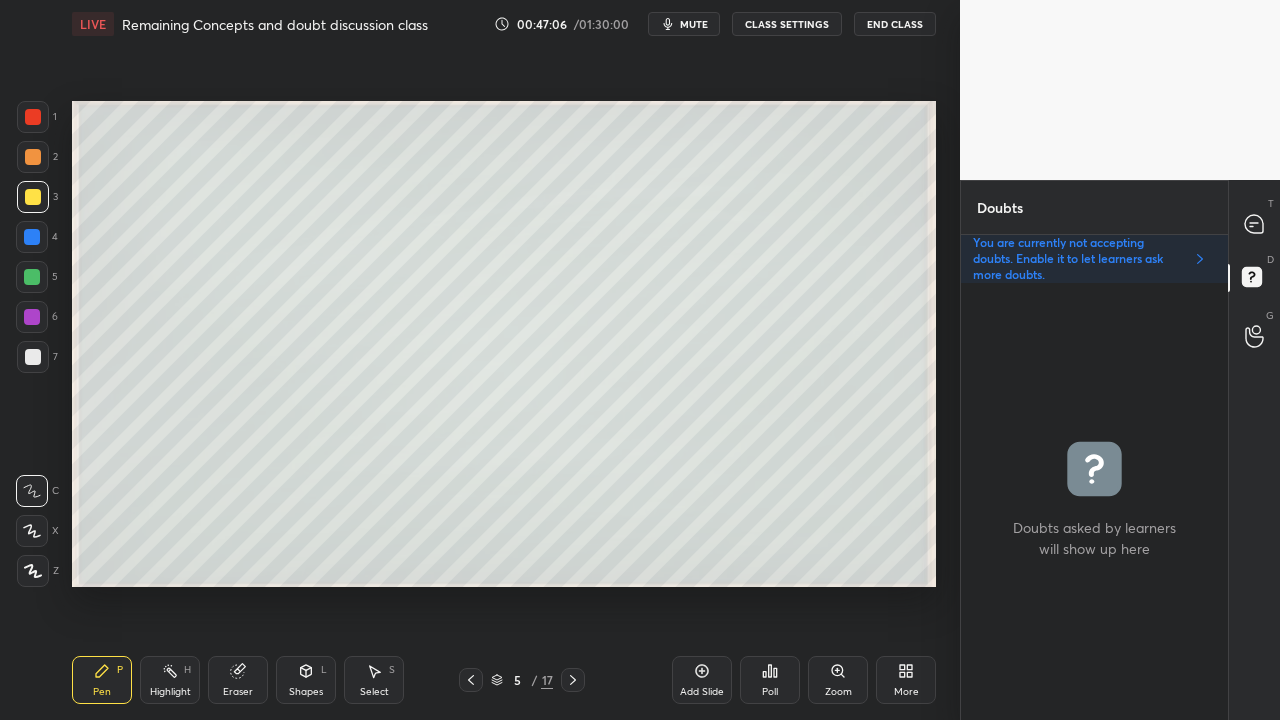 click 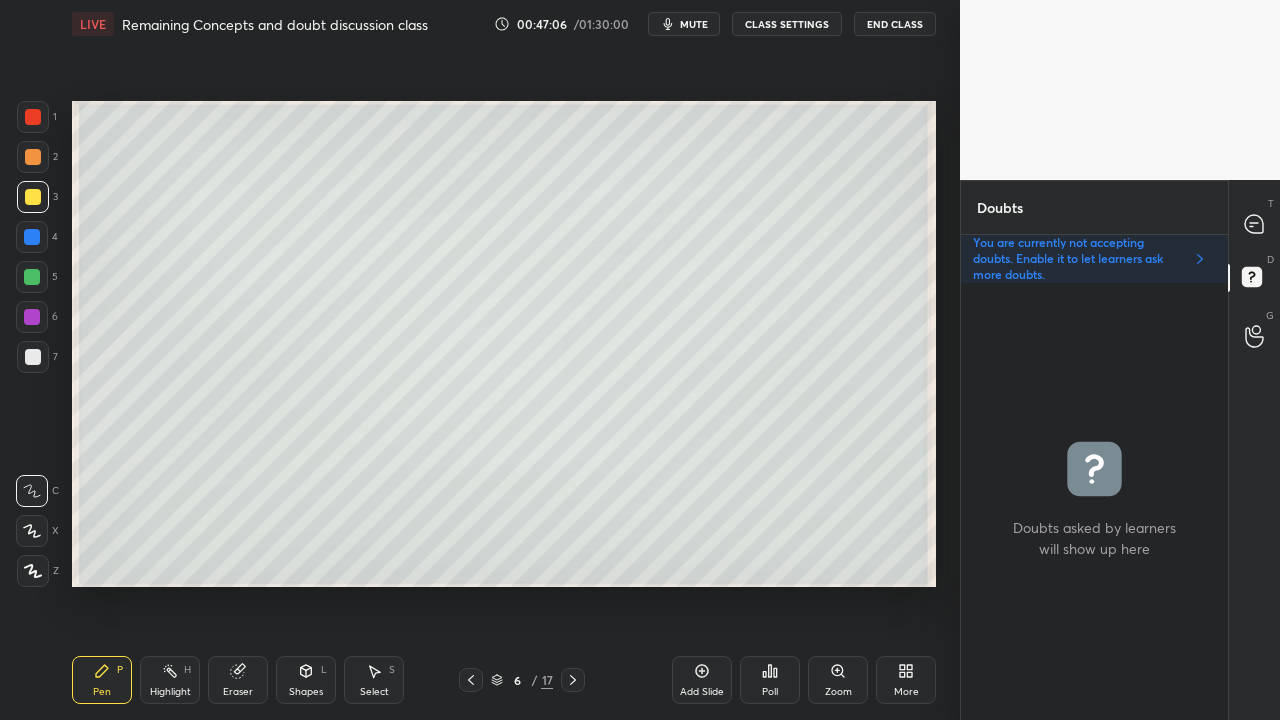 click 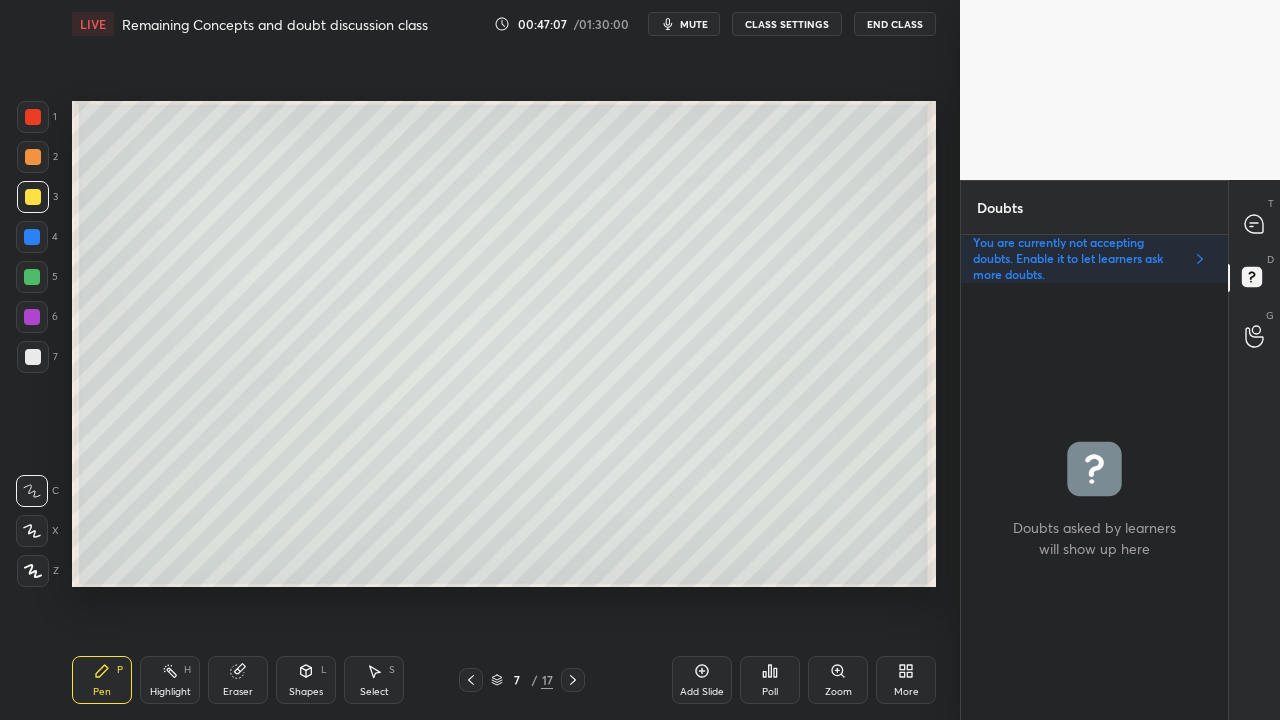 click 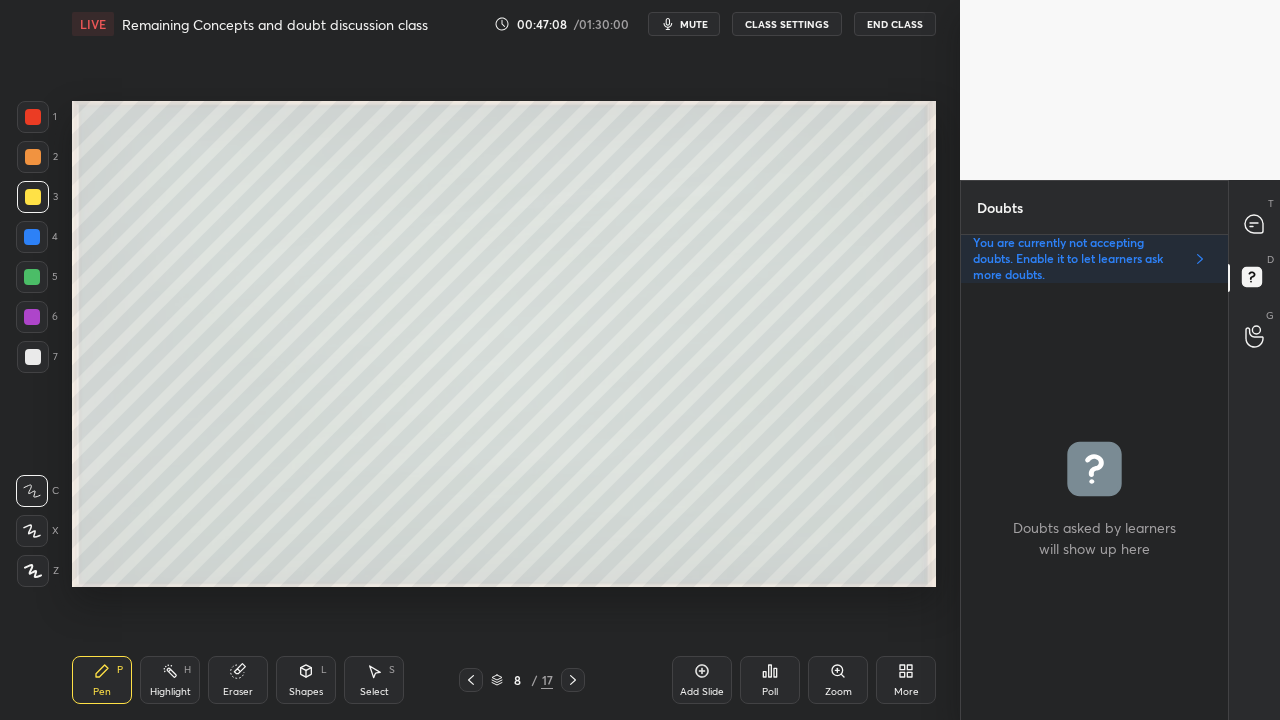 click 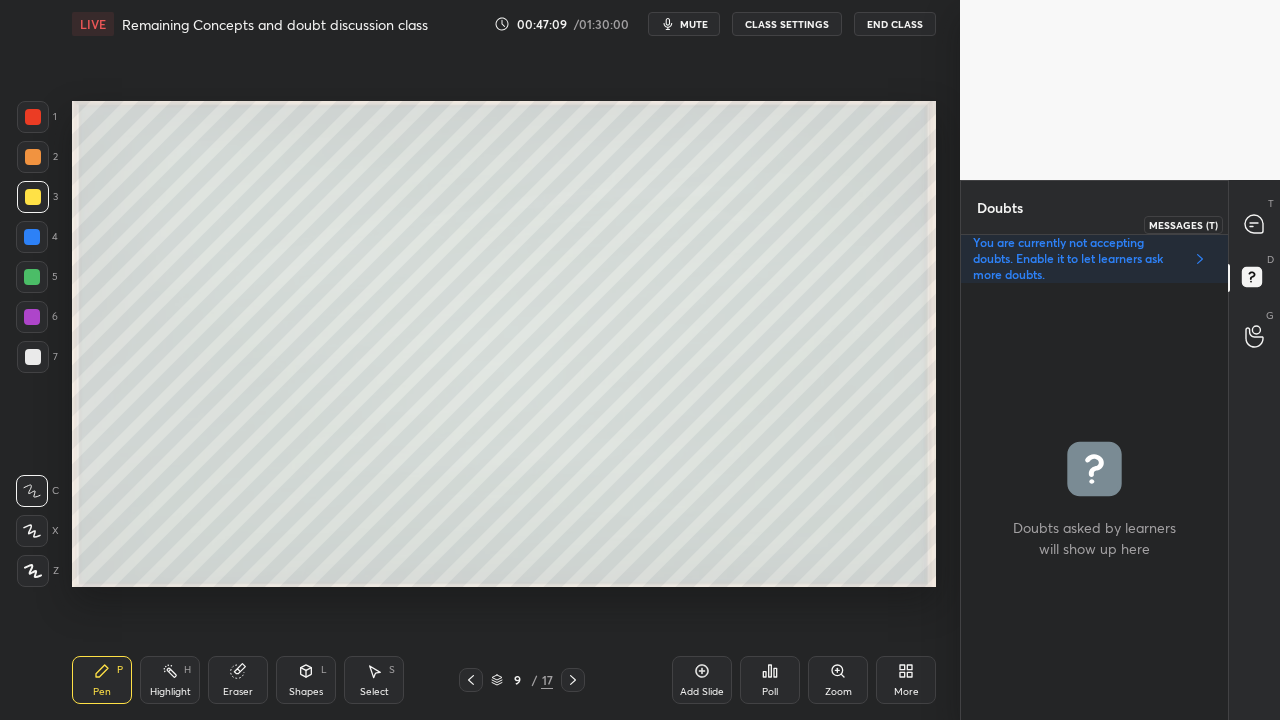click 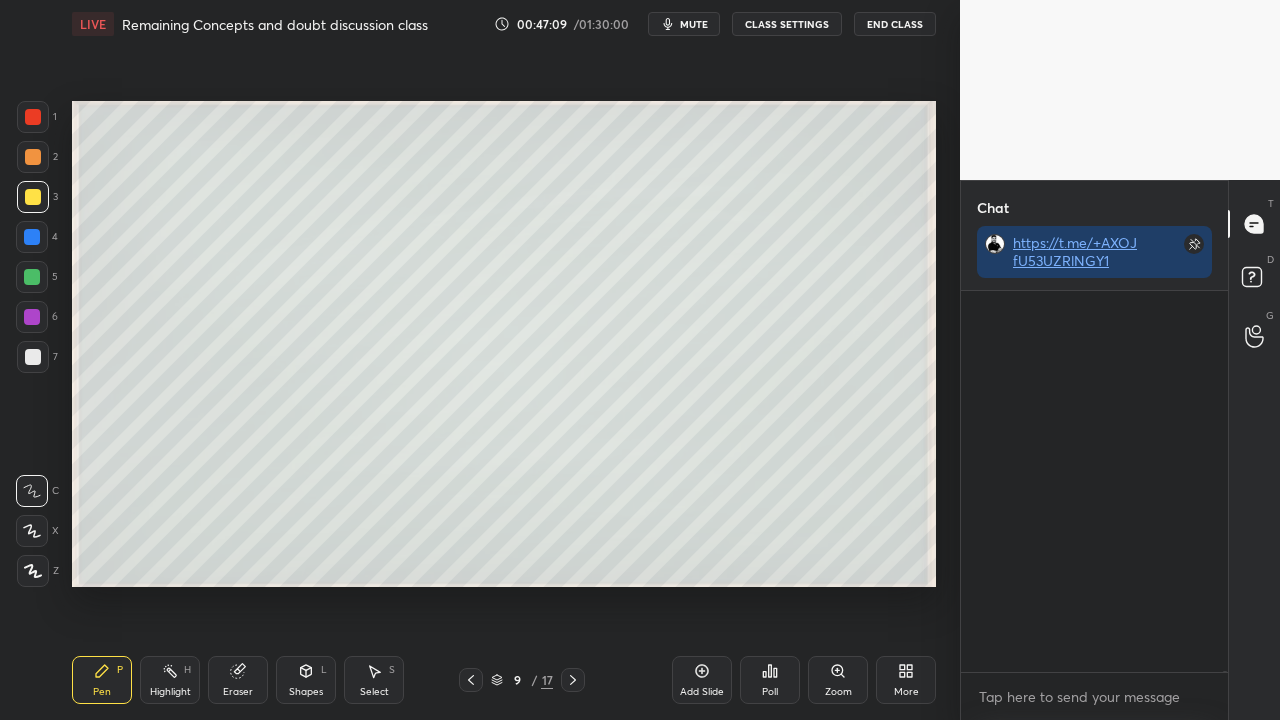scroll, scrollTop: 423, scrollLeft: 261, axis: both 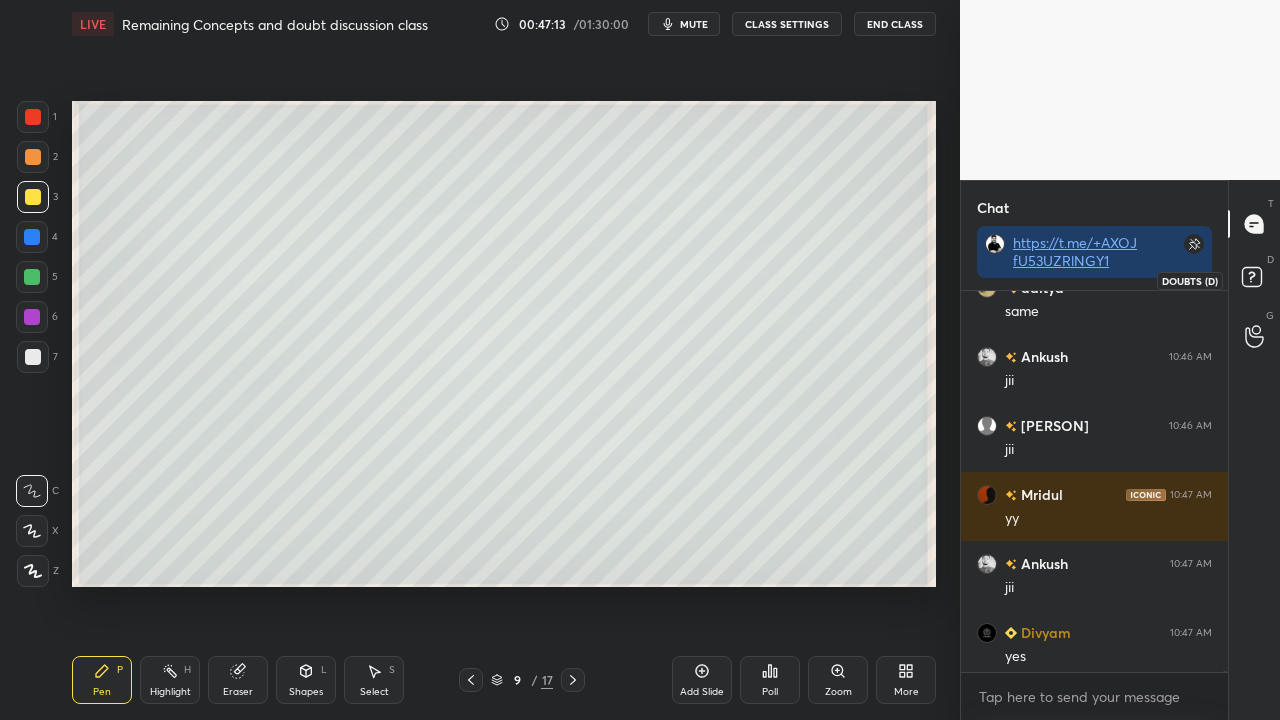 click 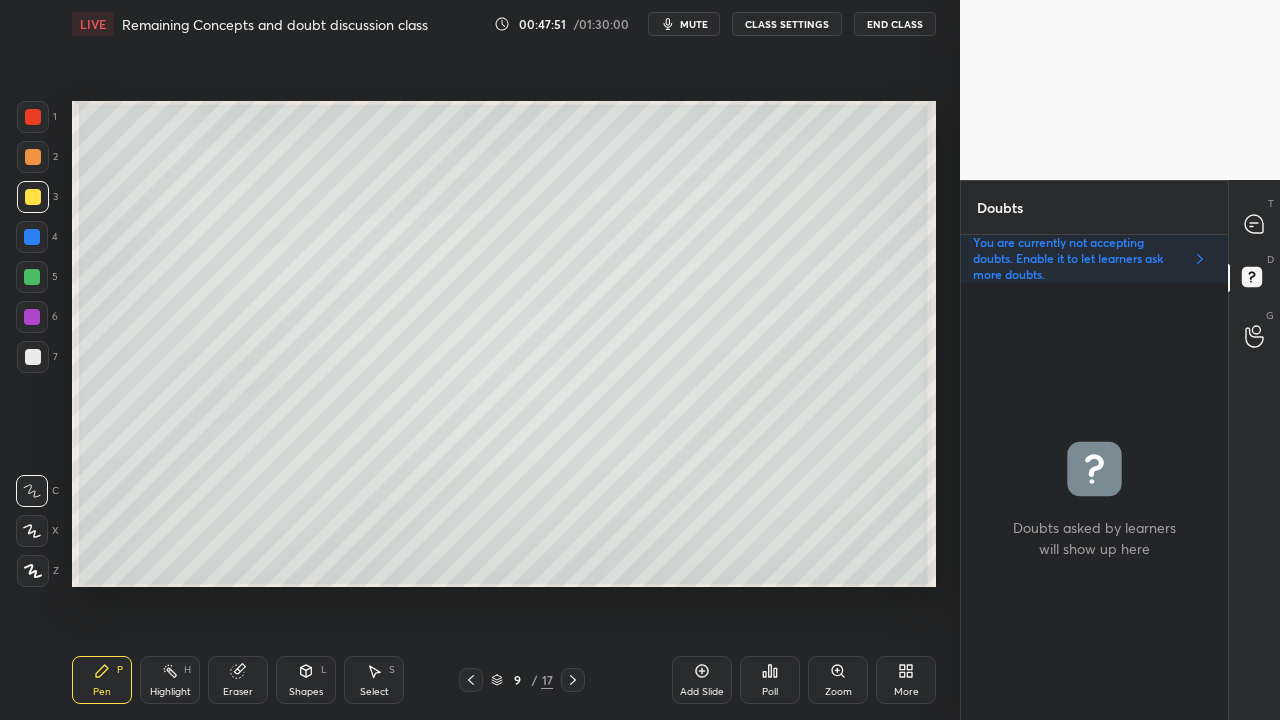 click 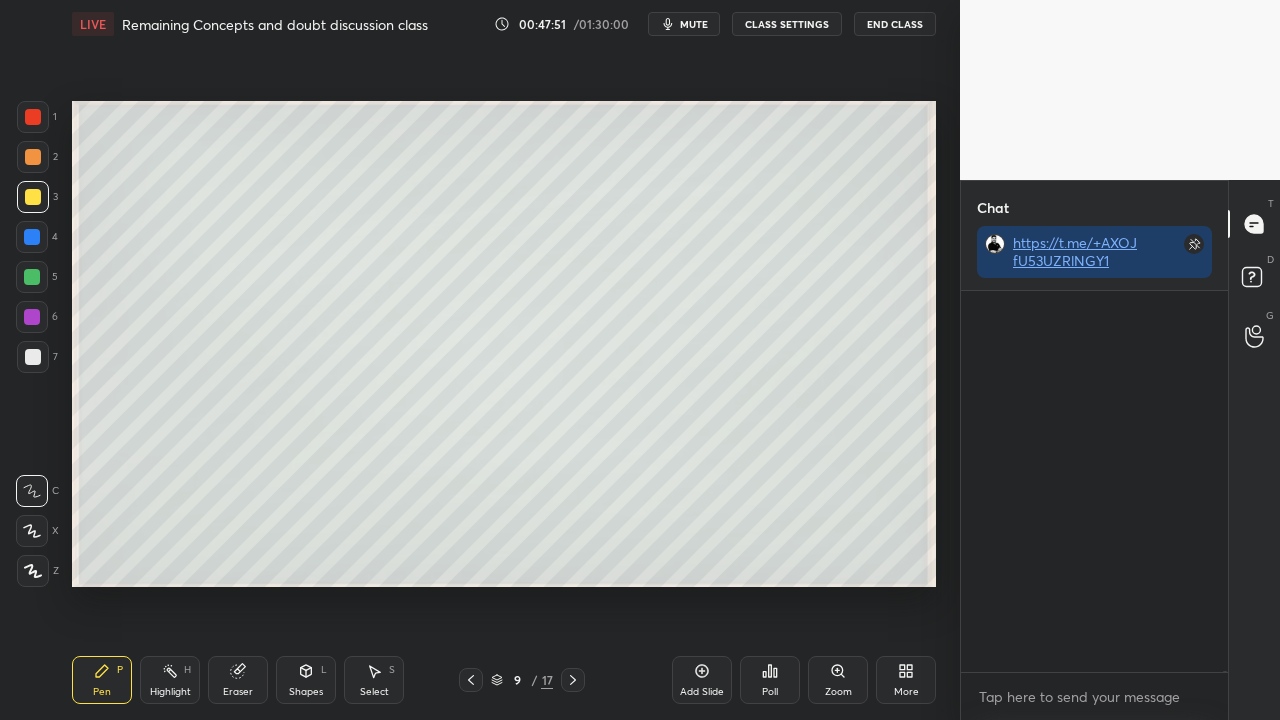 scroll, scrollTop: 423, scrollLeft: 261, axis: both 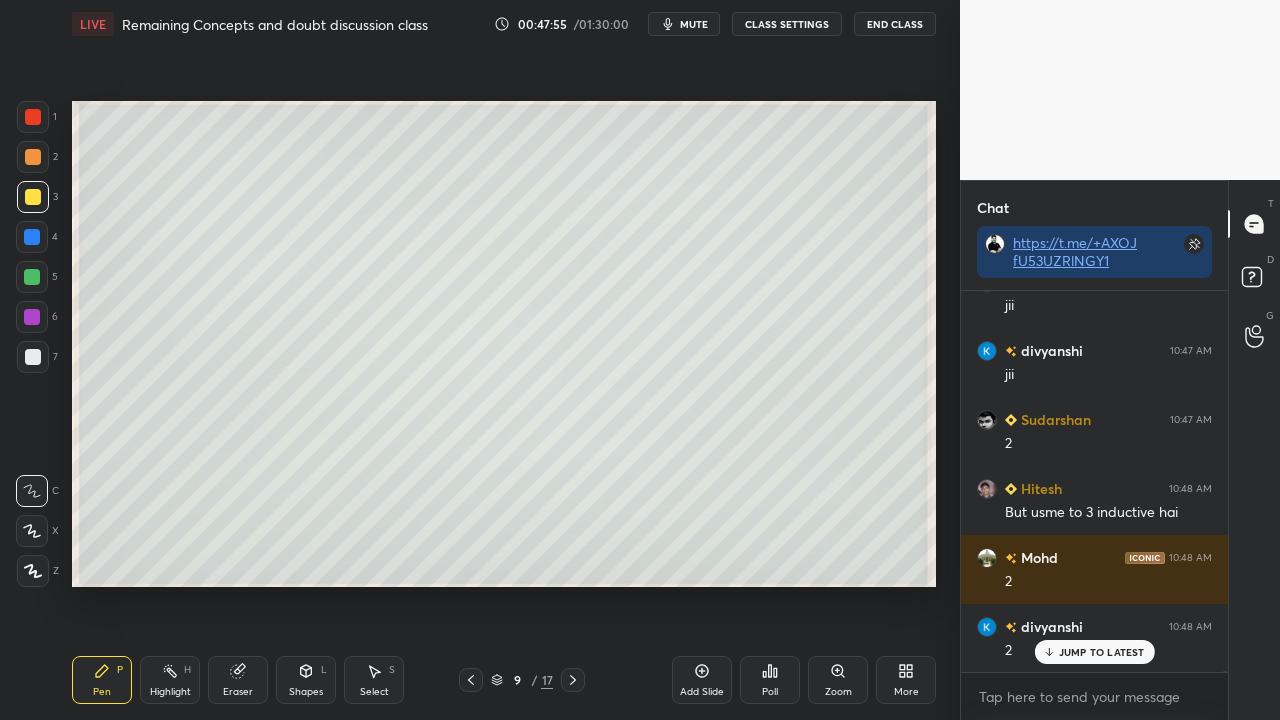 click at bounding box center [33, 357] 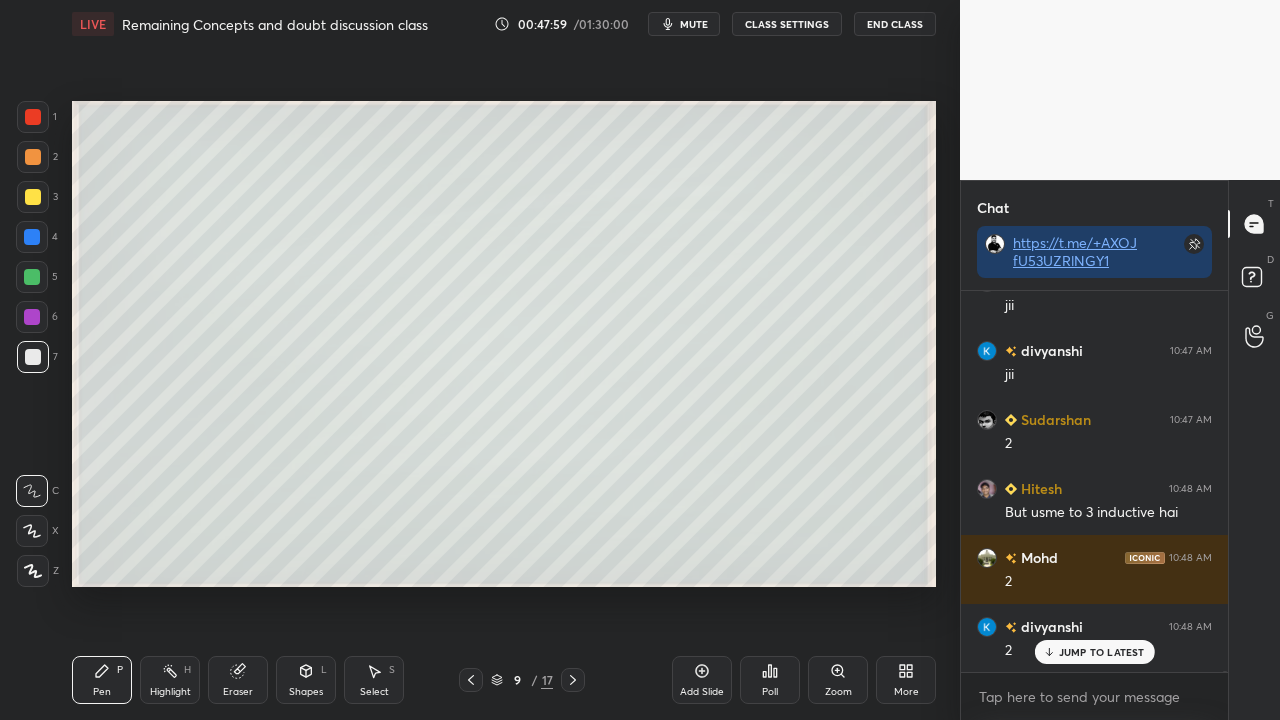 scroll, scrollTop: 135944, scrollLeft: 0, axis: vertical 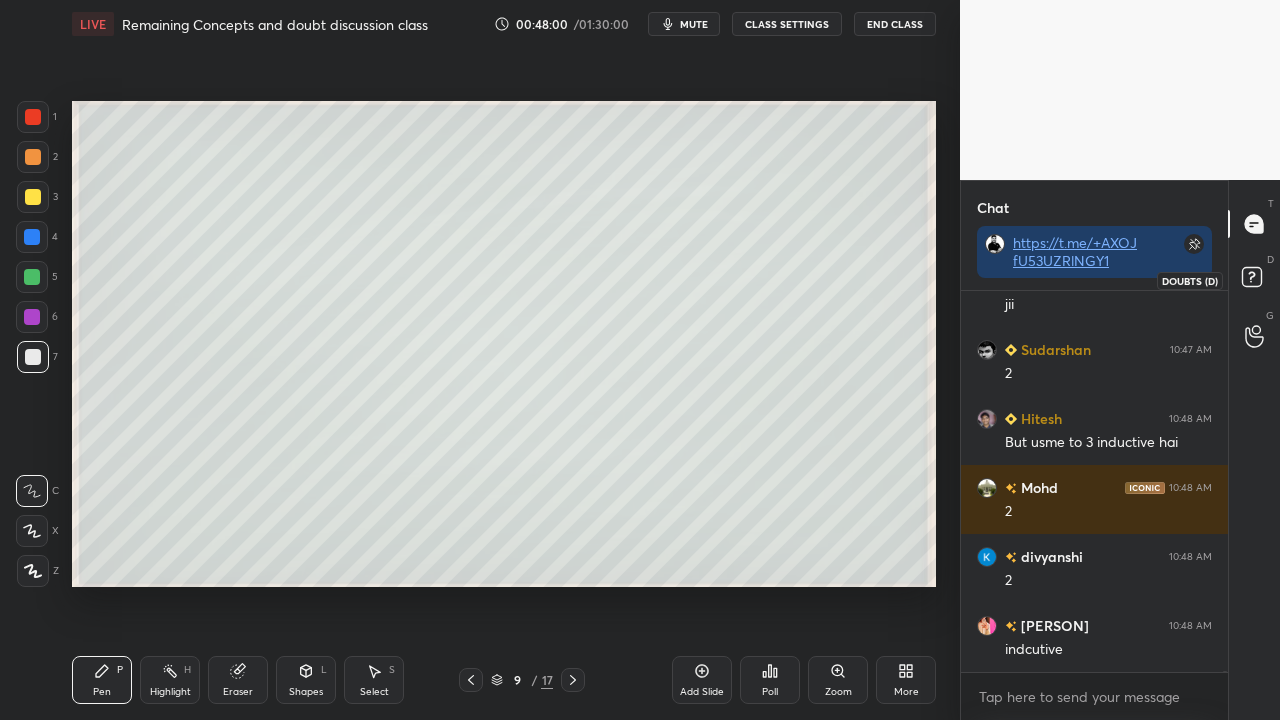click 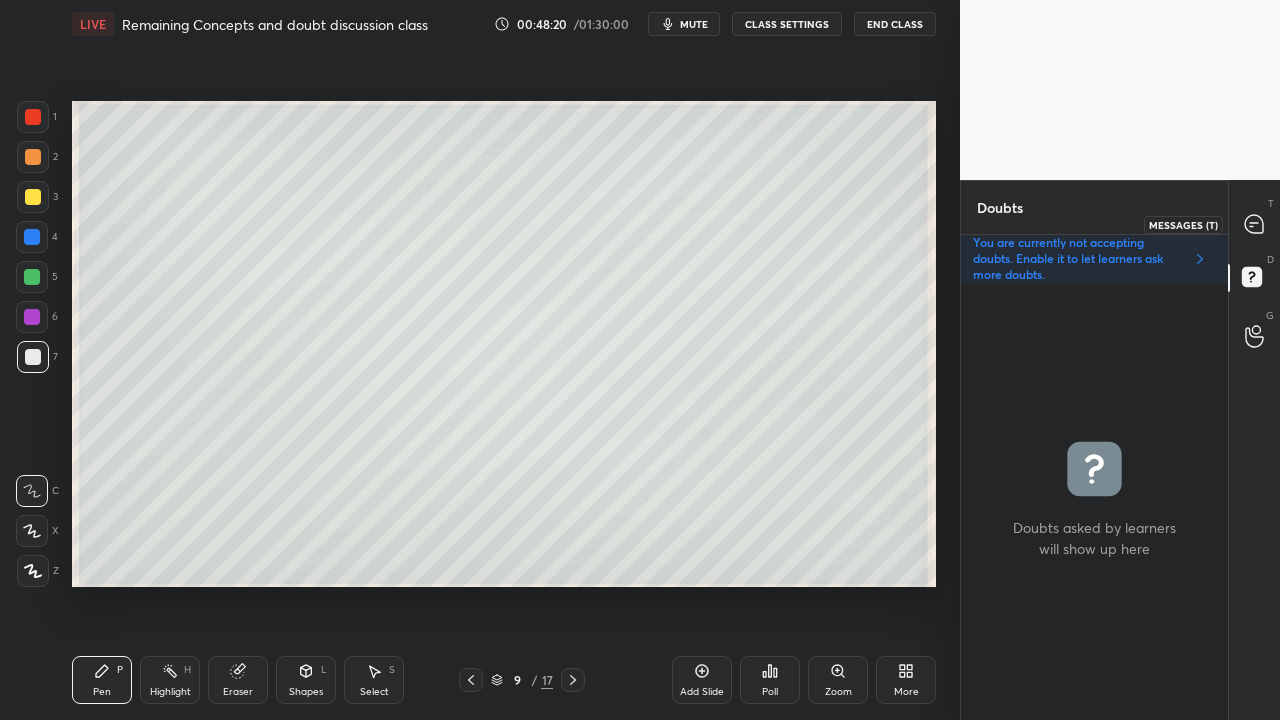 click 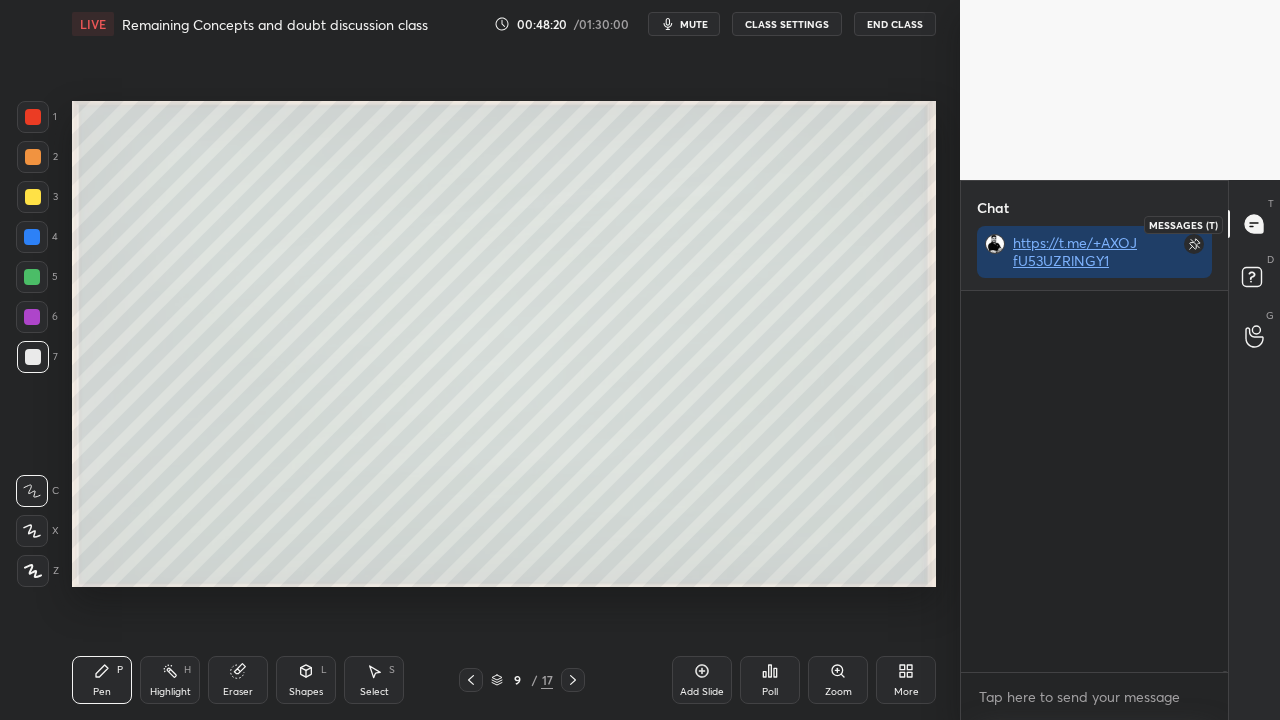 scroll, scrollTop: 423, scrollLeft: 261, axis: both 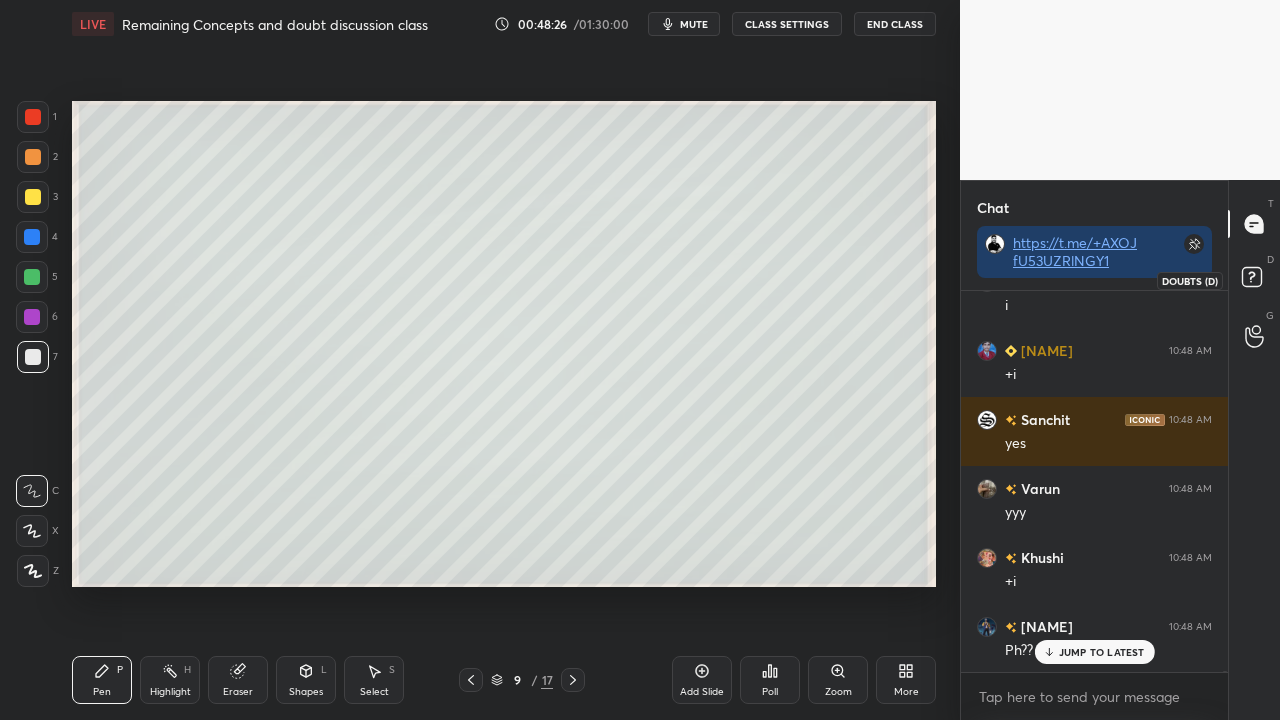 click 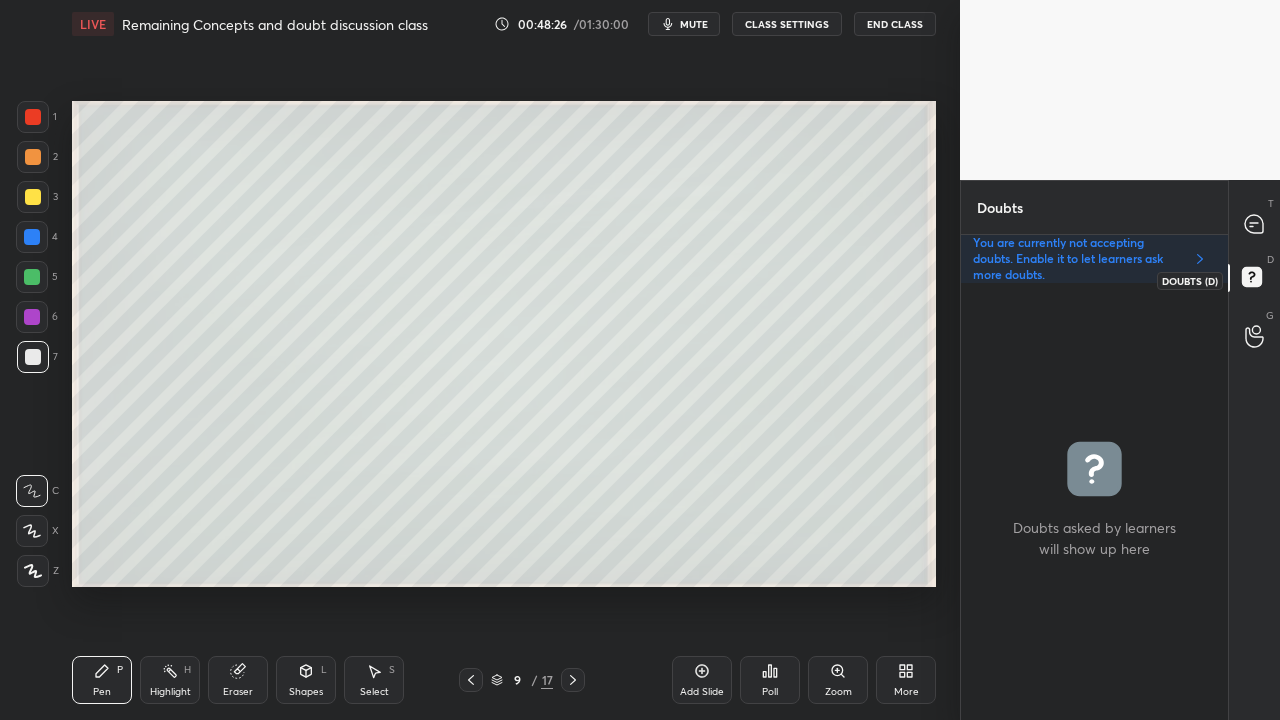 scroll, scrollTop: 6, scrollLeft: 6, axis: both 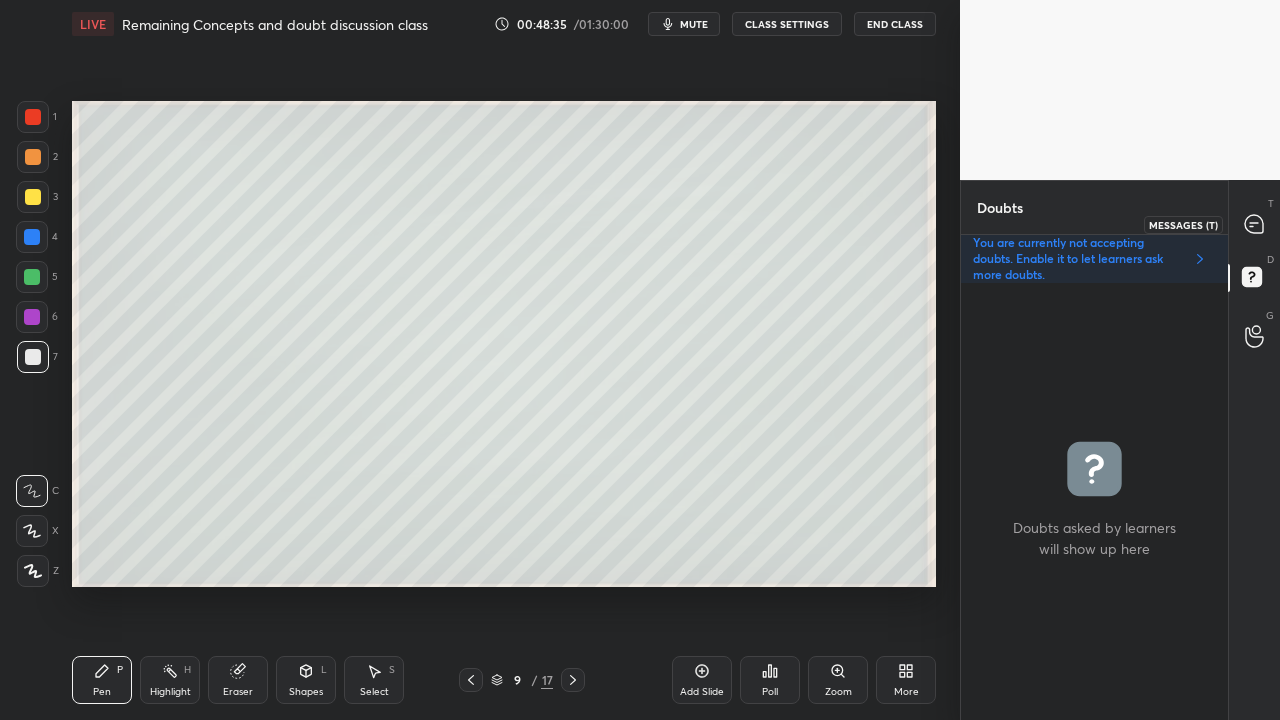 click 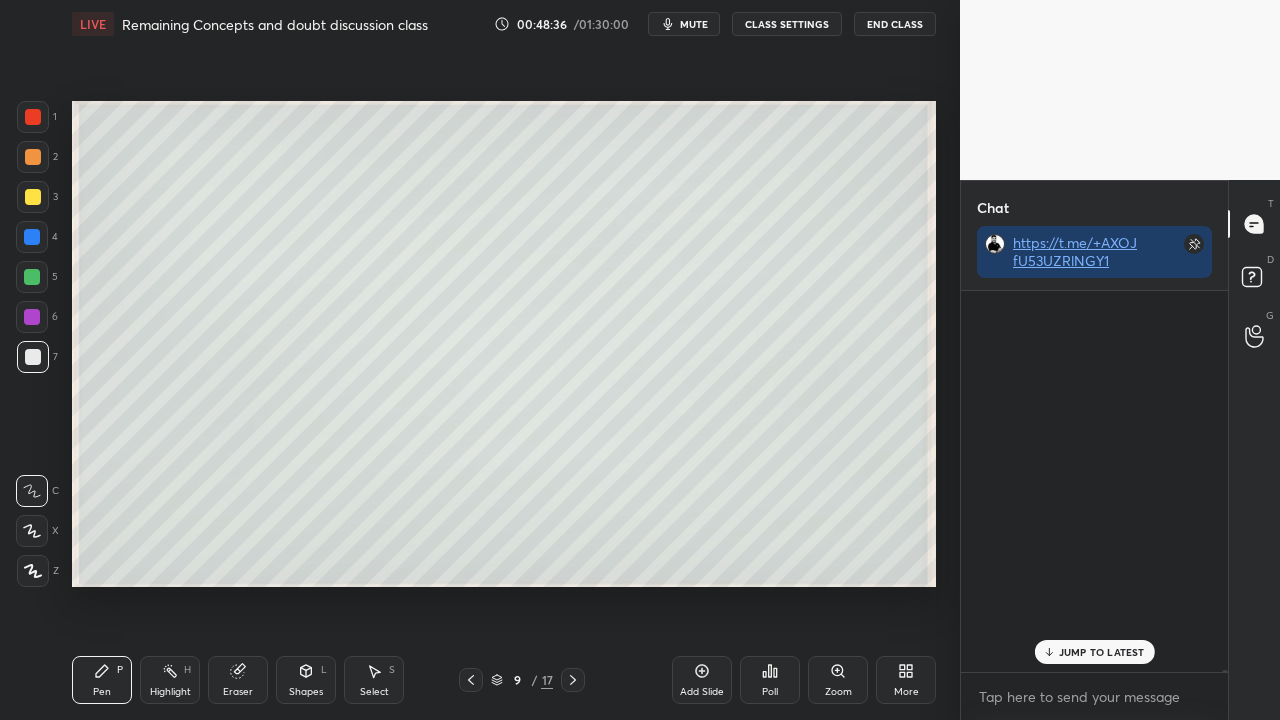 scroll, scrollTop: 136877, scrollLeft: 0, axis: vertical 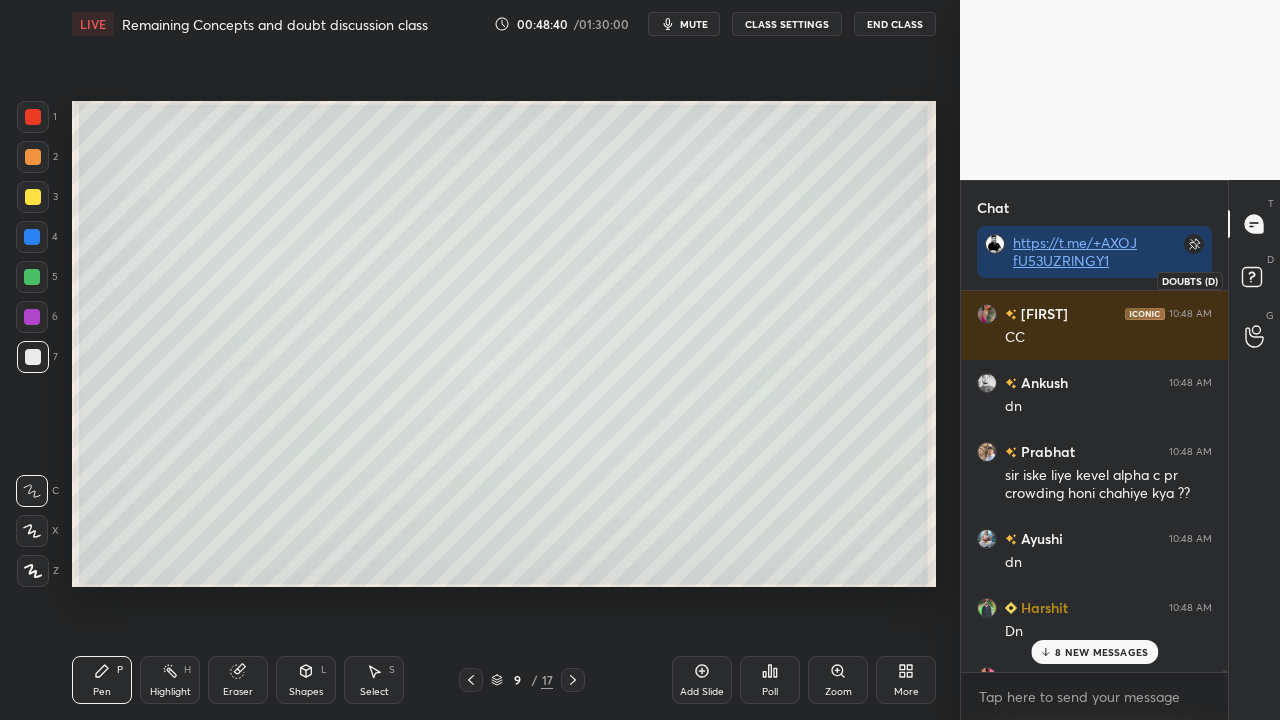 click 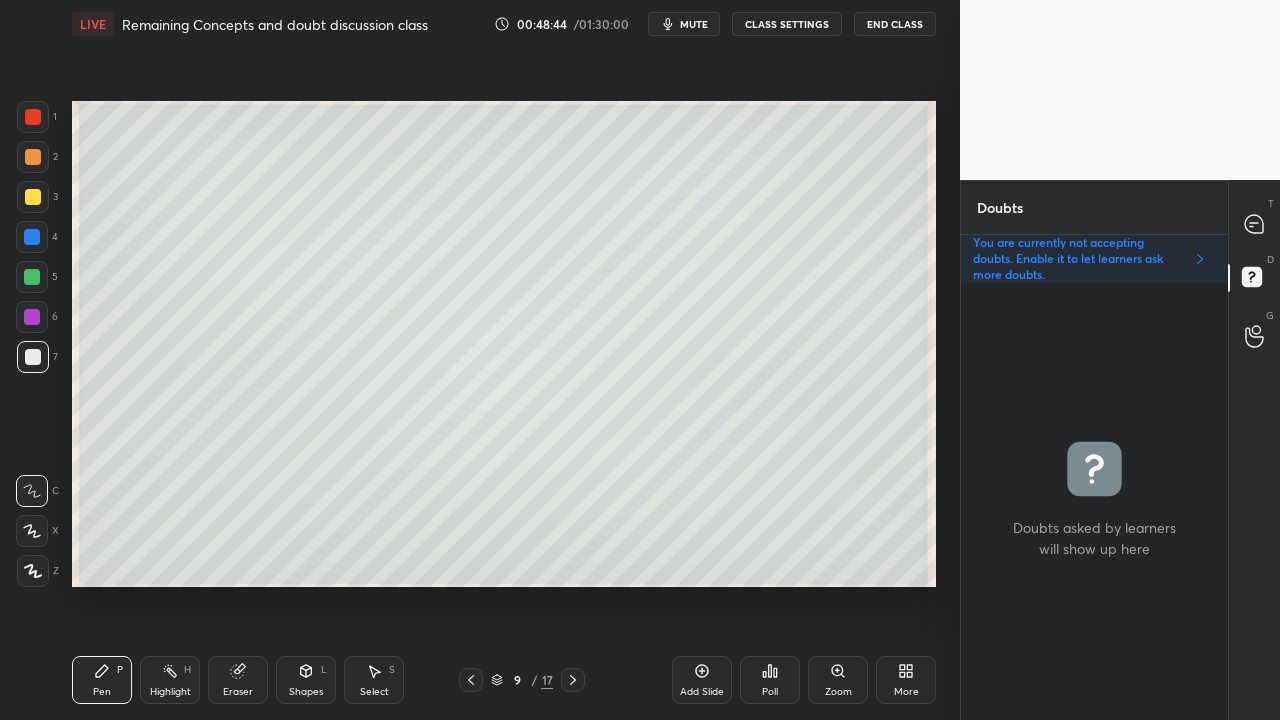 click at bounding box center (33, 197) 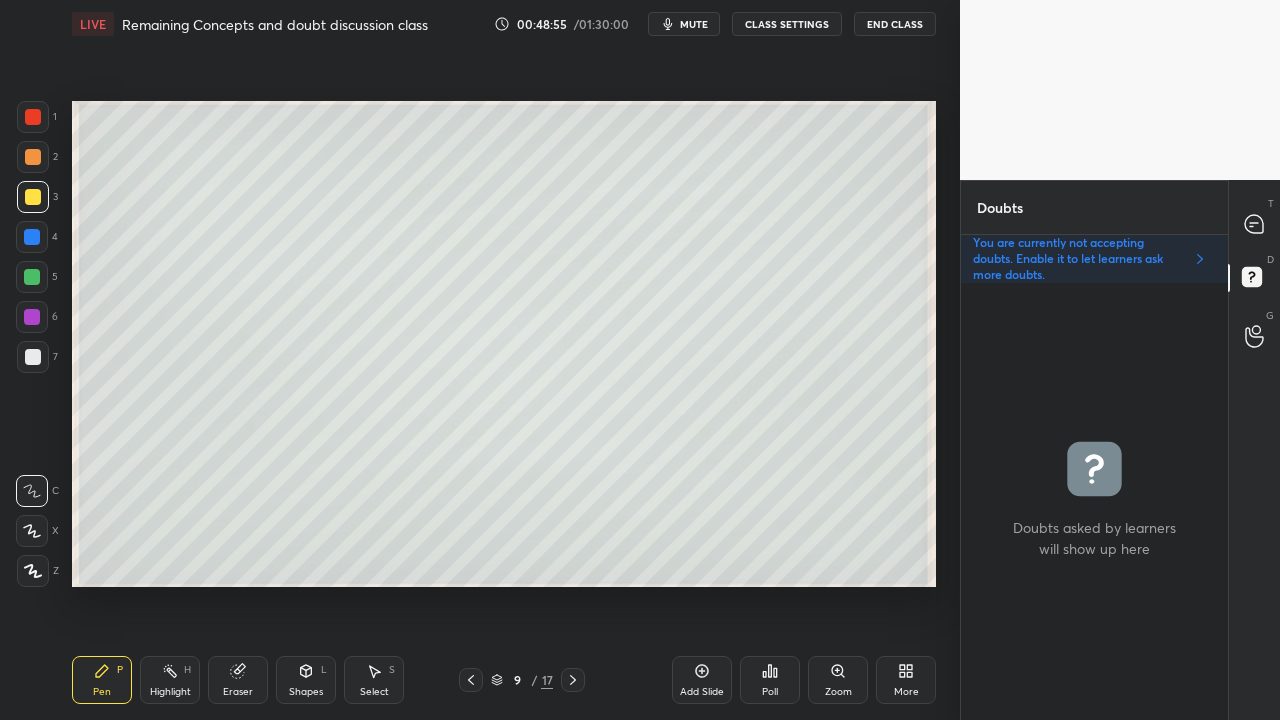 click 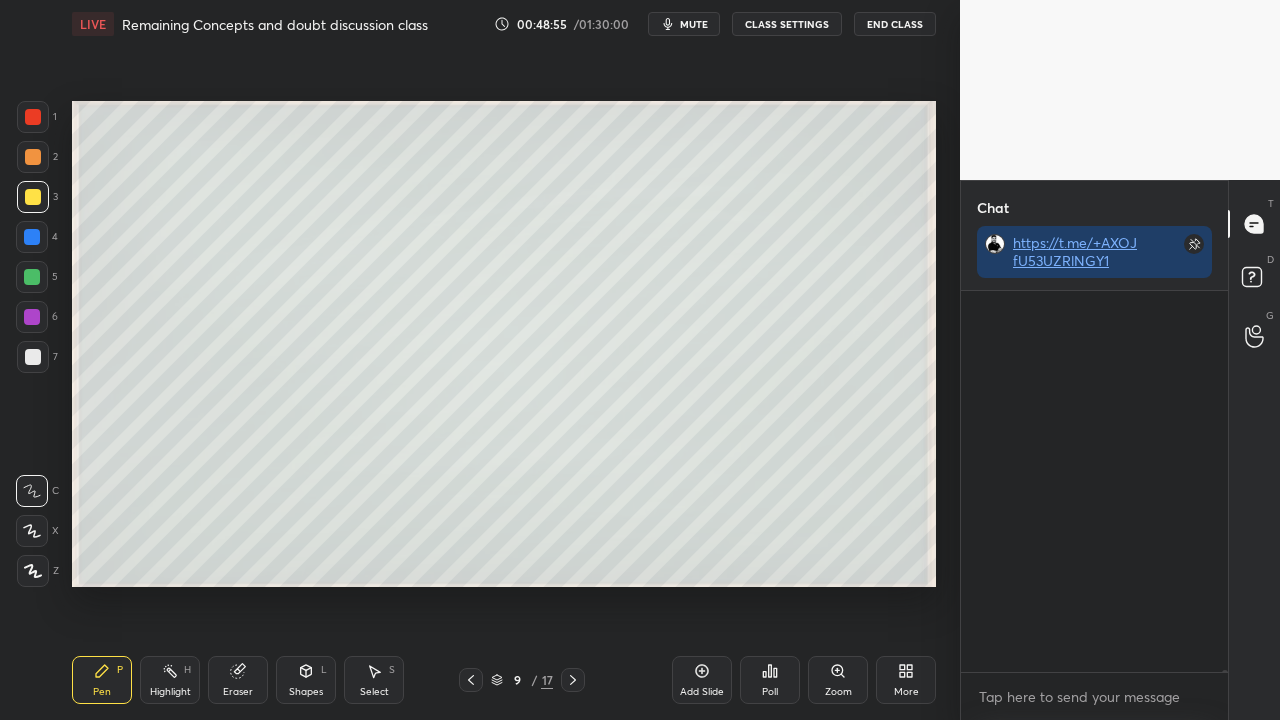 scroll, scrollTop: 423, scrollLeft: 261, axis: both 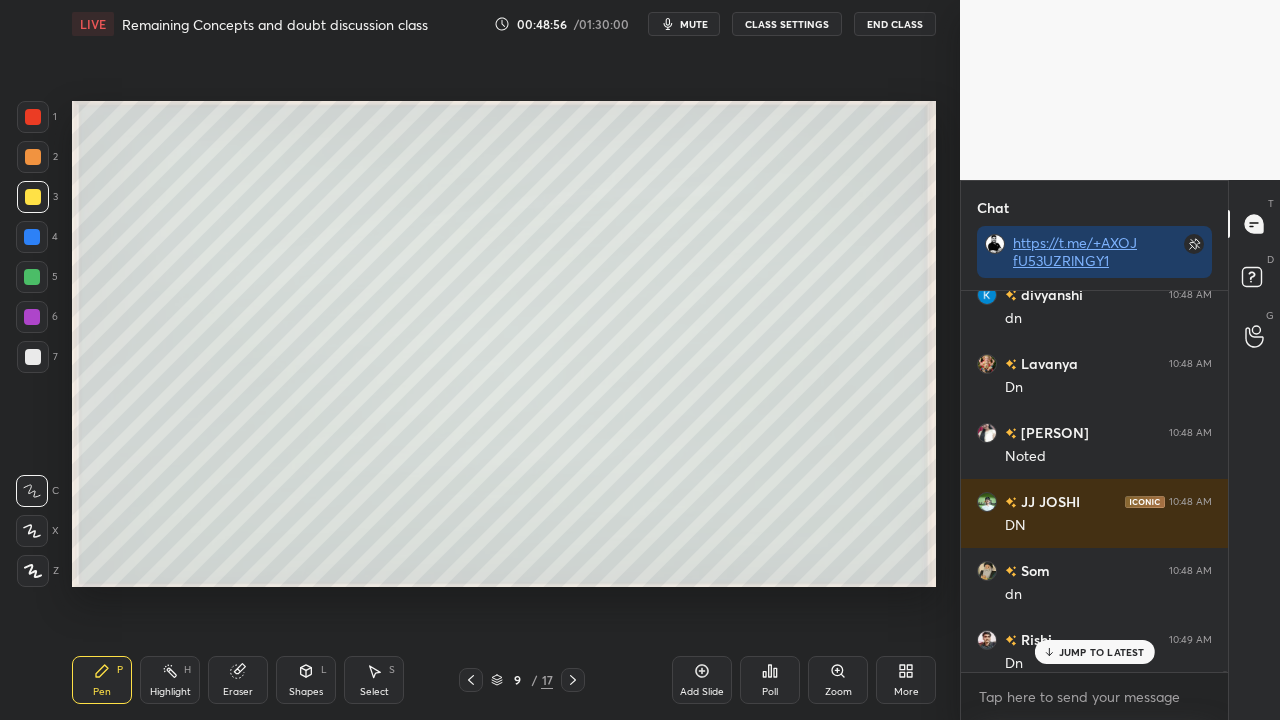 click on "JUMP TO LATEST" at bounding box center (1102, 652) 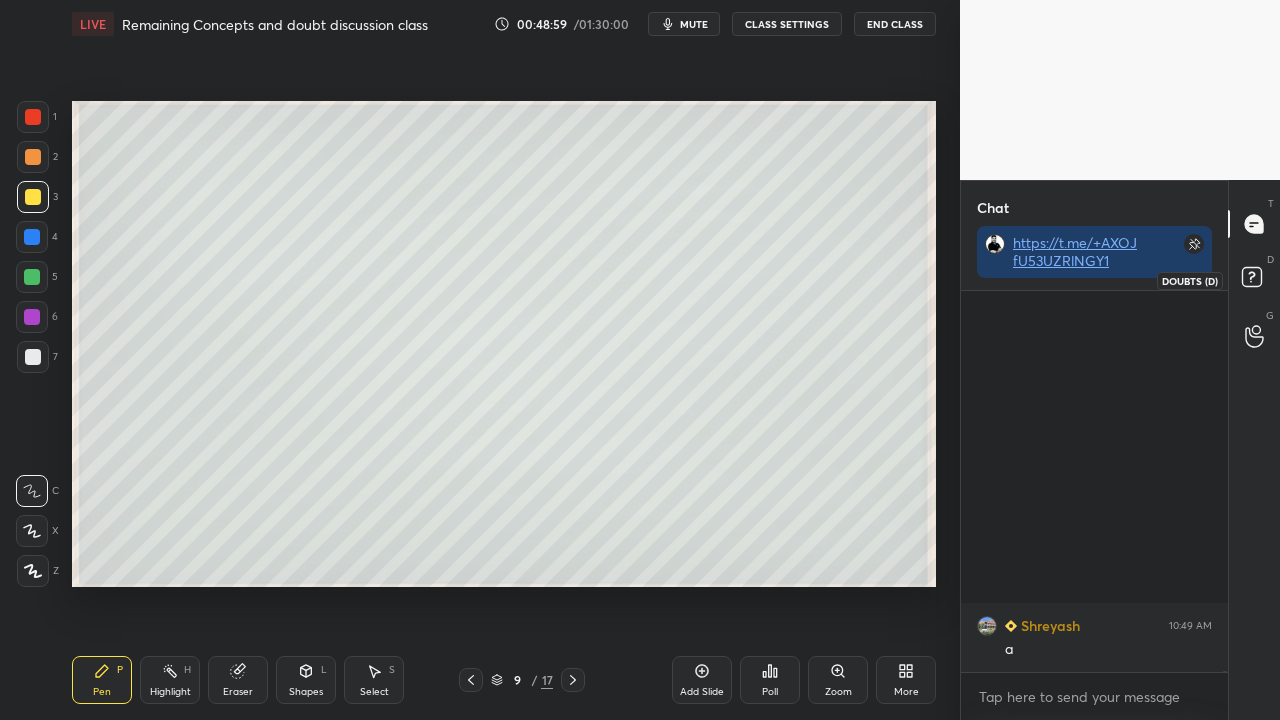 scroll, scrollTop: 140084, scrollLeft: 0, axis: vertical 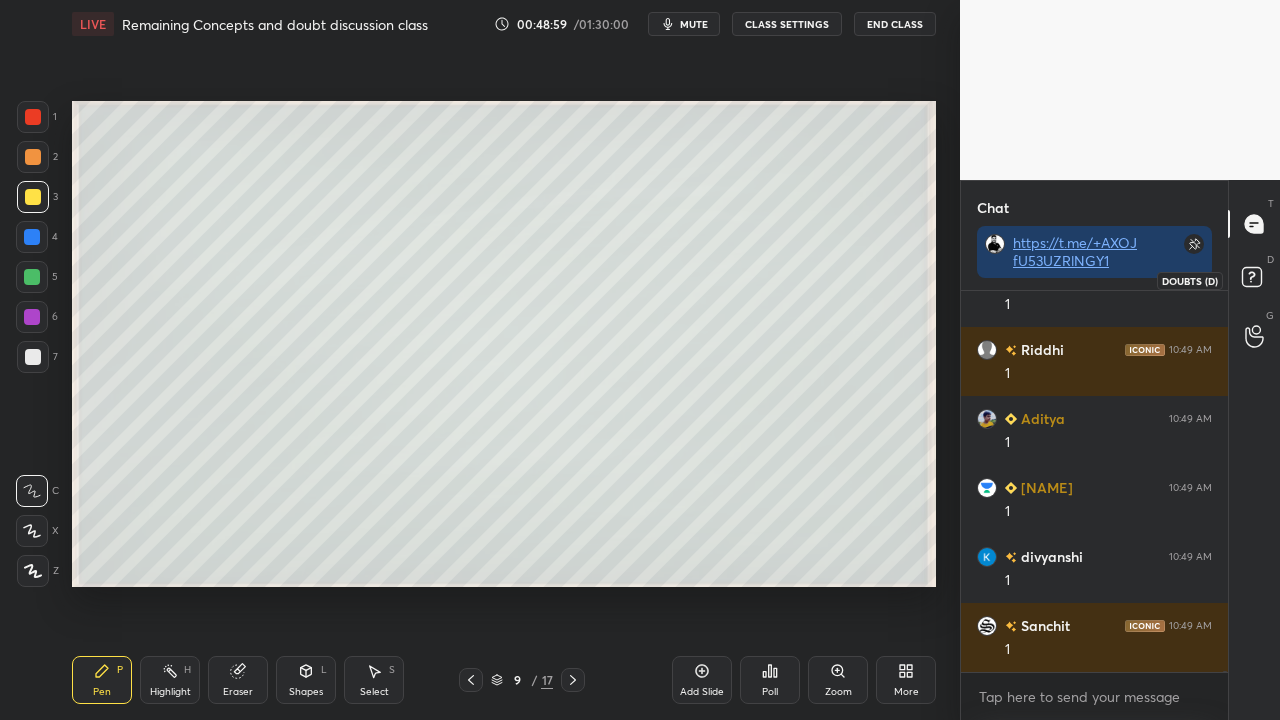 click 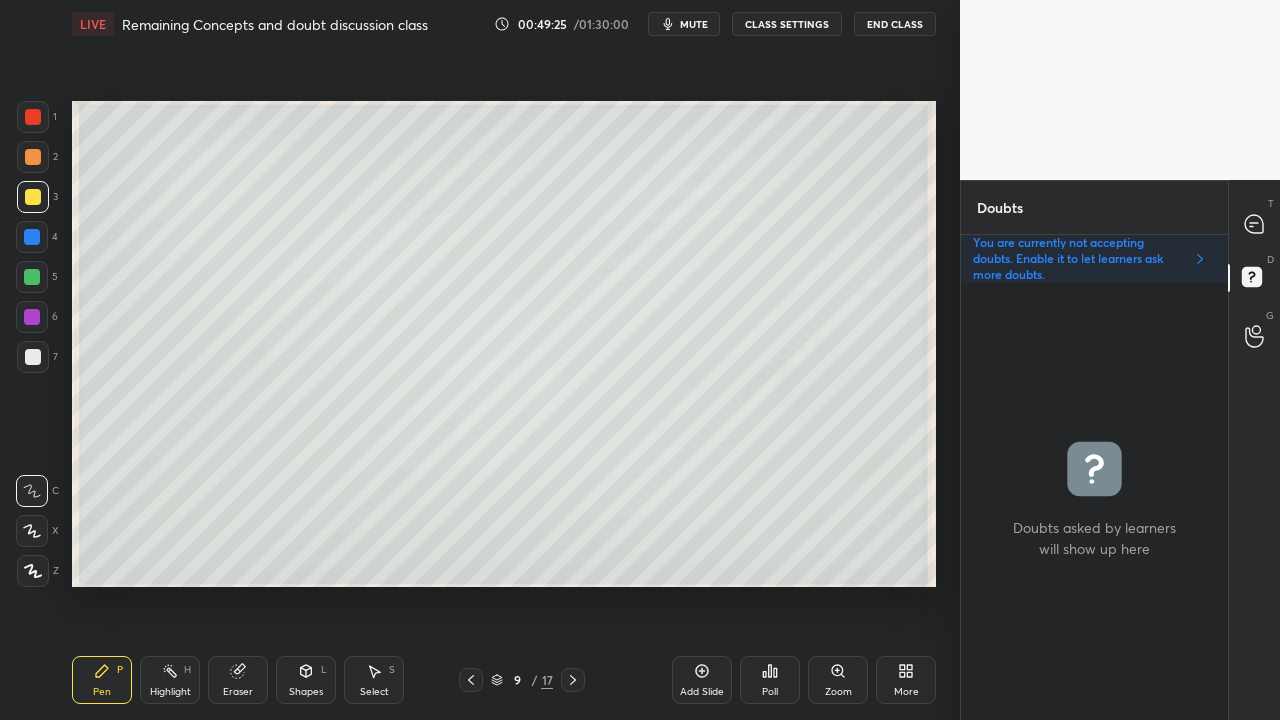 click at bounding box center [1255, 224] 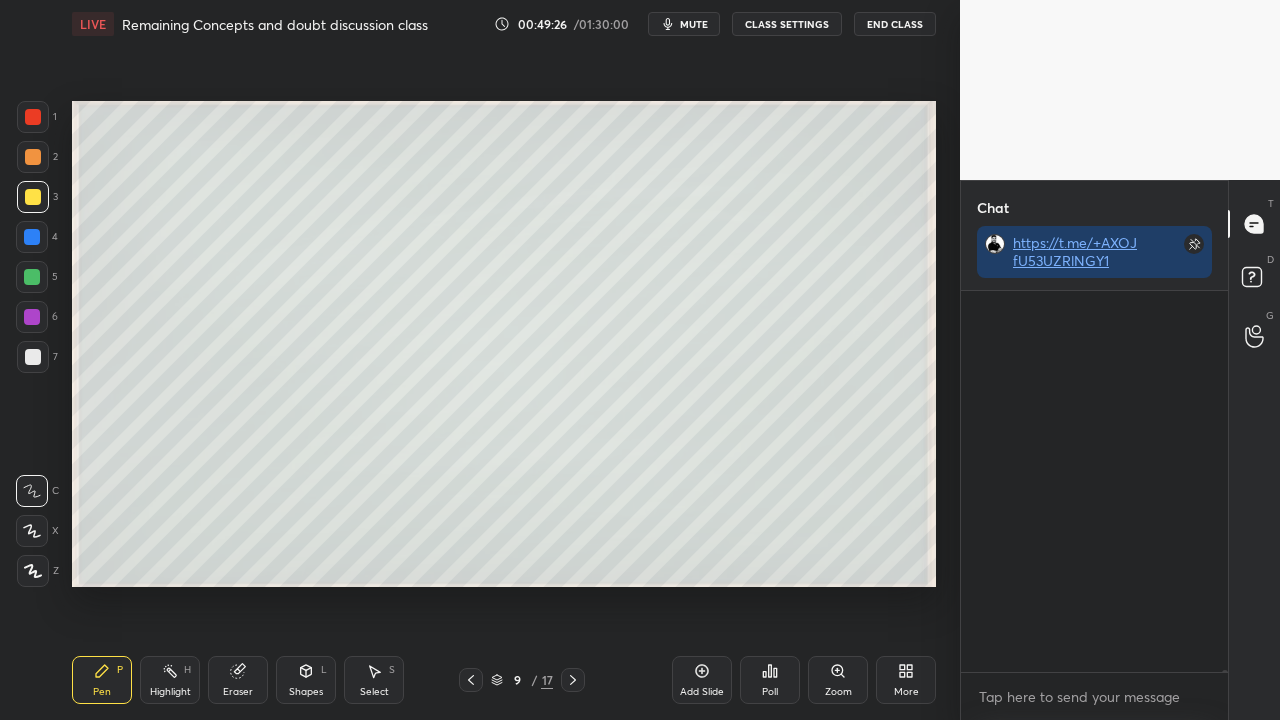 scroll, scrollTop: 423, scrollLeft: 261, axis: both 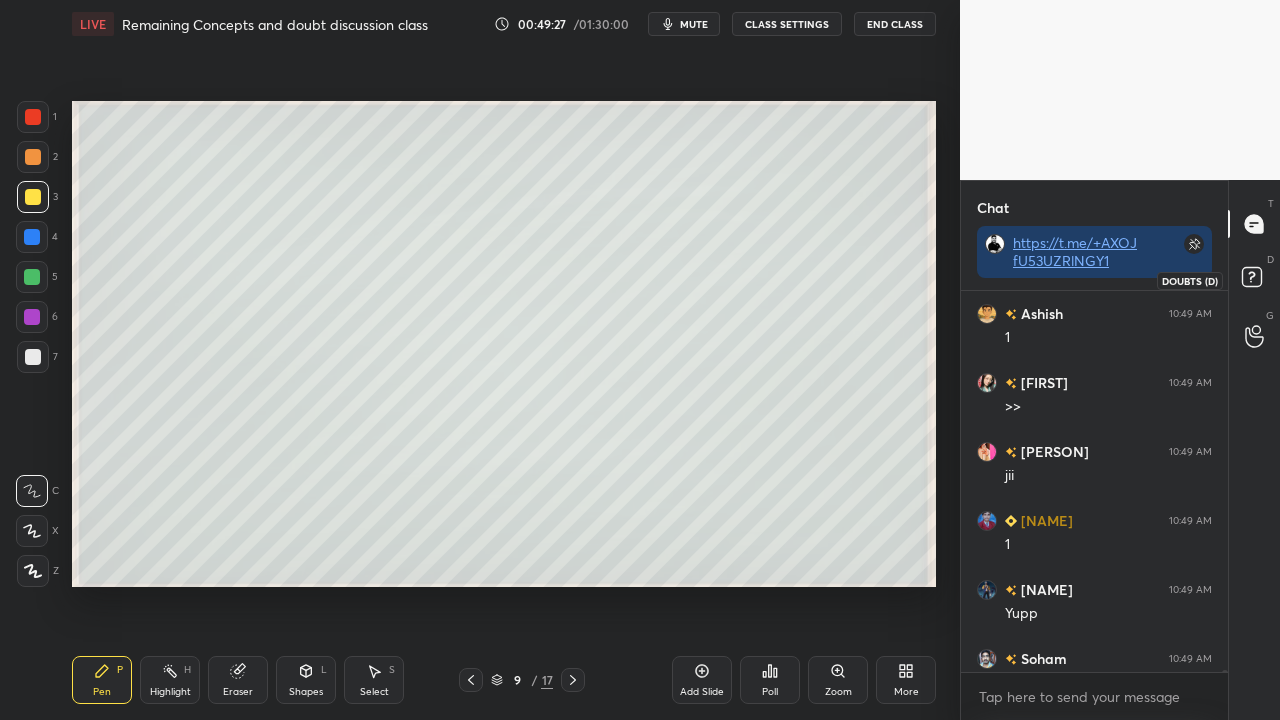 click 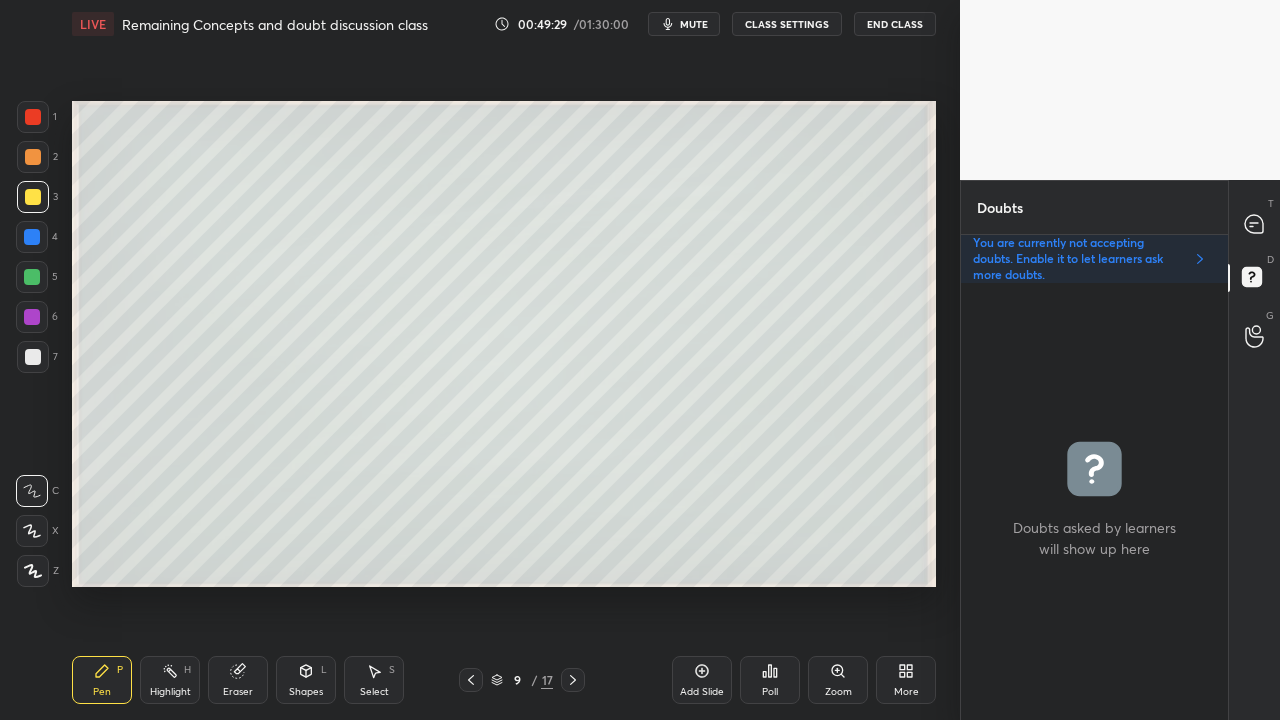 click 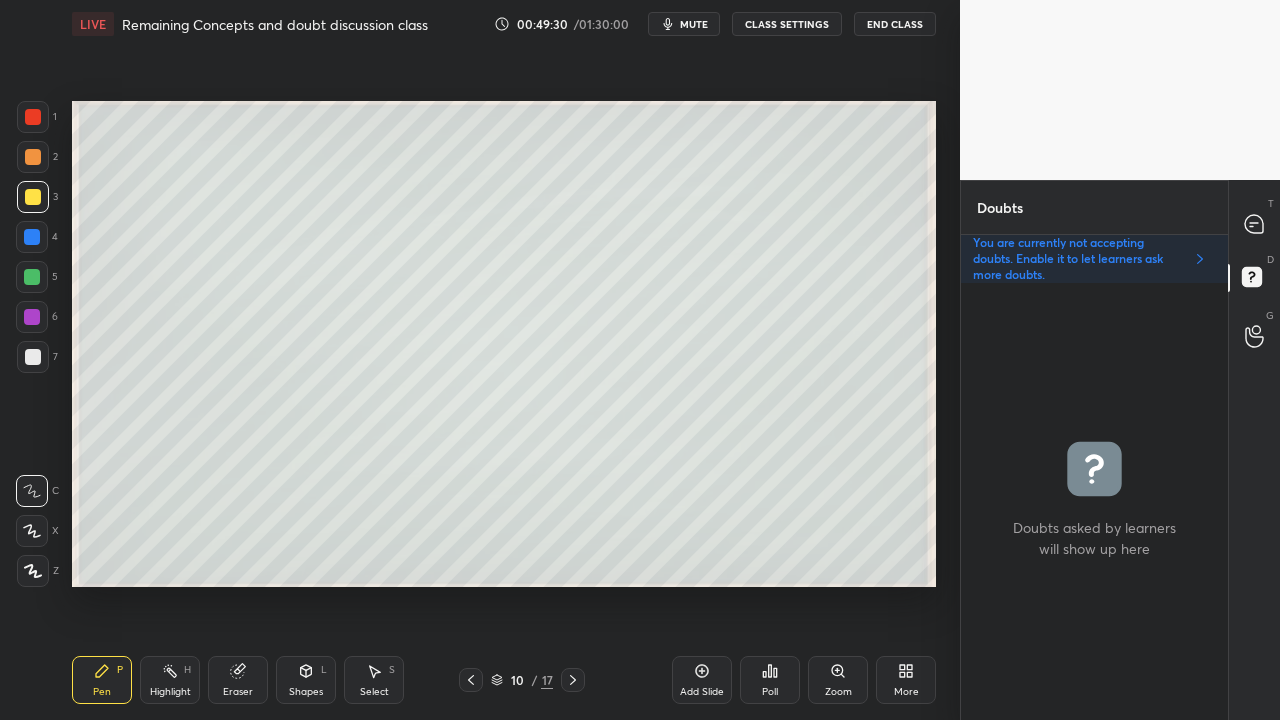 click at bounding box center [33, 197] 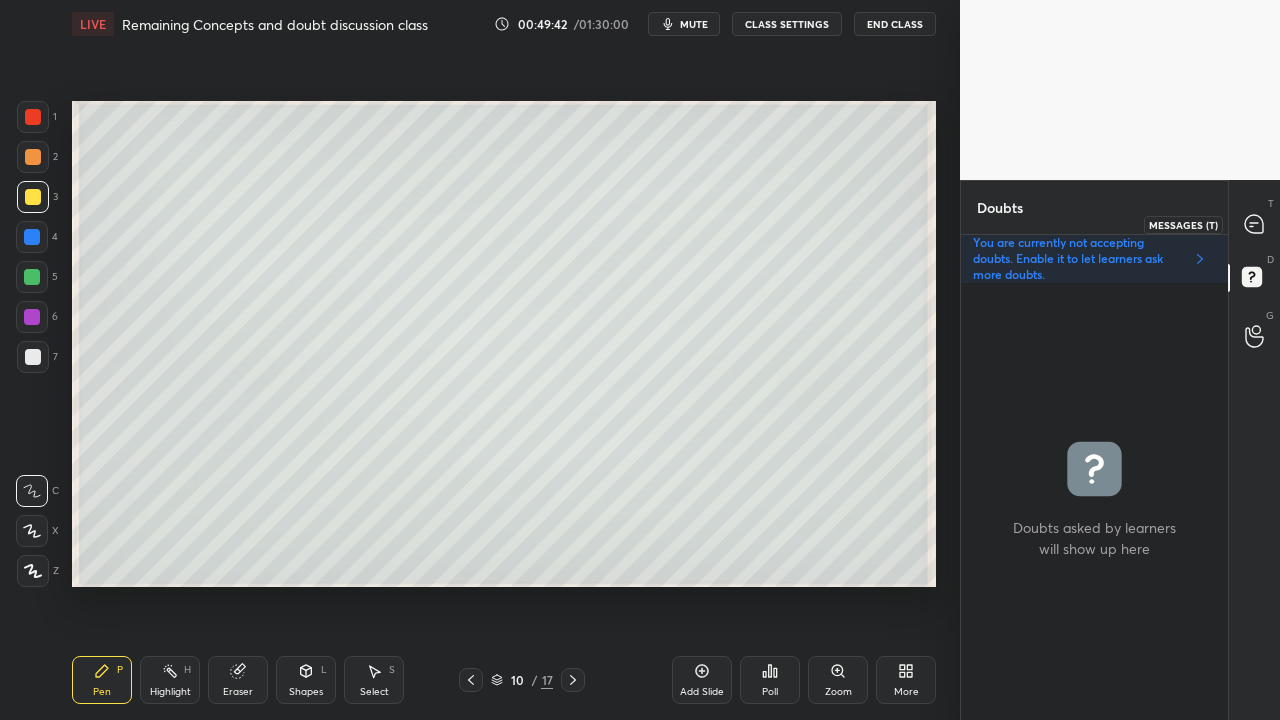 click 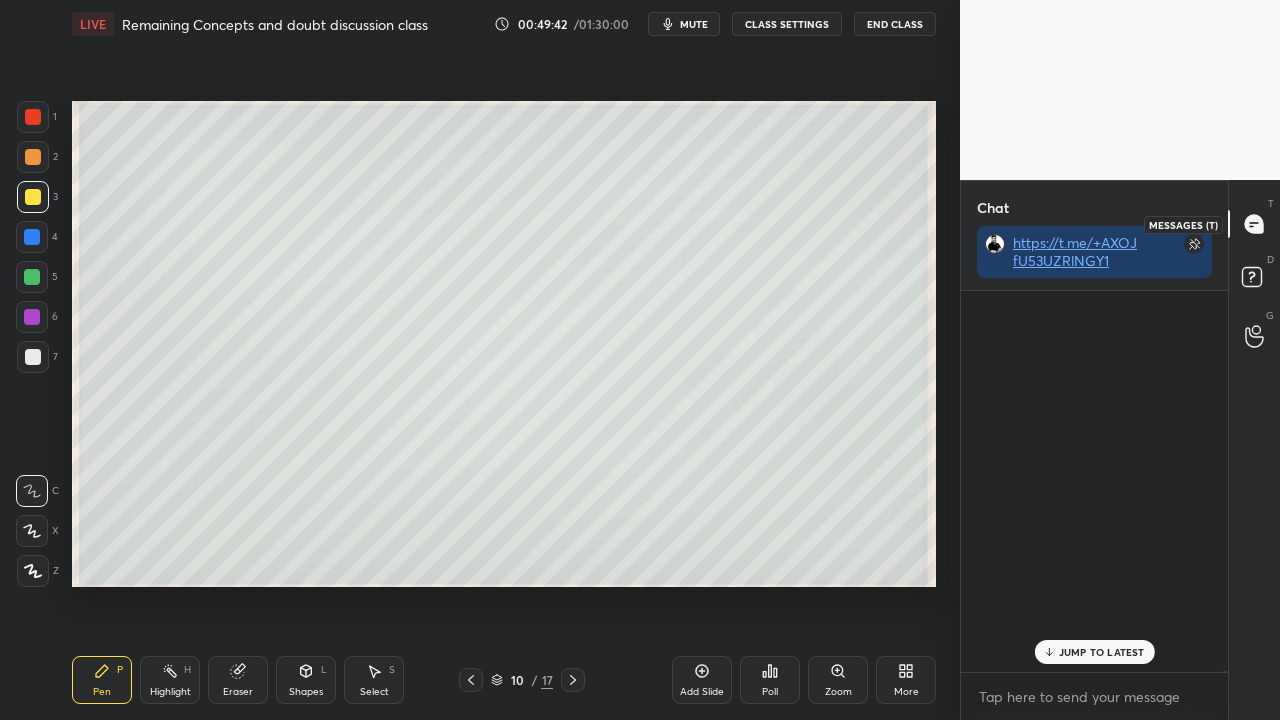 scroll, scrollTop: 141391, scrollLeft: 0, axis: vertical 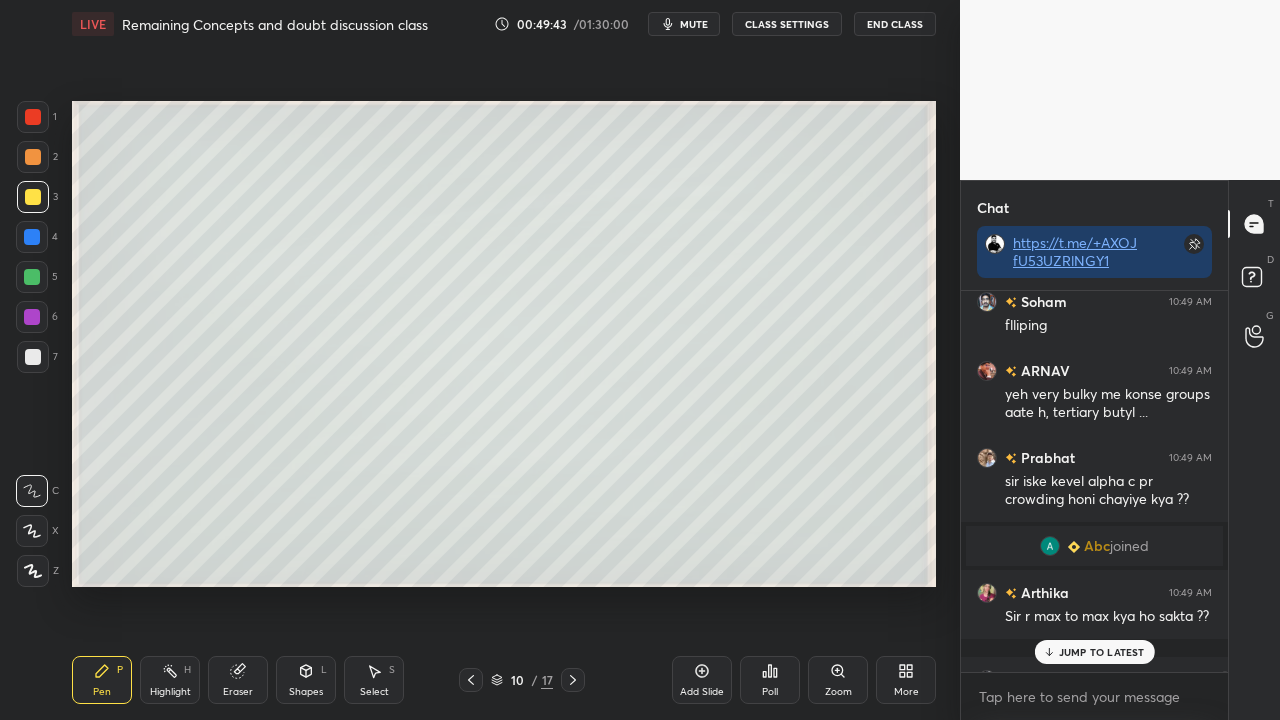 click on "JUMP TO LATEST" at bounding box center (1102, 652) 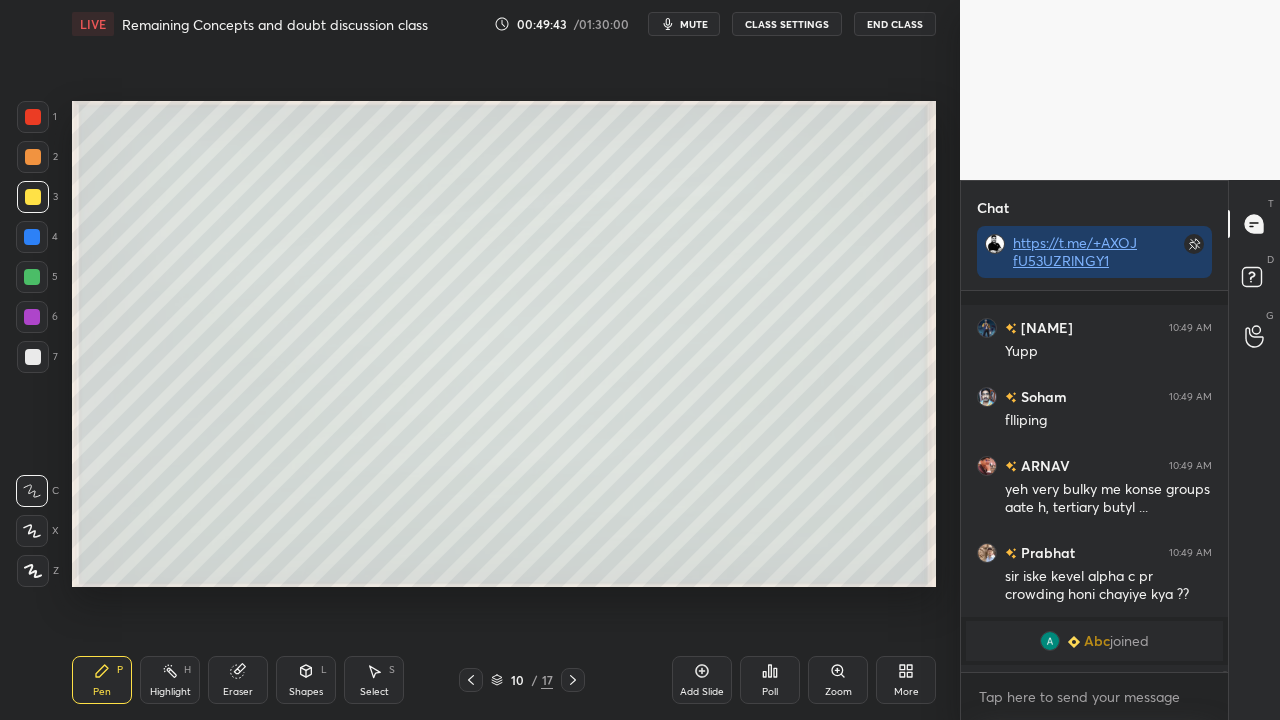 scroll, scrollTop: 141540, scrollLeft: 0, axis: vertical 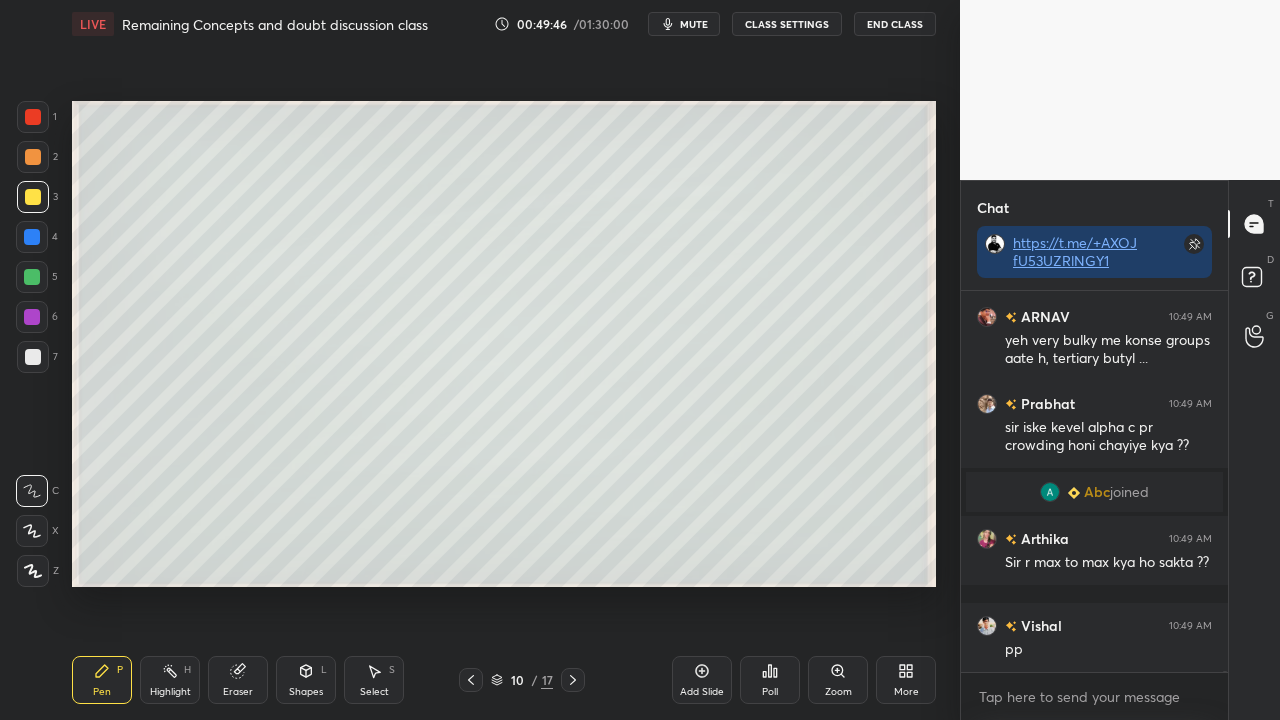 click 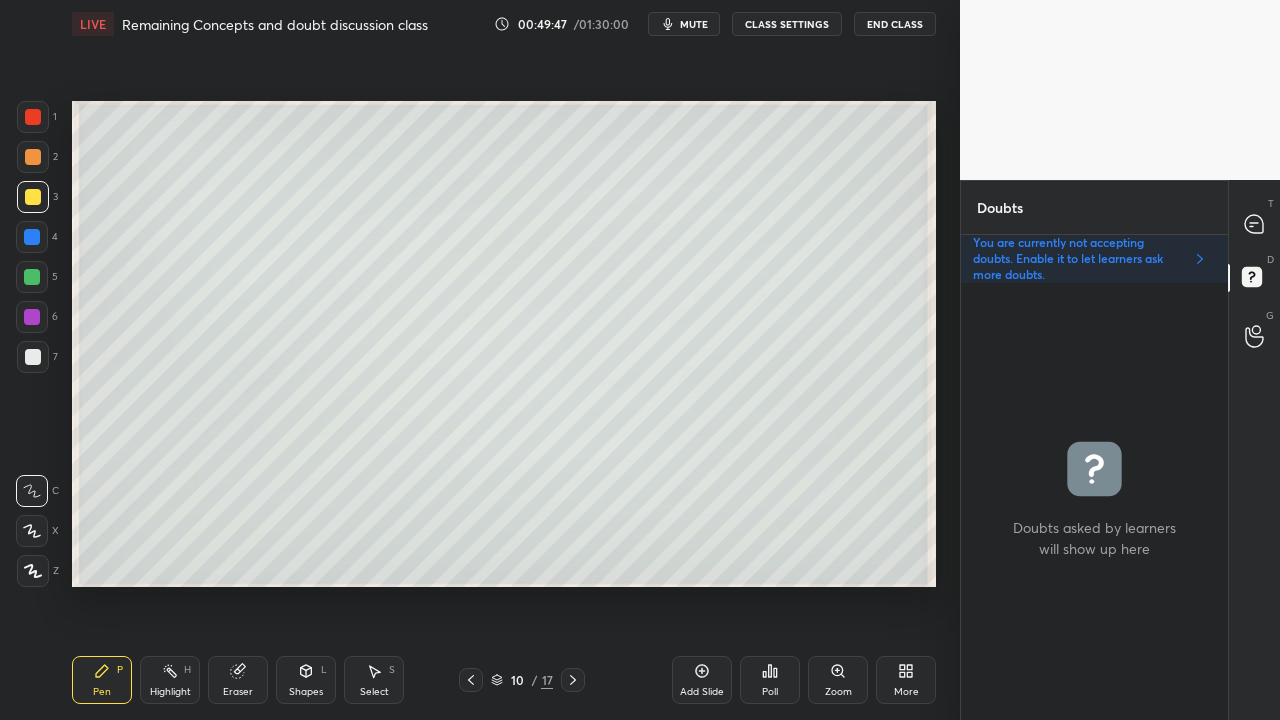 scroll, scrollTop: 6, scrollLeft: 6, axis: both 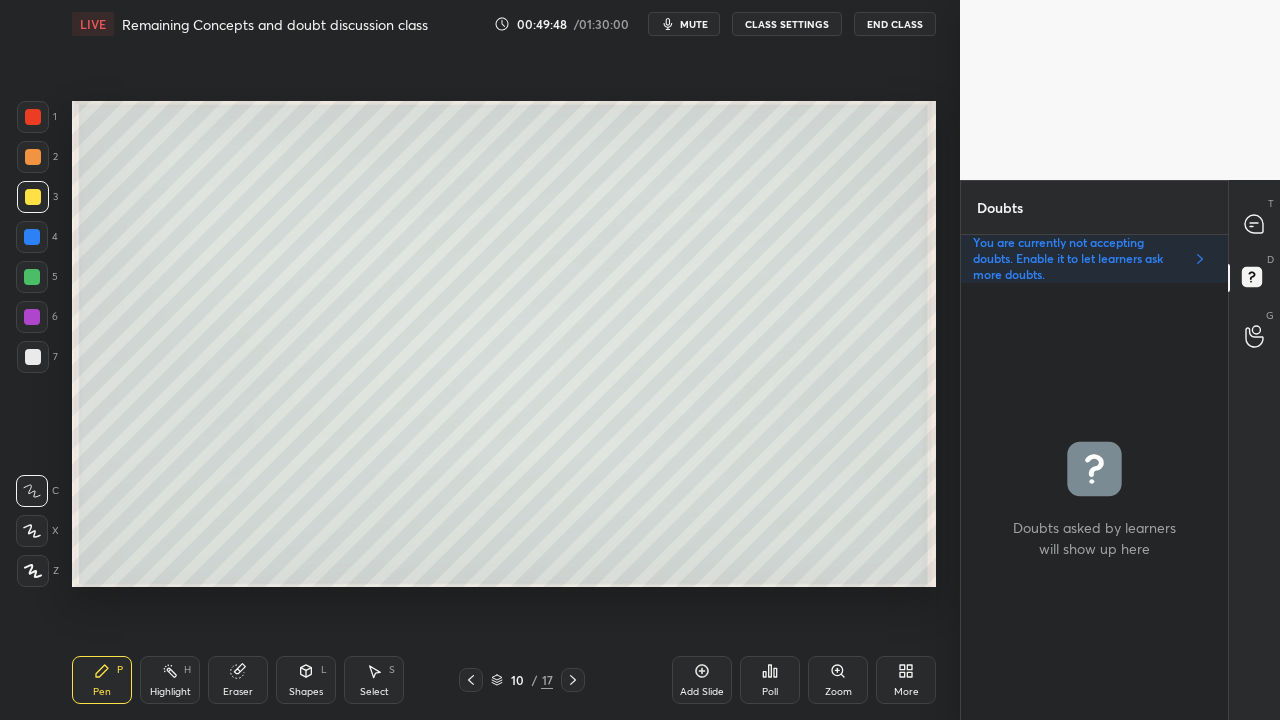 click 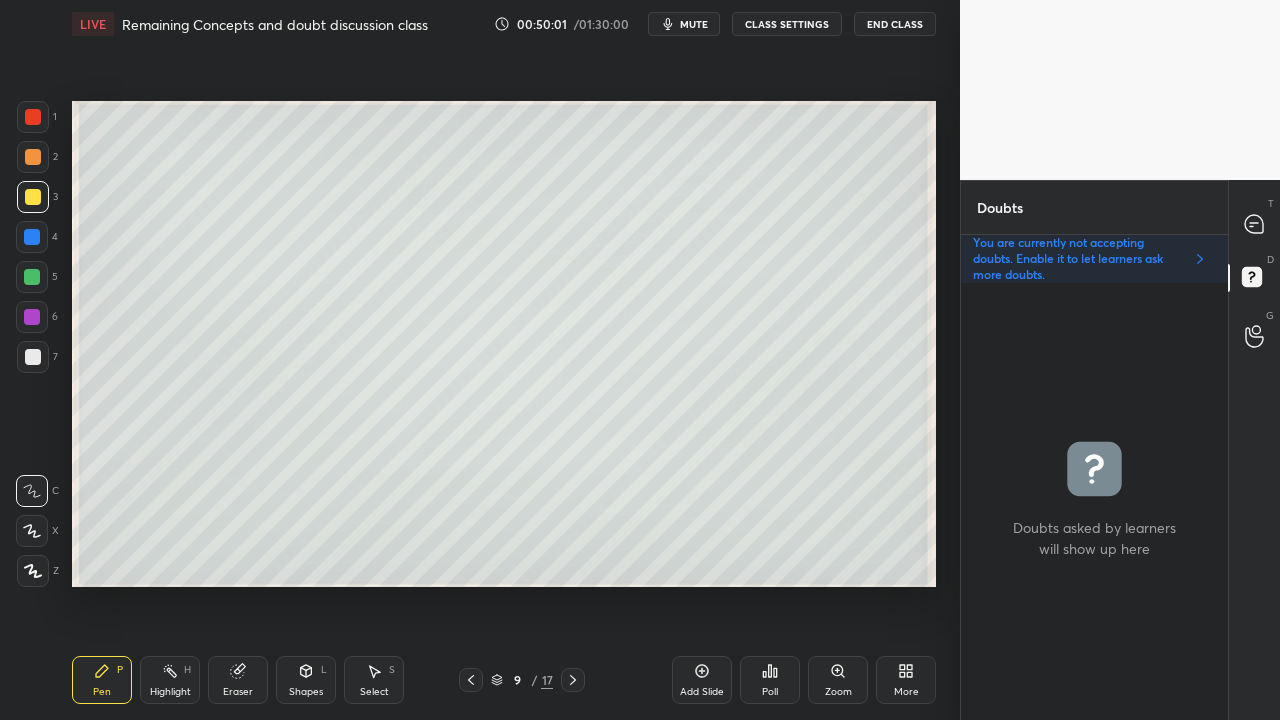 click 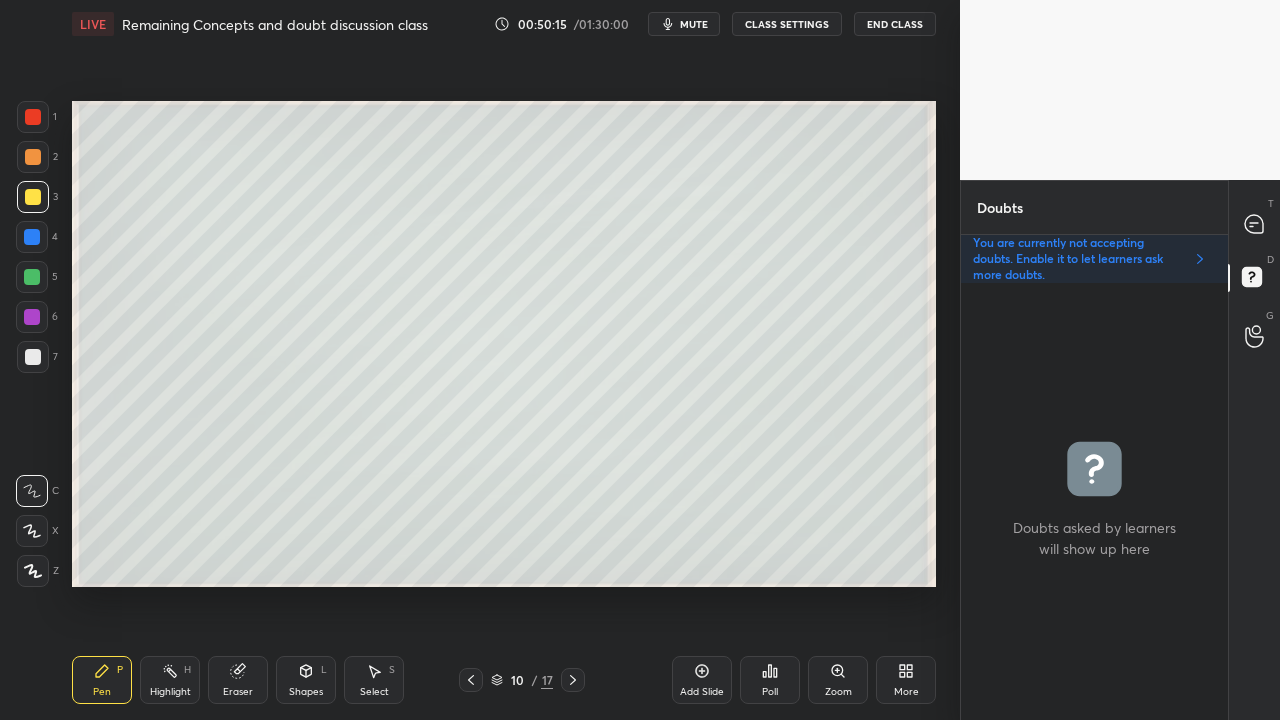 click at bounding box center (33, 357) 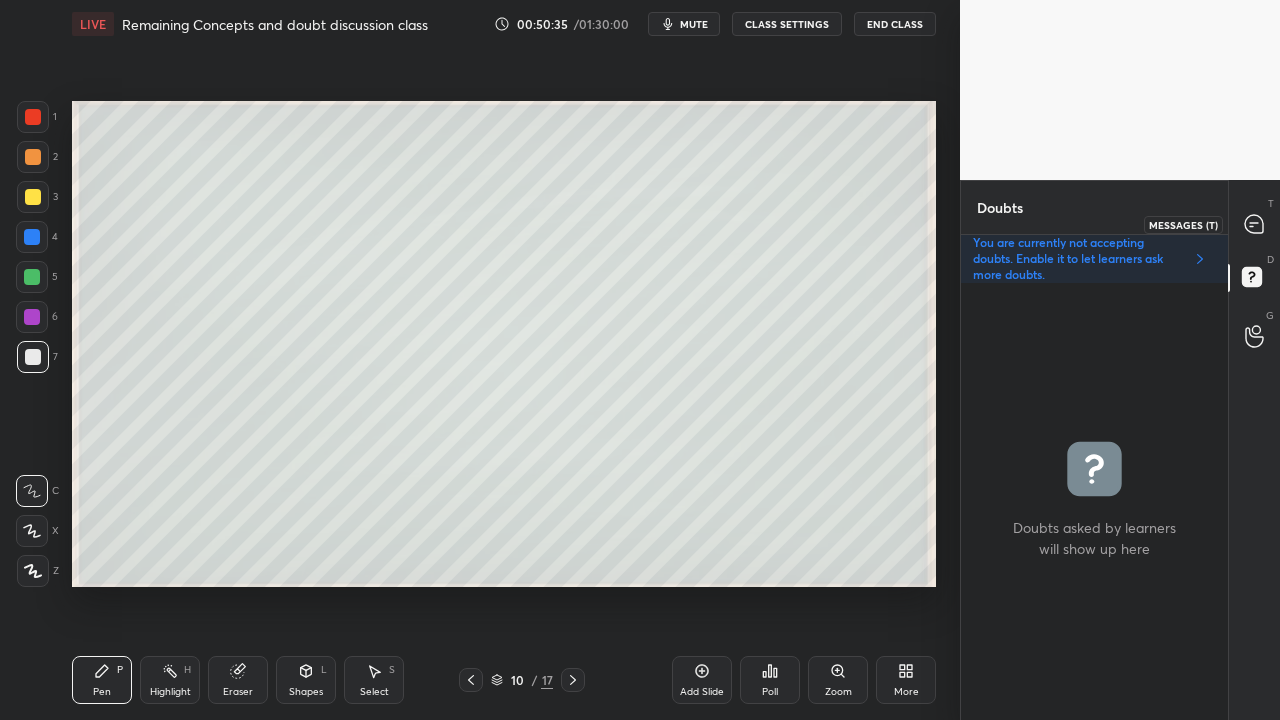 click 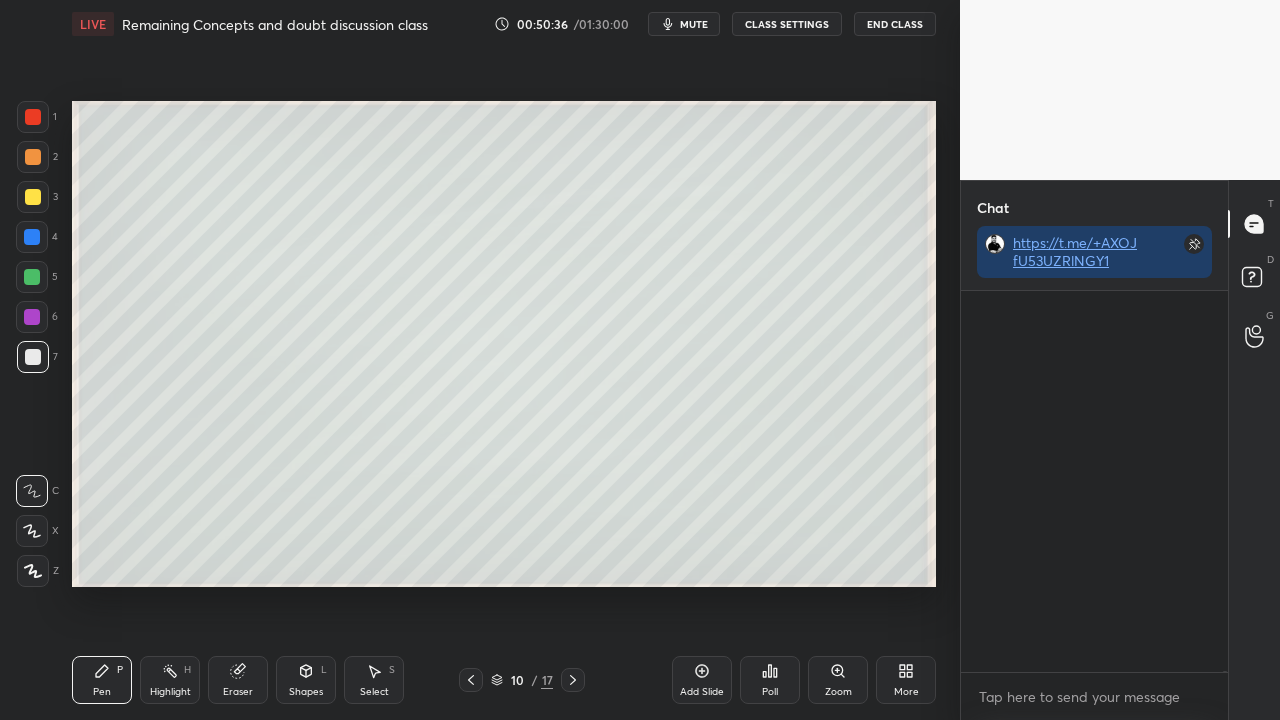 scroll, scrollTop: 423, scrollLeft: 261, axis: both 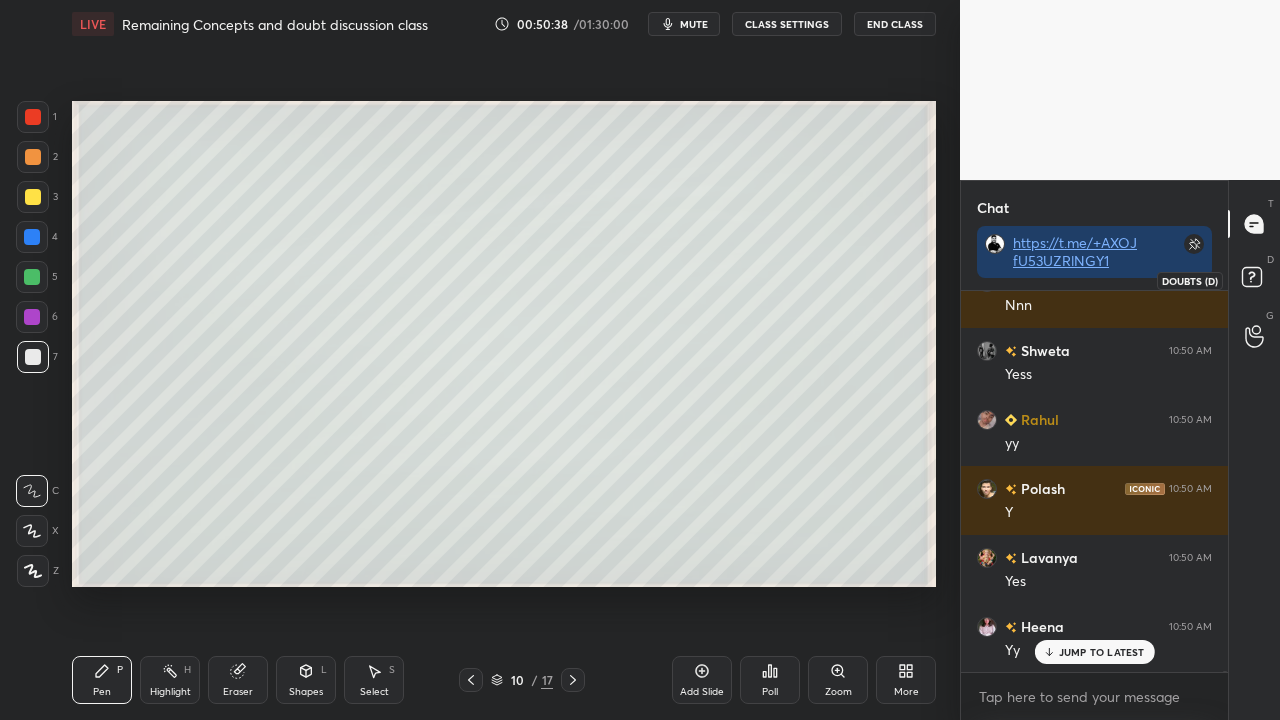 click 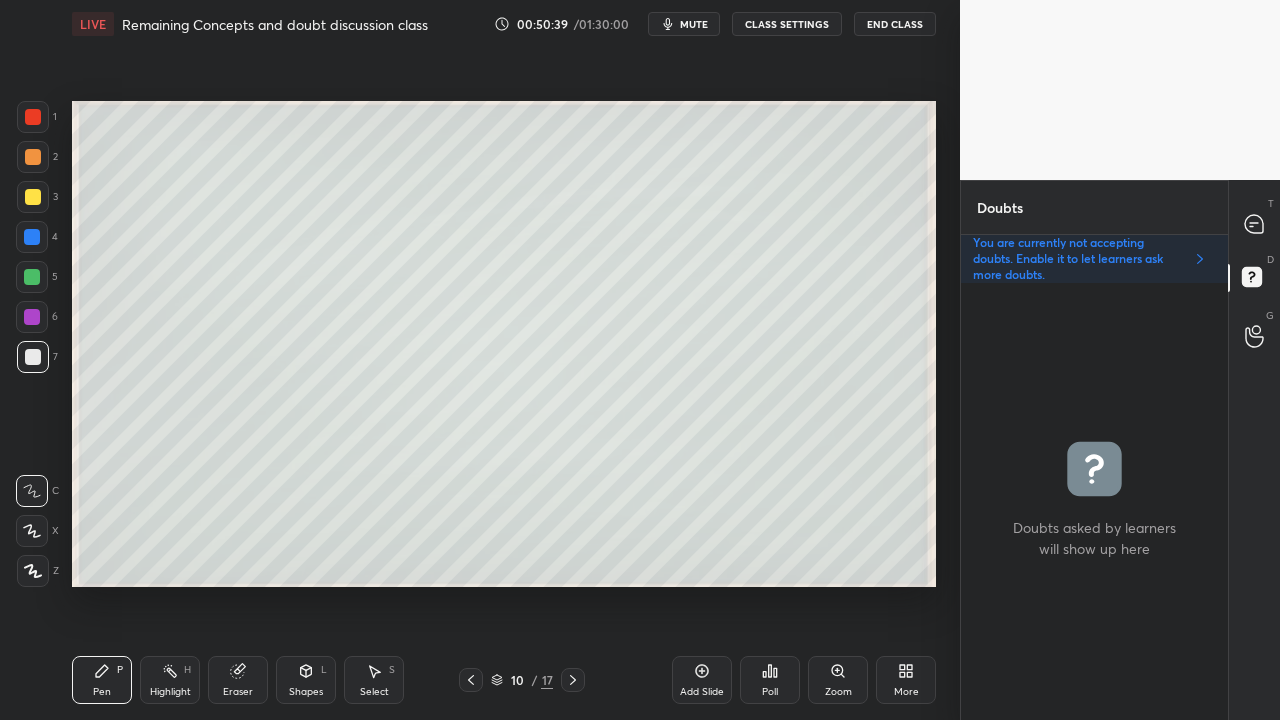 scroll, scrollTop: 6, scrollLeft: 6, axis: both 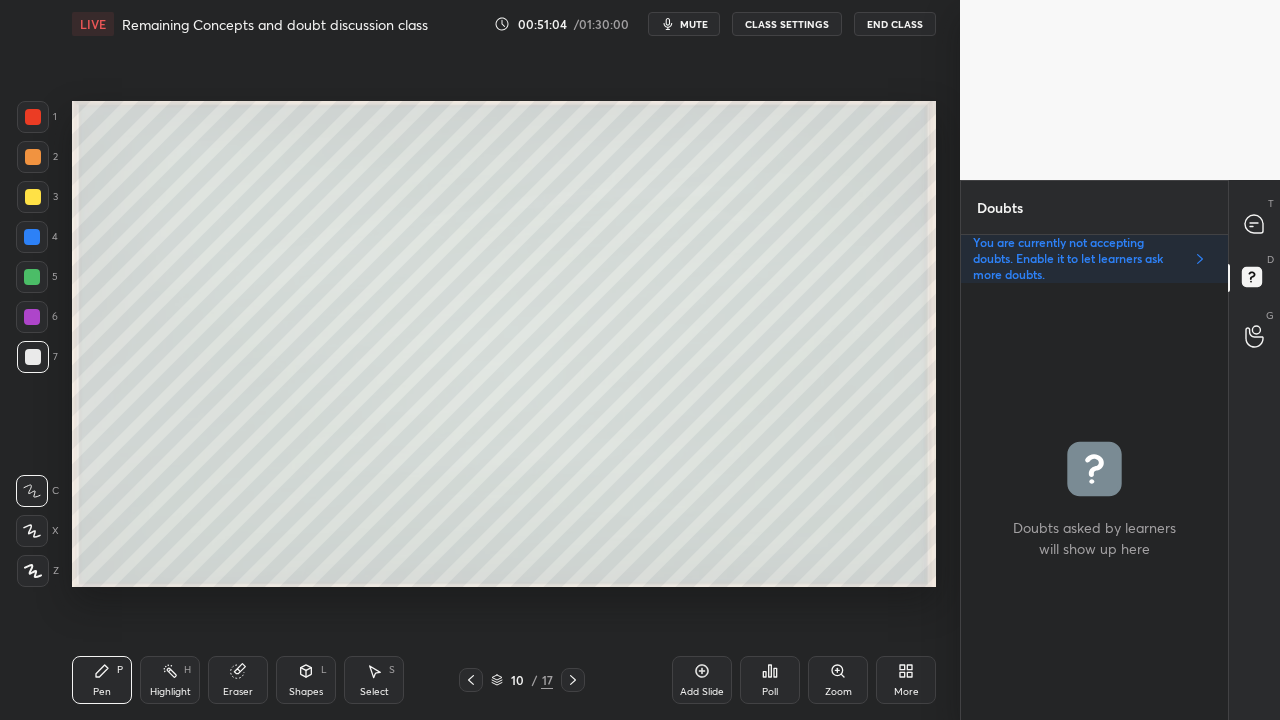 click at bounding box center (33, 197) 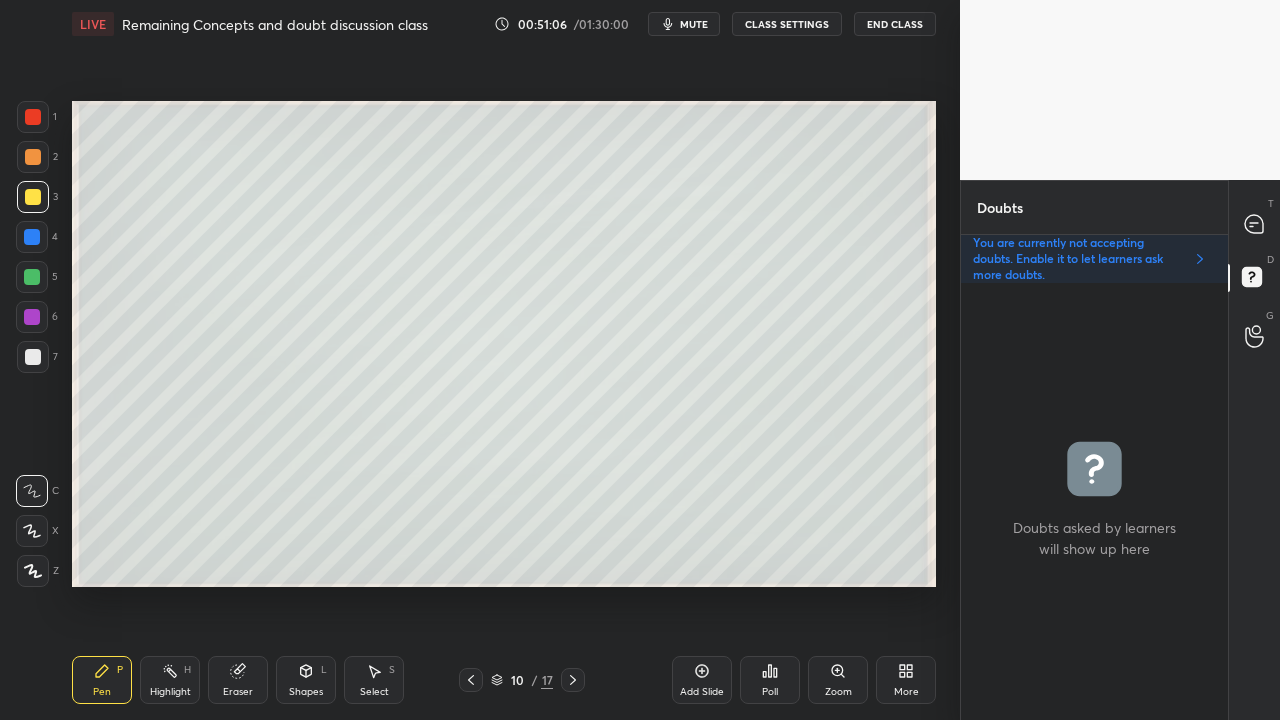 click at bounding box center [33, 357] 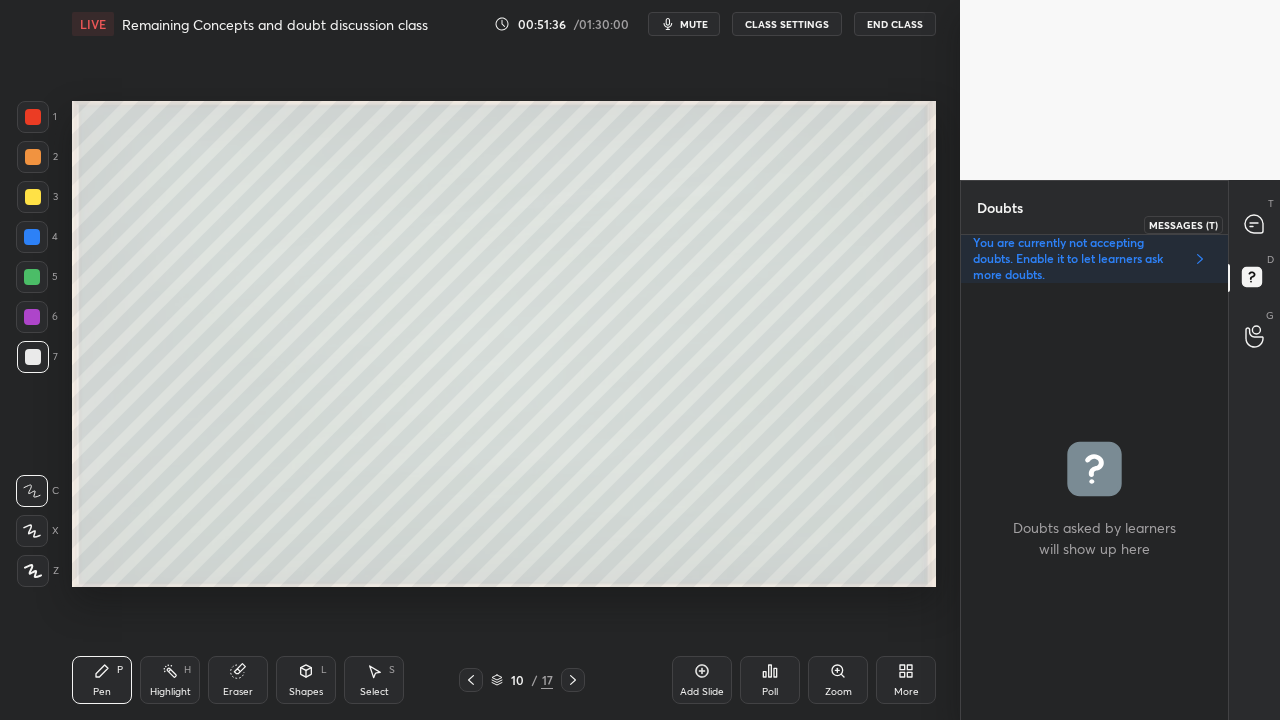 click 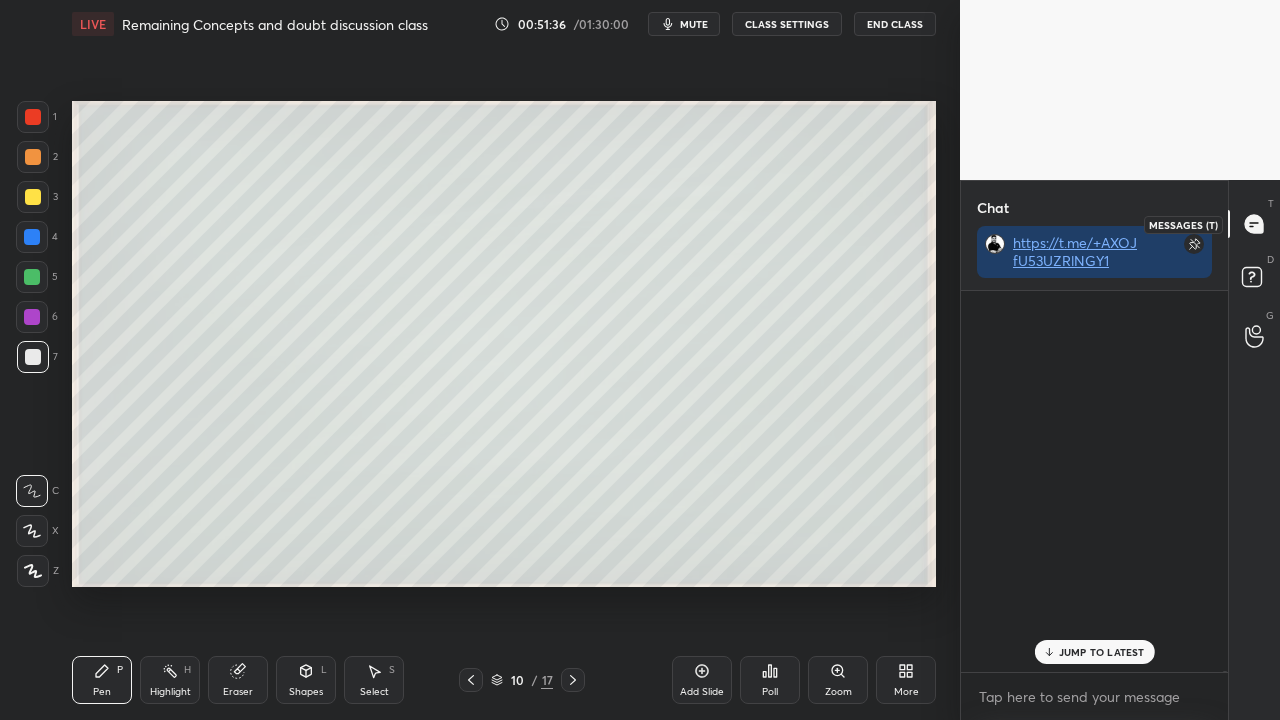 scroll, scrollTop: 423, scrollLeft: 261, axis: both 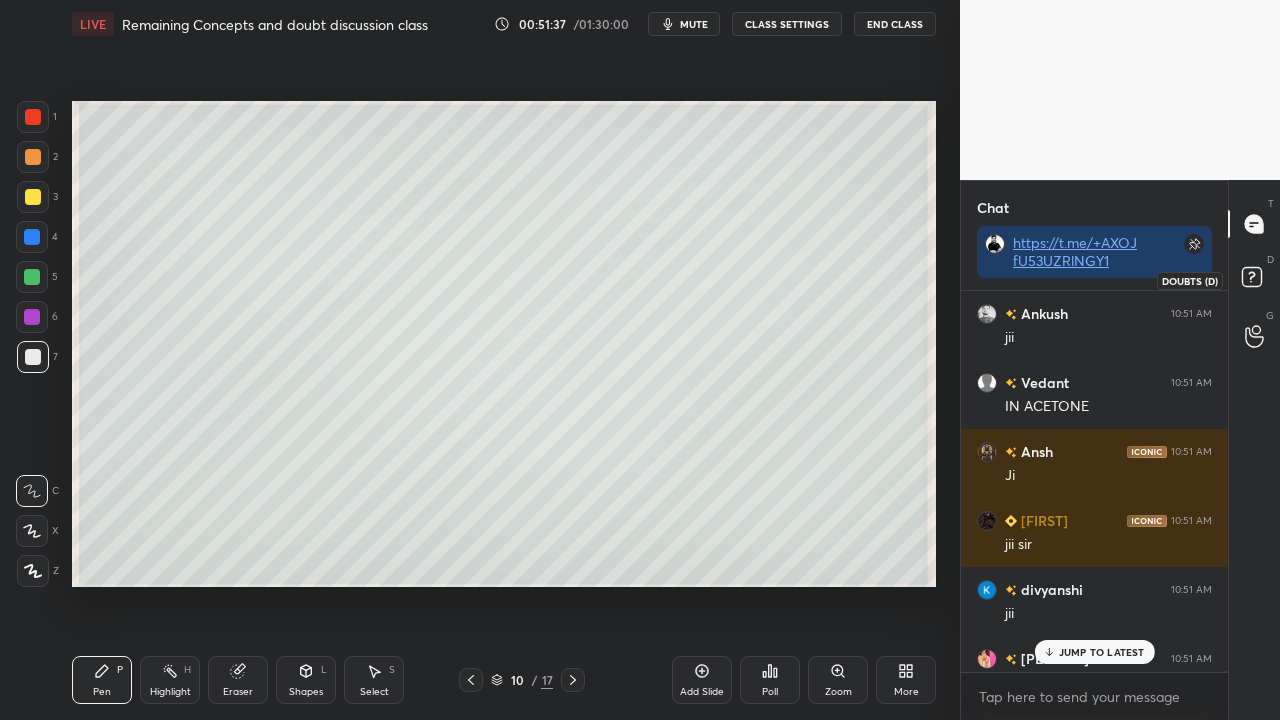 click 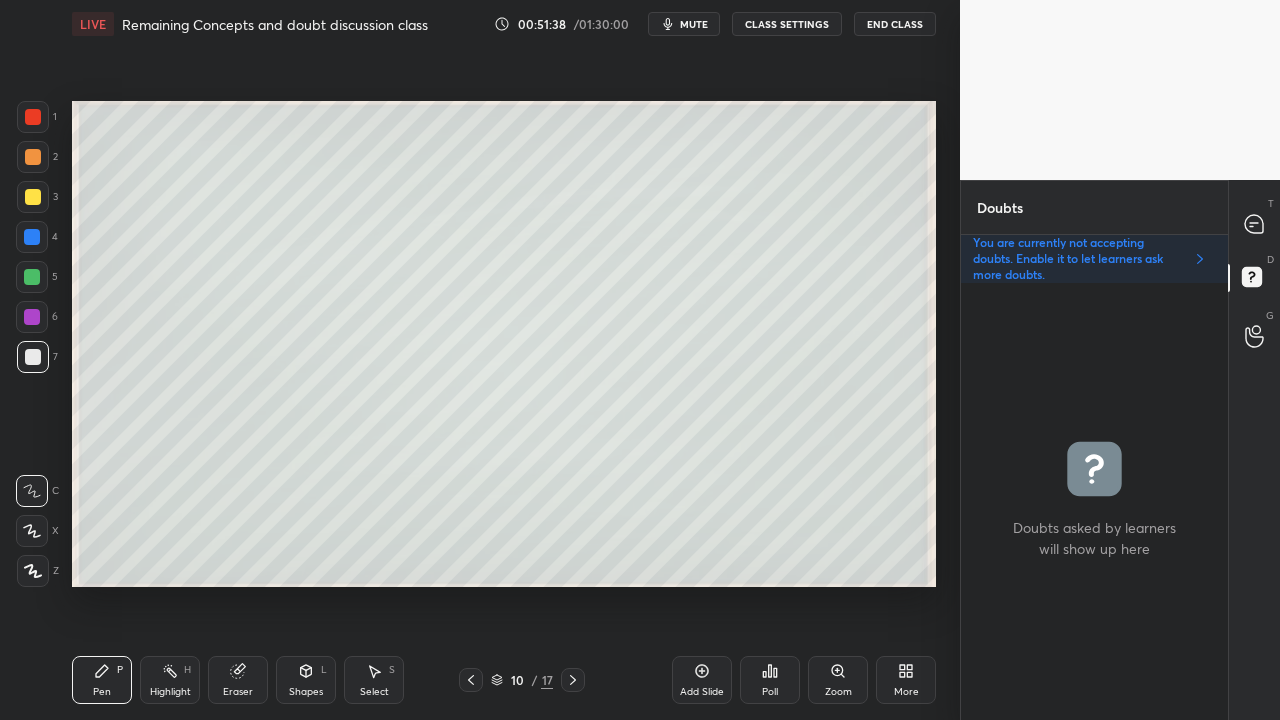 scroll, scrollTop: 6, scrollLeft: 6, axis: both 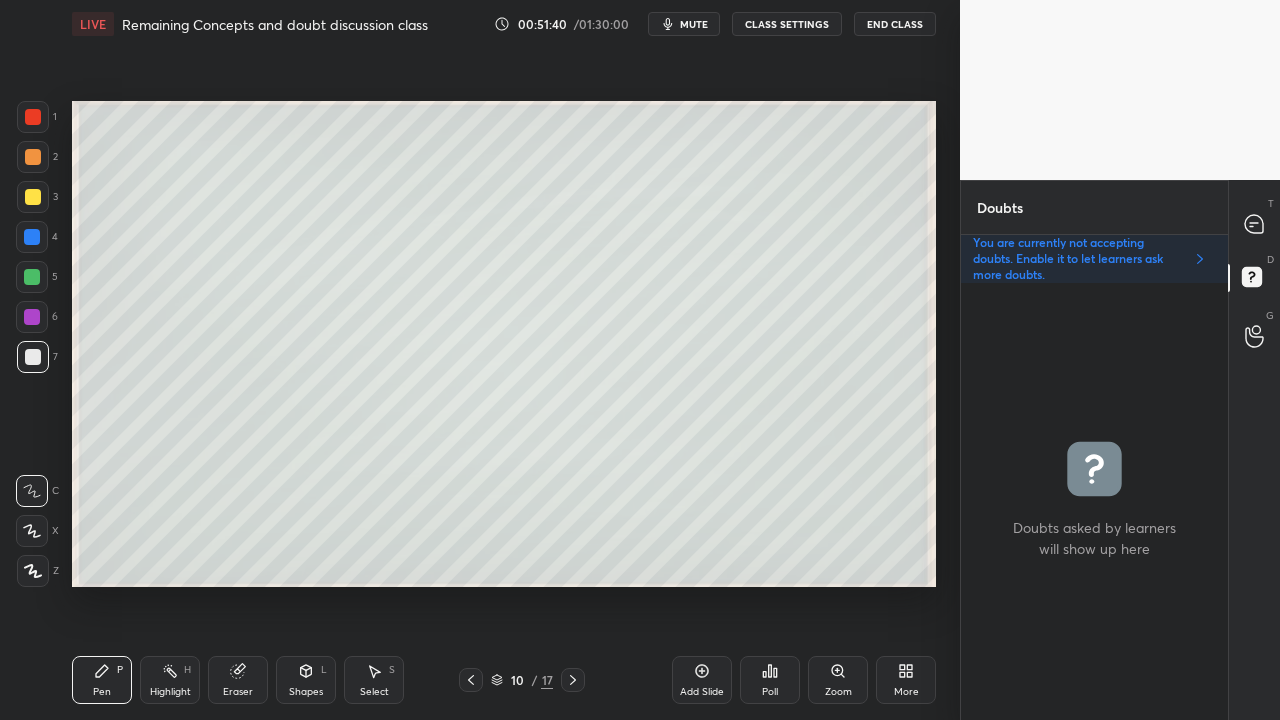 click at bounding box center [33, 197] 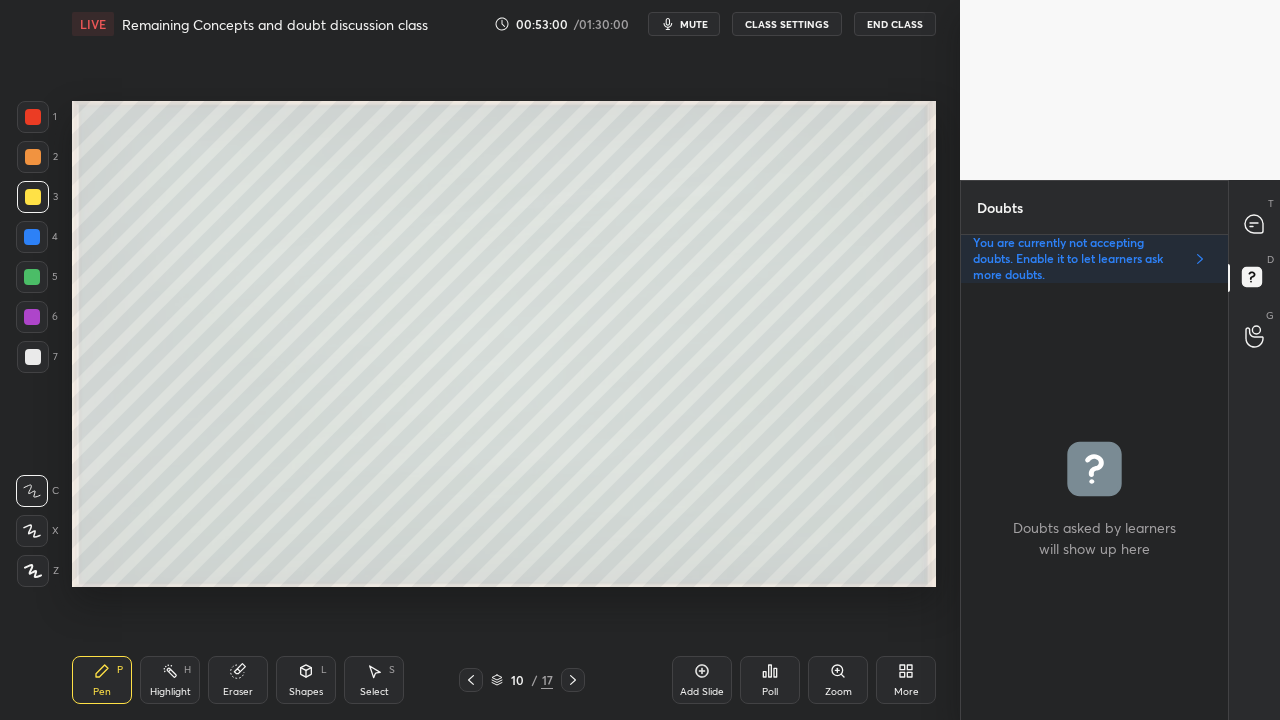 click 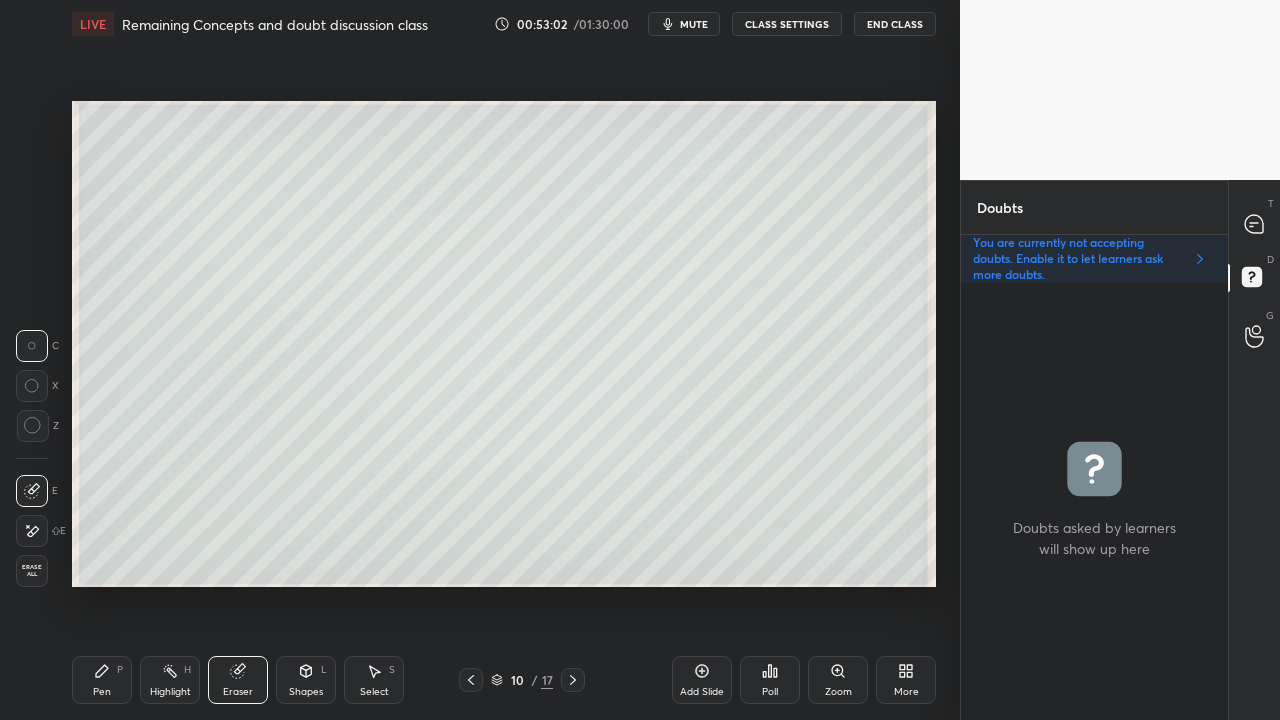 click on "Pen" at bounding box center (102, 692) 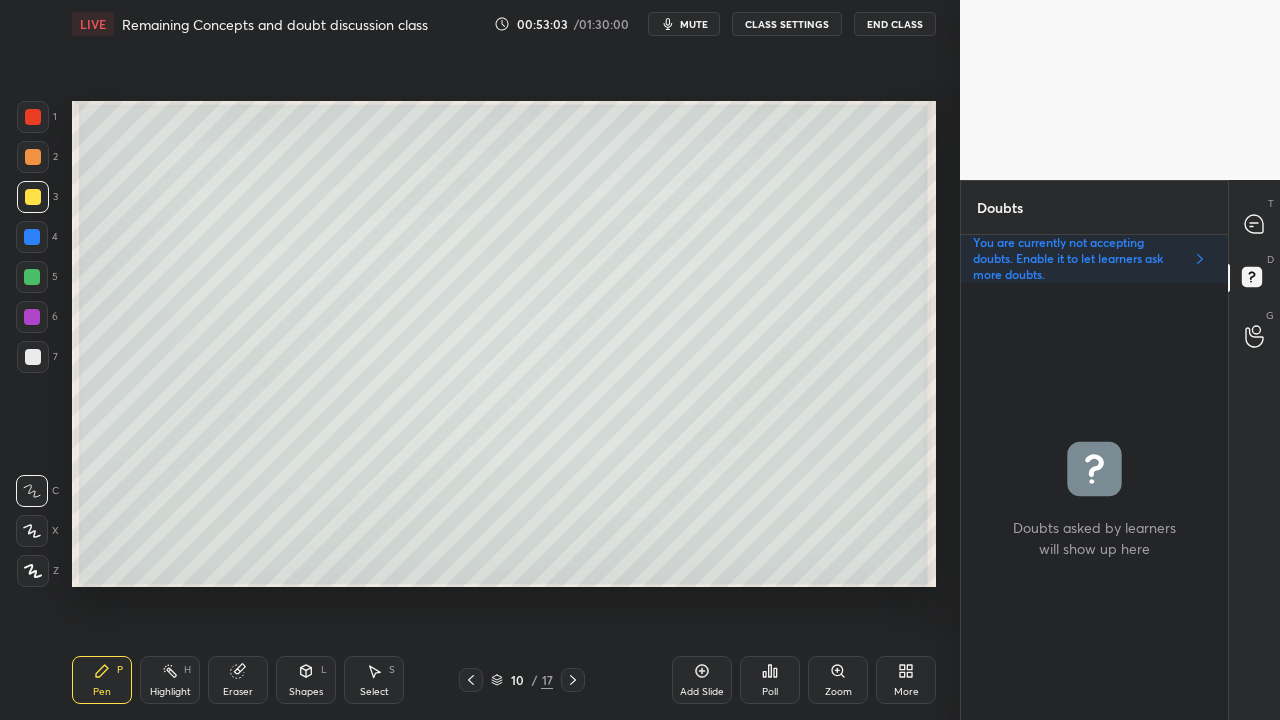 click on "1" at bounding box center (37, 117) 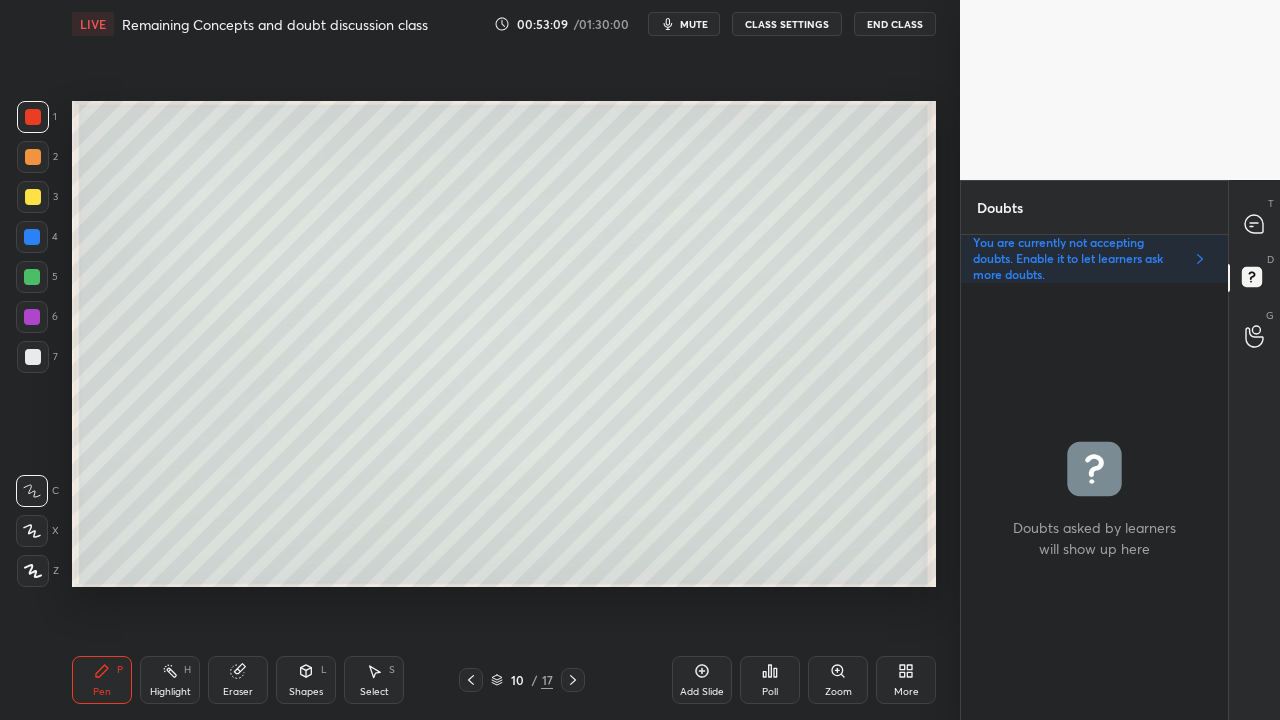 click at bounding box center [33, 197] 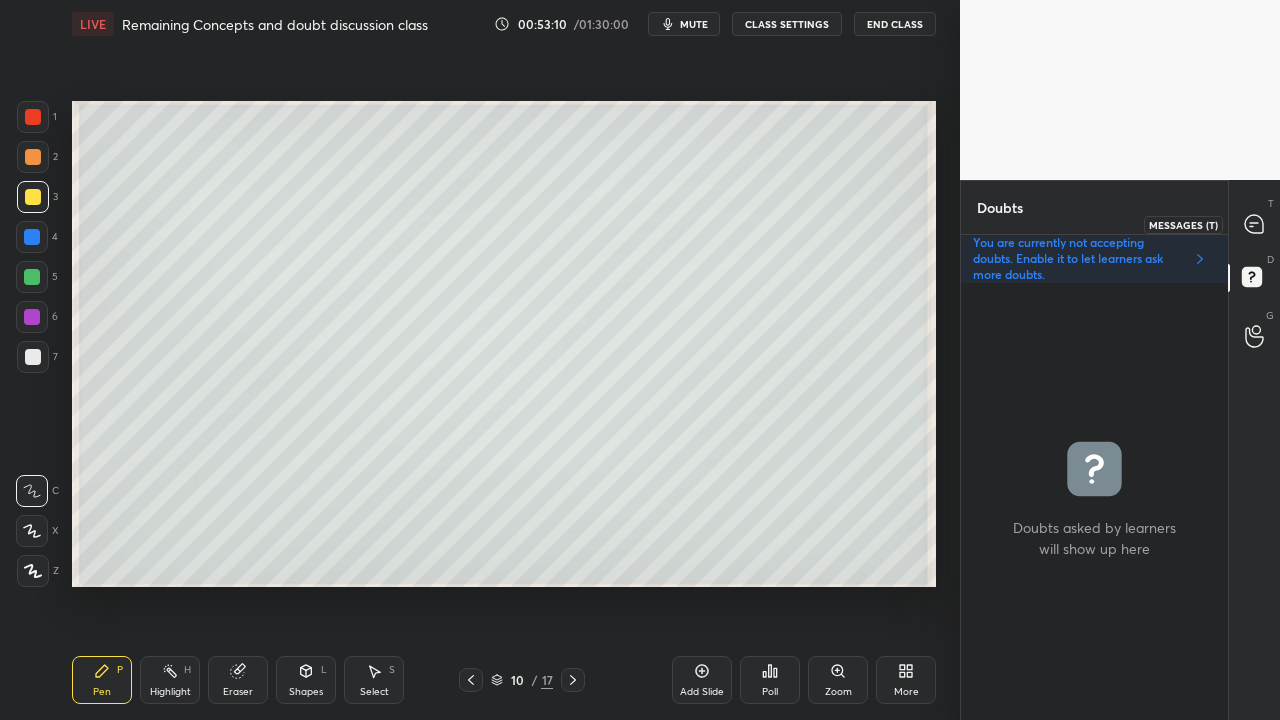 click 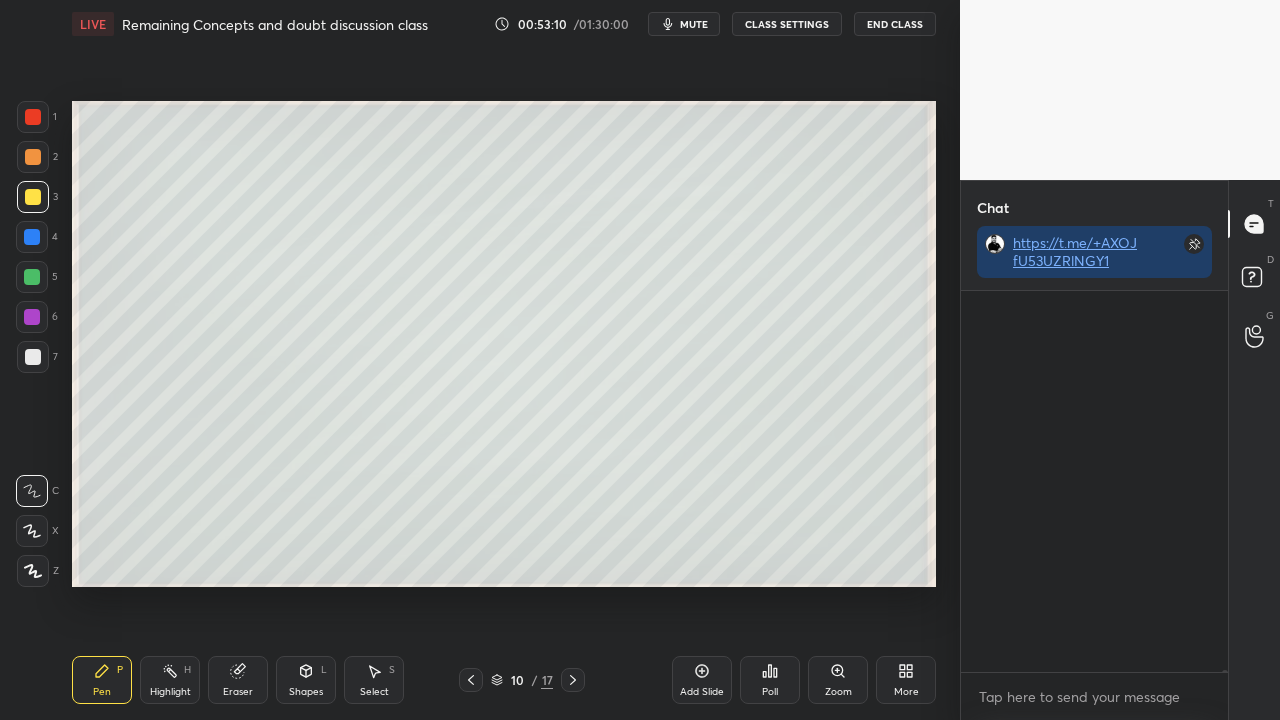 scroll, scrollTop: 423, scrollLeft: 261, axis: both 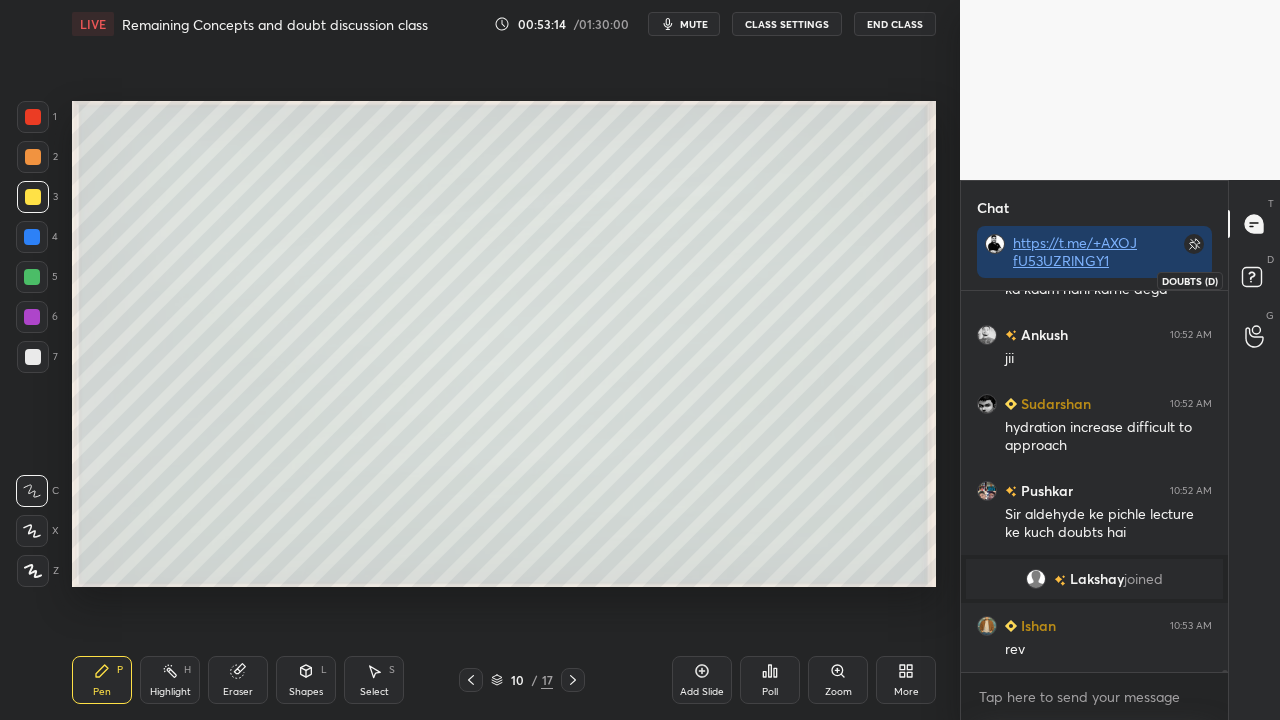 click 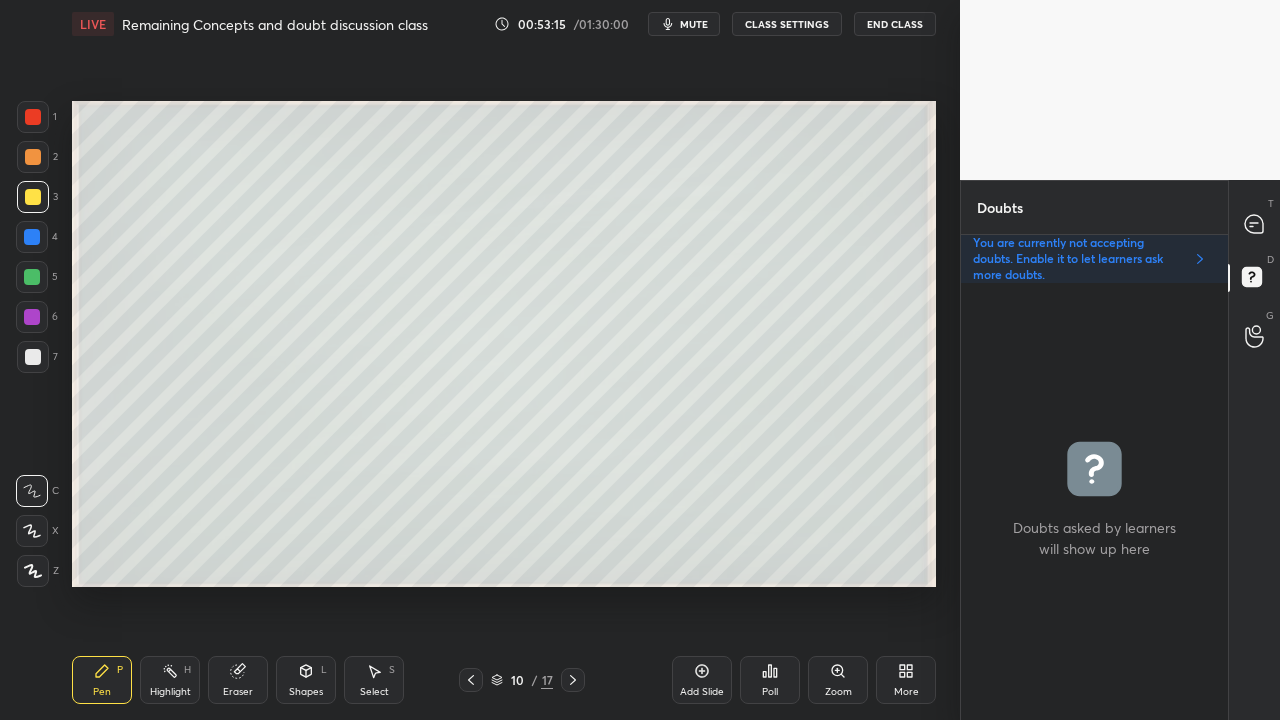 scroll, scrollTop: 6, scrollLeft: 6, axis: both 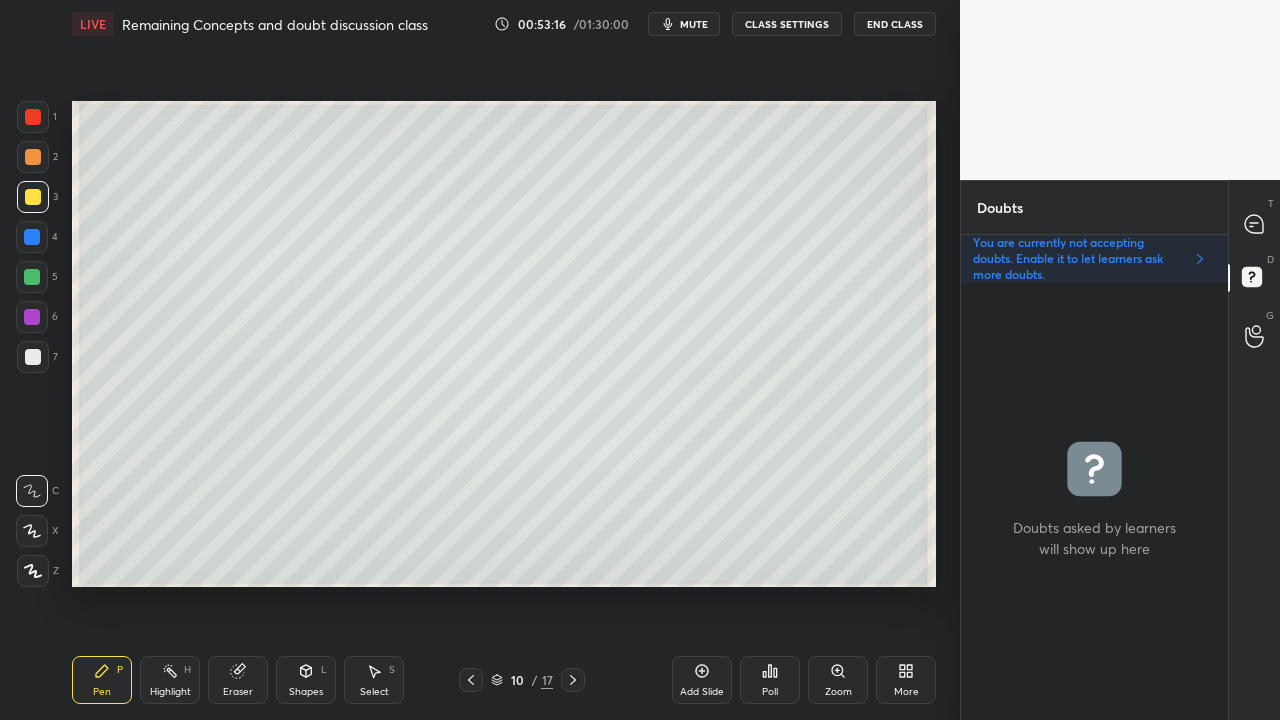 click at bounding box center [33, 357] 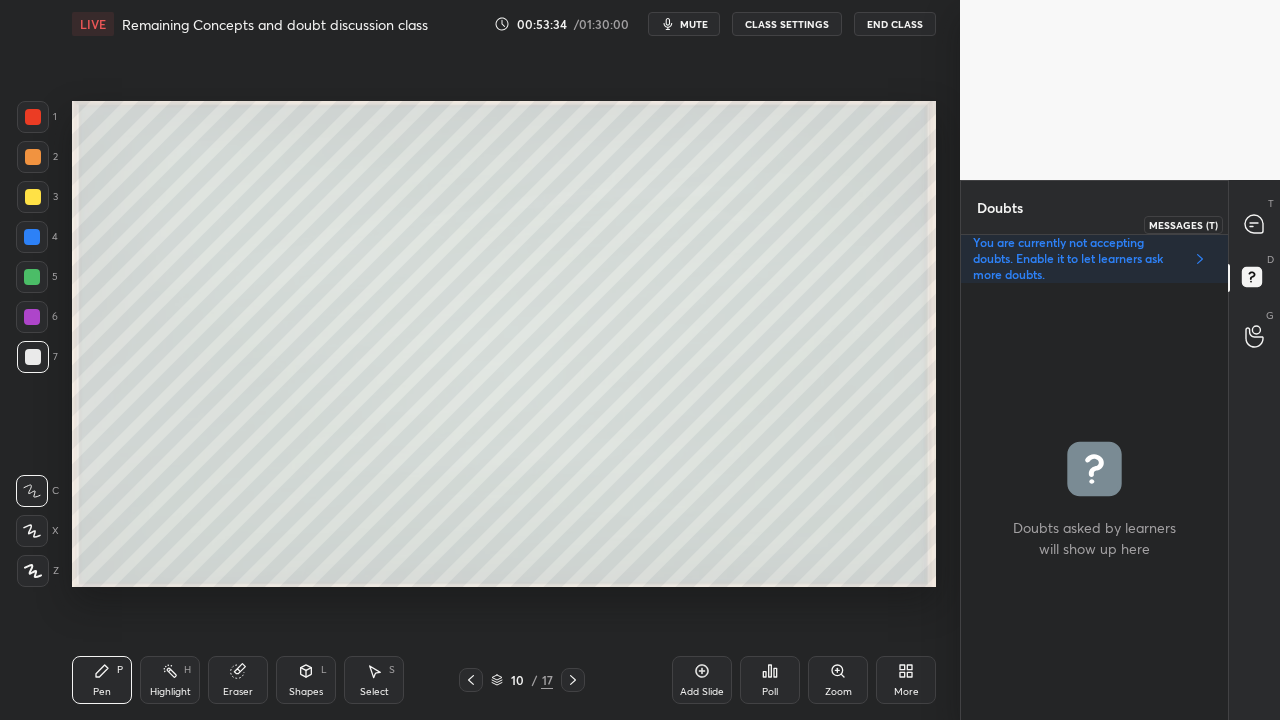 click 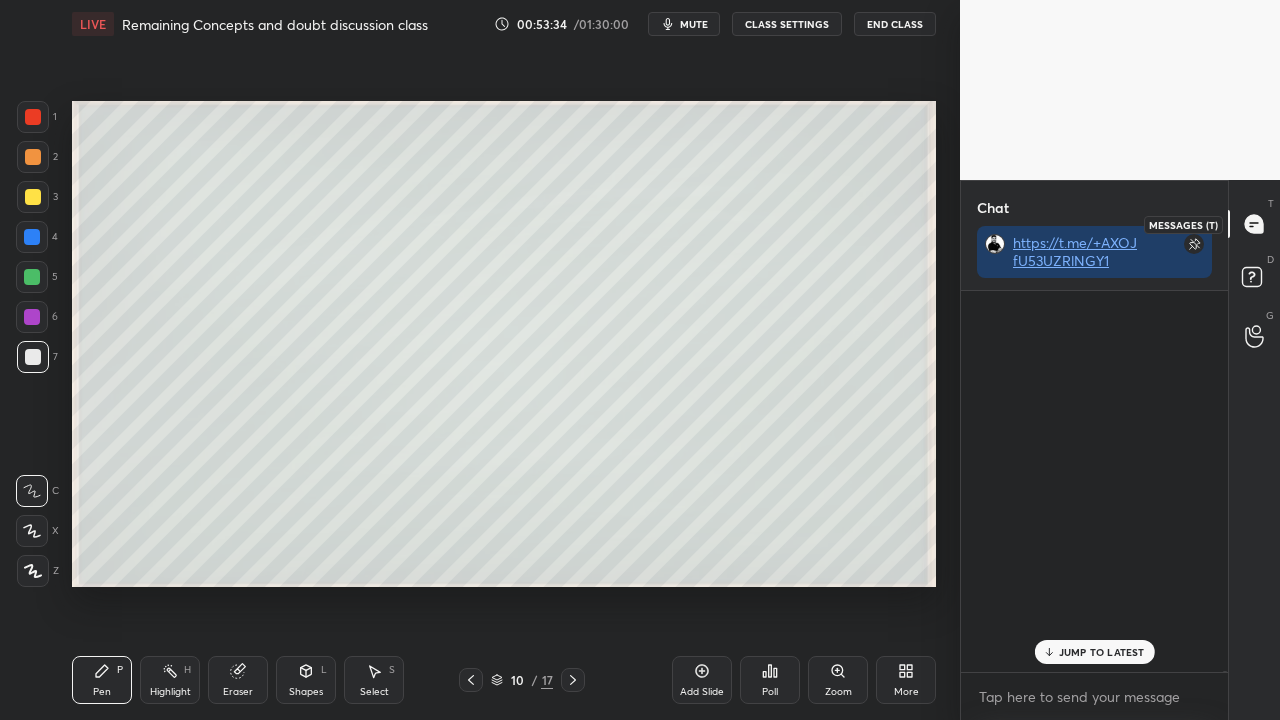 scroll, scrollTop: 423, scrollLeft: 261, axis: both 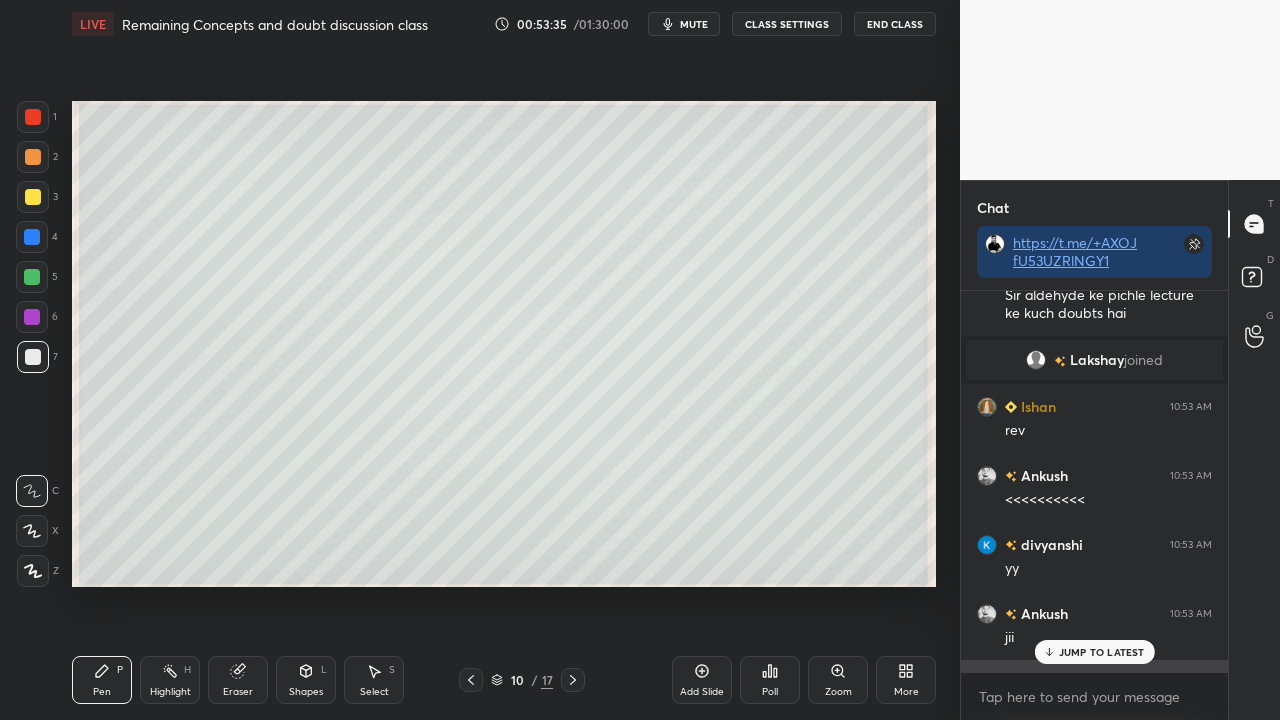 click on "JUMP TO LATEST" at bounding box center [1102, 652] 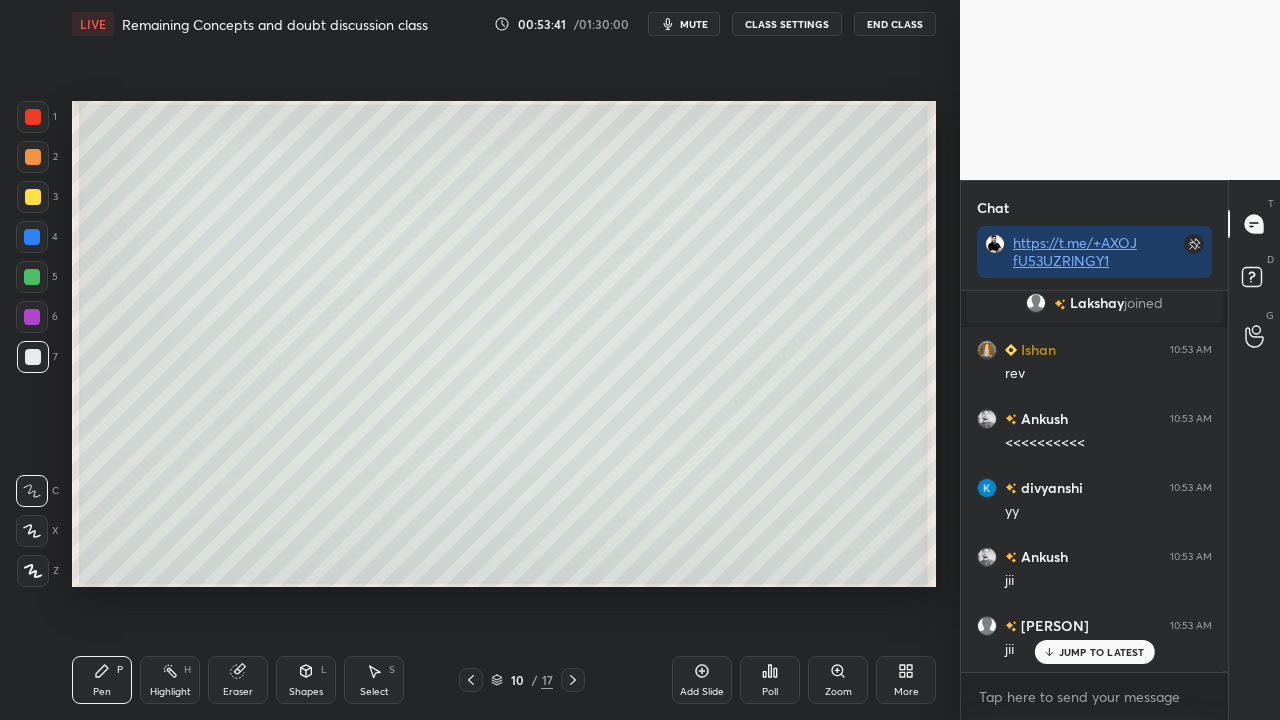 scroll, scrollTop: 148036, scrollLeft: 0, axis: vertical 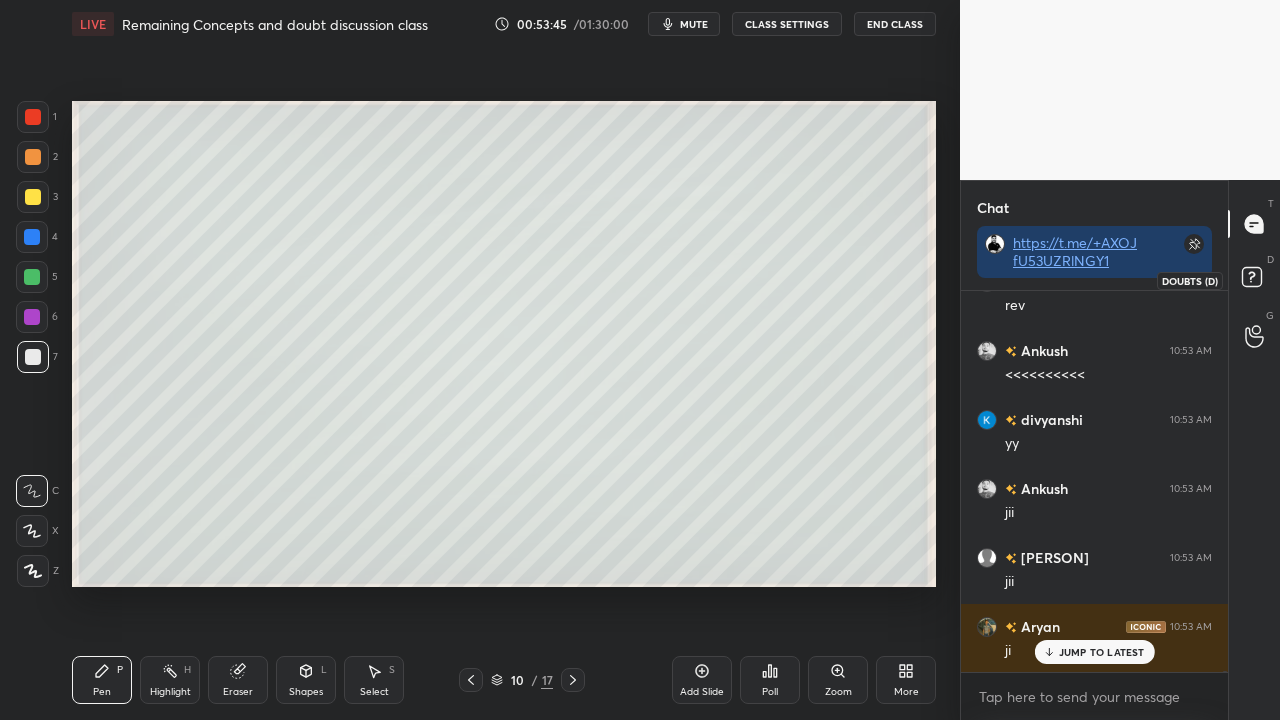 click 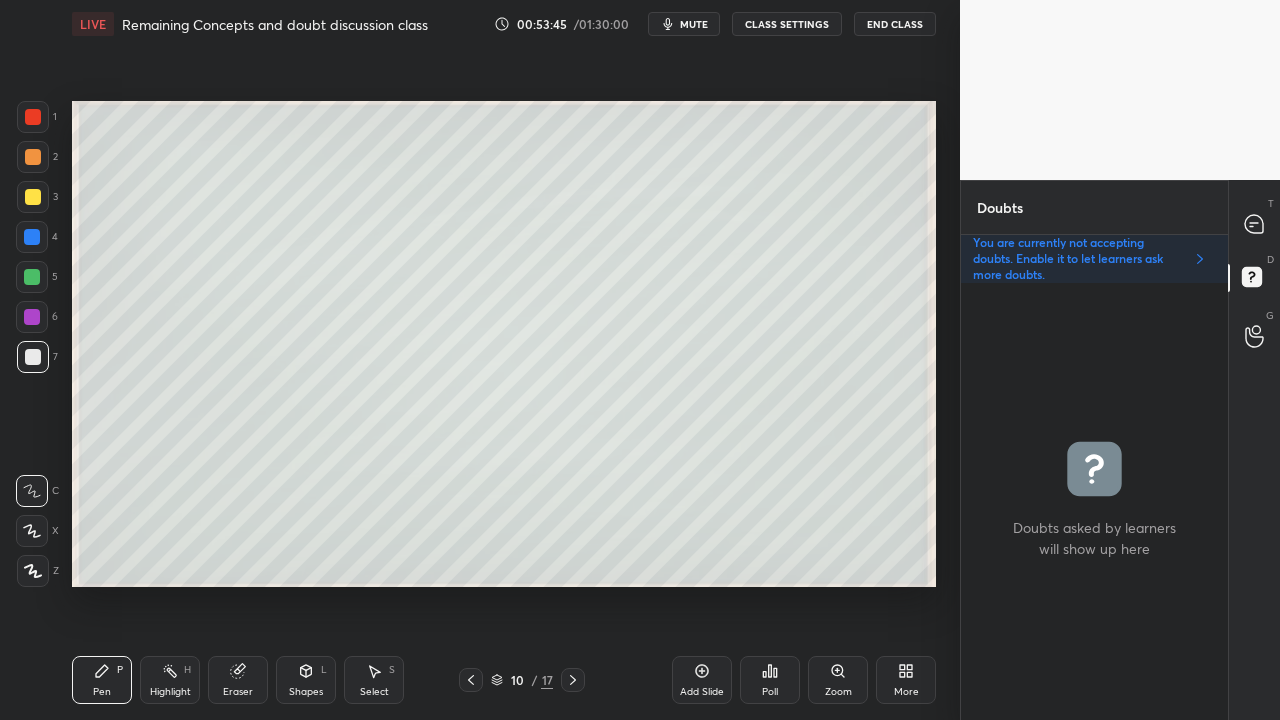 scroll, scrollTop: 6, scrollLeft: 6, axis: both 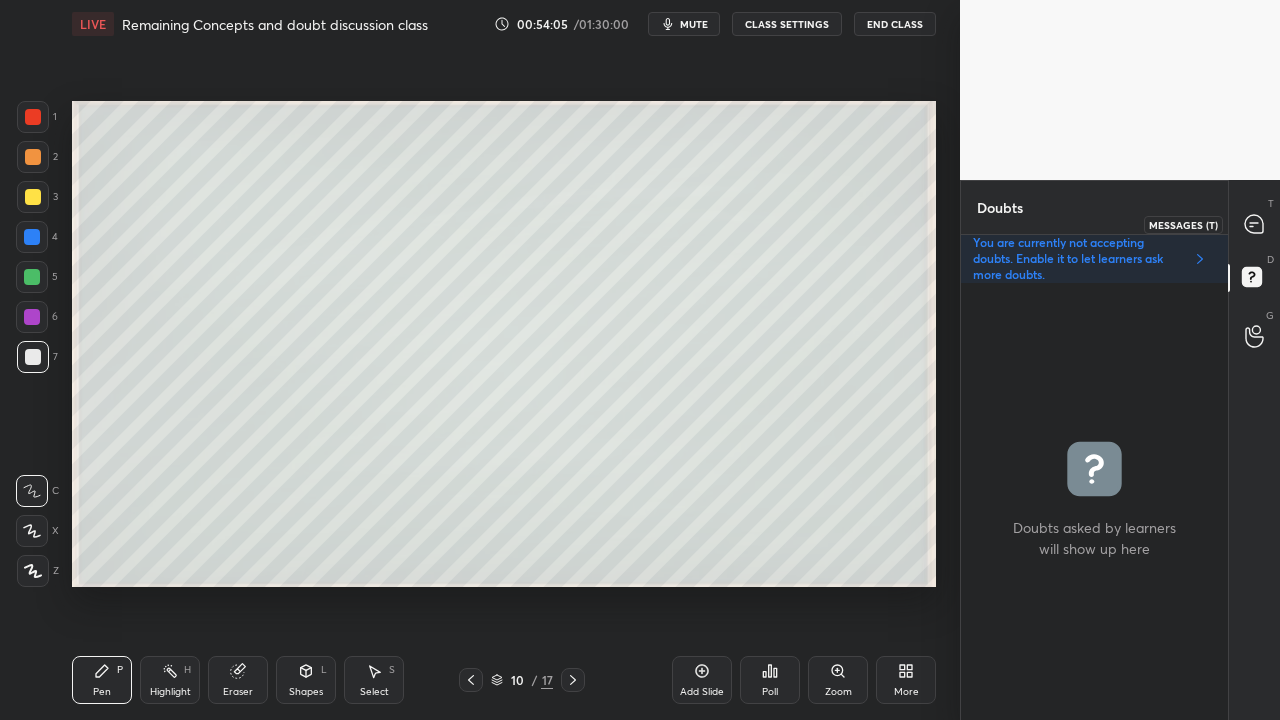 click 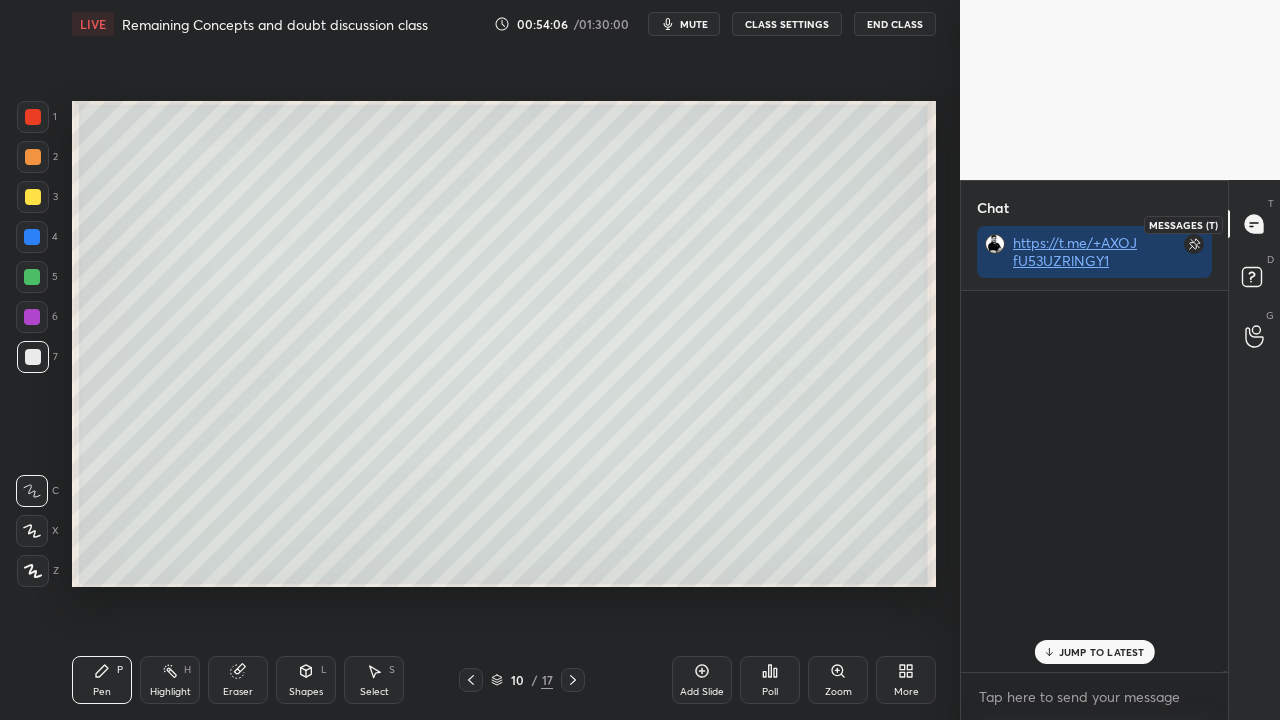 scroll, scrollTop: 148137, scrollLeft: 0, axis: vertical 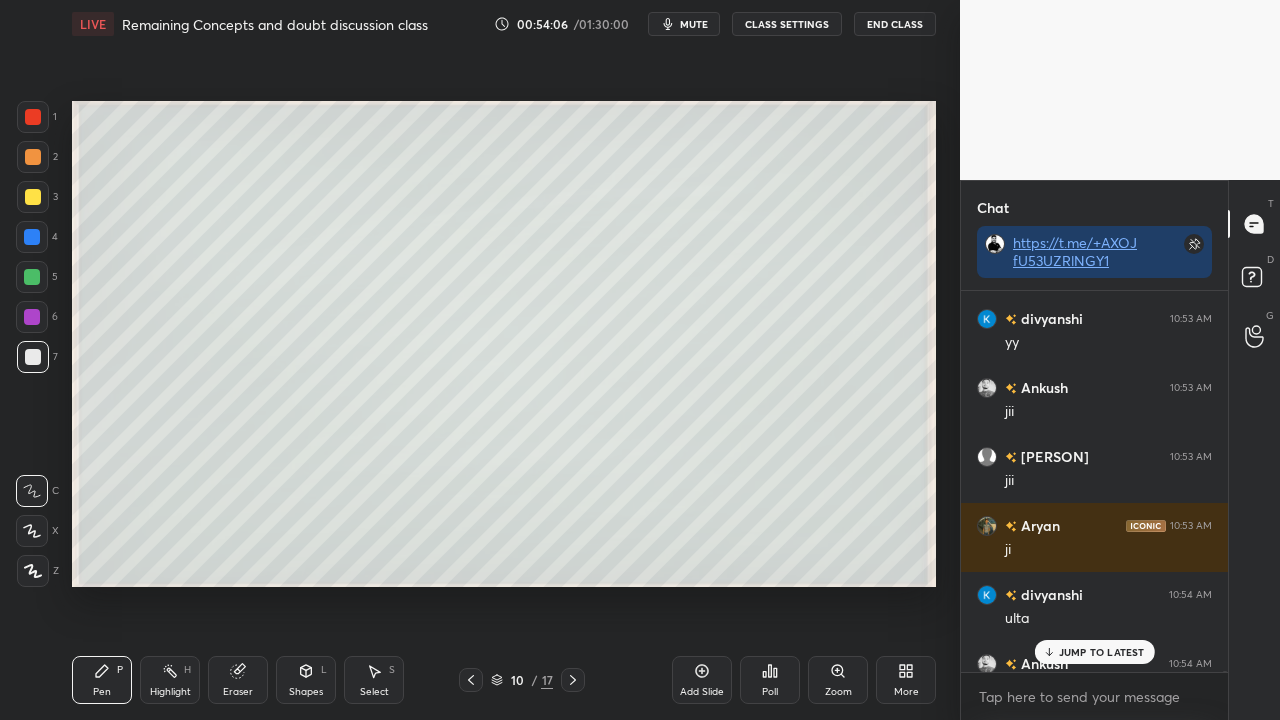 click on "JUMP TO LATEST" at bounding box center [1102, 652] 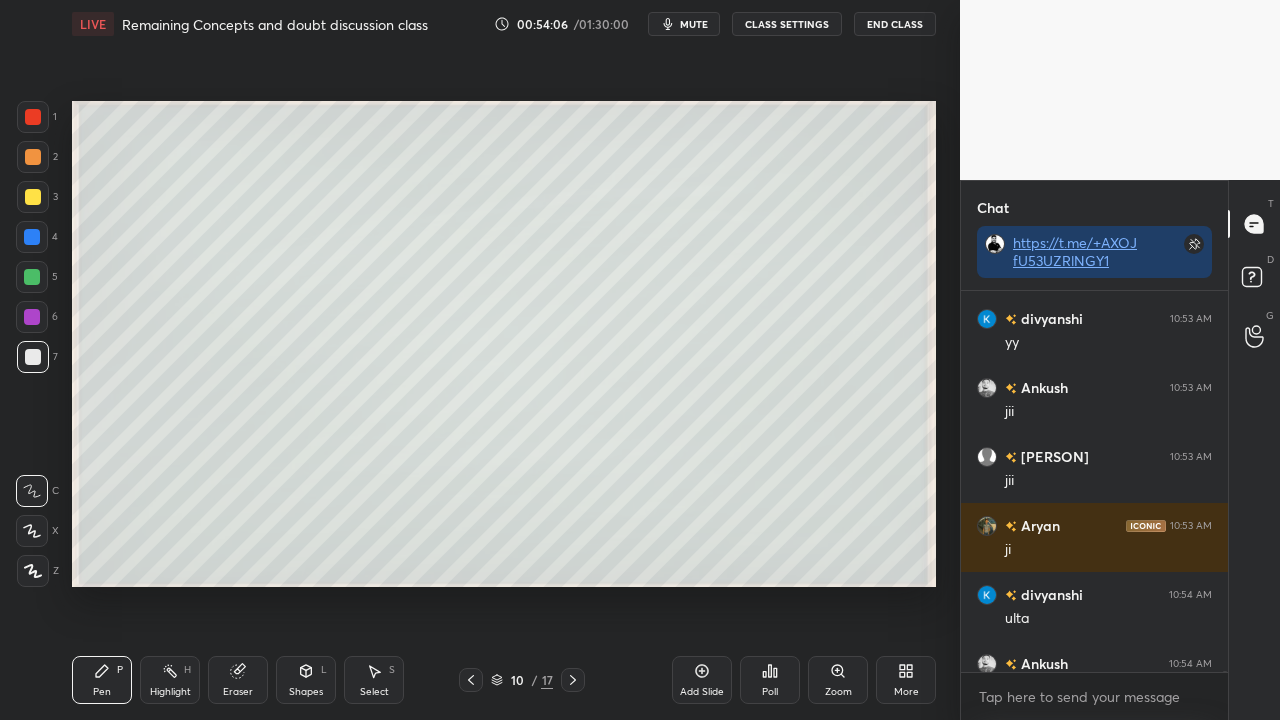 scroll, scrollTop: 148174, scrollLeft: 0, axis: vertical 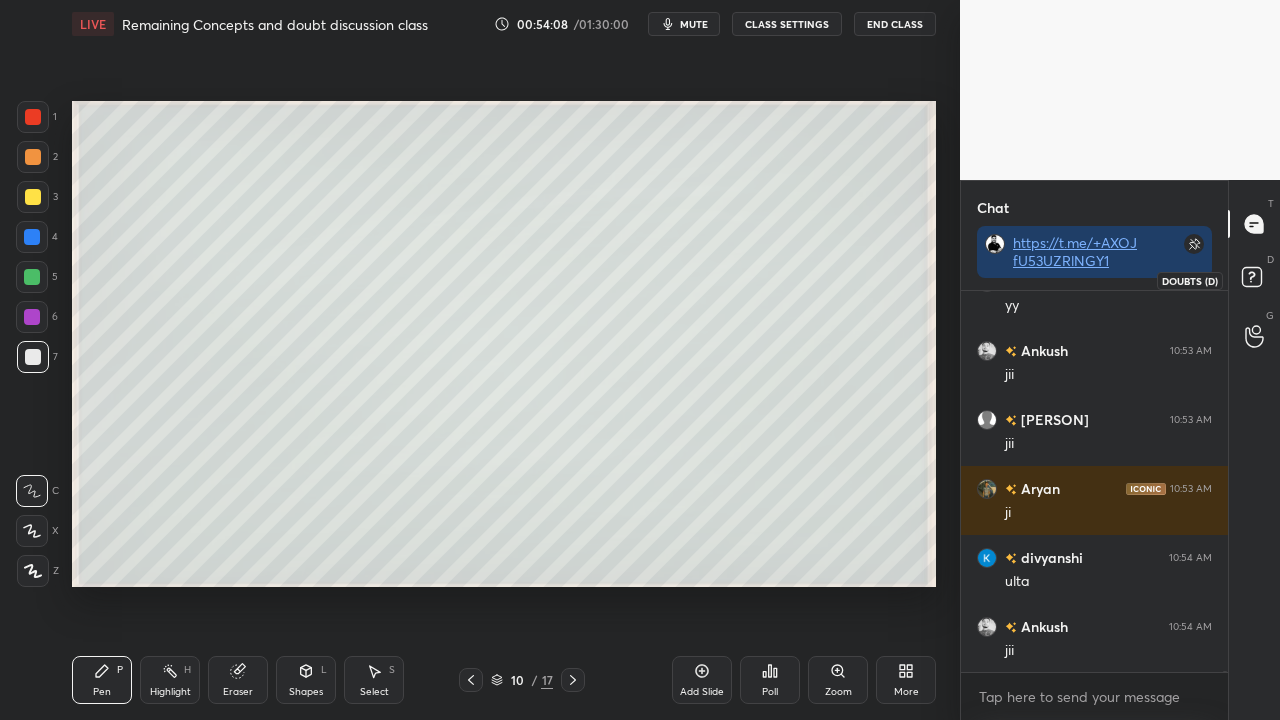 click 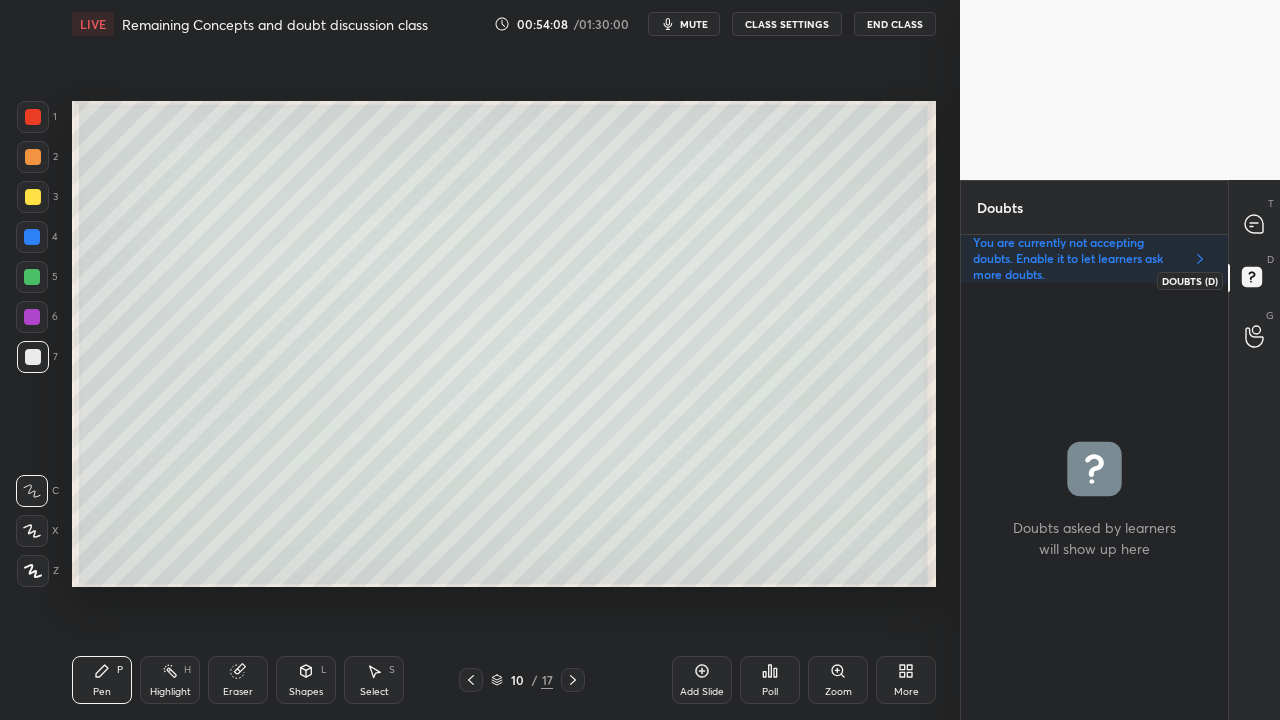 scroll, scrollTop: 6, scrollLeft: 6, axis: both 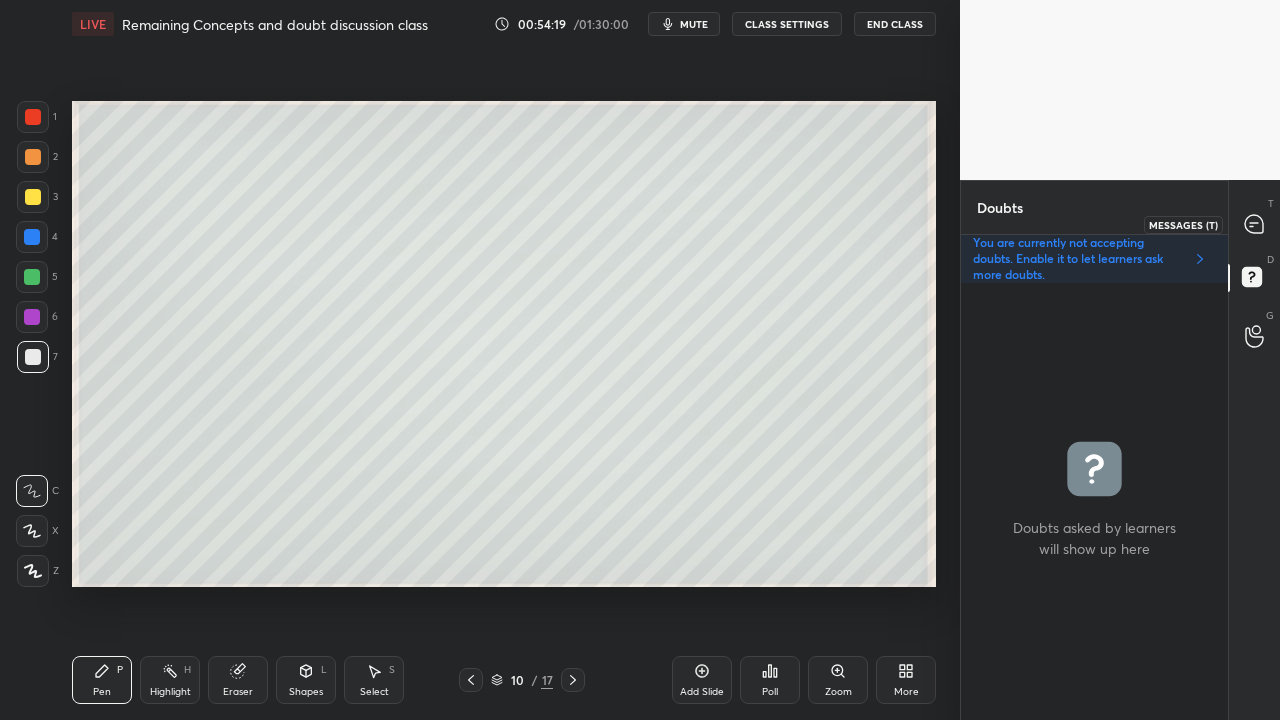 click 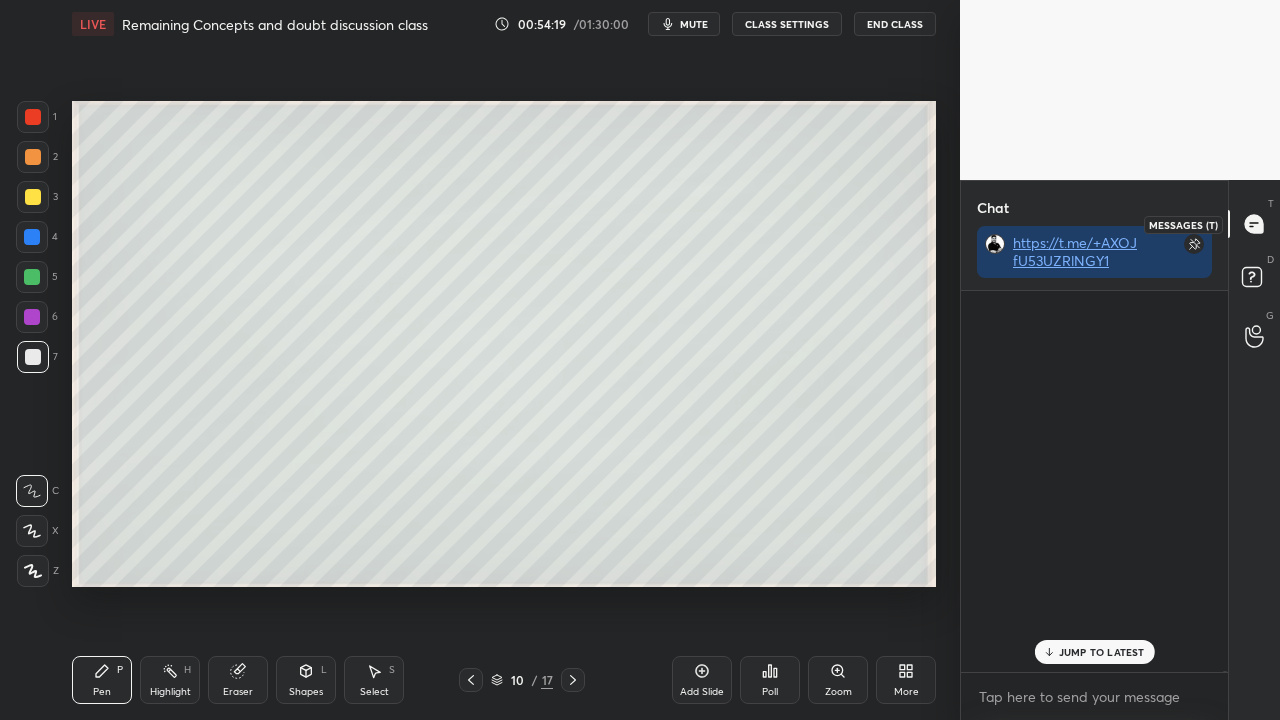 scroll, scrollTop: 423, scrollLeft: 261, axis: both 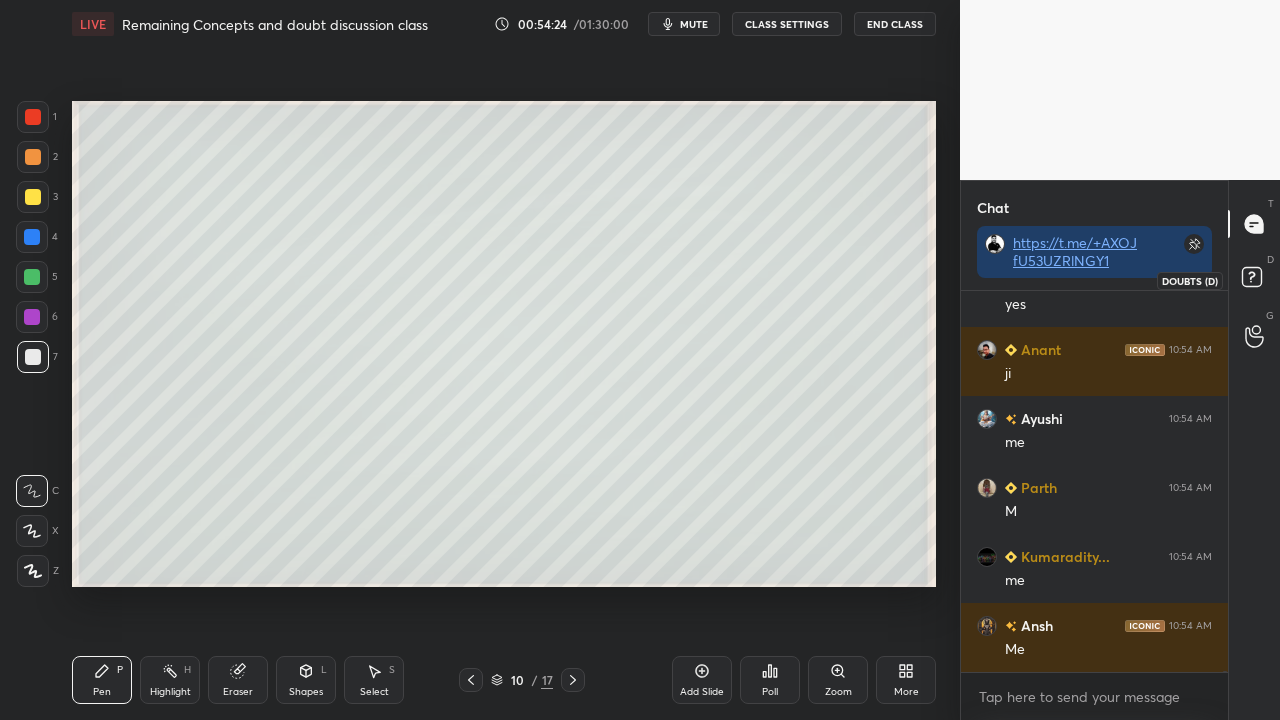 click 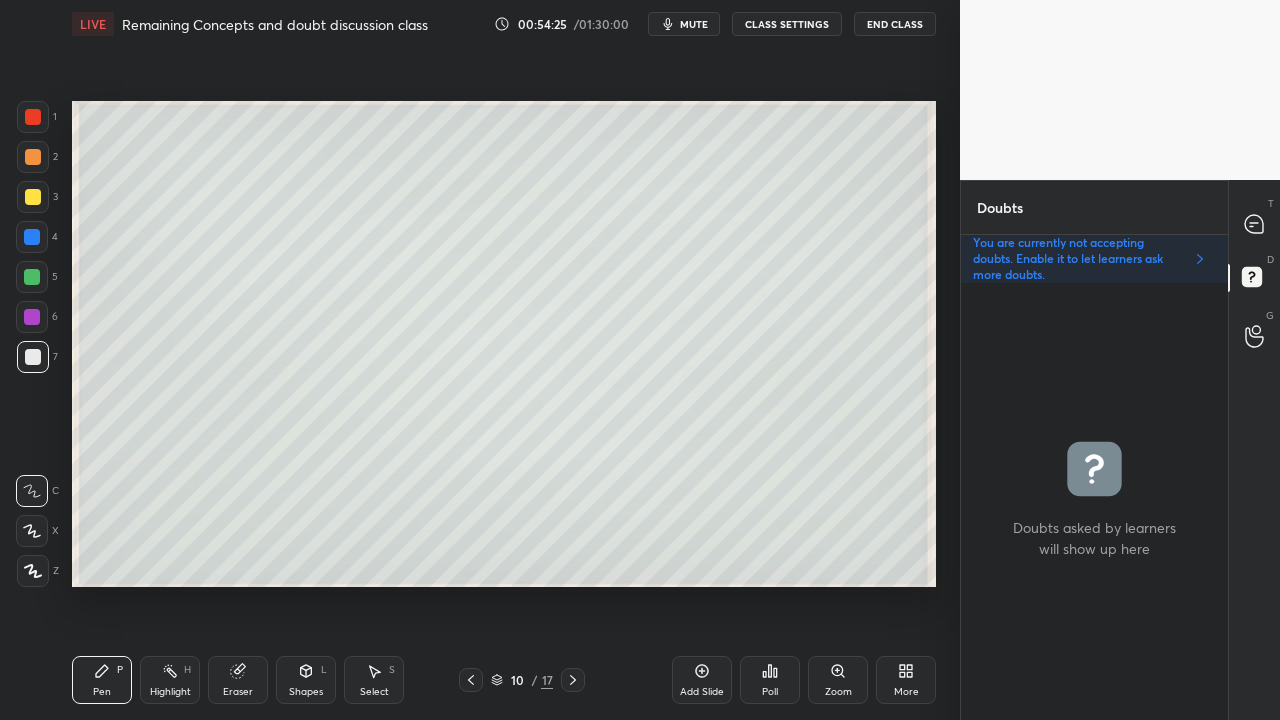 scroll, scrollTop: 6, scrollLeft: 6, axis: both 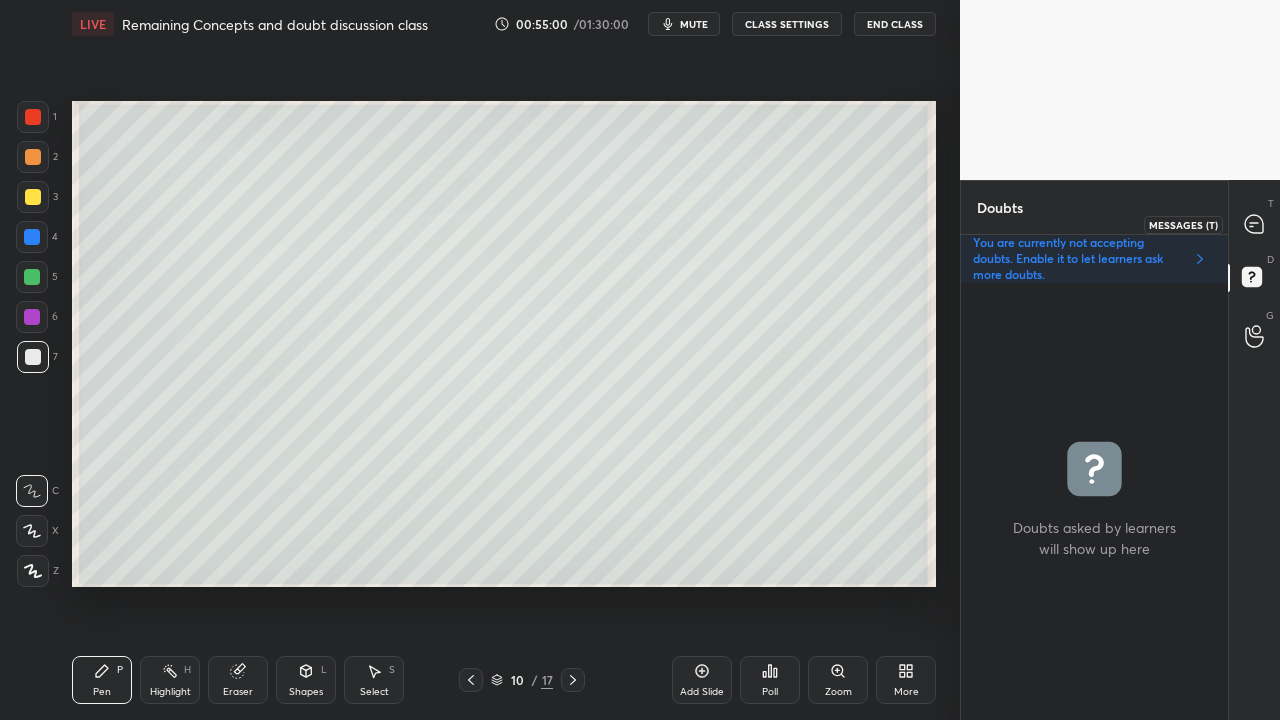click 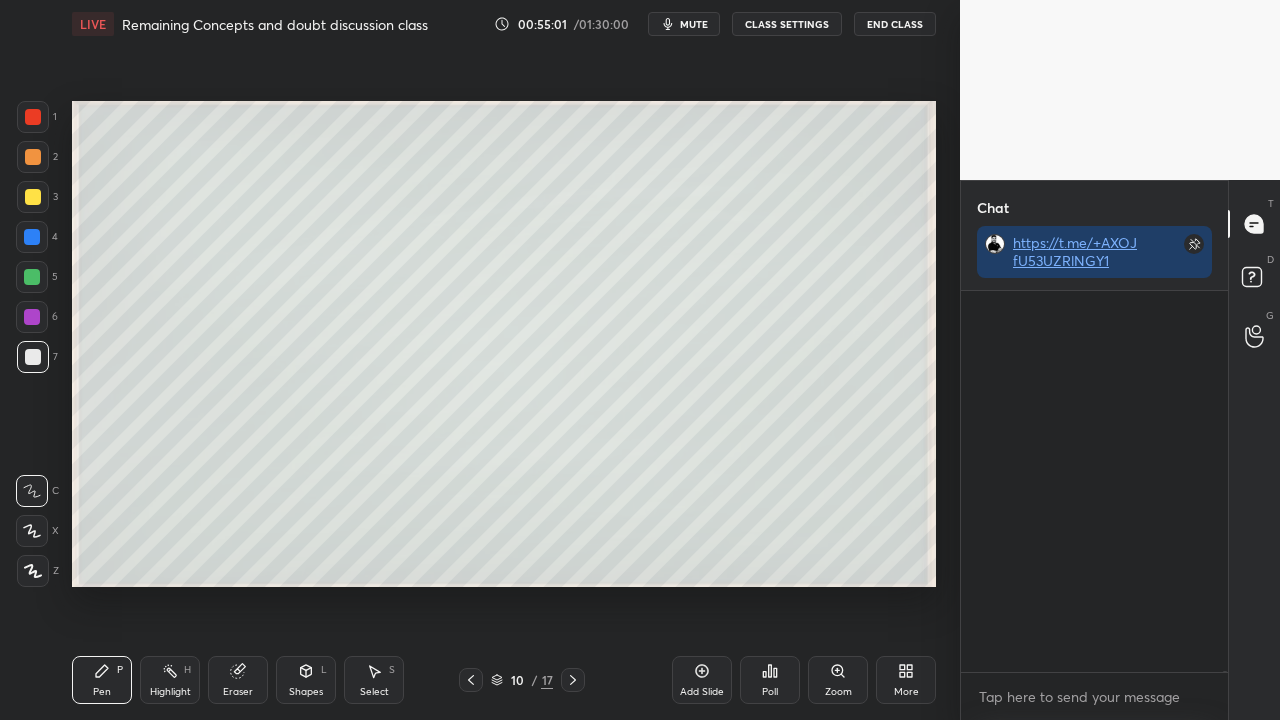 scroll, scrollTop: 423, scrollLeft: 261, axis: both 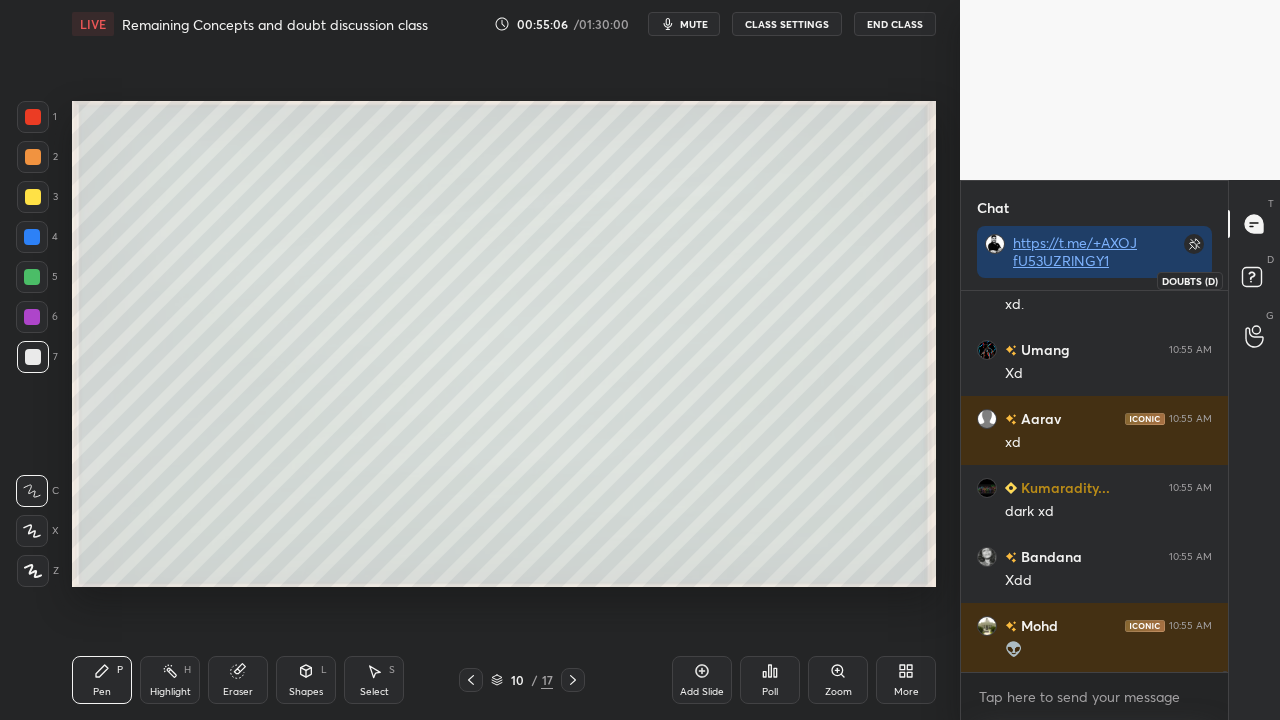 click 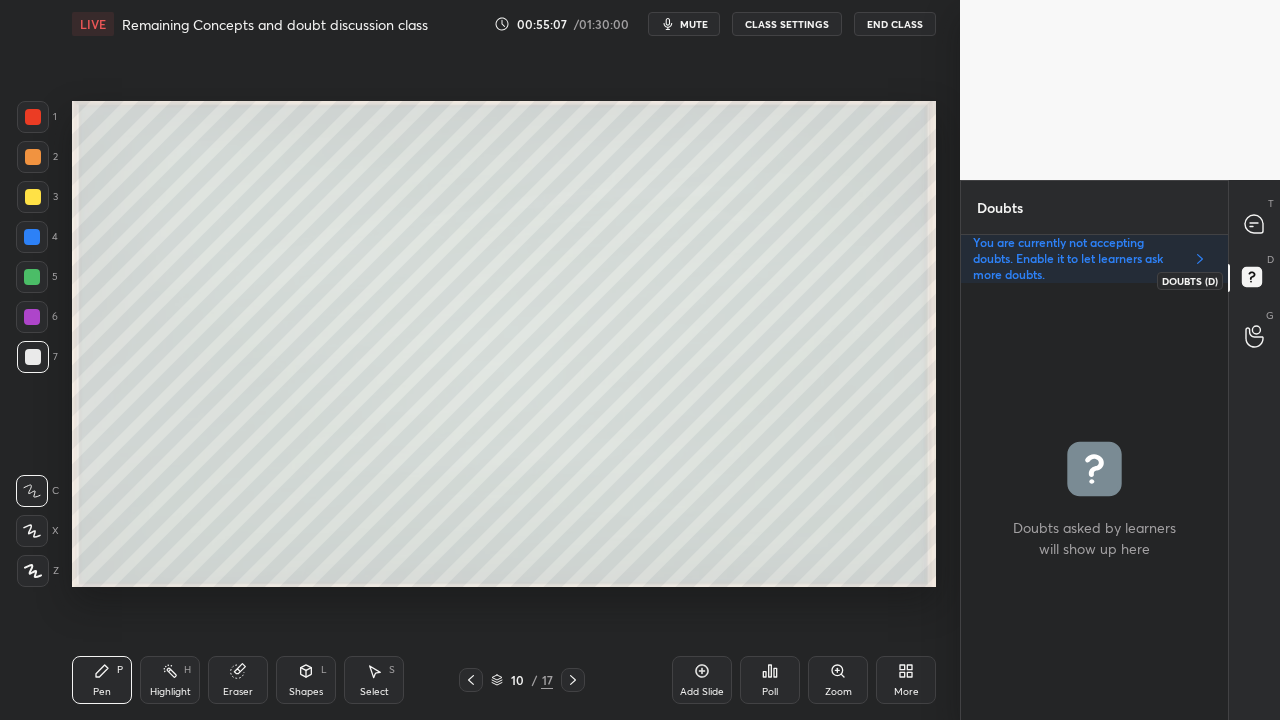 scroll, scrollTop: 6, scrollLeft: 6, axis: both 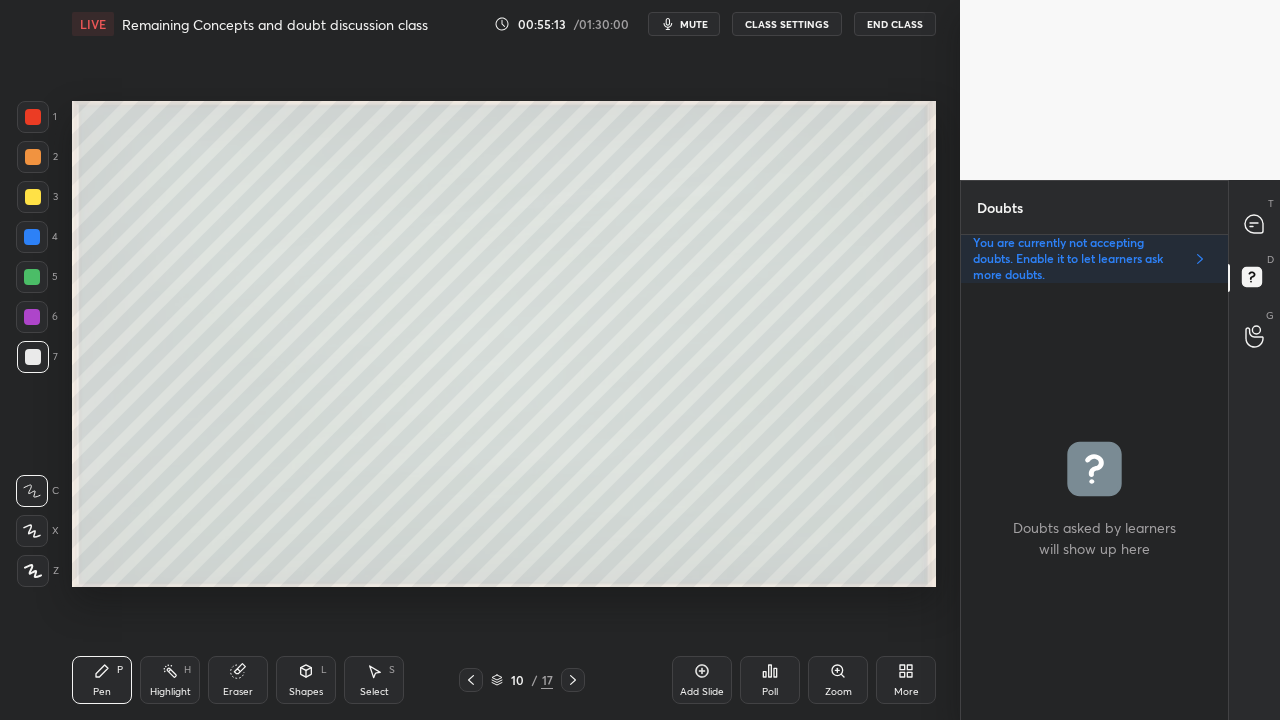 click at bounding box center [33, 197] 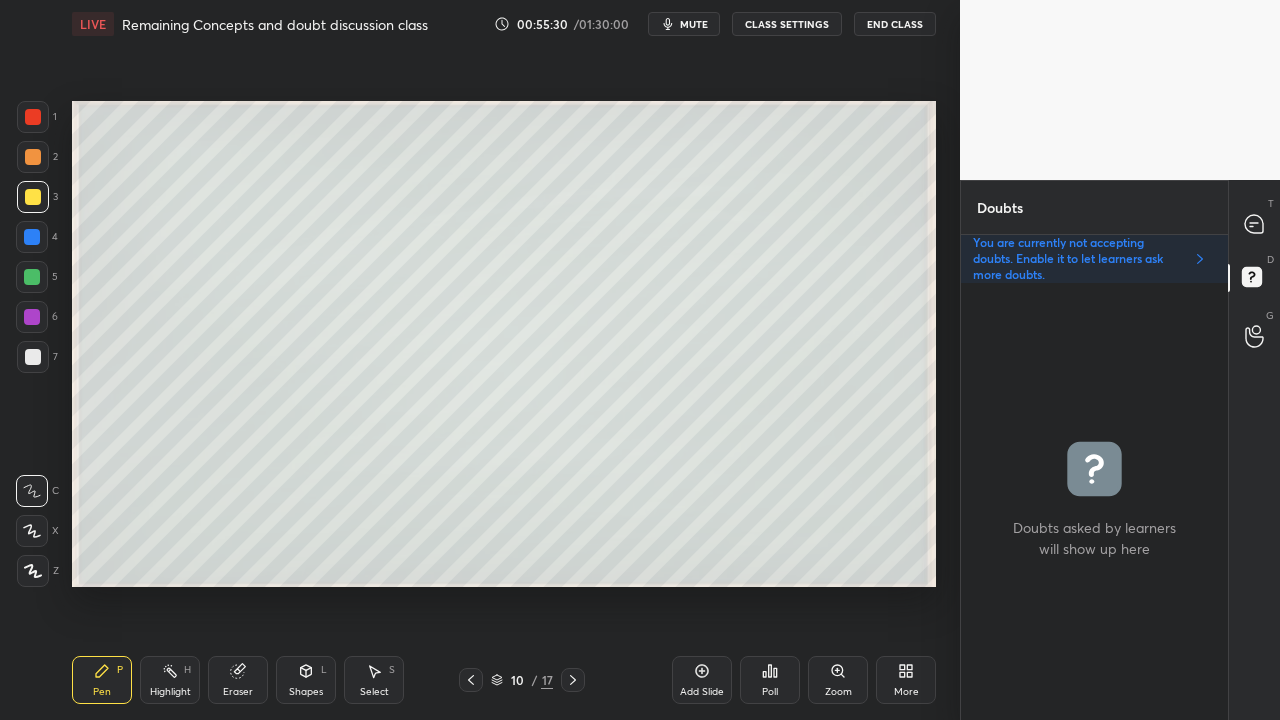 click on "T Messages (T)" at bounding box center [1254, 224] 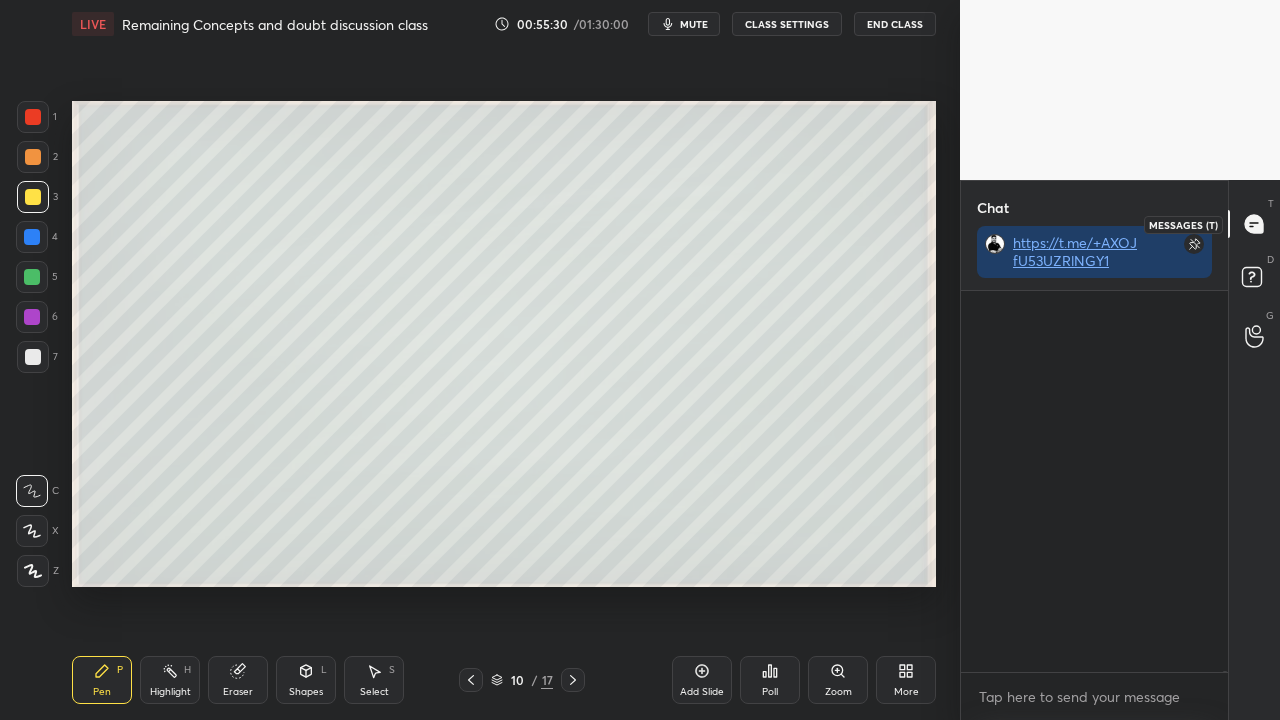 scroll, scrollTop: 154706, scrollLeft: 0, axis: vertical 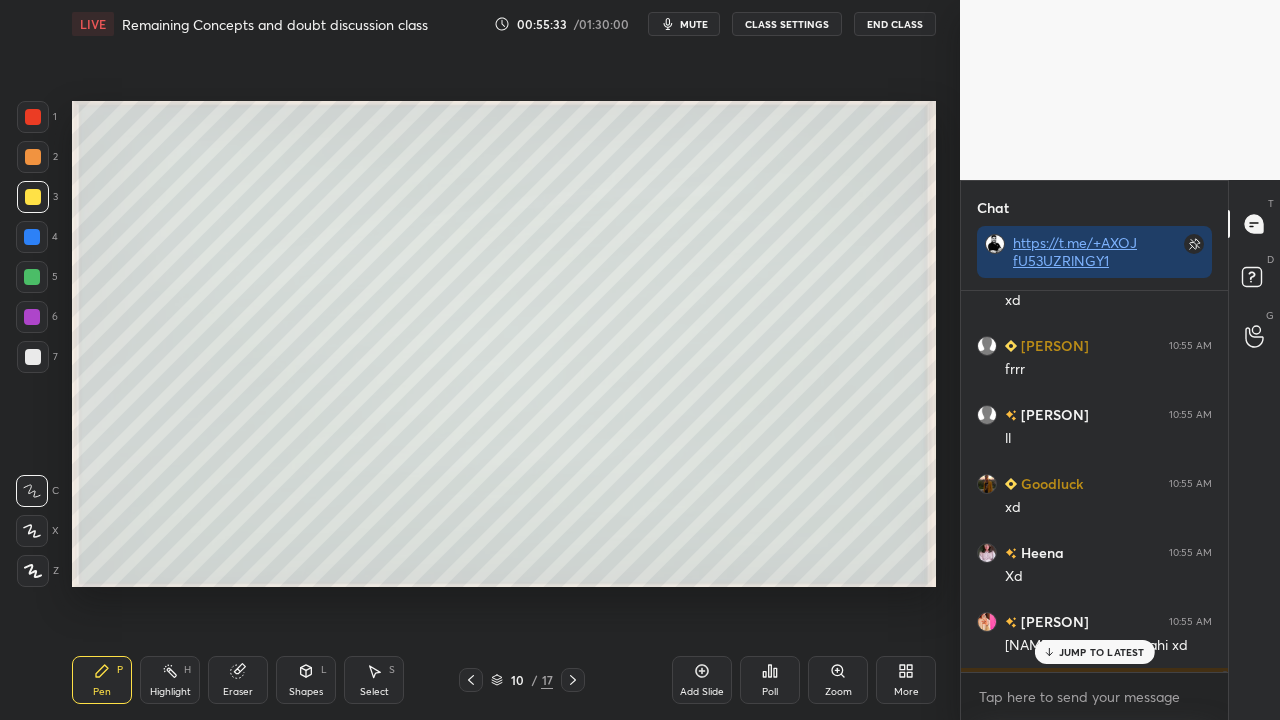 click at bounding box center [33, 357] 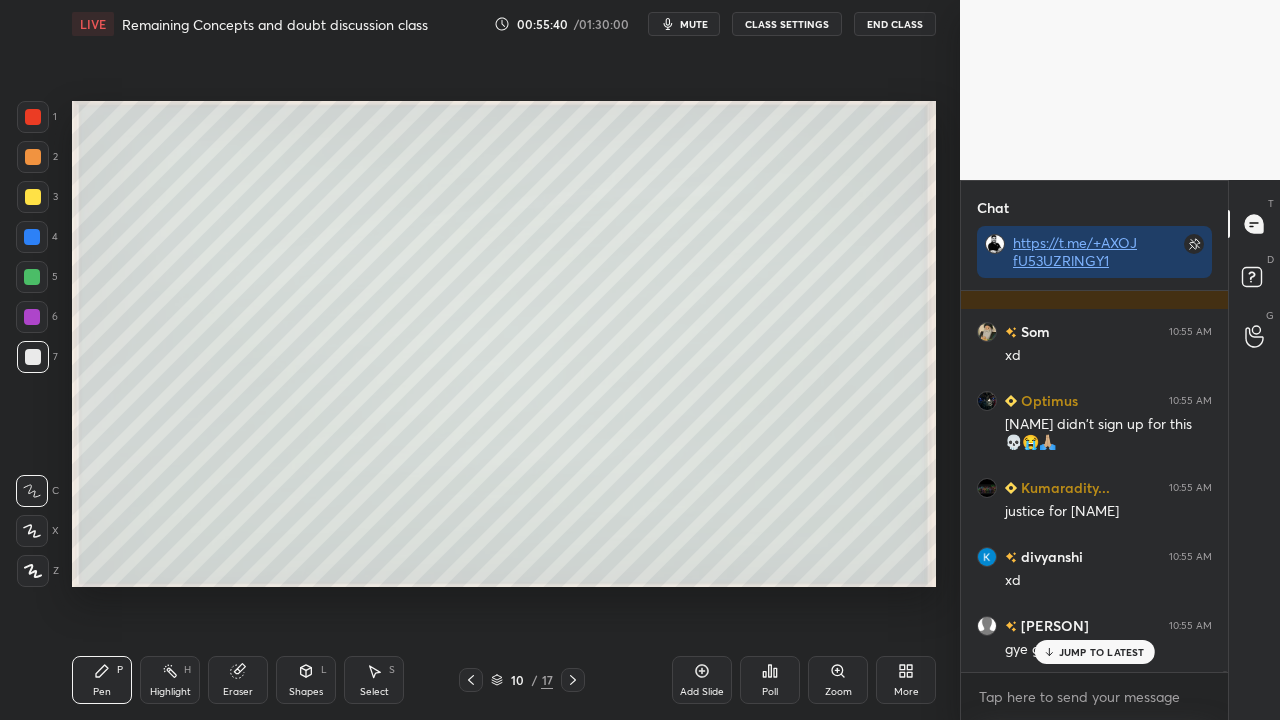 scroll, scrollTop: 155528, scrollLeft: 0, axis: vertical 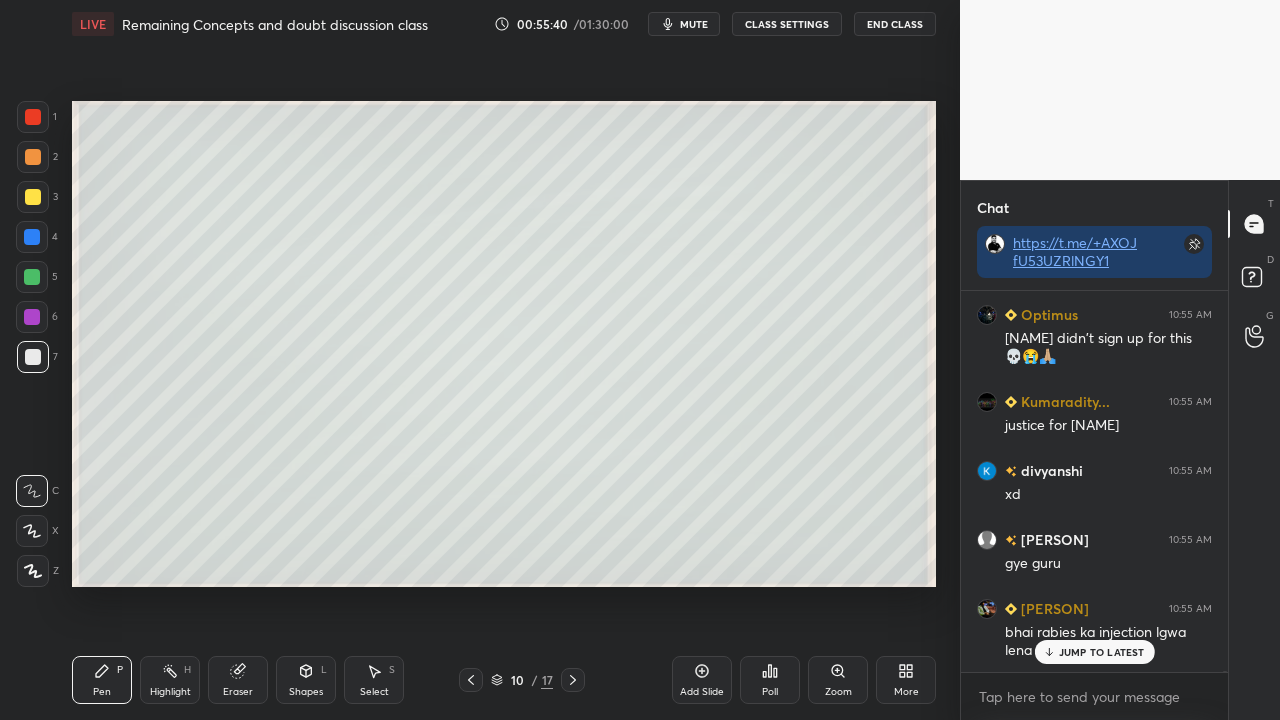 click 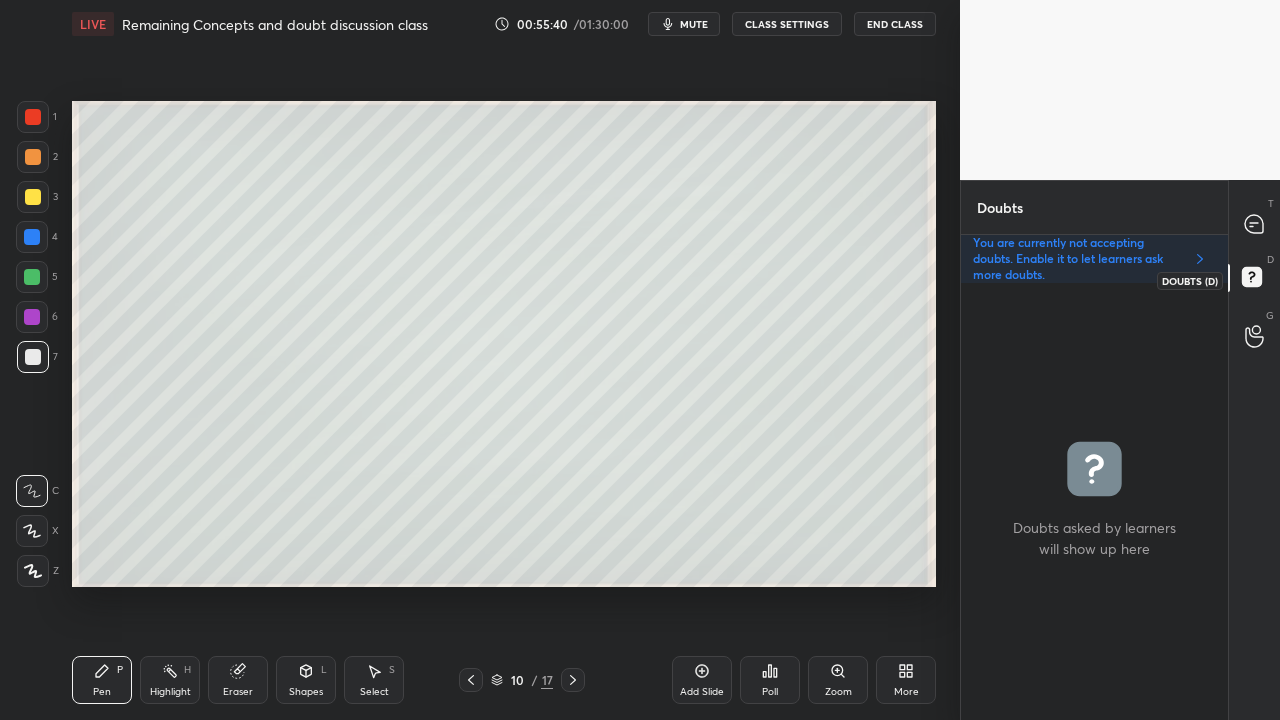 scroll, scrollTop: 6, scrollLeft: 6, axis: both 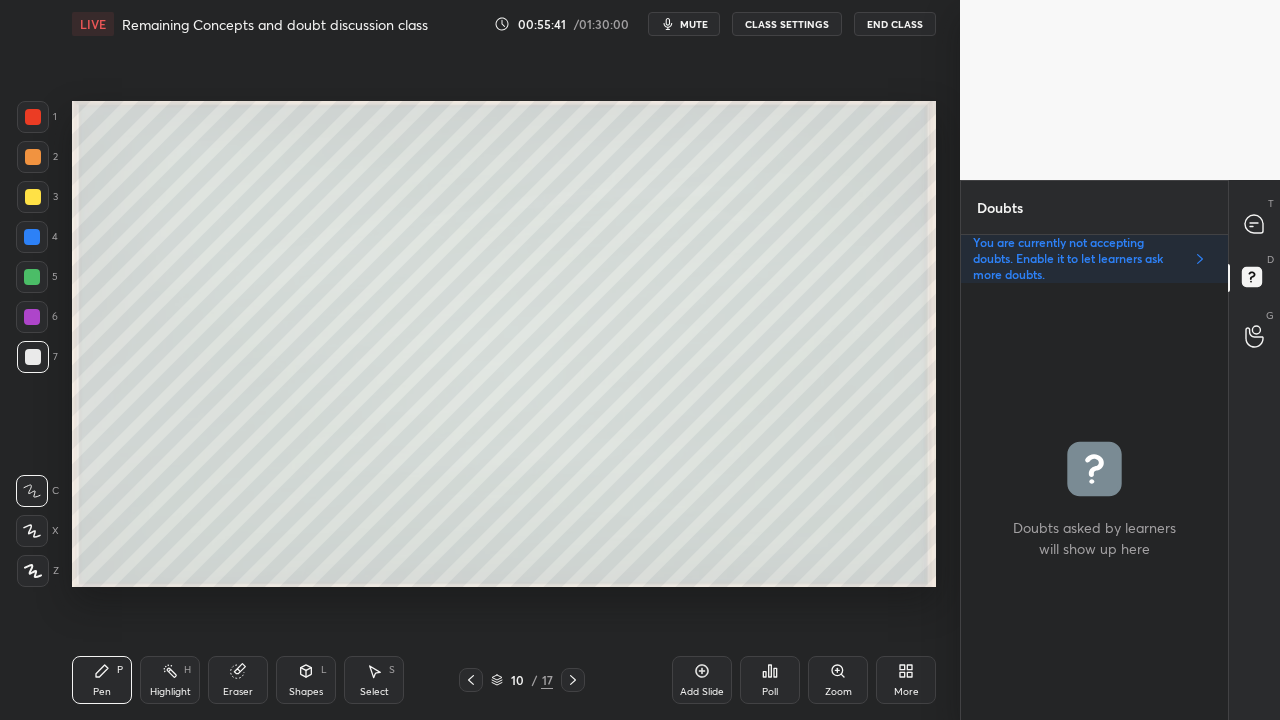 click on "Zoom" at bounding box center [838, 680] 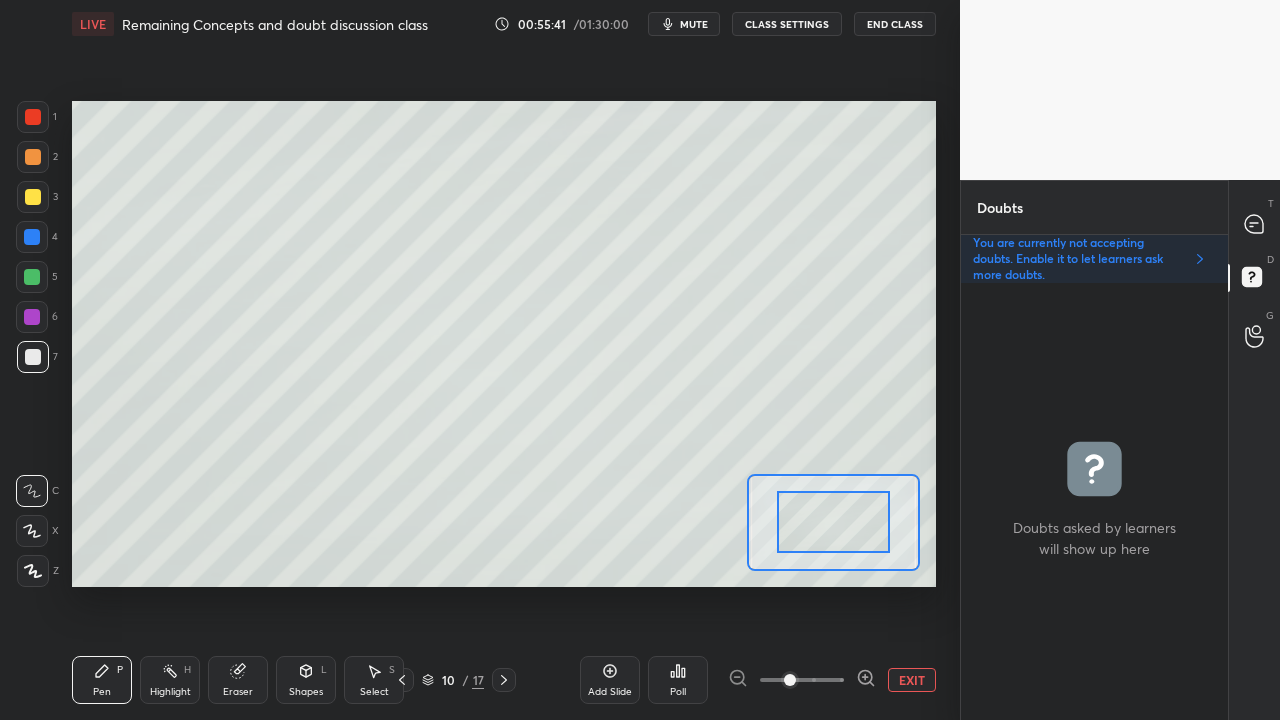click at bounding box center [802, 680] 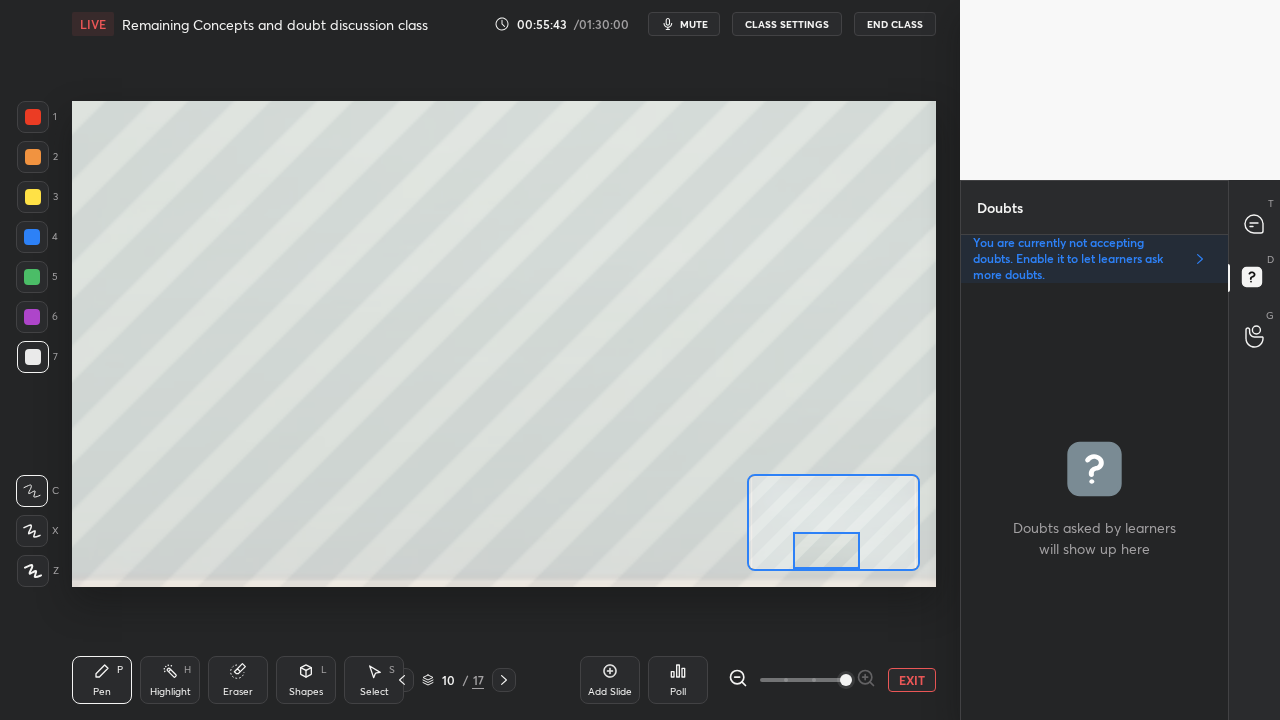 click on "Setting up your live class Poll for   secs No correct answer Start poll" at bounding box center (504, 344) 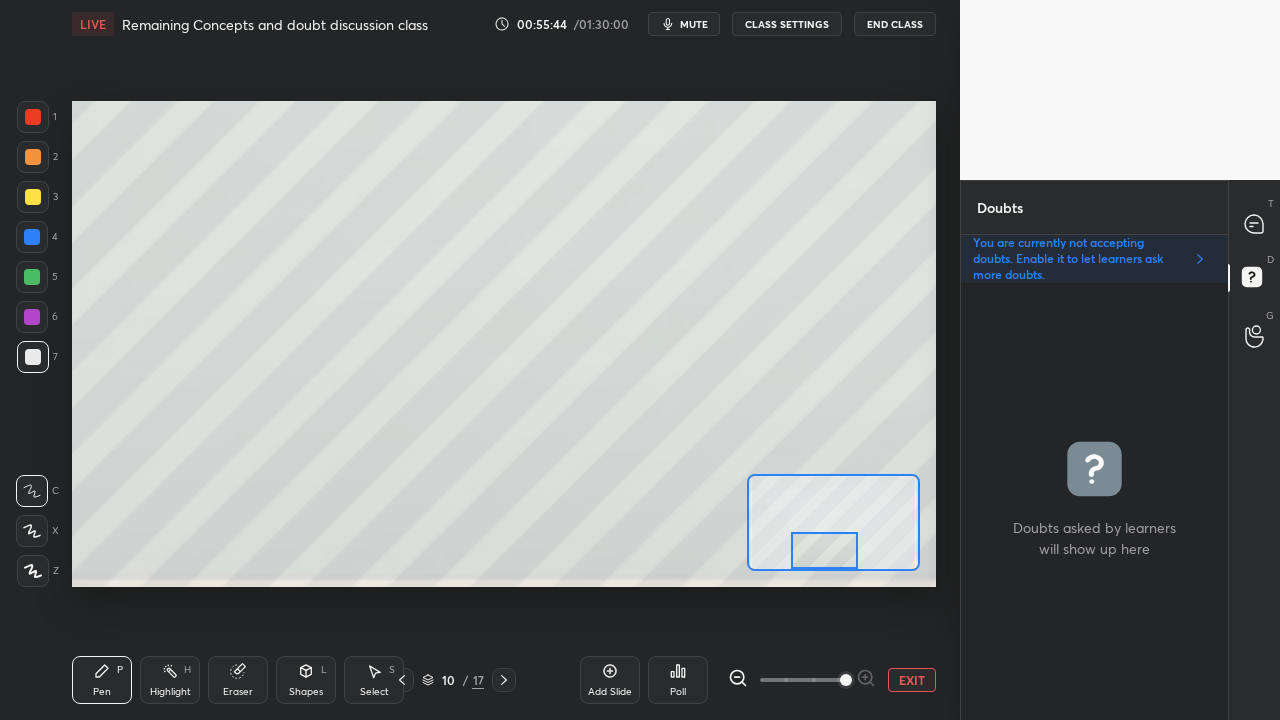click 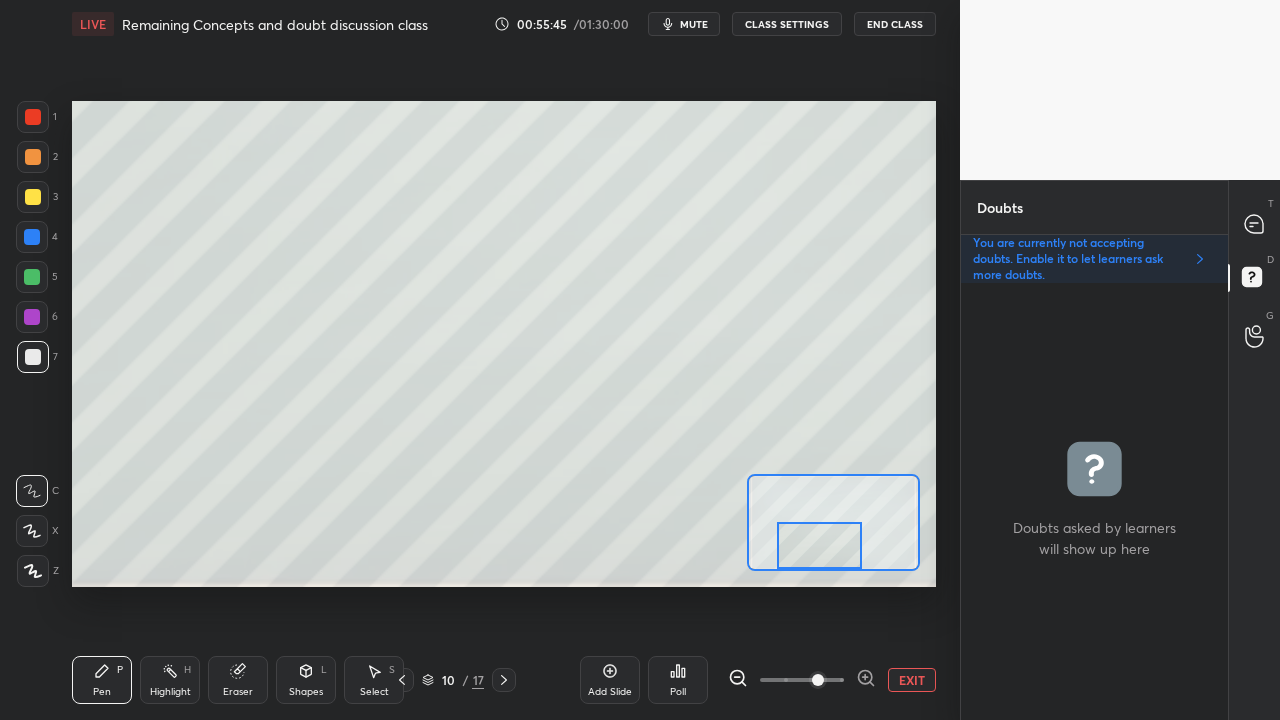 click at bounding box center [819, 545] 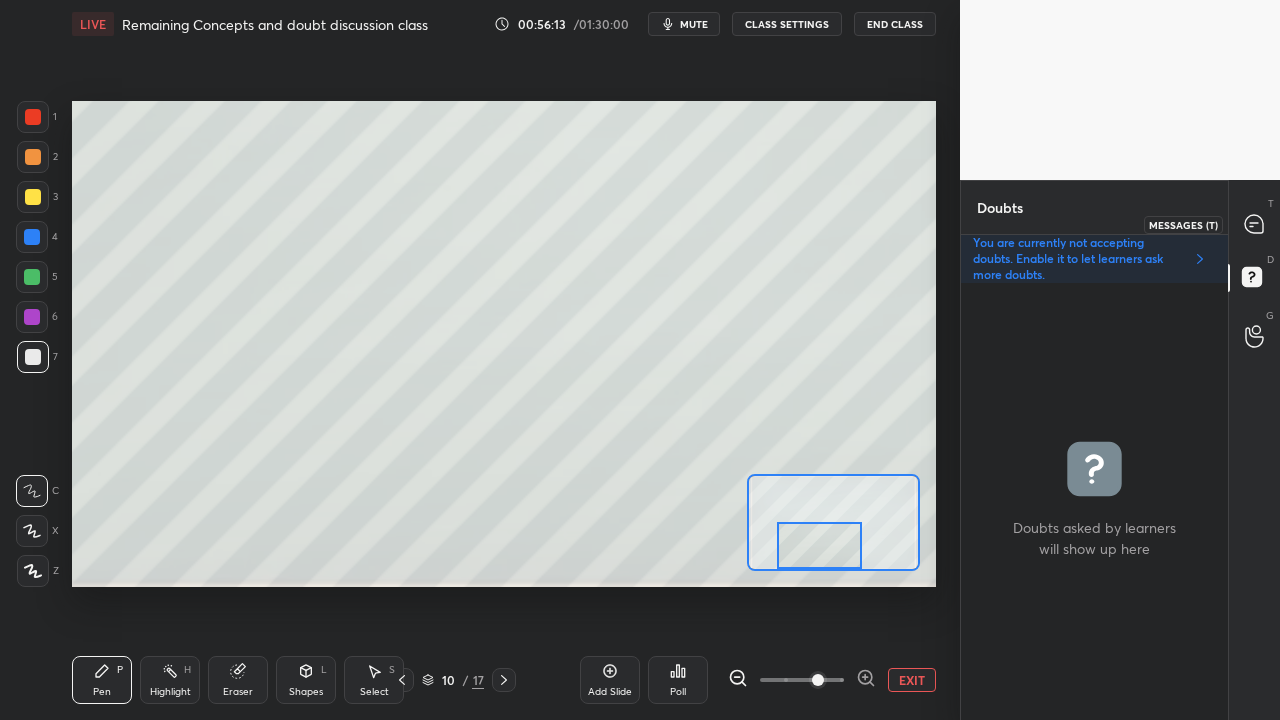 click at bounding box center [1255, 224] 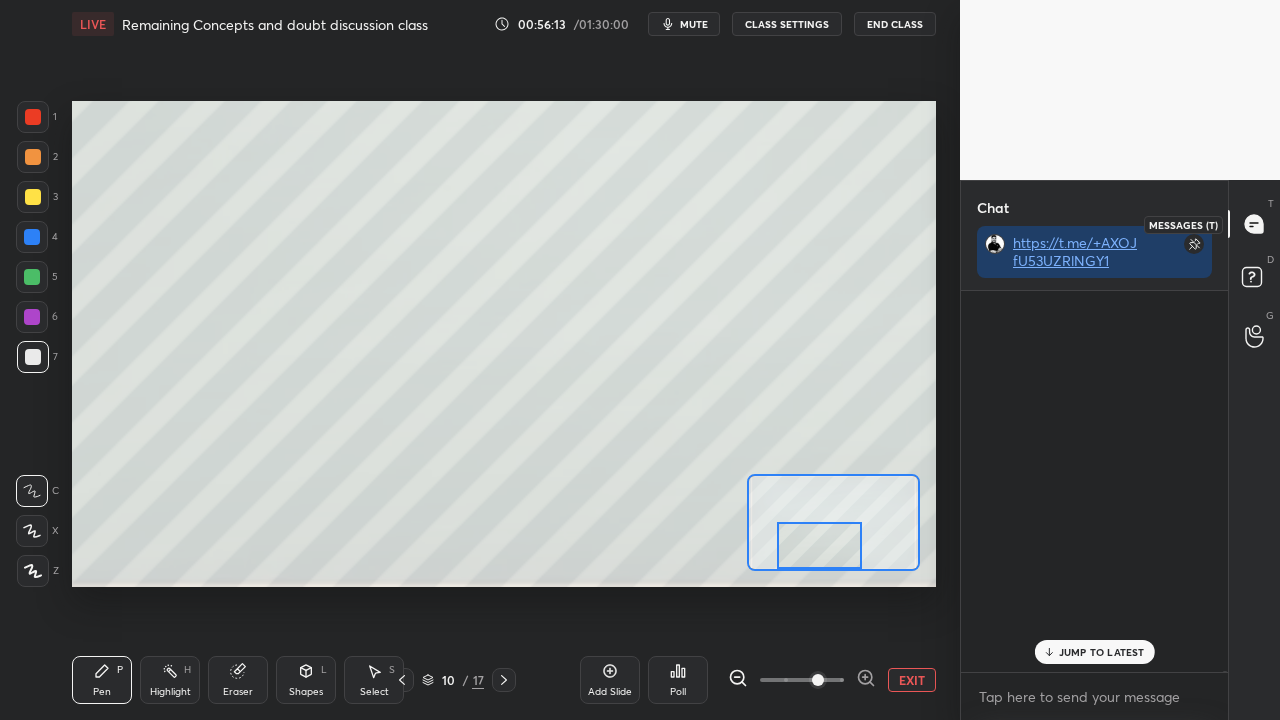 scroll, scrollTop: 423, scrollLeft: 261, axis: both 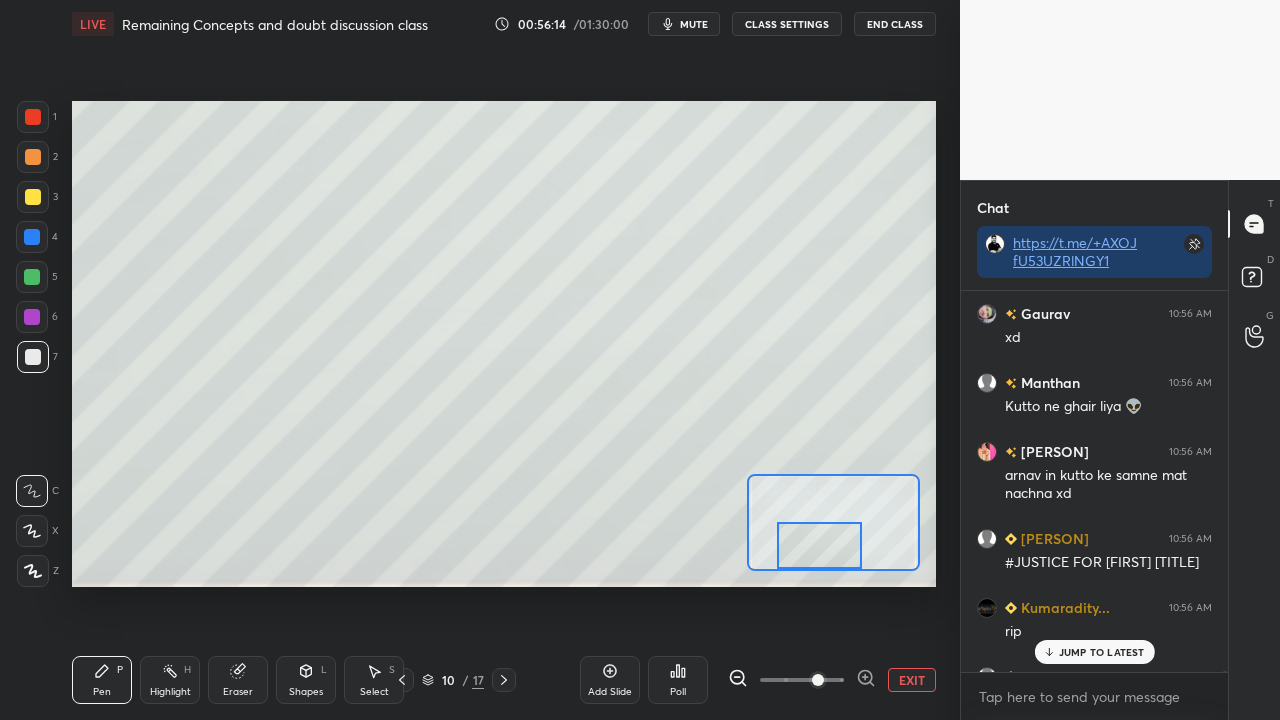 click on "JUMP TO LATEST" at bounding box center [1102, 652] 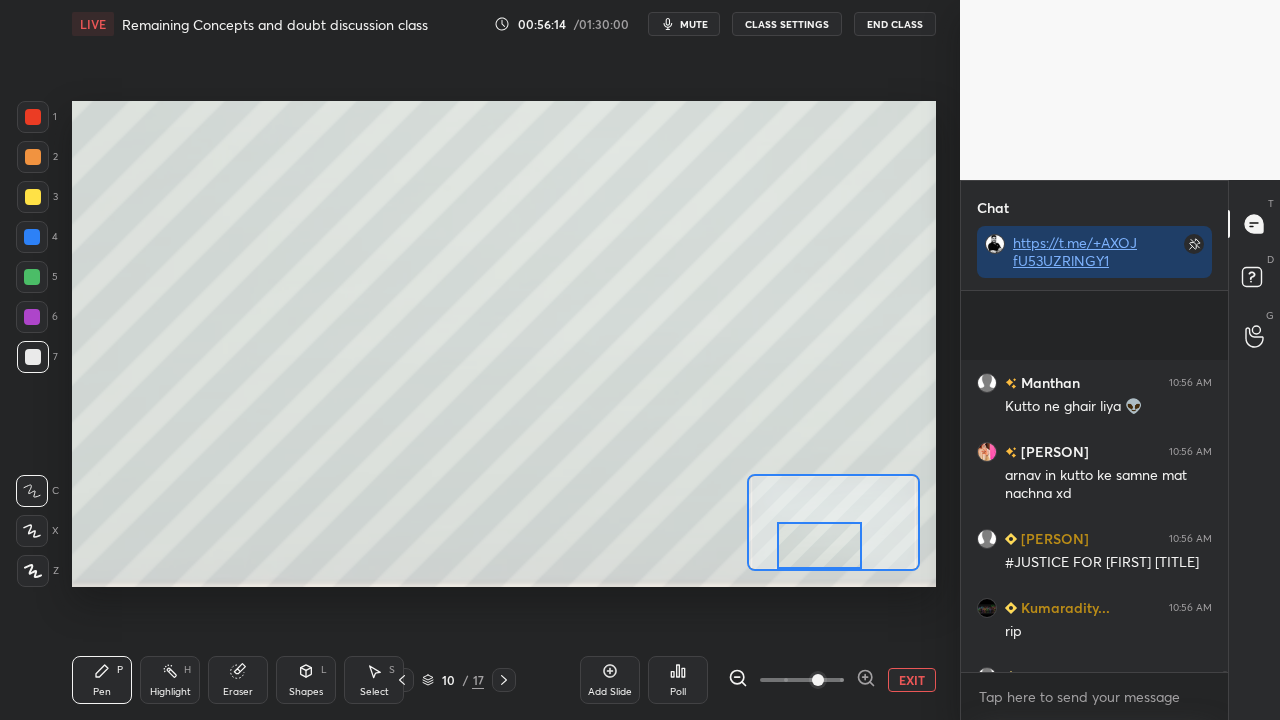 scroll, scrollTop: 156218, scrollLeft: 0, axis: vertical 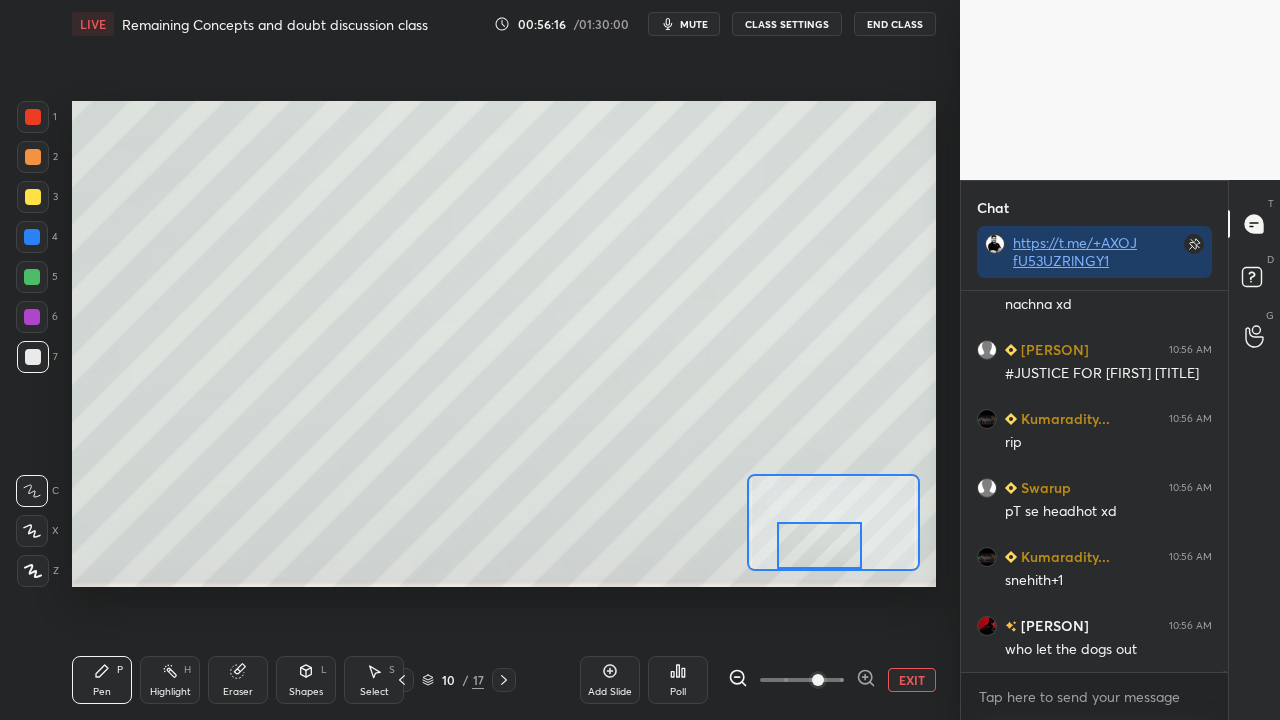 click on "EXIT" at bounding box center [912, 680] 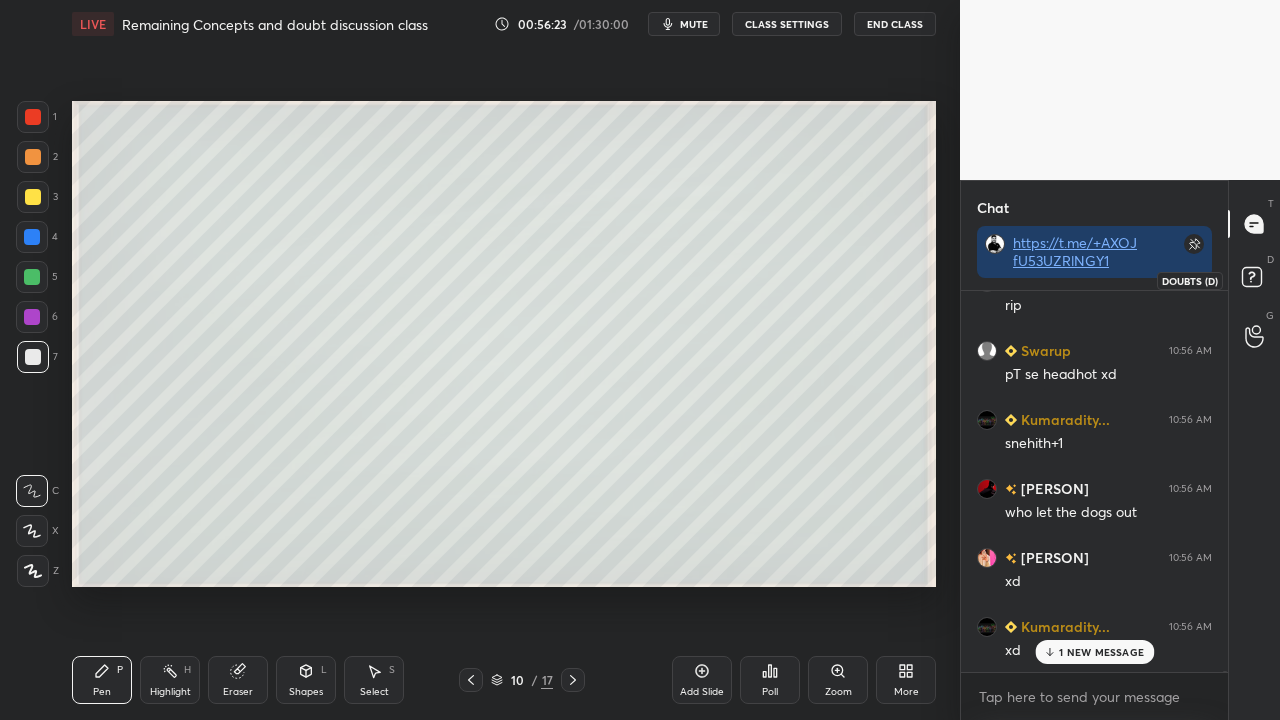 scroll, scrollTop: 156462, scrollLeft: 0, axis: vertical 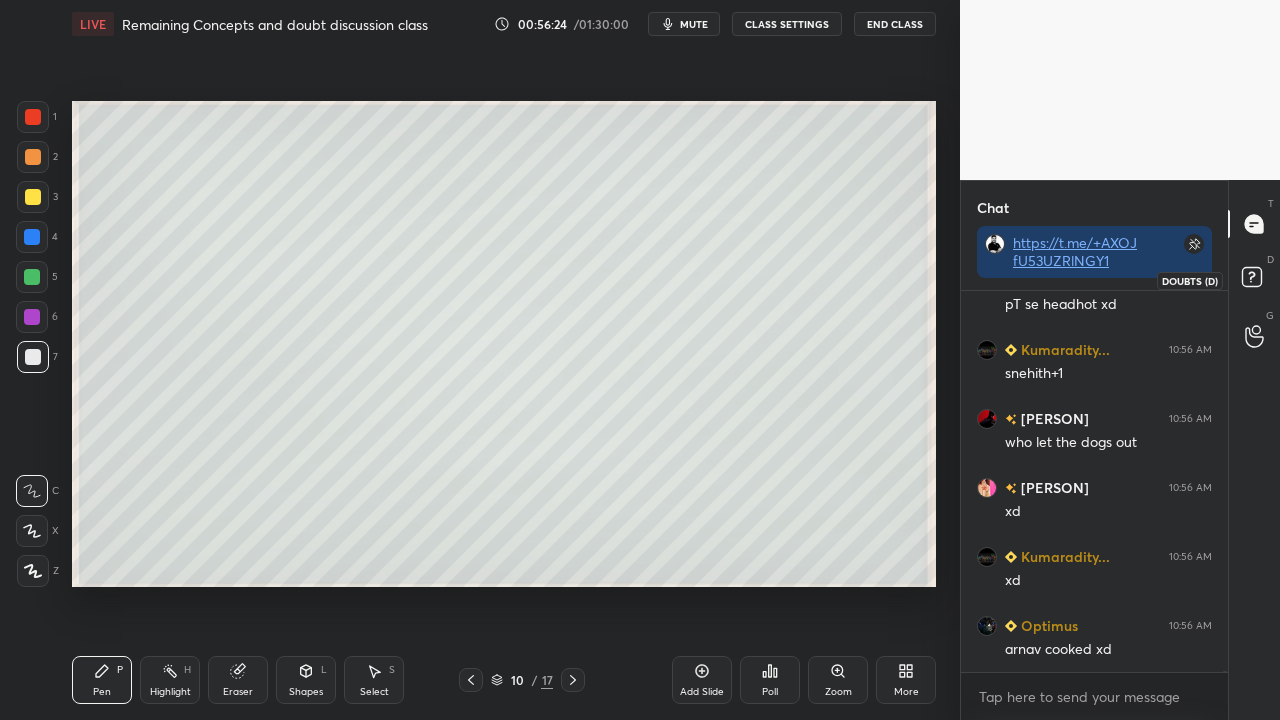 click 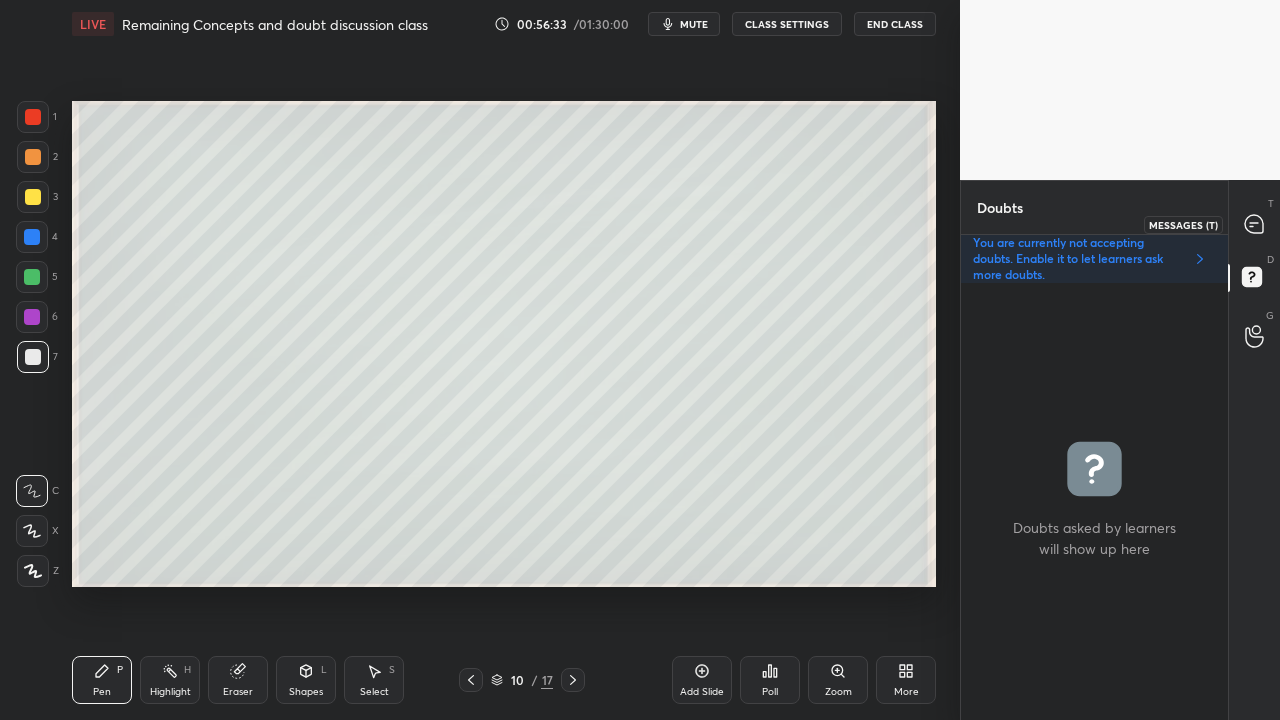 click 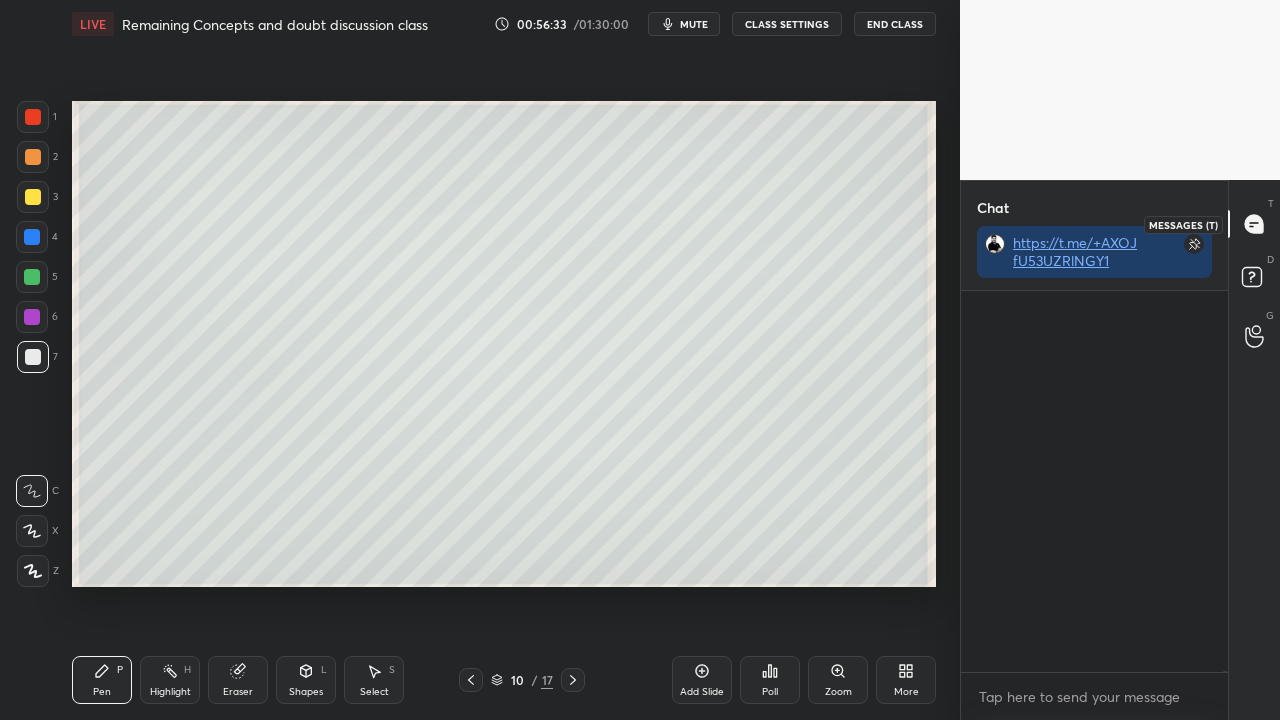 scroll, scrollTop: 423, scrollLeft: 261, axis: both 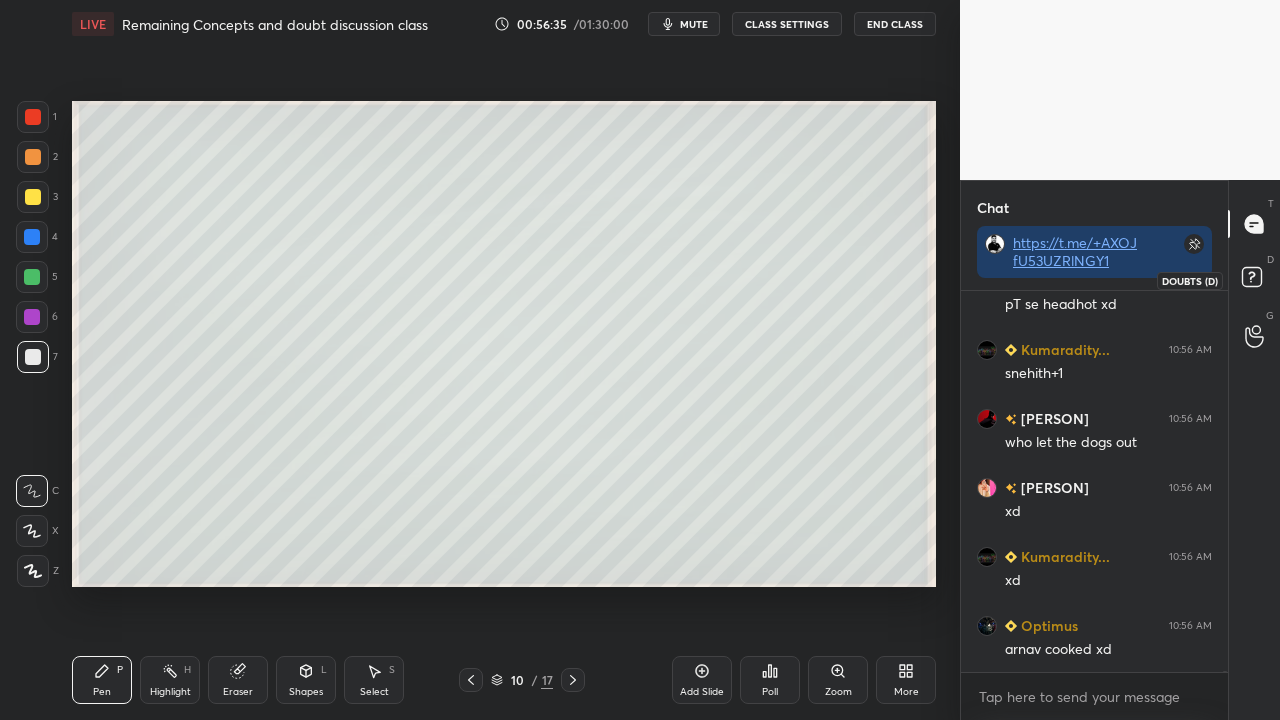 click 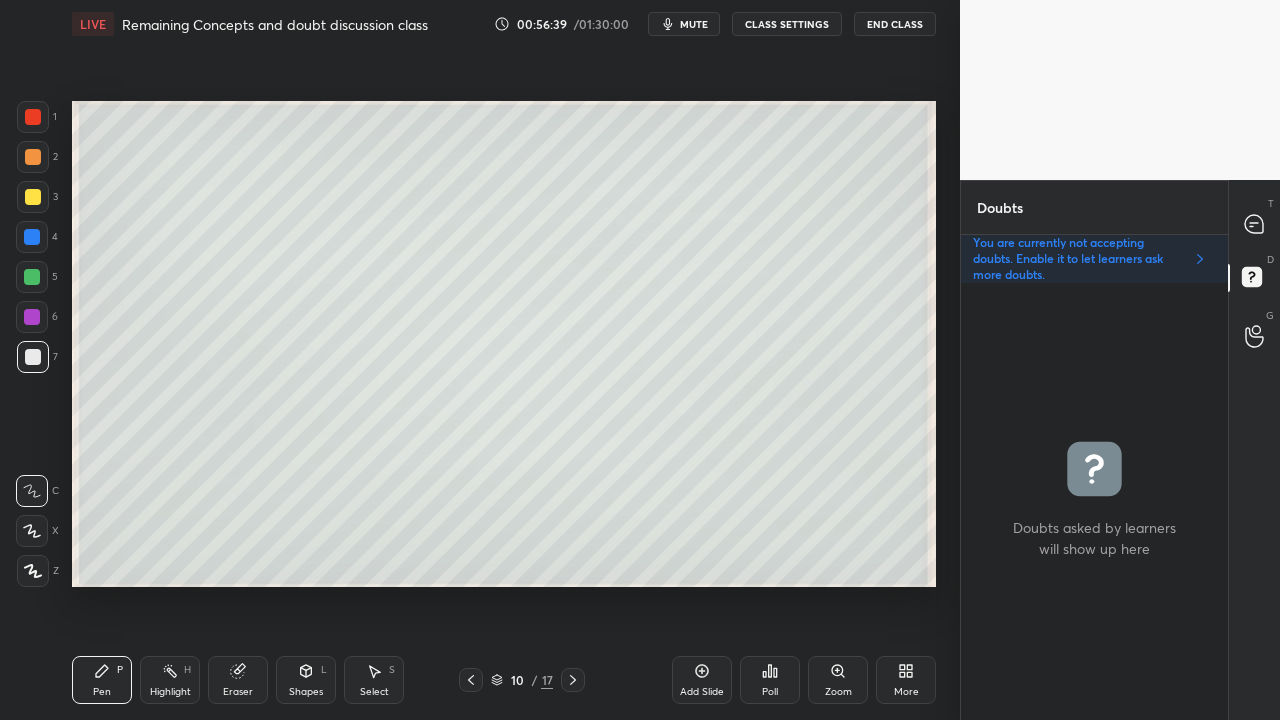 click 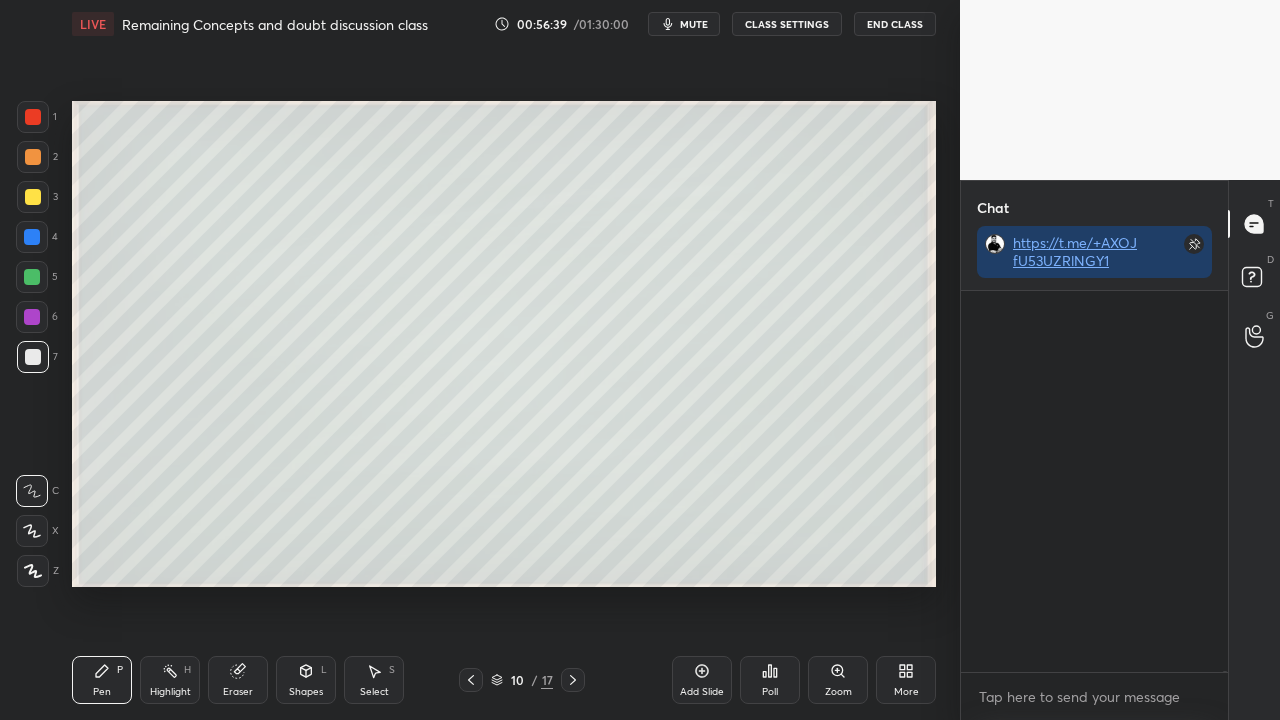 scroll, scrollTop: 423, scrollLeft: 261, axis: both 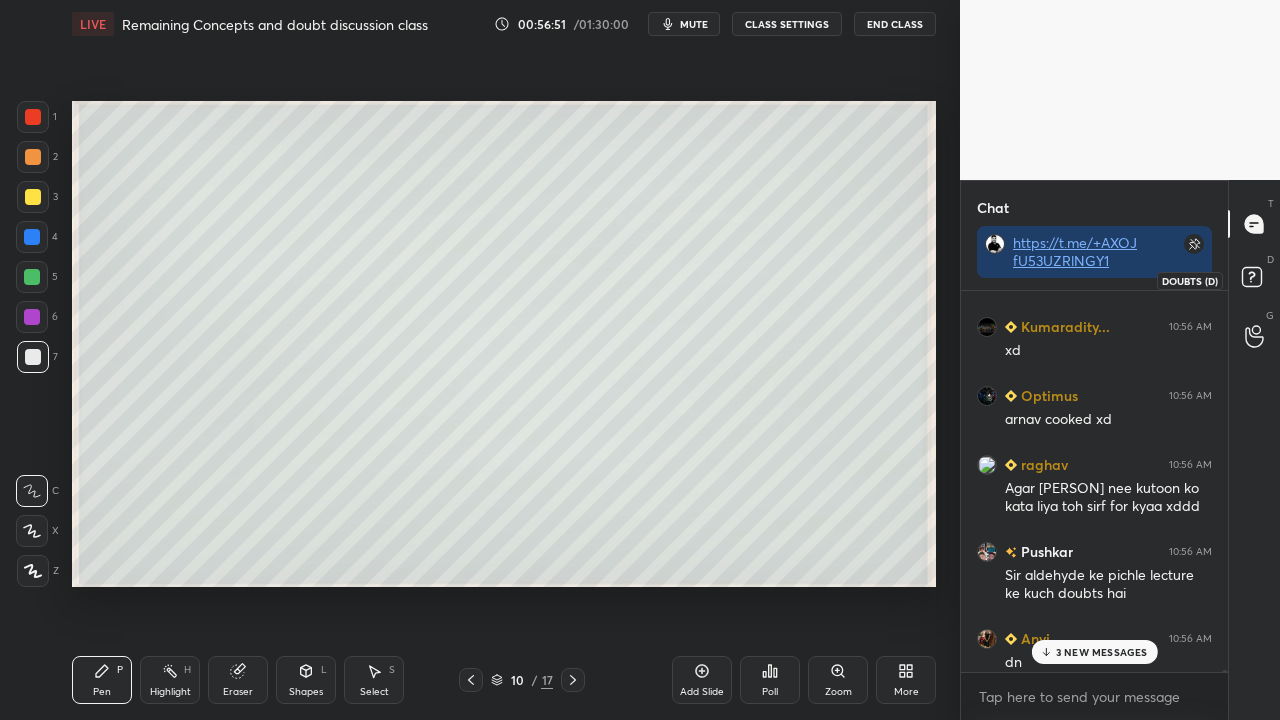 click 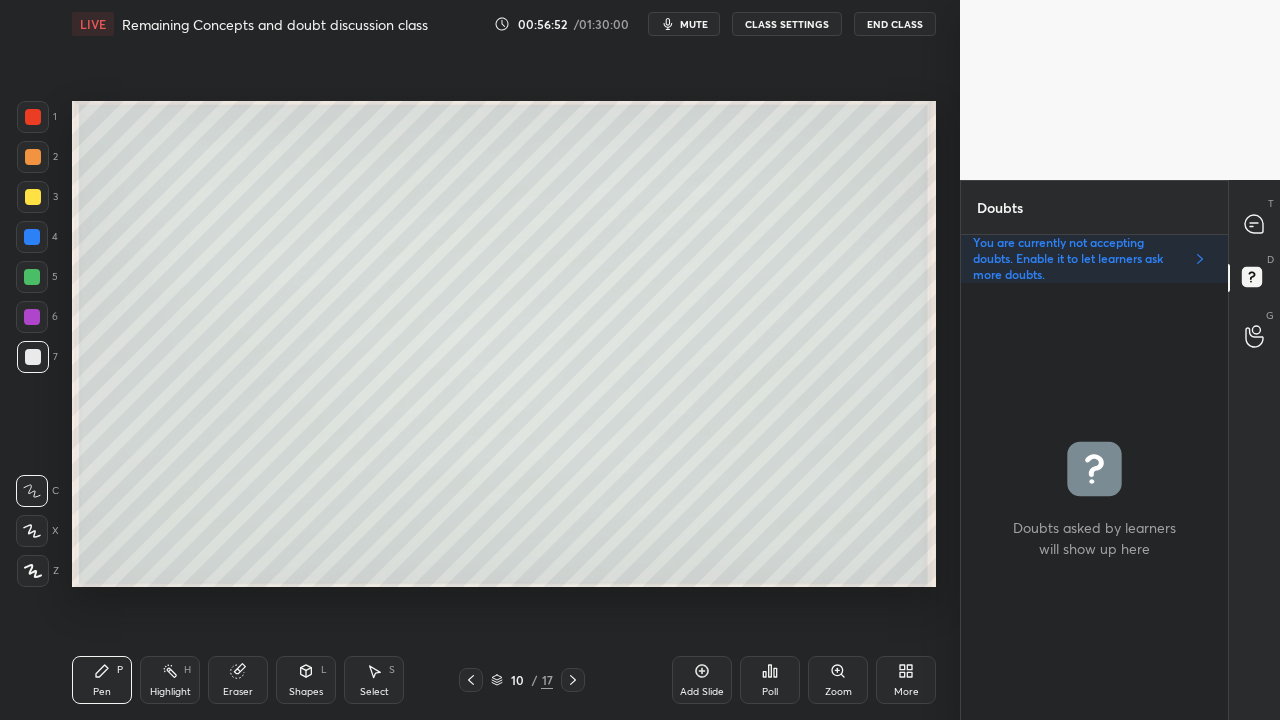scroll, scrollTop: 6, scrollLeft: 6, axis: both 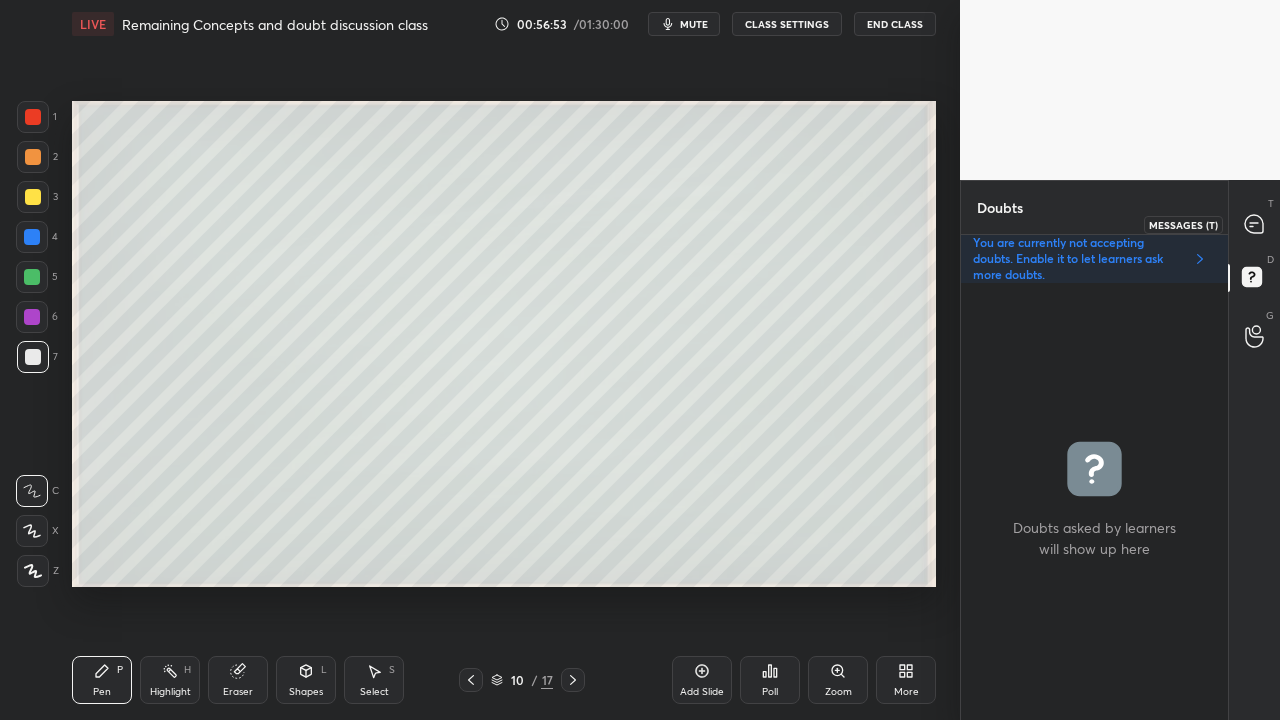 click 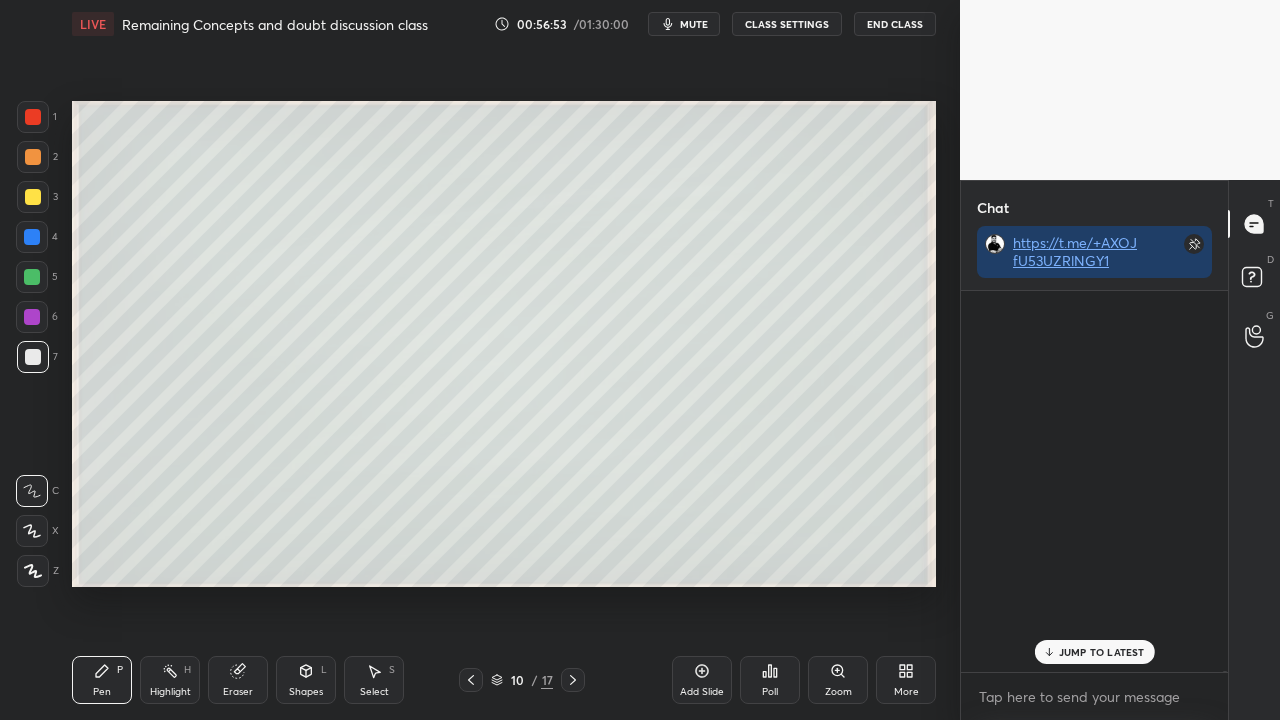 scroll, scrollTop: 423, scrollLeft: 261, axis: both 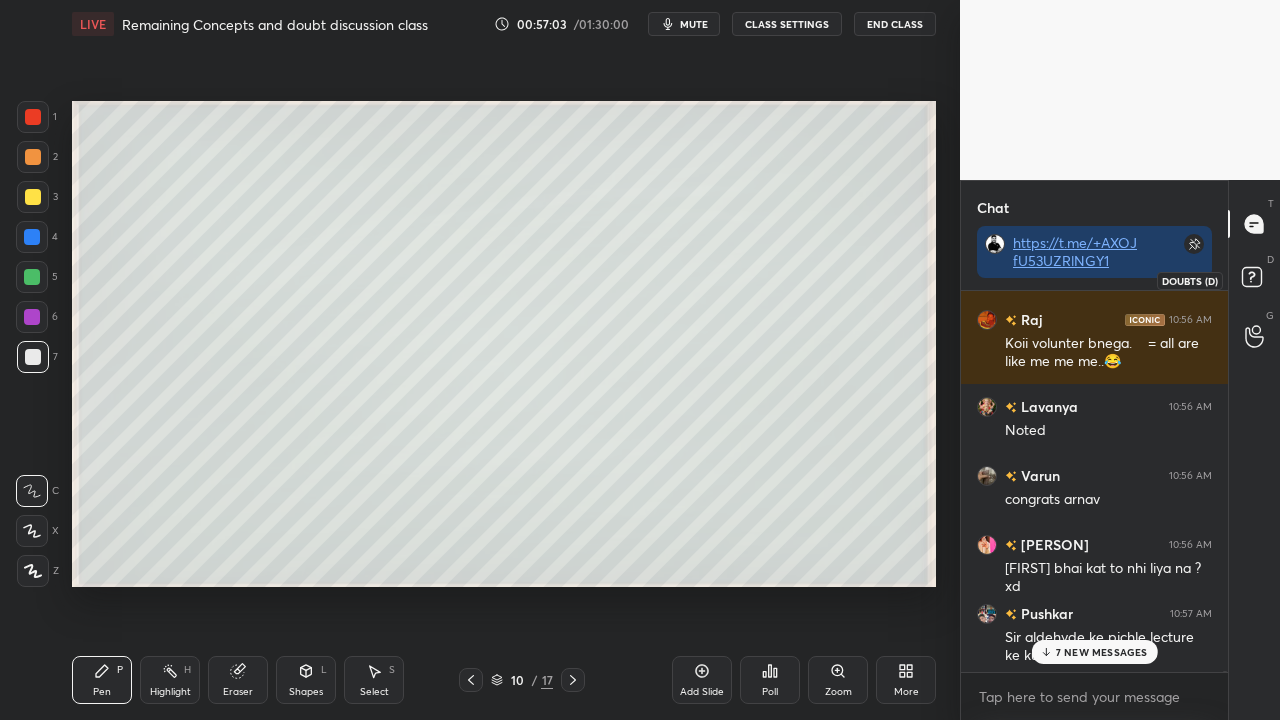 click 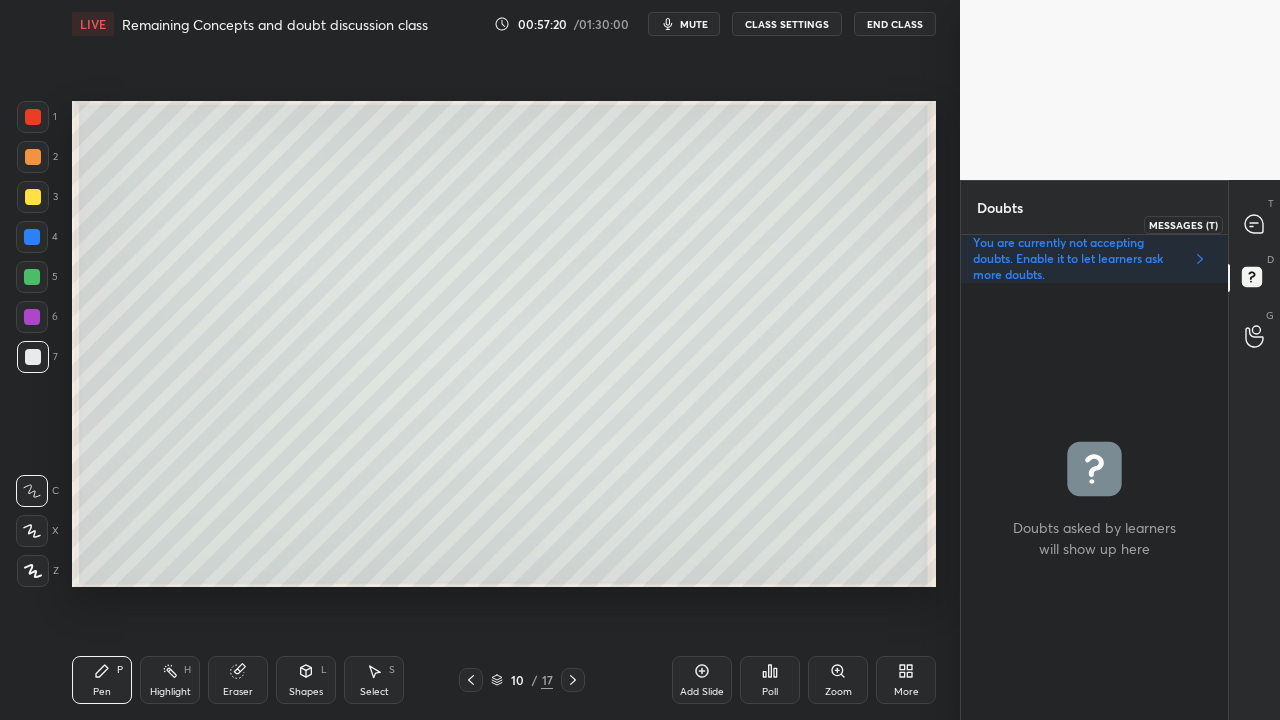 click 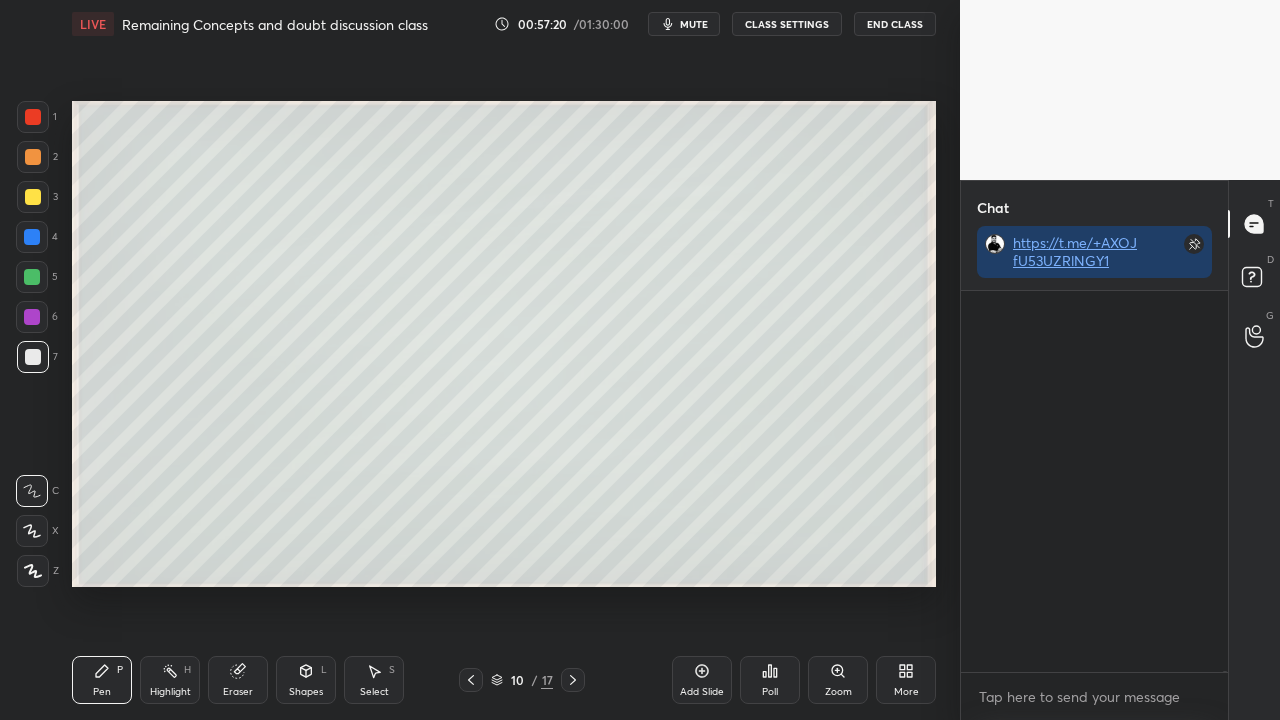 scroll, scrollTop: 423, scrollLeft: 261, axis: both 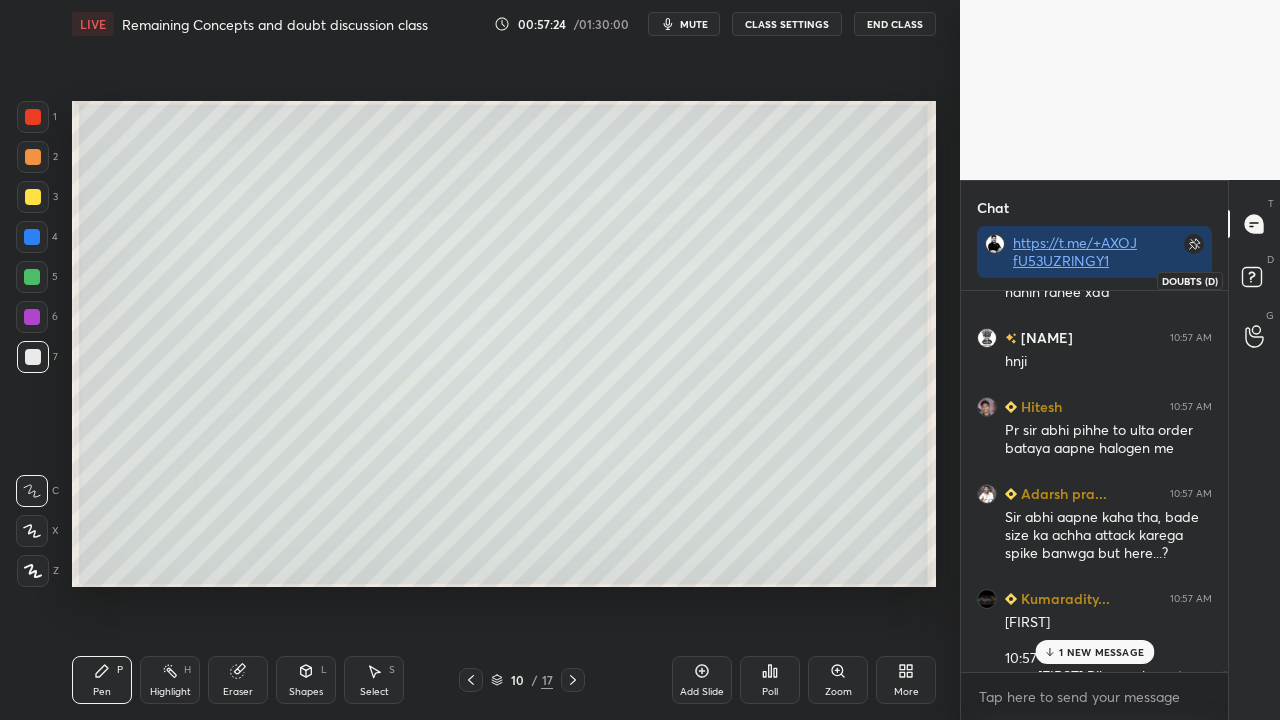 click 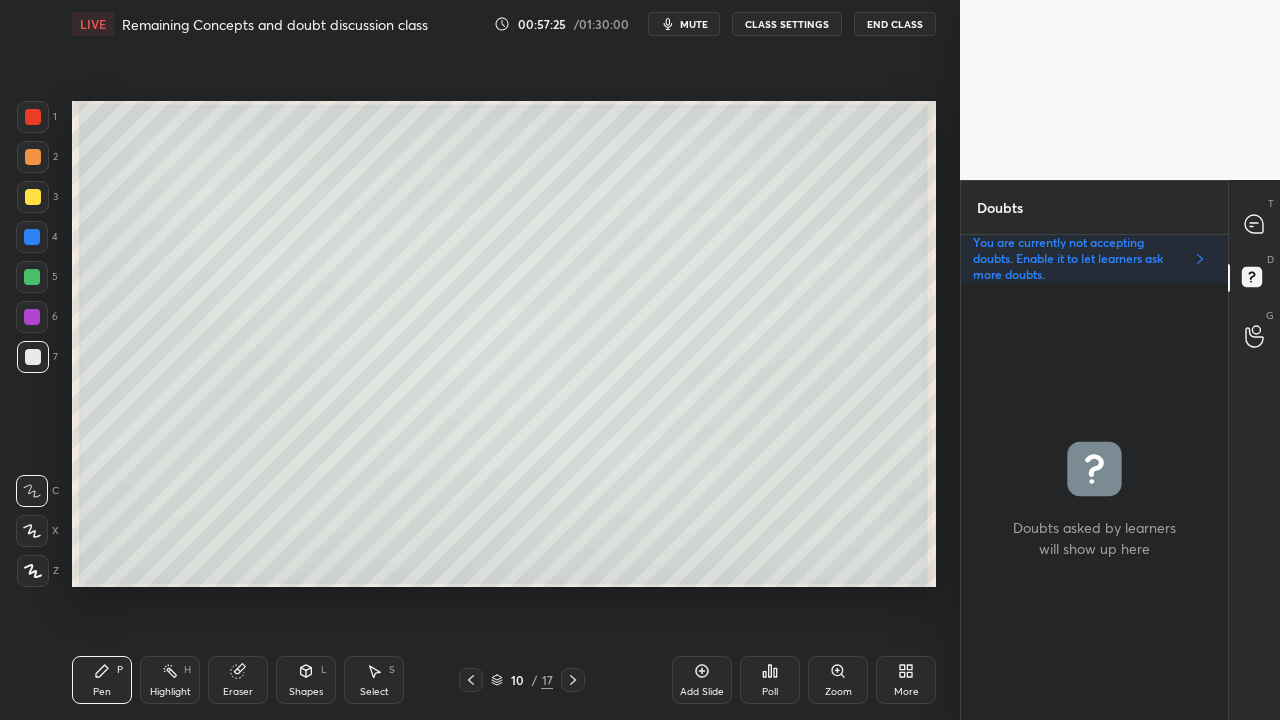 scroll, scrollTop: 6, scrollLeft: 6, axis: both 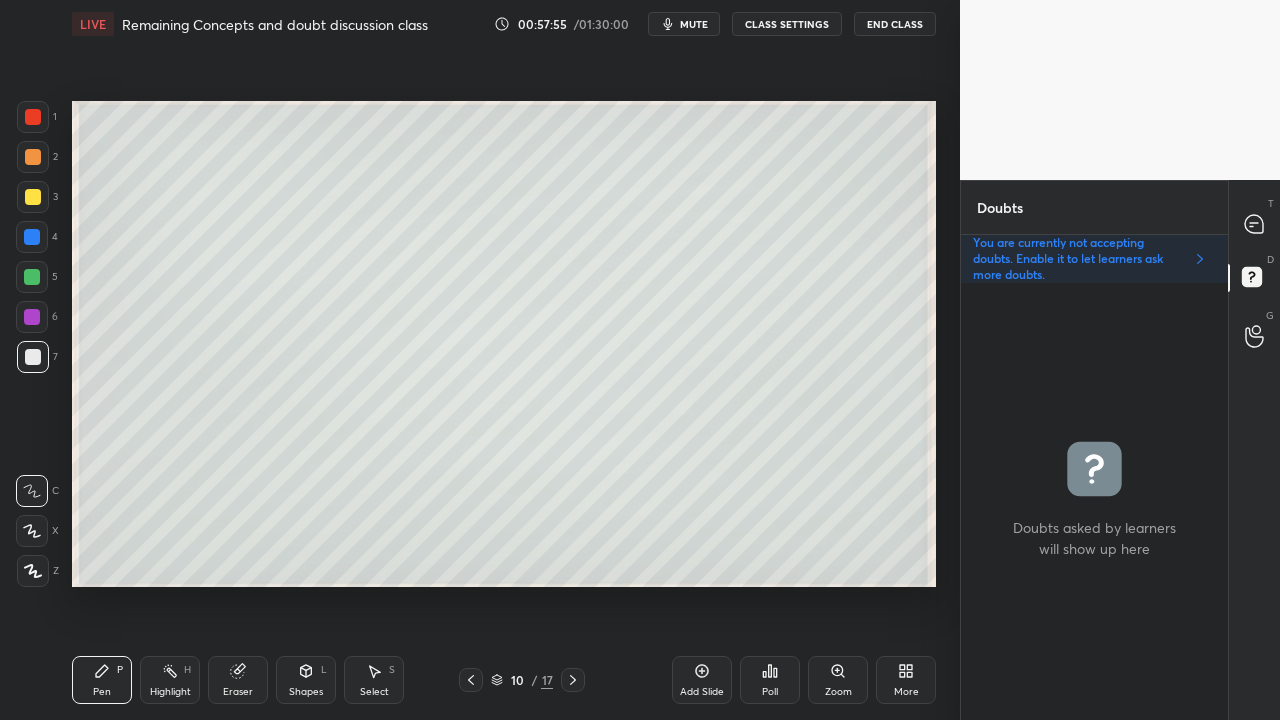 click on "mute" at bounding box center (694, 24) 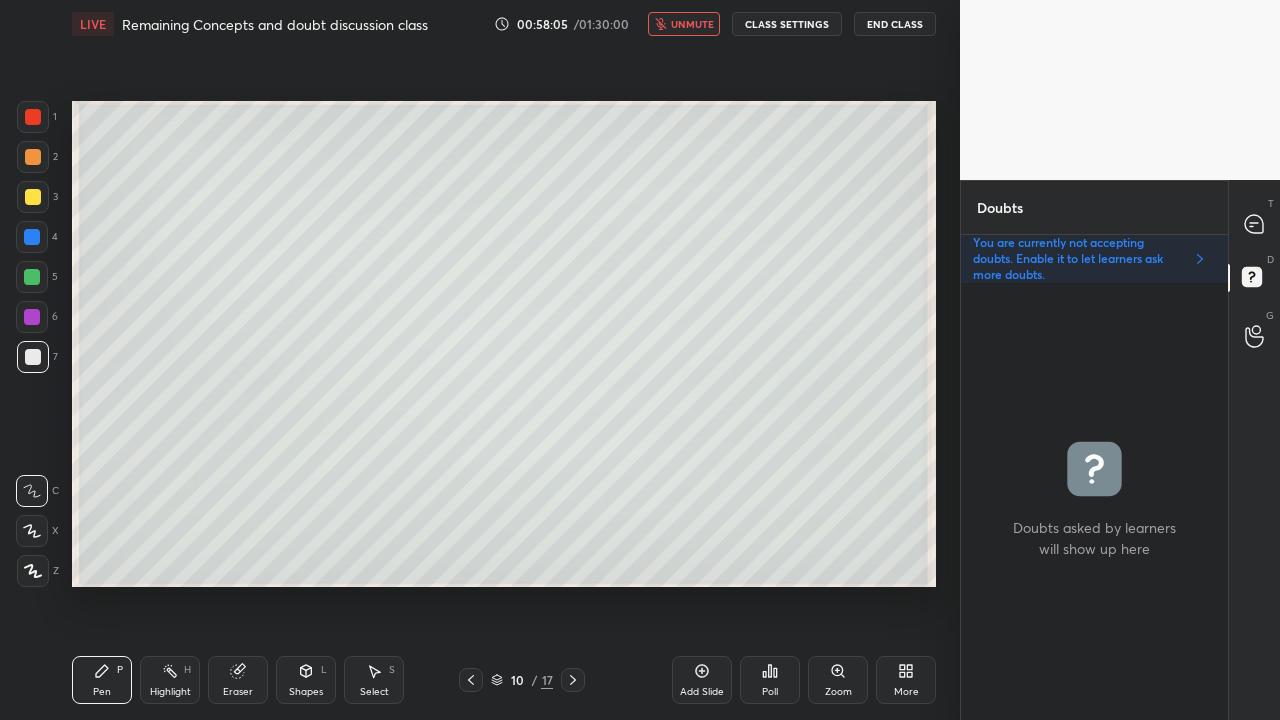 click on "unmute" at bounding box center [692, 24] 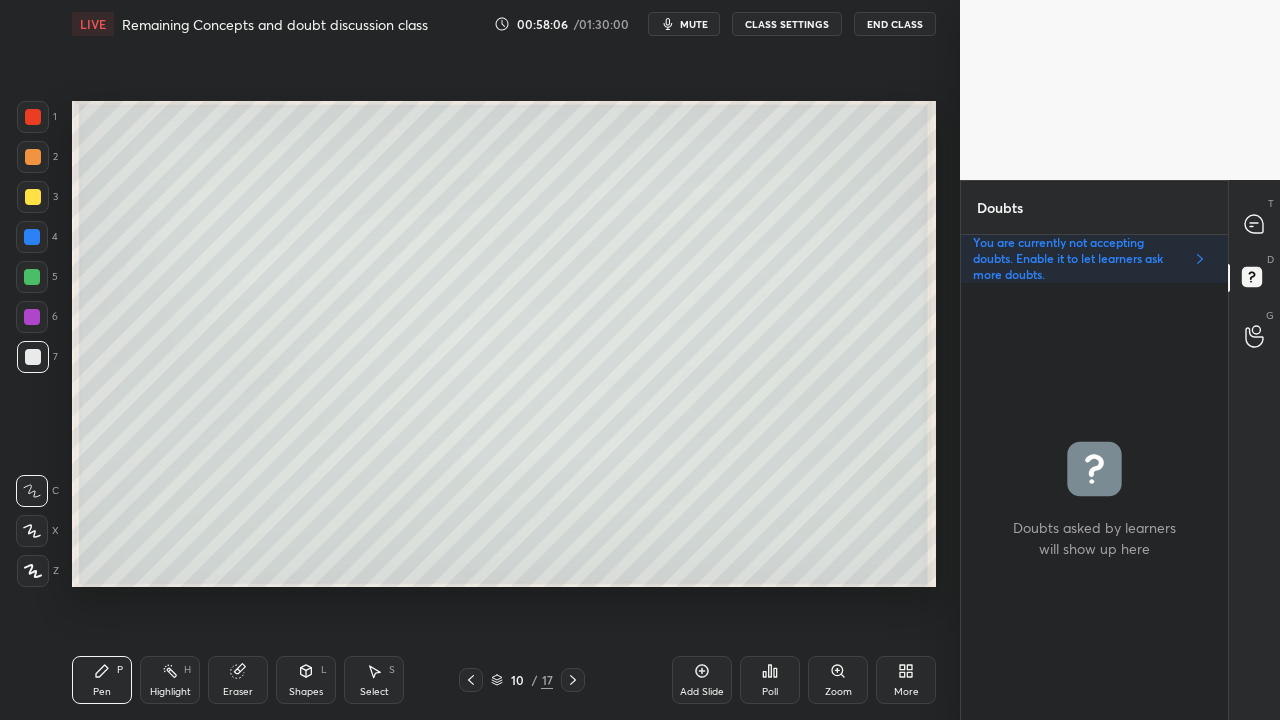 click 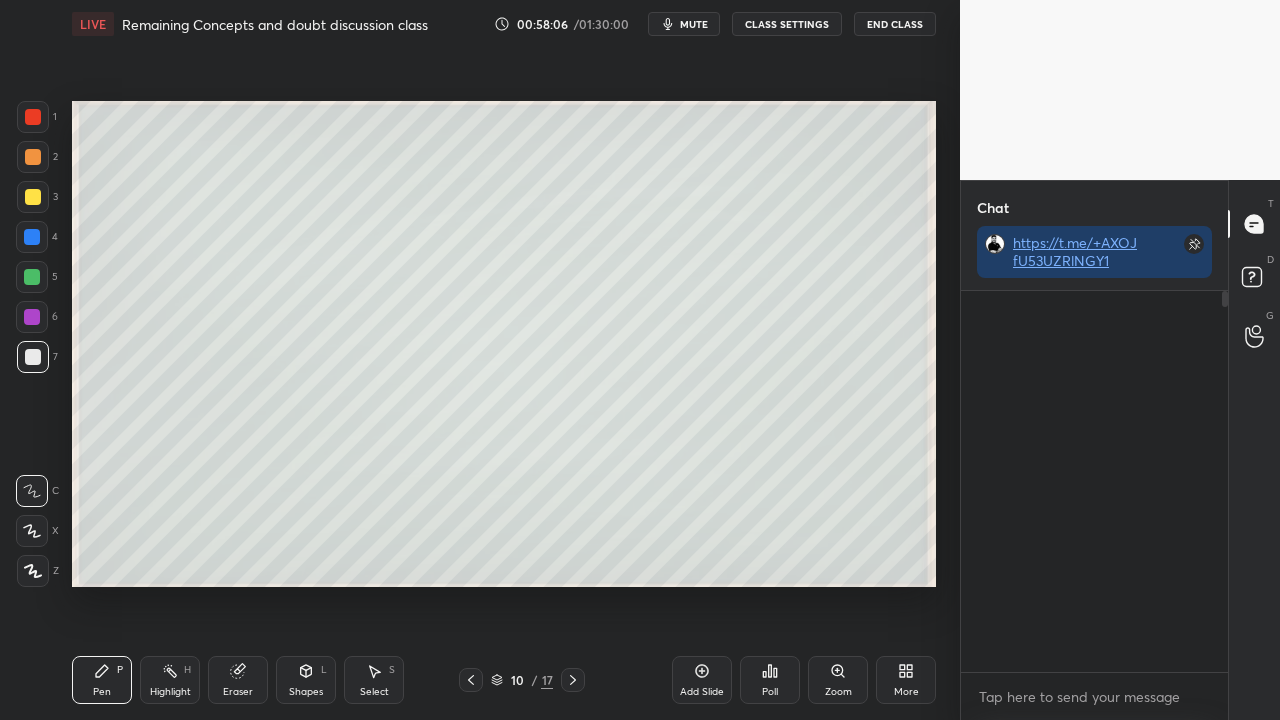 scroll, scrollTop: 423, scrollLeft: 261, axis: both 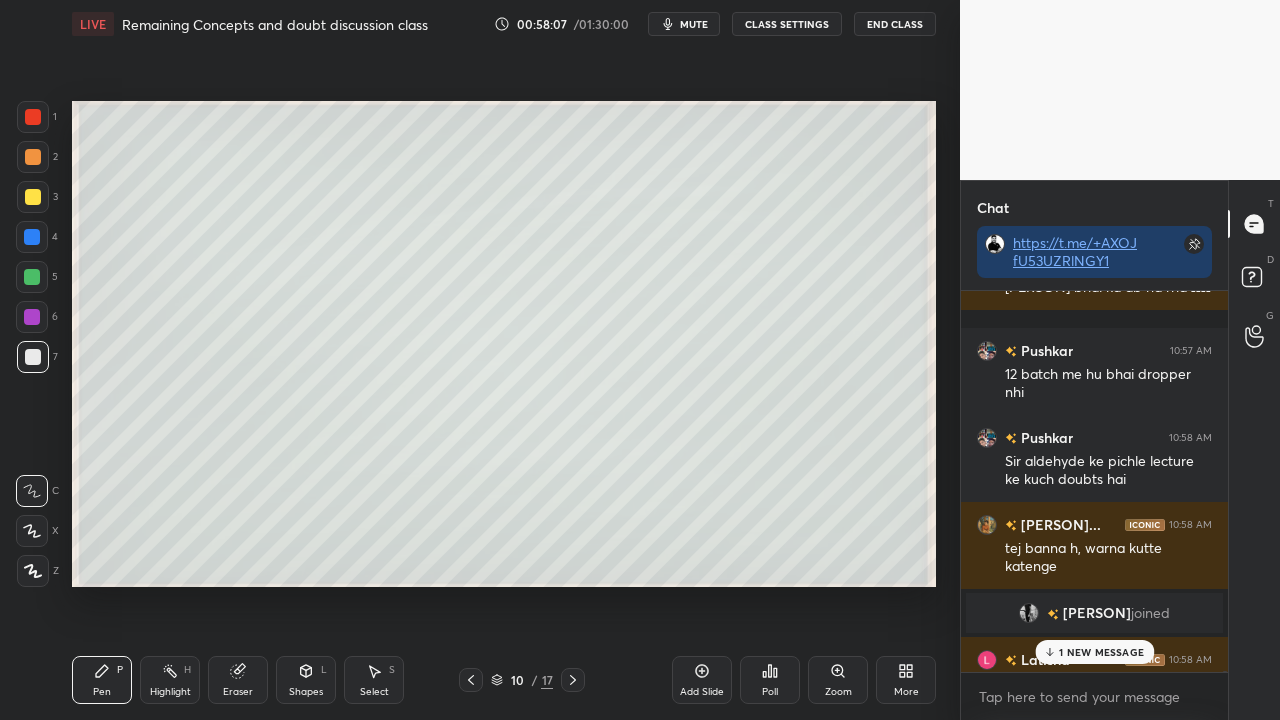 drag, startPoint x: 1087, startPoint y: 658, endPoint x: 1072, endPoint y: 662, distance: 15.524175 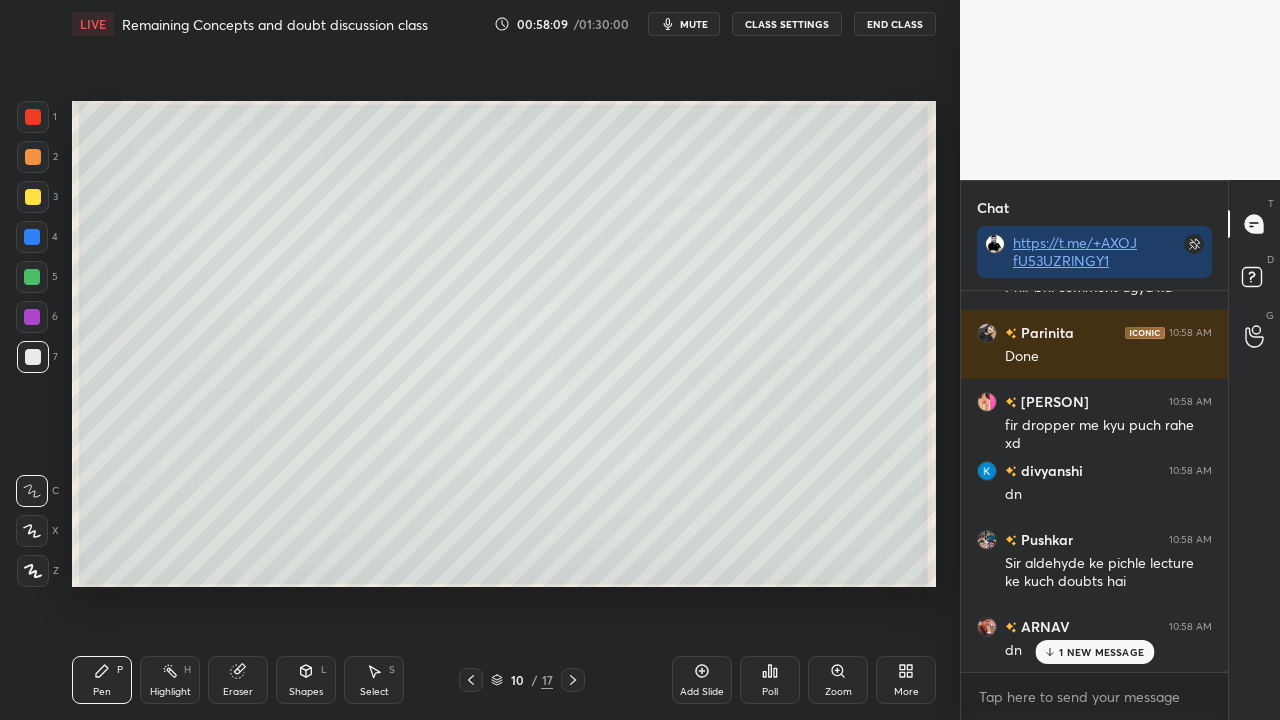 scroll, scrollTop: 161456, scrollLeft: 0, axis: vertical 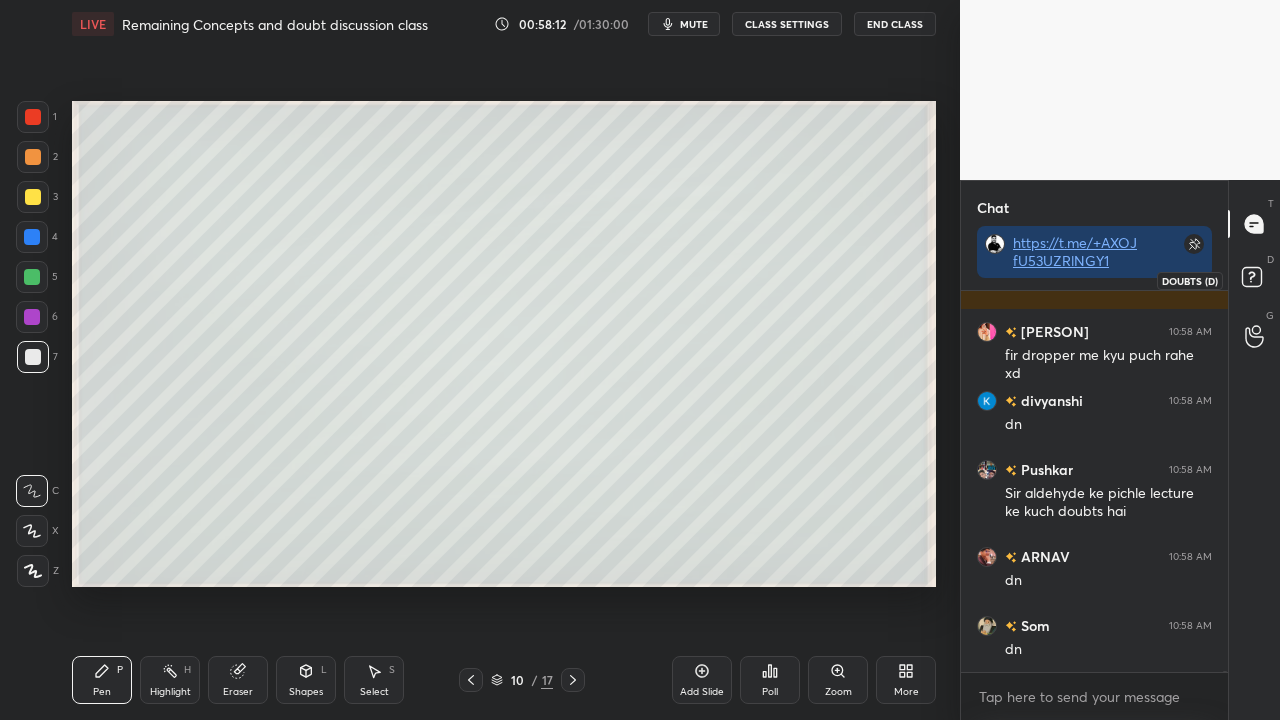 click 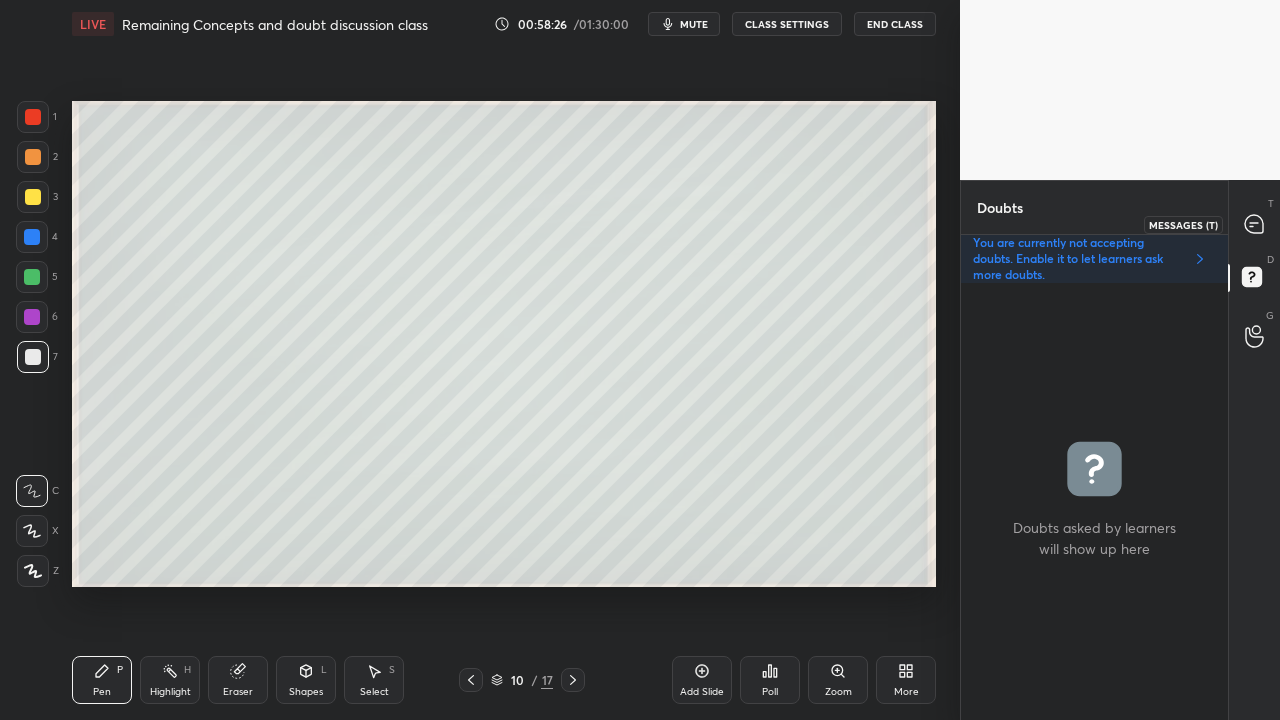 click 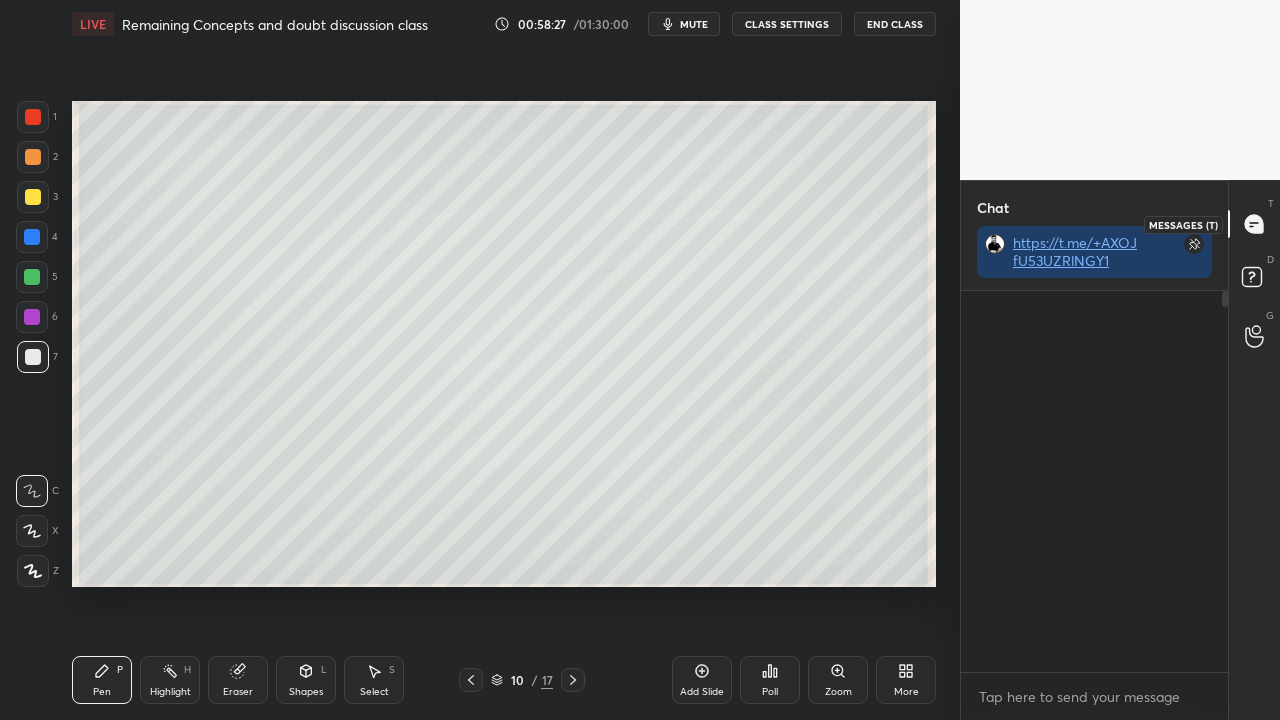 scroll, scrollTop: 423, scrollLeft: 261, axis: both 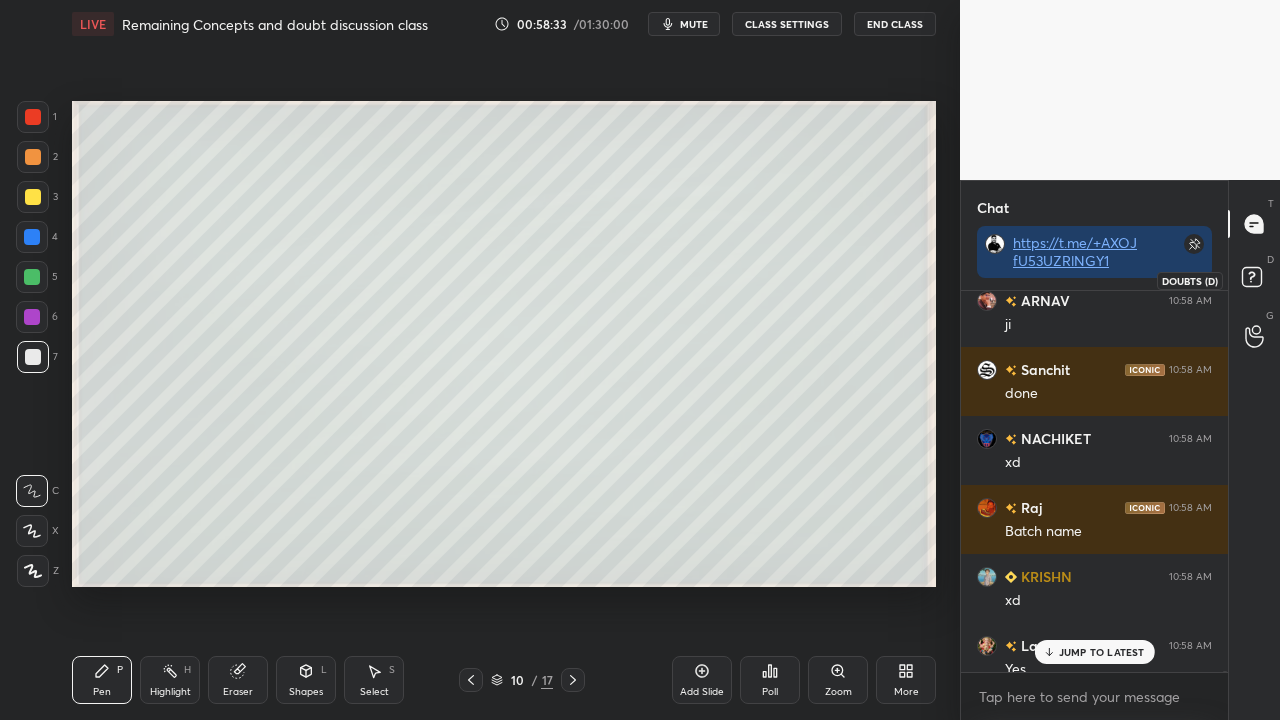 drag, startPoint x: 1248, startPoint y: 277, endPoint x: 1236, endPoint y: 276, distance: 12.0415945 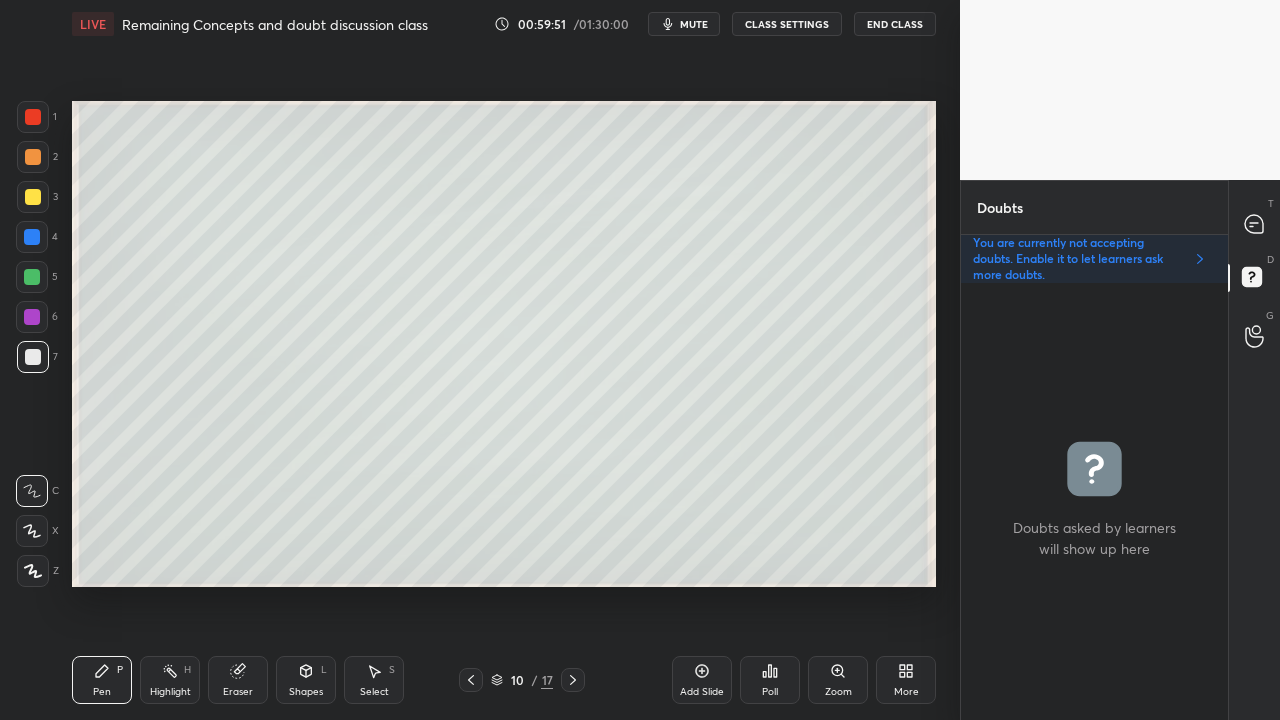 click 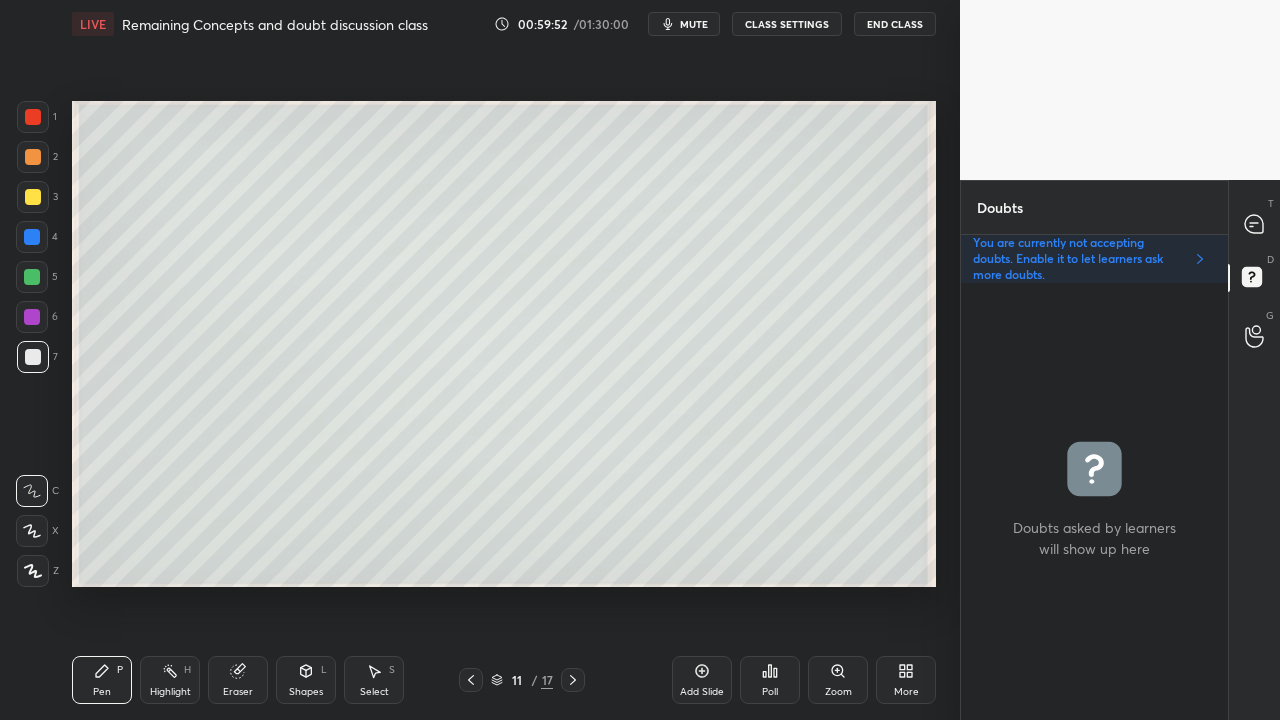 click at bounding box center (33, 197) 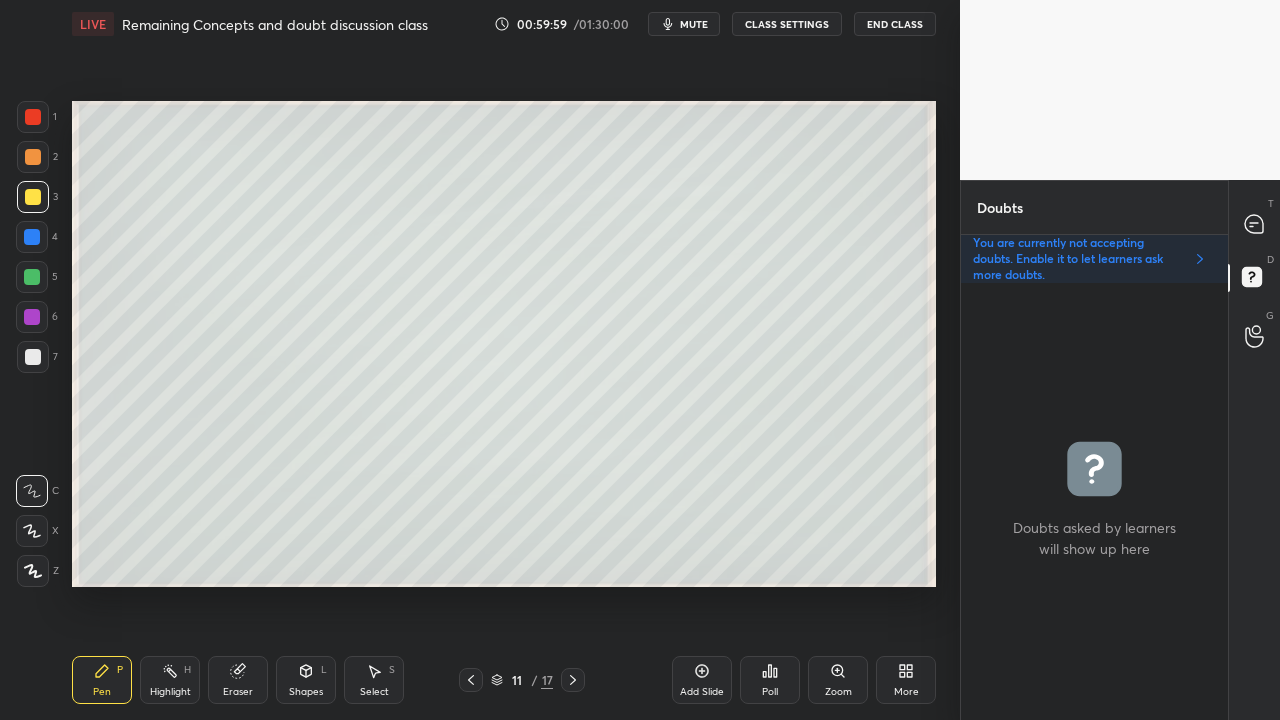 drag, startPoint x: 37, startPoint y: 194, endPoint x: 54, endPoint y: 184, distance: 19.723083 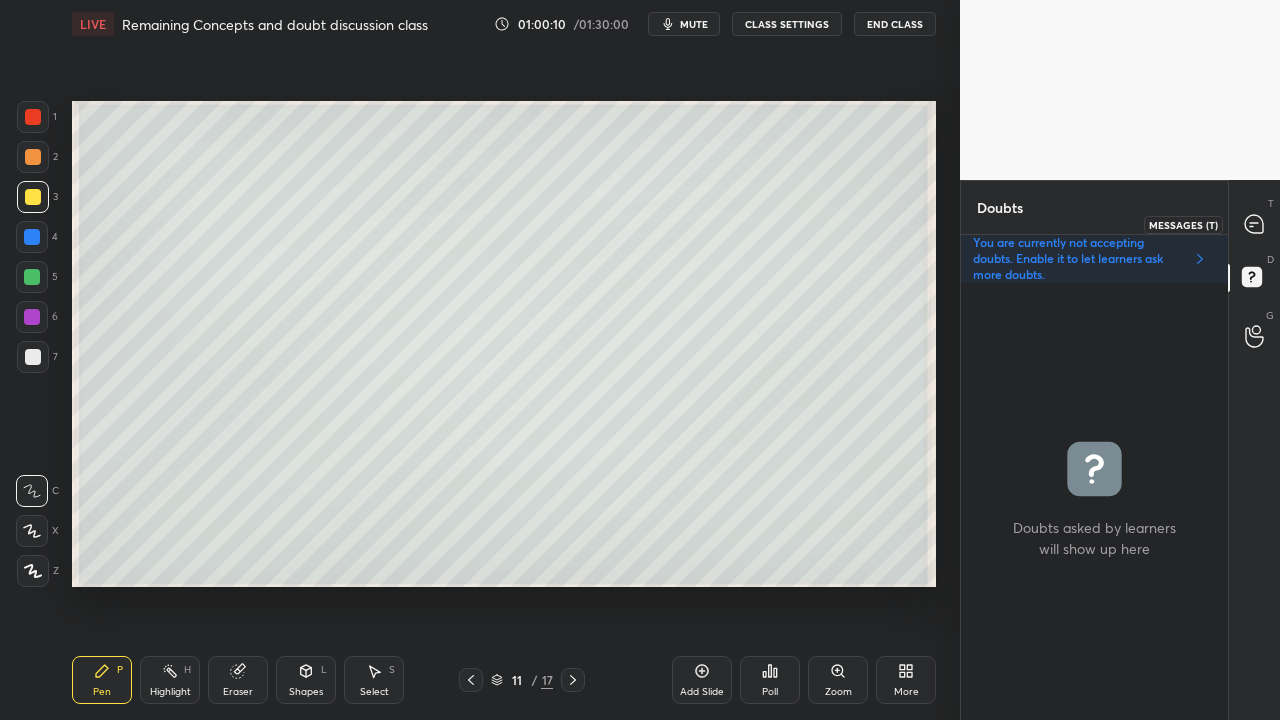click 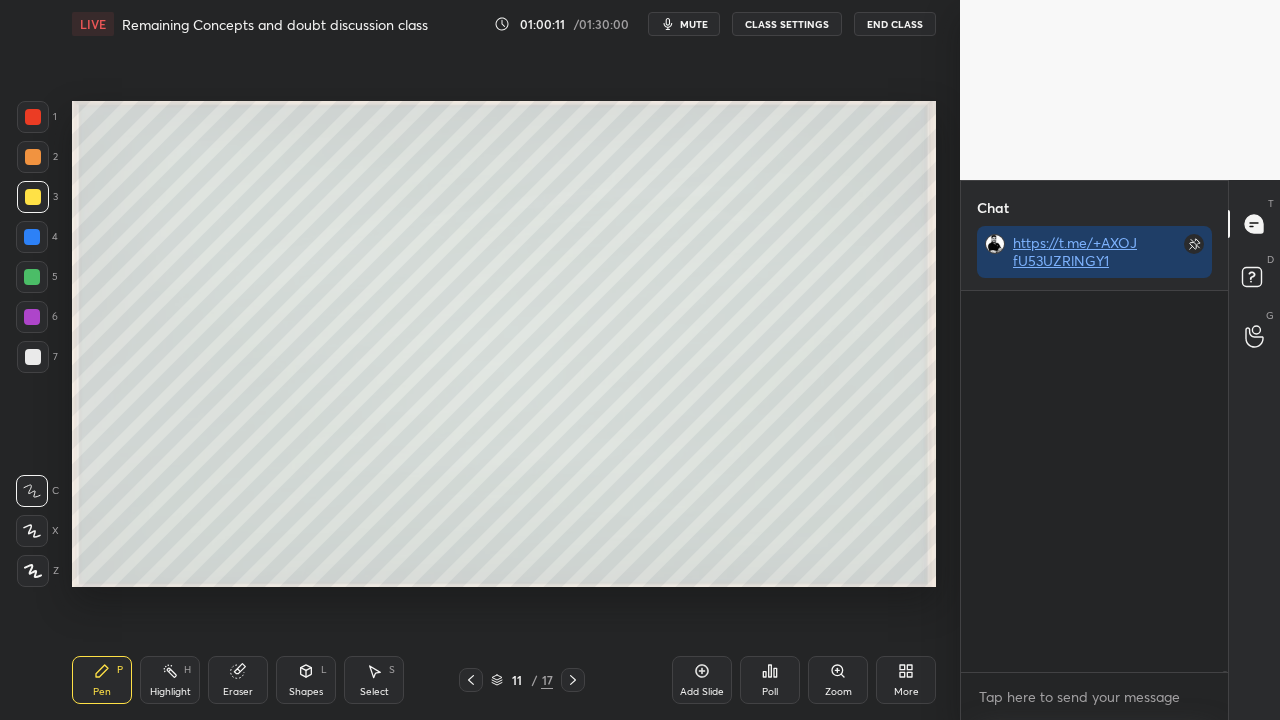 scroll, scrollTop: 164978, scrollLeft: 0, axis: vertical 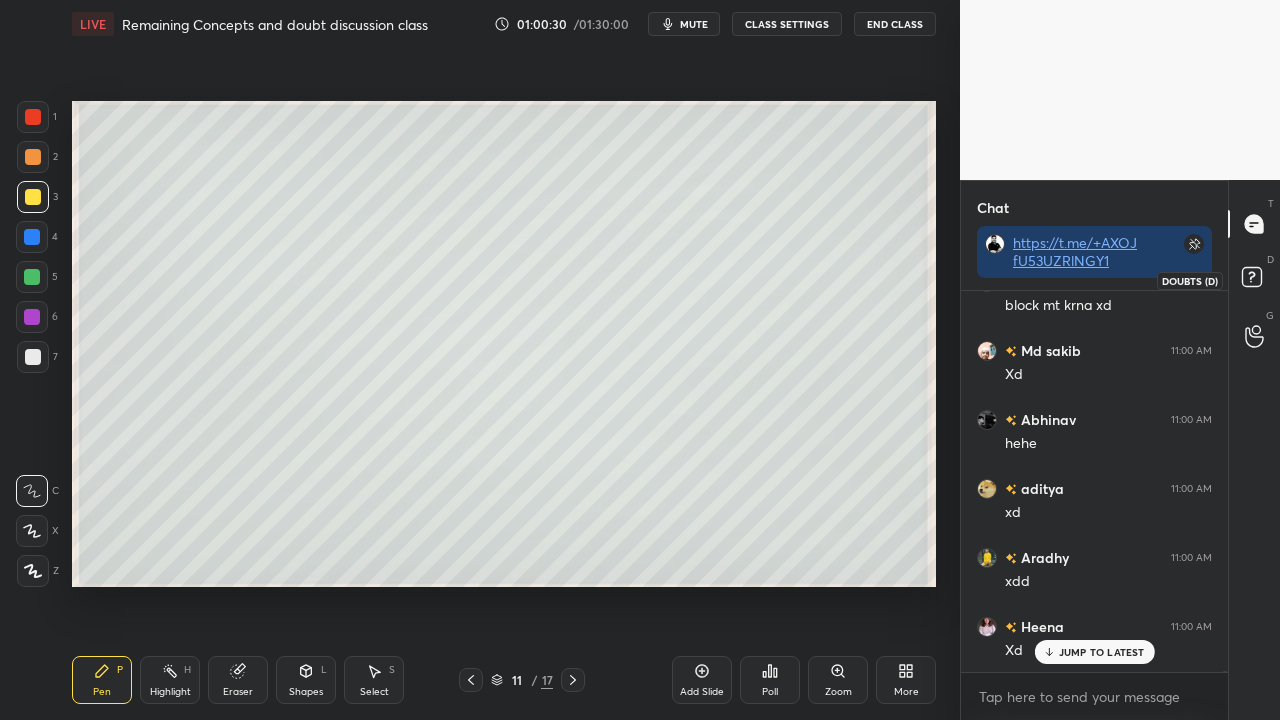 click 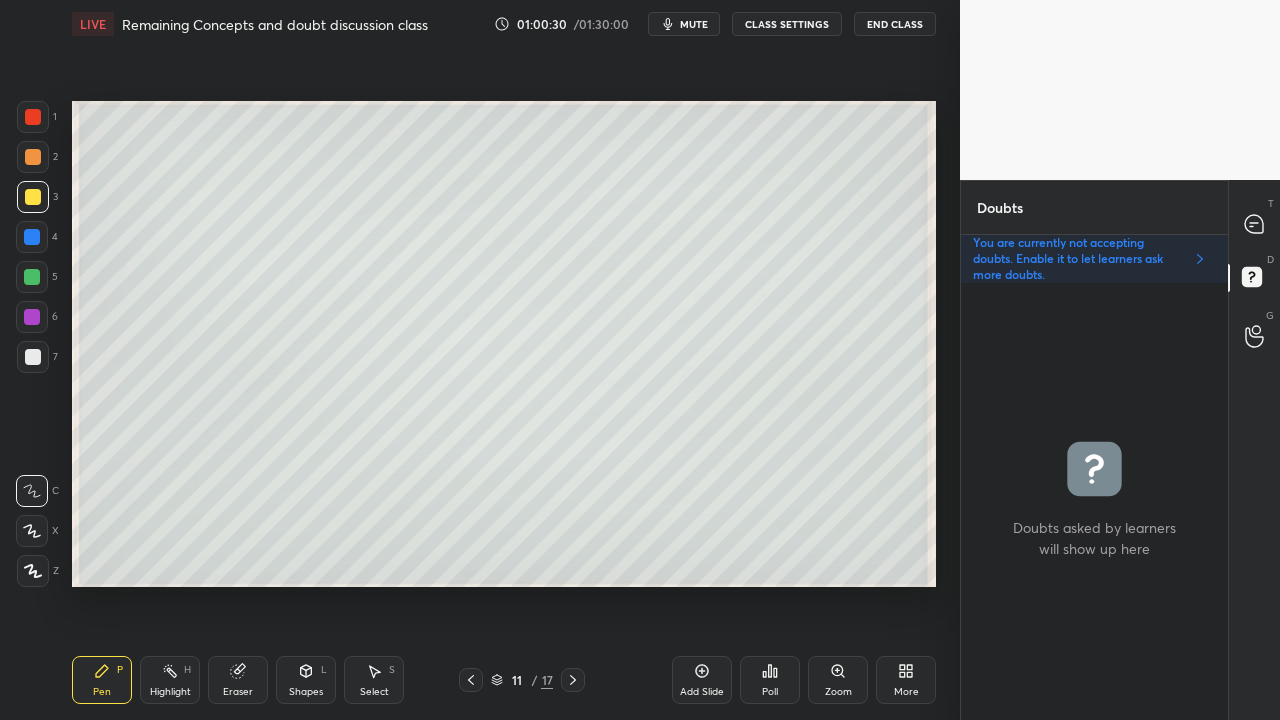 scroll, scrollTop: 6, scrollLeft: 6, axis: both 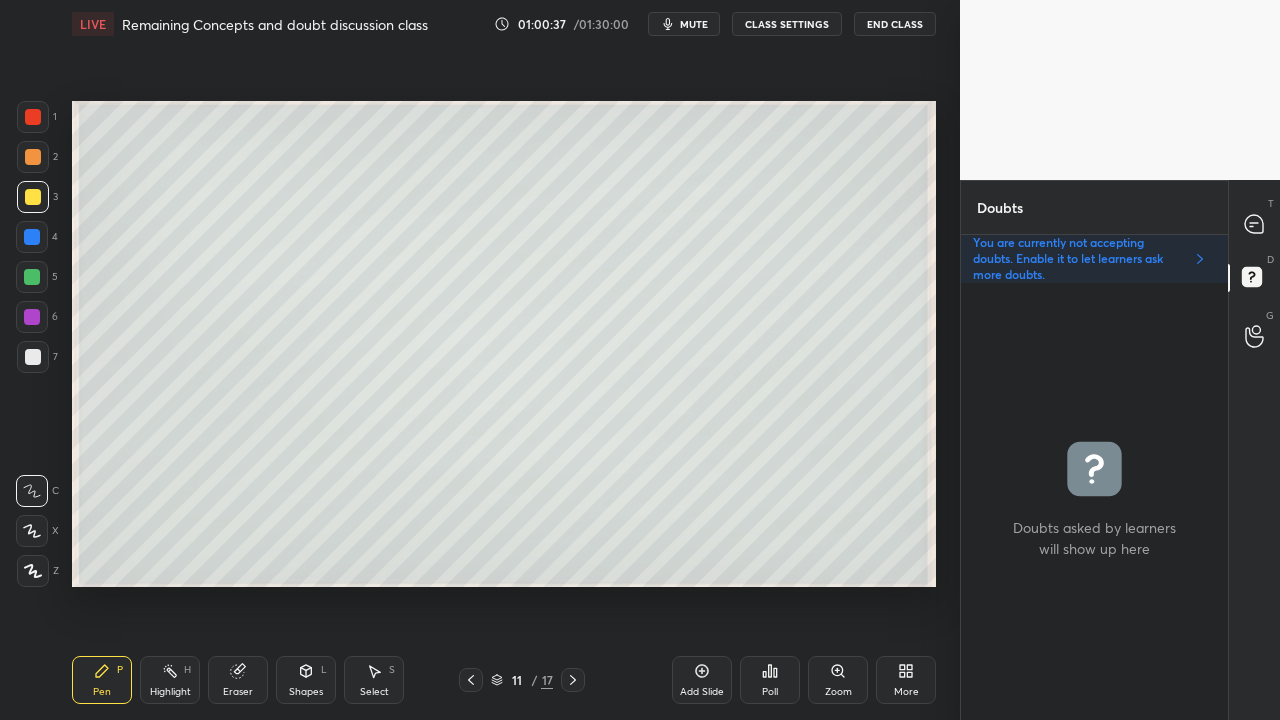 click at bounding box center [33, 357] 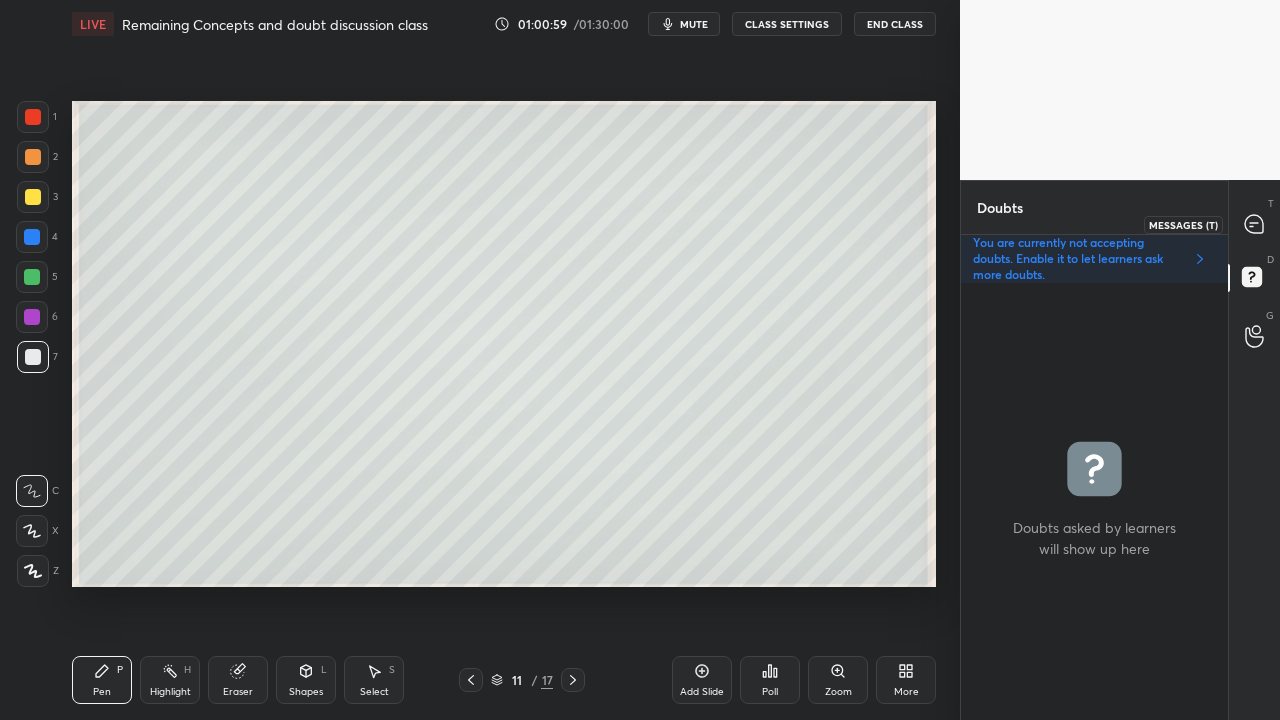 click 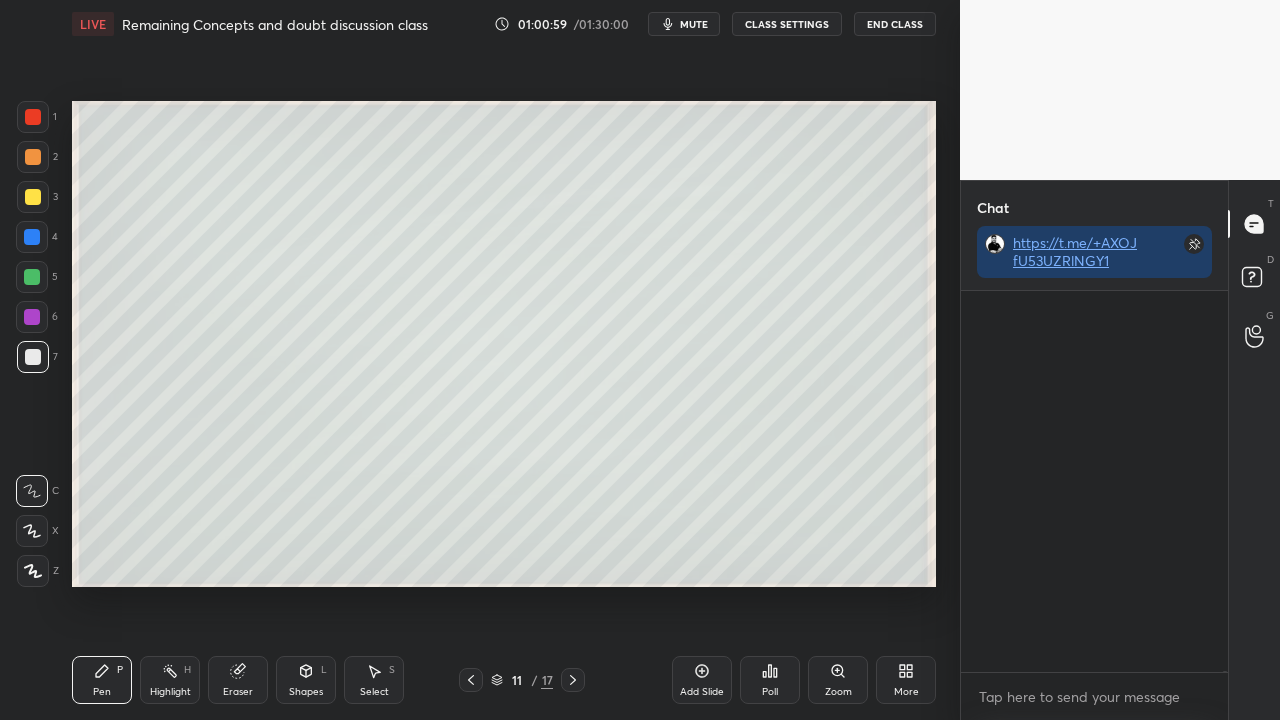 scroll, scrollTop: 169164, scrollLeft: 0, axis: vertical 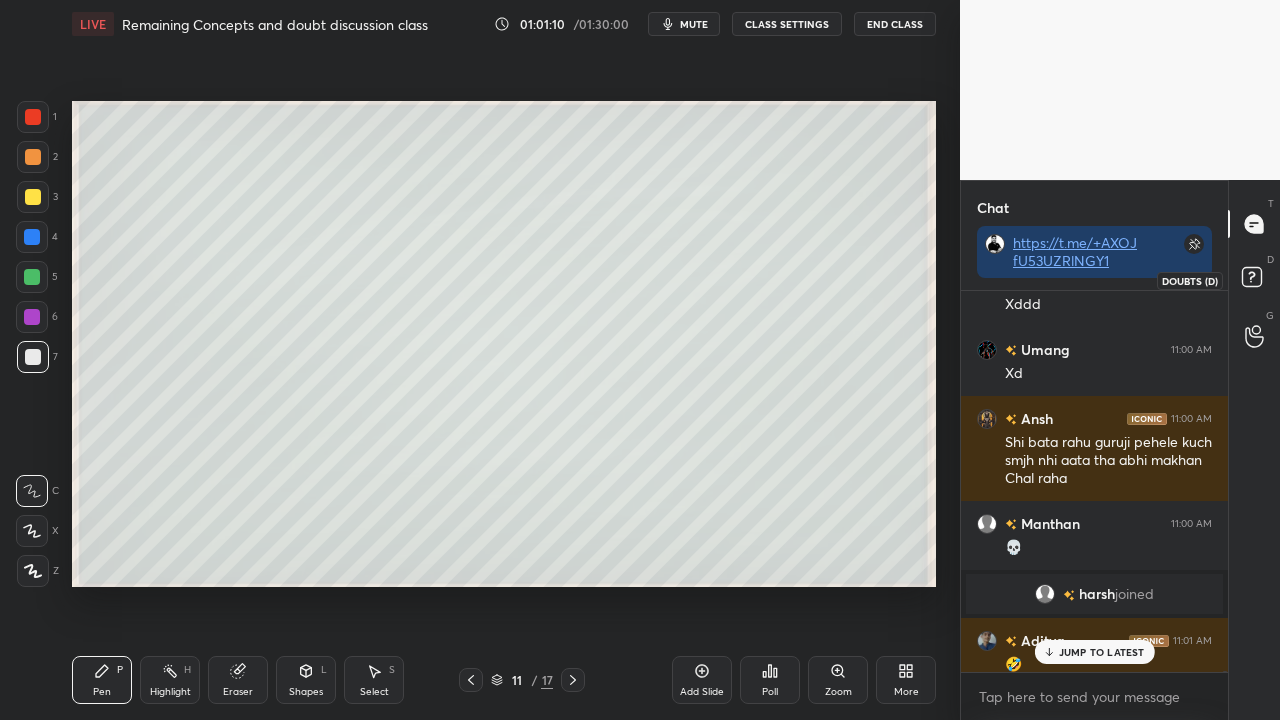 click 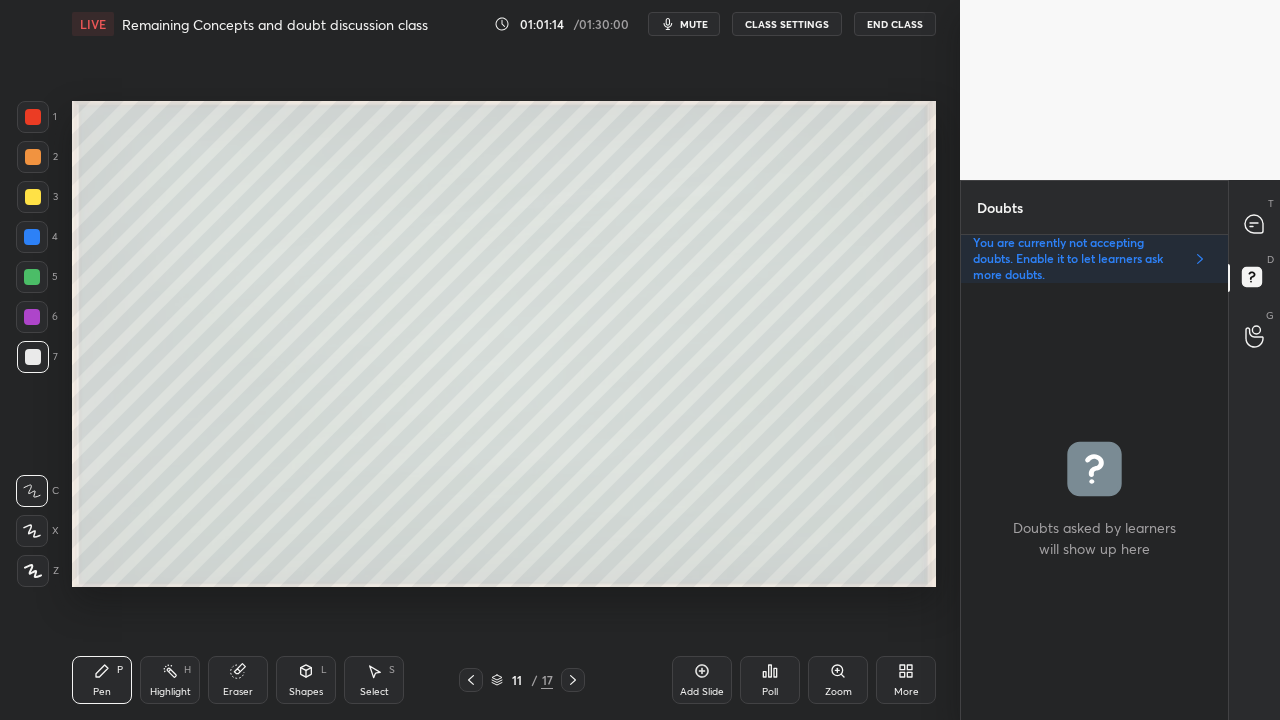click at bounding box center [33, 197] 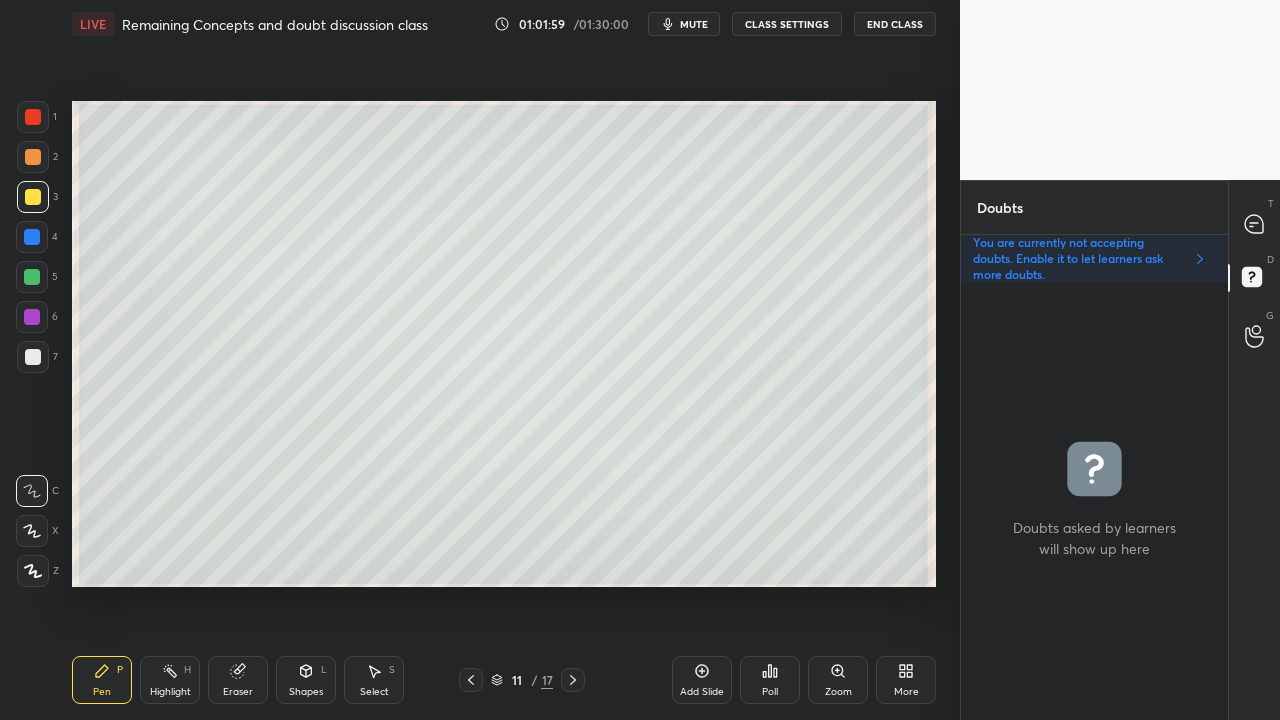 click 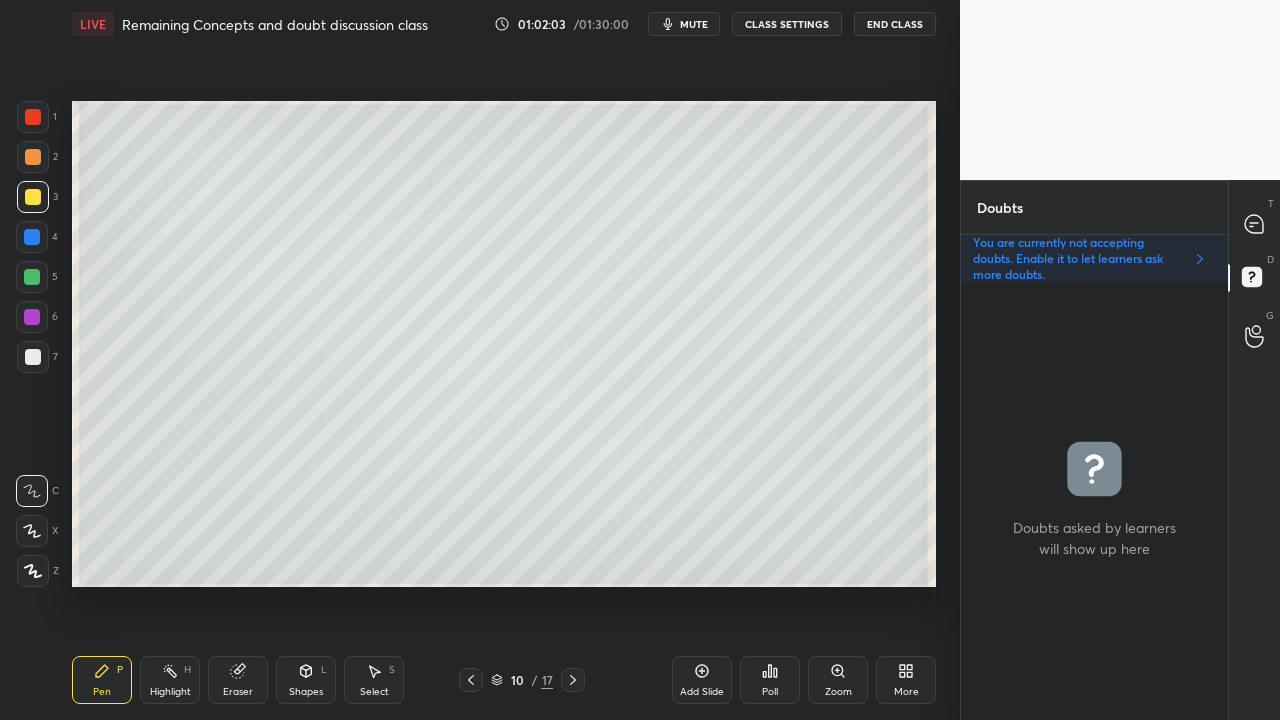 click 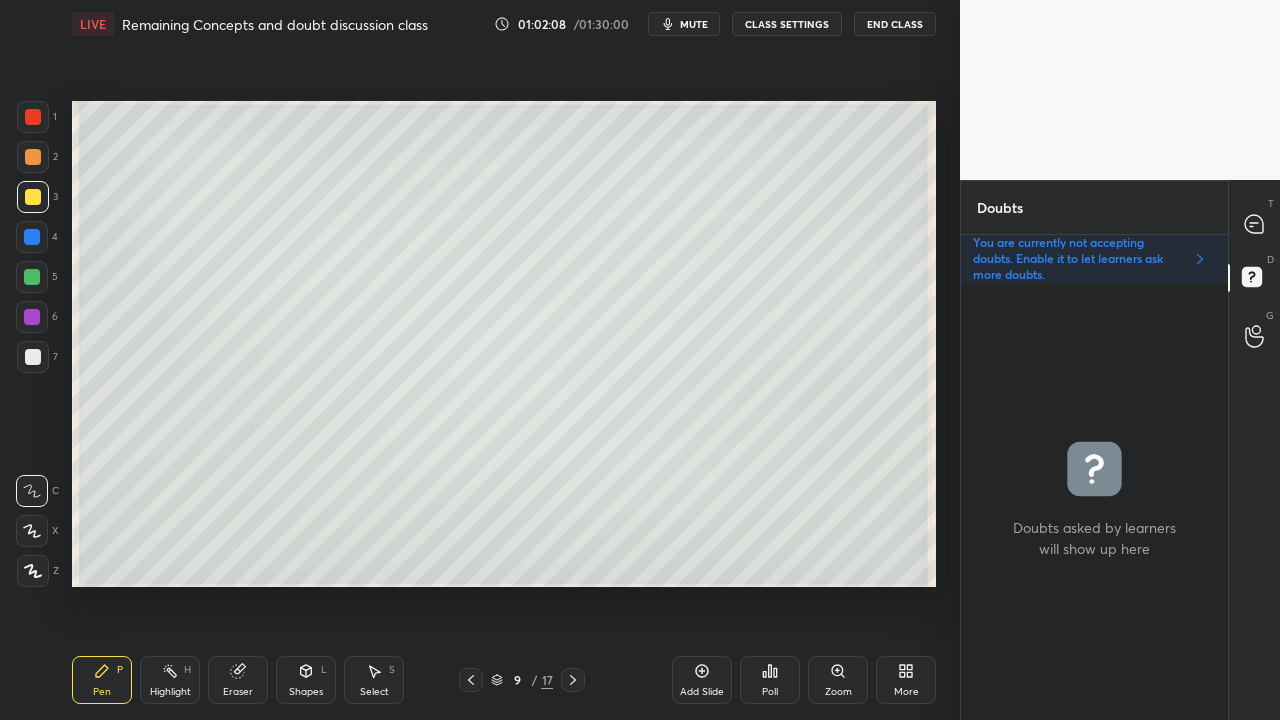click 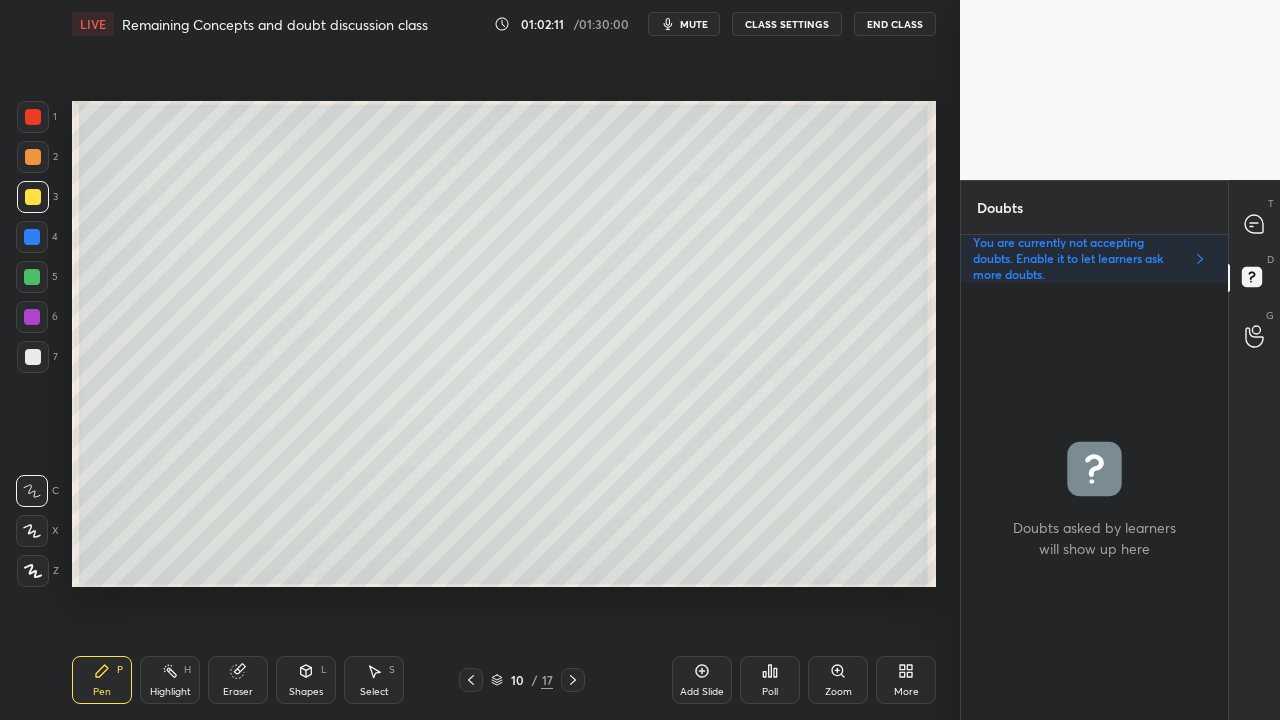click 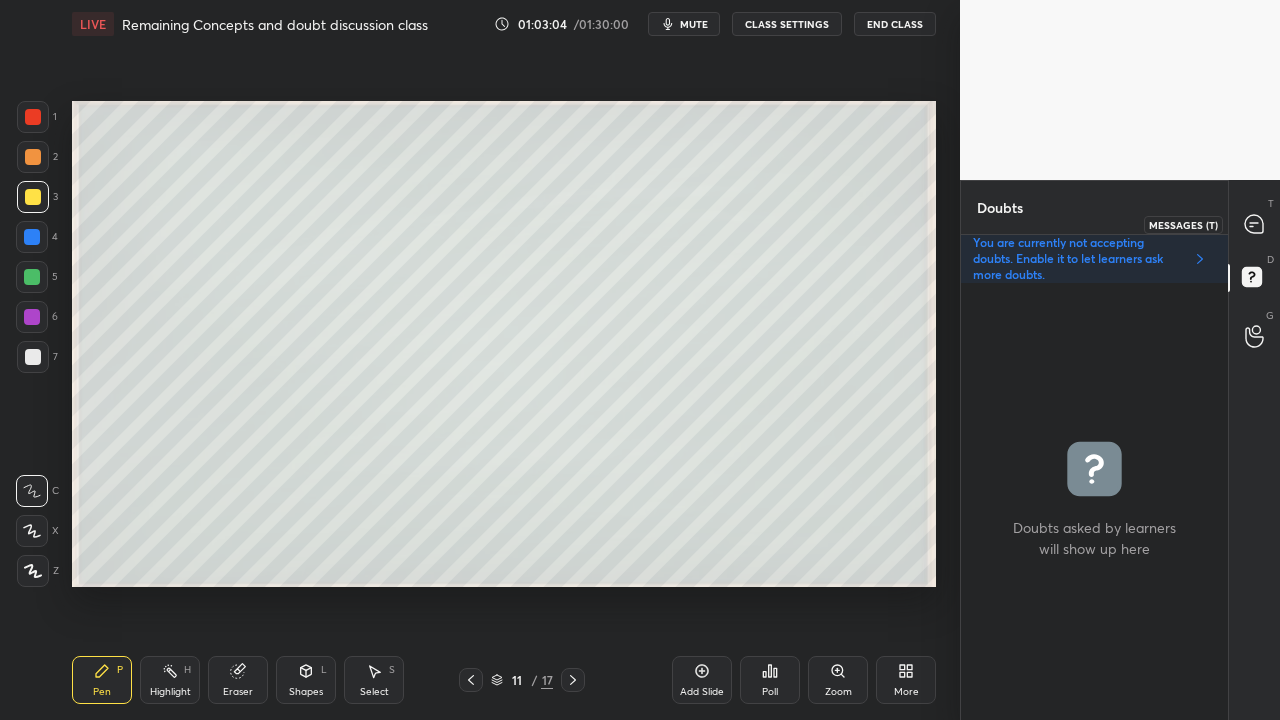 click 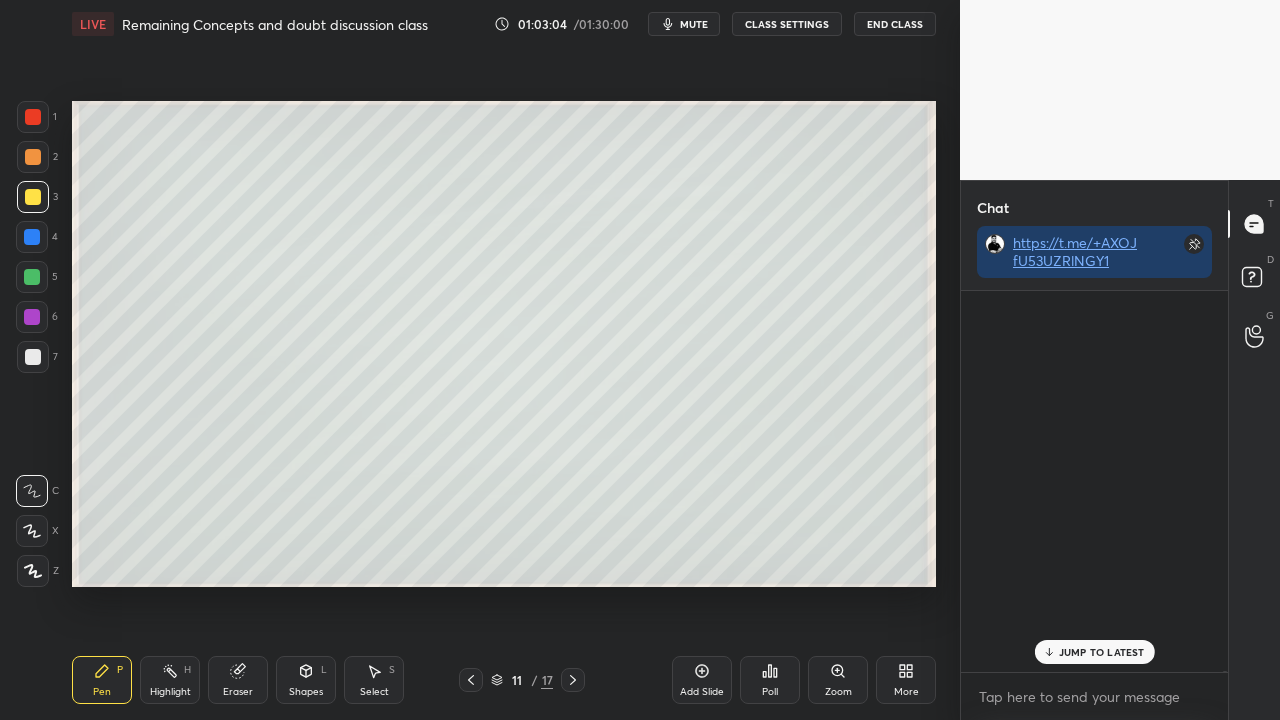 scroll, scrollTop: 423, scrollLeft: 261, axis: both 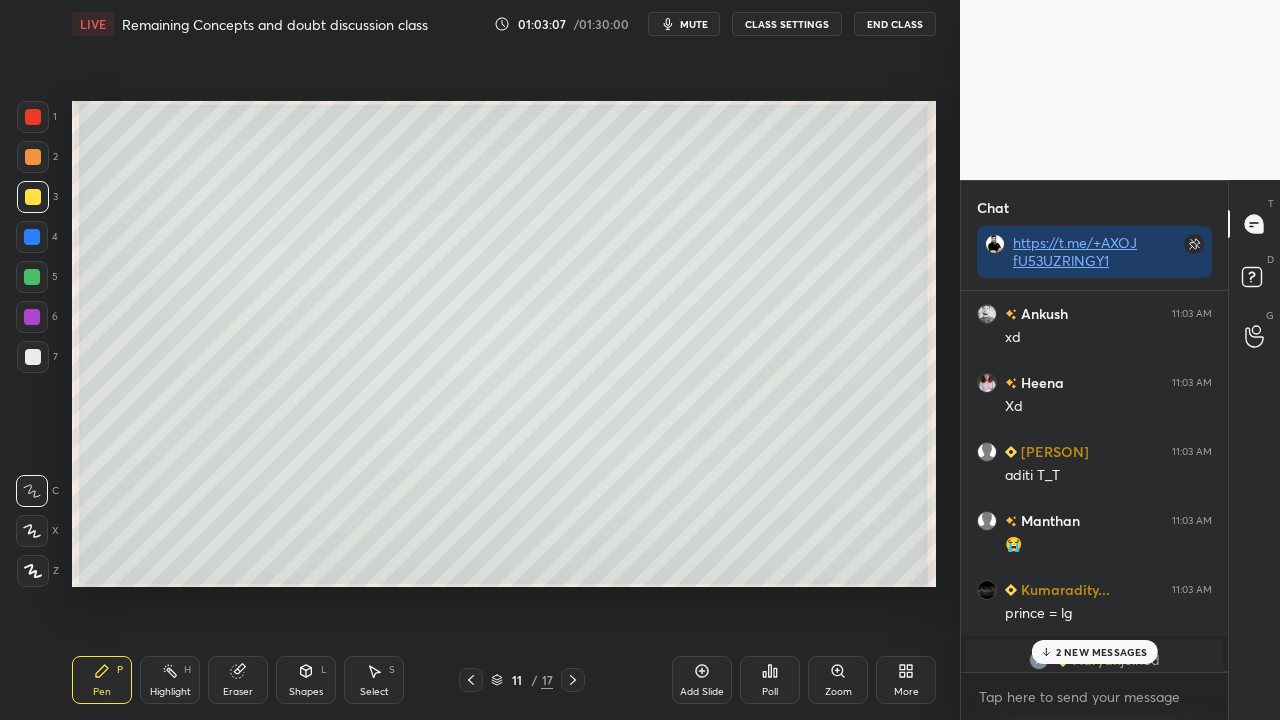 drag, startPoint x: 1101, startPoint y: 652, endPoint x: 1069, endPoint y: 668, distance: 35.77709 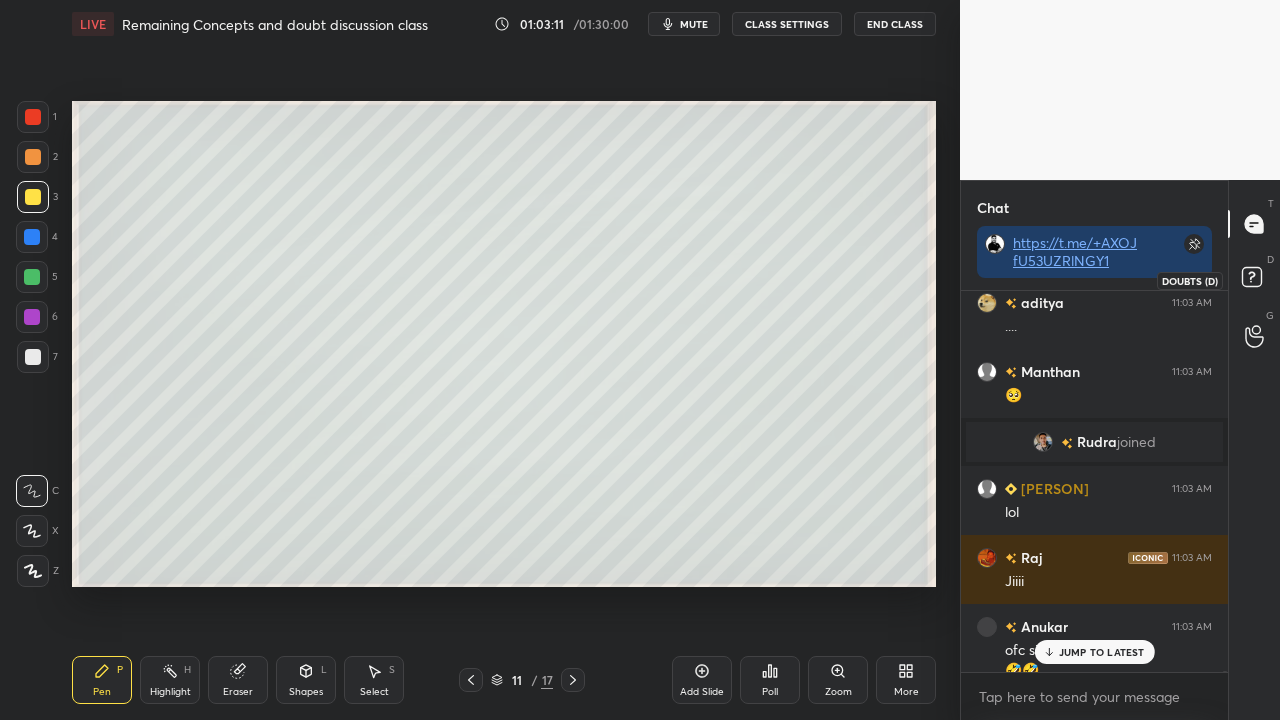 scroll, scrollTop: 172692, scrollLeft: 0, axis: vertical 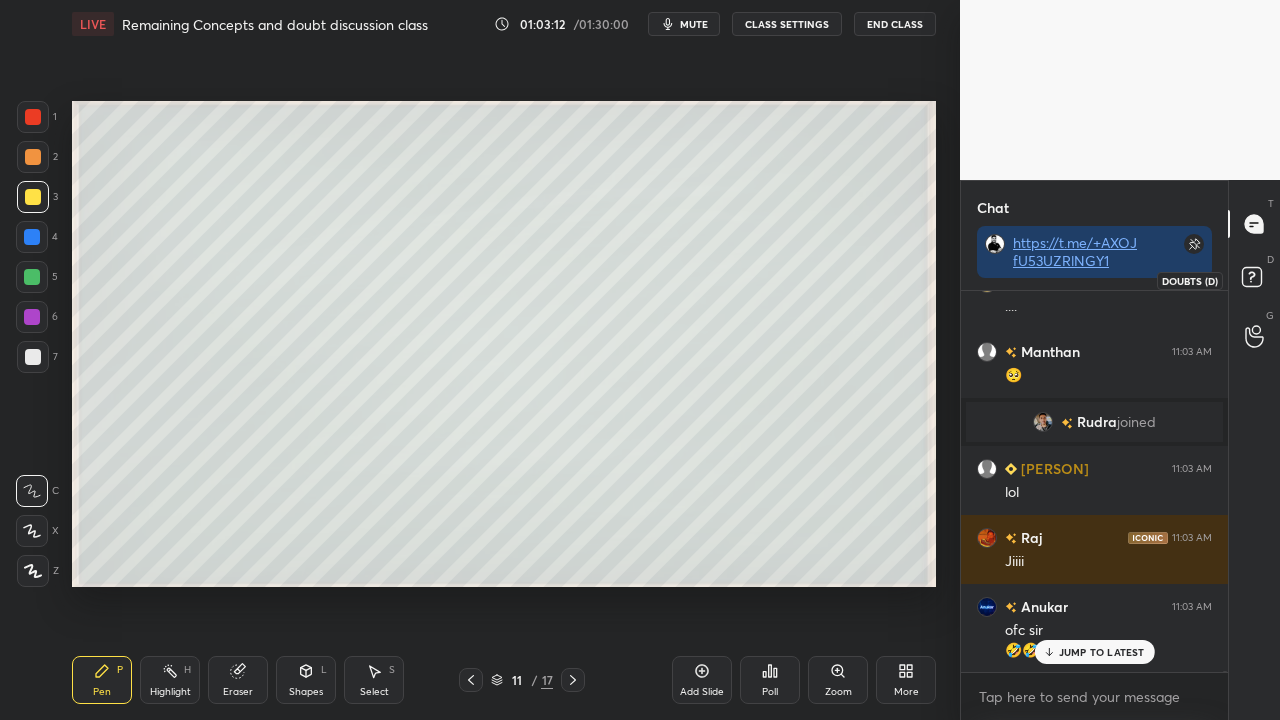 click 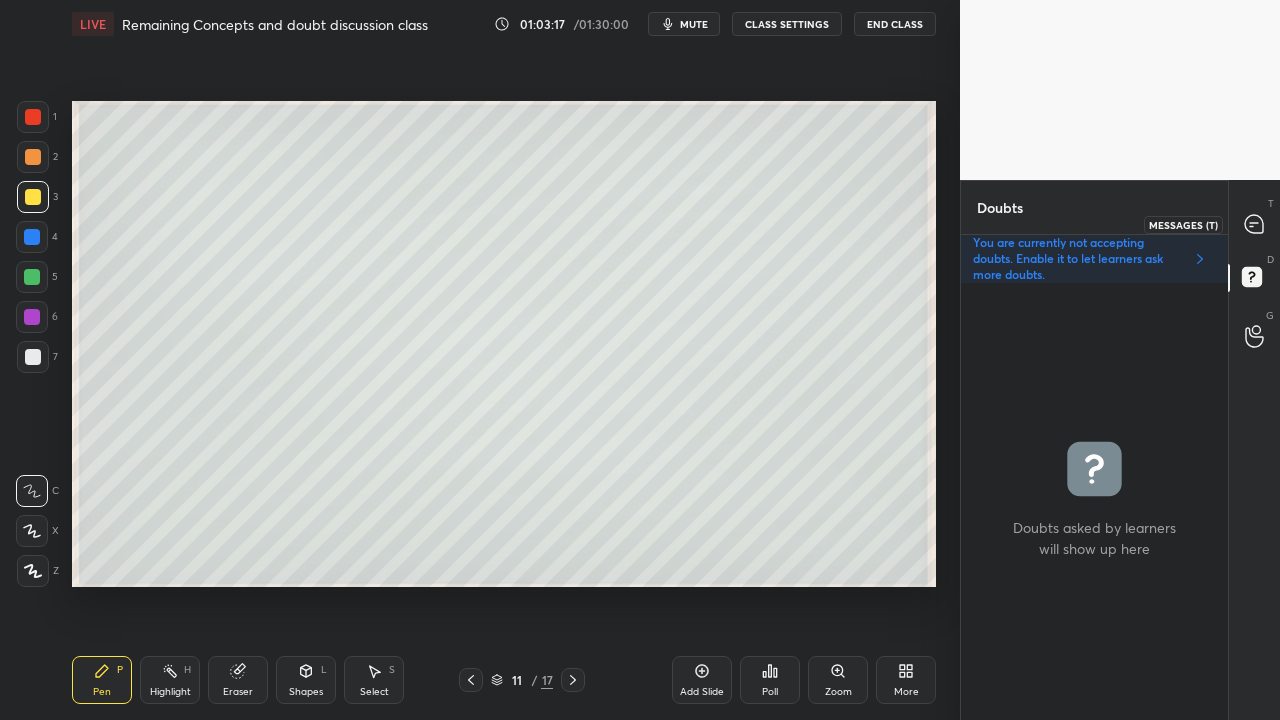 click at bounding box center (1255, 224) 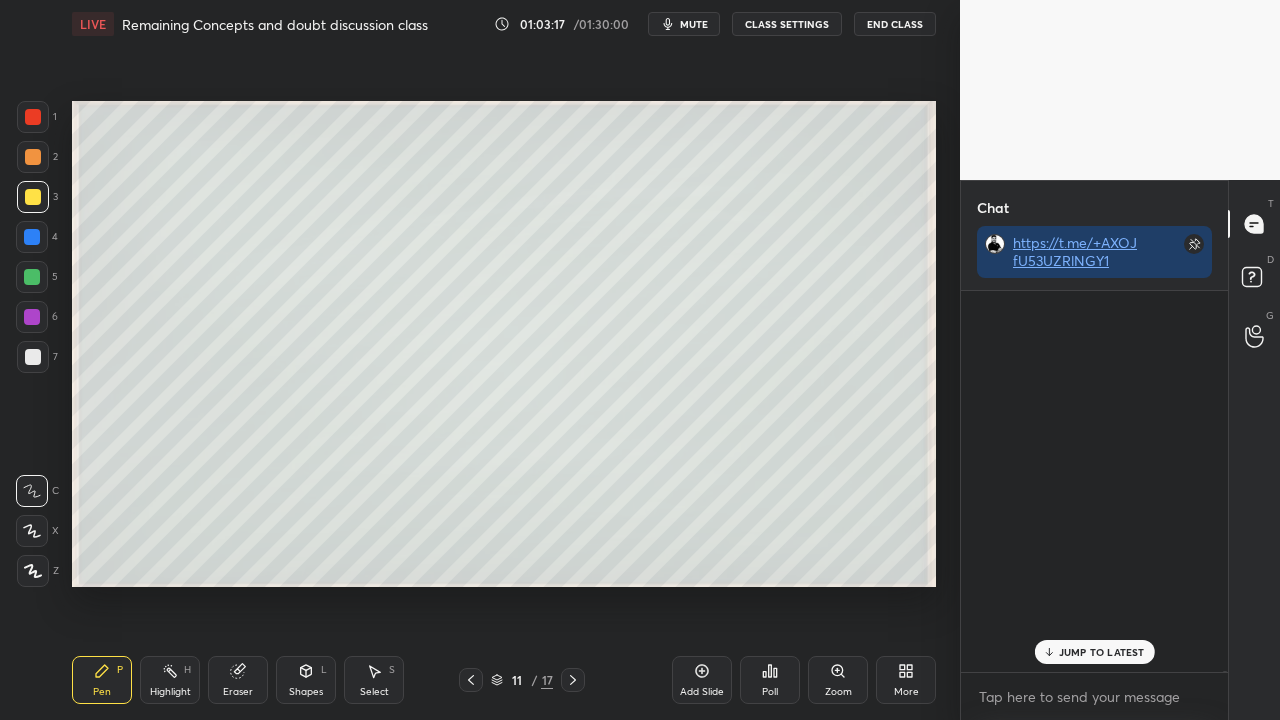 scroll, scrollTop: 173243, scrollLeft: 0, axis: vertical 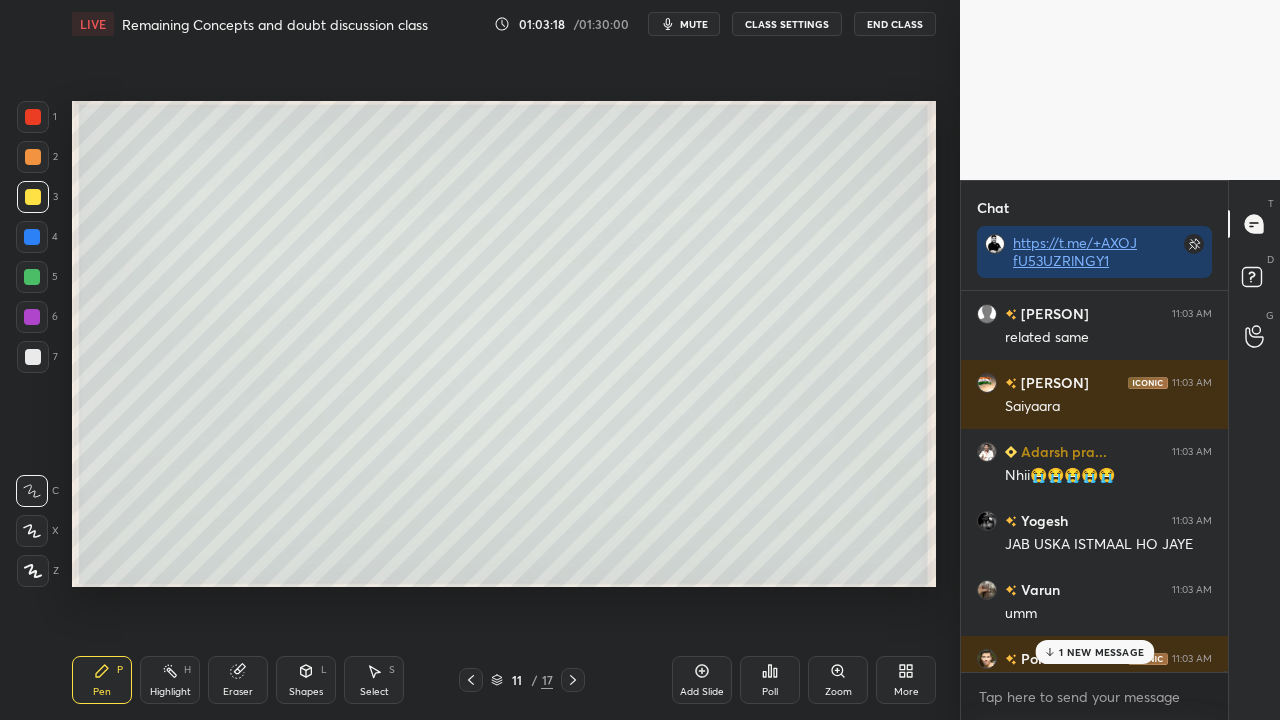 click on "1 NEW MESSAGE" at bounding box center [1101, 652] 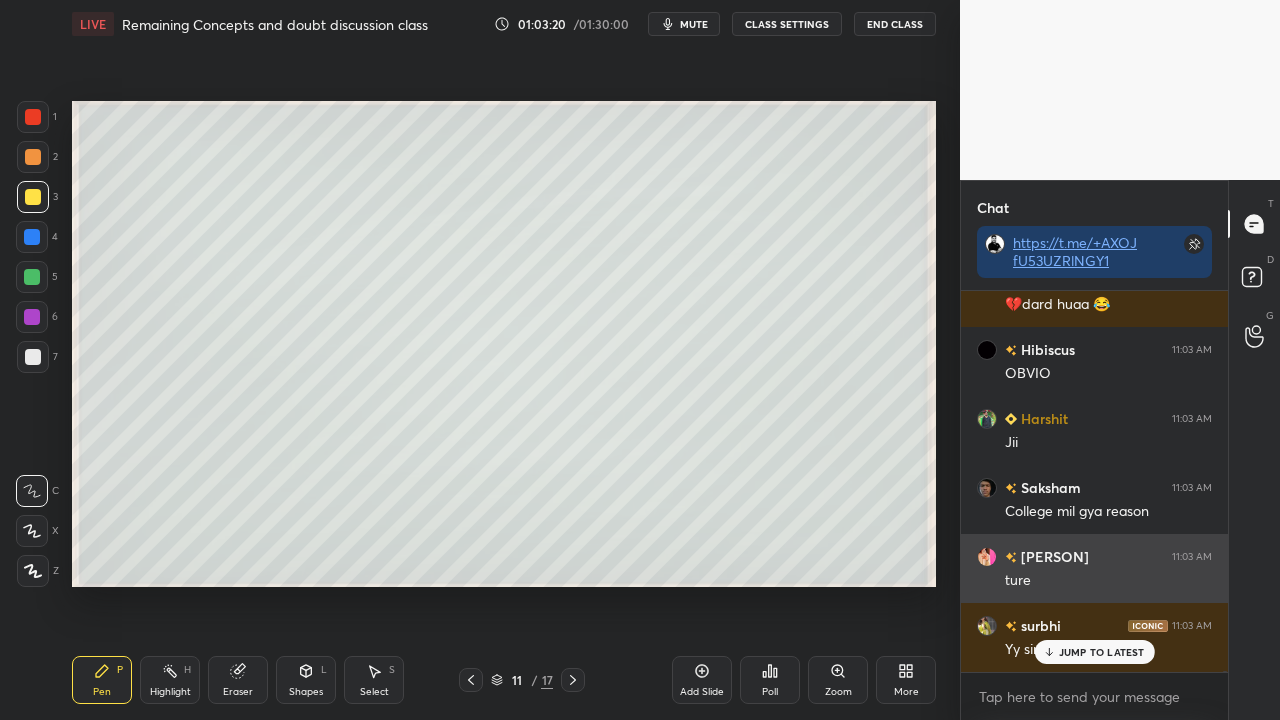 scroll, scrollTop: 173796, scrollLeft: 0, axis: vertical 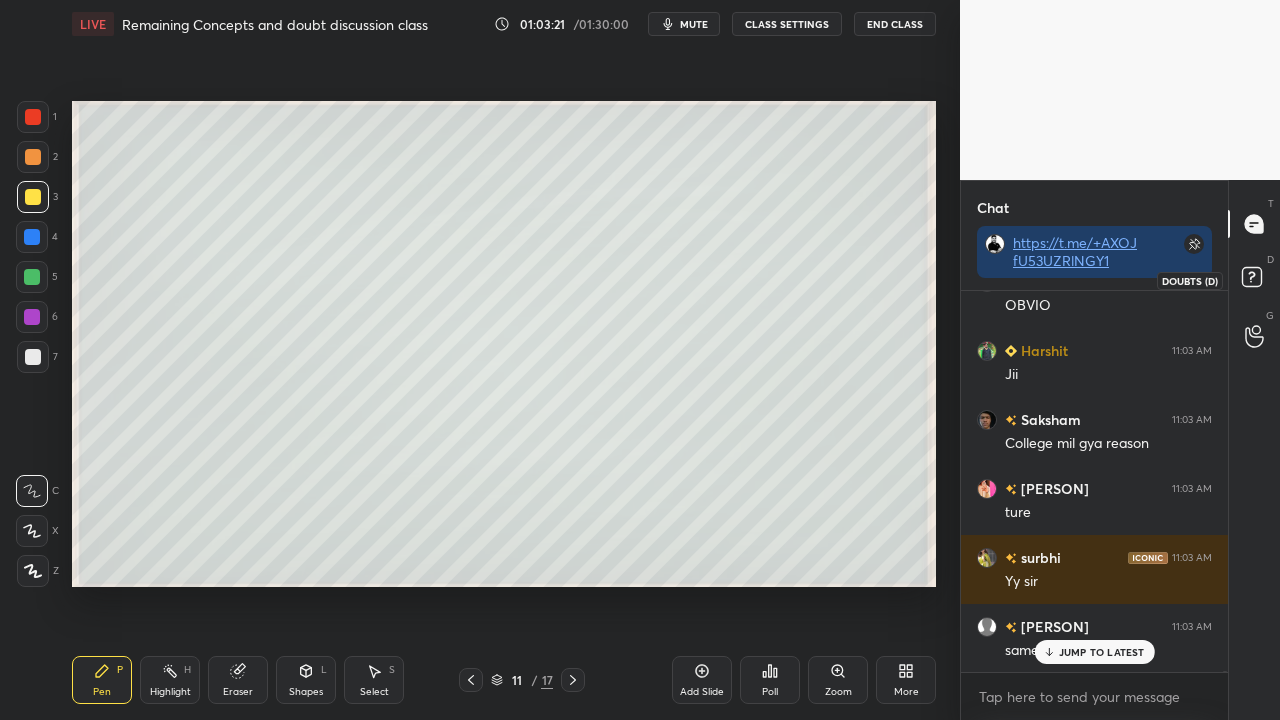 click 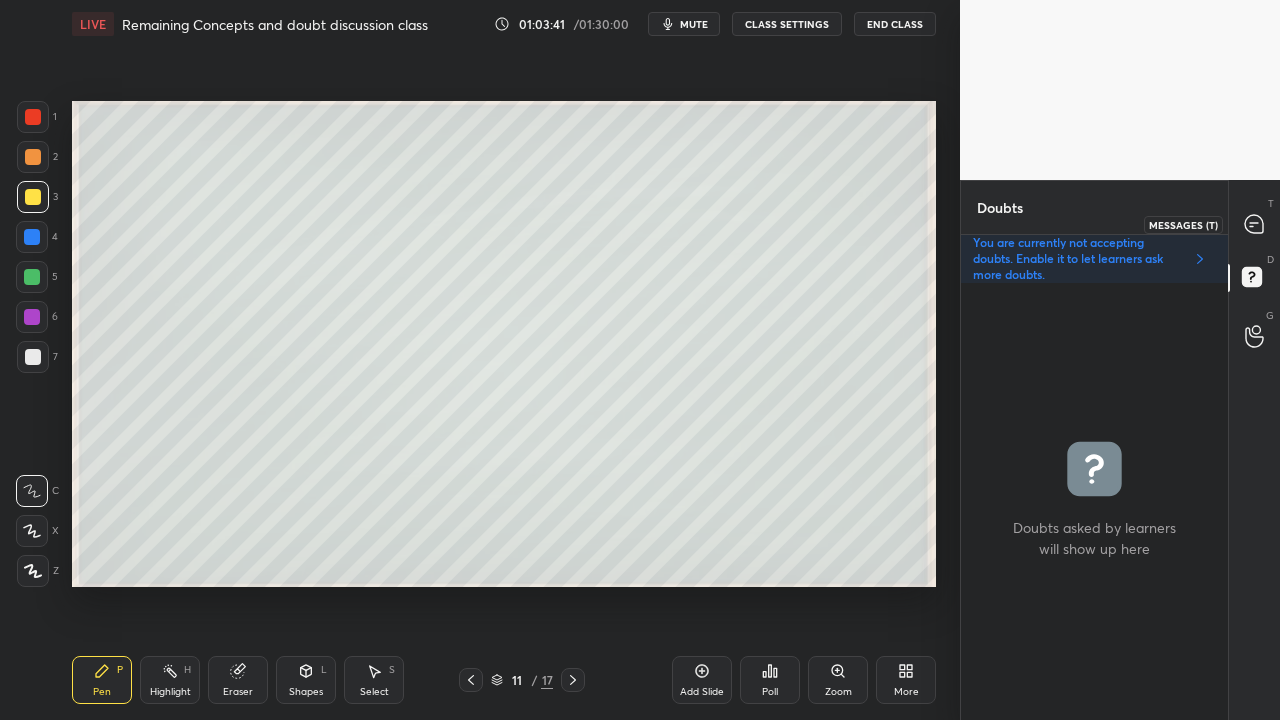 click 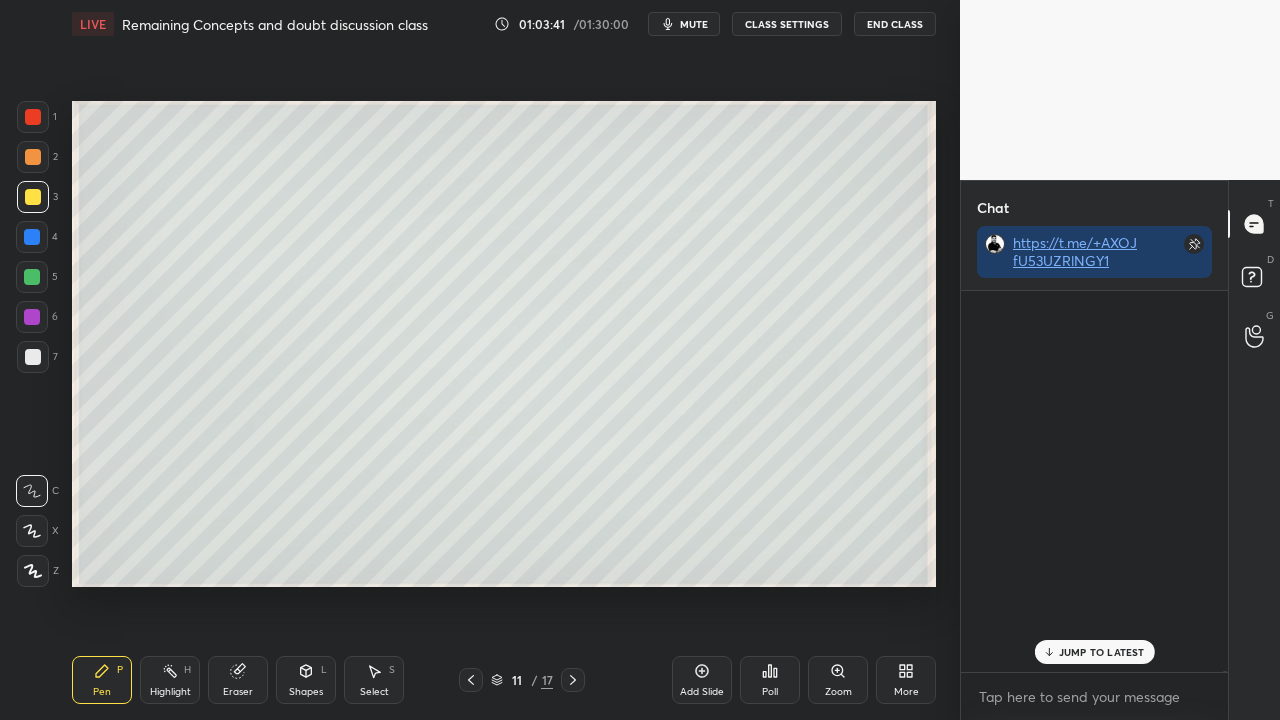 scroll, scrollTop: 423, scrollLeft: 261, axis: both 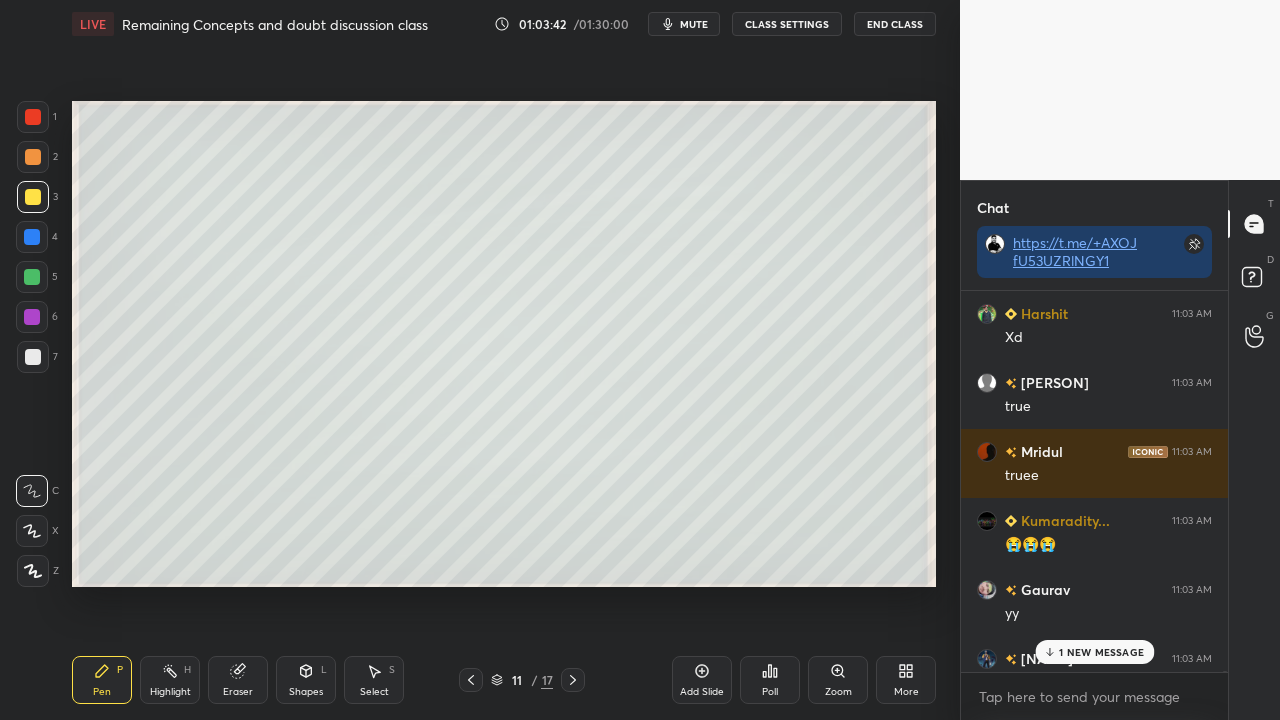 click on "1 NEW MESSAGE" at bounding box center (1094, 652) 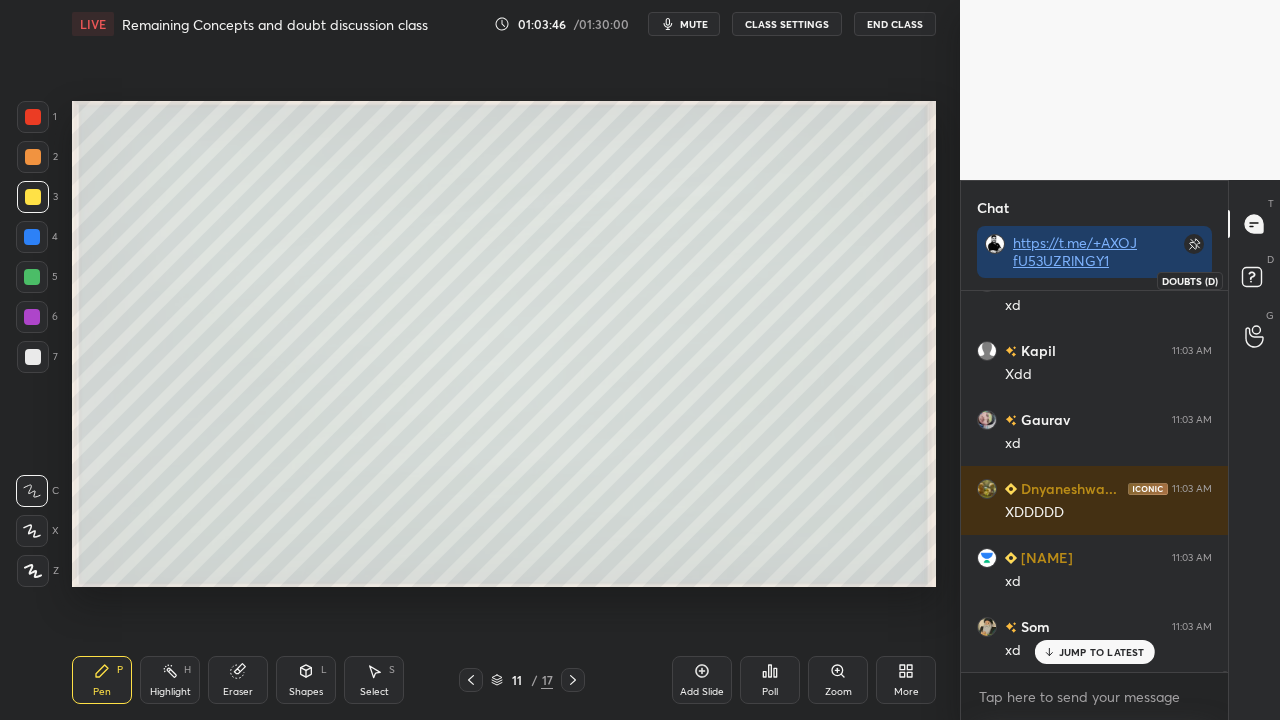 scroll, scrollTop: 176628, scrollLeft: 0, axis: vertical 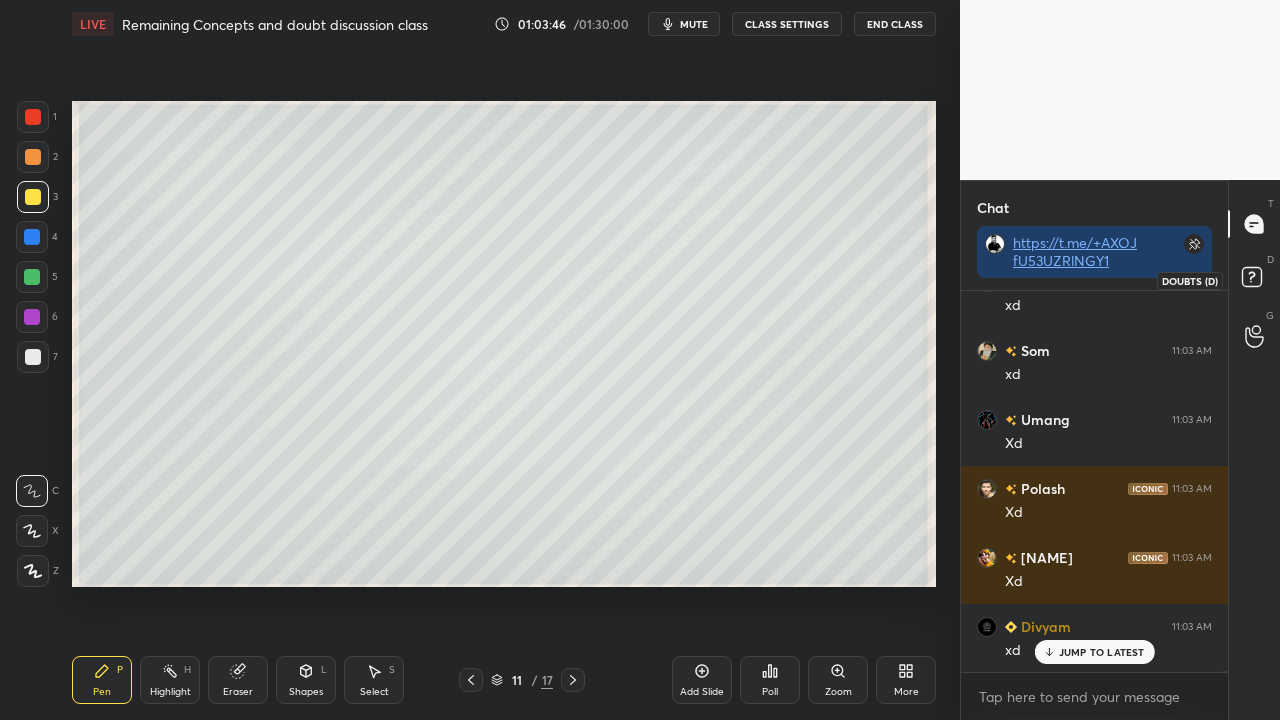 click 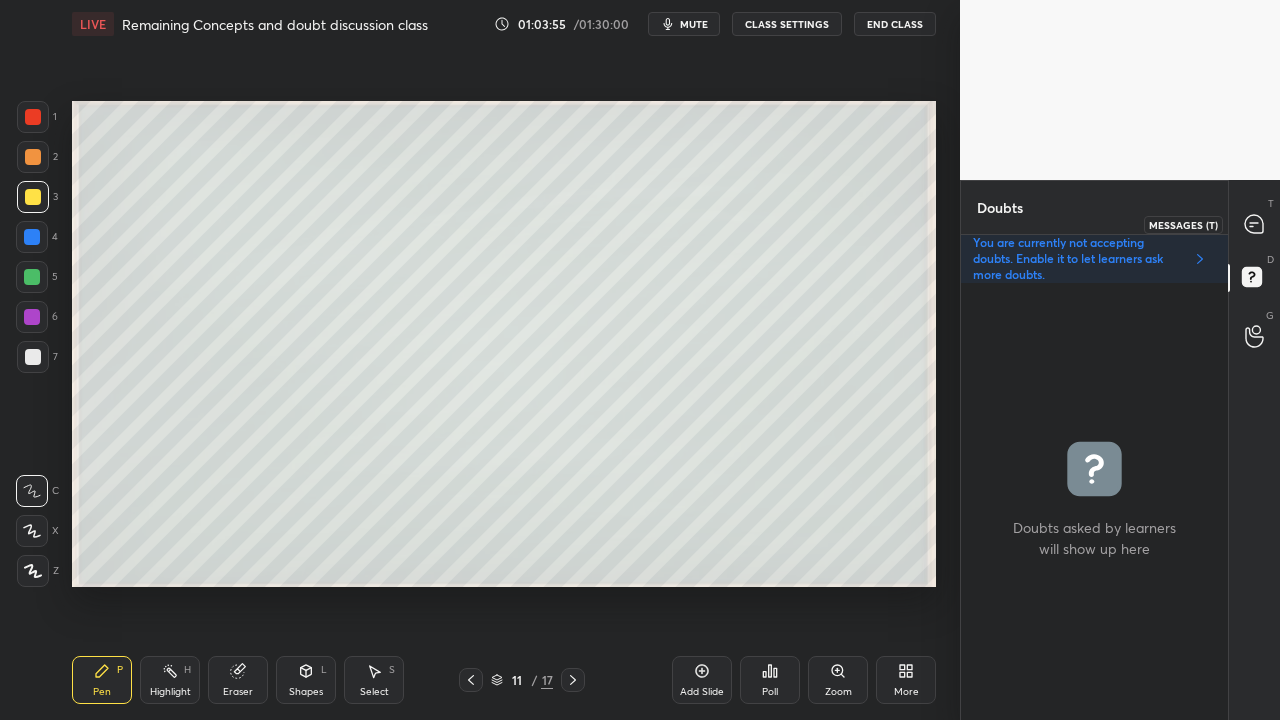 click 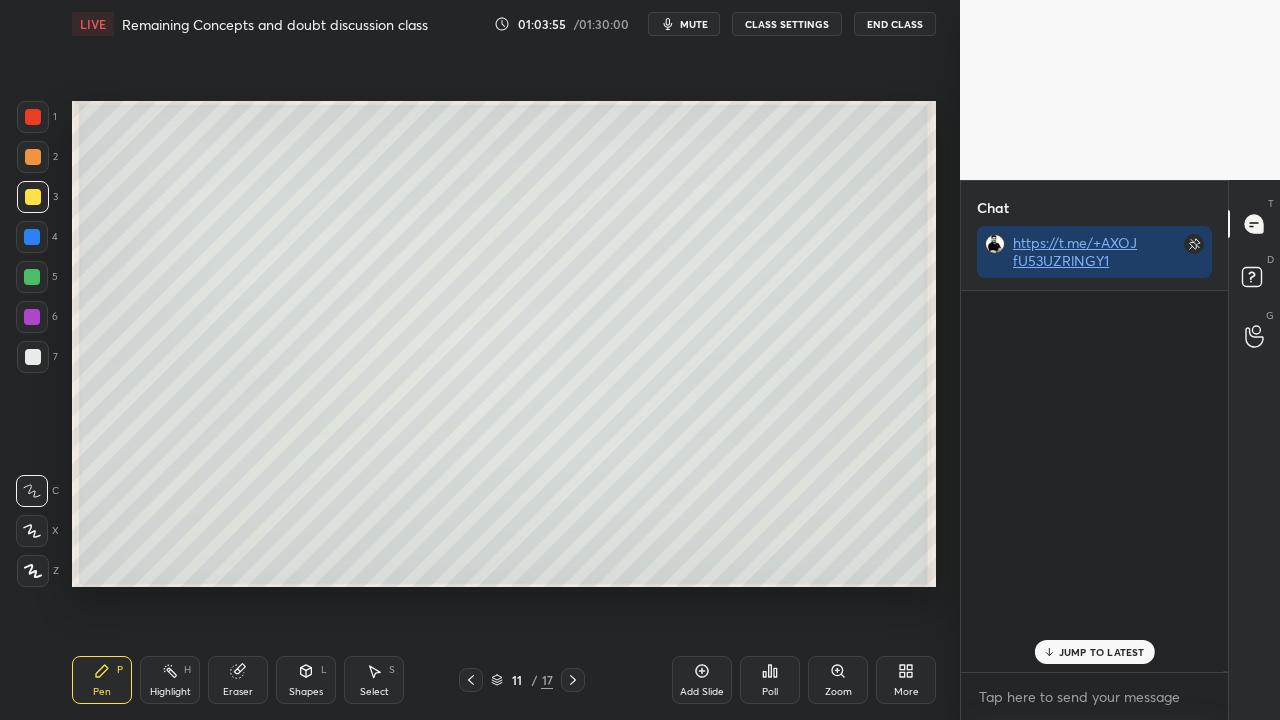 scroll, scrollTop: 423, scrollLeft: 261, axis: both 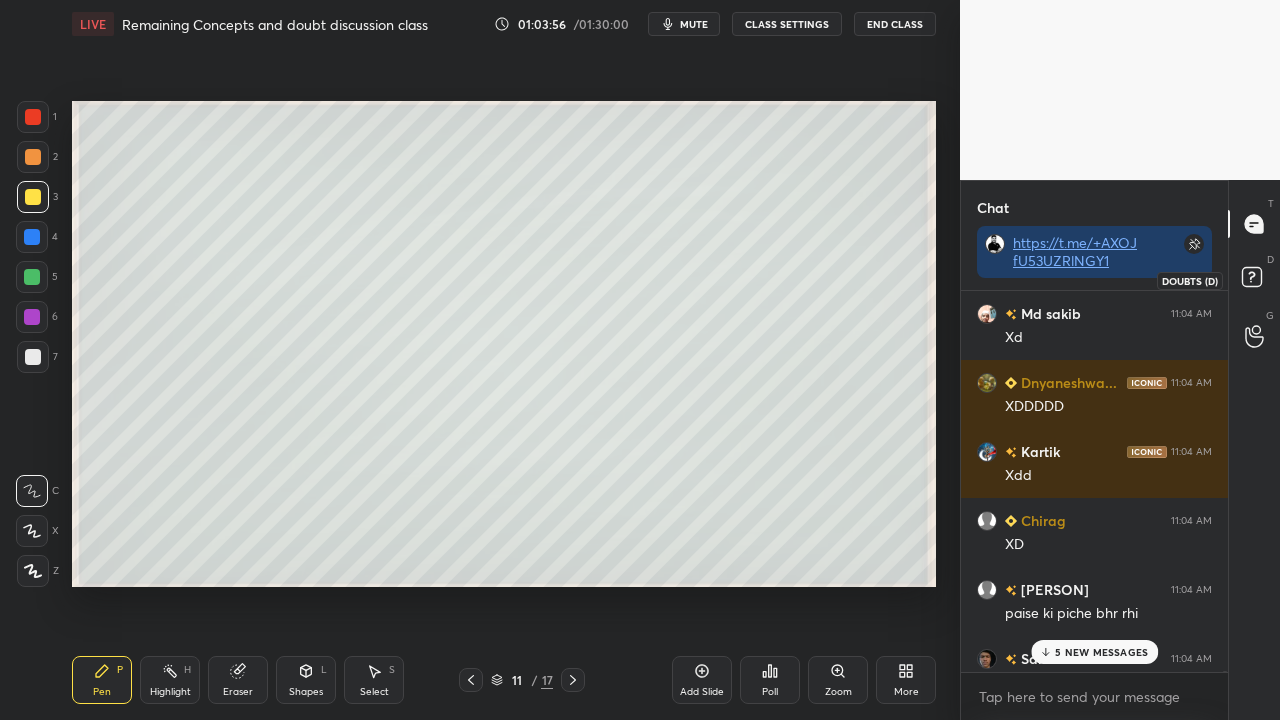 click 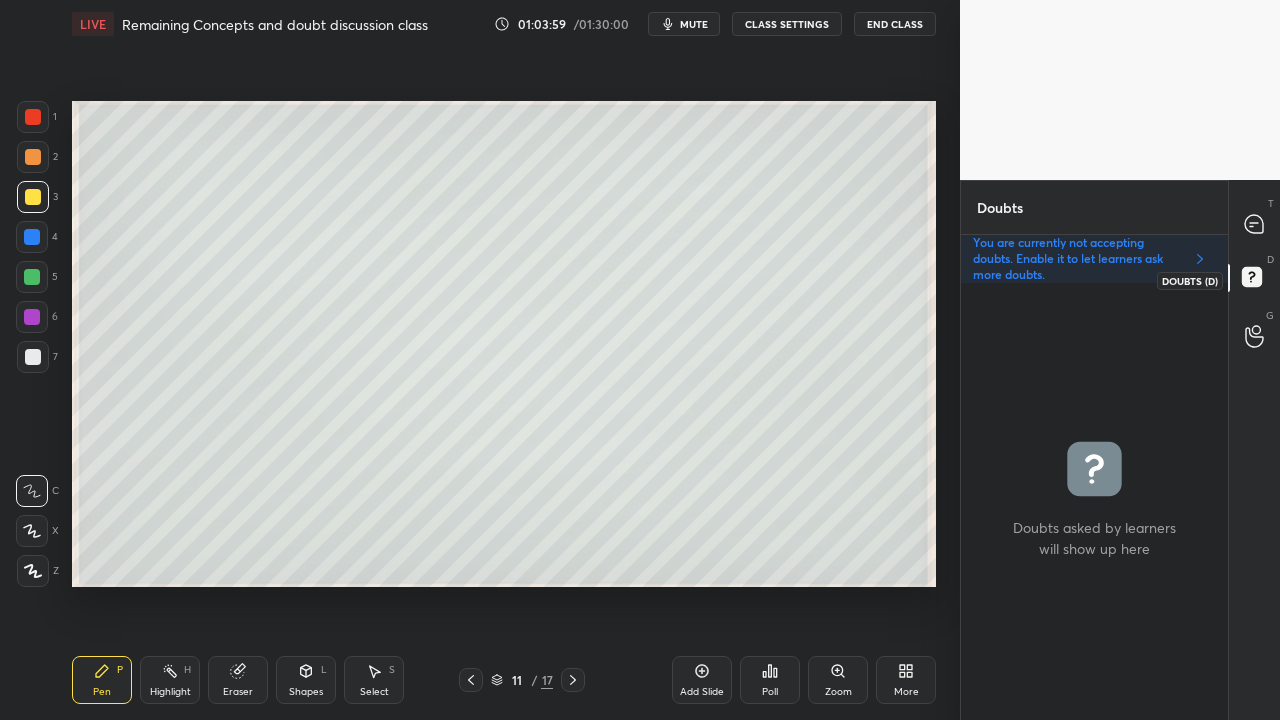 click on "D Doubts (D)" at bounding box center [1254, 280] 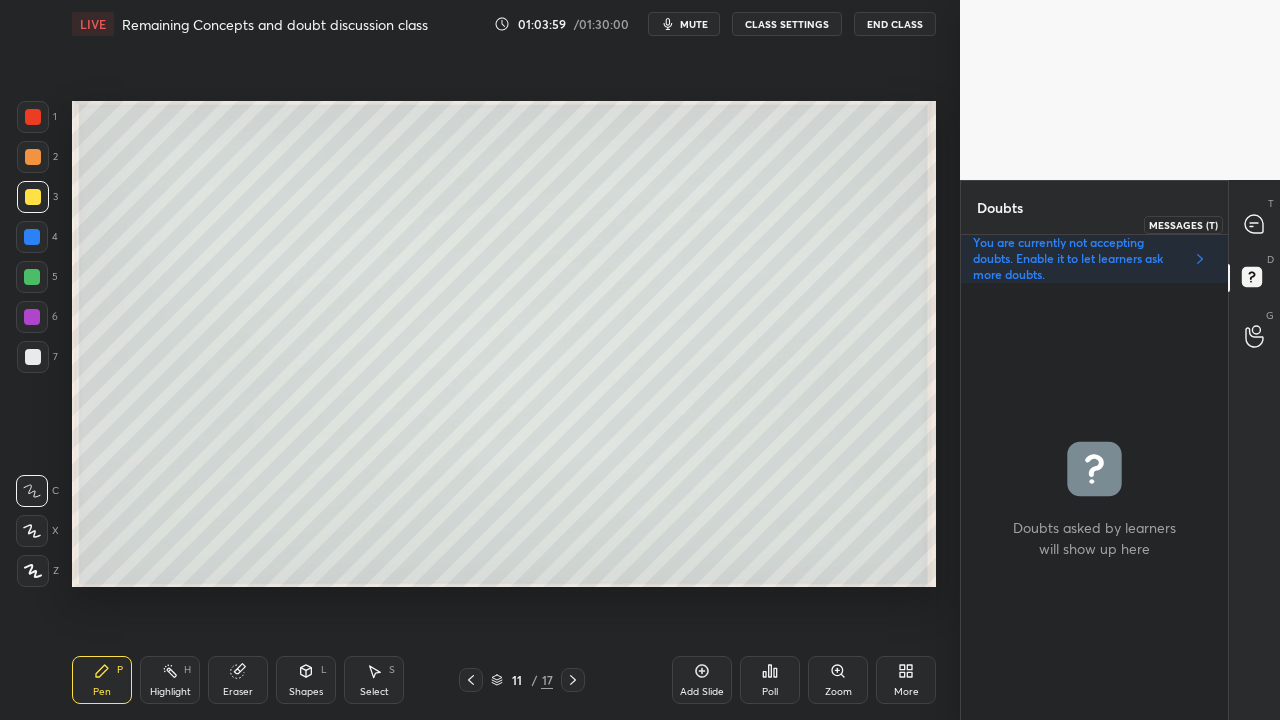 click 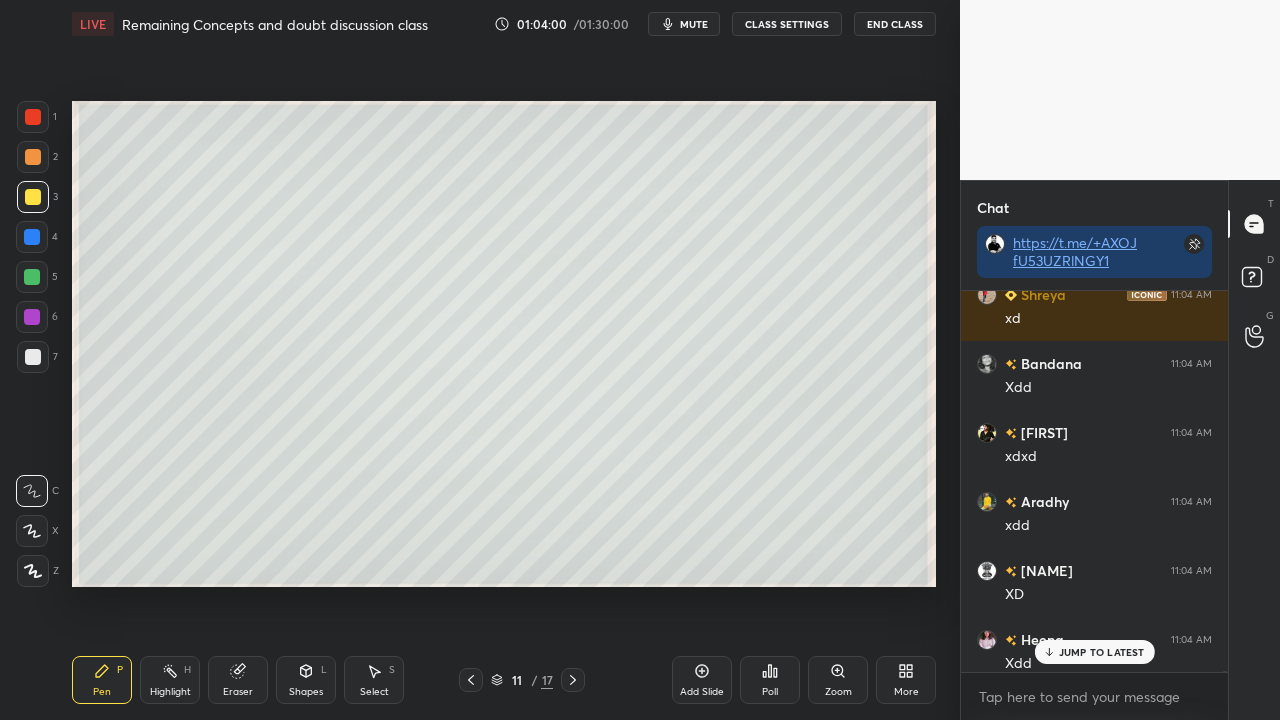 click on "JUMP TO LATEST" at bounding box center [1094, 652] 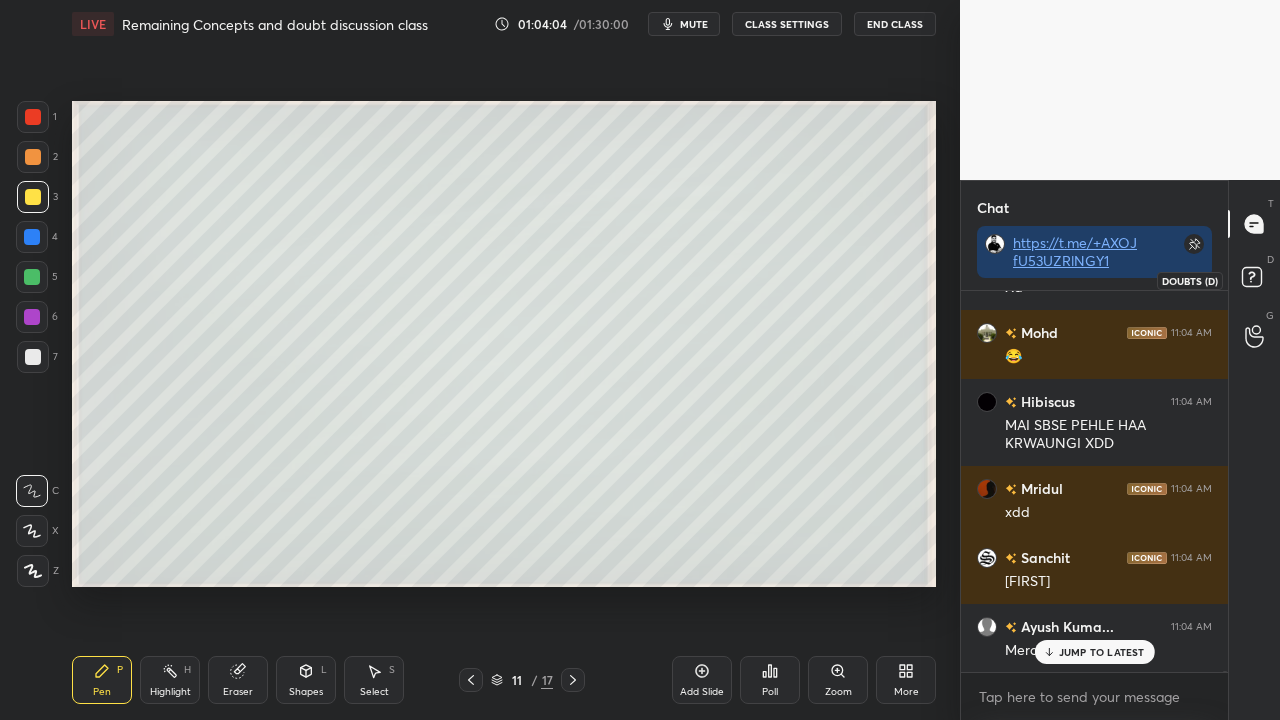 click 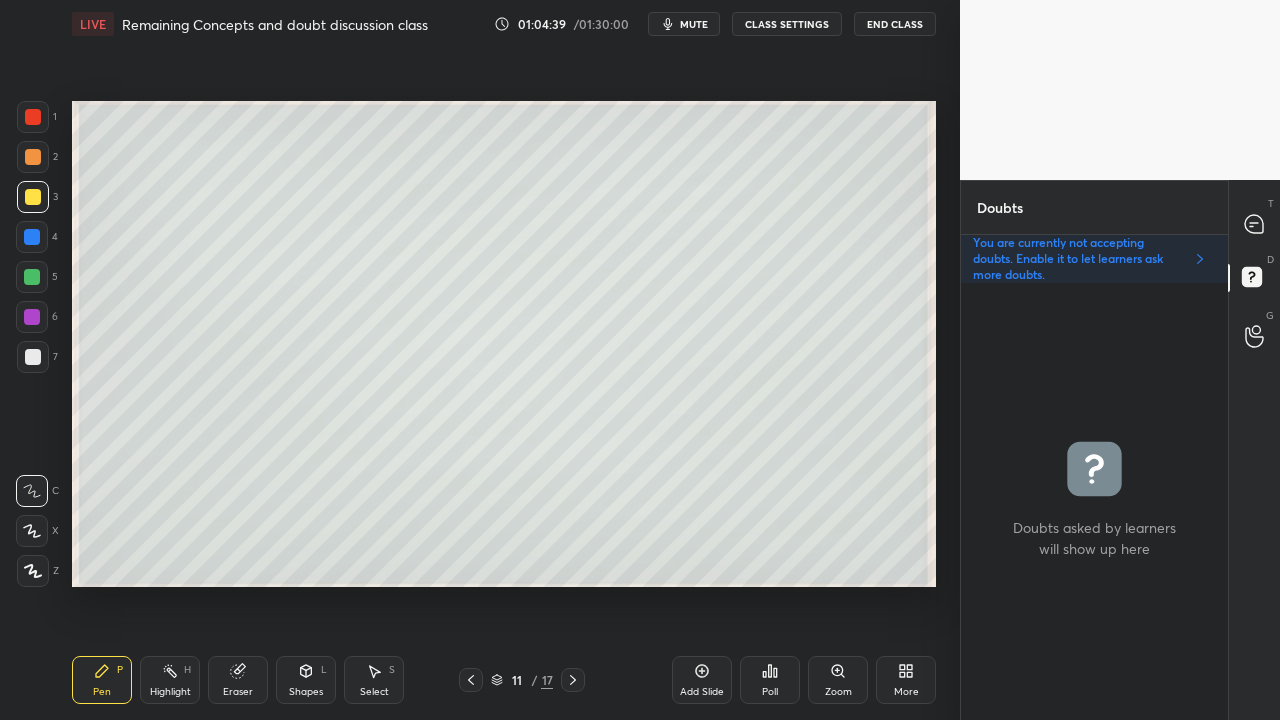 click at bounding box center [33, 357] 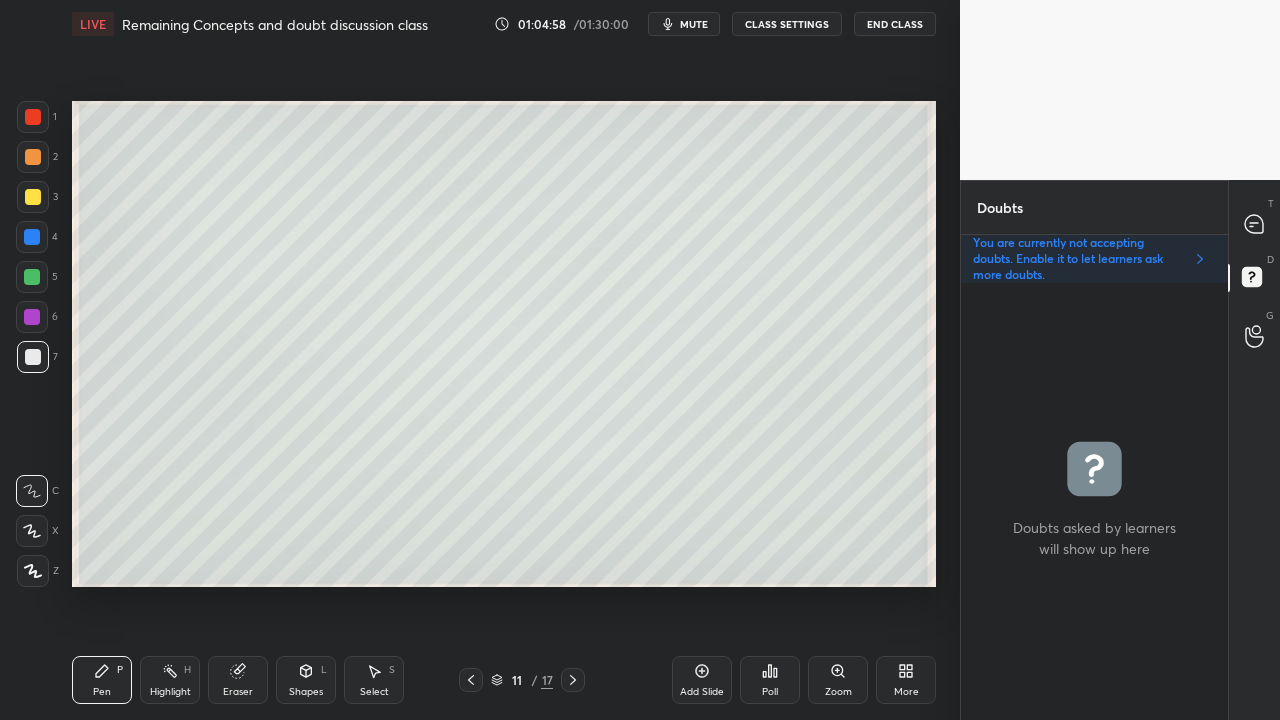 click on "T Messages (T) D Doubts (D) G Raise Hand (G)" at bounding box center (1254, 450) 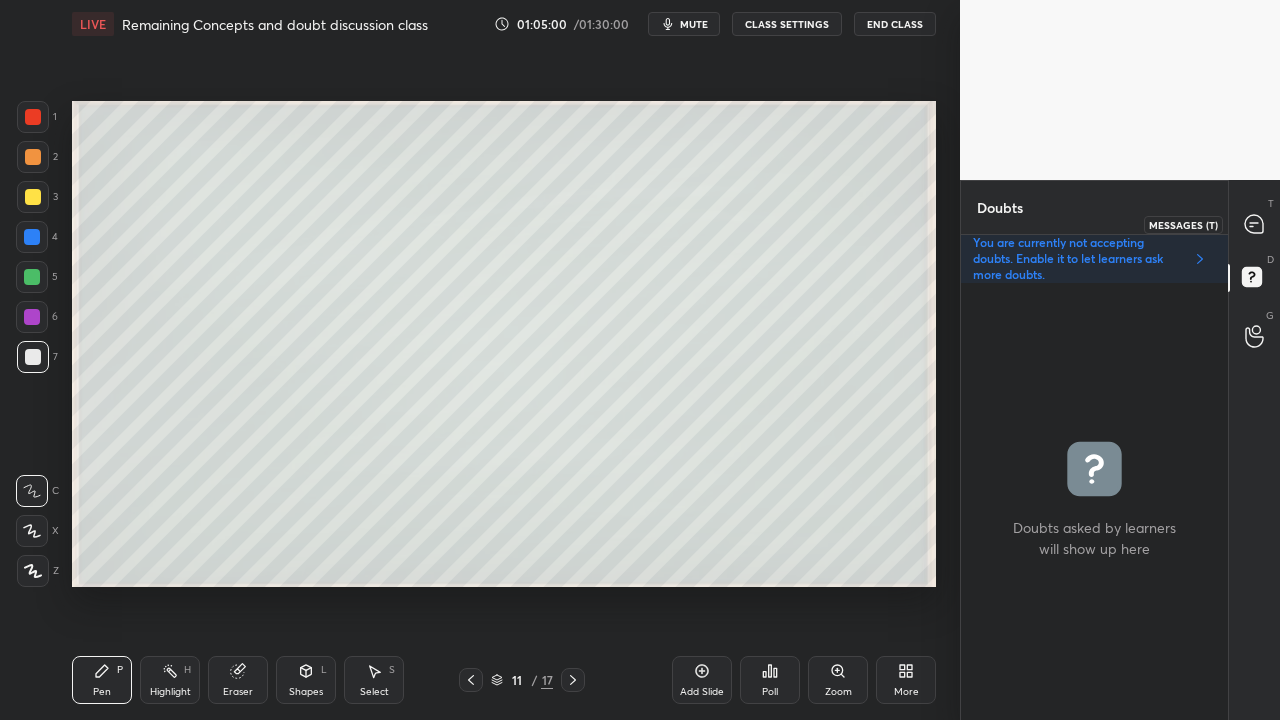 click 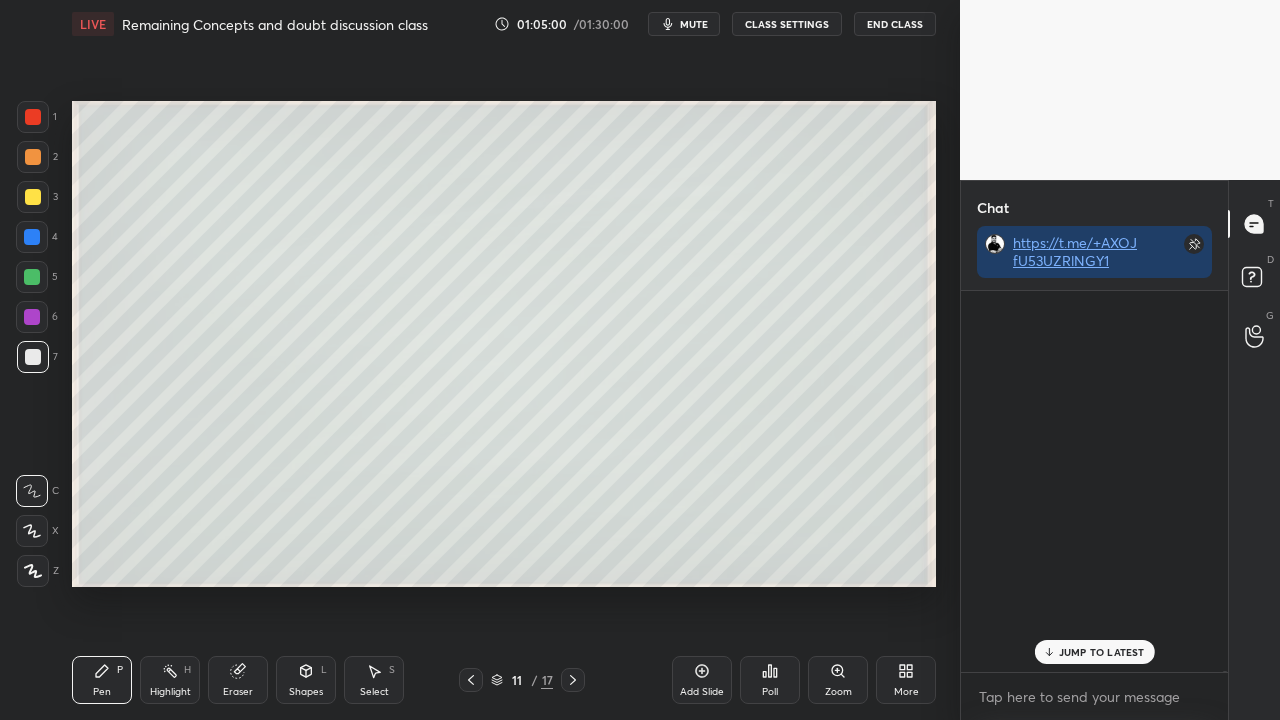 scroll, scrollTop: 180267, scrollLeft: 0, axis: vertical 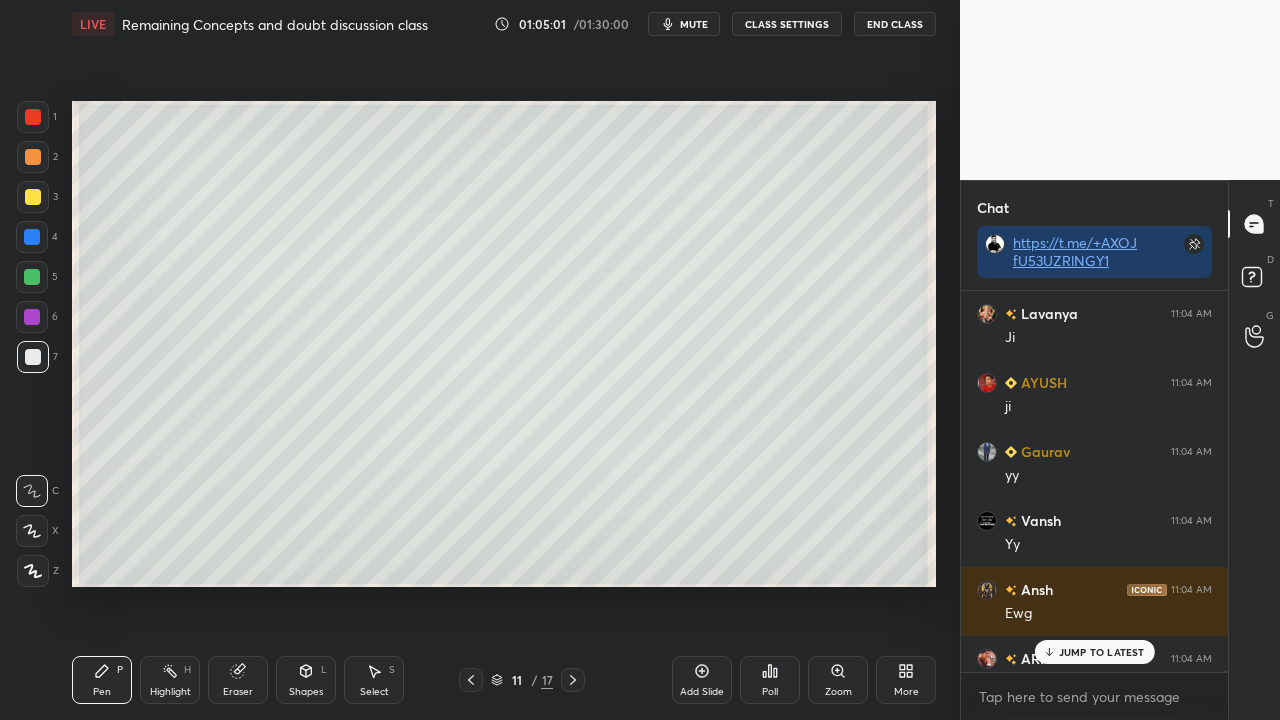 click on "JUMP TO LATEST" at bounding box center [1102, 652] 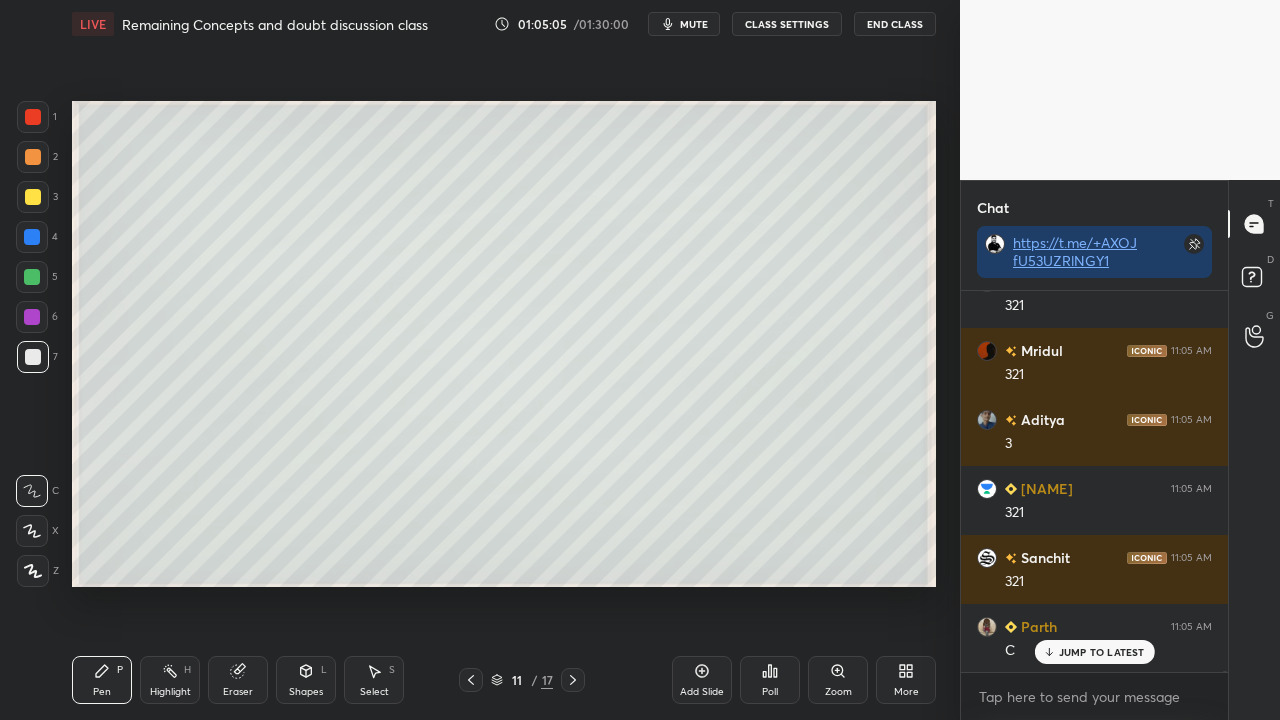 scroll, scrollTop: 182042, scrollLeft: 0, axis: vertical 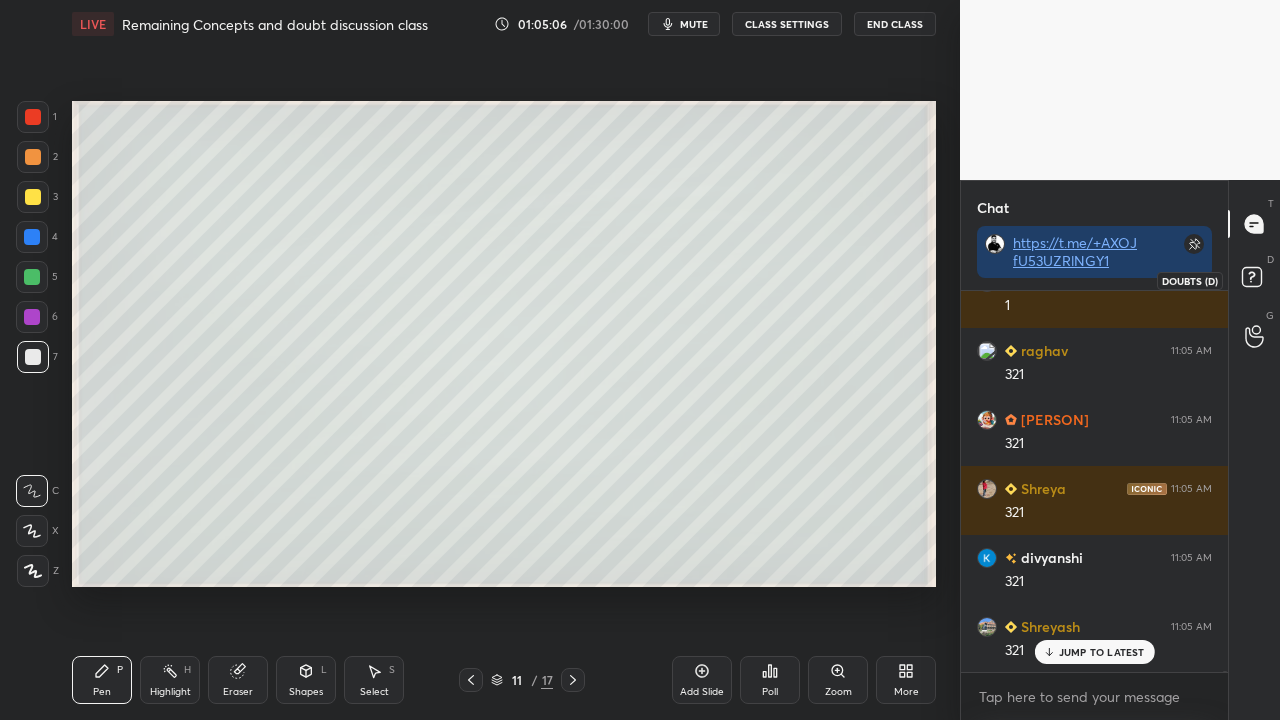 click at bounding box center [1255, 280] 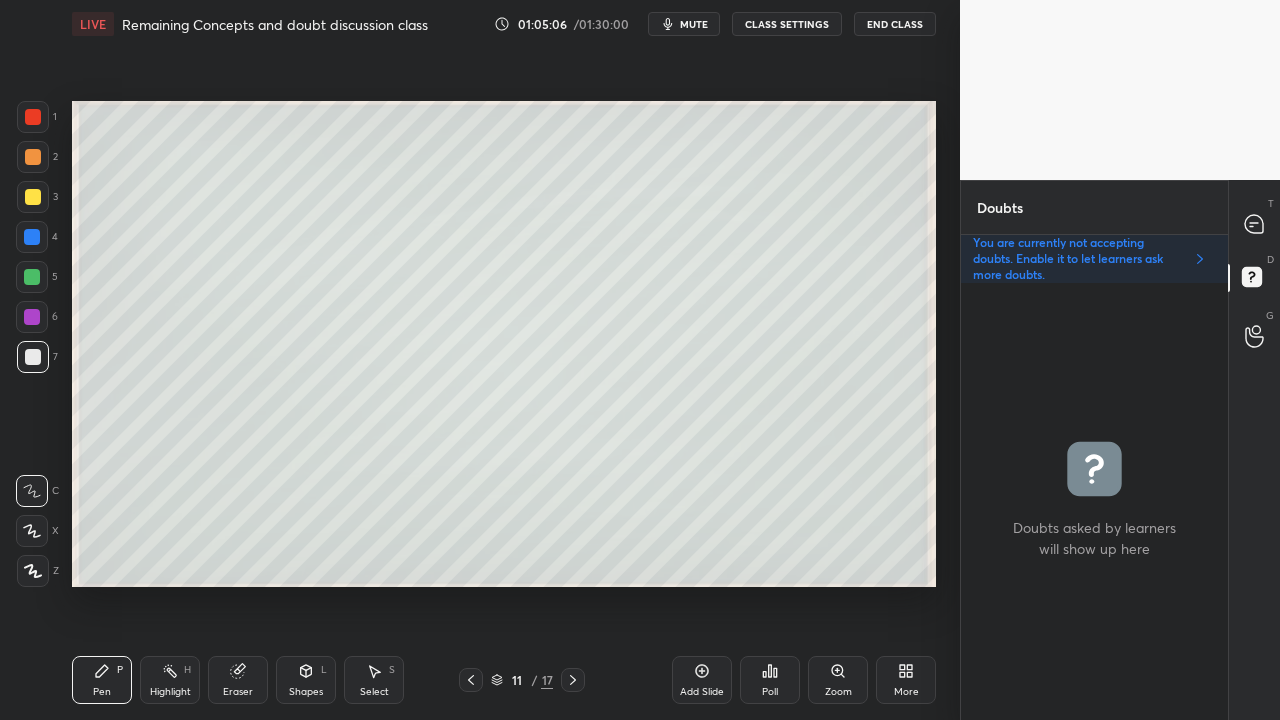 scroll, scrollTop: 6, scrollLeft: 6, axis: both 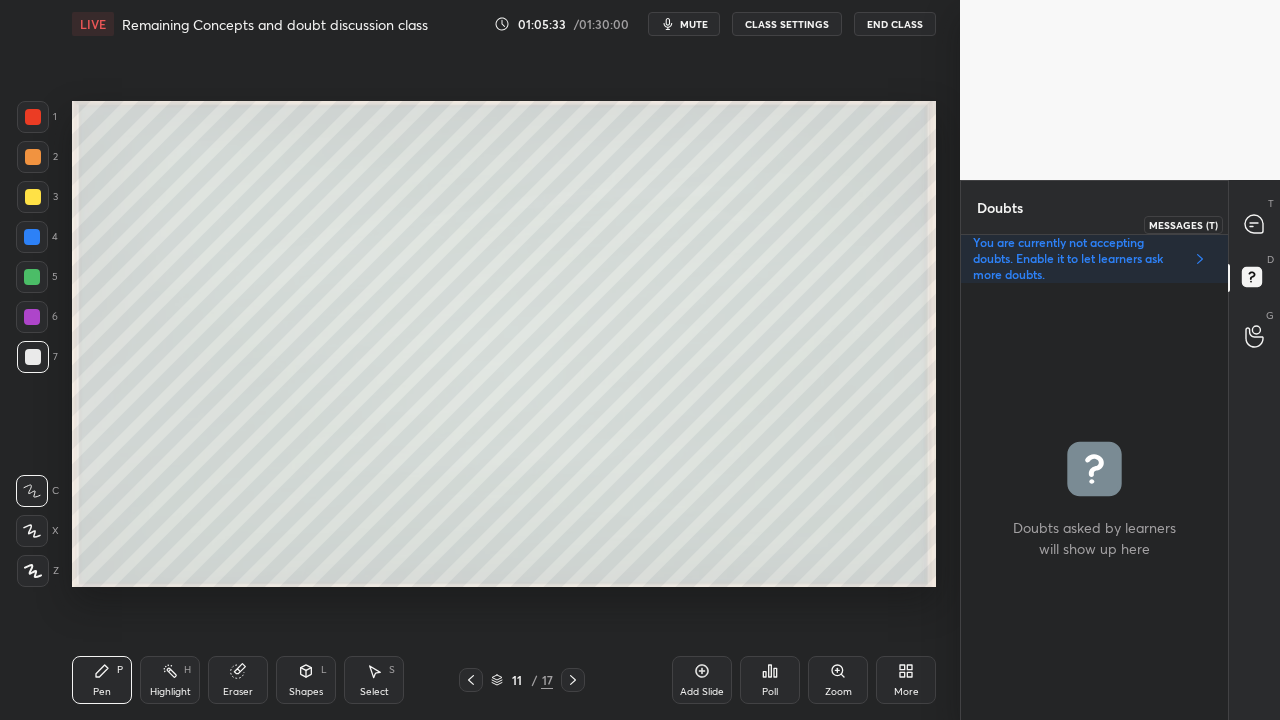 click 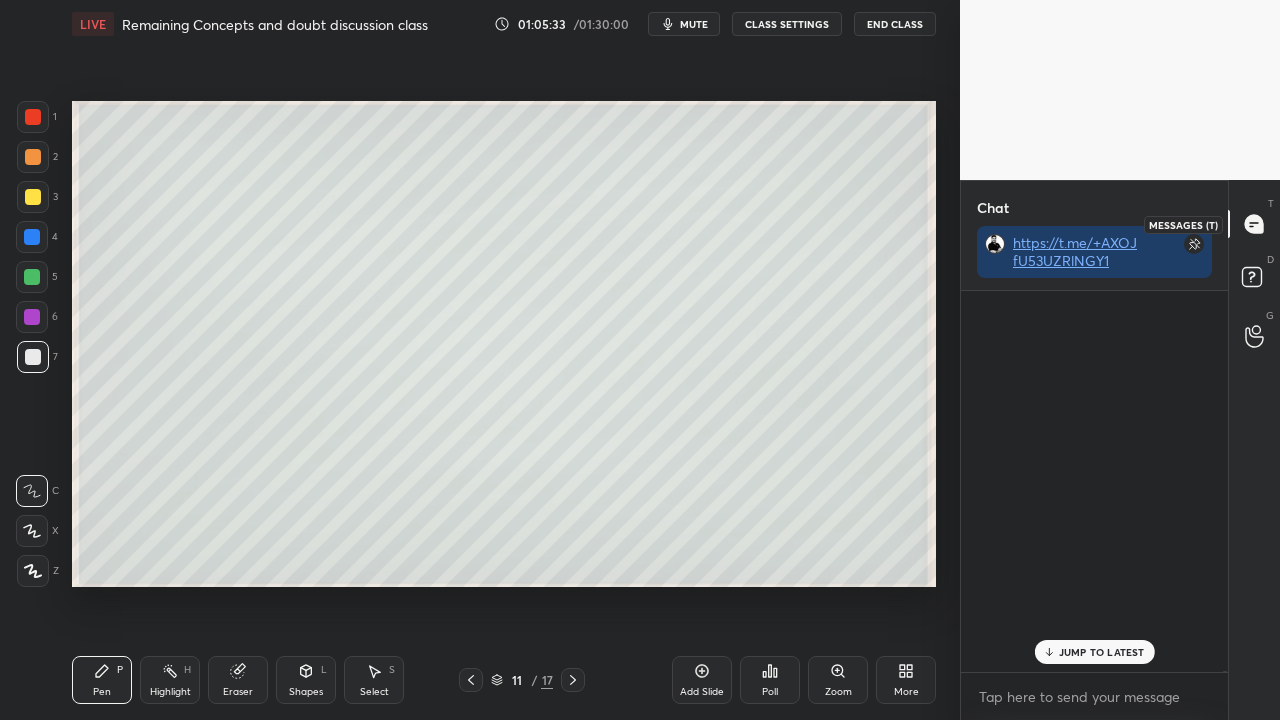 scroll, scrollTop: 423, scrollLeft: 261, axis: both 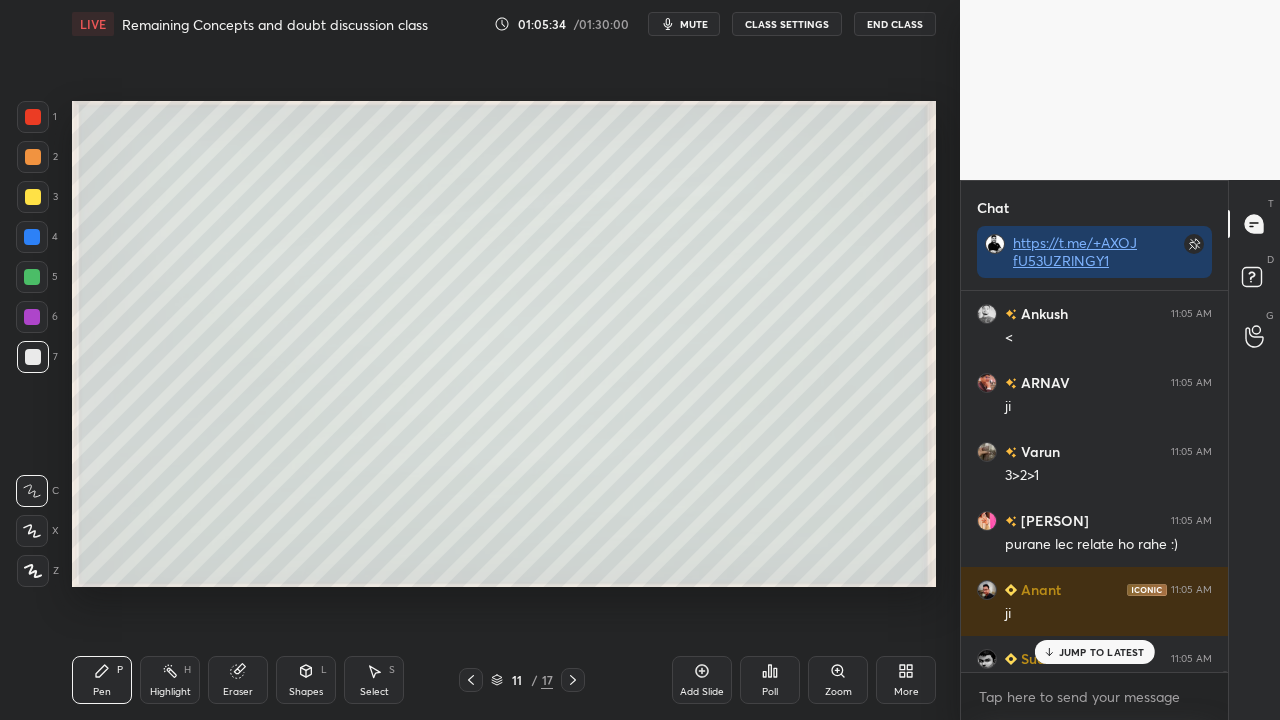 click on "JUMP TO LATEST" at bounding box center [1102, 652] 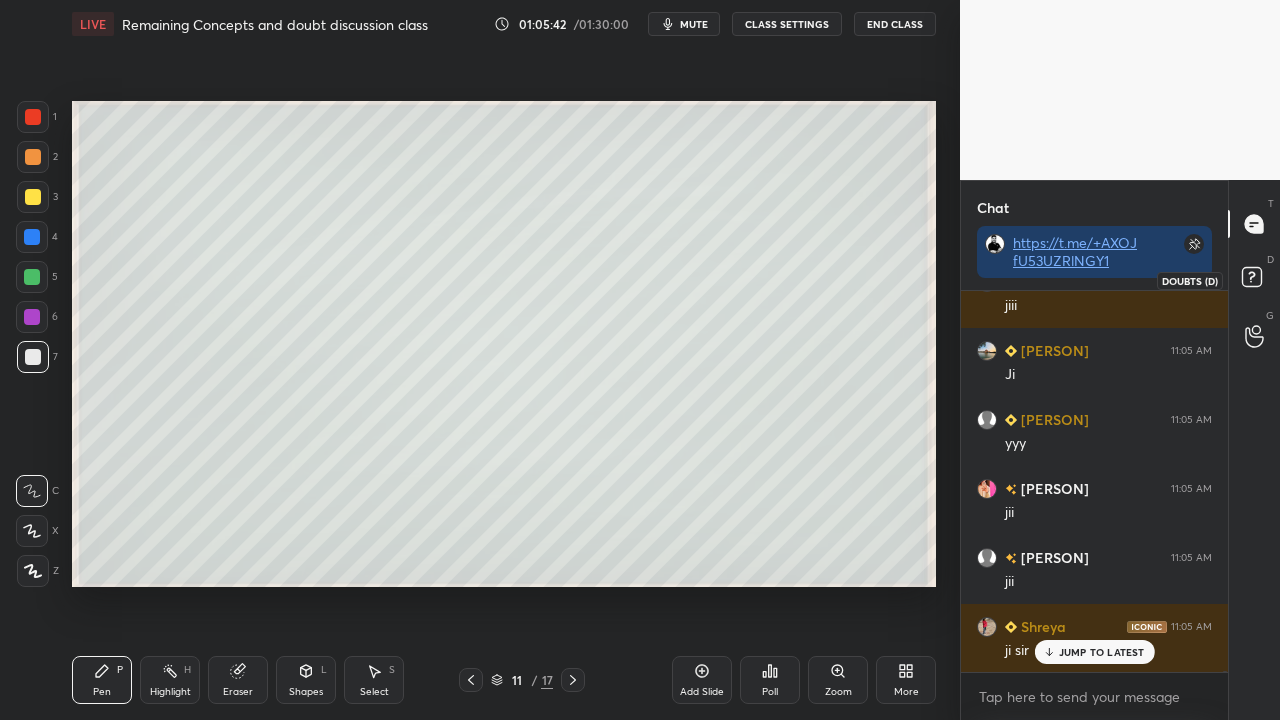 scroll, scrollTop: 183898, scrollLeft: 0, axis: vertical 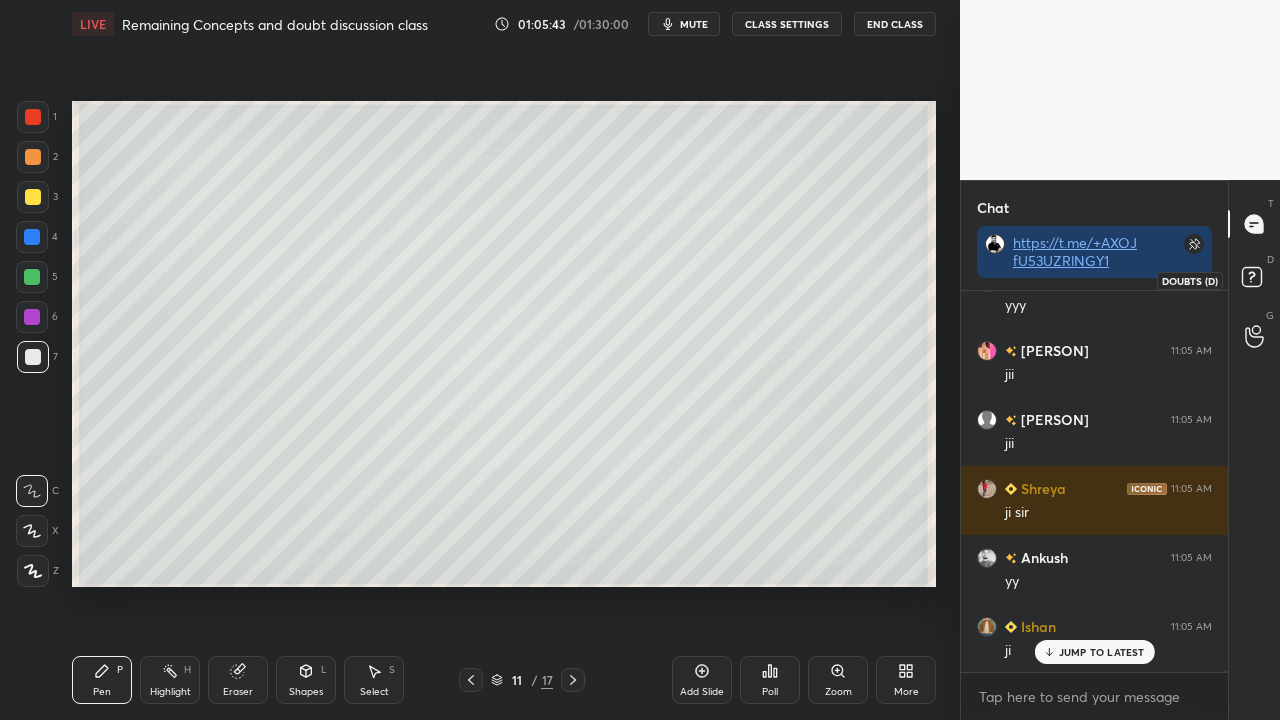click 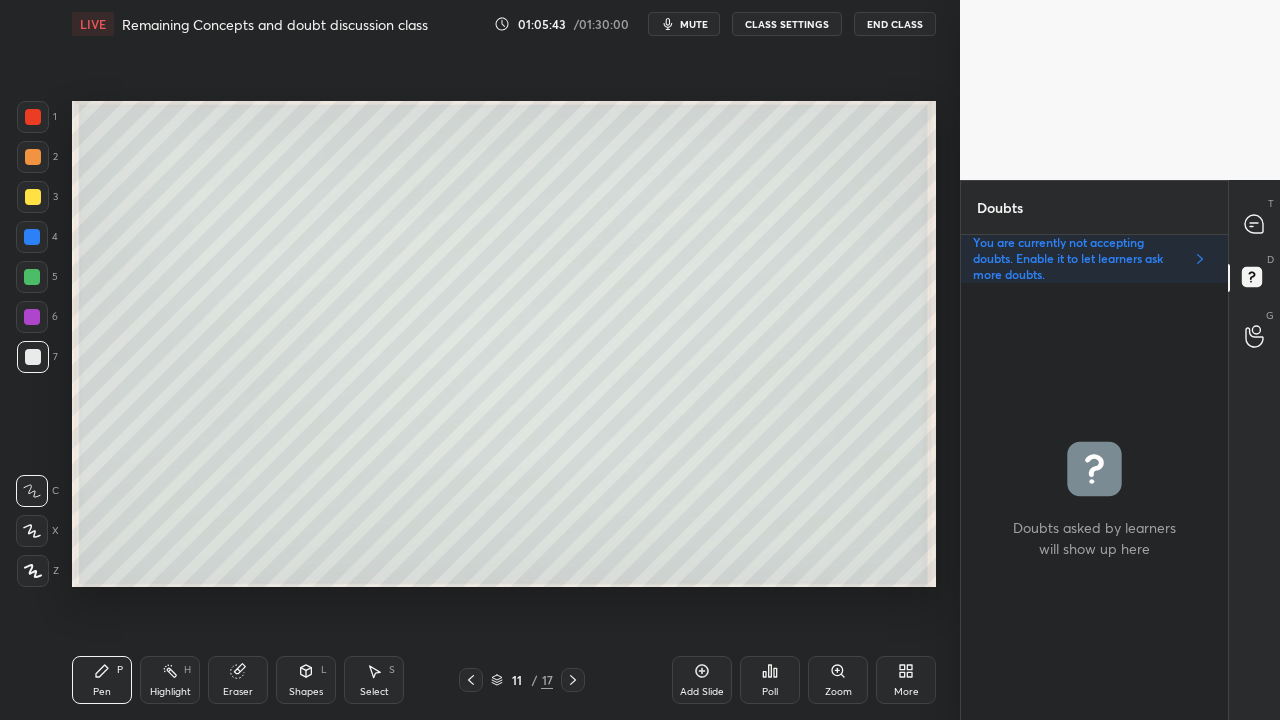 scroll, scrollTop: 6, scrollLeft: 6, axis: both 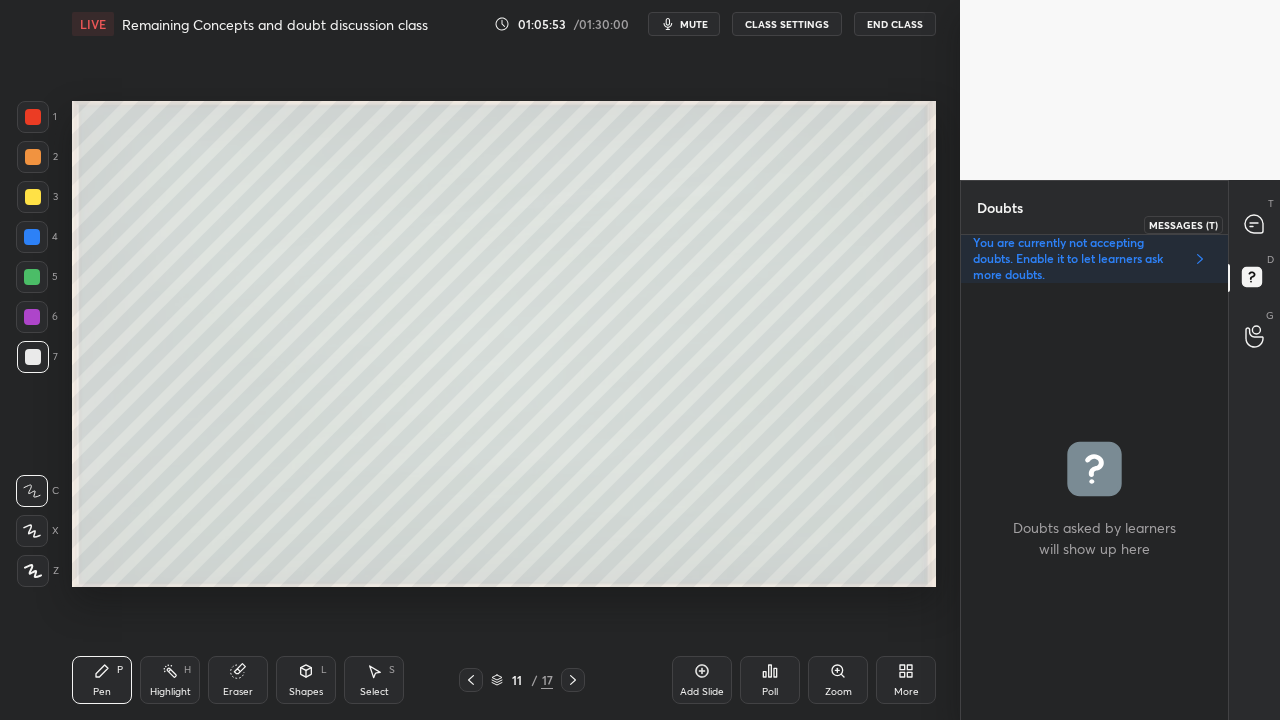 click at bounding box center [1255, 224] 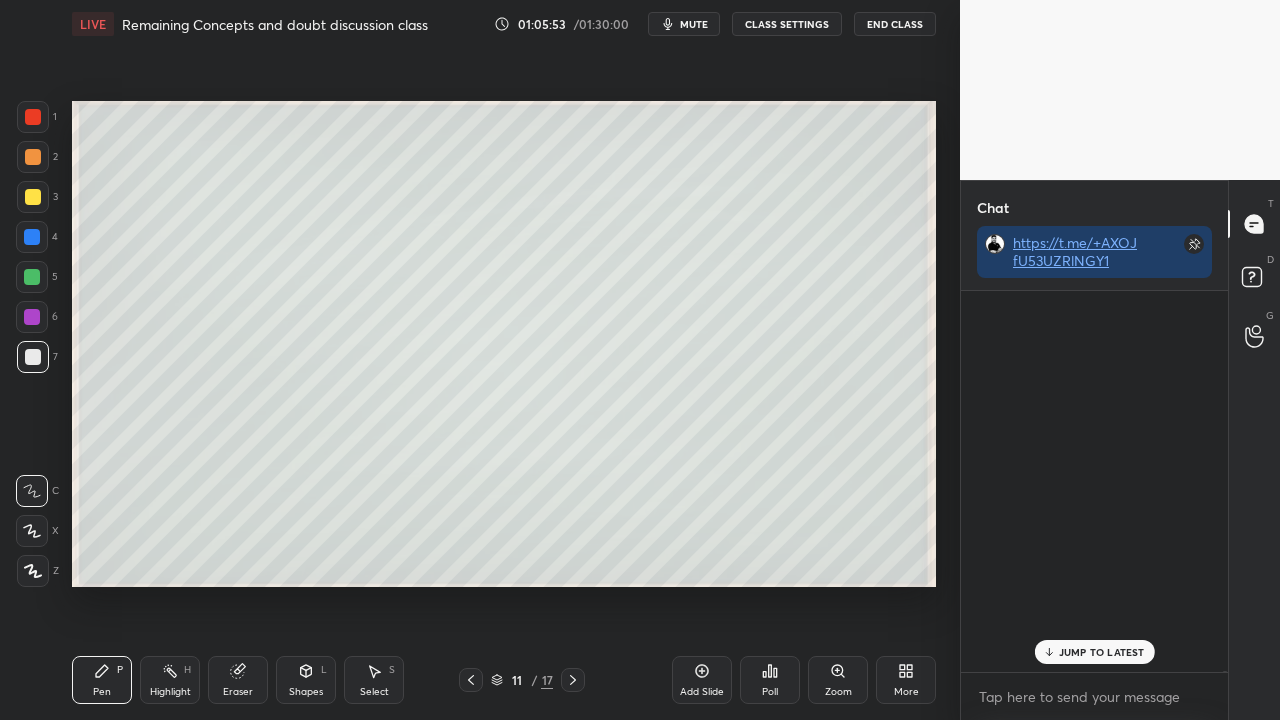 scroll, scrollTop: 423, scrollLeft: 261, axis: both 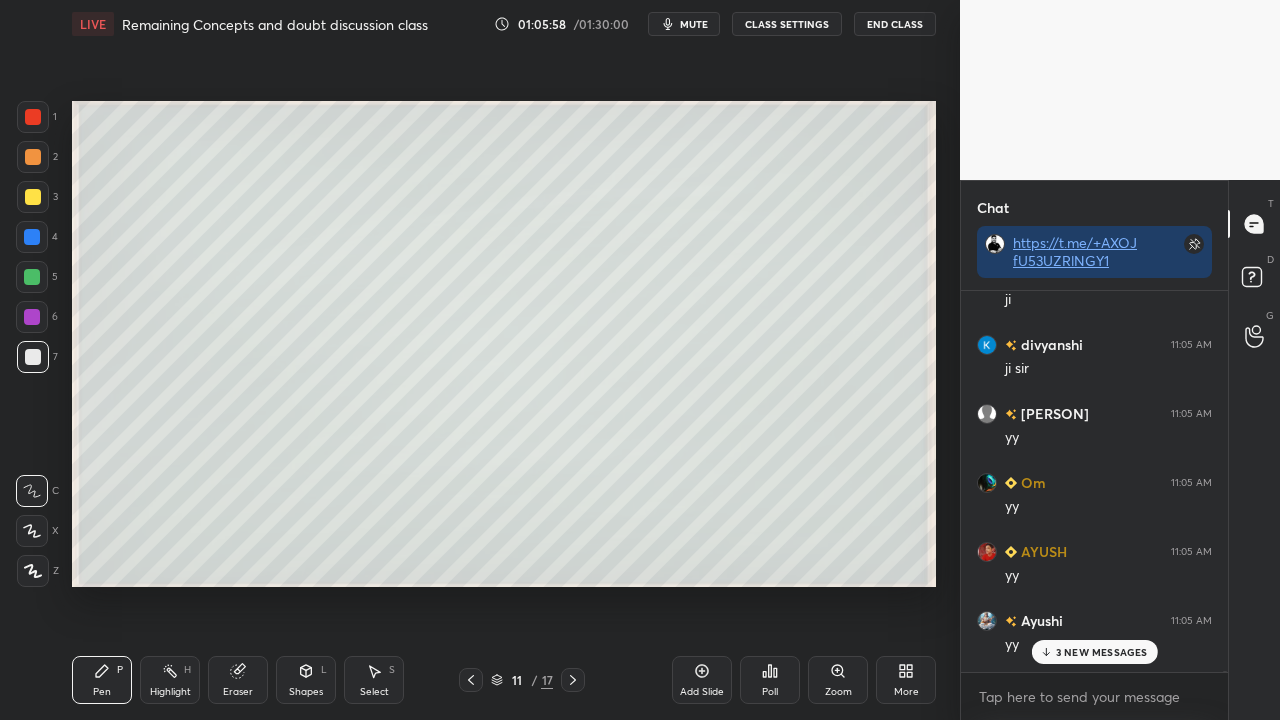 click on "3 NEW MESSAGES" at bounding box center [1102, 652] 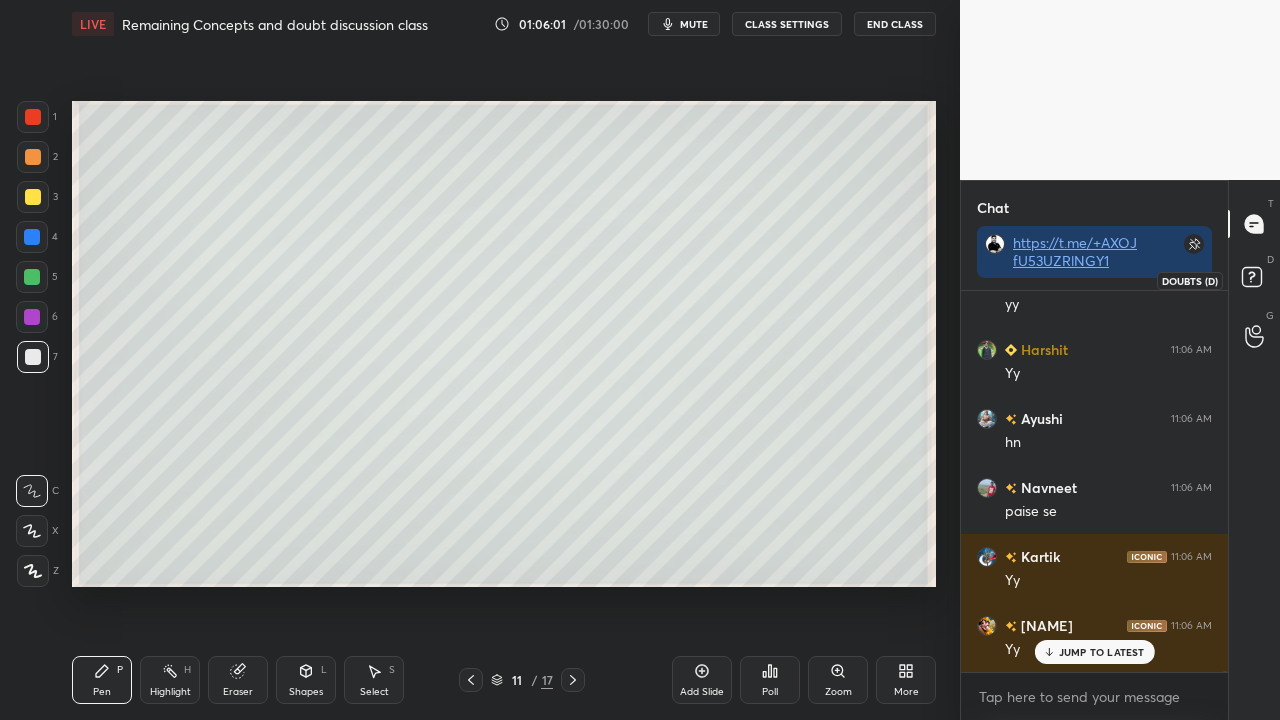 scroll, scrollTop: 185574, scrollLeft: 0, axis: vertical 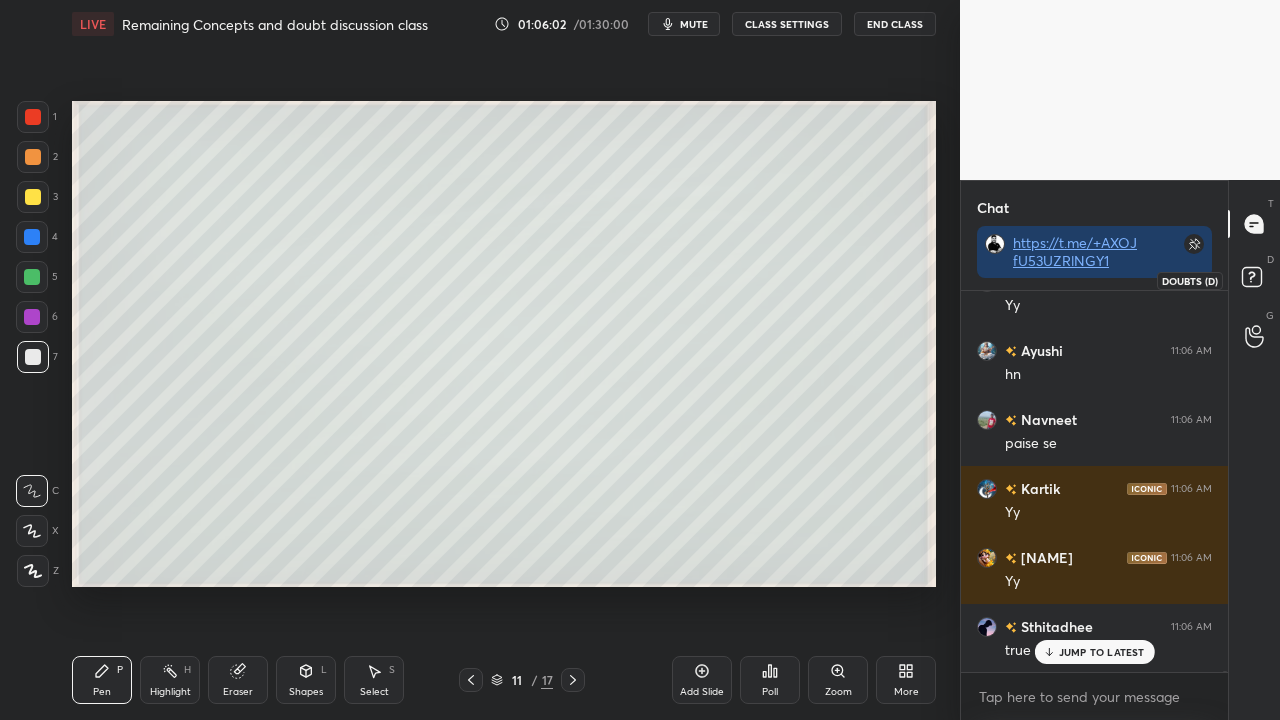 click 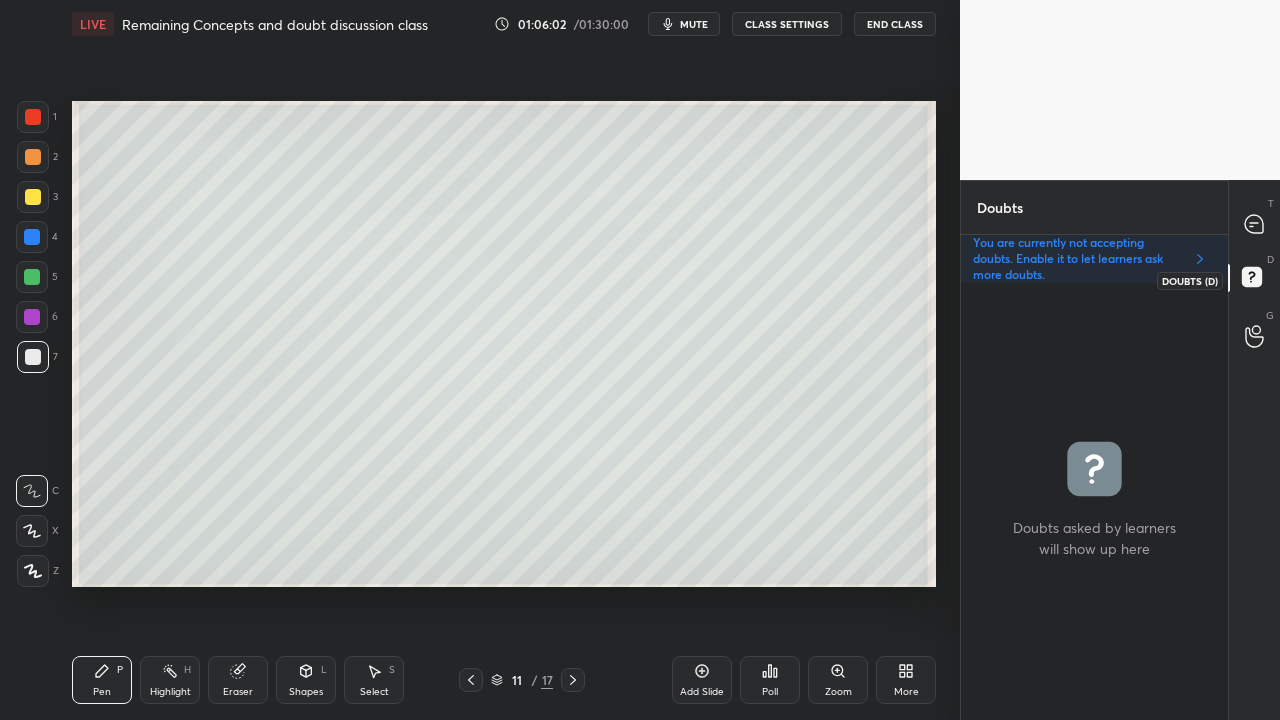 scroll, scrollTop: 6, scrollLeft: 6, axis: both 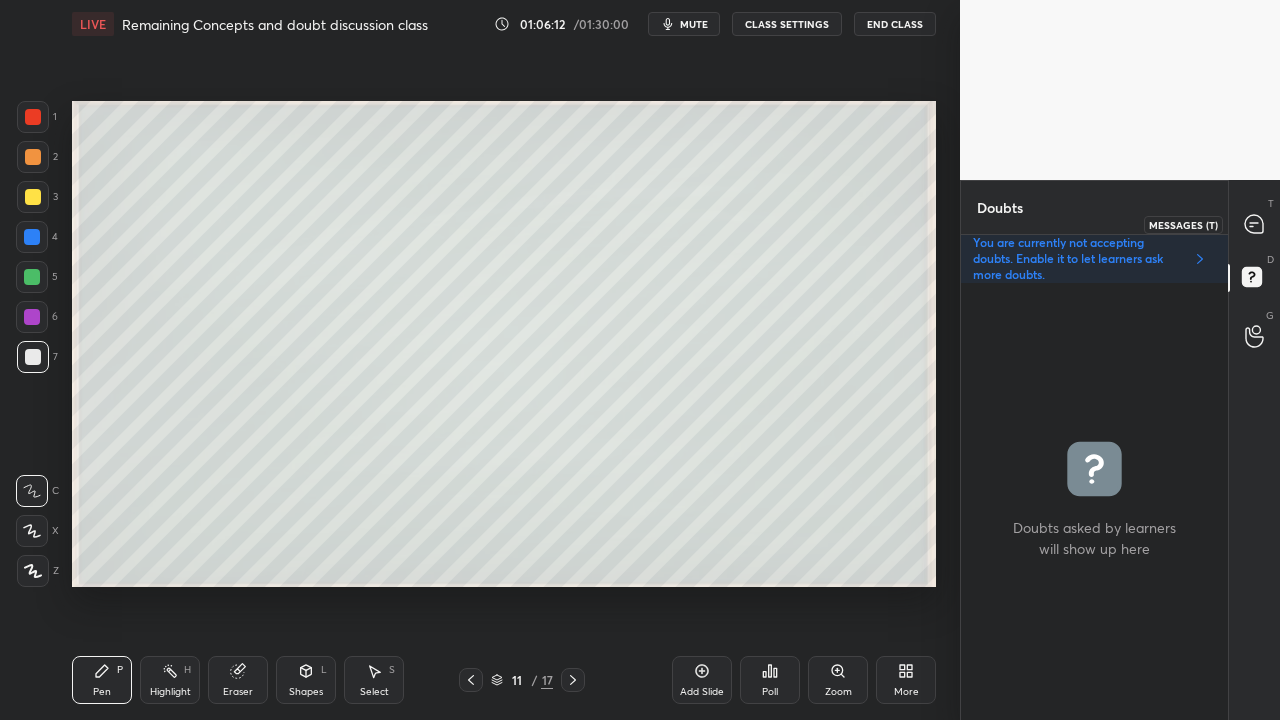 click 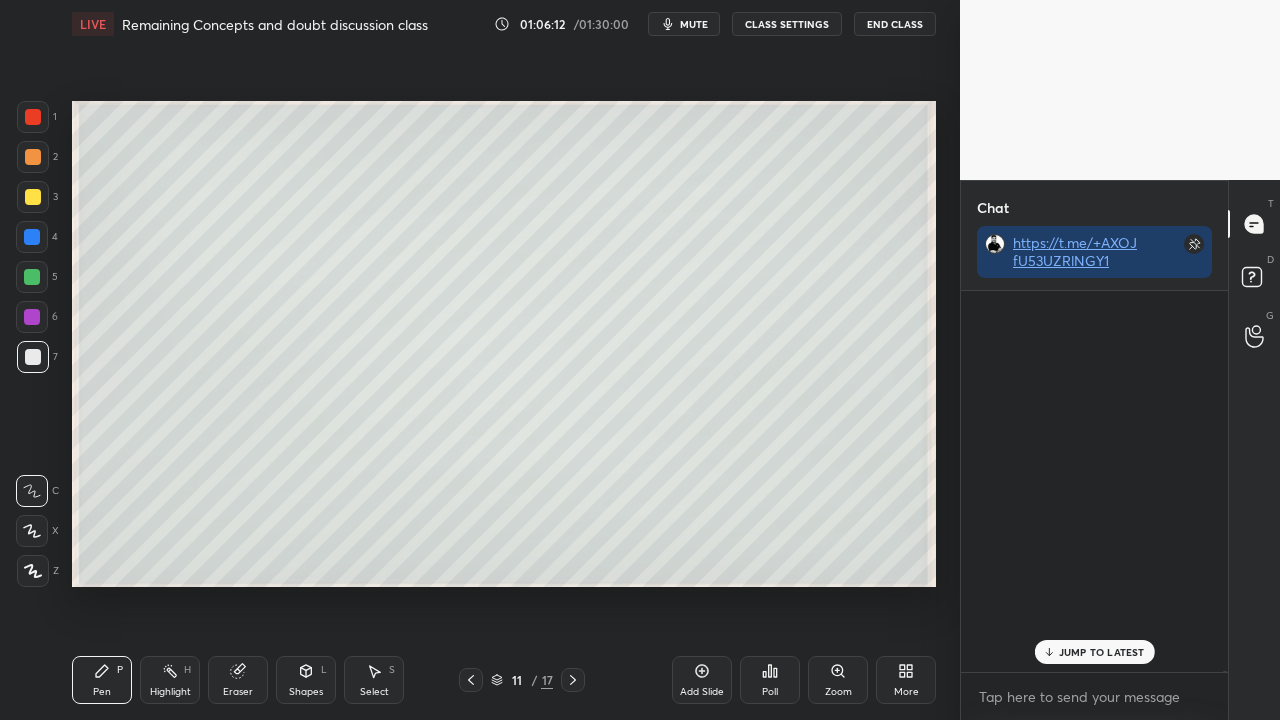 scroll, scrollTop: 423, scrollLeft: 261, axis: both 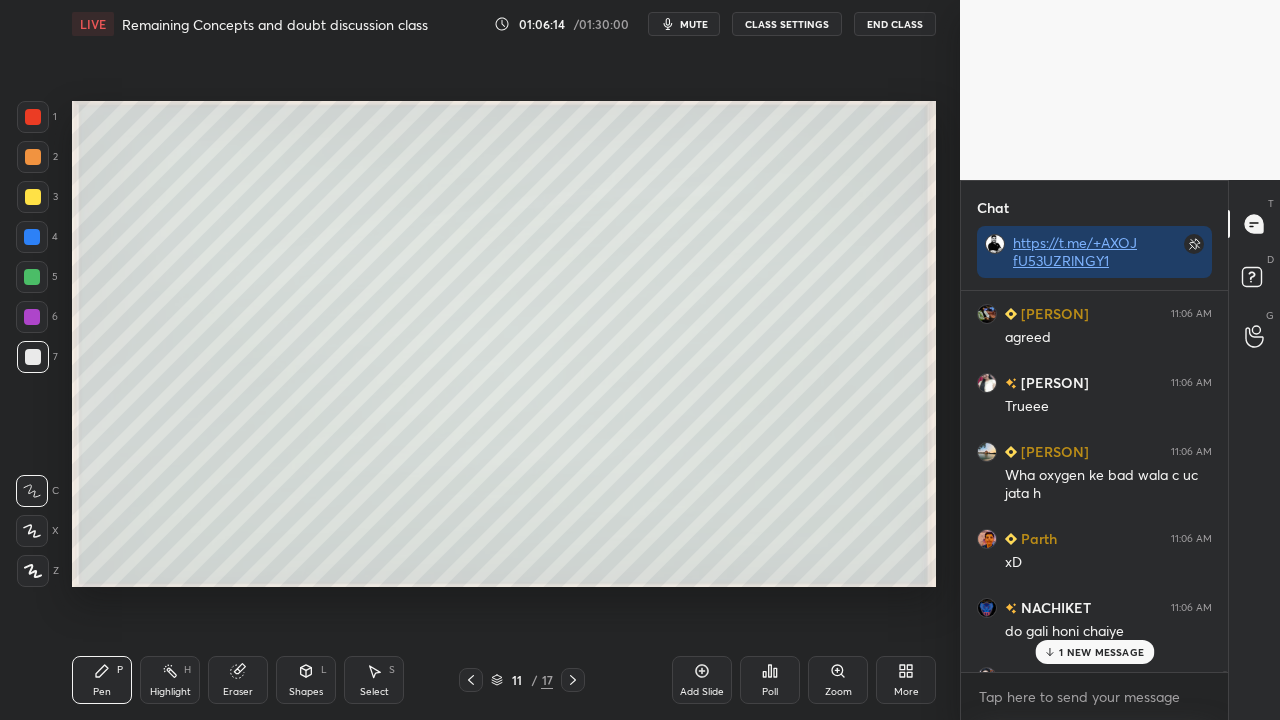 drag, startPoint x: 1064, startPoint y: 647, endPoint x: 1028, endPoint y: 661, distance: 38.626415 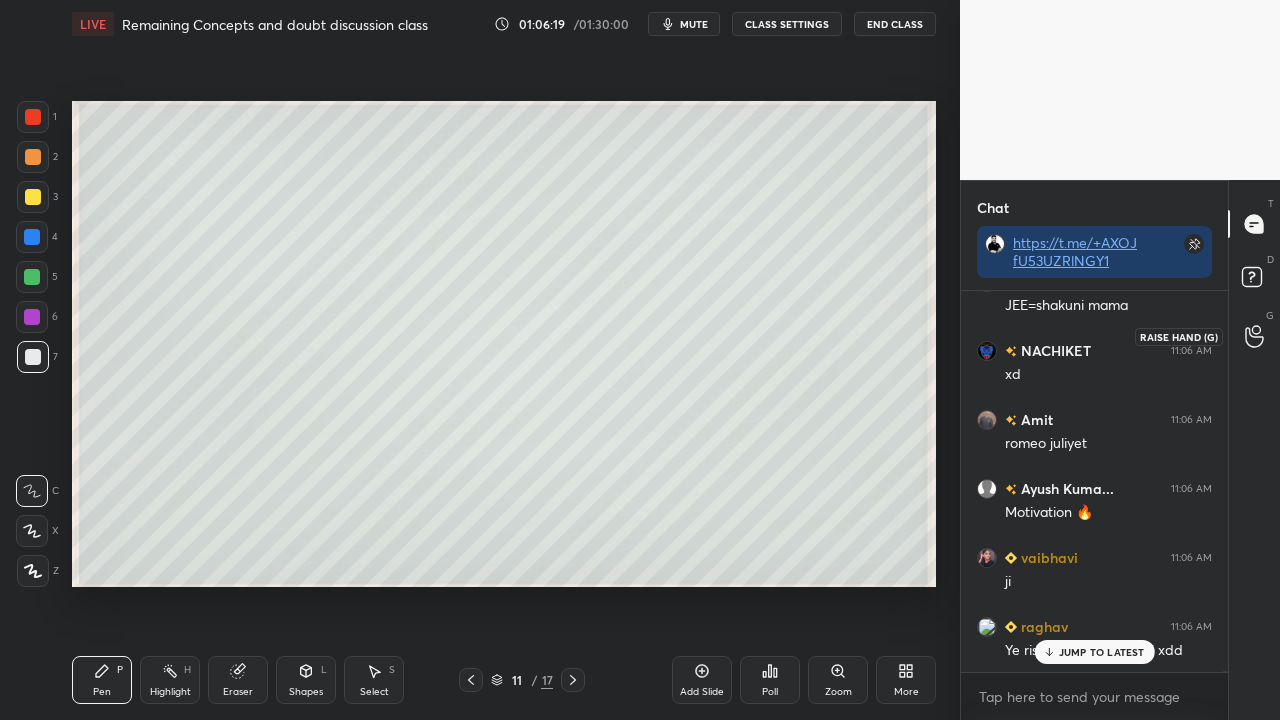 scroll, scrollTop: 187492, scrollLeft: 0, axis: vertical 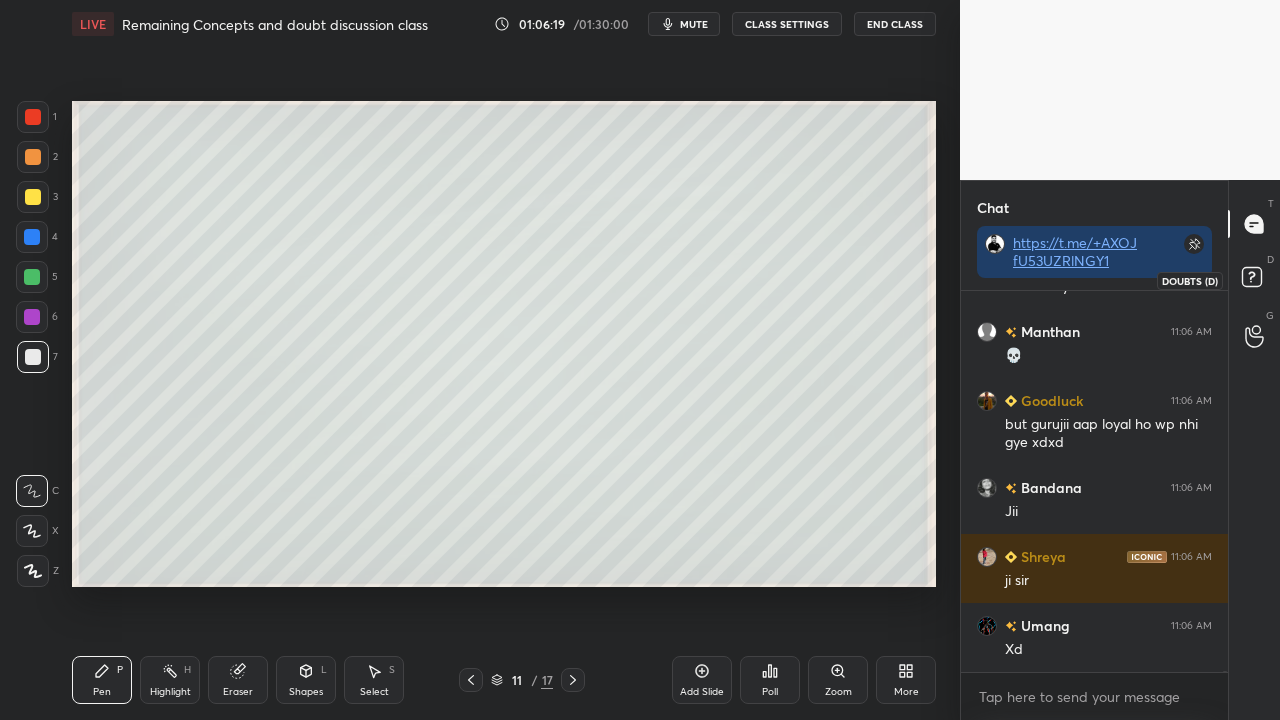 click 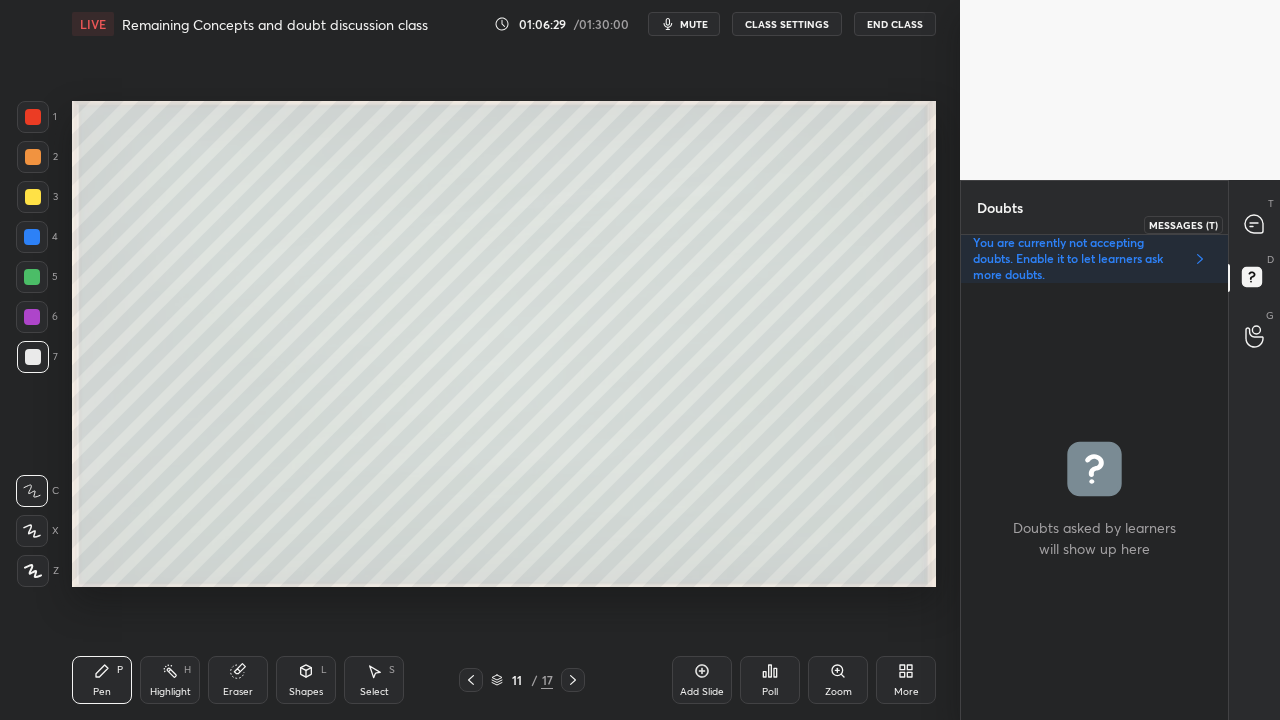click 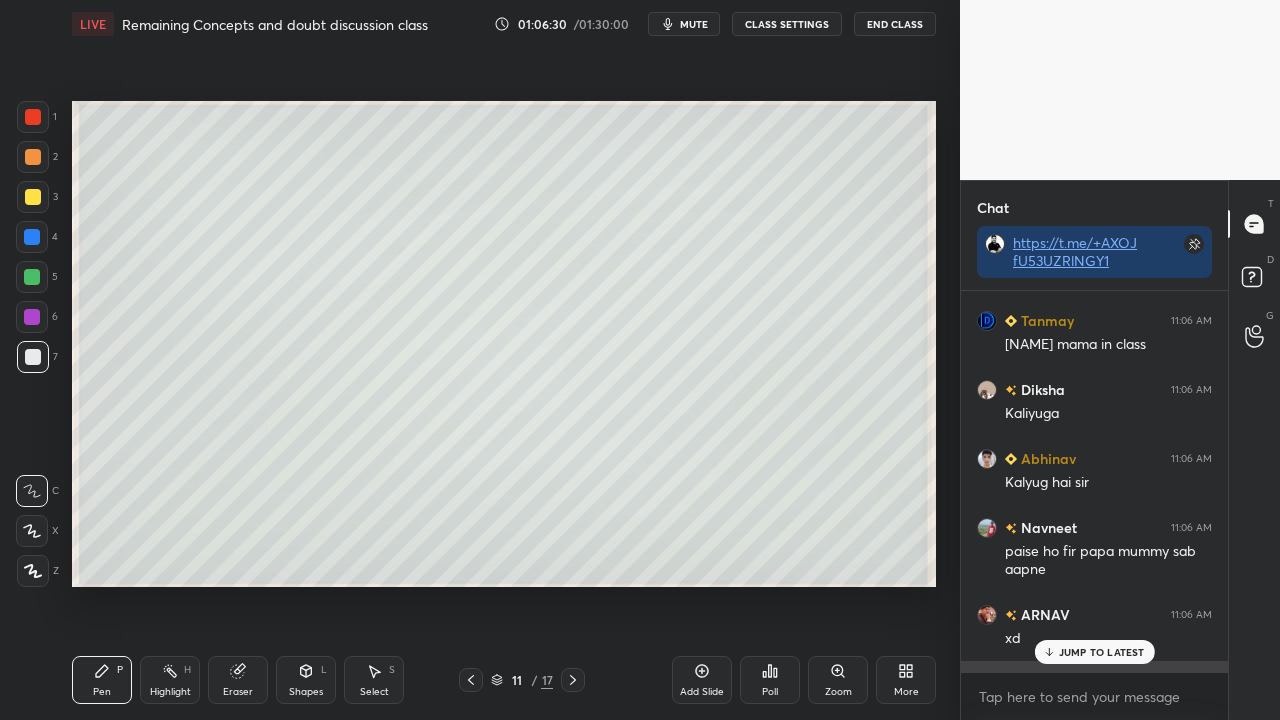 click on "JUMP TO LATEST" at bounding box center (1102, 652) 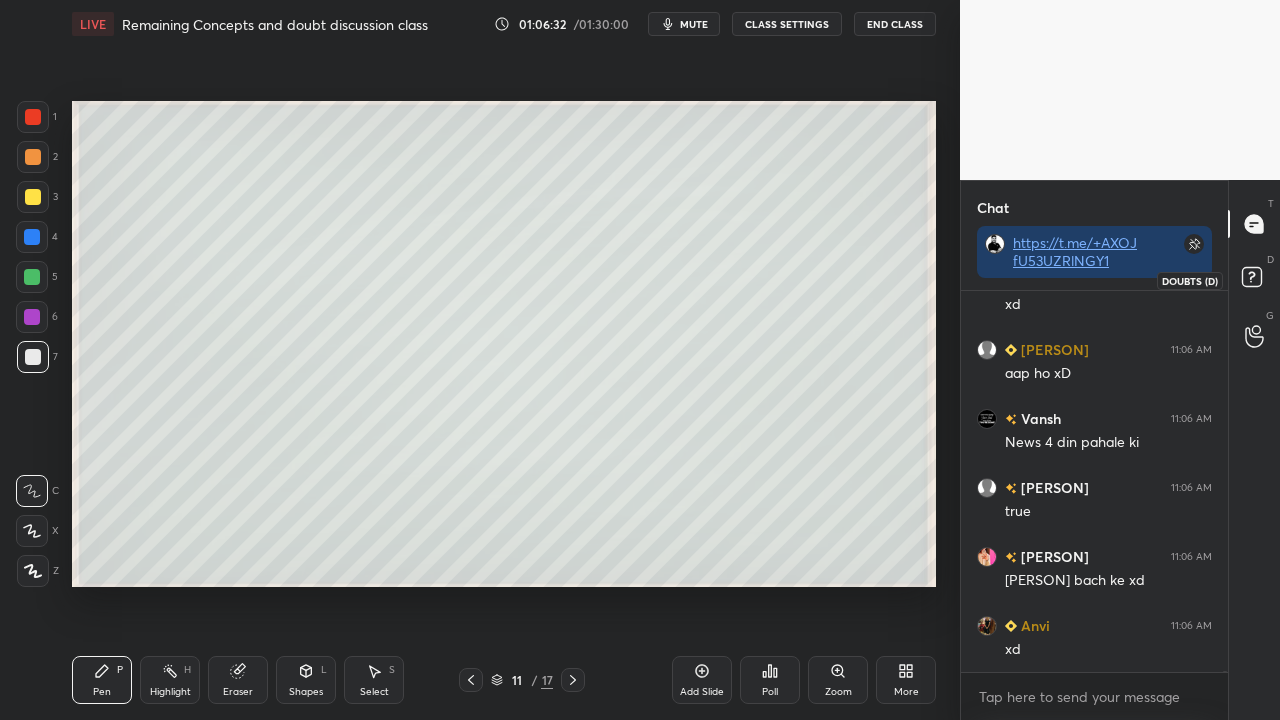drag, startPoint x: 1260, startPoint y: 264, endPoint x: 1270, endPoint y: 250, distance: 17.20465 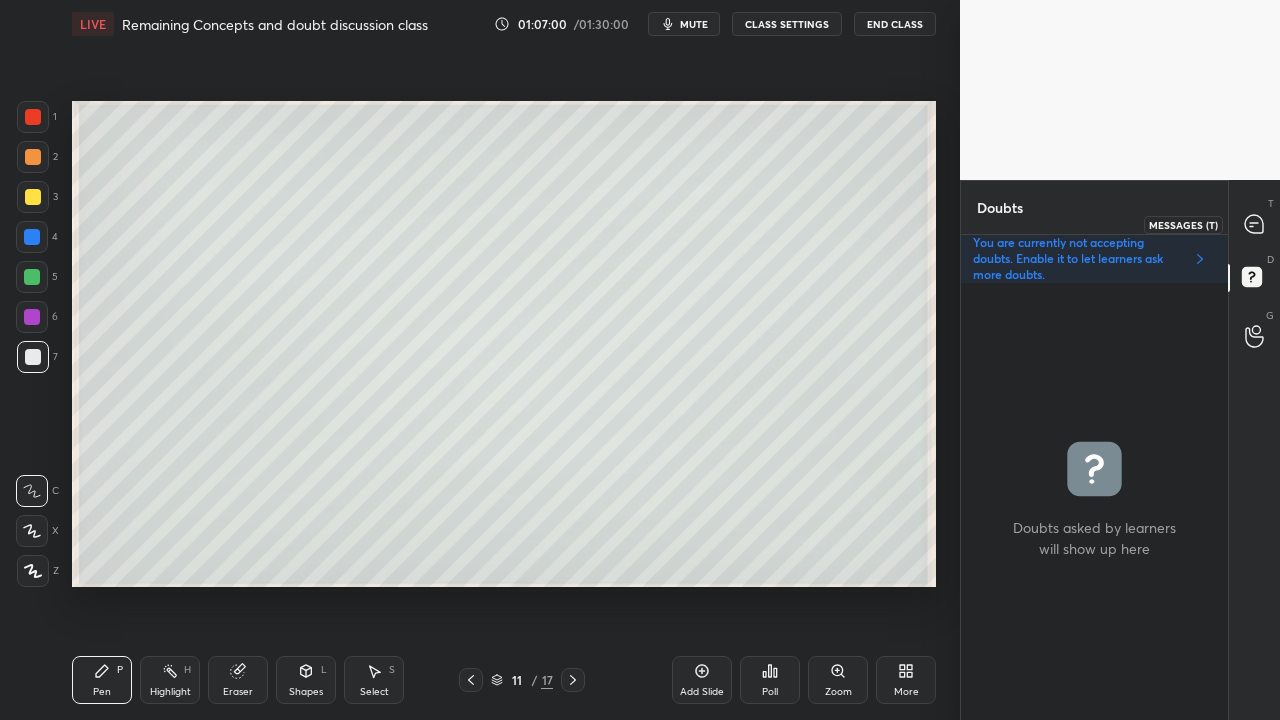 click at bounding box center (1255, 224) 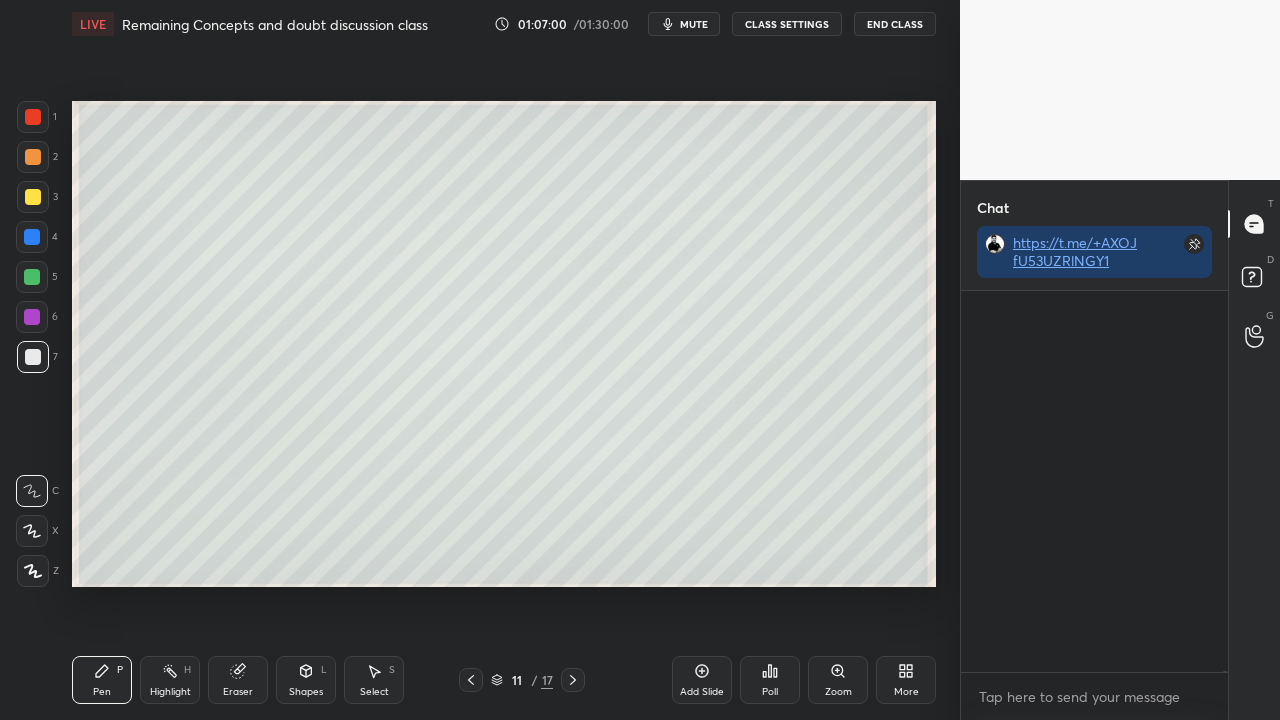 scroll, scrollTop: 189720, scrollLeft: 0, axis: vertical 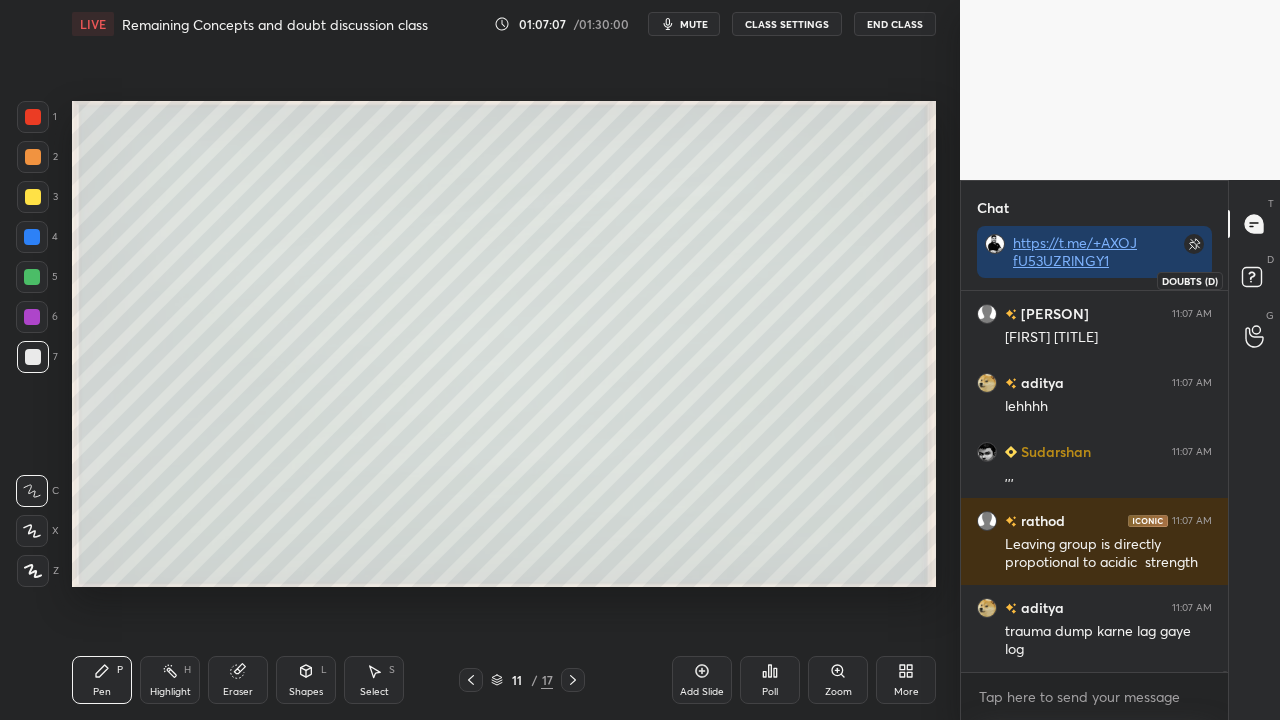 click 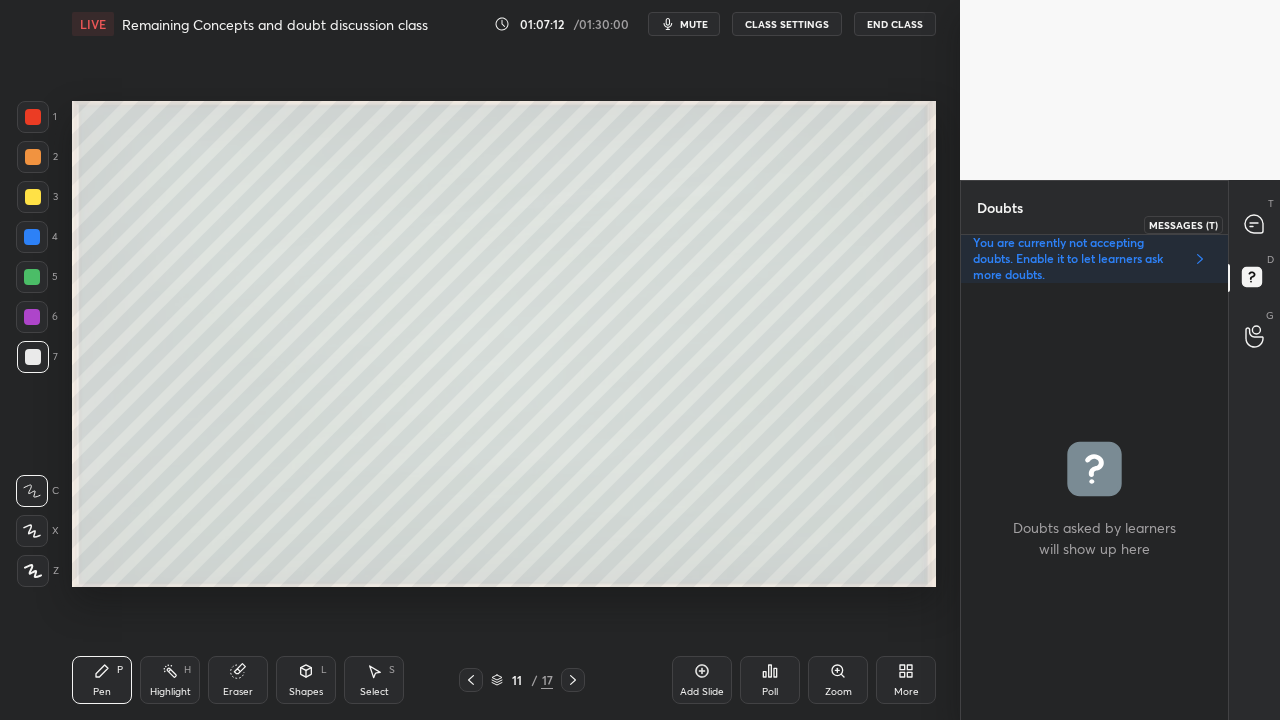 click 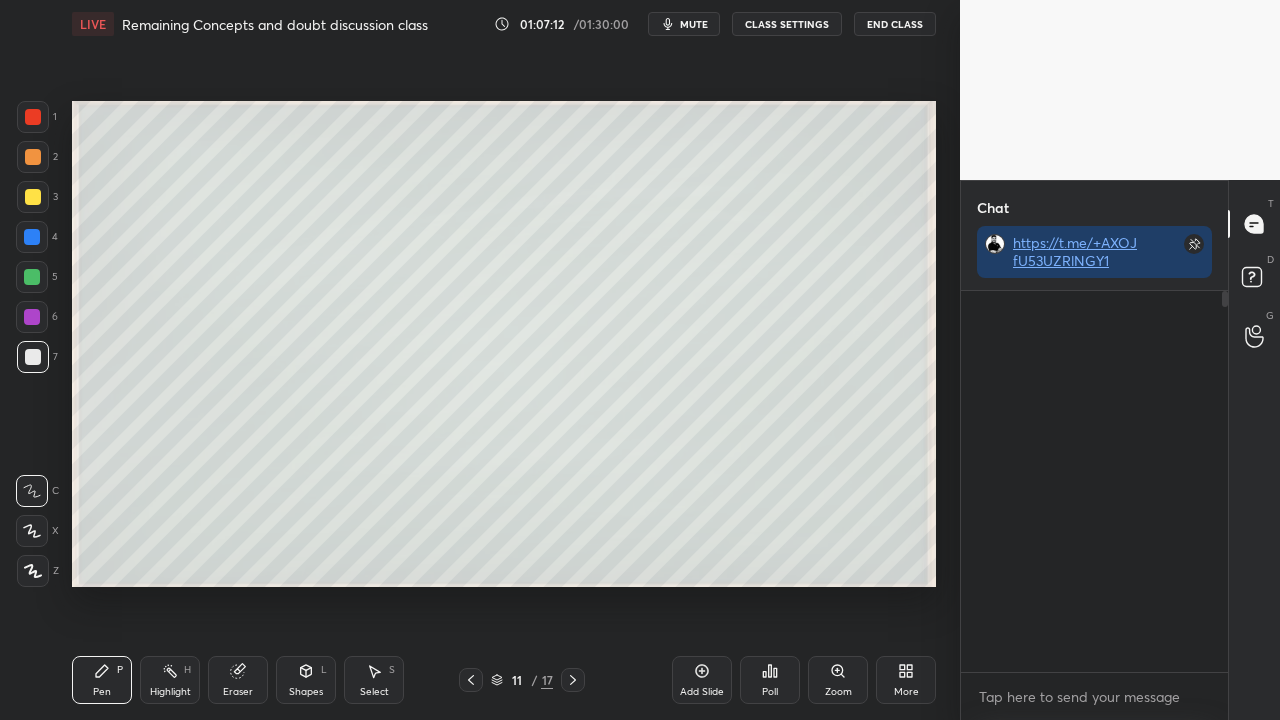 scroll, scrollTop: 423, scrollLeft: 261, axis: both 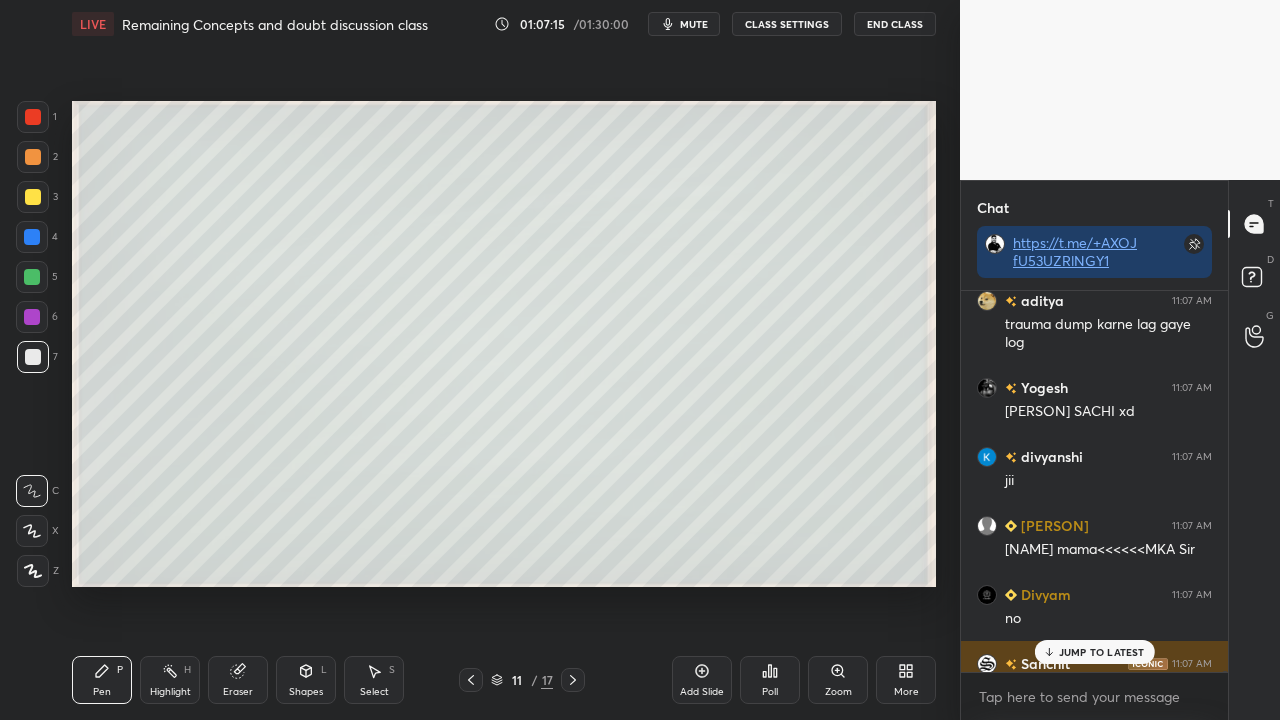 click on "JUMP TO LATEST" at bounding box center [1102, 652] 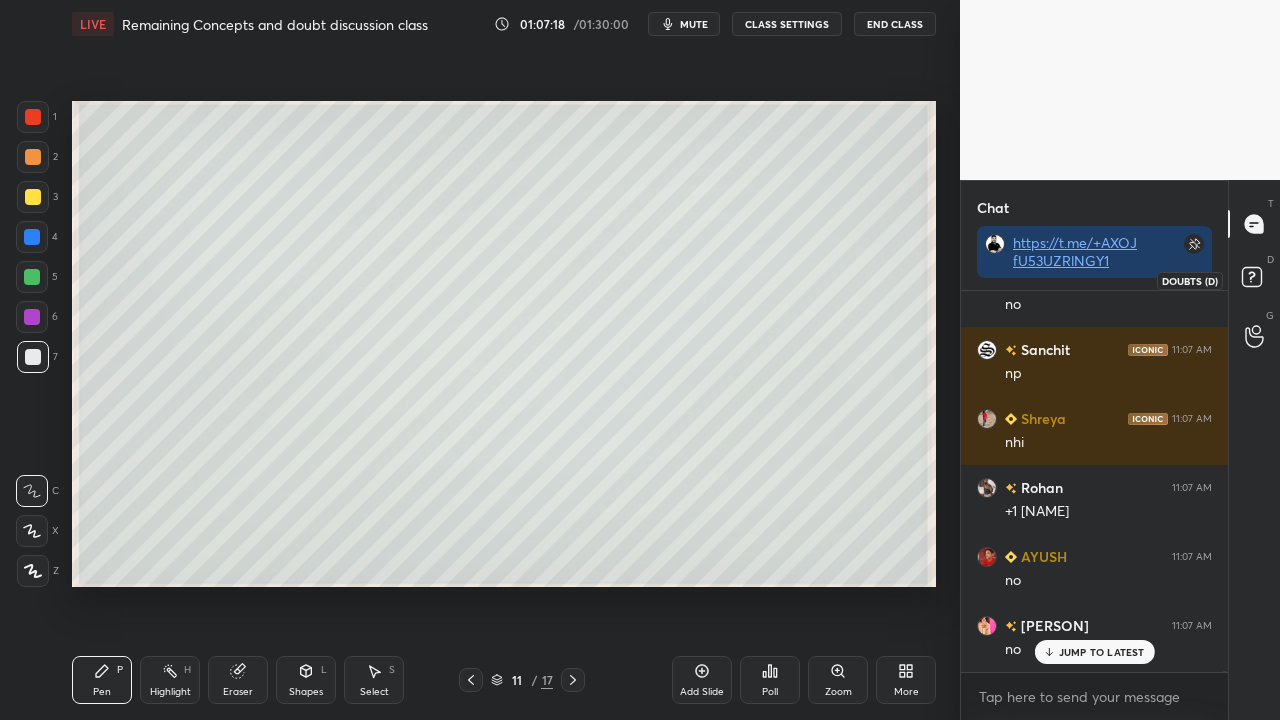 scroll, scrollTop: 190740, scrollLeft: 0, axis: vertical 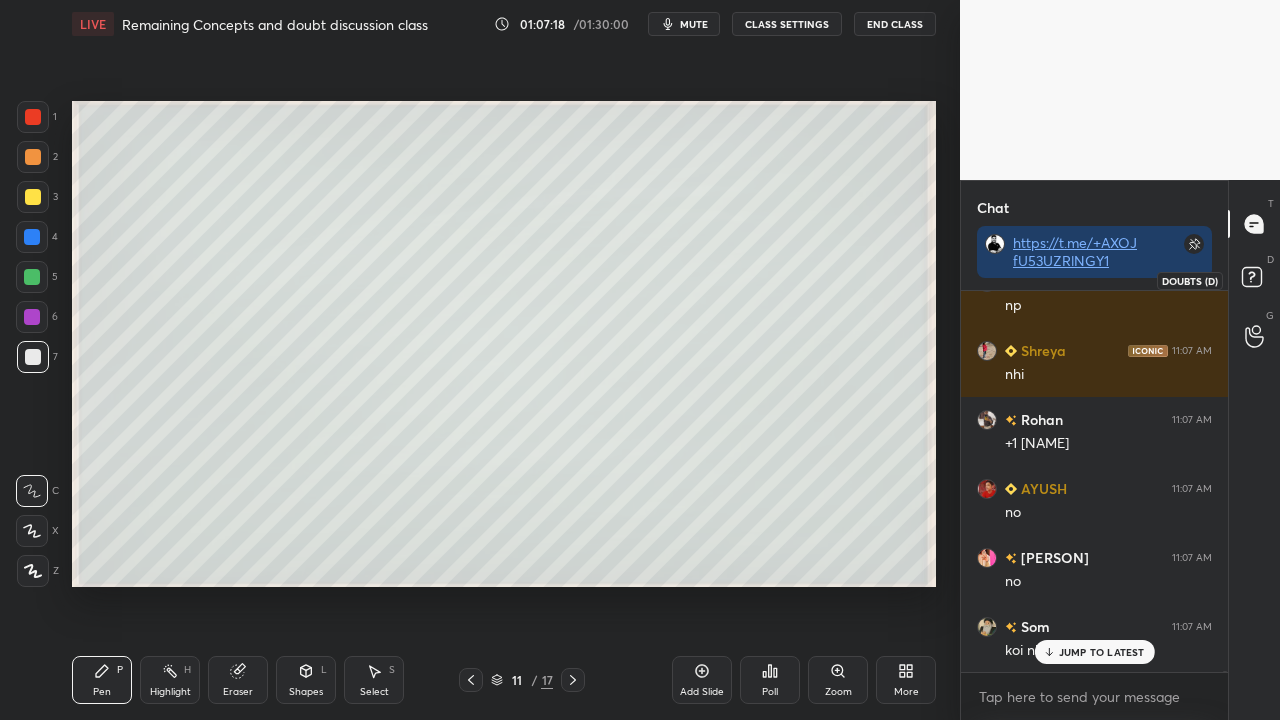 click 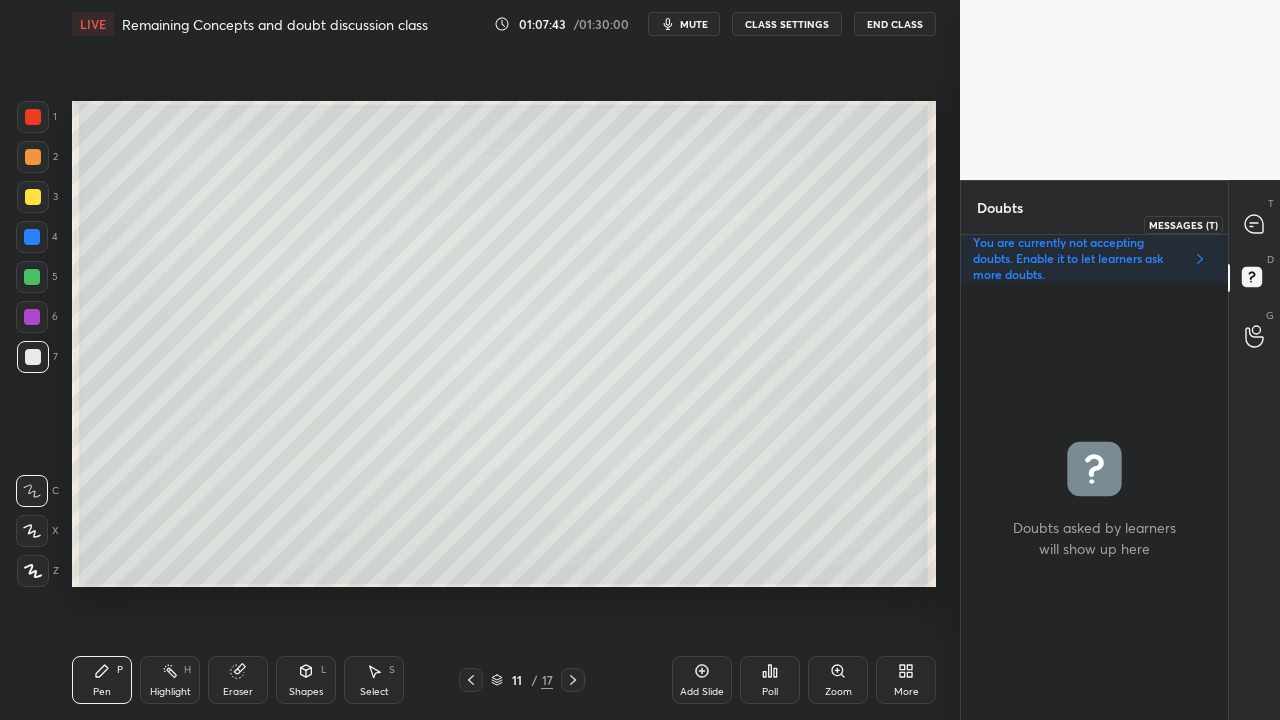 click 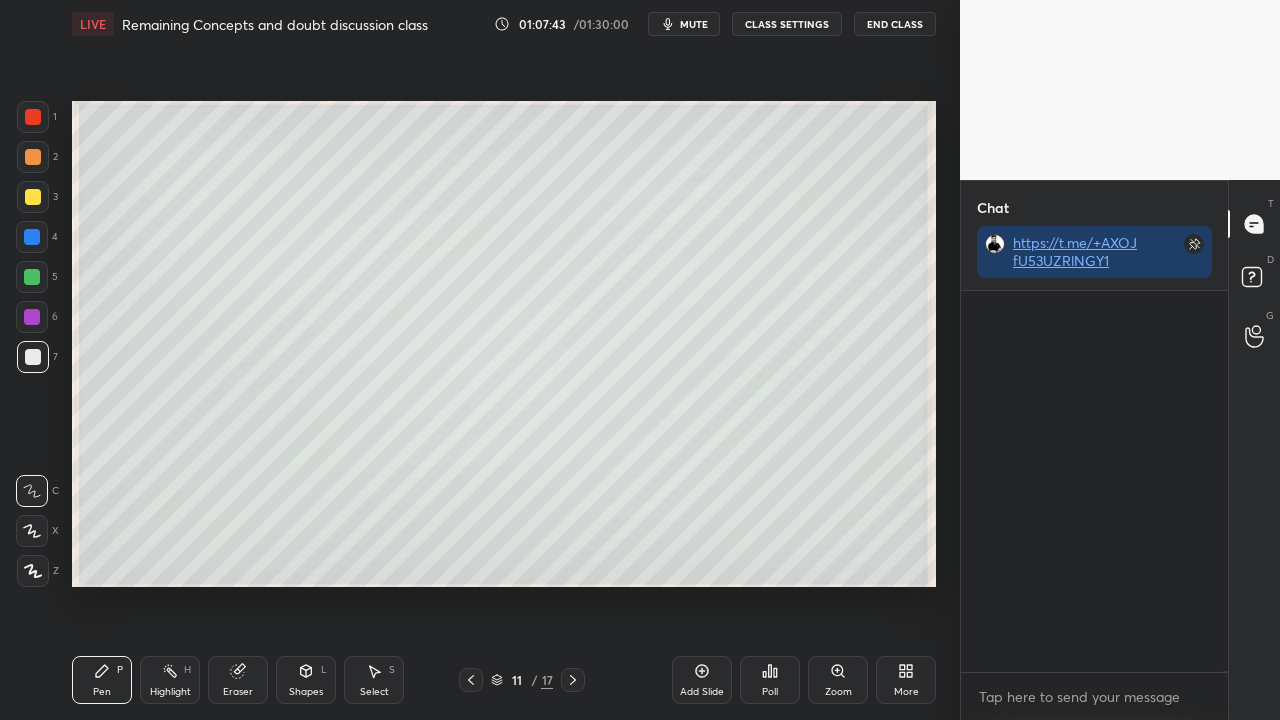 scroll, scrollTop: 423, scrollLeft: 261, axis: both 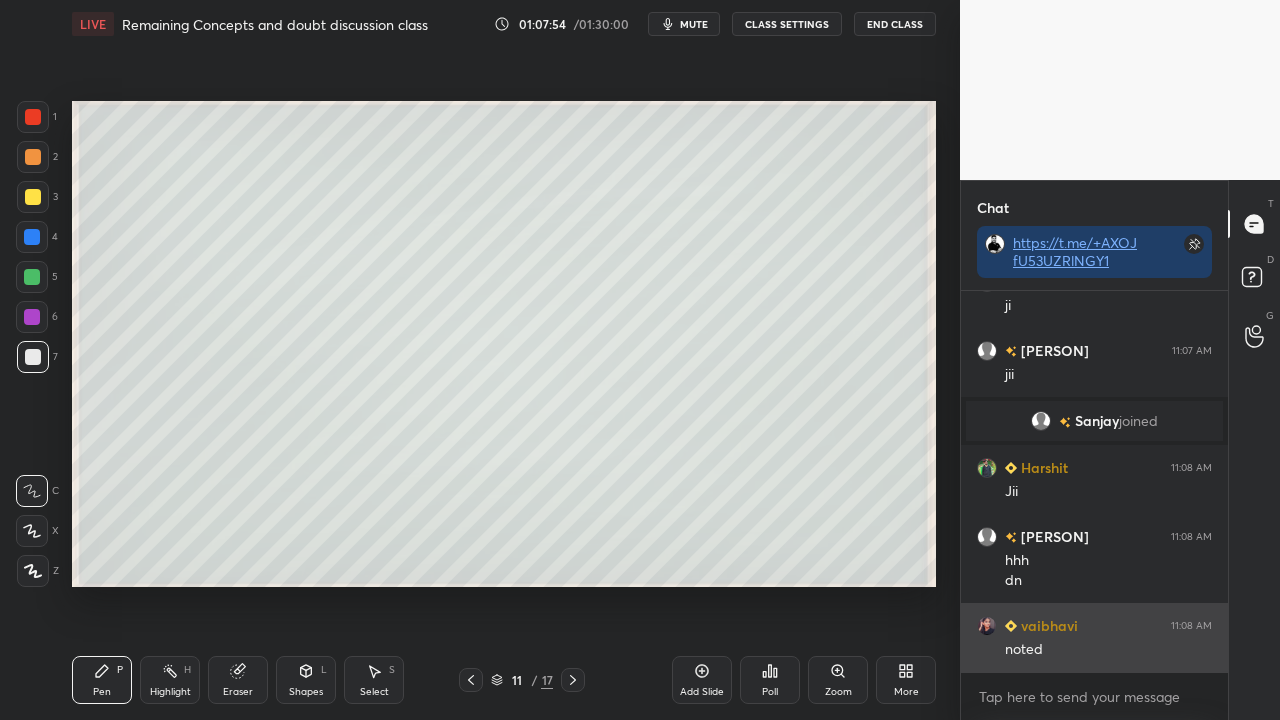 click on "noted" at bounding box center [1108, 650] 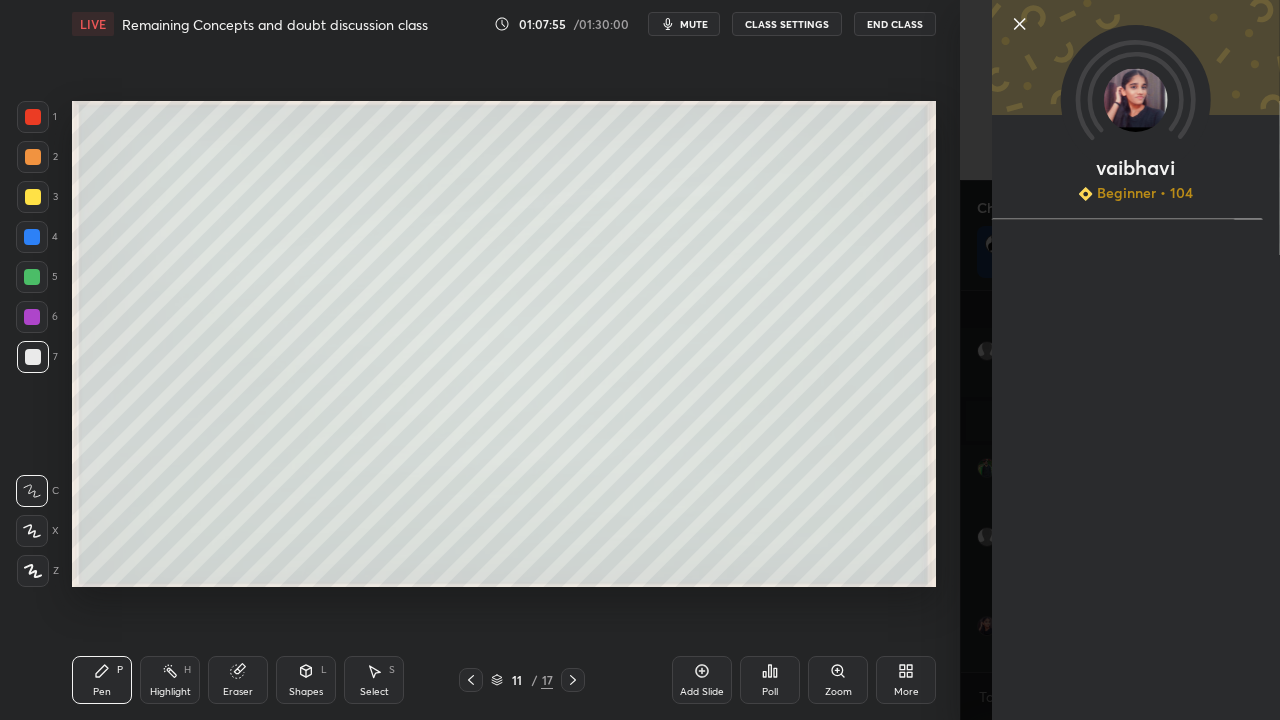 scroll, scrollTop: 175474, scrollLeft: 0, axis: vertical 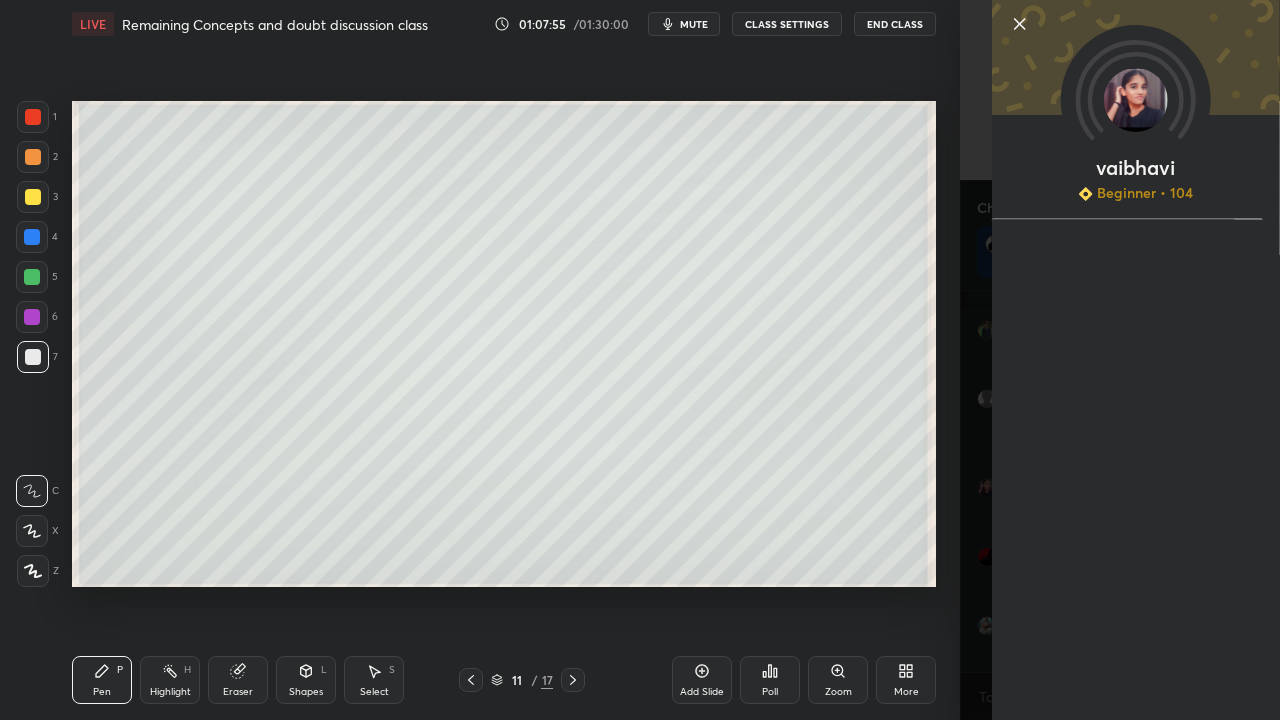 click on "vaibhavi Beginner   •   104" at bounding box center (1136, 360) 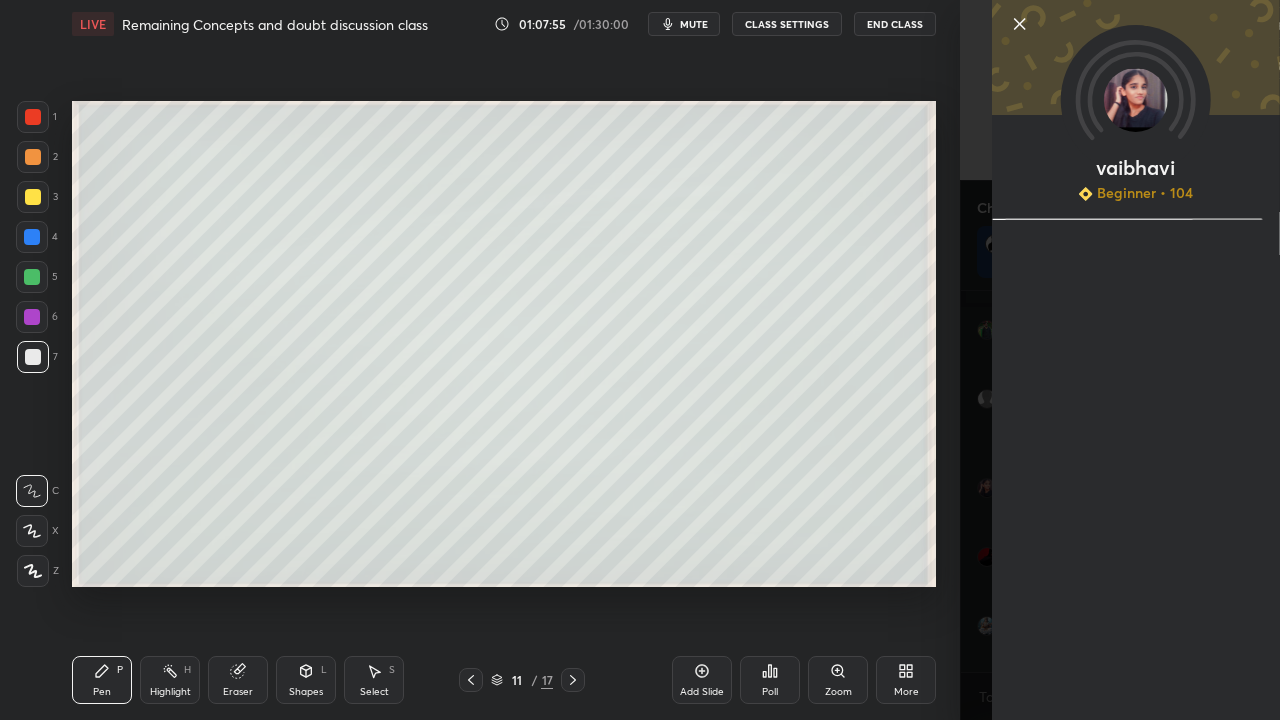click on "vaibhavi Beginner   •   104" at bounding box center (1120, 360) 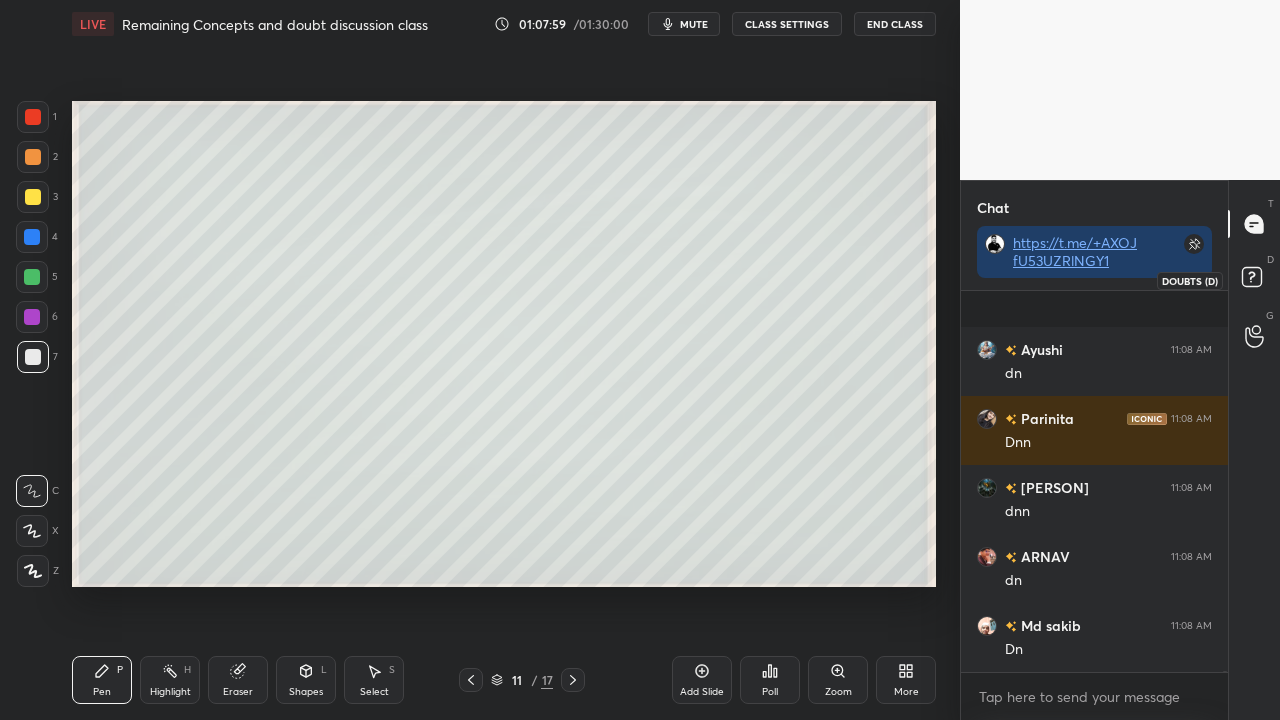 scroll, scrollTop: 175888, scrollLeft: 0, axis: vertical 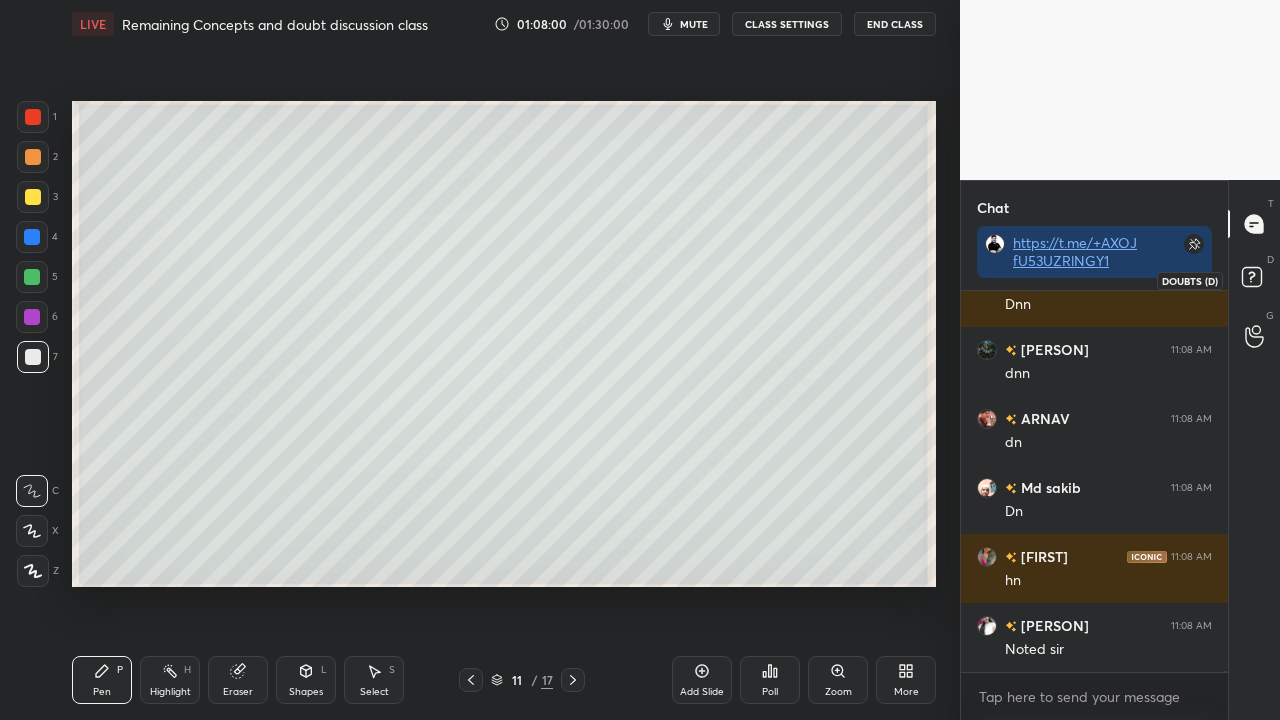 drag, startPoint x: 1249, startPoint y: 277, endPoint x: 1206, endPoint y: 297, distance: 47.423622 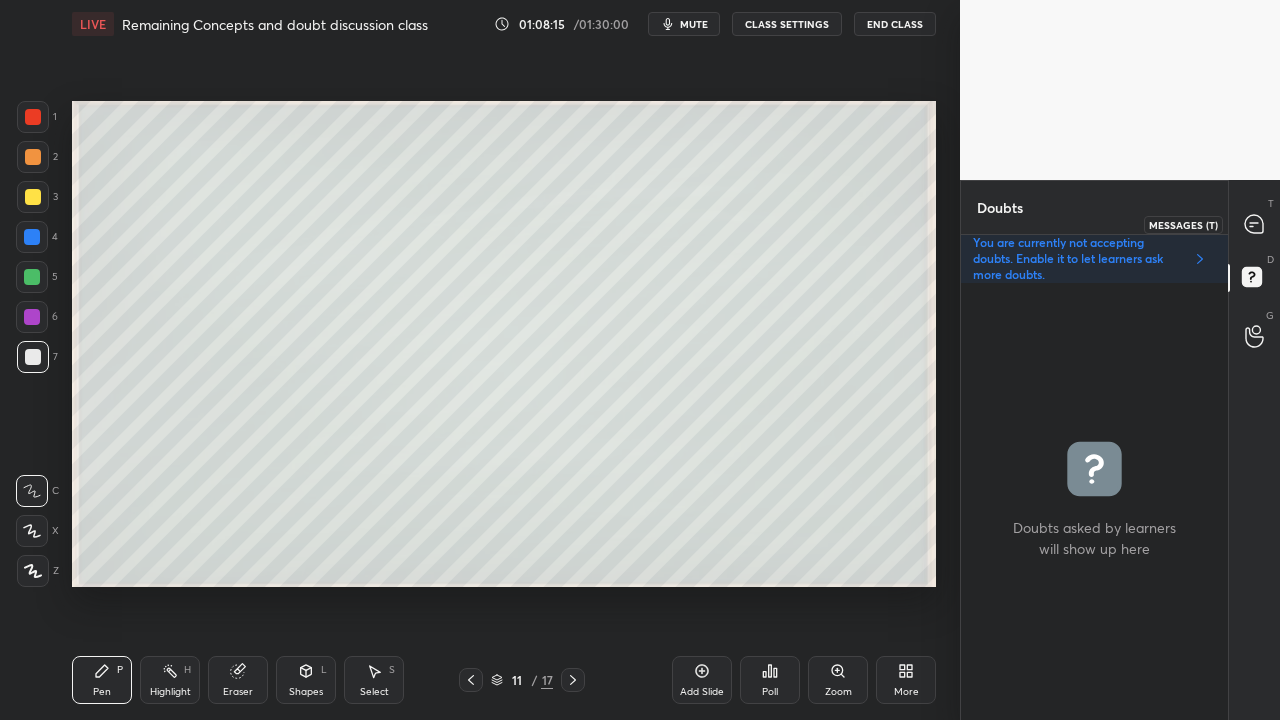 click 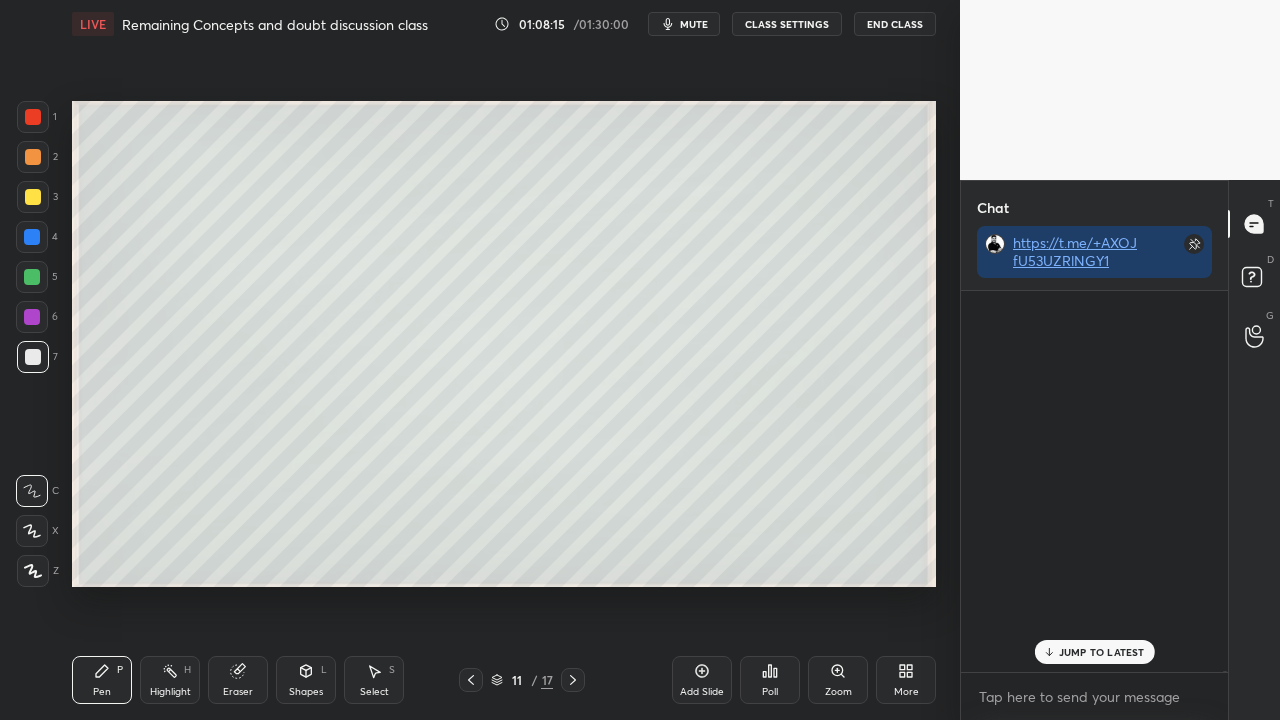 scroll, scrollTop: 177271, scrollLeft: 0, axis: vertical 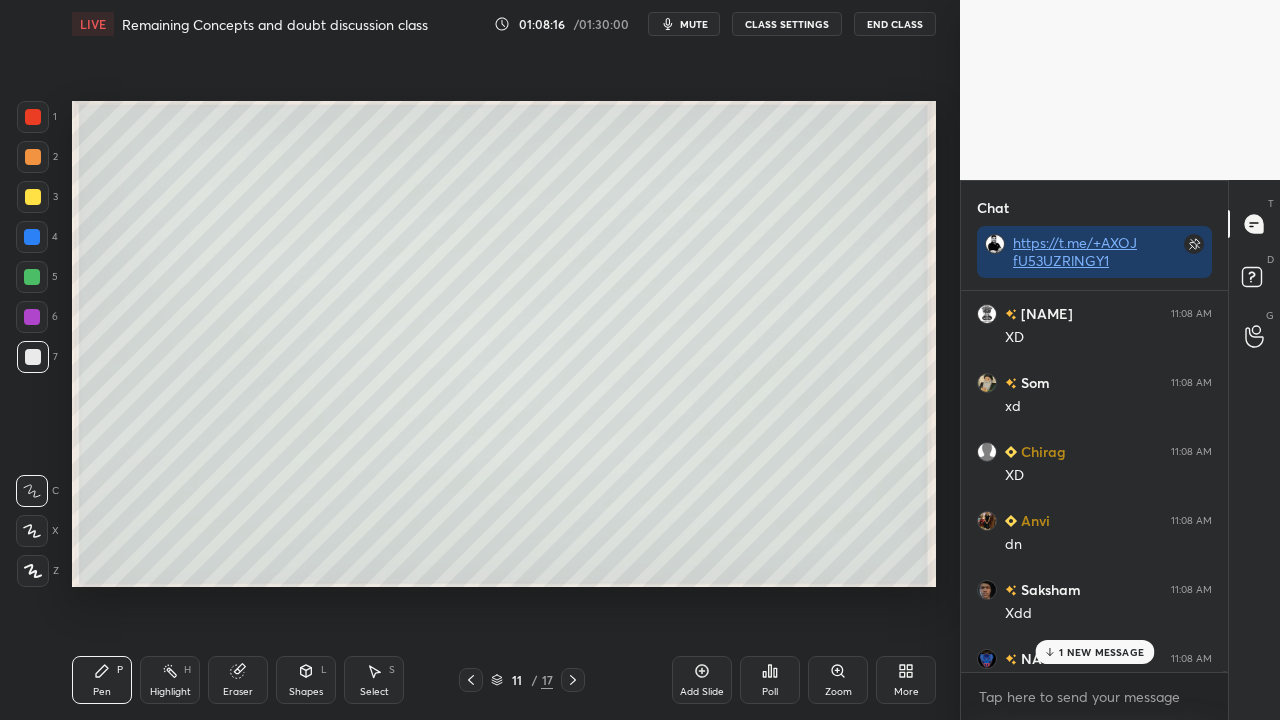 click on "1 NEW MESSAGE" at bounding box center (1101, 652) 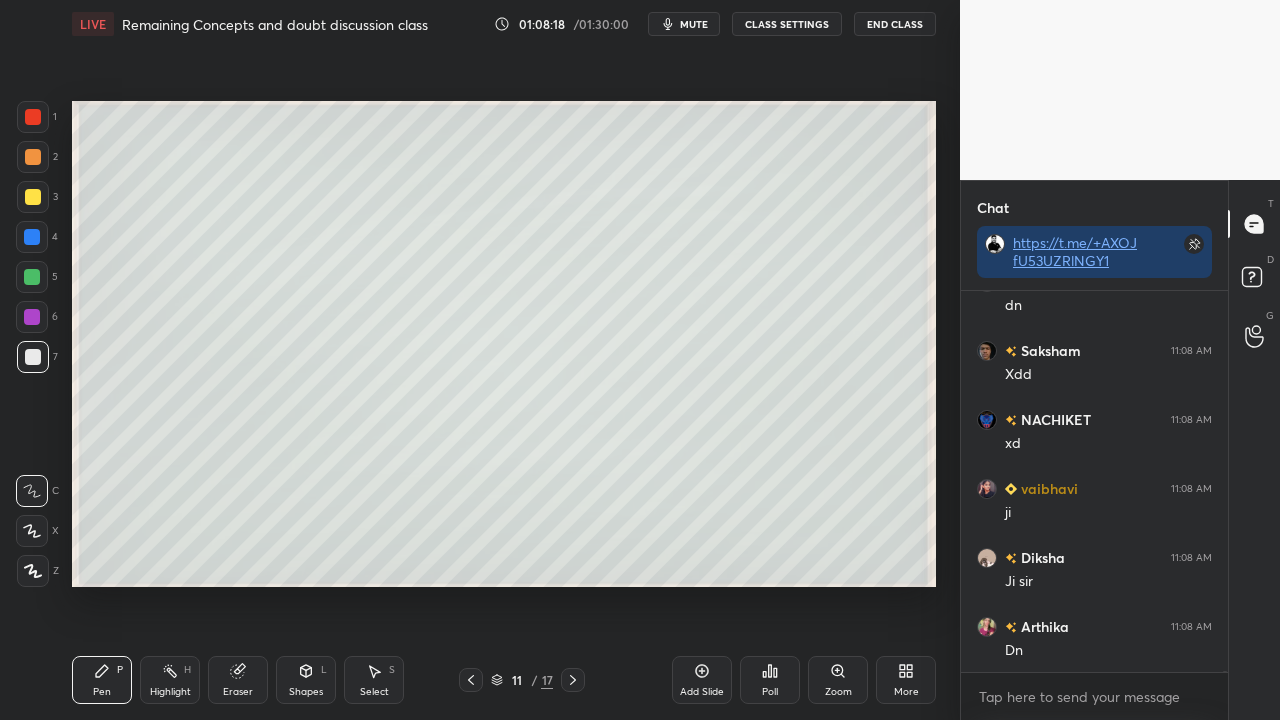 scroll, scrollTop: 177732, scrollLeft: 0, axis: vertical 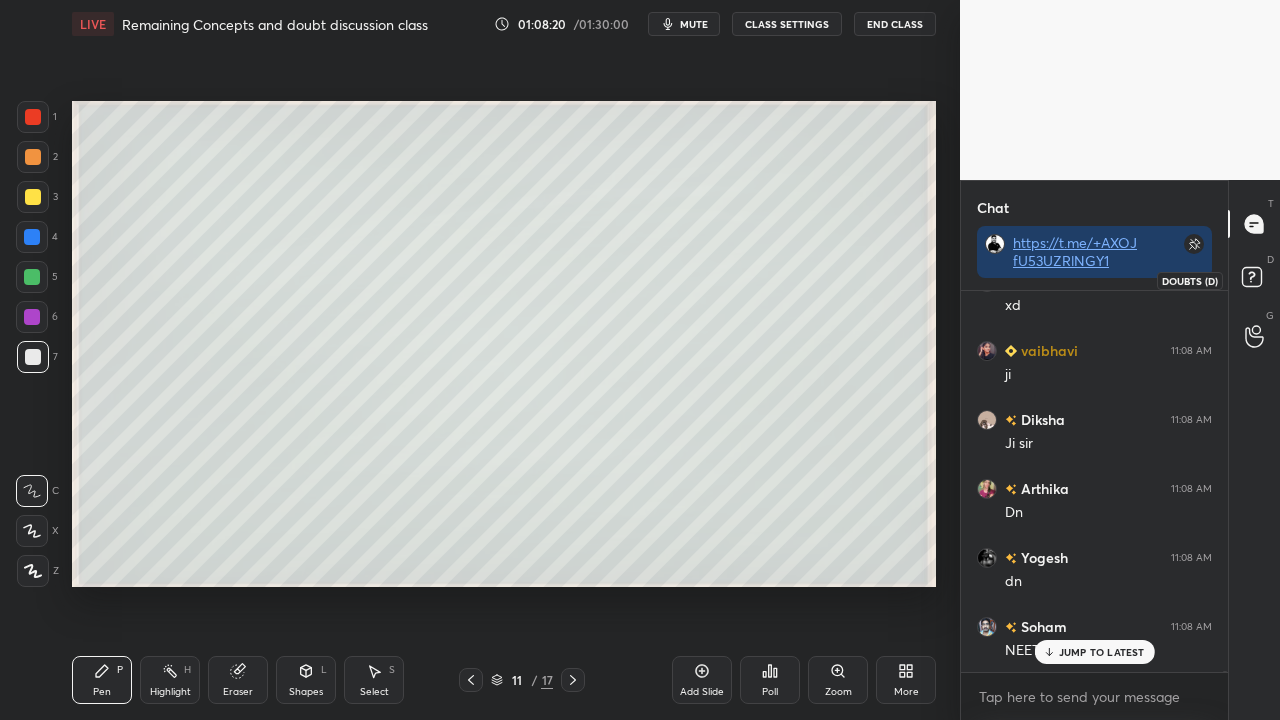 click 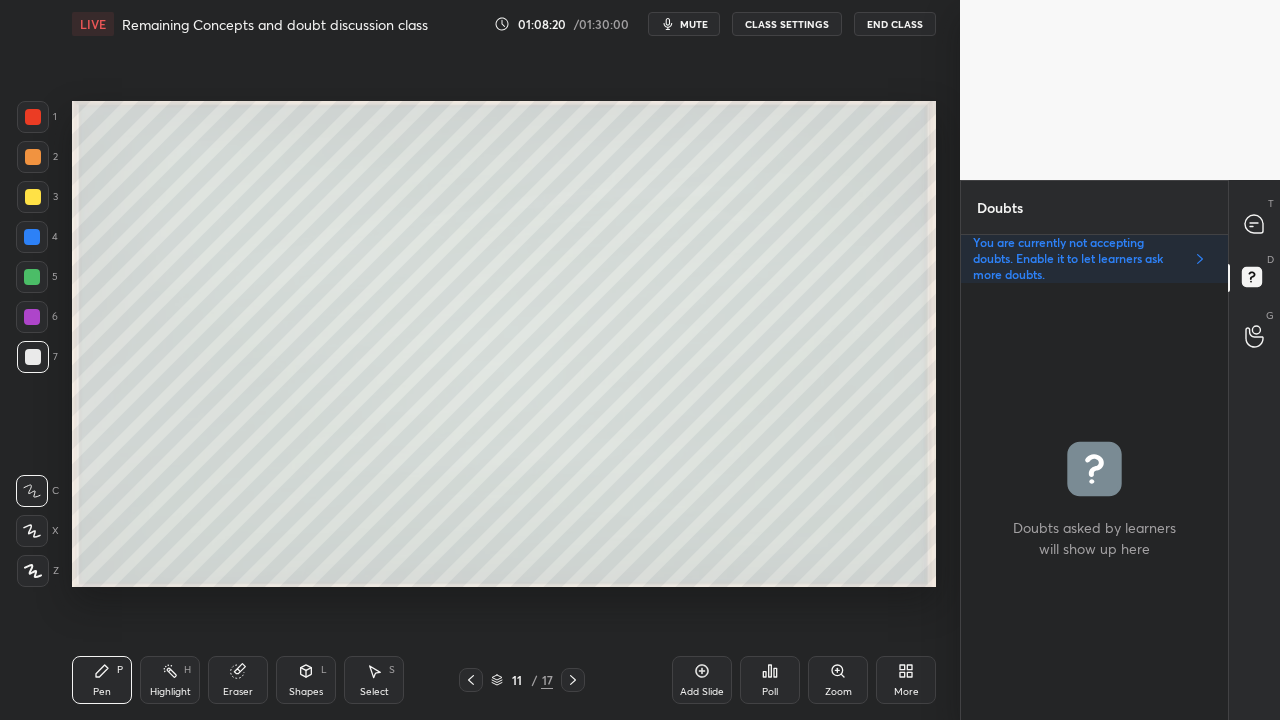 scroll, scrollTop: 6, scrollLeft: 6, axis: both 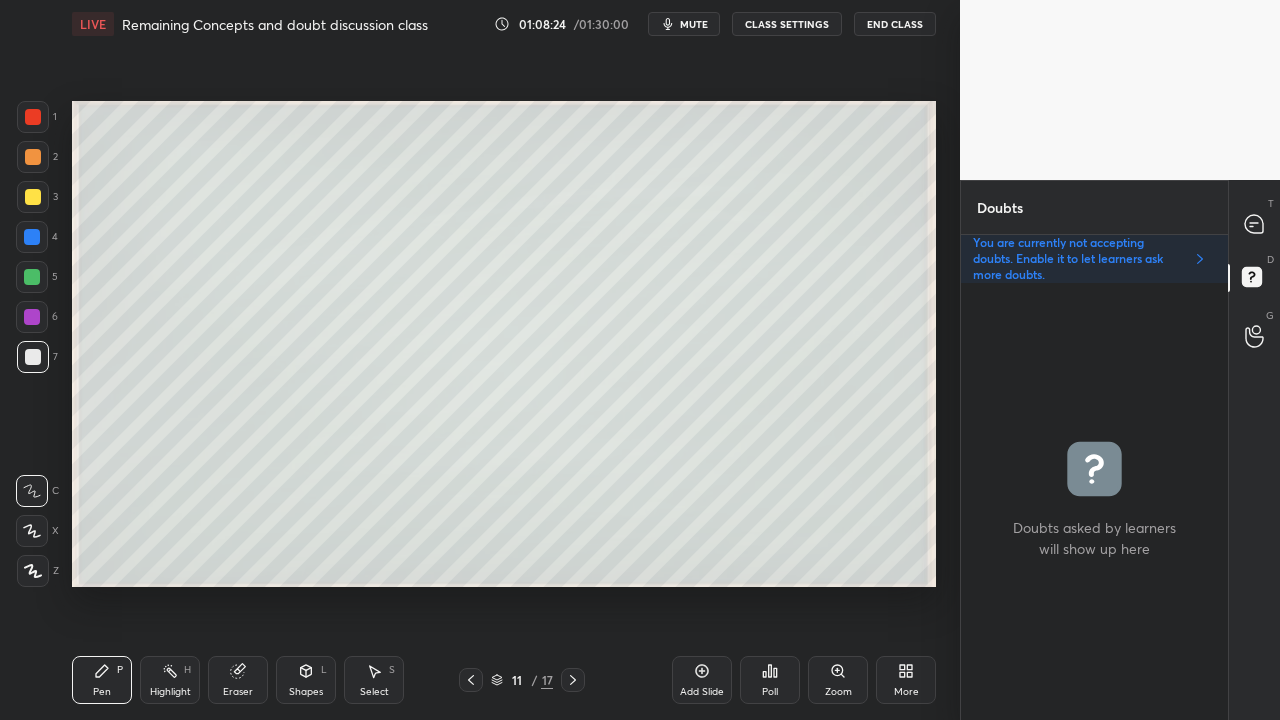 click 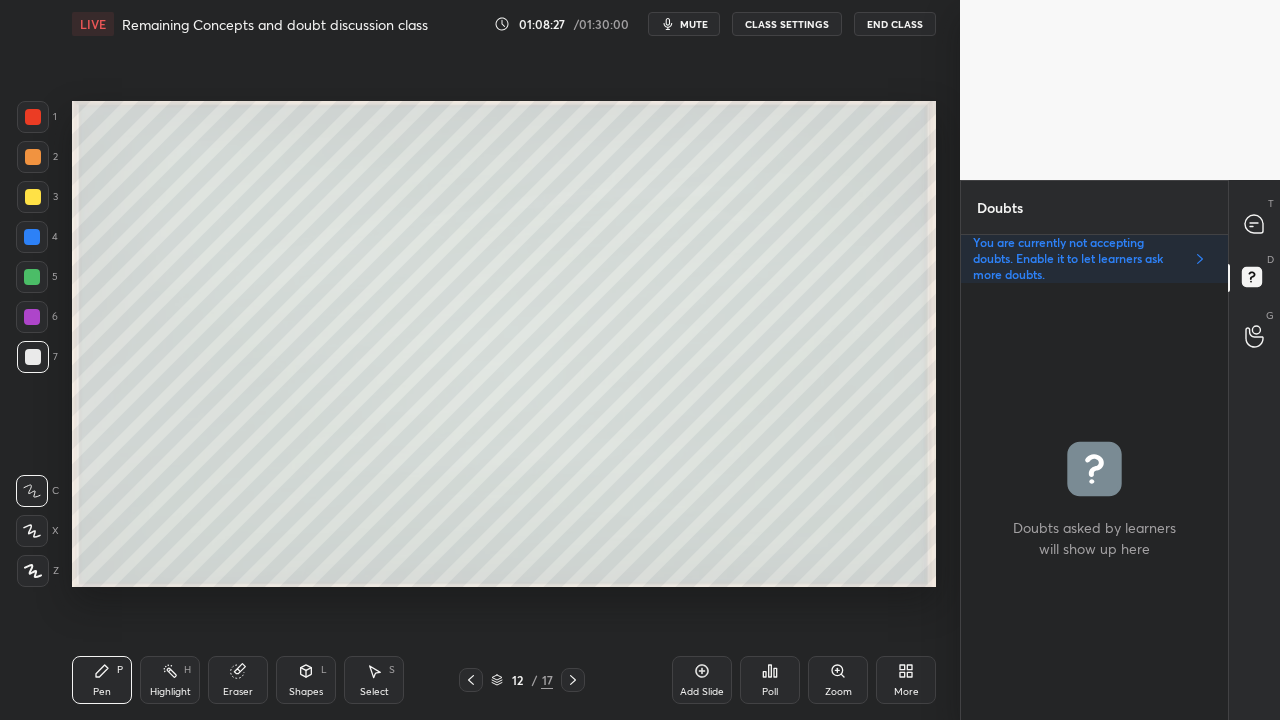 click at bounding box center (33, 197) 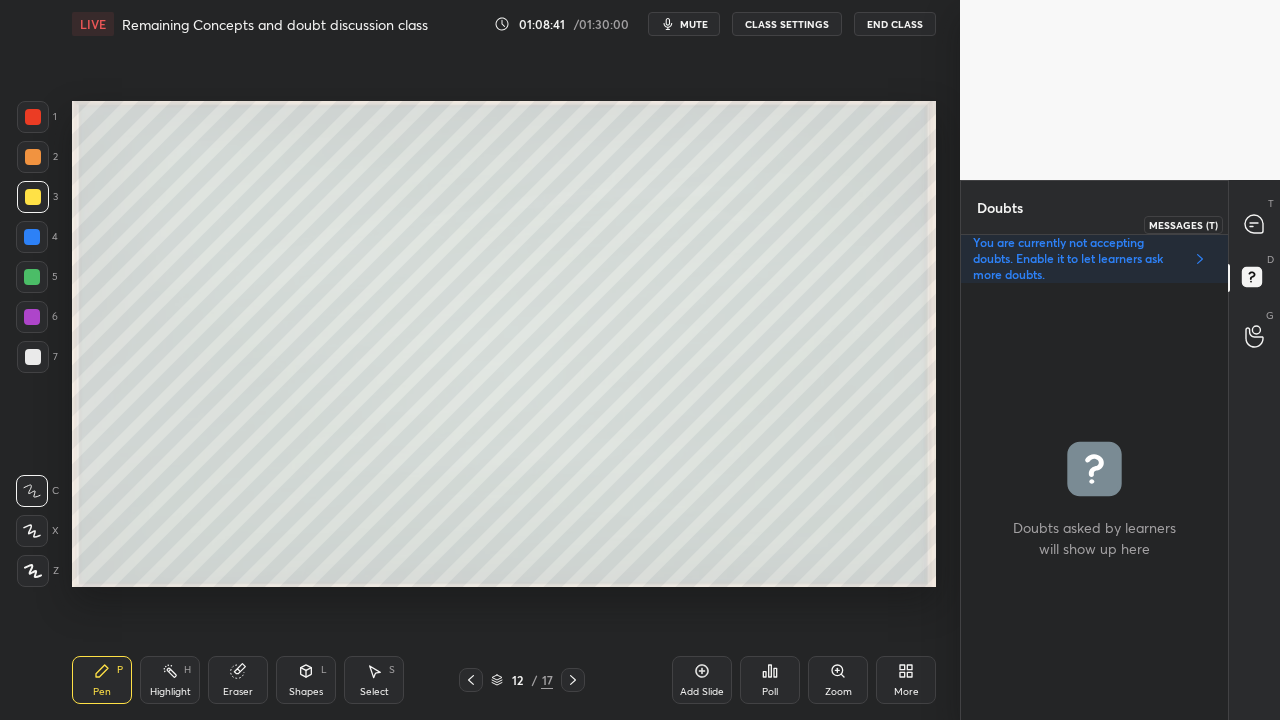 click at bounding box center [1255, 224] 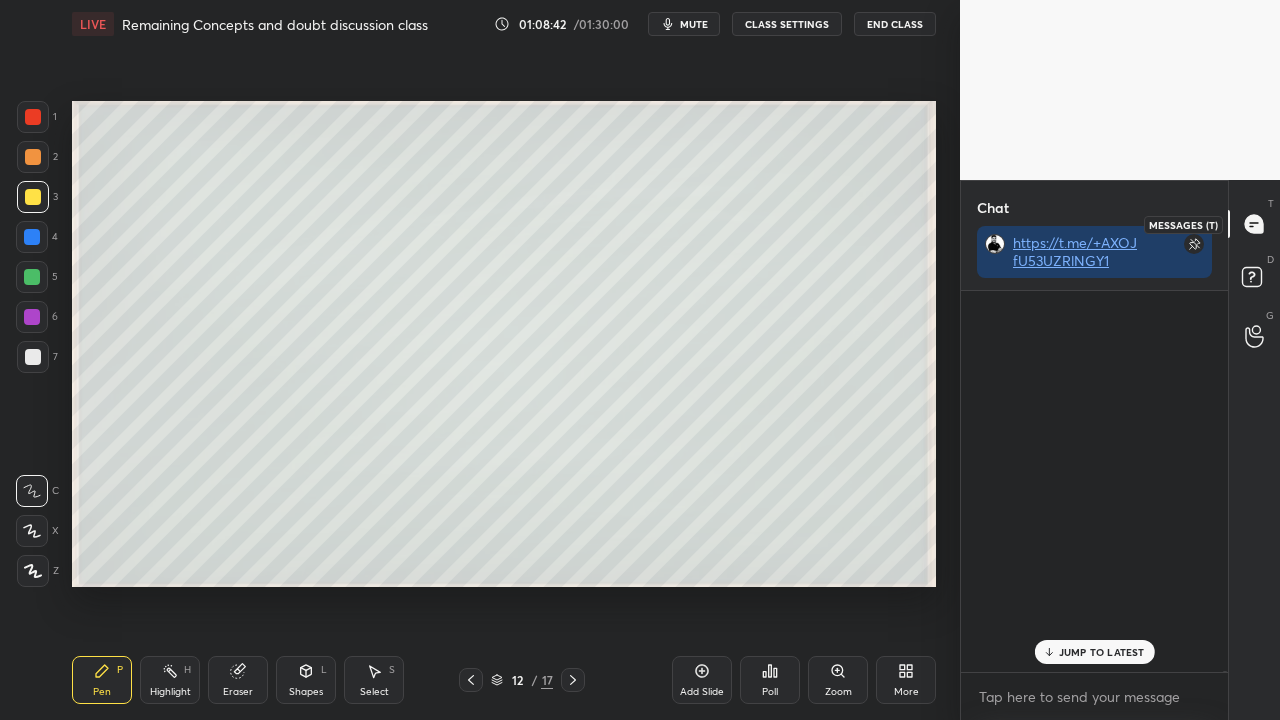 scroll, scrollTop: 178501, scrollLeft: 0, axis: vertical 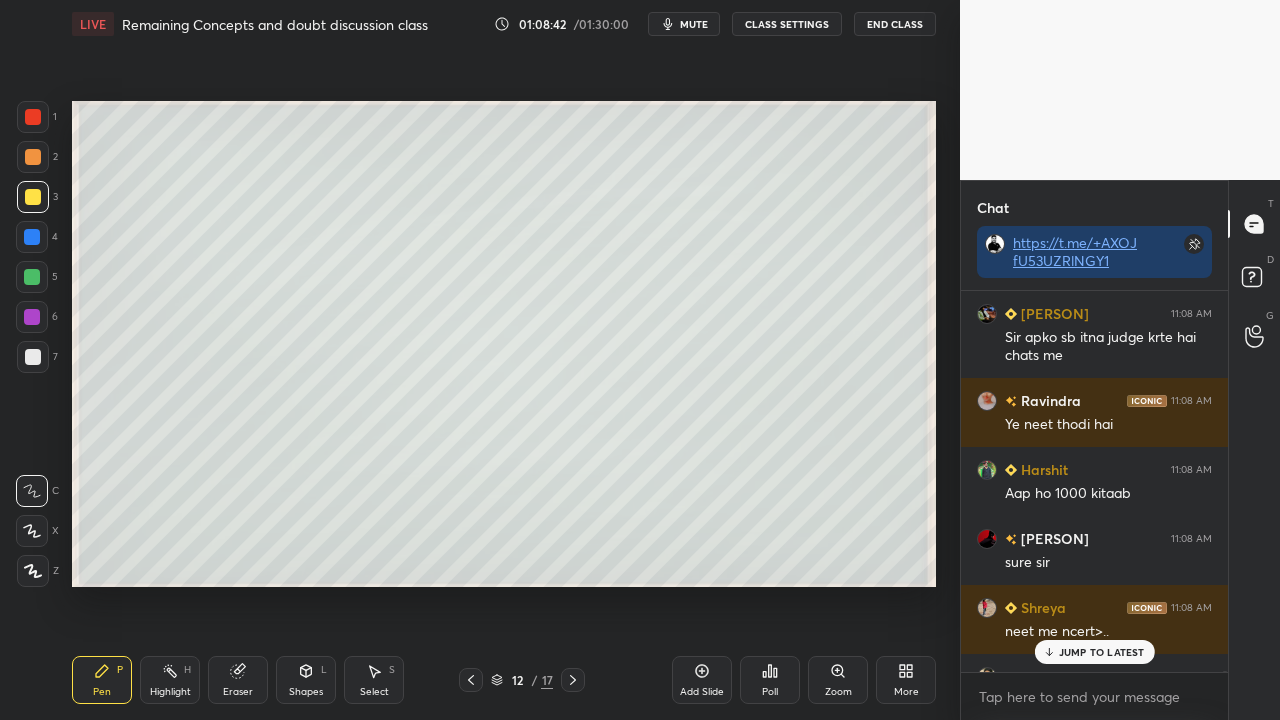 drag, startPoint x: 1096, startPoint y: 648, endPoint x: 1028, endPoint y: 678, distance: 74.323616 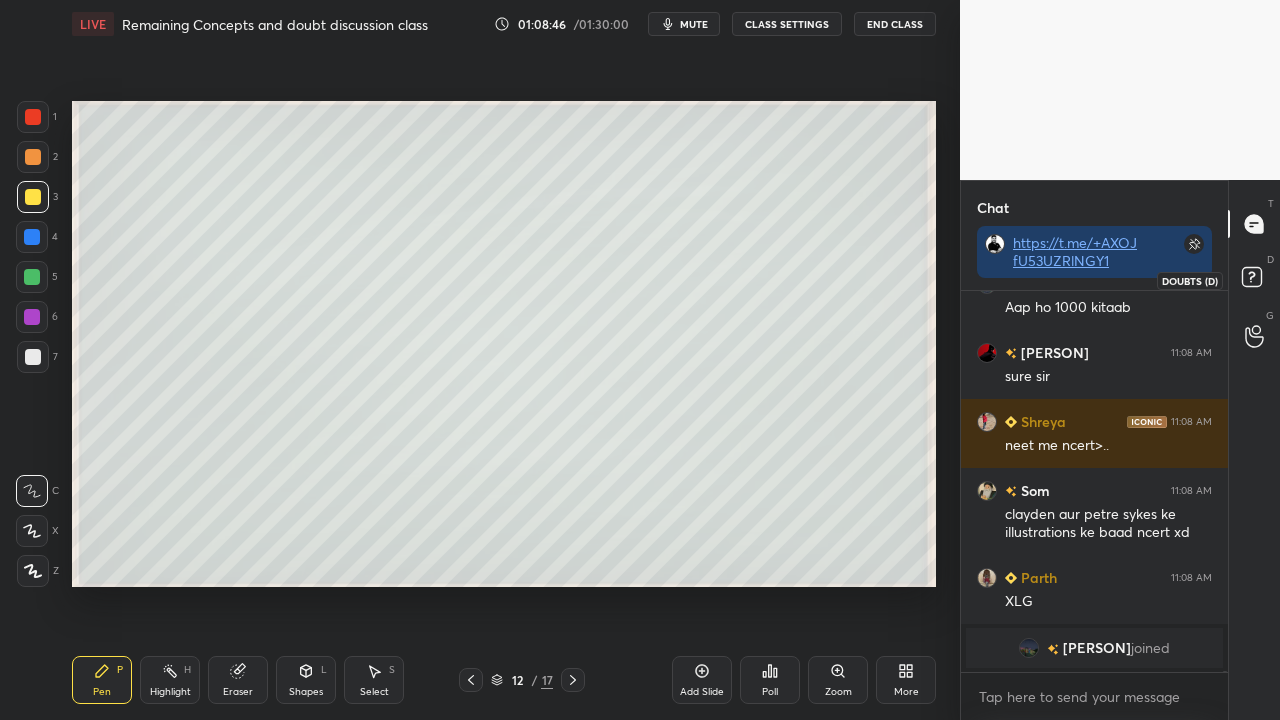 click 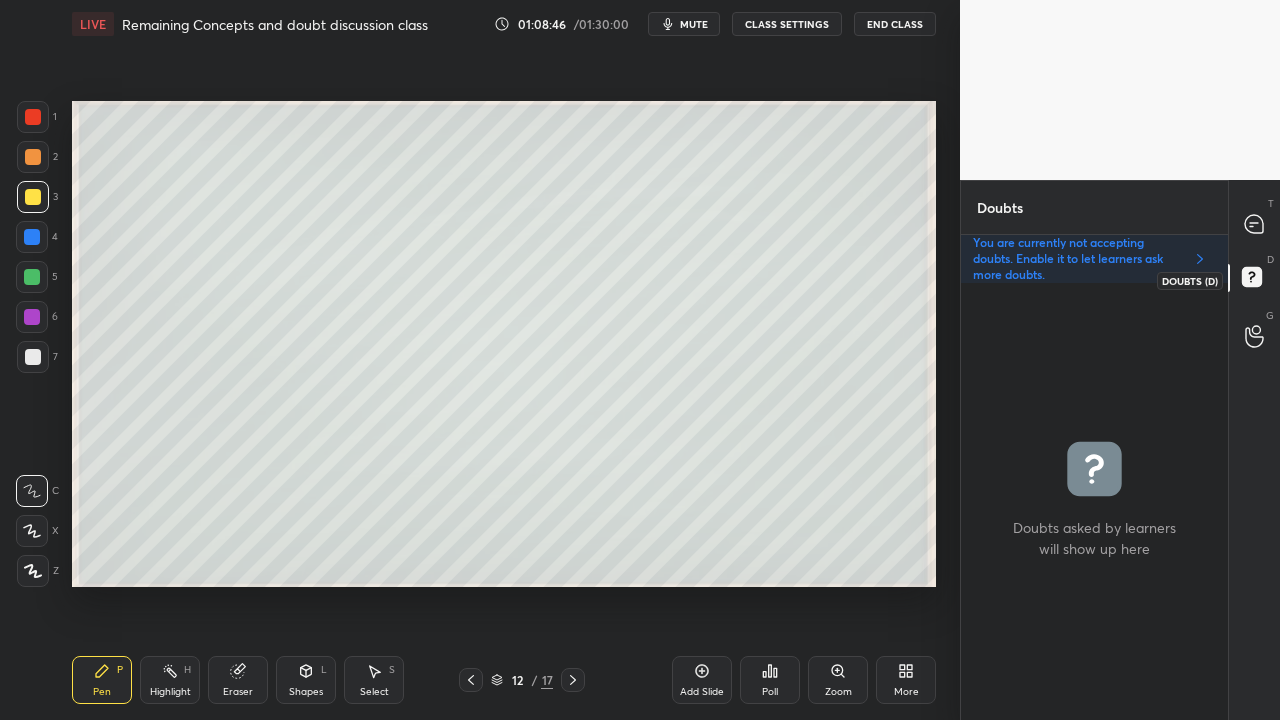 scroll, scrollTop: 6, scrollLeft: 6, axis: both 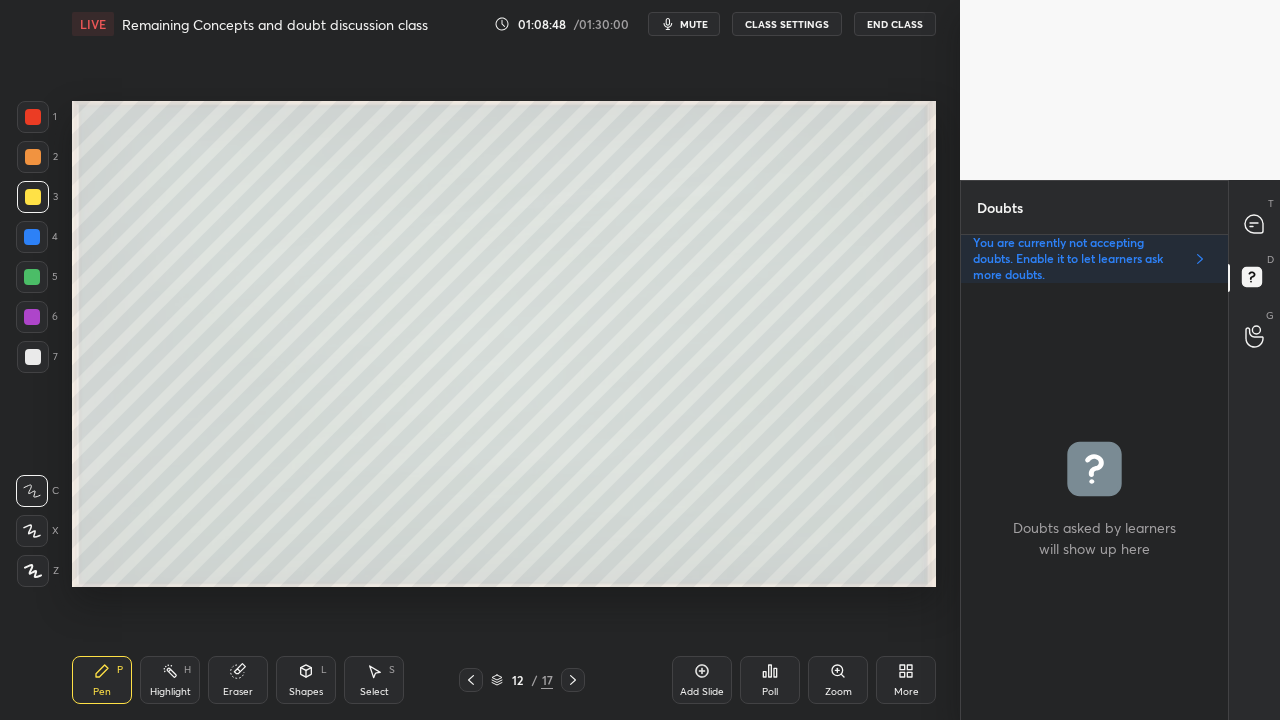click at bounding box center (33, 357) 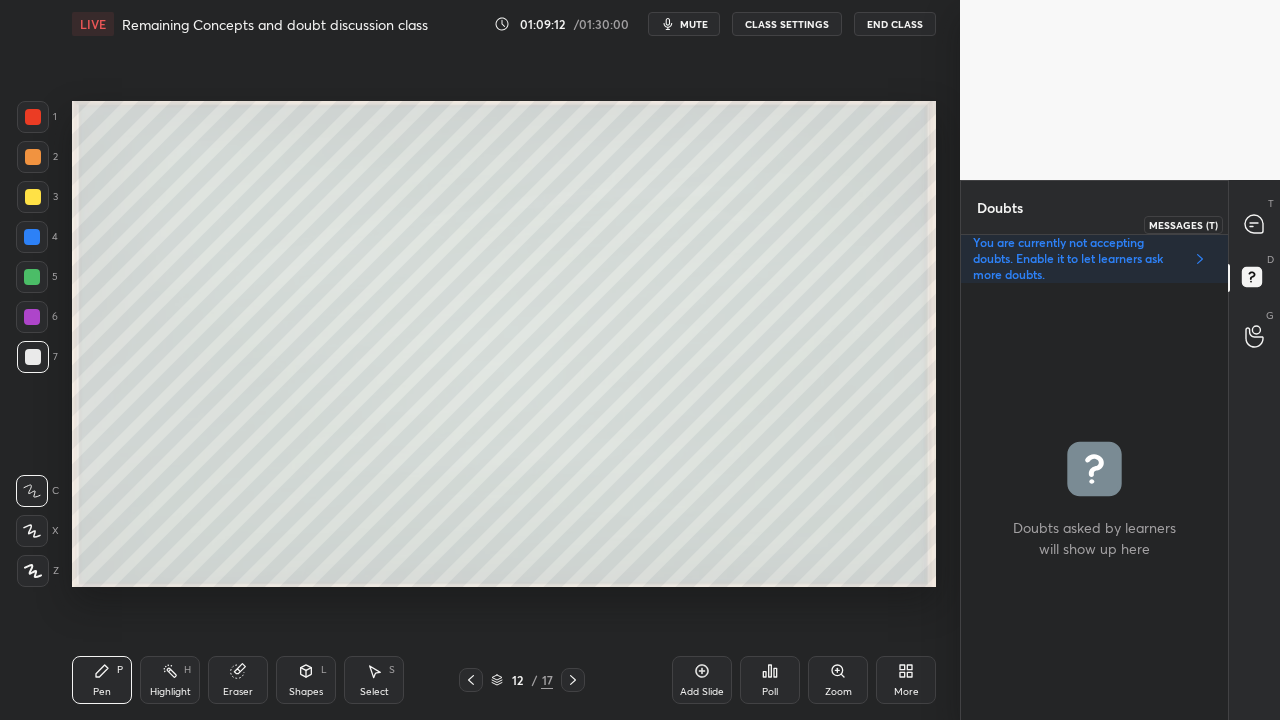drag, startPoint x: 1253, startPoint y: 219, endPoint x: 1254, endPoint y: 209, distance: 10.049875 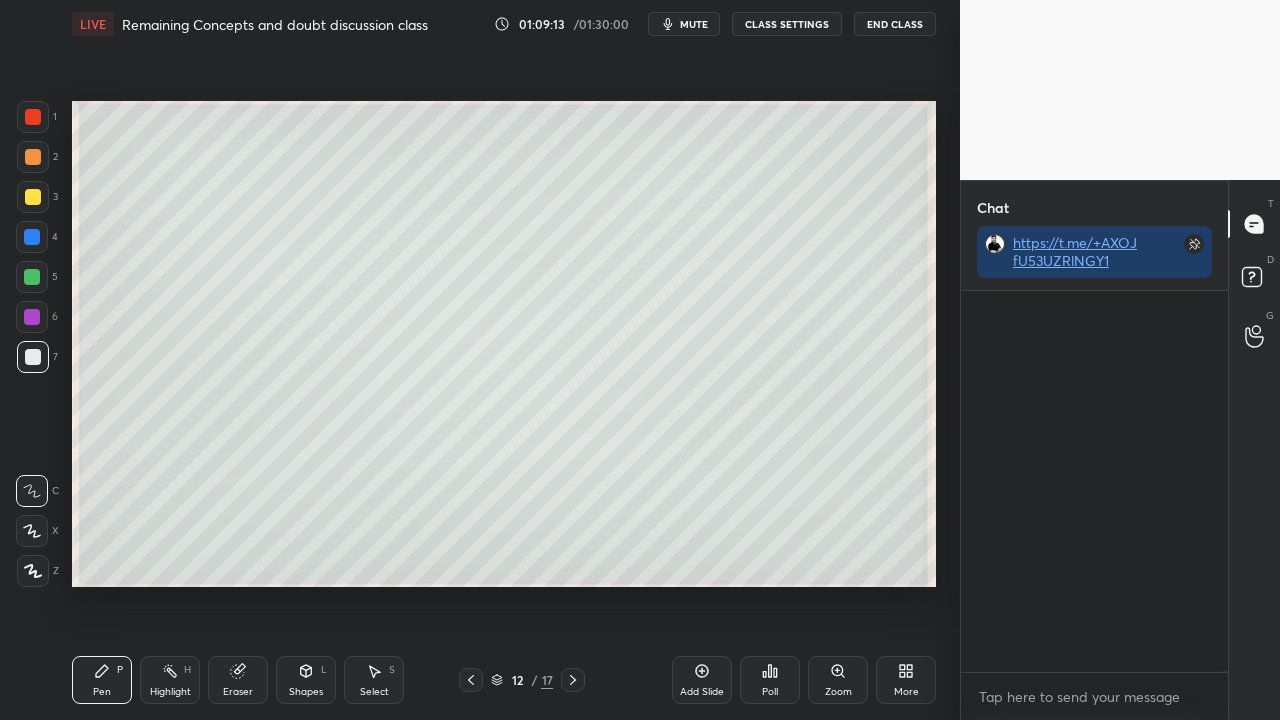 scroll, scrollTop: 179050, scrollLeft: 0, axis: vertical 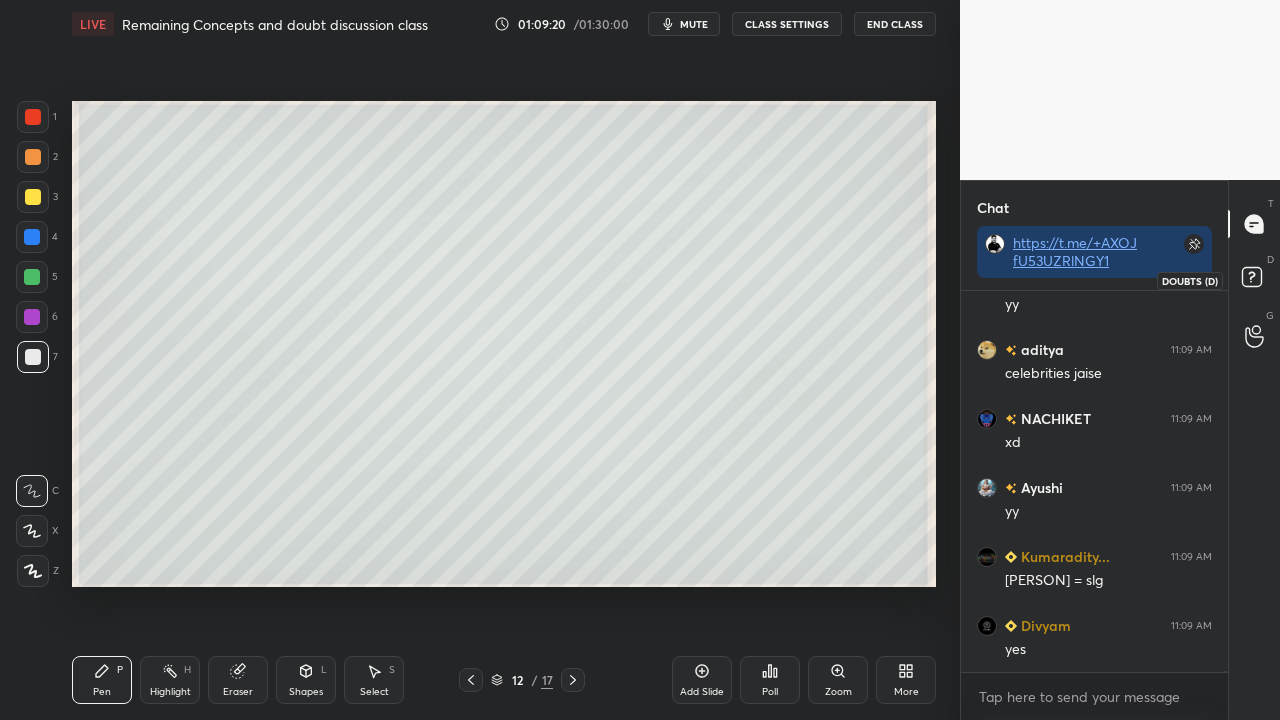 click 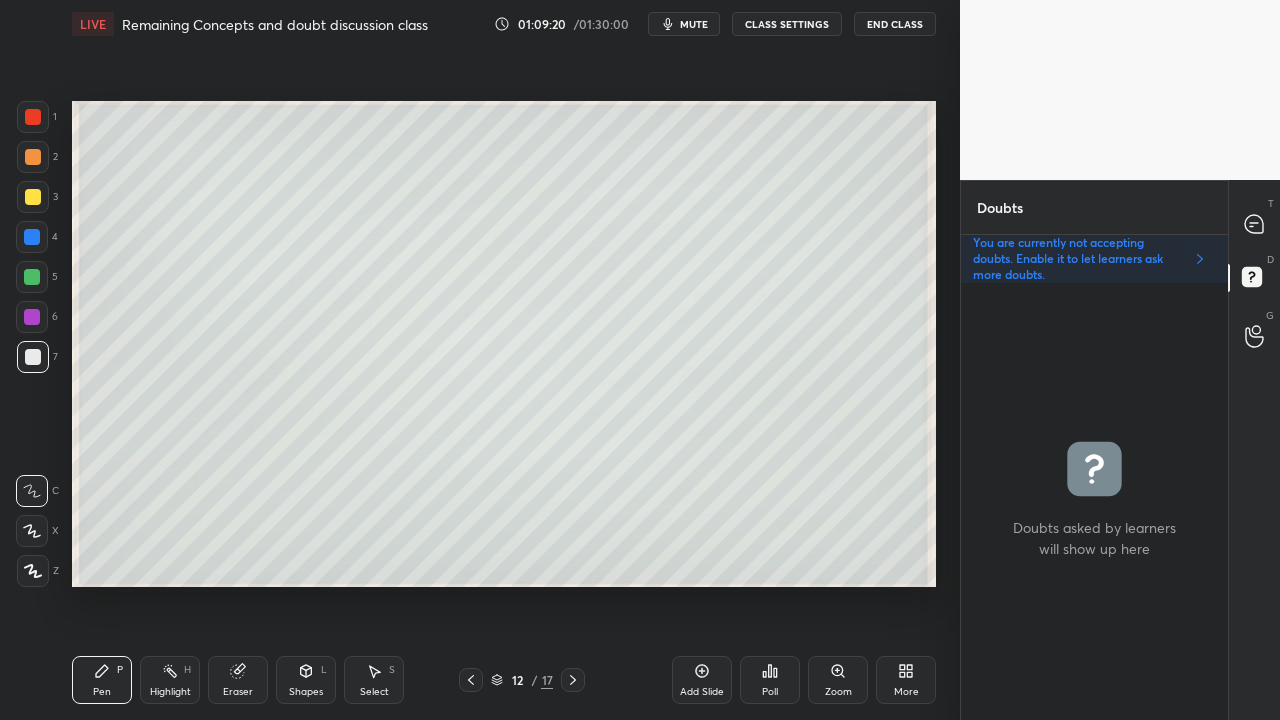 scroll, scrollTop: 6, scrollLeft: 6, axis: both 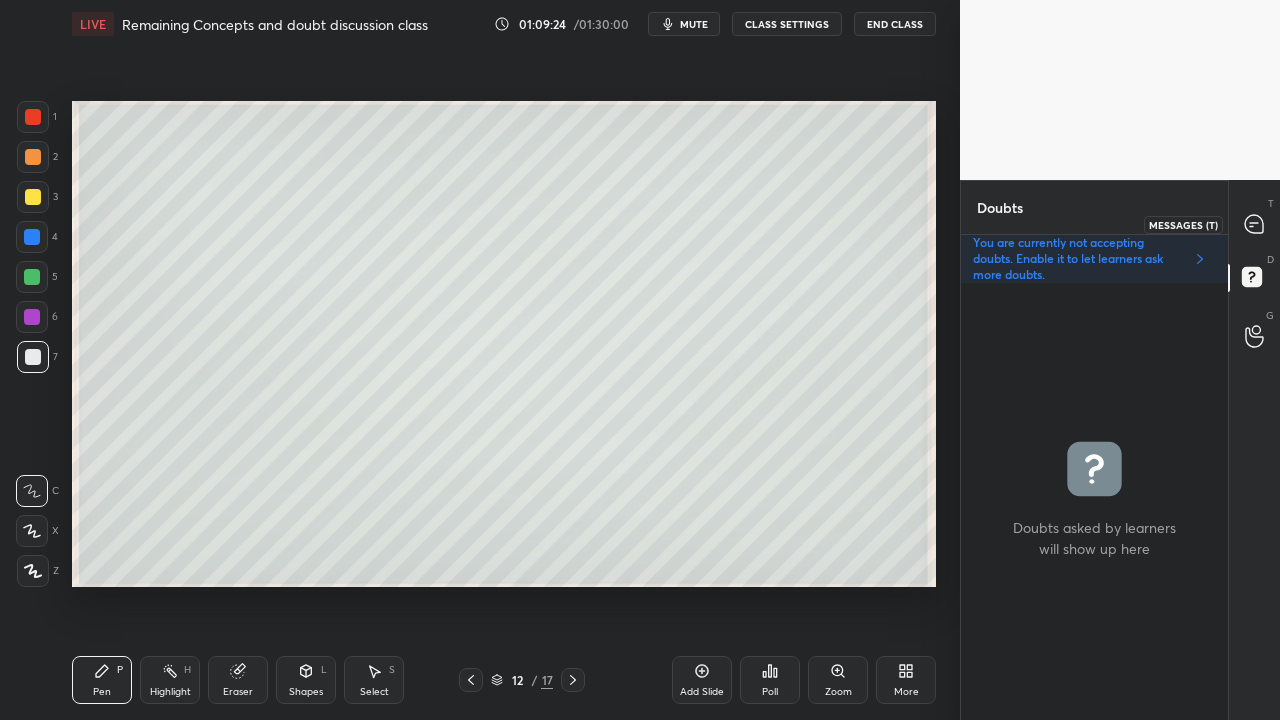 click at bounding box center (1255, 224) 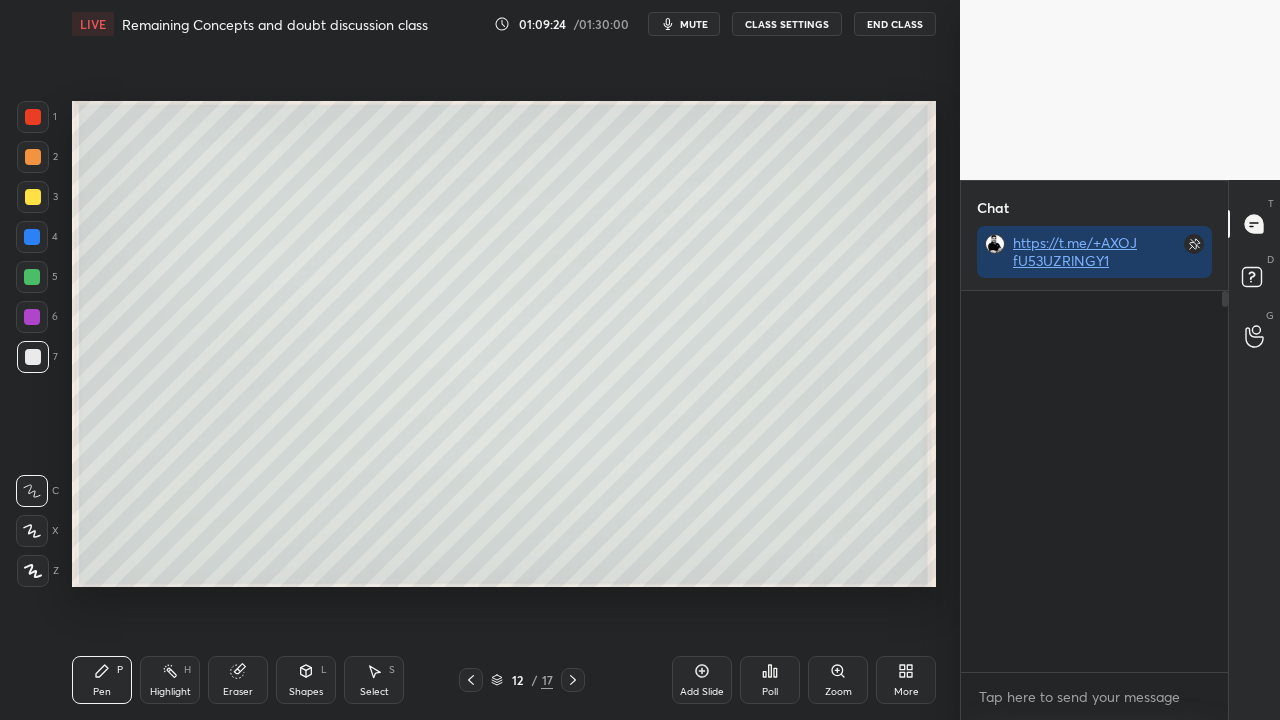 scroll, scrollTop: 423, scrollLeft: 261, axis: both 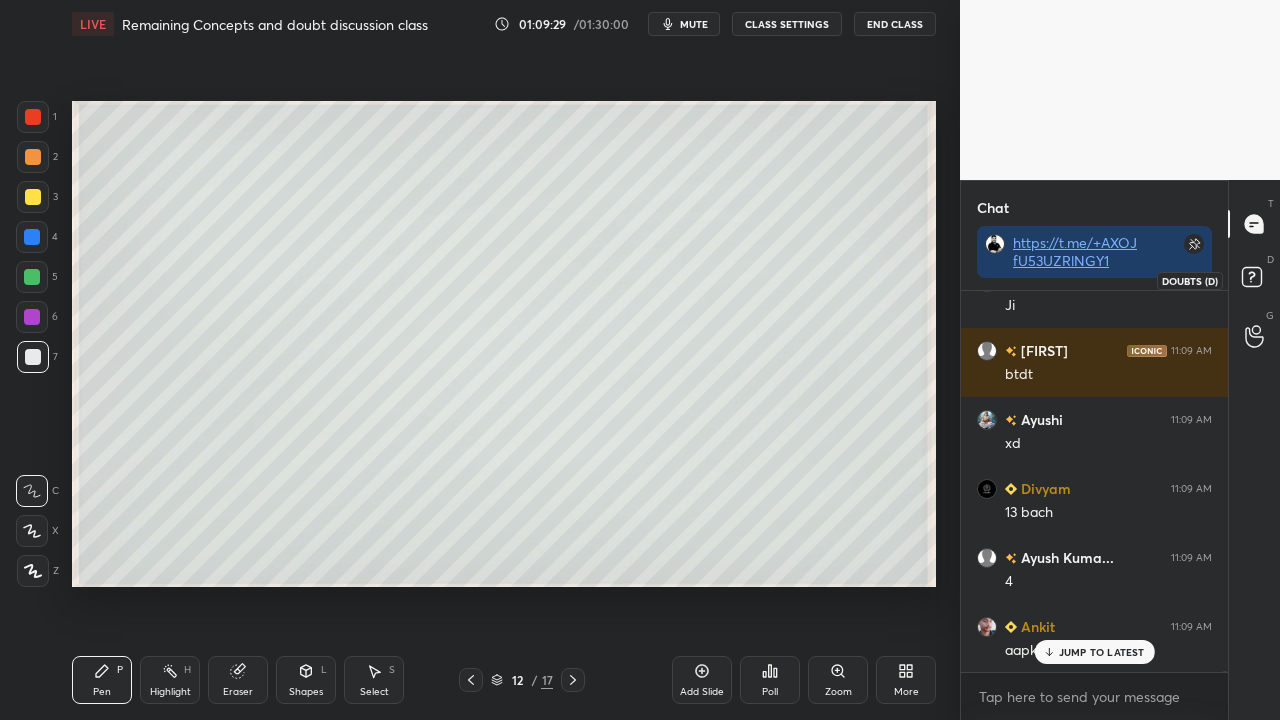 click 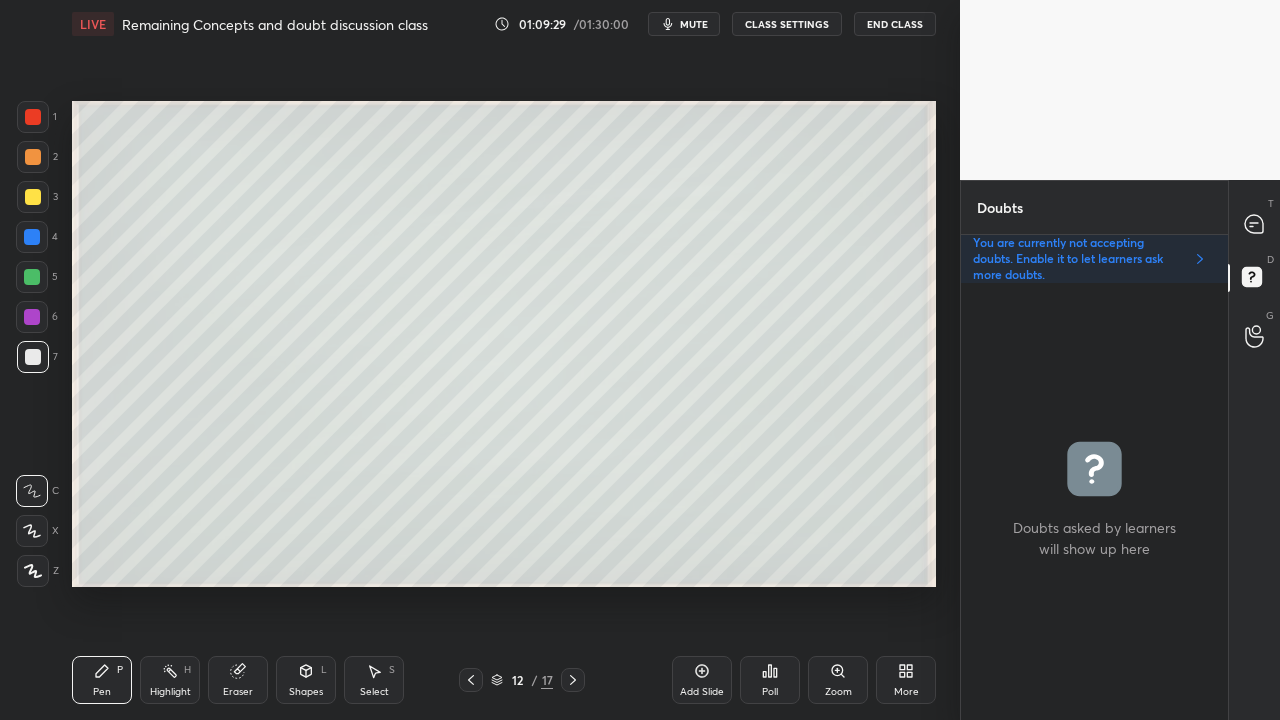 scroll, scrollTop: 6, scrollLeft: 6, axis: both 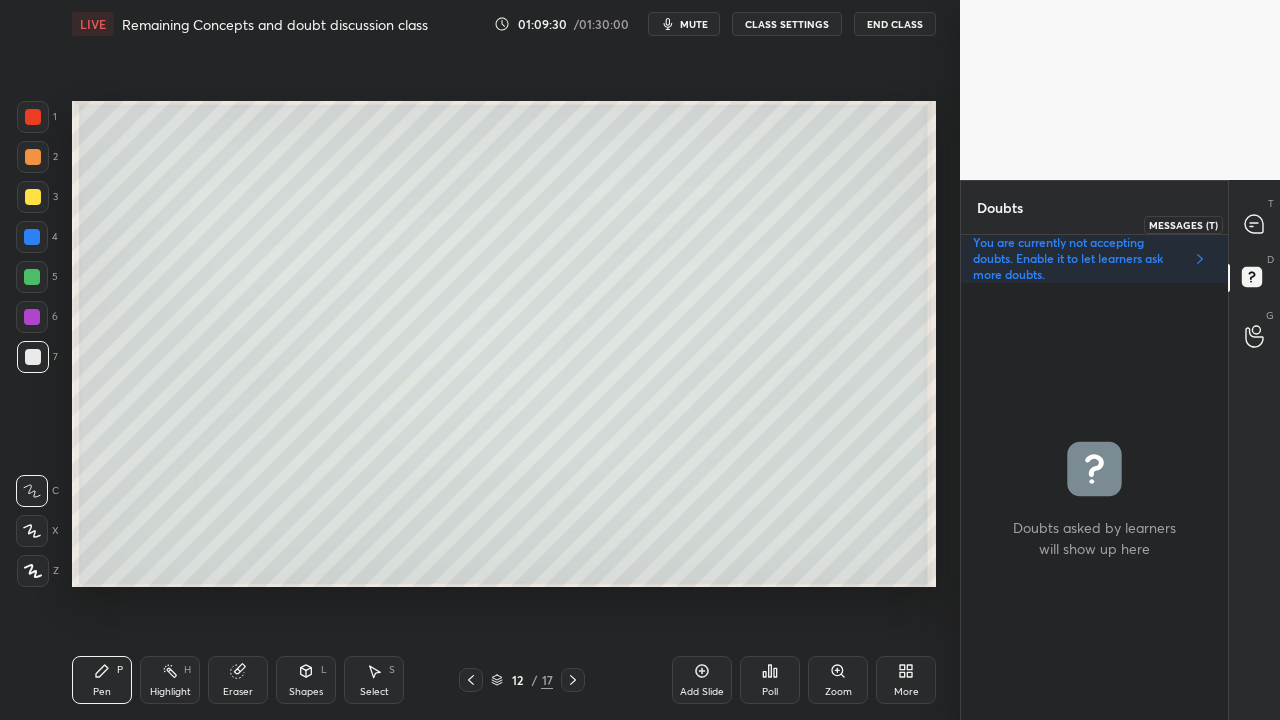 click 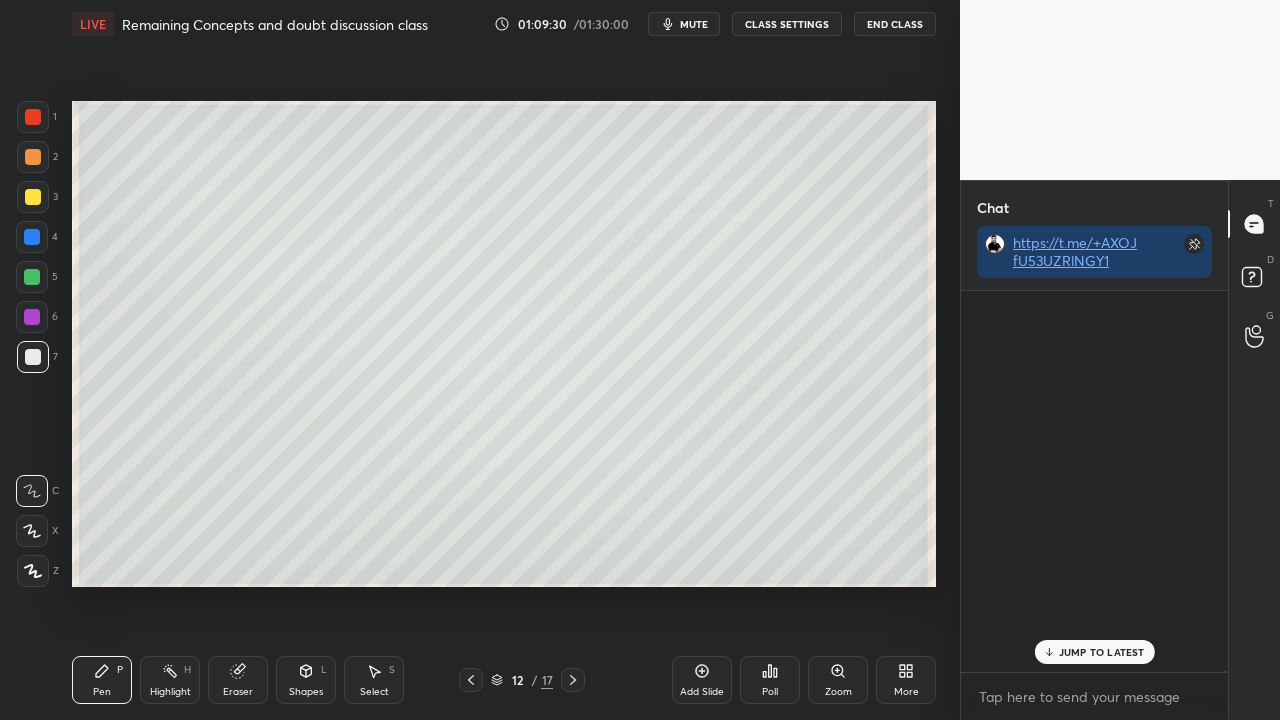 scroll, scrollTop: 180593, scrollLeft: 0, axis: vertical 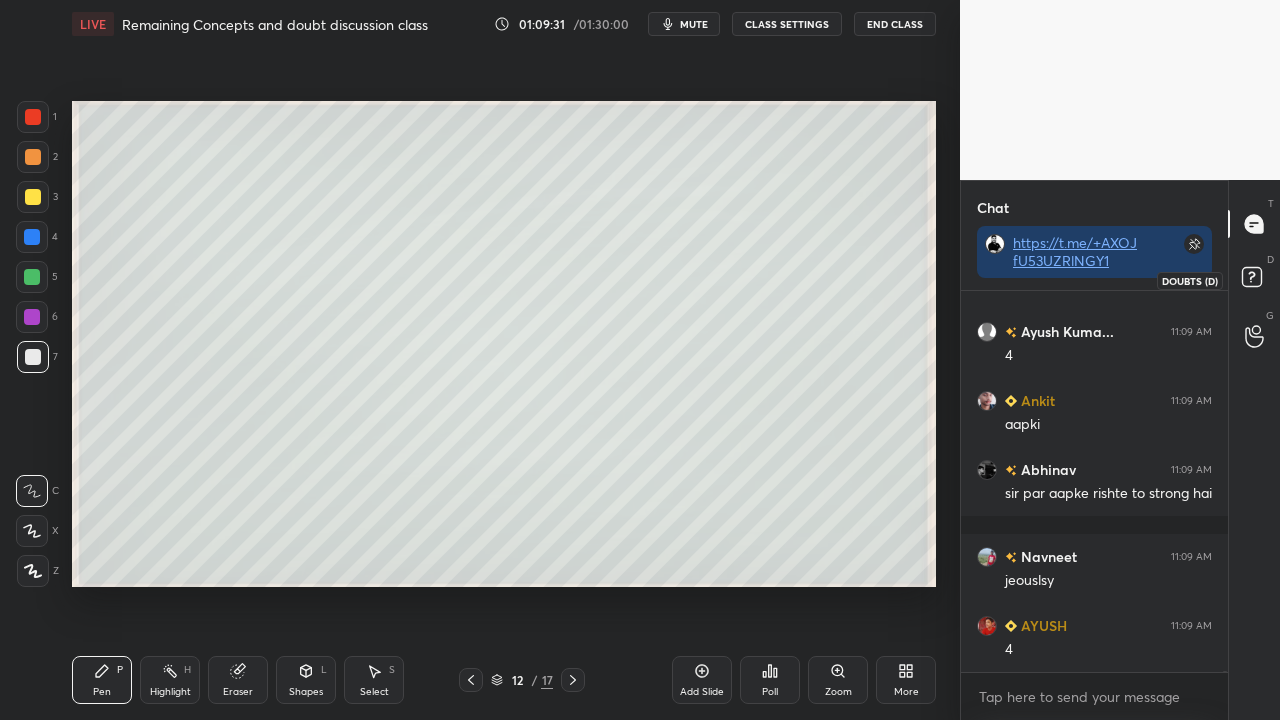click 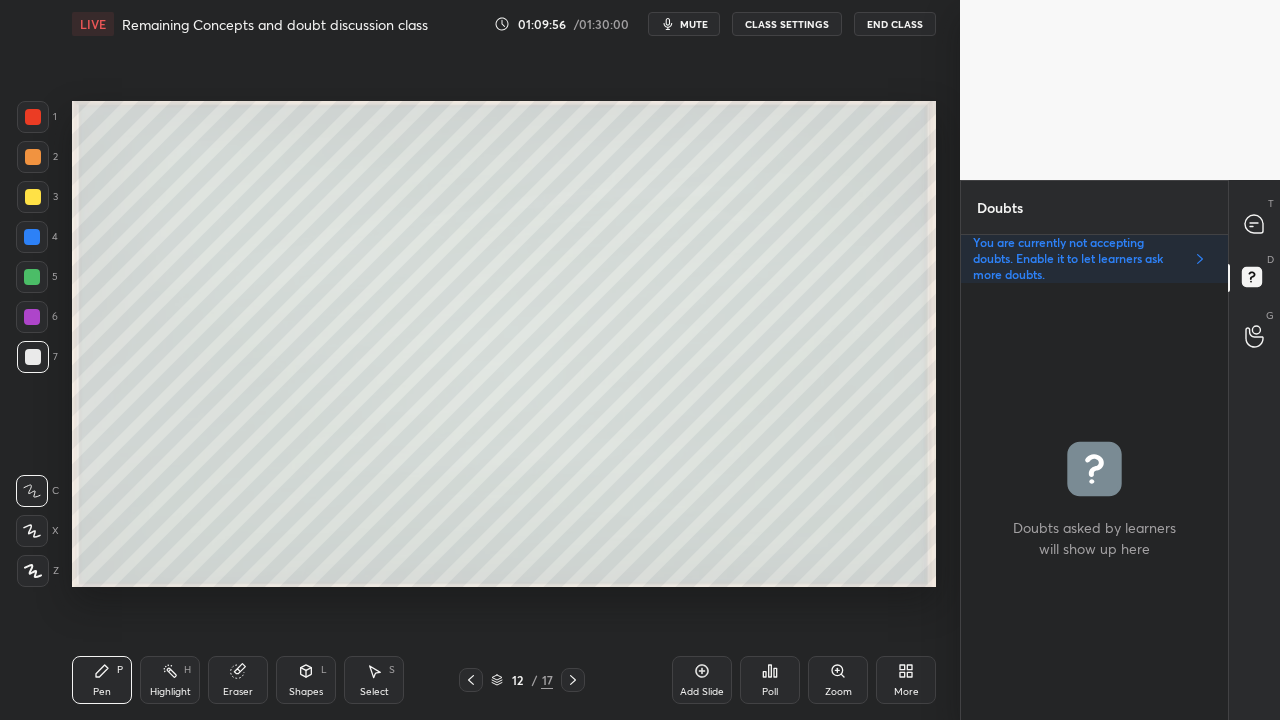 click at bounding box center (33, 197) 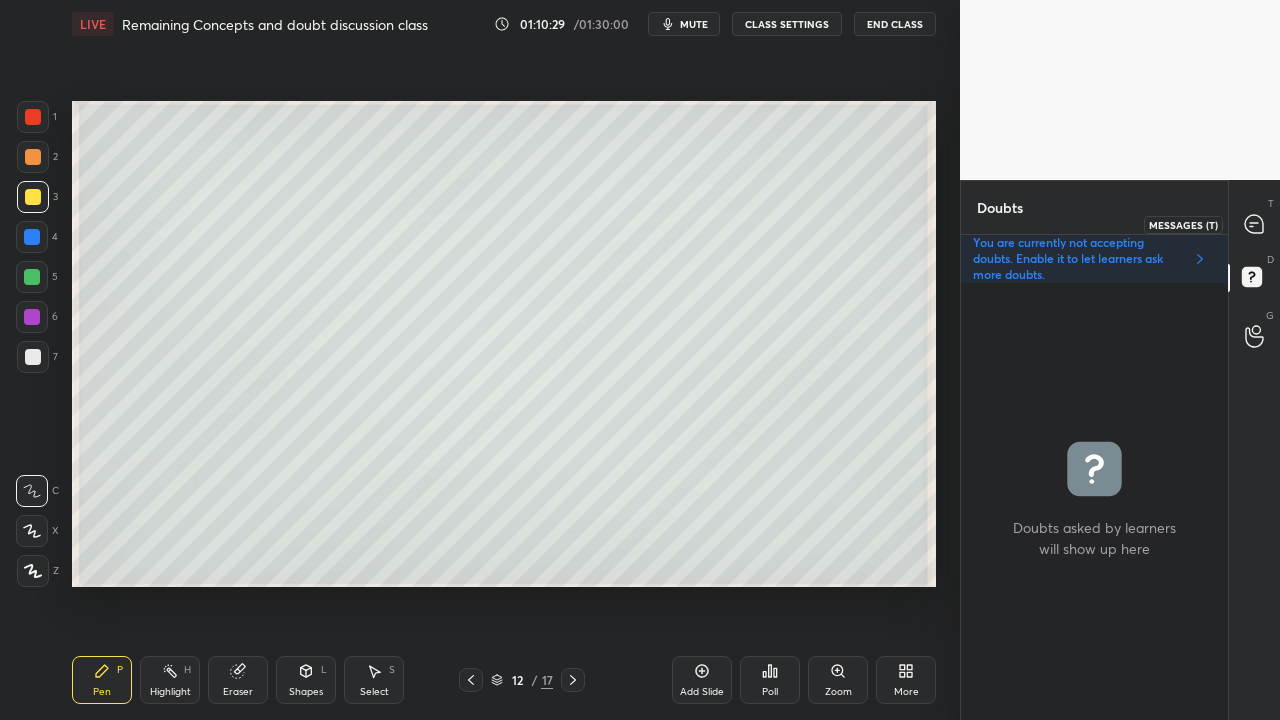 click at bounding box center (1255, 224) 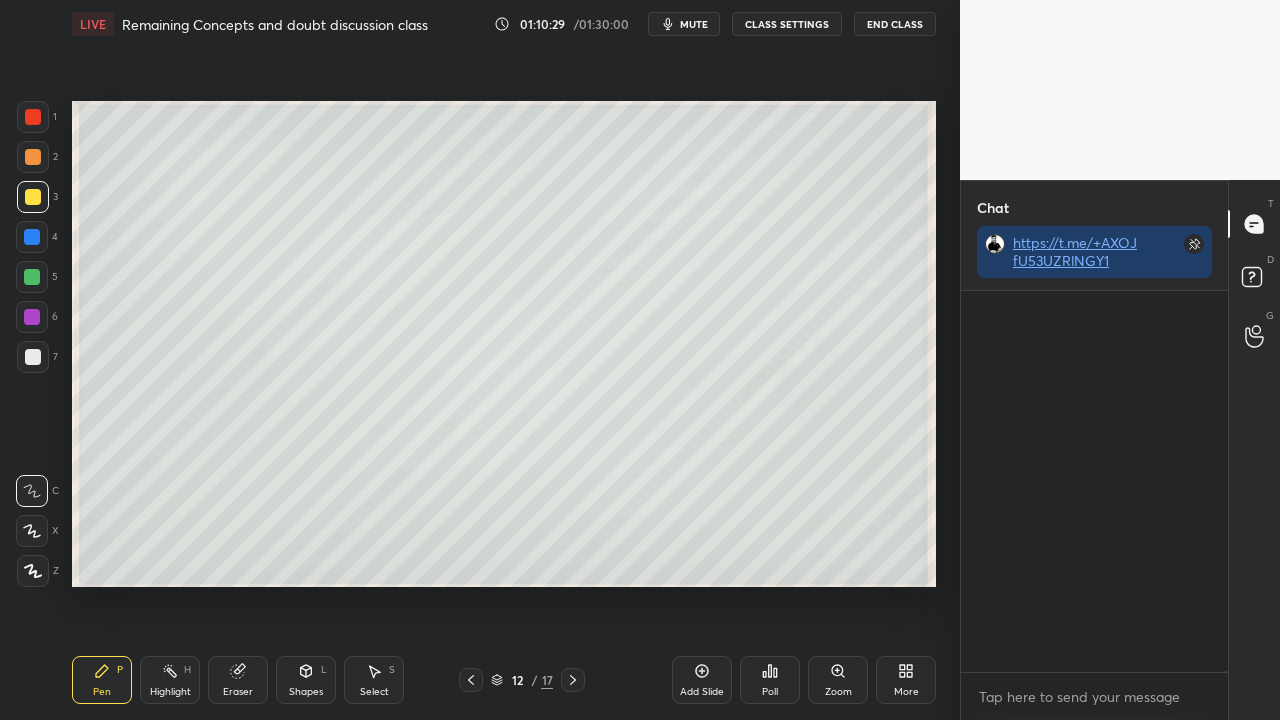 scroll, scrollTop: 183268, scrollLeft: 0, axis: vertical 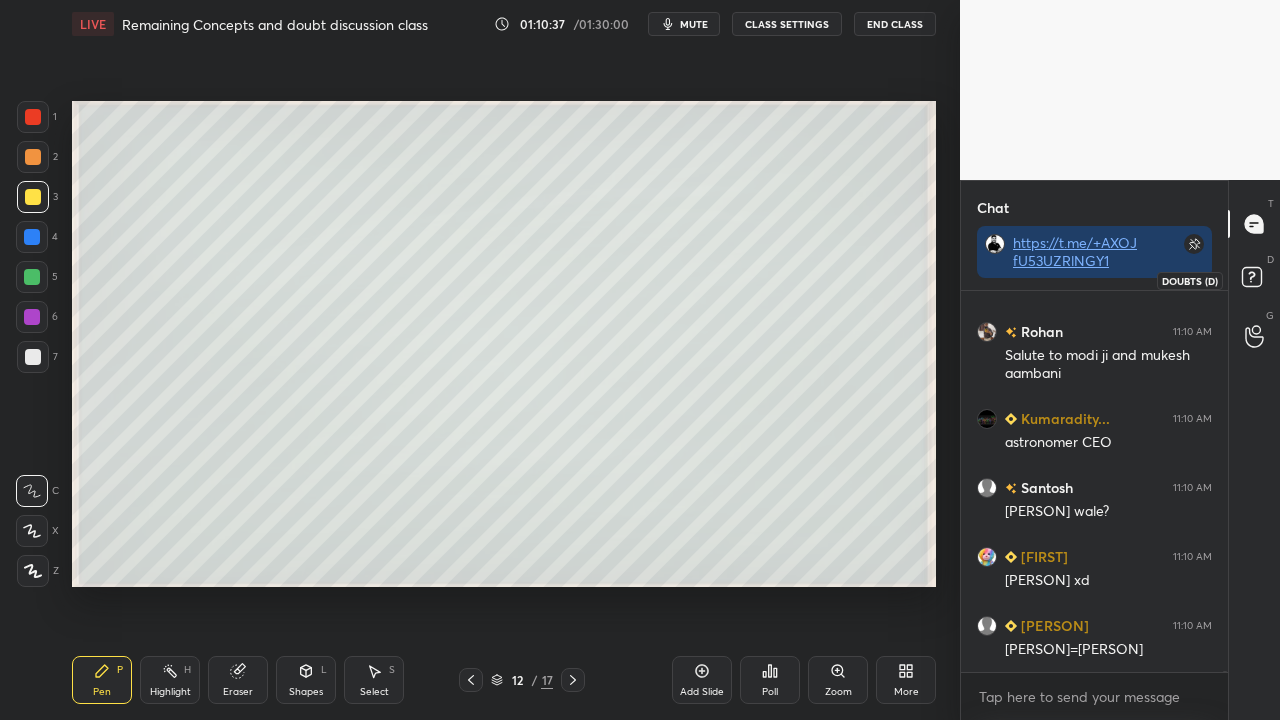click 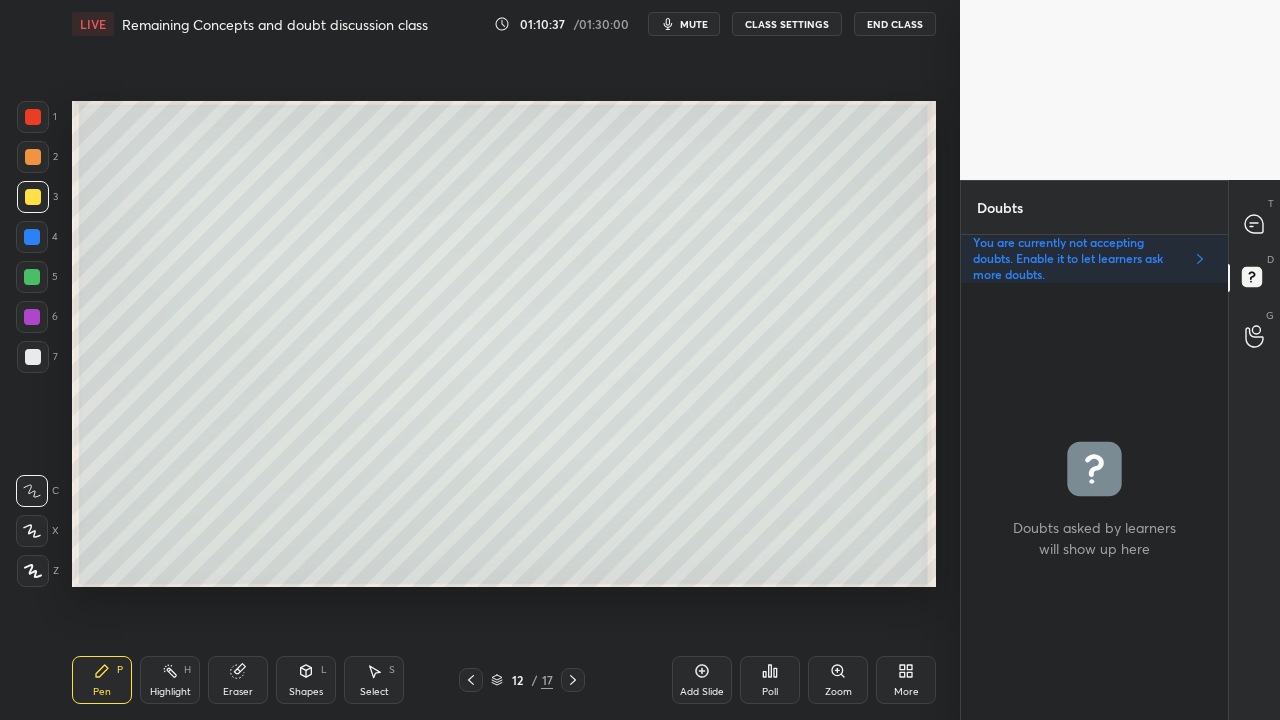 scroll, scrollTop: 6, scrollLeft: 6, axis: both 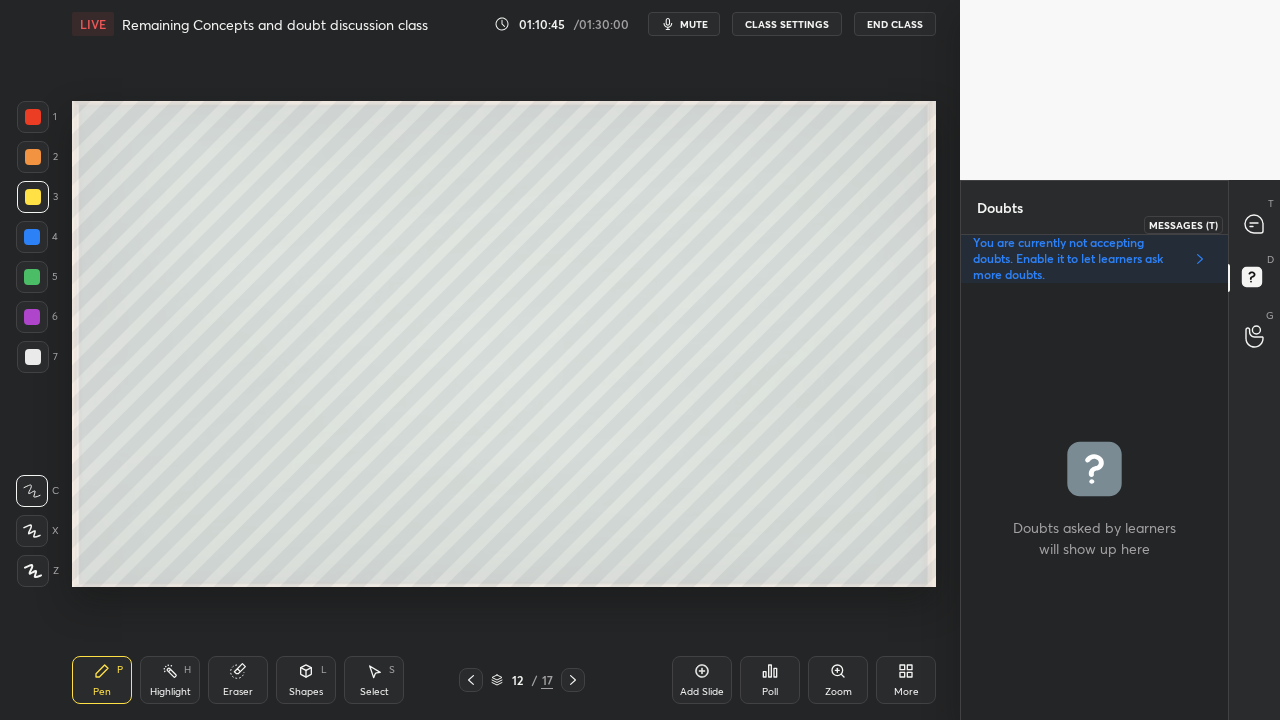 click 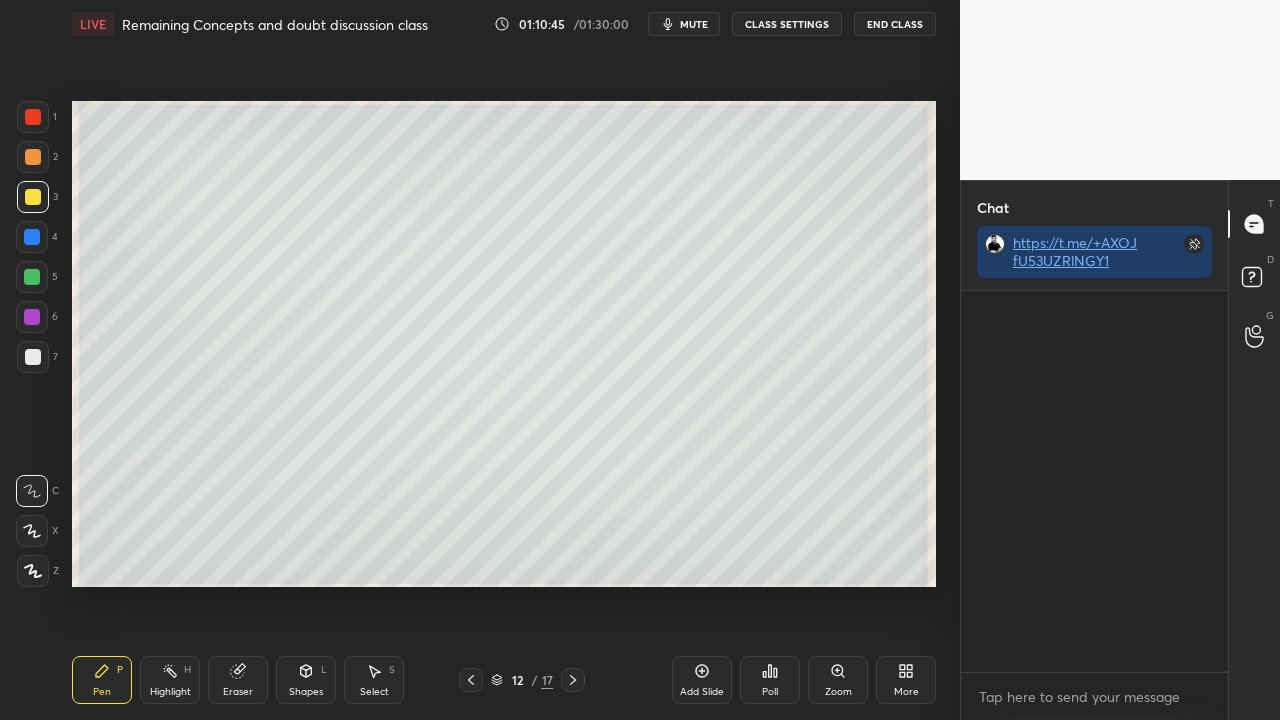 scroll, scrollTop: 423, scrollLeft: 261, axis: both 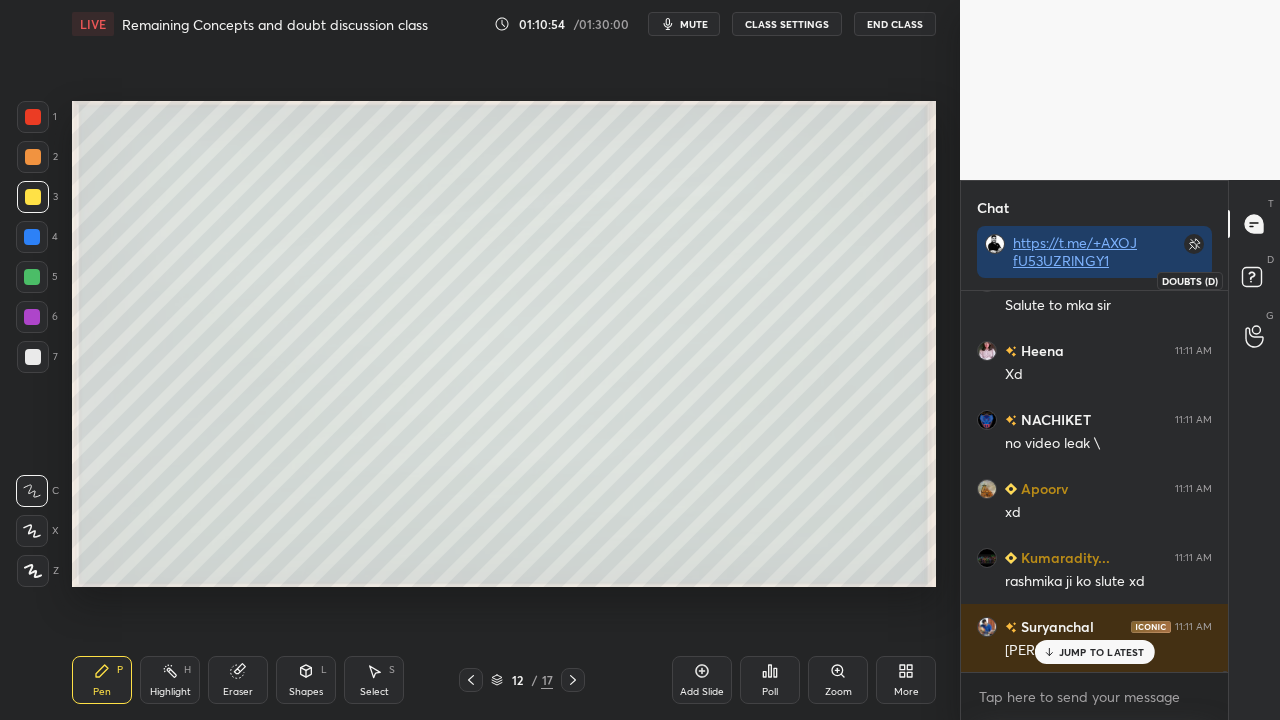 drag, startPoint x: 1248, startPoint y: 279, endPoint x: 1216, endPoint y: 296, distance: 36.23534 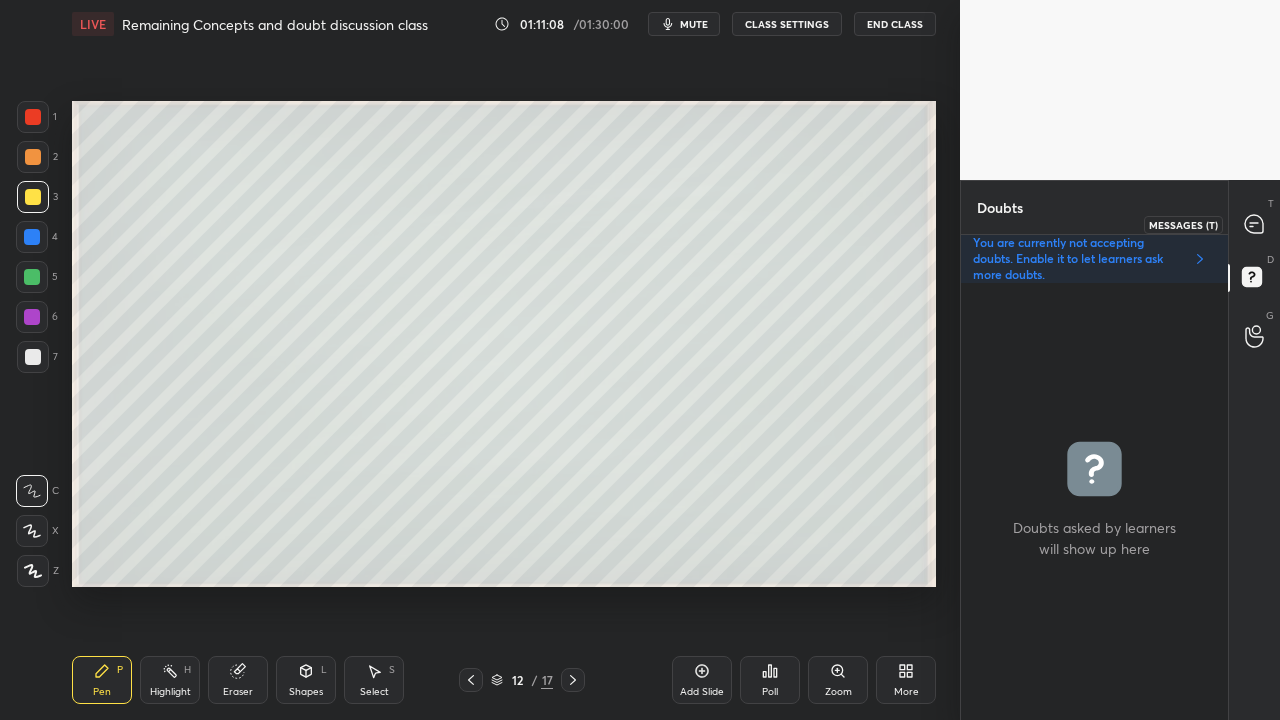 click 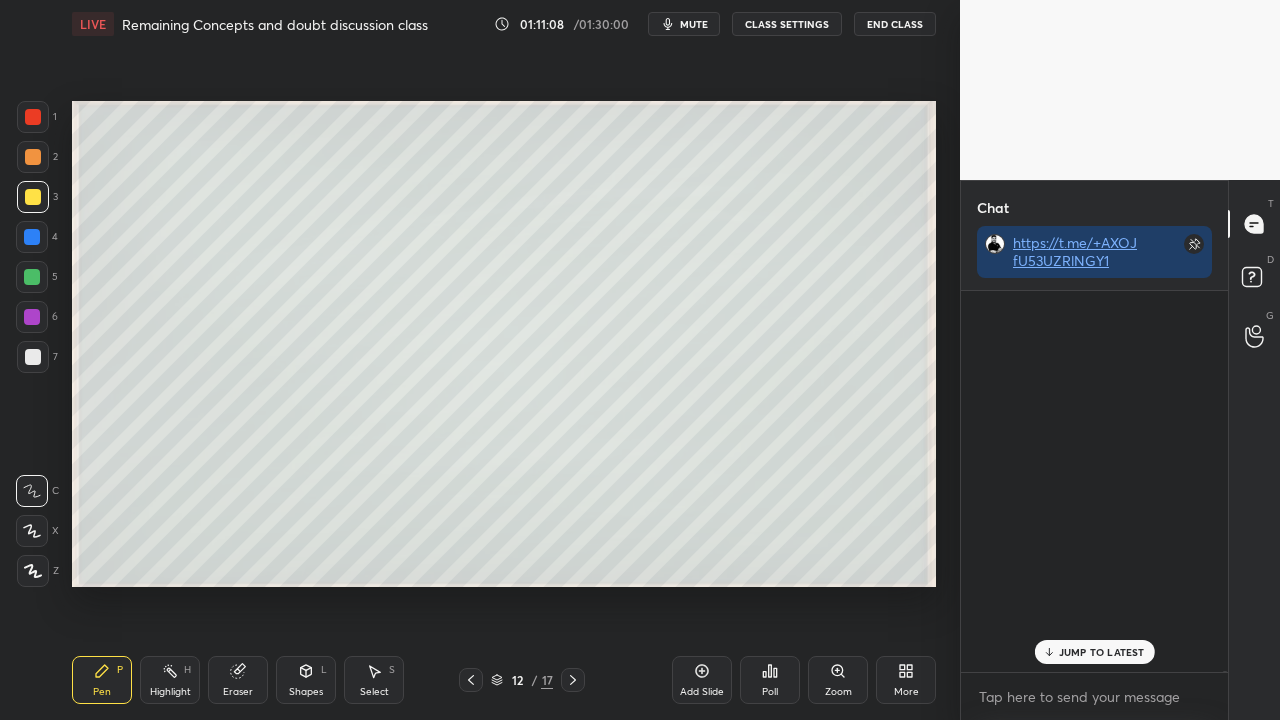 scroll, scrollTop: 190917, scrollLeft: 0, axis: vertical 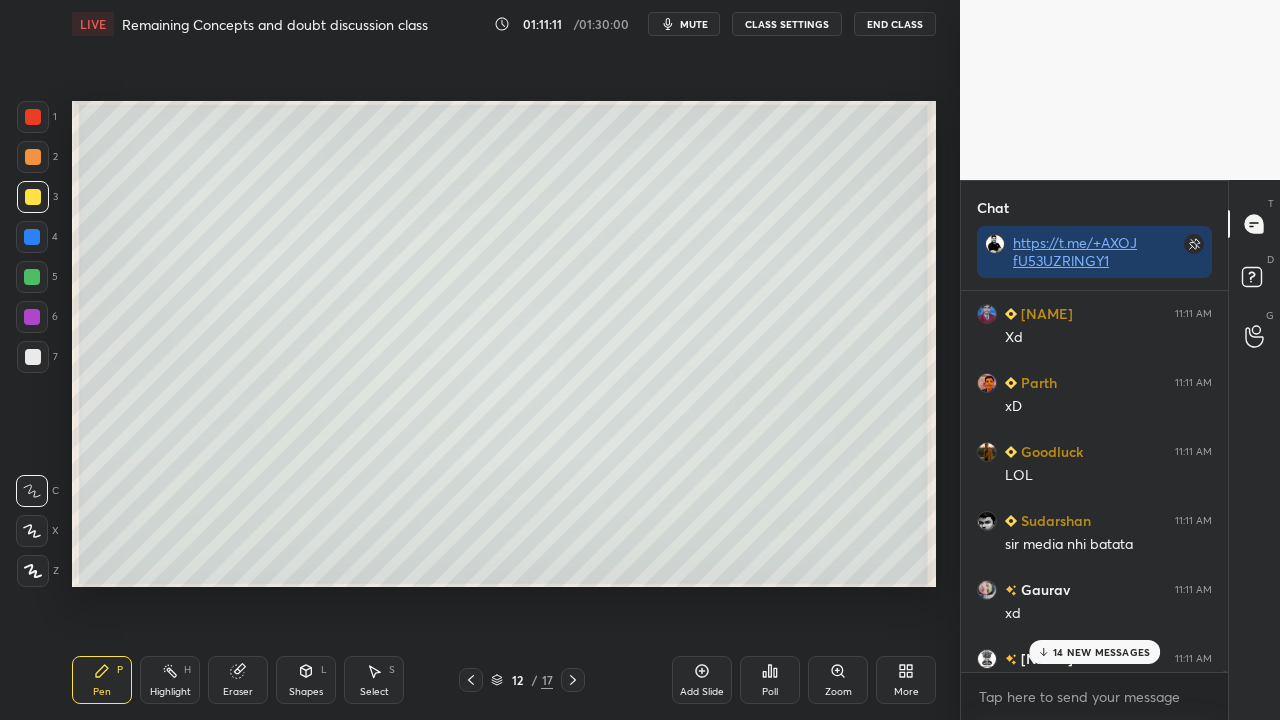 click on "14 NEW MESSAGES" at bounding box center [1101, 652] 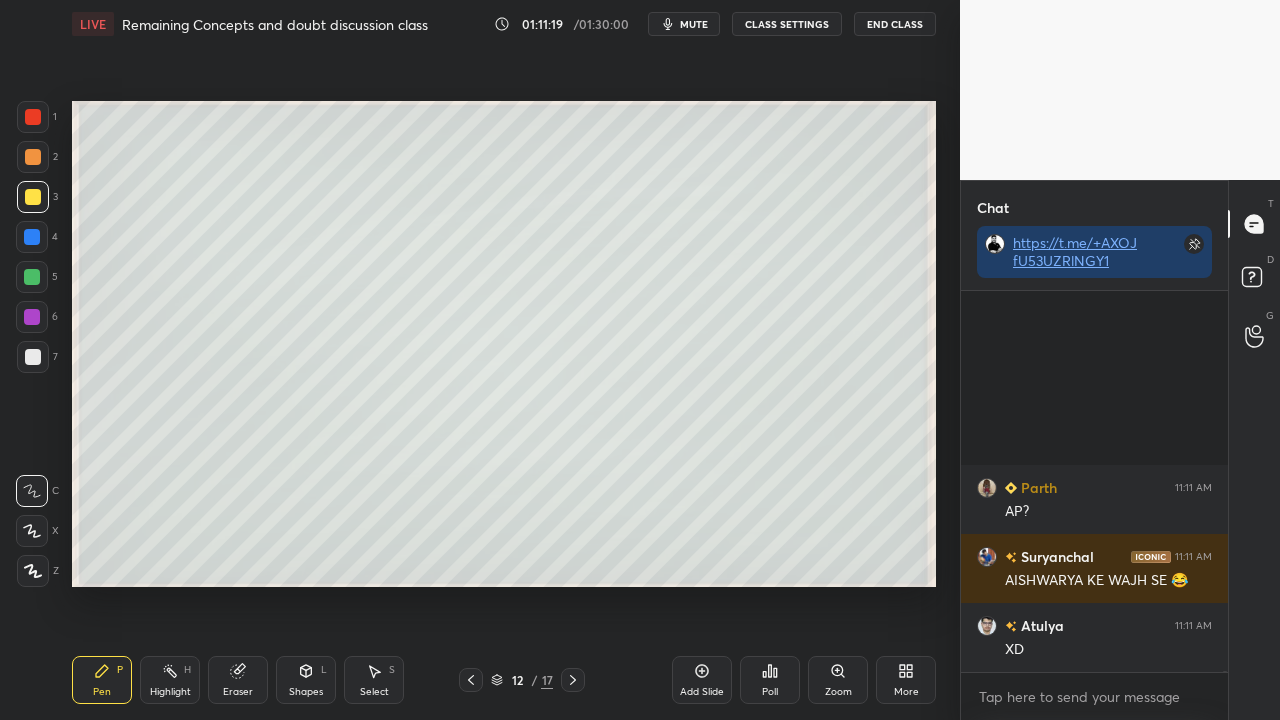 scroll, scrollTop: 193800, scrollLeft: 0, axis: vertical 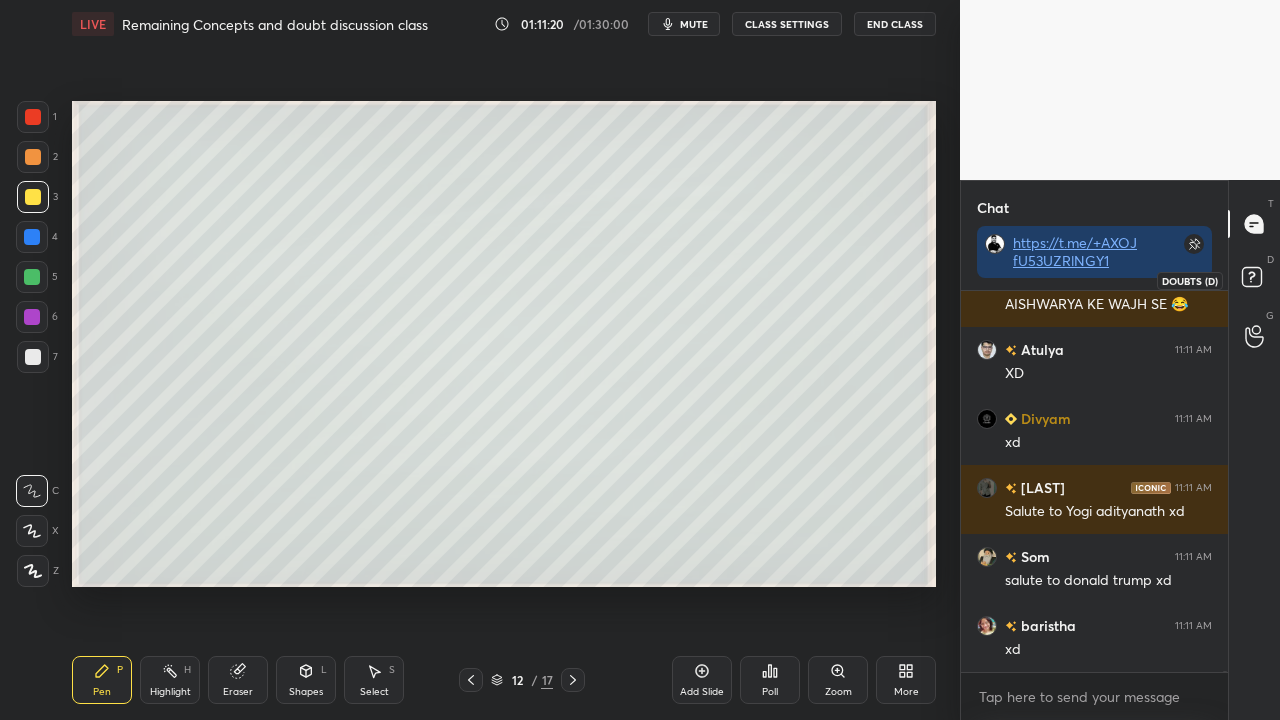 click 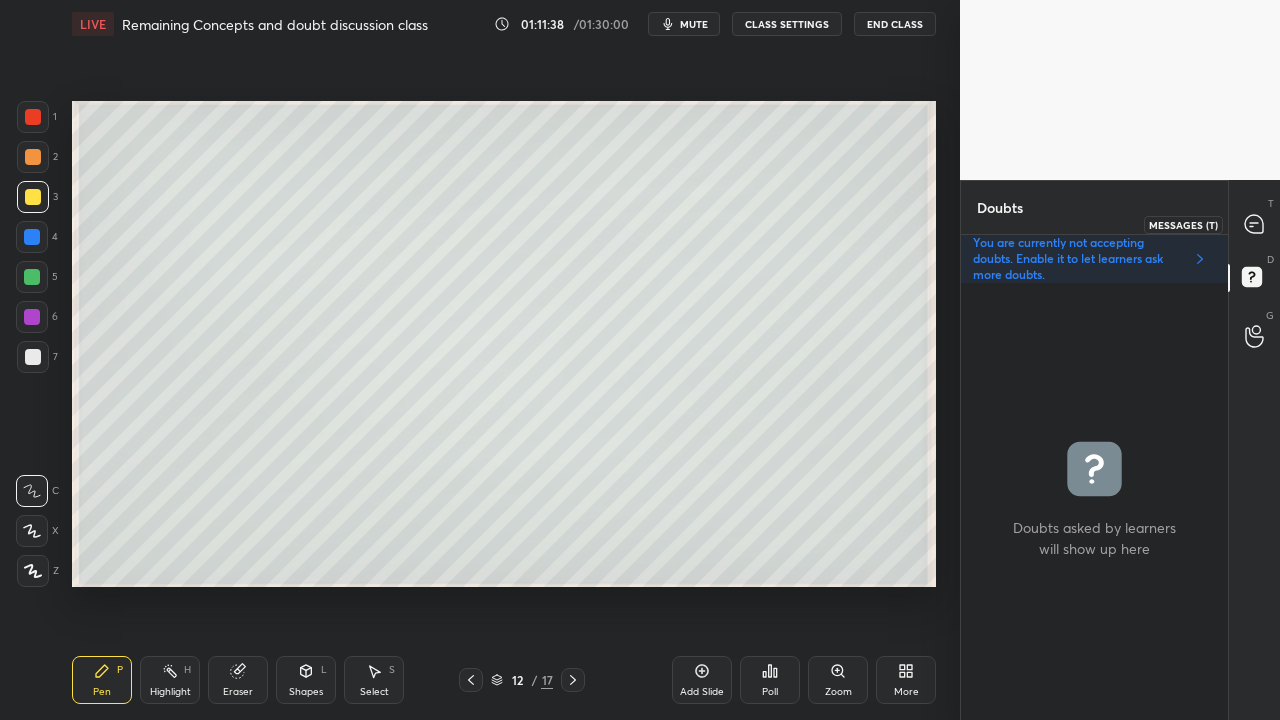 click at bounding box center (1255, 224) 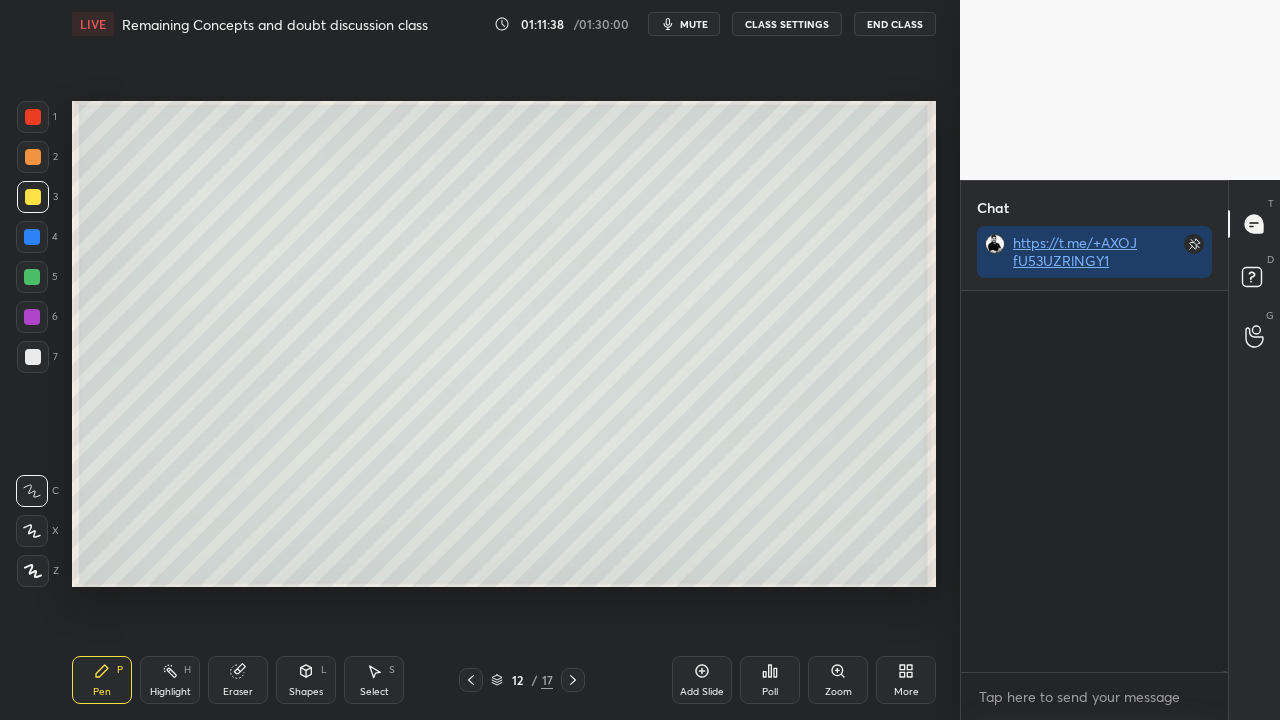 scroll, scrollTop: 197516, scrollLeft: 0, axis: vertical 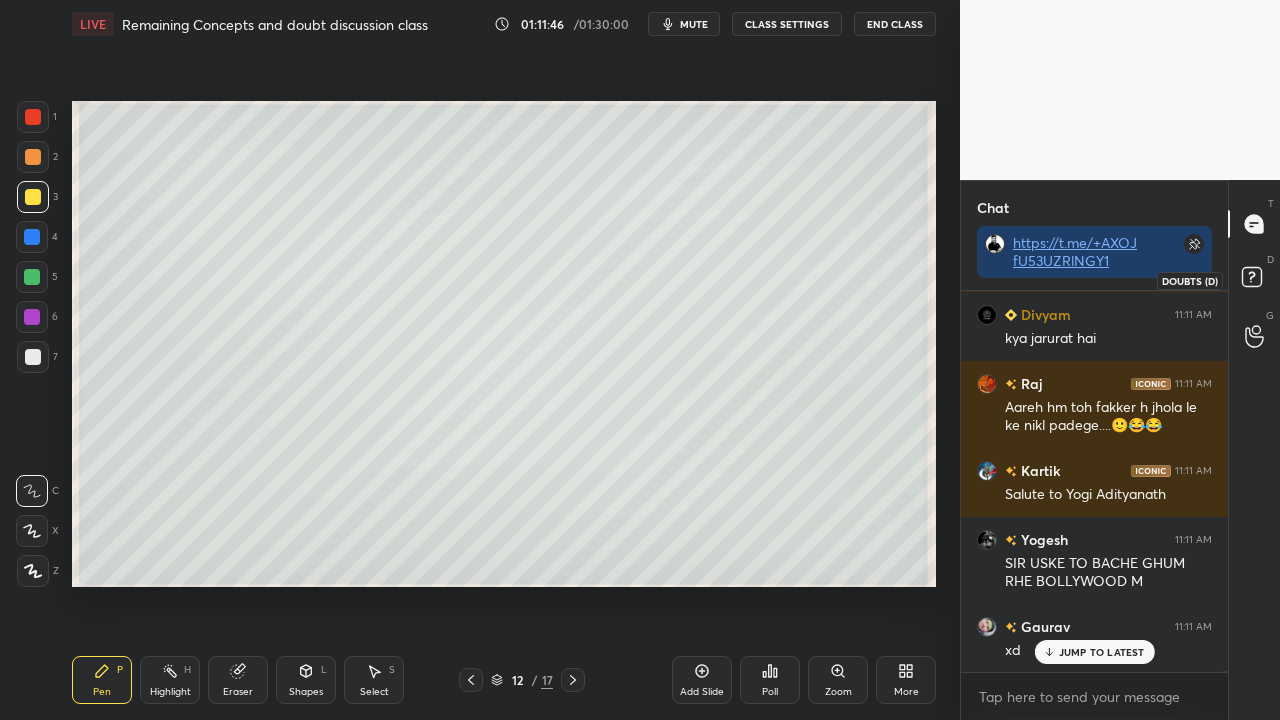 click 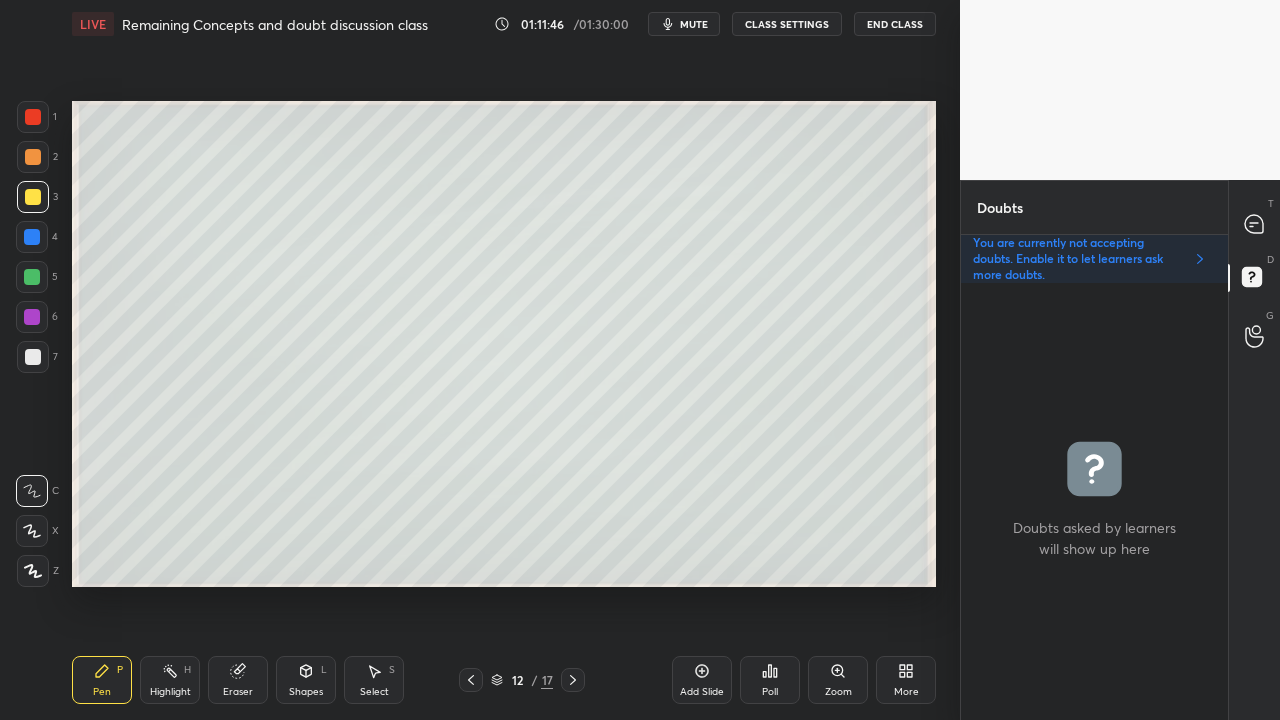 scroll, scrollTop: 6, scrollLeft: 6, axis: both 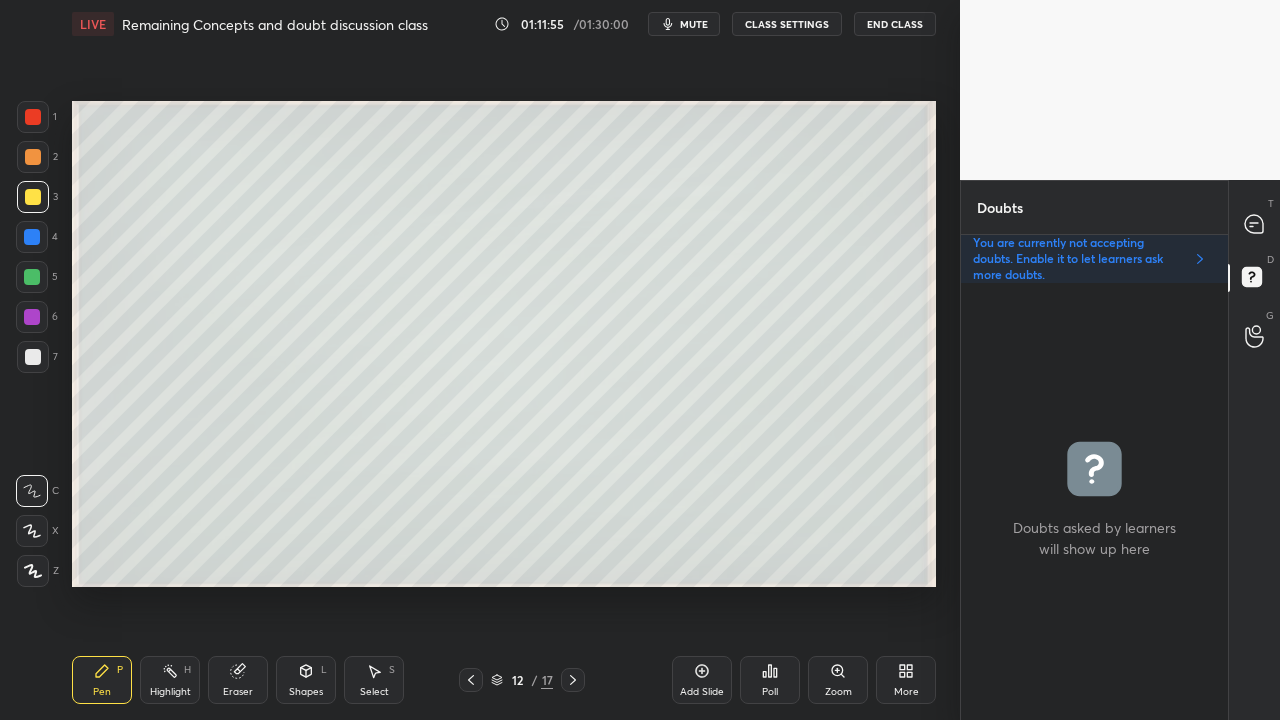 click on "Zoom" at bounding box center [838, 680] 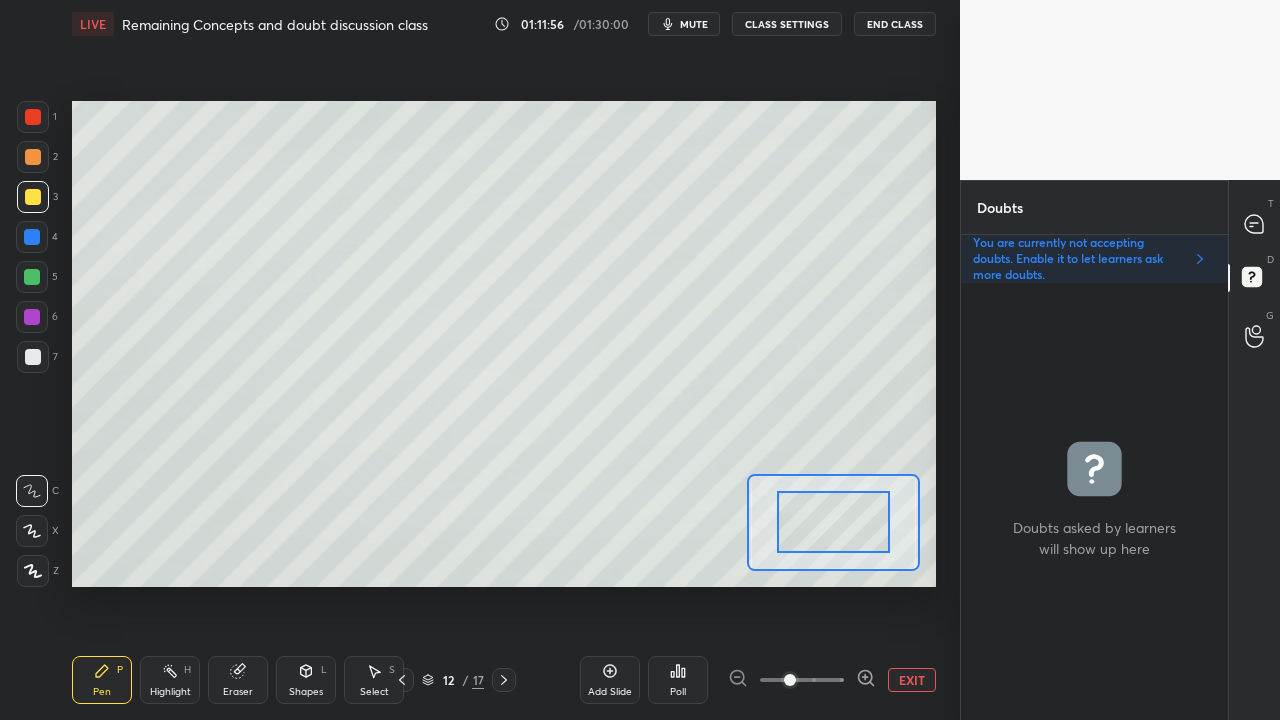 click 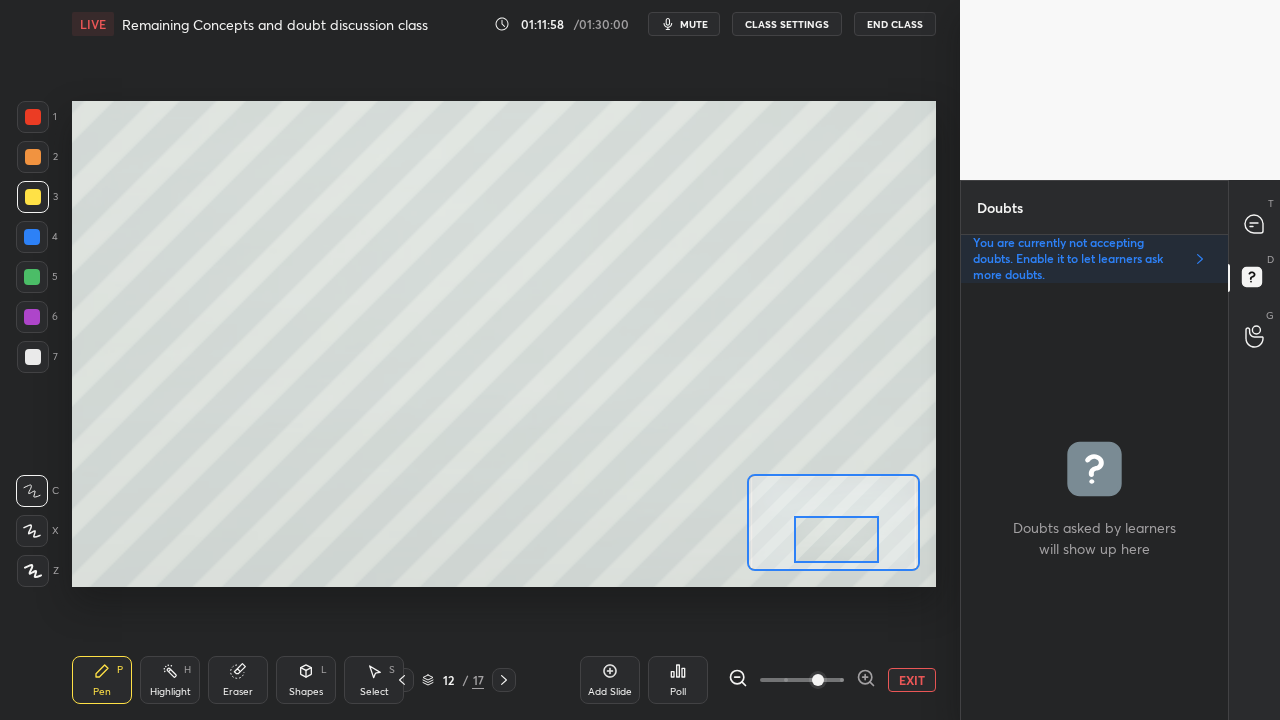 click at bounding box center [836, 539] 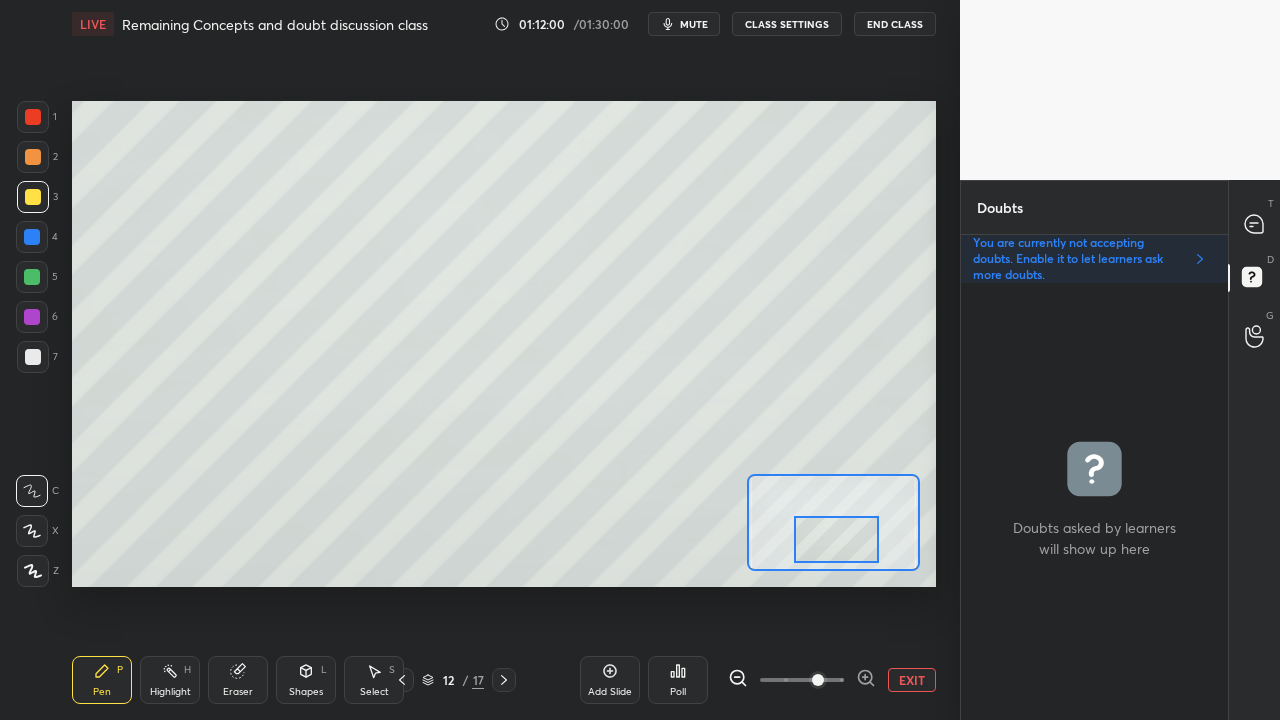 click at bounding box center (33, 357) 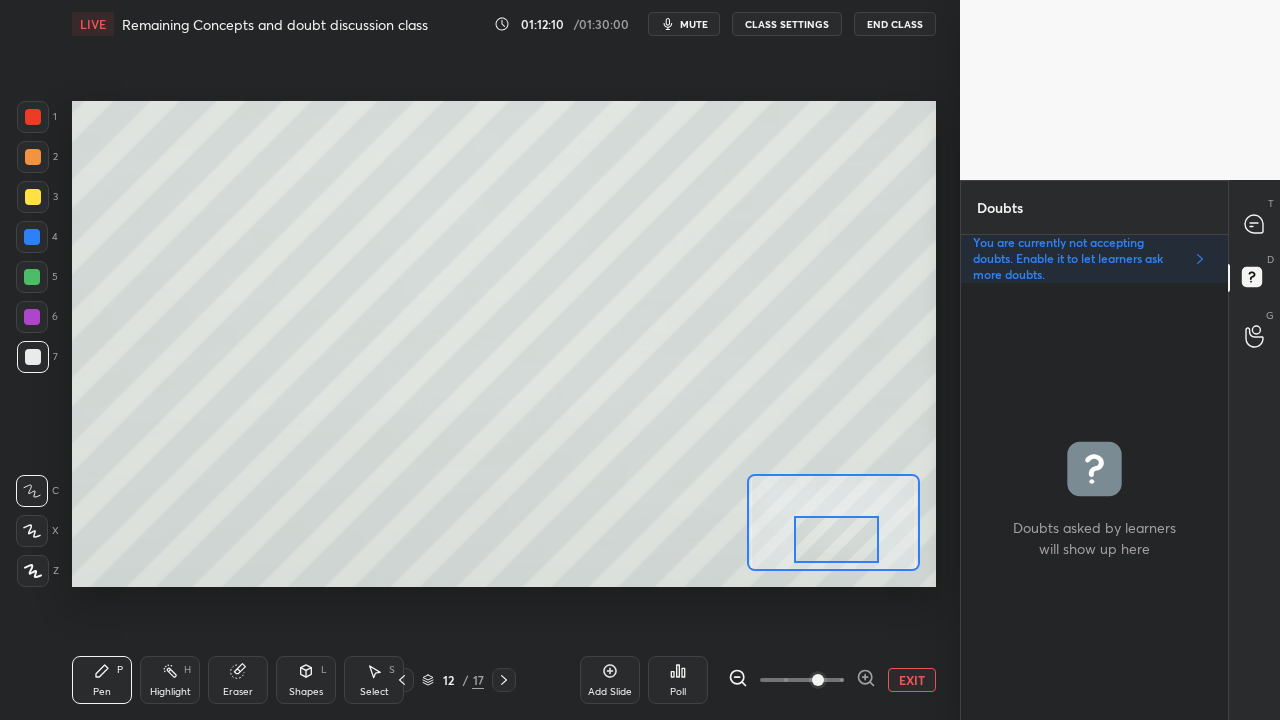 click on "Eraser" at bounding box center [238, 692] 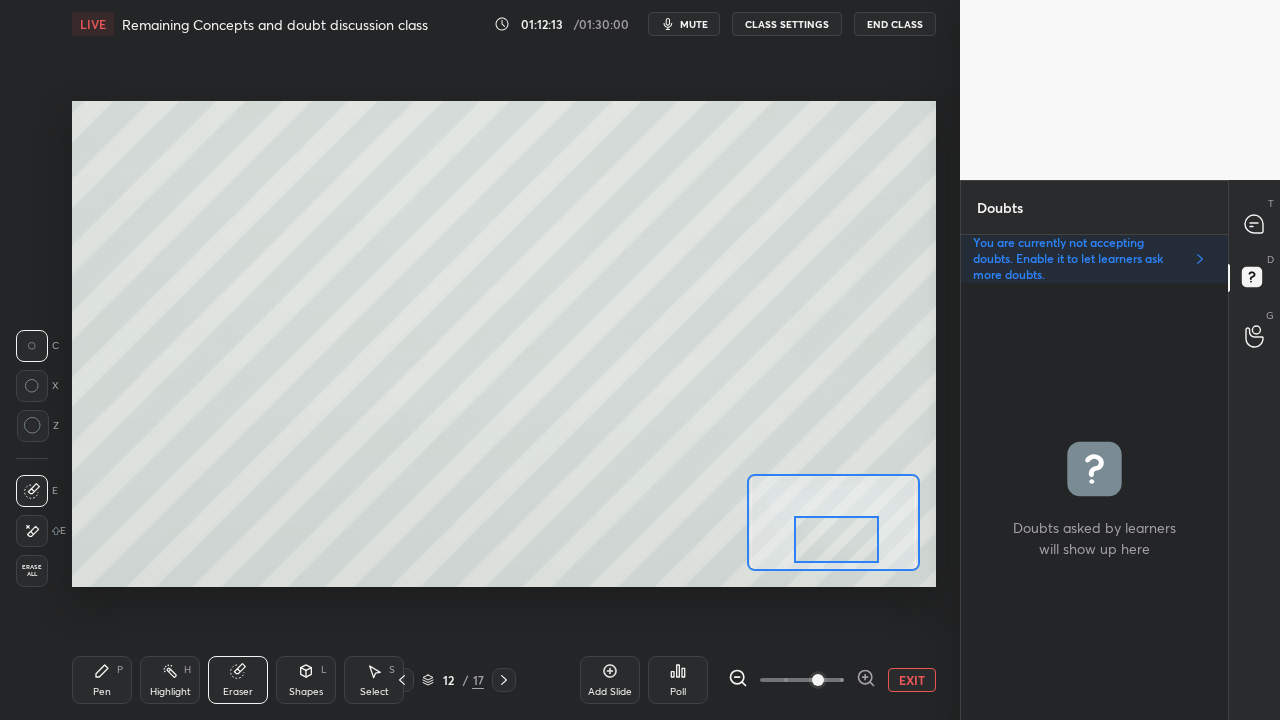 drag, startPoint x: 105, startPoint y: 691, endPoint x: 160, endPoint y: 612, distance: 96.26006 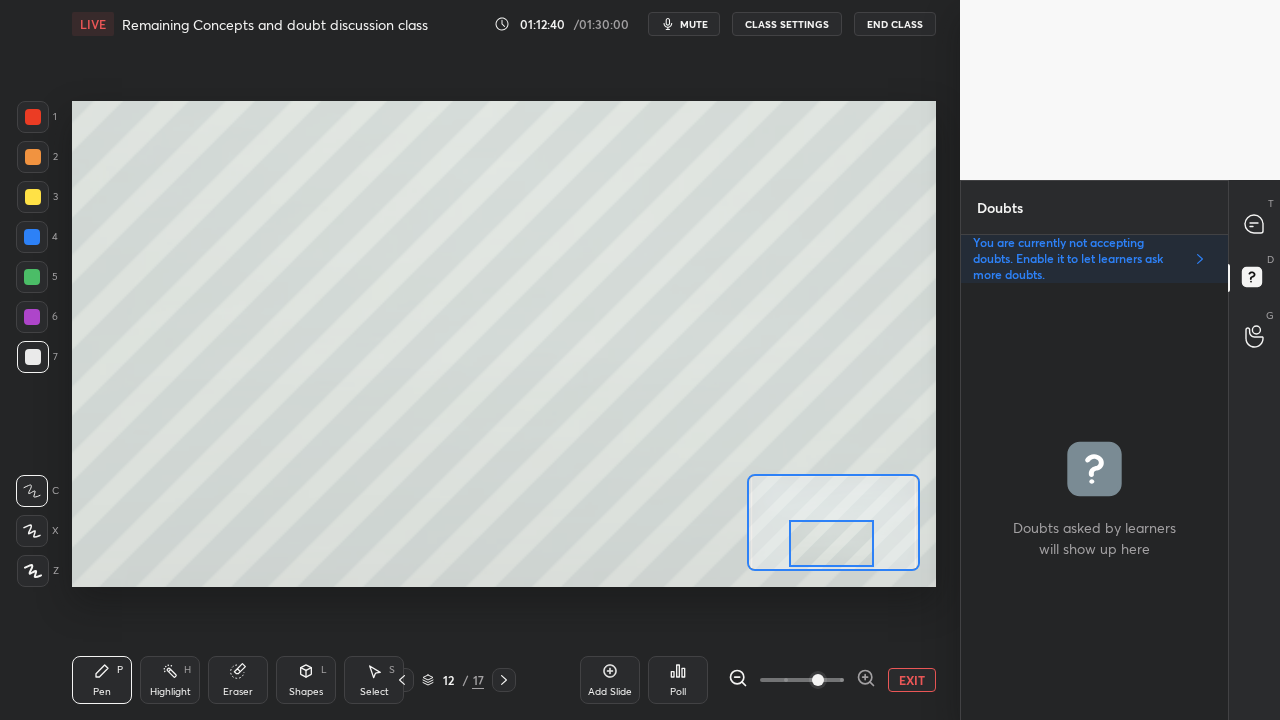 click at bounding box center [831, 543] 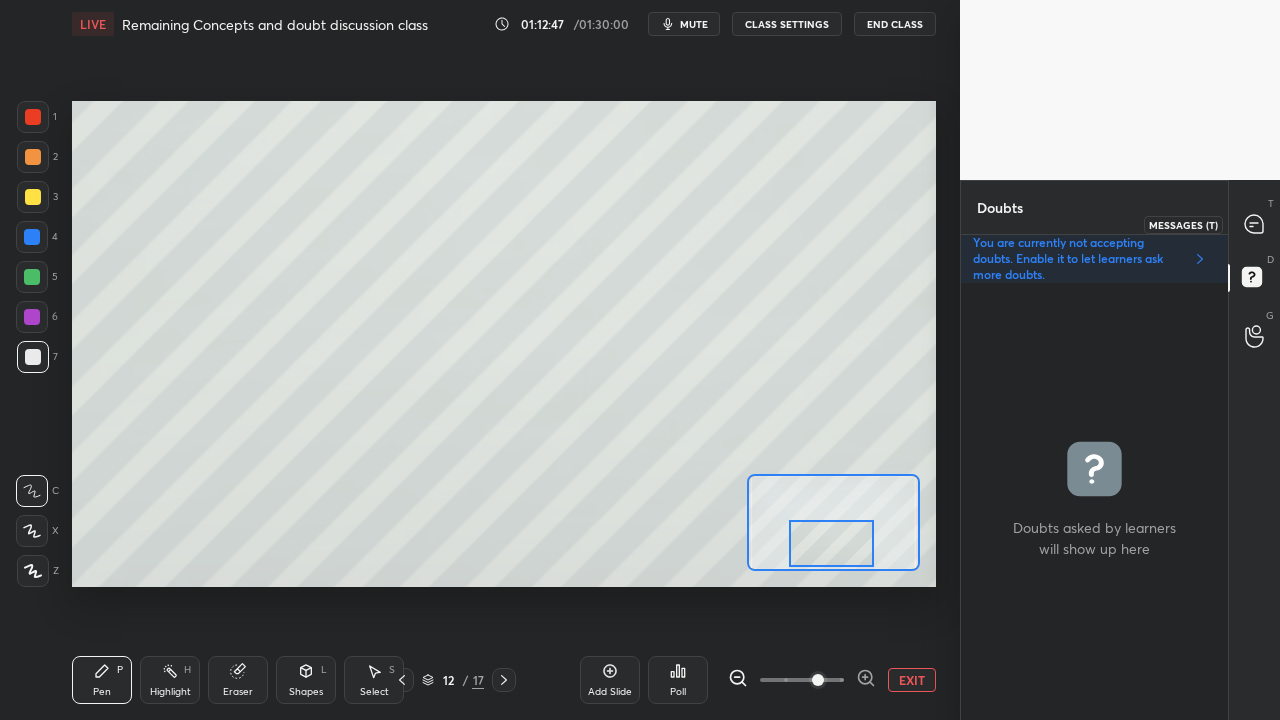 click at bounding box center (1255, 224) 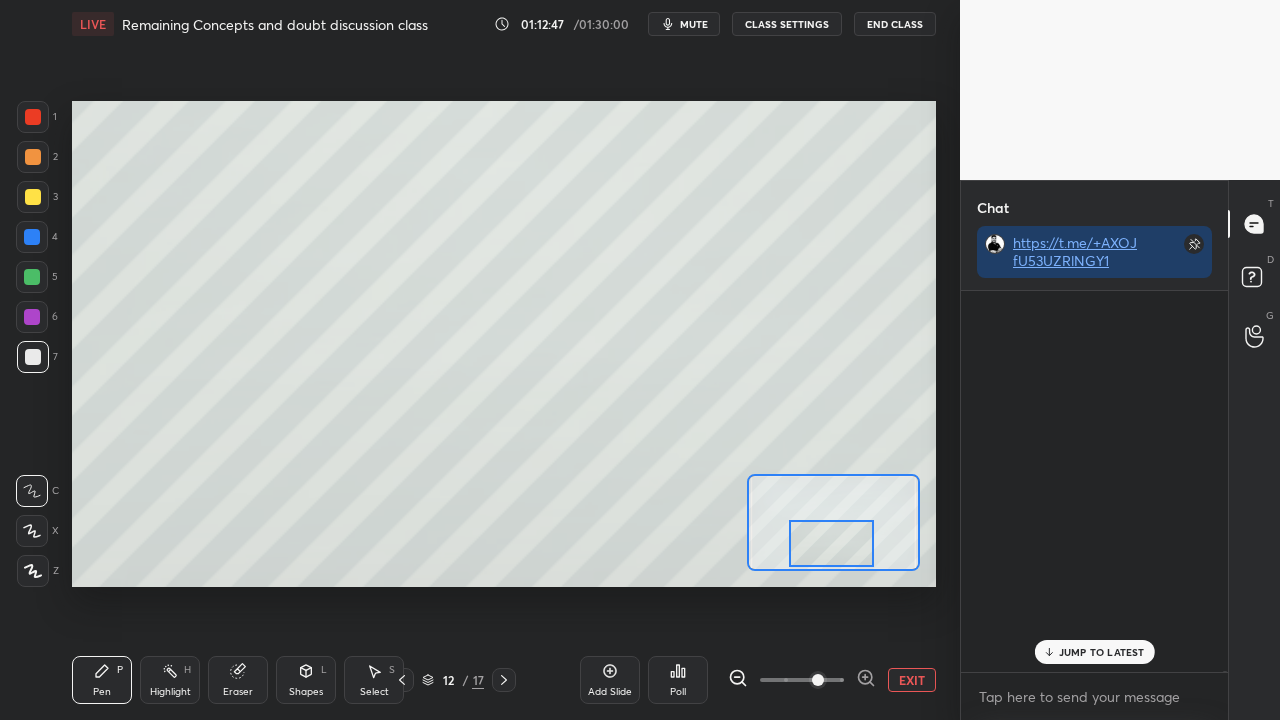 scroll, scrollTop: 423, scrollLeft: 261, axis: both 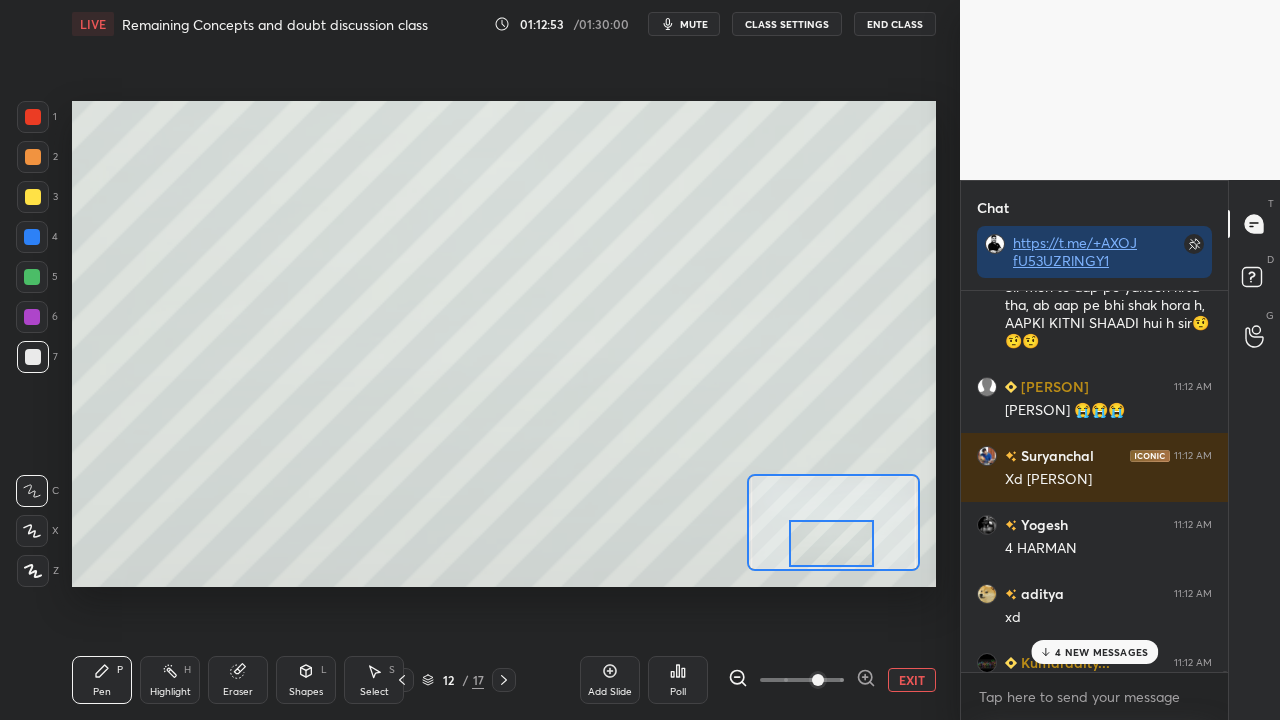 click on "4 NEW MESSAGES" at bounding box center (1101, 652) 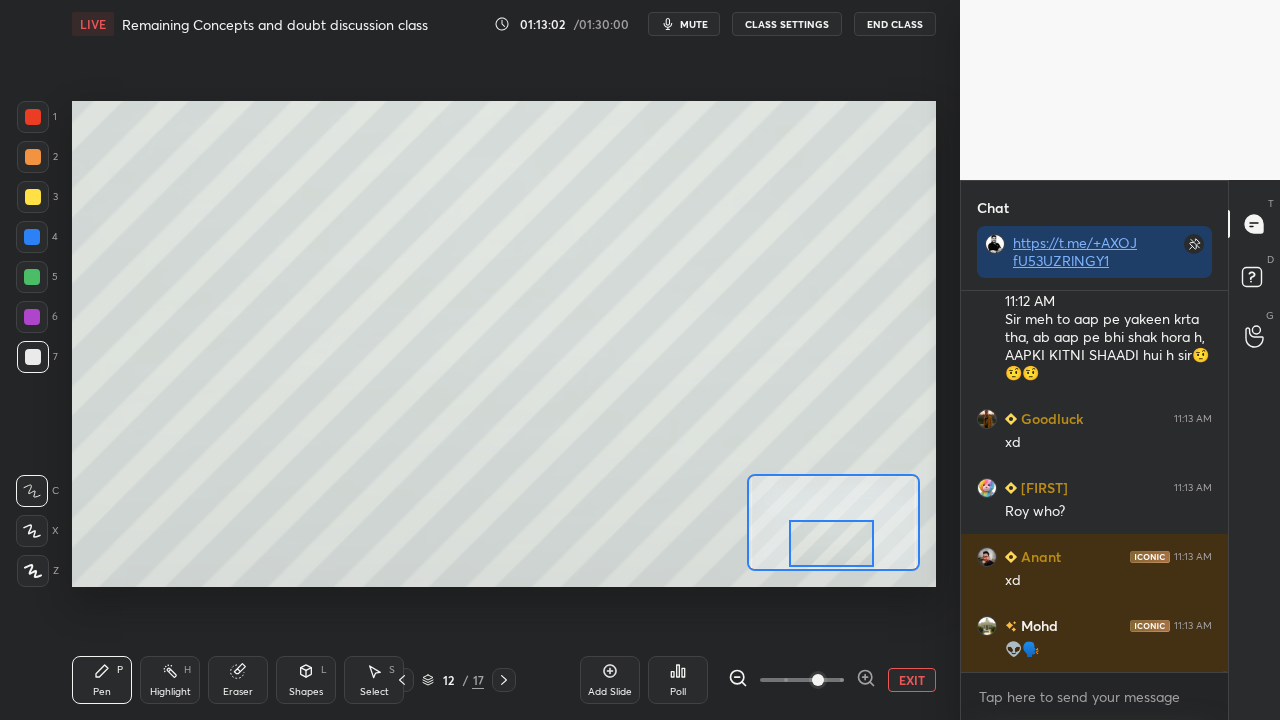 scroll, scrollTop: 202220, scrollLeft: 0, axis: vertical 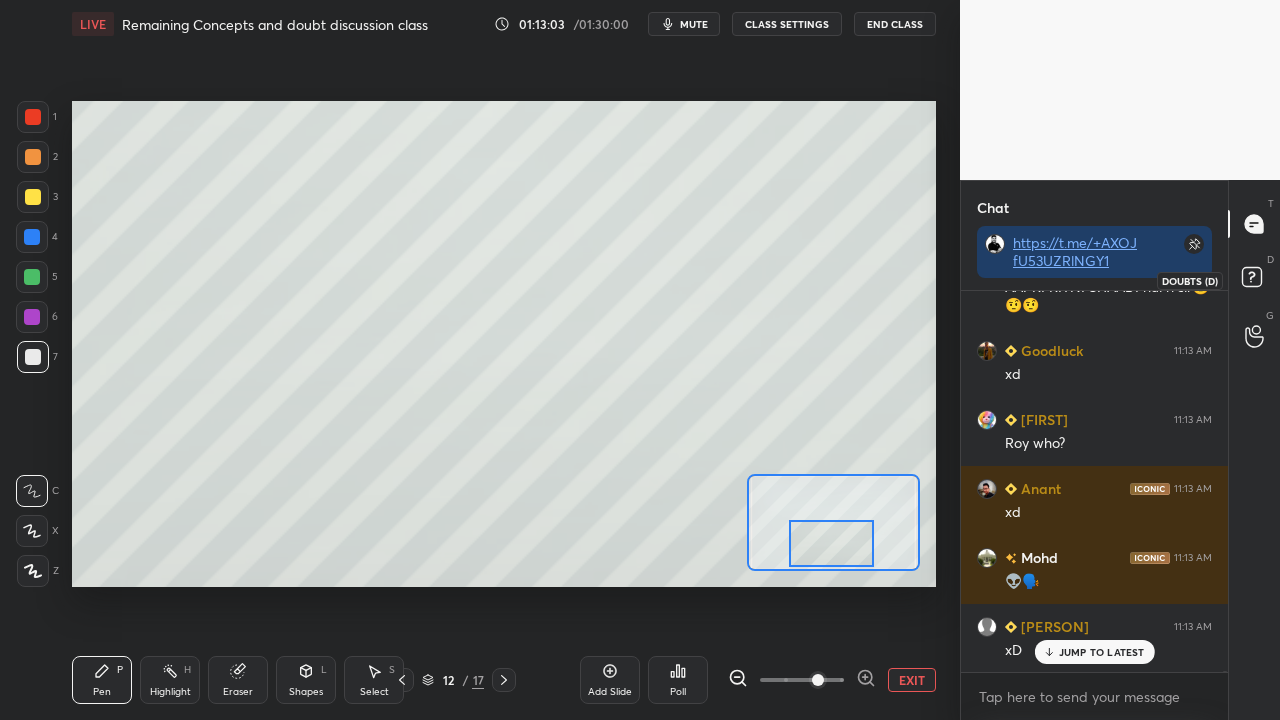 click 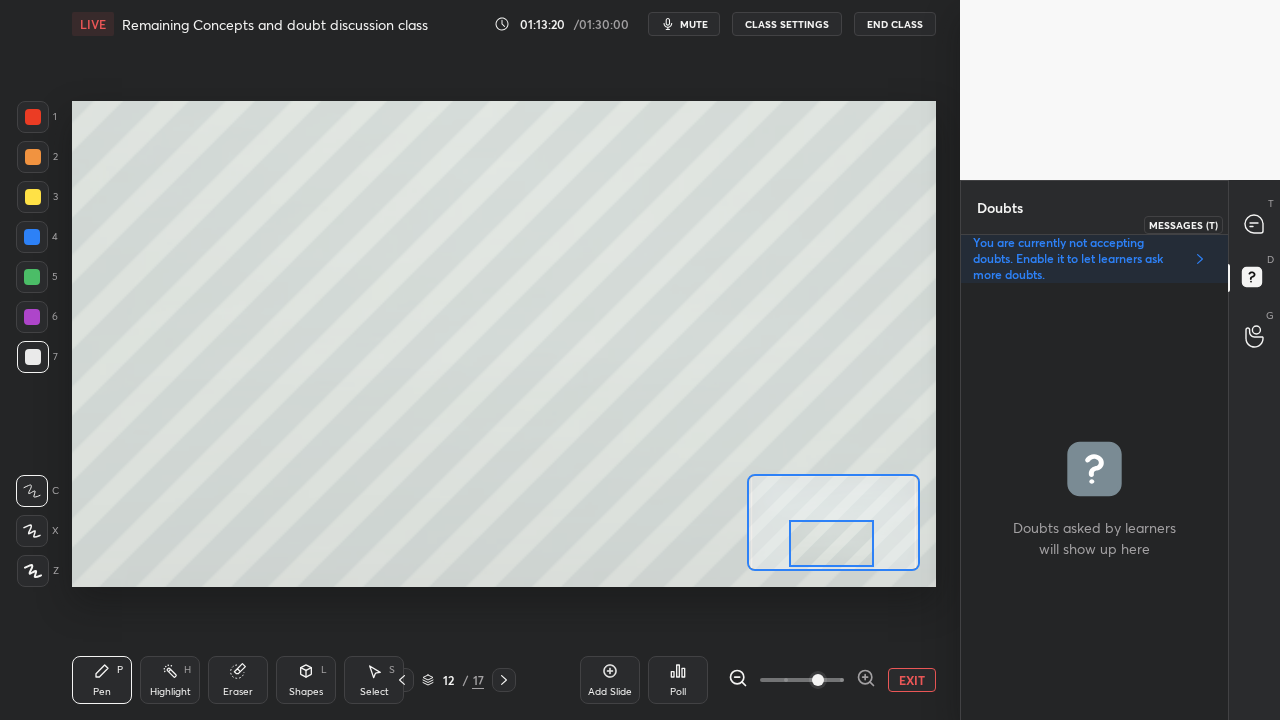 click 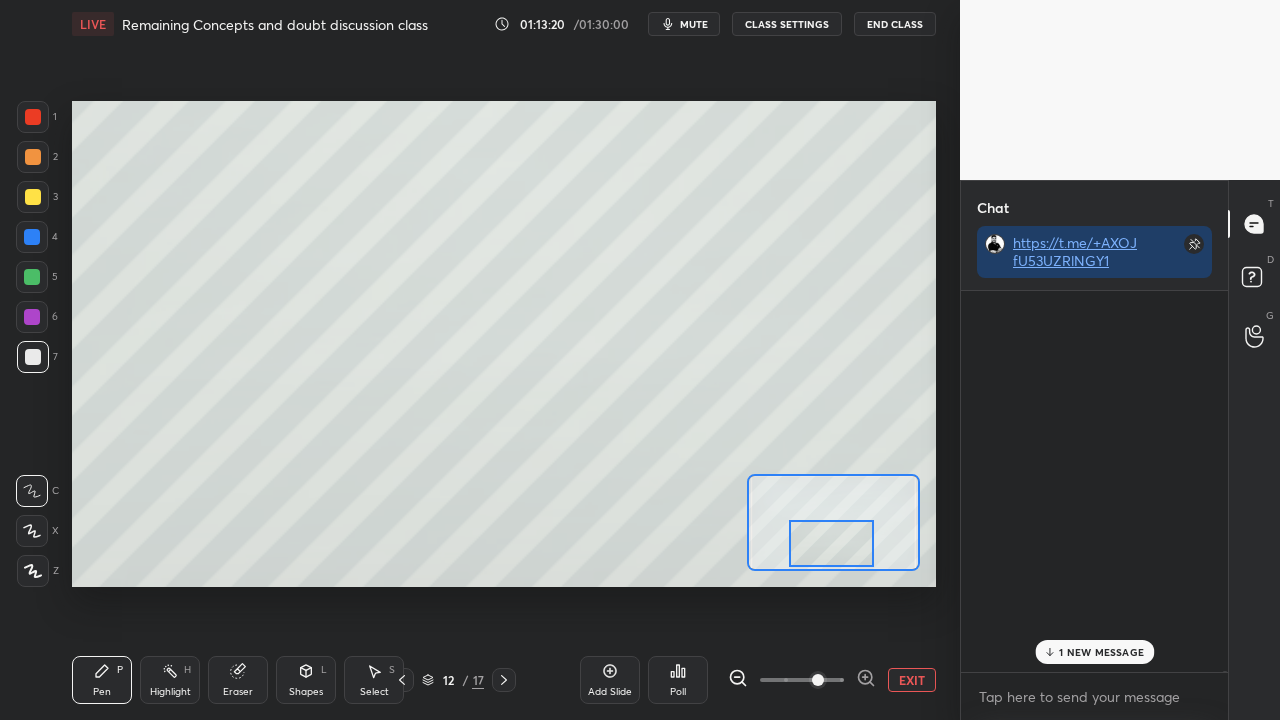scroll, scrollTop: 423, scrollLeft: 261, axis: both 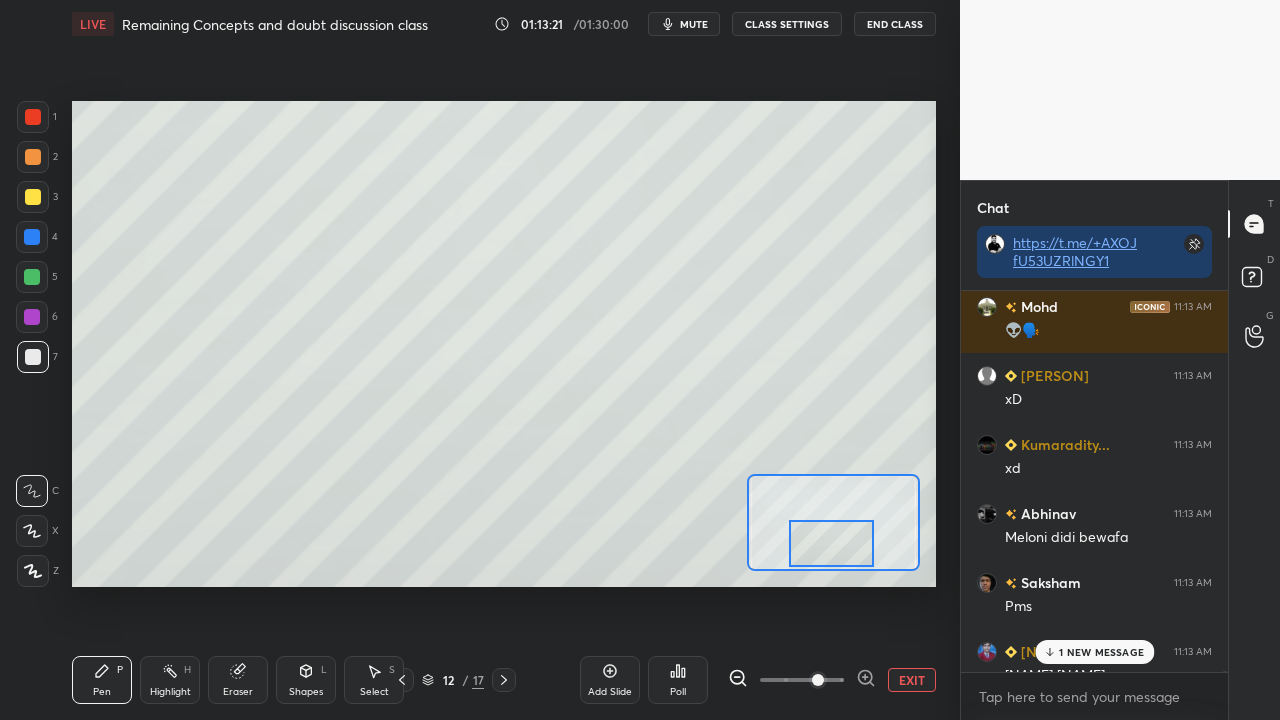 click on "1 NEW MESSAGE" at bounding box center (1101, 652) 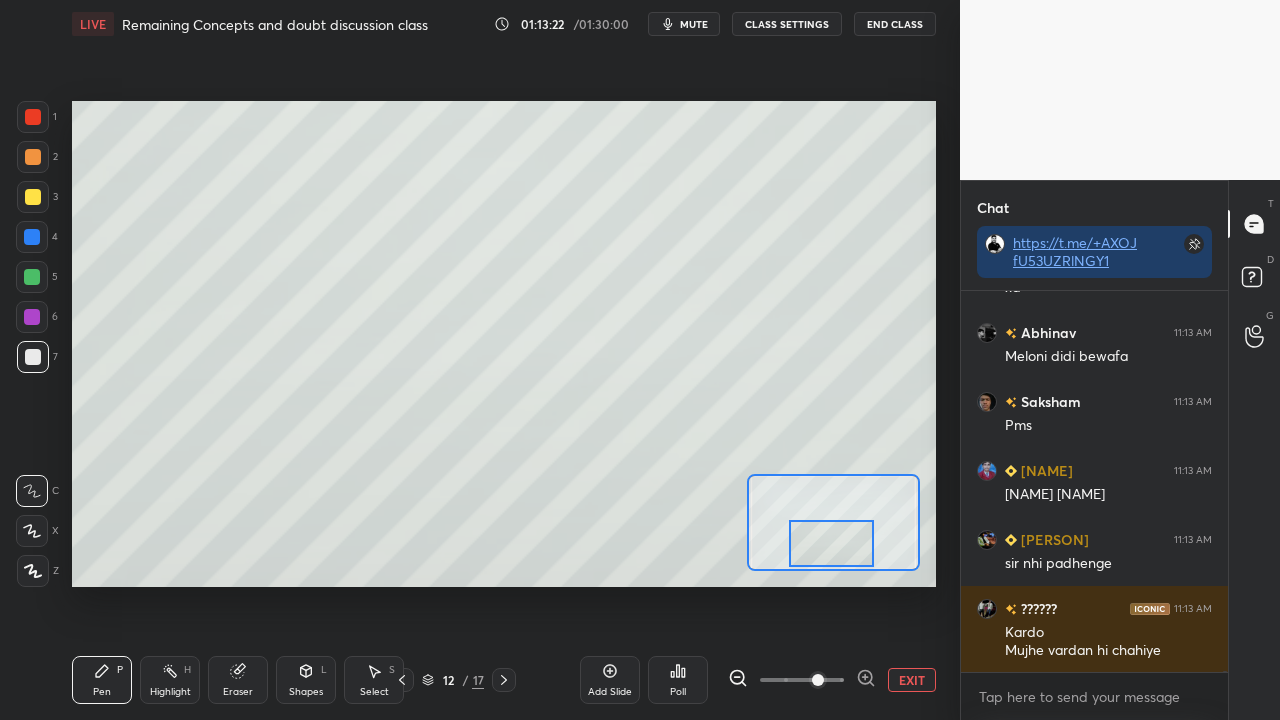 scroll, scrollTop: 202722, scrollLeft: 0, axis: vertical 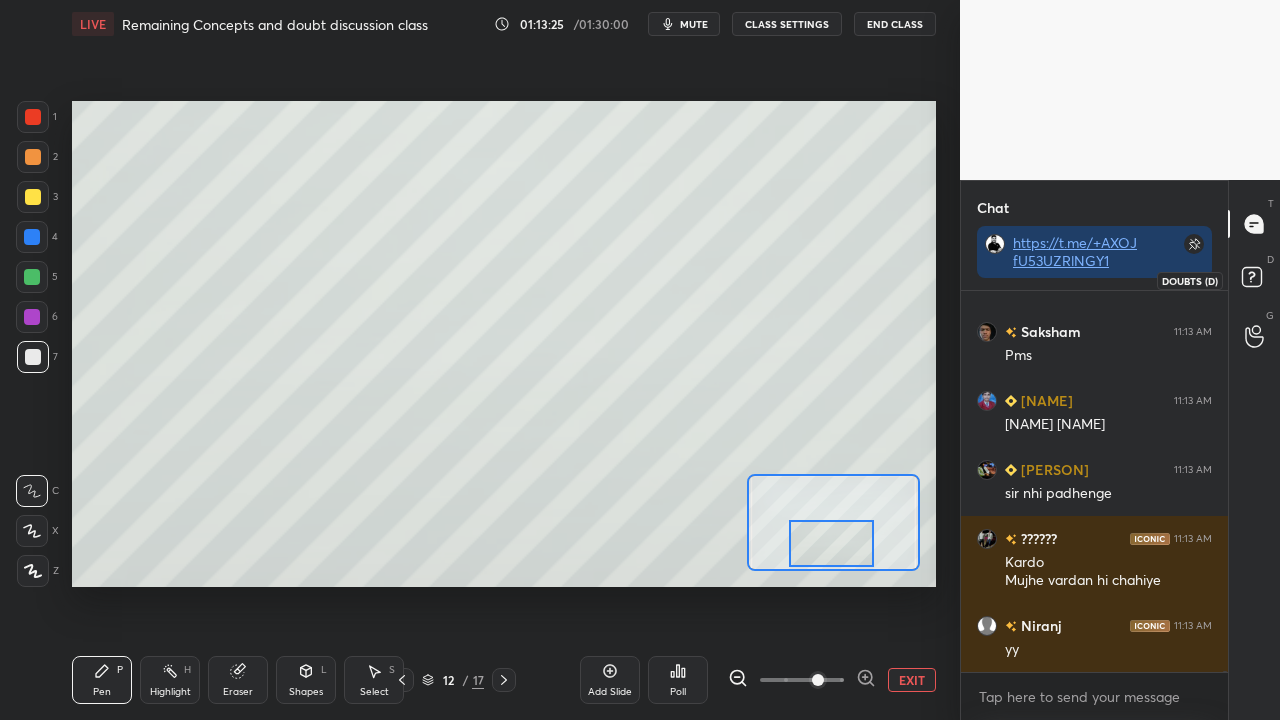 click 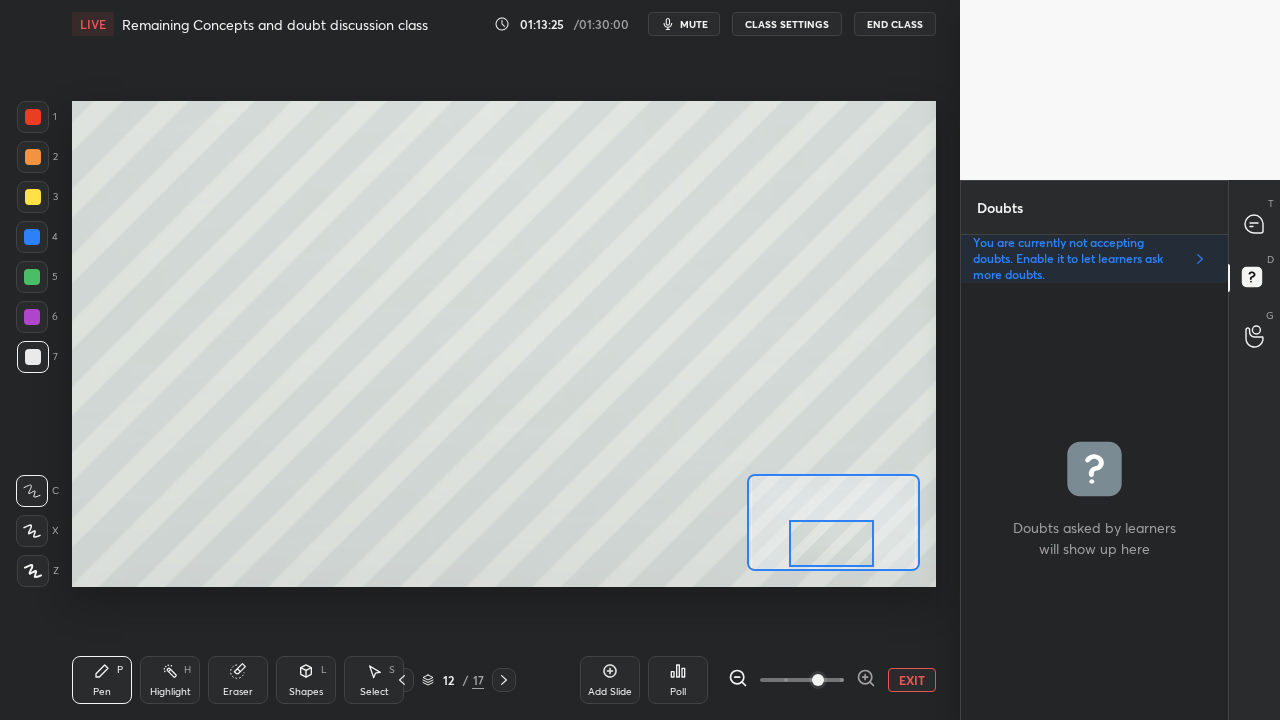 scroll, scrollTop: 6, scrollLeft: 6, axis: both 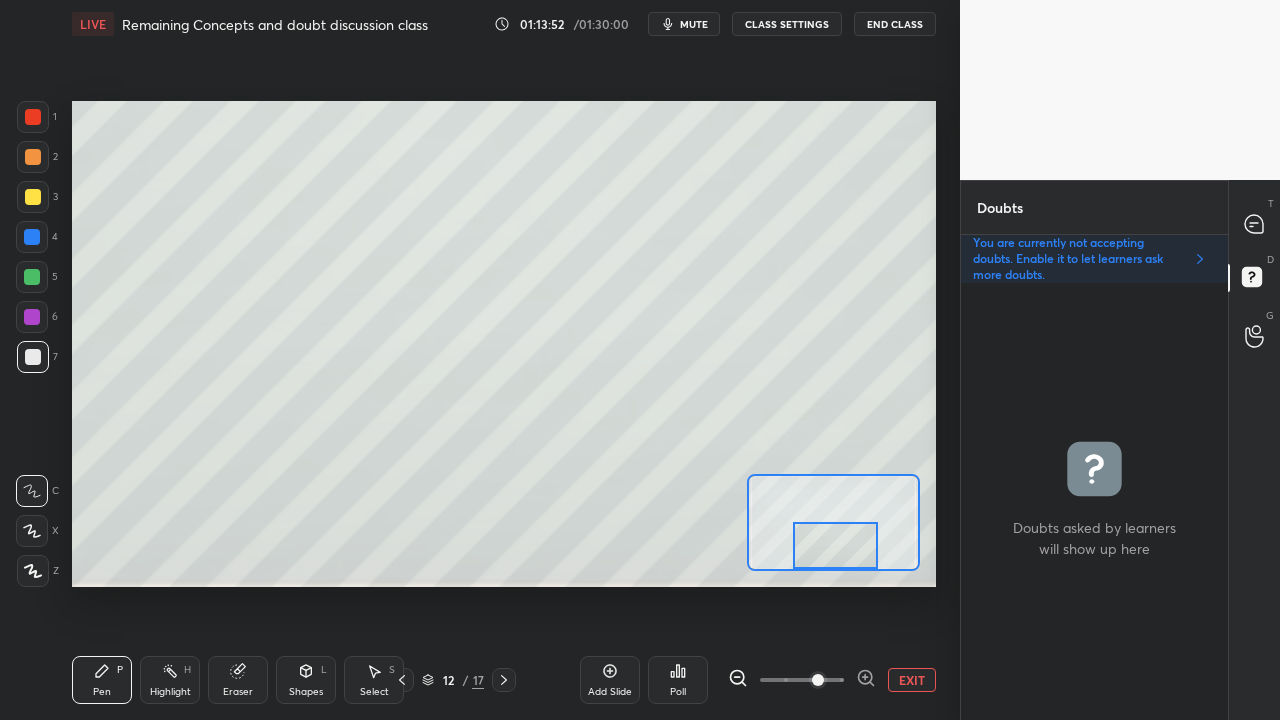 drag, startPoint x: 832, startPoint y: 539, endPoint x: 836, endPoint y: 549, distance: 10.770329 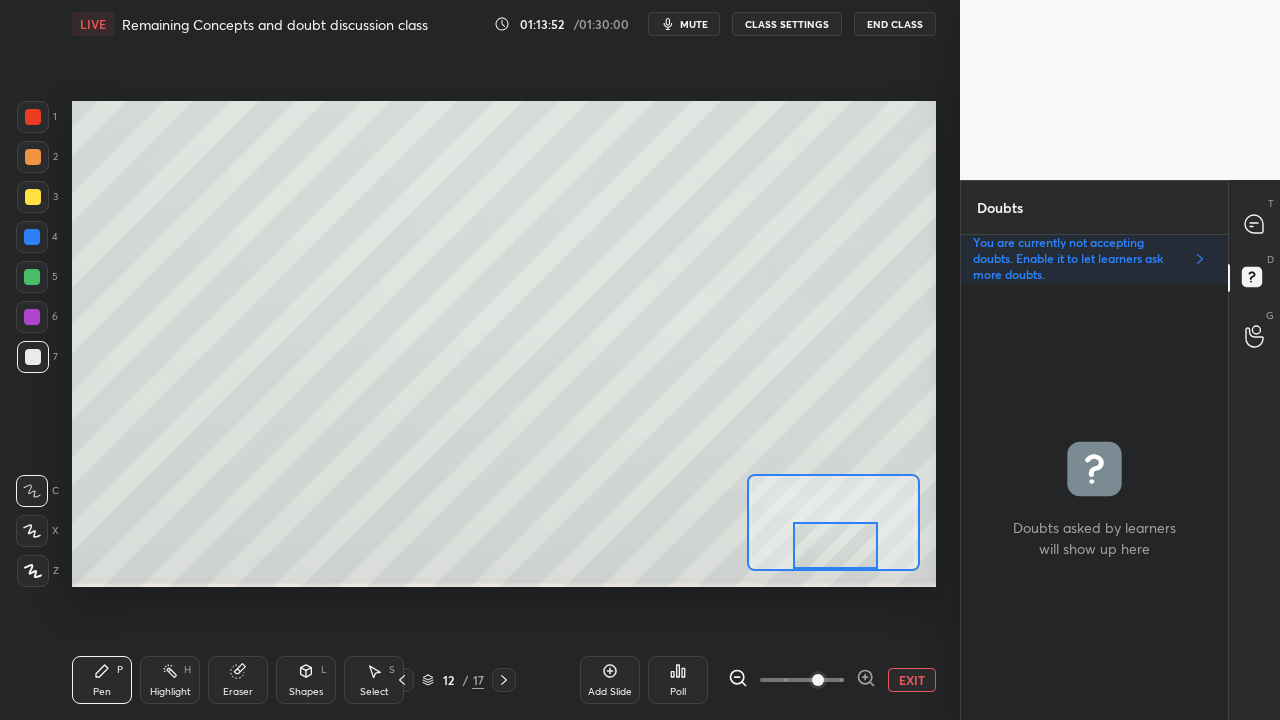 click at bounding box center [835, 545] 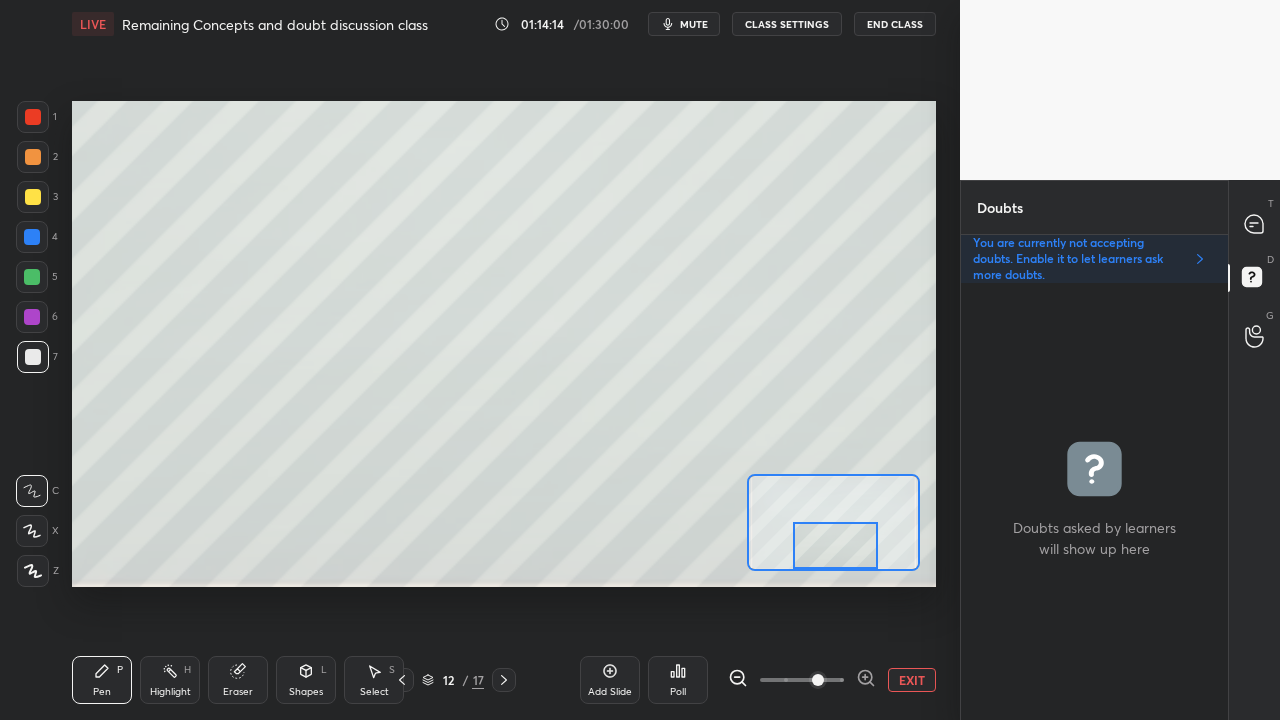 click 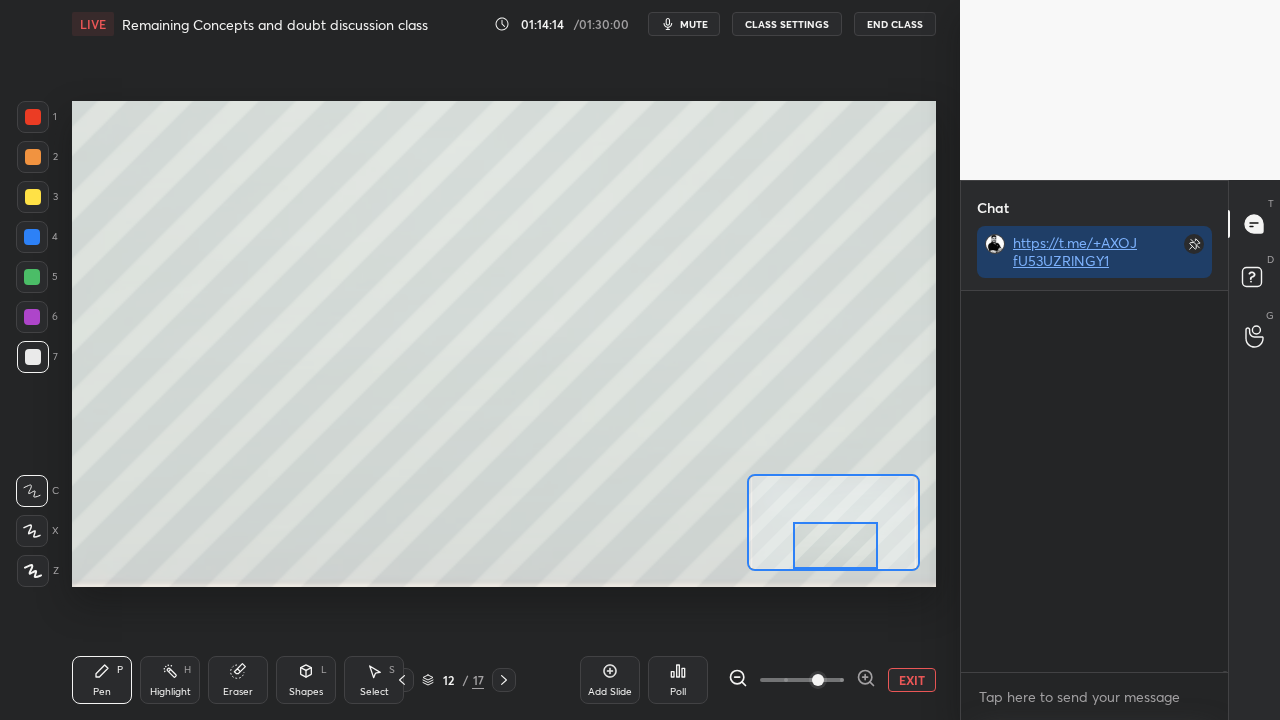 scroll, scrollTop: 423, scrollLeft: 261, axis: both 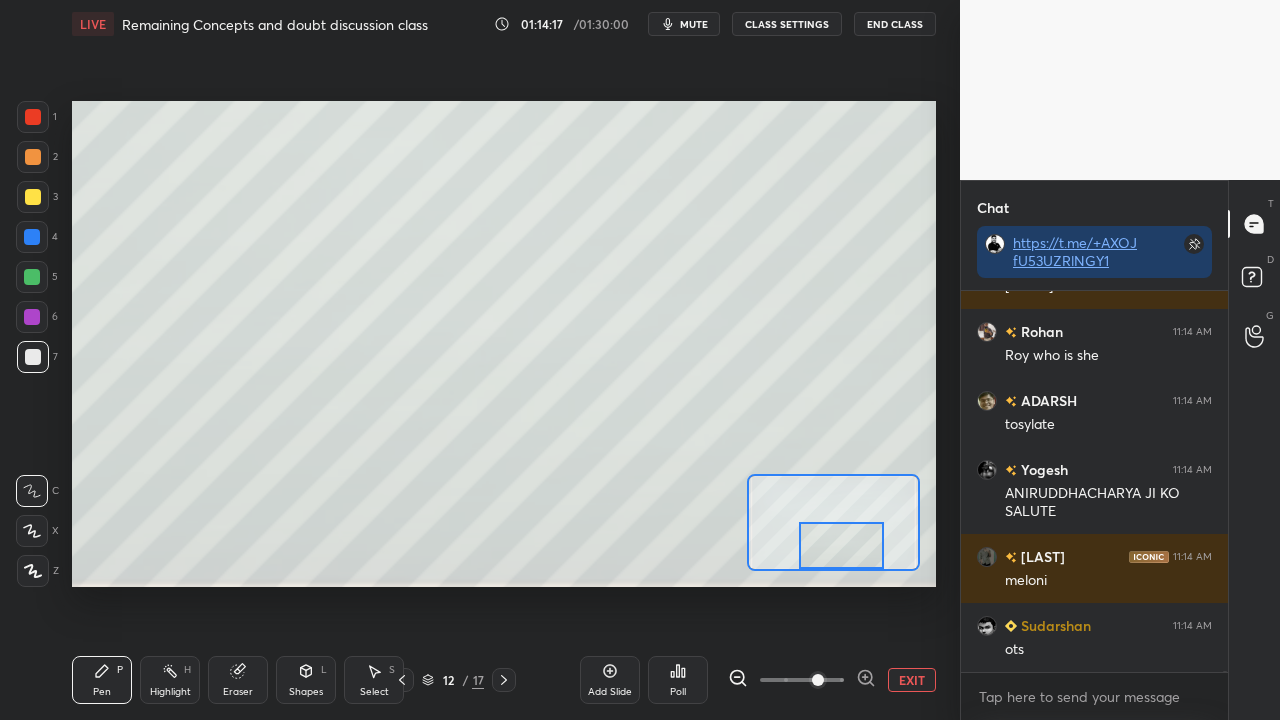 drag, startPoint x: 834, startPoint y: 548, endPoint x: 835, endPoint y: 536, distance: 12.0415945 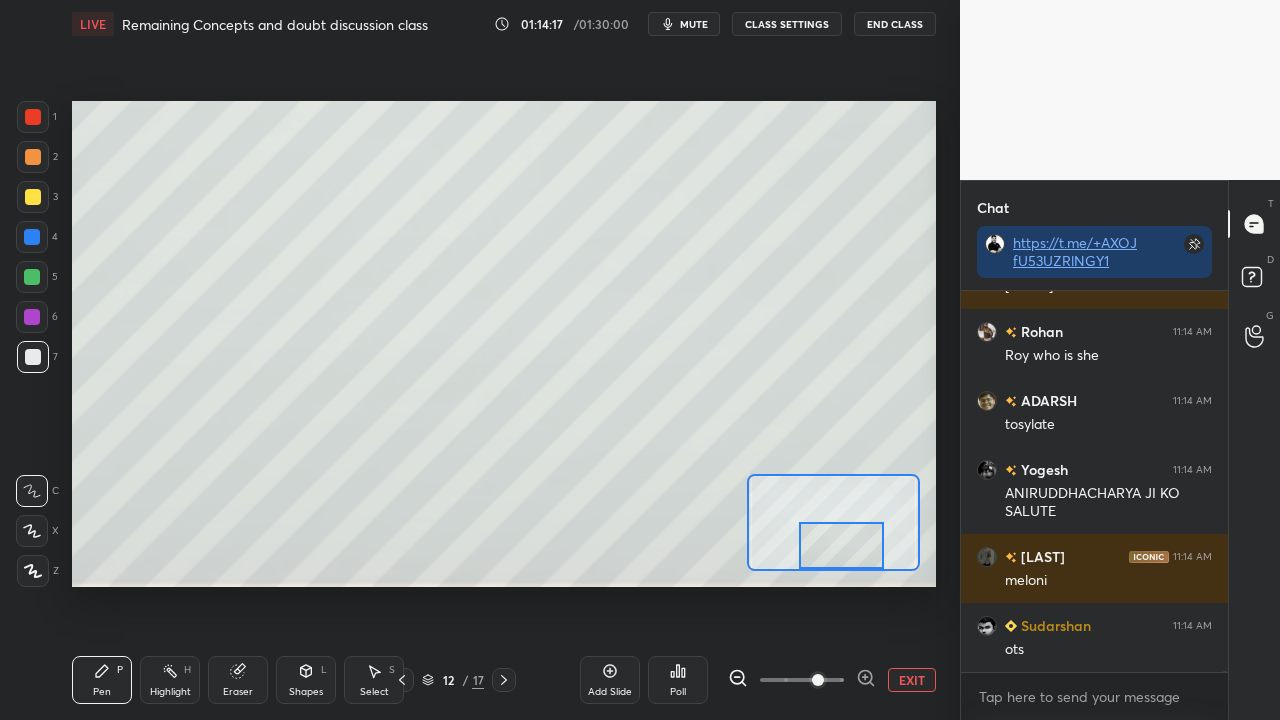click at bounding box center [841, 545] 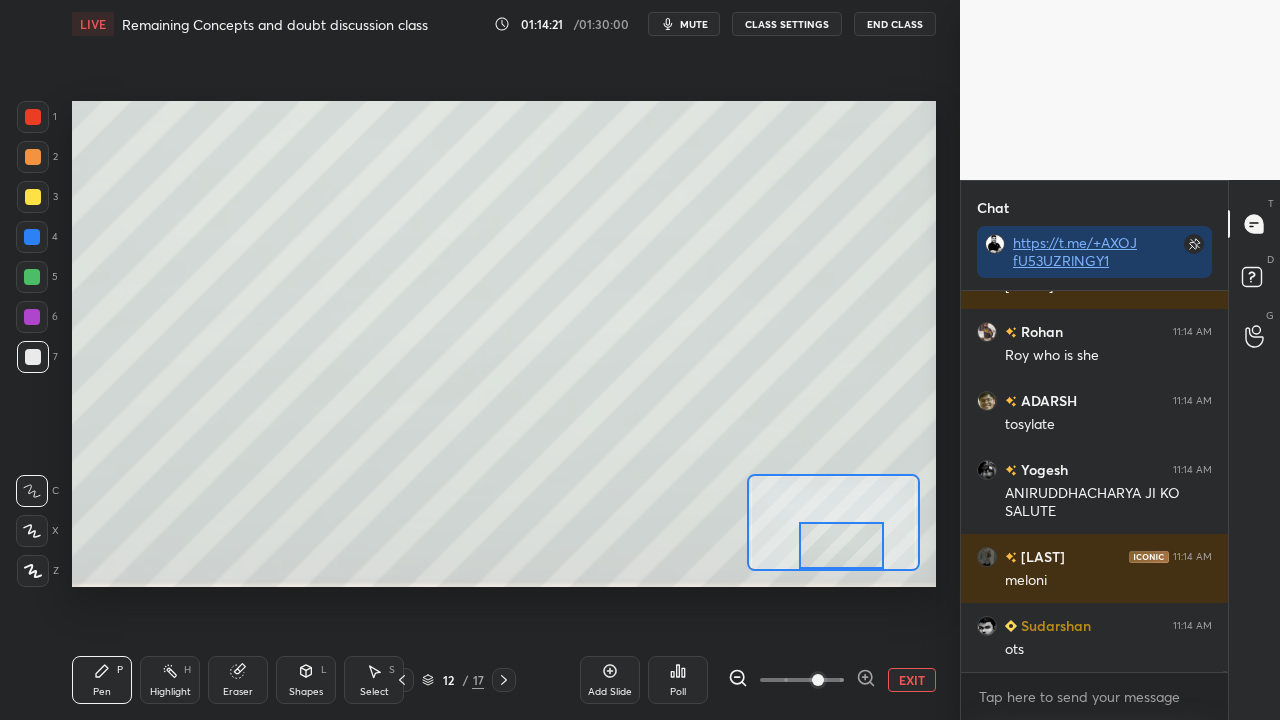 scroll, scrollTop: 203748, scrollLeft: 0, axis: vertical 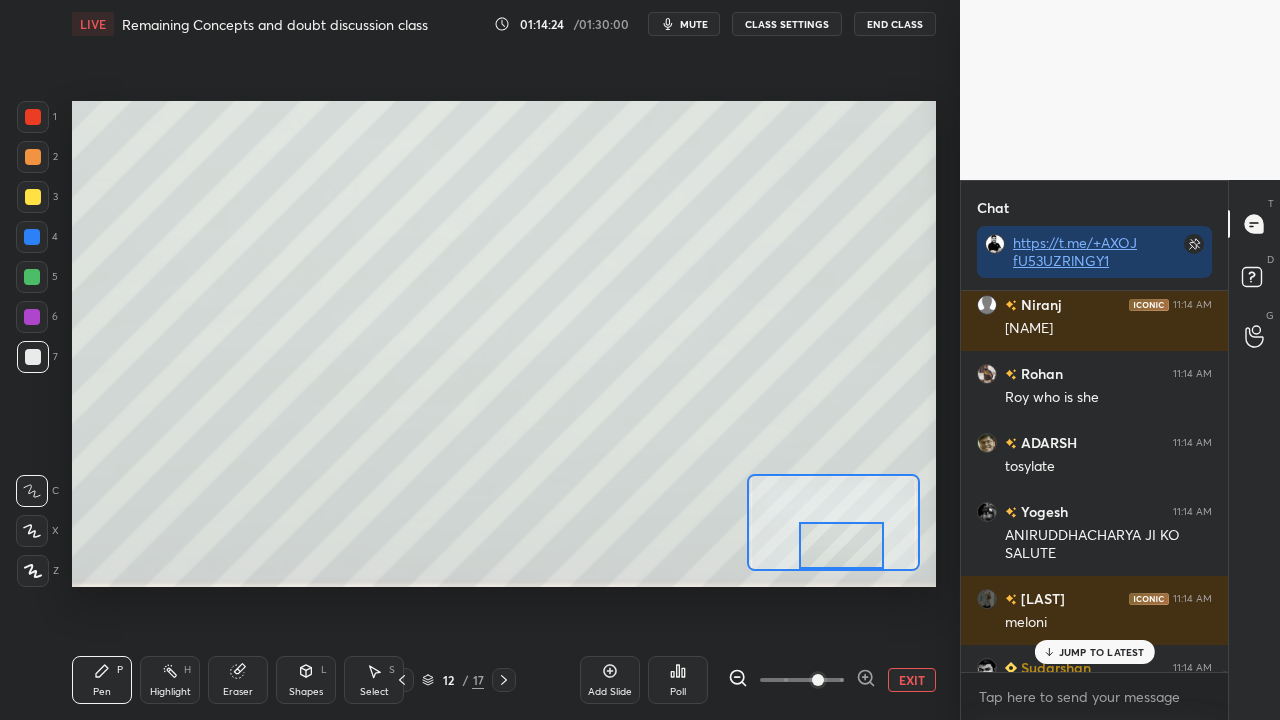 click 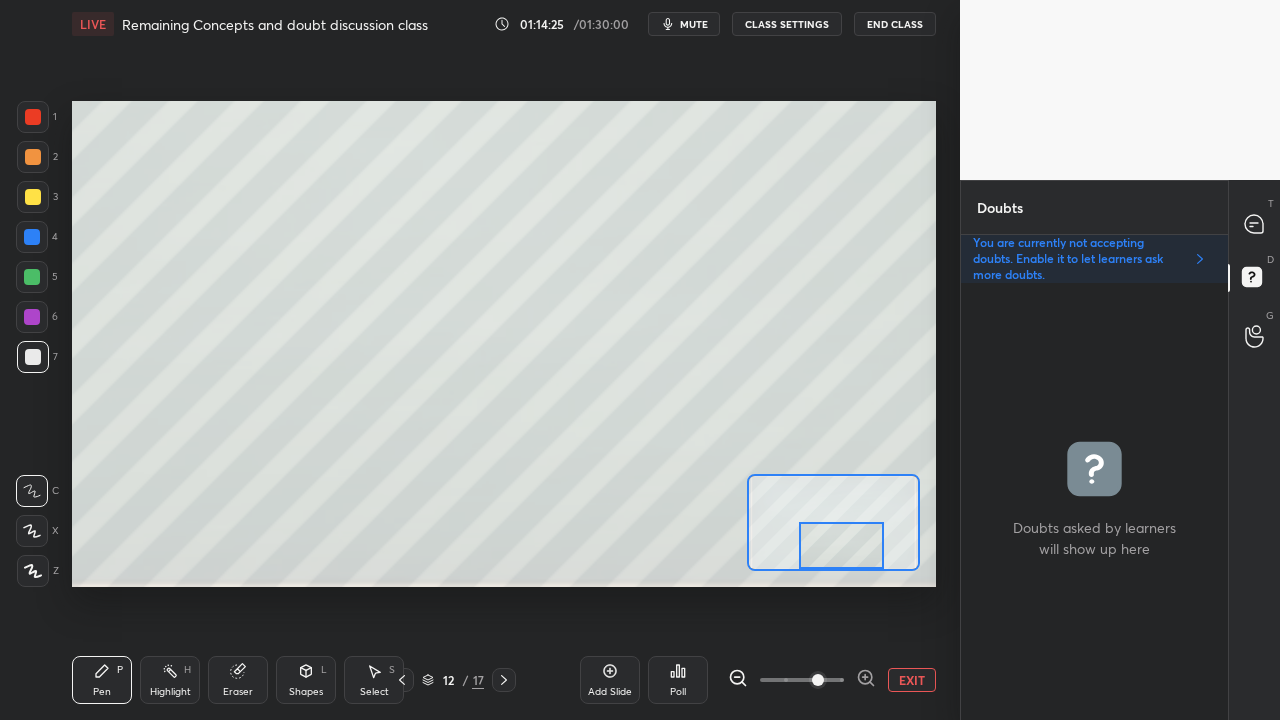scroll, scrollTop: 6, scrollLeft: 6, axis: both 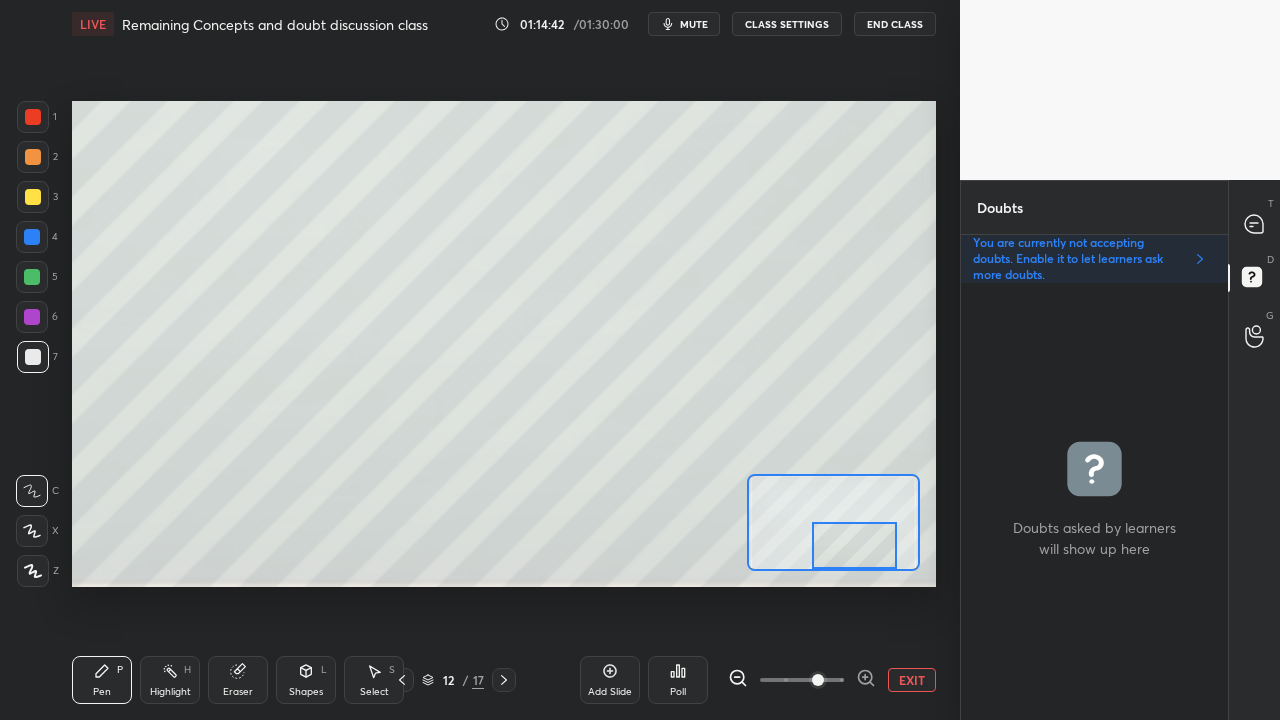 drag, startPoint x: 827, startPoint y: 548, endPoint x: 844, endPoint y: 548, distance: 17 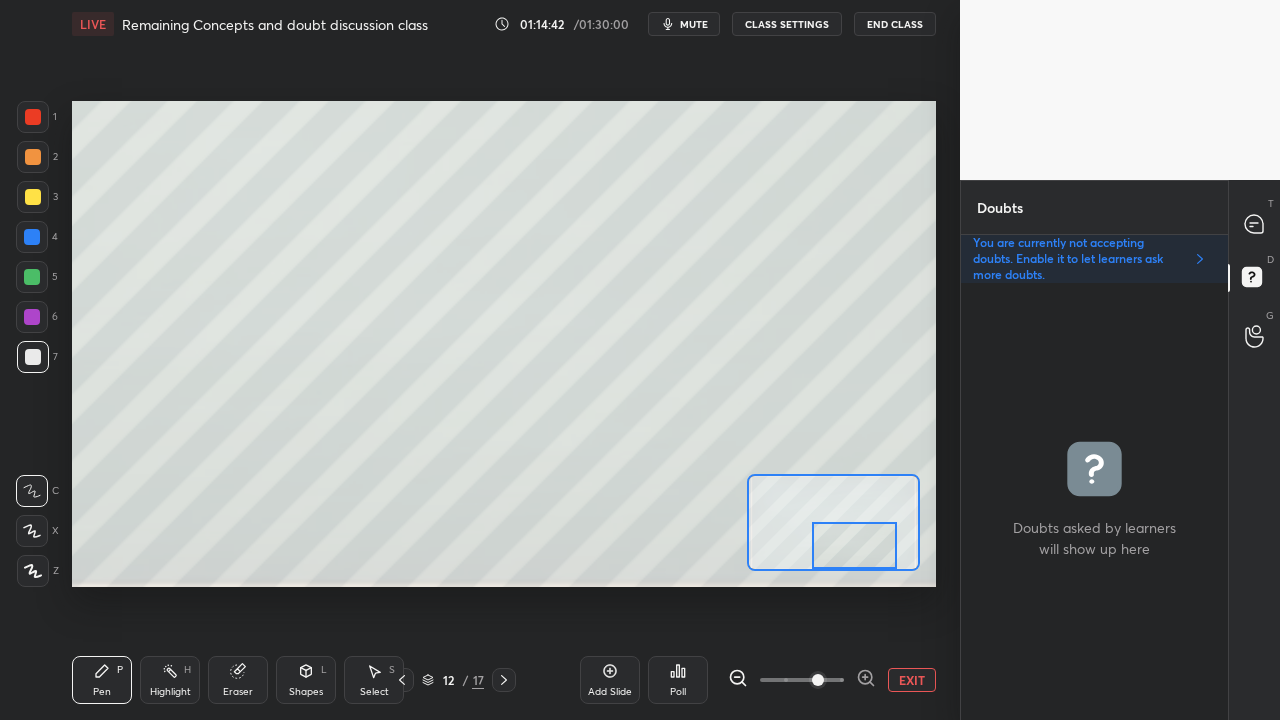 click at bounding box center [854, 545] 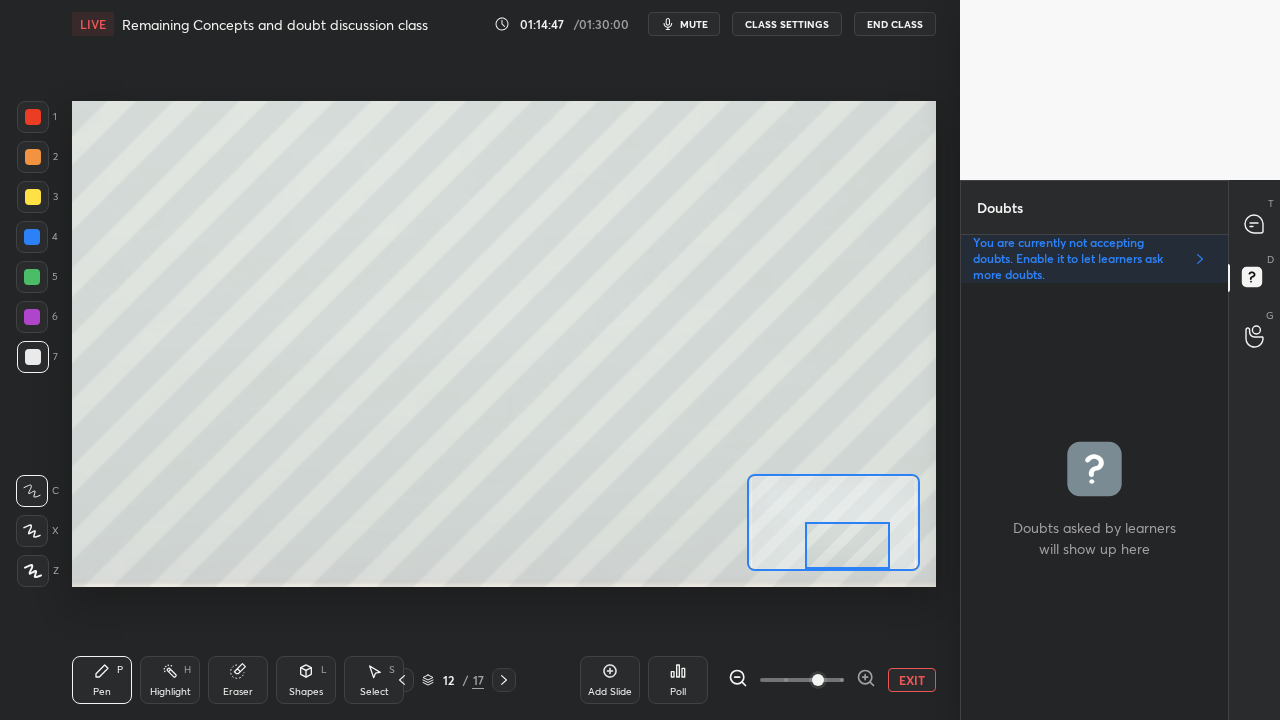 click at bounding box center [847, 545] 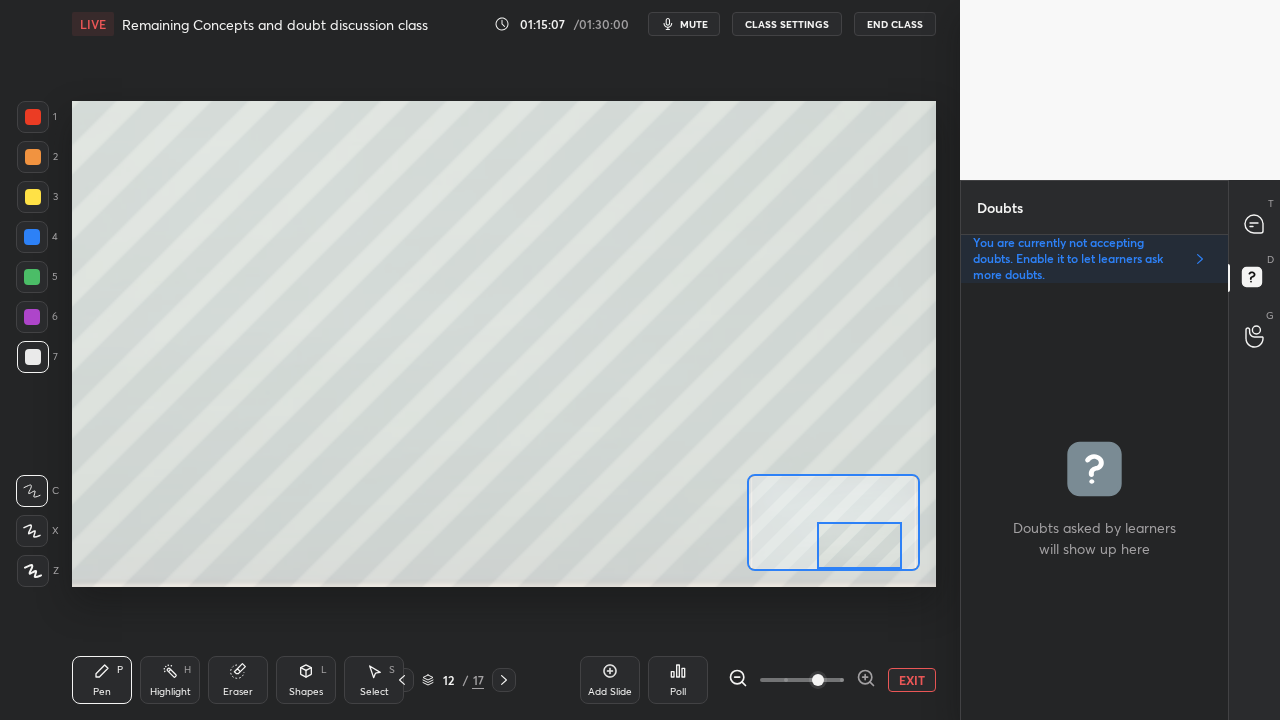 drag, startPoint x: 841, startPoint y: 548, endPoint x: 854, endPoint y: 547, distance: 13.038404 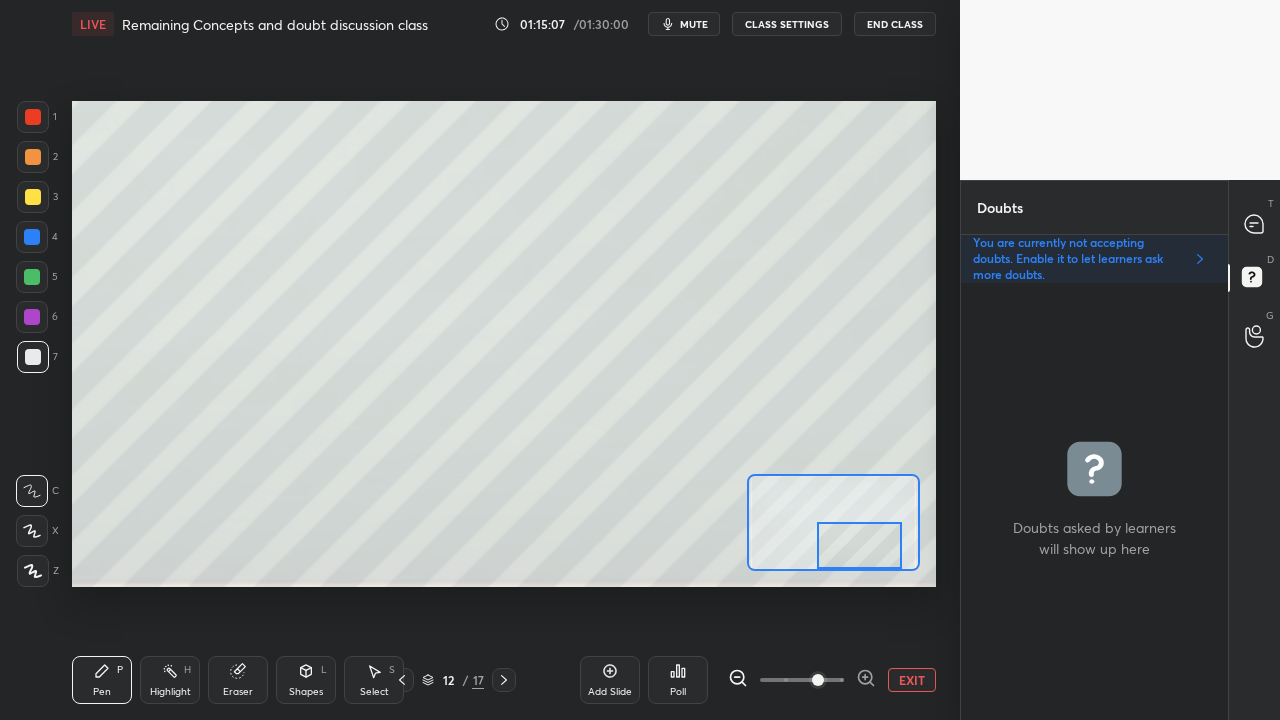 click at bounding box center [859, 545] 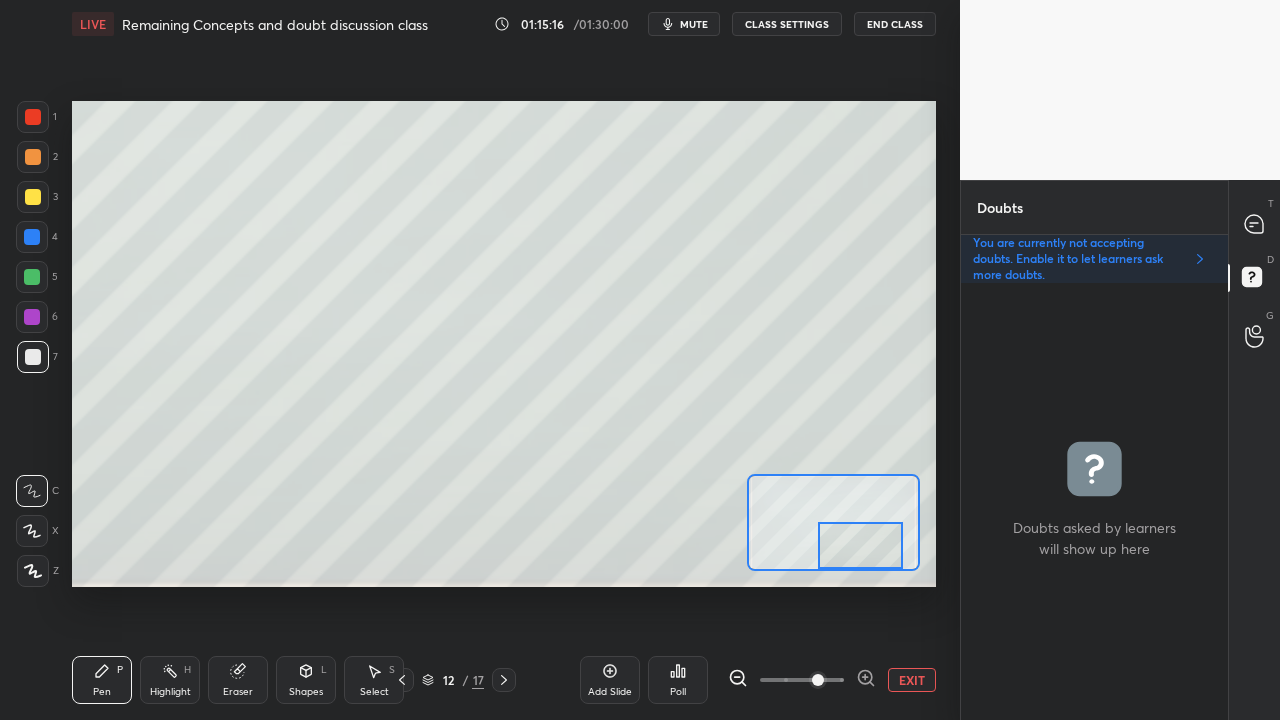 click on "EXIT" at bounding box center (912, 680) 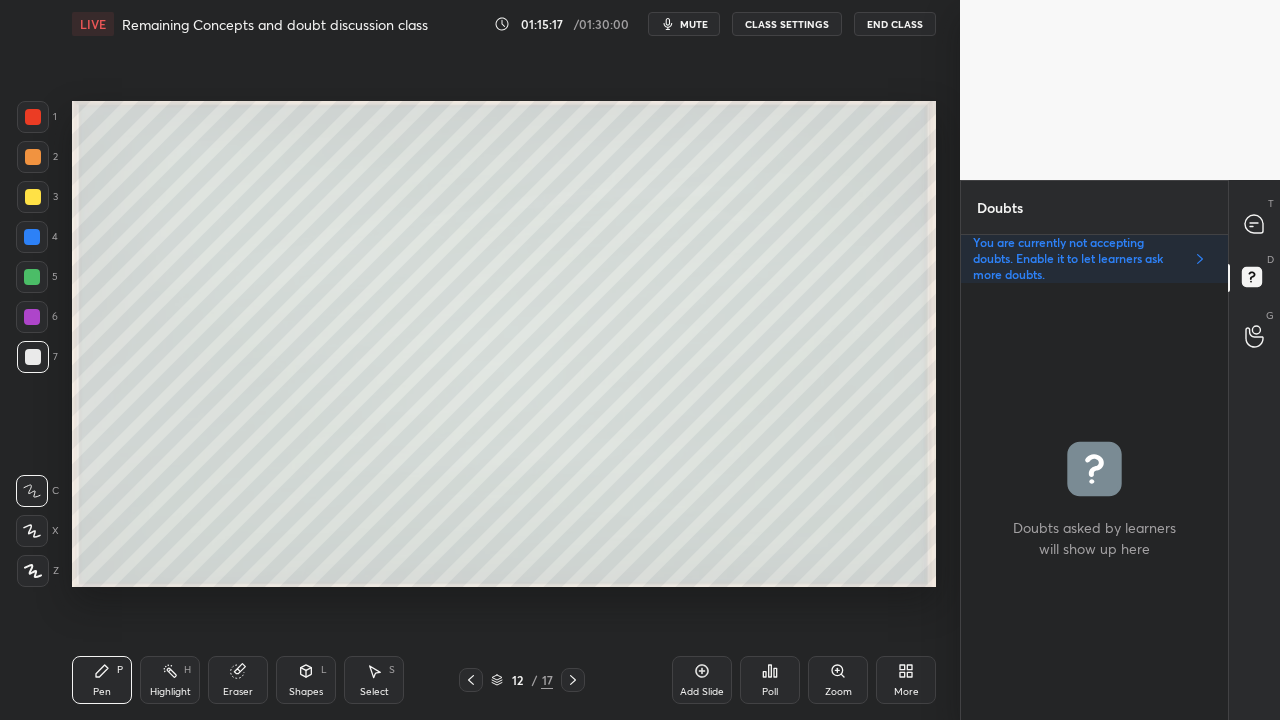 click 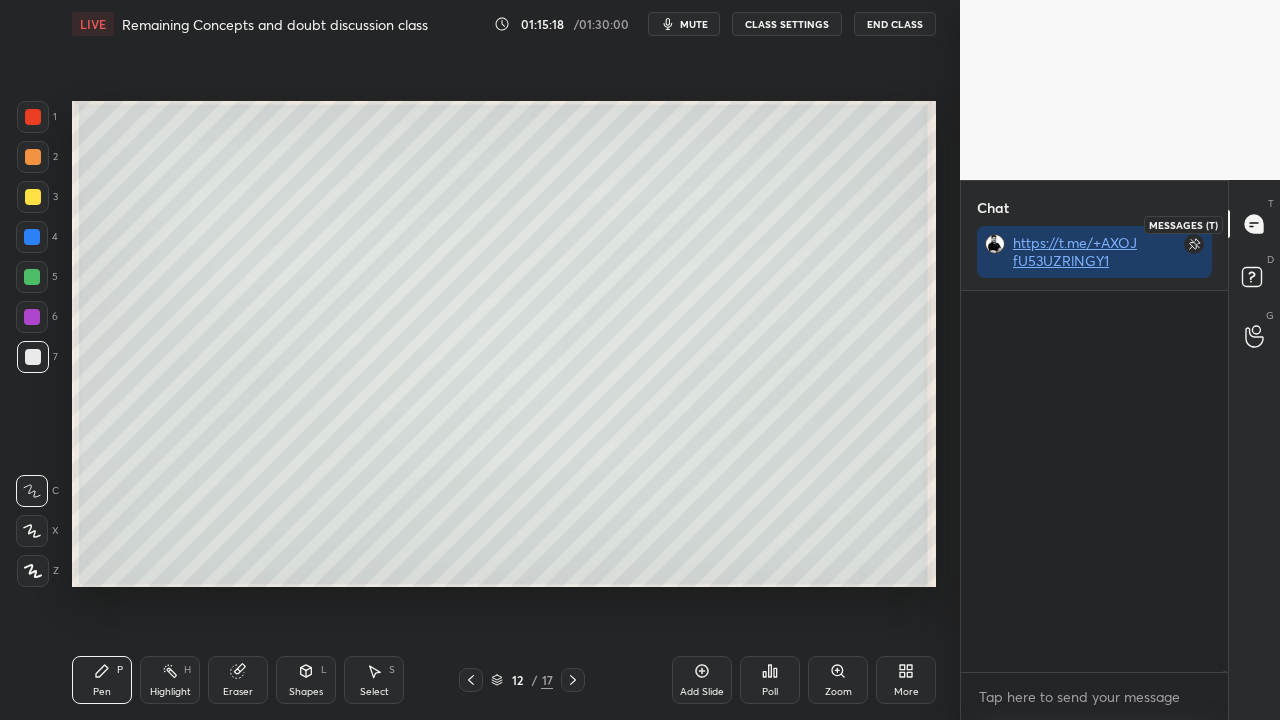 scroll, scrollTop: 423, scrollLeft: 261, axis: both 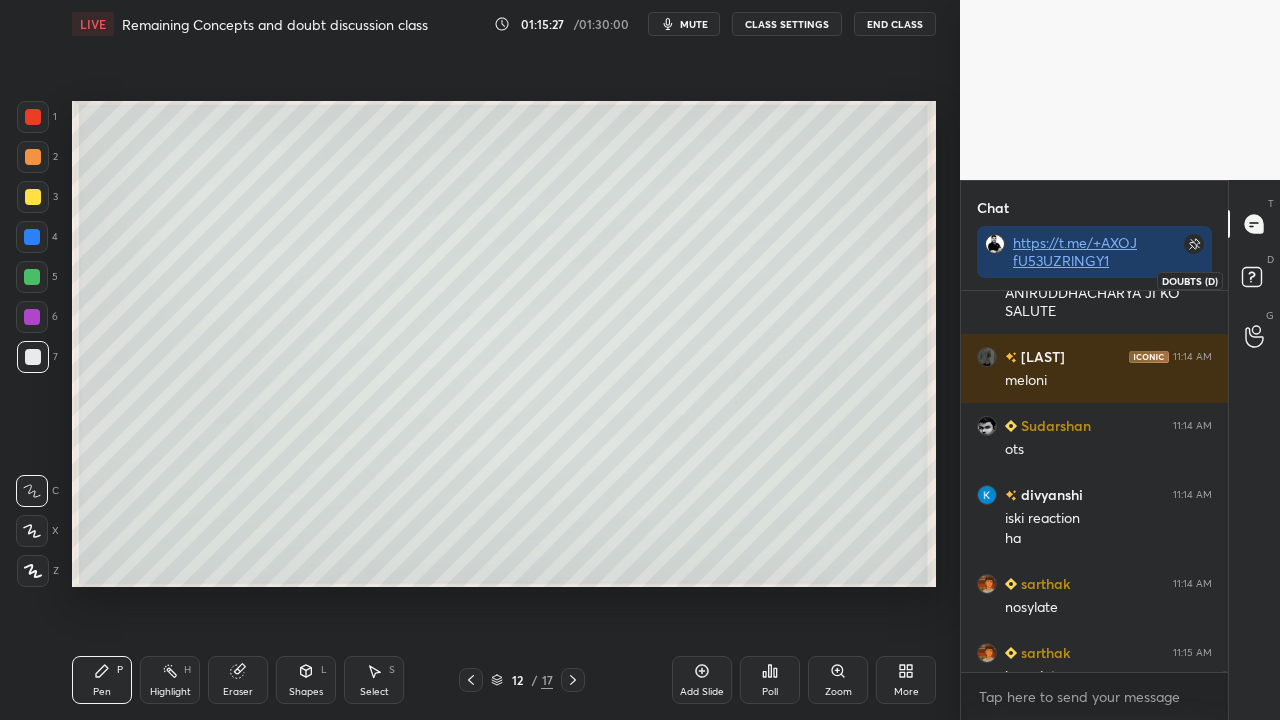 click 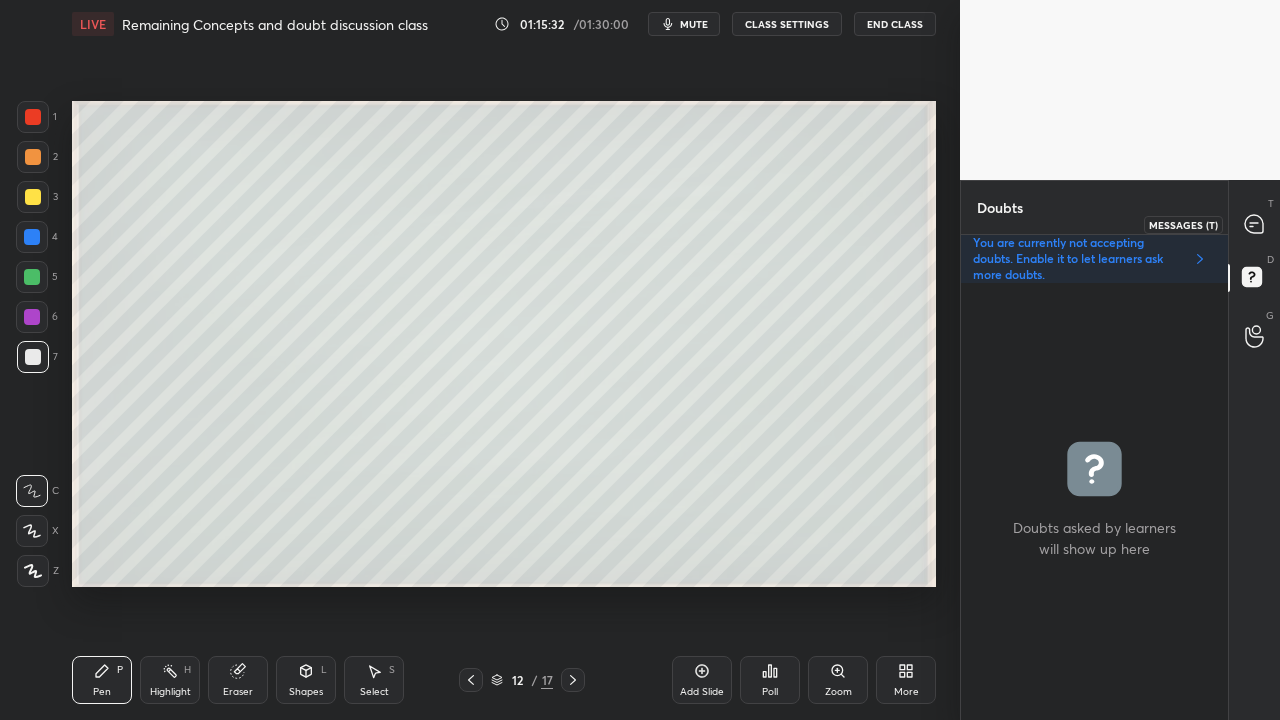 click 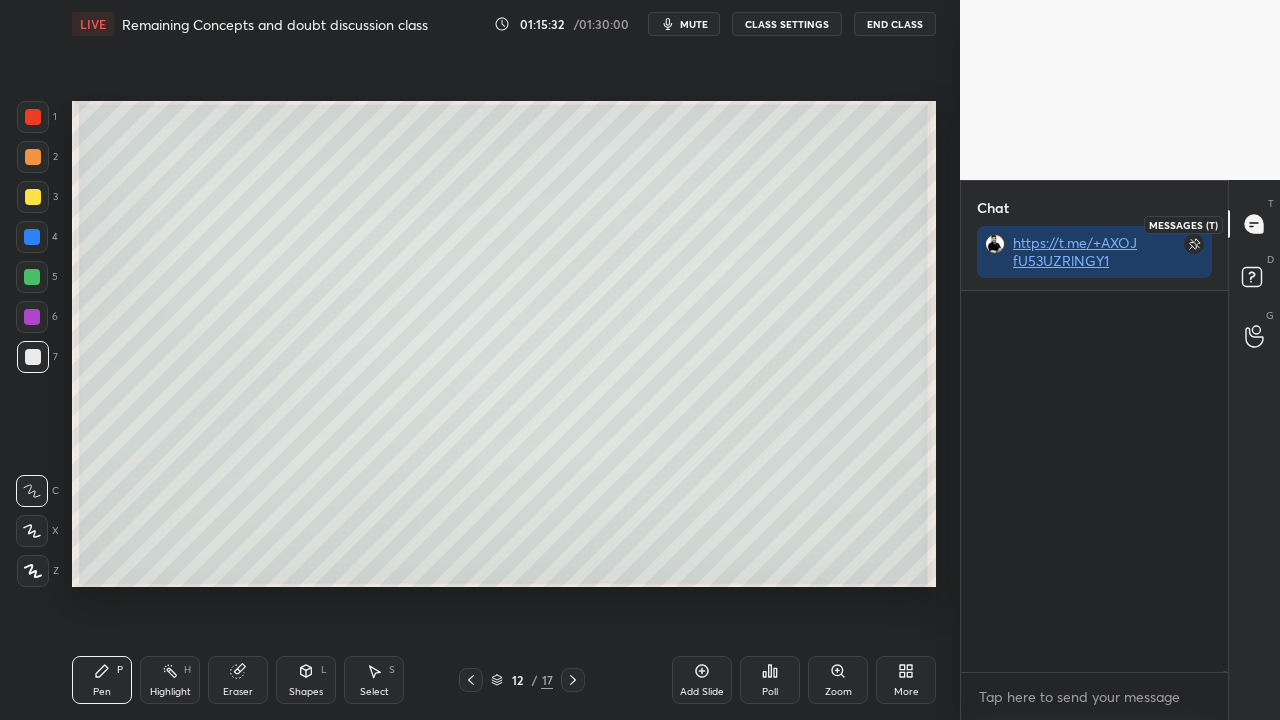 scroll, scrollTop: 204136, scrollLeft: 0, axis: vertical 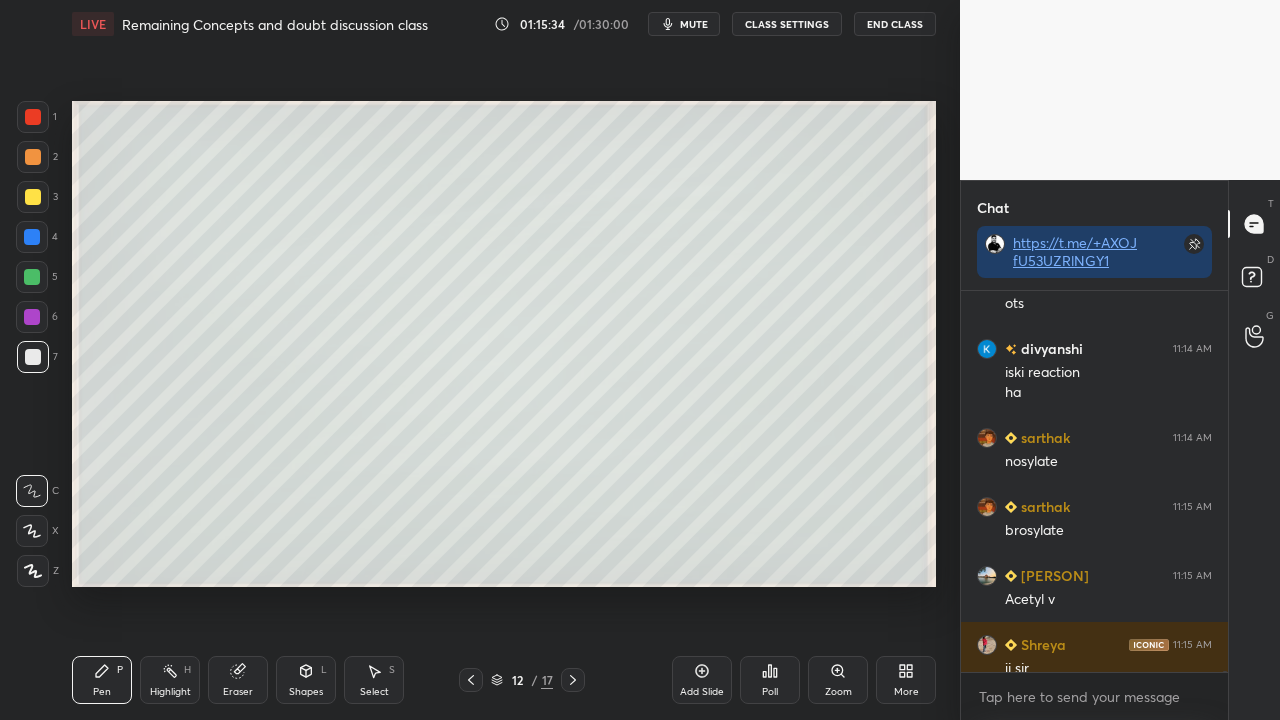 click at bounding box center (33, 197) 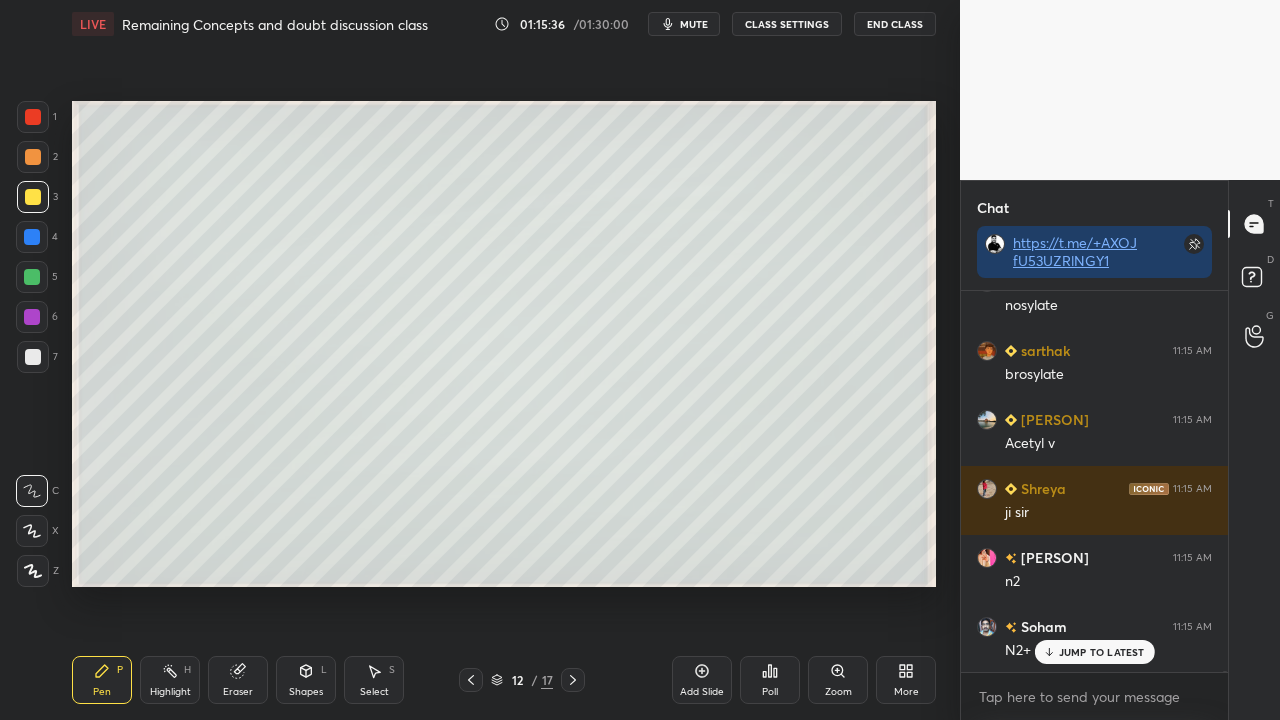 scroll, scrollTop: 204362, scrollLeft: 0, axis: vertical 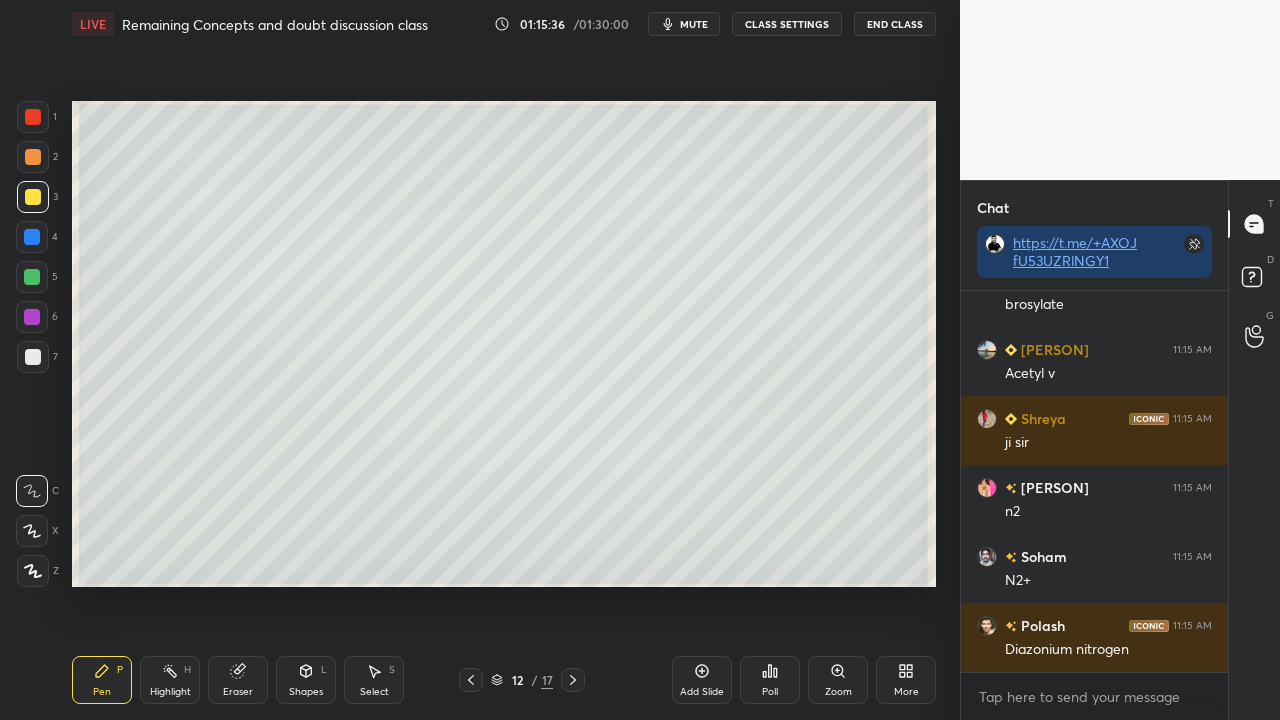 click 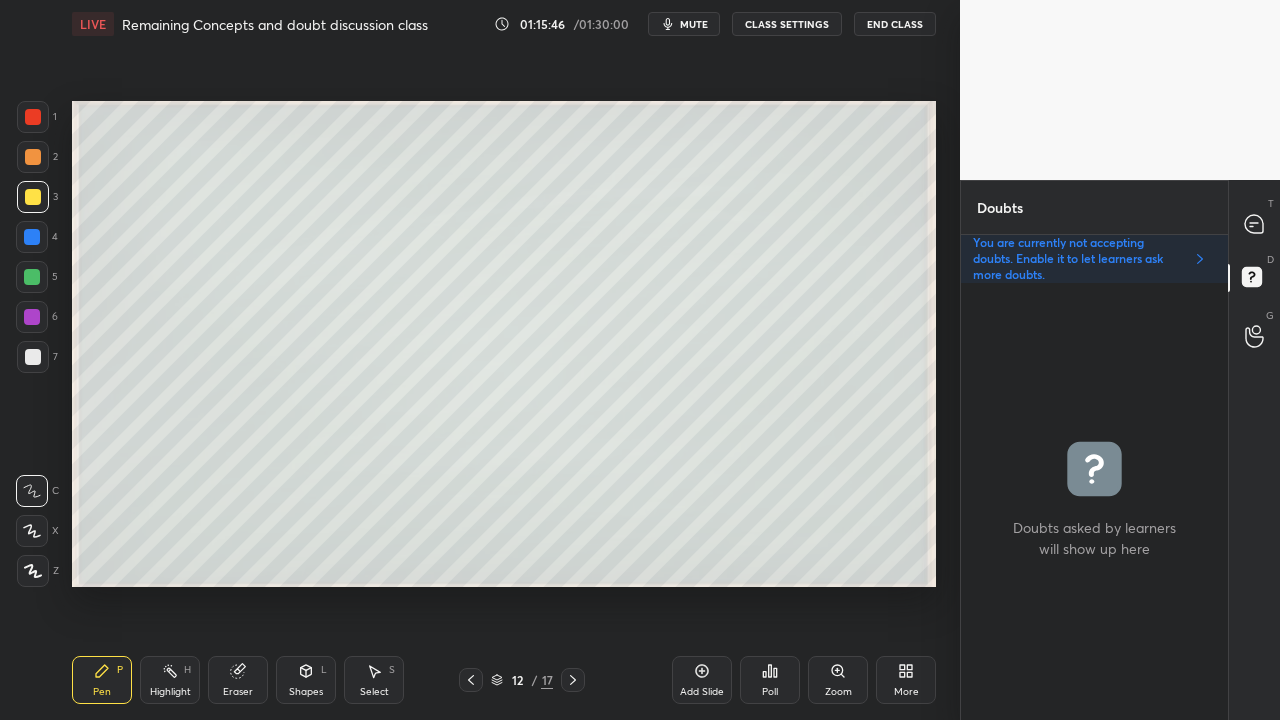 click 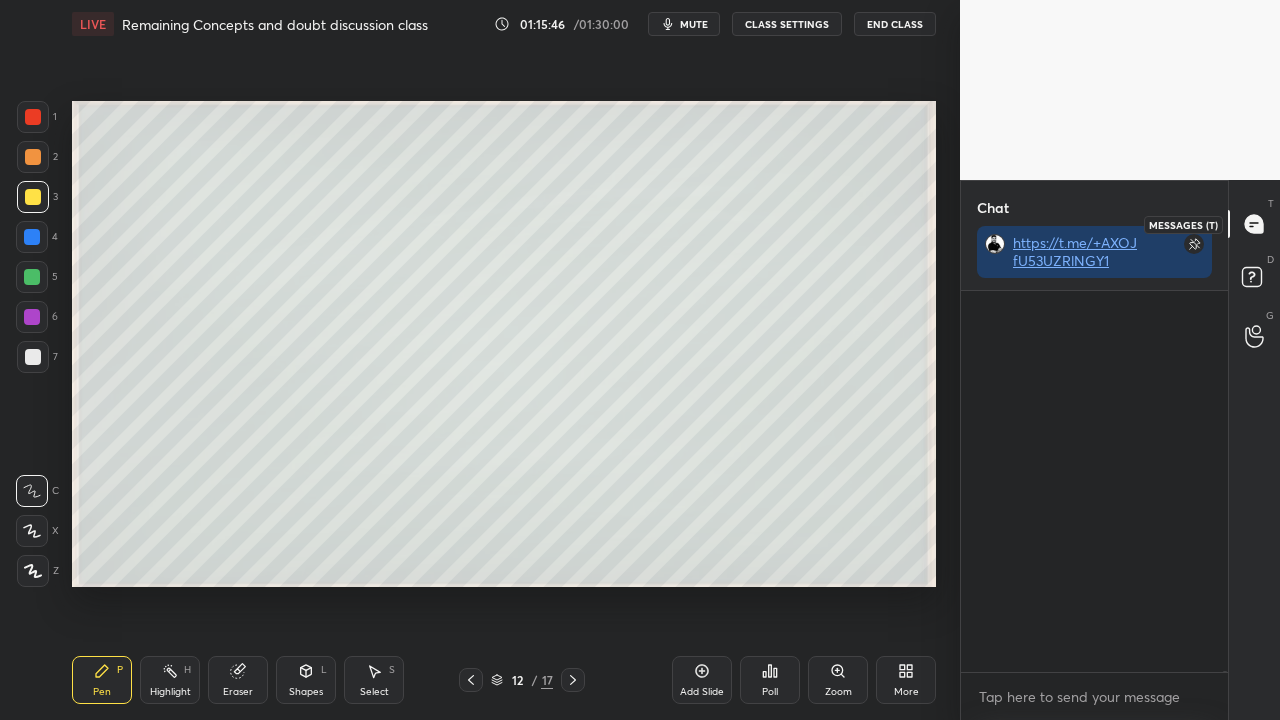 scroll, scrollTop: 423, scrollLeft: 261, axis: both 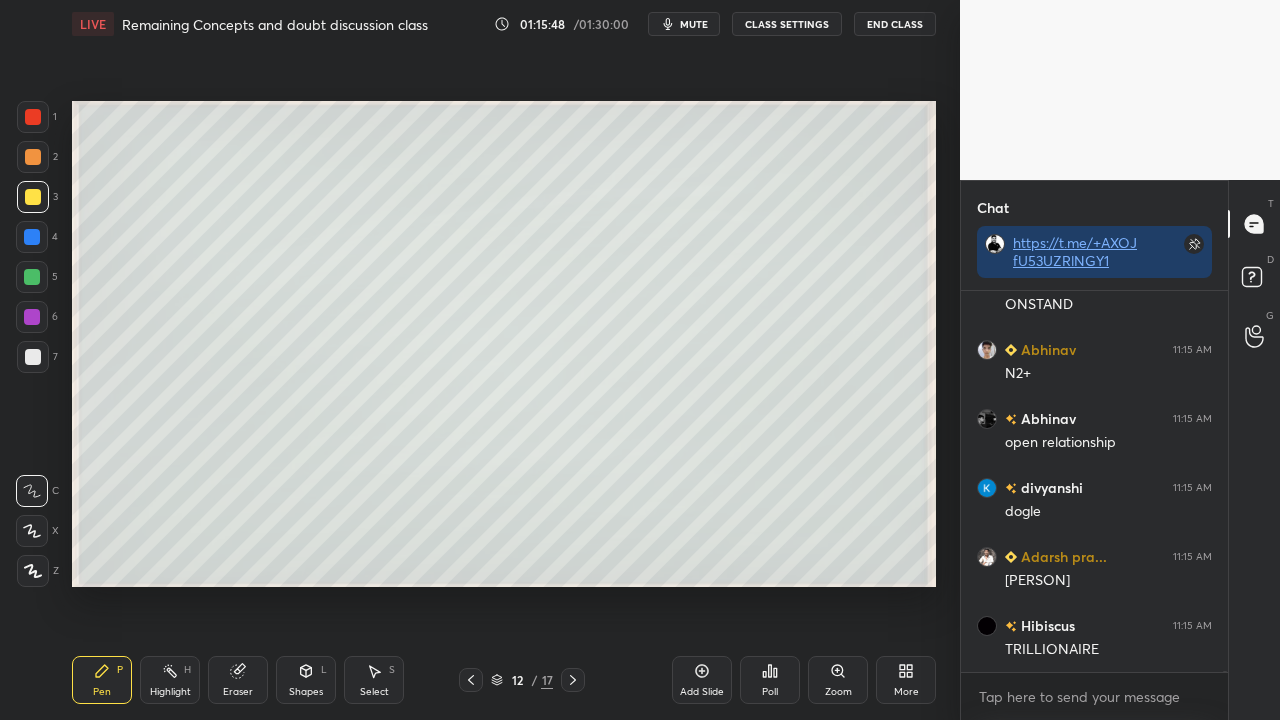 click 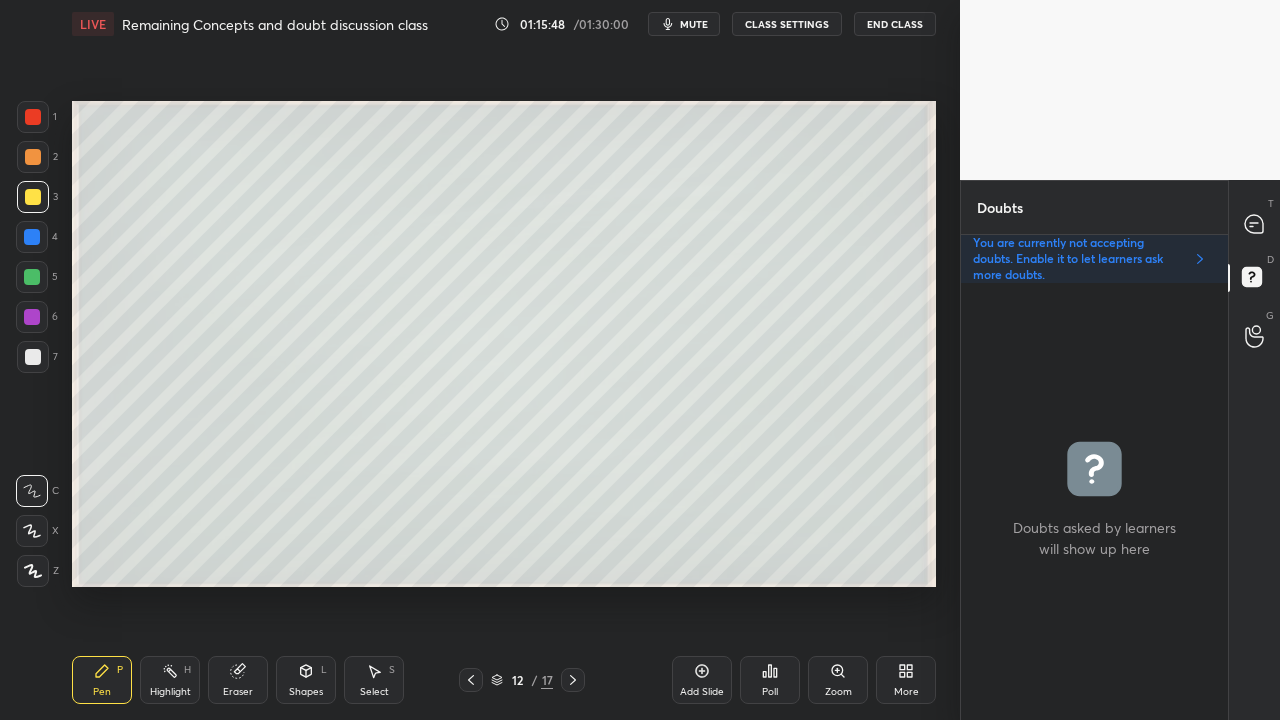 scroll, scrollTop: 6, scrollLeft: 6, axis: both 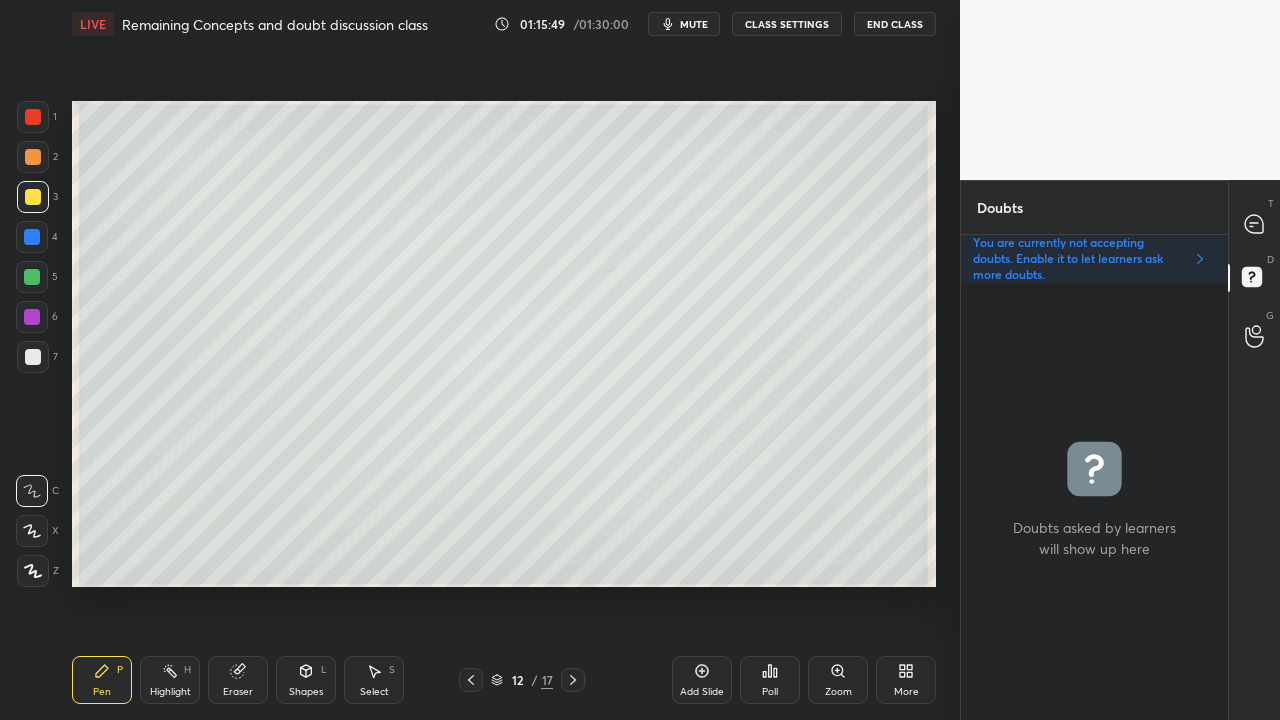 click on "Zoom" at bounding box center [838, 692] 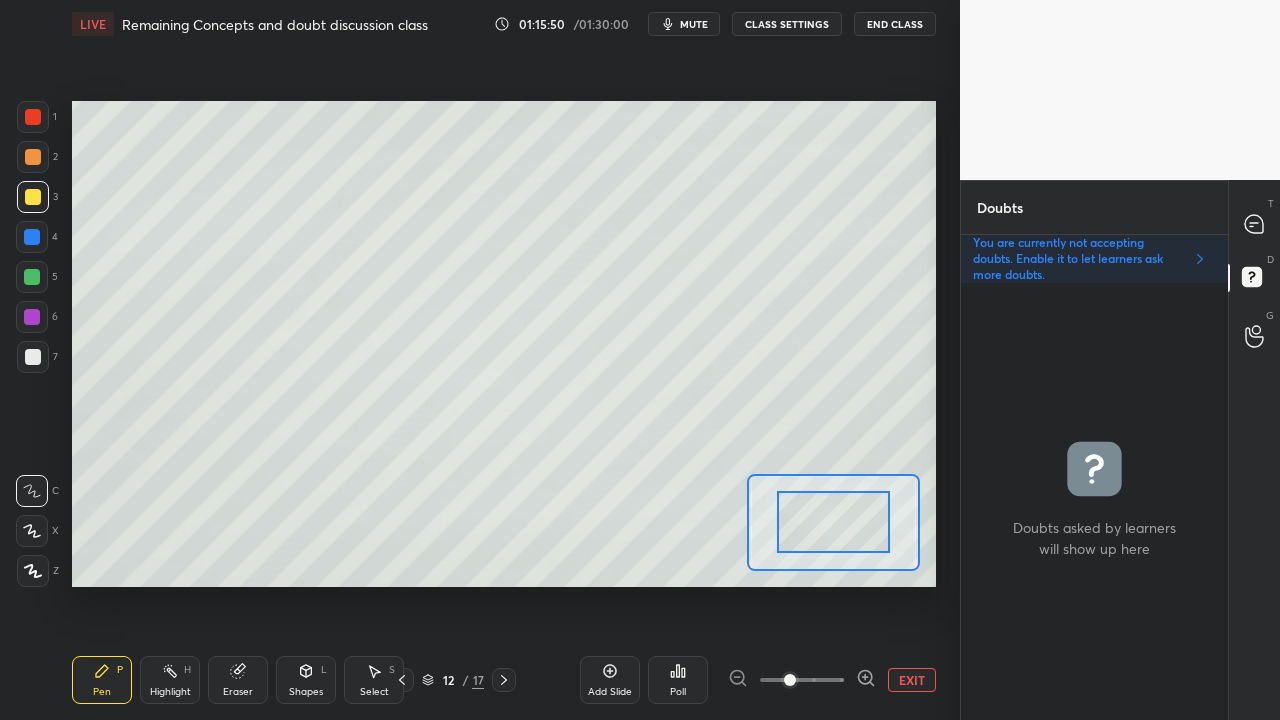 click 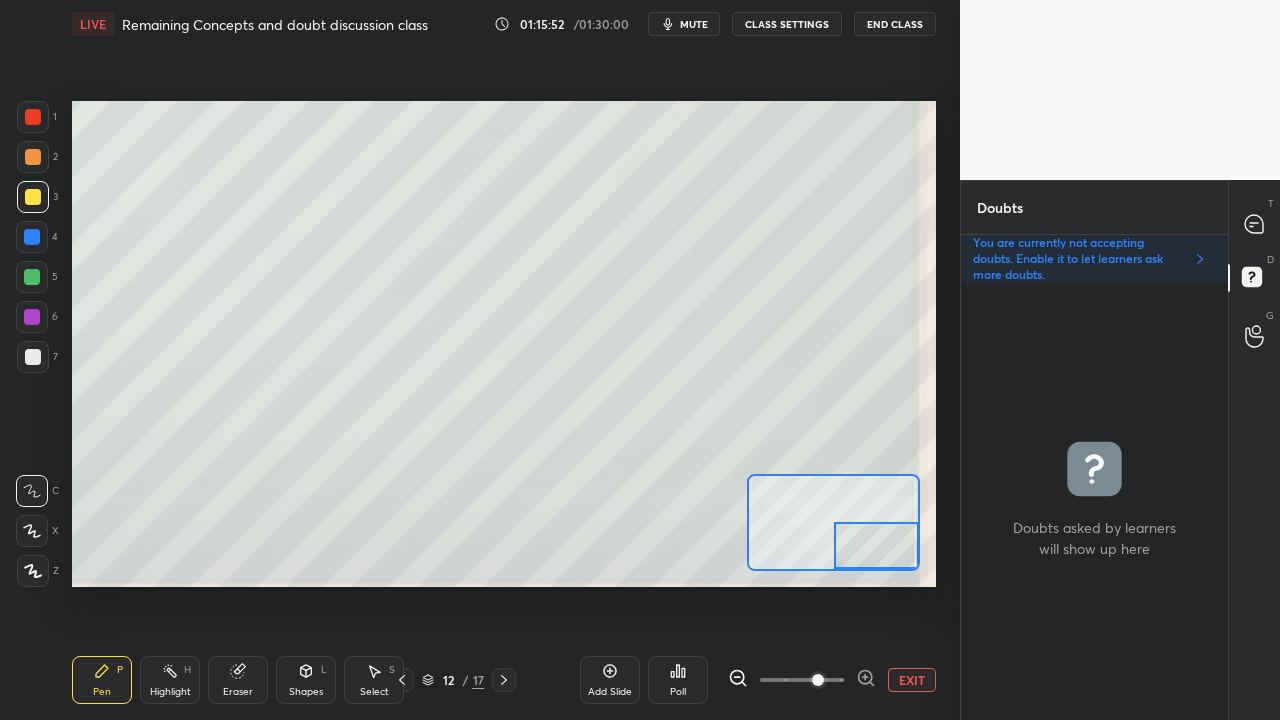 drag, startPoint x: 847, startPoint y: 532, endPoint x: 889, endPoint y: 546, distance: 44.27189 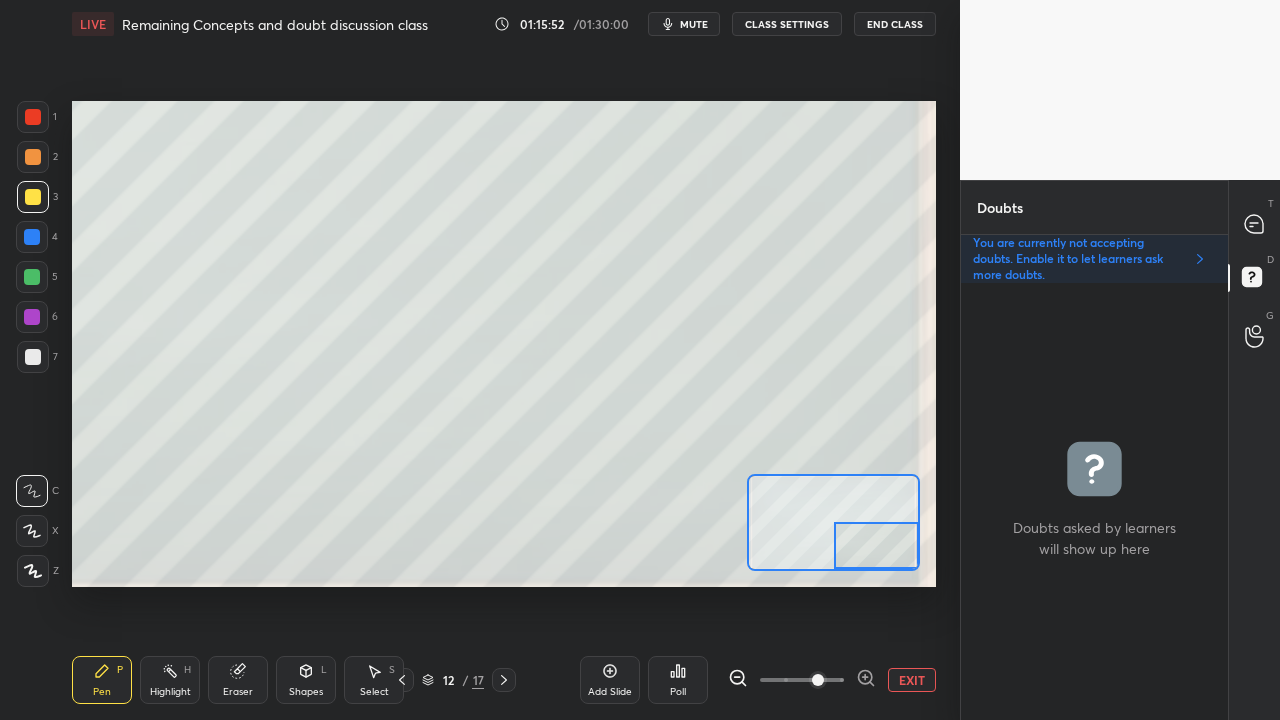 click at bounding box center (876, 545) 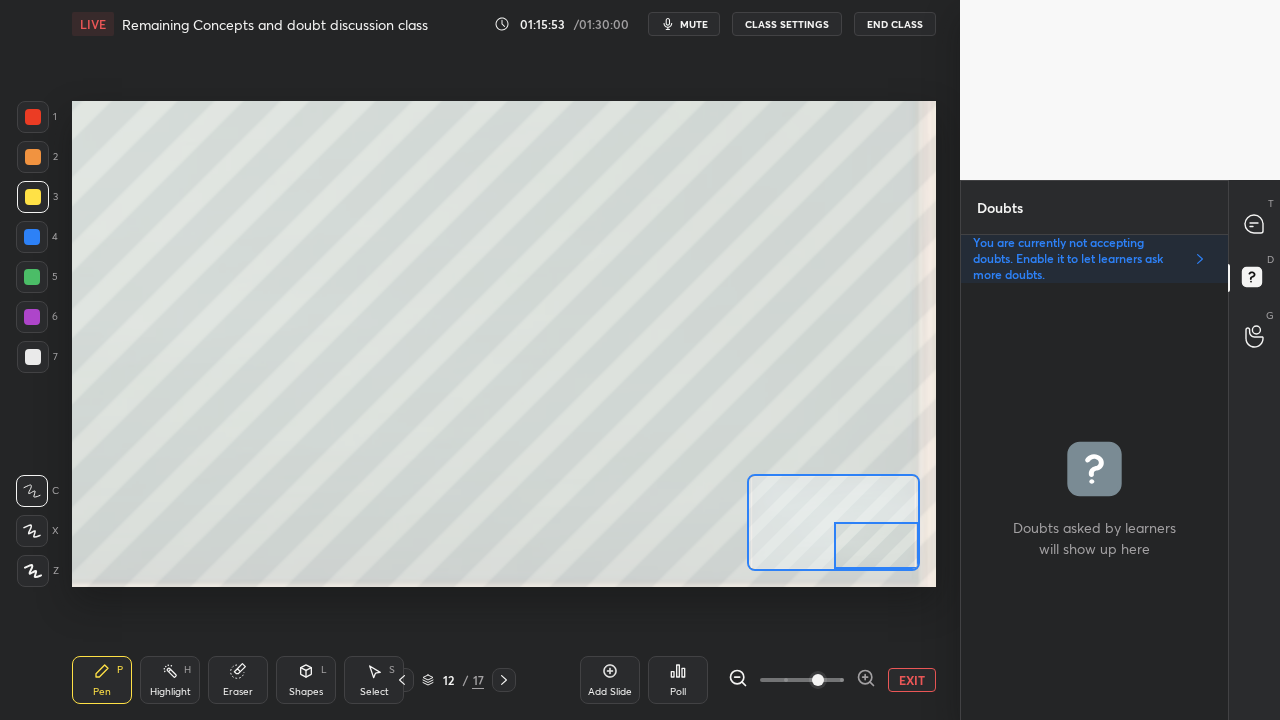 click 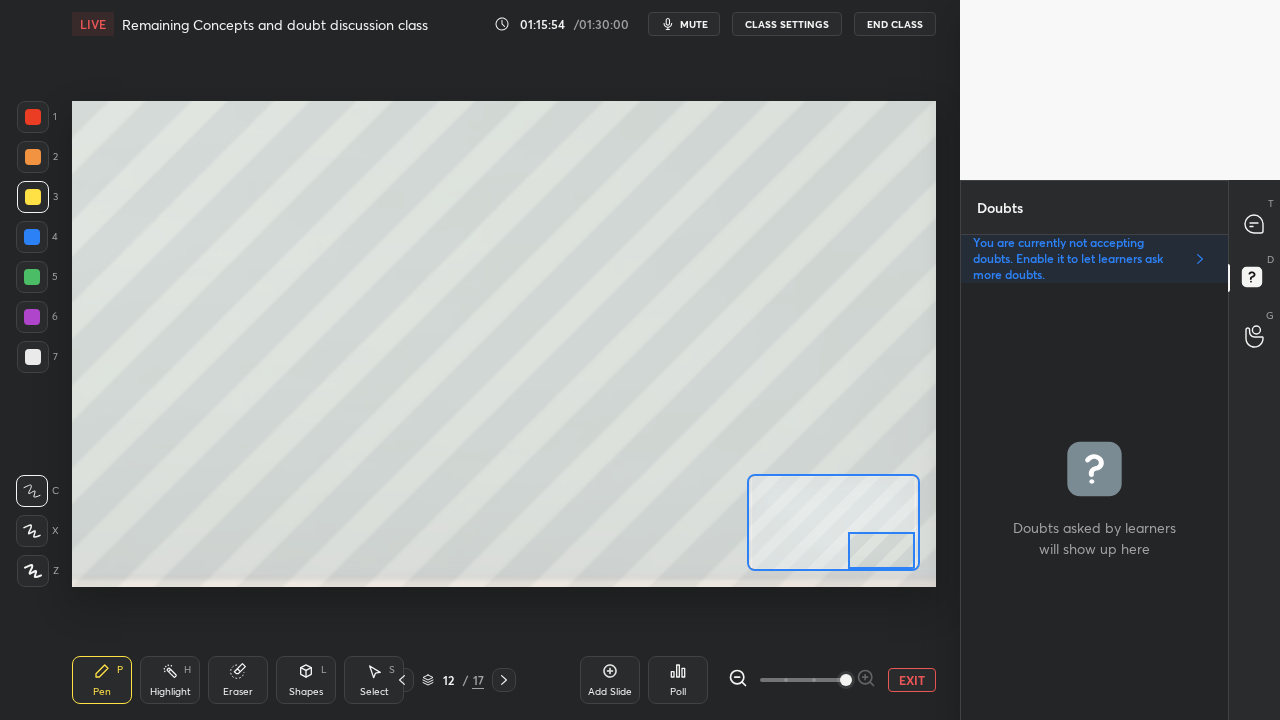 click at bounding box center (882, 550) 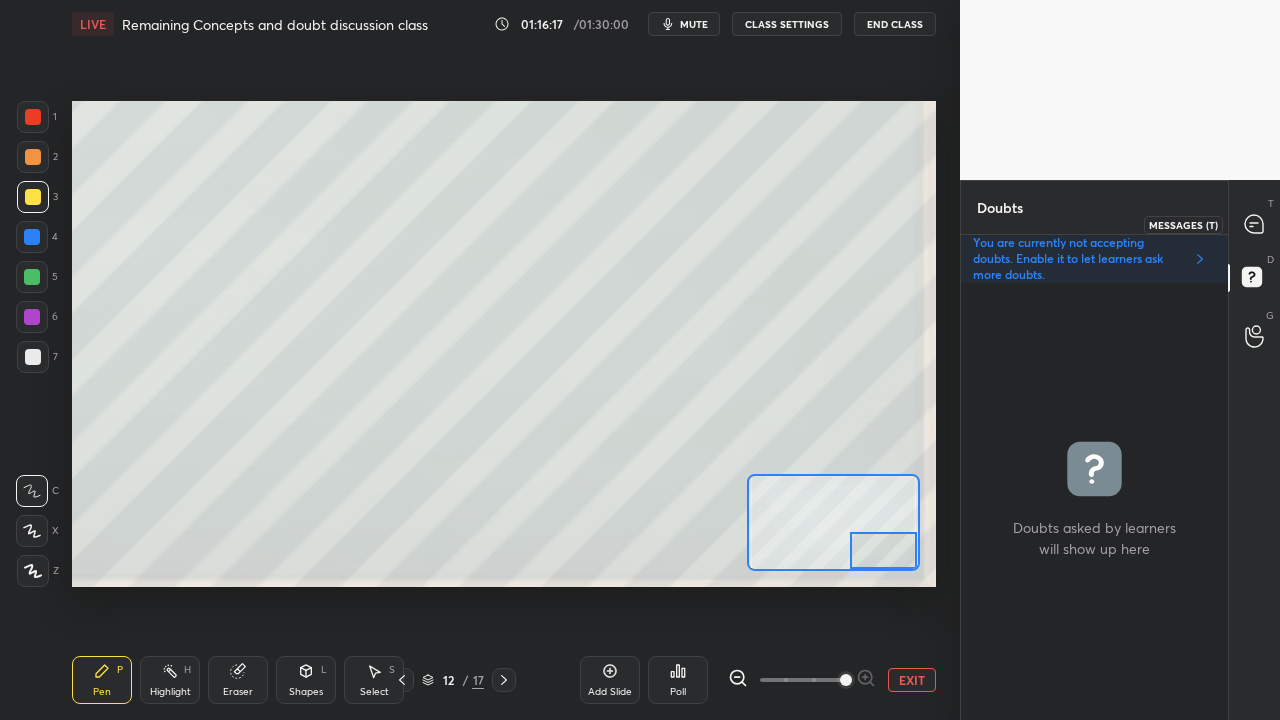 click 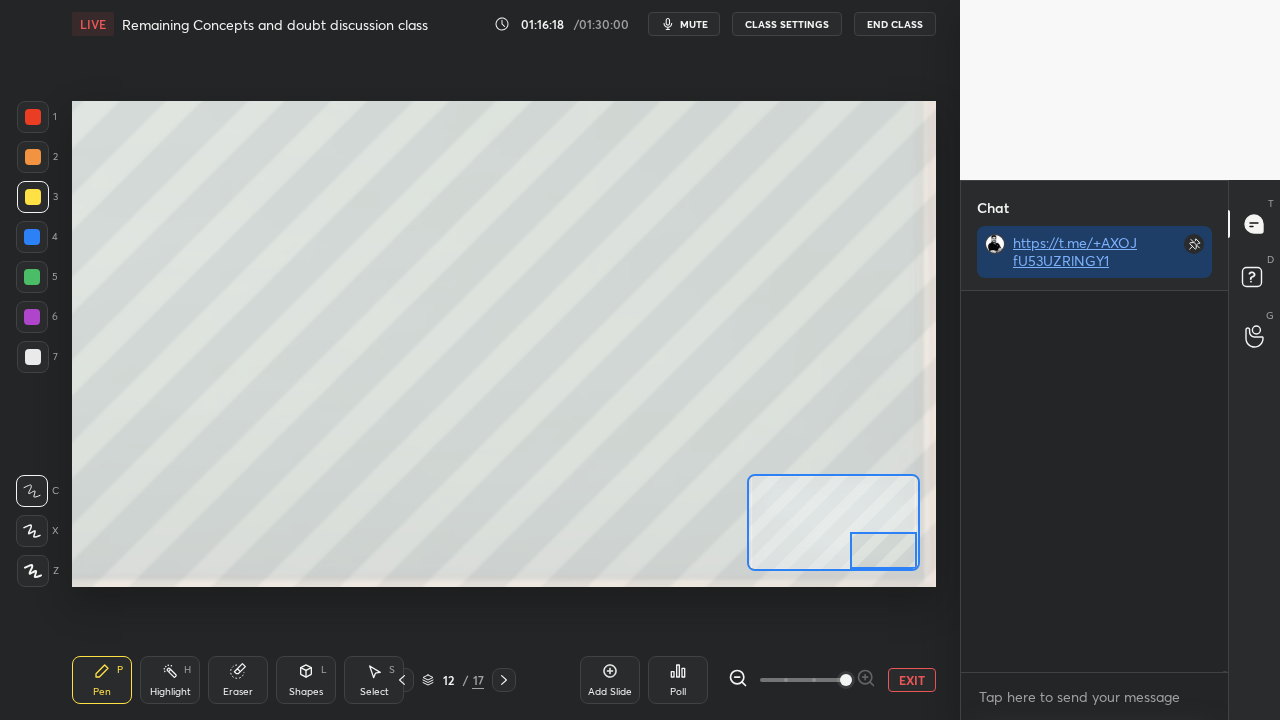 scroll, scrollTop: 205364, scrollLeft: 0, axis: vertical 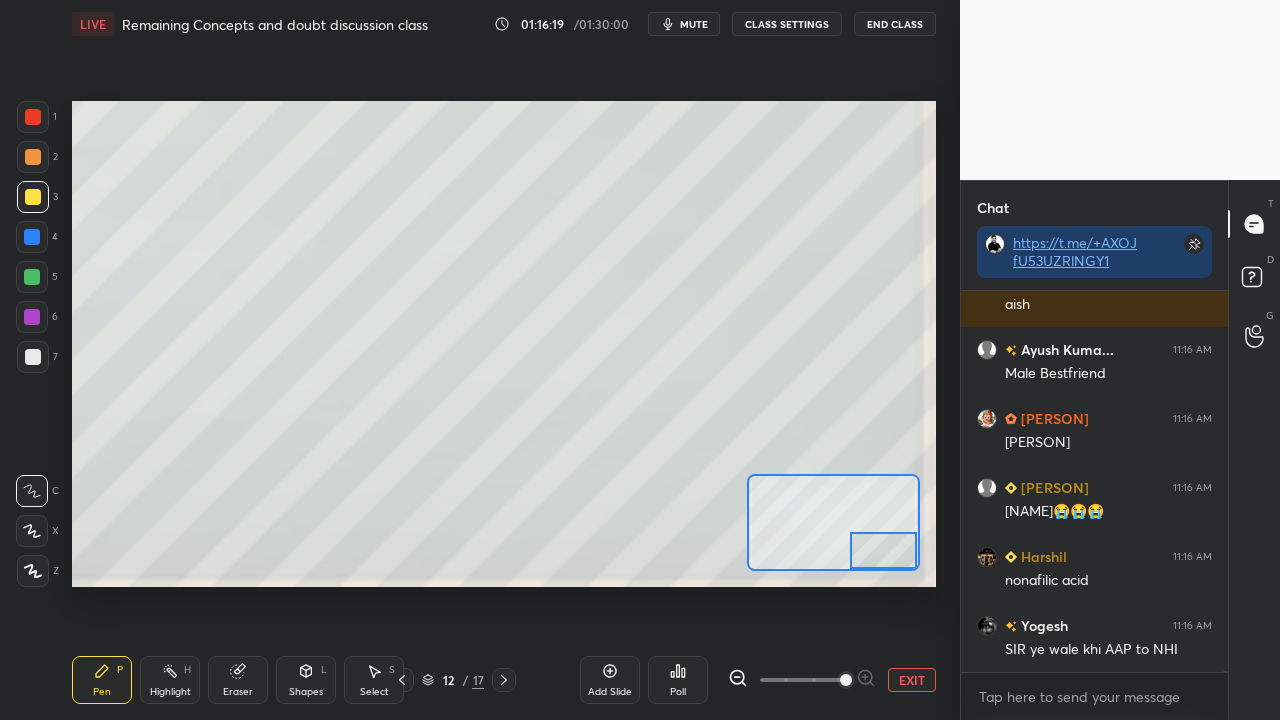drag, startPoint x: 874, startPoint y: 562, endPoint x: 884, endPoint y: 564, distance: 10.198039 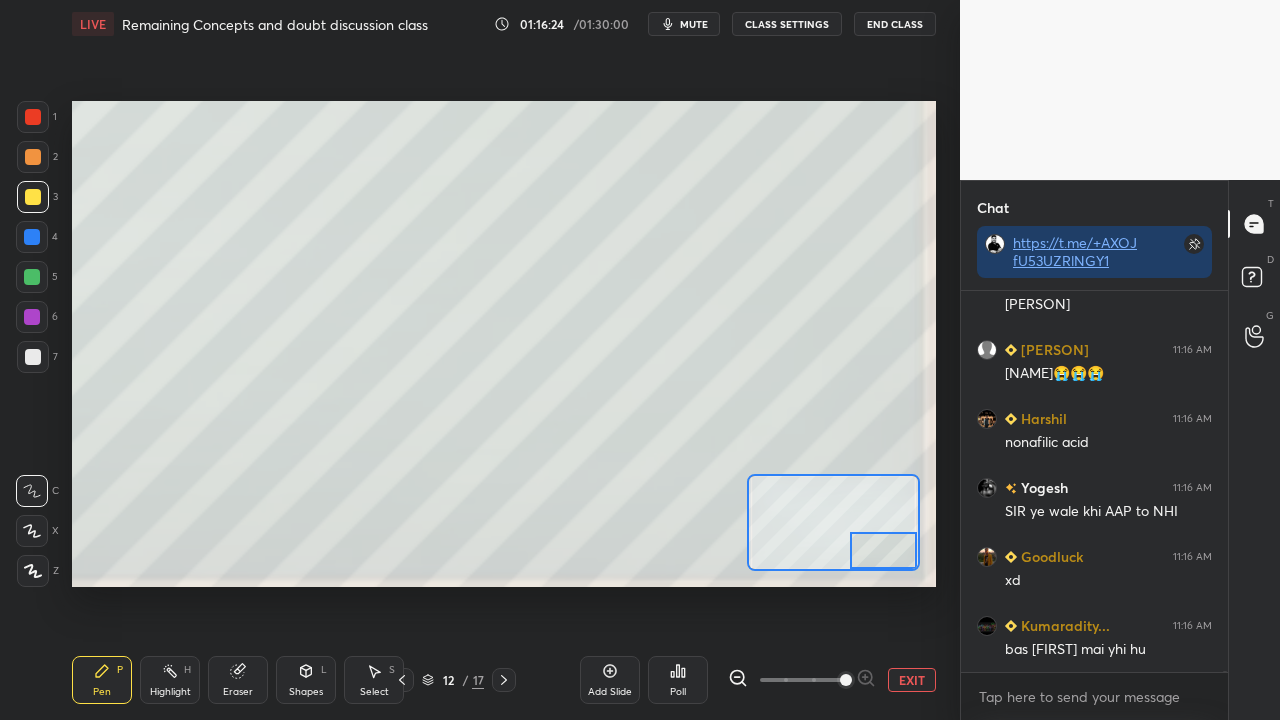 scroll, scrollTop: 205810, scrollLeft: 0, axis: vertical 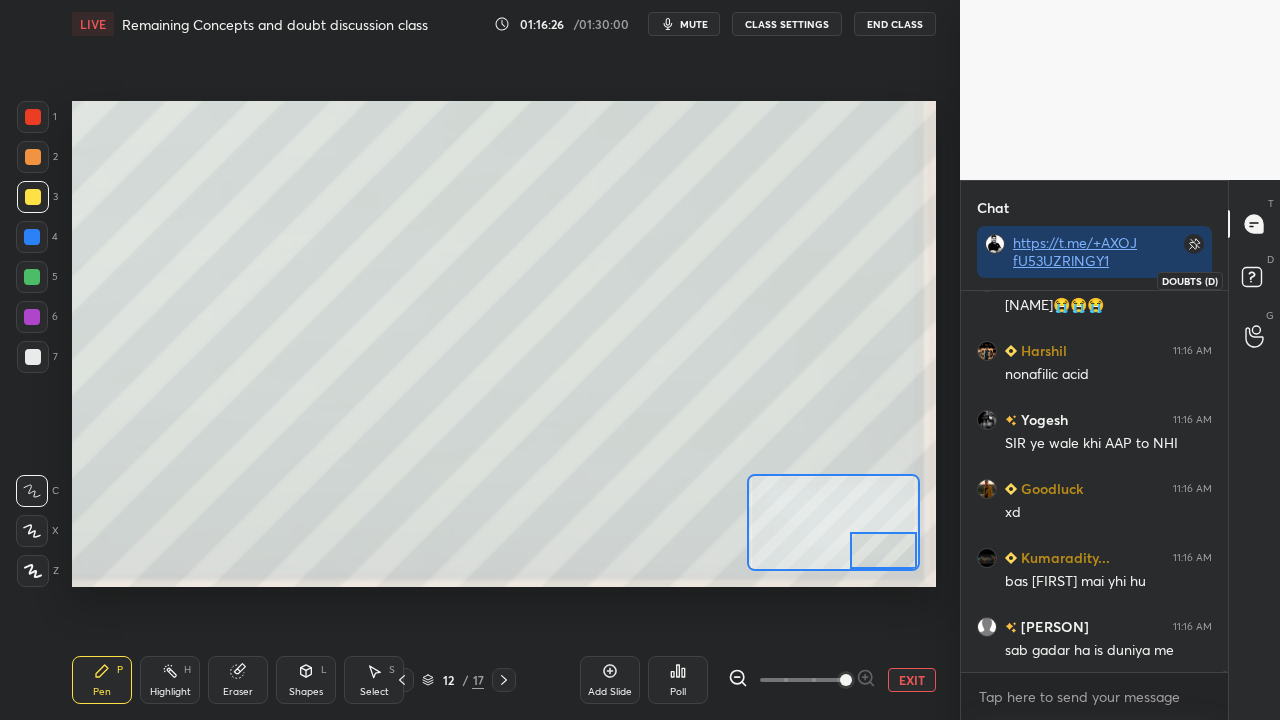 click 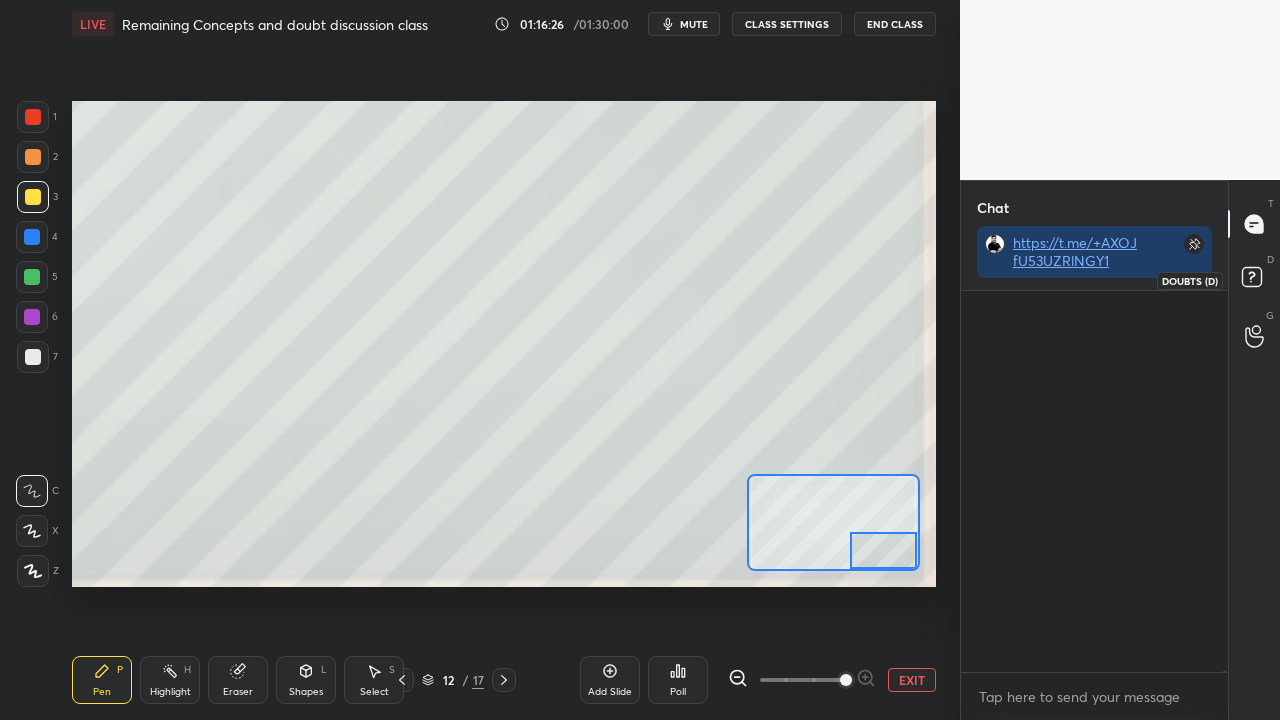 scroll, scrollTop: 6, scrollLeft: 6, axis: both 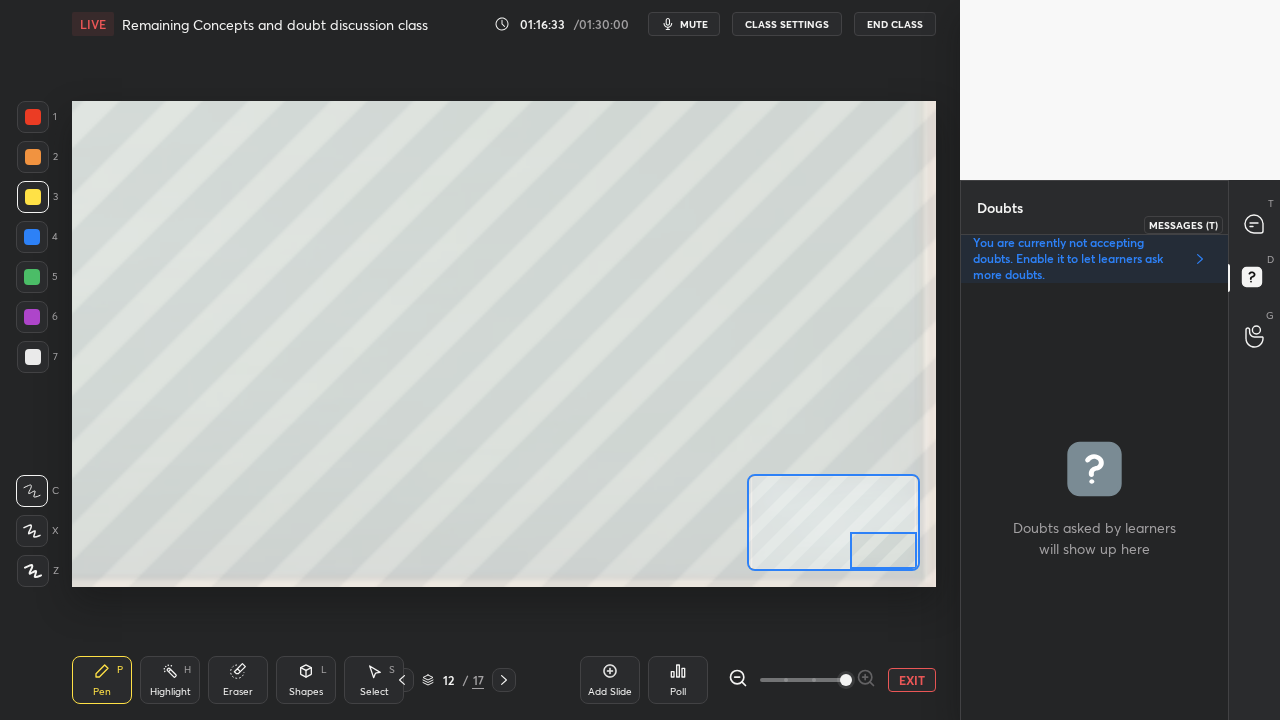 click 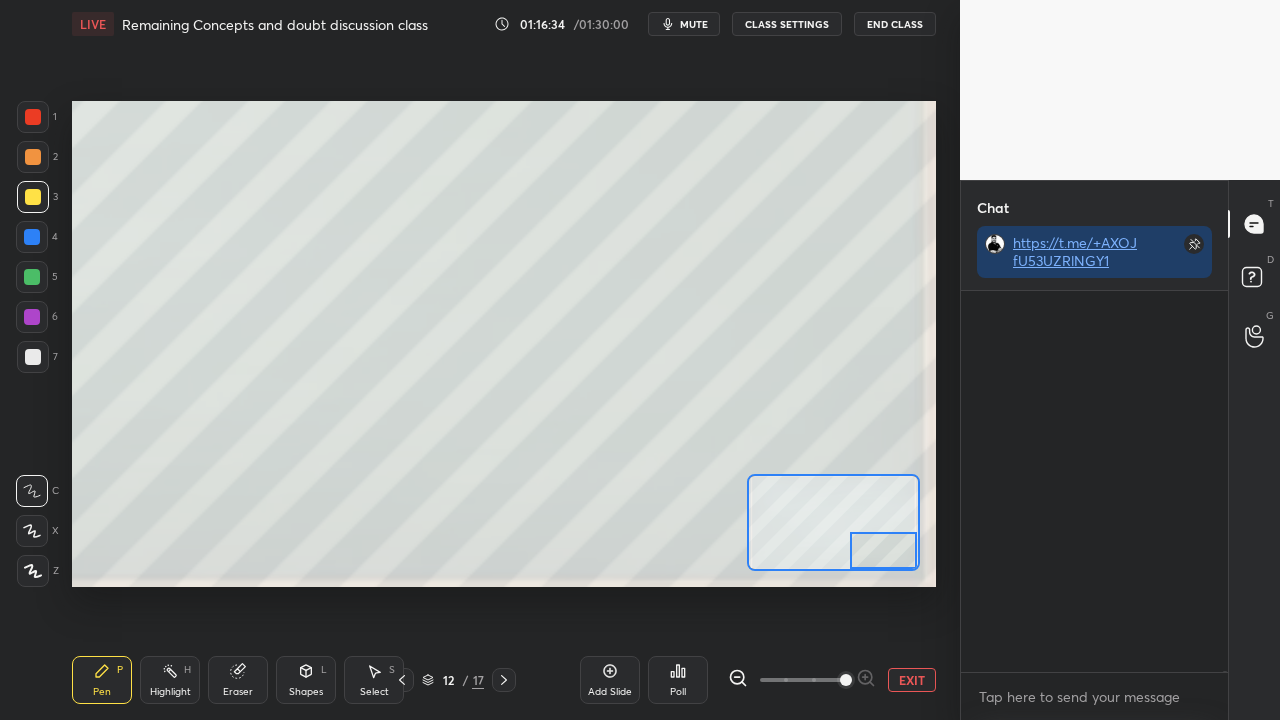 scroll, scrollTop: 423, scrollLeft: 261, axis: both 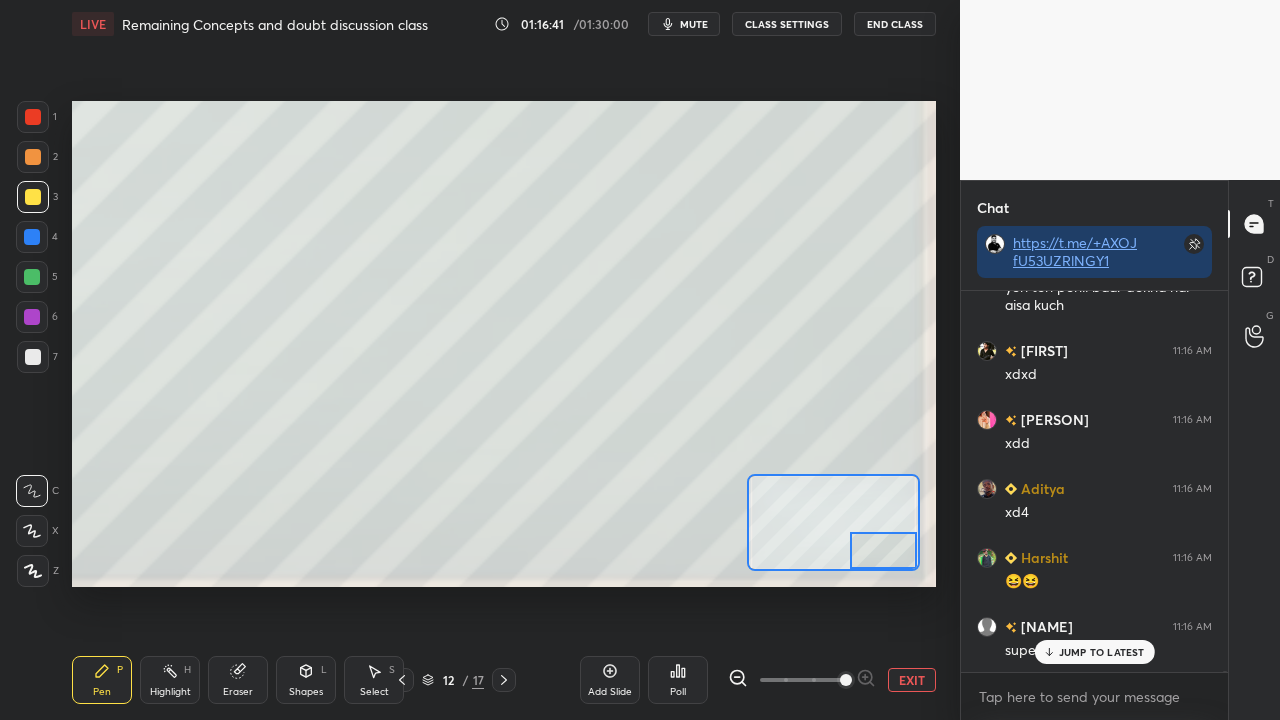 click on "EXIT" at bounding box center [912, 680] 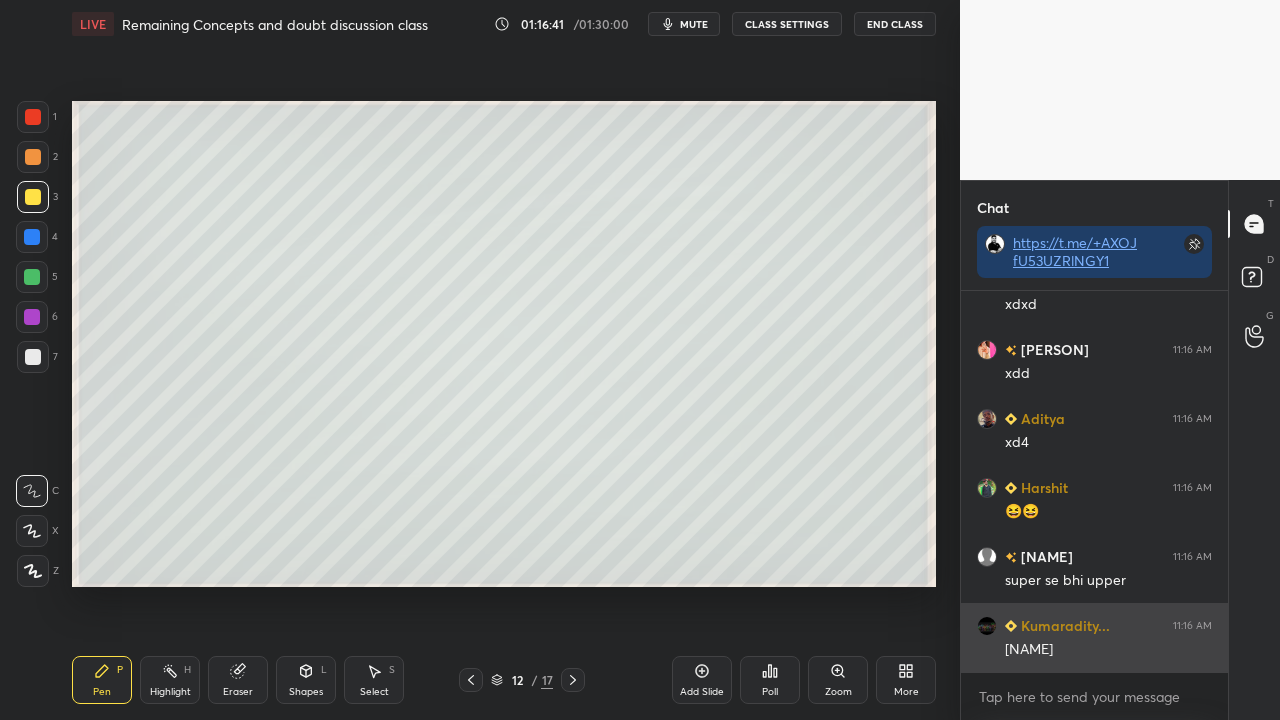 click on "[NAME]" at bounding box center [1108, 650] 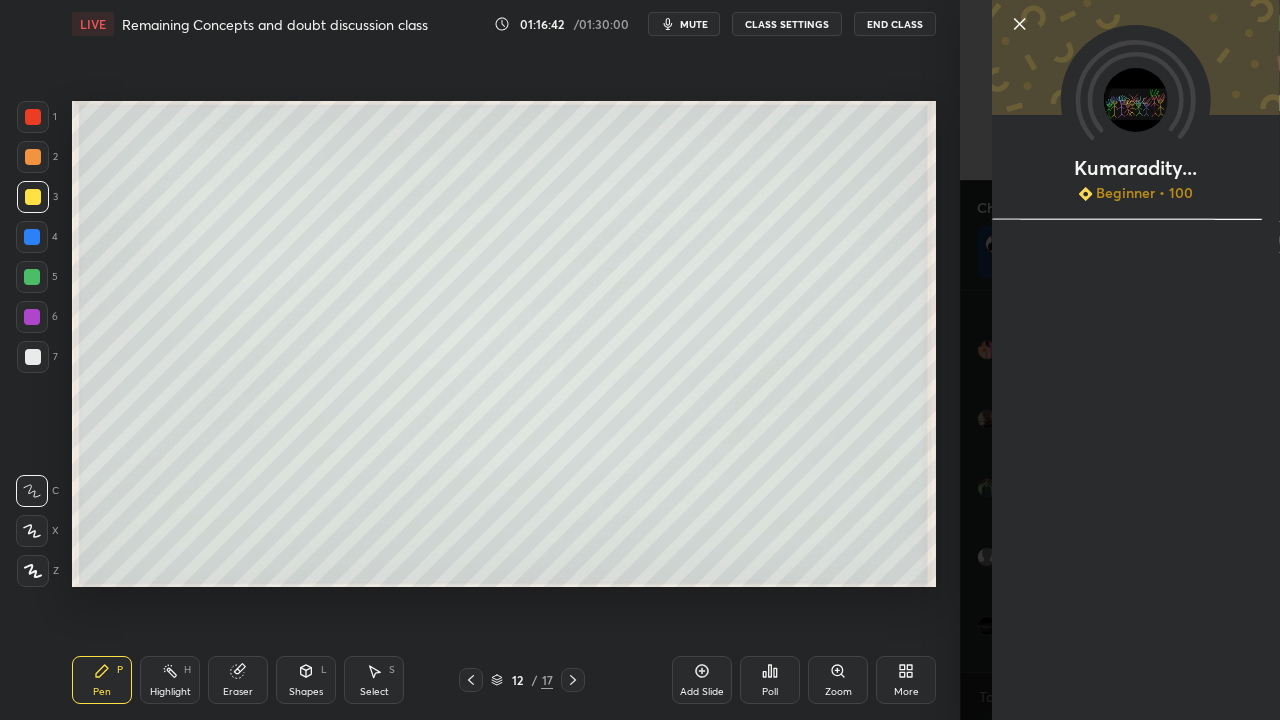 click on "Add Slide" at bounding box center [702, 680] 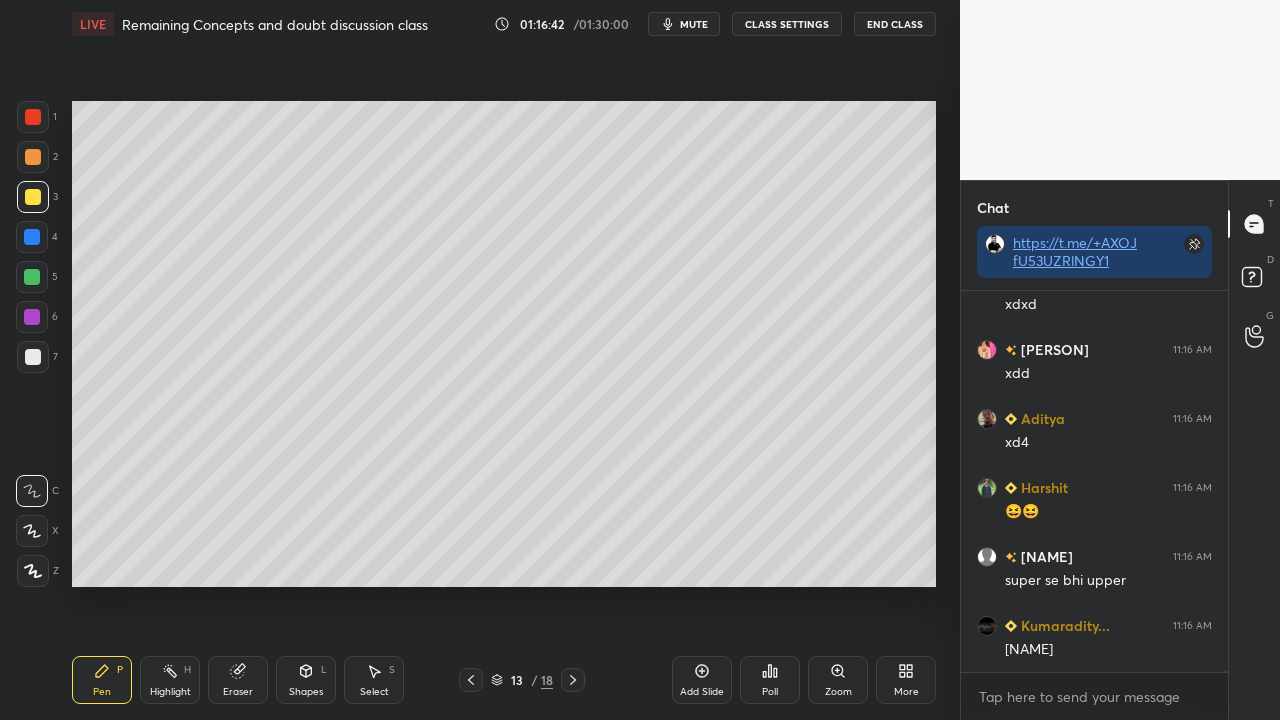 scroll, scrollTop: 207088, scrollLeft: 0, axis: vertical 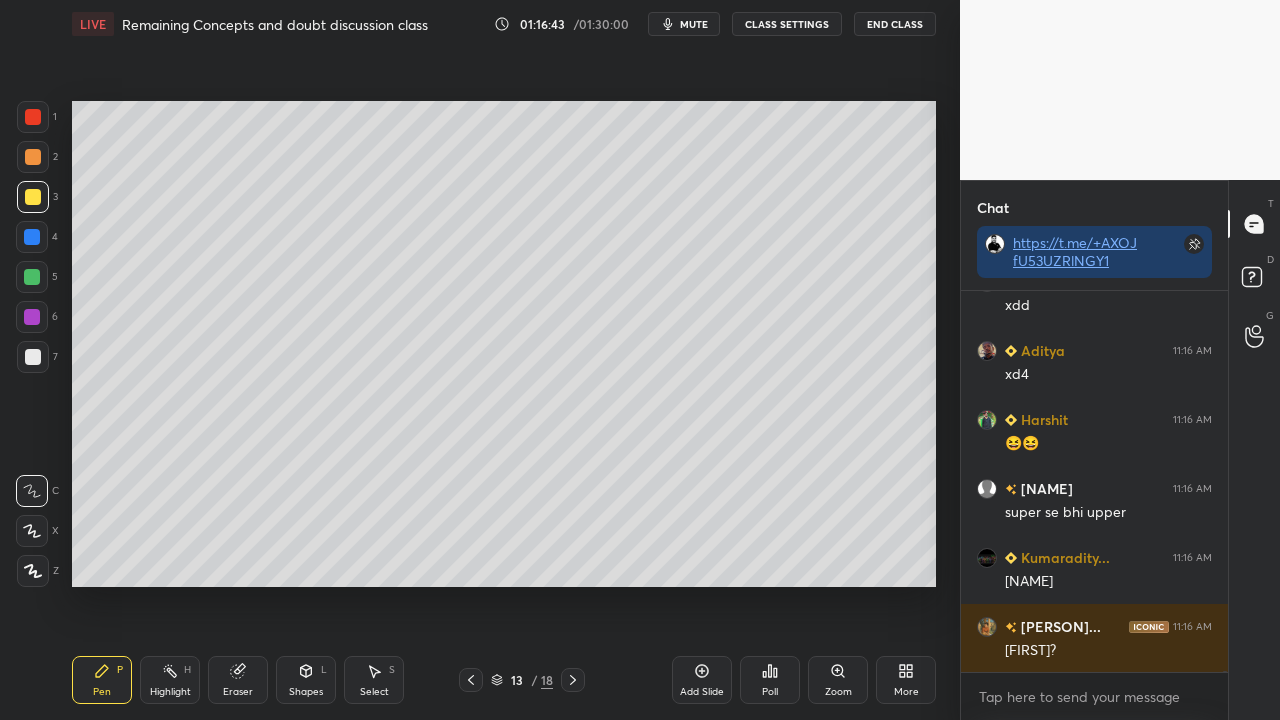 click at bounding box center (471, 680) 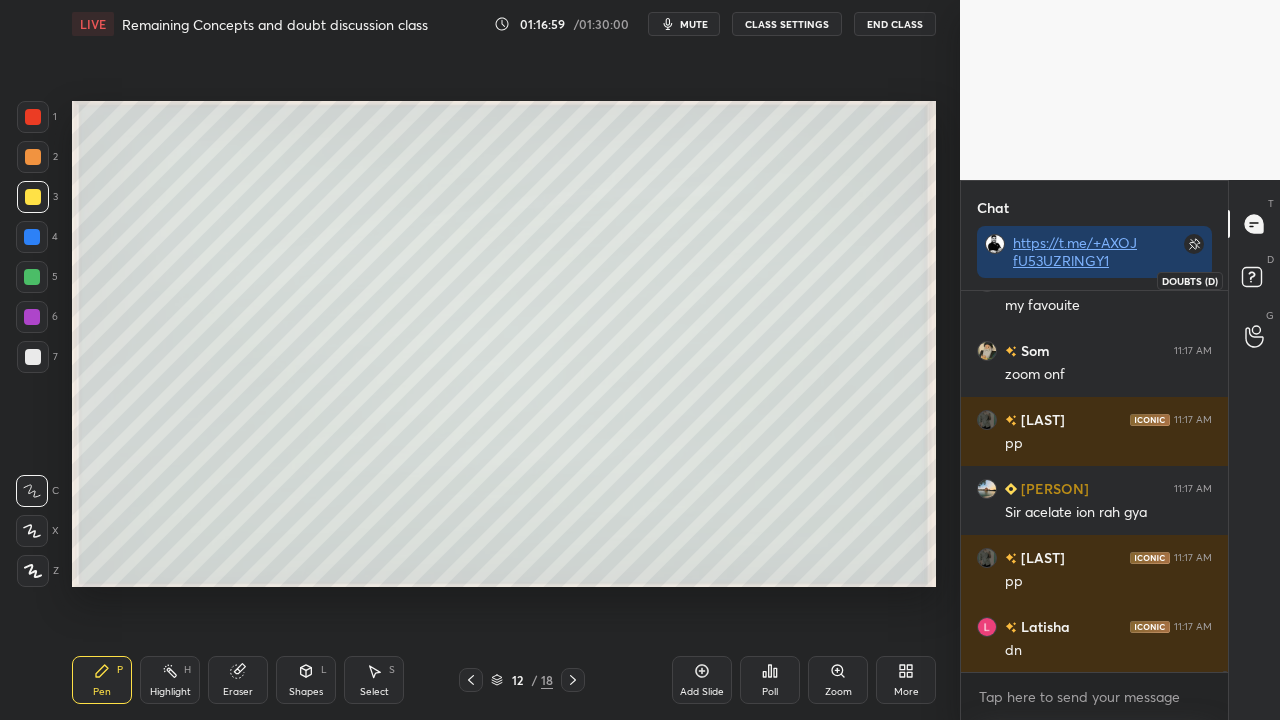 scroll, scrollTop: 207986, scrollLeft: 0, axis: vertical 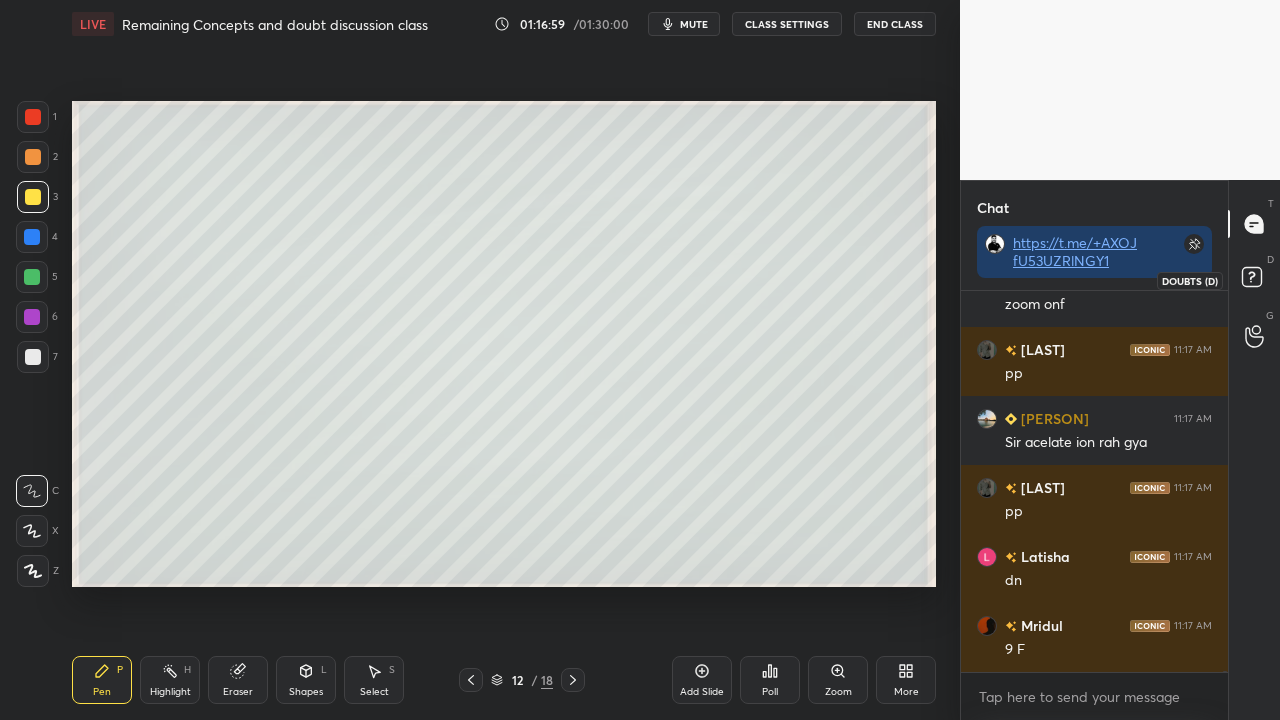 click 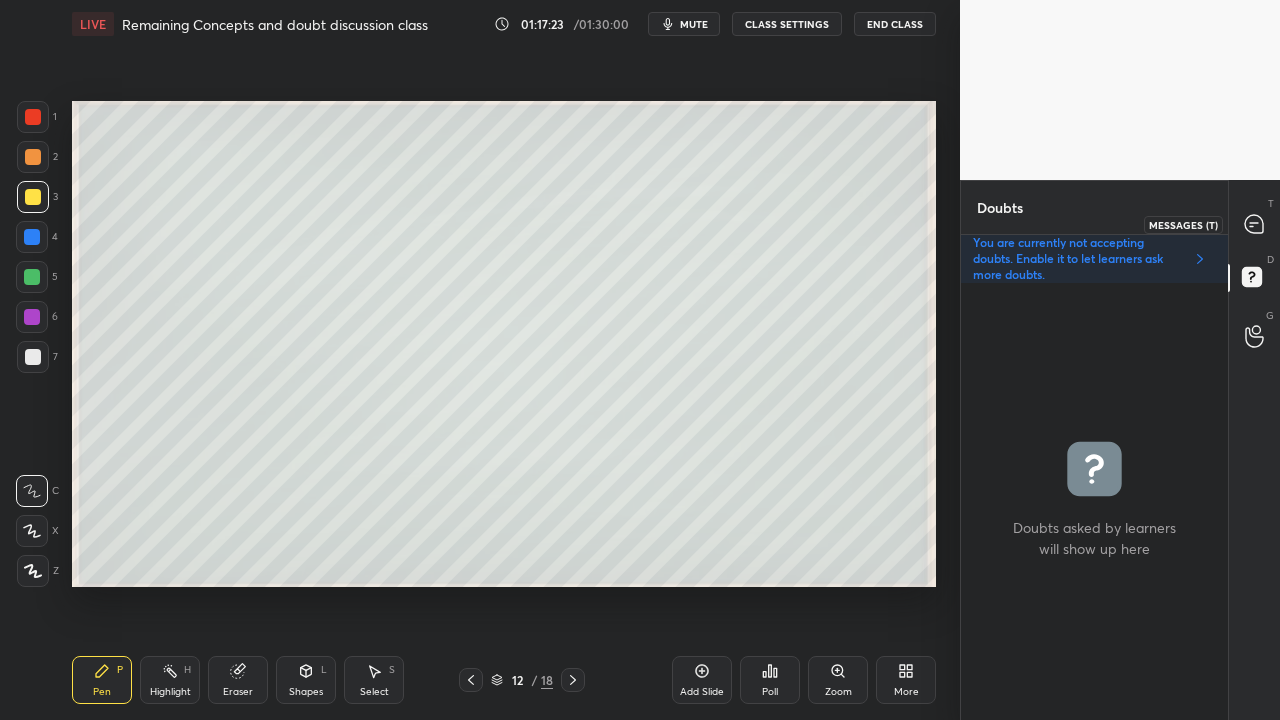 click at bounding box center (1255, 224) 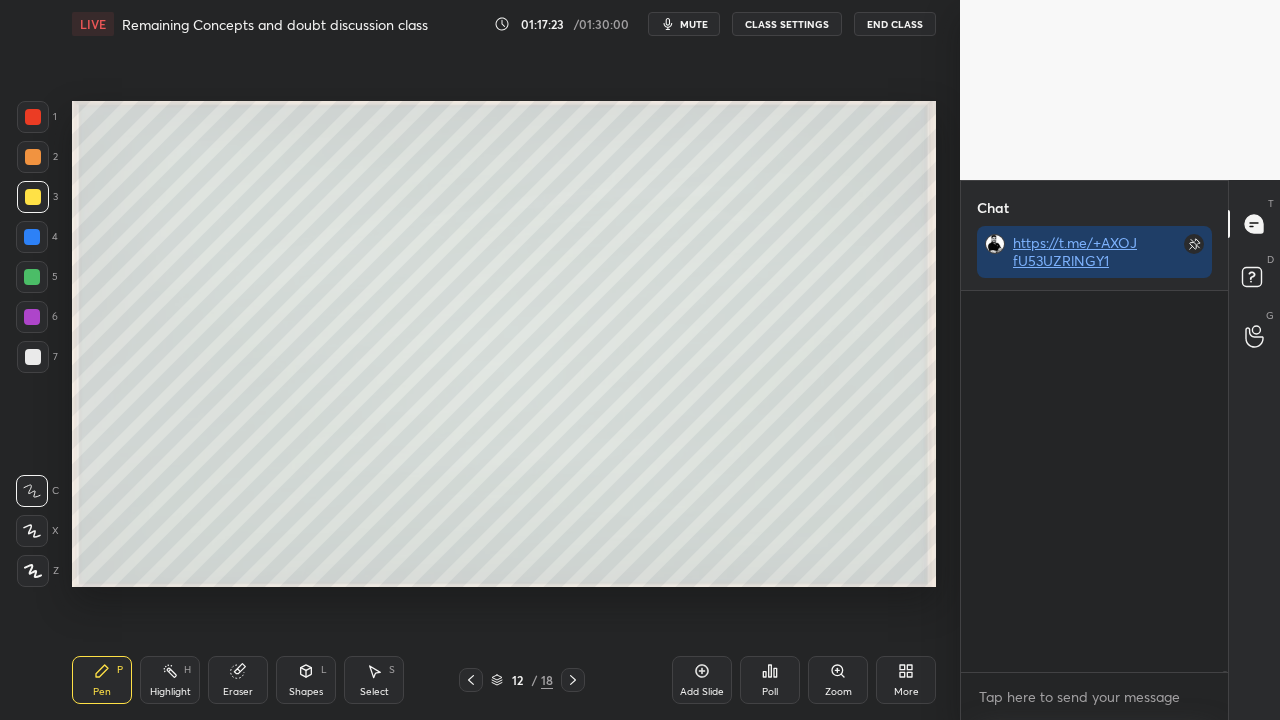 scroll, scrollTop: 210444, scrollLeft: 0, axis: vertical 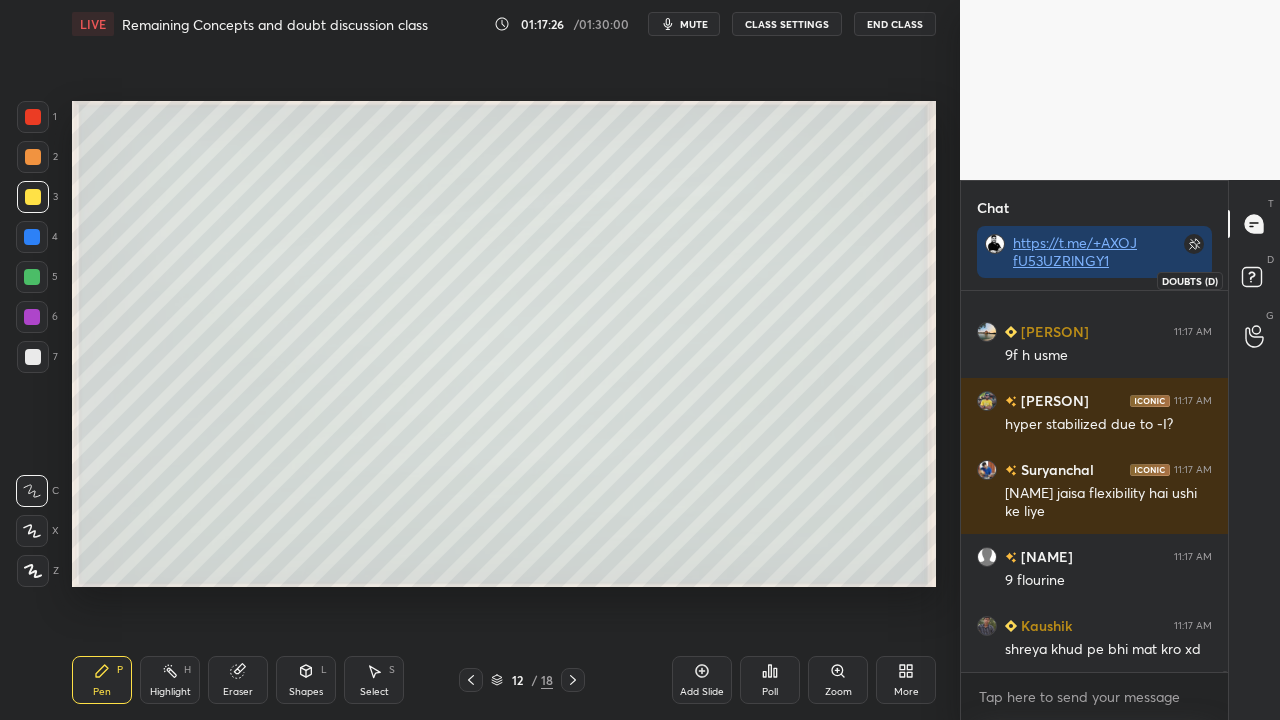 click 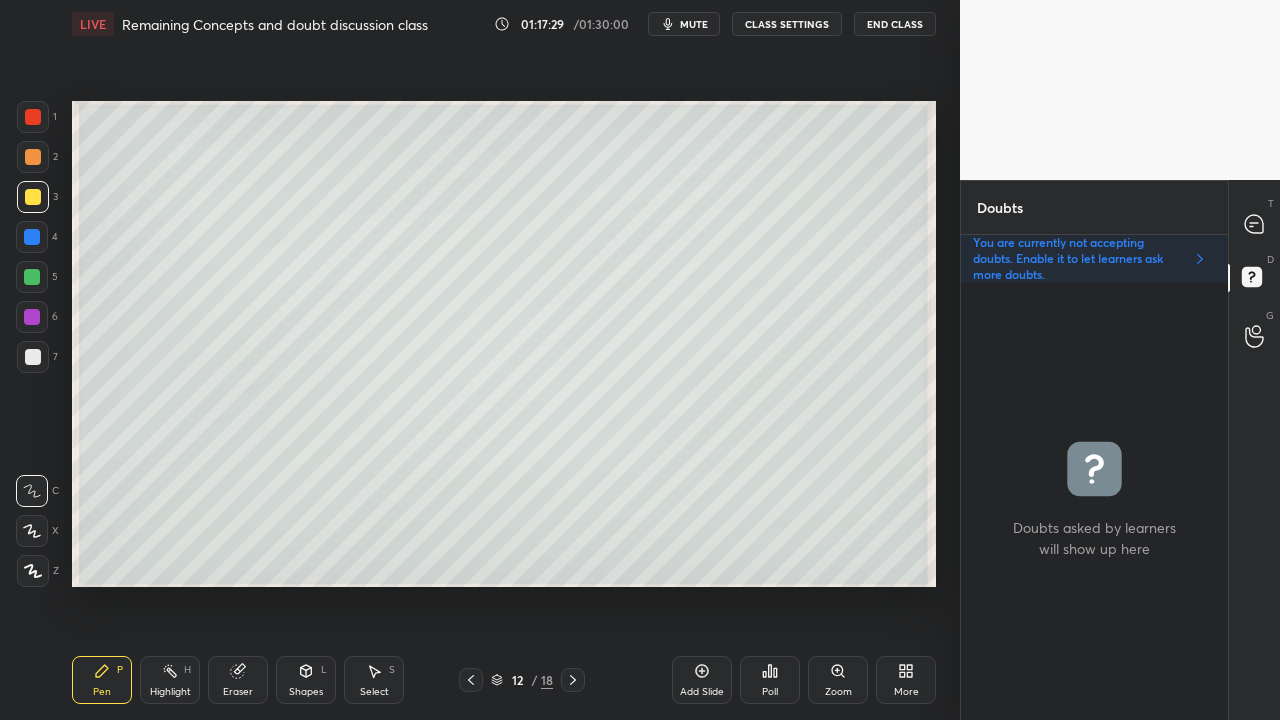 click on "Zoom" at bounding box center [838, 680] 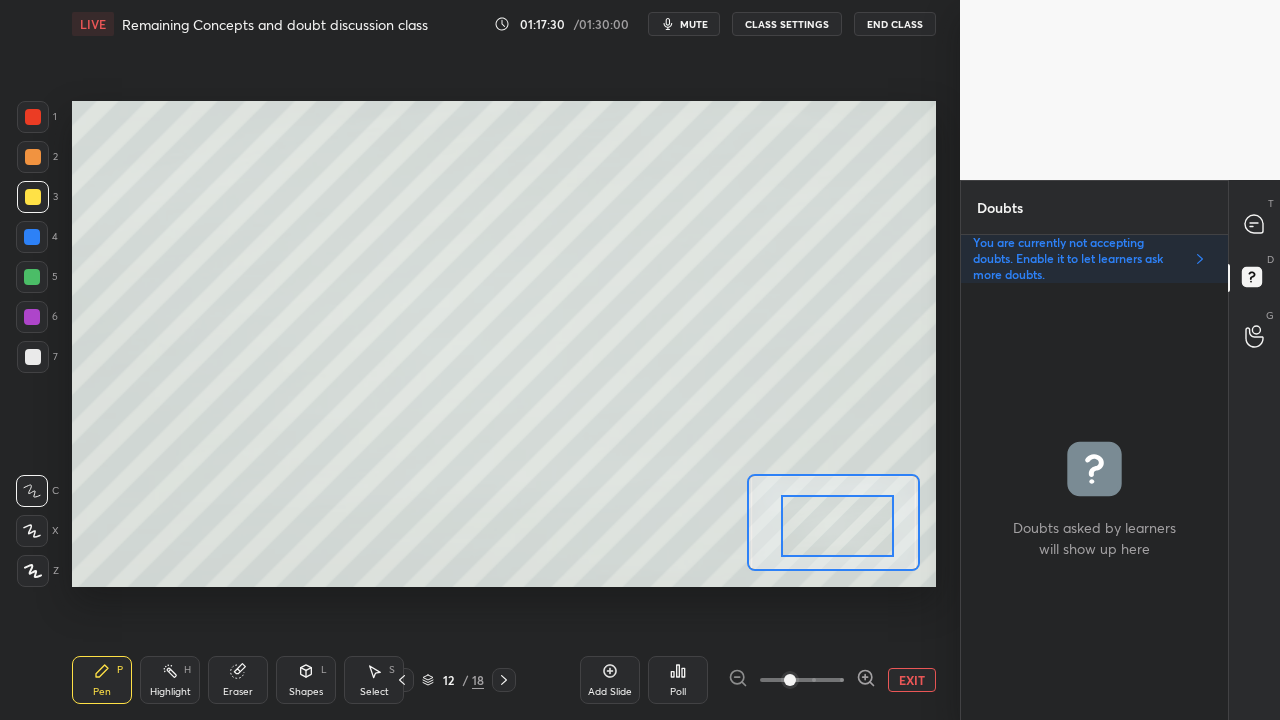 drag, startPoint x: 838, startPoint y: 520, endPoint x: 878, endPoint y: 546, distance: 47.707443 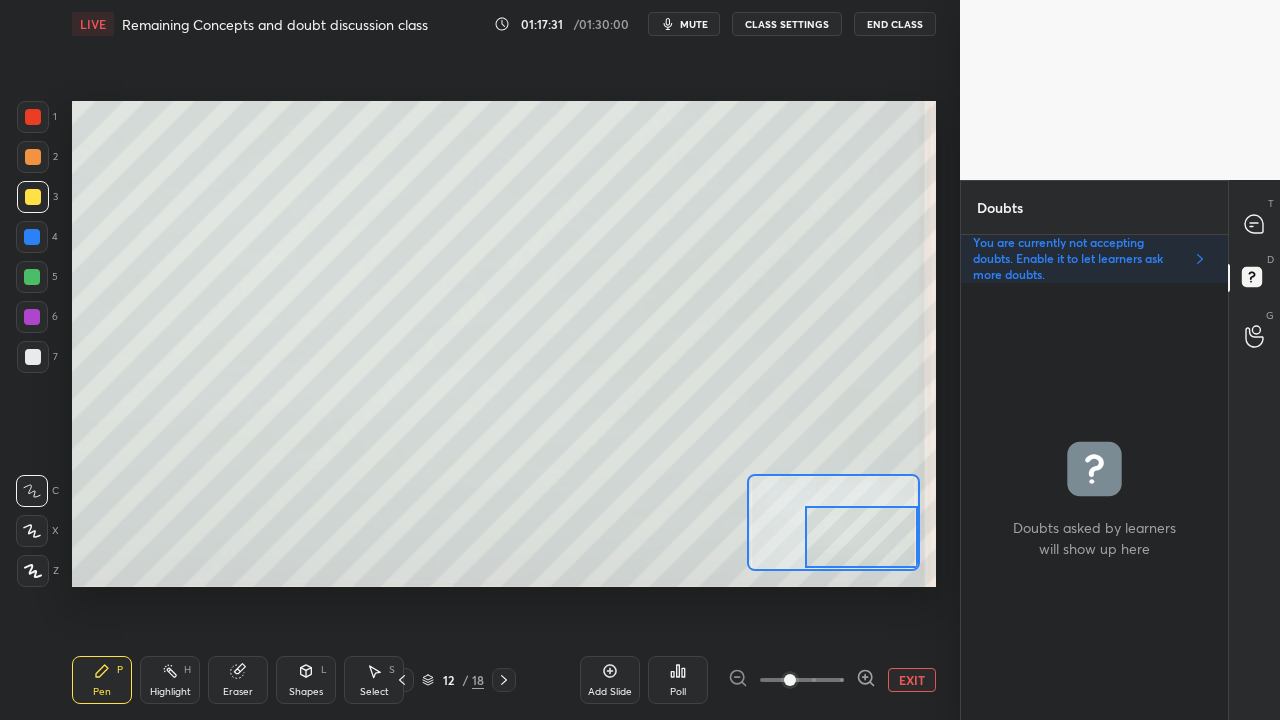 drag, startPoint x: 861, startPoint y: 540, endPoint x: 894, endPoint y: 566, distance: 42.0119 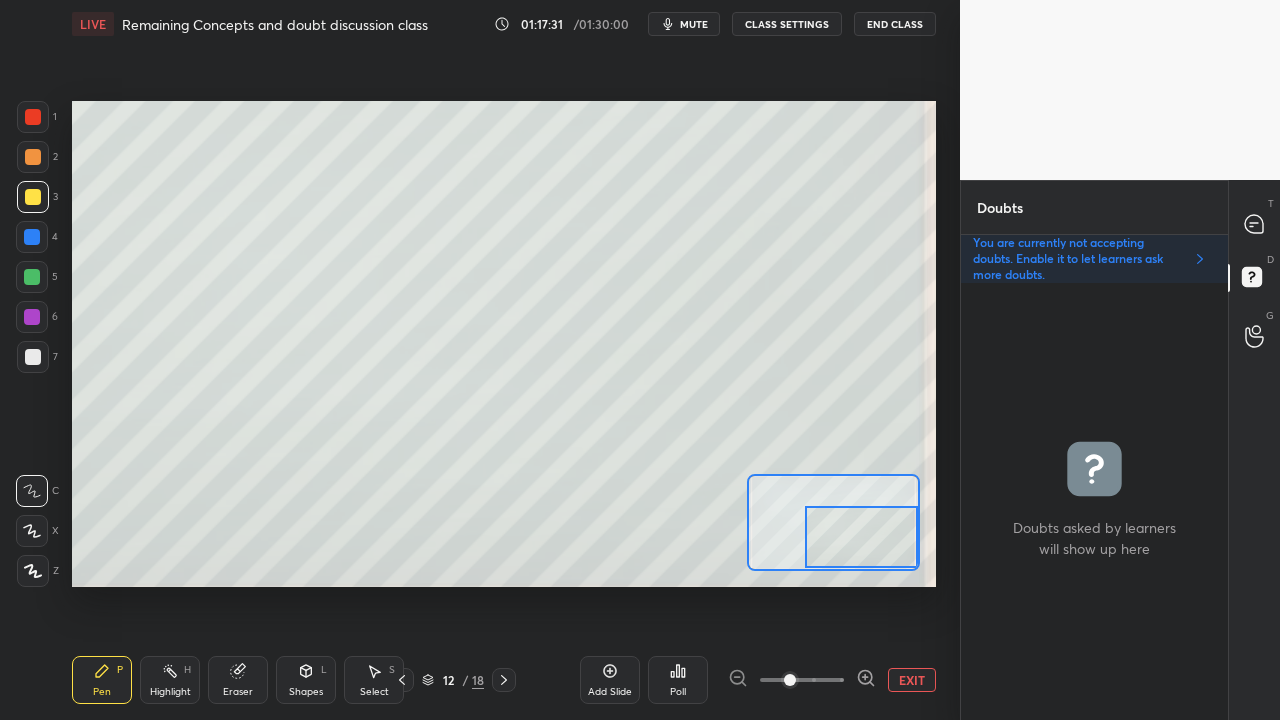 click at bounding box center [861, 537] 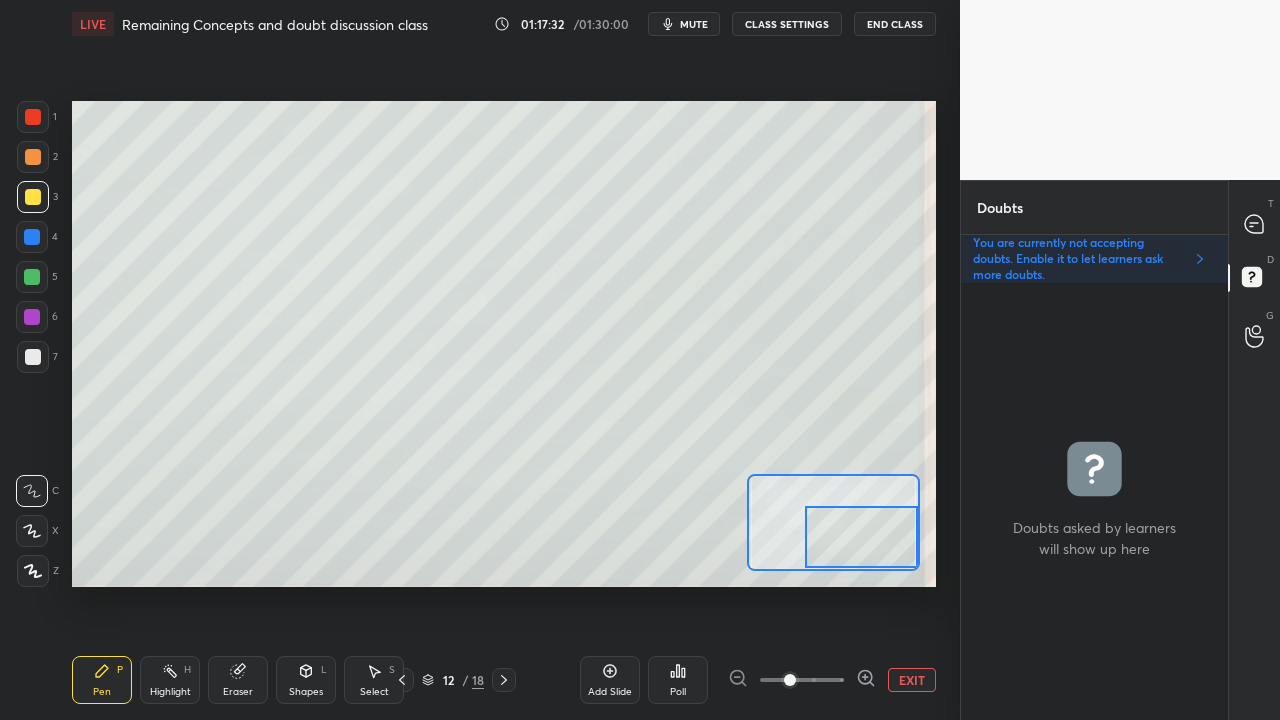 click 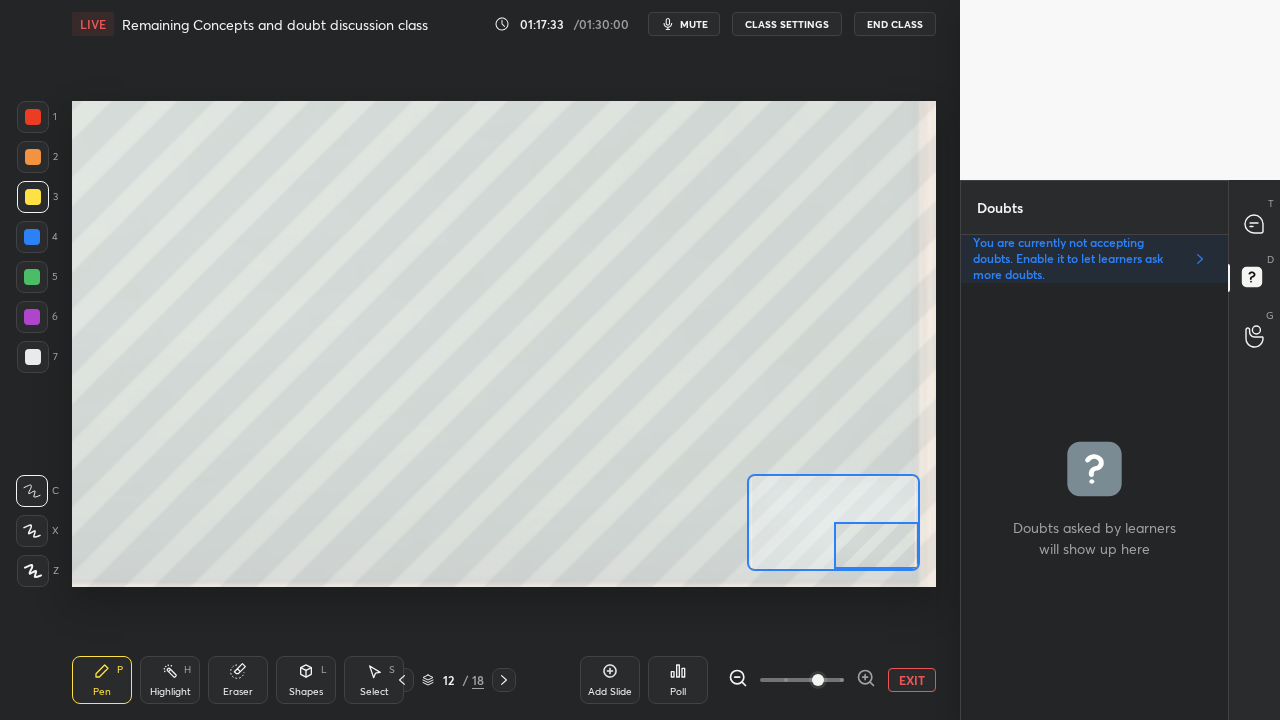 drag, startPoint x: 853, startPoint y: 532, endPoint x: 882, endPoint y: 541, distance: 30.364452 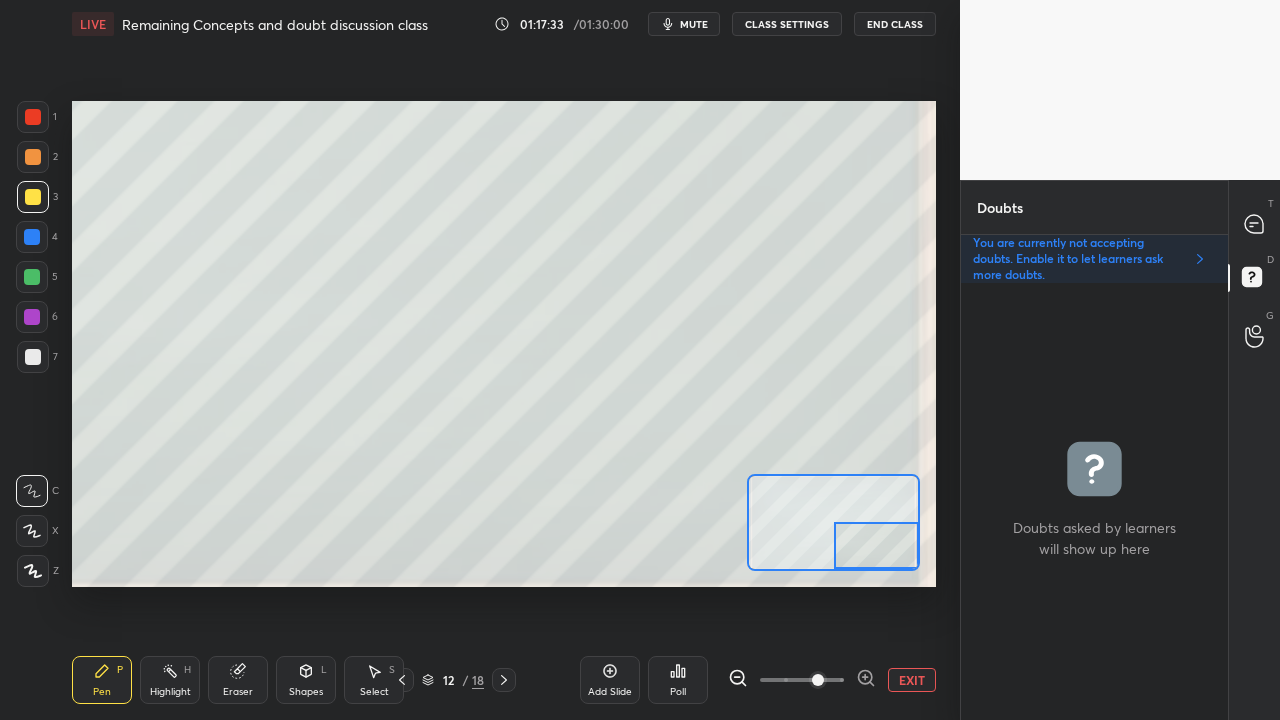 click at bounding box center [876, 545] 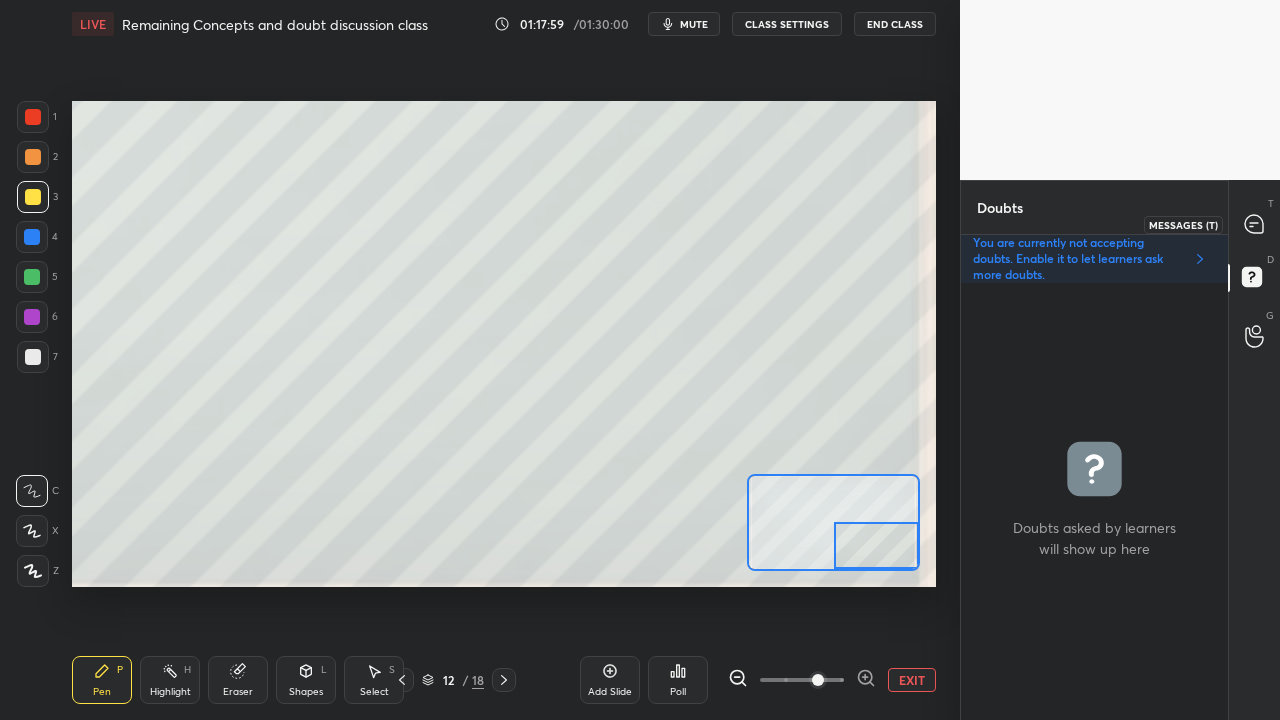click at bounding box center (1255, 224) 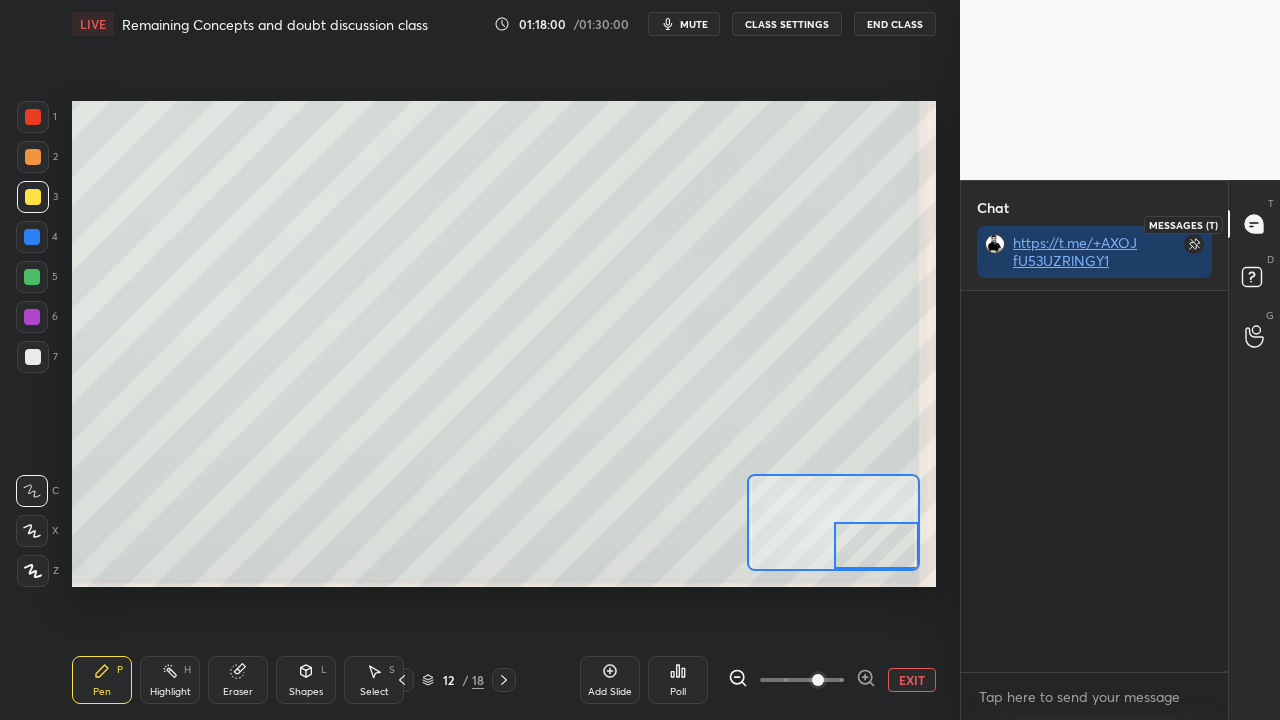 scroll, scrollTop: 211396, scrollLeft: 0, axis: vertical 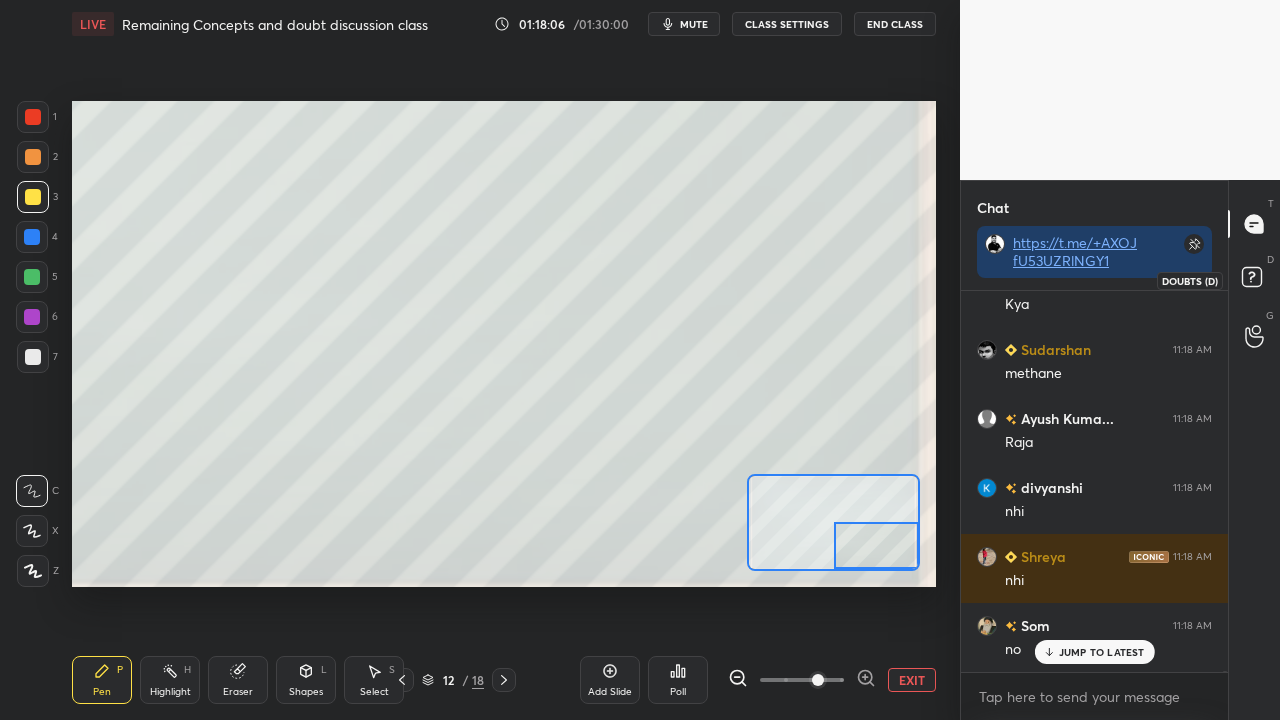 click 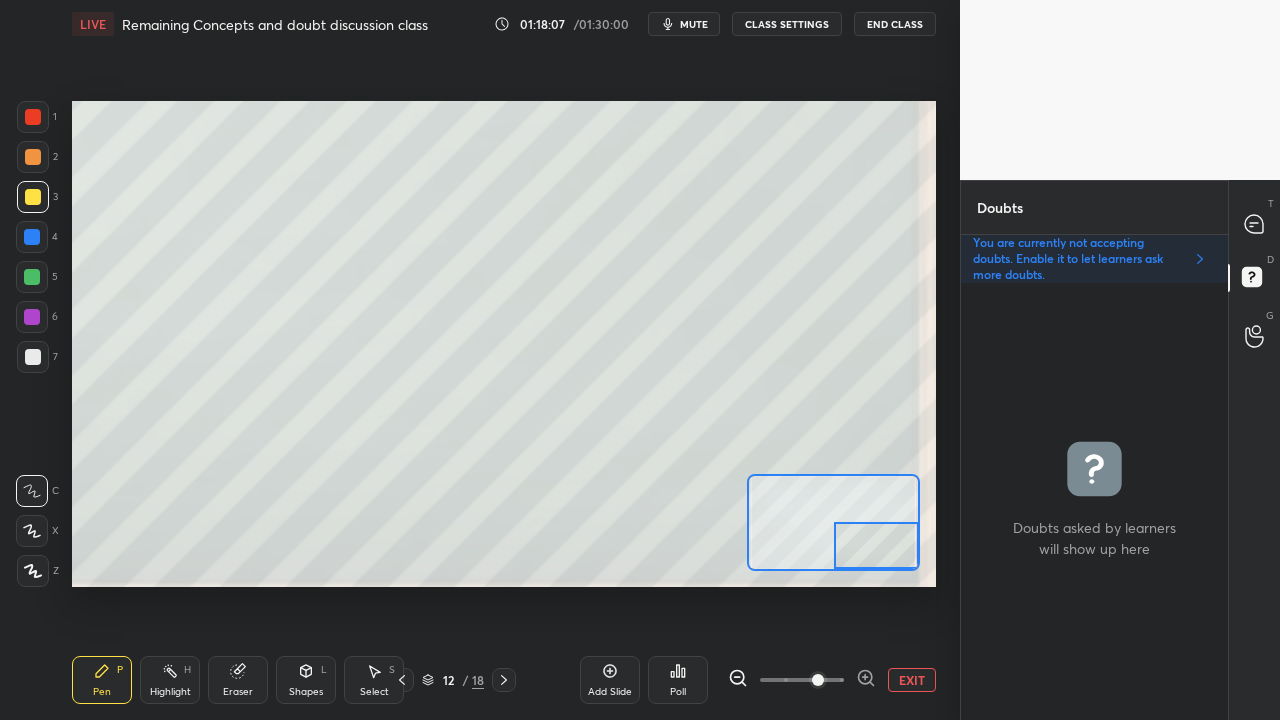 scroll, scrollTop: 6, scrollLeft: 6, axis: both 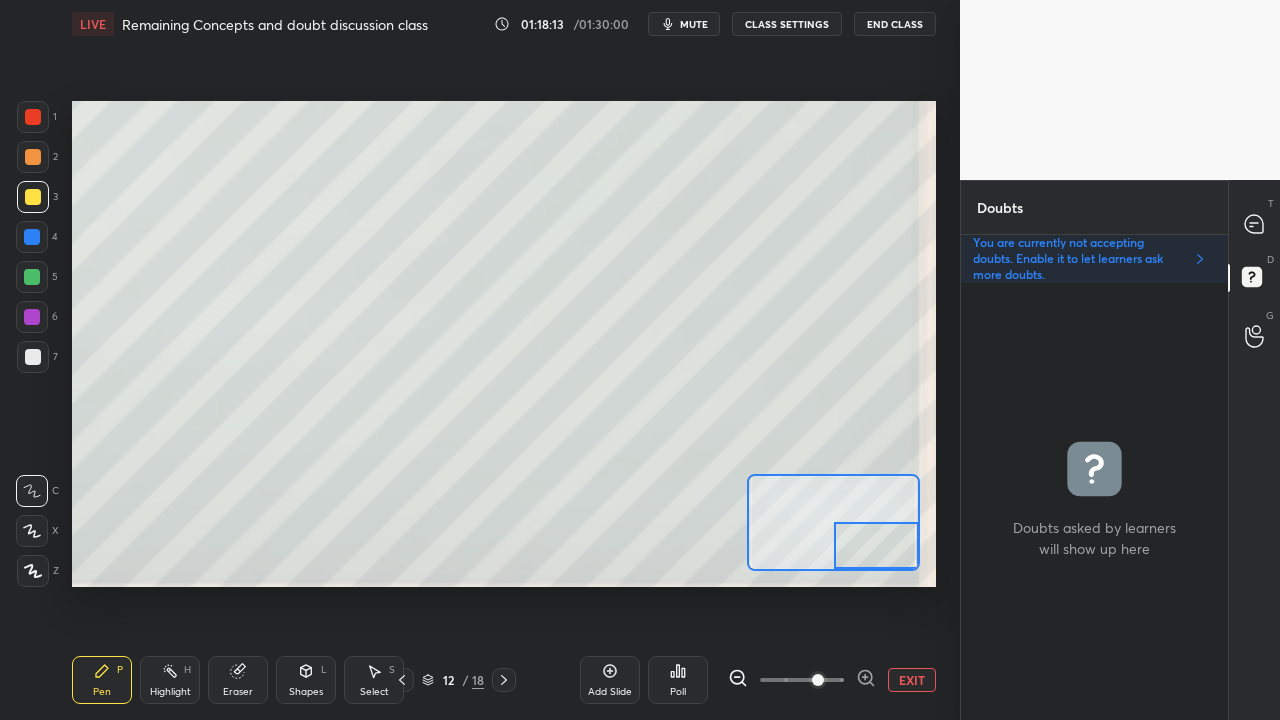 click on "EXIT" at bounding box center [912, 680] 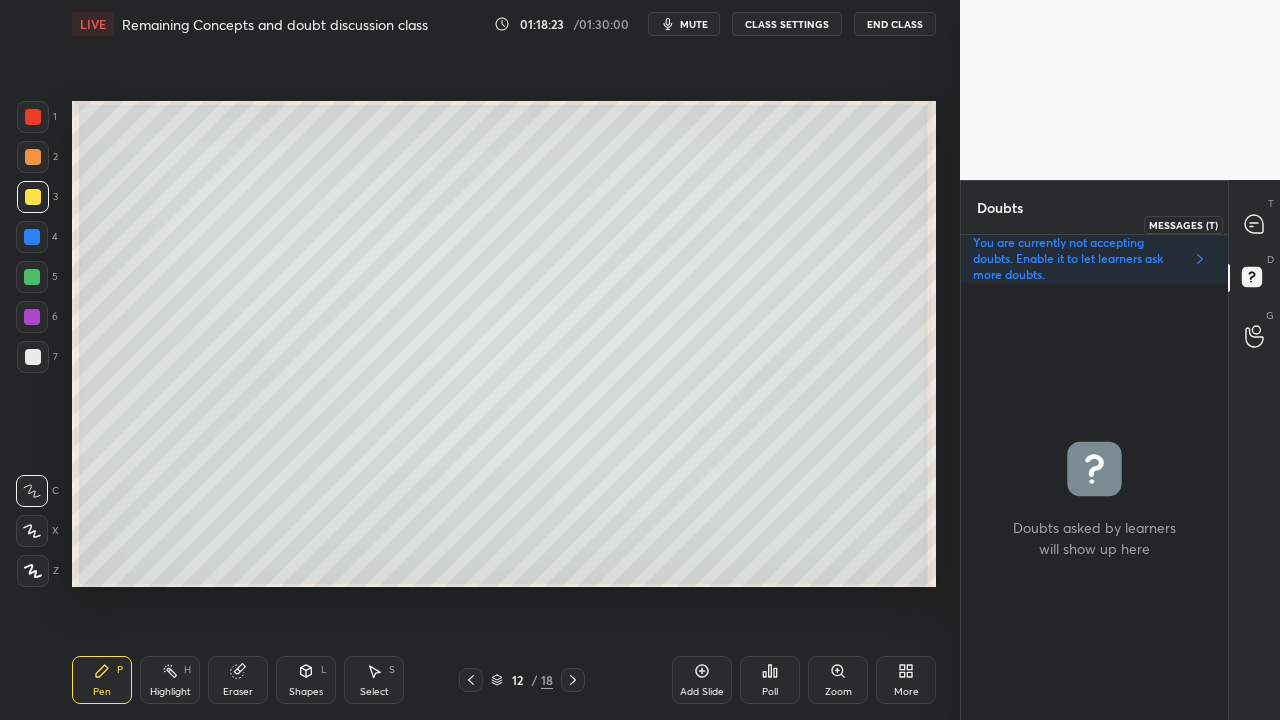 click 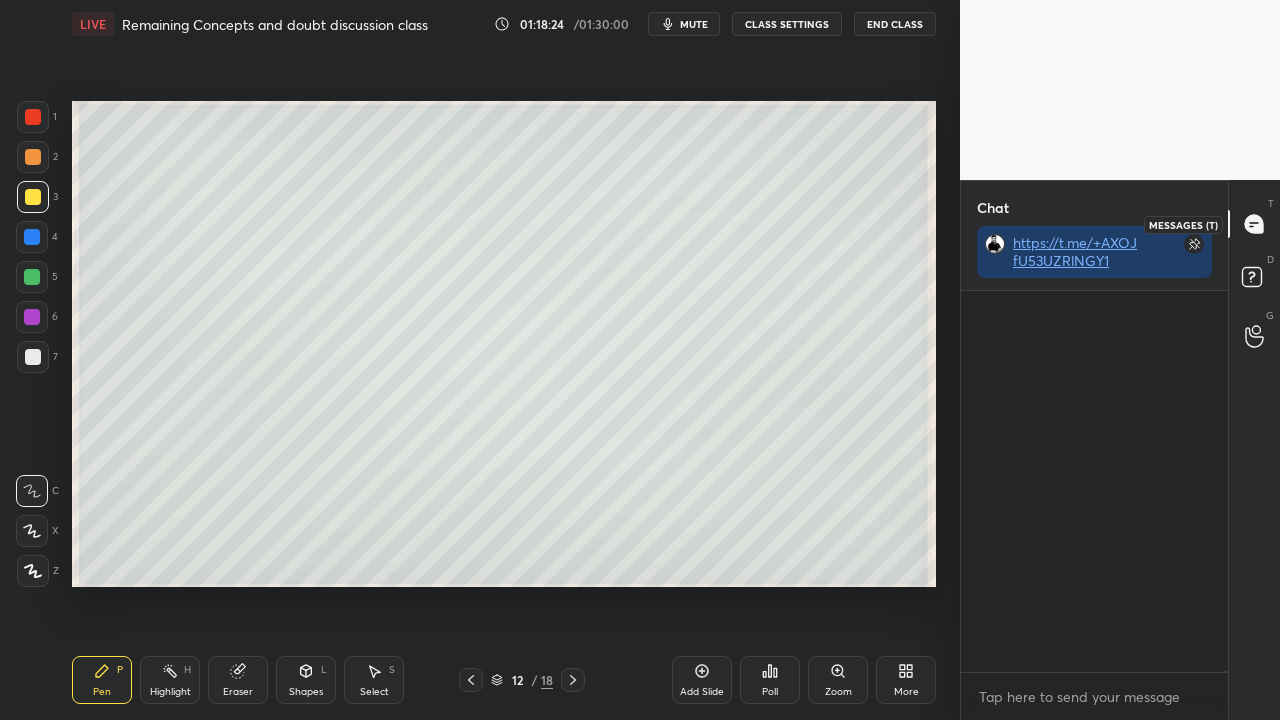 scroll, scrollTop: 423, scrollLeft: 261, axis: both 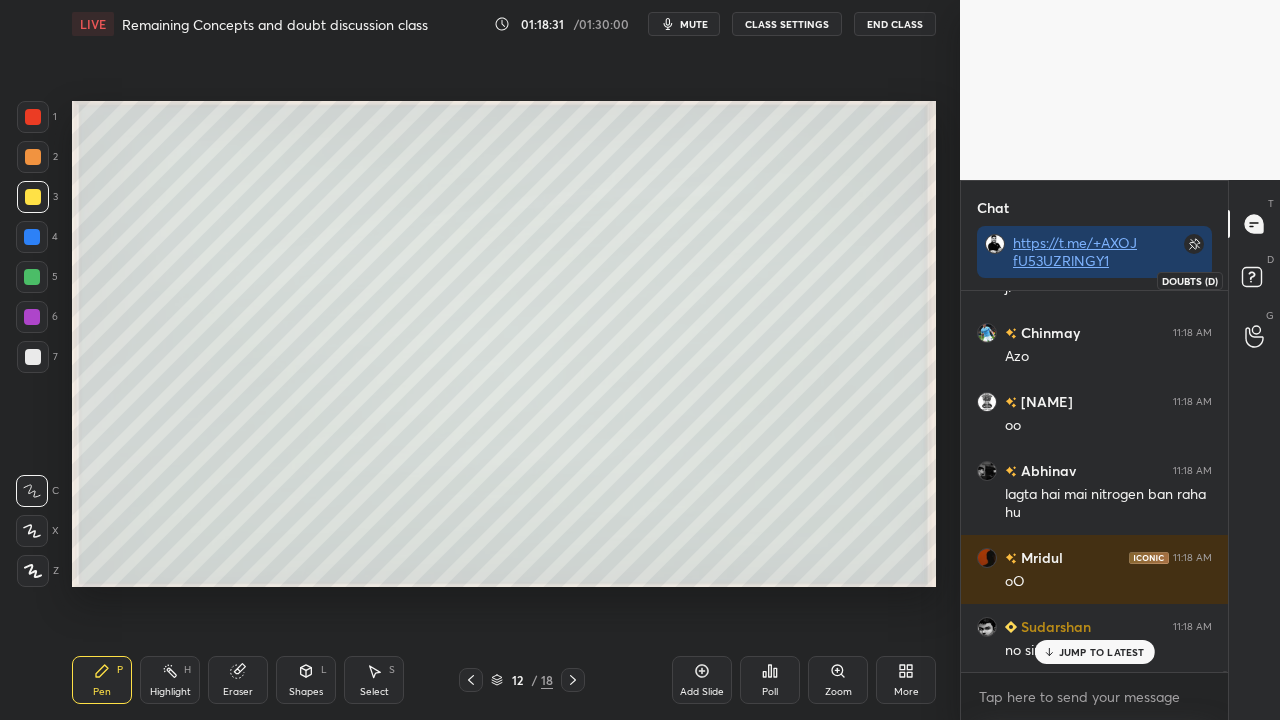 click 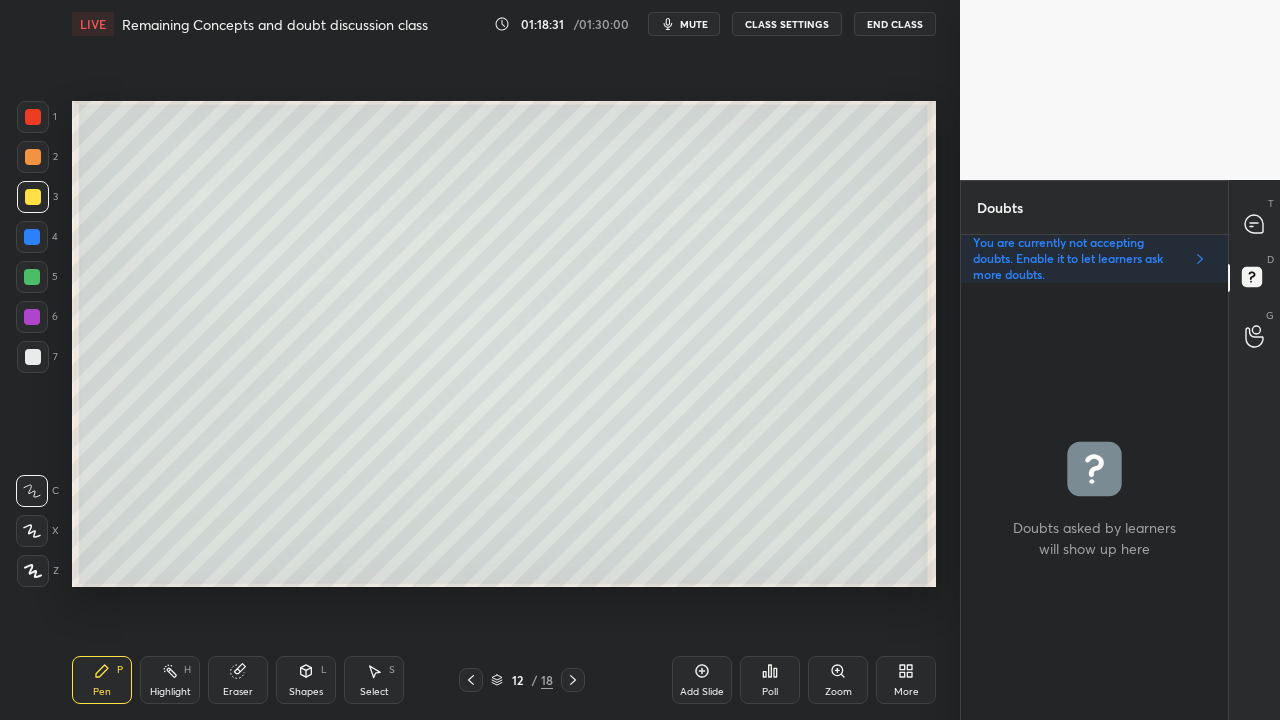 scroll, scrollTop: 6, scrollLeft: 6, axis: both 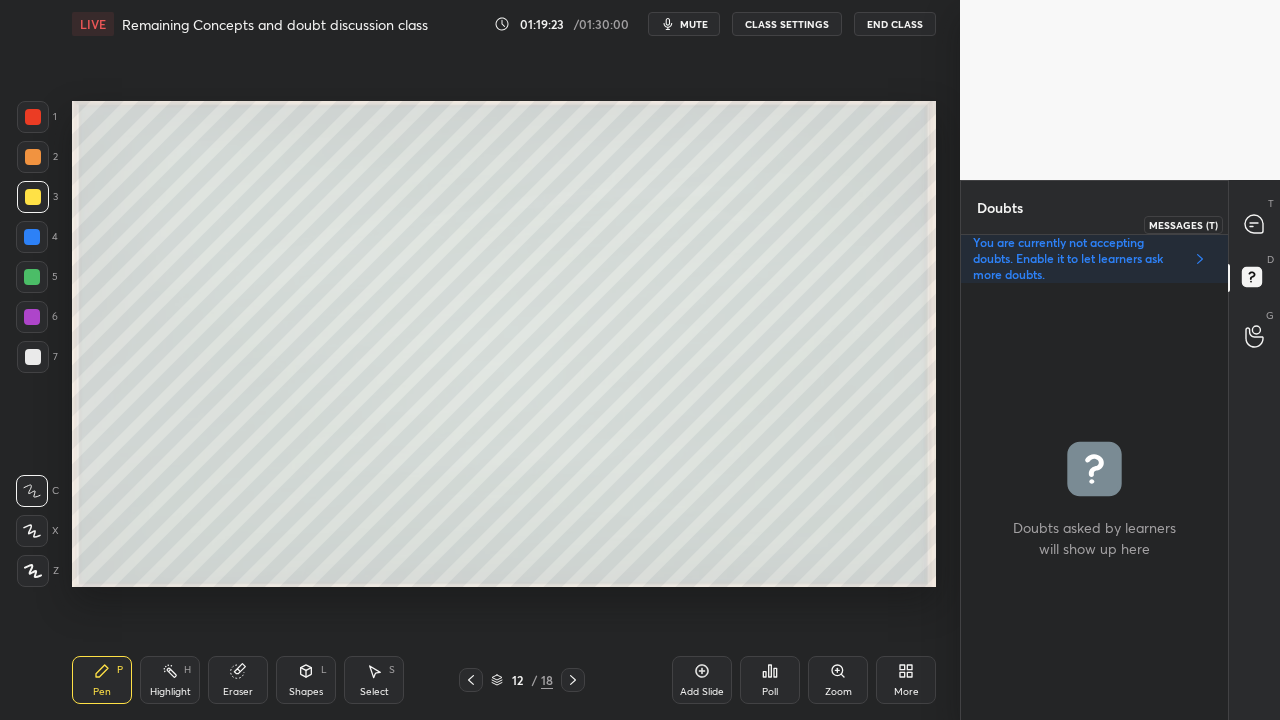 click at bounding box center (1255, 224) 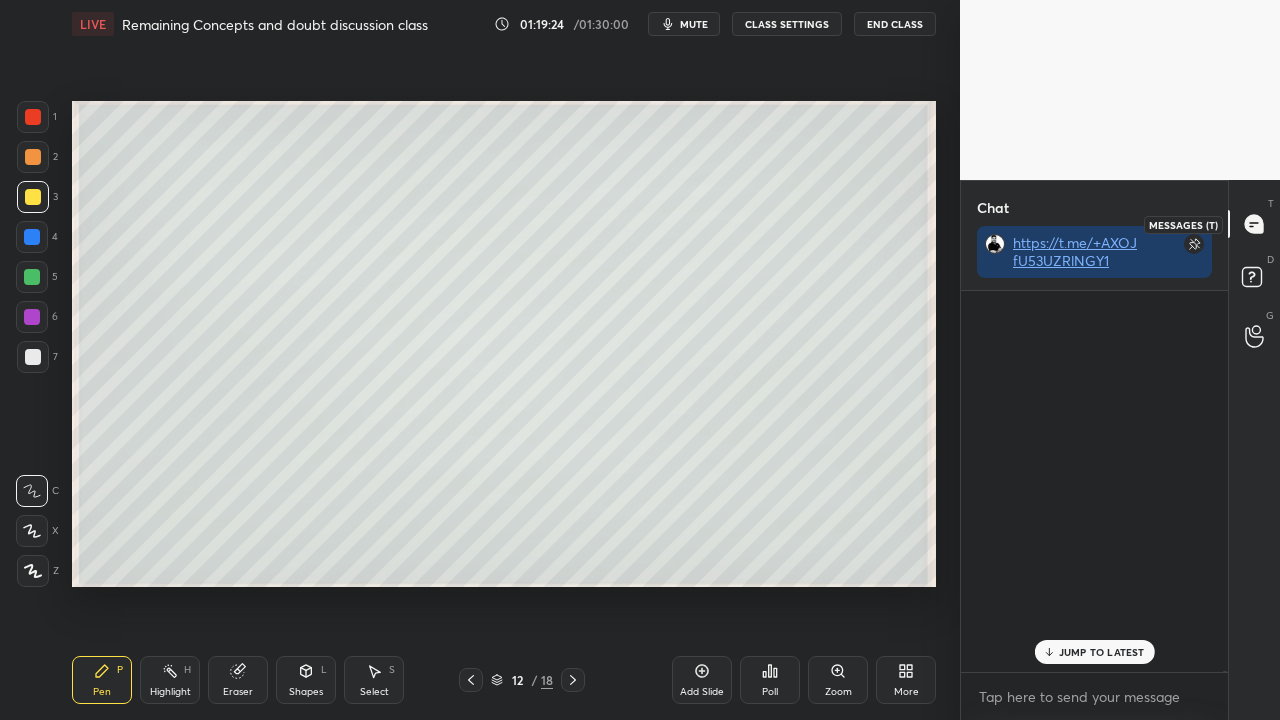 scroll, scrollTop: 214185, scrollLeft: 0, axis: vertical 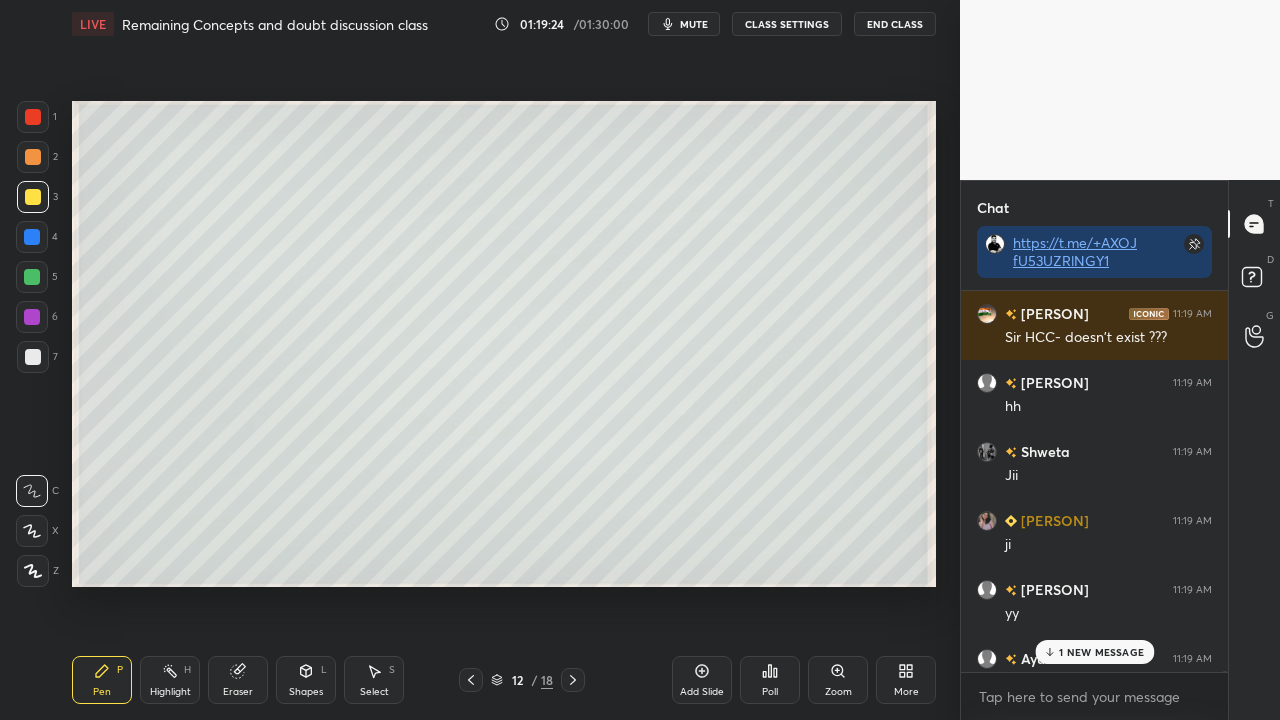 click on "1 NEW MESSAGE" at bounding box center [1101, 652] 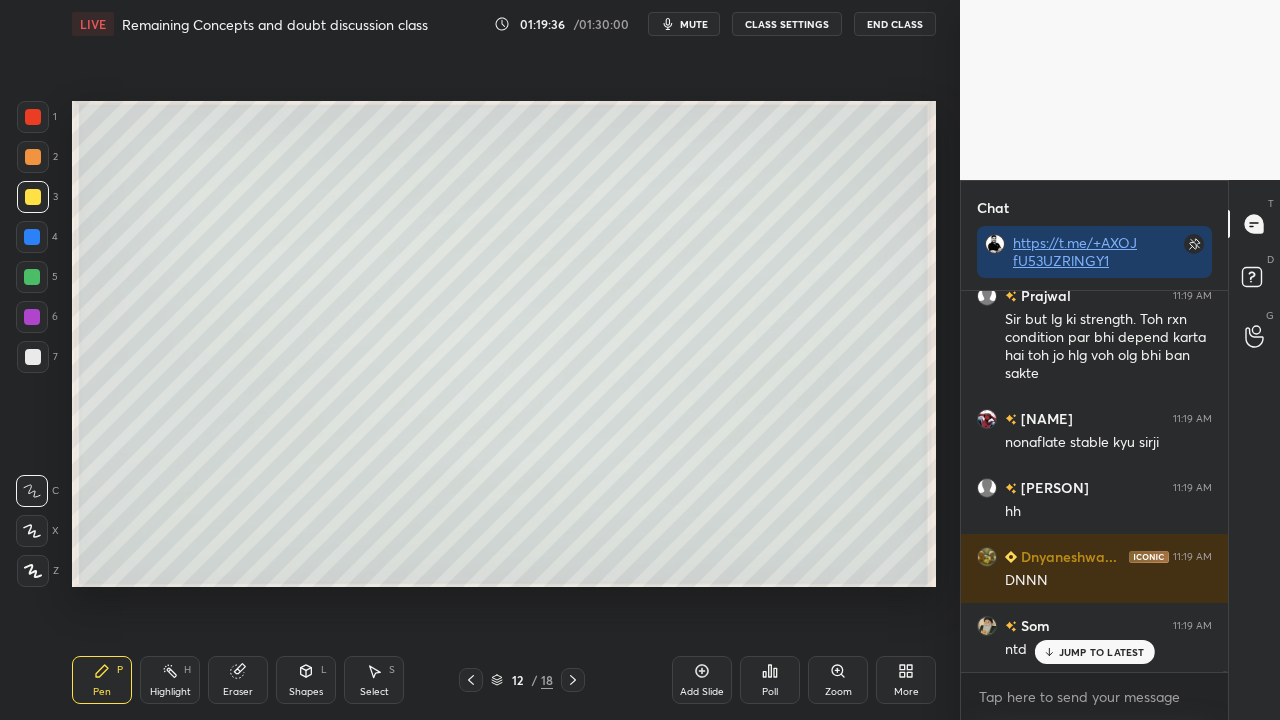 scroll, scrollTop: 215200, scrollLeft: 0, axis: vertical 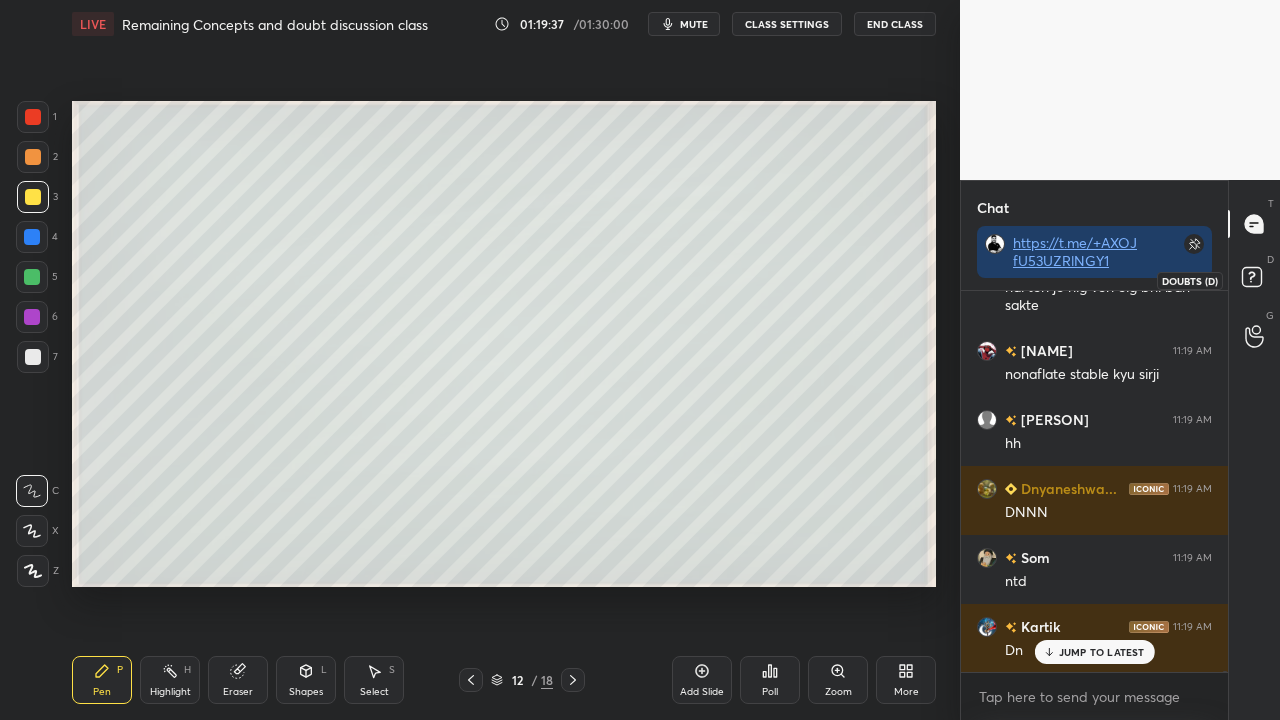 click 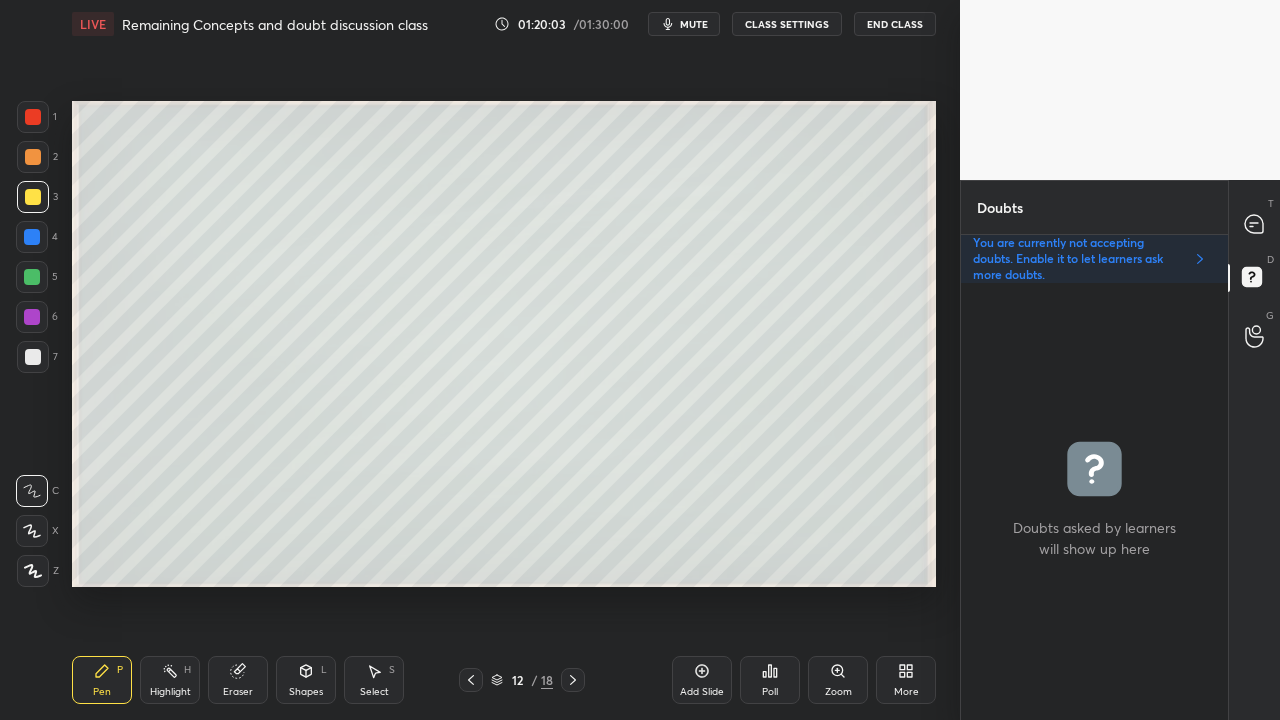 click 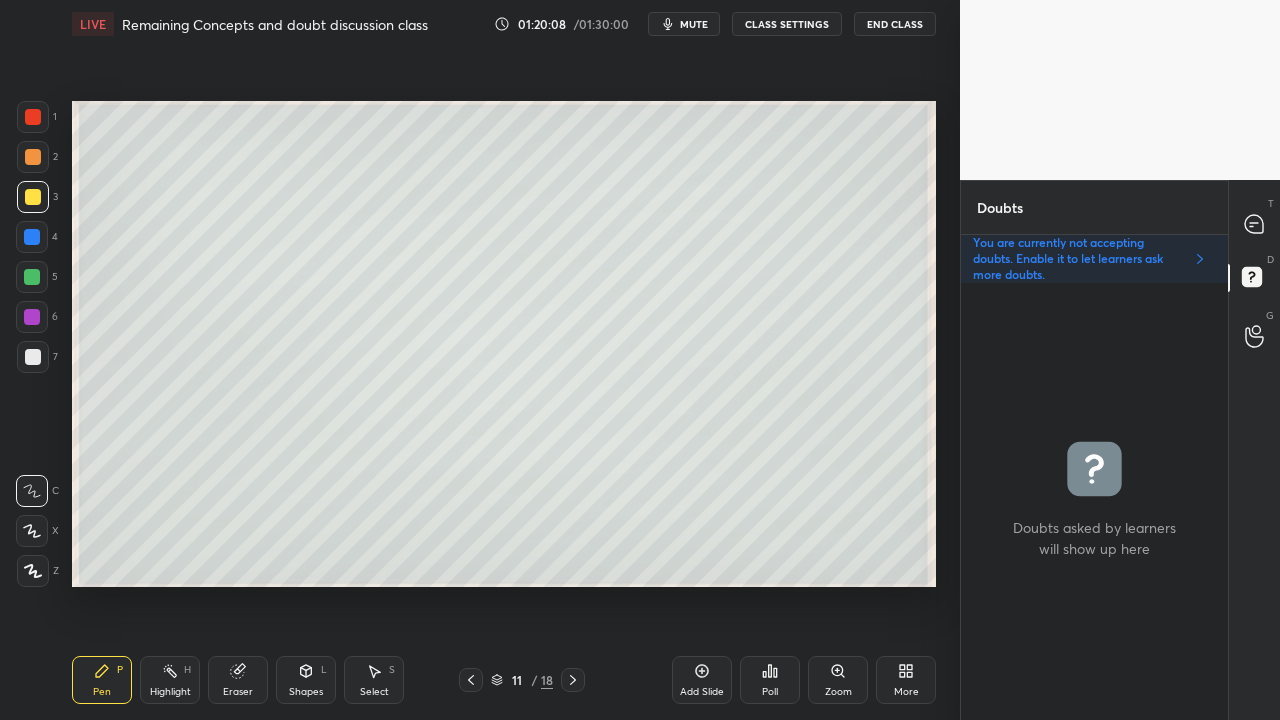 click 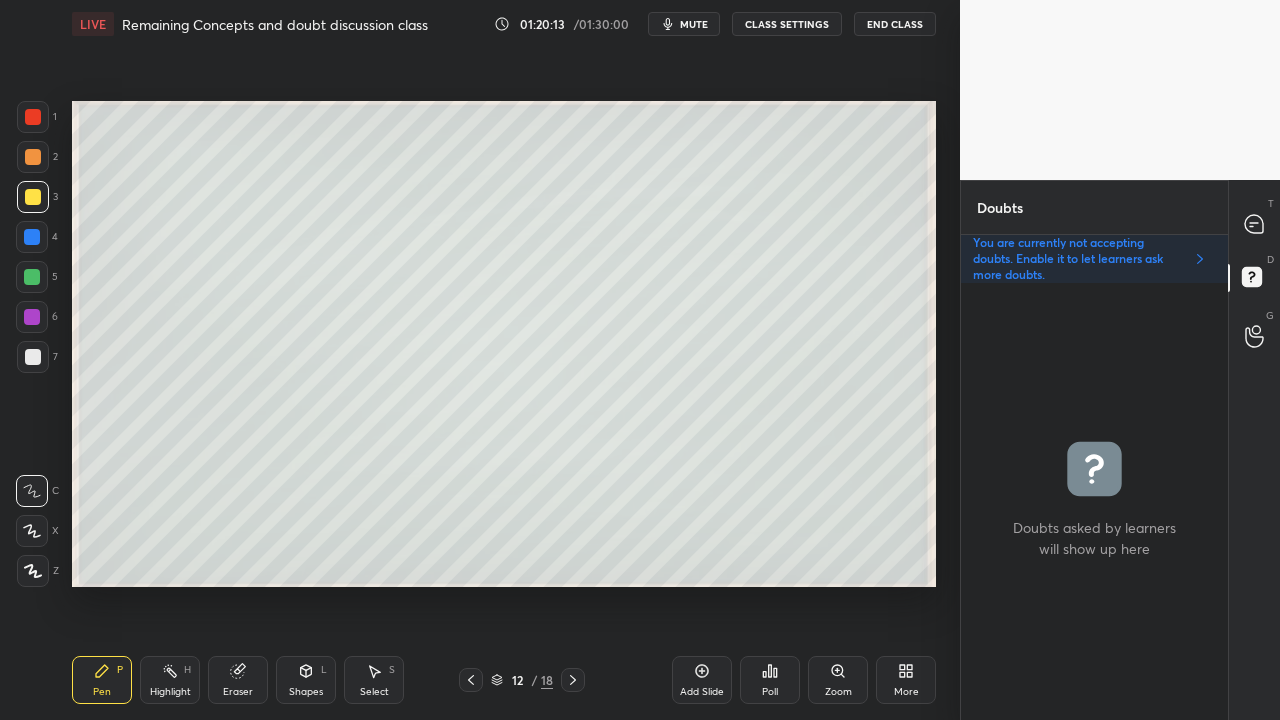 click on "Zoom" at bounding box center [838, 680] 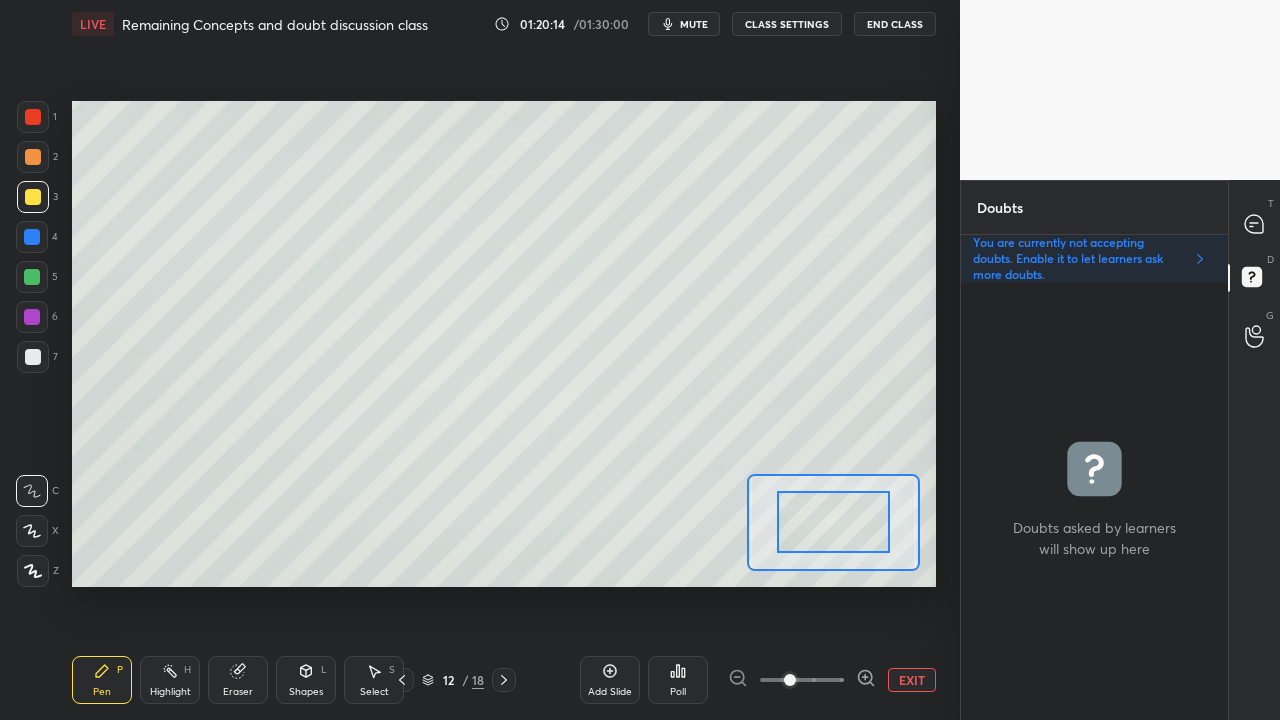 click 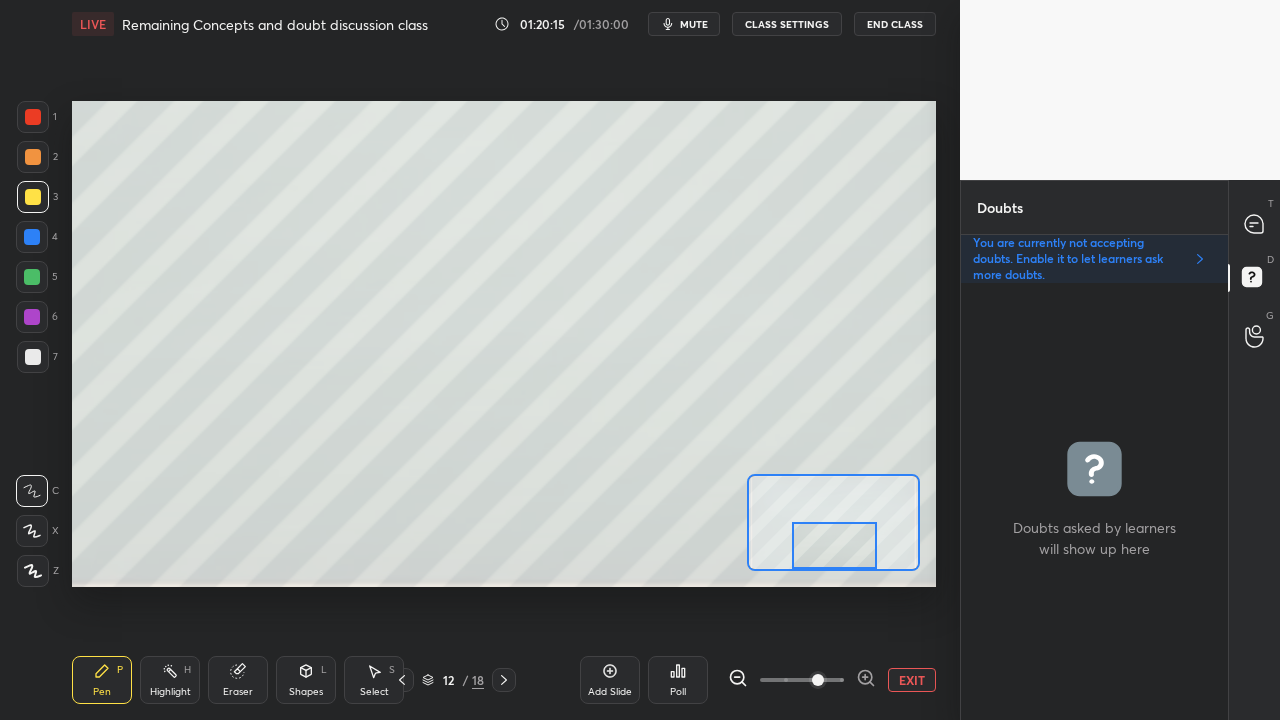 drag, startPoint x: 857, startPoint y: 524, endPoint x: 857, endPoint y: 555, distance: 31 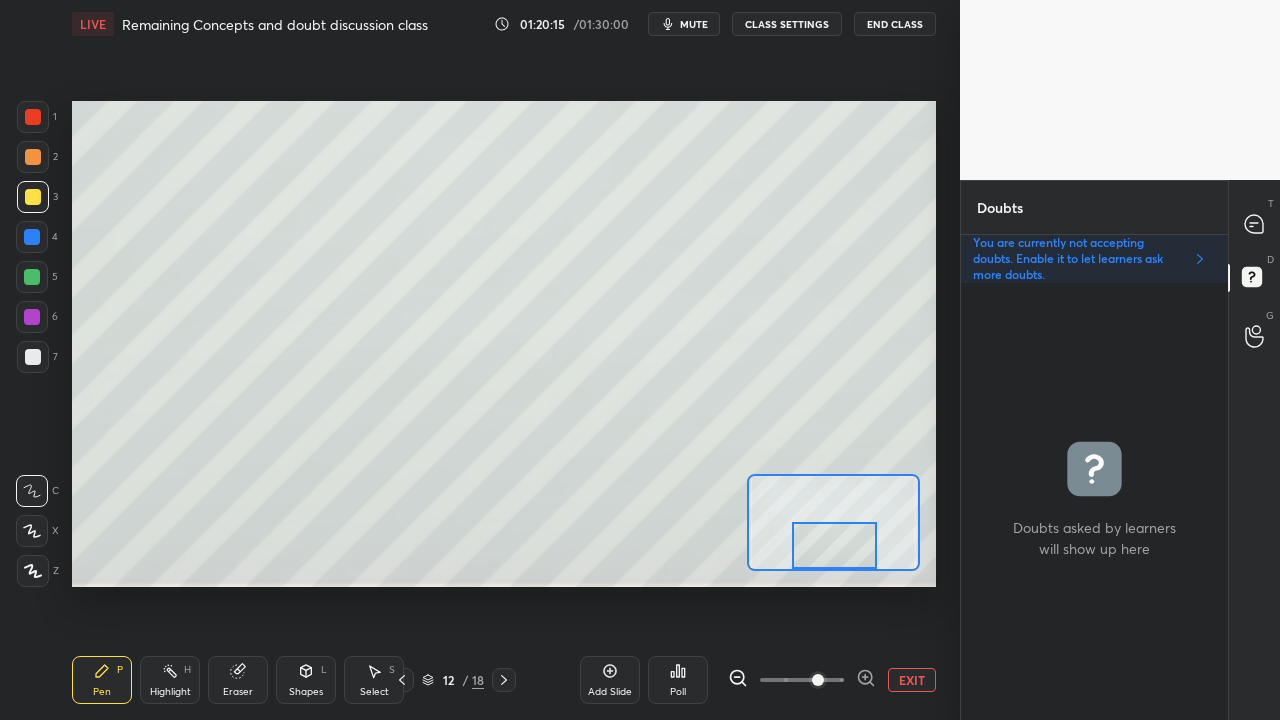 click at bounding box center [834, 545] 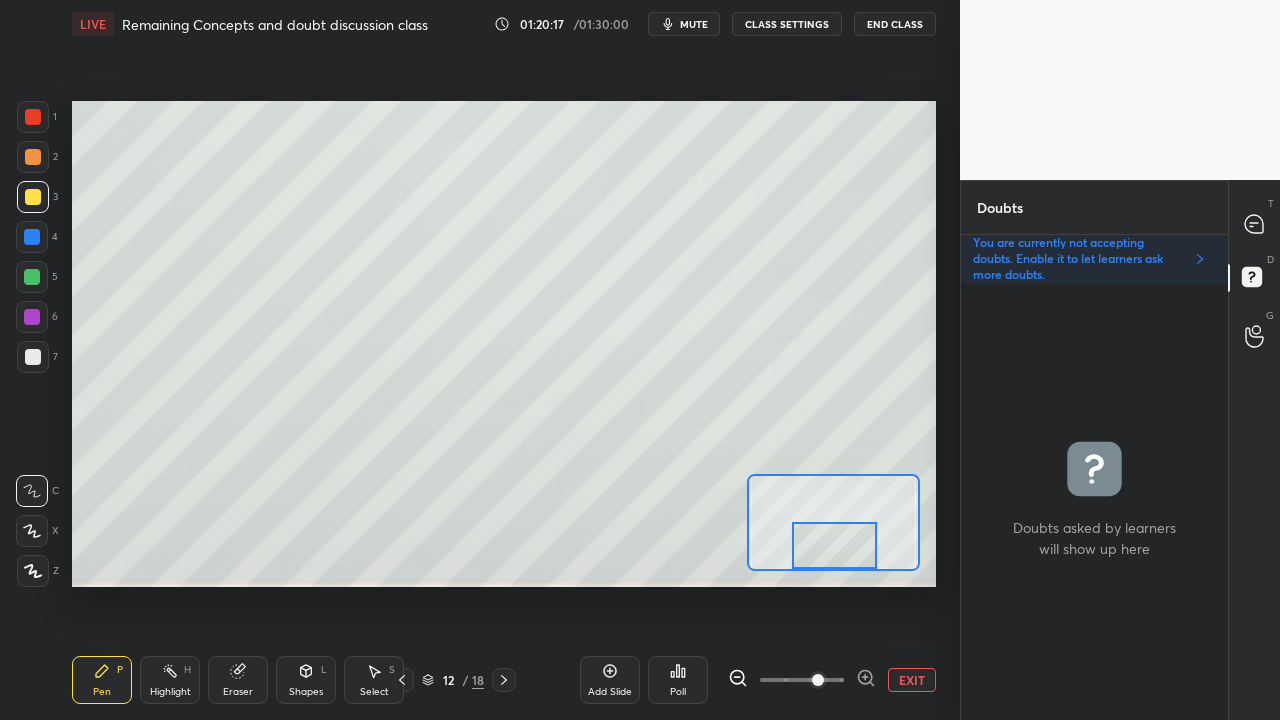 click at bounding box center (33, 357) 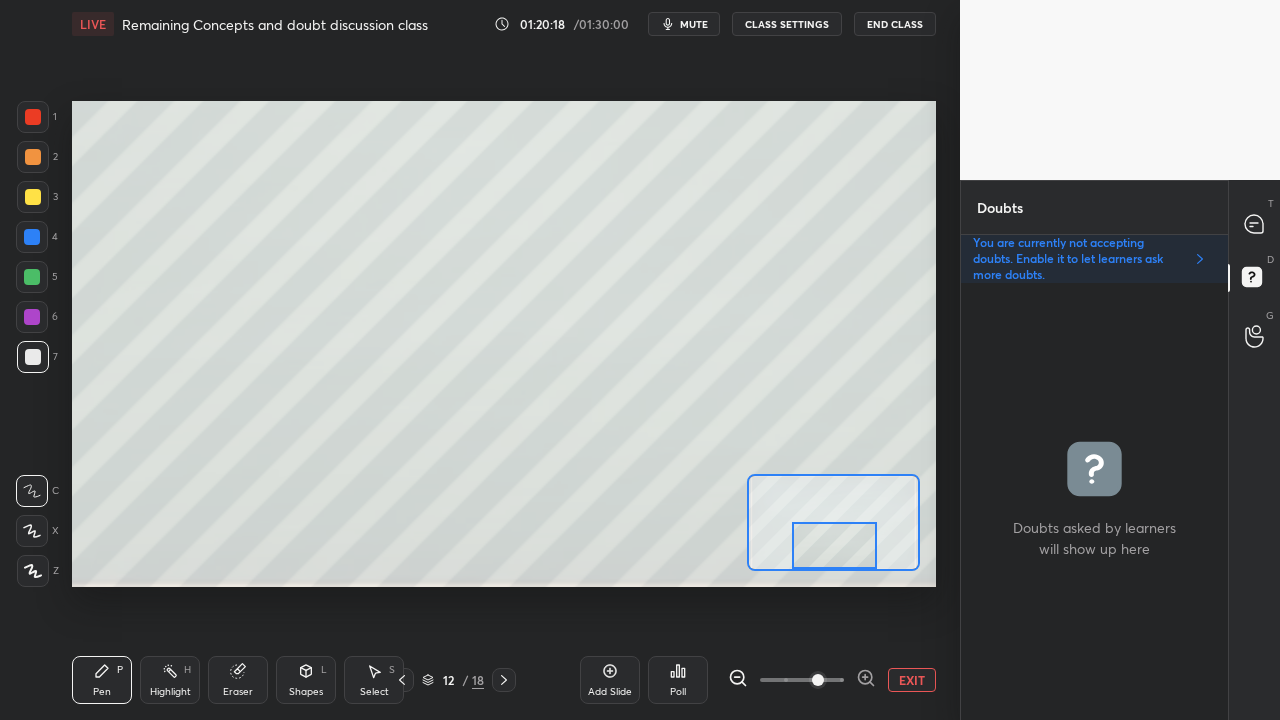 click at bounding box center [33, 197] 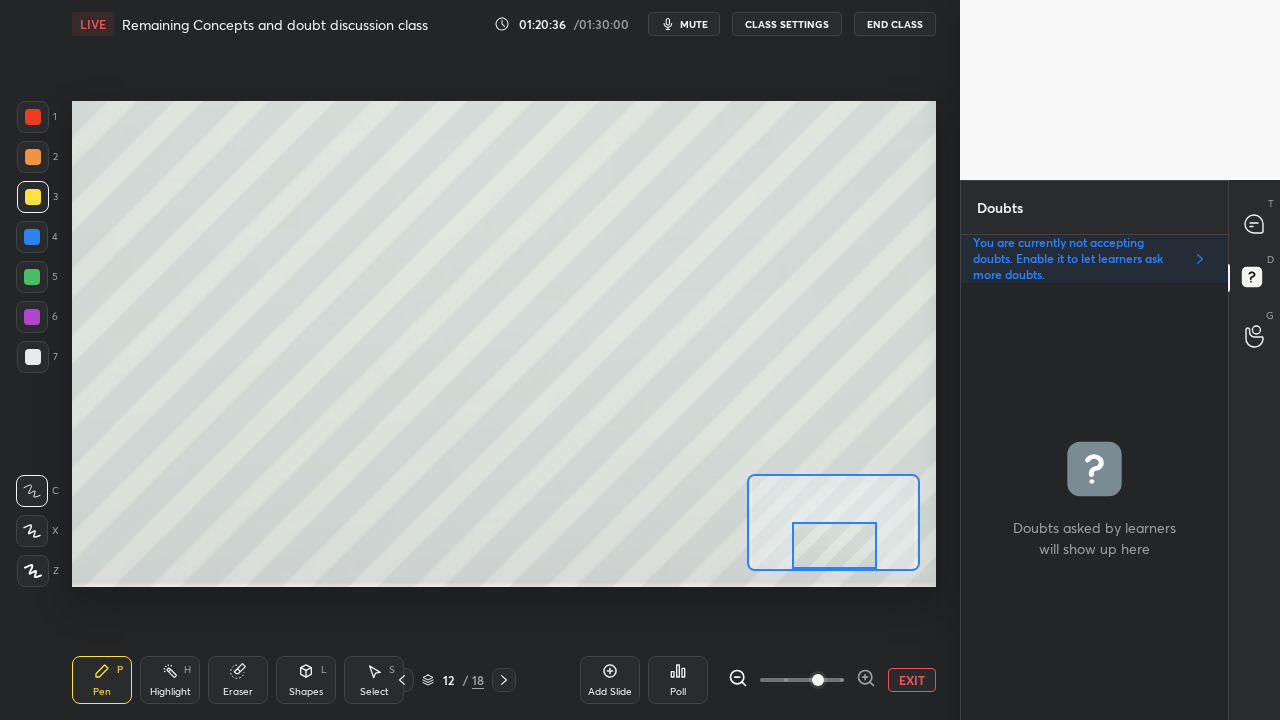 click on "EXIT" at bounding box center [912, 680] 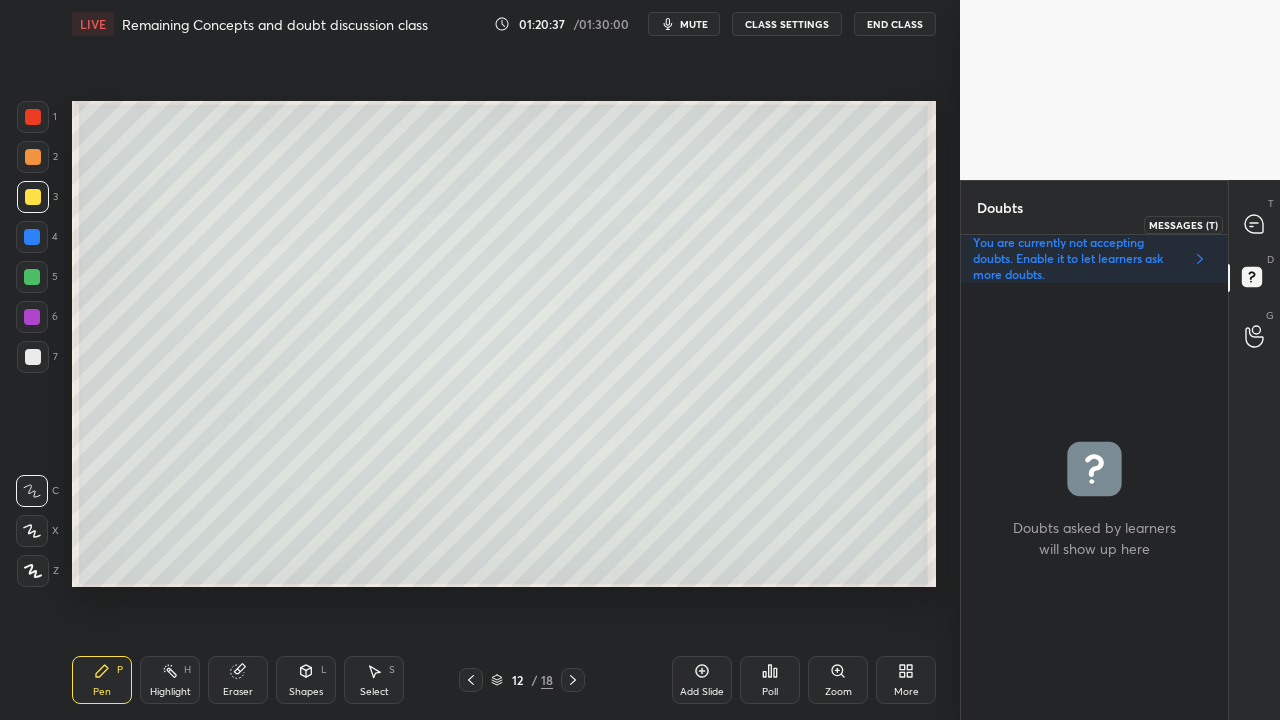 click 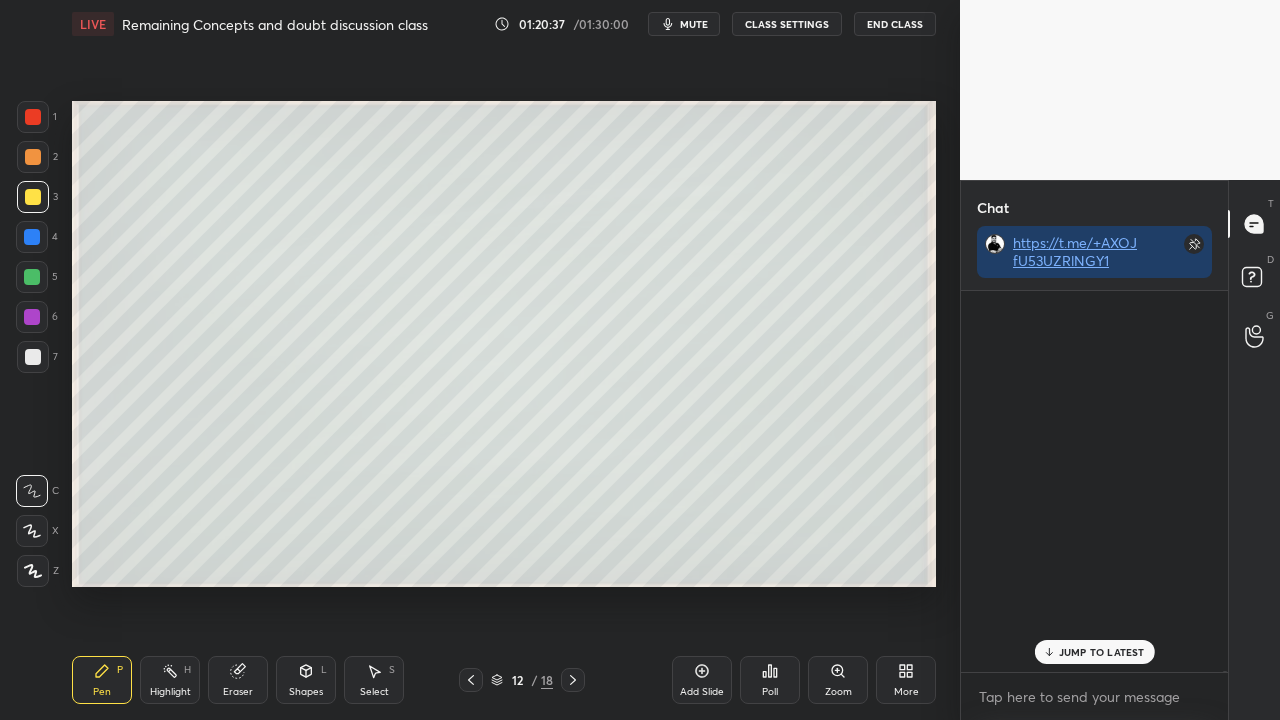 scroll, scrollTop: 216501, scrollLeft: 0, axis: vertical 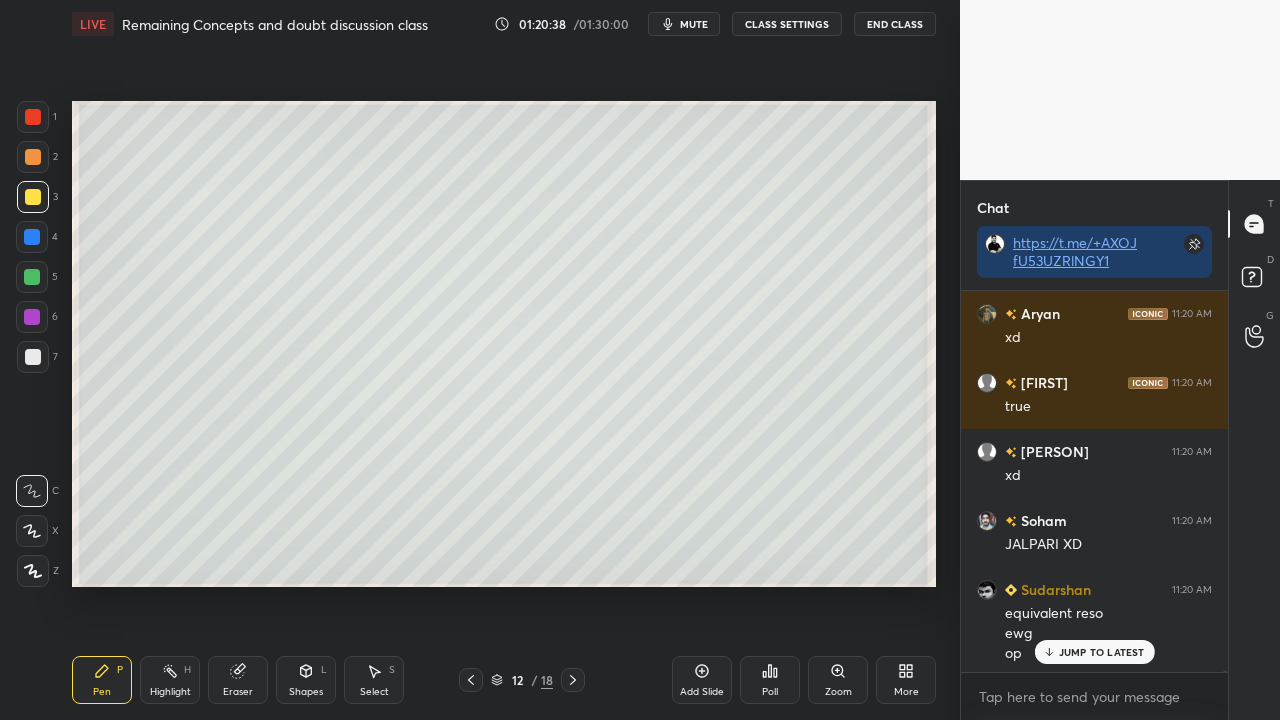 click on "JUMP TO LATEST" at bounding box center (1102, 652) 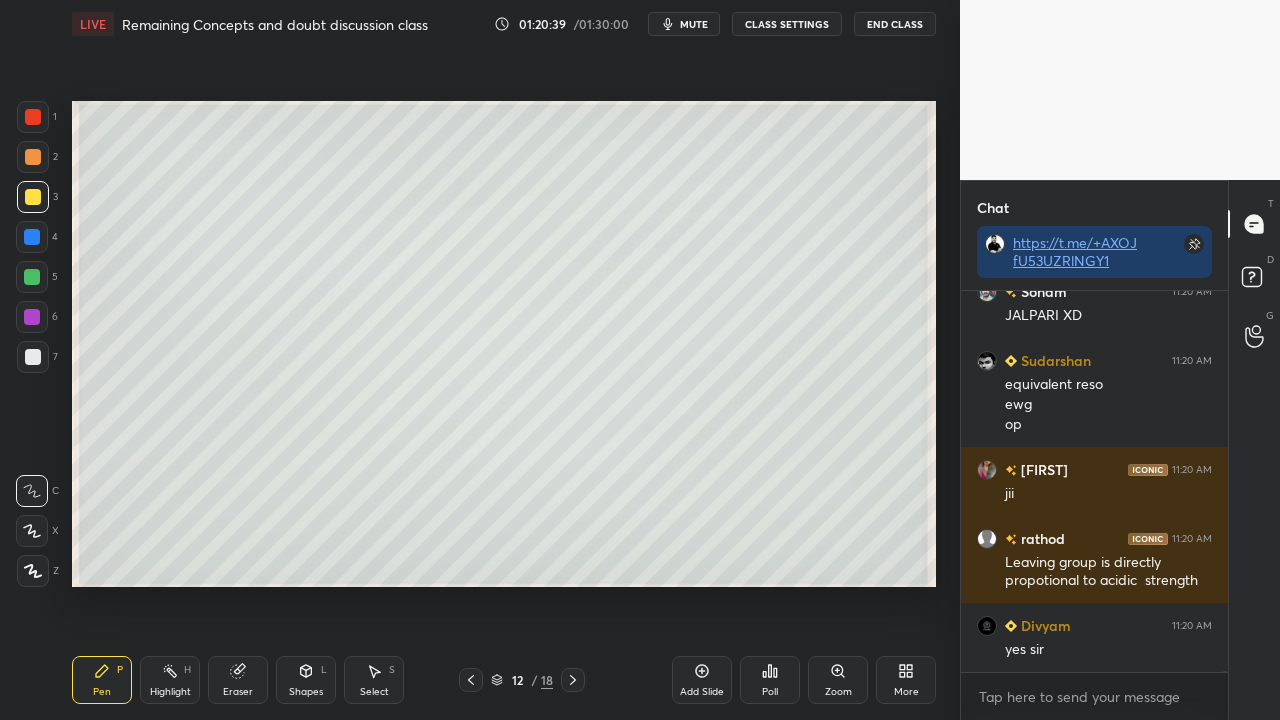 scroll, scrollTop: 216798, scrollLeft: 0, axis: vertical 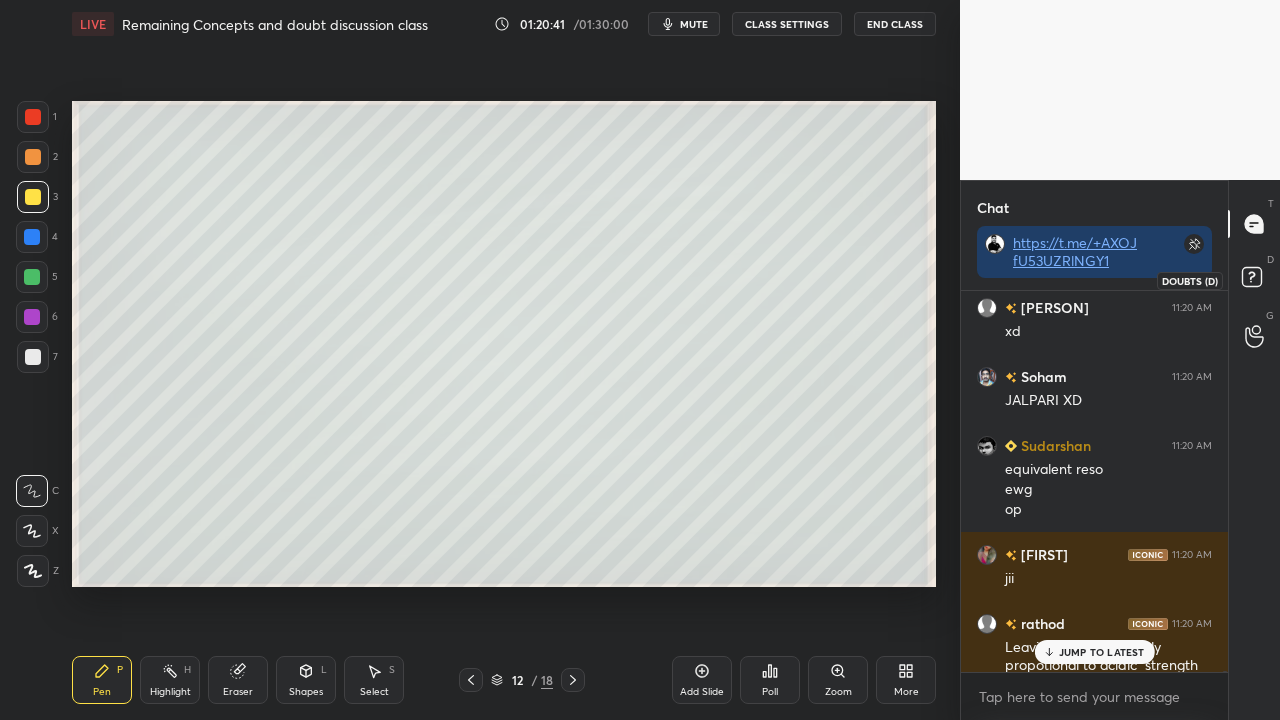drag, startPoint x: 1256, startPoint y: 280, endPoint x: 1202, endPoint y: 290, distance: 54.91812 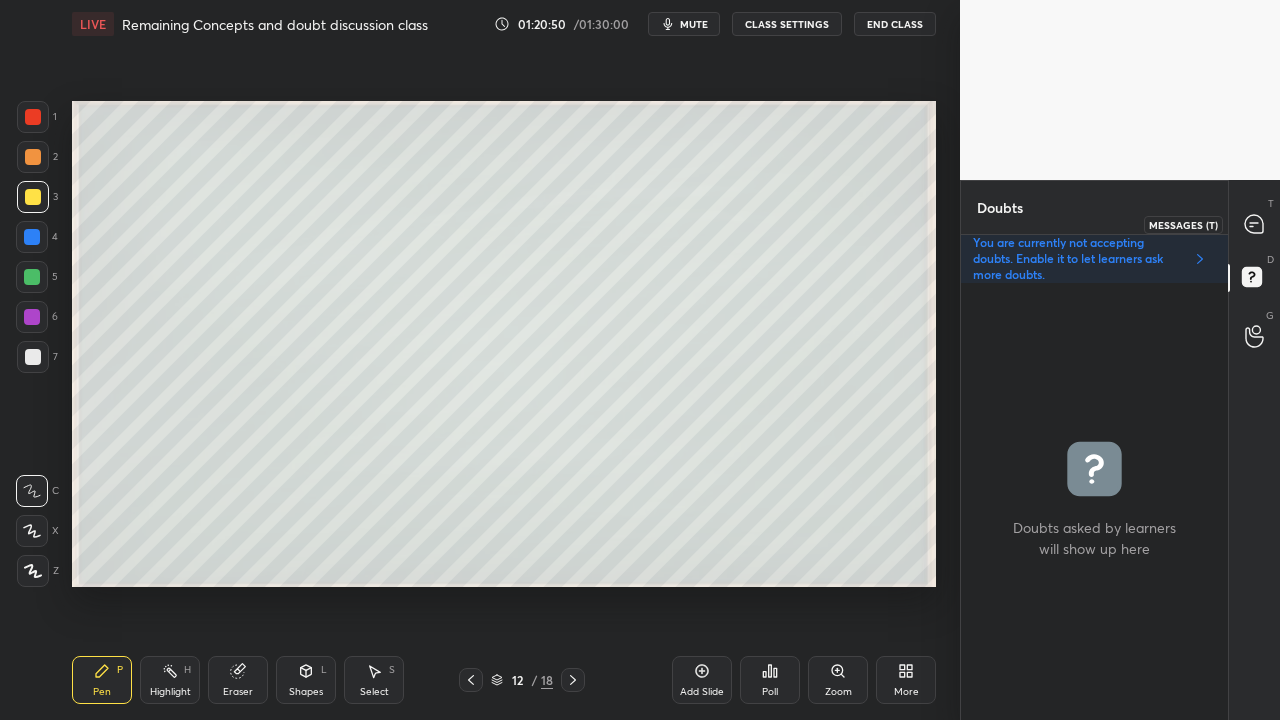 click at bounding box center (1255, 224) 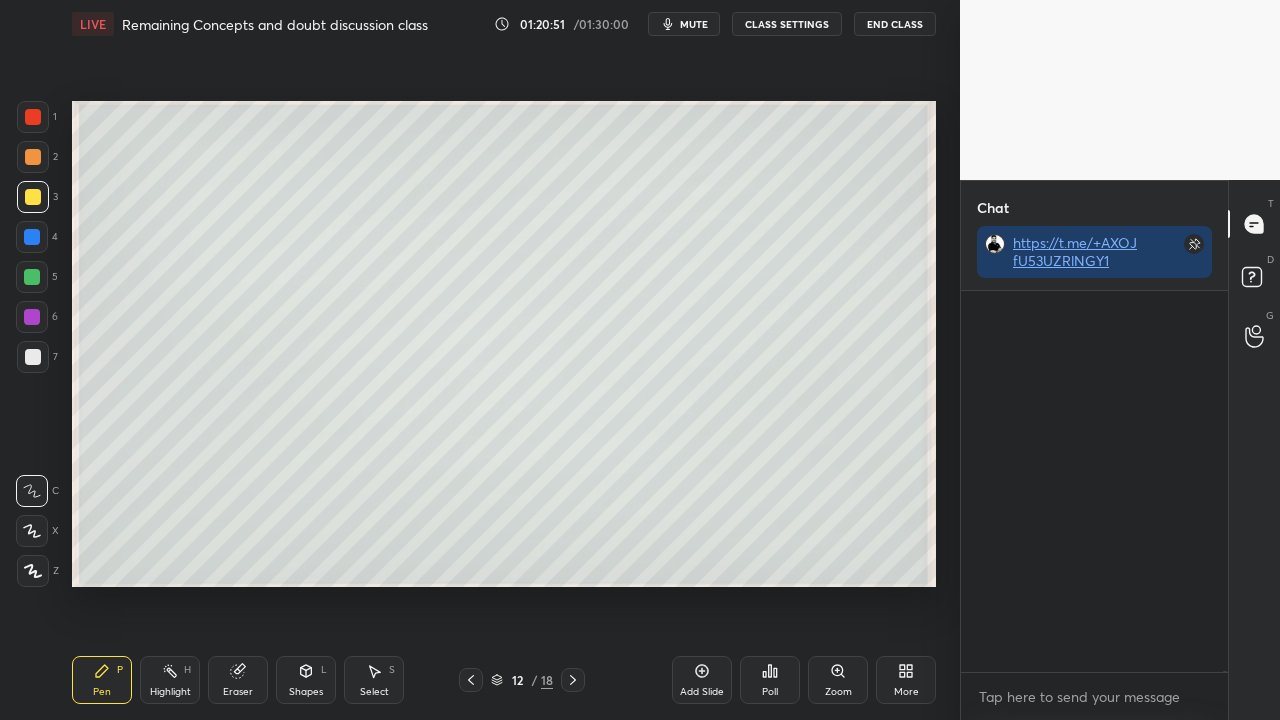 scroll, scrollTop: 217152, scrollLeft: 0, axis: vertical 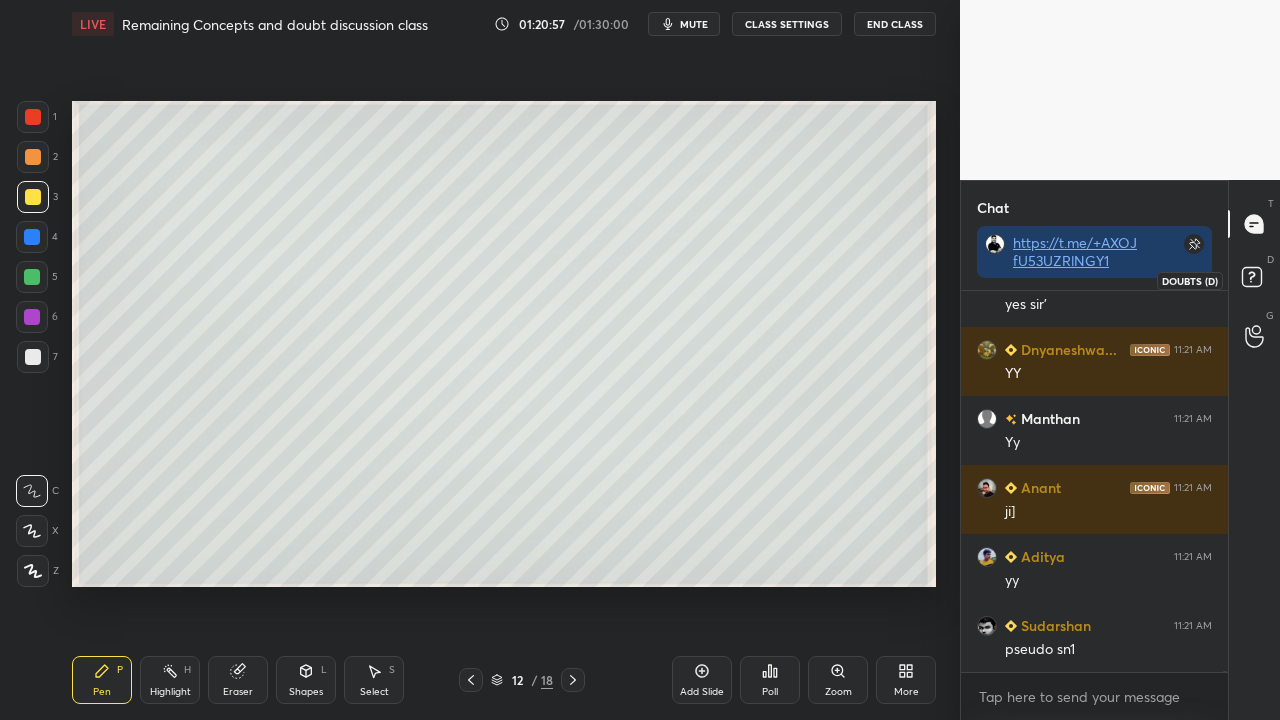 click 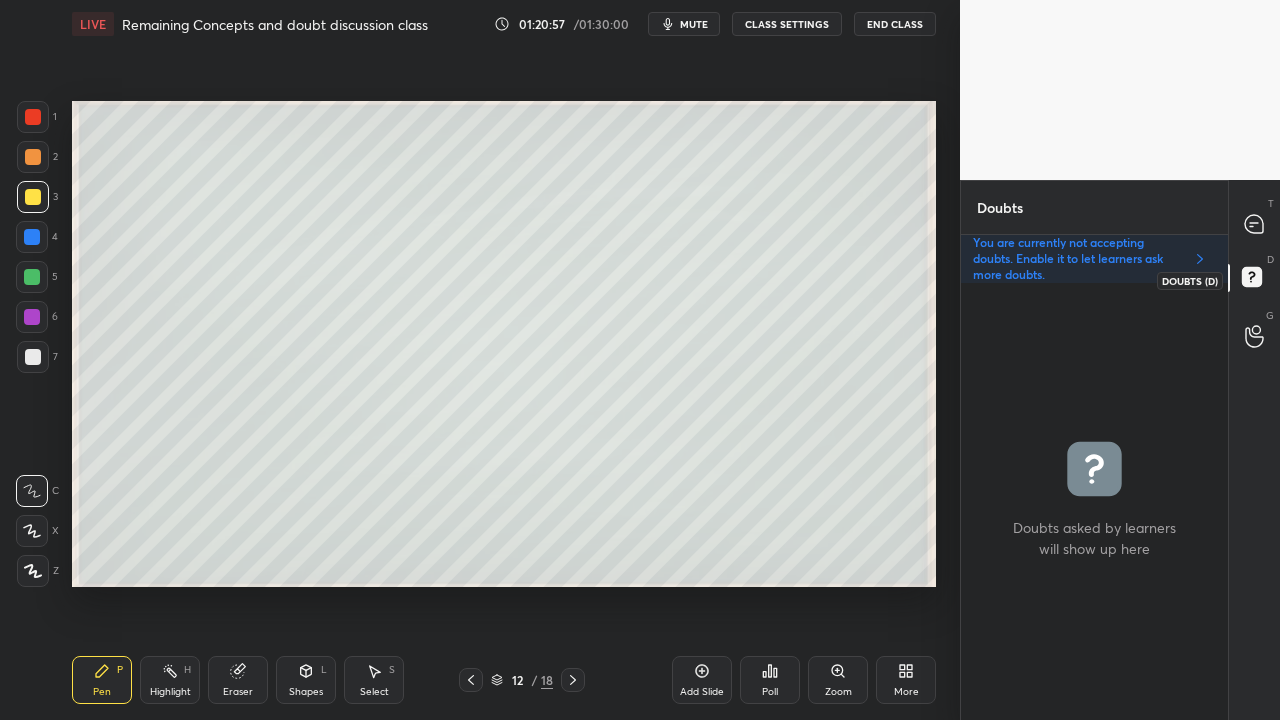 scroll, scrollTop: 6, scrollLeft: 6, axis: both 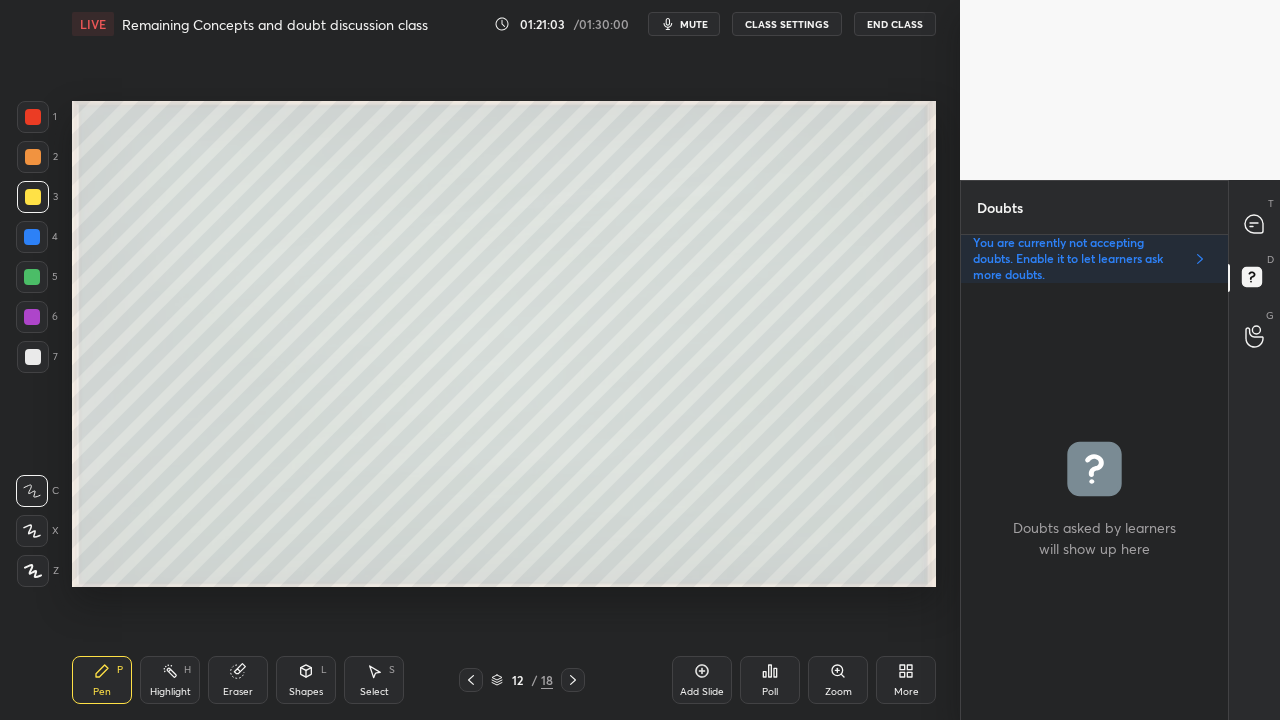 click on "mute" at bounding box center [694, 24] 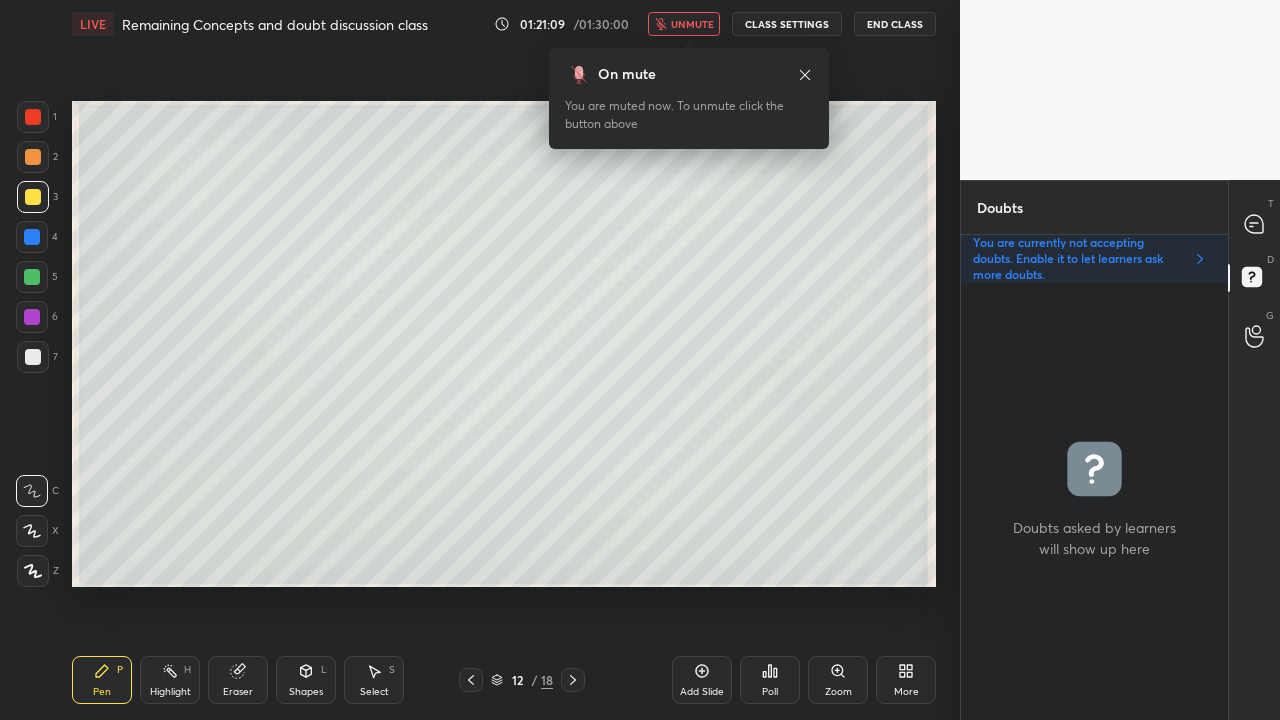 click on "unmute" at bounding box center (684, 24) 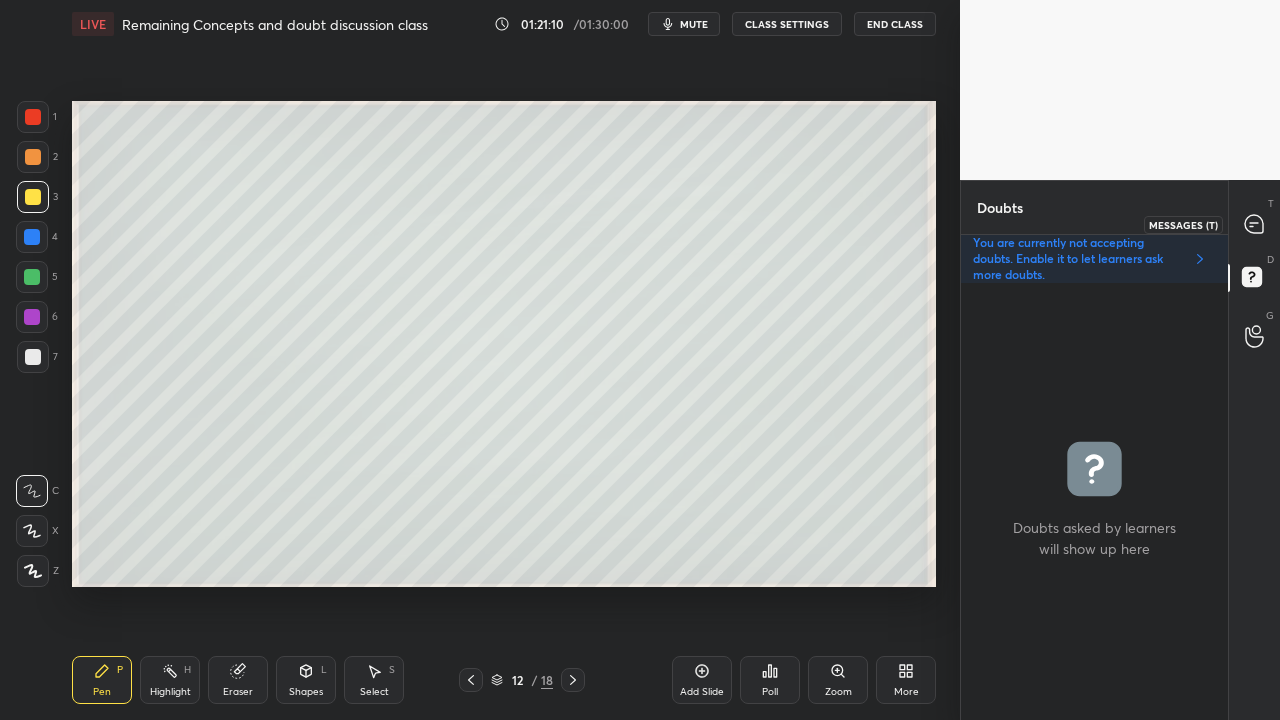 click 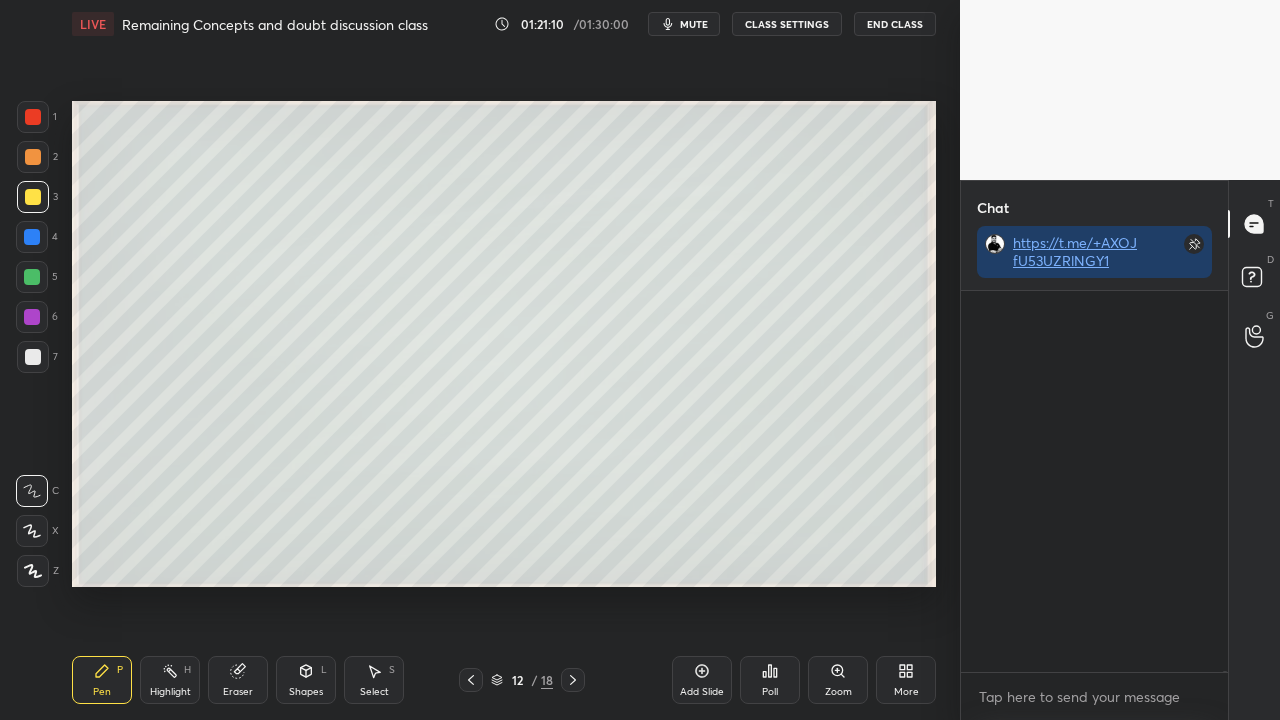 scroll, scrollTop: 218904, scrollLeft: 0, axis: vertical 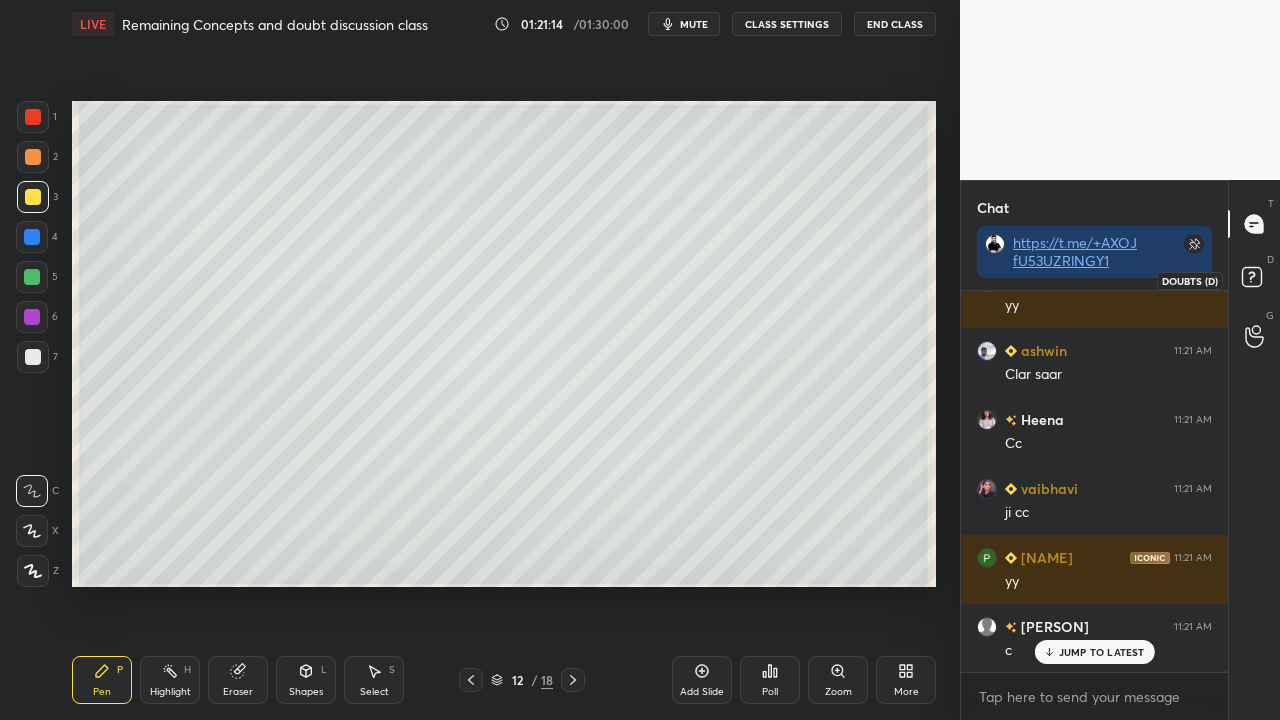 click 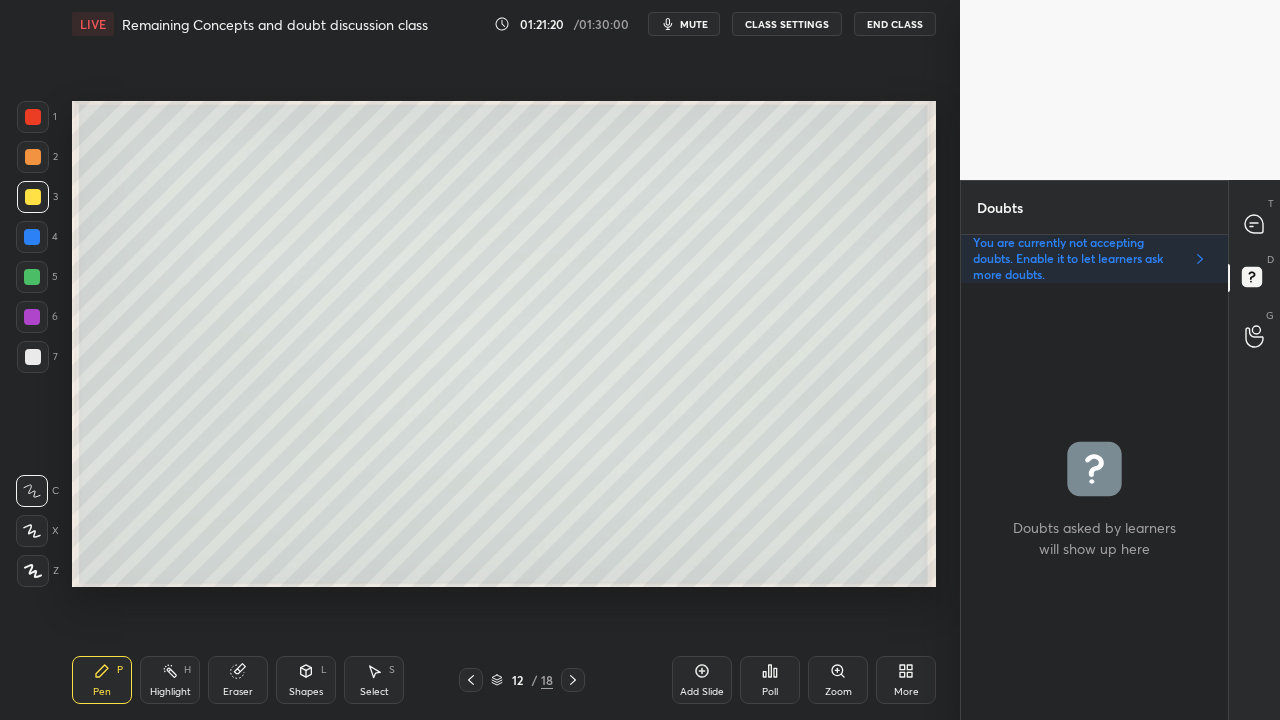 click 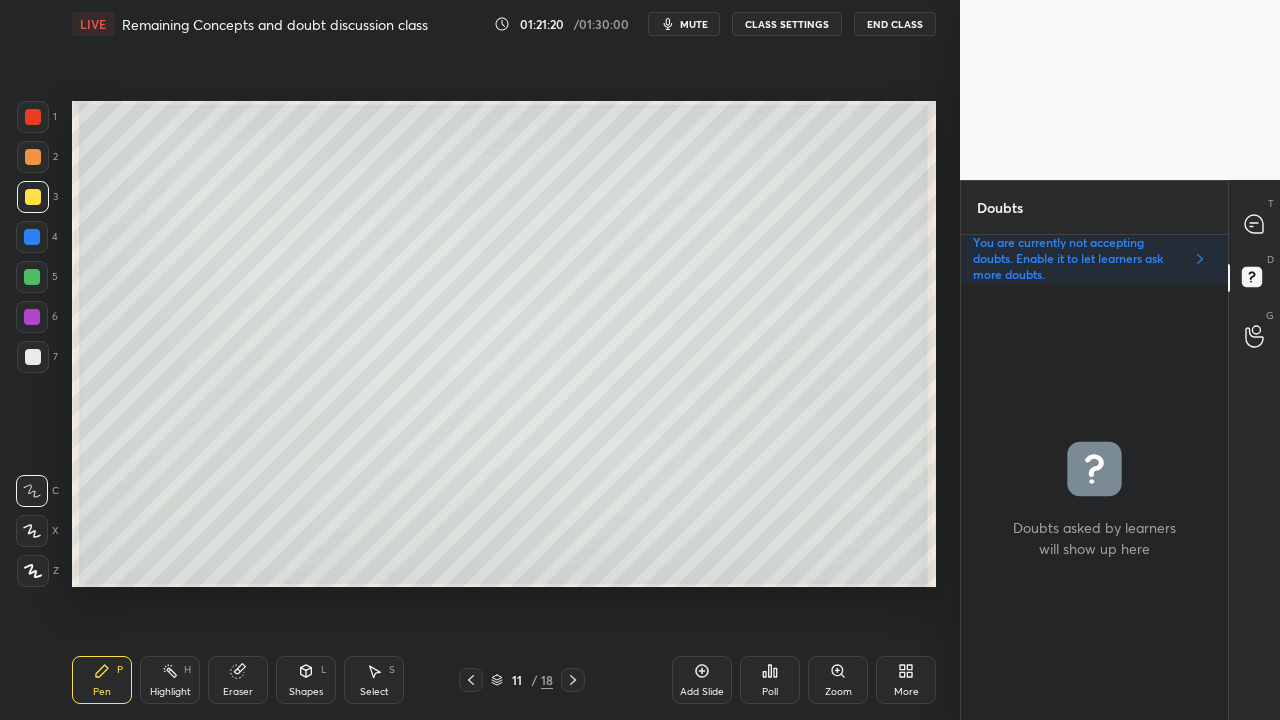 click 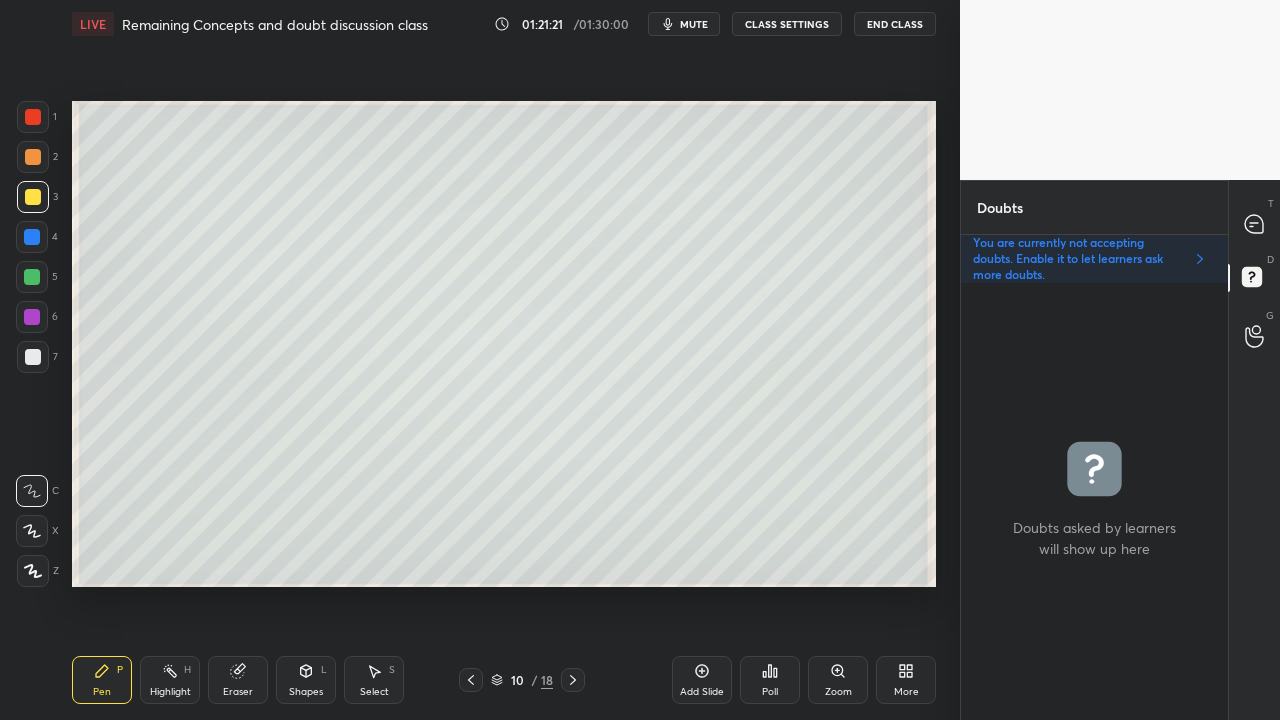 click 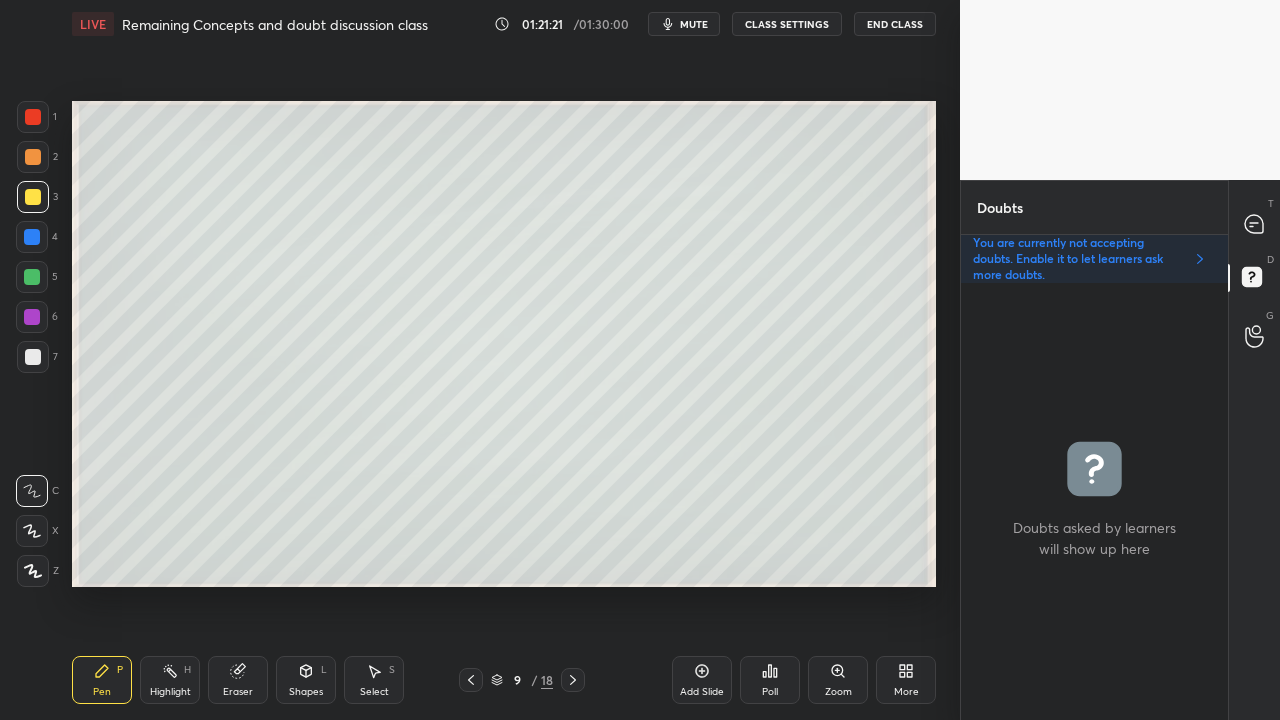 click 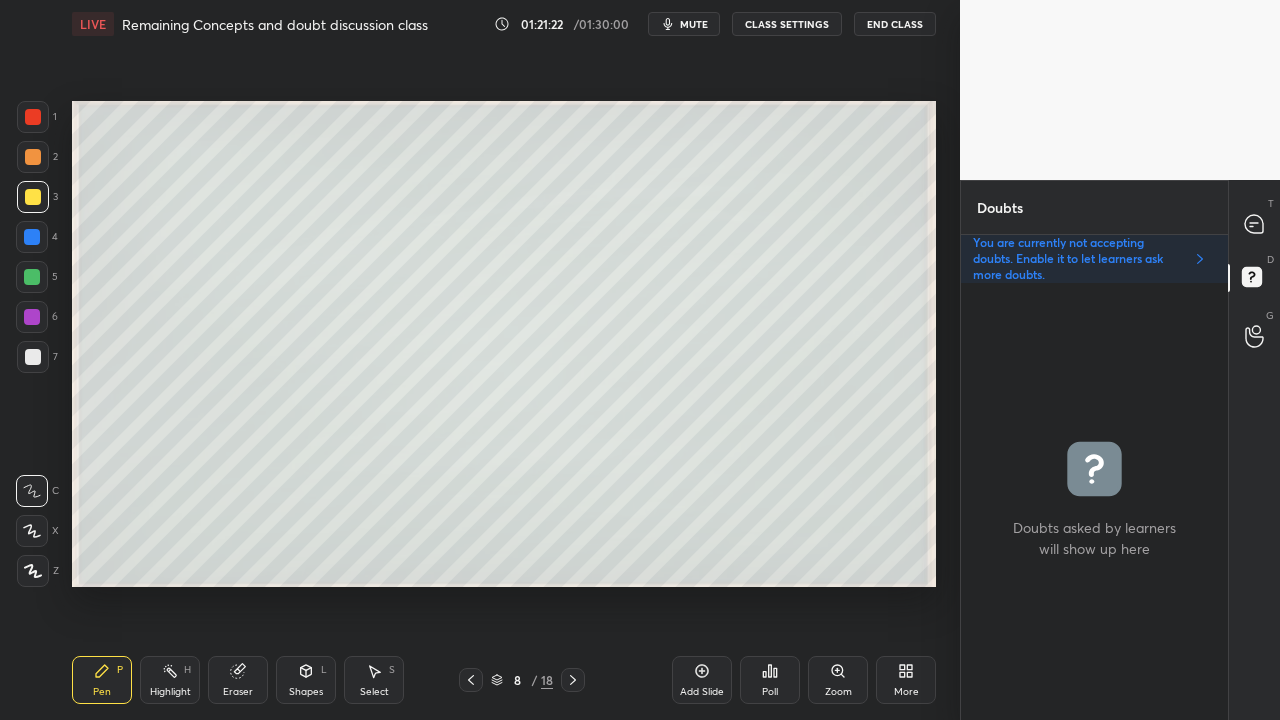 click 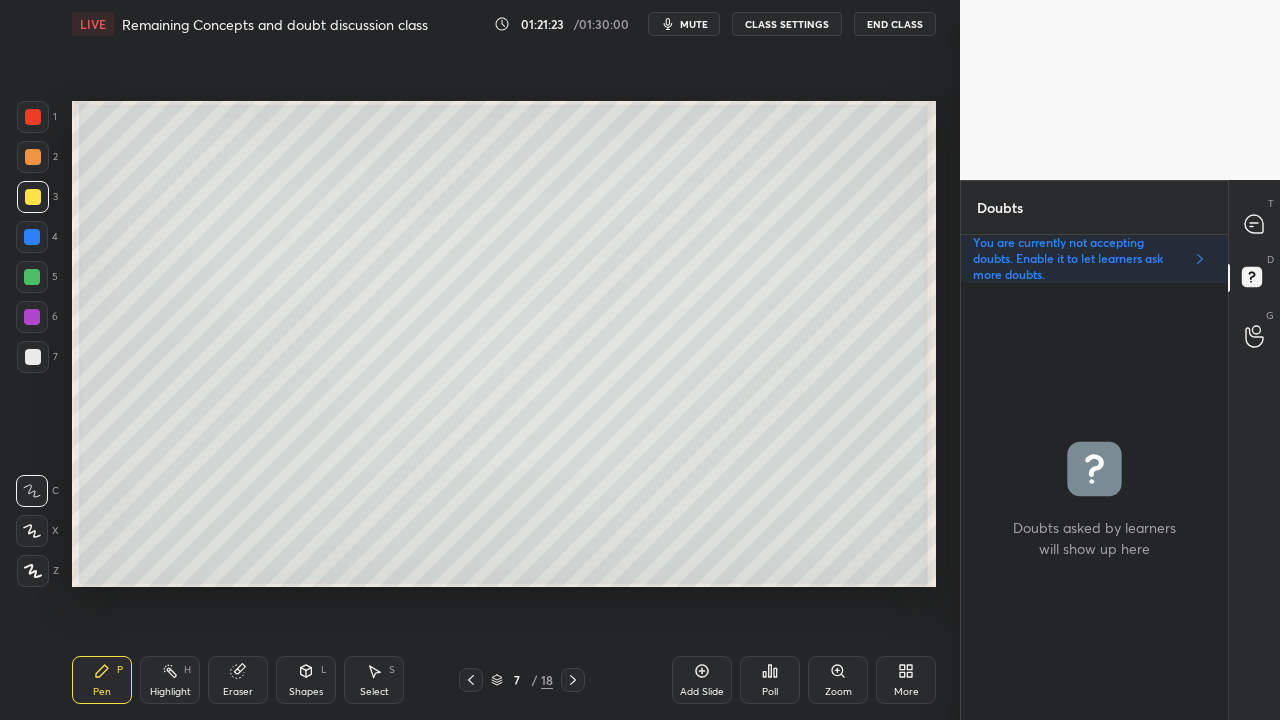 click 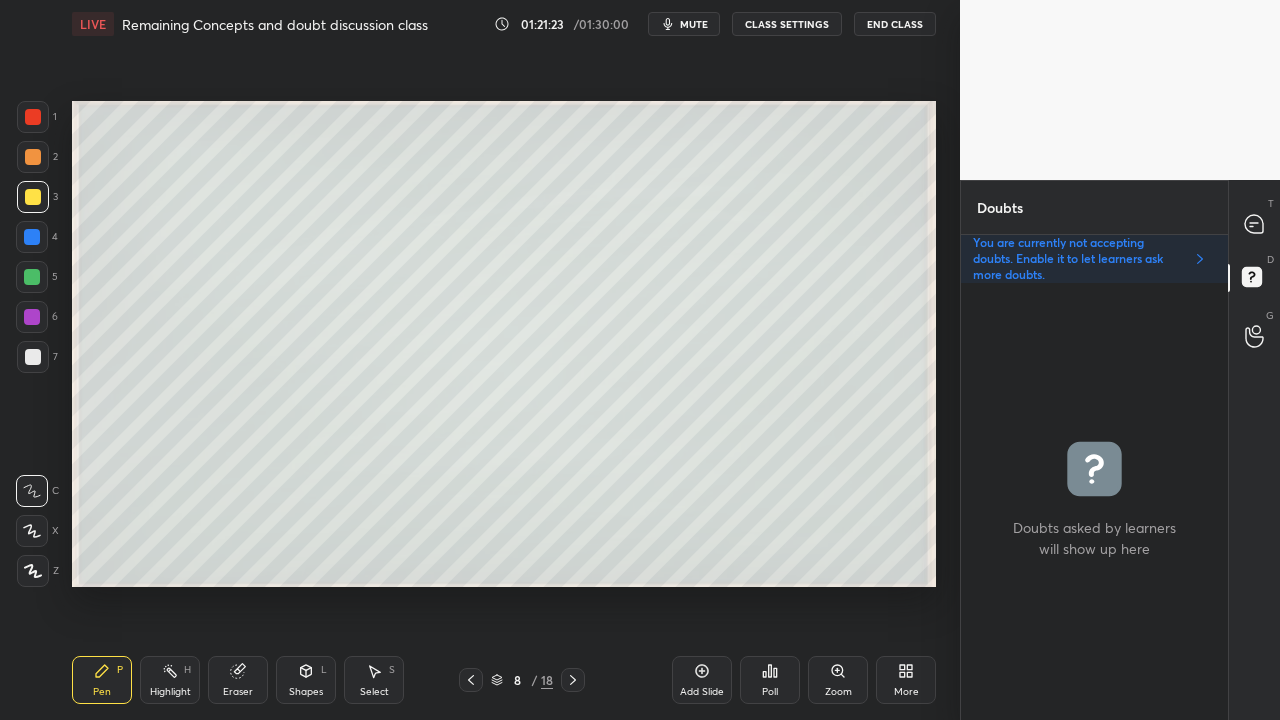 click 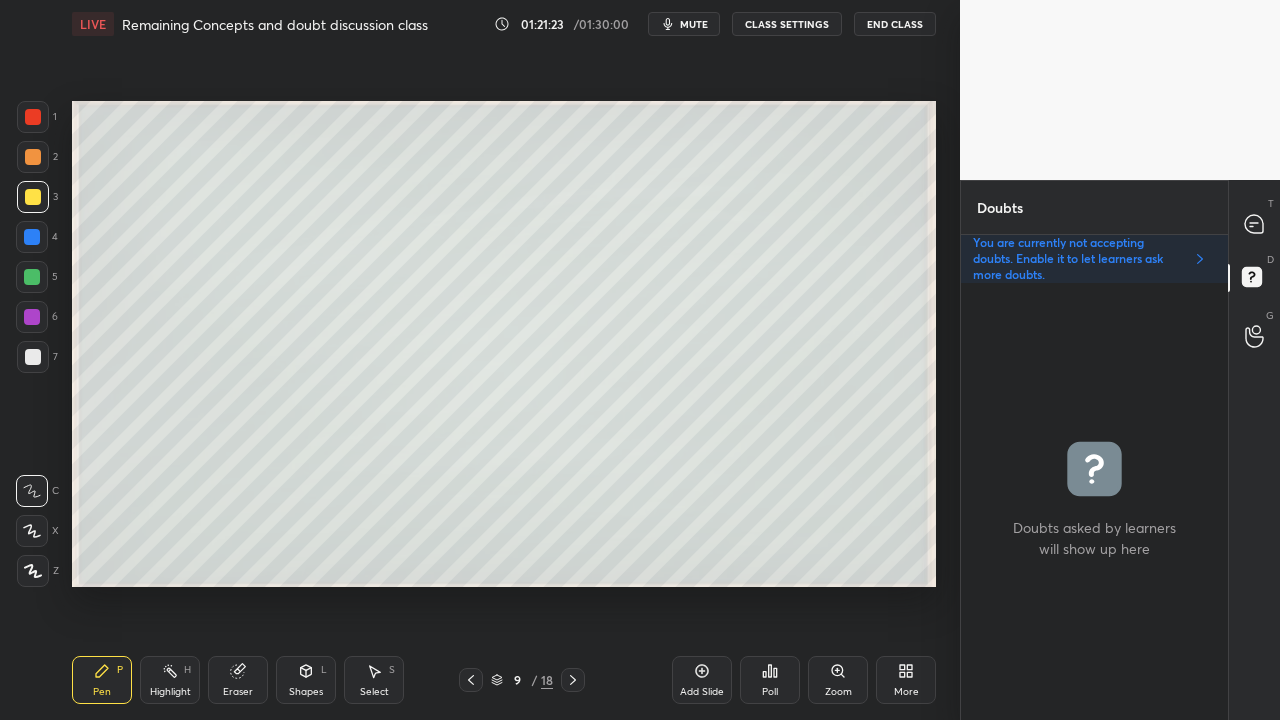 click 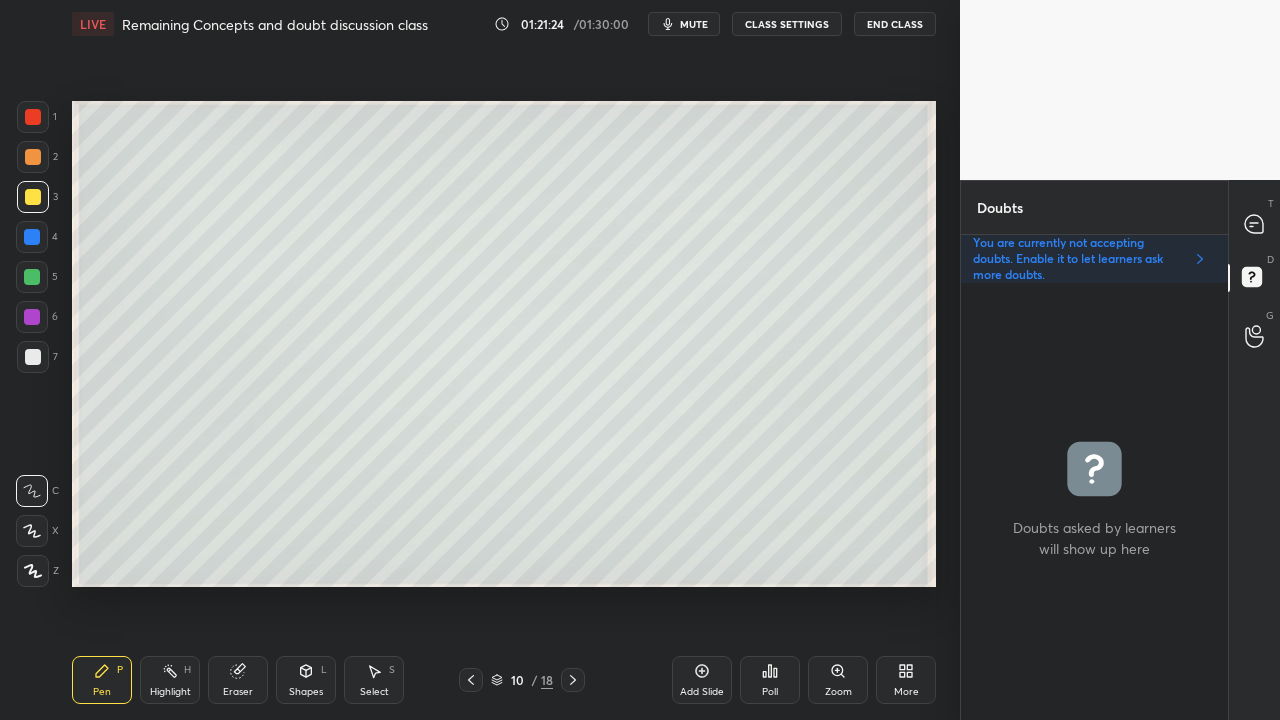 click 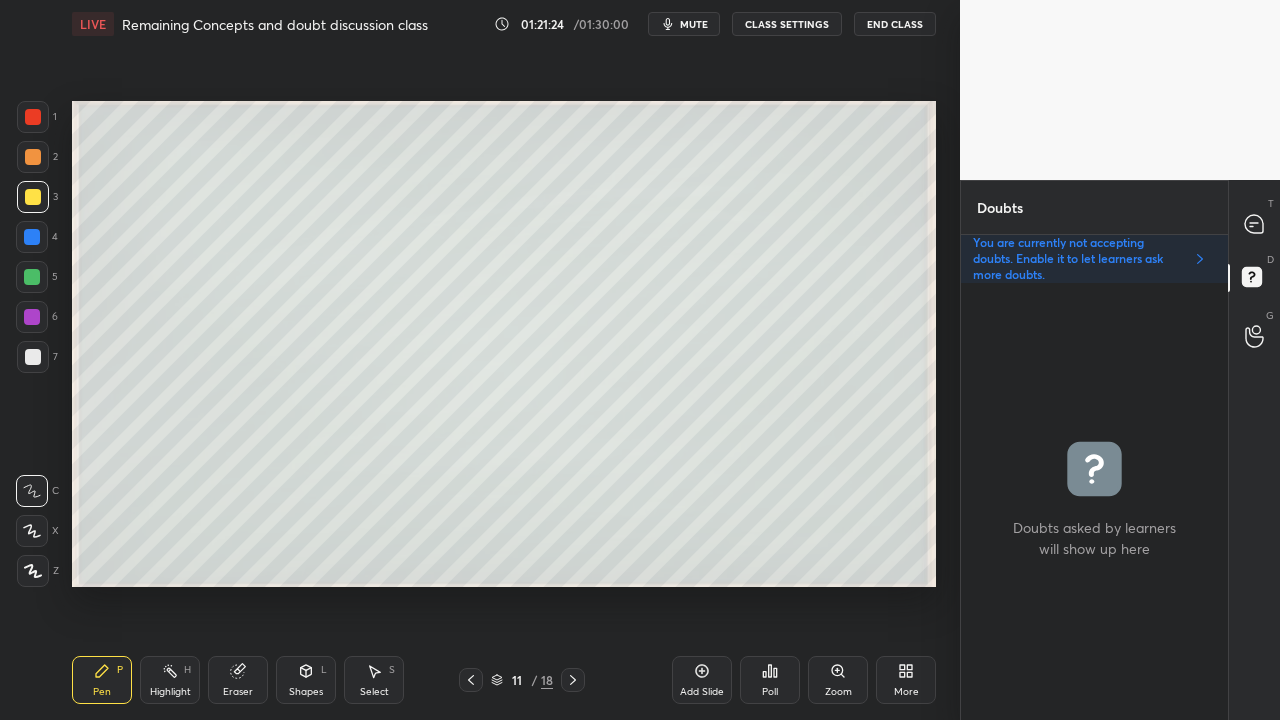 click 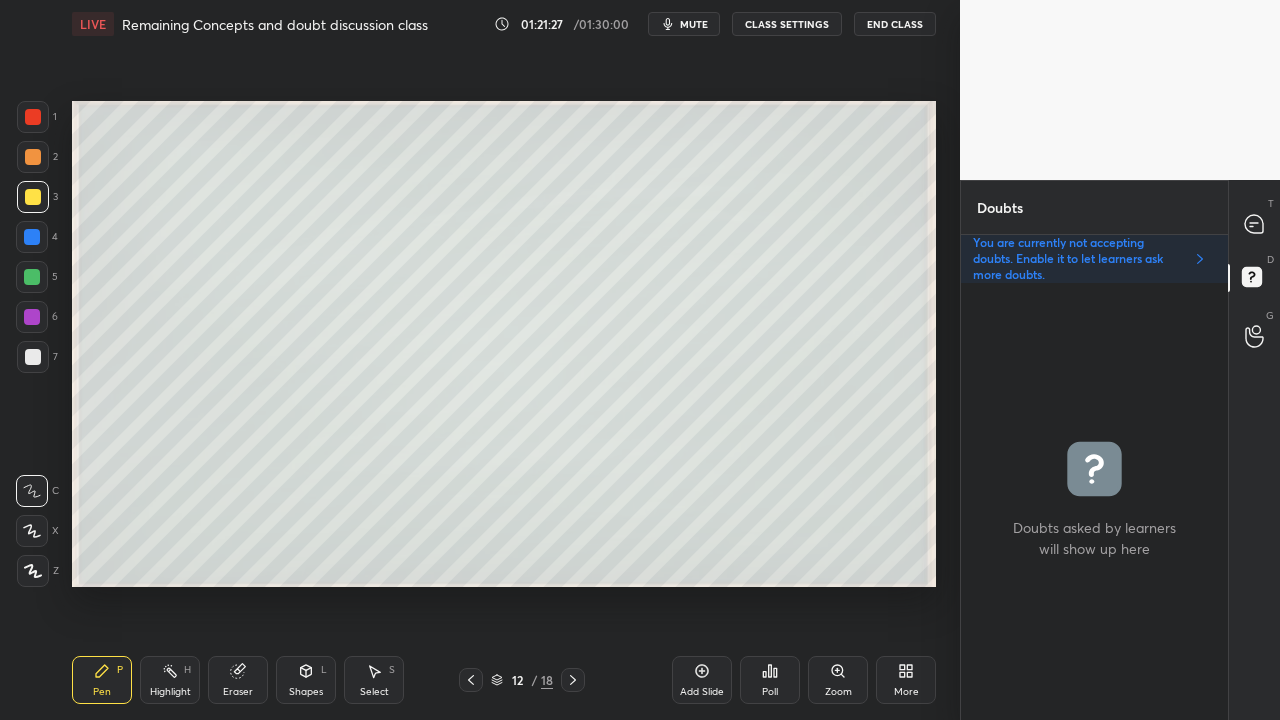 click 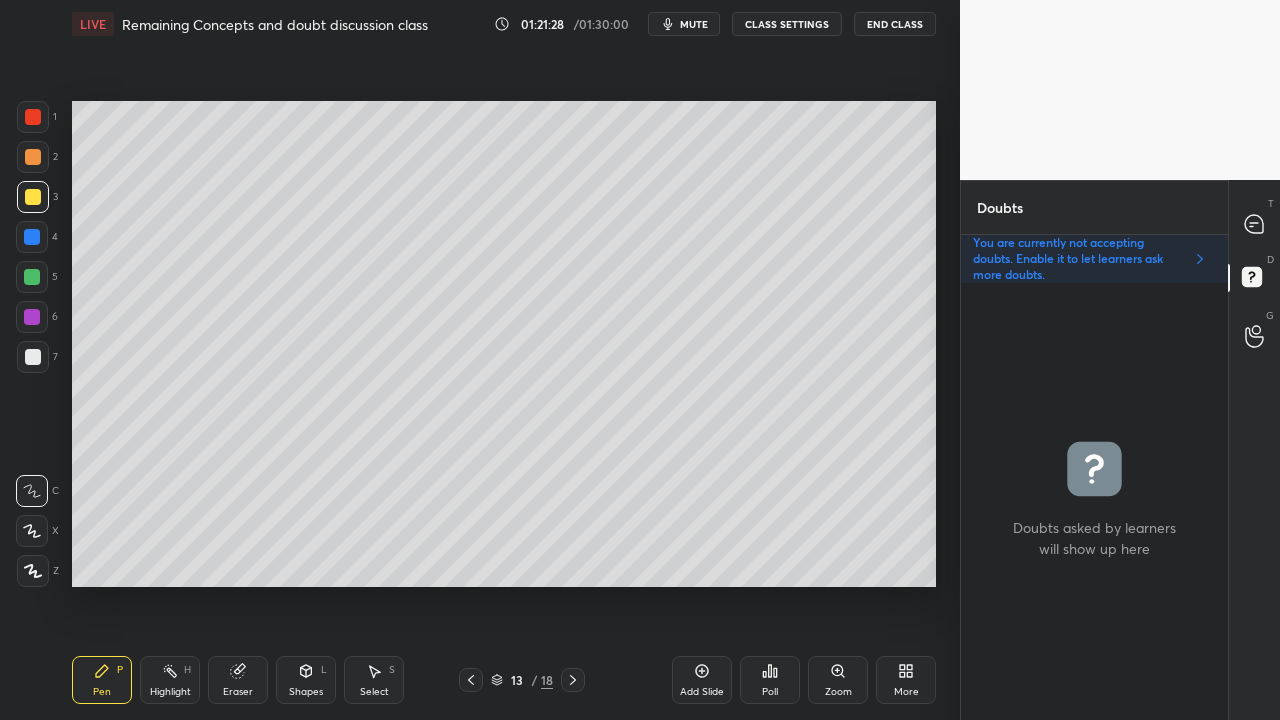 click 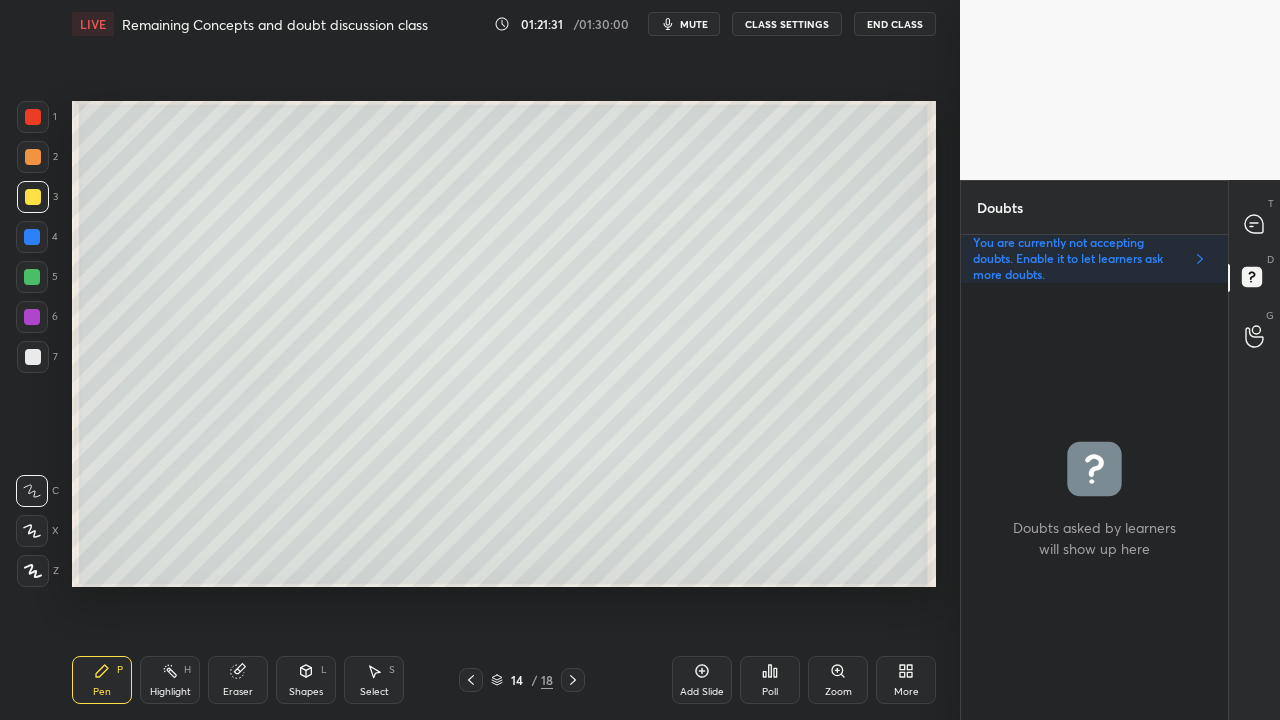 click at bounding box center (33, 197) 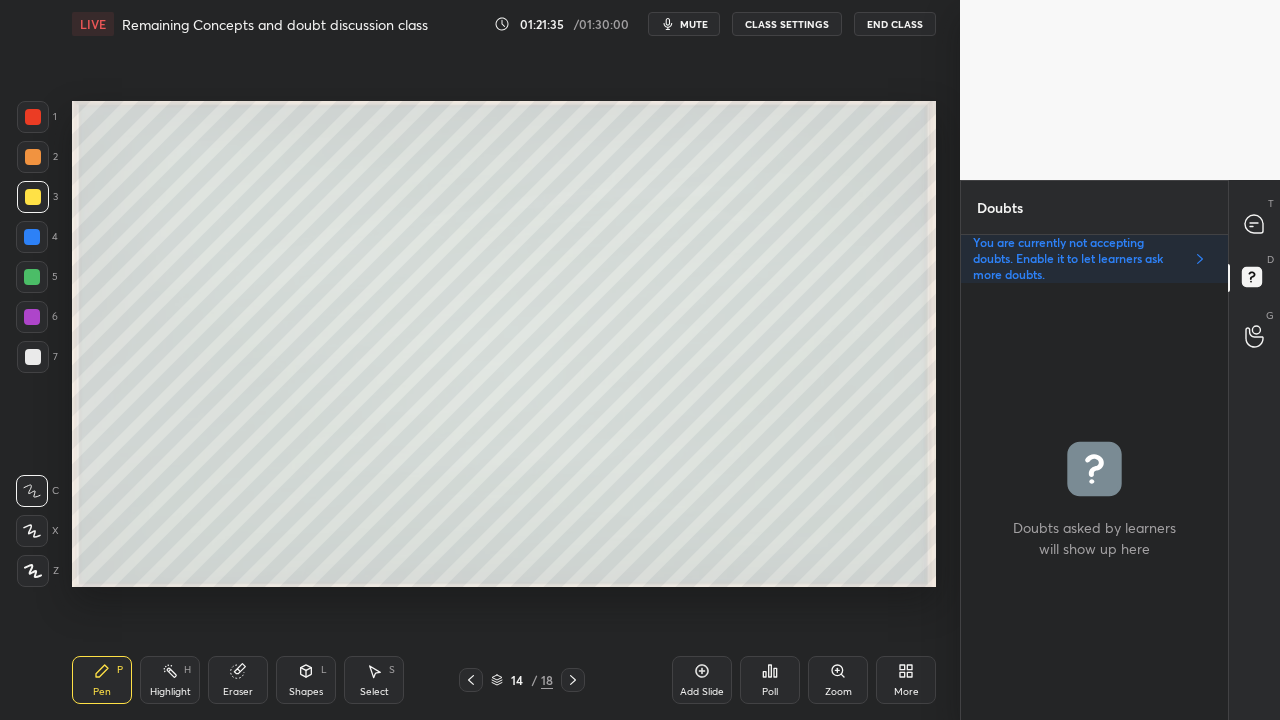 click on "Zoom" at bounding box center [838, 680] 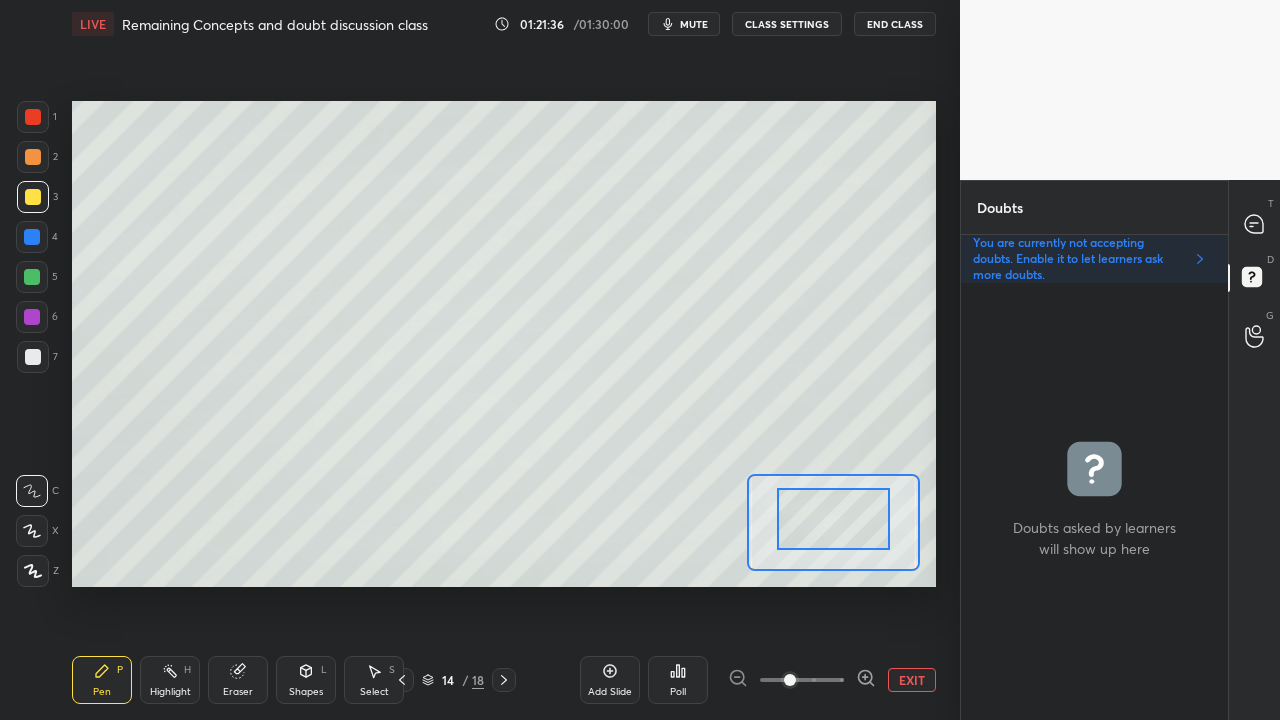 click 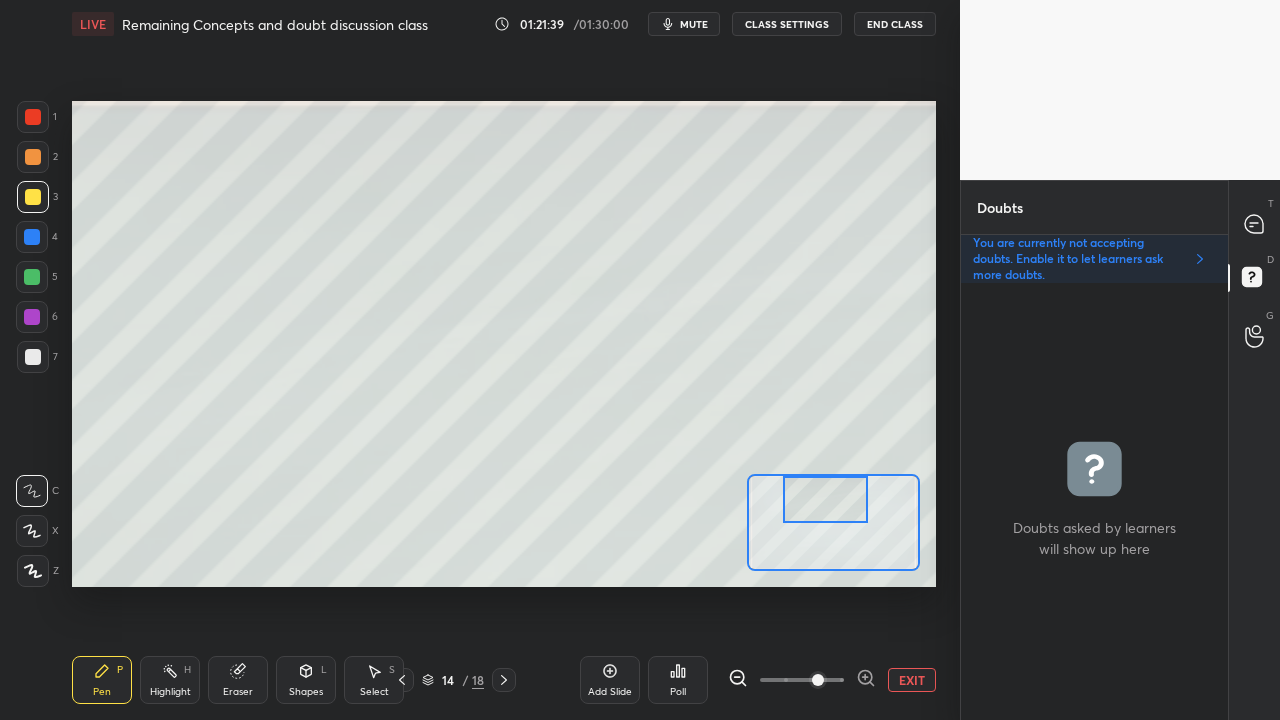 drag, startPoint x: 823, startPoint y: 515, endPoint x: 815, endPoint y: 495, distance: 21.540659 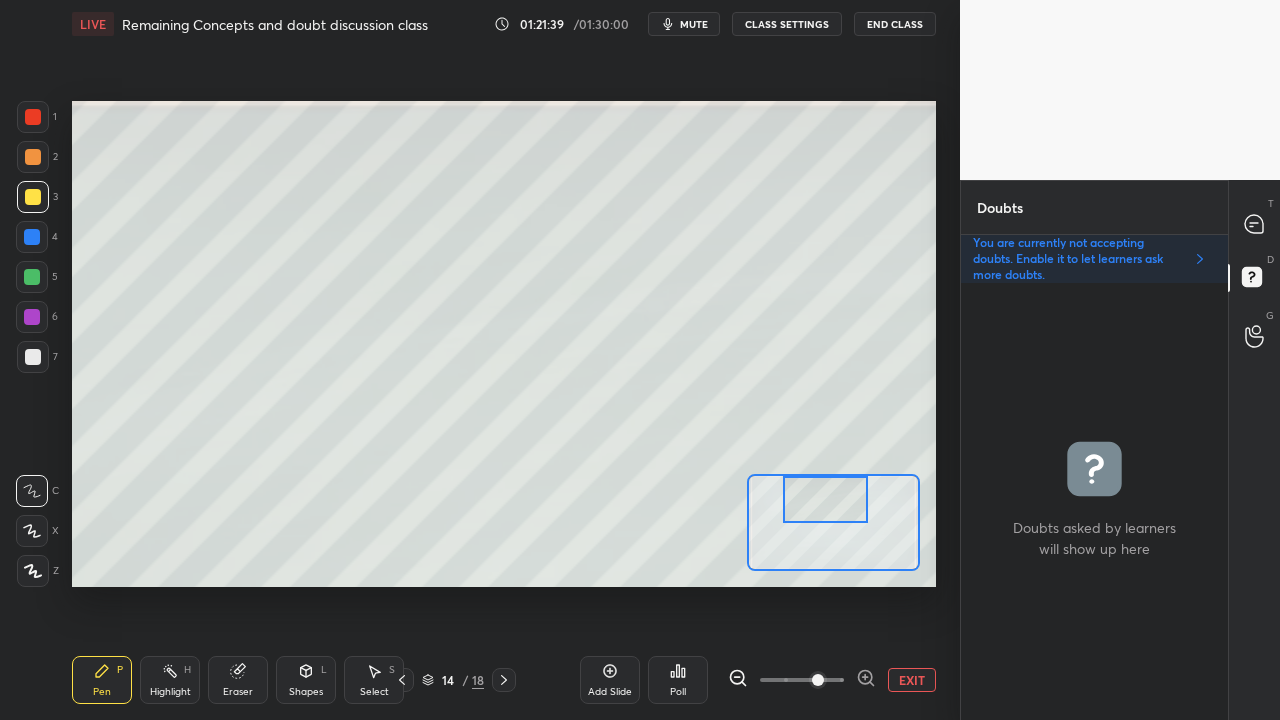 click at bounding box center (825, 499) 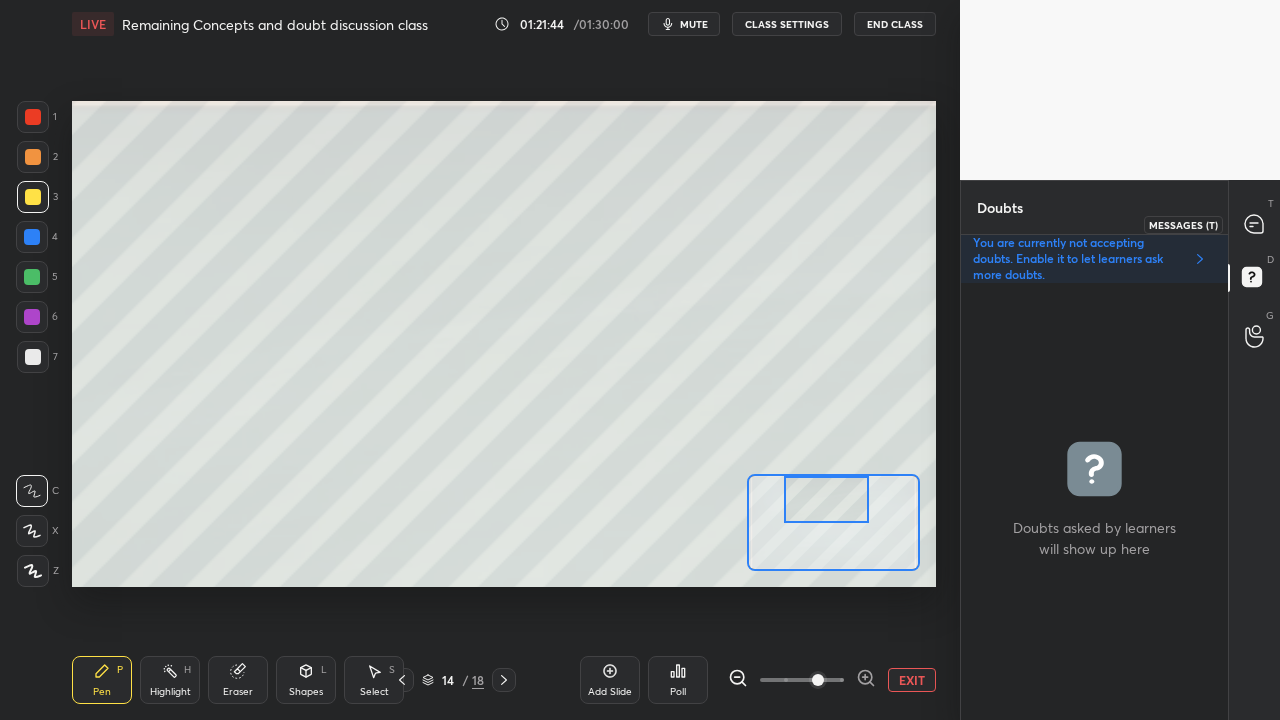 click at bounding box center (1255, 224) 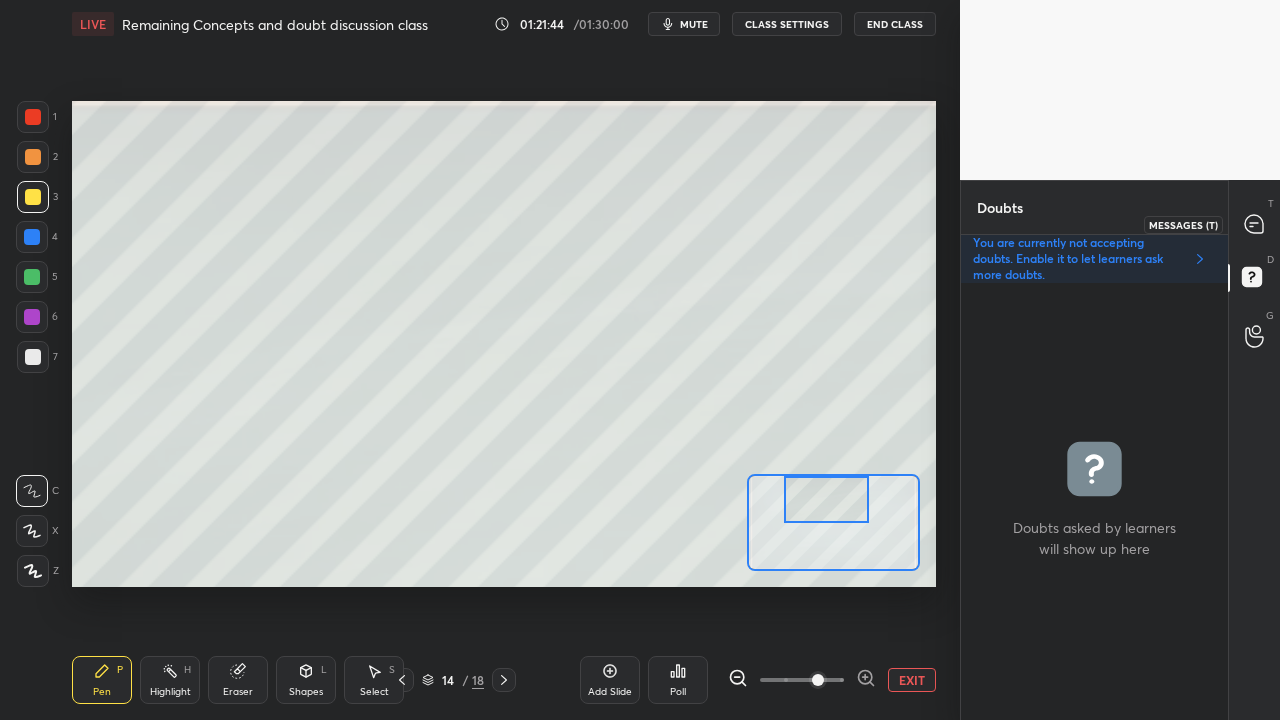 scroll, scrollTop: 423, scrollLeft: 261, axis: both 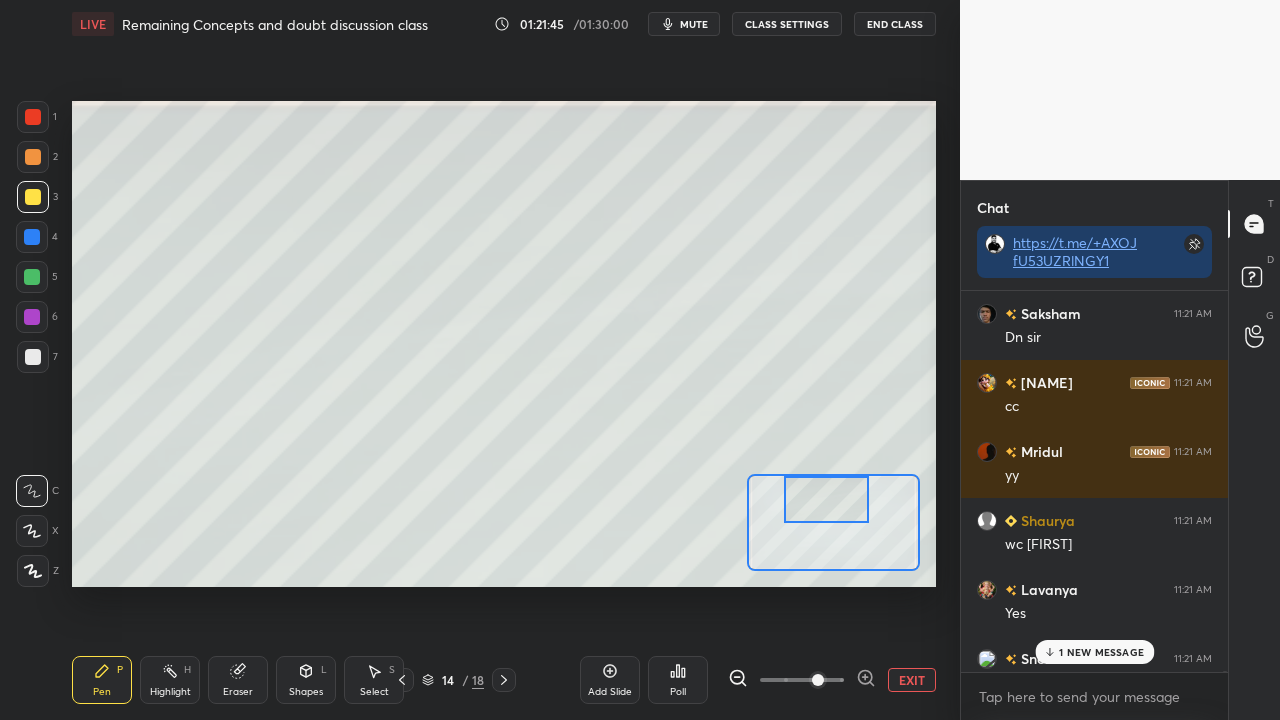 drag, startPoint x: 1096, startPoint y: 646, endPoint x: 988, endPoint y: 667, distance: 110.02273 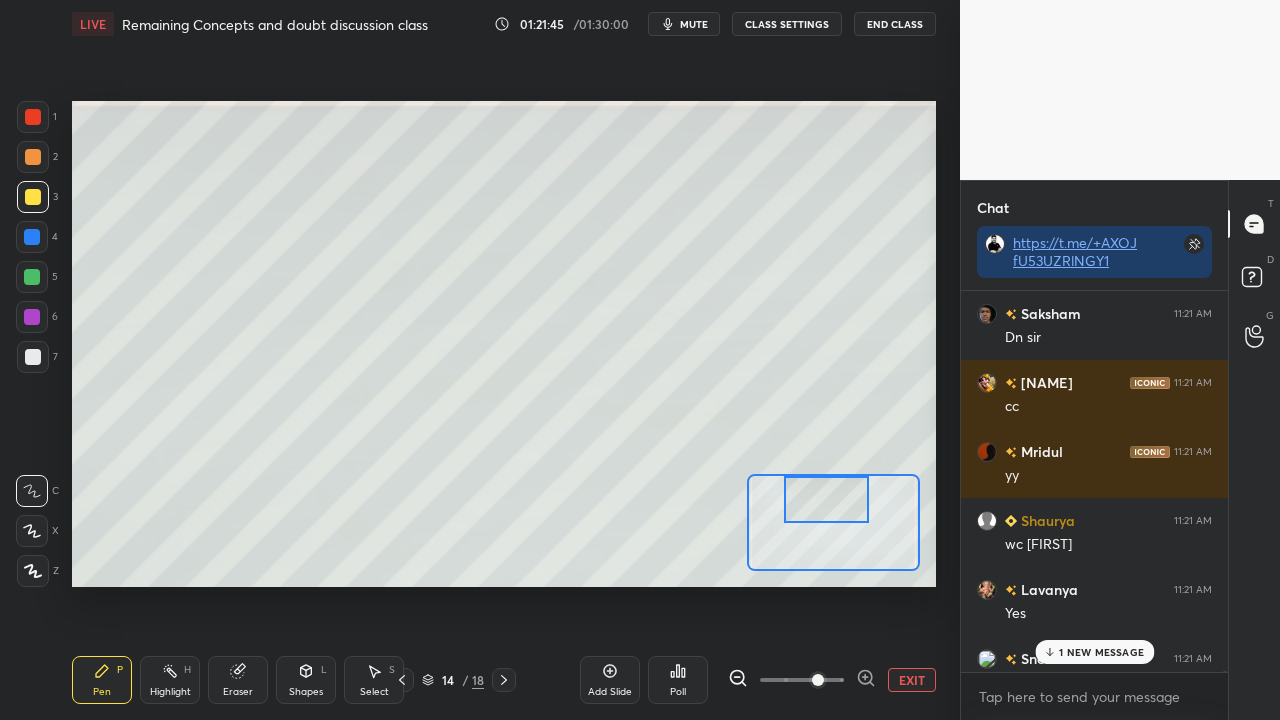 click on "1 NEW MESSAGE" at bounding box center (1101, 652) 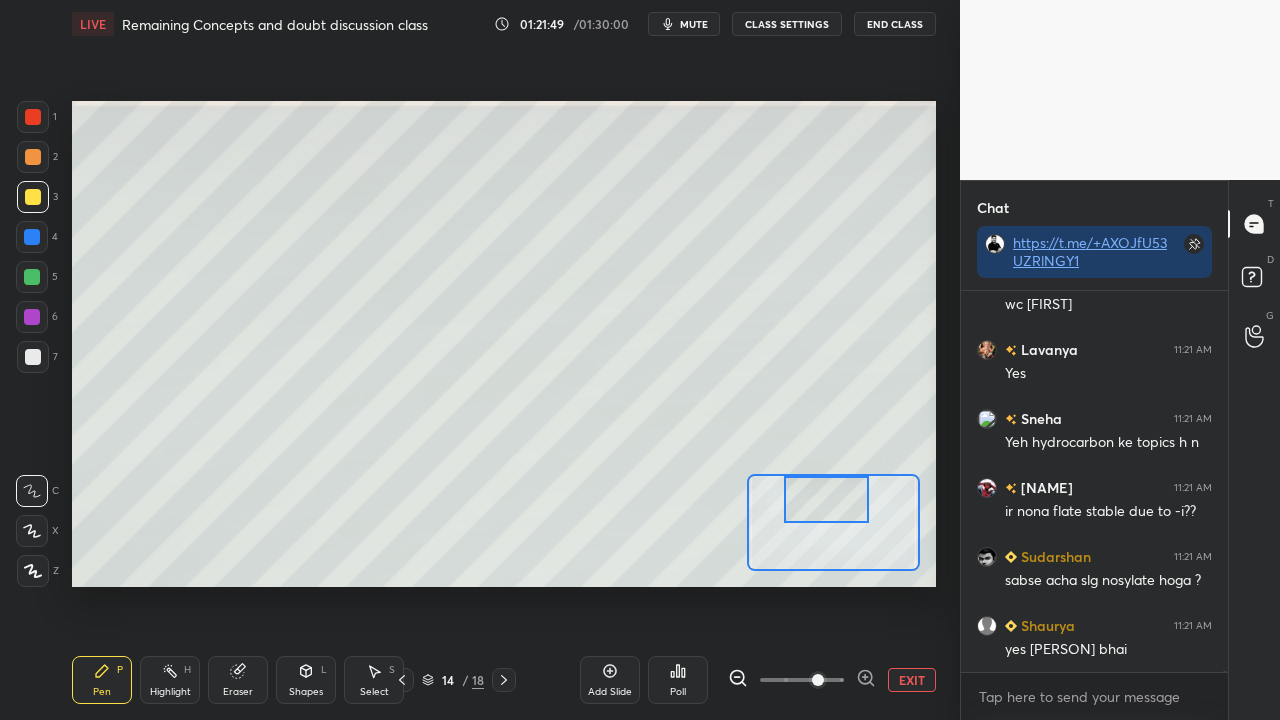 scroll, scrollTop: 221016, scrollLeft: 0, axis: vertical 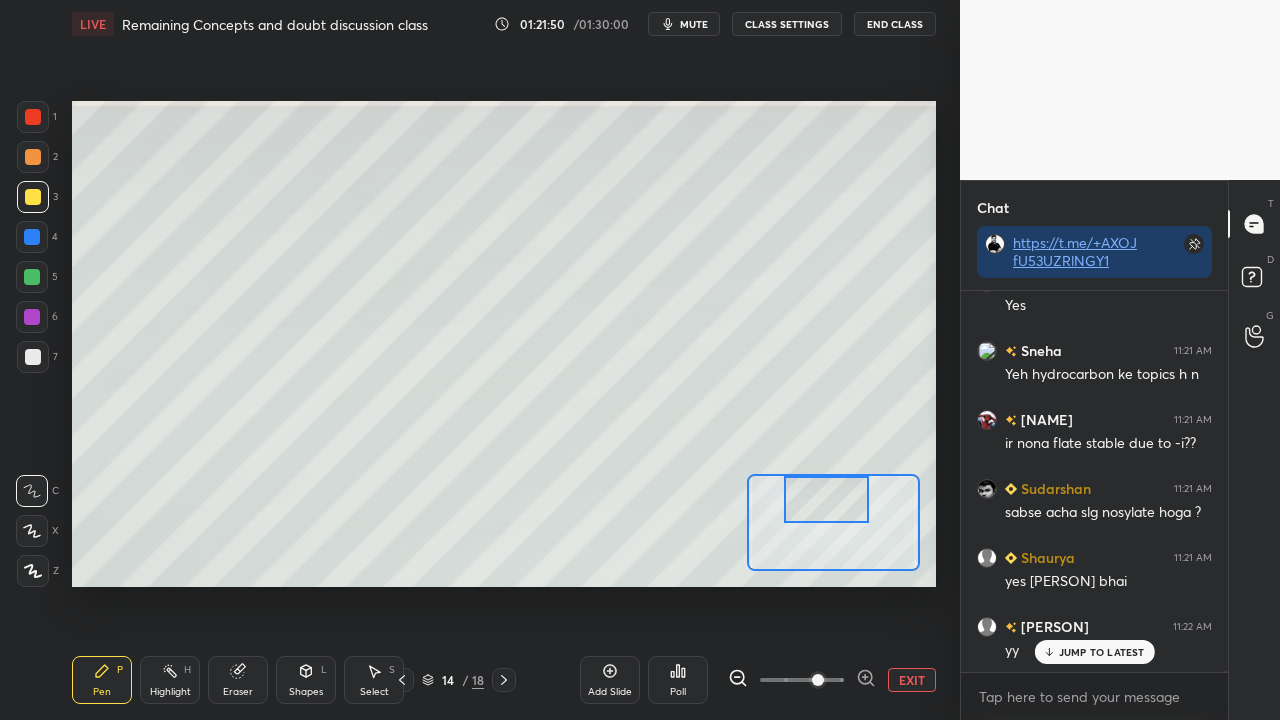 click 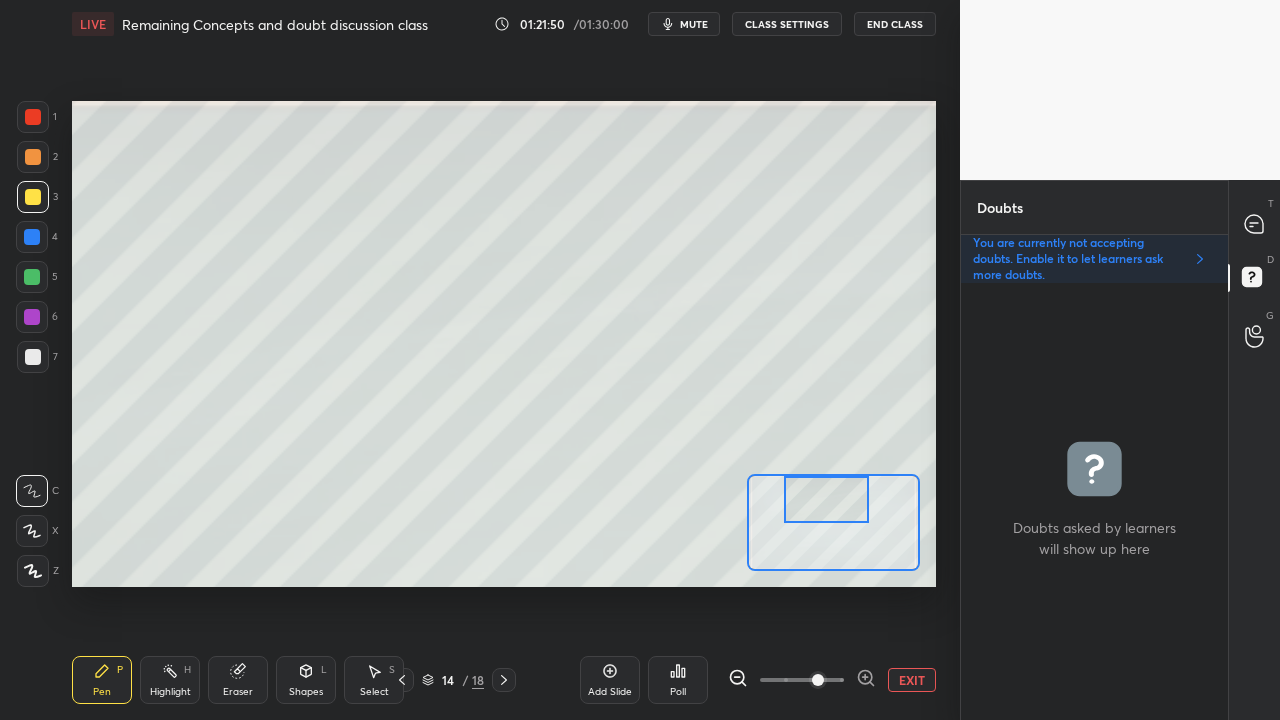scroll, scrollTop: 6, scrollLeft: 6, axis: both 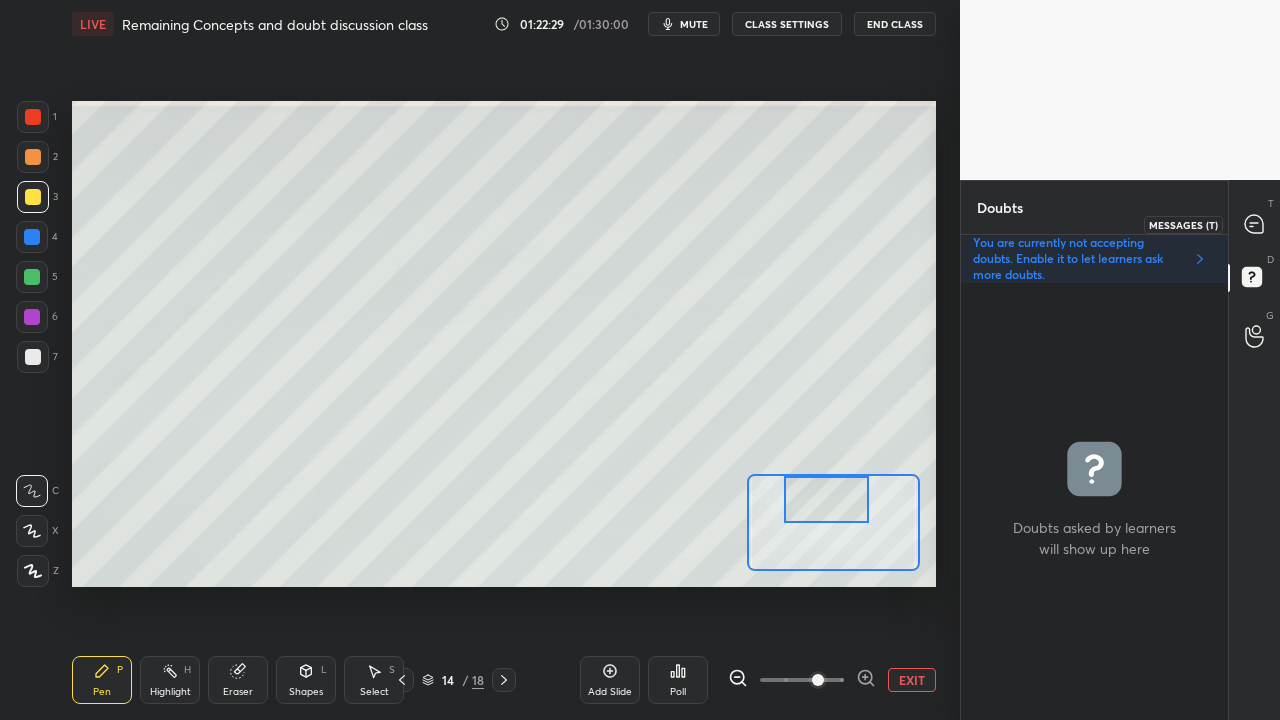 click 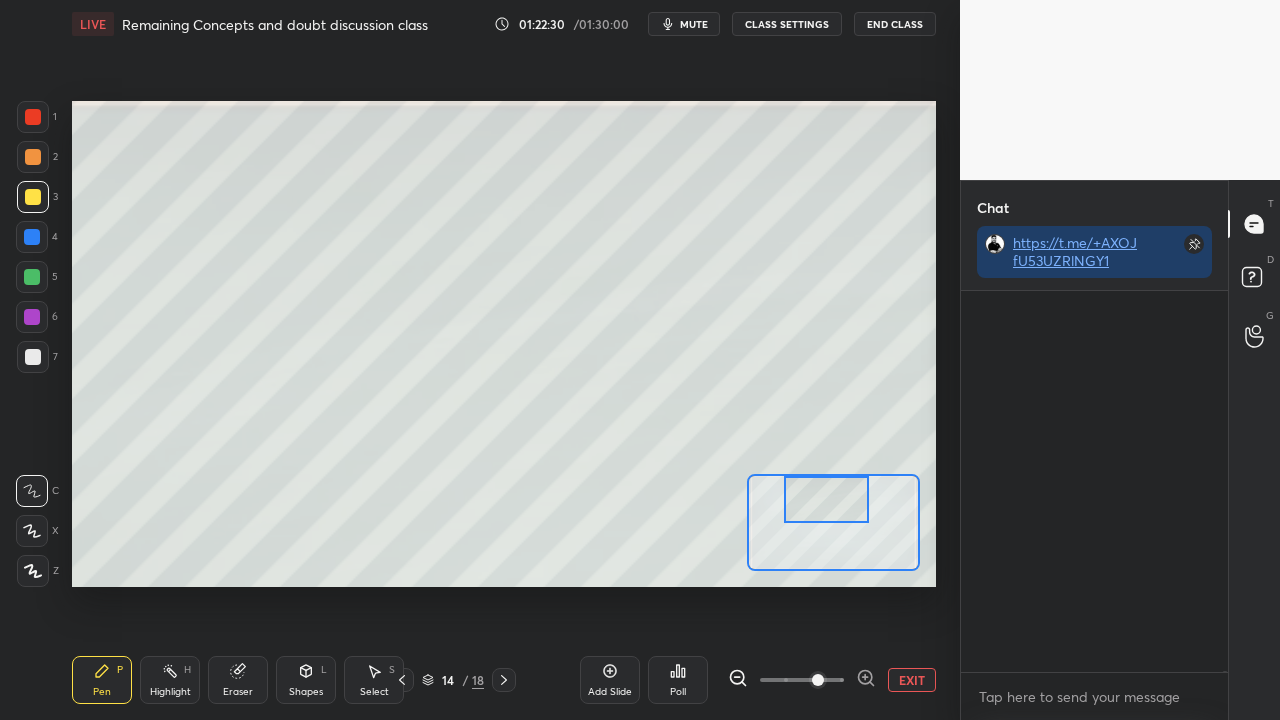scroll, scrollTop: 423, scrollLeft: 261, axis: both 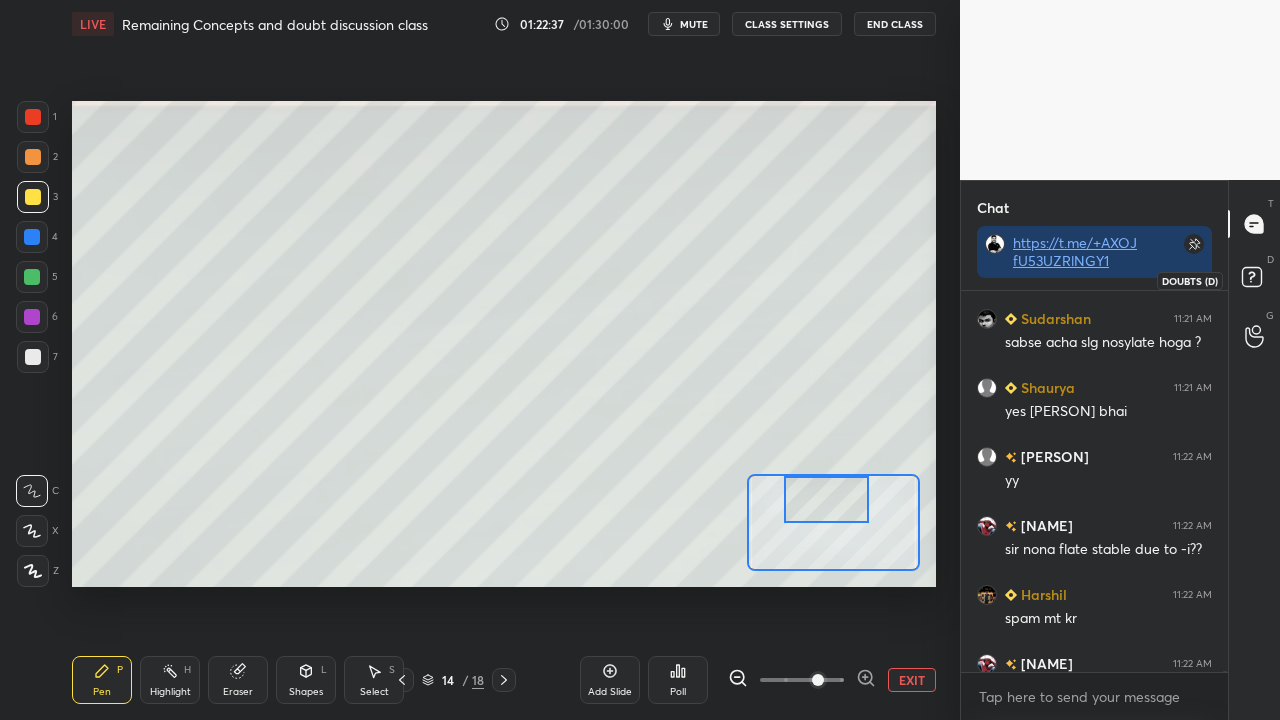 click 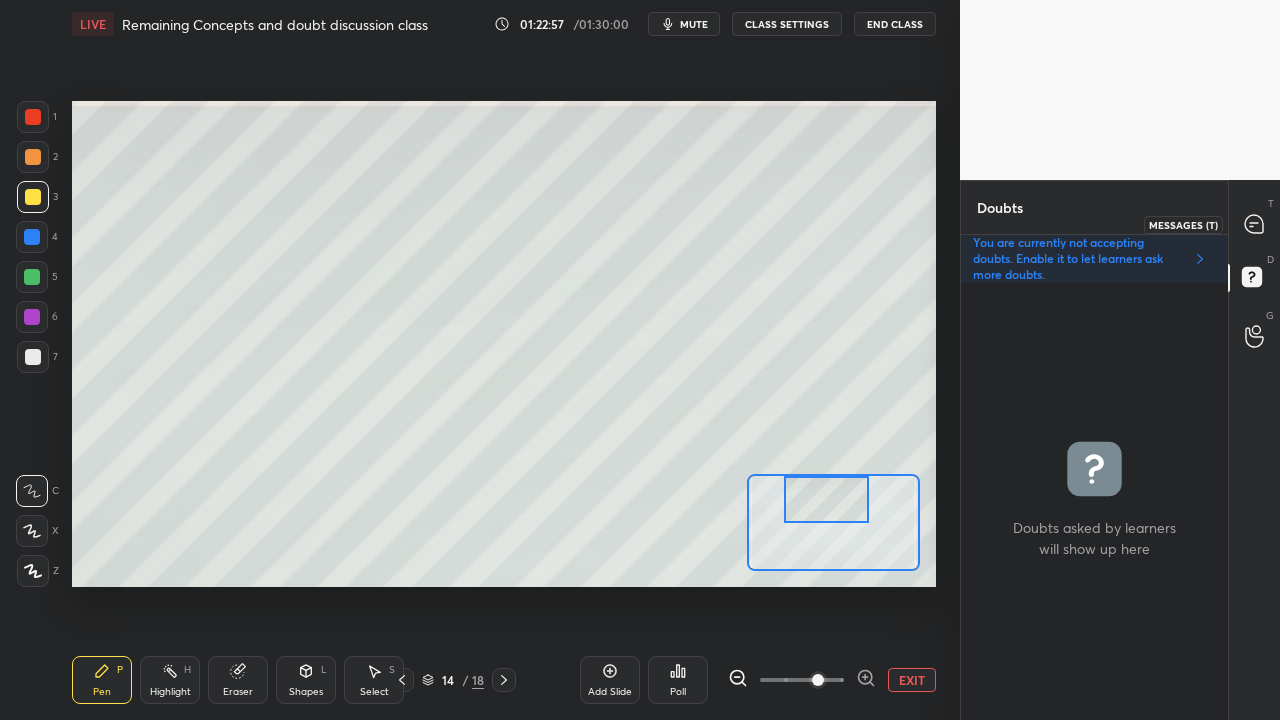 click 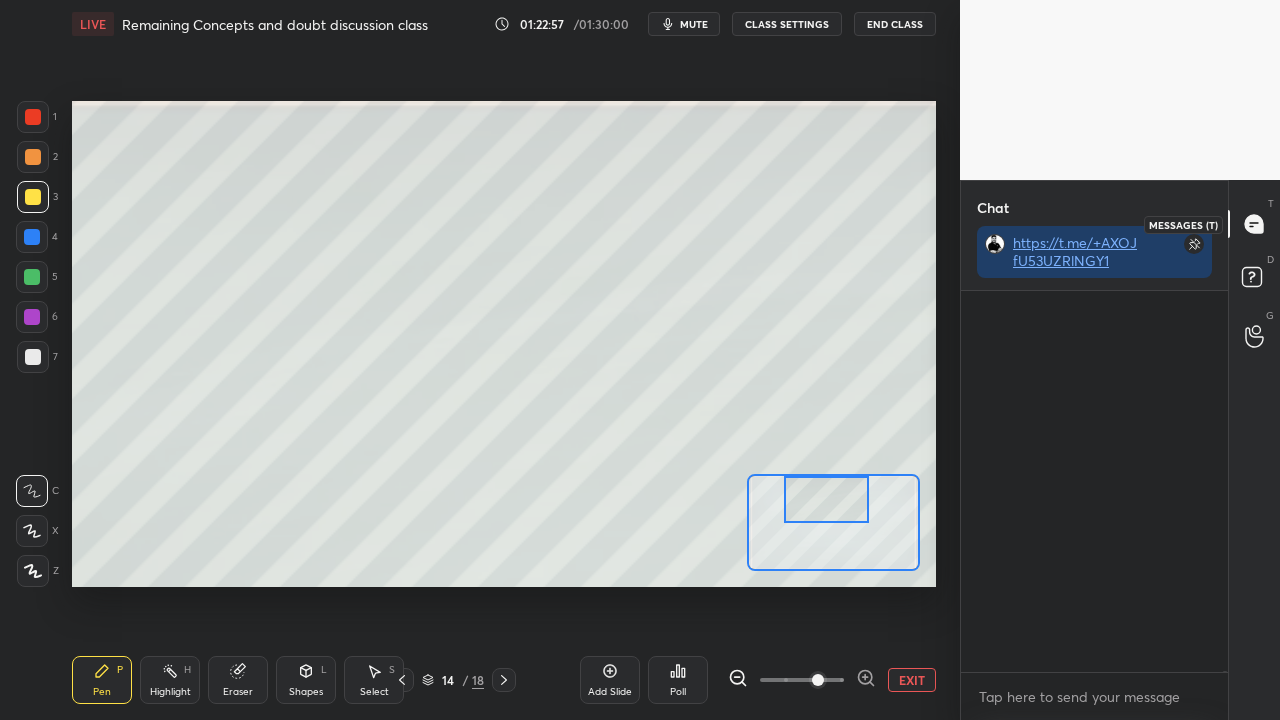 scroll, scrollTop: 221374, scrollLeft: 0, axis: vertical 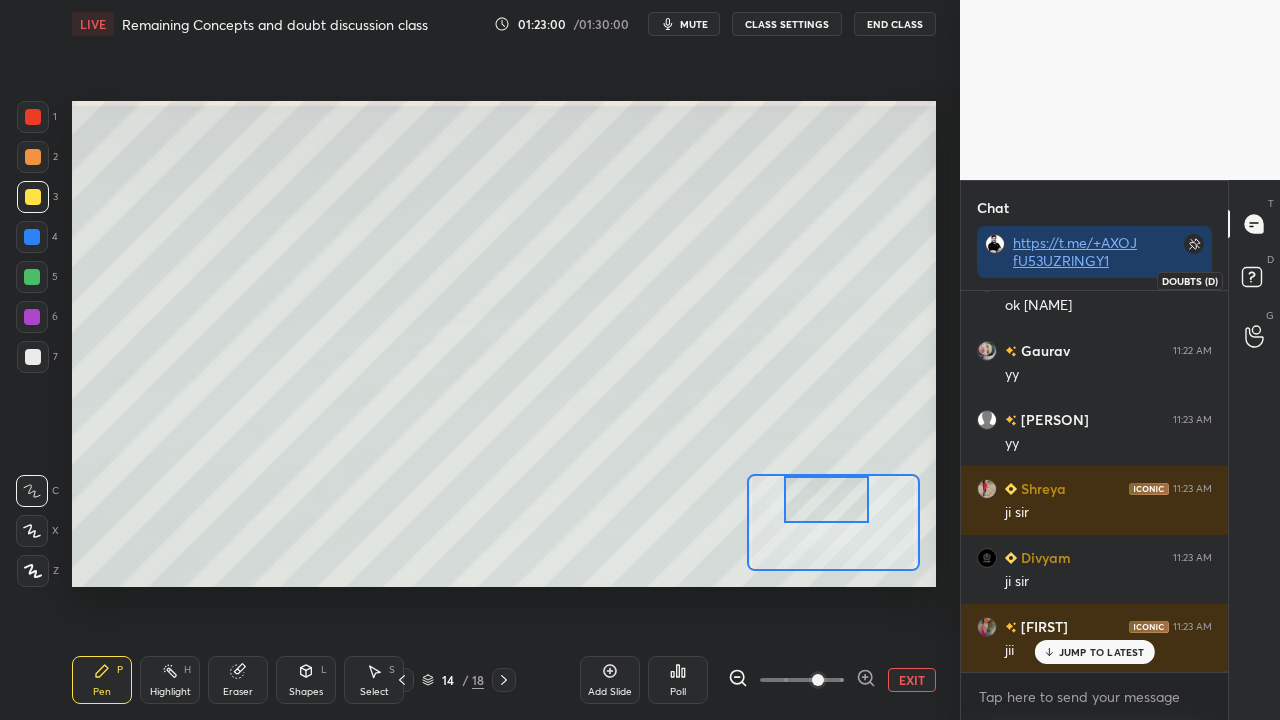 click 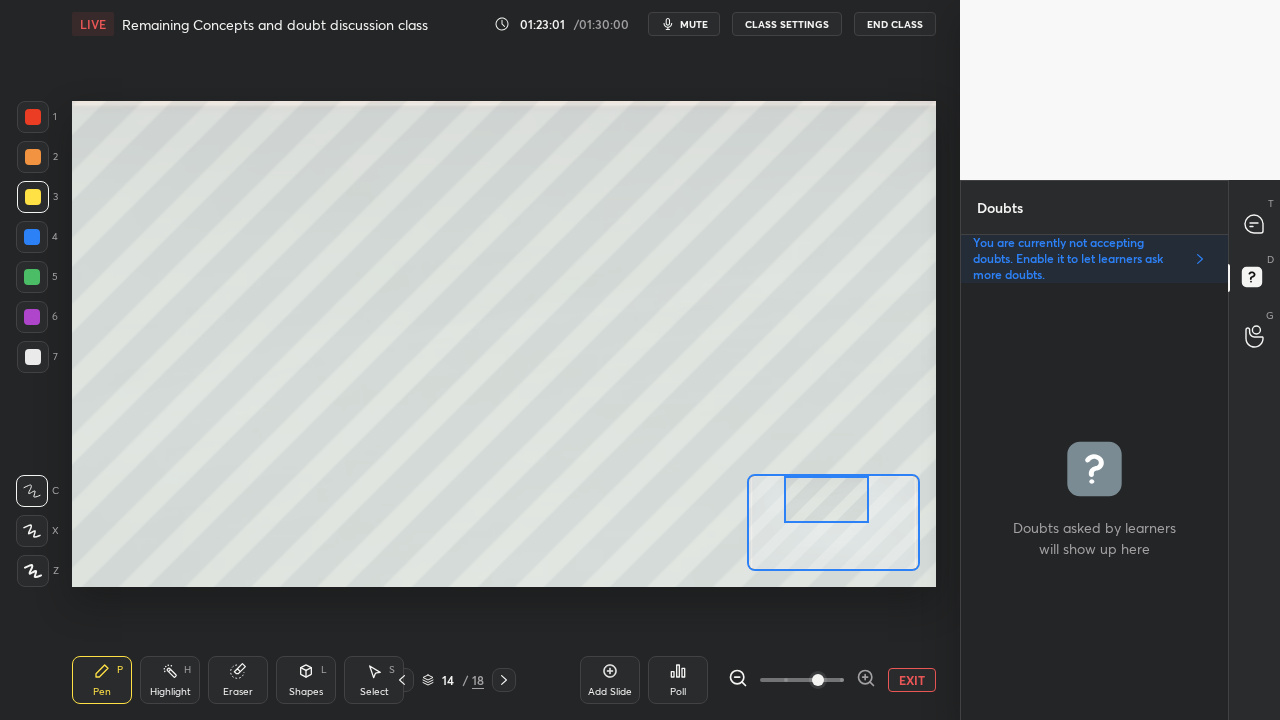 scroll, scrollTop: 6, scrollLeft: 6, axis: both 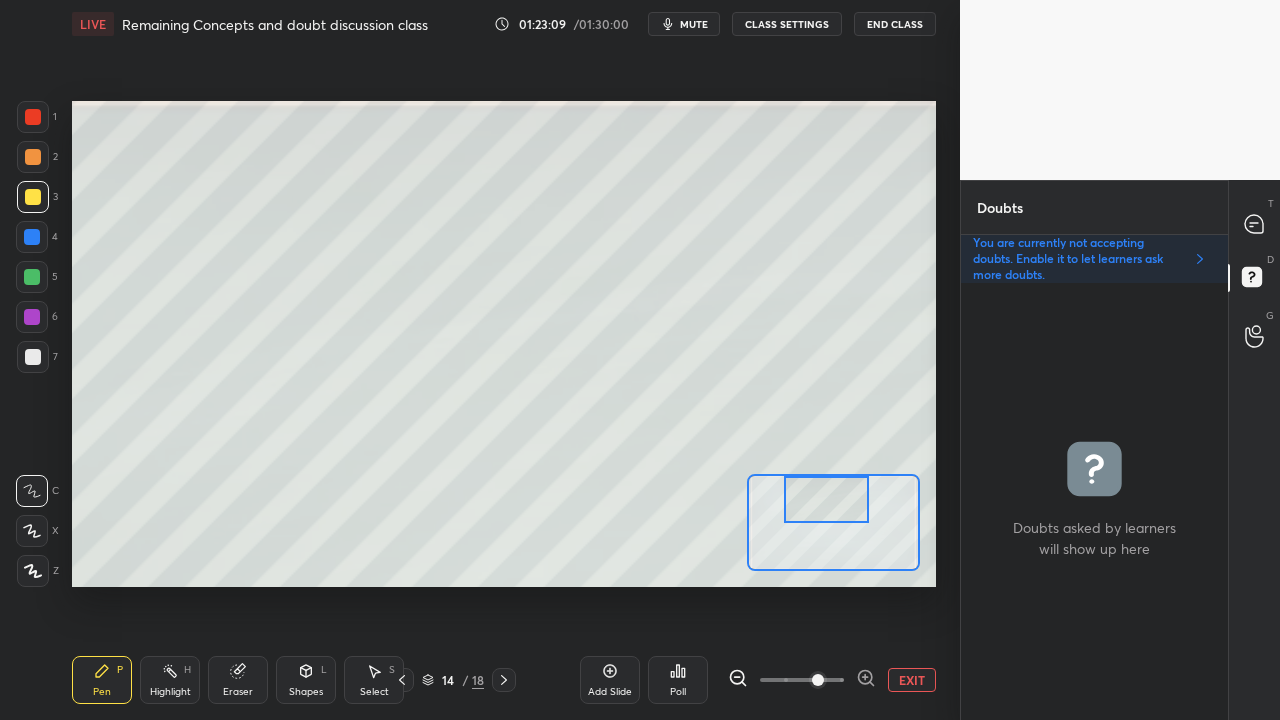 click on "EXIT" at bounding box center [912, 680] 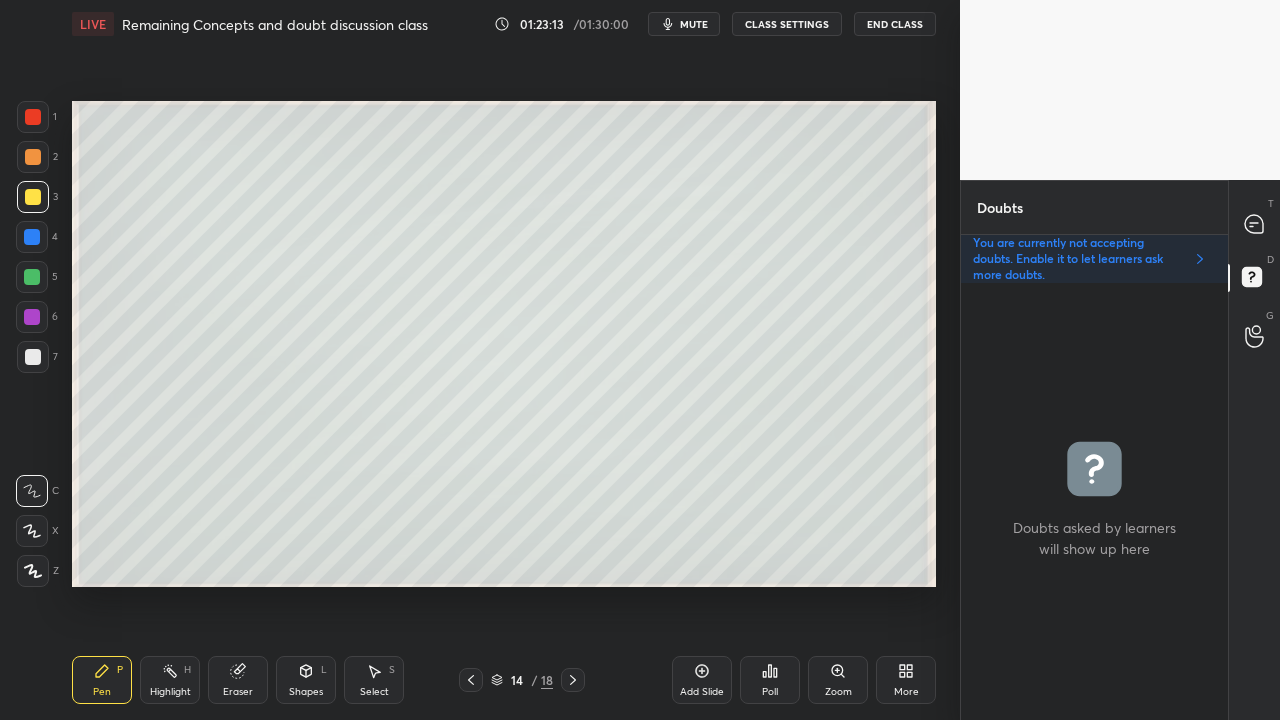 click at bounding box center (33, 357) 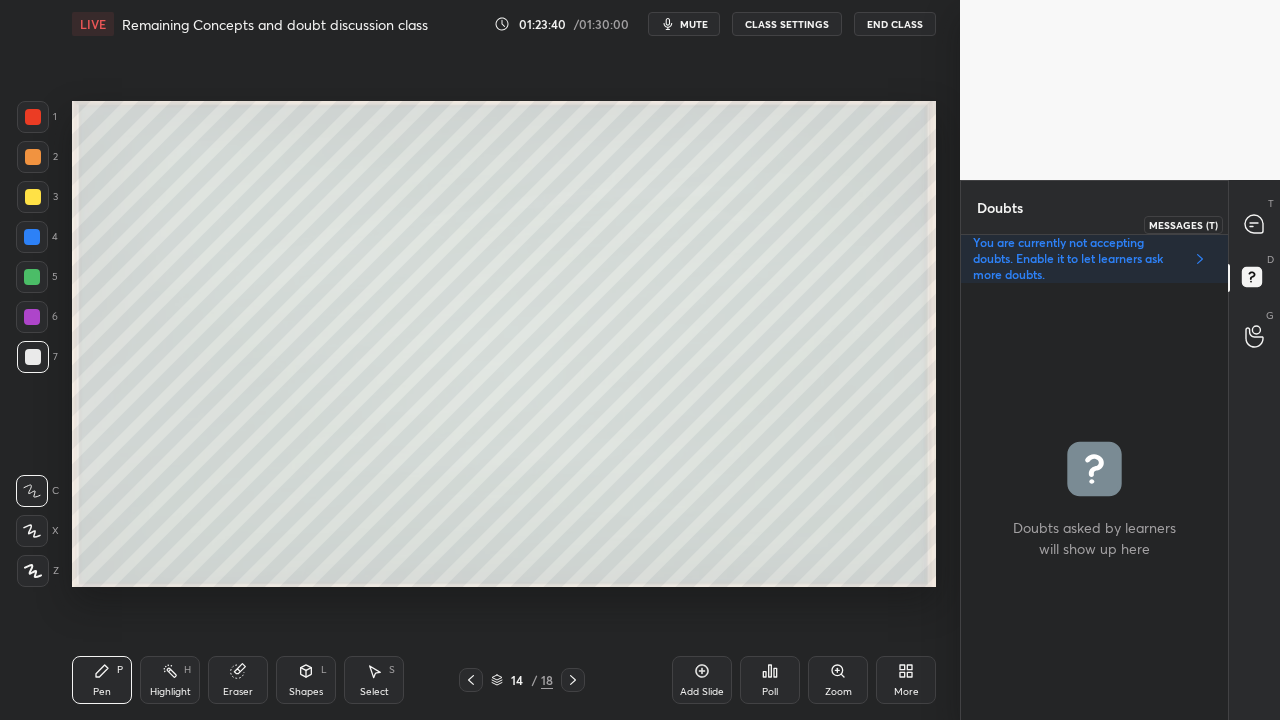 click 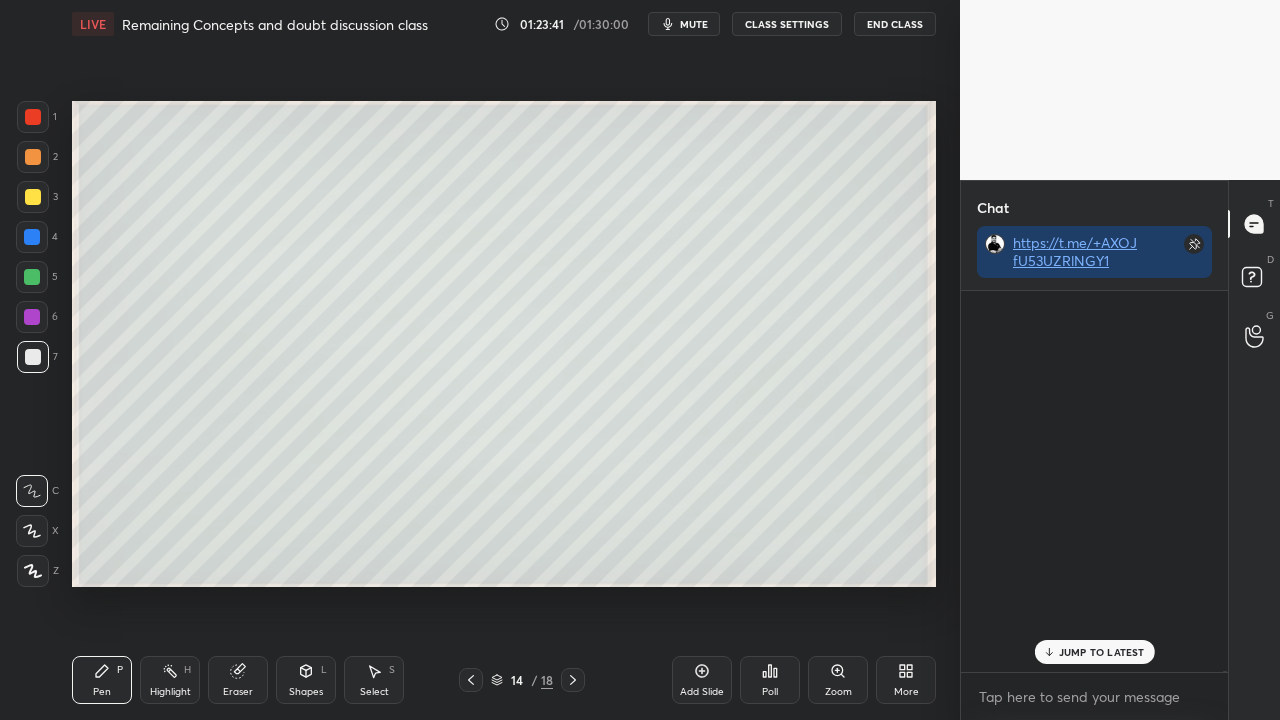 scroll, scrollTop: 222069, scrollLeft: 0, axis: vertical 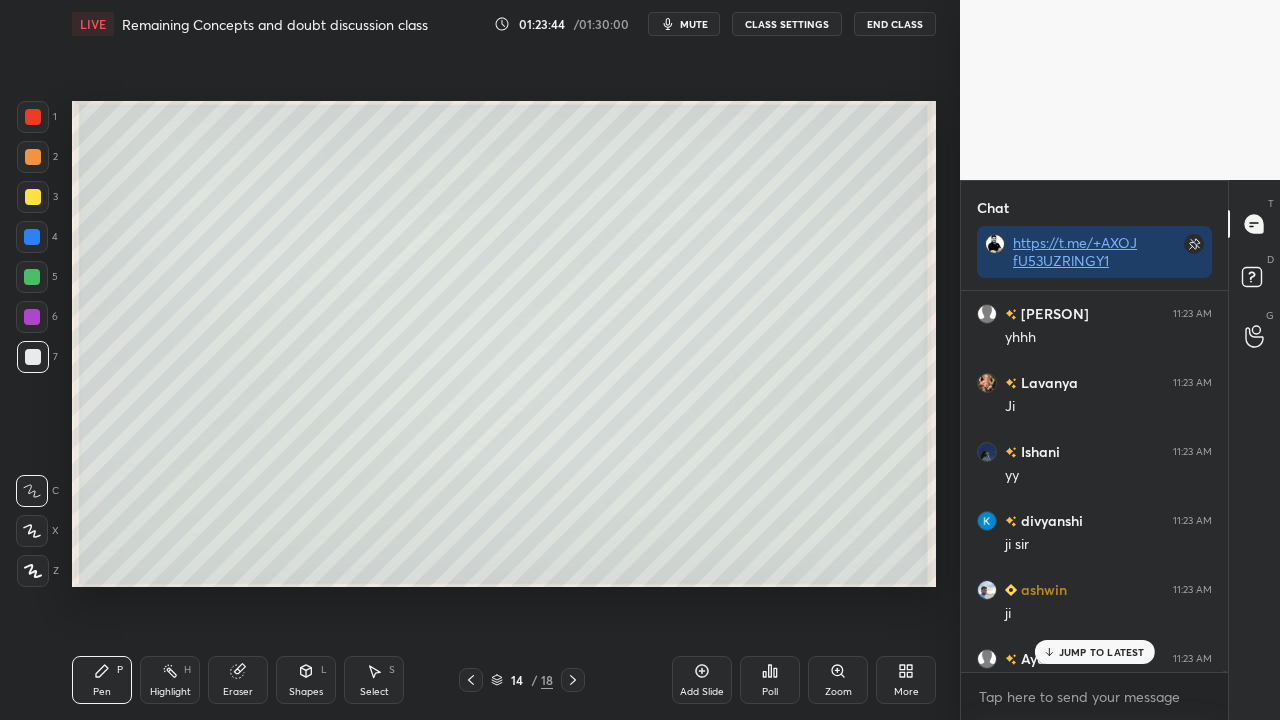click on "JUMP TO LATEST" at bounding box center [1102, 652] 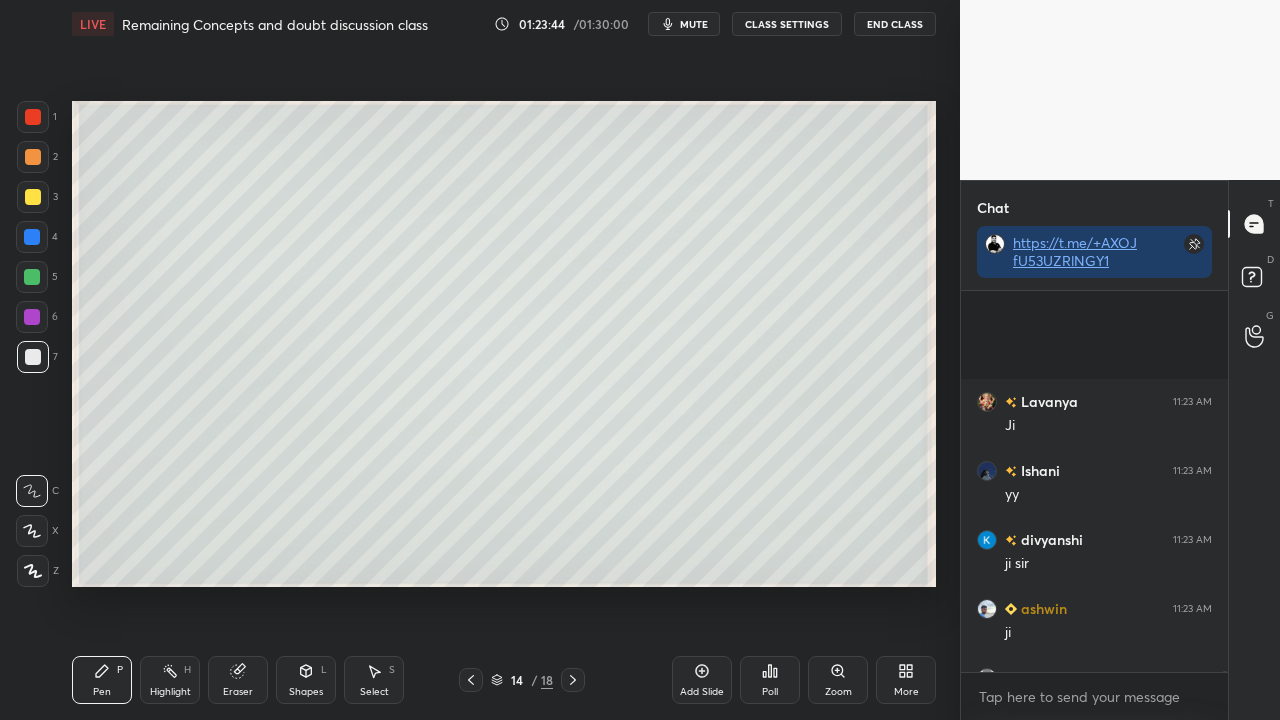 scroll, scrollTop: 222238, scrollLeft: 0, axis: vertical 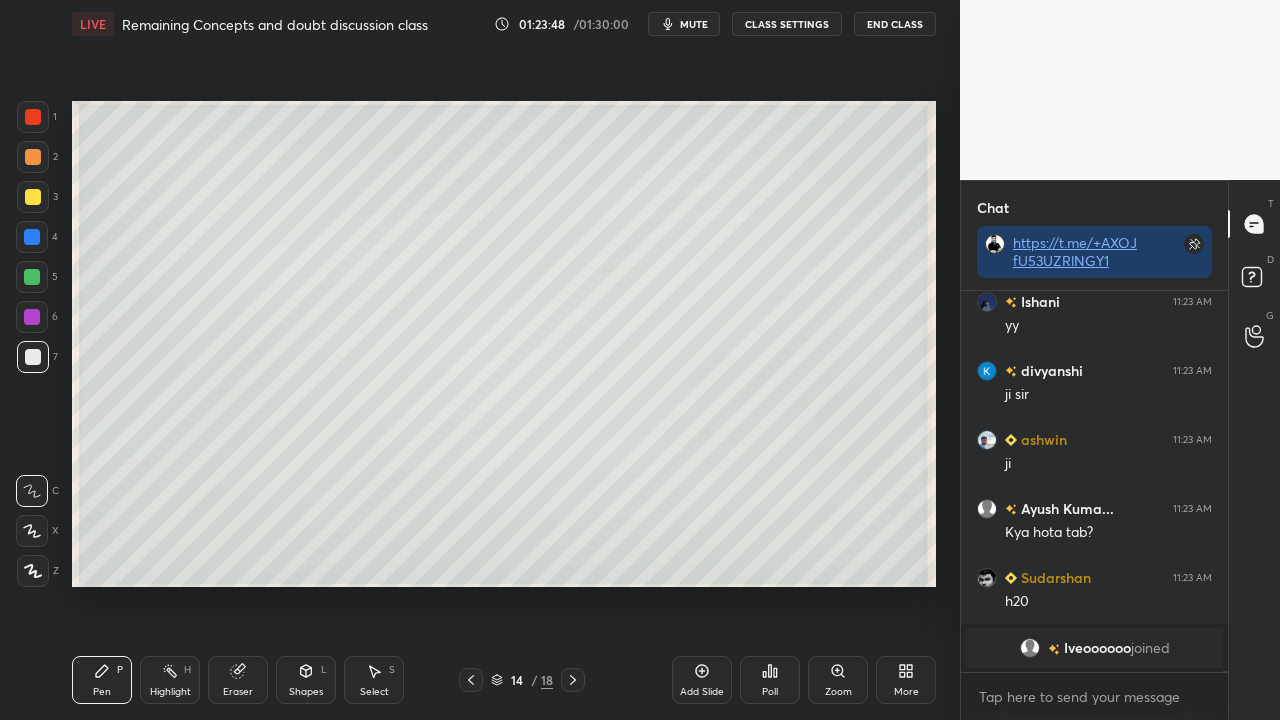 click 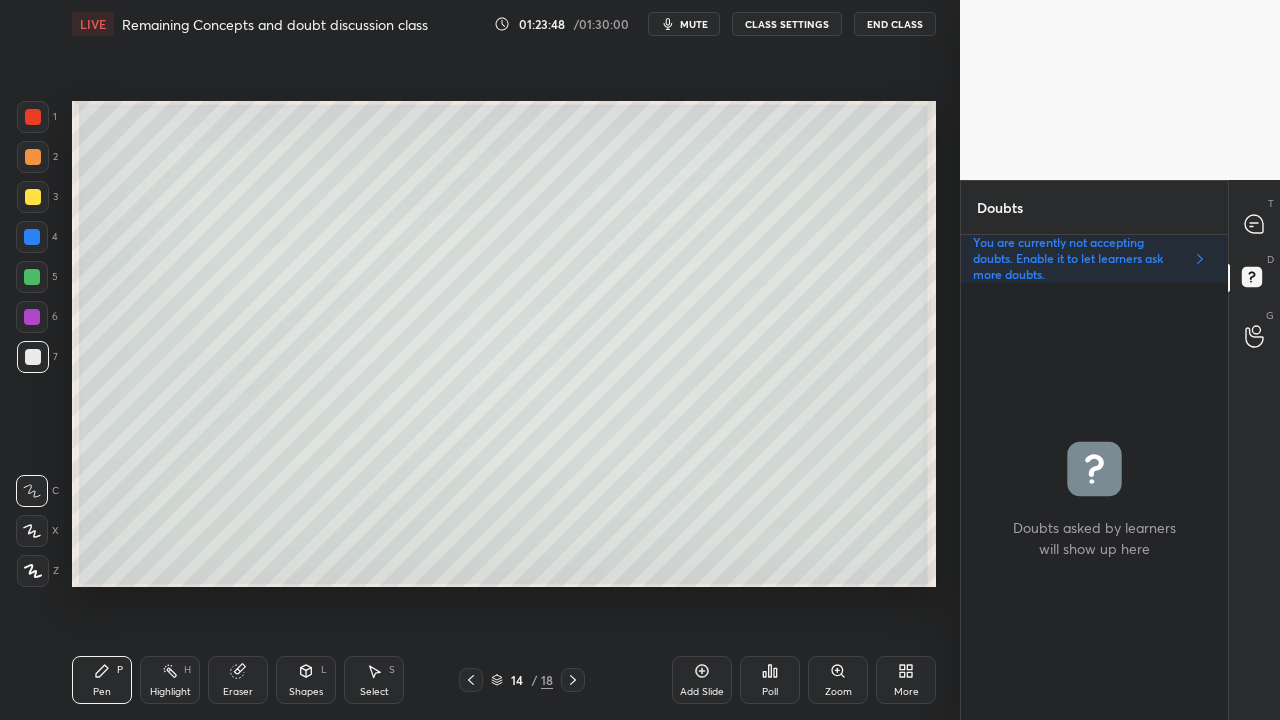 scroll, scrollTop: 6, scrollLeft: 6, axis: both 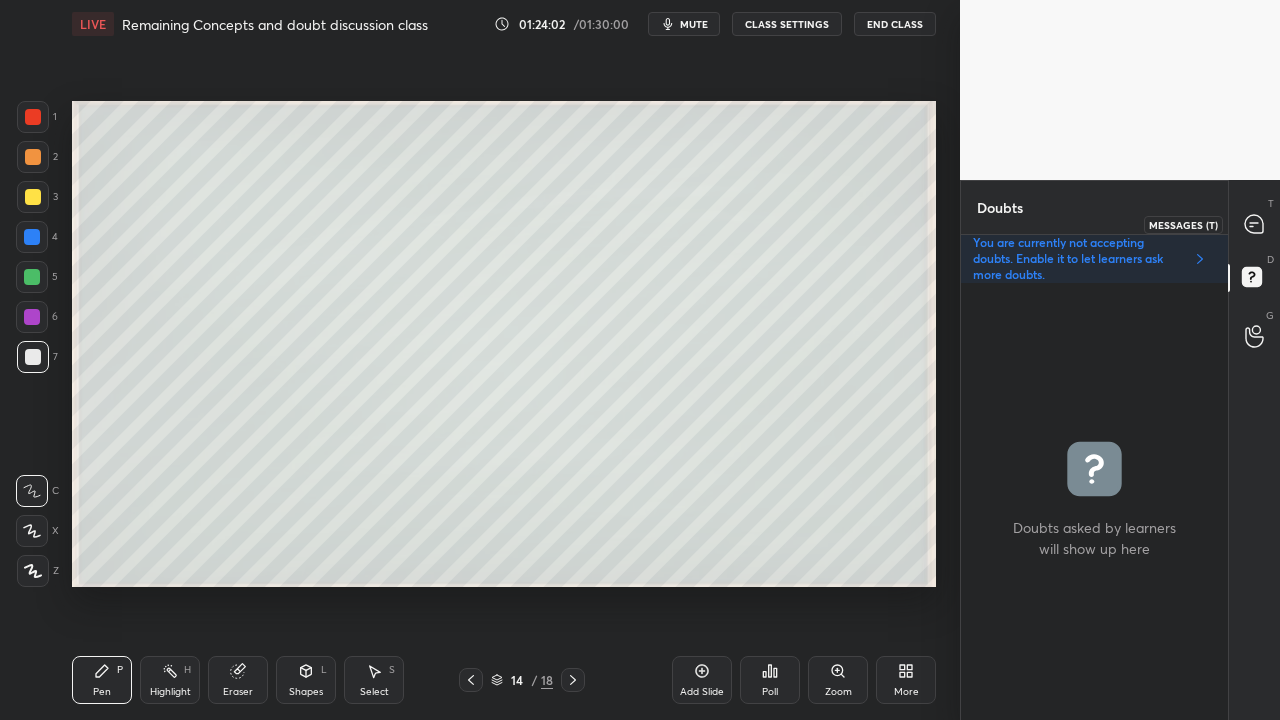 click 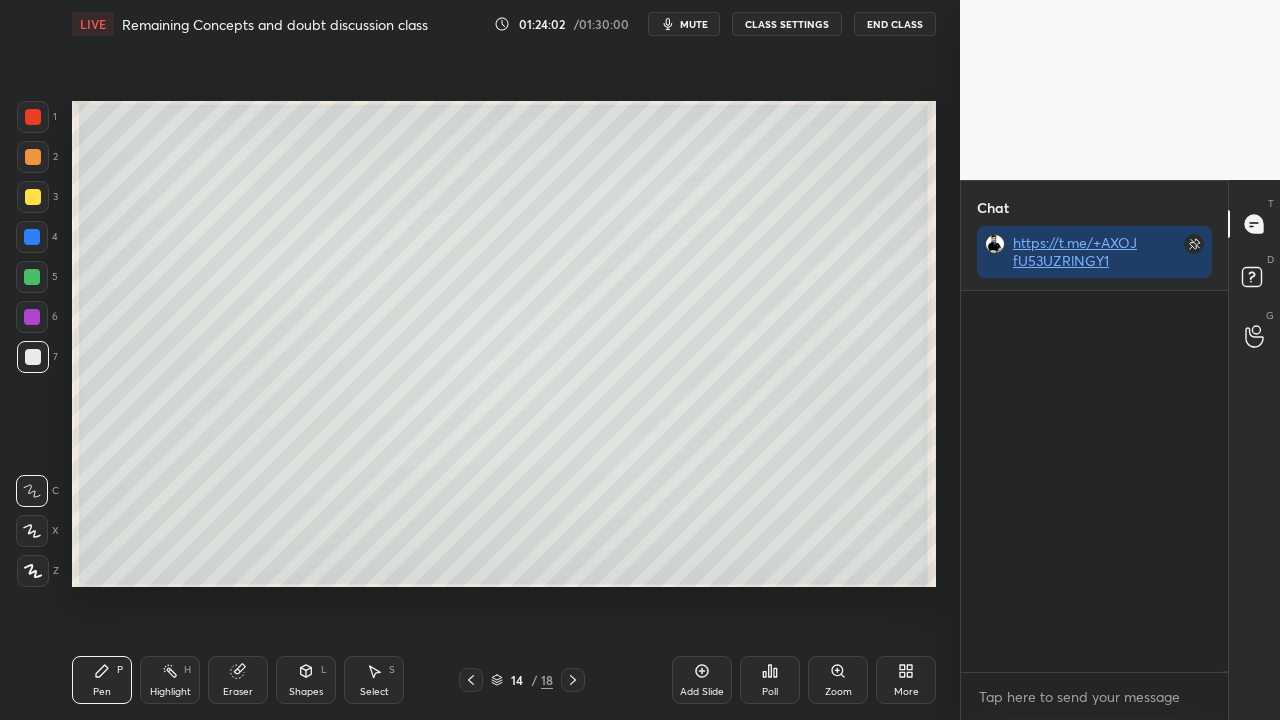 scroll, scrollTop: 222288, scrollLeft: 0, axis: vertical 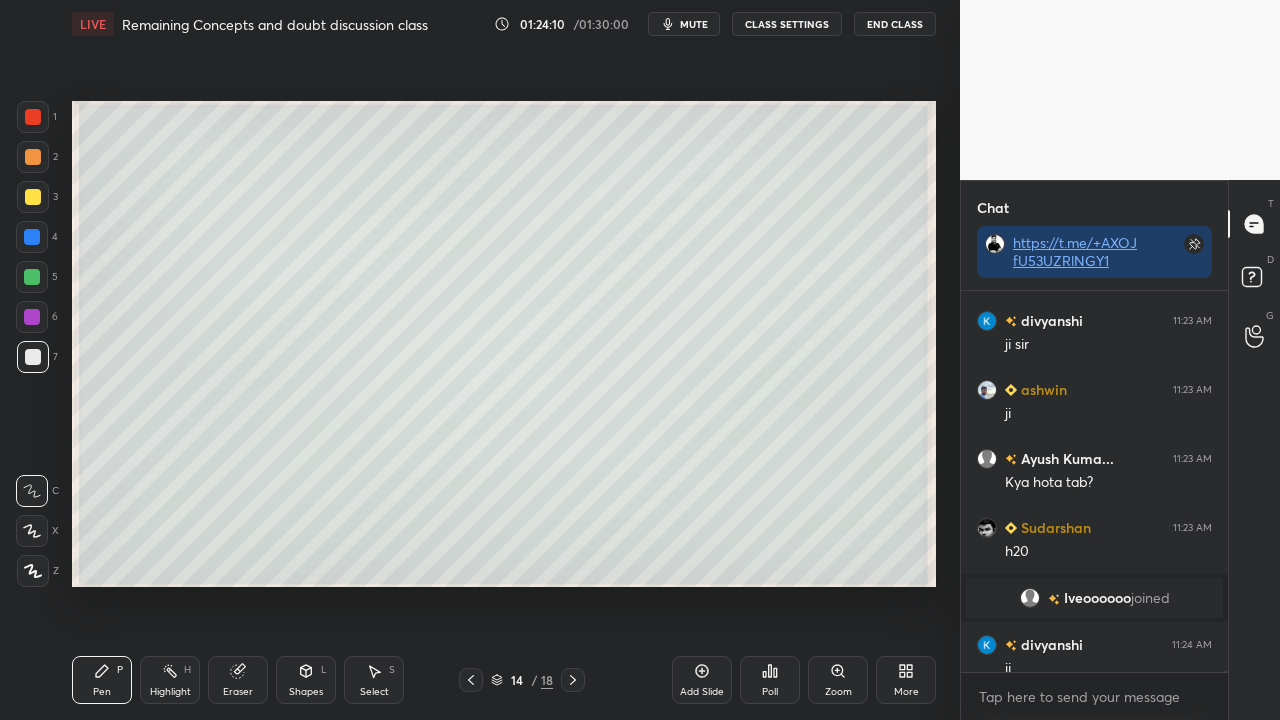click on "Eraser" at bounding box center (238, 692) 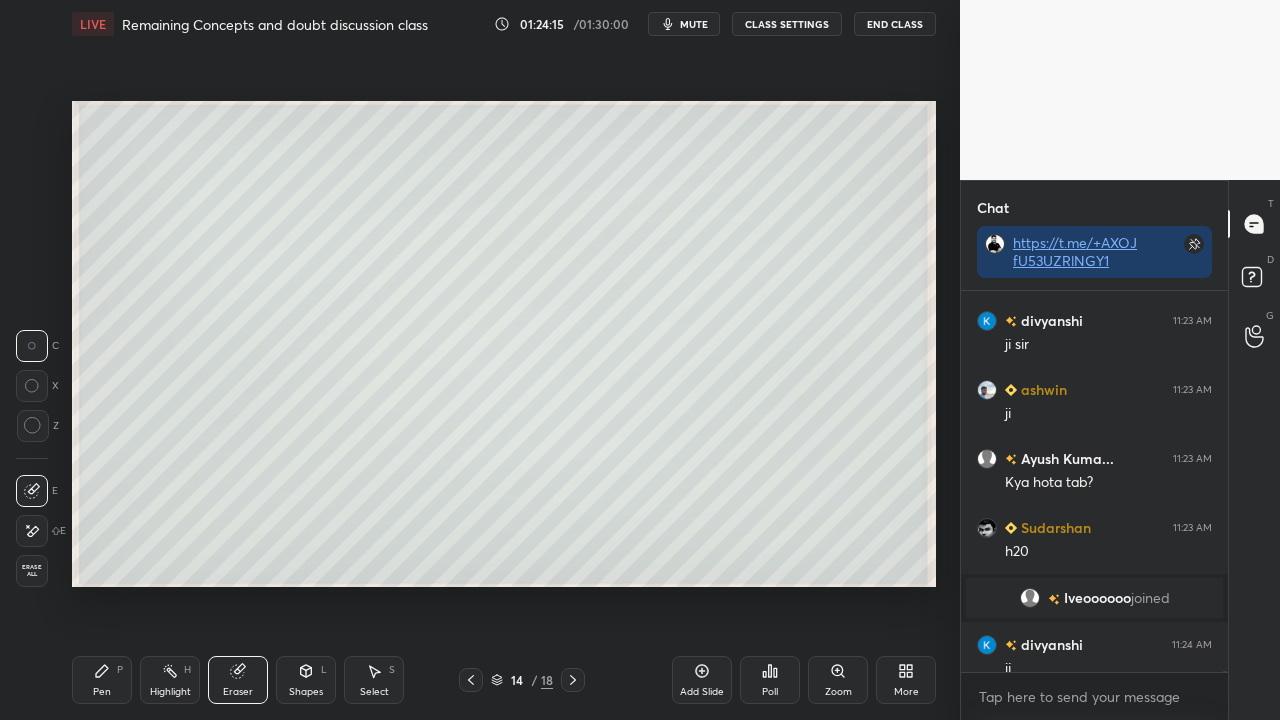 click on "Pen P" at bounding box center (102, 680) 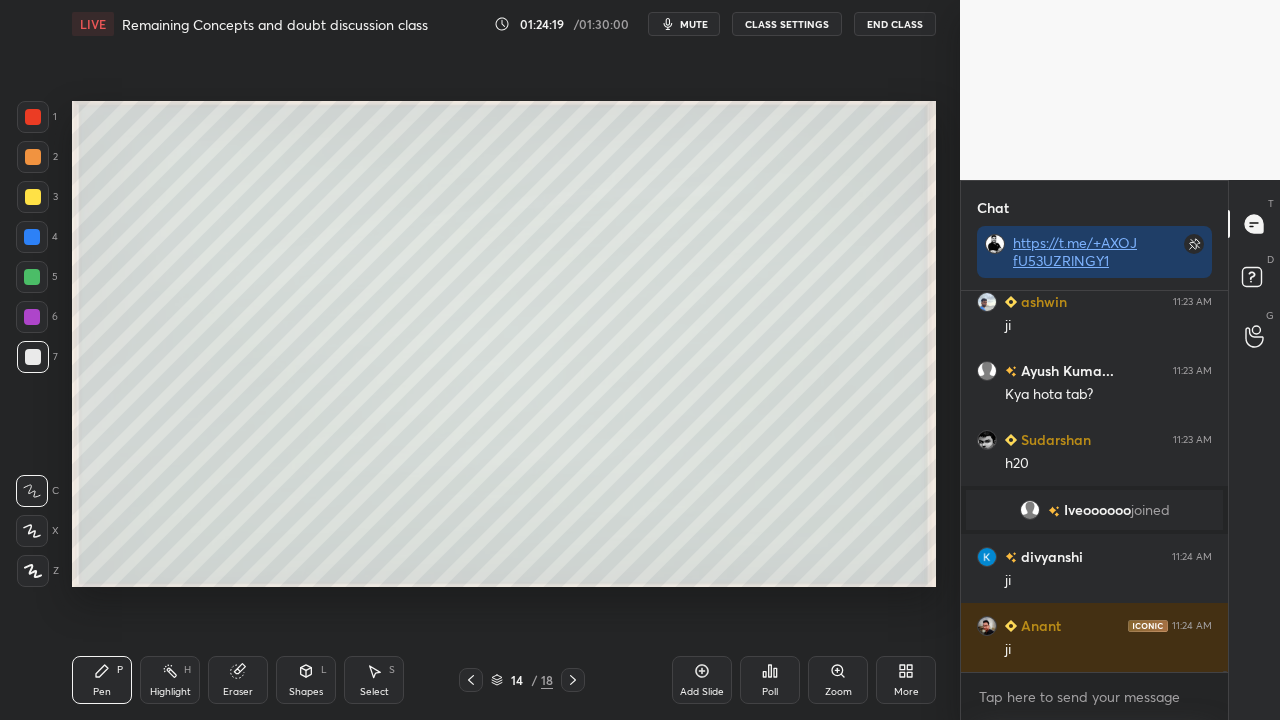 scroll, scrollTop: 222424, scrollLeft: 0, axis: vertical 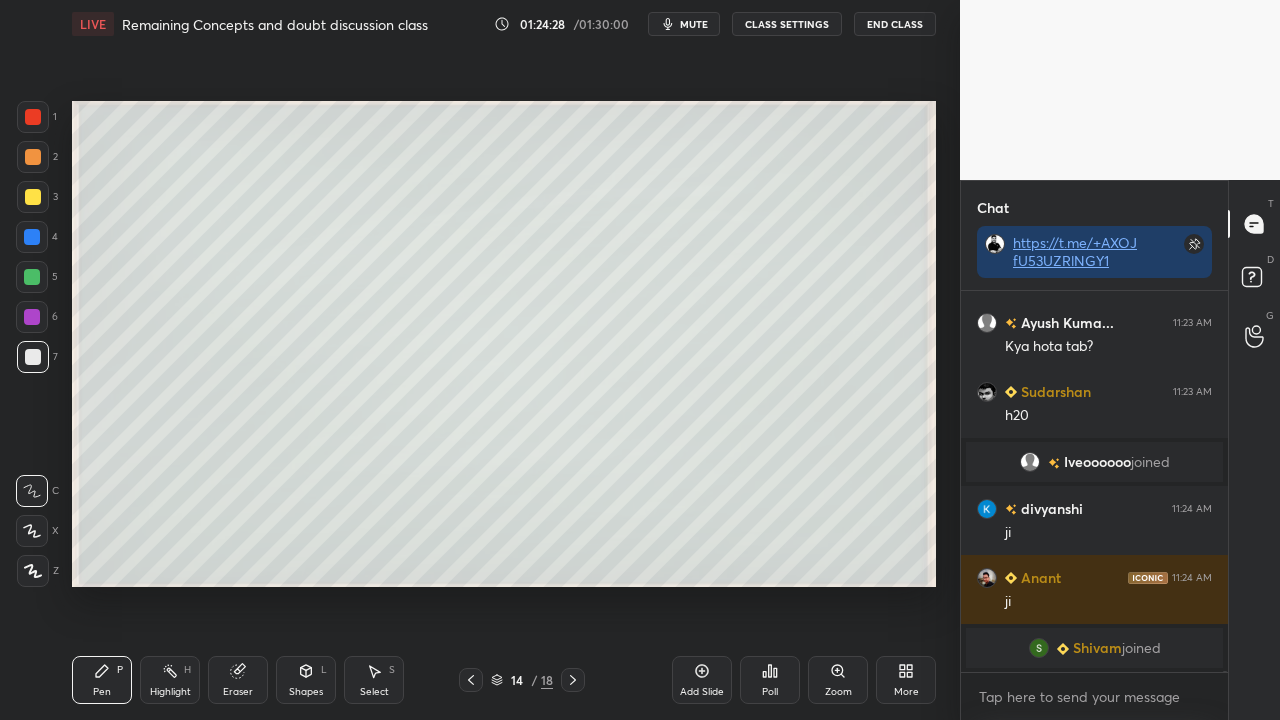 click at bounding box center (1255, 280) 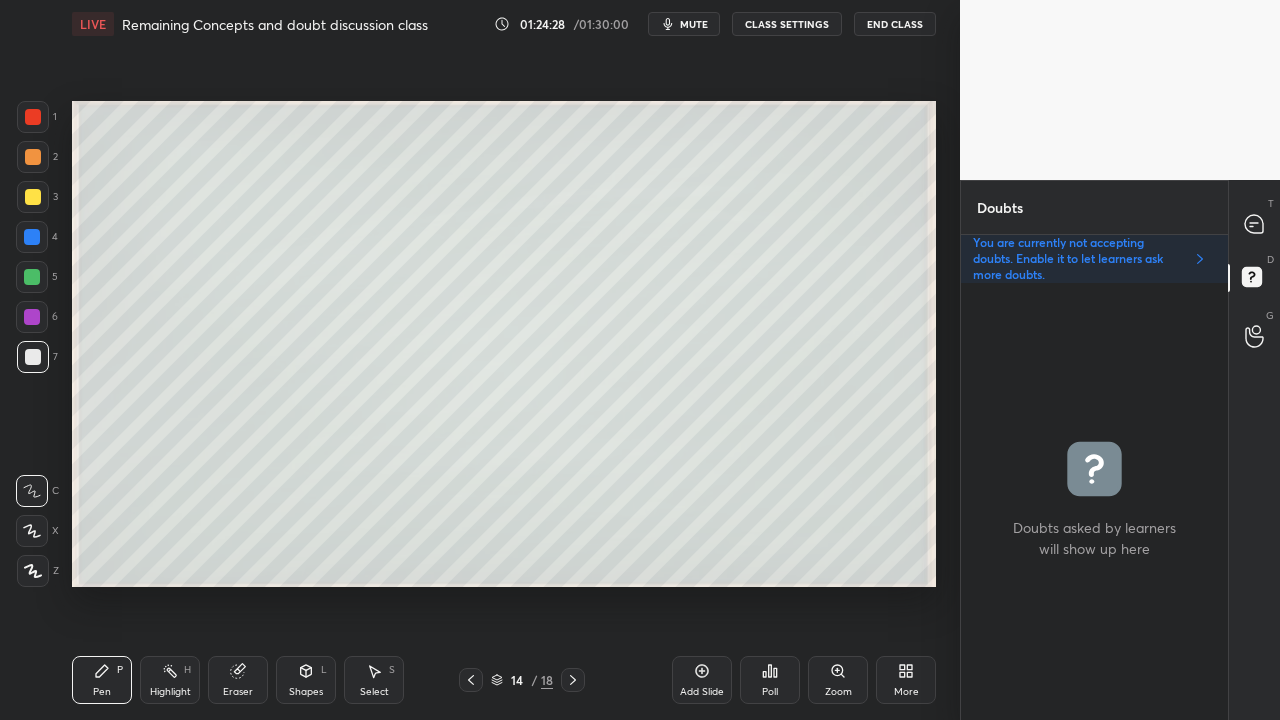 scroll, scrollTop: 6, scrollLeft: 6, axis: both 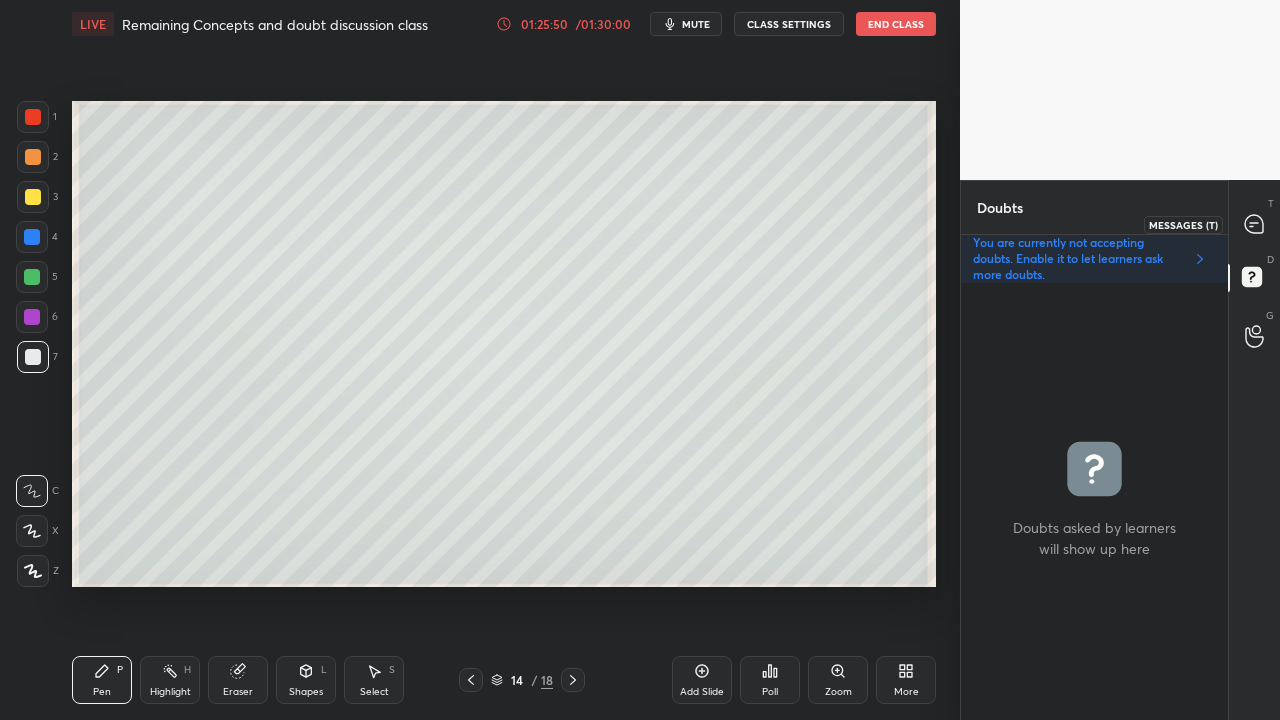 click at bounding box center [1255, 224] 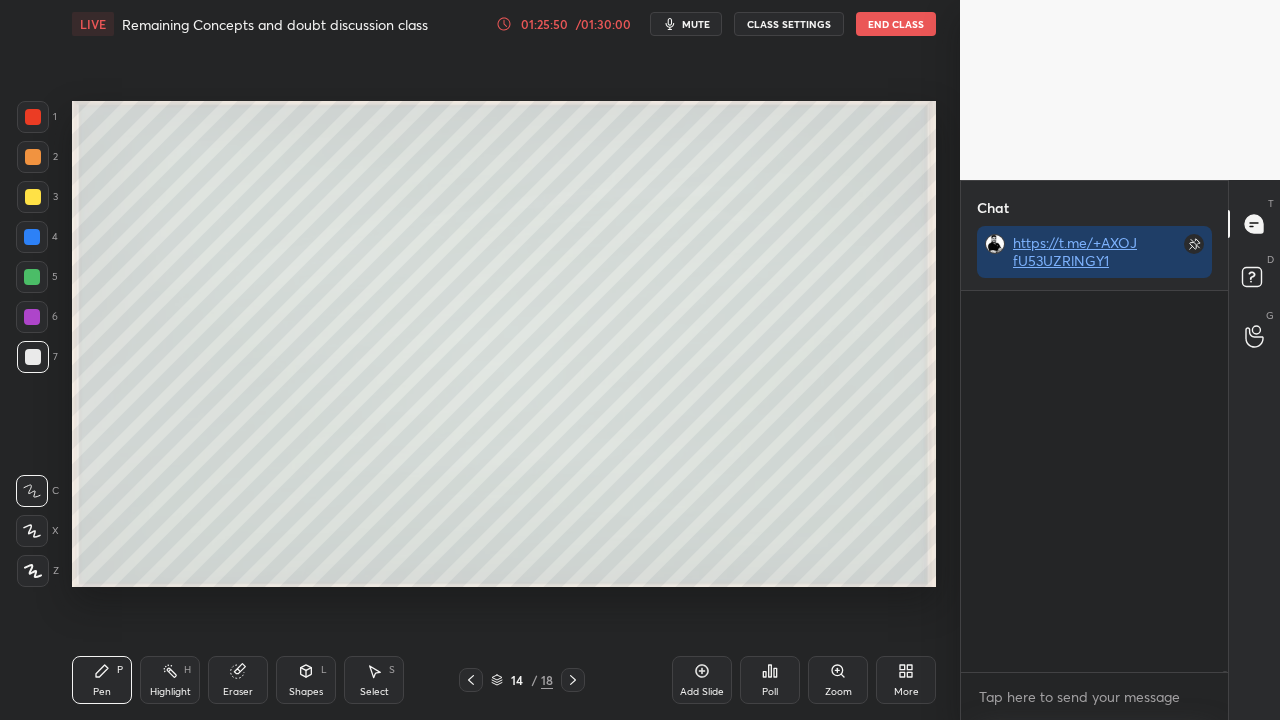 scroll, scrollTop: 213462, scrollLeft: 0, axis: vertical 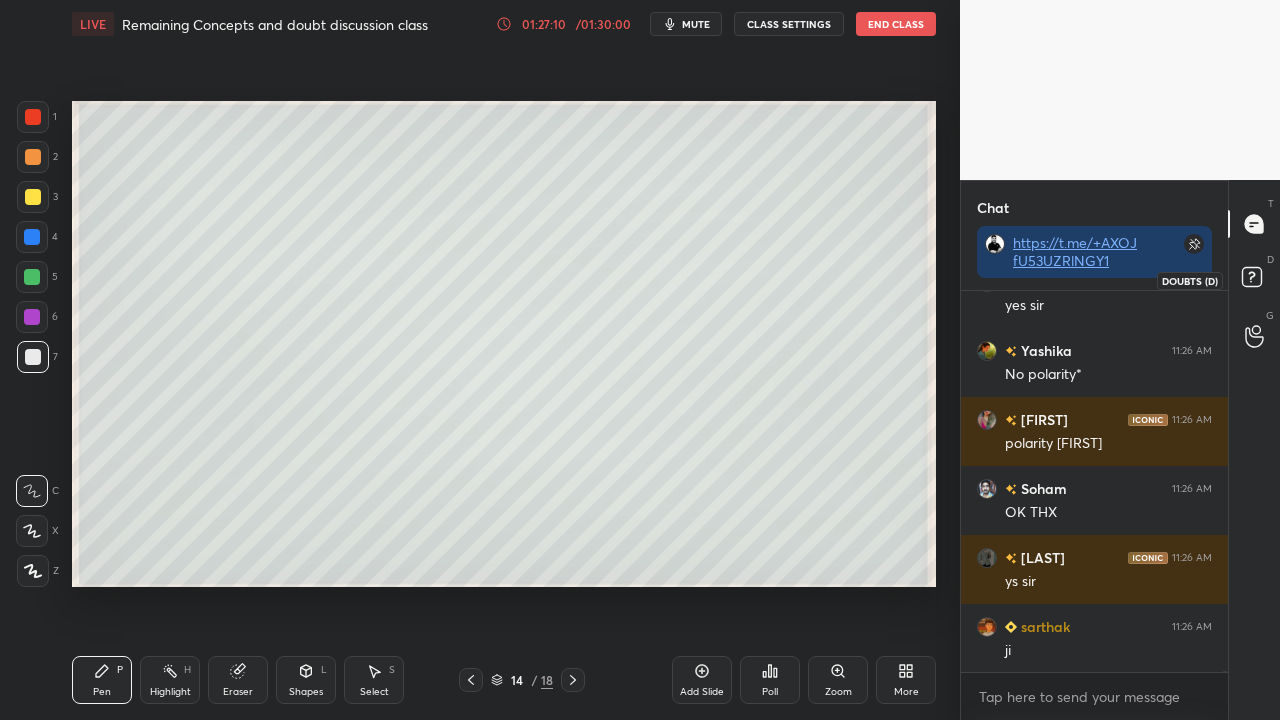 click 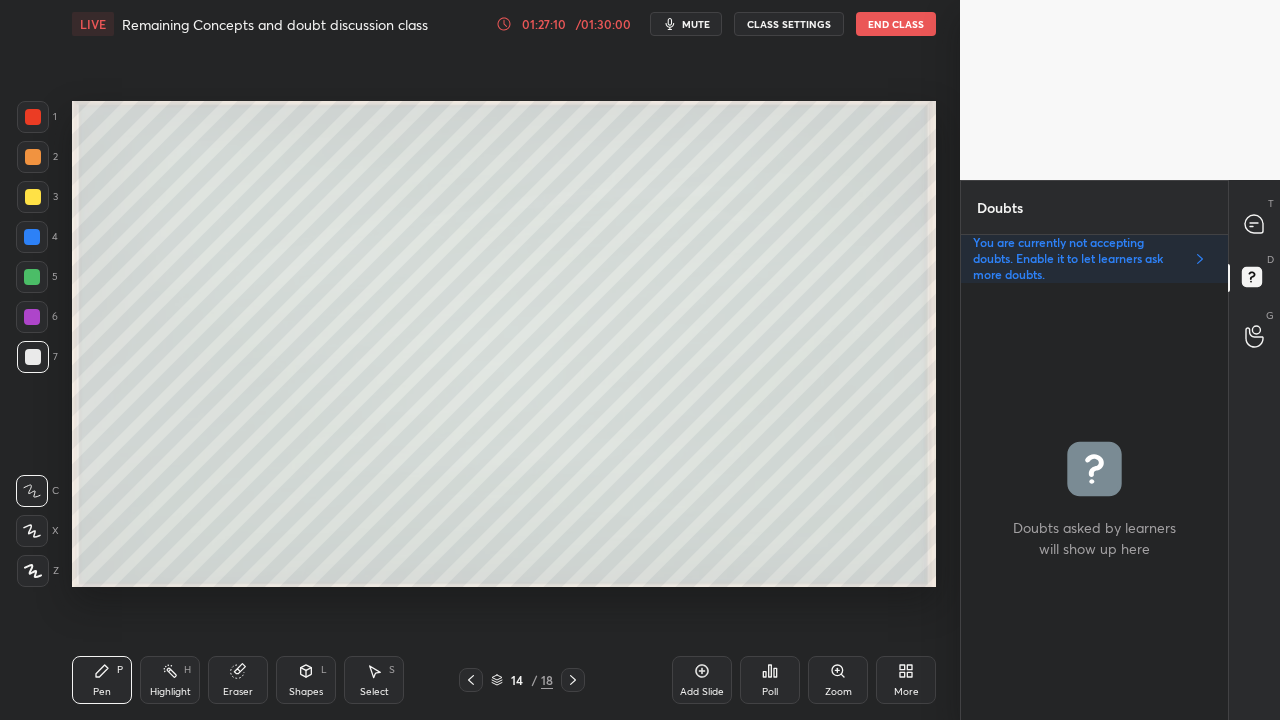 scroll, scrollTop: 6, scrollLeft: 6, axis: both 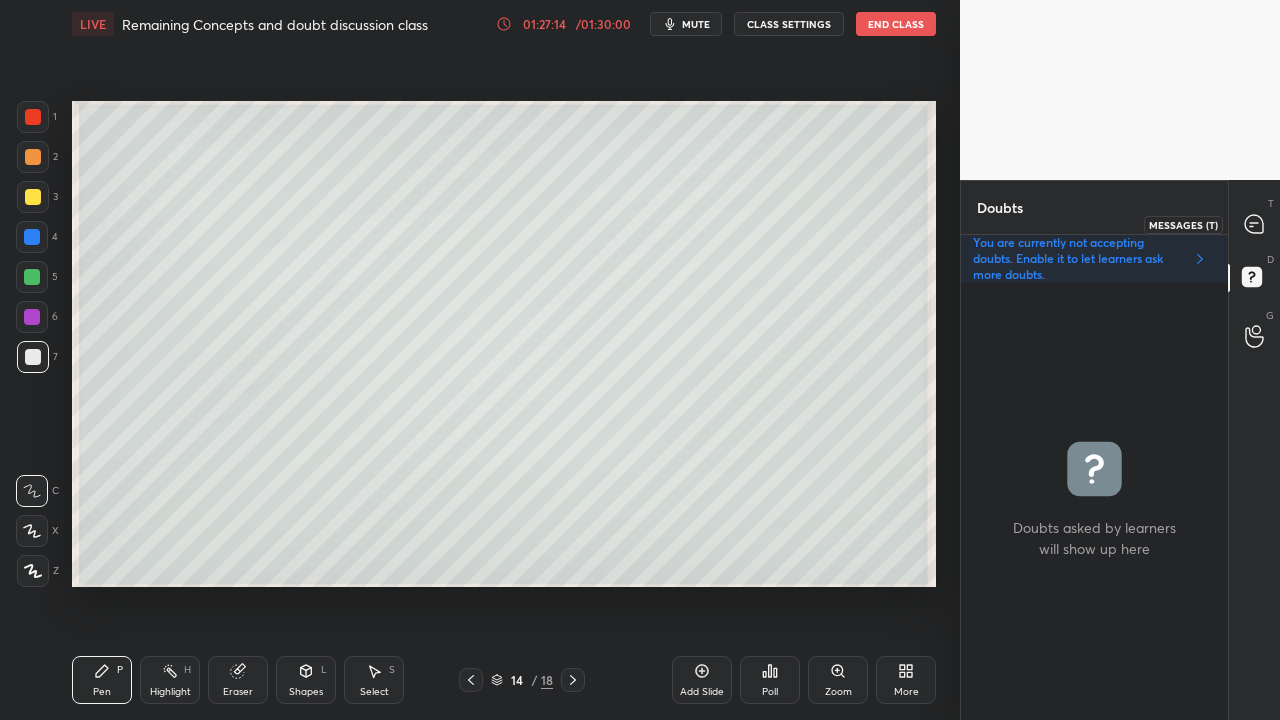 click 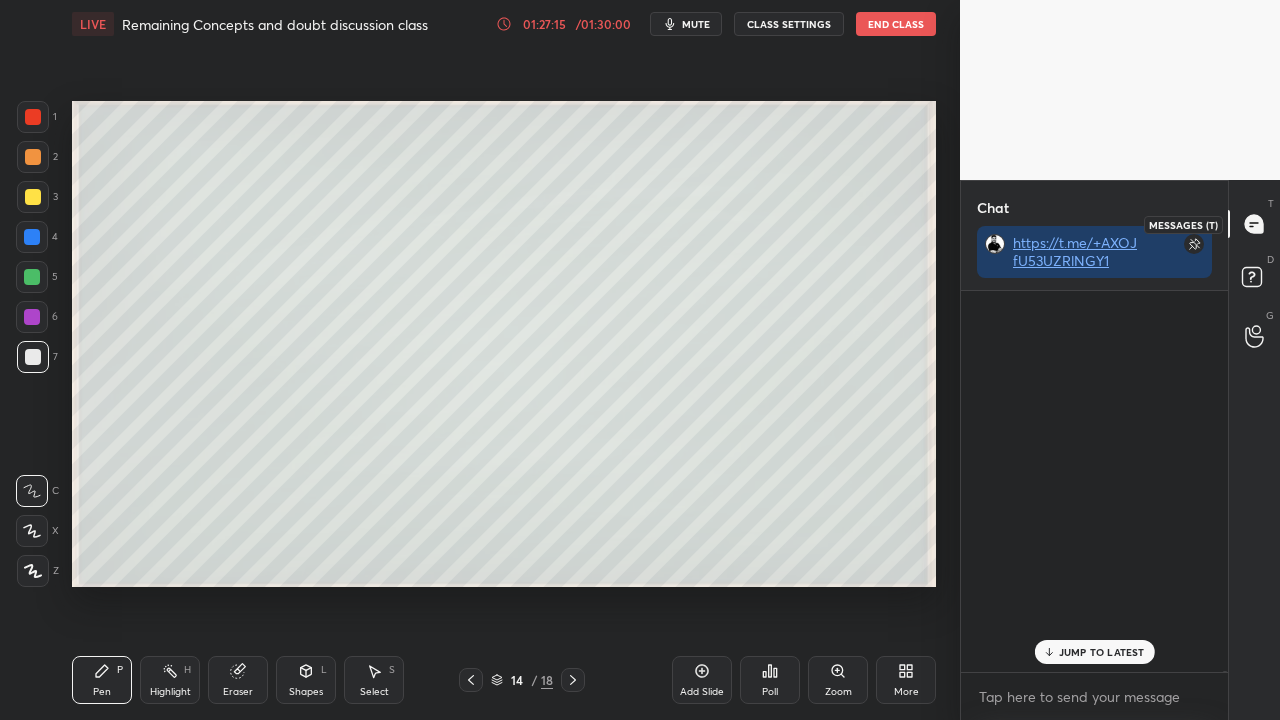 scroll, scrollTop: 214110, scrollLeft: 0, axis: vertical 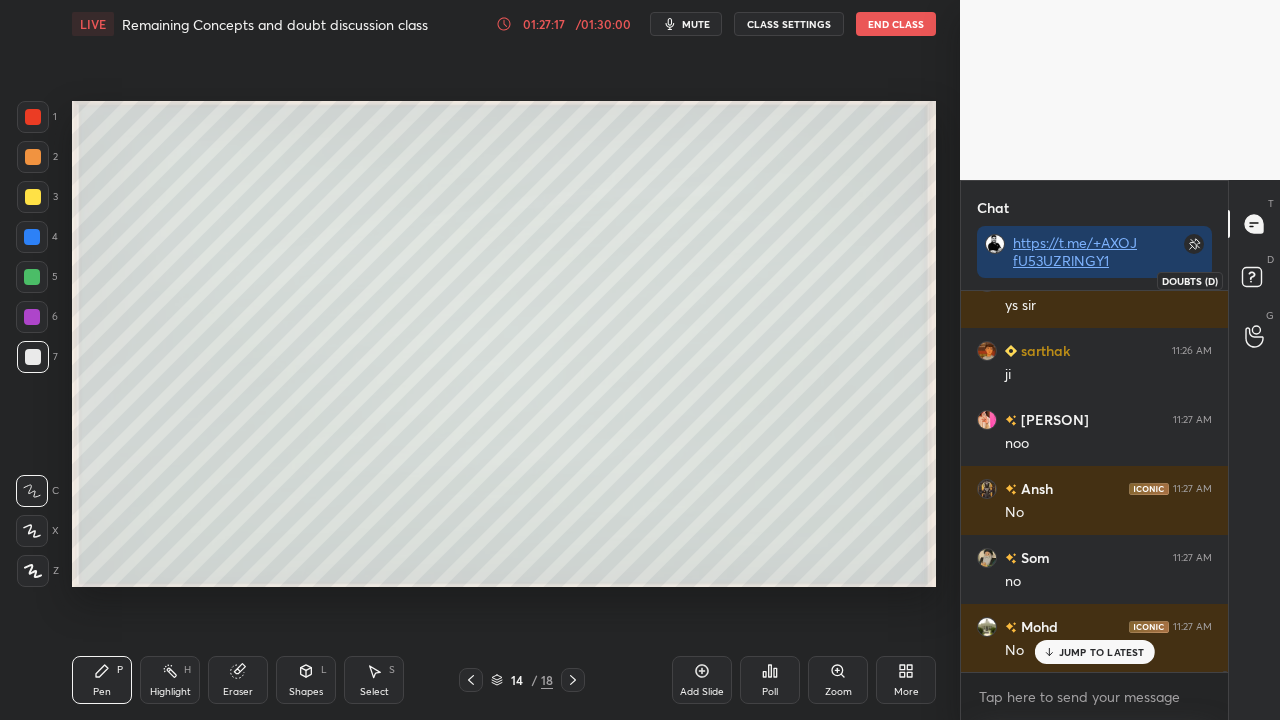 click 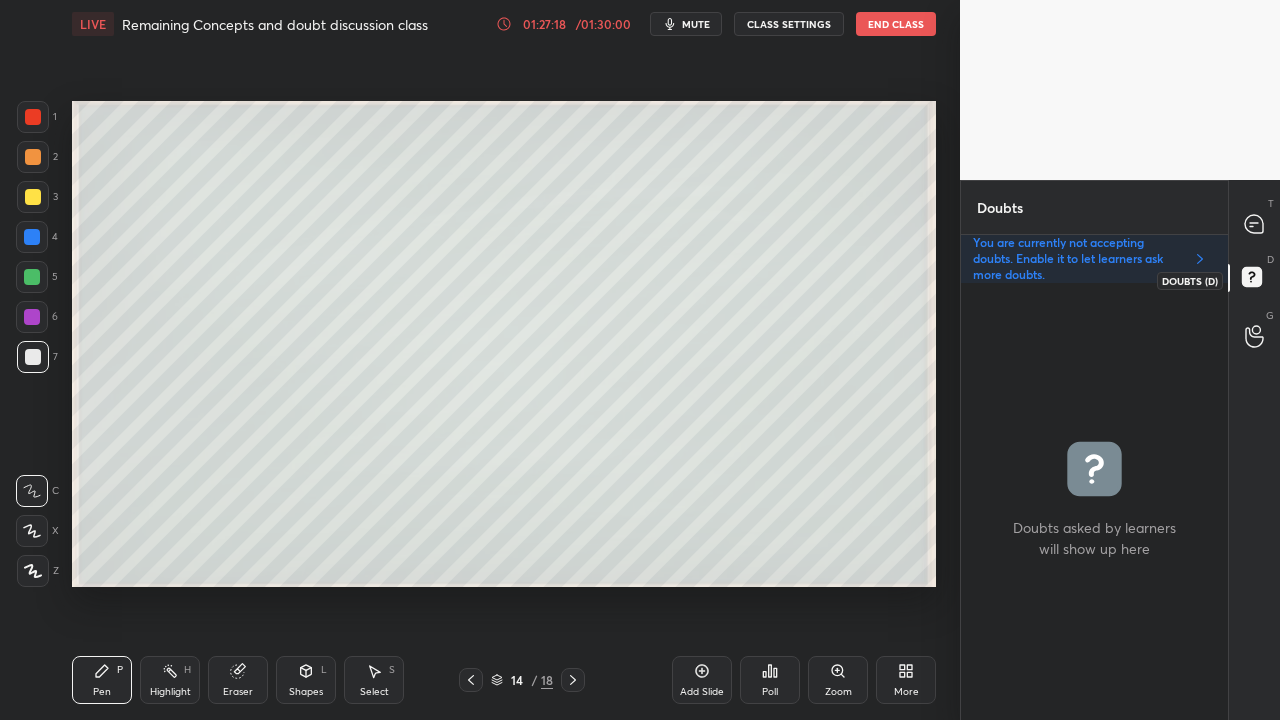 scroll, scrollTop: 6, scrollLeft: 6, axis: both 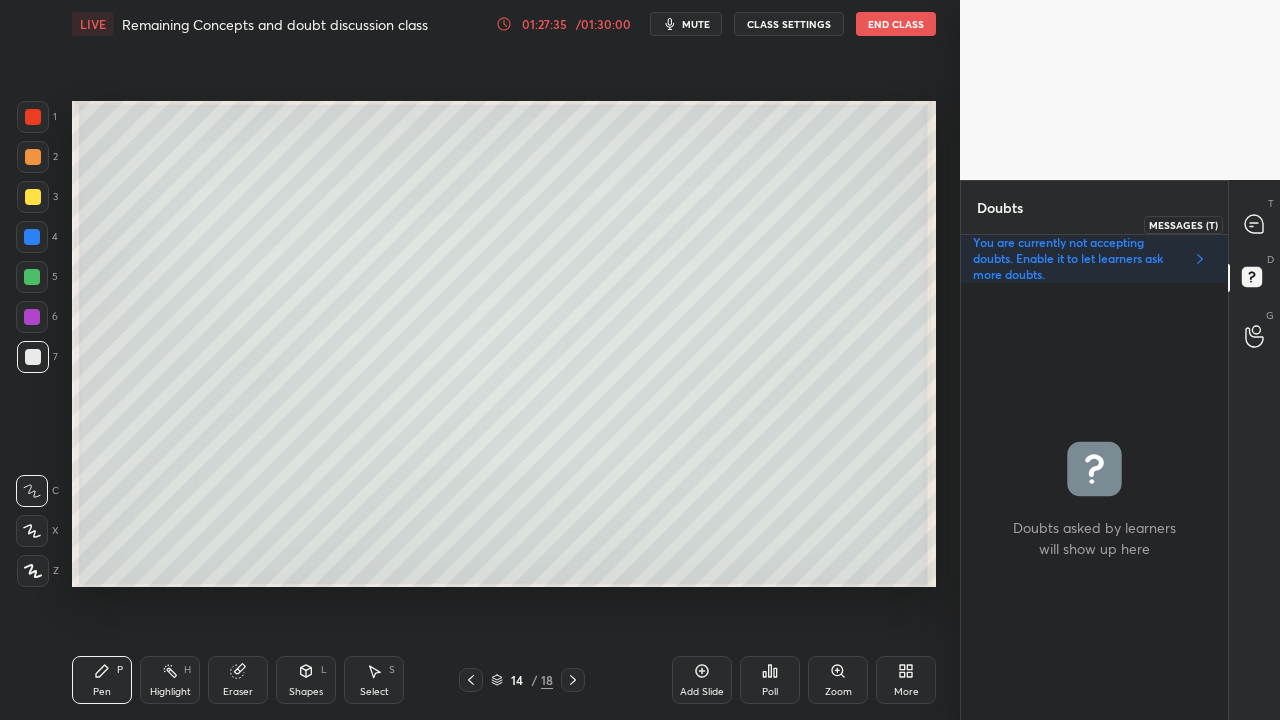 click 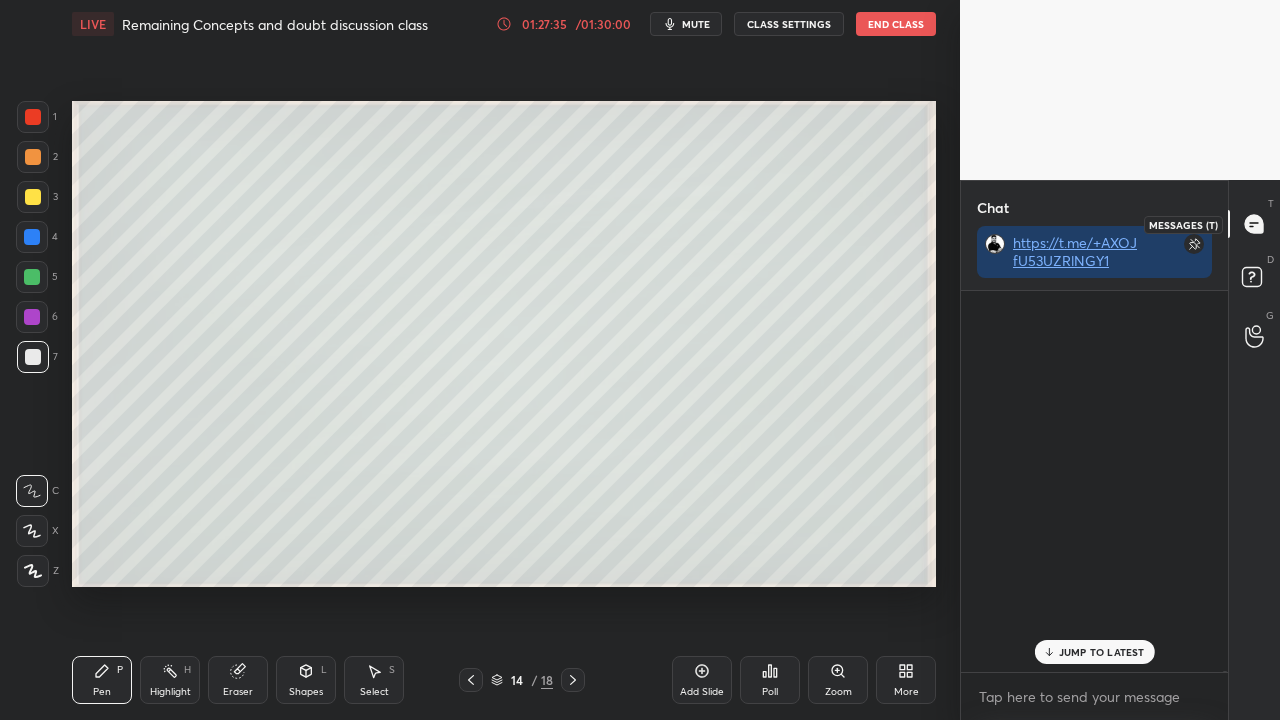 scroll, scrollTop: 214637, scrollLeft: 0, axis: vertical 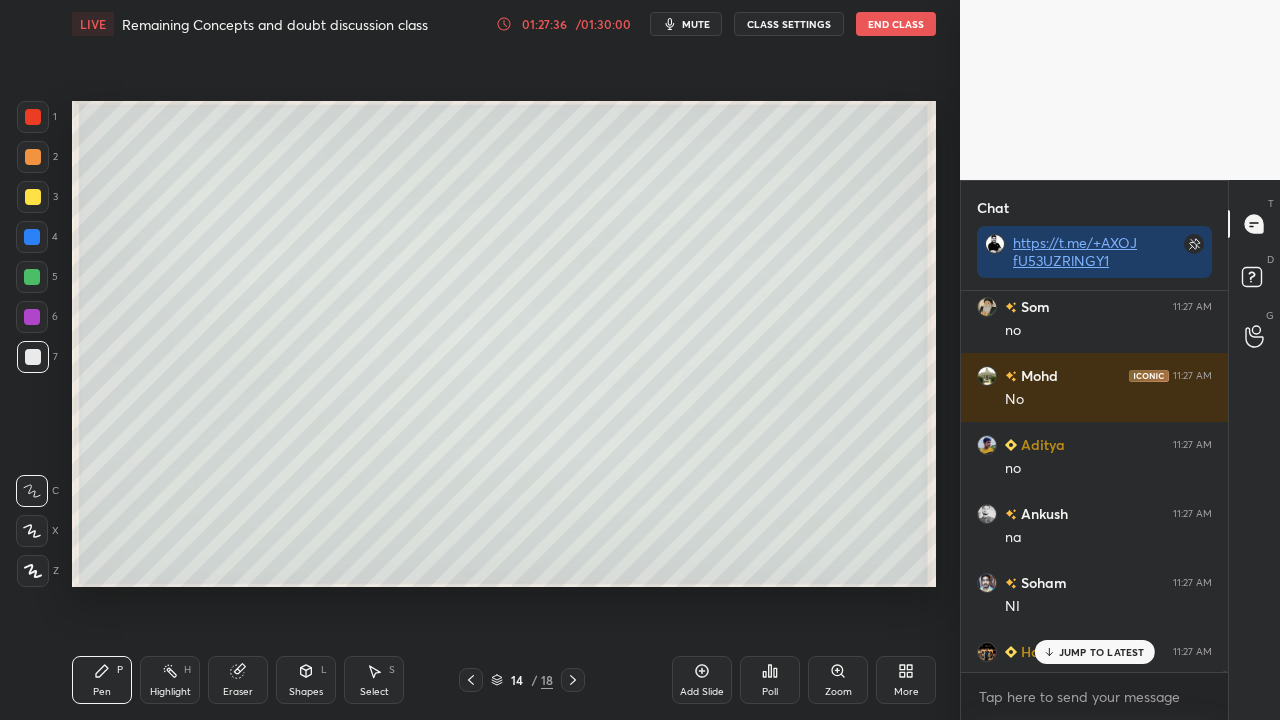 drag, startPoint x: 1110, startPoint y: 660, endPoint x: 1064, endPoint y: 665, distance: 46.270943 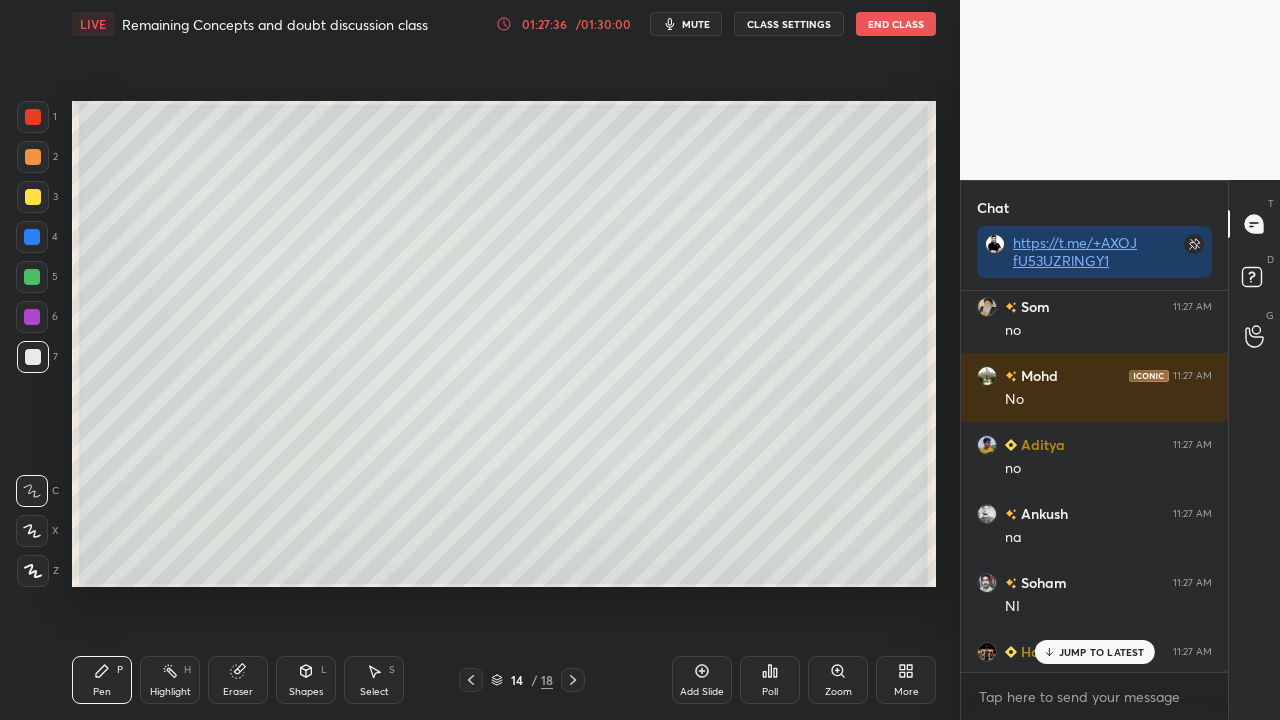 click on "JUMP TO LATEST" at bounding box center (1094, 652) 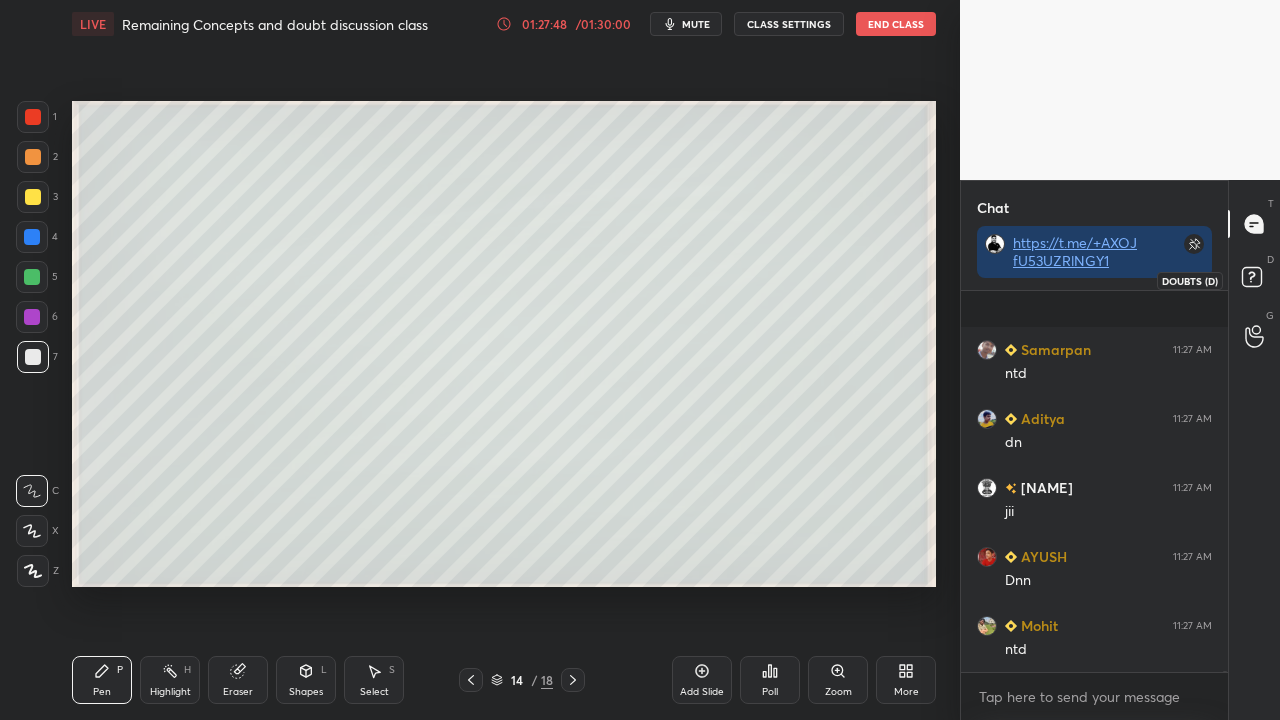 scroll, scrollTop: 215422, scrollLeft: 0, axis: vertical 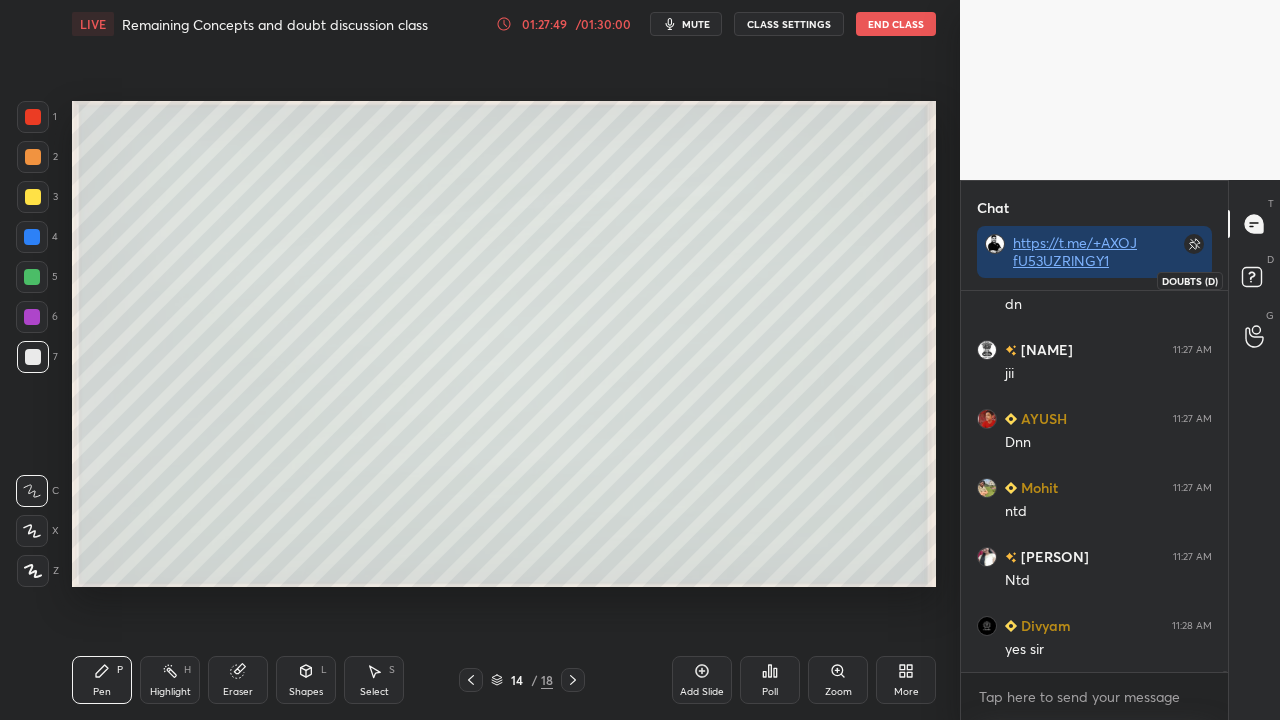 click 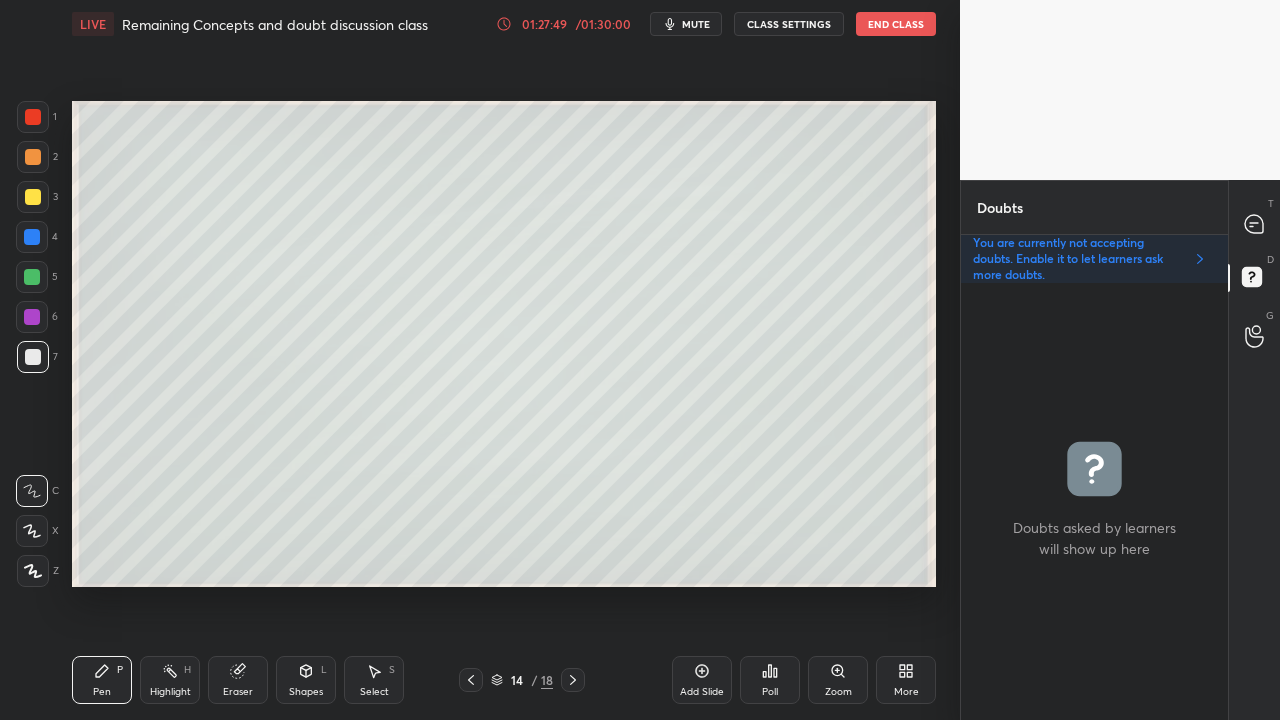 scroll, scrollTop: 6, scrollLeft: 6, axis: both 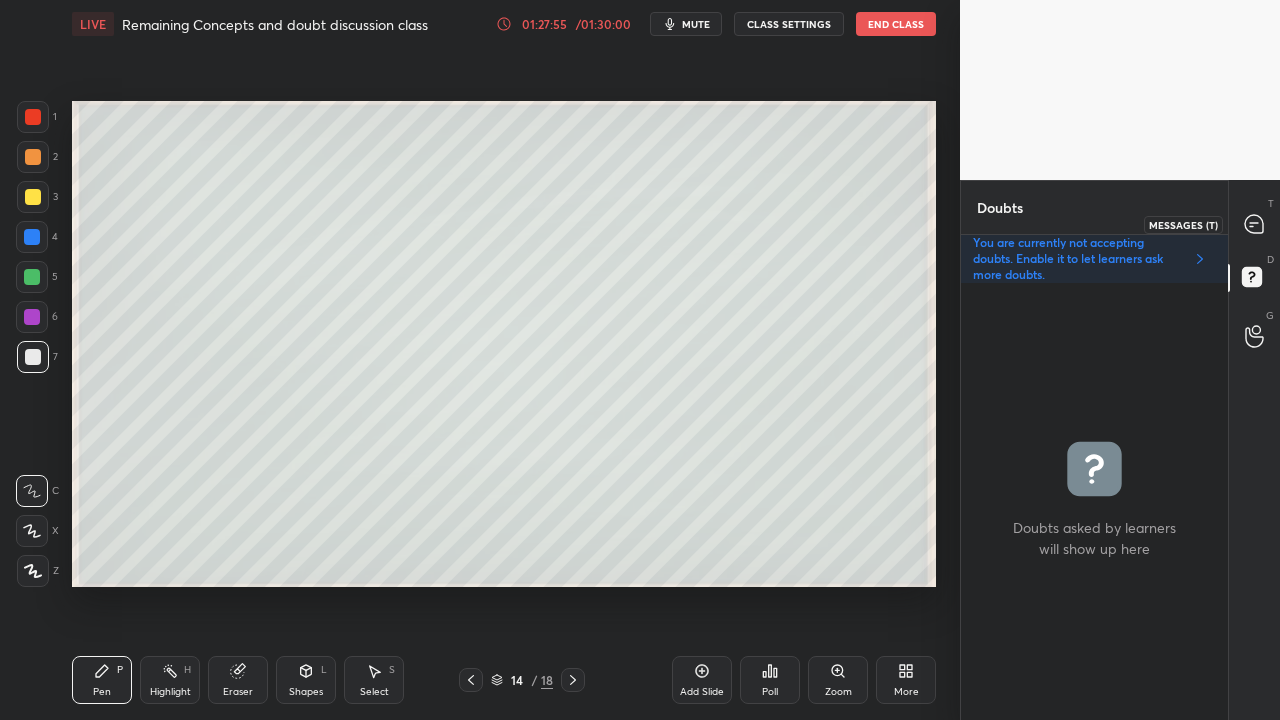 click 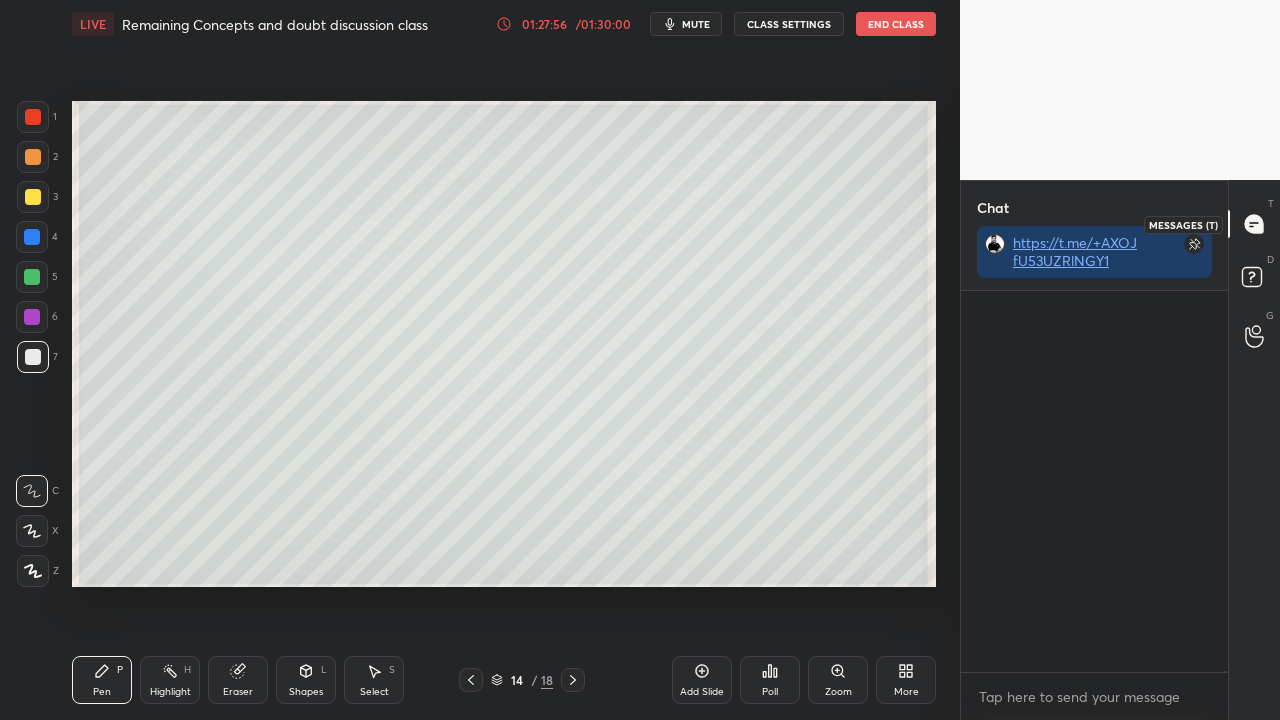 scroll, scrollTop: 216262, scrollLeft: 0, axis: vertical 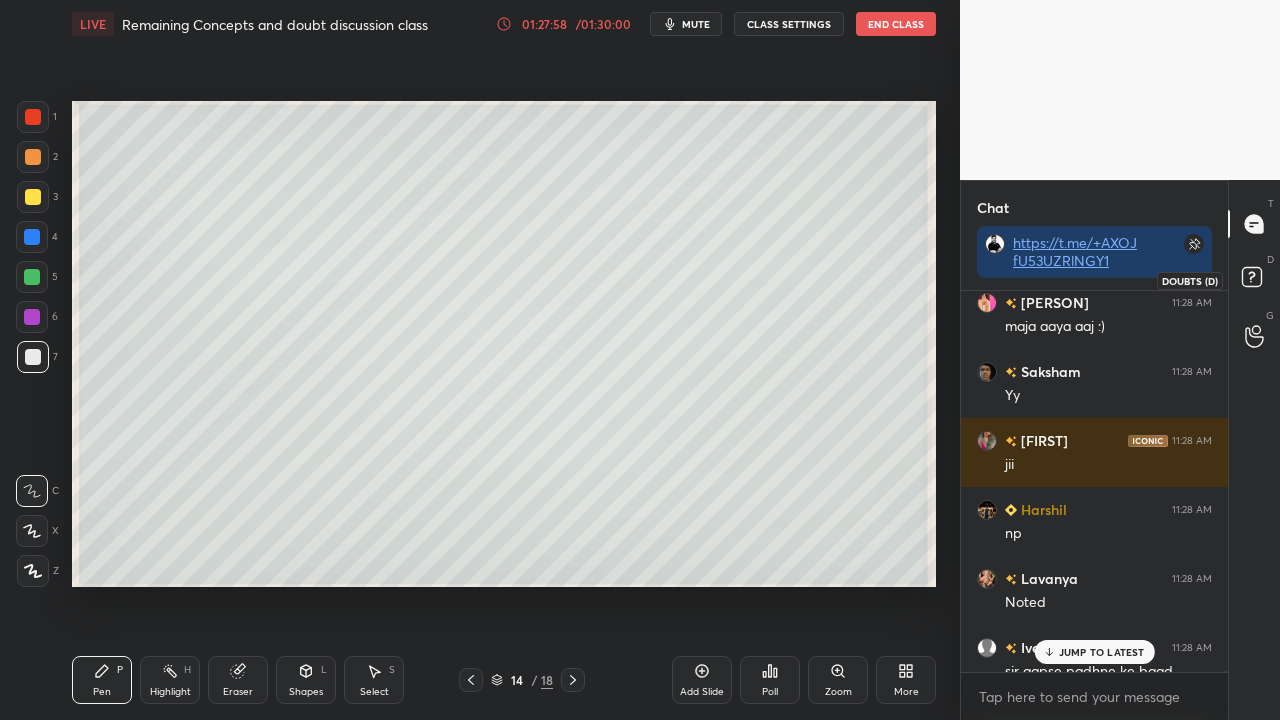 click 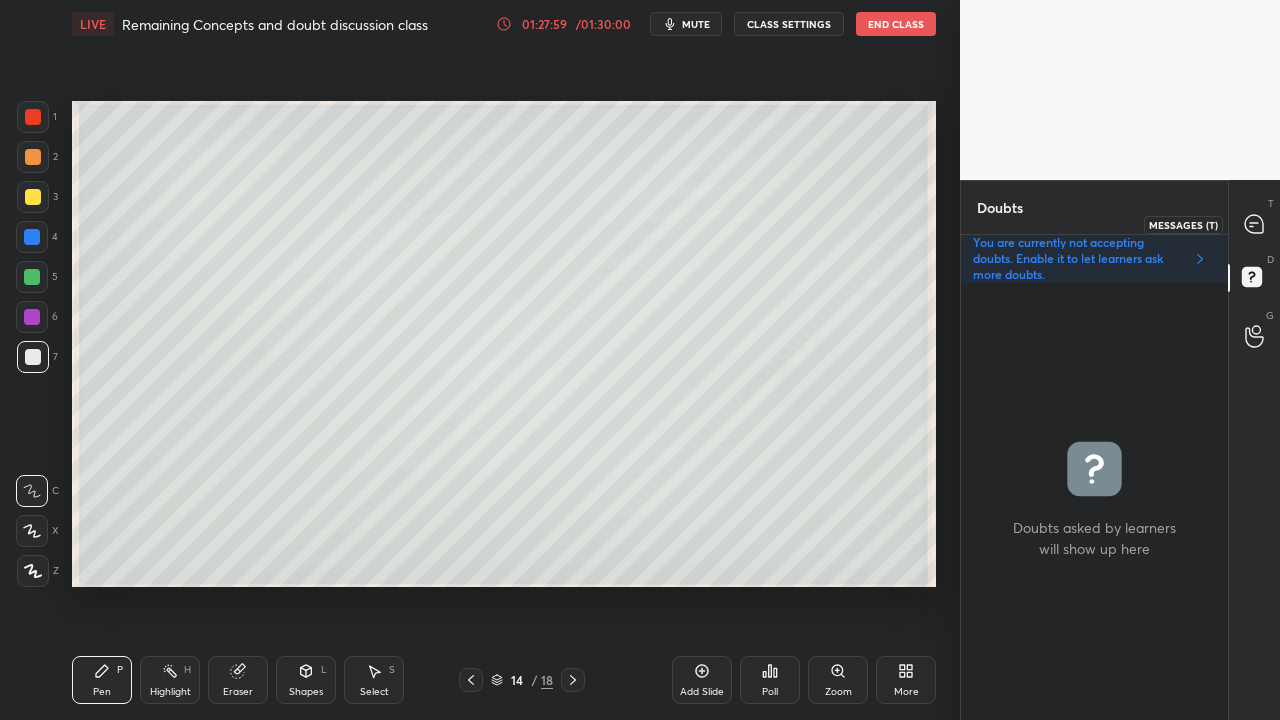 click 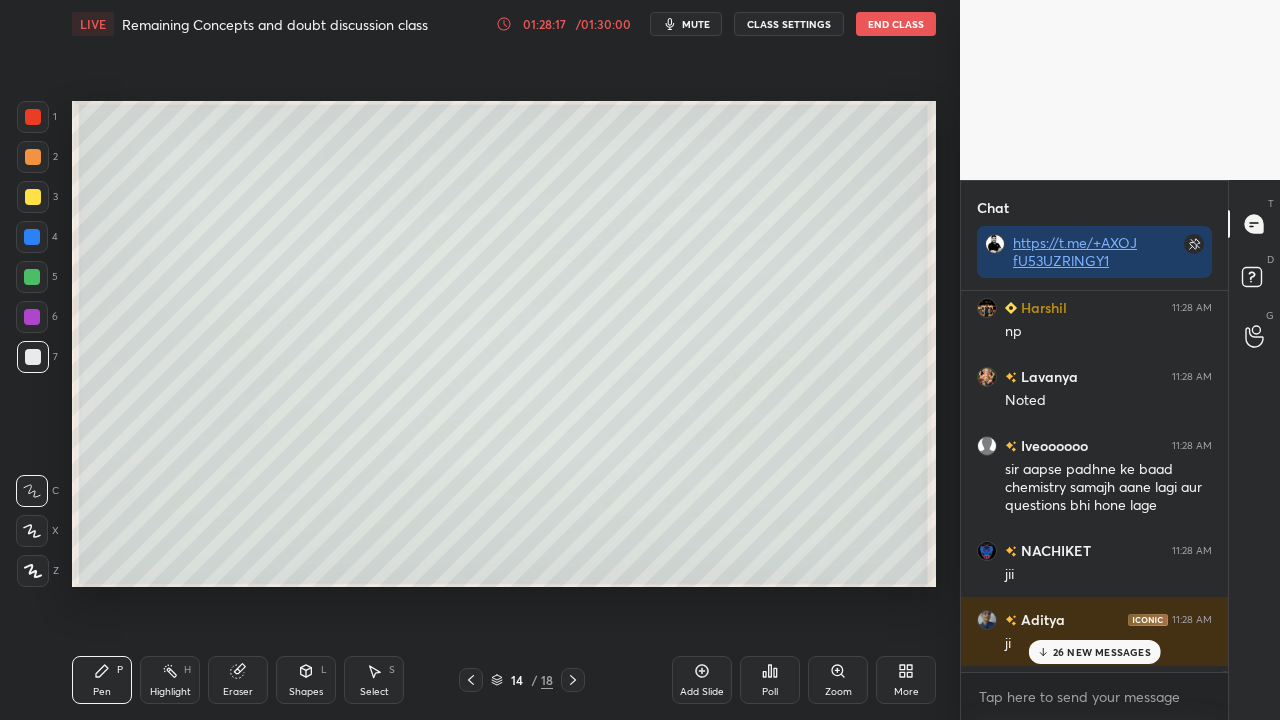 click on "26 NEW MESSAGES" at bounding box center (1102, 652) 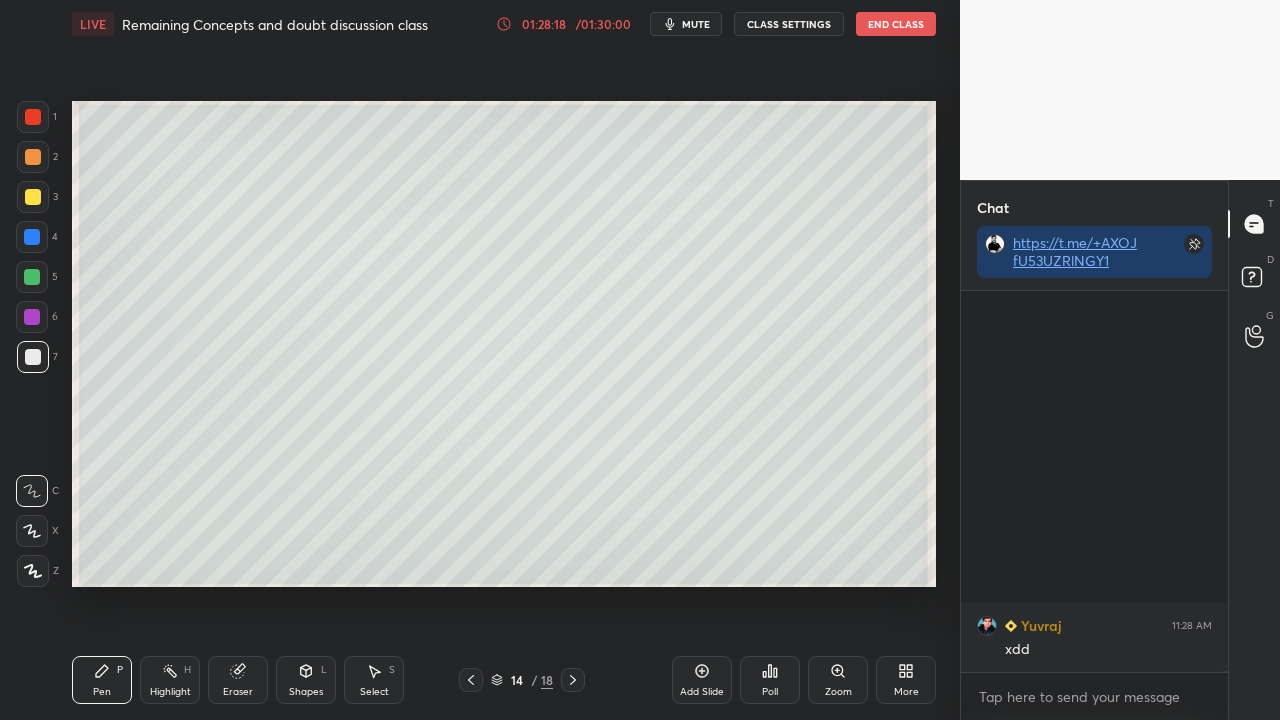 scroll, scrollTop: 219142, scrollLeft: 0, axis: vertical 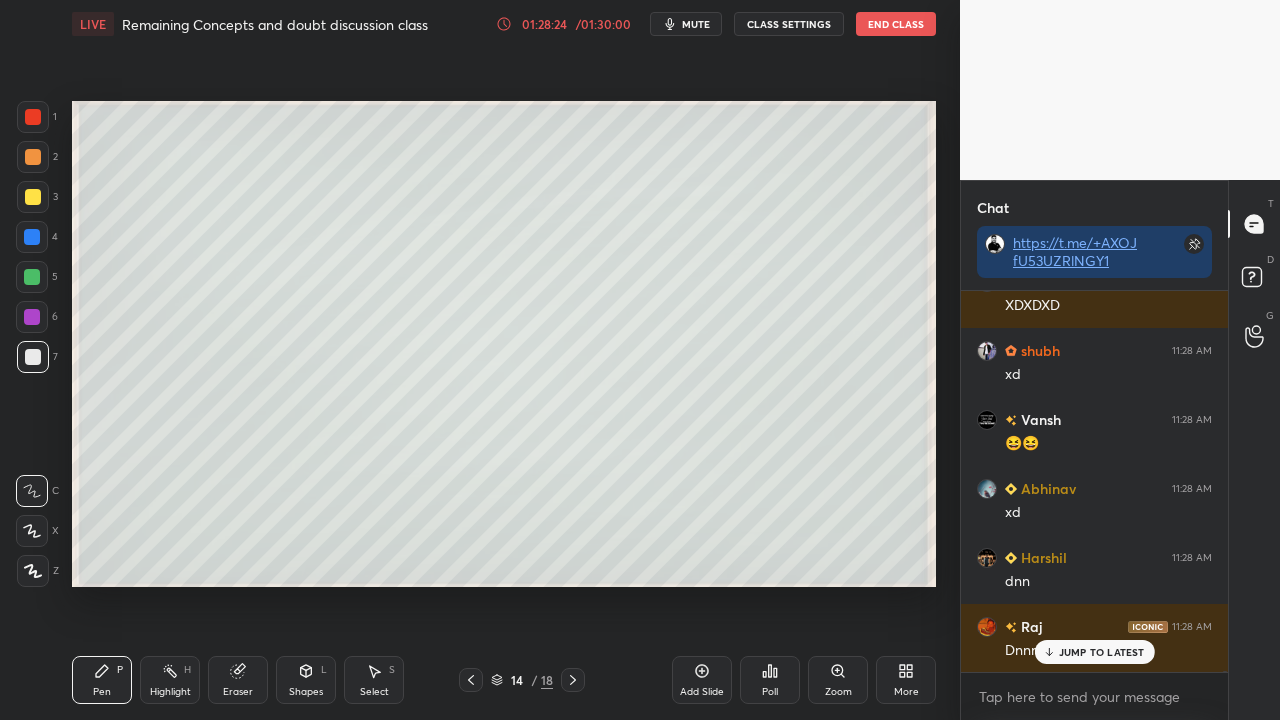 click 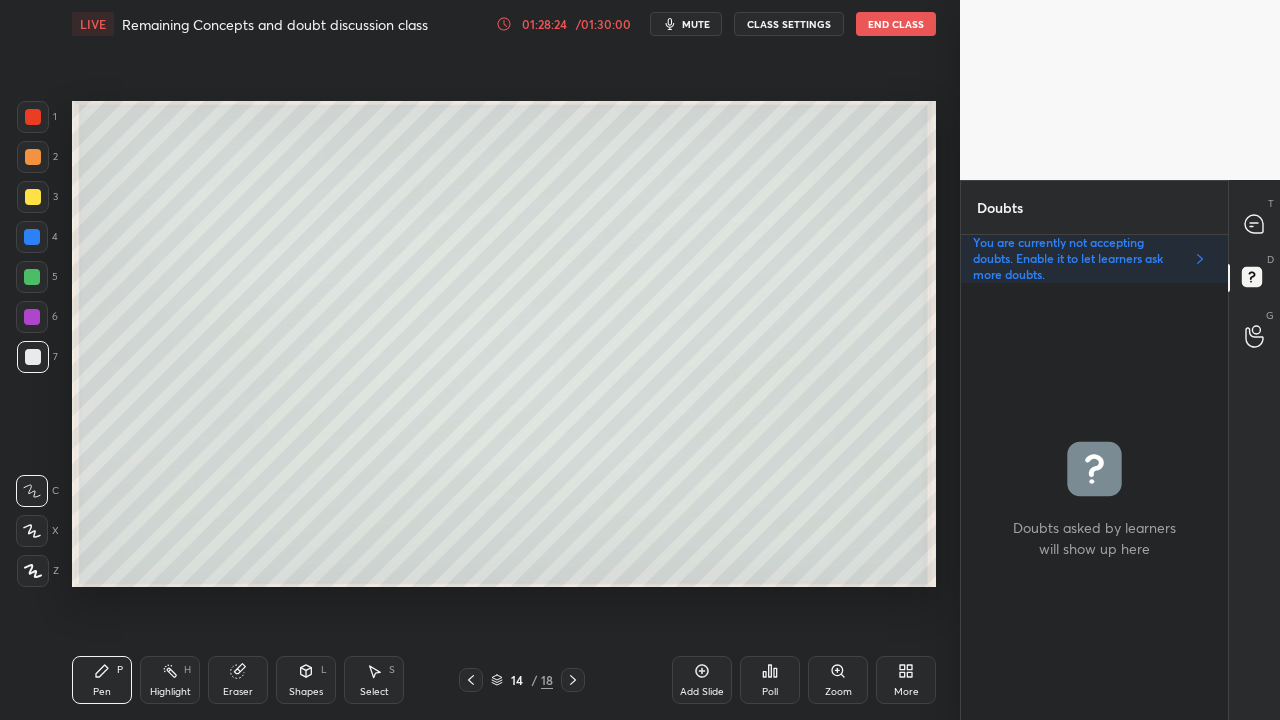 click 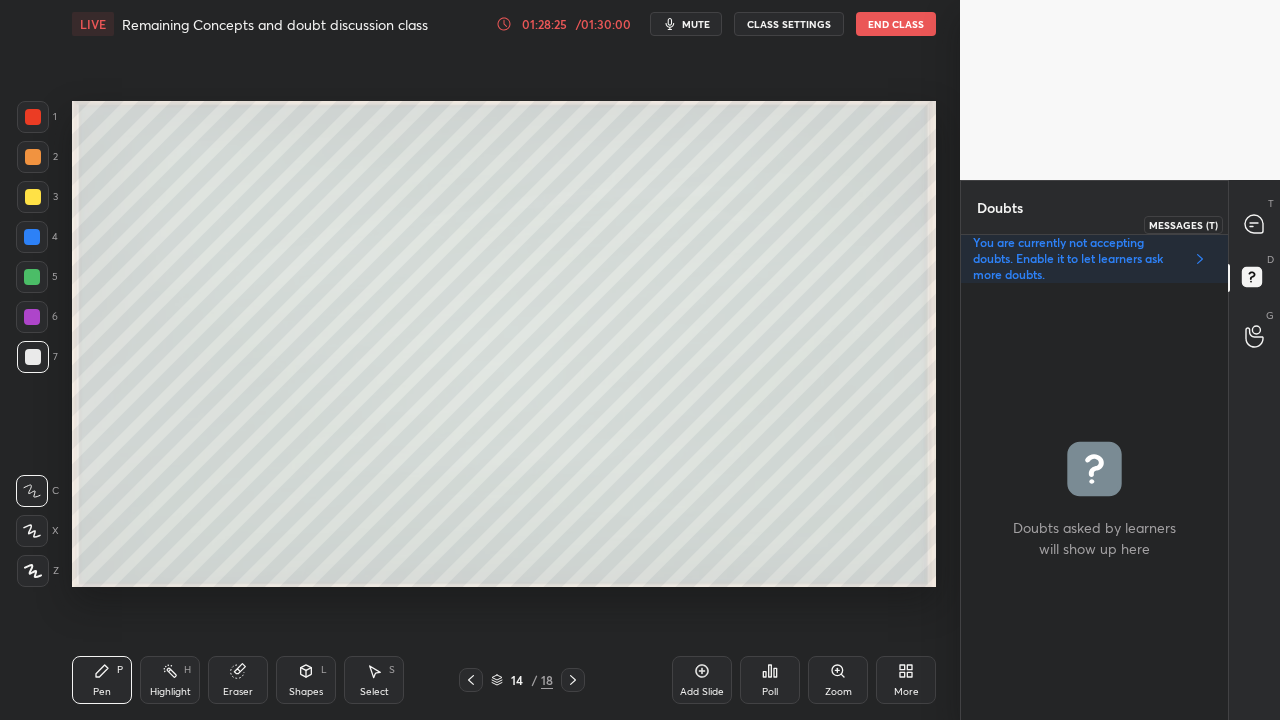 click at bounding box center [1255, 224] 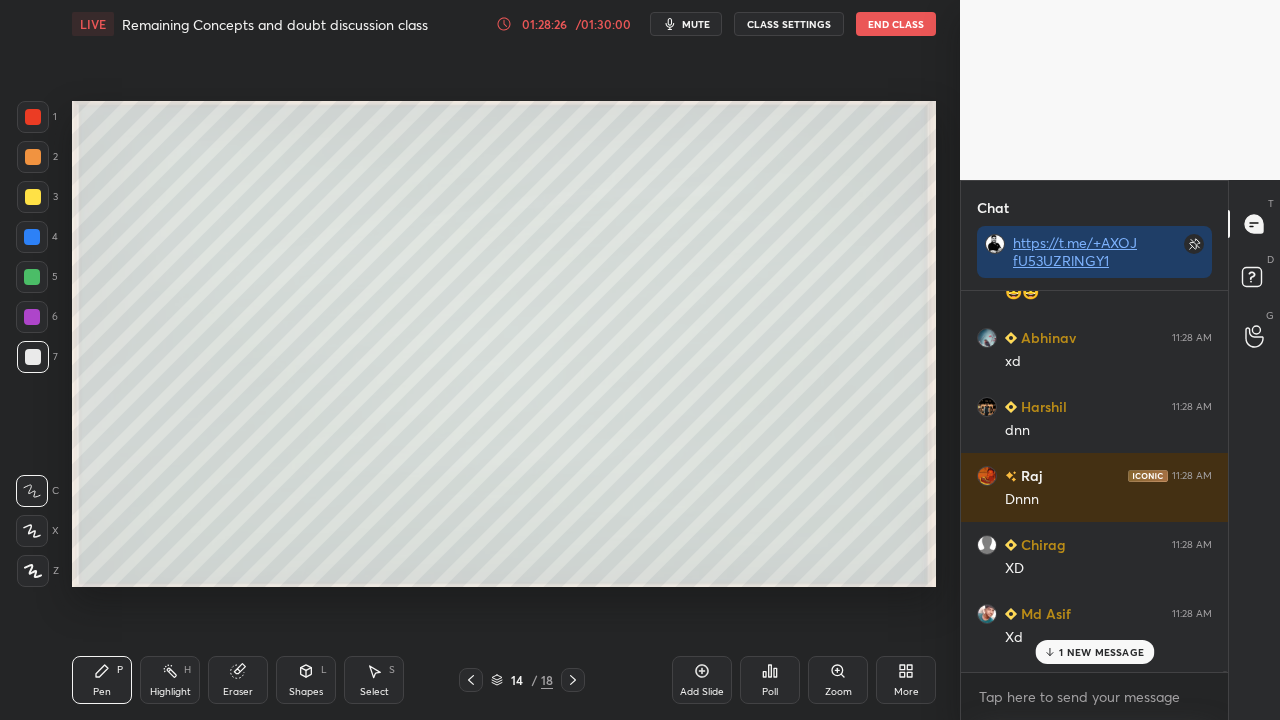 click on "1 NEW MESSAGE" at bounding box center [1101, 652] 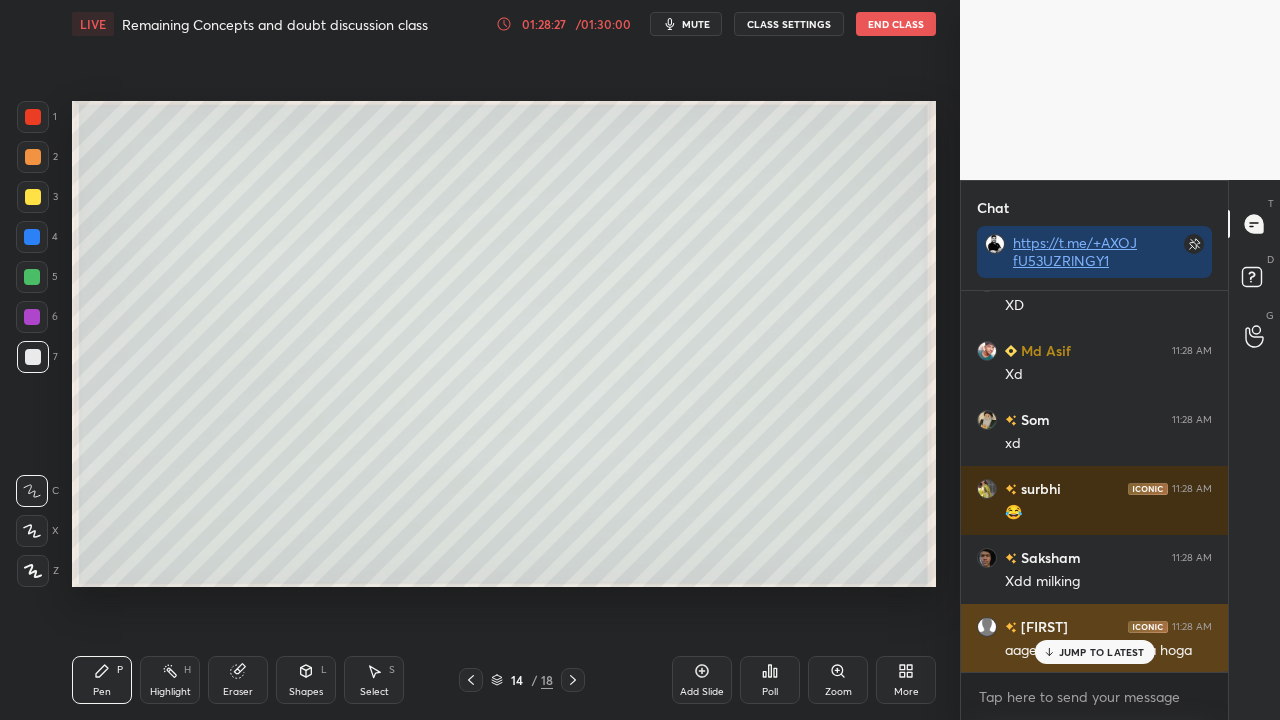 click on "aage ka bhi smjh aagya hoga" at bounding box center [1108, 649] 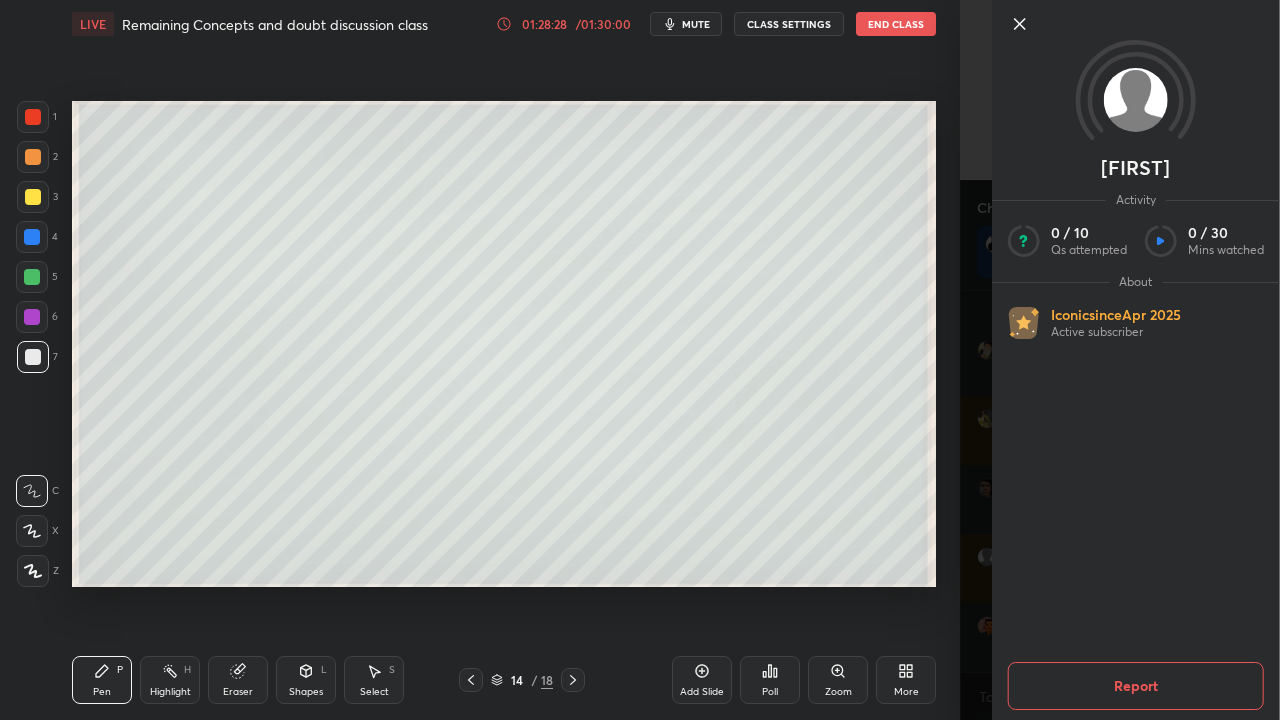 drag, startPoint x: 904, startPoint y: 642, endPoint x: 916, endPoint y: 644, distance: 12.165525 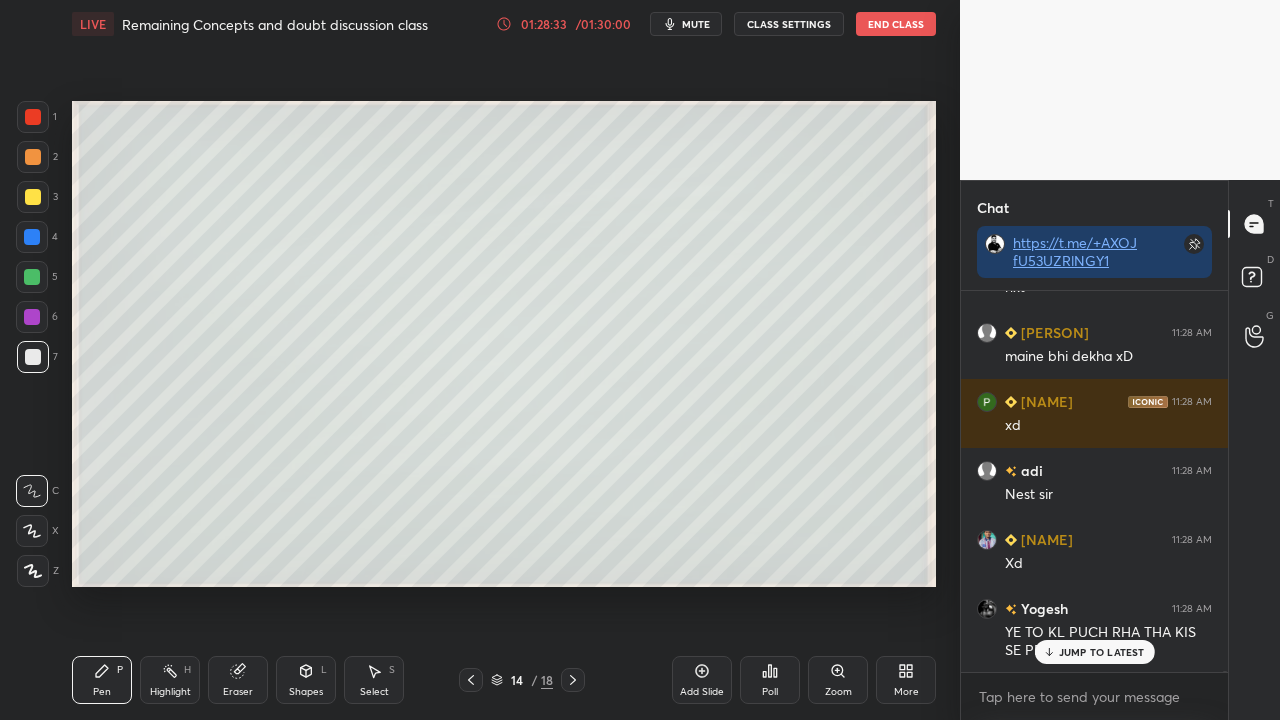 click 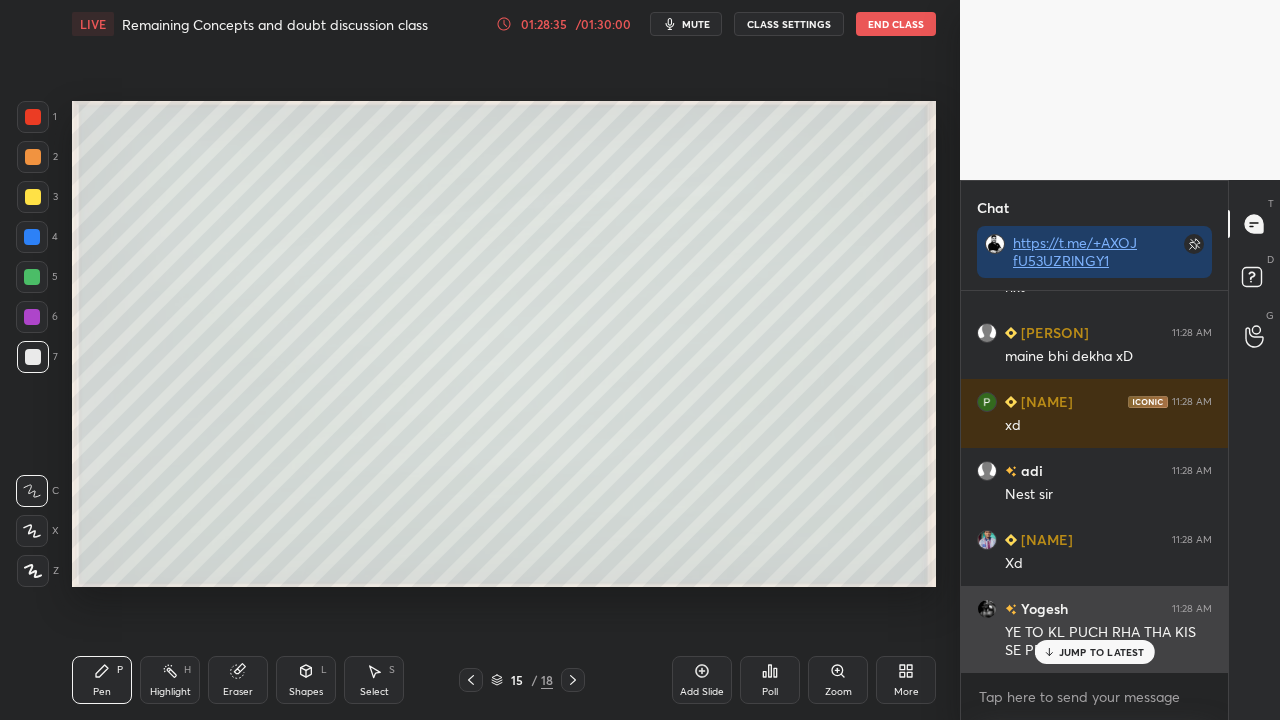 click on "JUMP TO LATEST" at bounding box center (1102, 652) 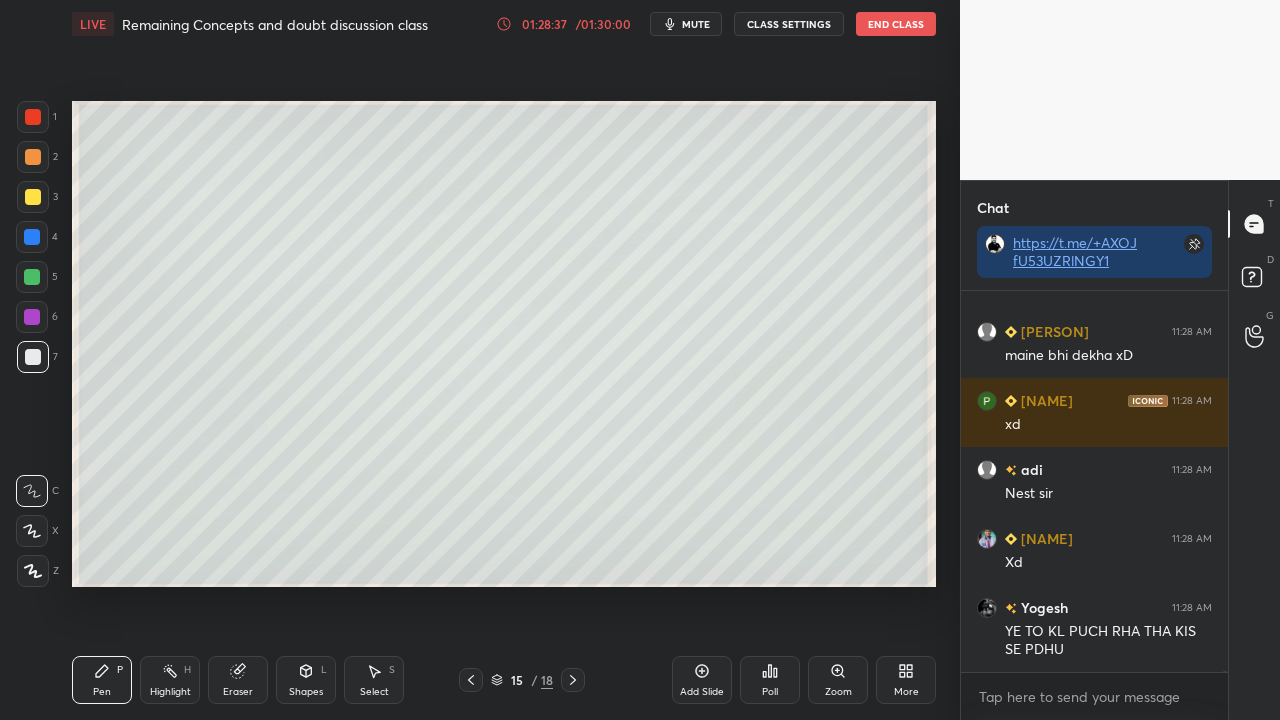 click at bounding box center (33, 197) 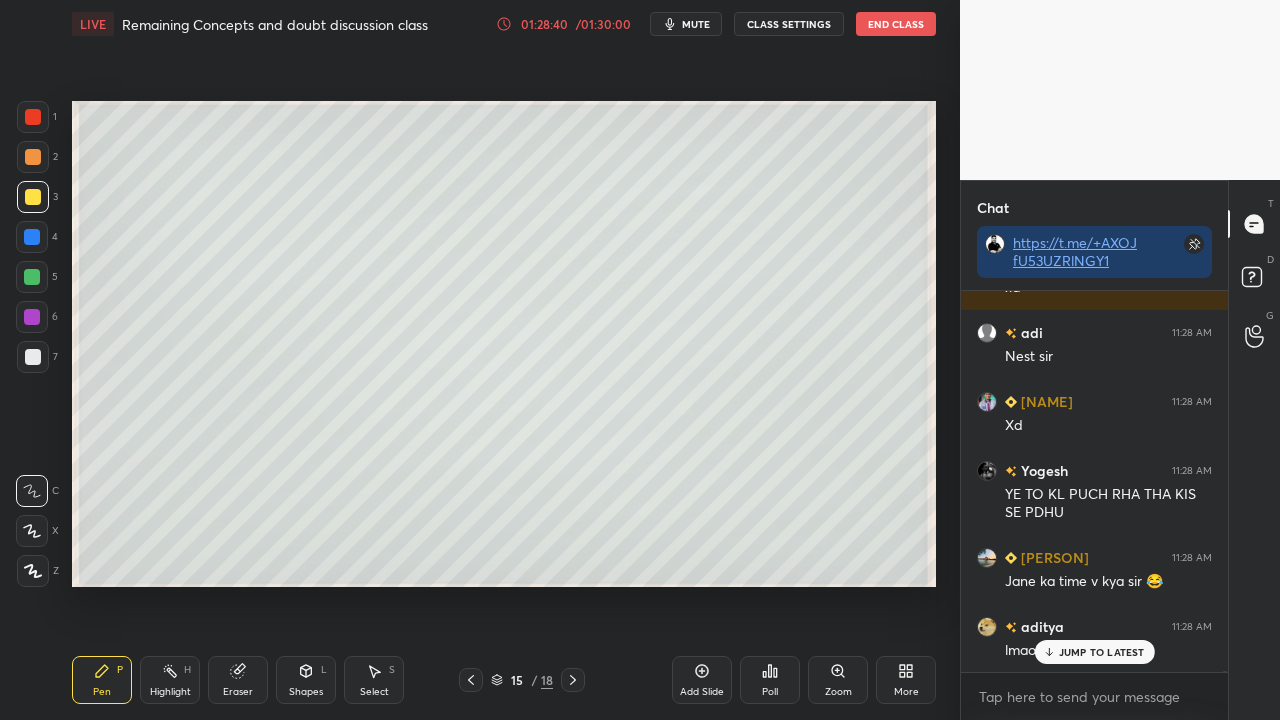 click on "Shapes L" at bounding box center [306, 680] 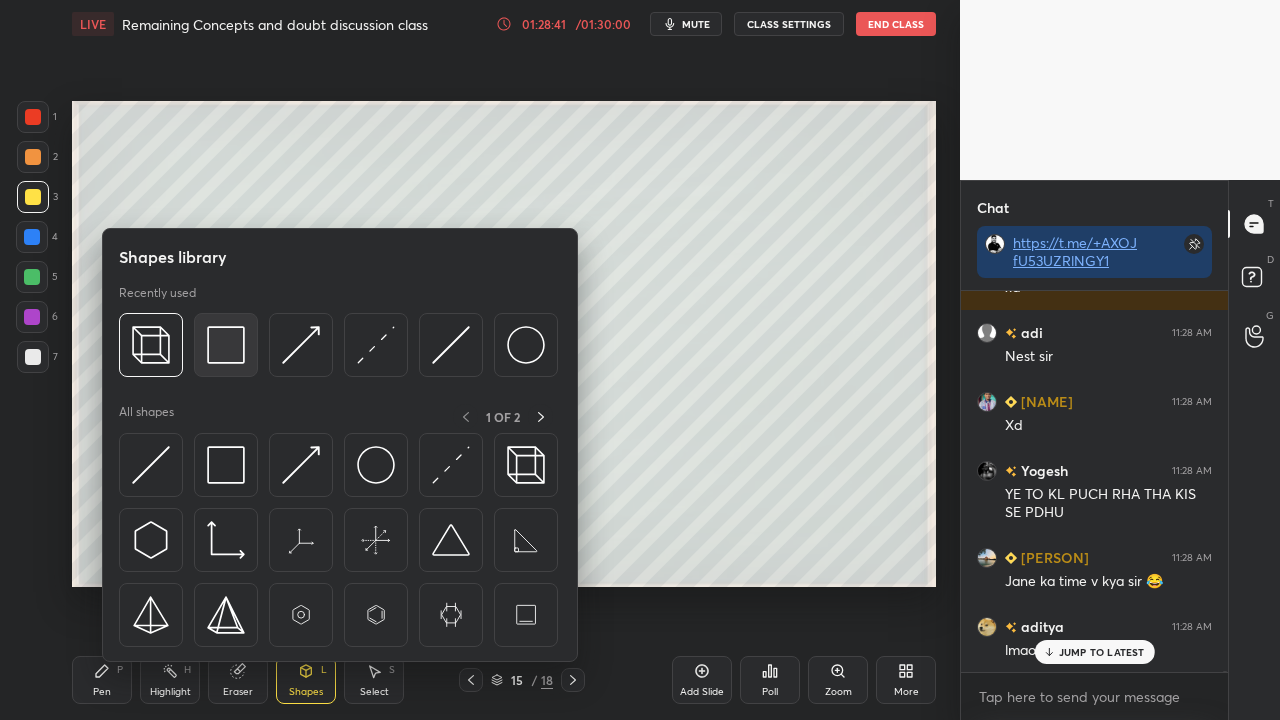 click at bounding box center [226, 345] 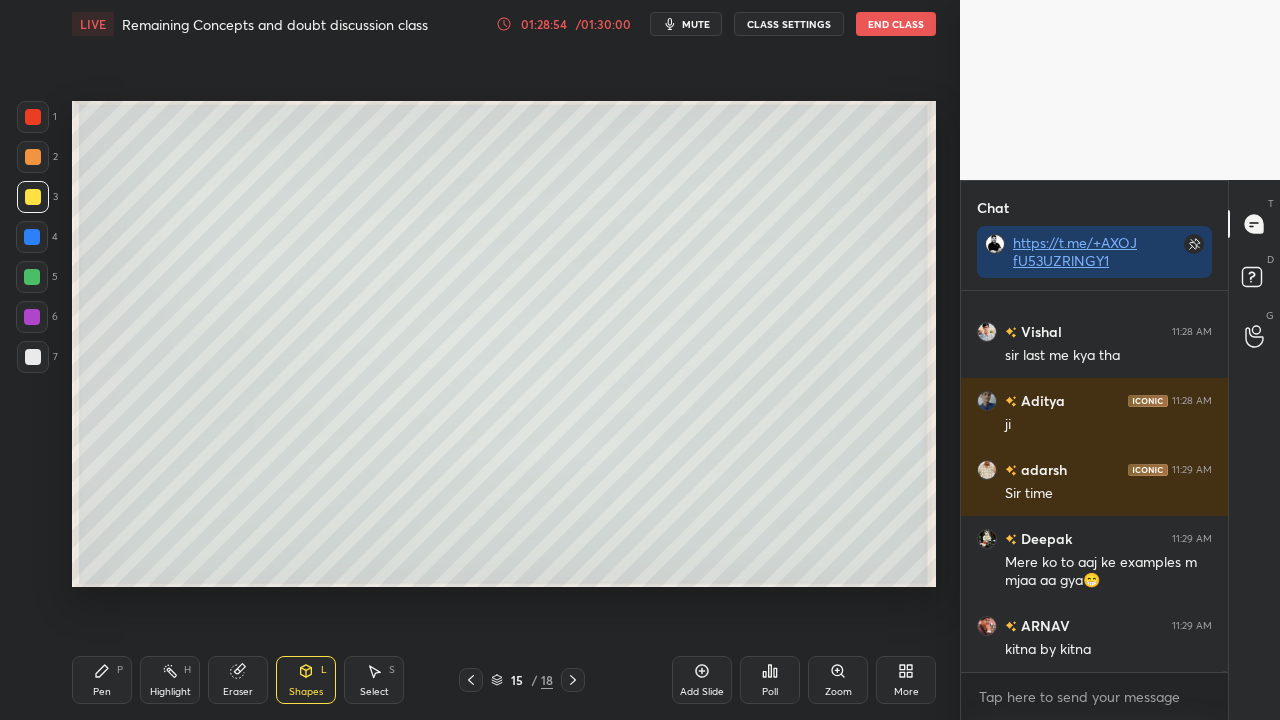 click at bounding box center [33, 117] 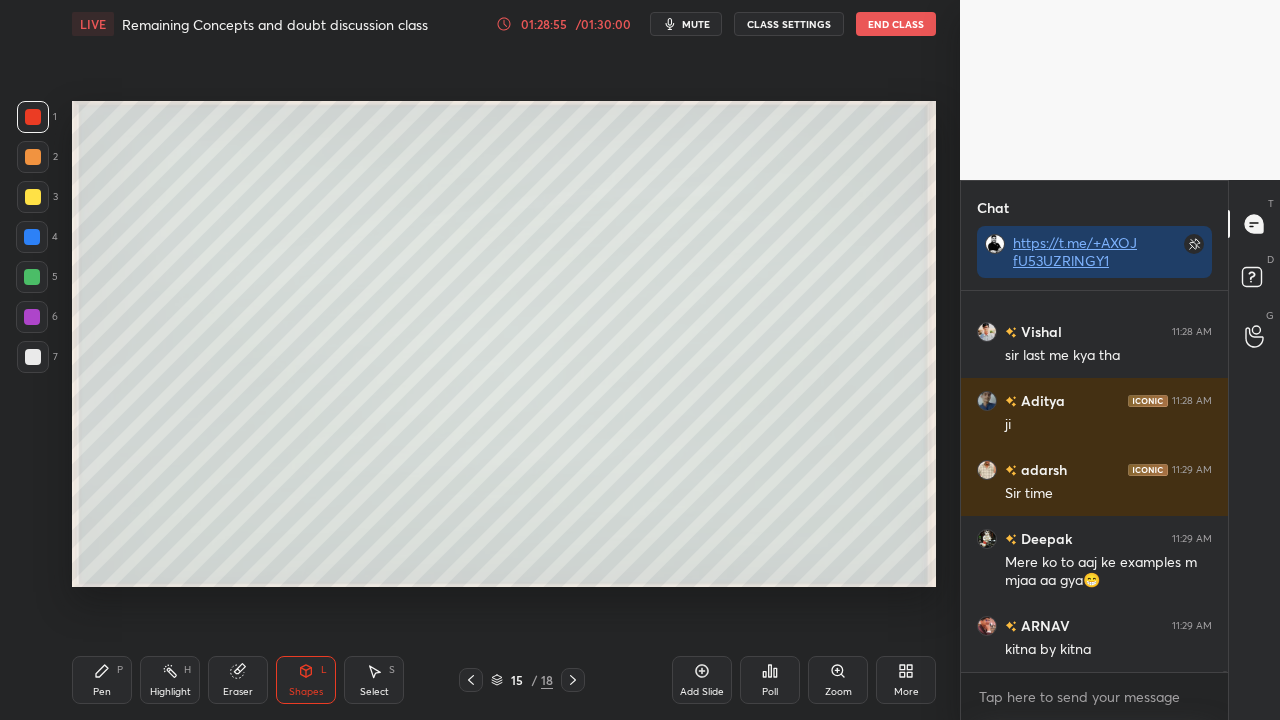 click at bounding box center (33, 197) 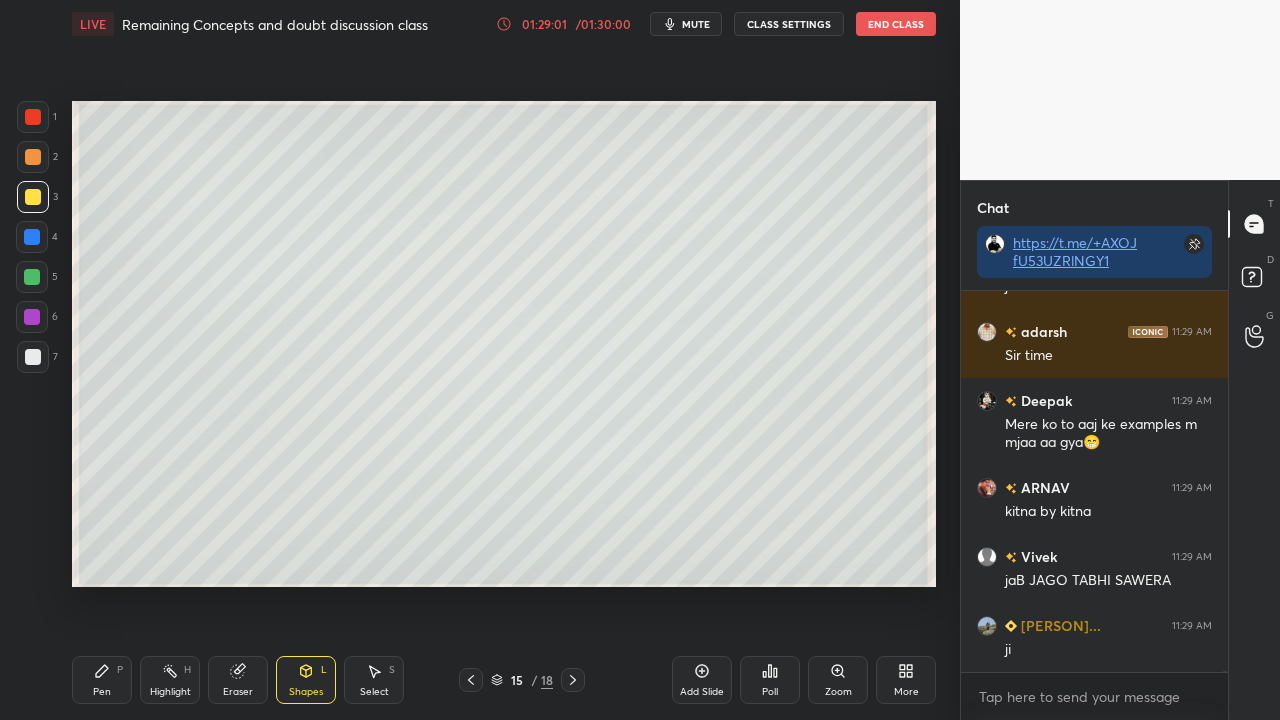 click on "Shapes L" at bounding box center [306, 680] 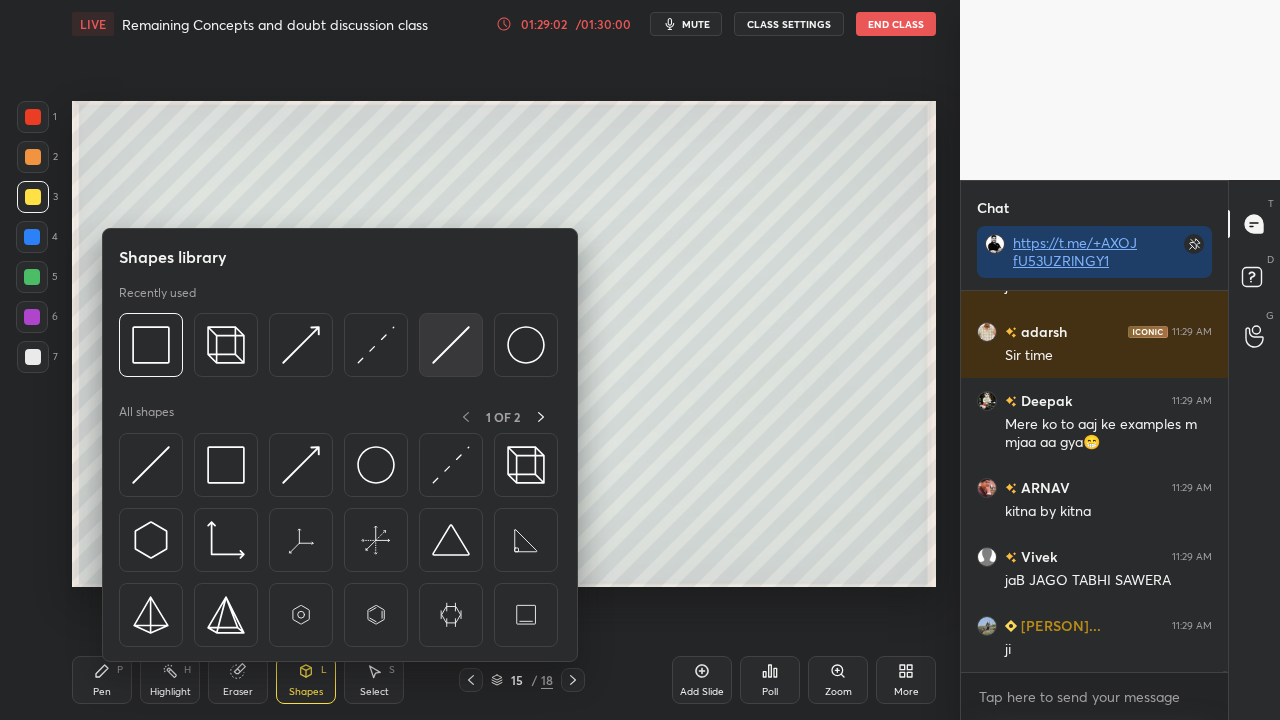 click at bounding box center [451, 345] 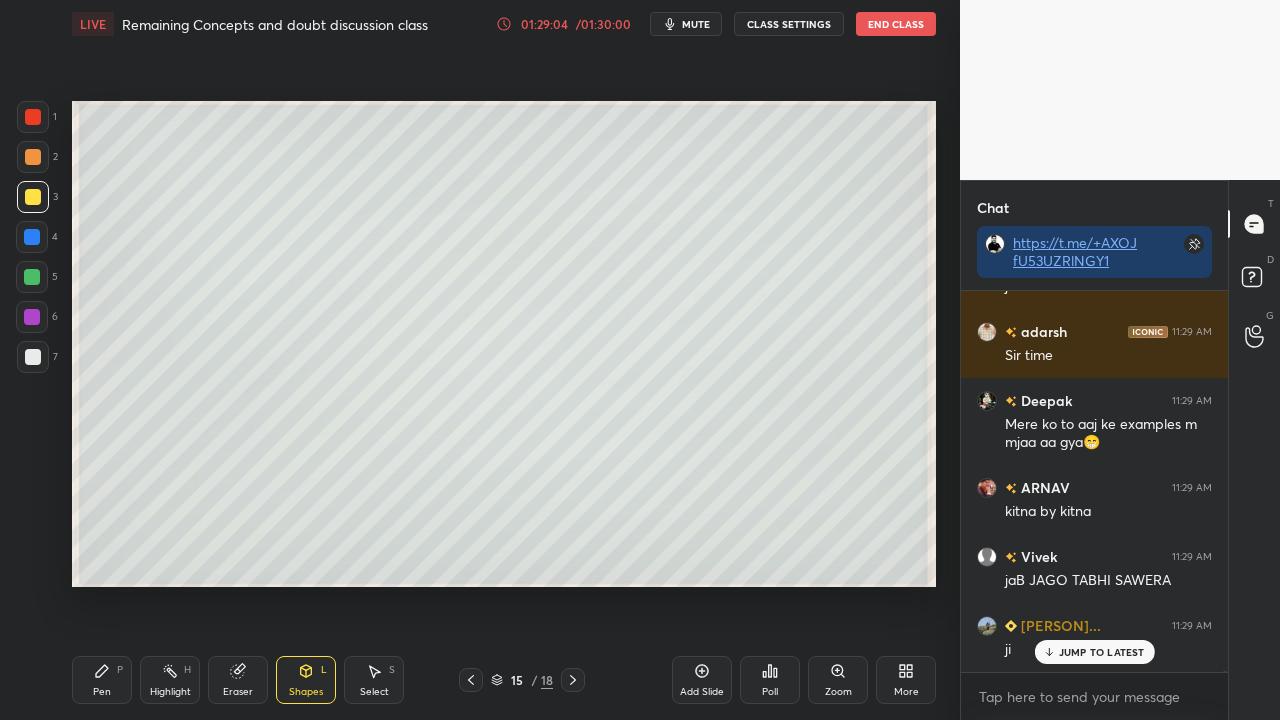 scroll, scrollTop: 222576, scrollLeft: 0, axis: vertical 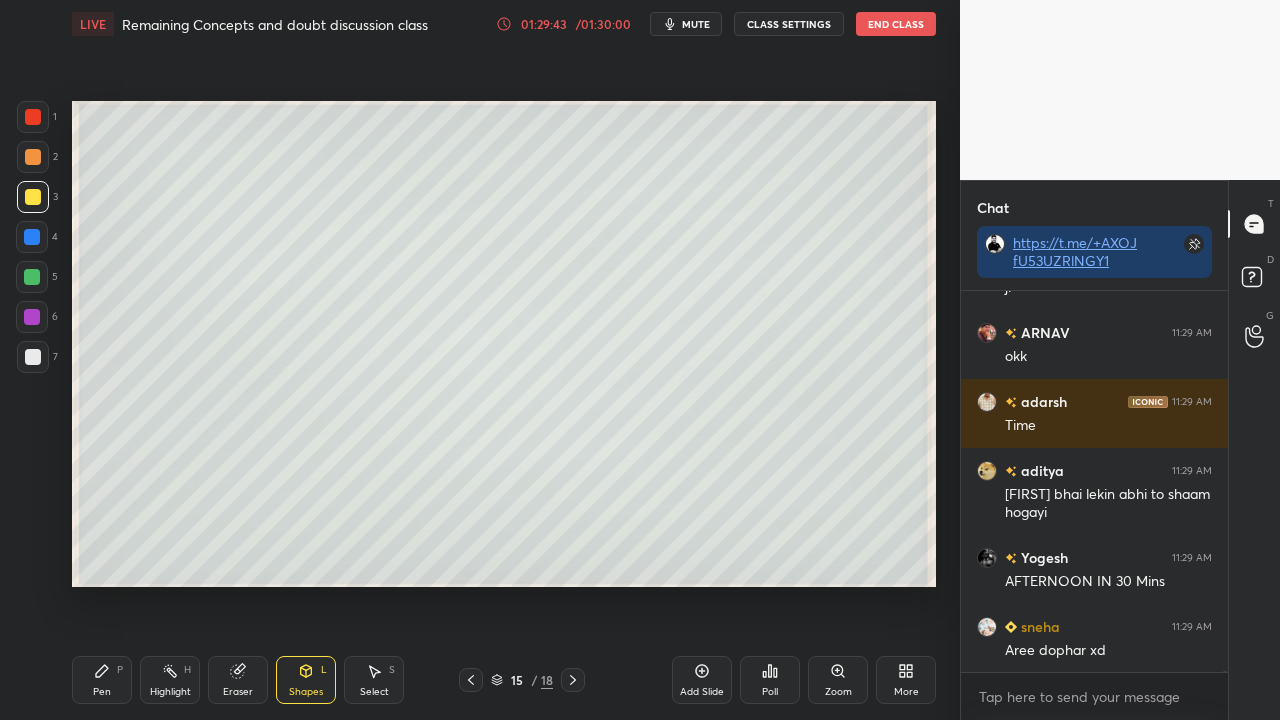click on "Pen P" at bounding box center (102, 680) 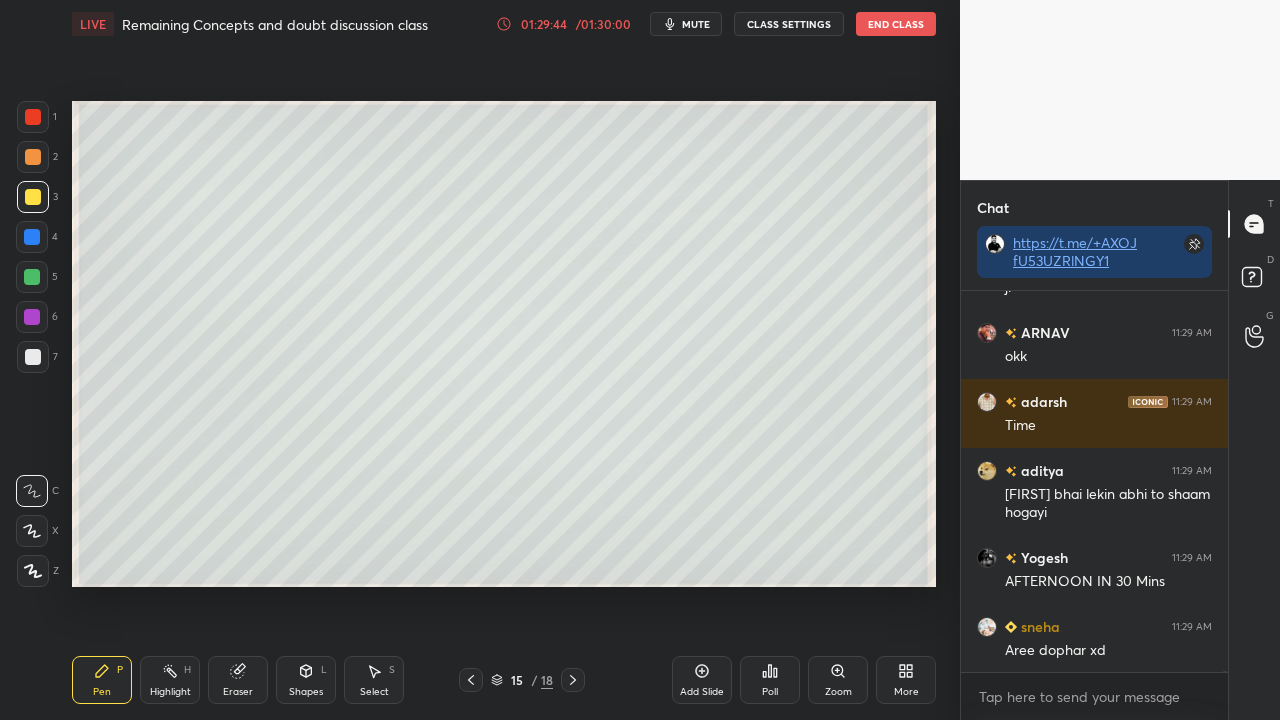 scroll, scrollTop: 222940, scrollLeft: 0, axis: vertical 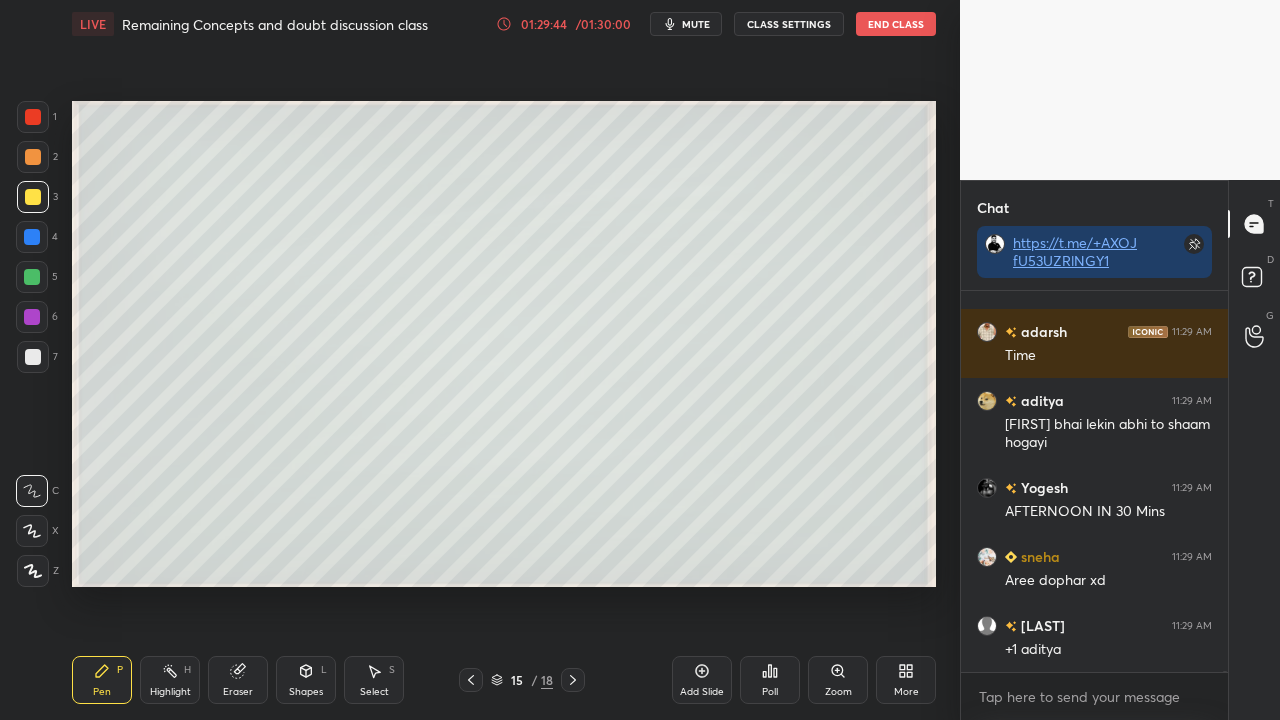 click at bounding box center (33, 357) 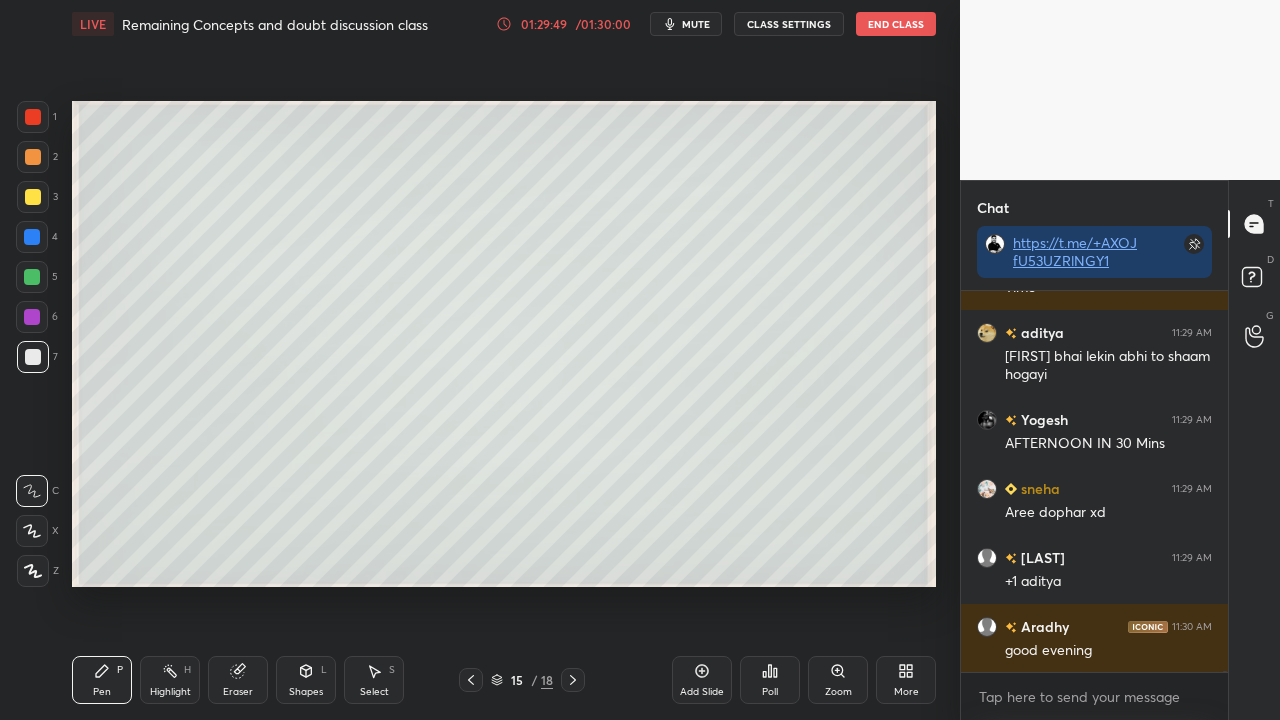 scroll, scrollTop: 223096, scrollLeft: 0, axis: vertical 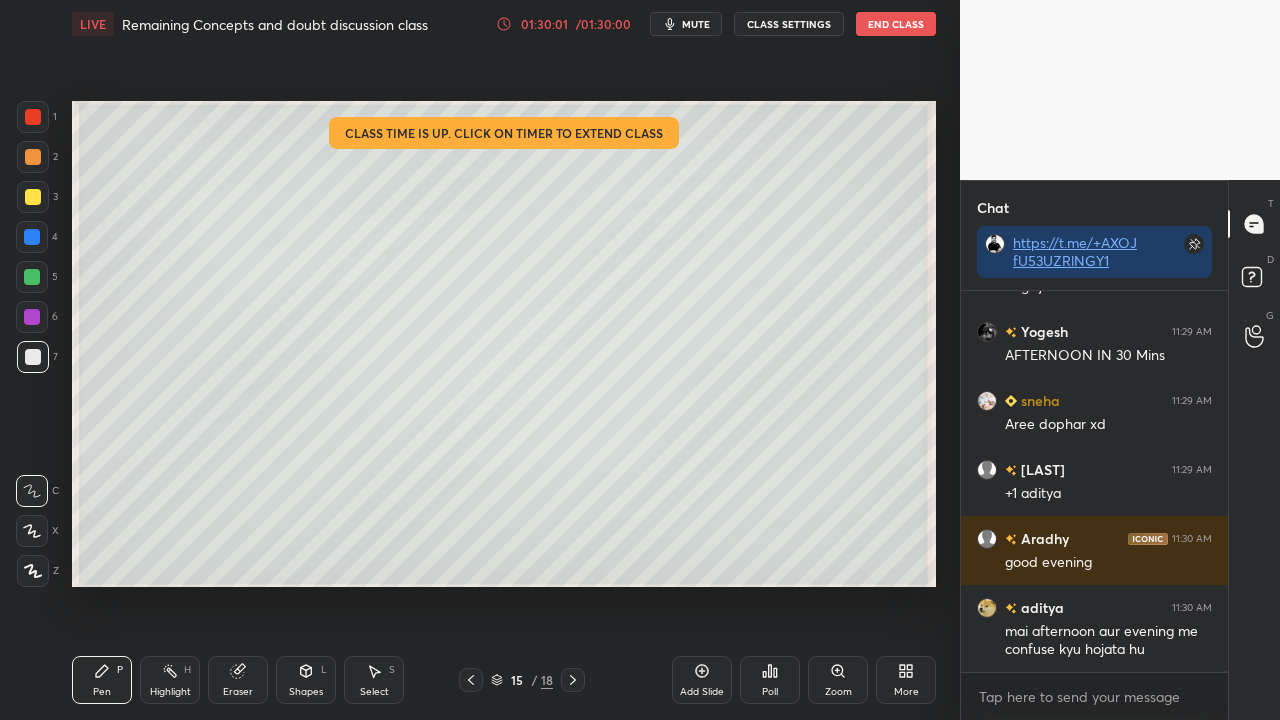 click on "/  01:30:00" at bounding box center (603, 24) 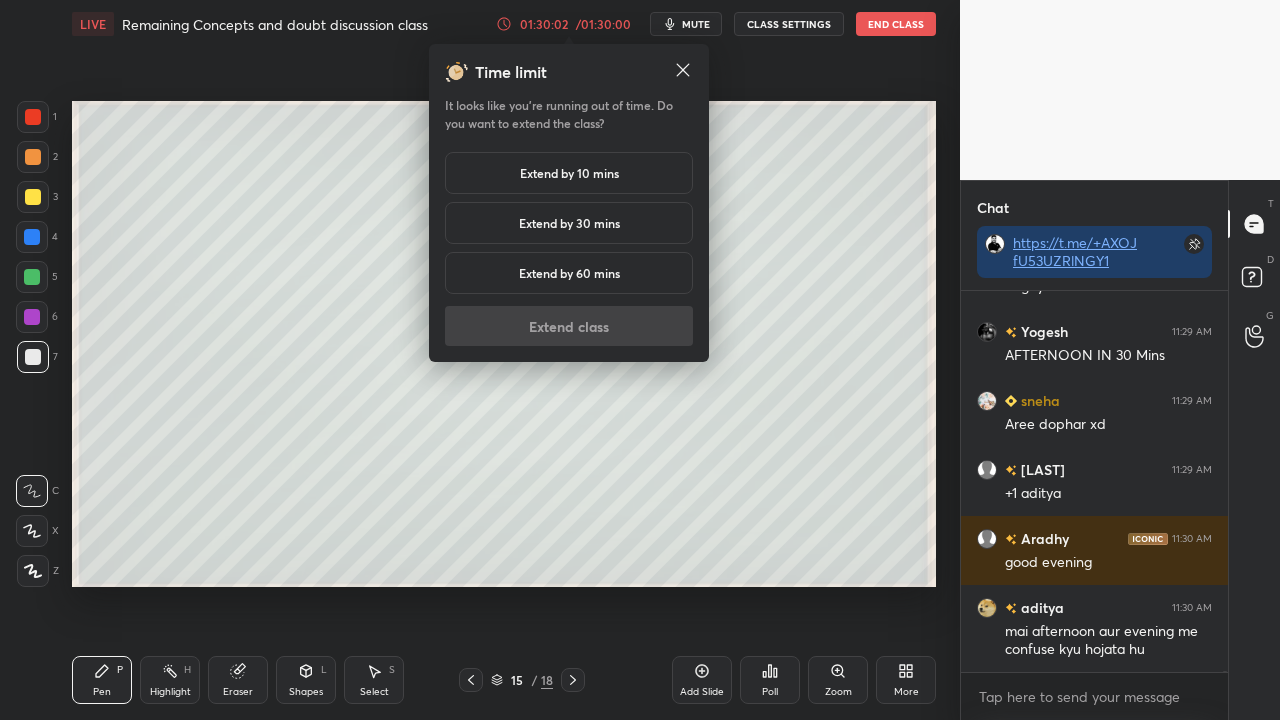 click on "Extend by 10 mins" at bounding box center [569, 173] 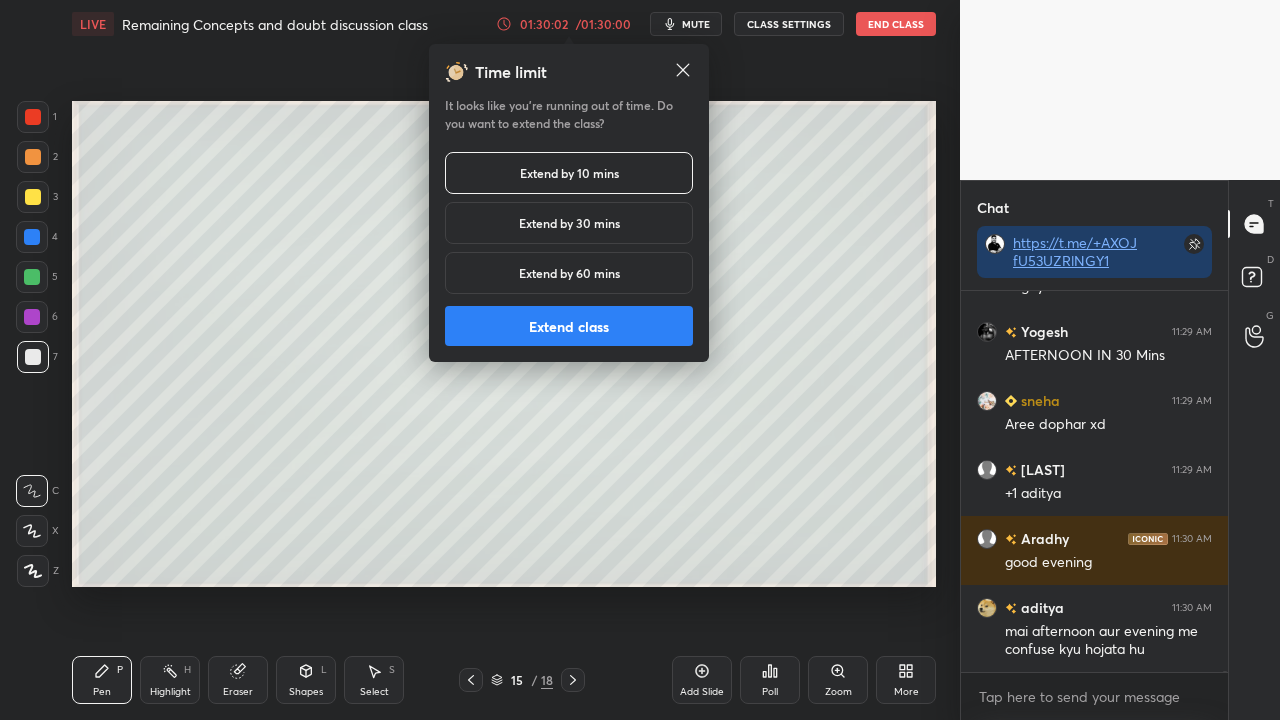 click on "Extend class" at bounding box center (569, 326) 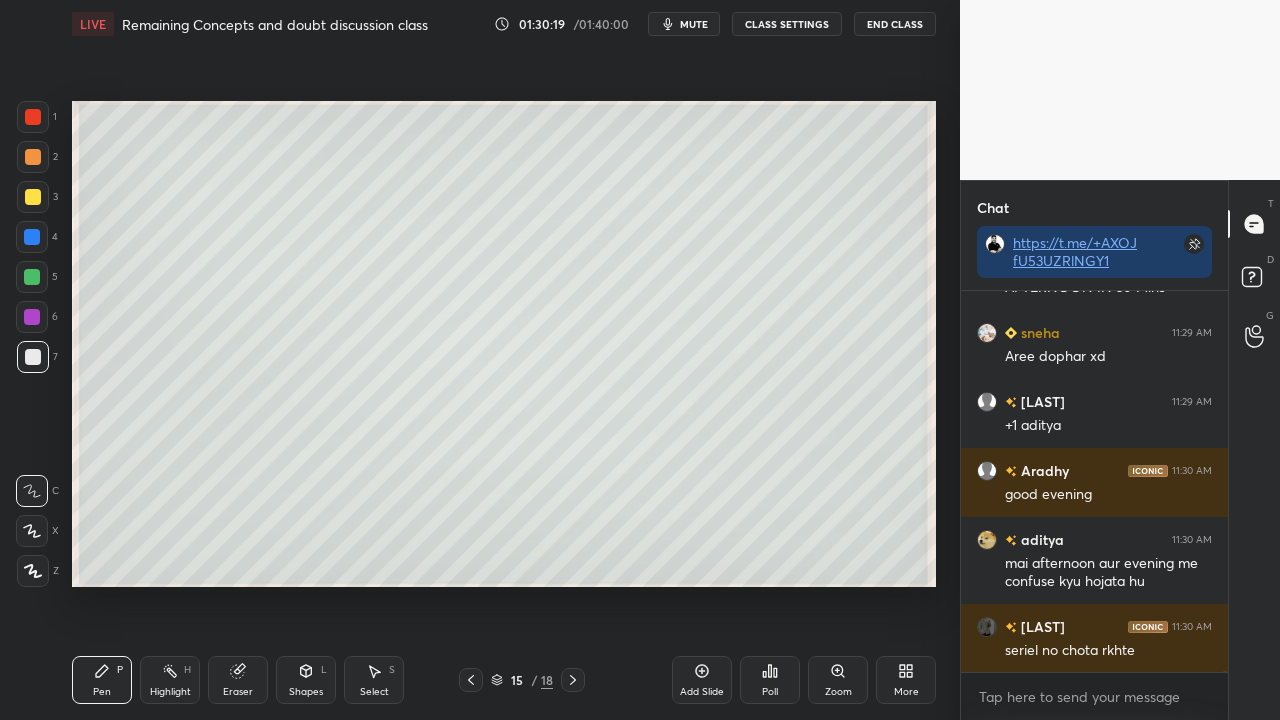 scroll, scrollTop: 223234, scrollLeft: 0, axis: vertical 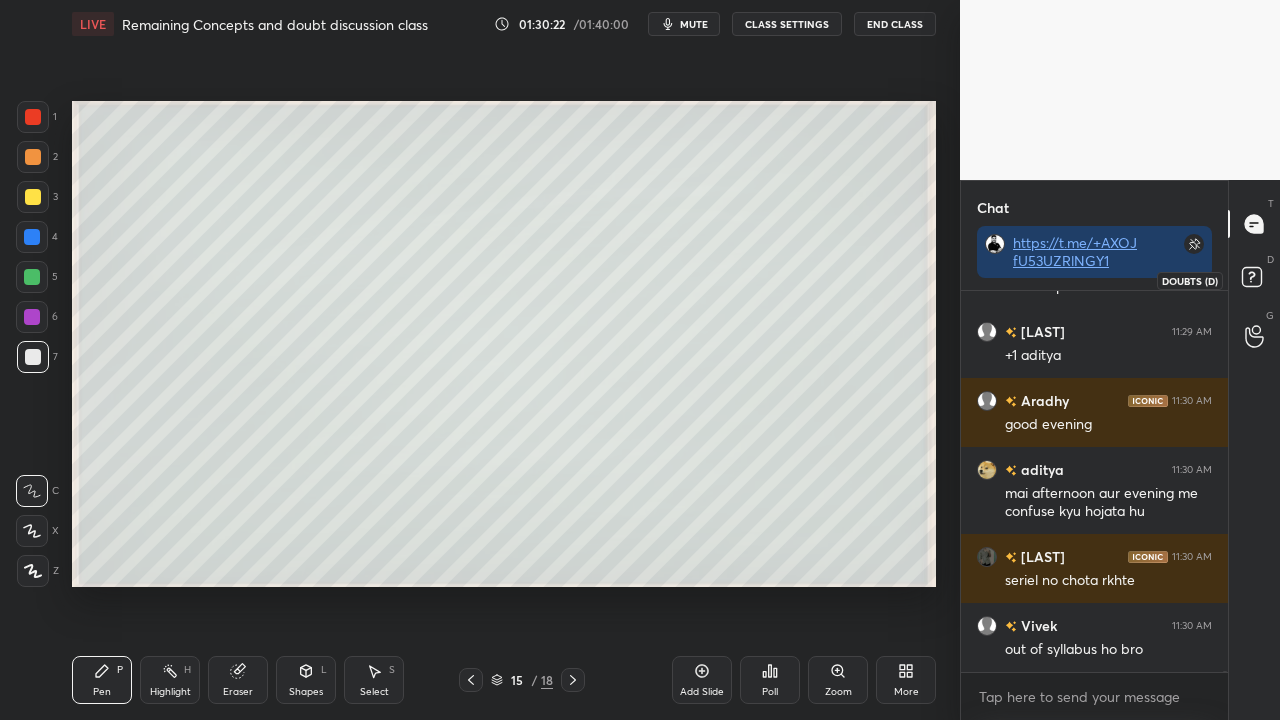 click 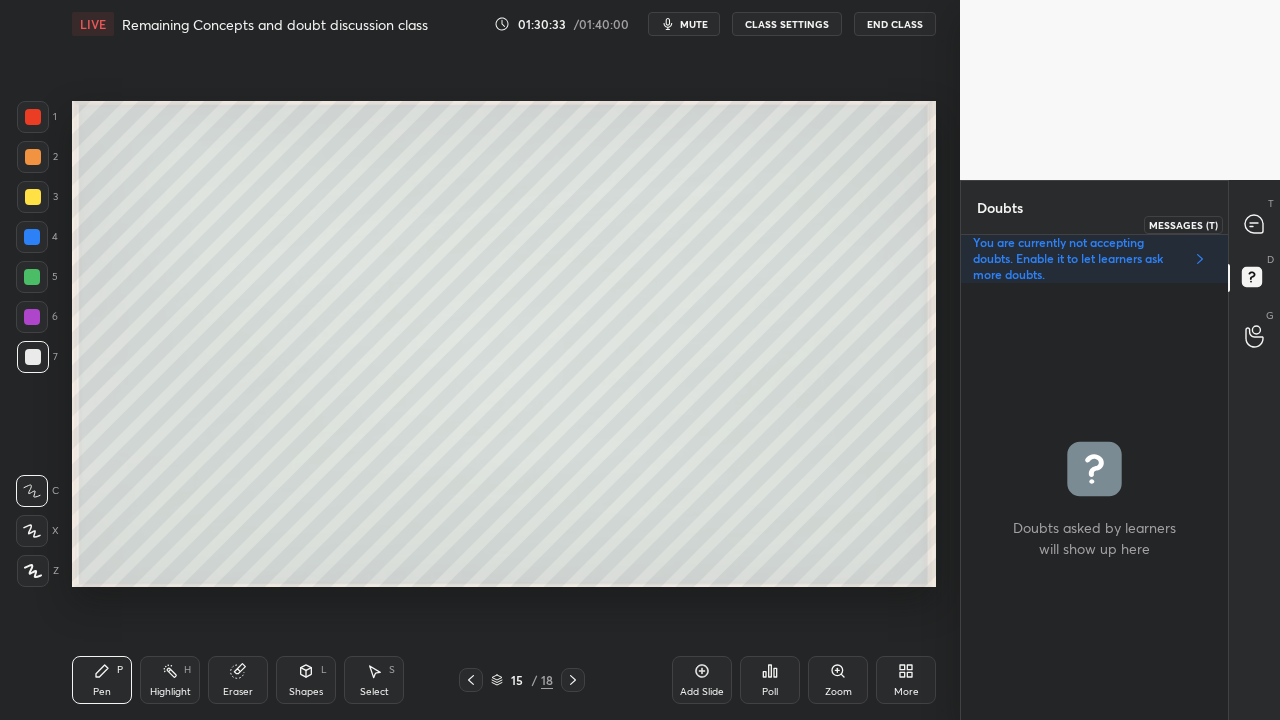 click 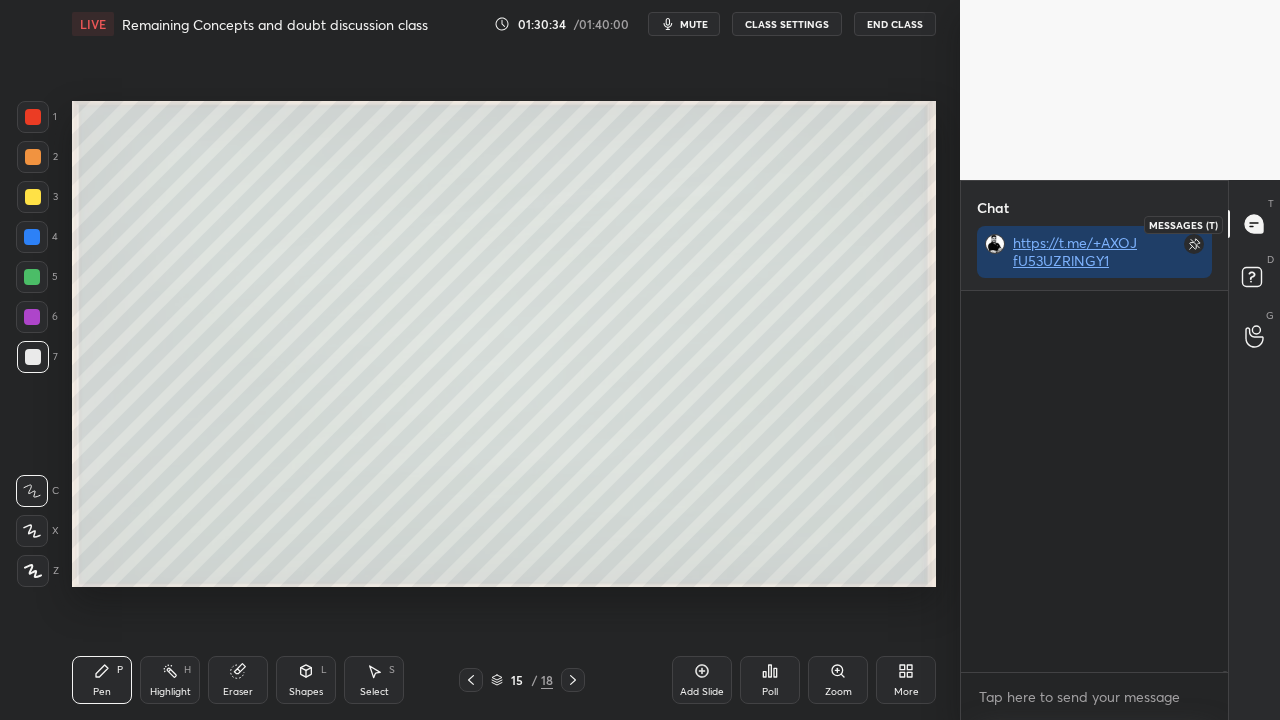scroll, scrollTop: 223234, scrollLeft: 0, axis: vertical 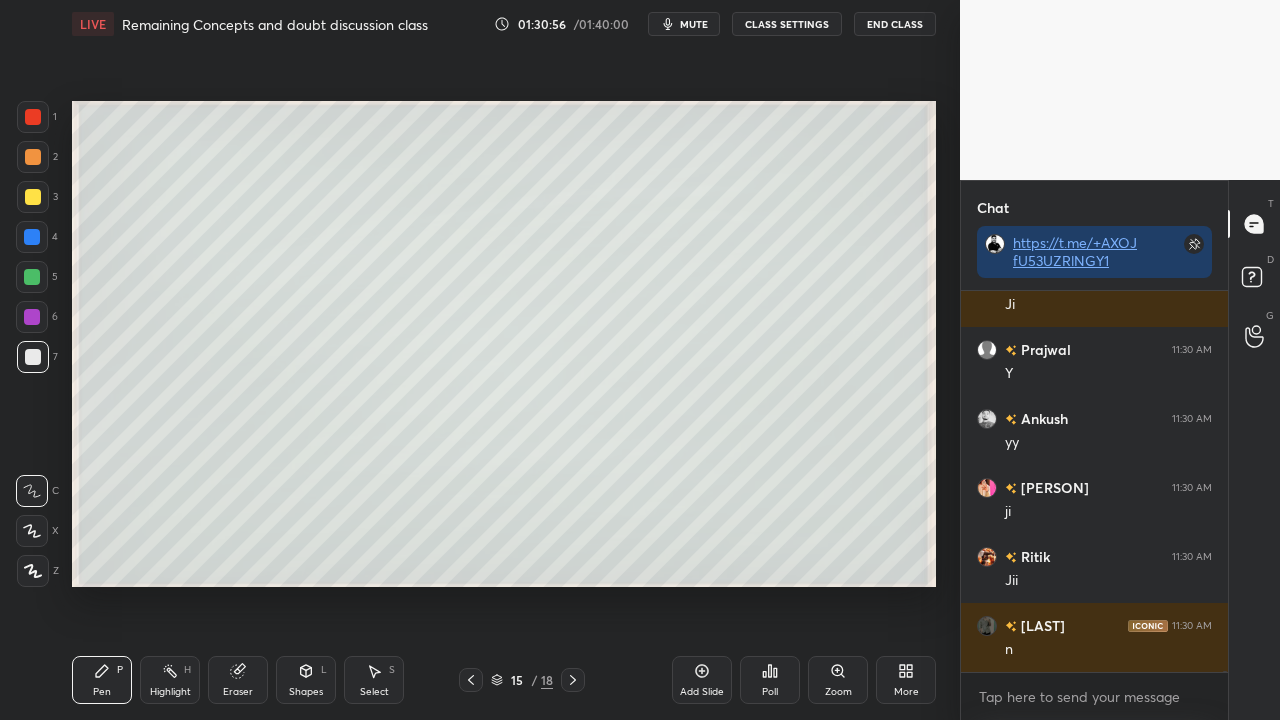 click 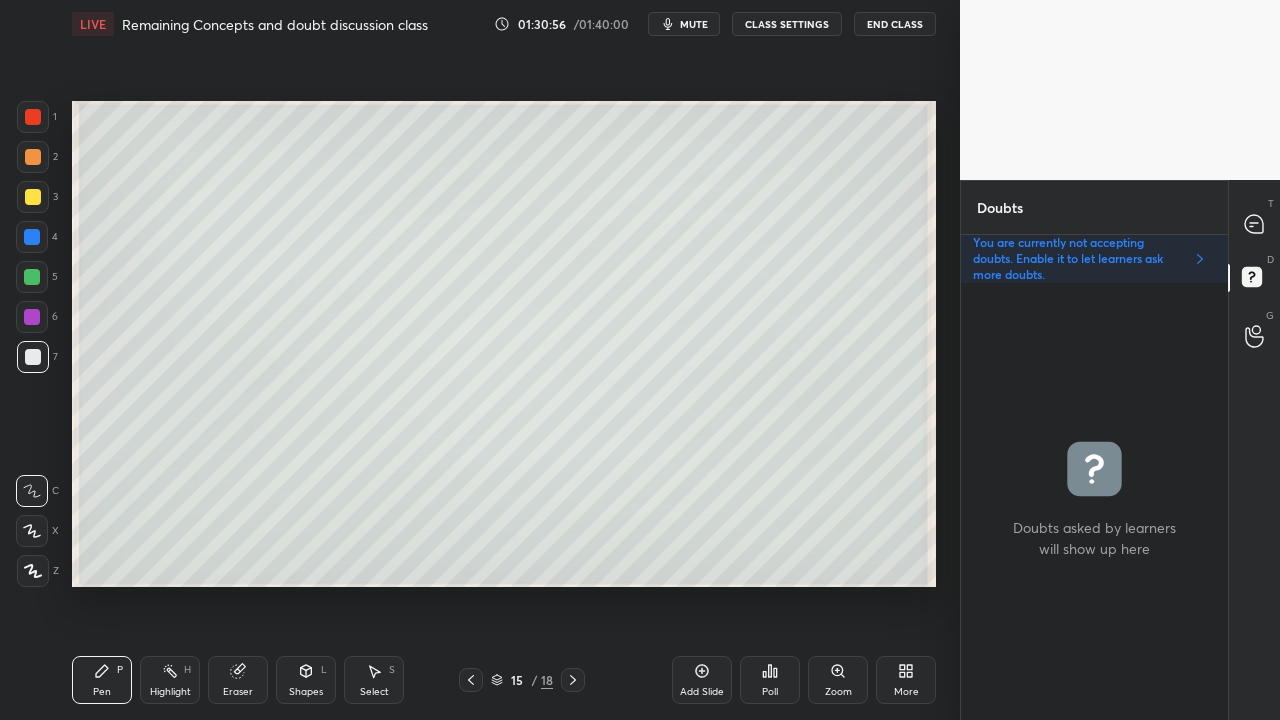 scroll, scrollTop: 6, scrollLeft: 6, axis: both 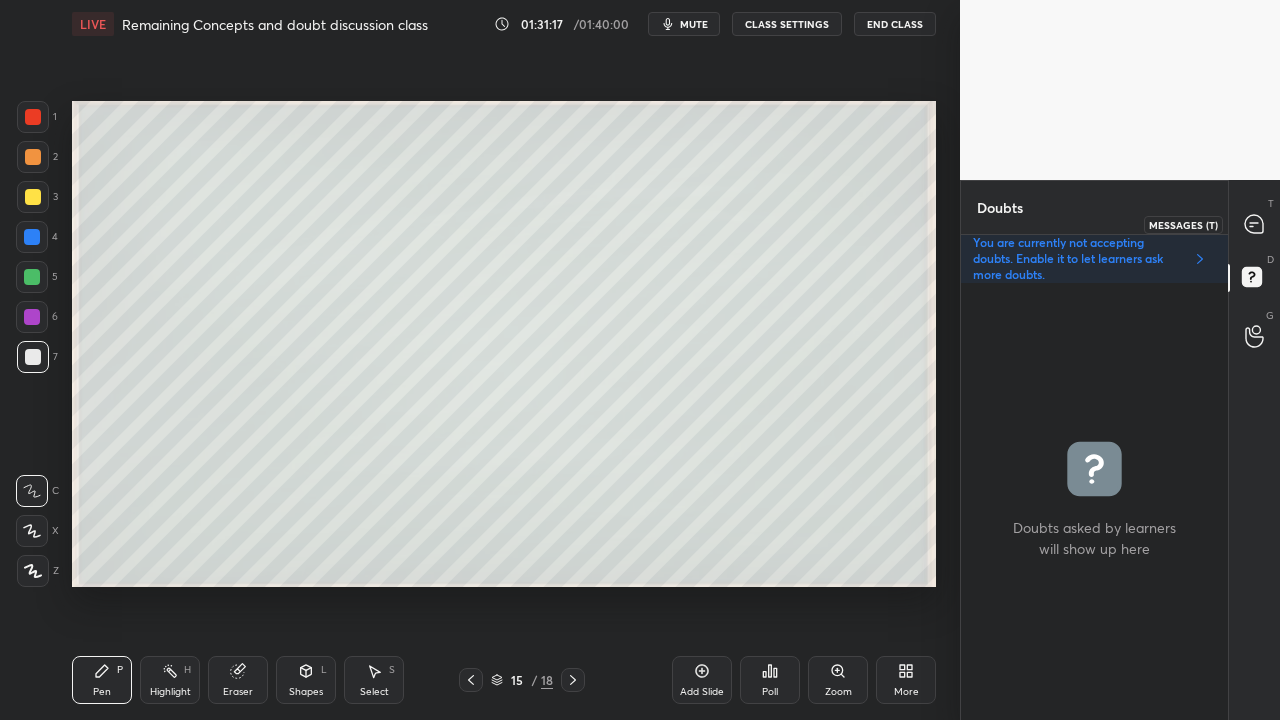 click at bounding box center (1255, 224) 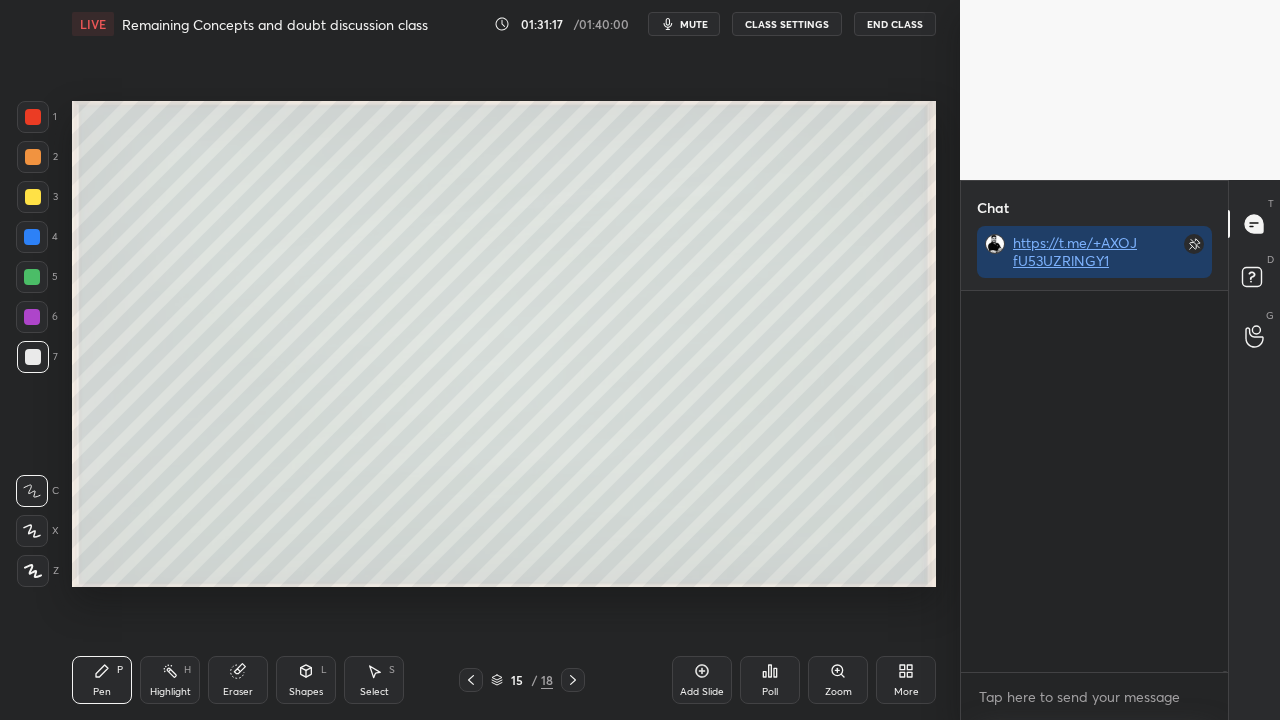 scroll, scrollTop: 423, scrollLeft: 261, axis: both 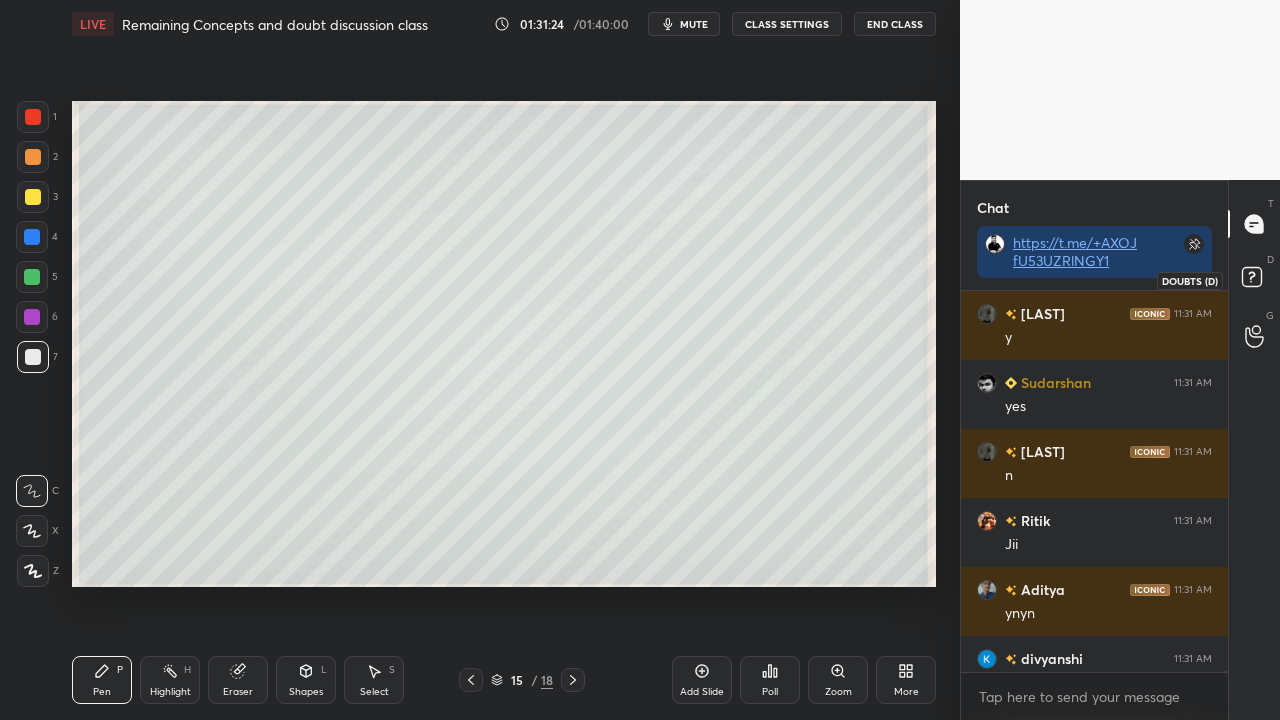 click 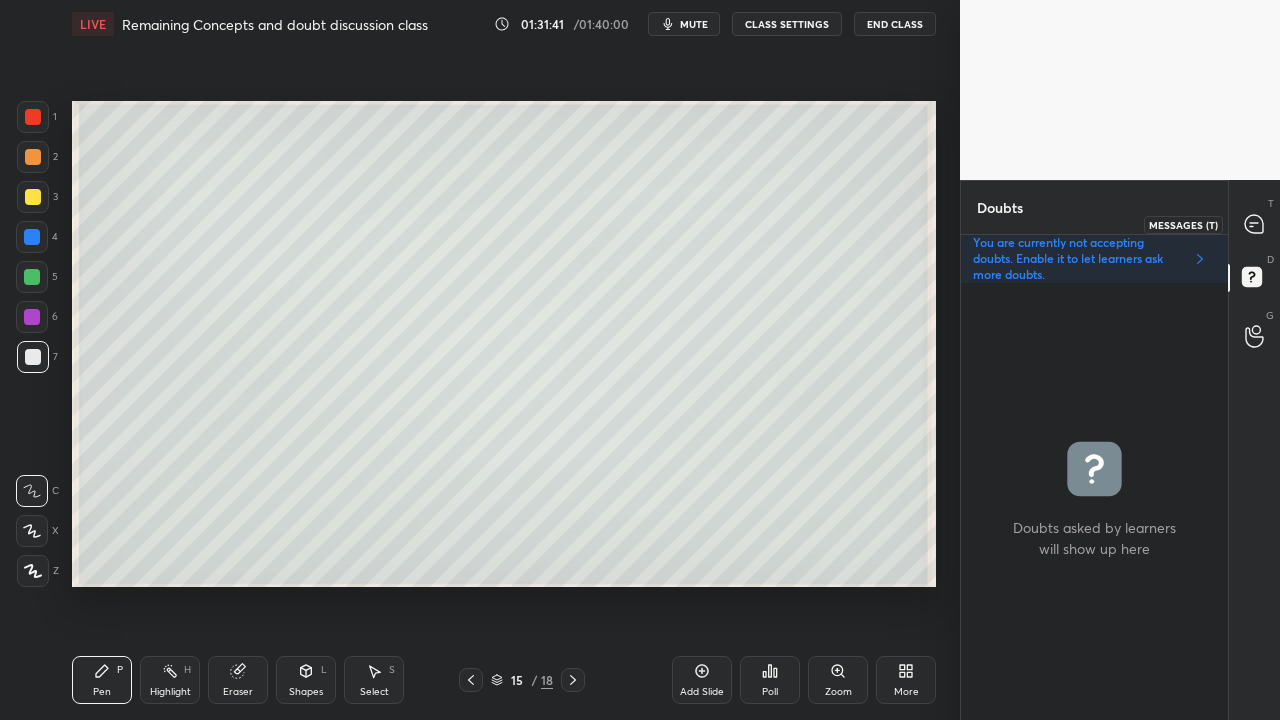 click 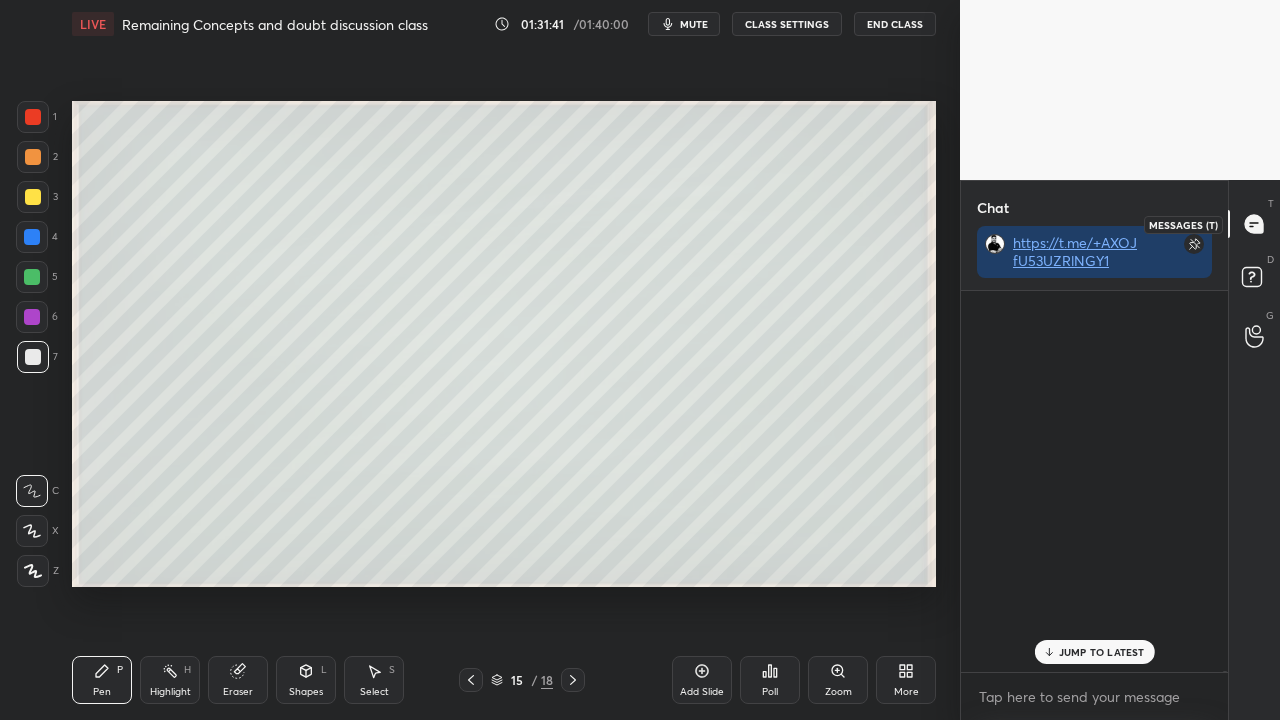 scroll, scrollTop: 226163, scrollLeft: 0, axis: vertical 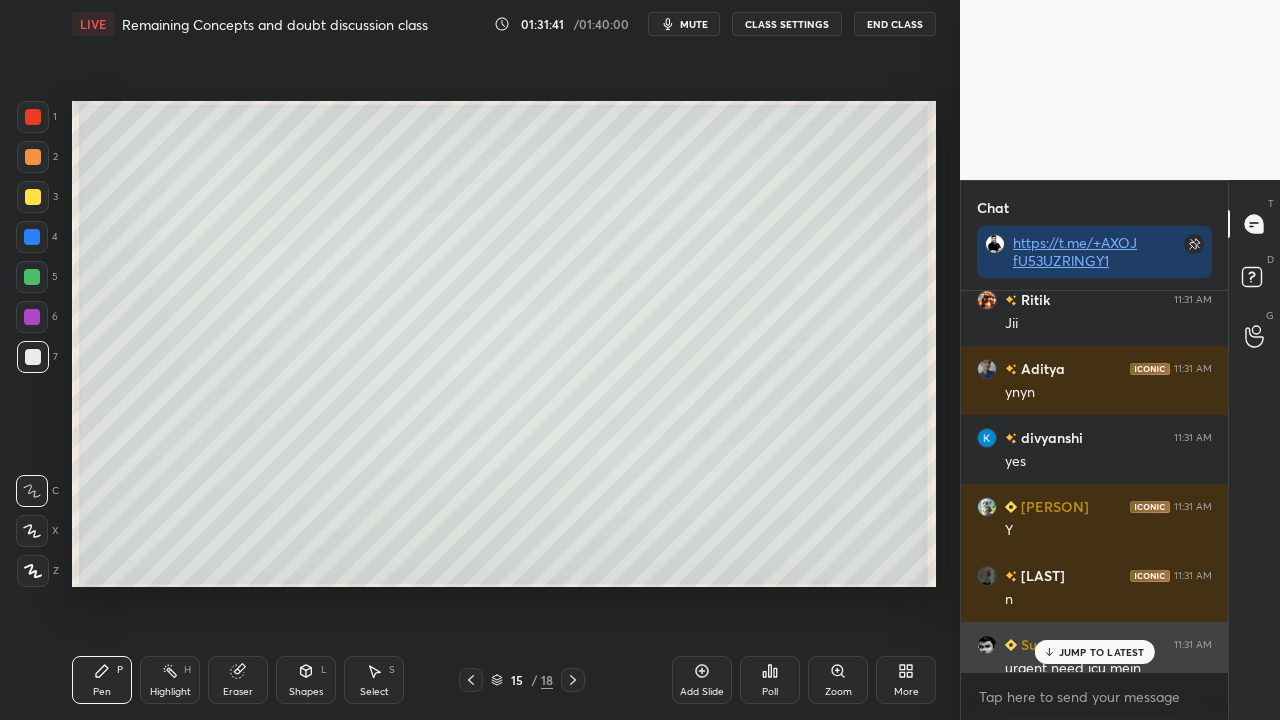 click on "JUMP TO LATEST" at bounding box center (1102, 652) 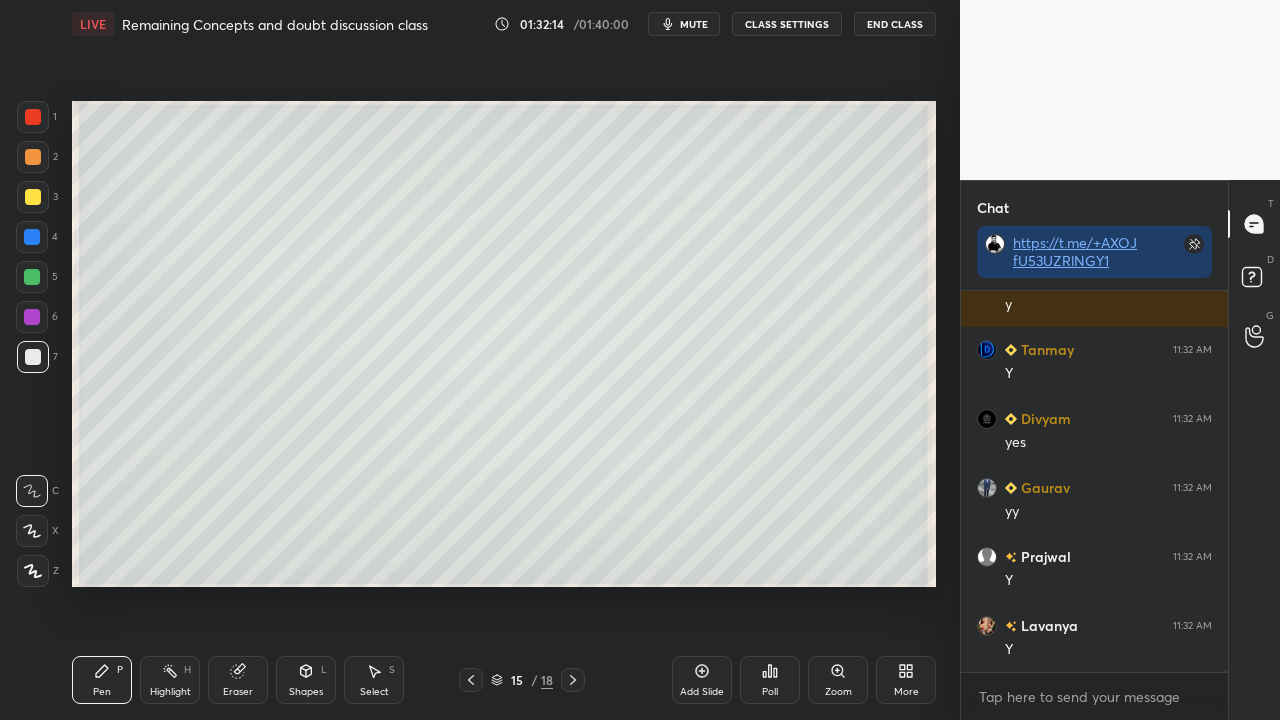 scroll, scrollTop: 229414, scrollLeft: 0, axis: vertical 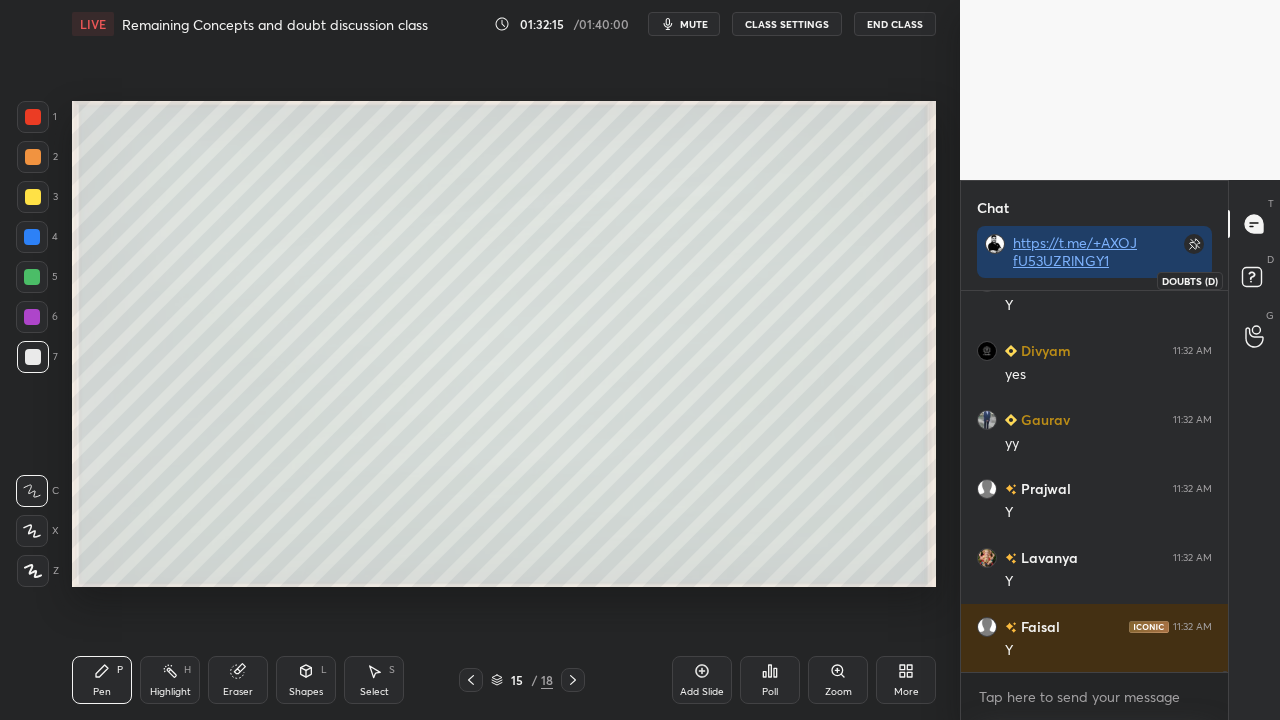 click 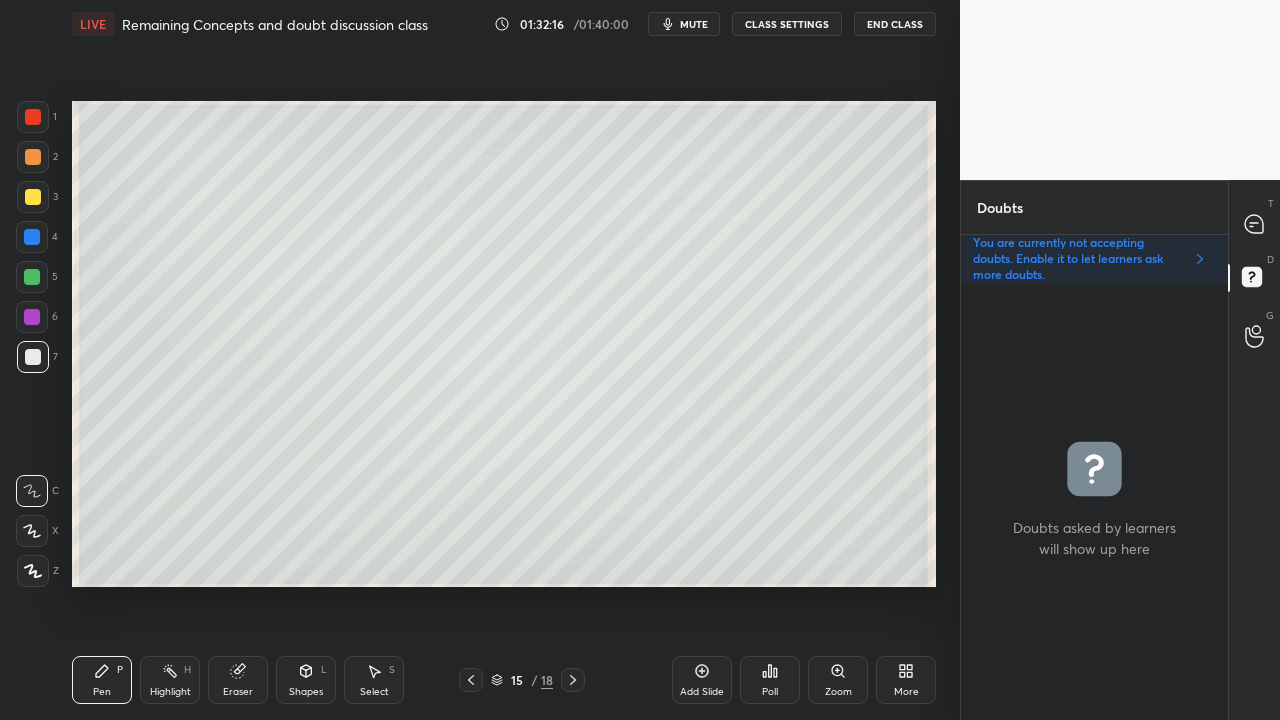 scroll, scrollTop: 6, scrollLeft: 6, axis: both 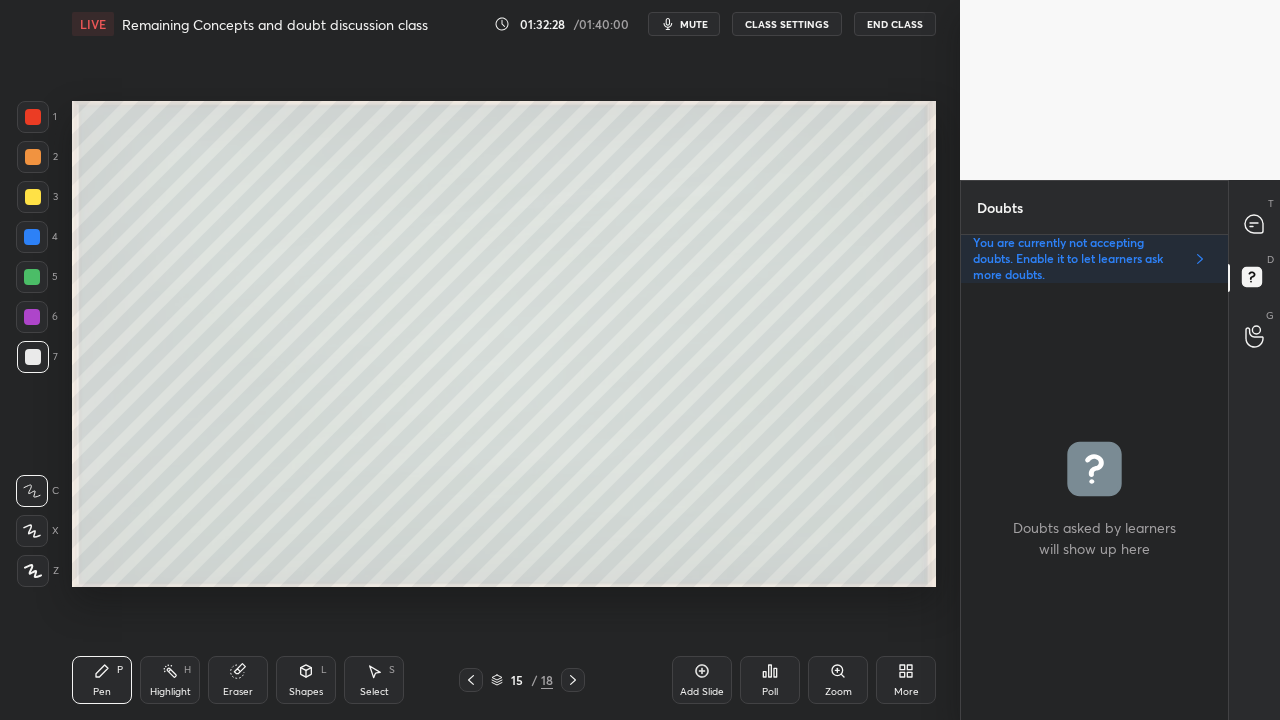 drag, startPoint x: 236, startPoint y: 676, endPoint x: 239, endPoint y: 666, distance: 10.440307 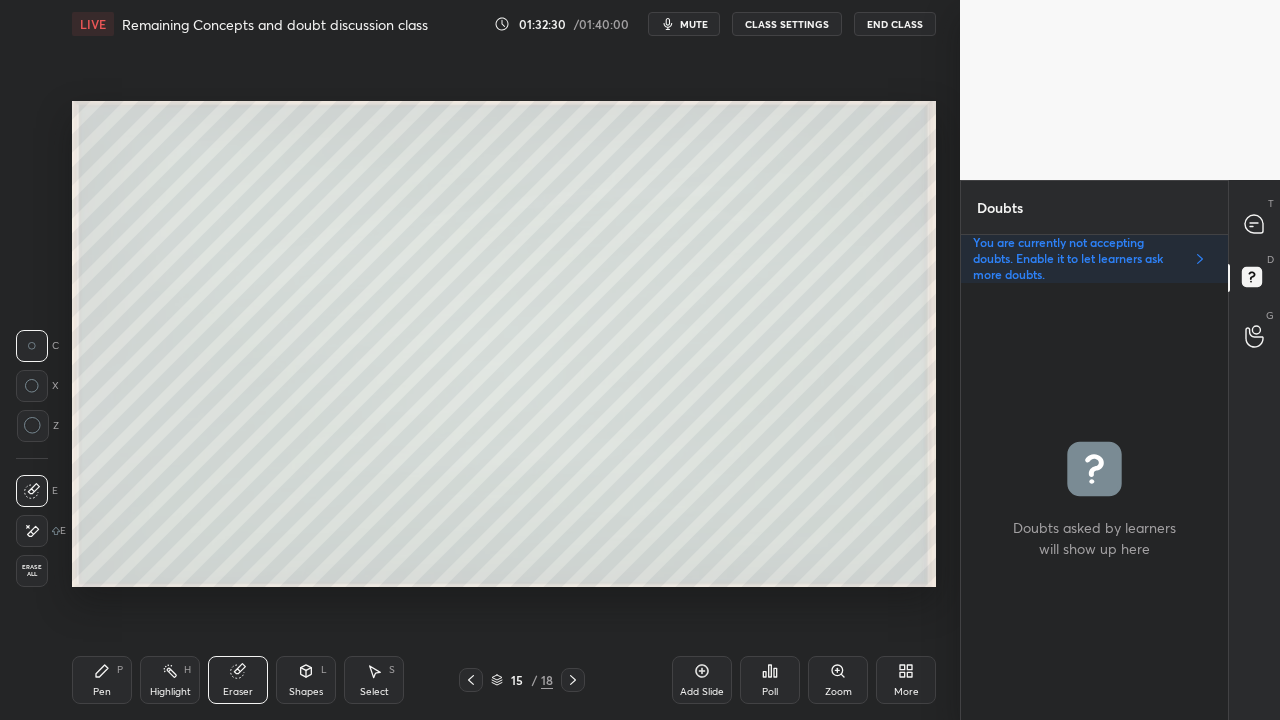 click on "Pen P" at bounding box center [102, 680] 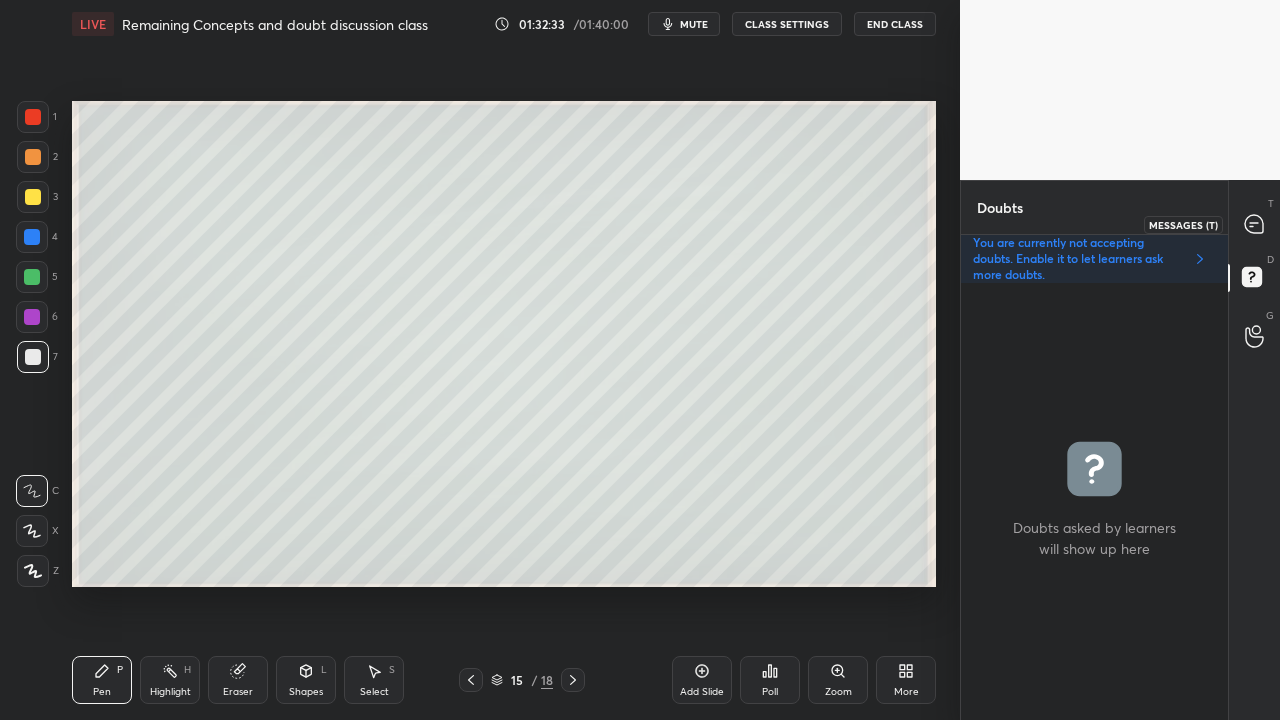 click 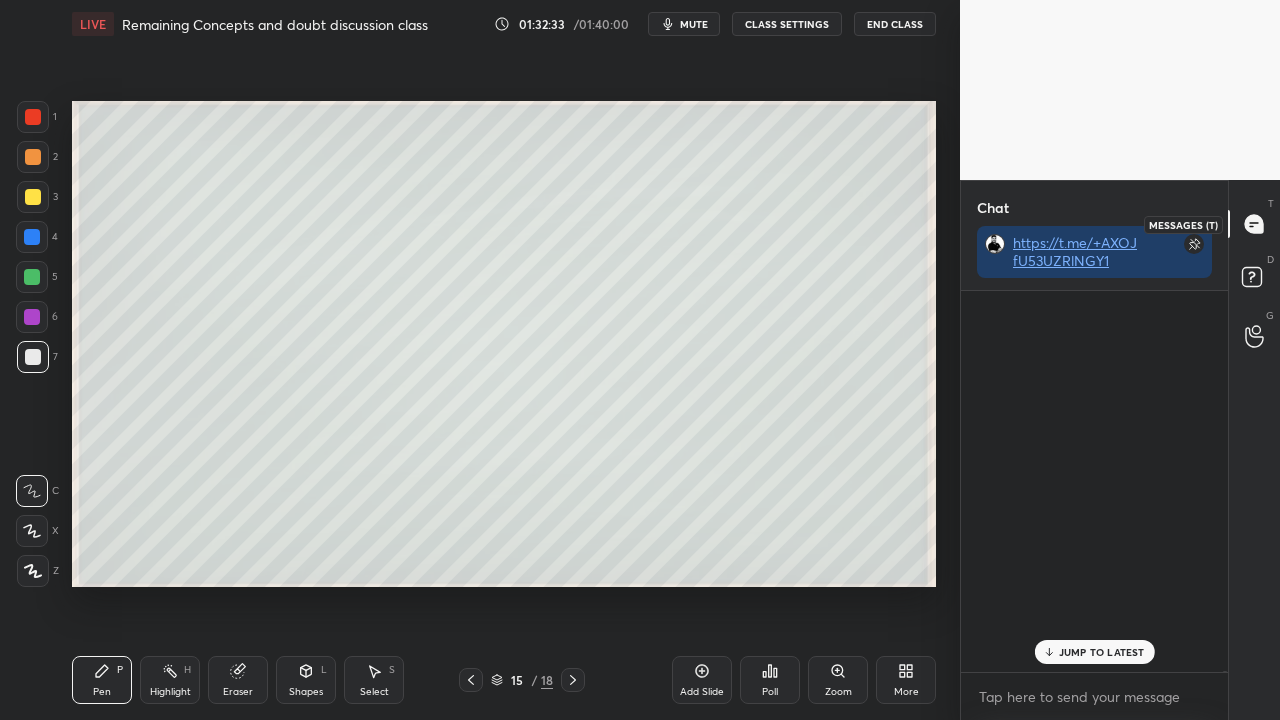 scroll, scrollTop: 229515, scrollLeft: 0, axis: vertical 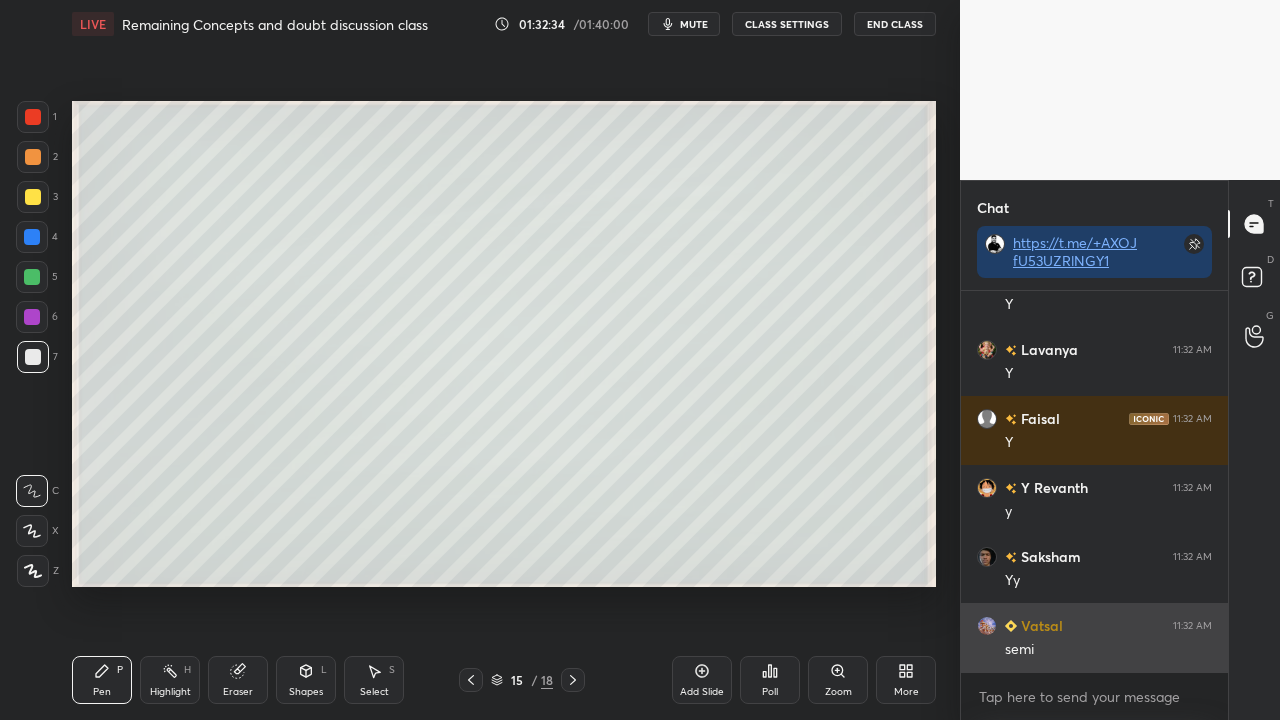 click on "semi" at bounding box center (1108, 650) 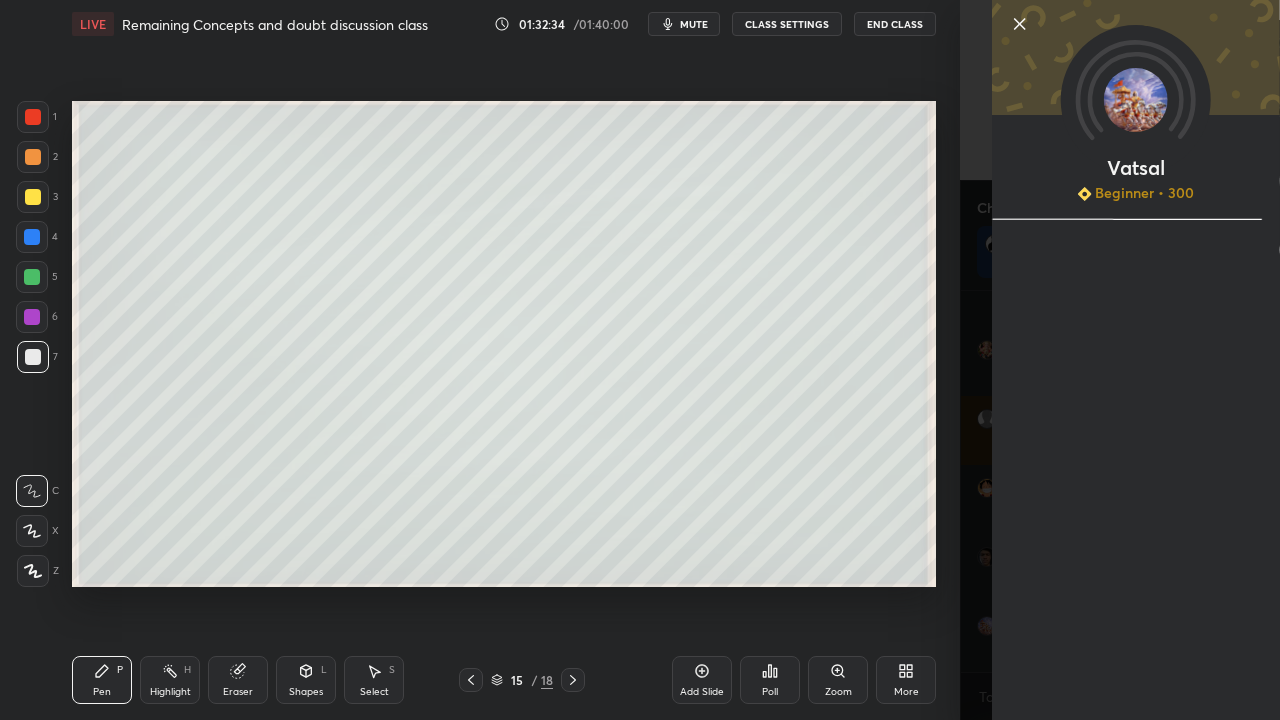 click on "[PERSON] Beginner   •   300" at bounding box center (1120, 360) 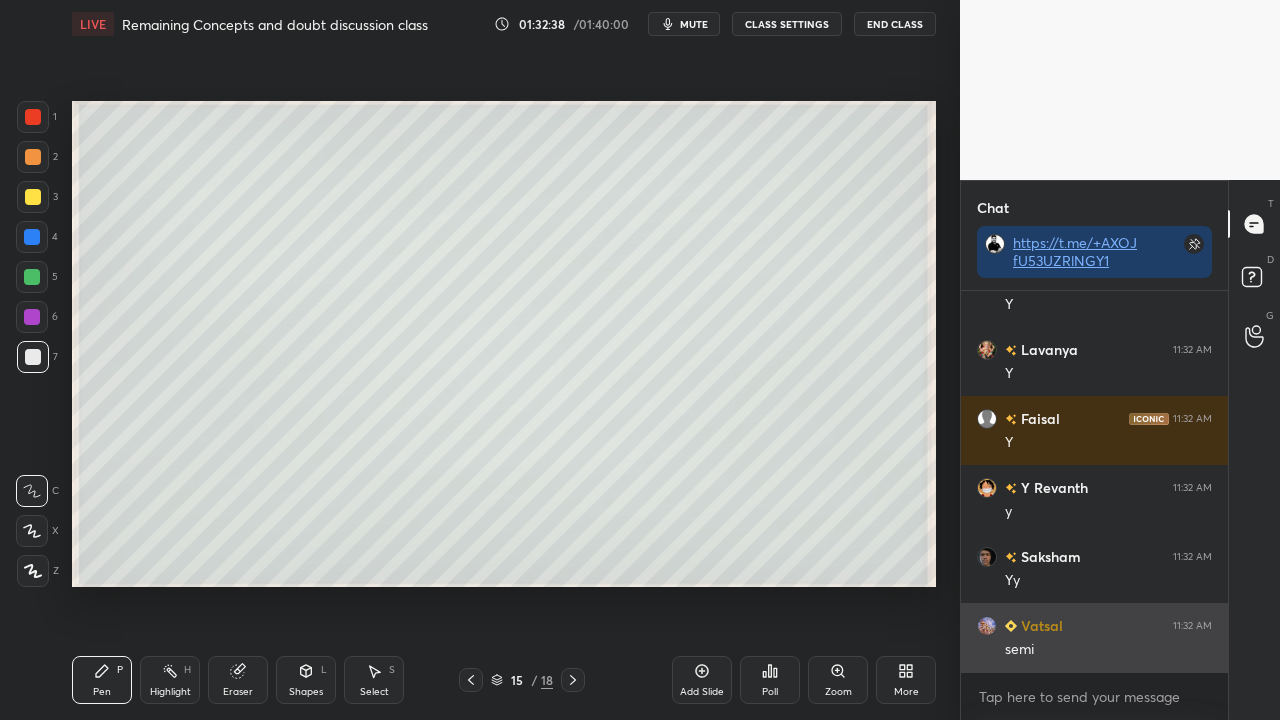 scroll, scrollTop: 229690, scrollLeft: 0, axis: vertical 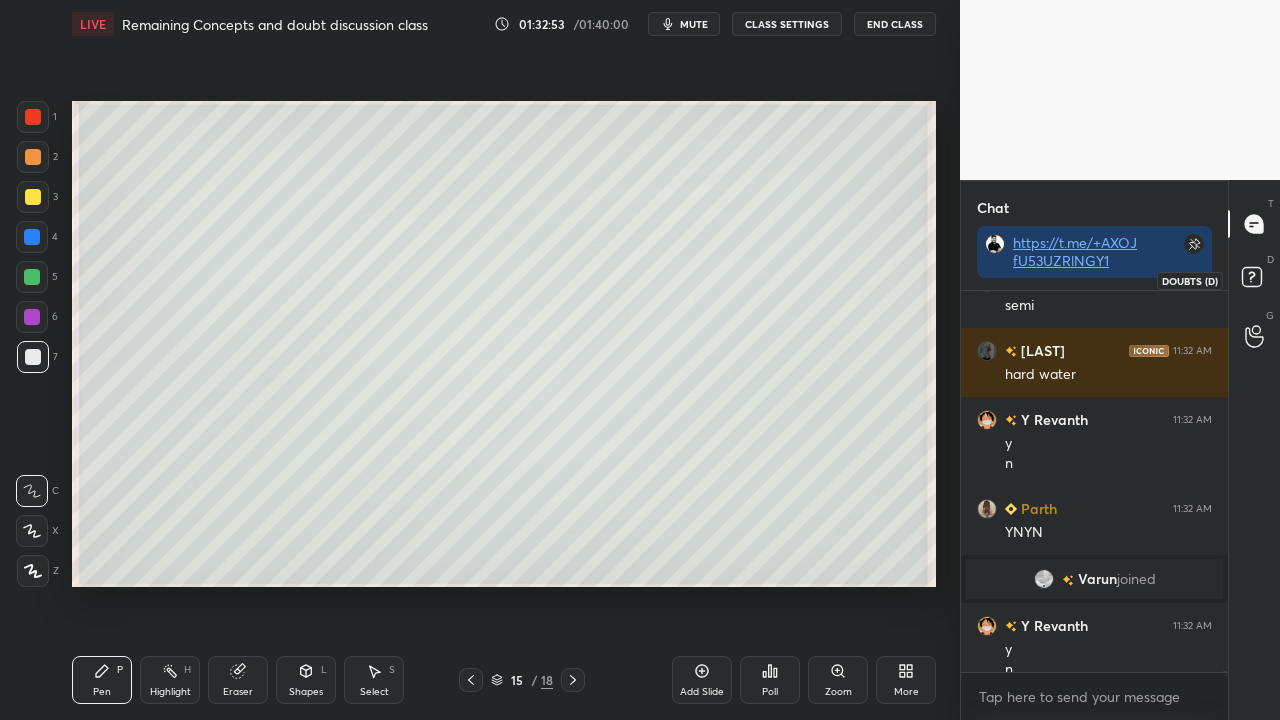 click 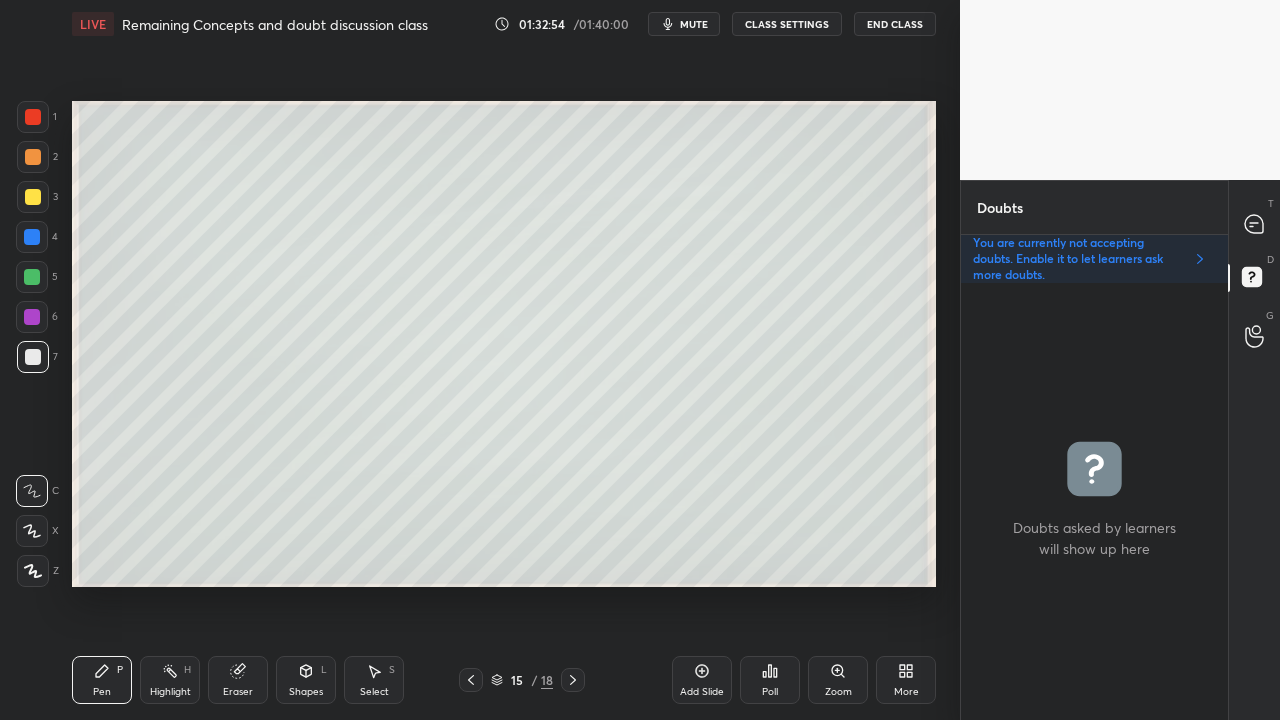 scroll, scrollTop: 6, scrollLeft: 6, axis: both 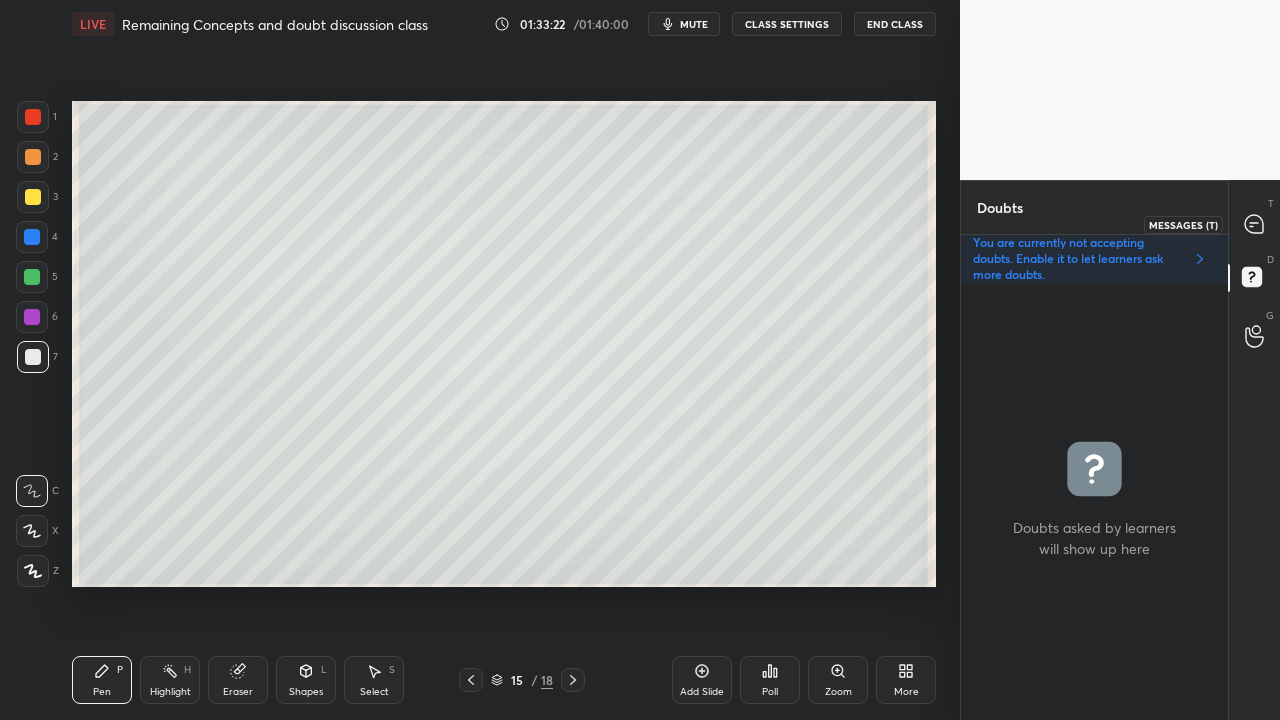 click 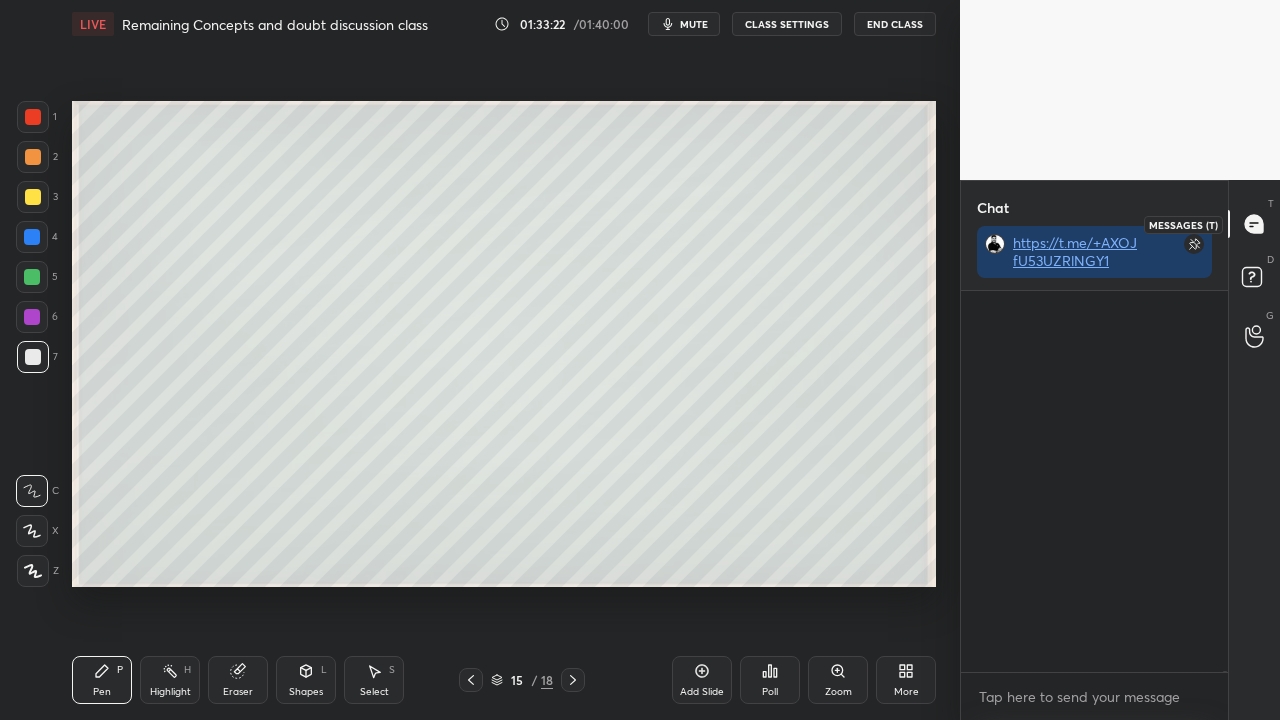 scroll, scrollTop: 423, scrollLeft: 261, axis: both 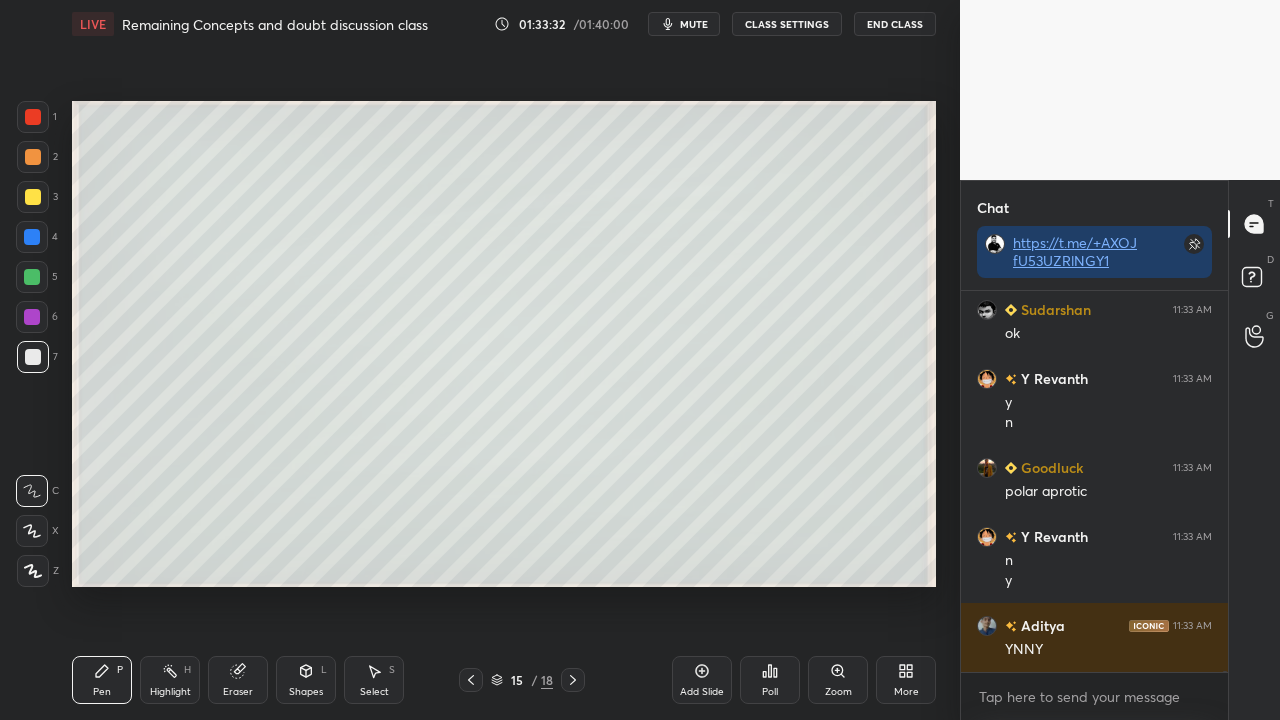 click 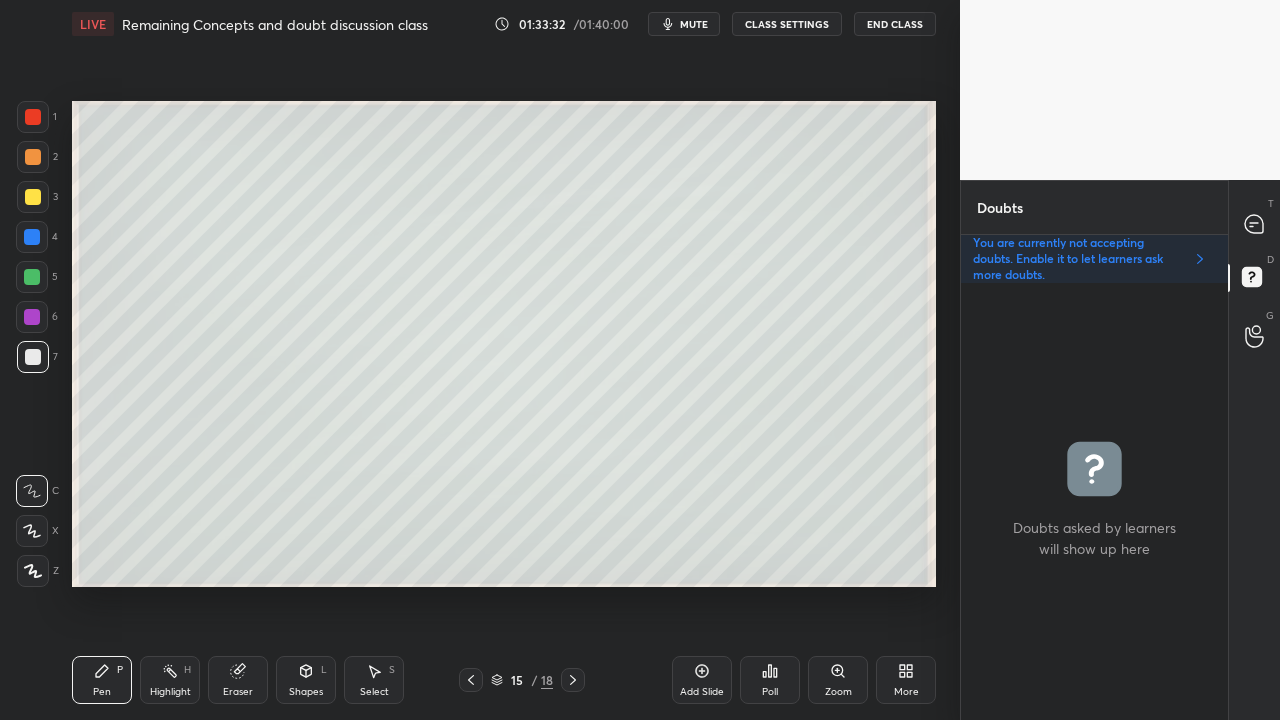 scroll, scrollTop: 6, scrollLeft: 6, axis: both 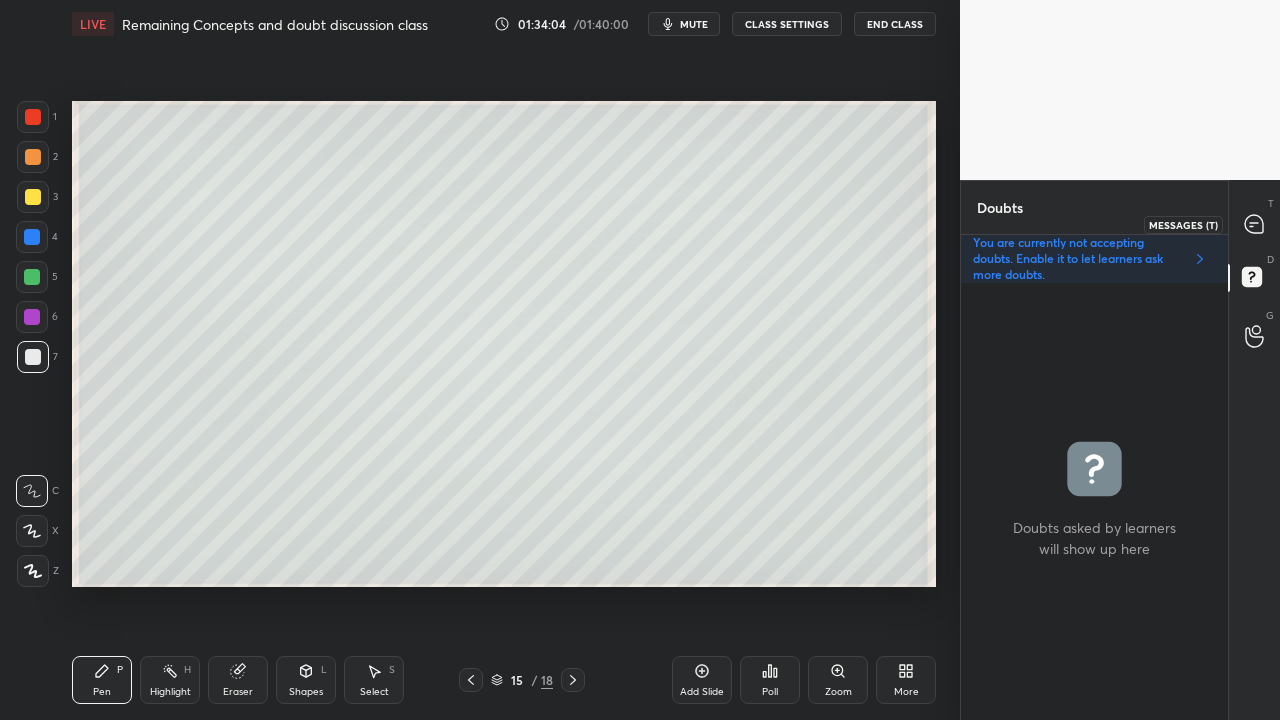 click 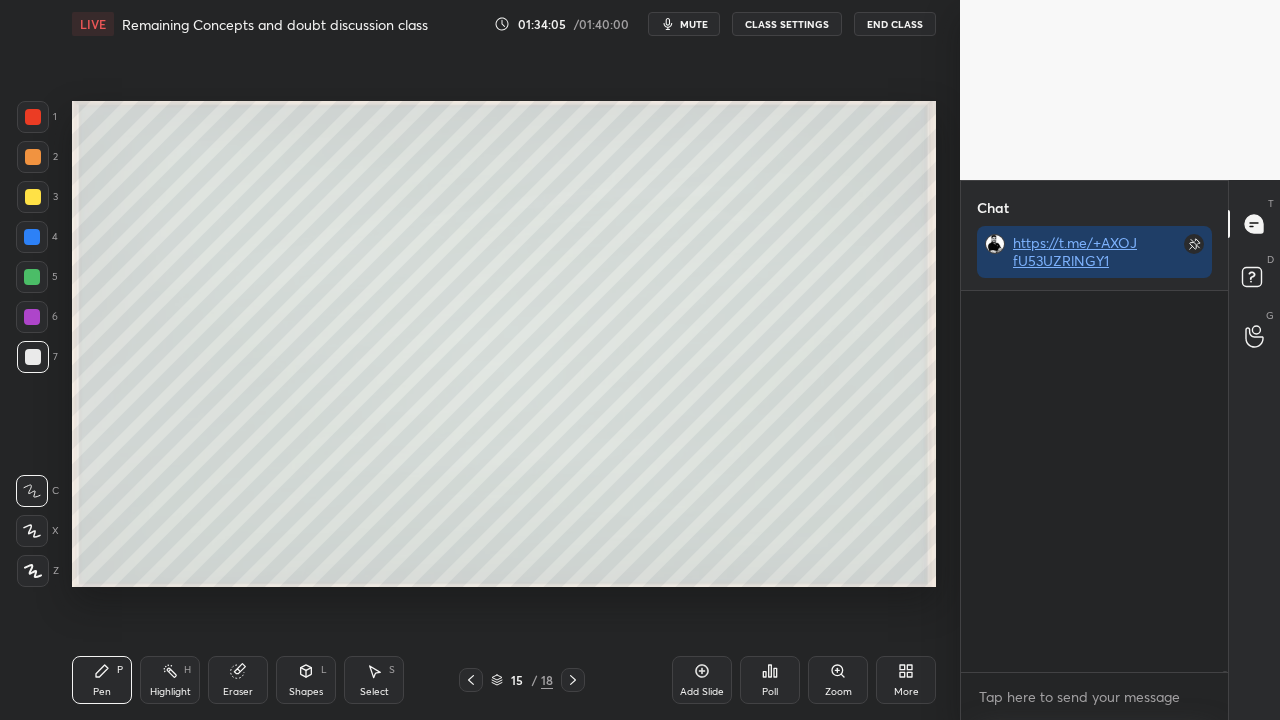 scroll, scrollTop: 231236, scrollLeft: 0, axis: vertical 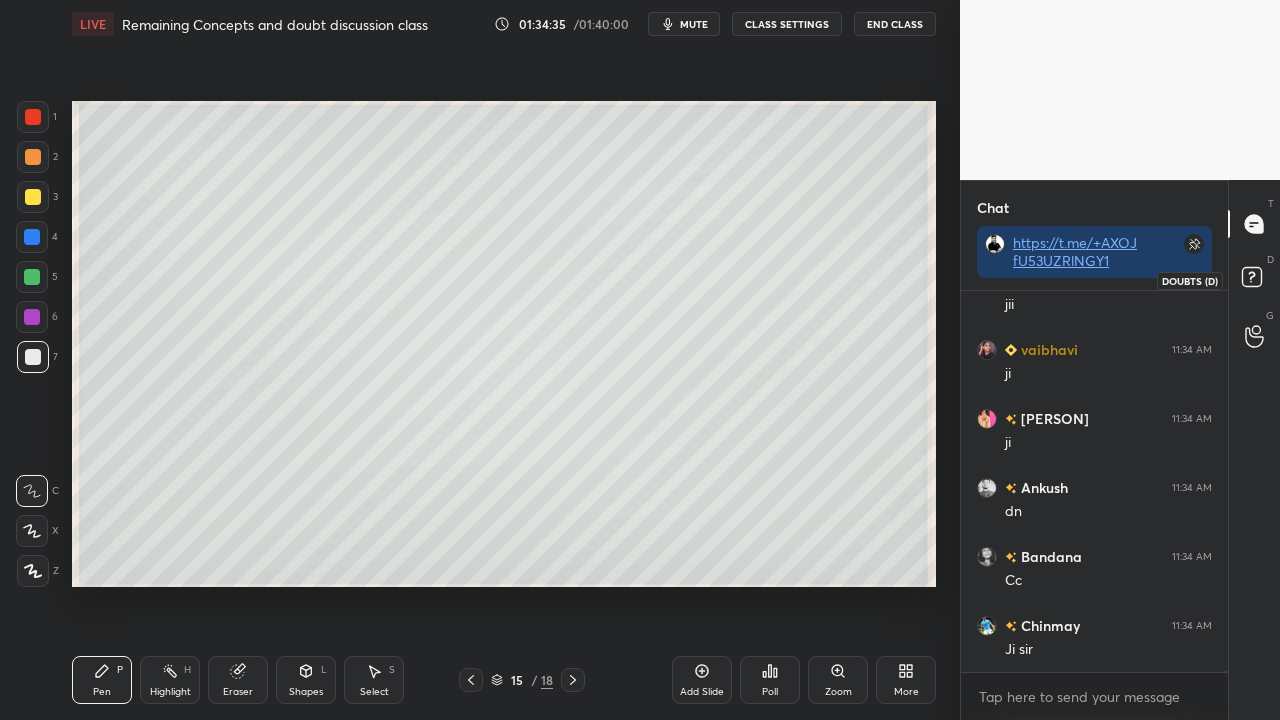 click 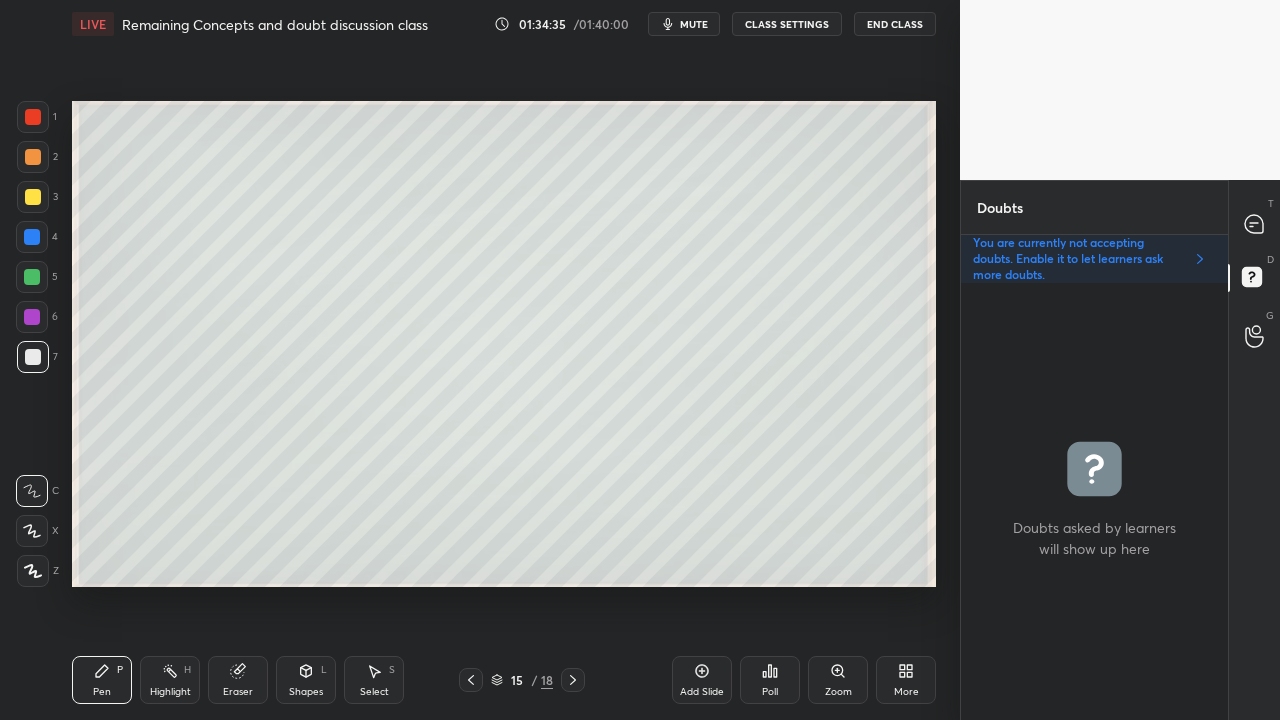 scroll, scrollTop: 6, scrollLeft: 6, axis: both 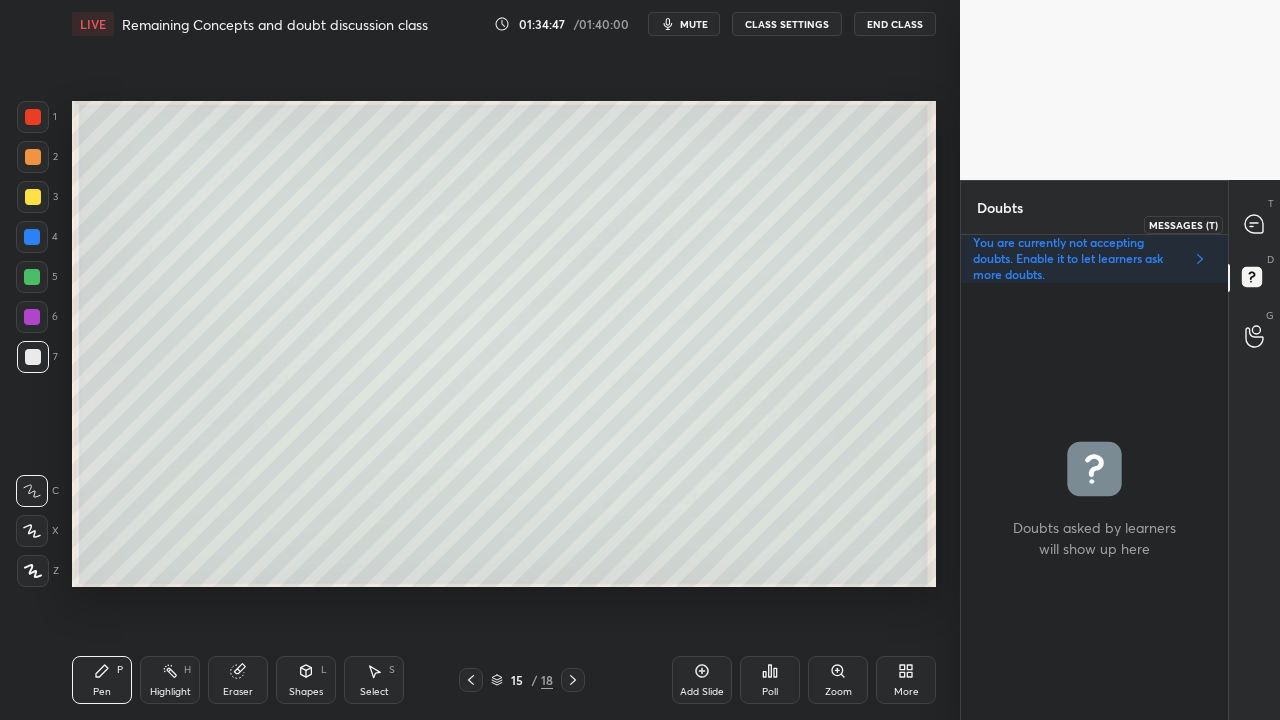 click 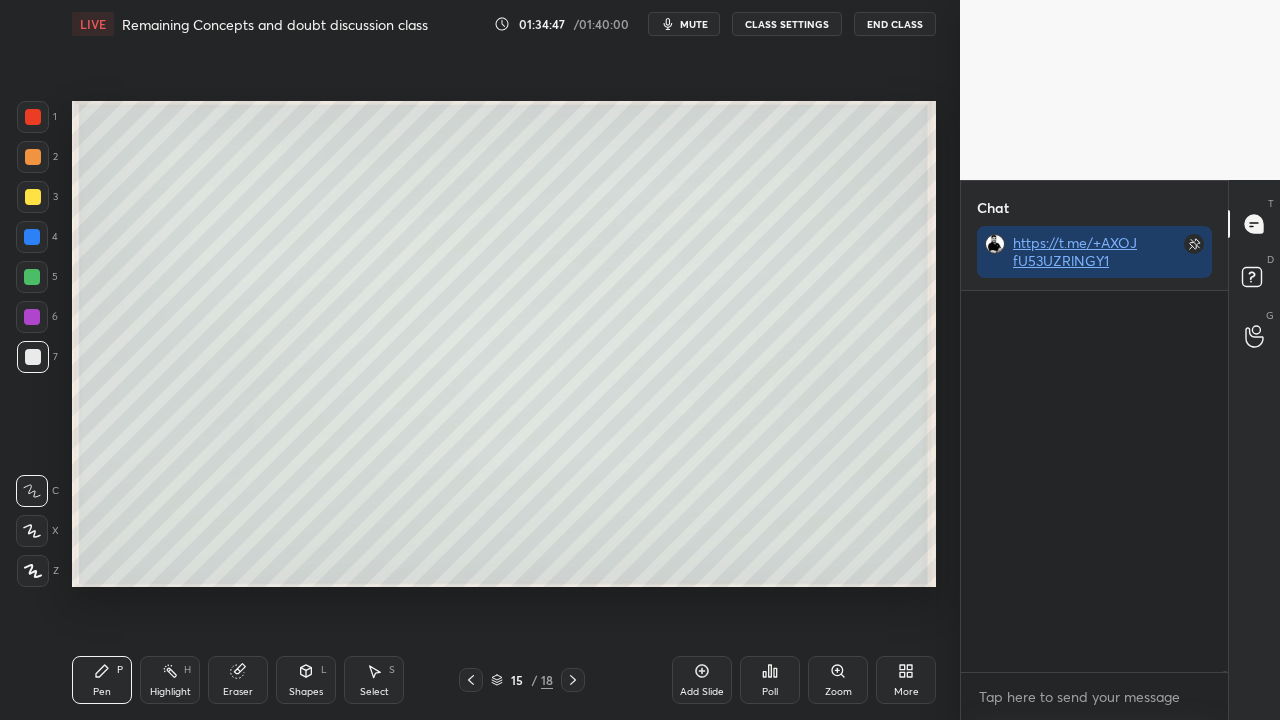 scroll, scrollTop: 423, scrollLeft: 261, axis: both 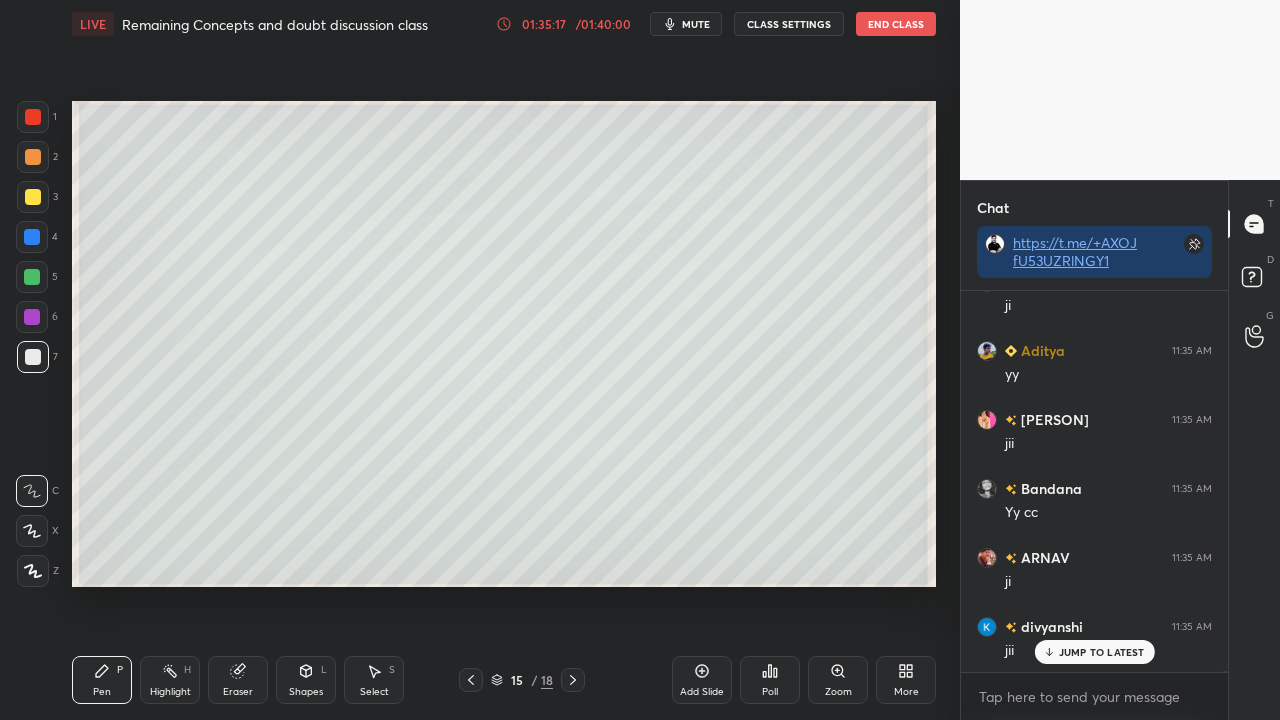 click at bounding box center [33, 197] 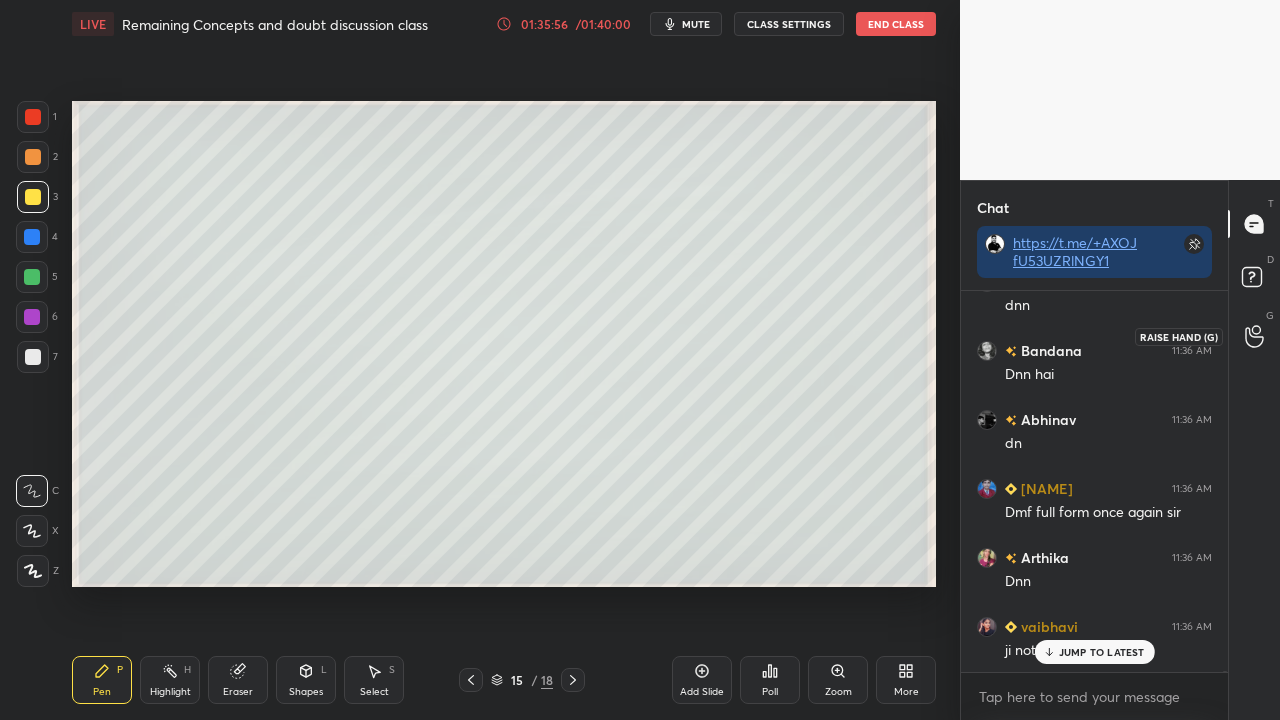 scroll, scrollTop: 235618, scrollLeft: 0, axis: vertical 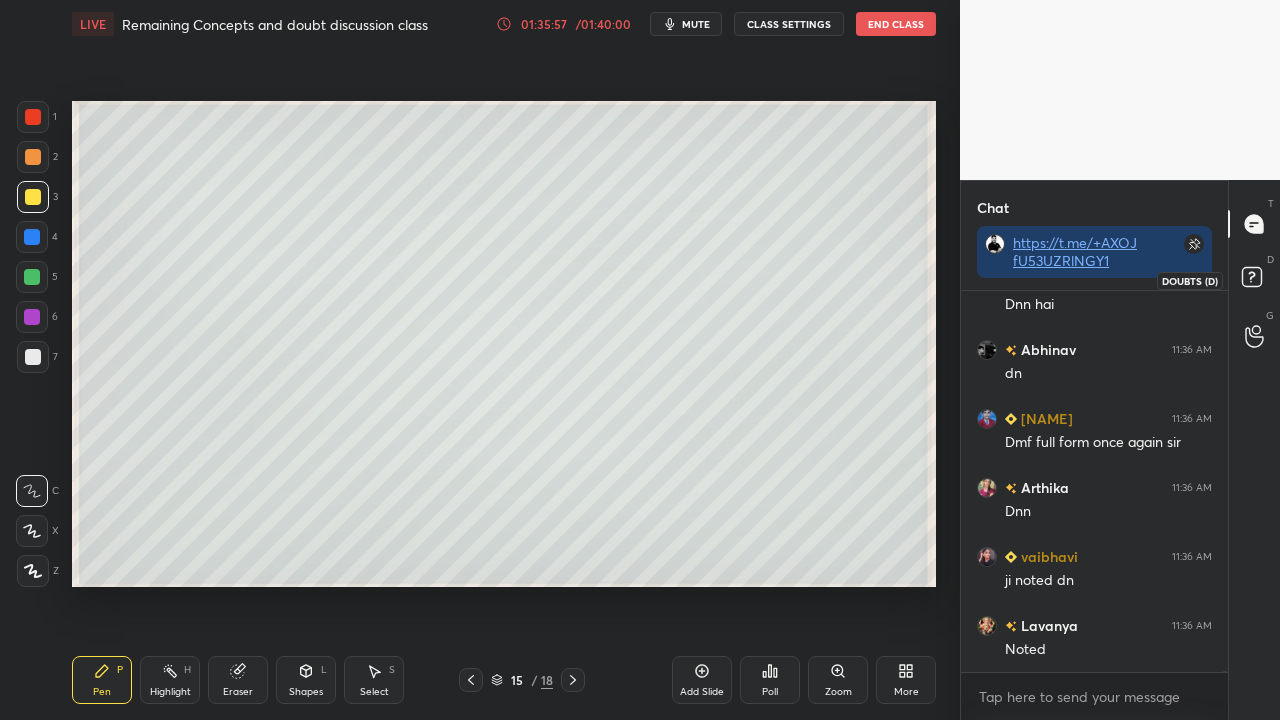 click 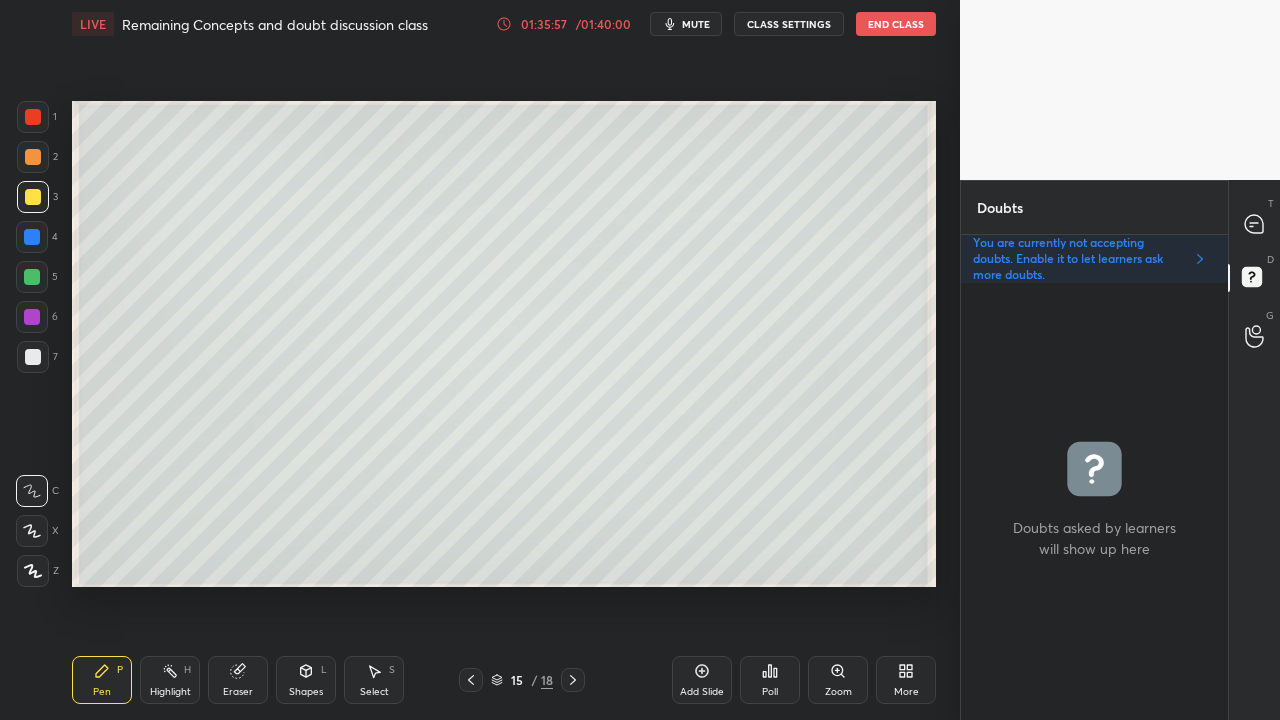 scroll, scrollTop: 6, scrollLeft: 6, axis: both 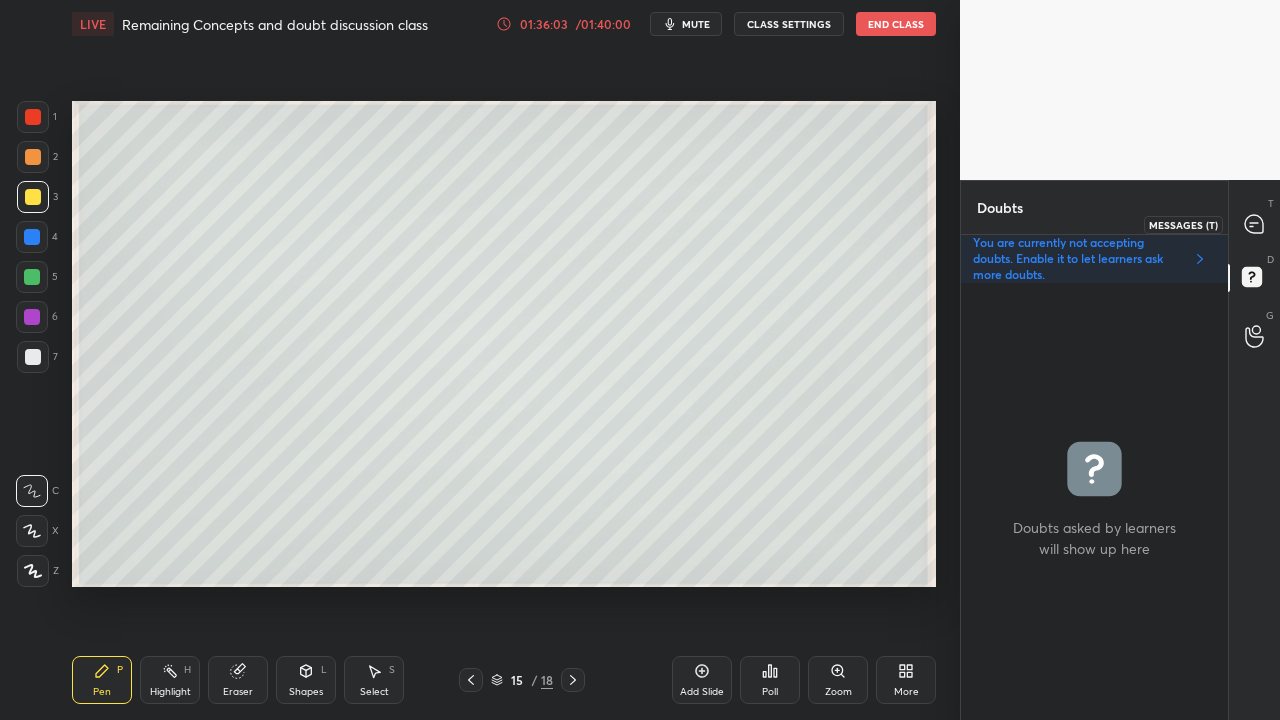 click 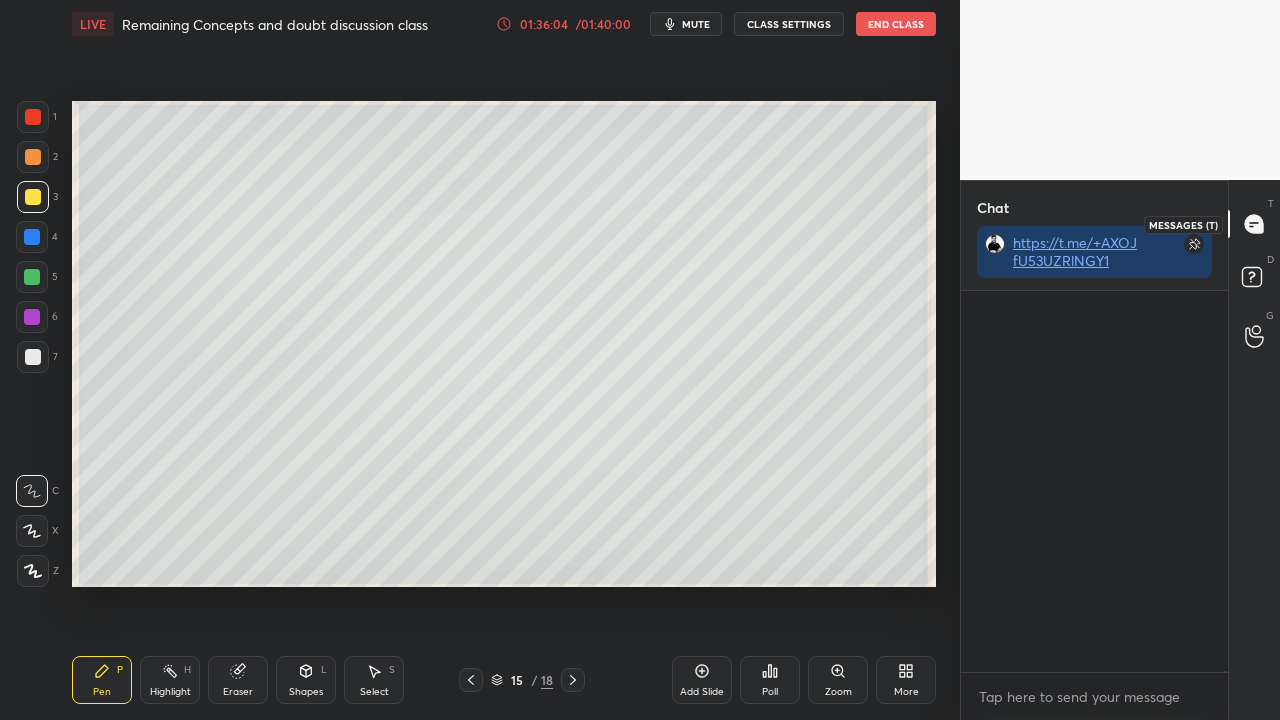 scroll, scrollTop: 236218, scrollLeft: 0, axis: vertical 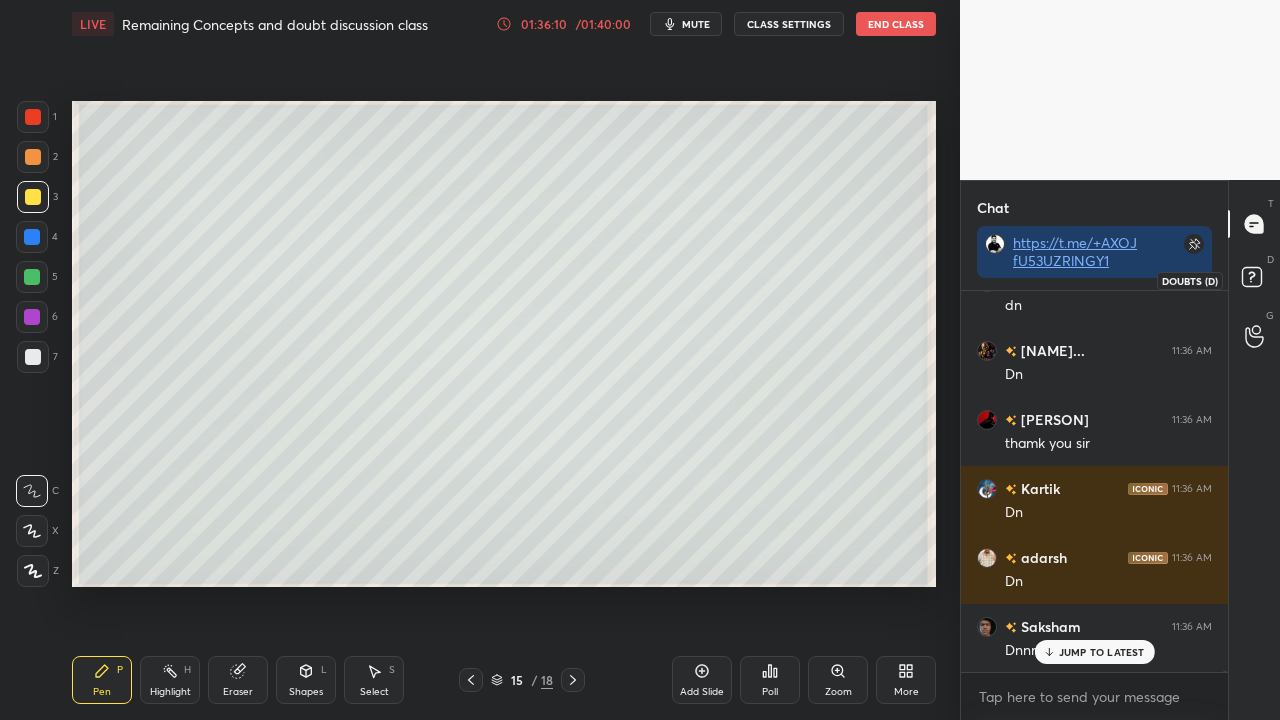 click 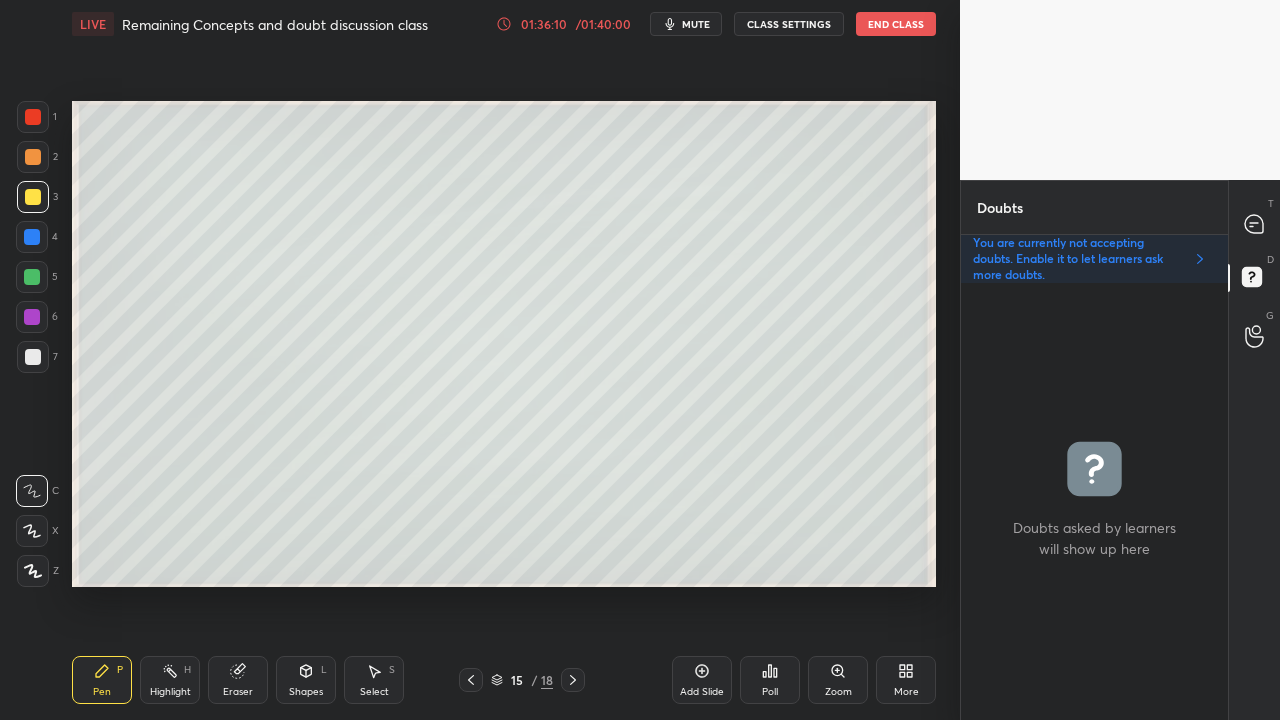 scroll, scrollTop: 6, scrollLeft: 6, axis: both 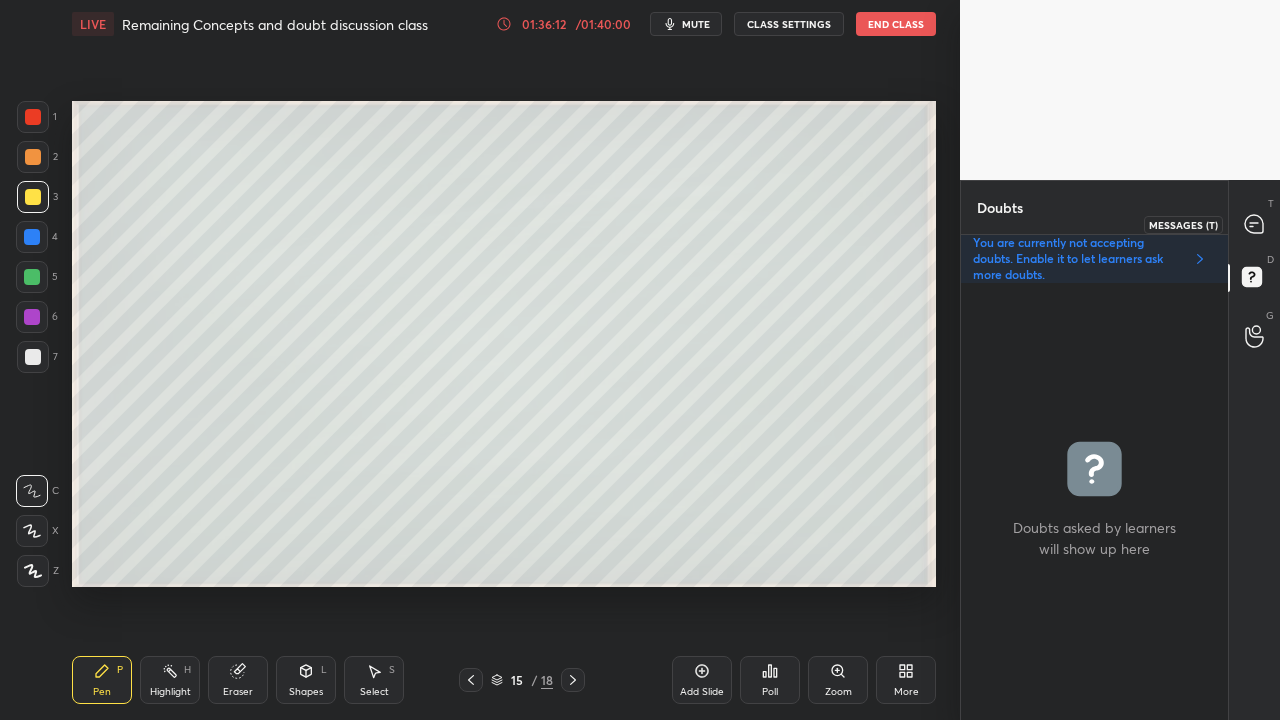click at bounding box center (1255, 224) 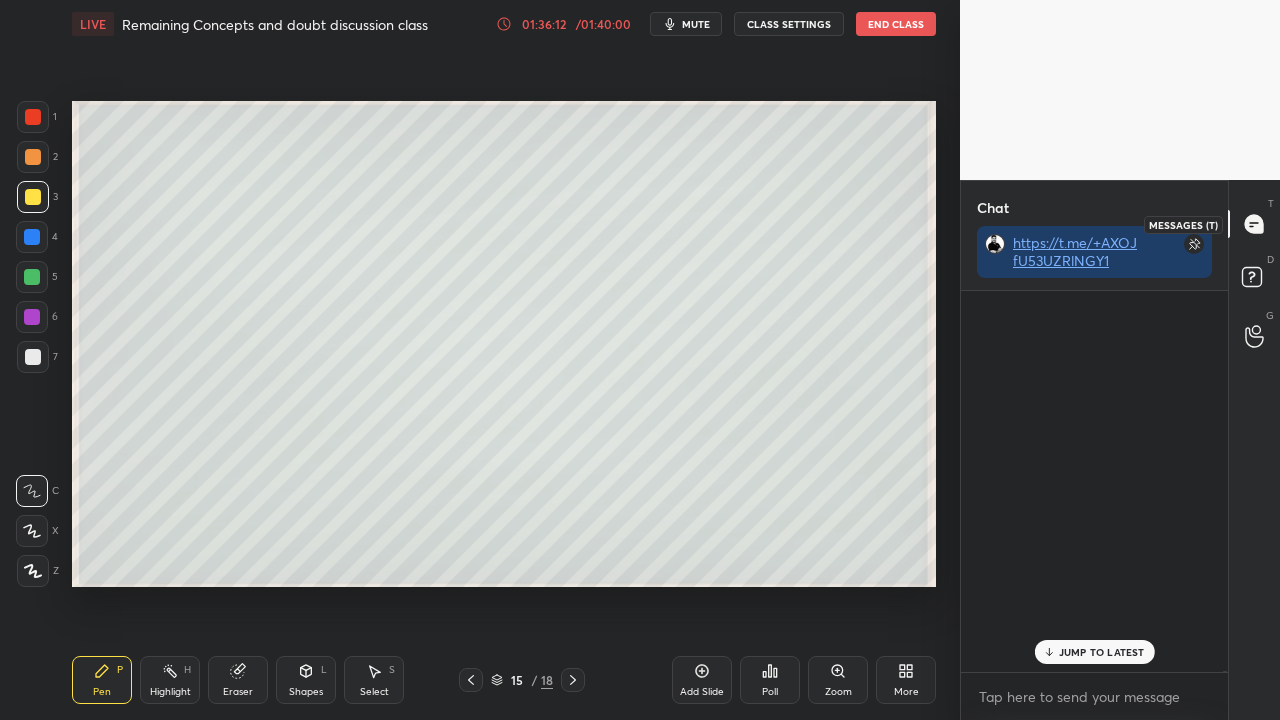 scroll, scrollTop: 237129, scrollLeft: 0, axis: vertical 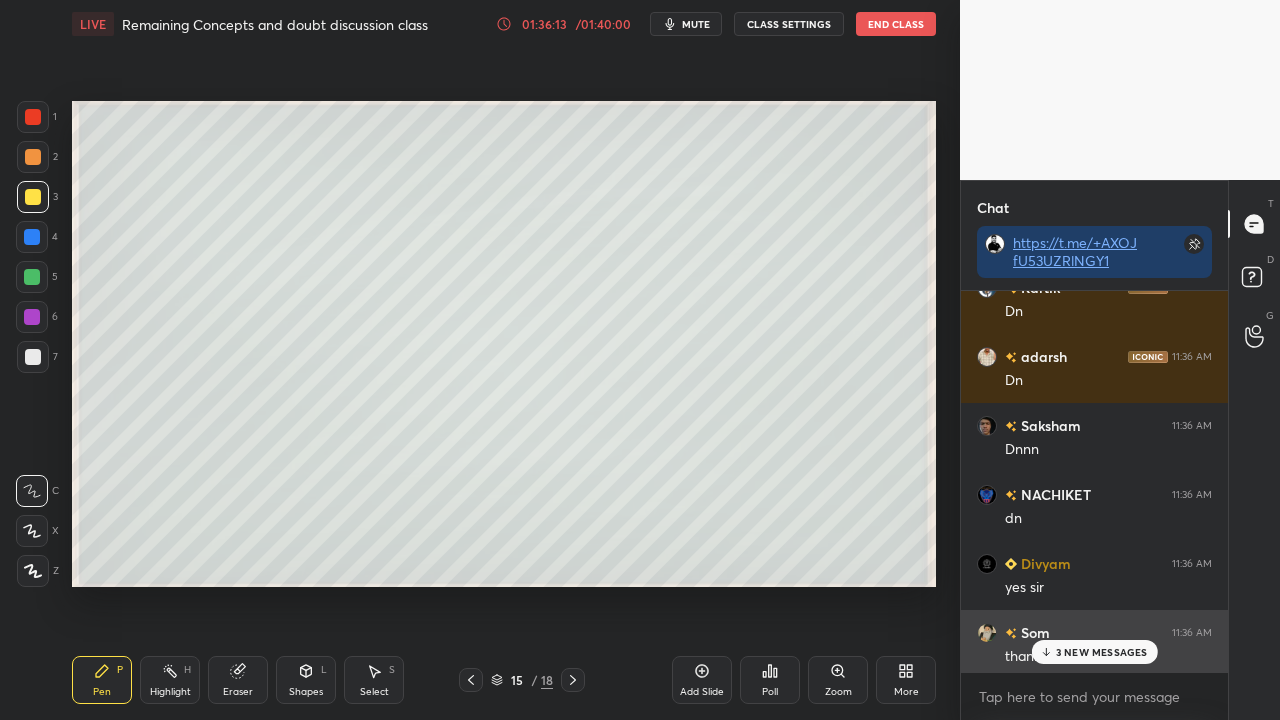 click on "[FIRST] 11:36 AM" at bounding box center (1094, 632) 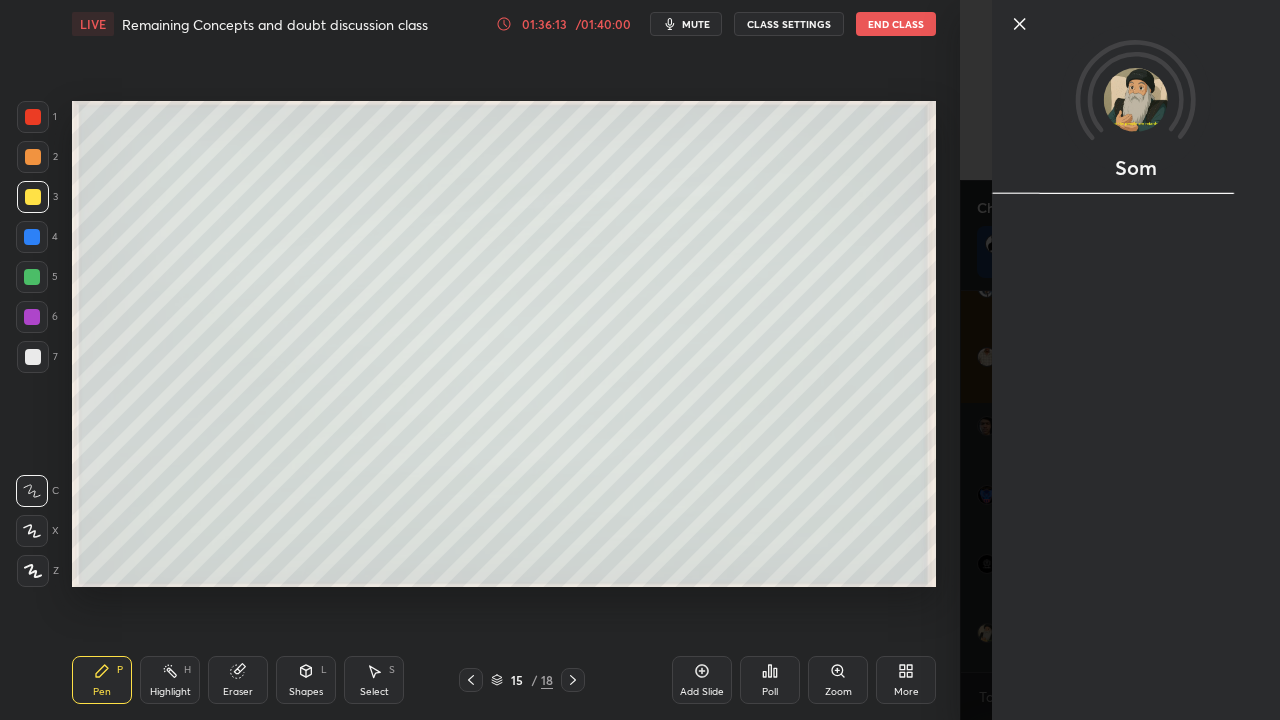 click on "Som" at bounding box center [1120, 360] 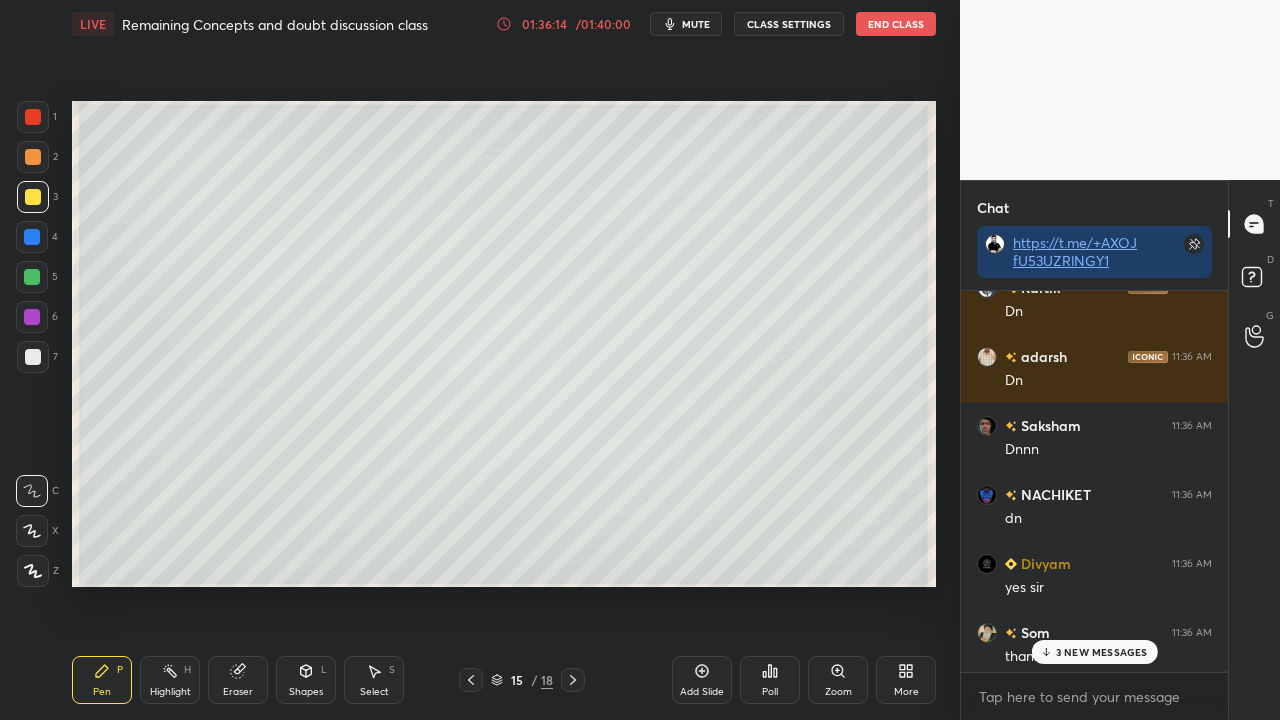 click on "3 NEW MESSAGES" at bounding box center [1102, 652] 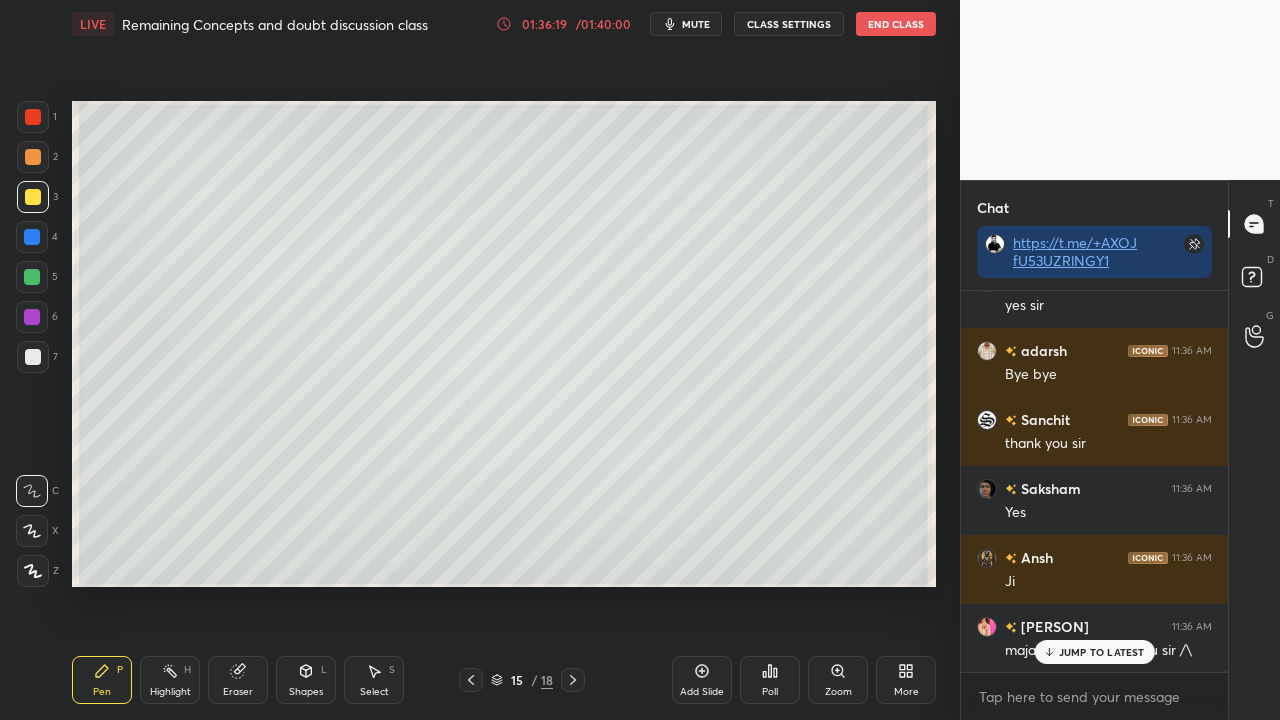 scroll, scrollTop: 238102, scrollLeft: 0, axis: vertical 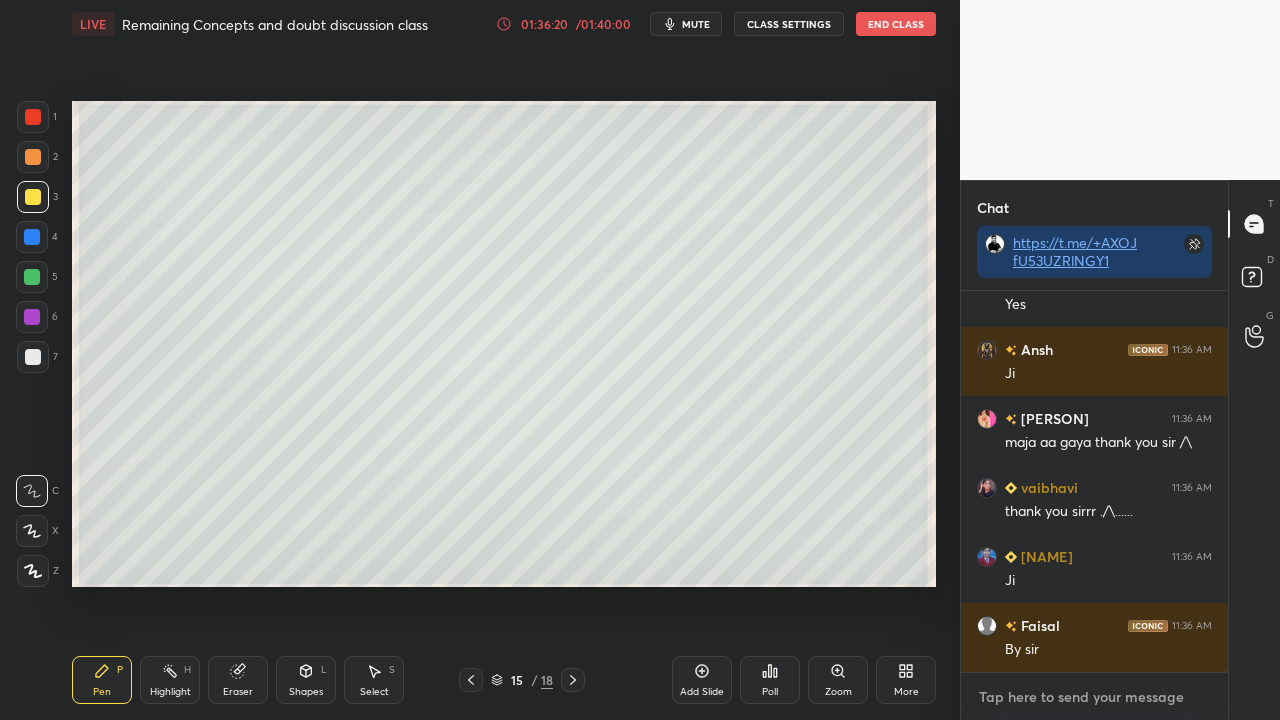 type on "x" 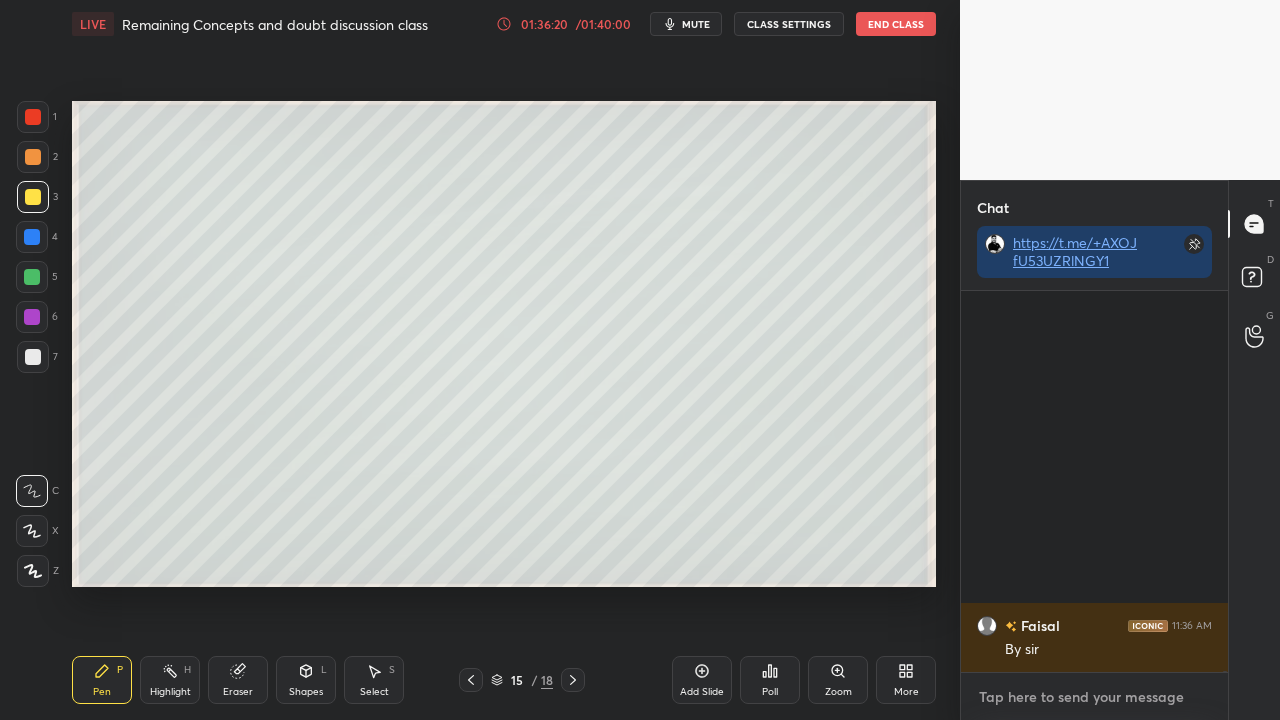 scroll, scrollTop: 238516, scrollLeft: 0, axis: vertical 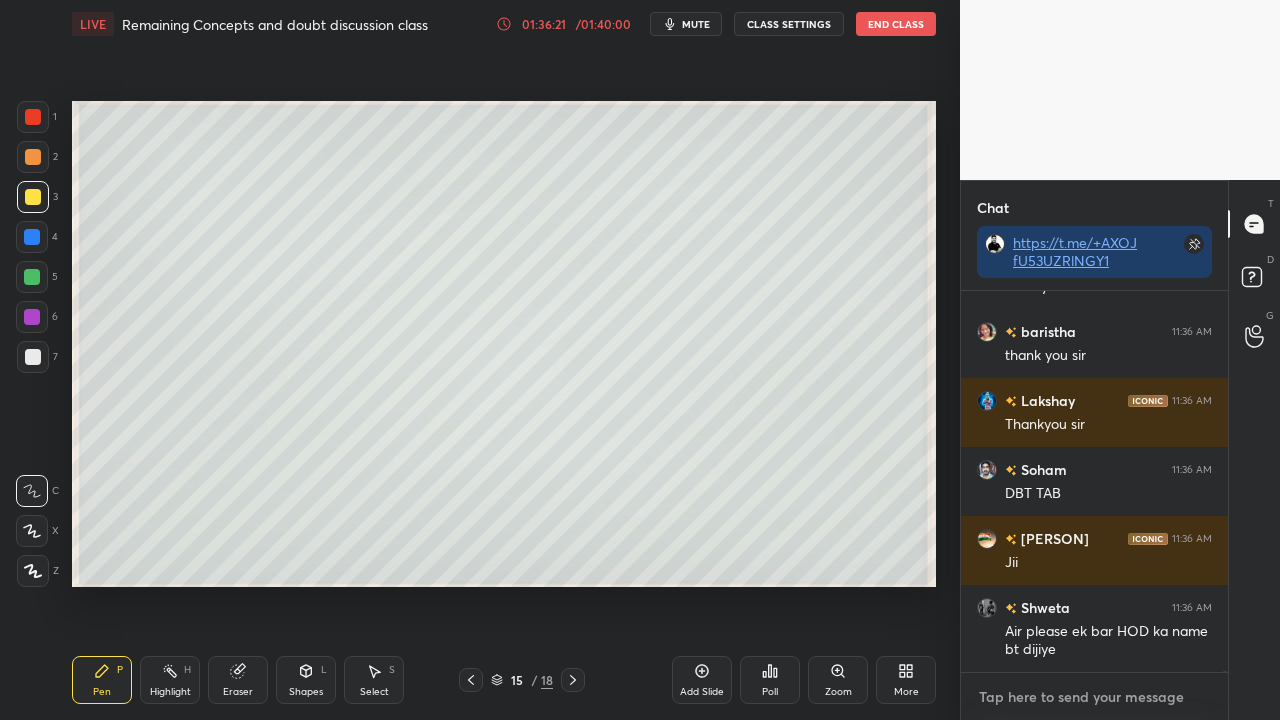 paste on "https://t.me/+AXOJfU53UZRlNGY1" 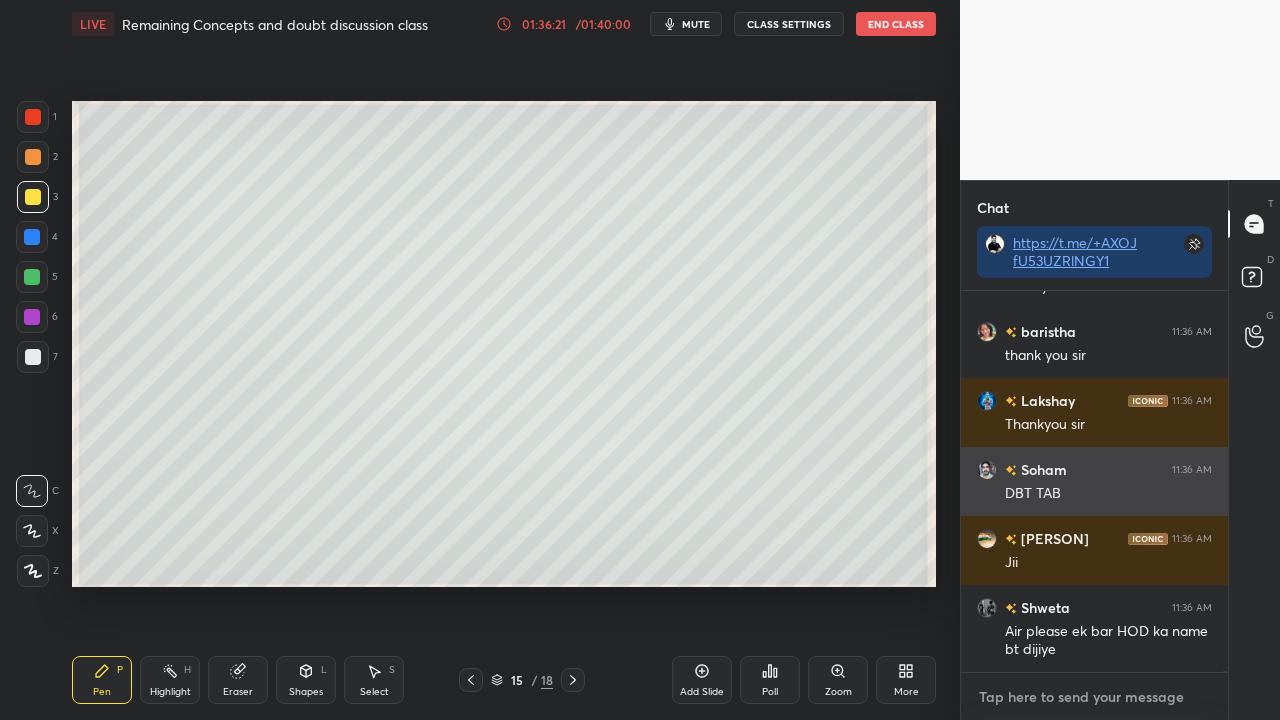 type on "https://t.me/+AXOJfU53UZRlNGY1" 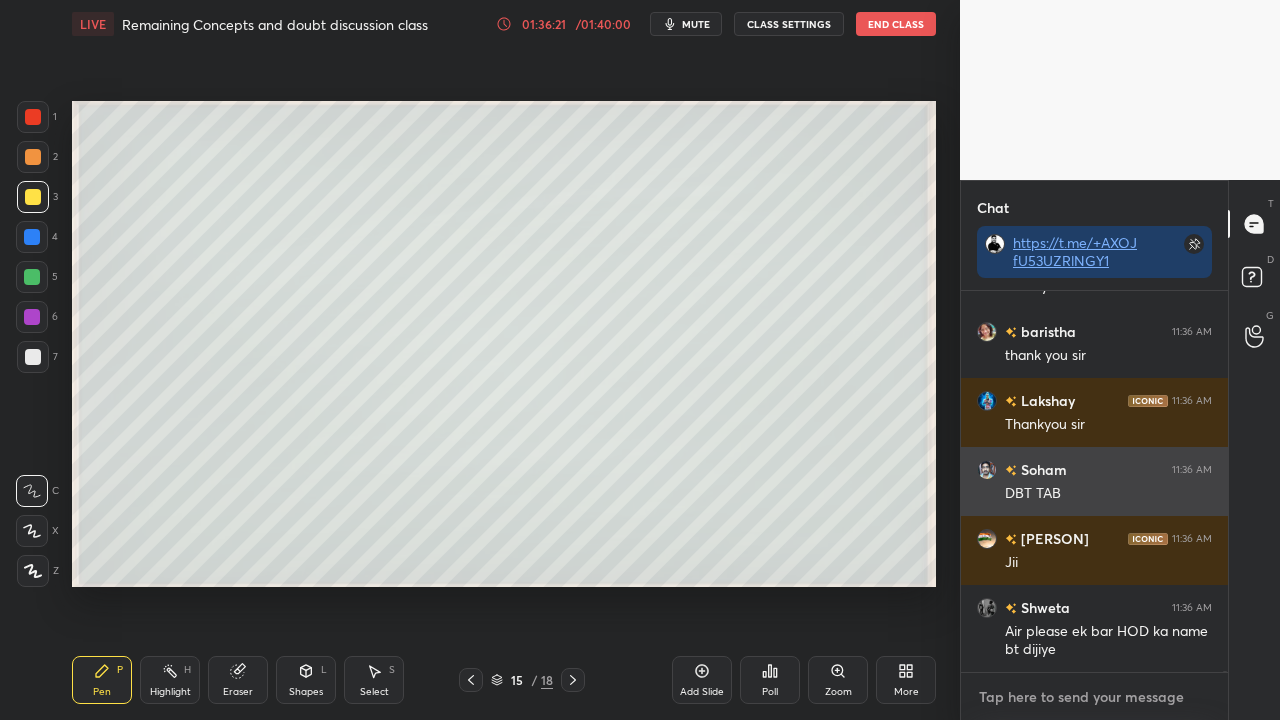 type on "x" 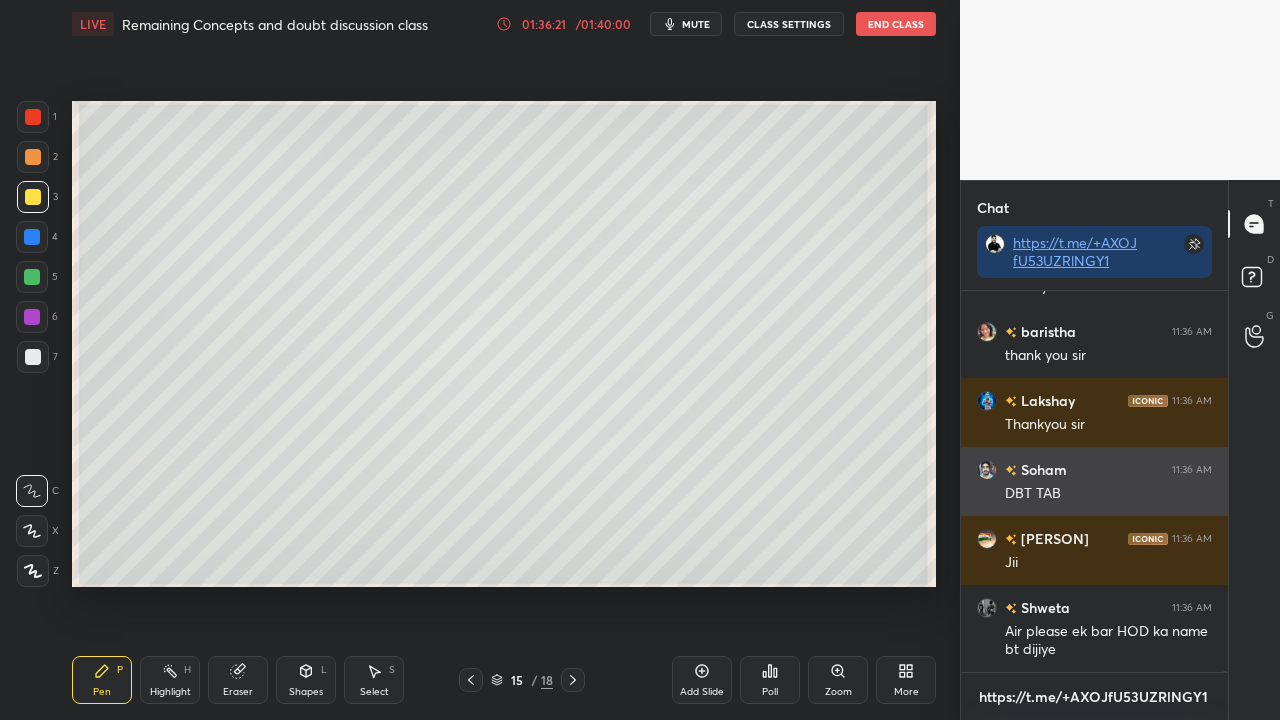 scroll, scrollTop: 369, scrollLeft: 261, axis: both 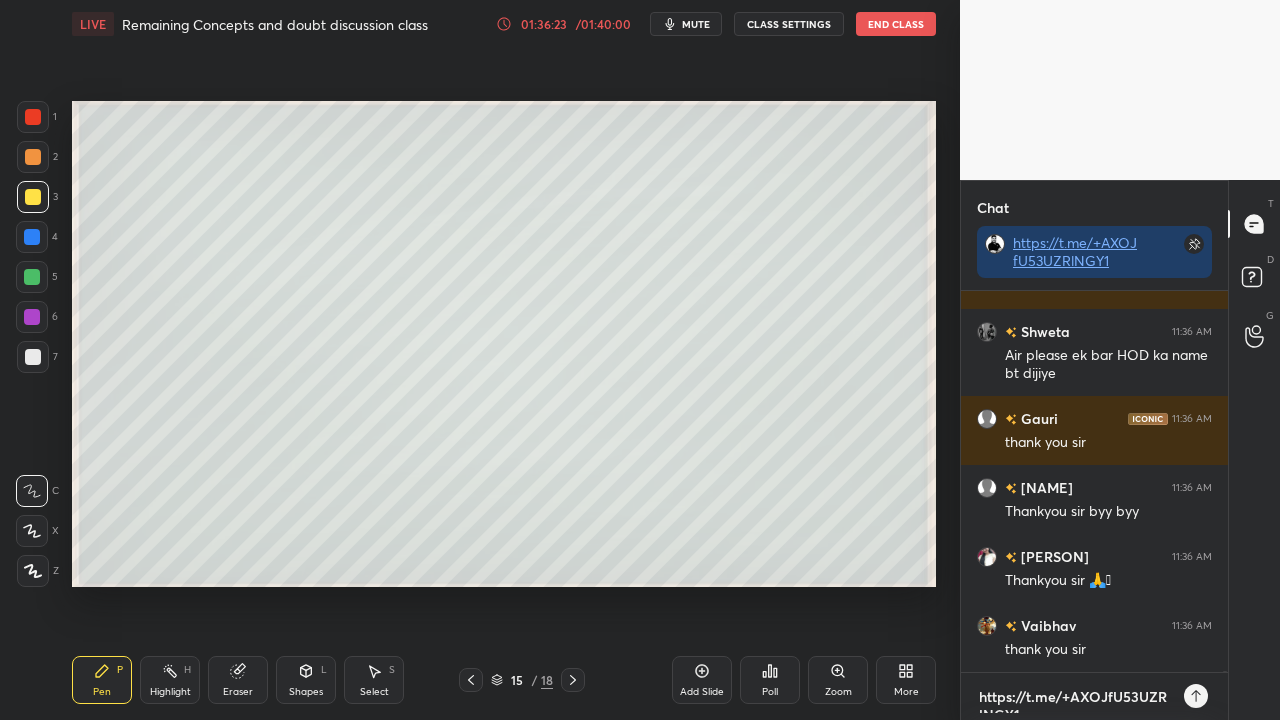 type on "https://t.me/+AXOJfU53UZRlNGY1" 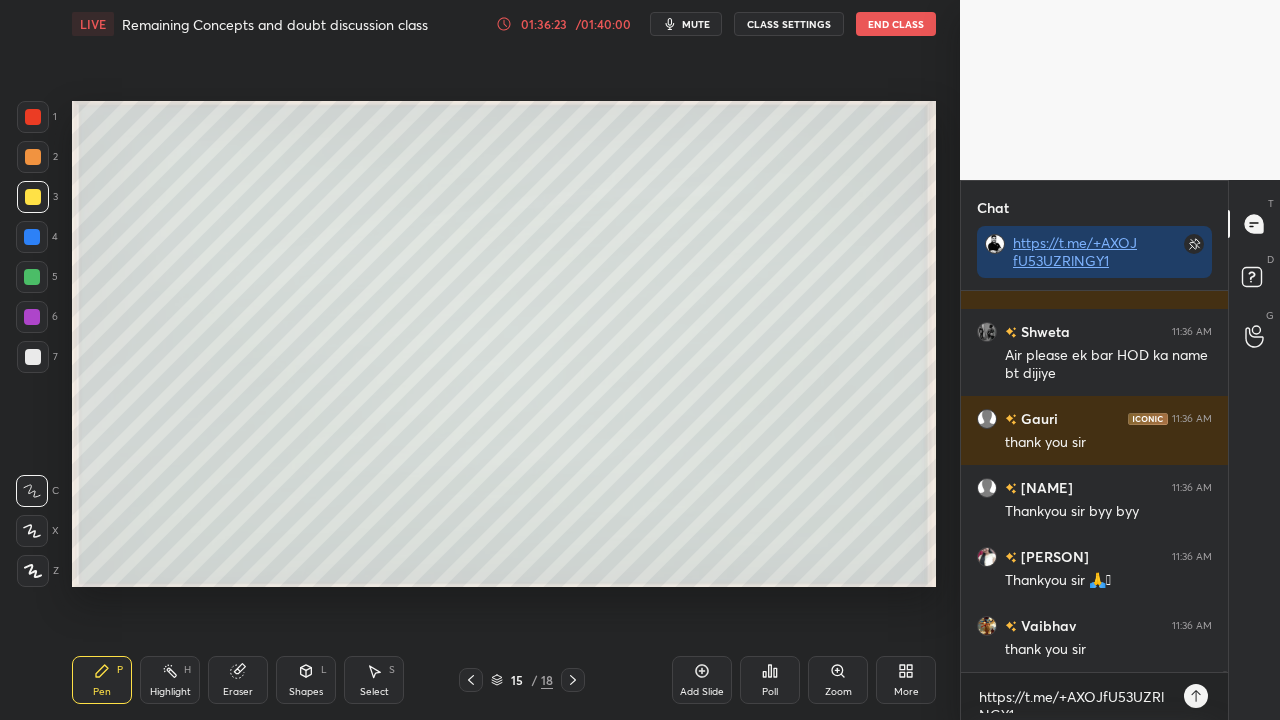 type on "x" 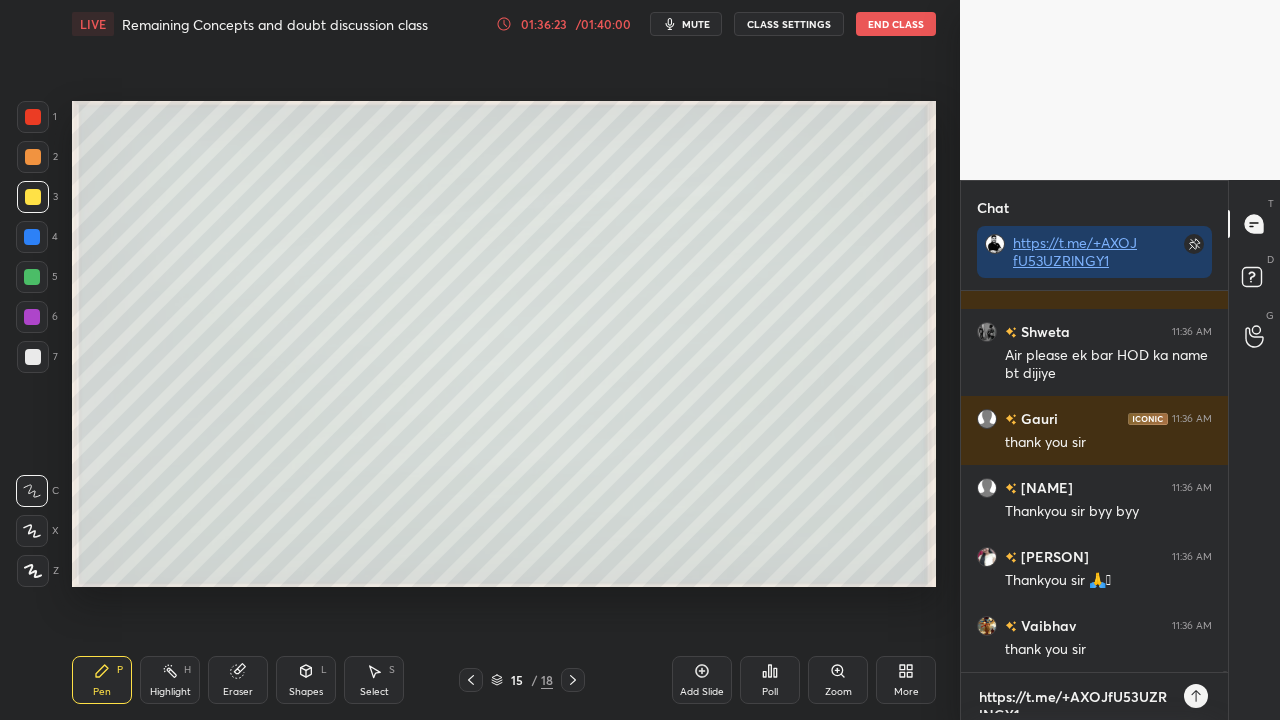 type 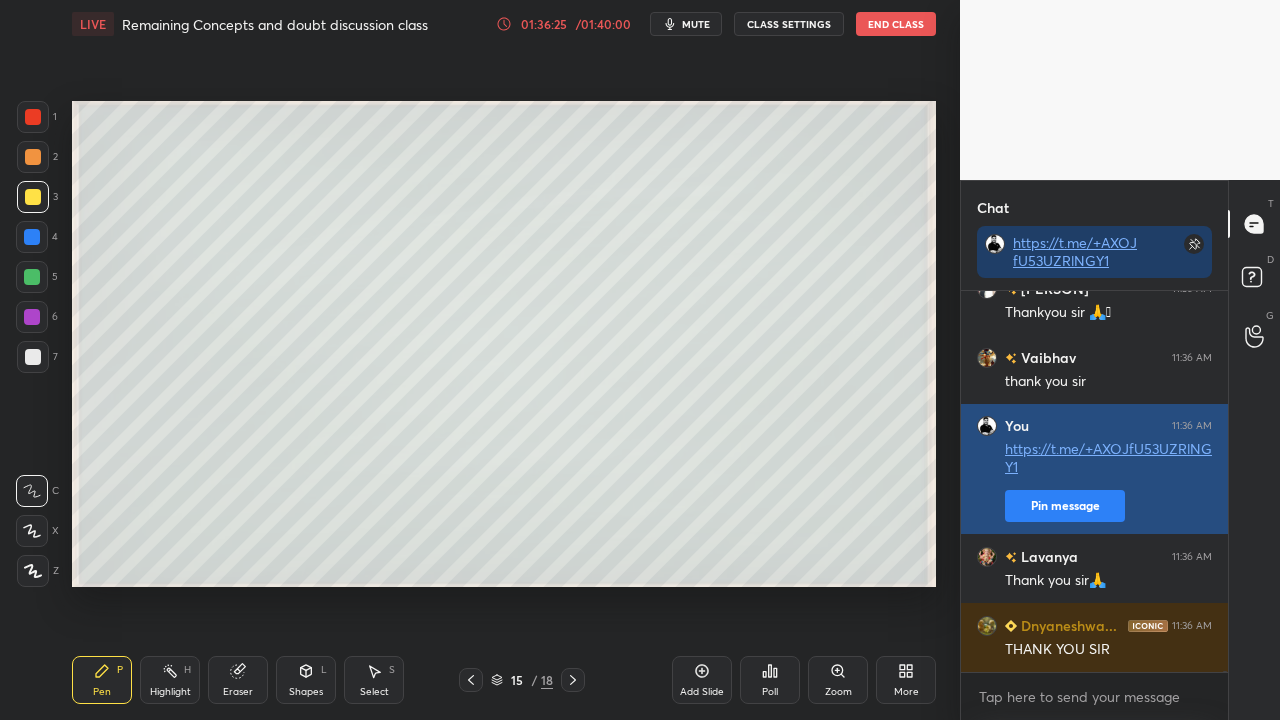 click on "Pin message" at bounding box center (1065, 506) 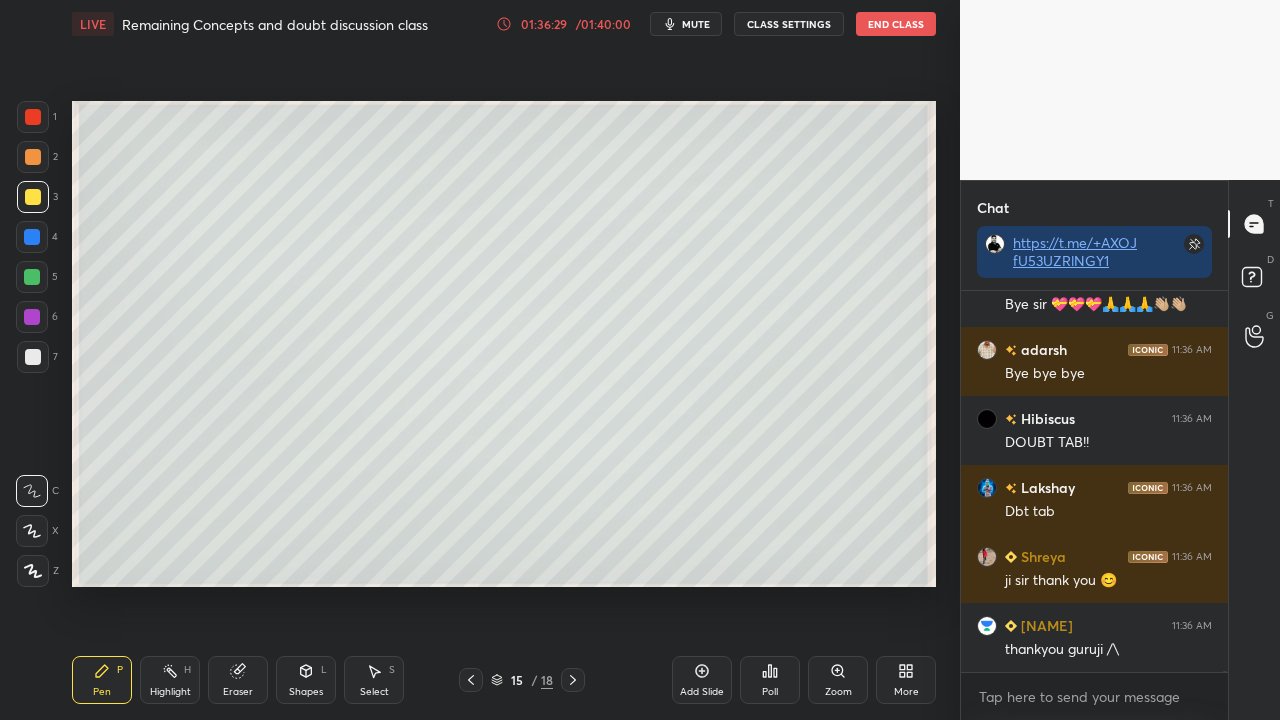 click on "CLASS SETTINGS" at bounding box center [789, 24] 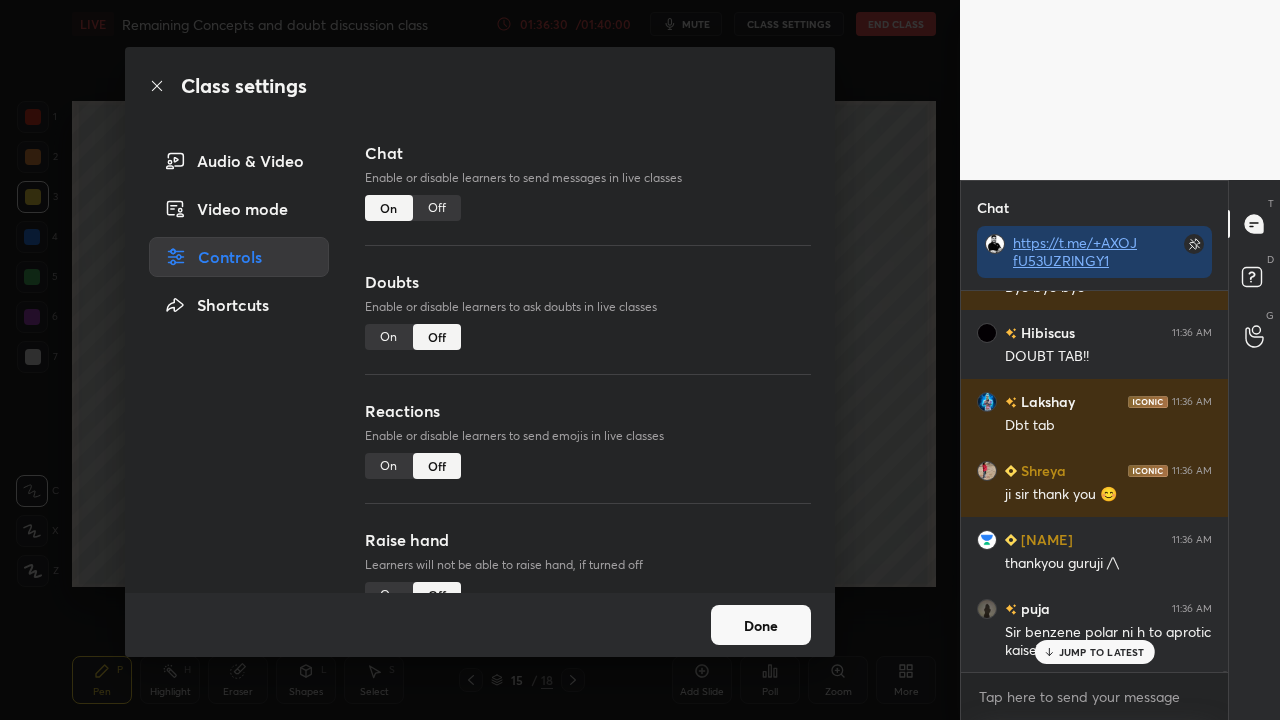 click on "On" at bounding box center [389, 337] 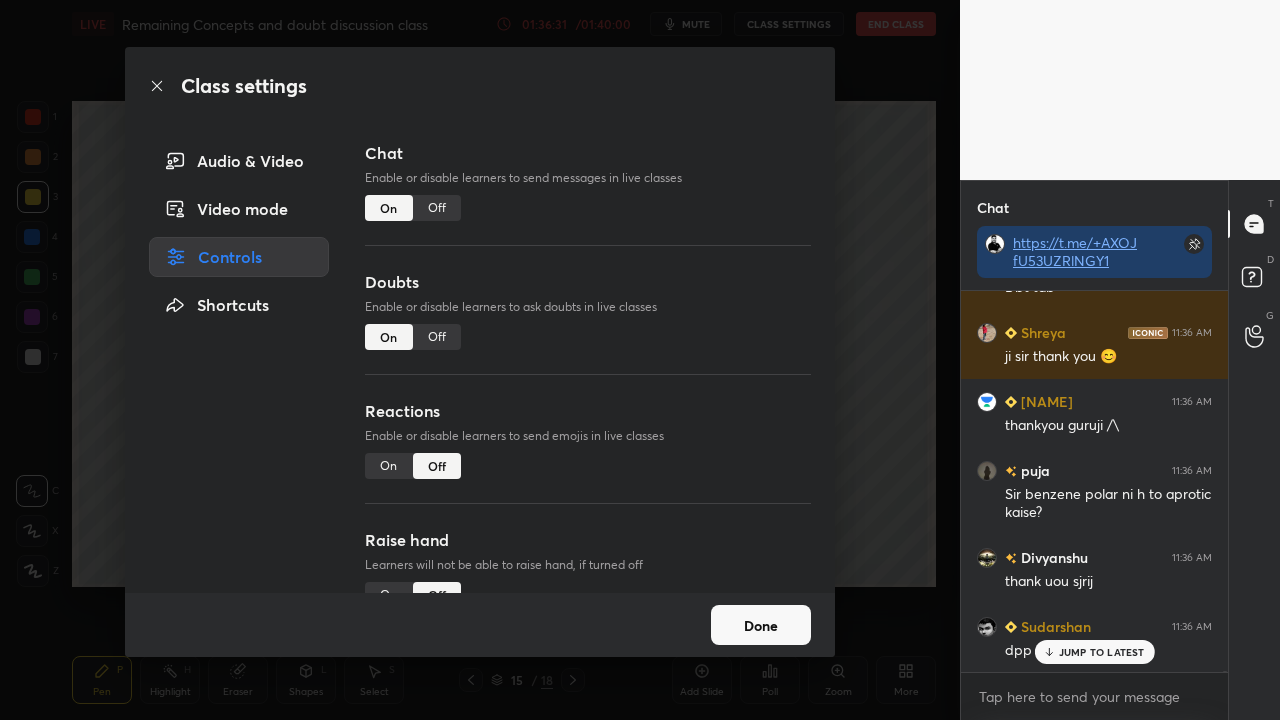 click on "Done" at bounding box center [761, 625] 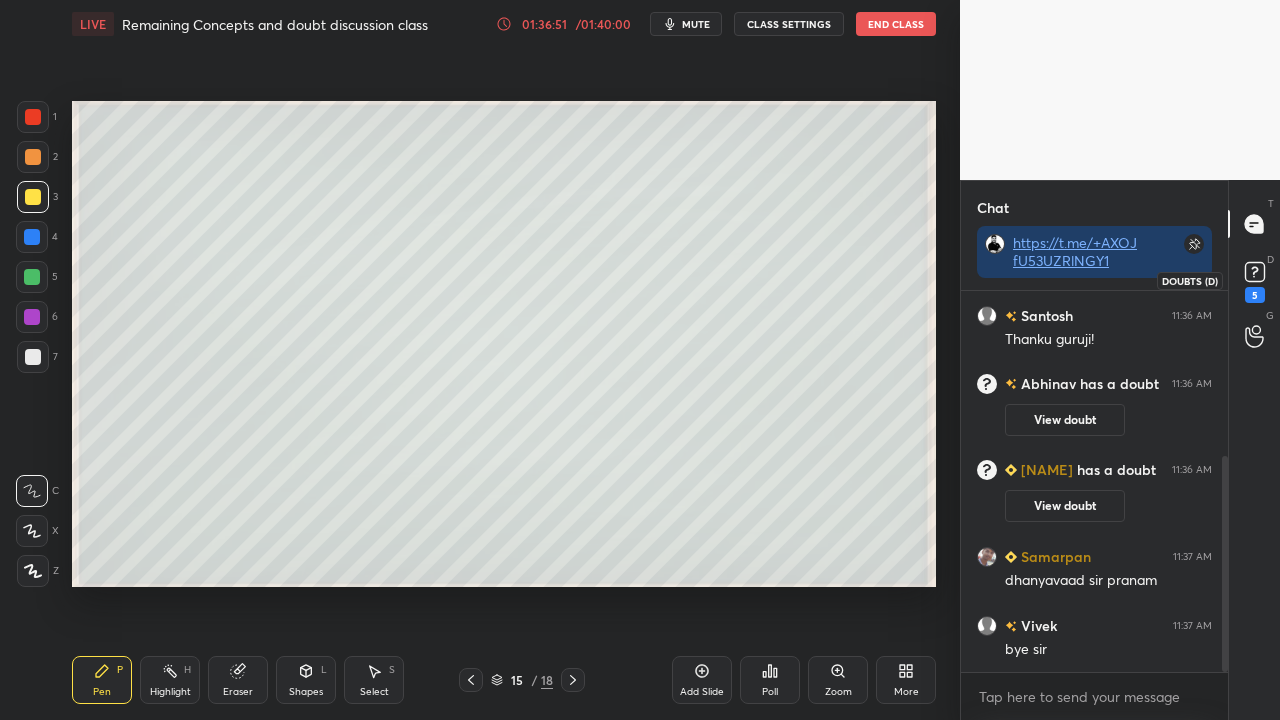 click 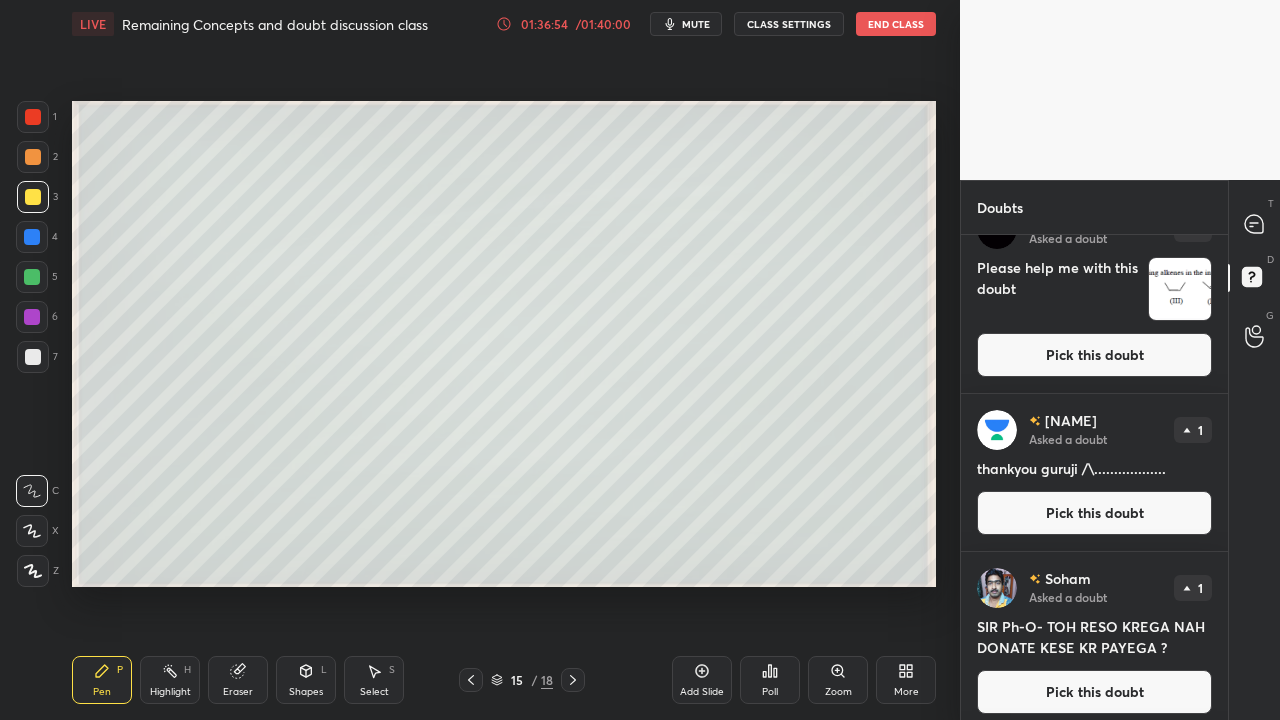 click on "Pick this doubt" at bounding box center [1094, 355] 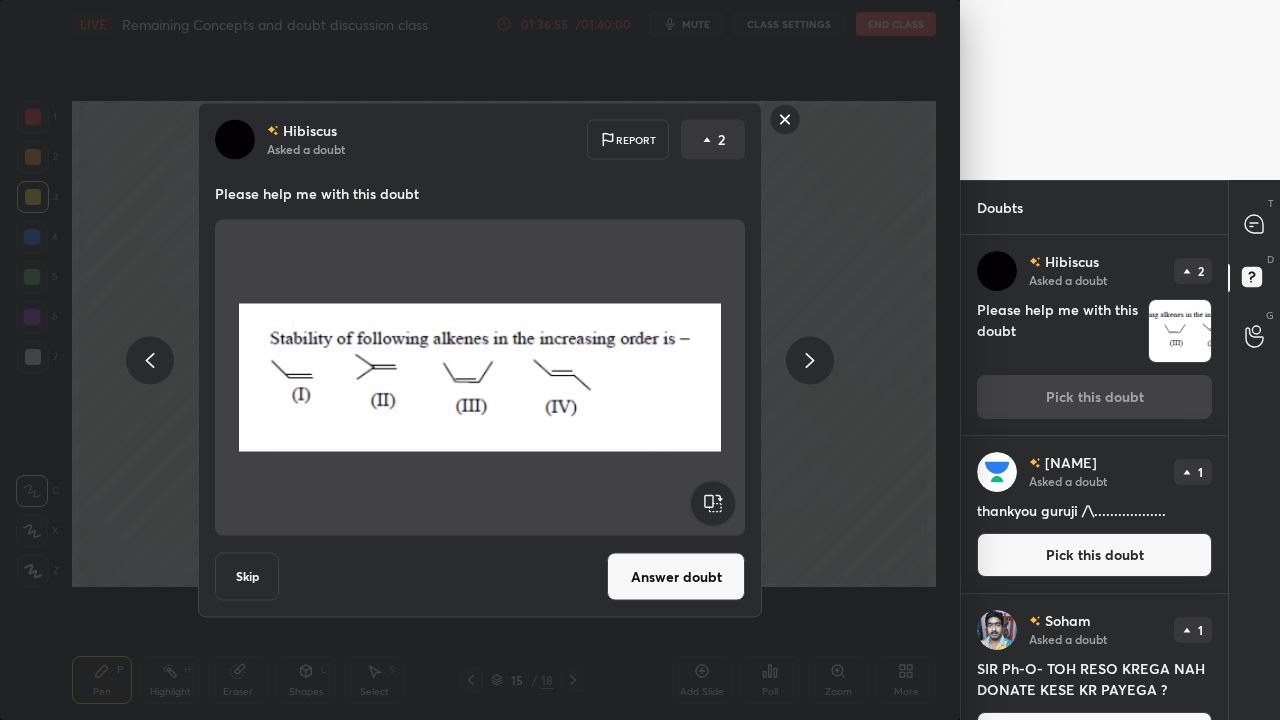 click on "Answer doubt" at bounding box center [676, 577] 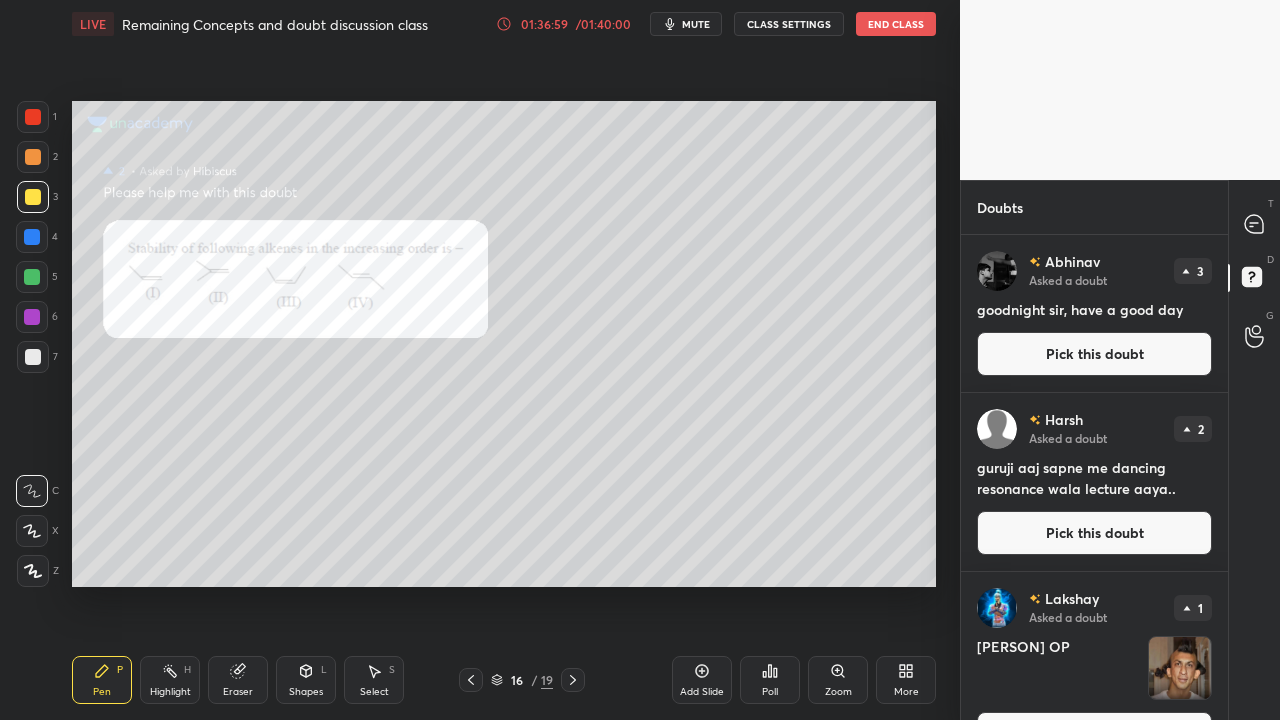 click at bounding box center [33, 117] 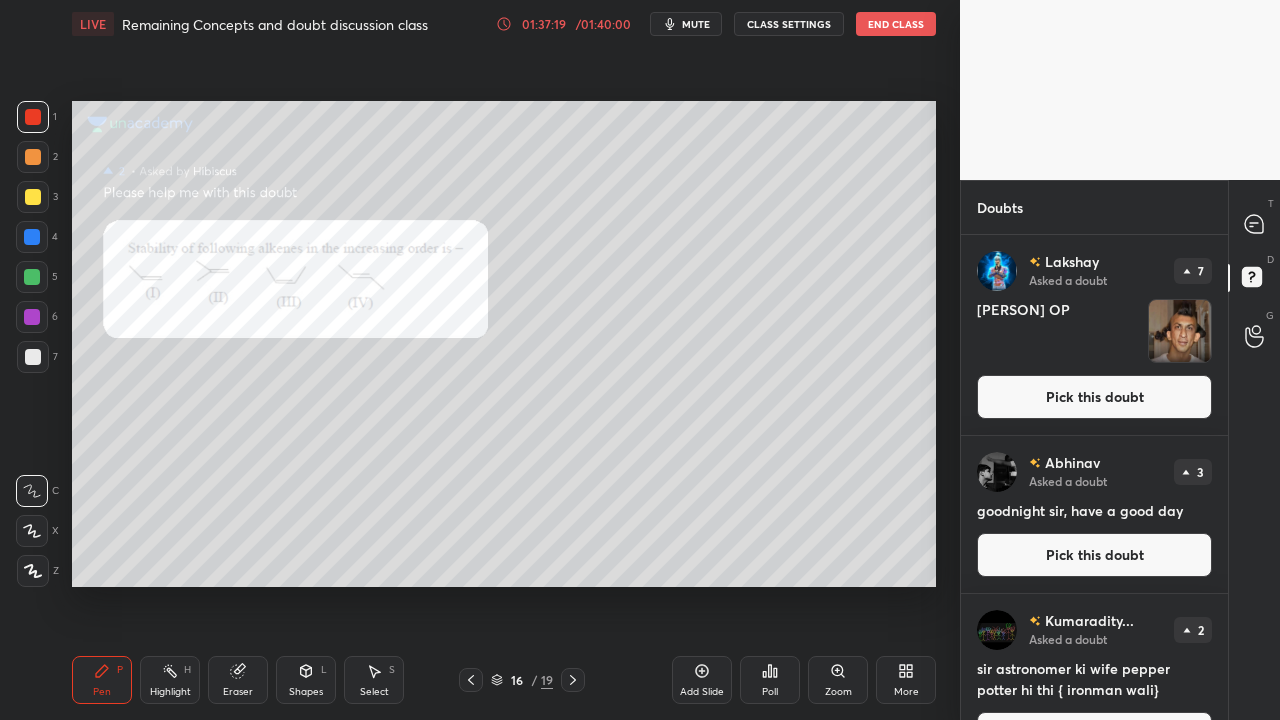drag, startPoint x: 1155, startPoint y: 416, endPoint x: 1160, endPoint y: 402, distance: 14.866069 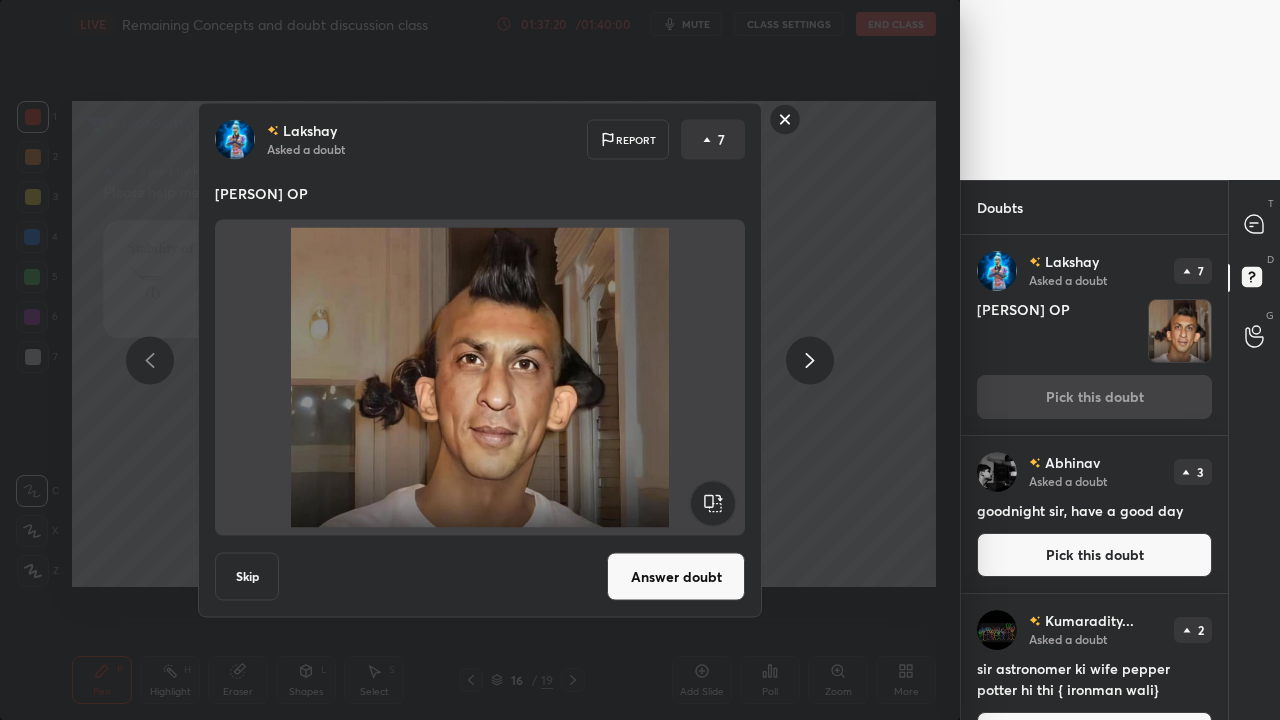 click on "Skip" at bounding box center (247, 577) 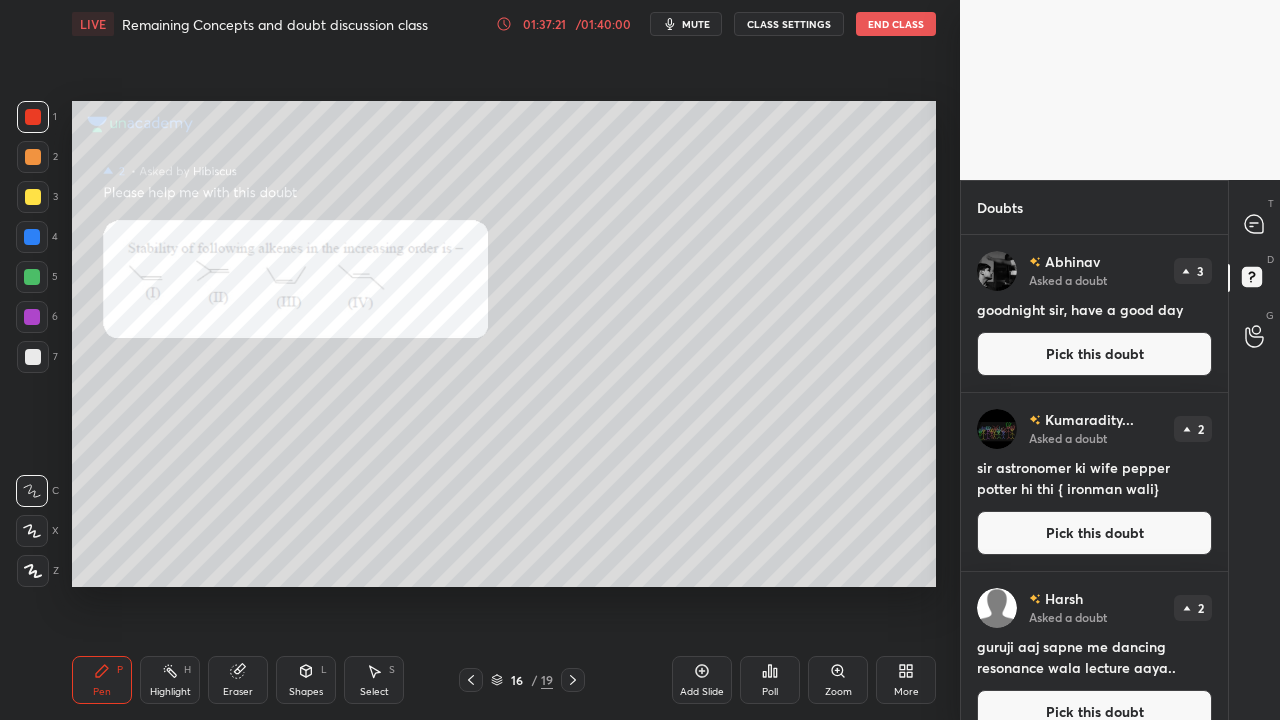 click on "Pick this doubt" at bounding box center [1094, 354] 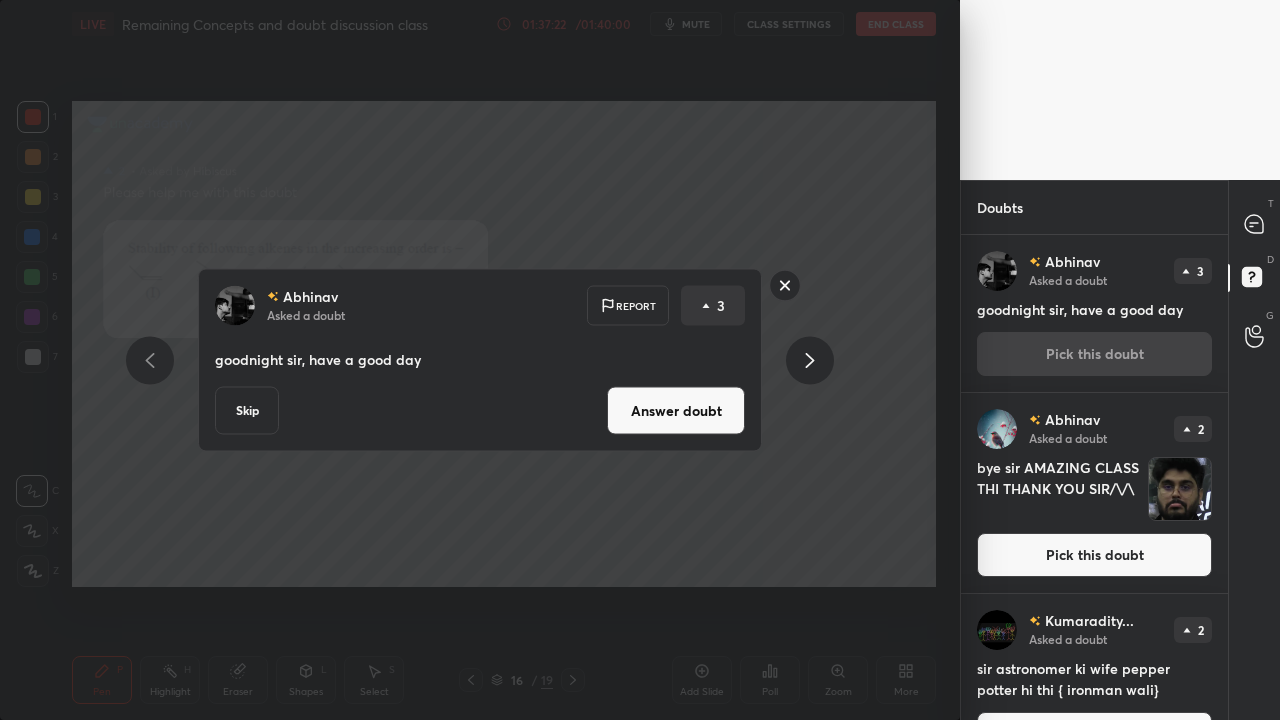 click on "Answer doubt" at bounding box center (676, 411) 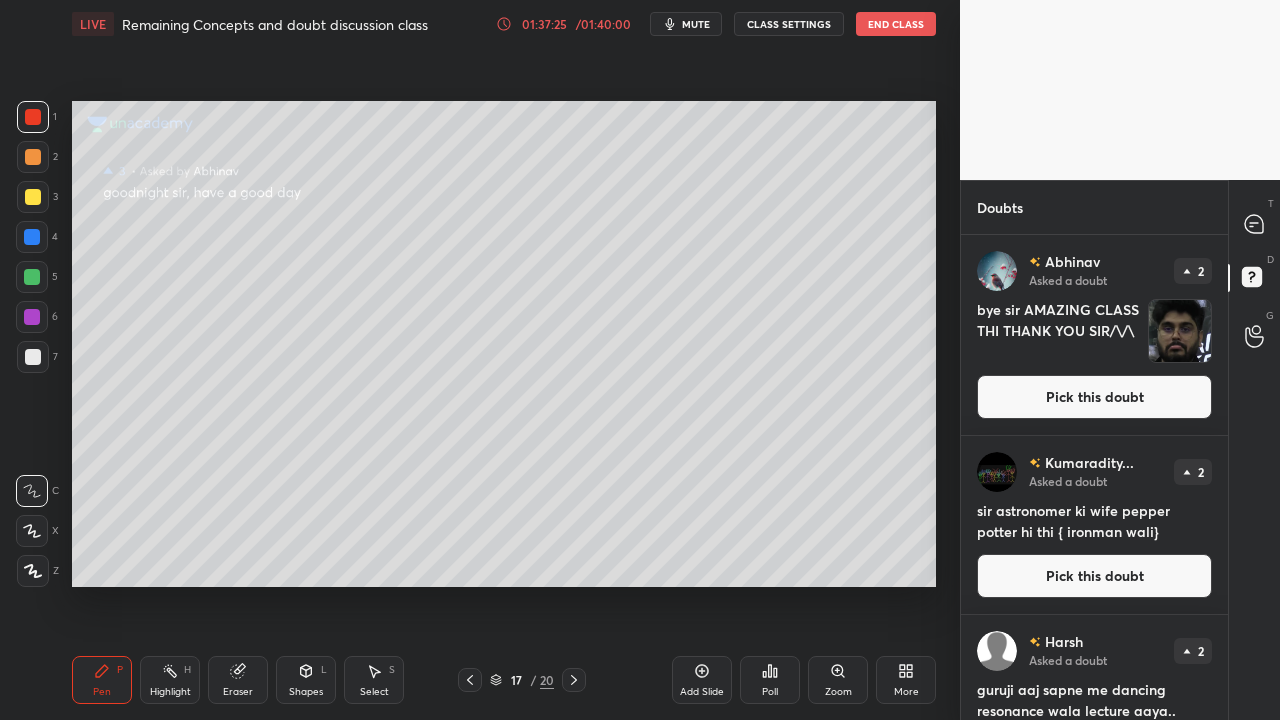 click on "Pick this doubt" at bounding box center [1094, 397] 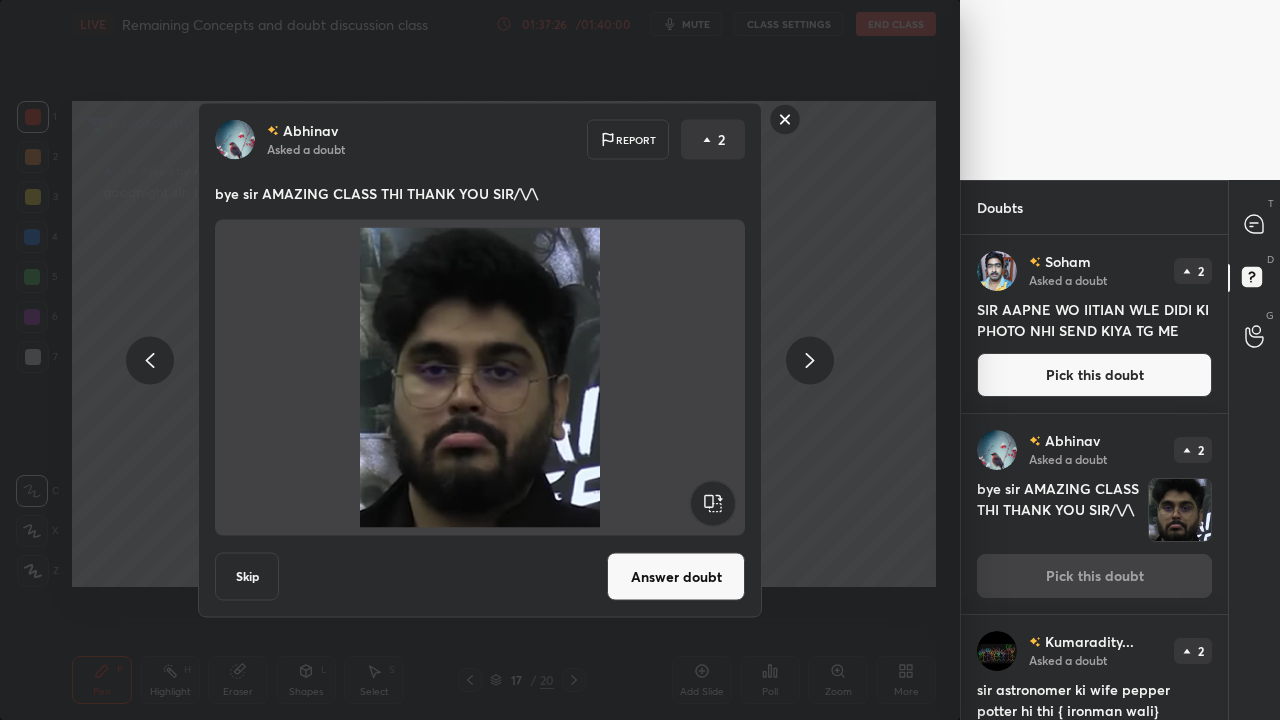 click on "Answer doubt" at bounding box center [676, 577] 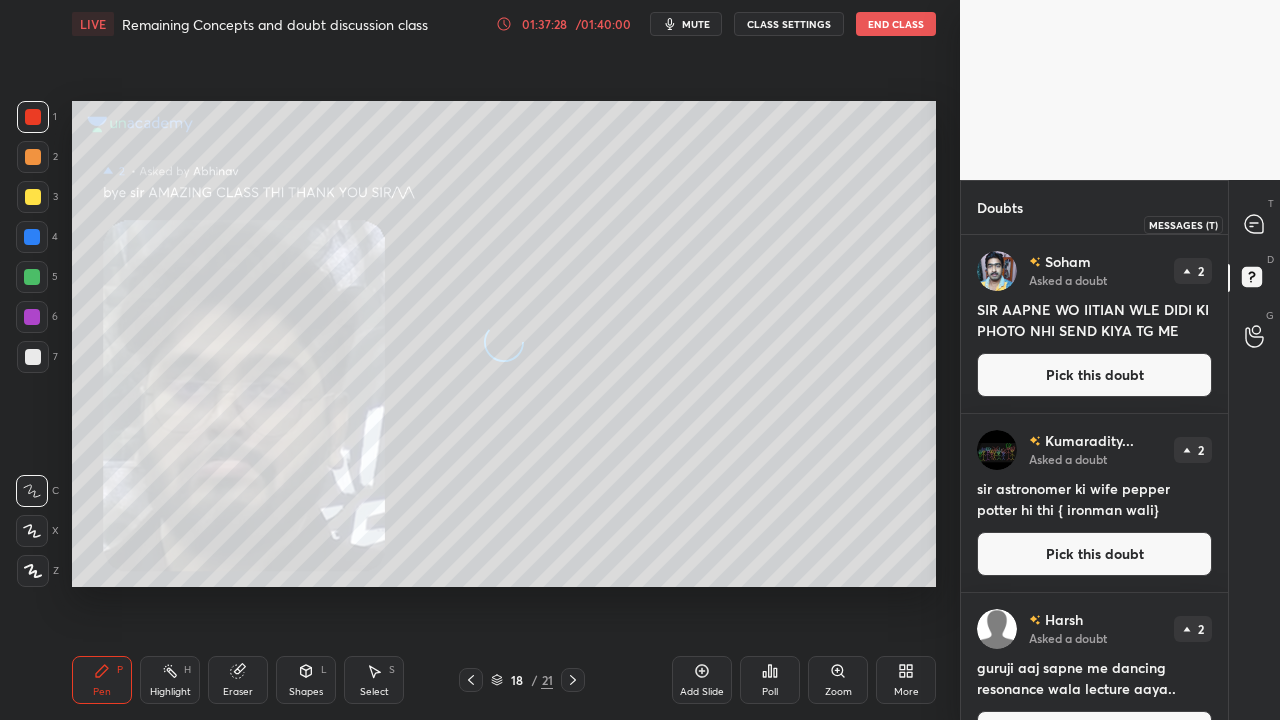 click 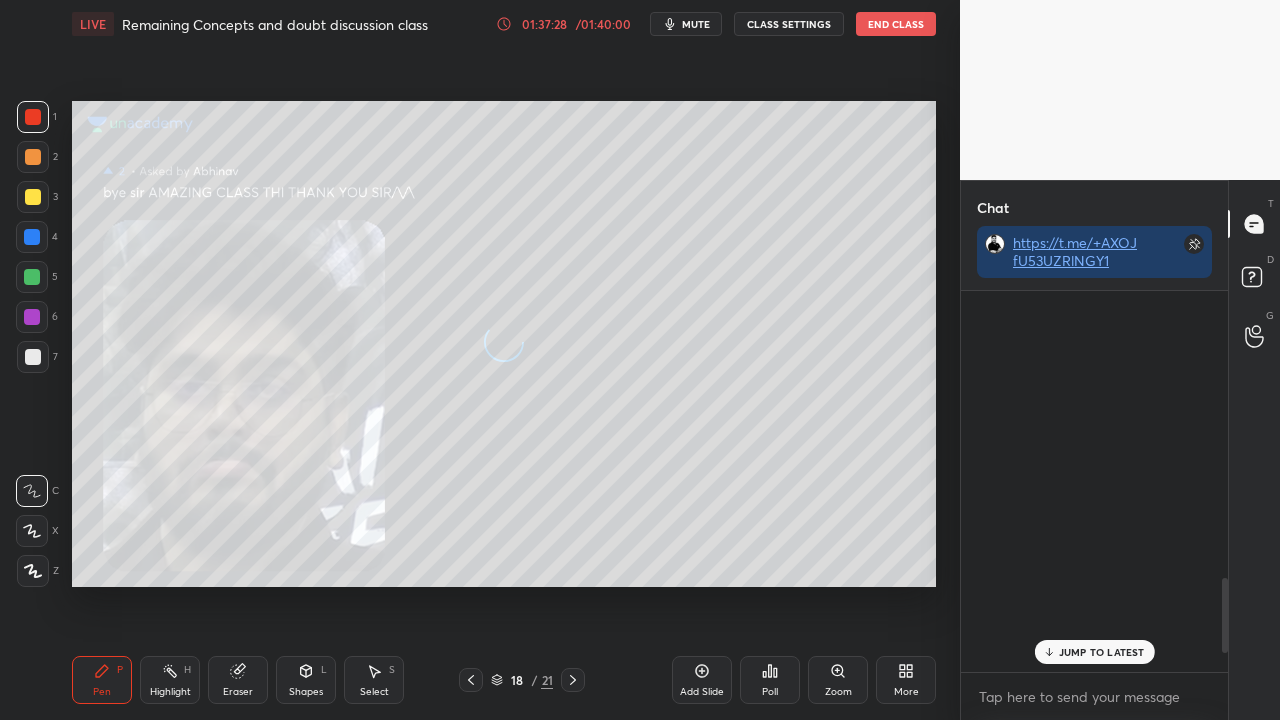 scroll, scrollTop: 423, scrollLeft: 261, axis: both 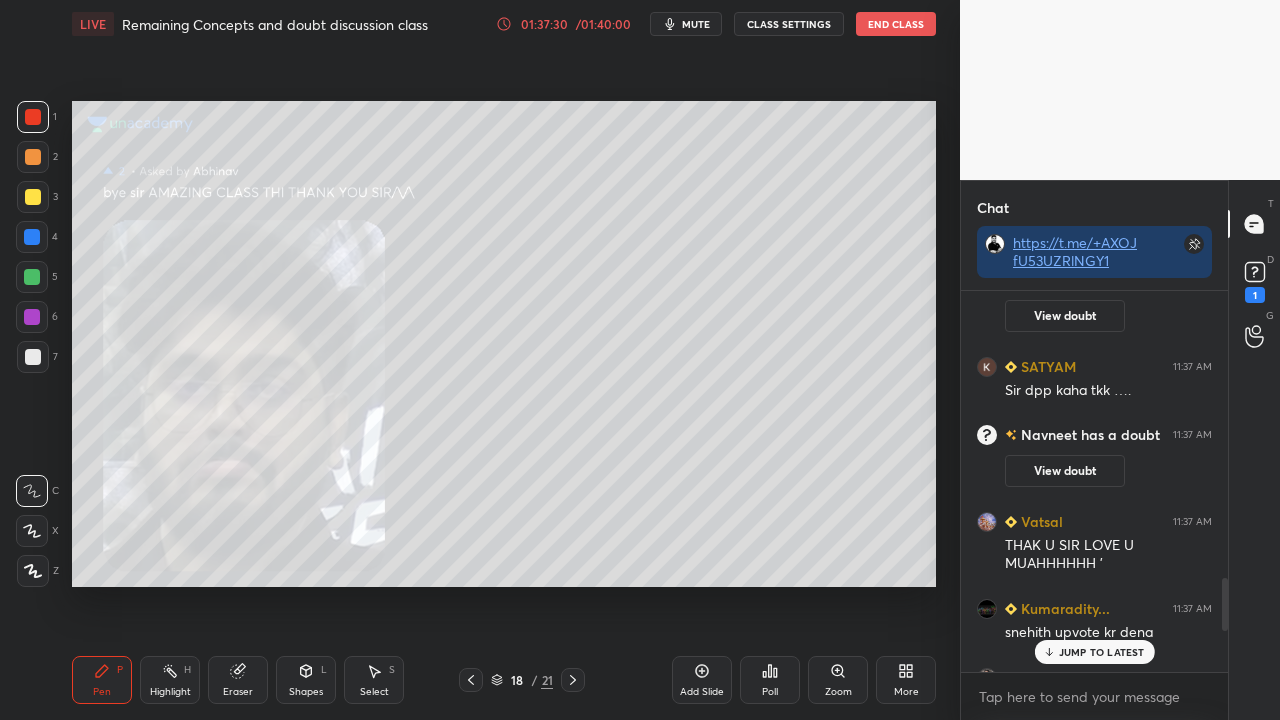 click on "JUMP TO LATEST" at bounding box center [1102, 652] 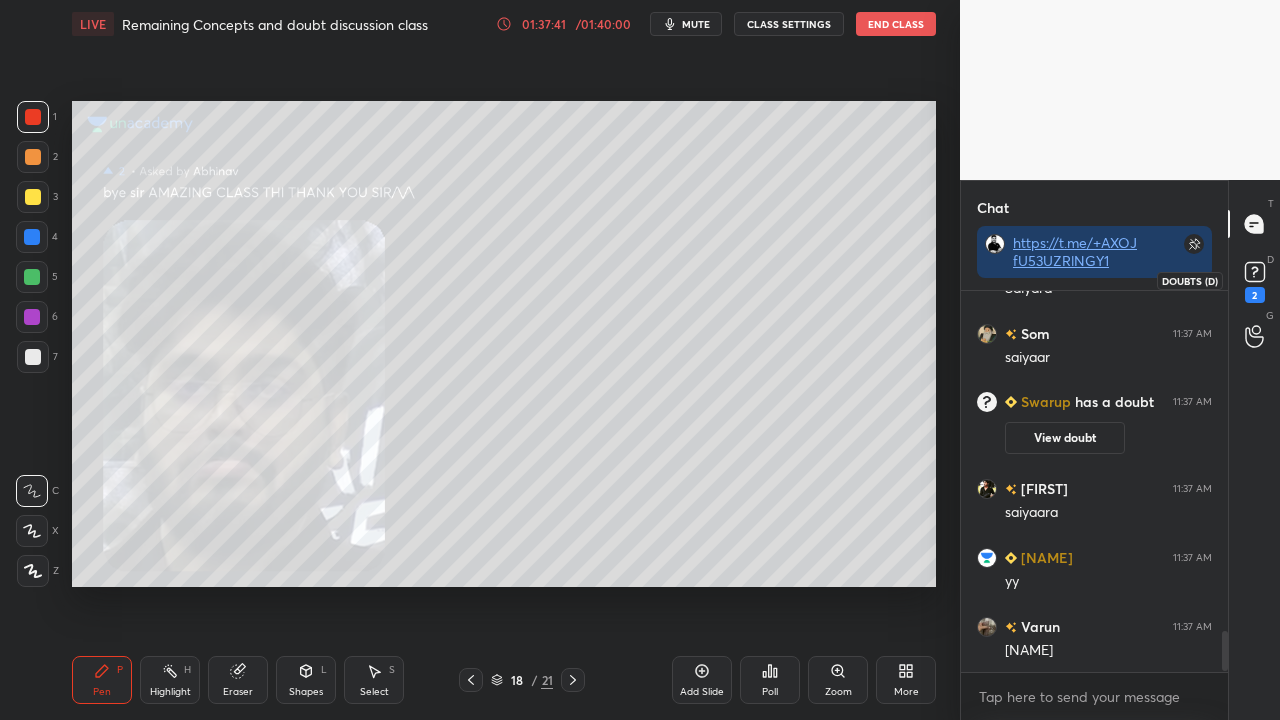 scroll, scrollTop: 3228, scrollLeft: 0, axis: vertical 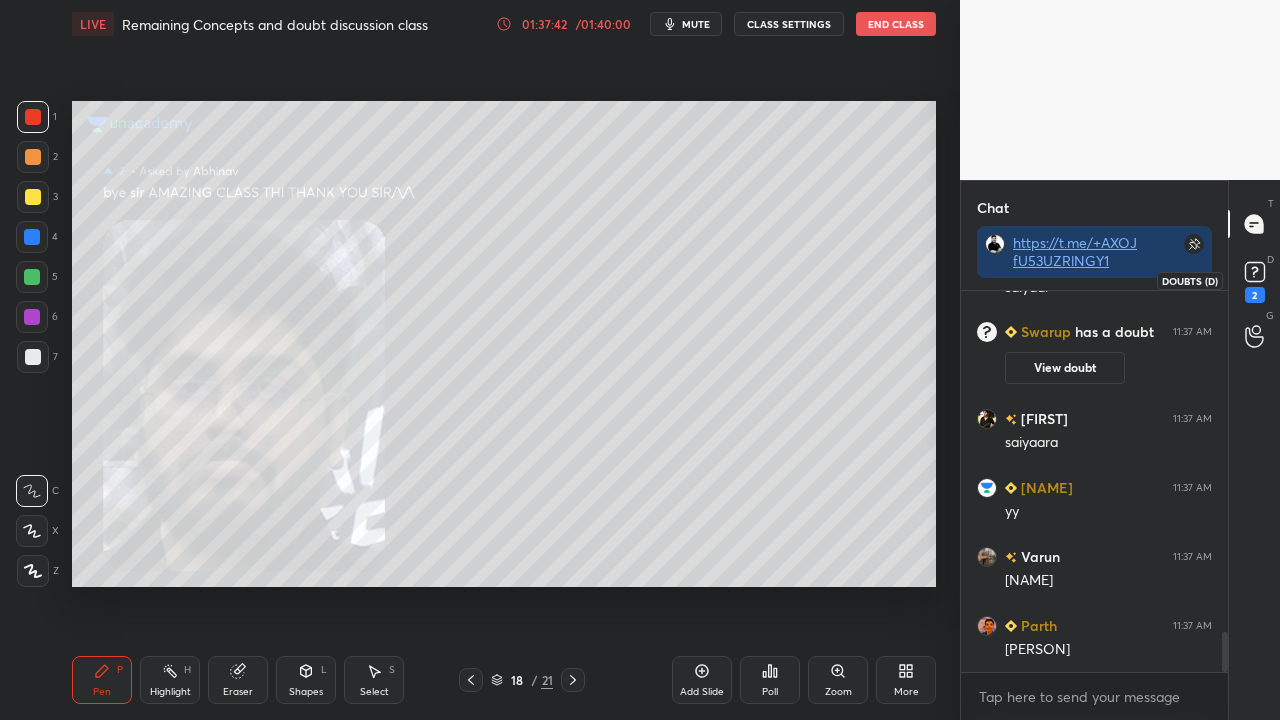 click 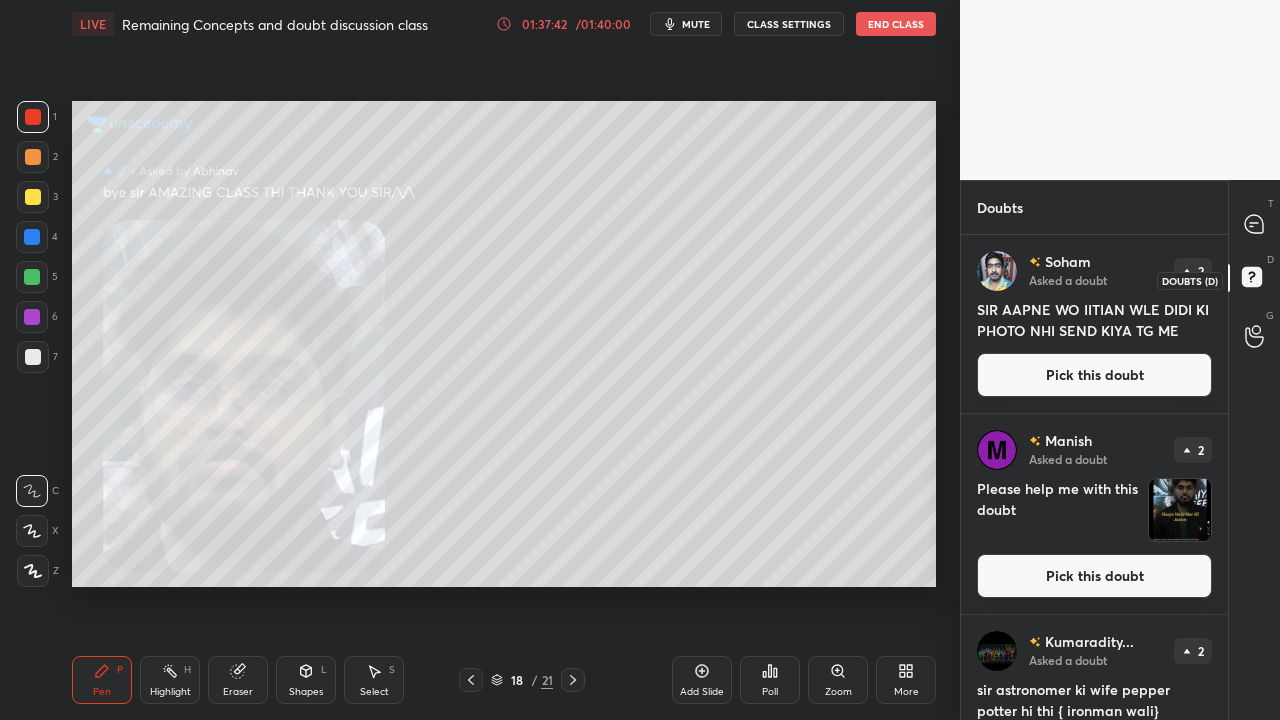 scroll, scrollTop: 6, scrollLeft: 6, axis: both 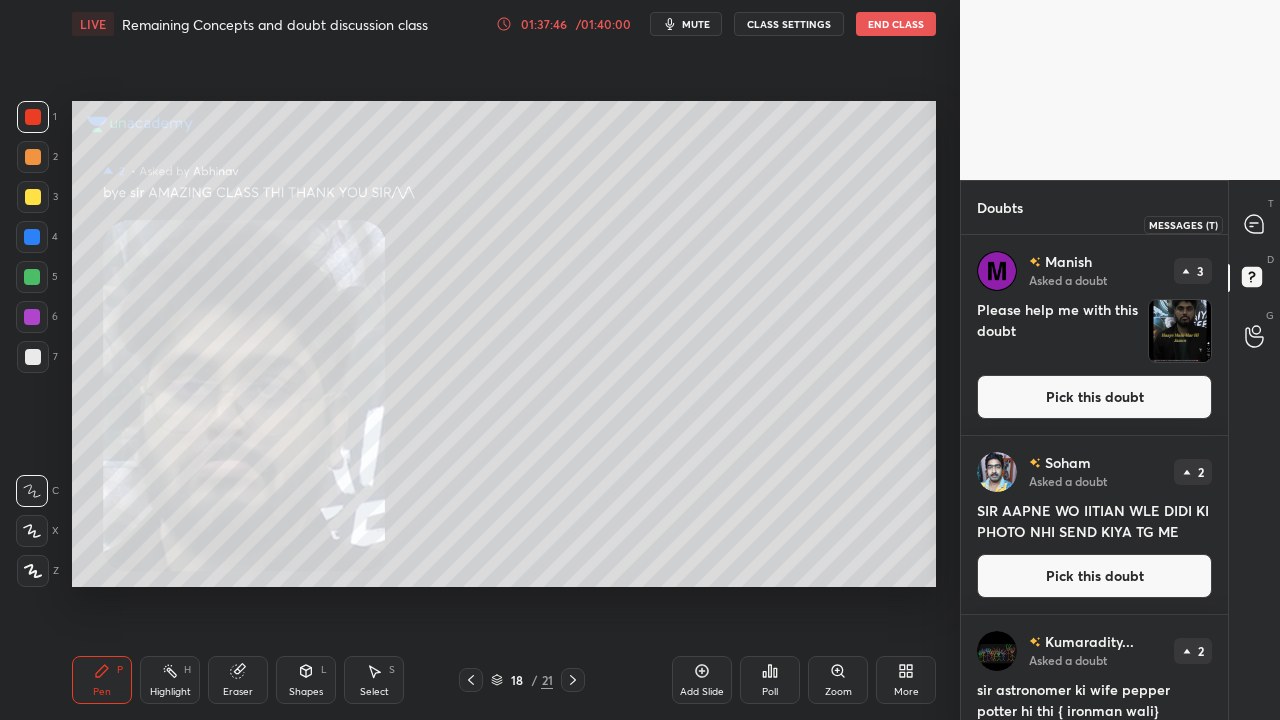 click 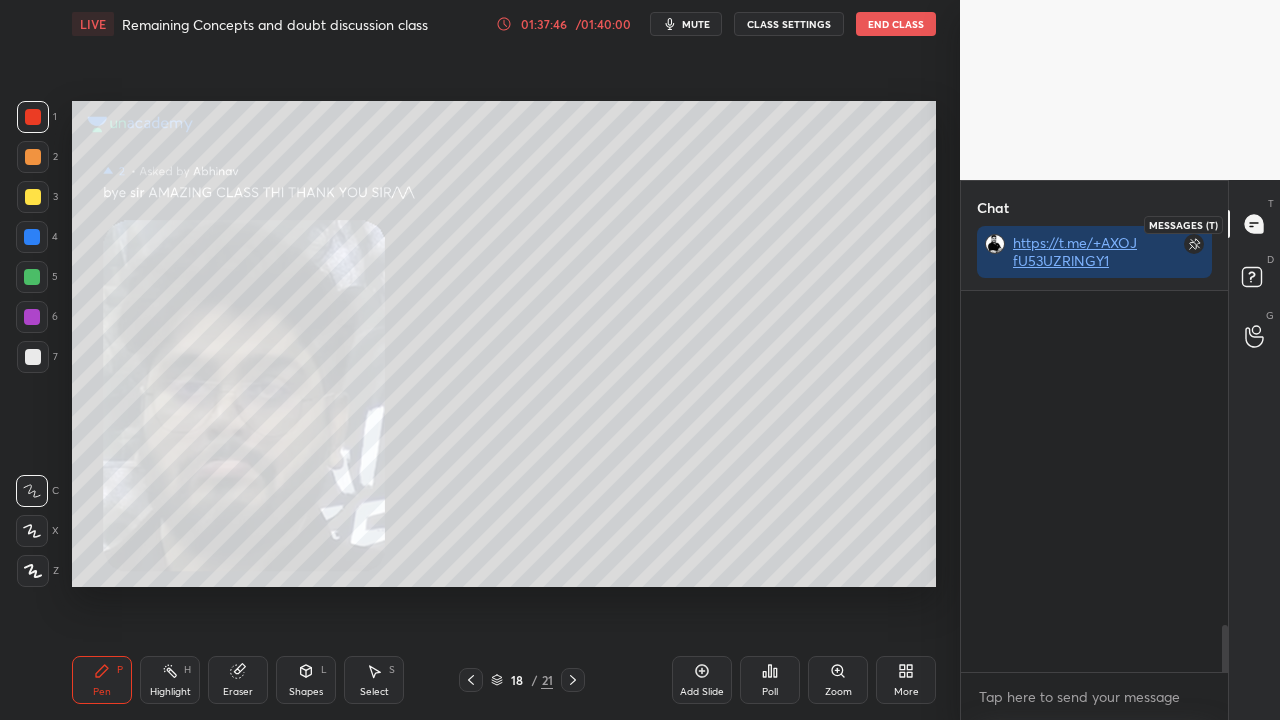 scroll, scrollTop: 4040, scrollLeft: 0, axis: vertical 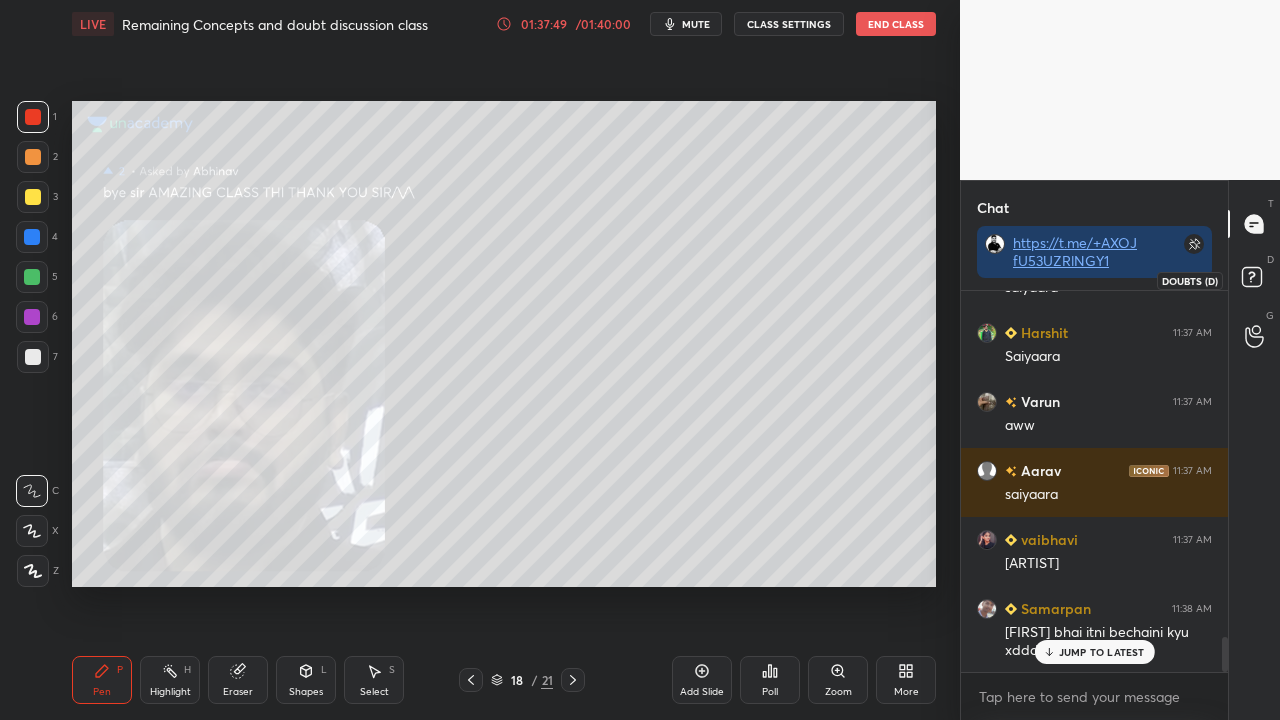 click 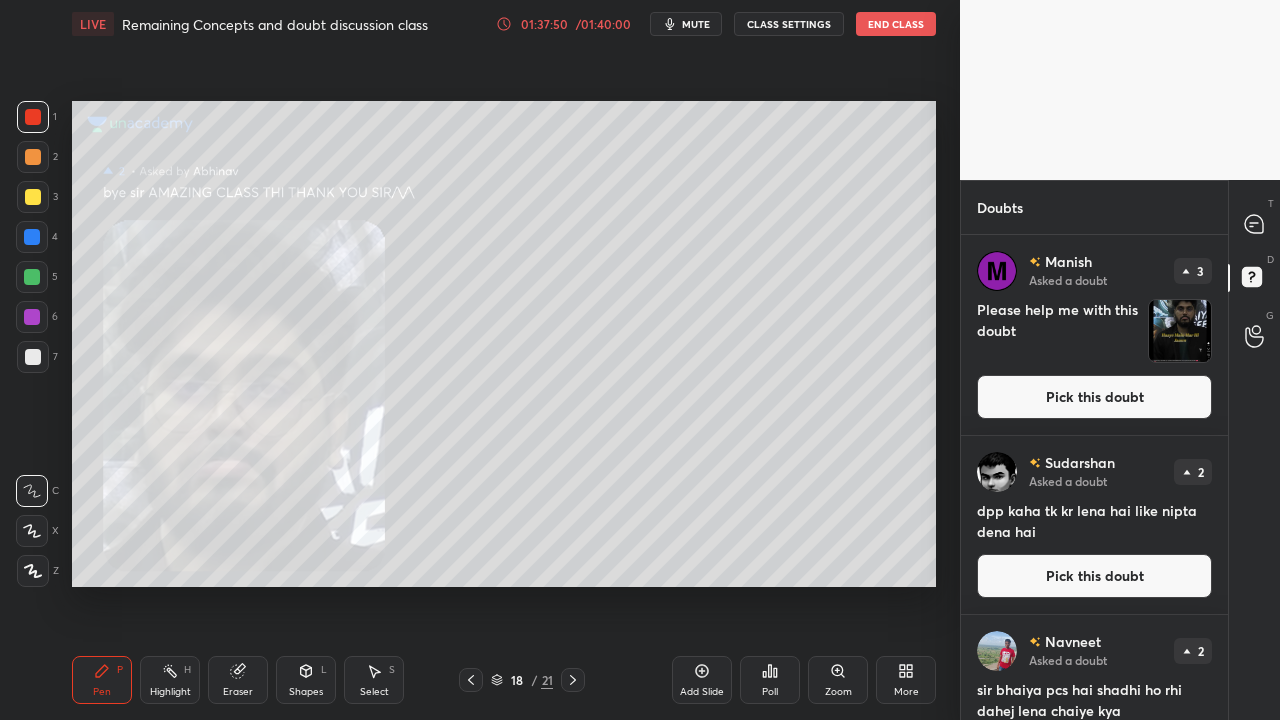 click on "Pick this doubt" at bounding box center [1094, 397] 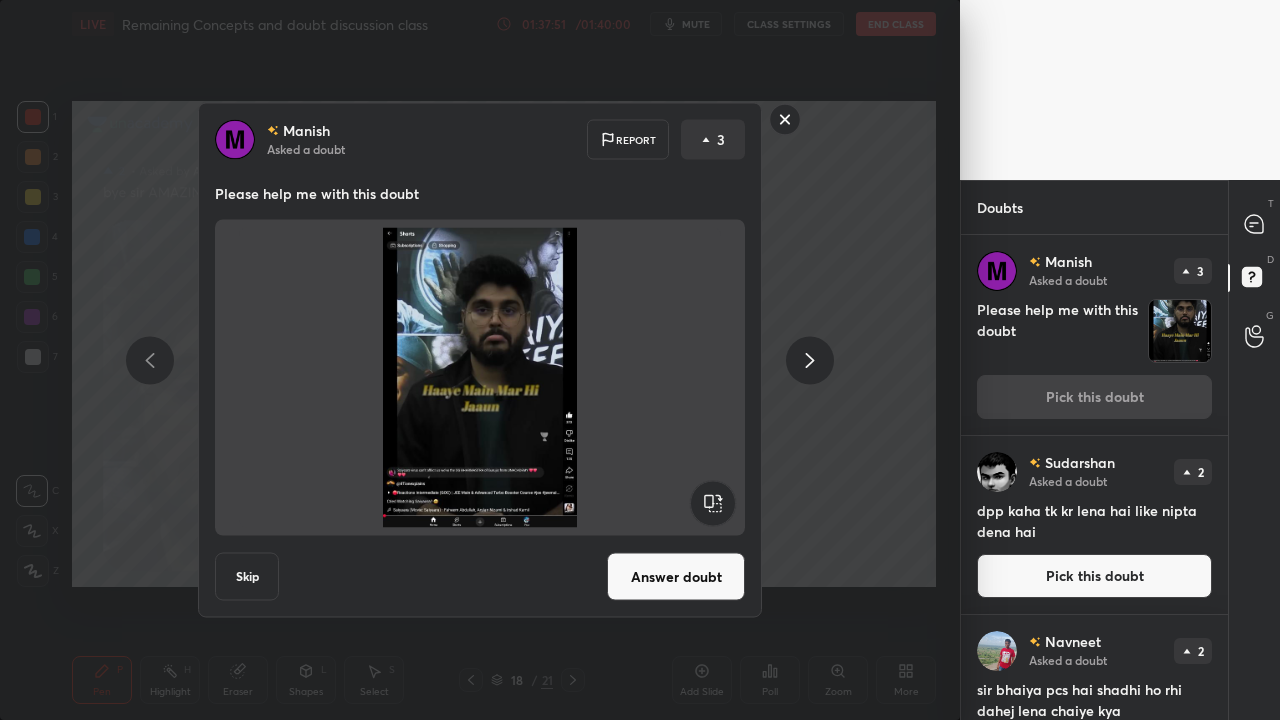 click on "Answer doubt" at bounding box center [676, 577] 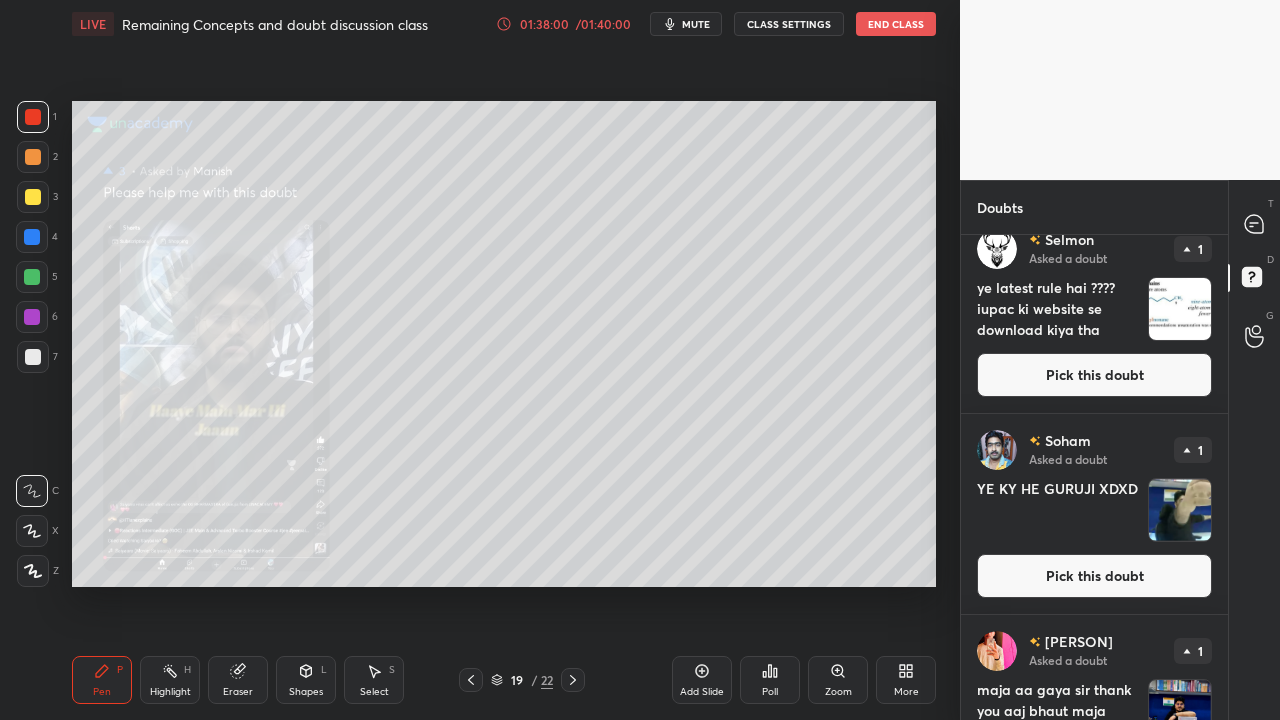scroll, scrollTop: 1000, scrollLeft: 0, axis: vertical 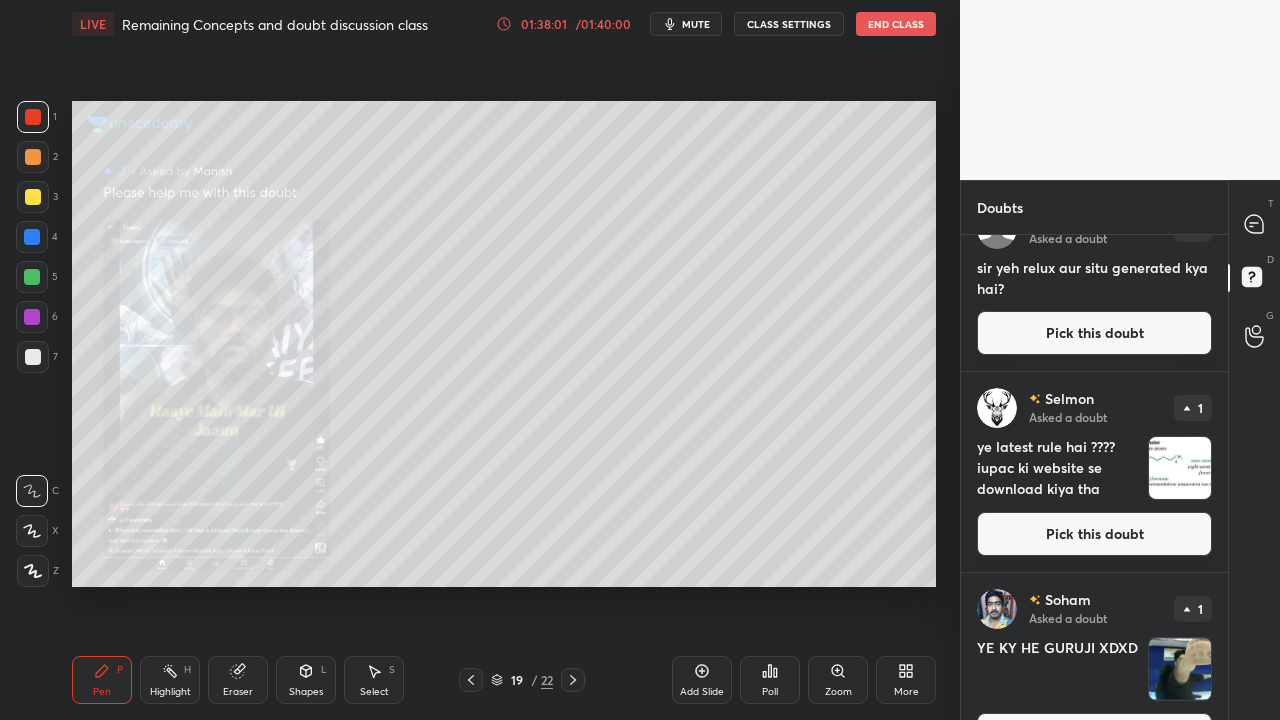 click on "Pick this doubt" at bounding box center [1094, 534] 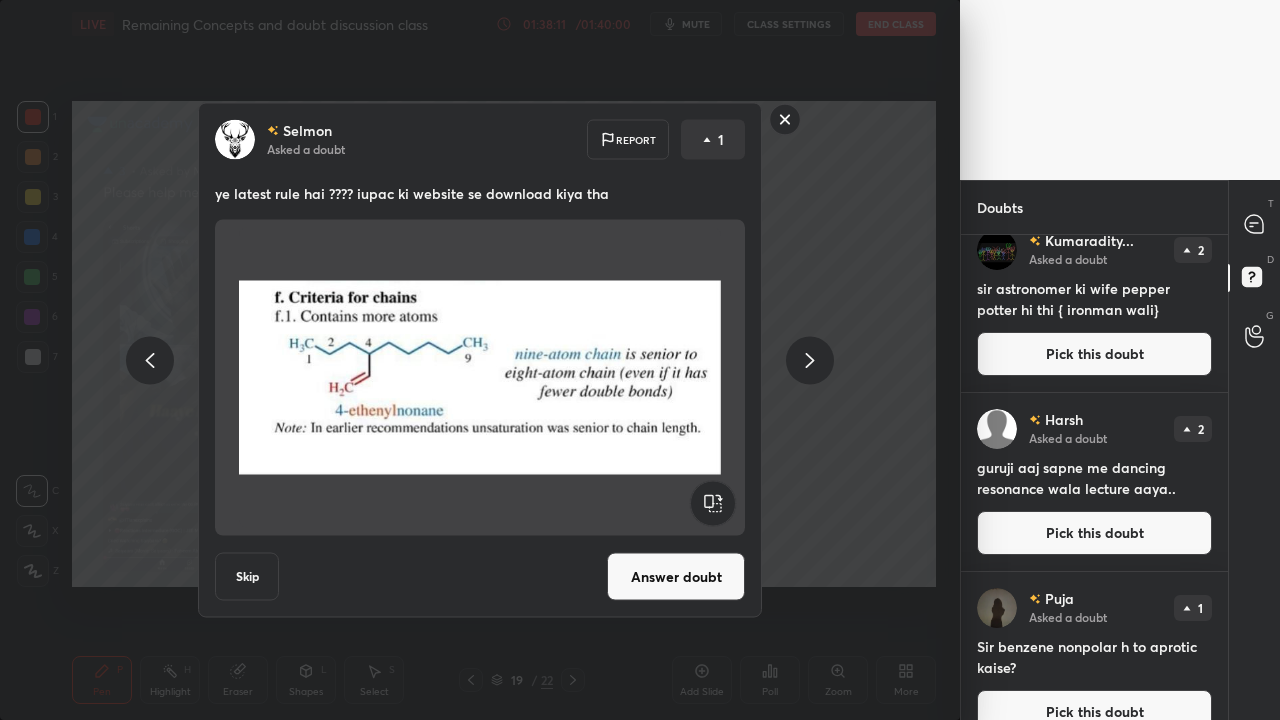 click on "Answer doubt" at bounding box center [676, 577] 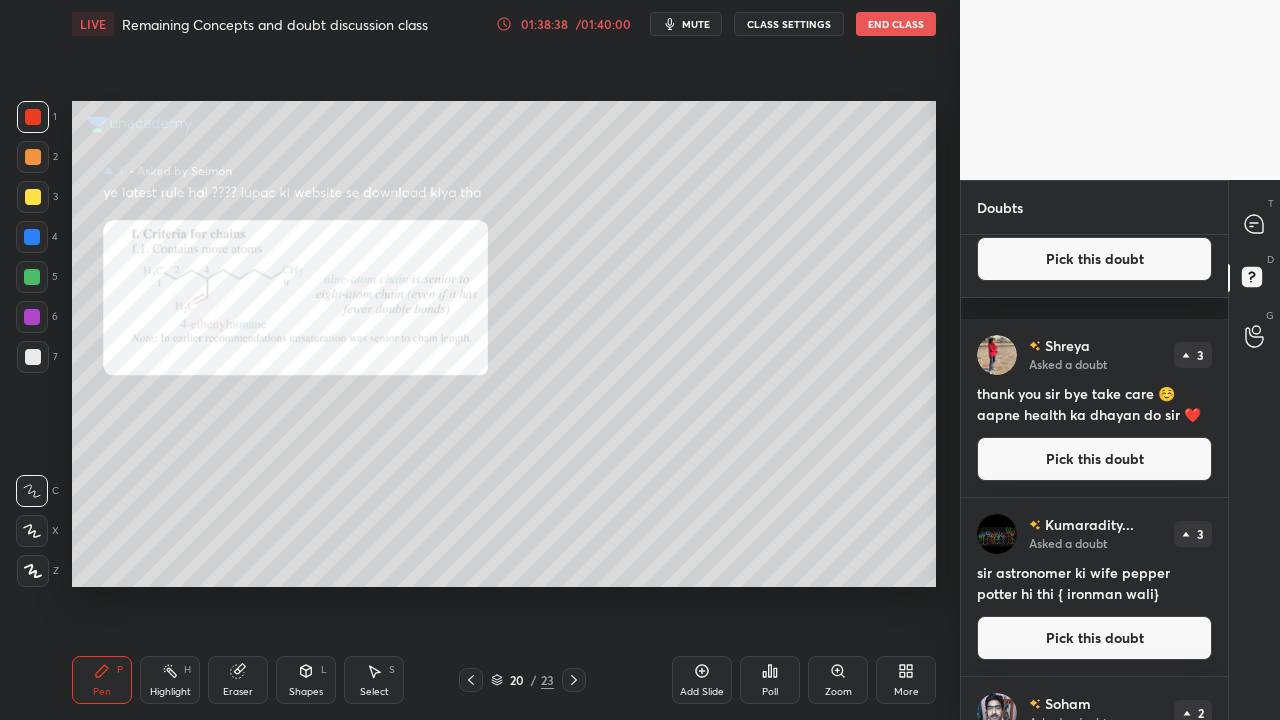 scroll, scrollTop: 0, scrollLeft: 0, axis: both 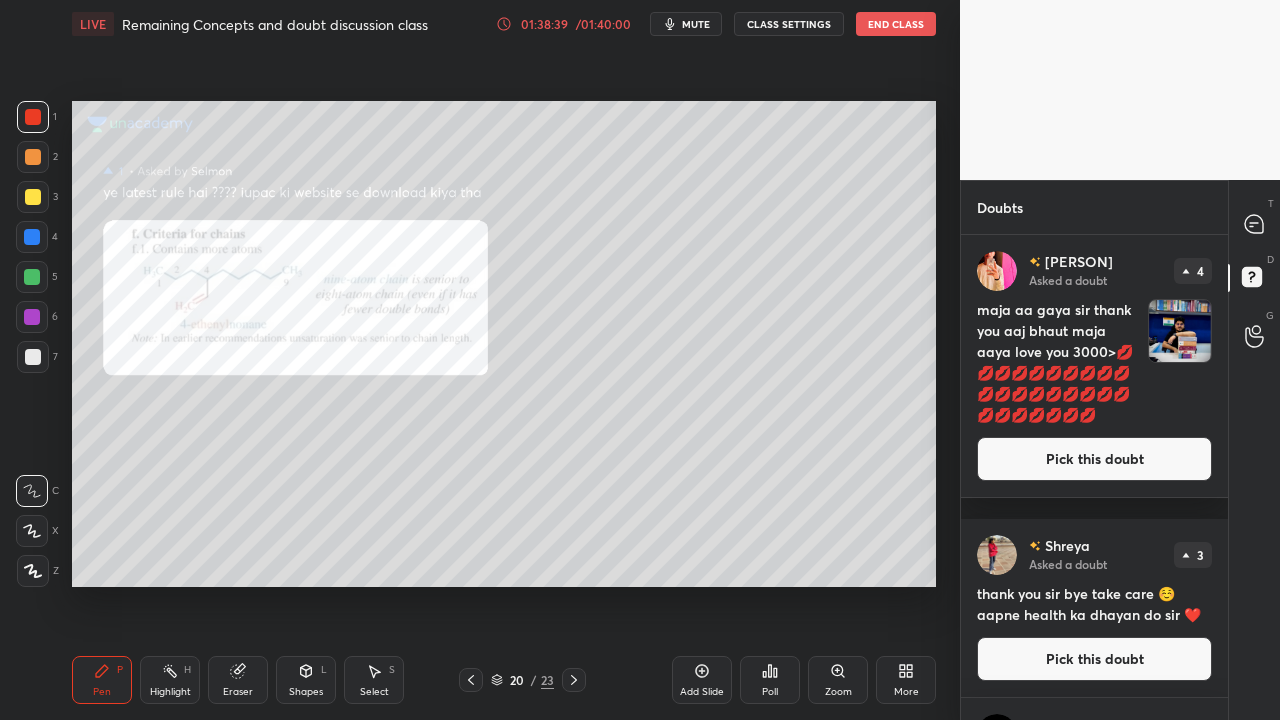 click on "Pick this doubt" at bounding box center (1094, 459) 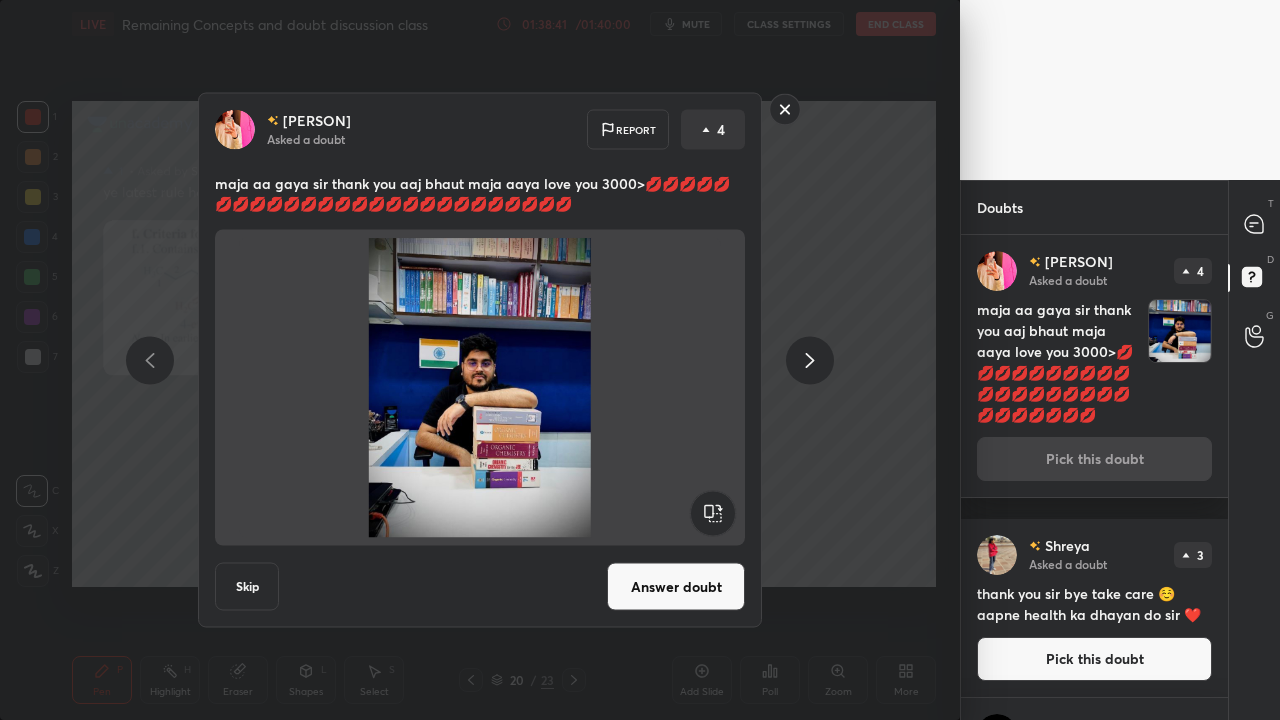click on "Answer doubt" at bounding box center (676, 587) 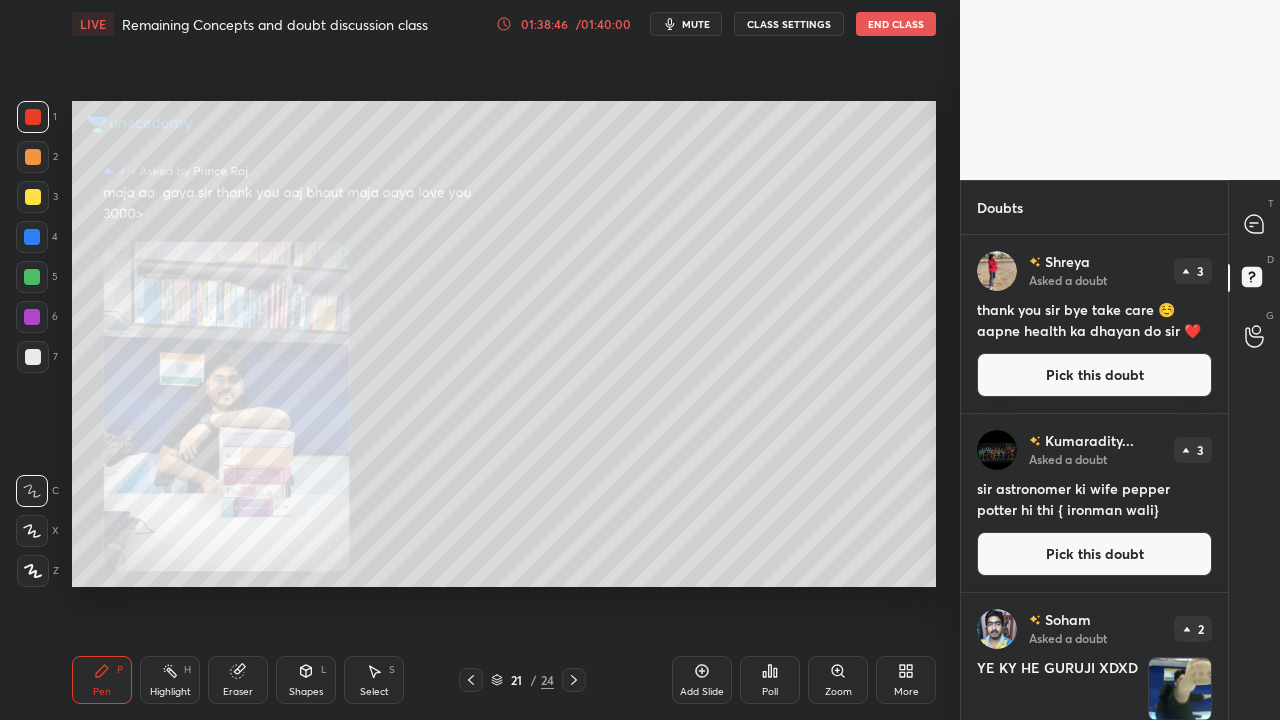 click on "Pick this doubt" at bounding box center [1094, 375] 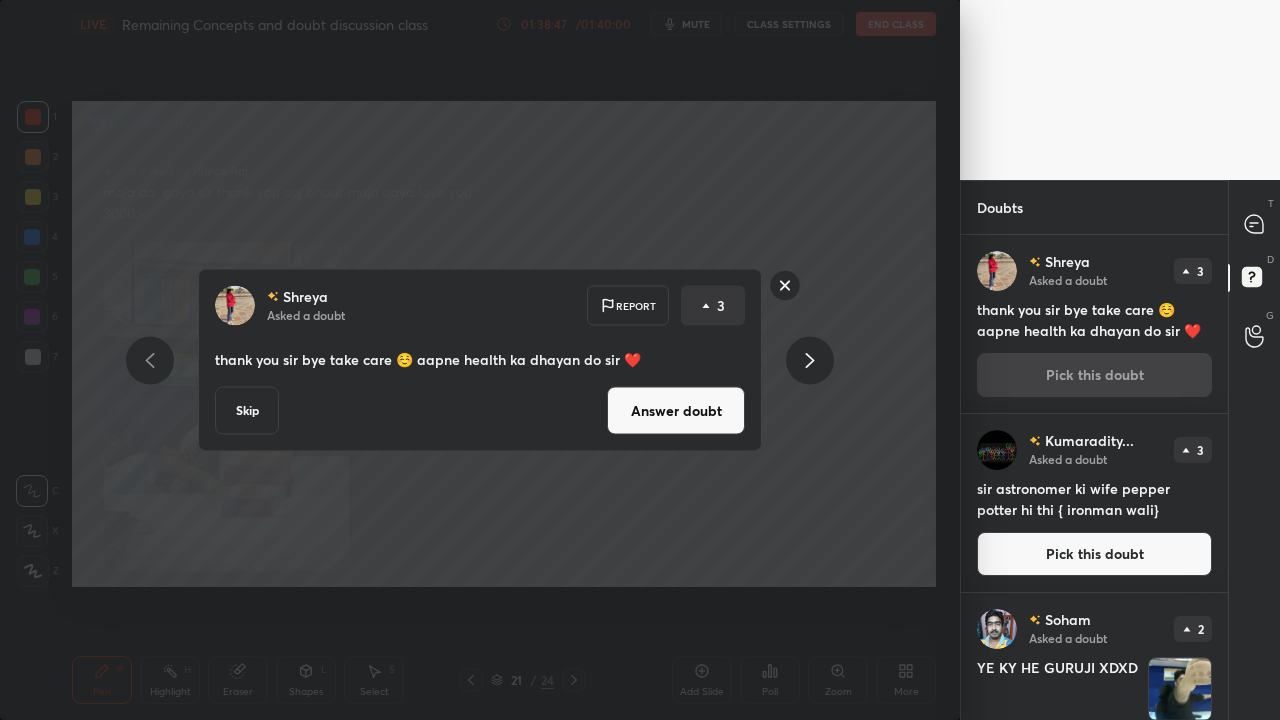 click on "Answer doubt" at bounding box center (676, 411) 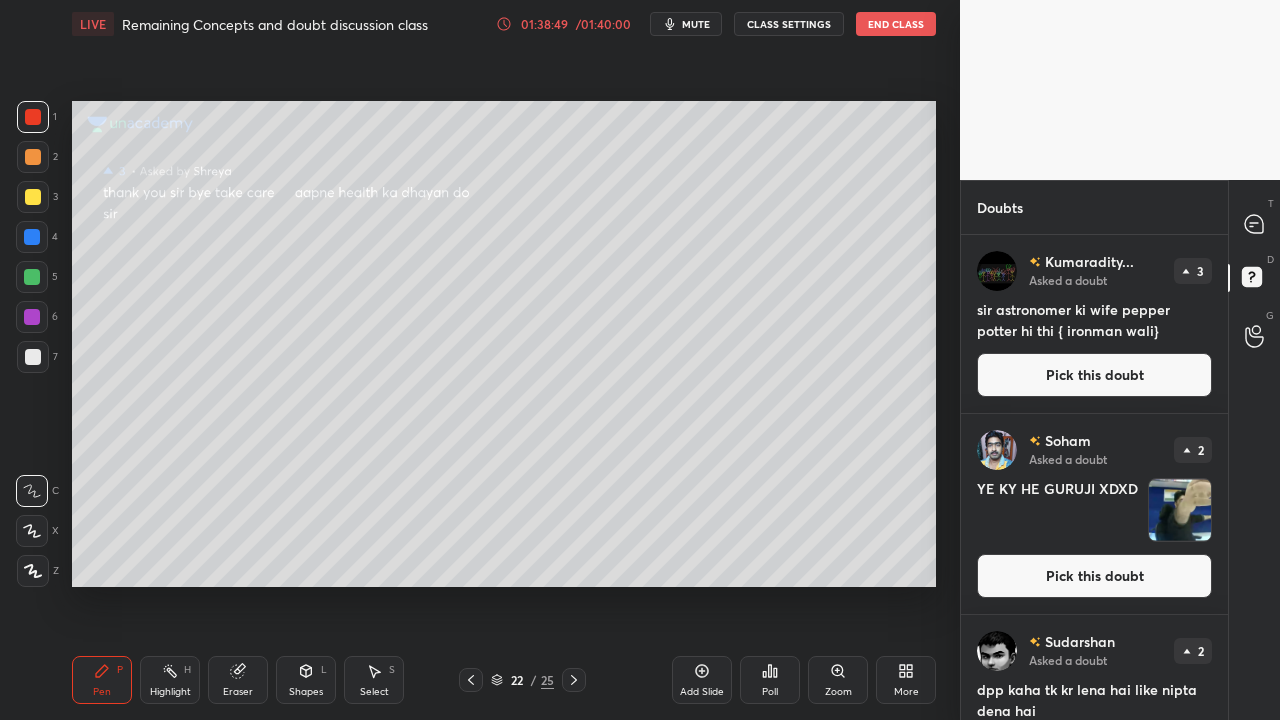 click on "Pick this doubt" at bounding box center (1094, 375) 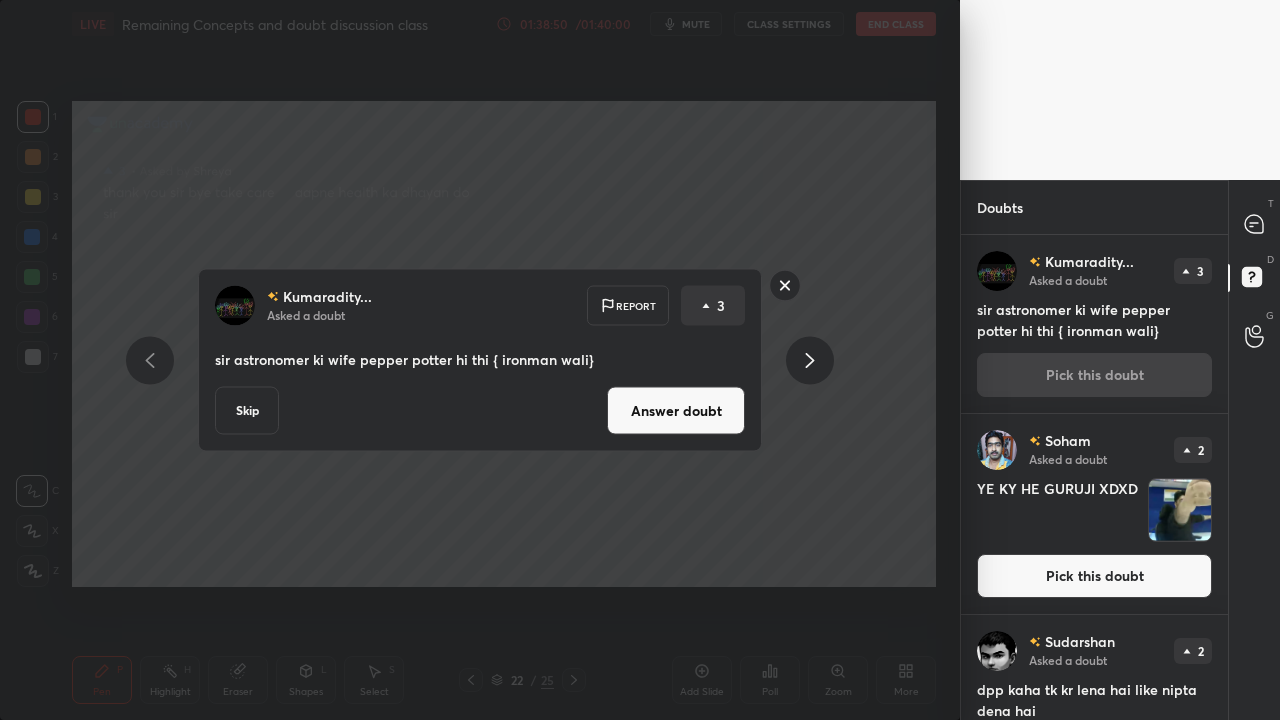 click on "Answer doubt" at bounding box center [676, 411] 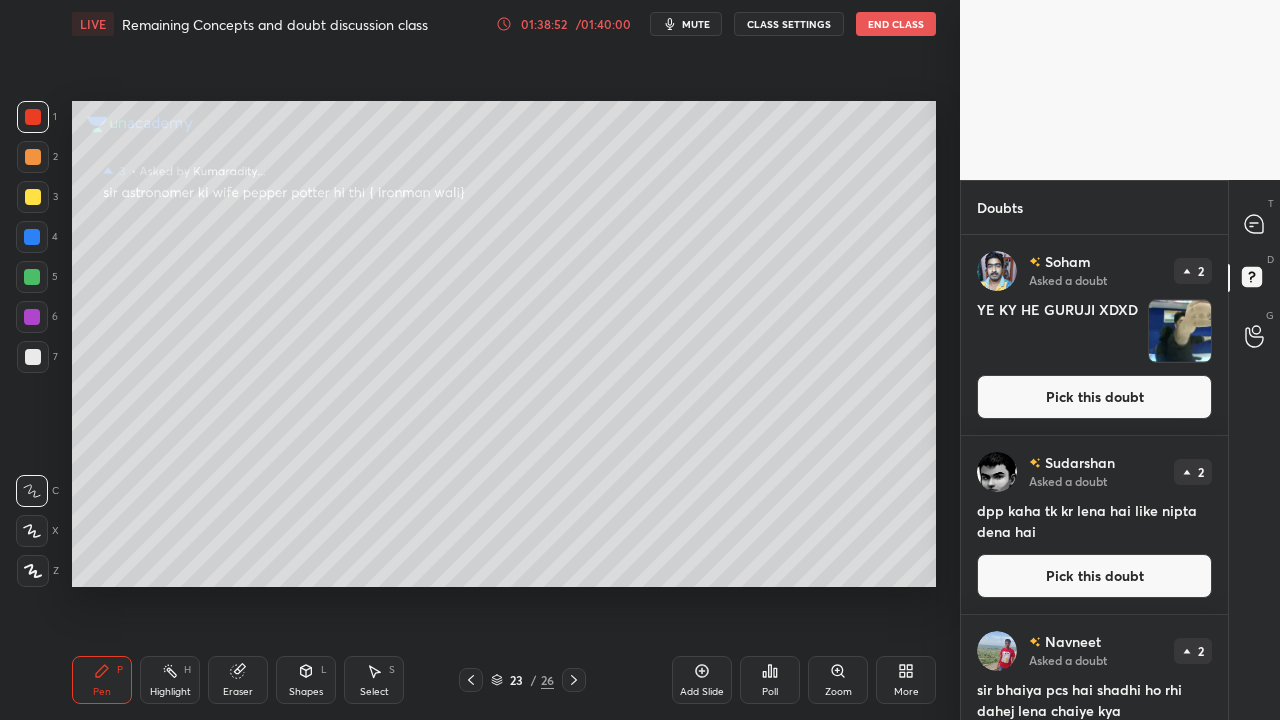 click on "Pick this doubt" at bounding box center [1094, 397] 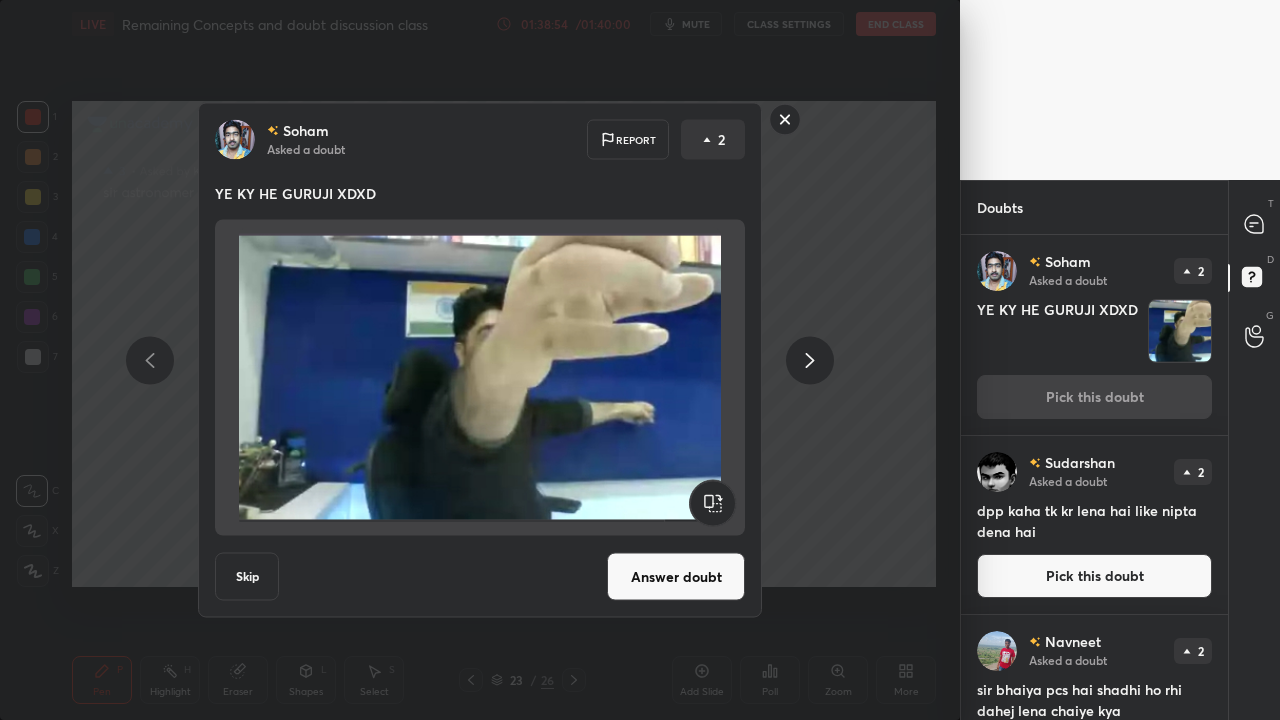 click on "Answer doubt" at bounding box center [676, 577] 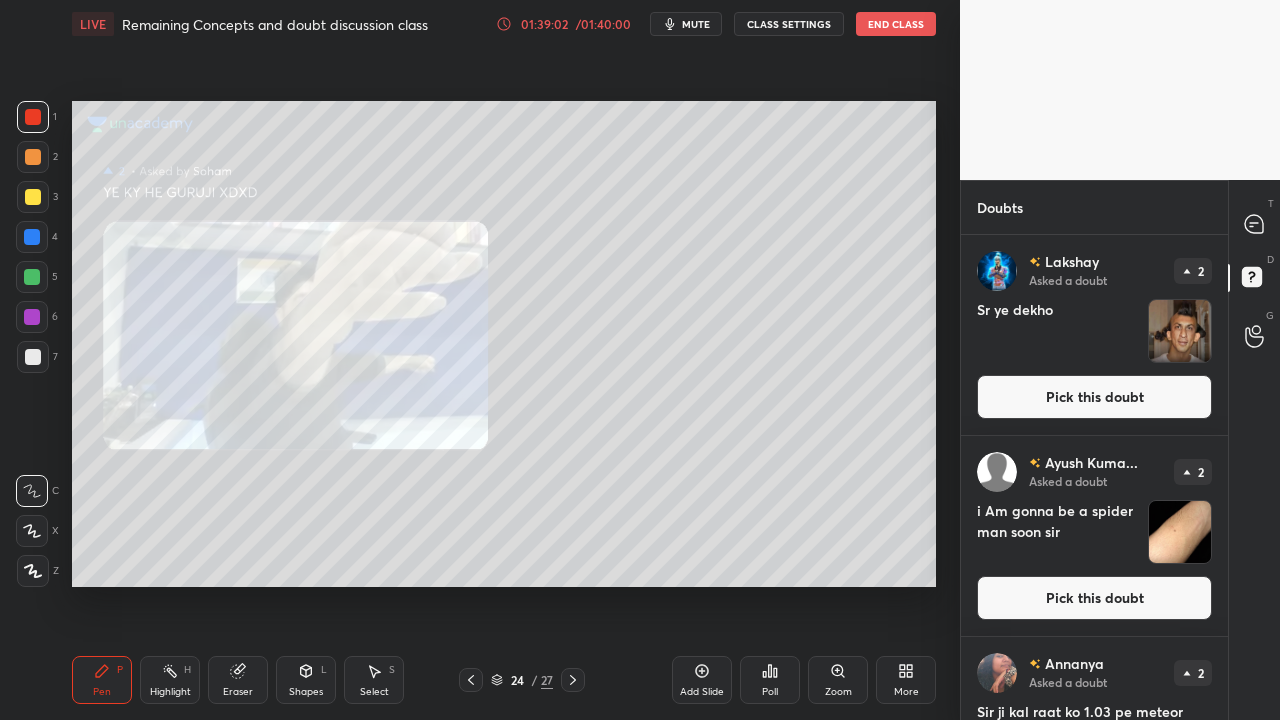 click on "Pick this doubt" at bounding box center (1094, 397) 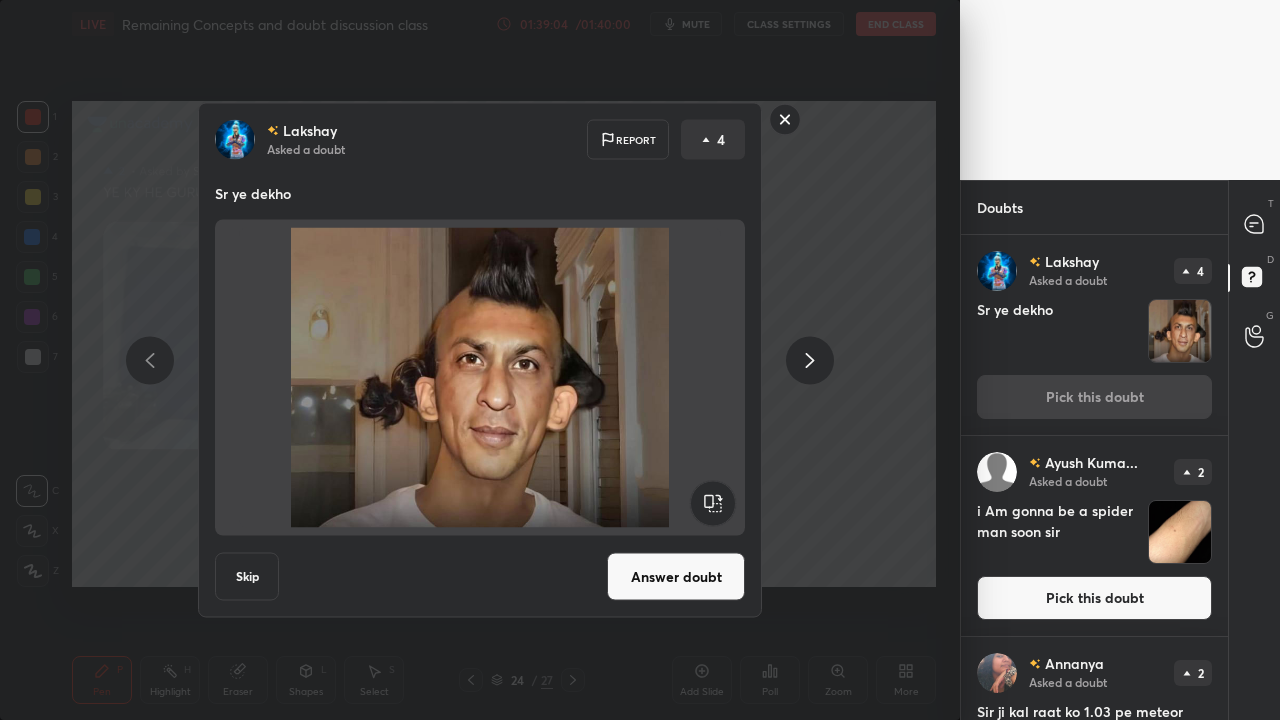 click on "Skip" at bounding box center [247, 577] 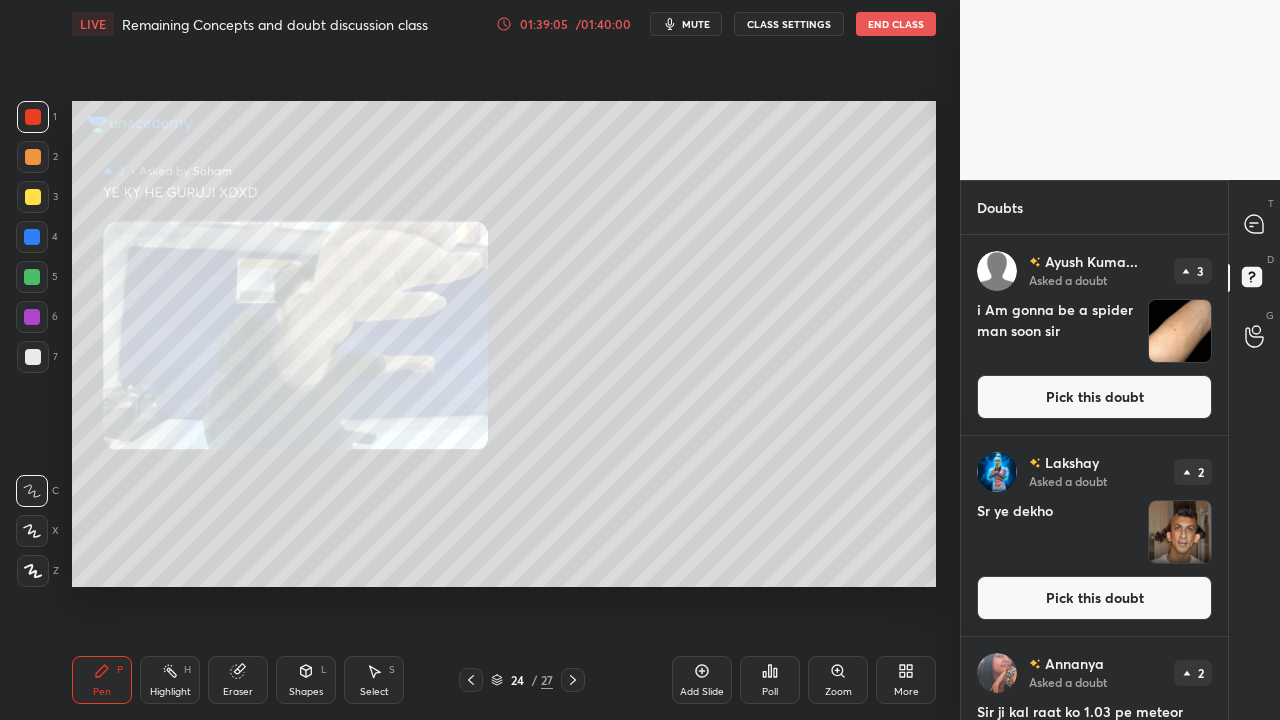 click on "Pick this doubt" at bounding box center [1094, 397] 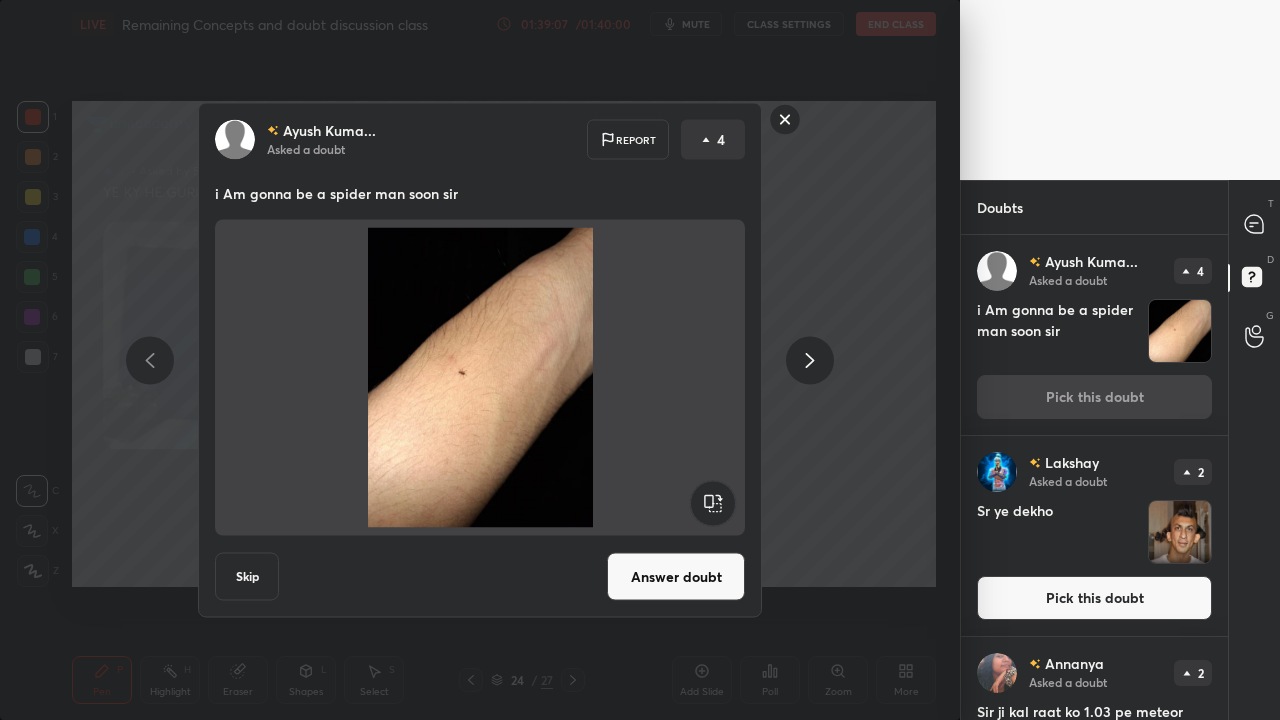 click on "Answer doubt" at bounding box center [676, 577] 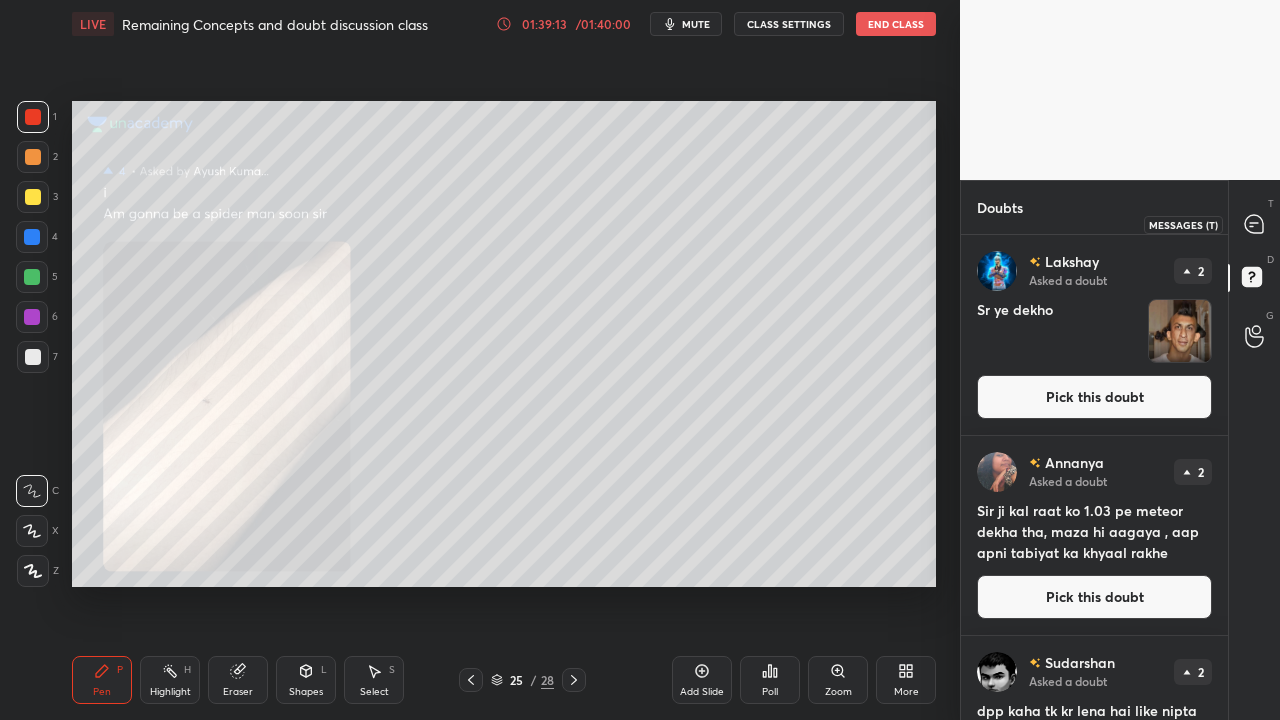 click 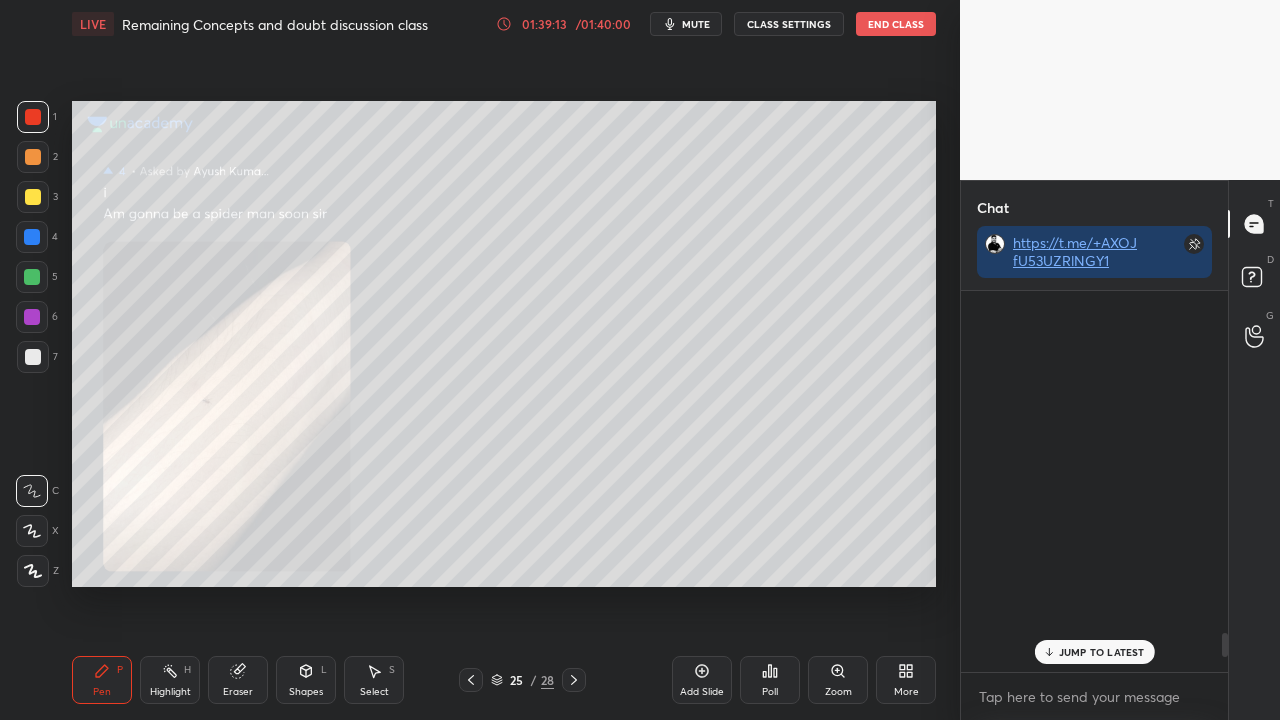 scroll, scrollTop: 5411, scrollLeft: 0, axis: vertical 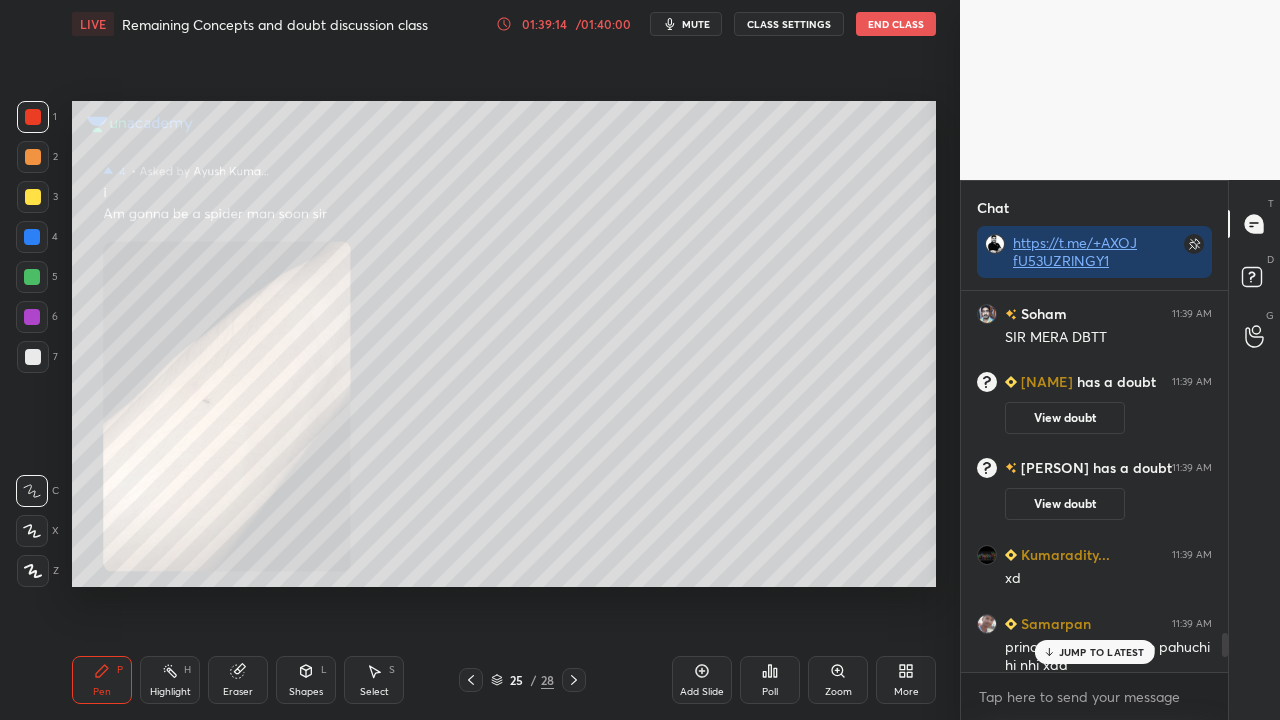 click on "JUMP TO LATEST" at bounding box center [1102, 652] 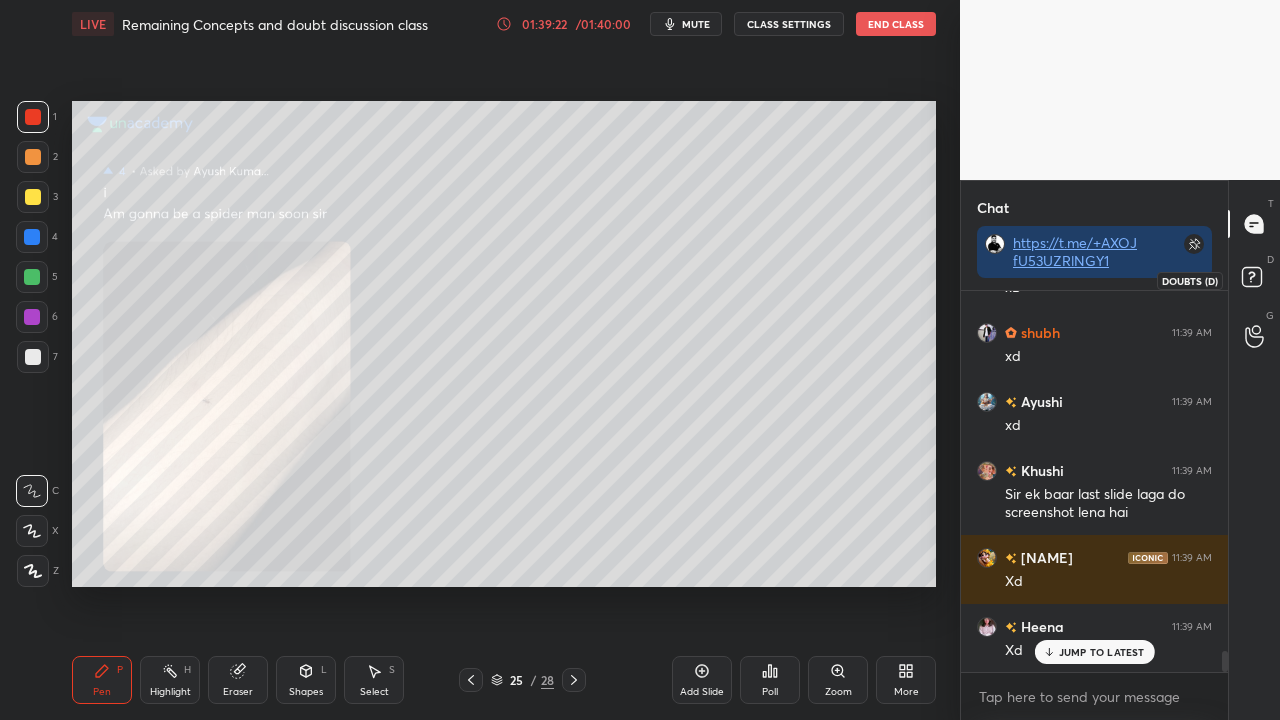 scroll, scrollTop: 6650, scrollLeft: 0, axis: vertical 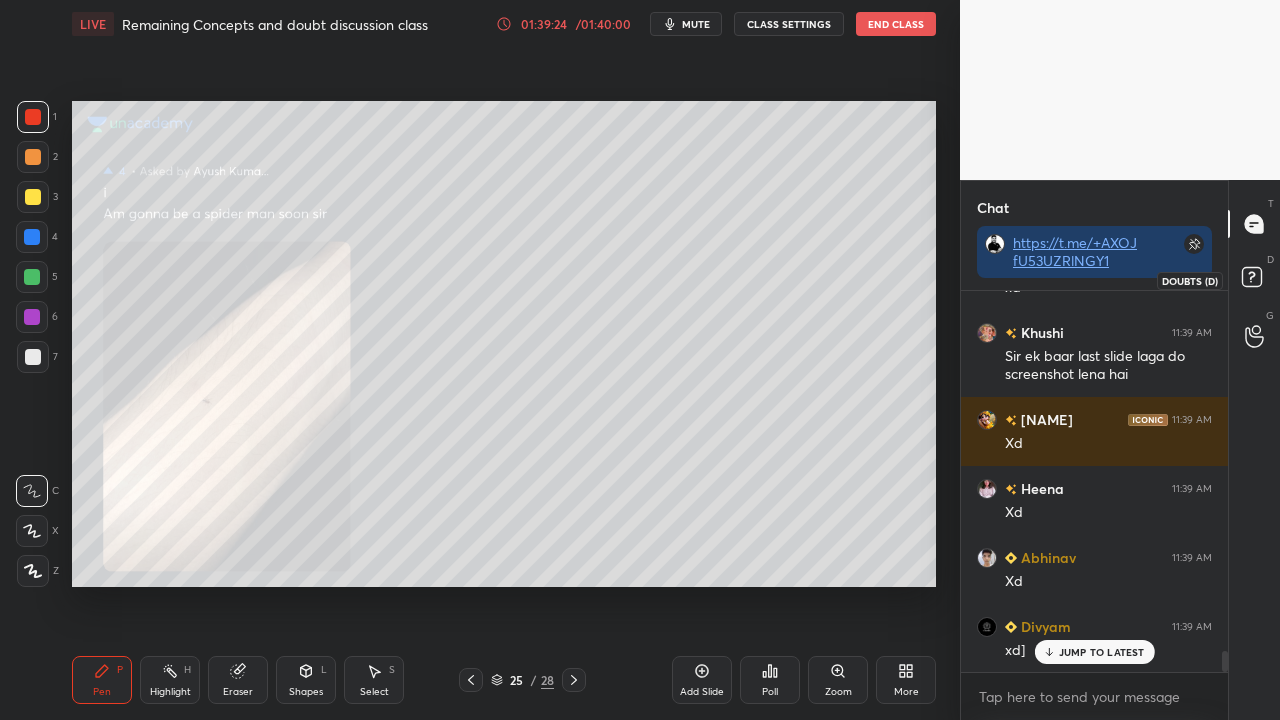 click 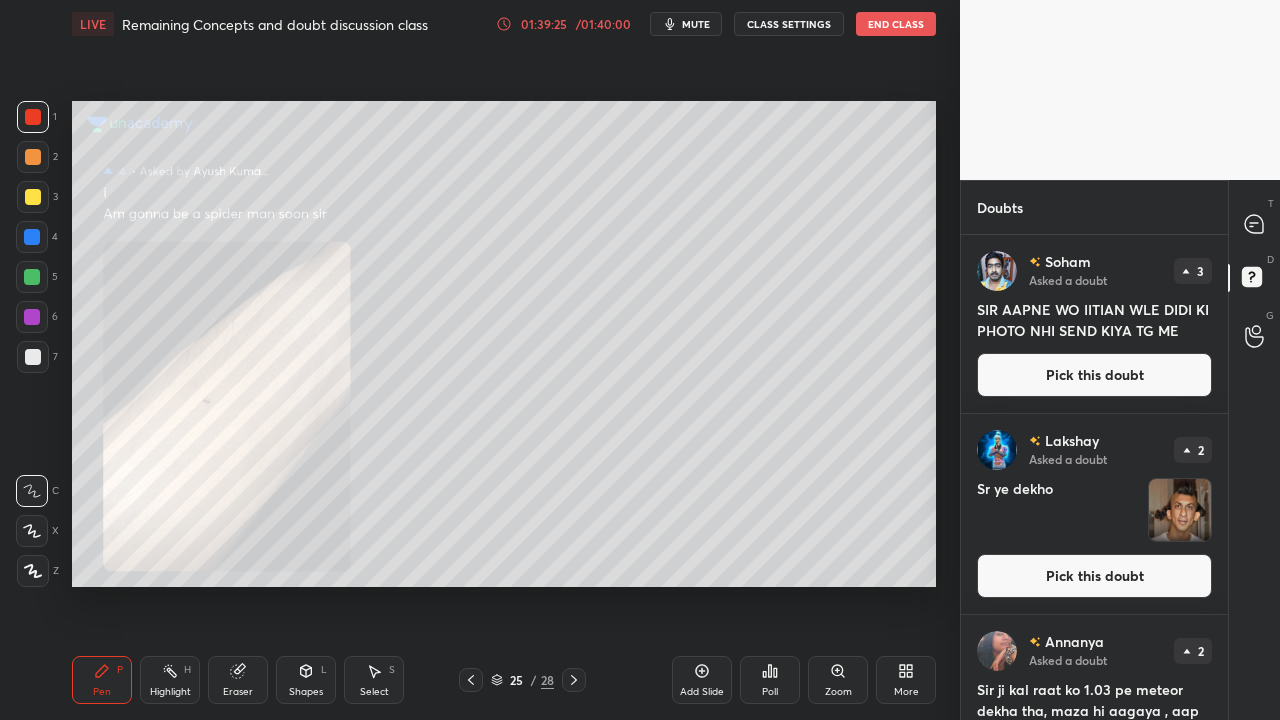 click on "Pick this doubt" at bounding box center (1094, 375) 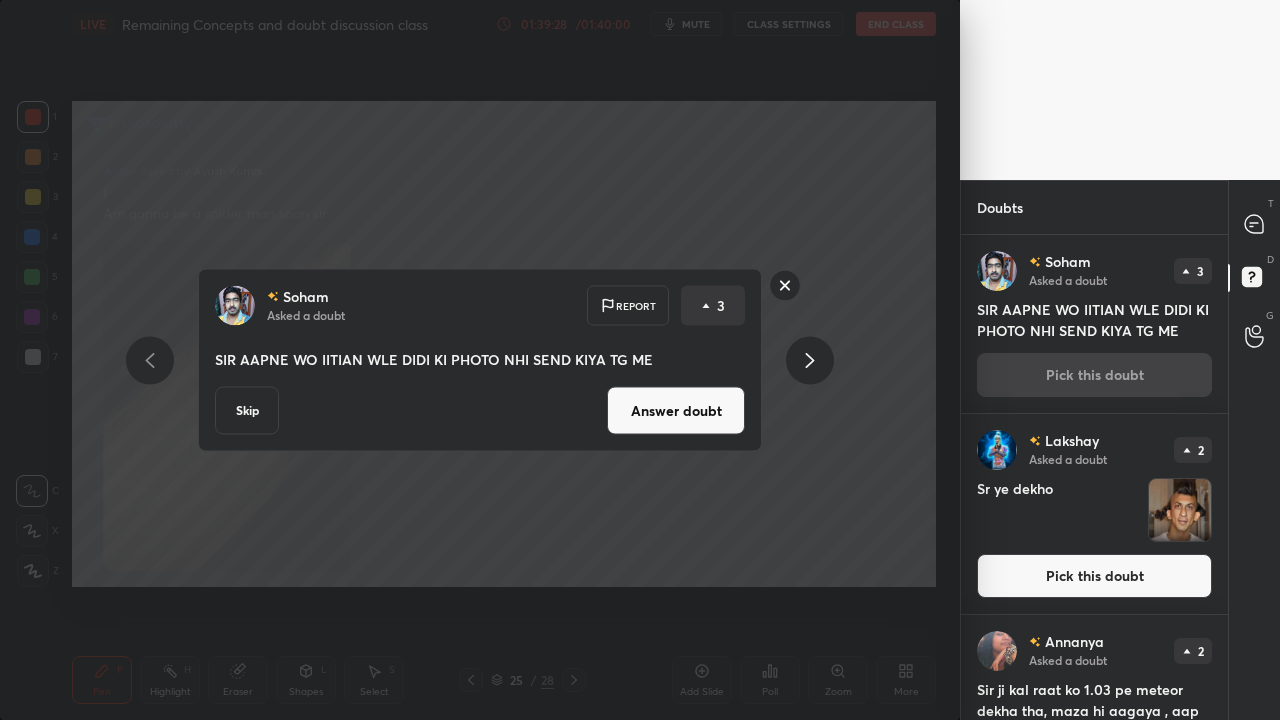 click on "Answer doubt" at bounding box center [676, 411] 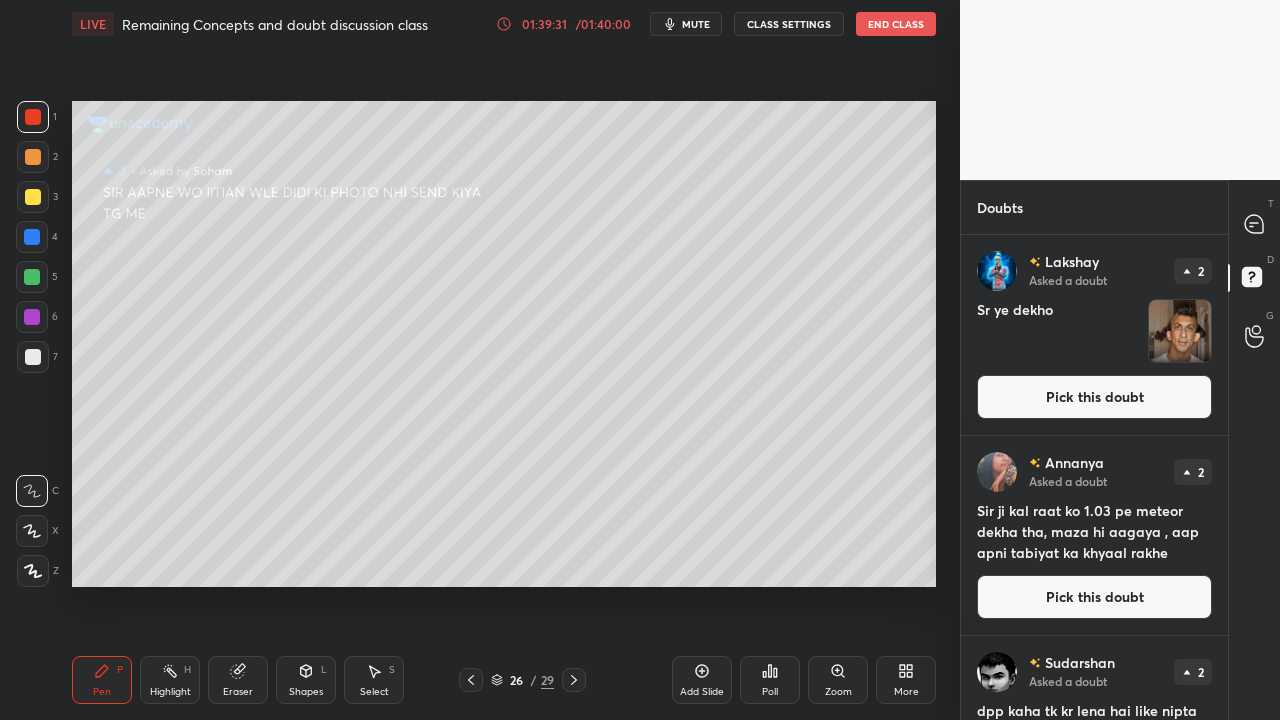 click on "Pick this doubt" at bounding box center (1094, 397) 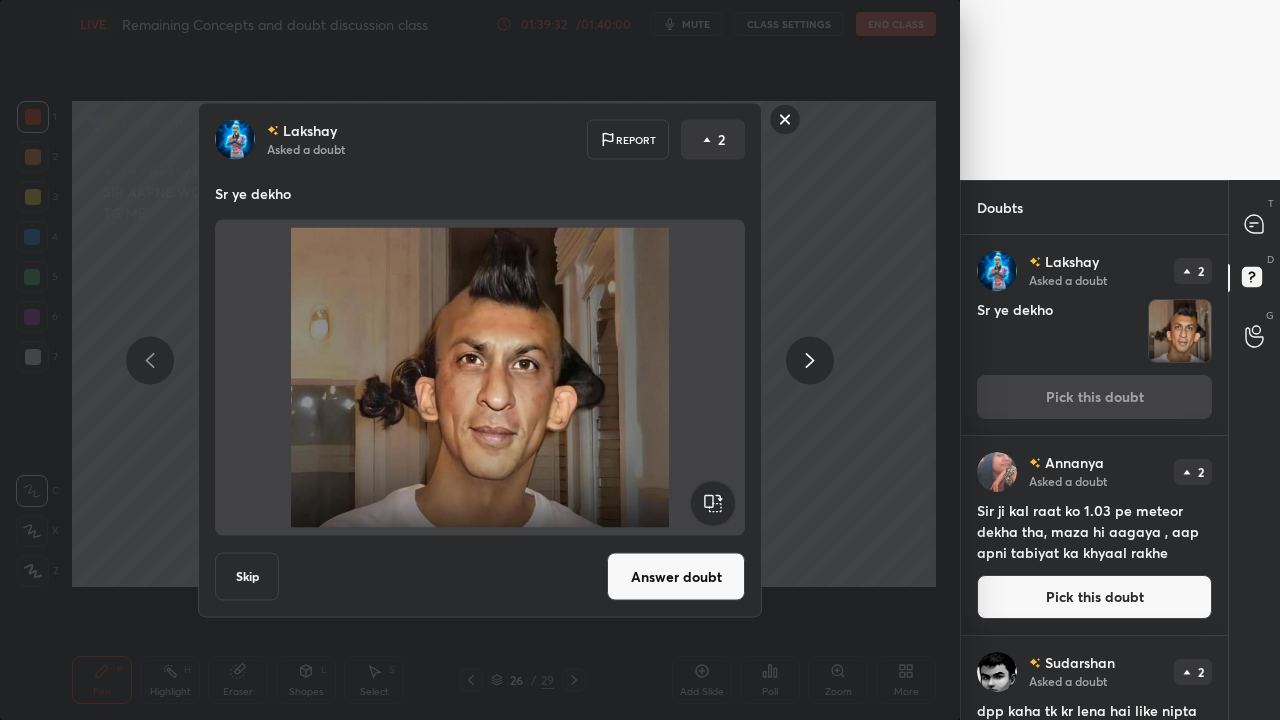 click on "Skip" at bounding box center (247, 577) 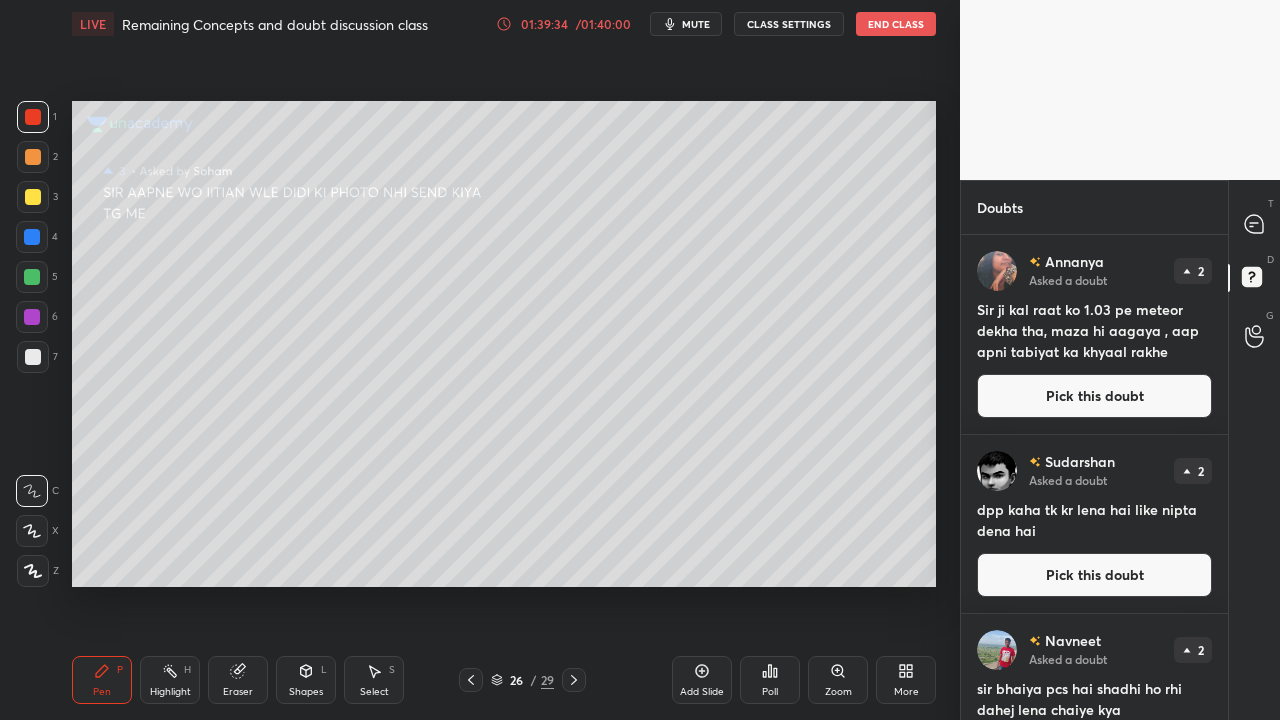 click on "Pick this doubt" at bounding box center [1094, 396] 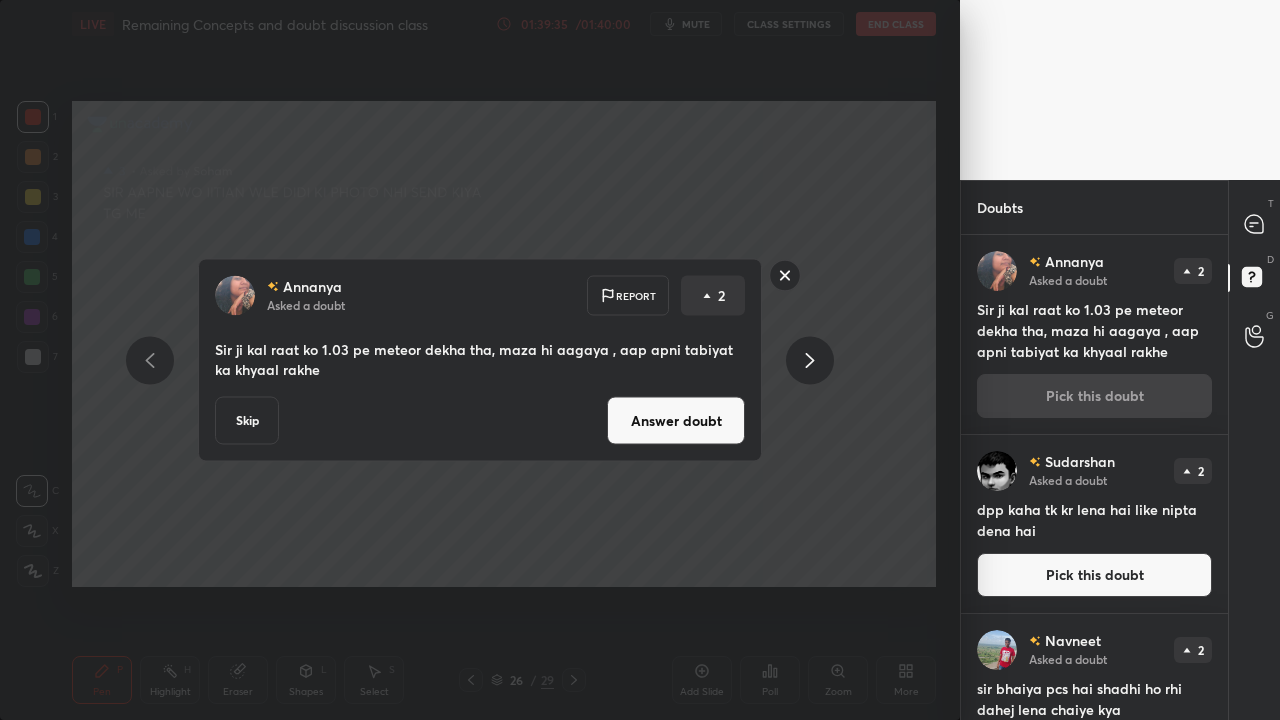 click on "Answer doubt" at bounding box center (676, 421) 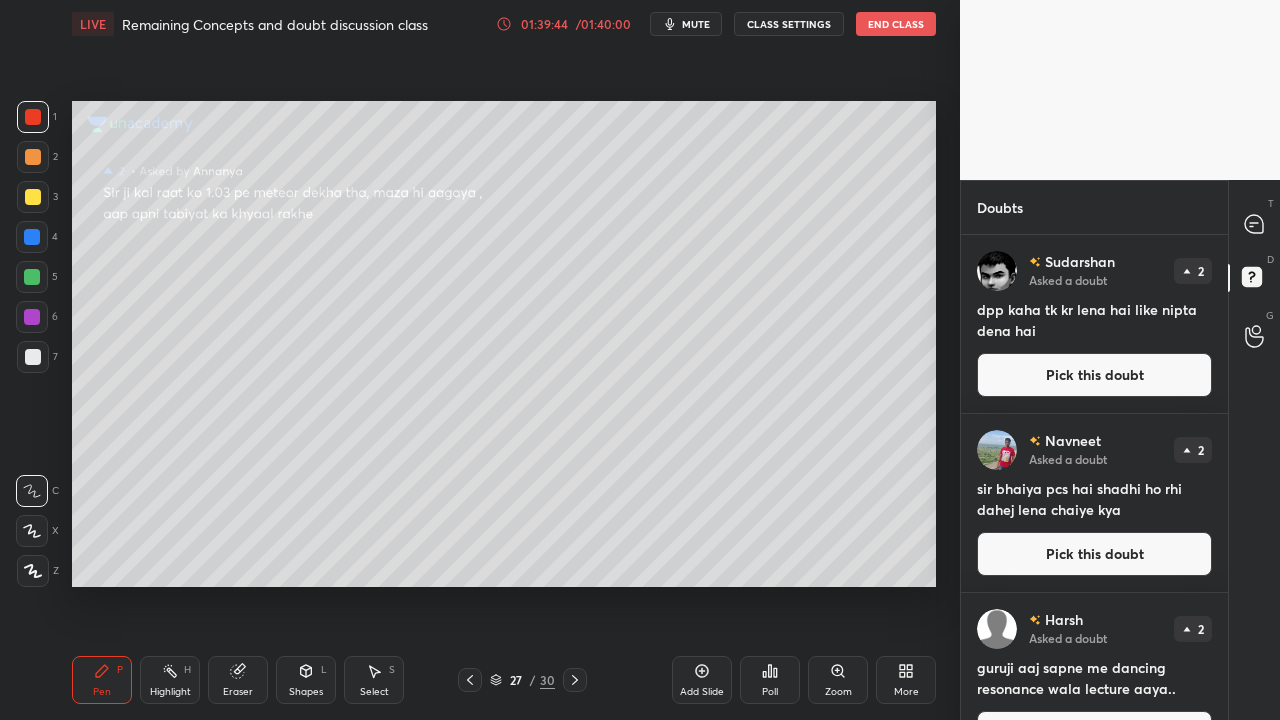click on "Pick this doubt" at bounding box center (1094, 375) 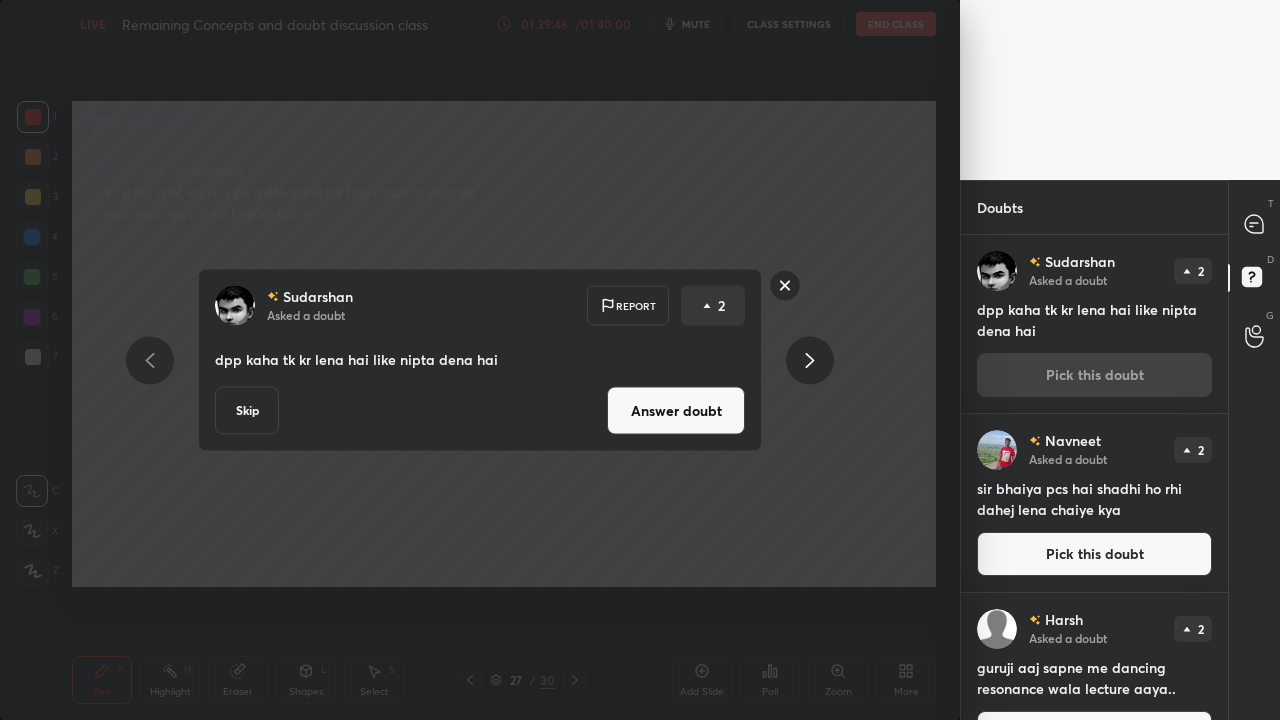 click on "Answer doubt" at bounding box center [676, 411] 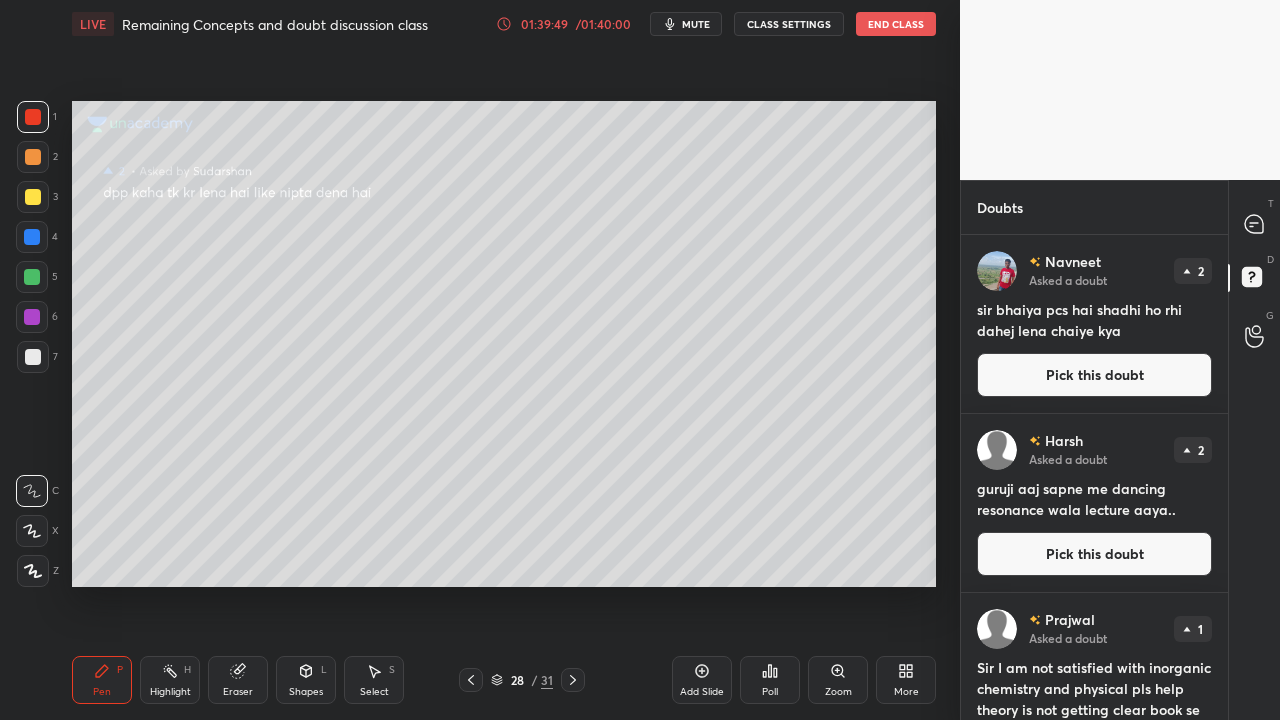 click on "Pick this doubt" at bounding box center [1094, 375] 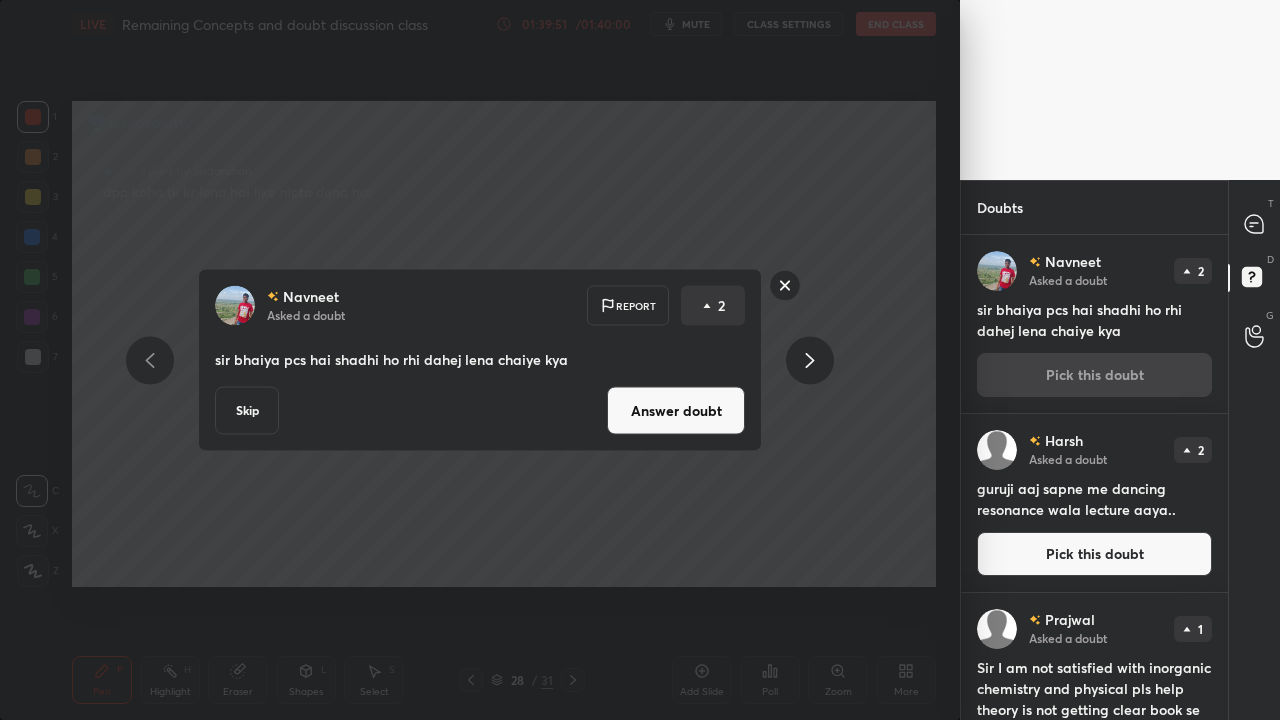 click on "Answer doubt" at bounding box center [676, 411] 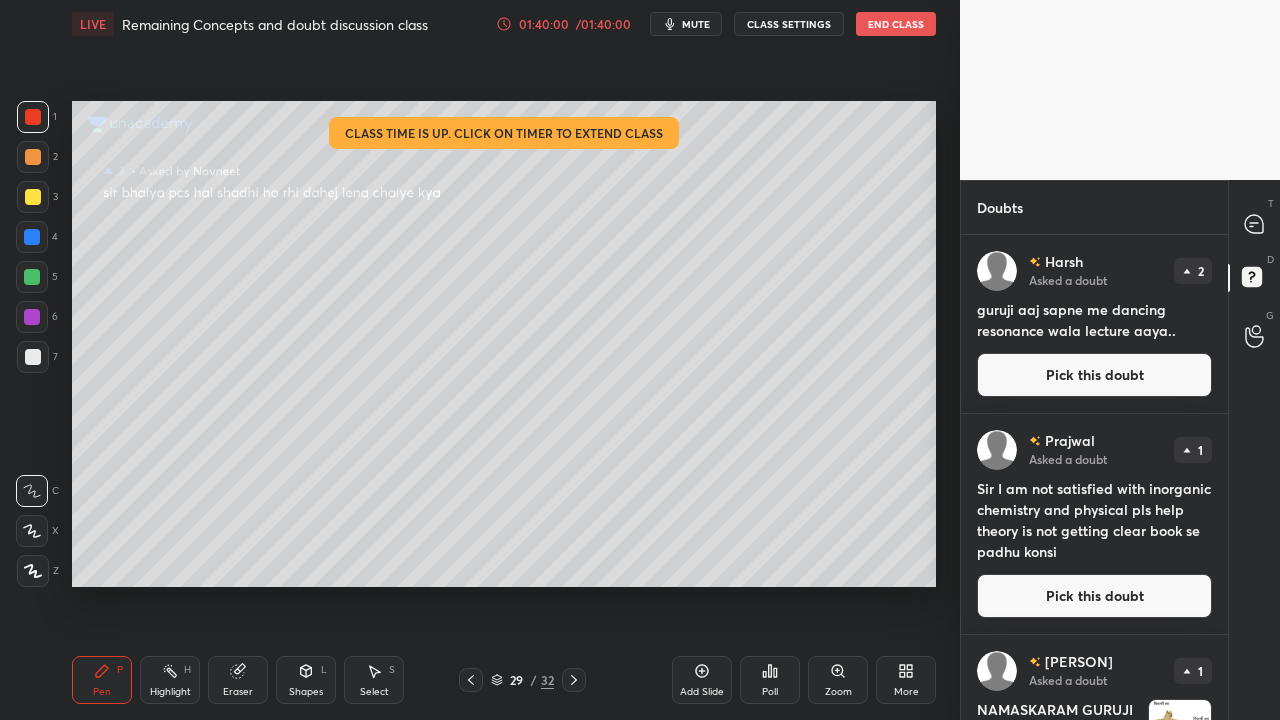 click on "Pick this doubt" at bounding box center [1094, 375] 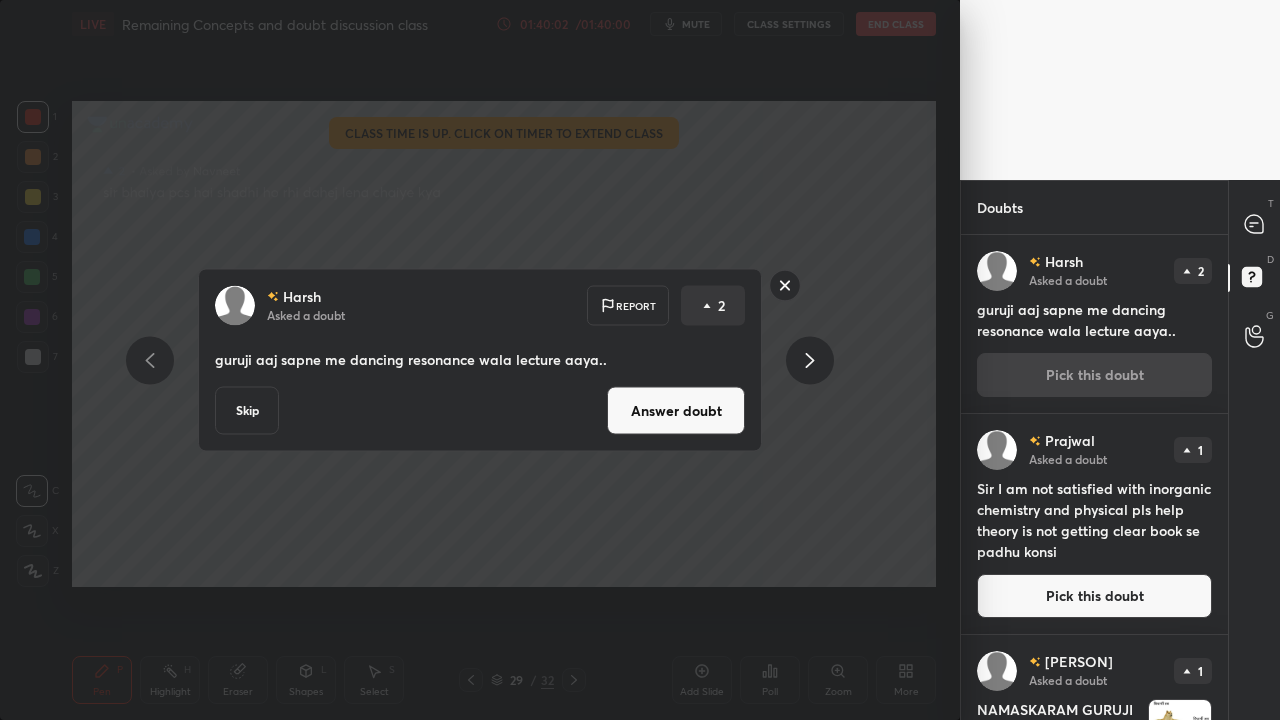 click 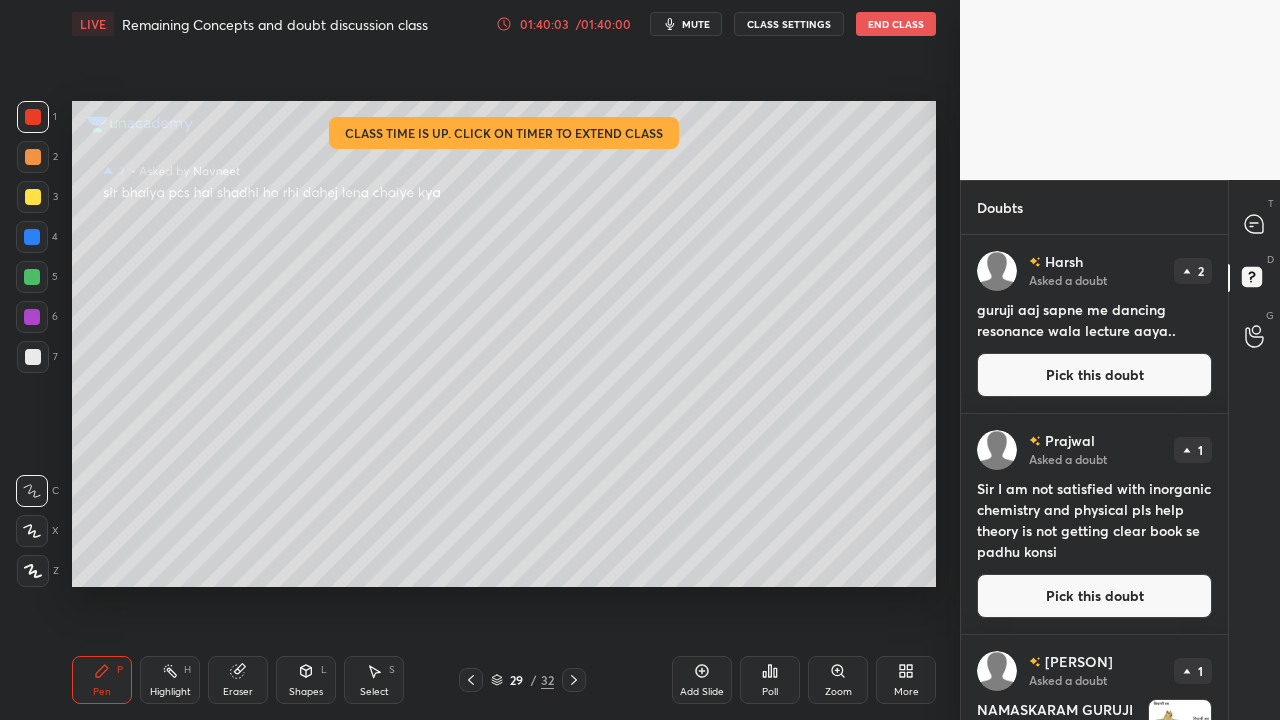 click on "Pick this doubt" at bounding box center (1094, 375) 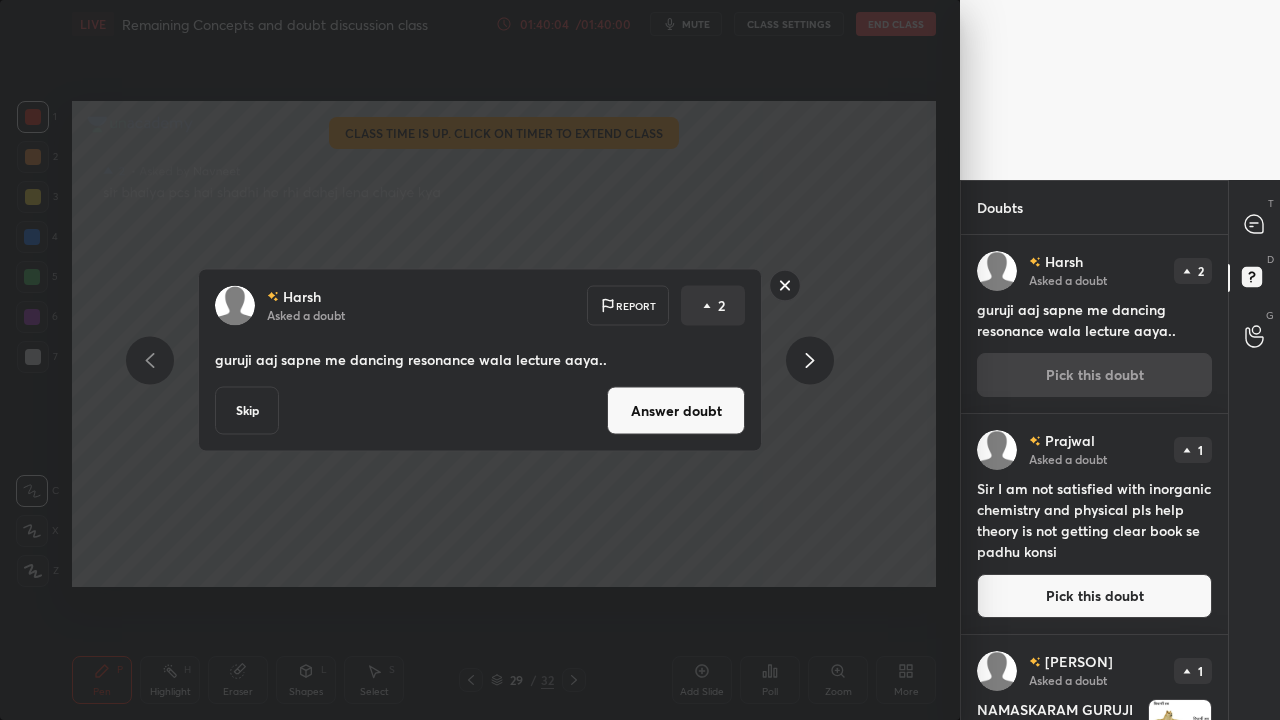 click on "Answer doubt" at bounding box center (676, 411) 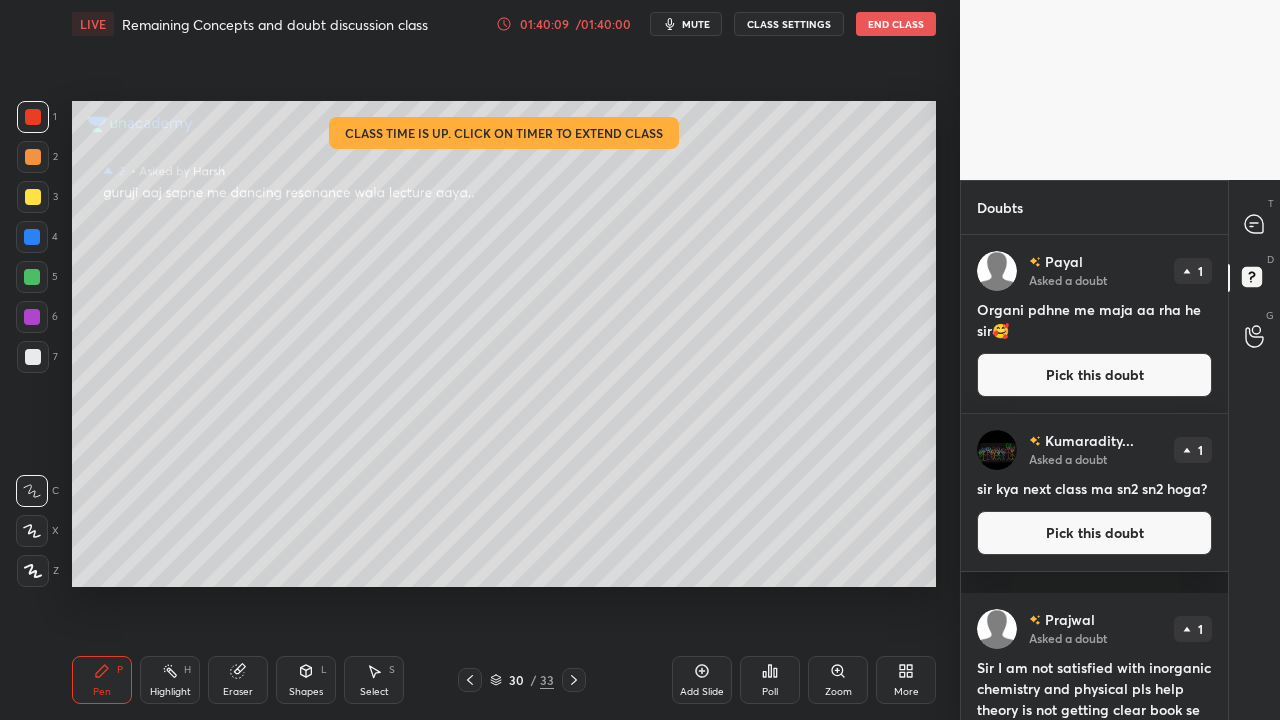 click on "Pick this doubt" at bounding box center (1094, 375) 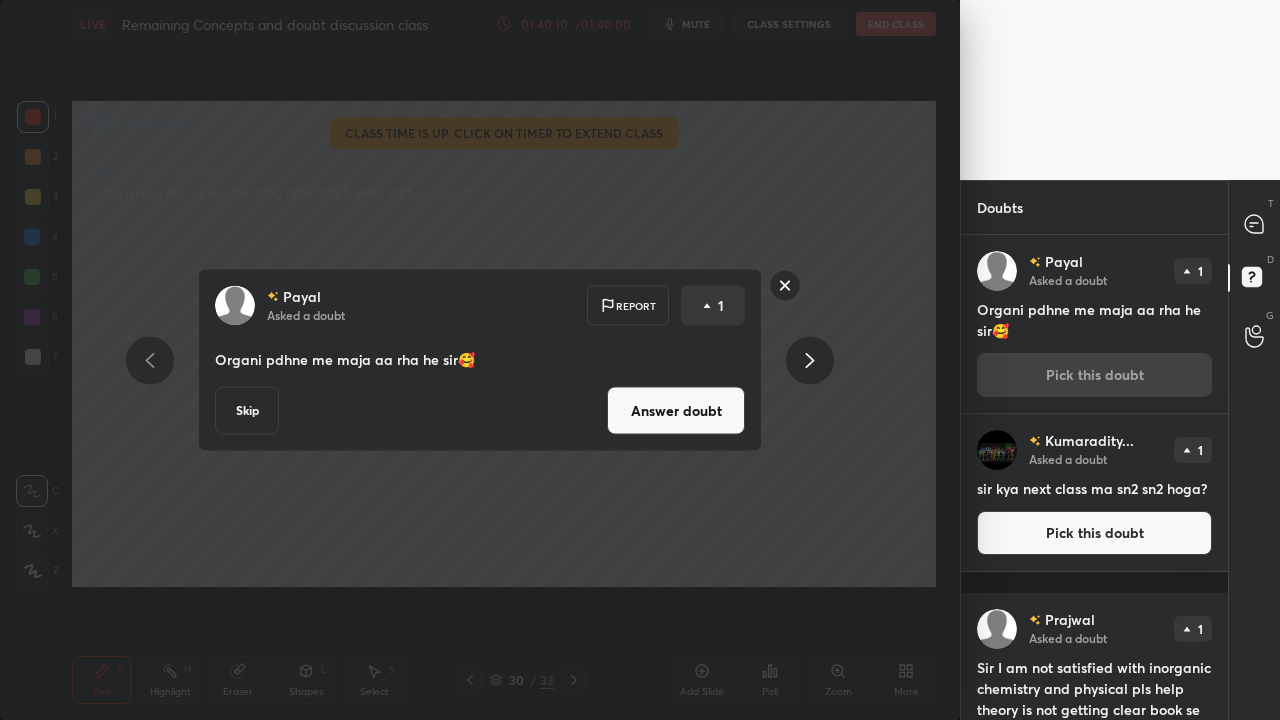 click on "Answer doubt" at bounding box center [676, 411] 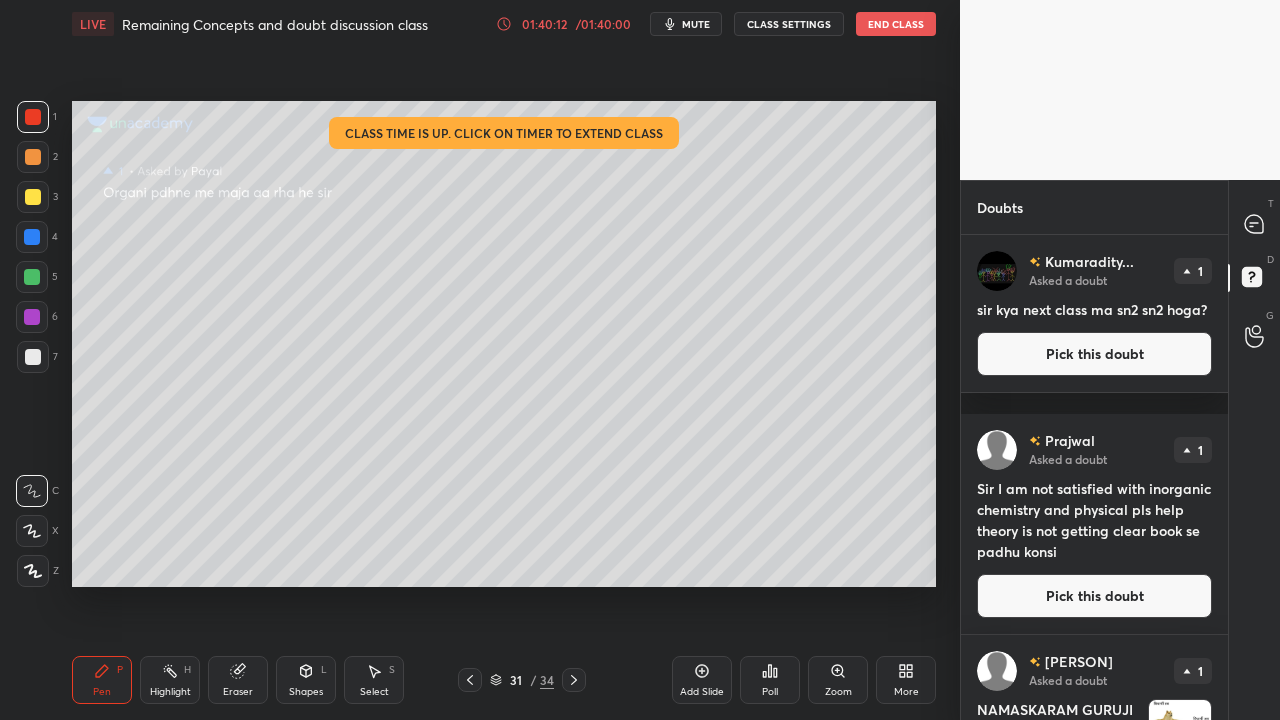click on "Pick this doubt" at bounding box center [1094, 354] 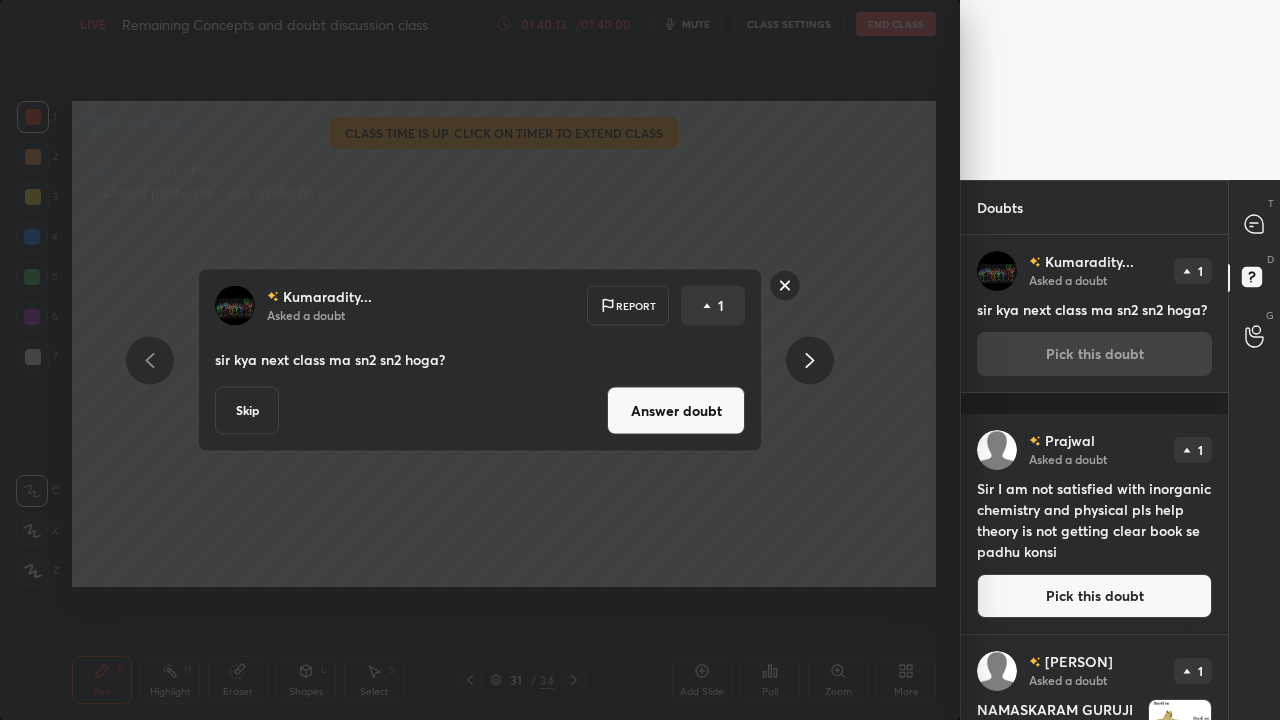 click on "Answer doubt" at bounding box center (676, 411) 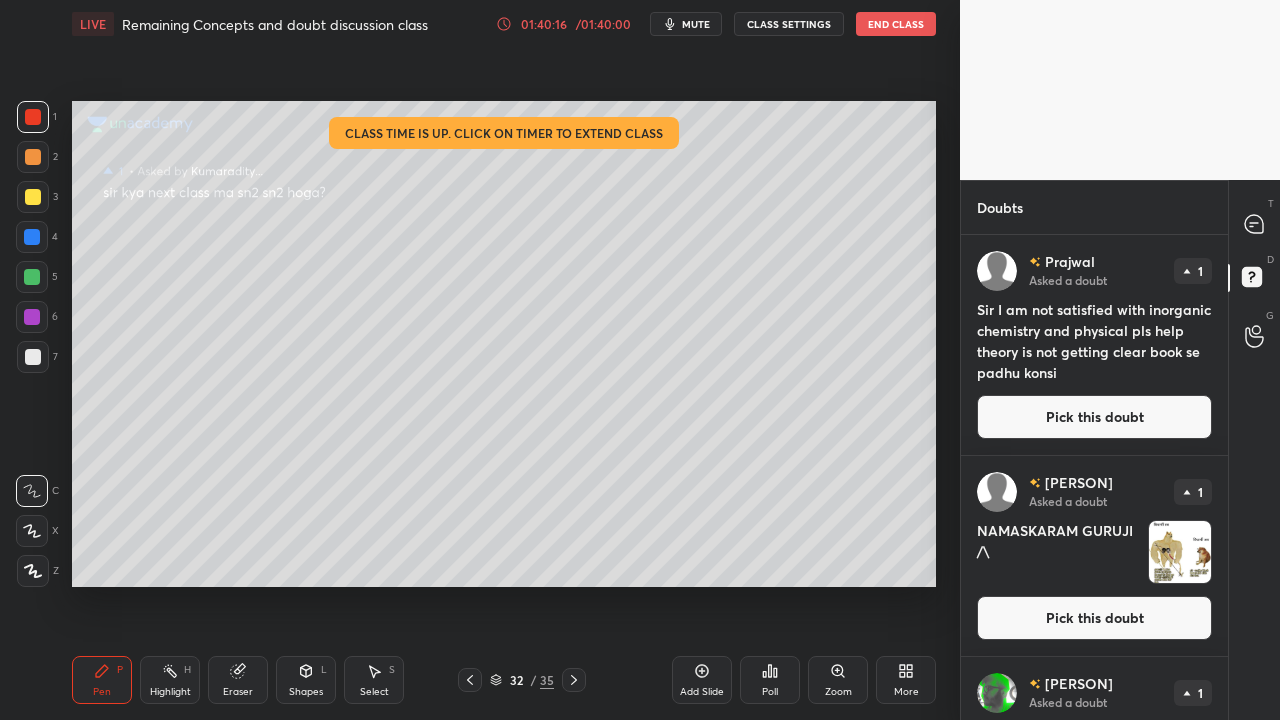 click on "Pick this doubt" at bounding box center (1094, 417) 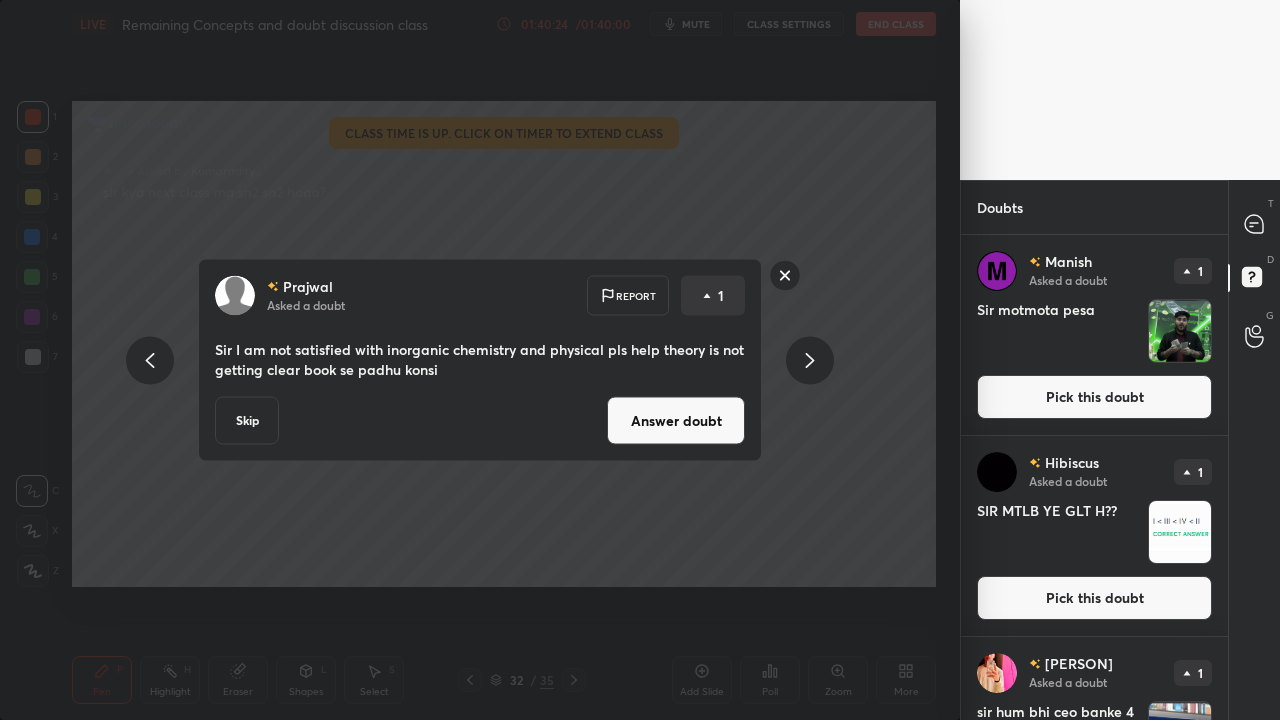 click on "Answer doubt" at bounding box center (676, 421) 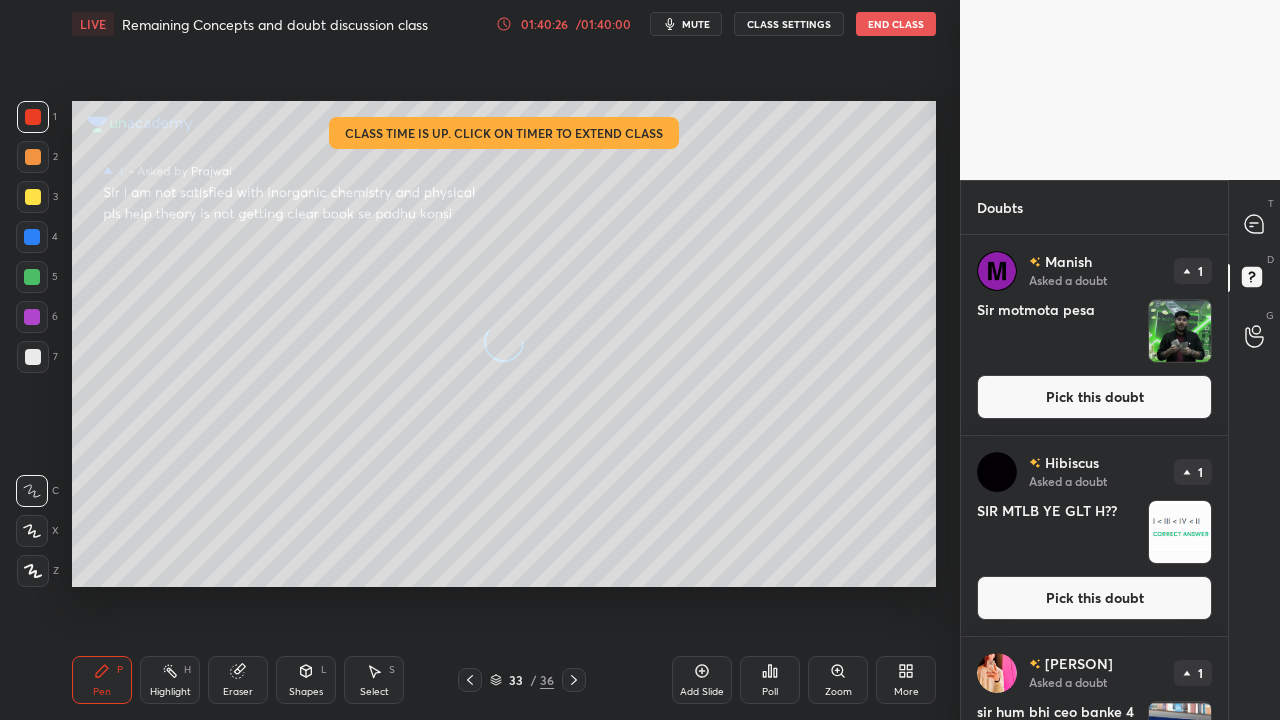 click on "Pick this doubt" at bounding box center (1094, 397) 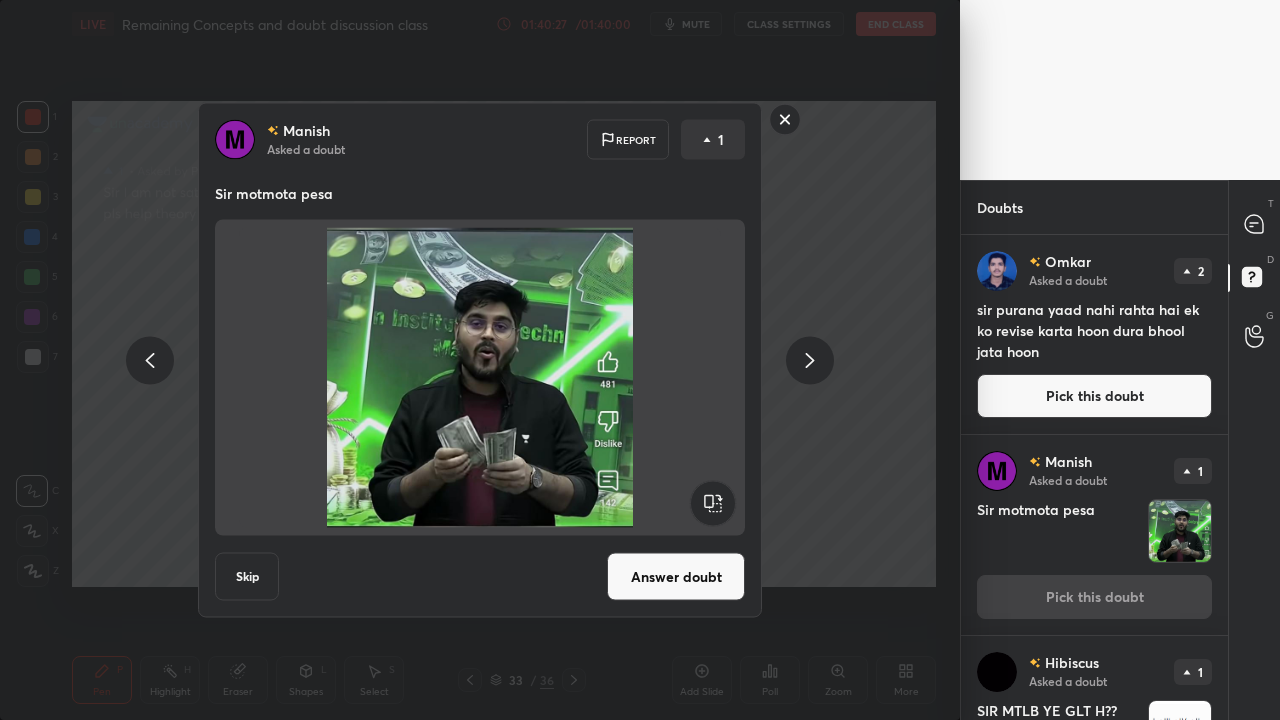 click on "Answer doubt" at bounding box center [676, 577] 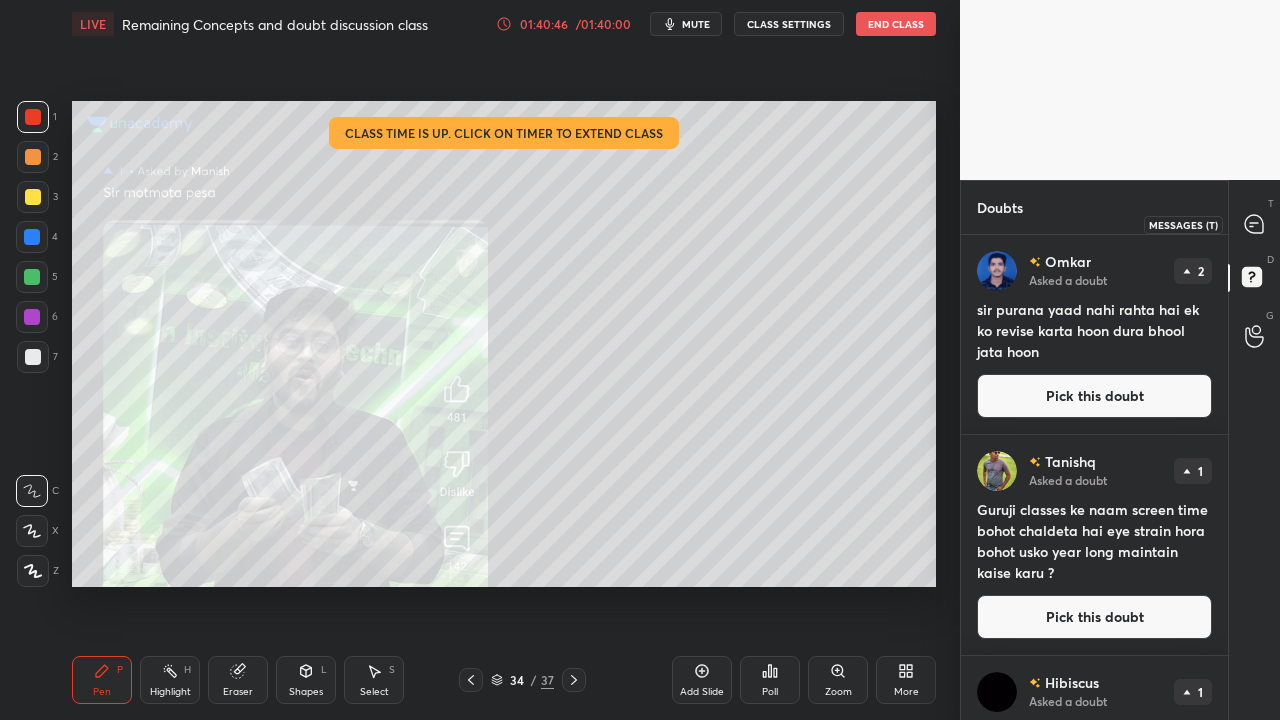click 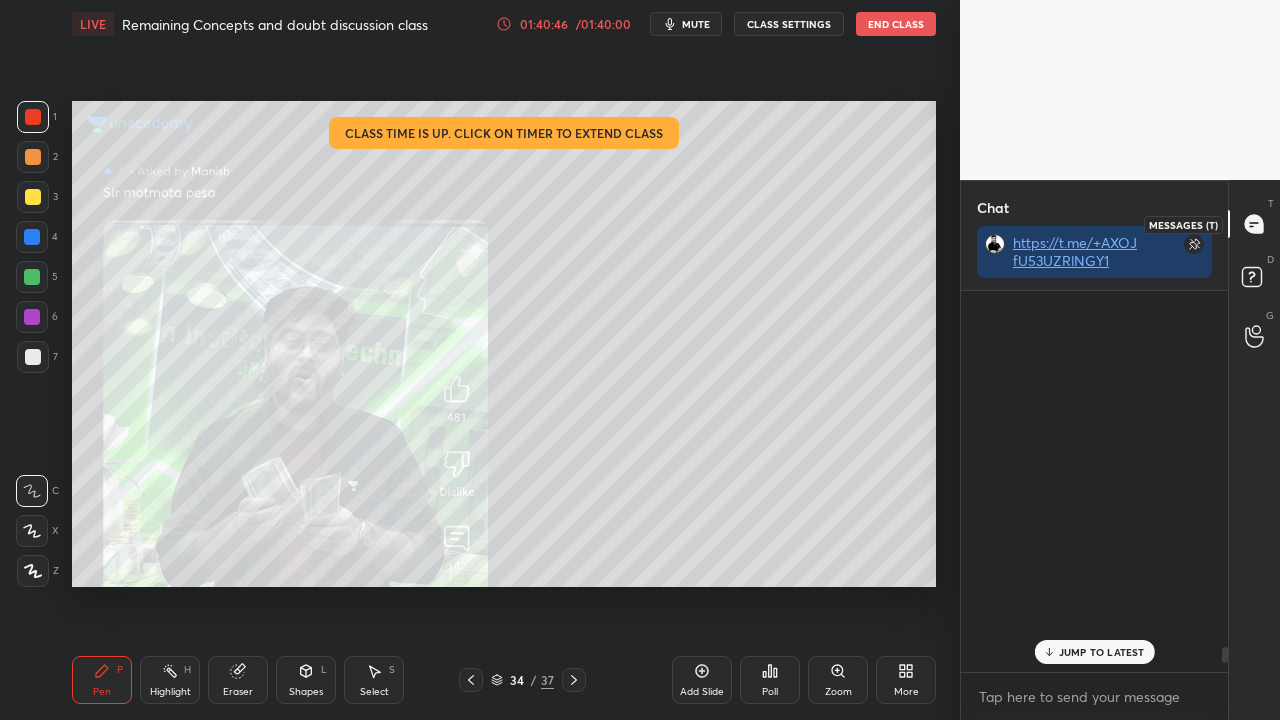 scroll, scrollTop: 8429, scrollLeft: 0, axis: vertical 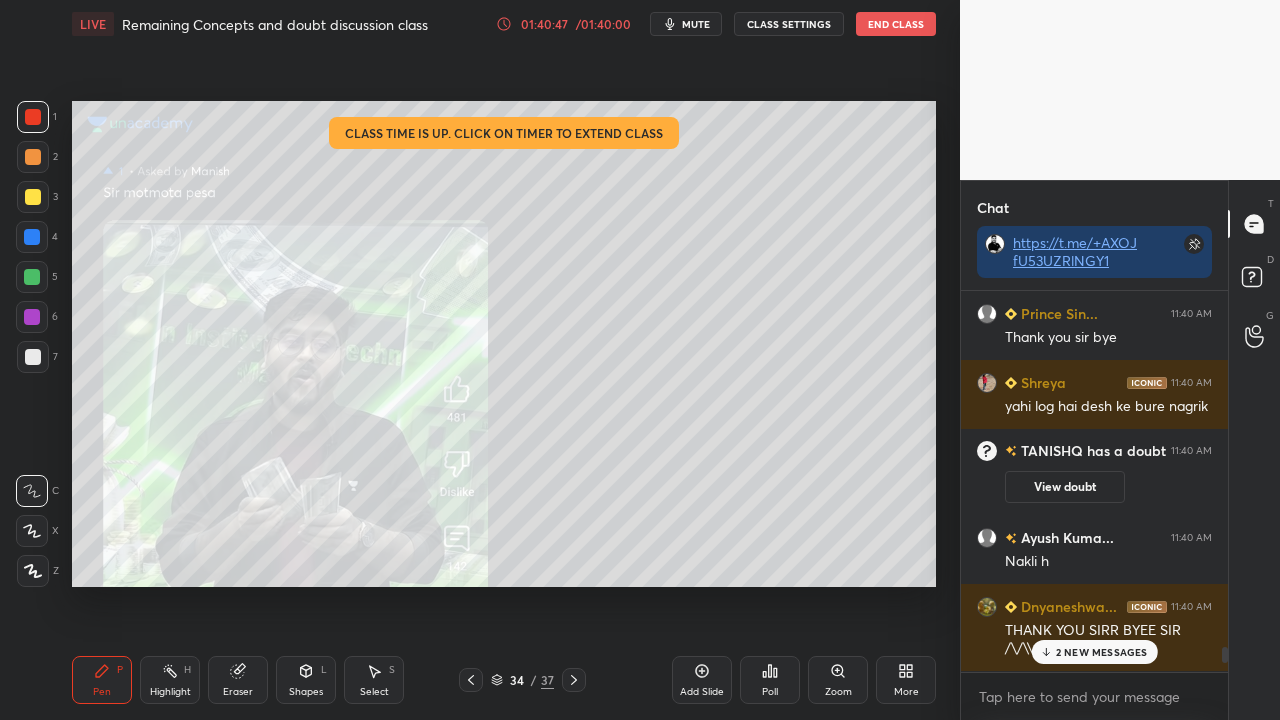 click on "2 NEW MESSAGES" at bounding box center [1102, 652] 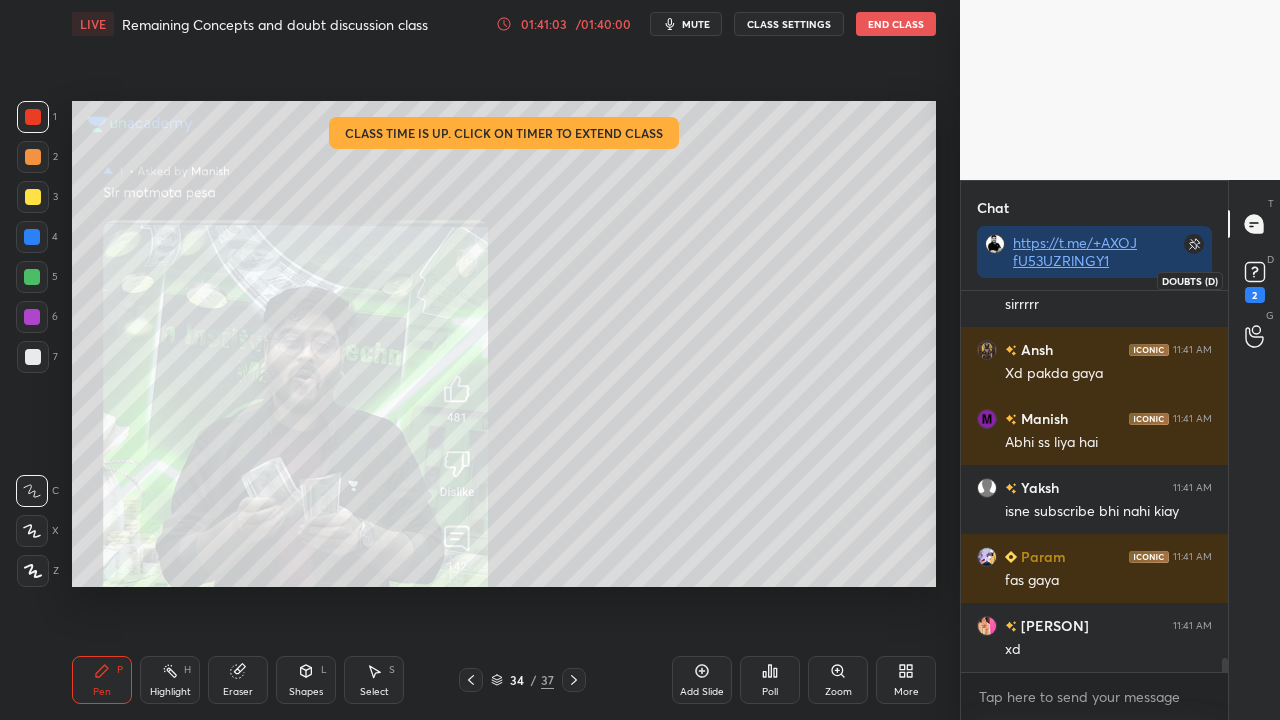 scroll, scrollTop: 10086, scrollLeft: 0, axis: vertical 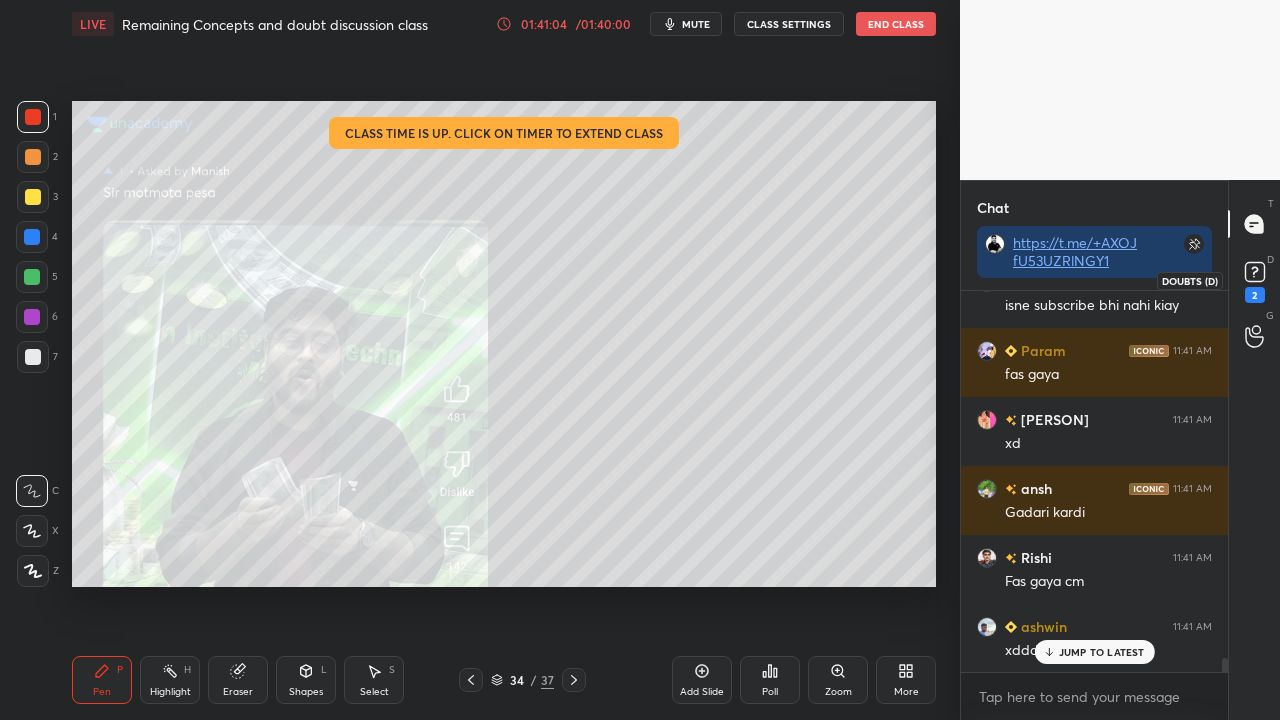 click 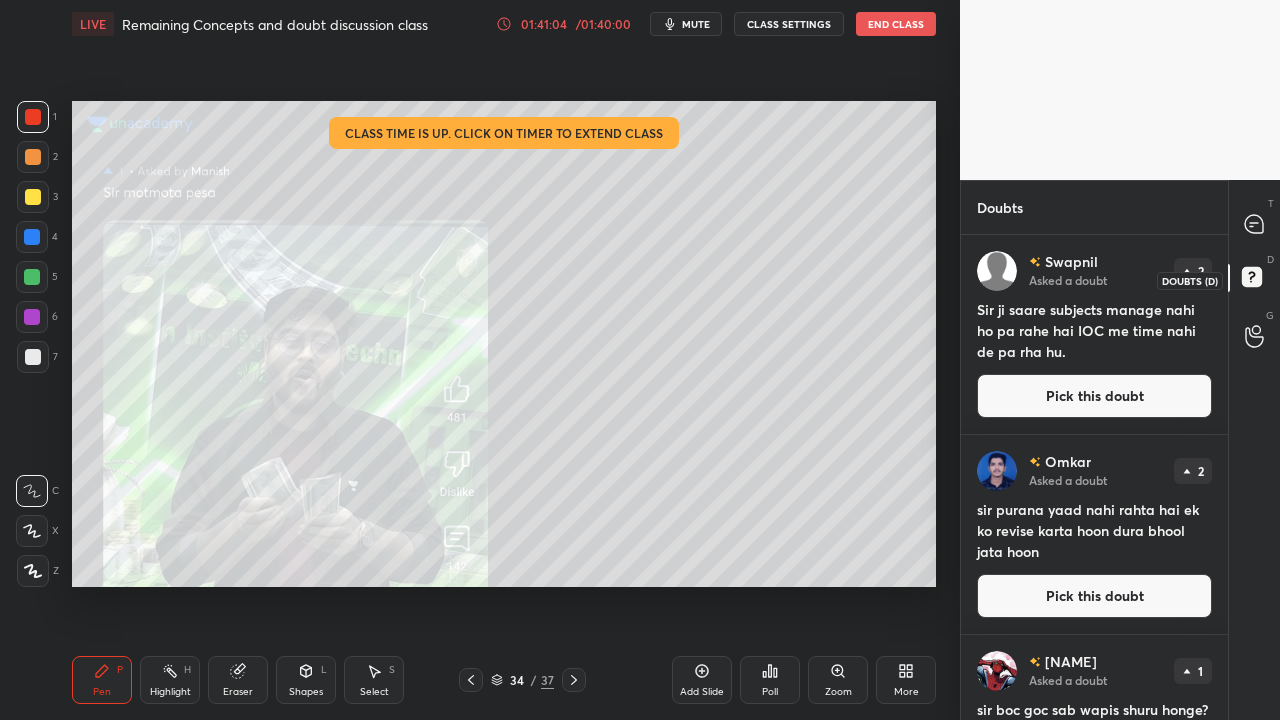 scroll, scrollTop: 6, scrollLeft: 6, axis: both 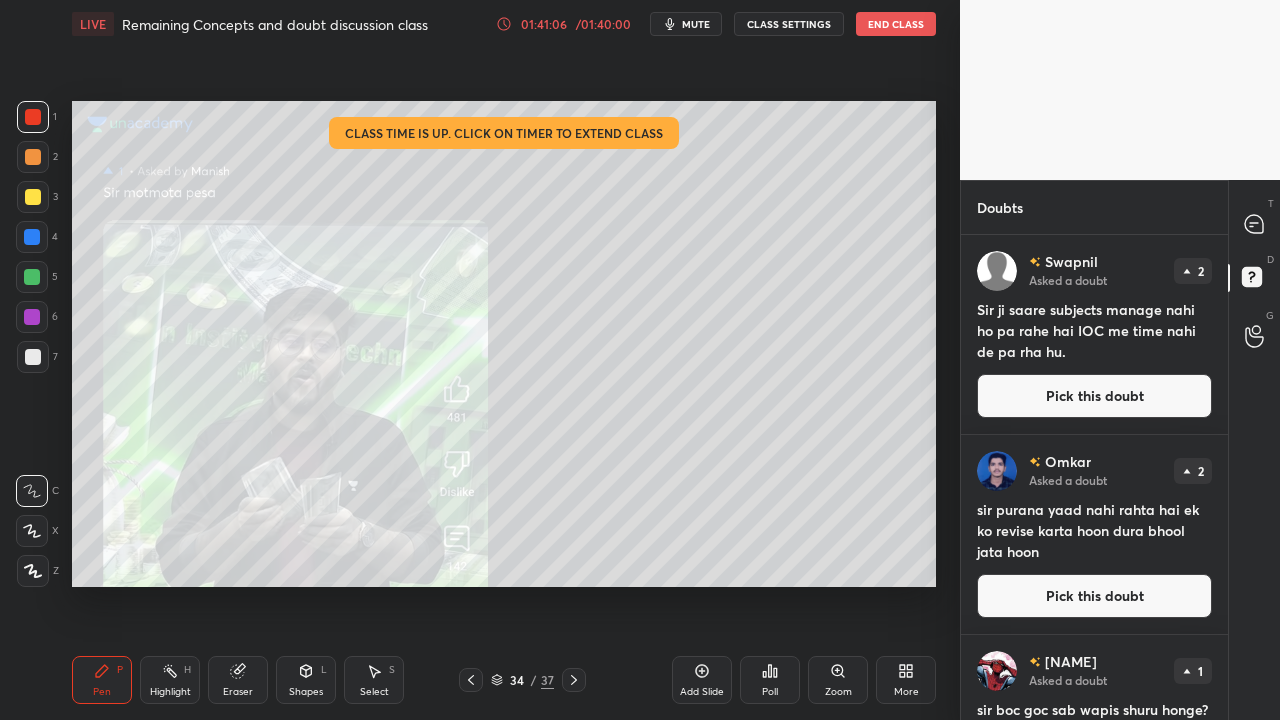 click on "Pick this doubt" at bounding box center (1094, 396) 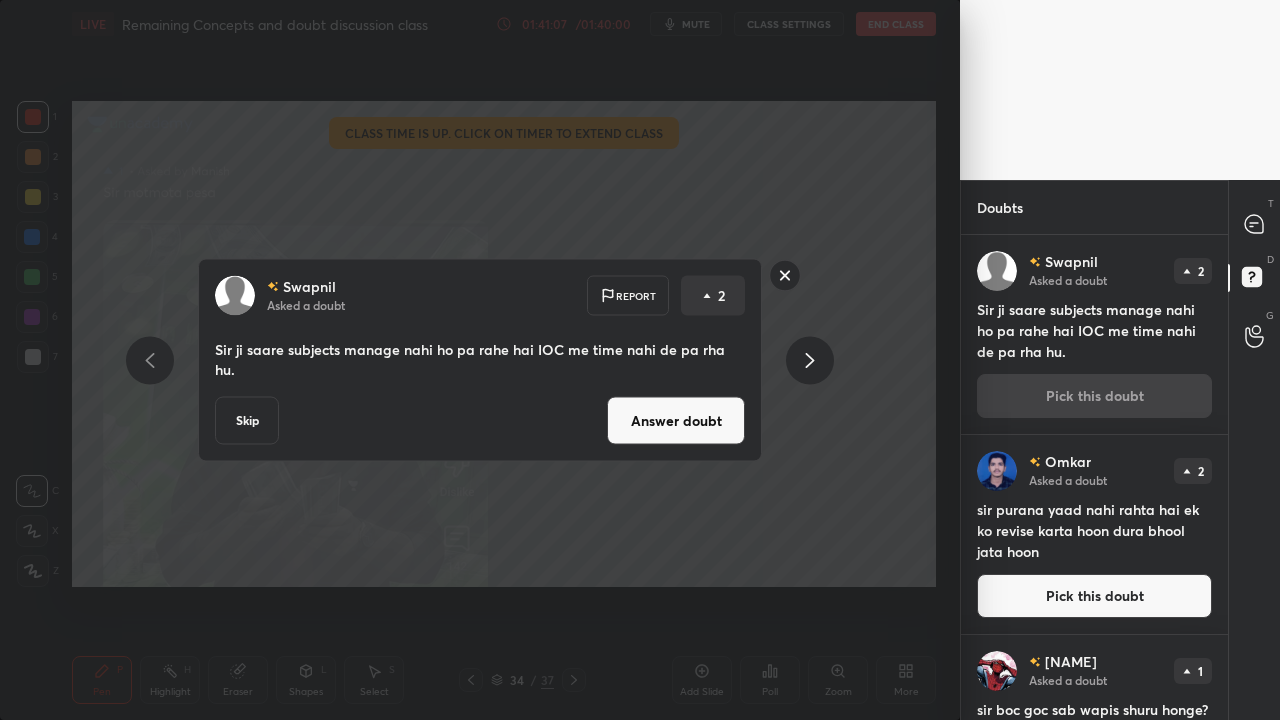 click on "Answer doubt" at bounding box center [676, 421] 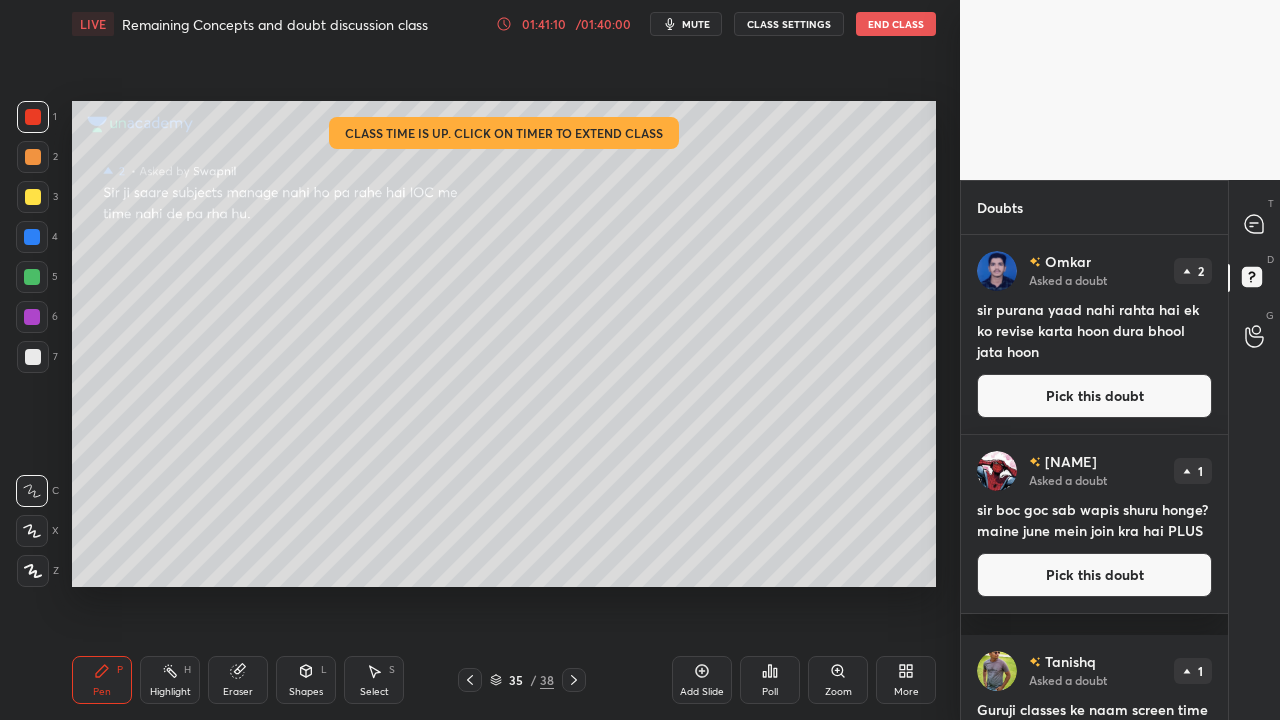 click on "Pick this doubt" at bounding box center [1094, 396] 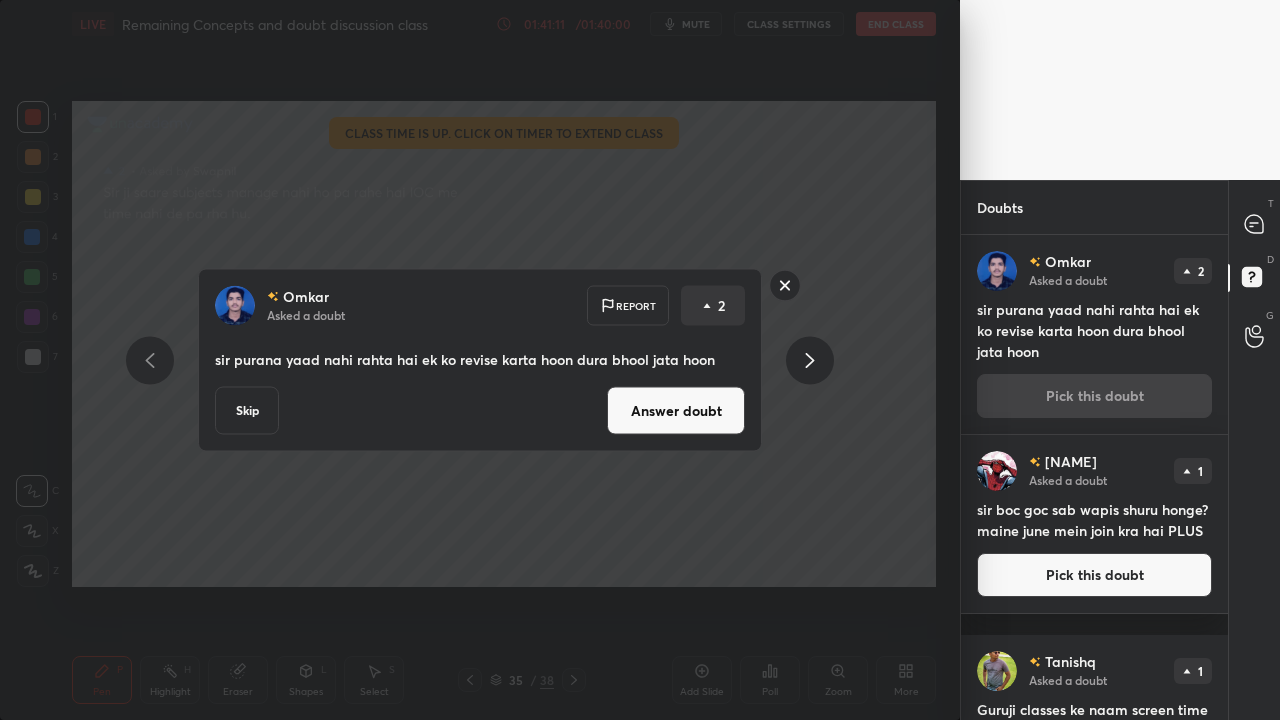 click on "Answer doubt" at bounding box center (676, 411) 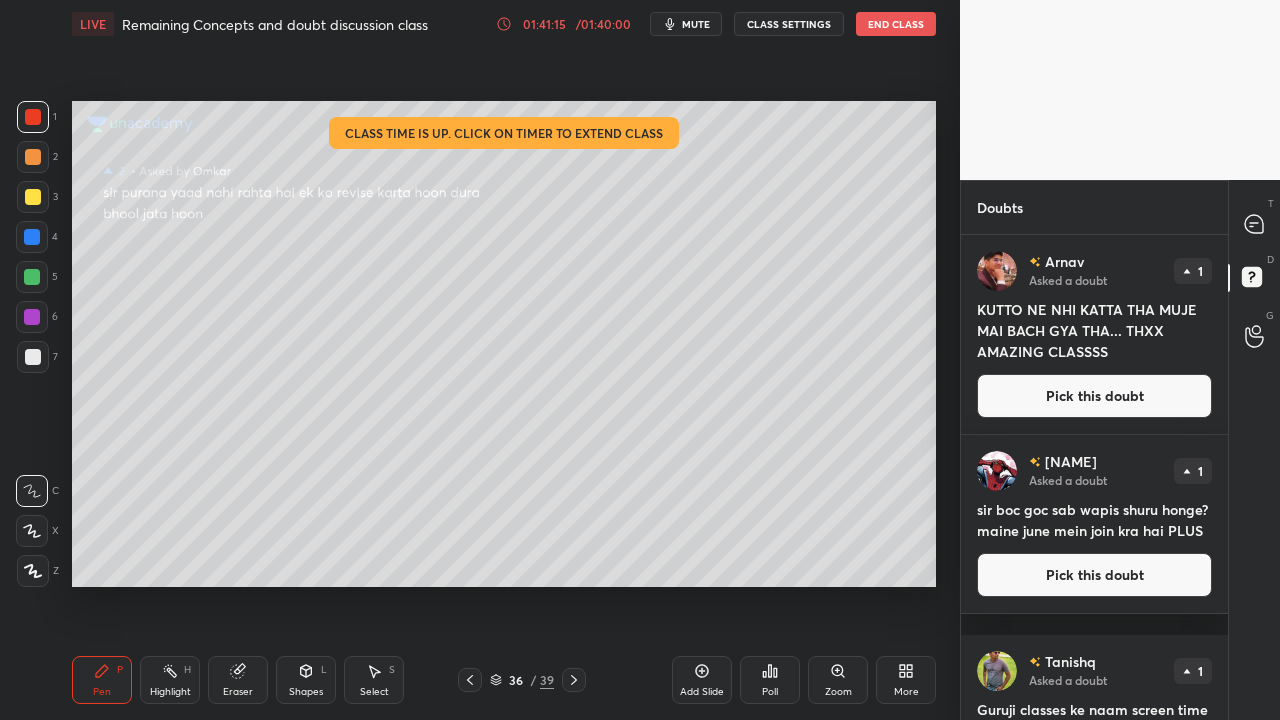 click on "[PERSON] Asked a doubt 1 KUTTO NE NHI KATTA THA MUJE MAI BACH GYA THA... THXX AMAZING CLASSSS Pick this doubt" at bounding box center [1094, 334] 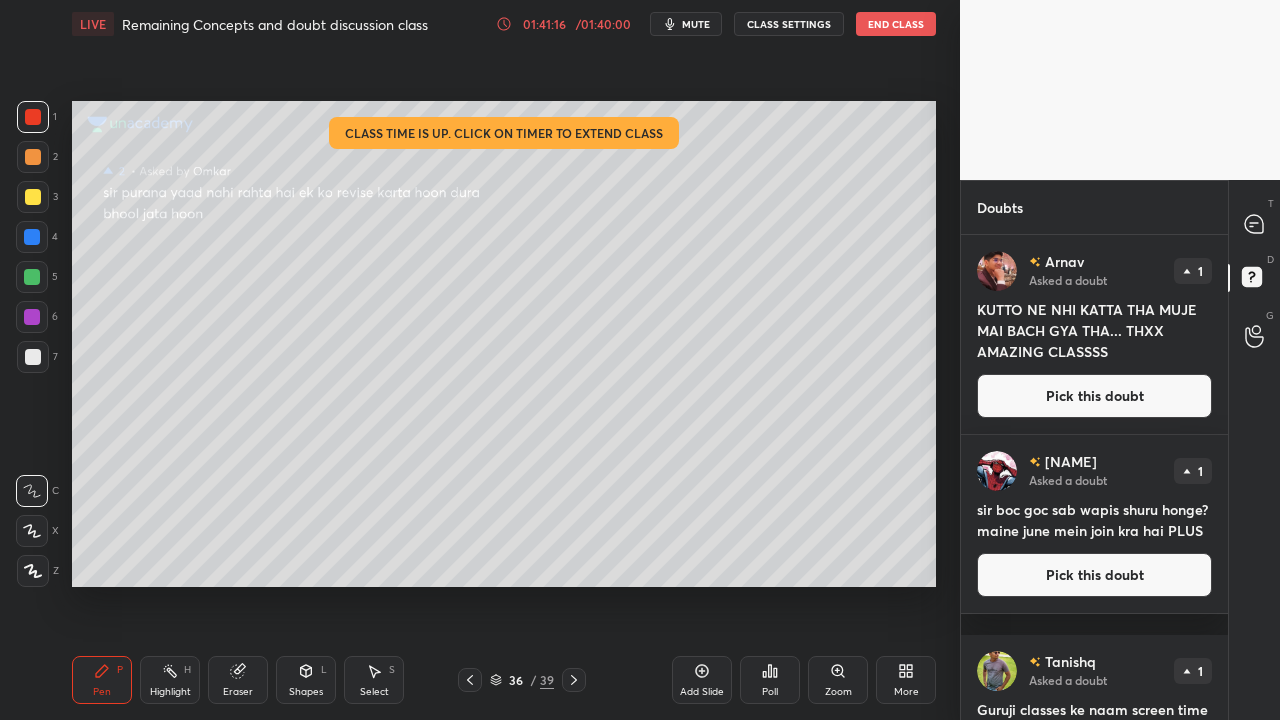 click on "Pick this doubt" at bounding box center (1094, 396) 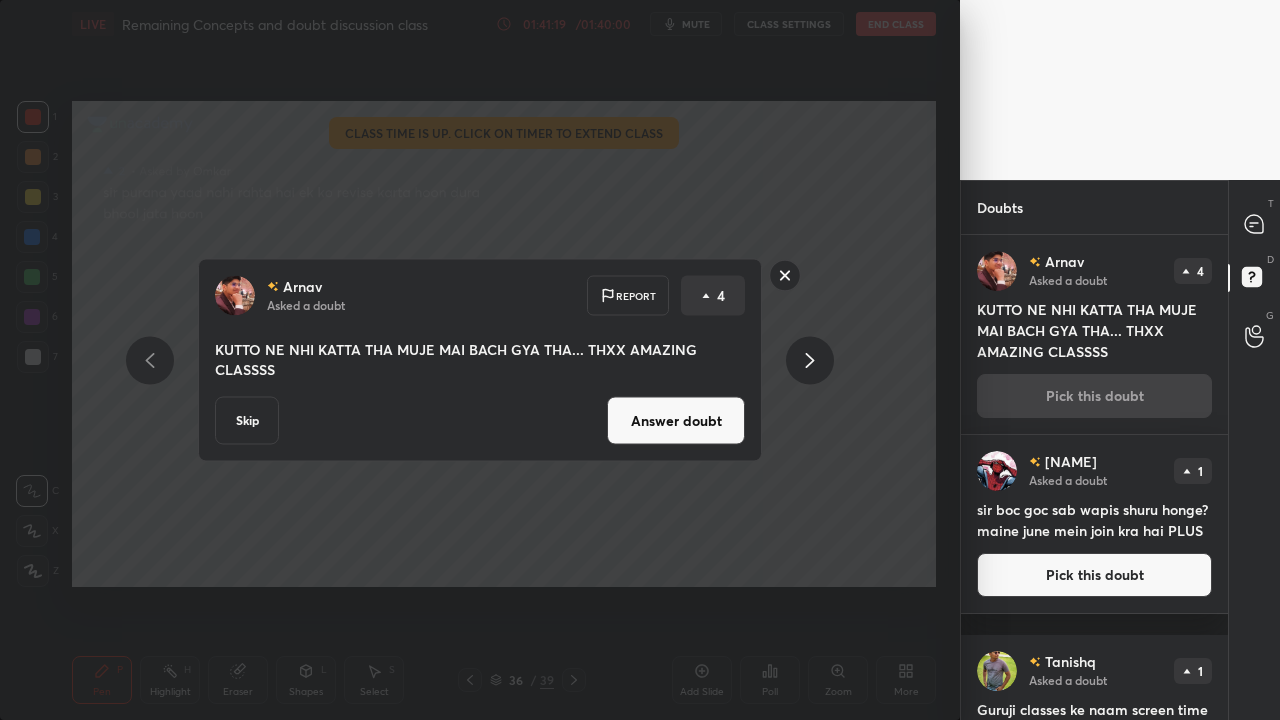 click on "Answer doubt" at bounding box center (676, 421) 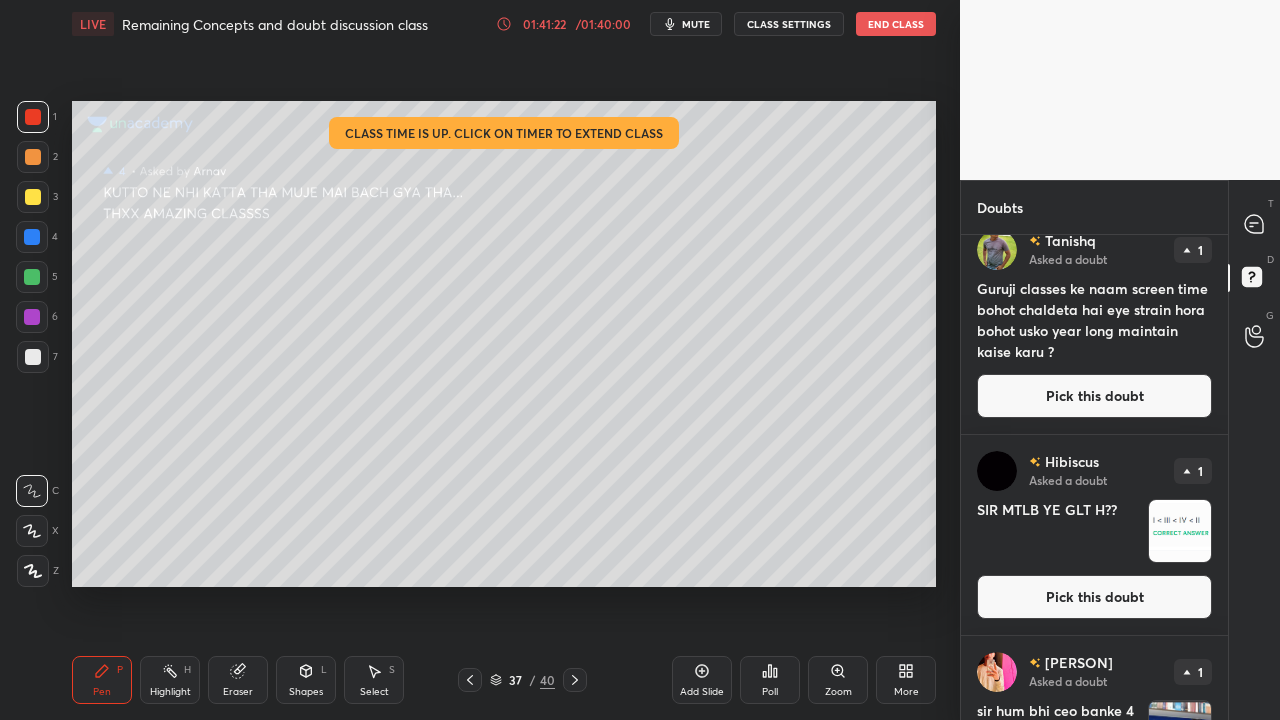scroll, scrollTop: 400, scrollLeft: 0, axis: vertical 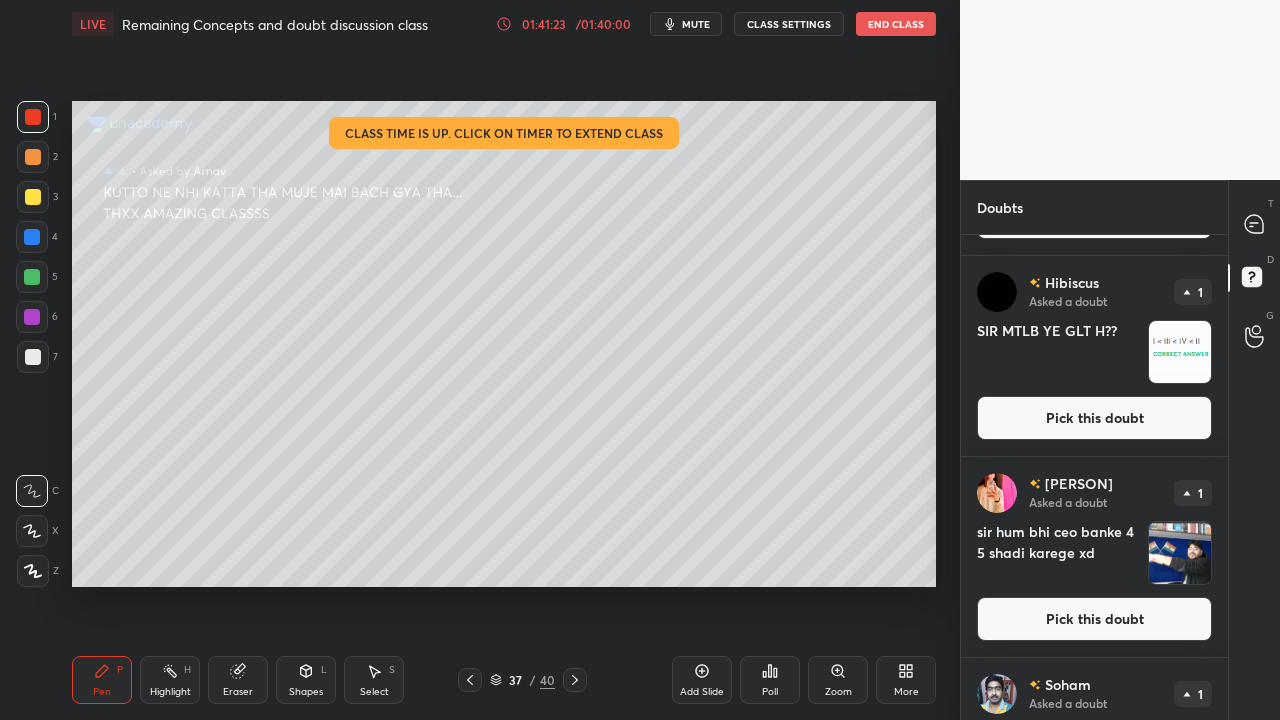 click on "Pick this doubt" at bounding box center (1094, 418) 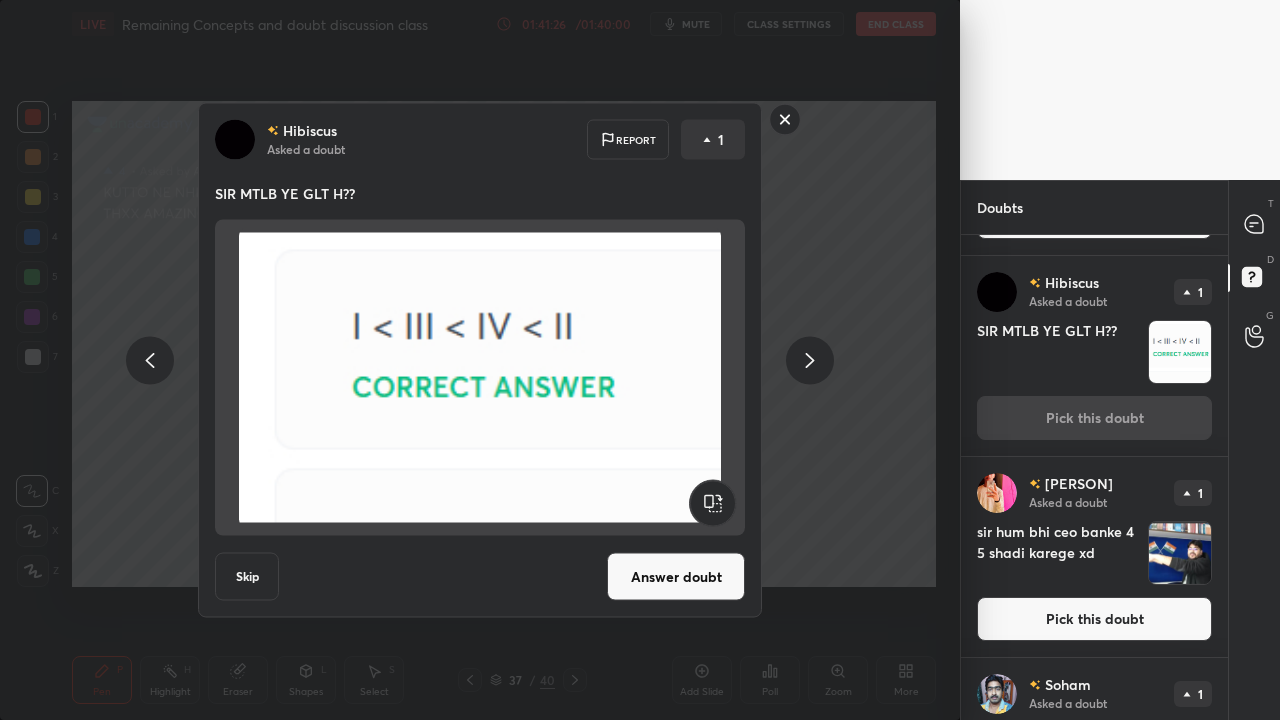 click on "Answer doubt" at bounding box center [676, 577] 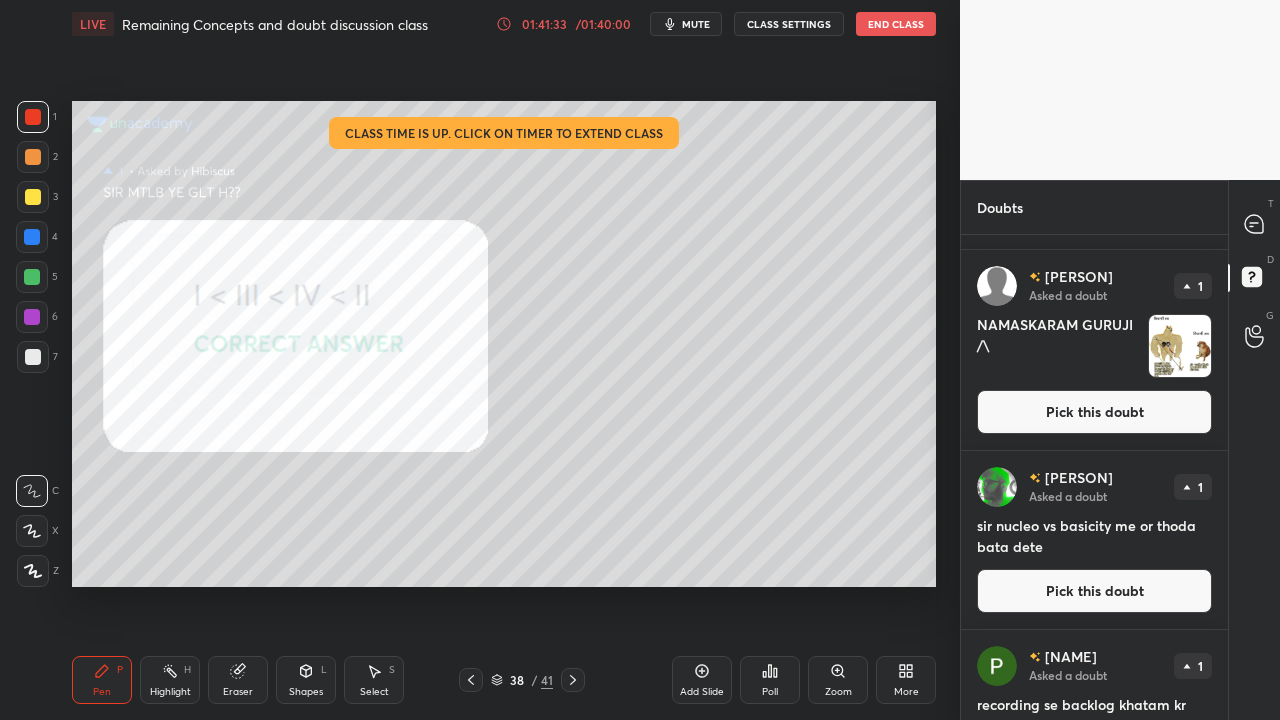 scroll, scrollTop: 800, scrollLeft: 0, axis: vertical 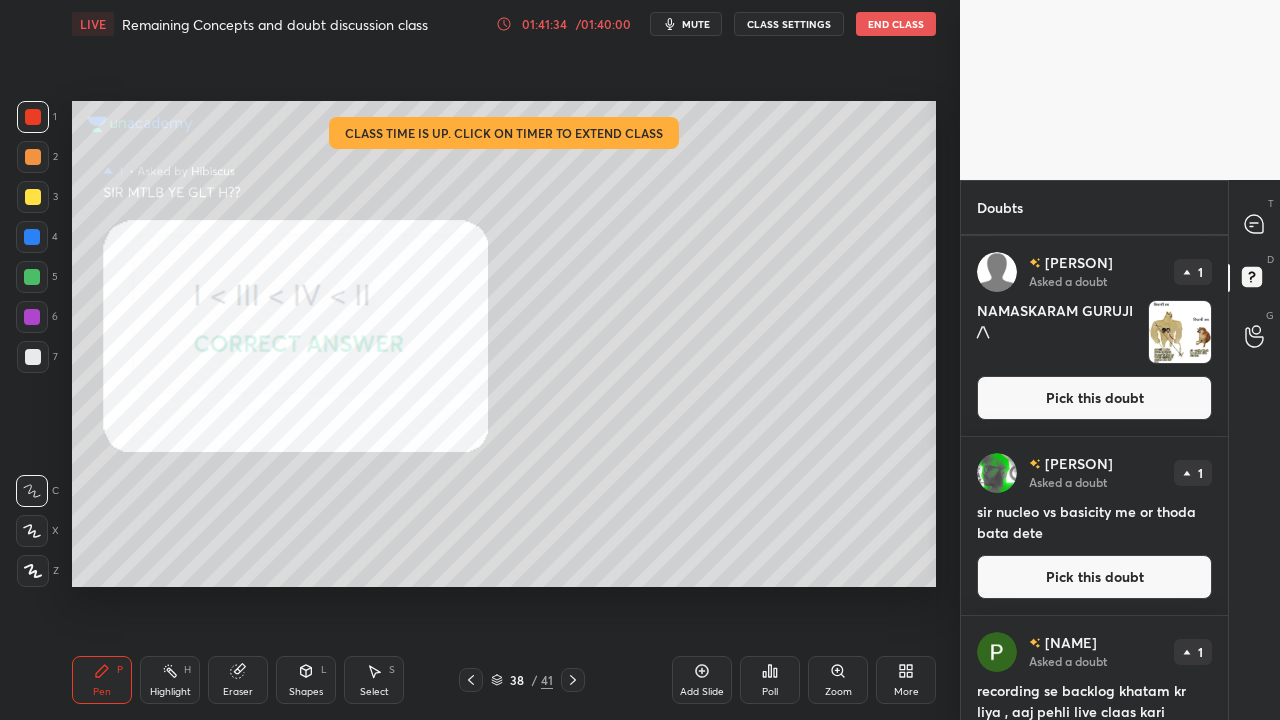 click on "Pick this doubt" at bounding box center [1094, 398] 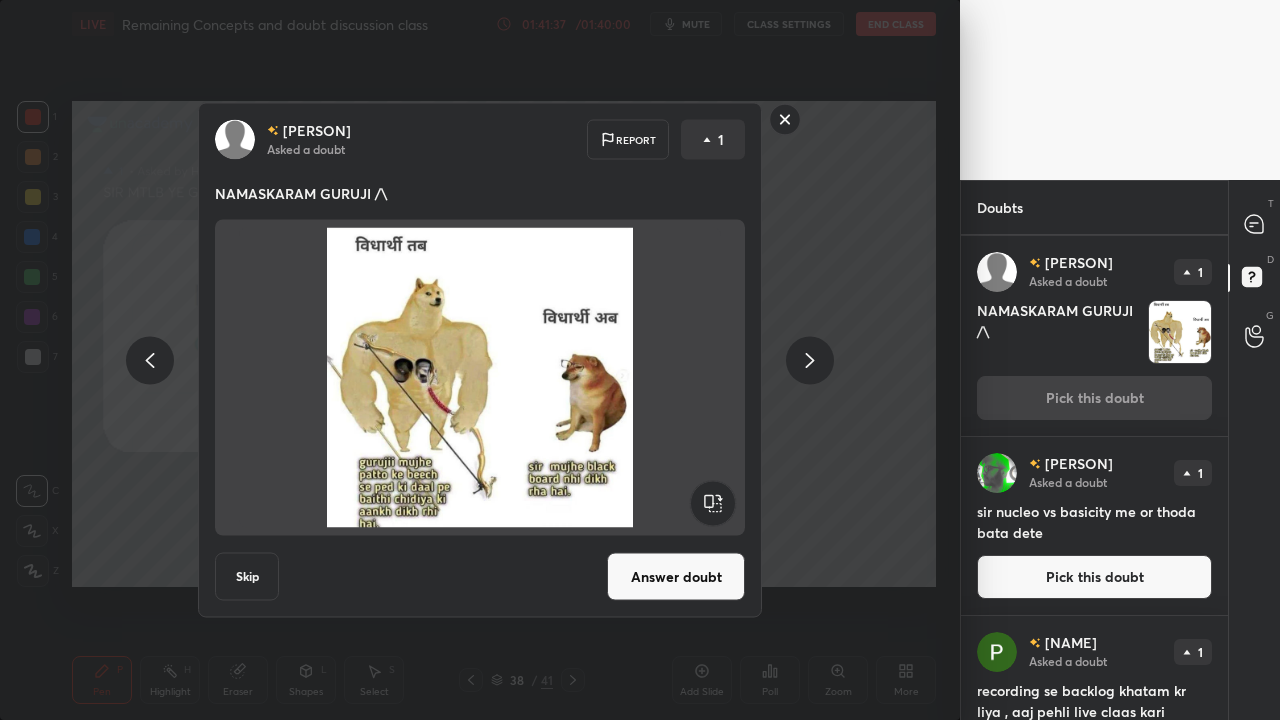 click on "Answer doubt" at bounding box center (676, 577) 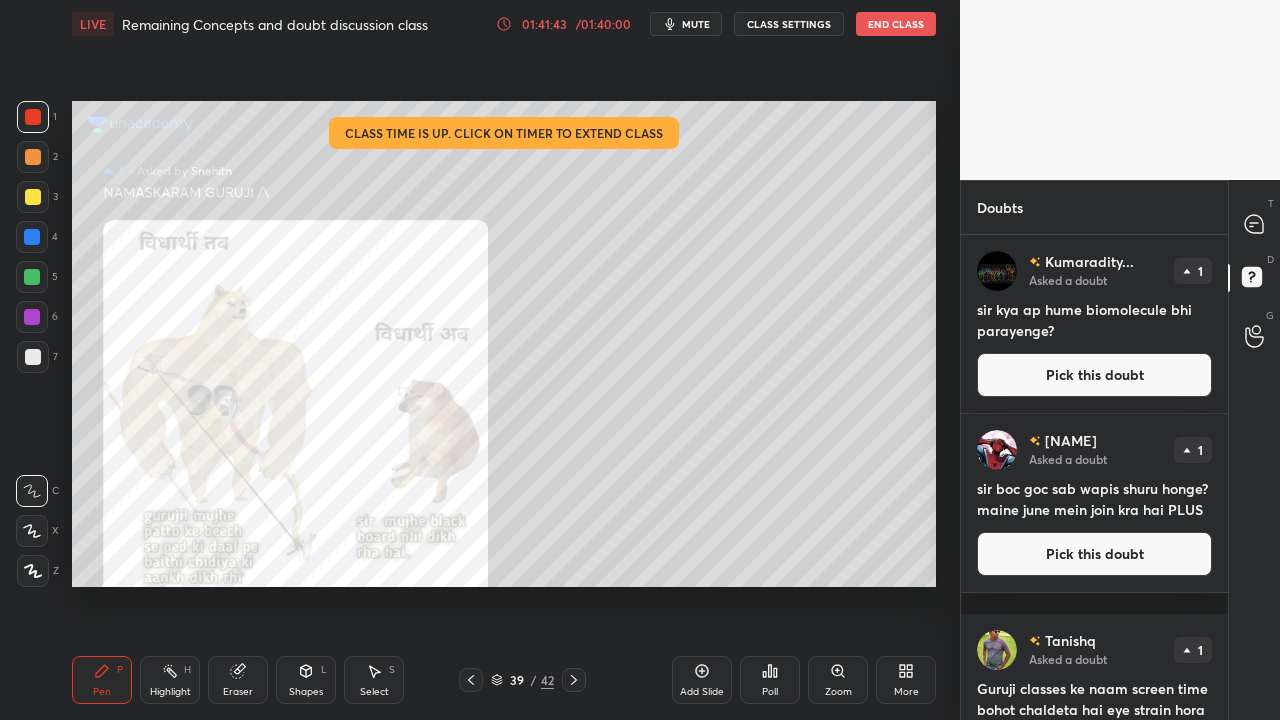 click on "Zoom" at bounding box center [838, 680] 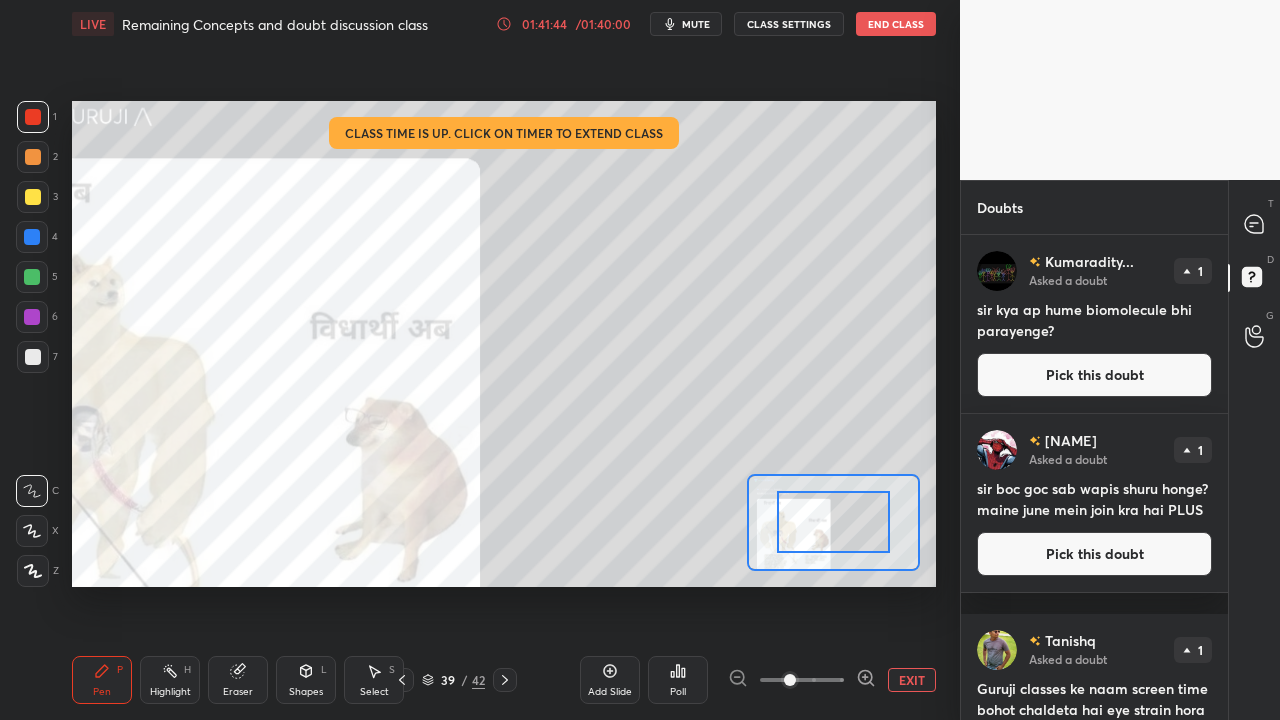 click on "Add Slide Poll EXIT" at bounding box center [758, 680] 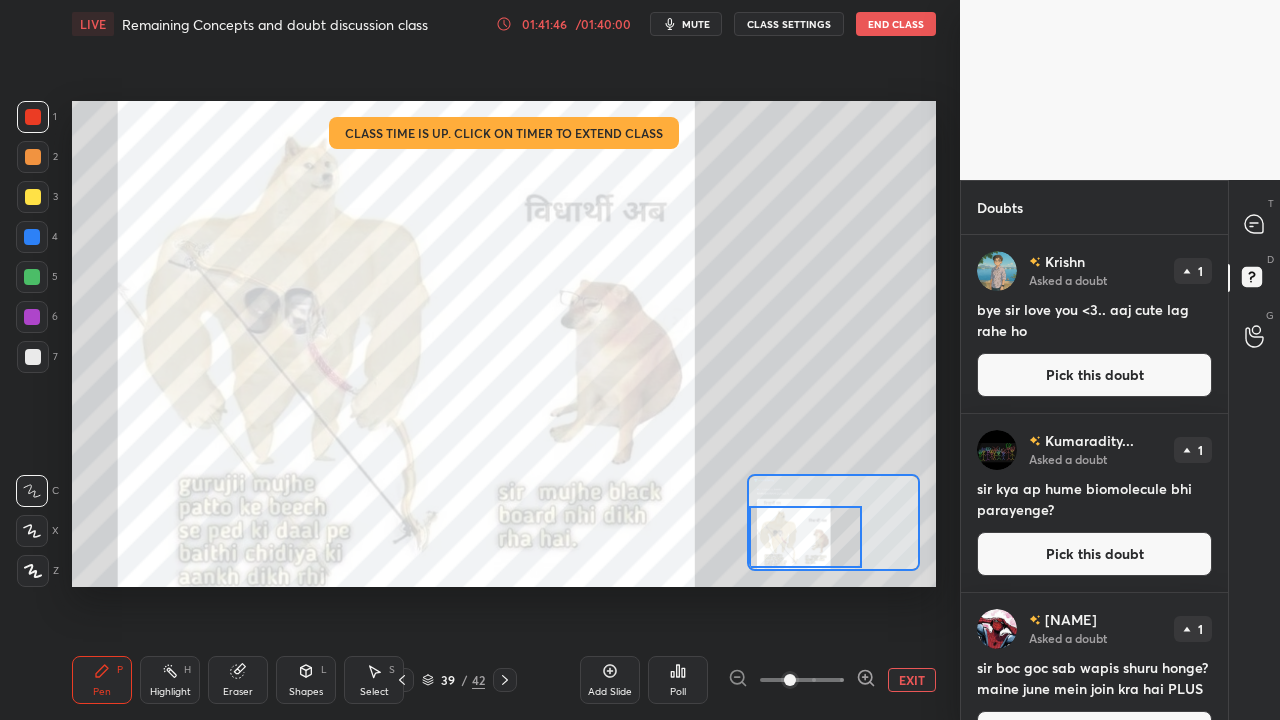 click at bounding box center (805, 537) 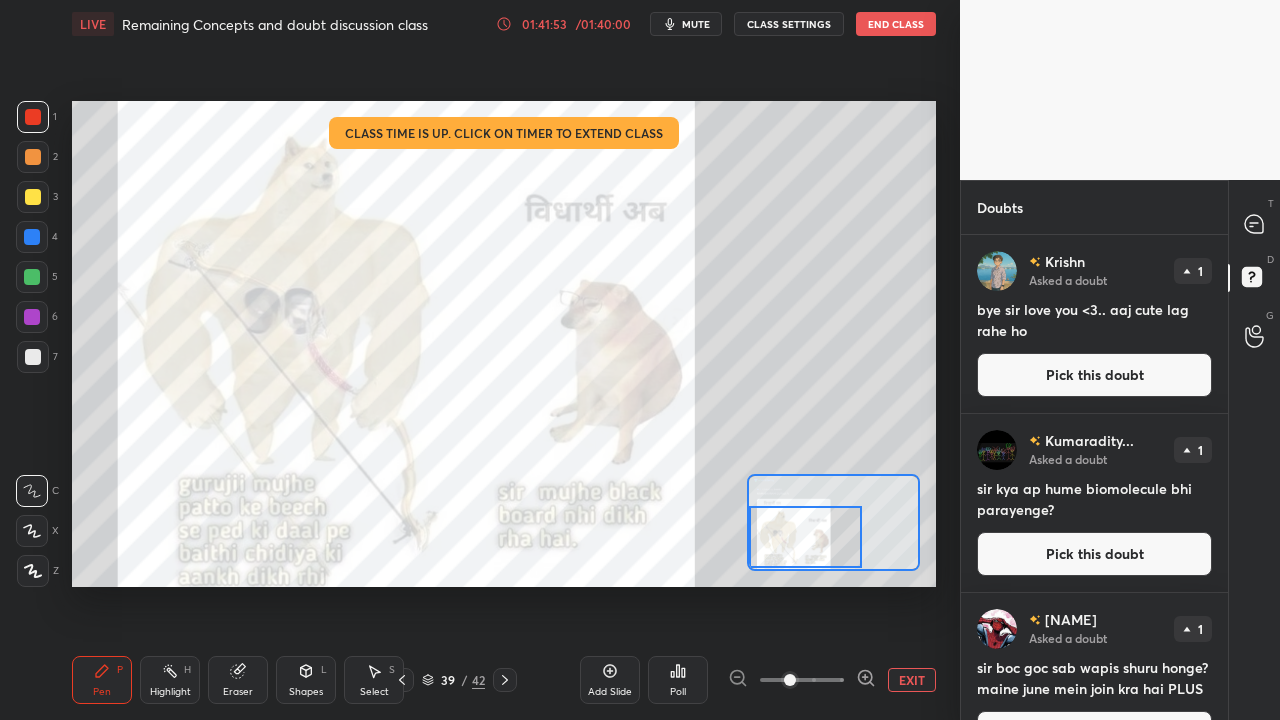 click on "EXIT" at bounding box center [912, 680] 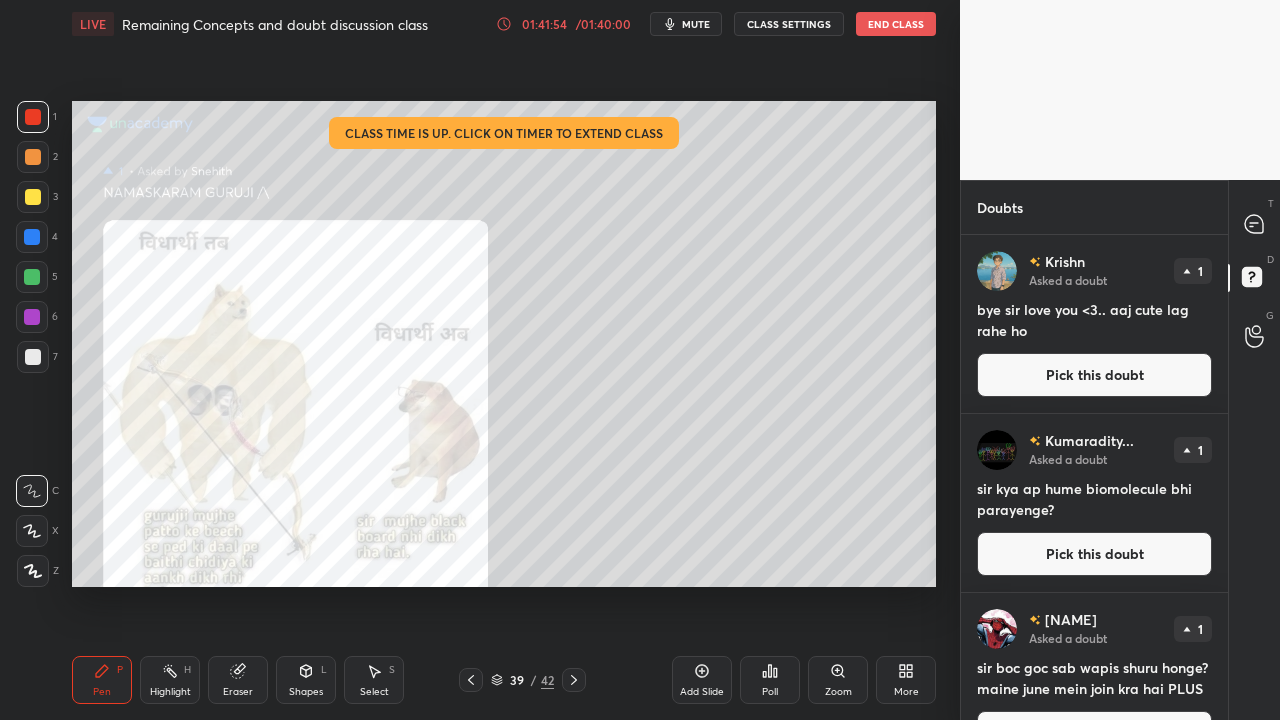 click on "Pick this doubt" at bounding box center (1094, 375) 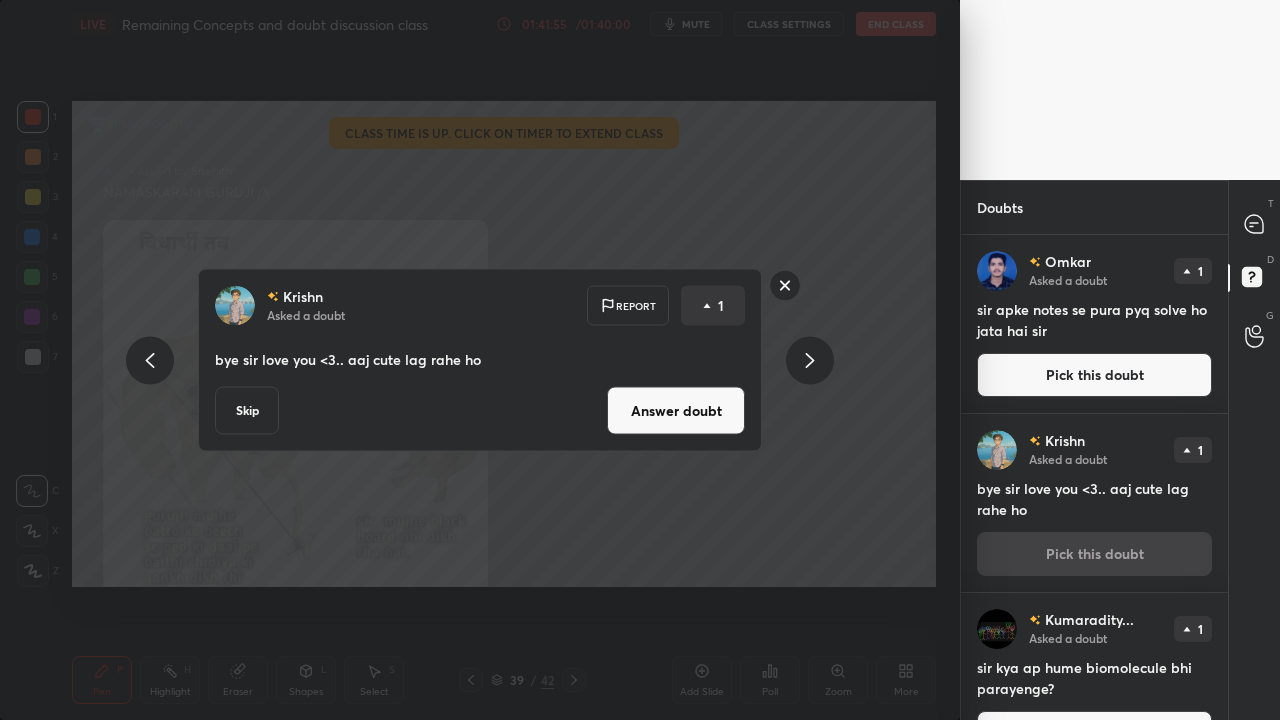 click on "Answer doubt" at bounding box center [676, 411] 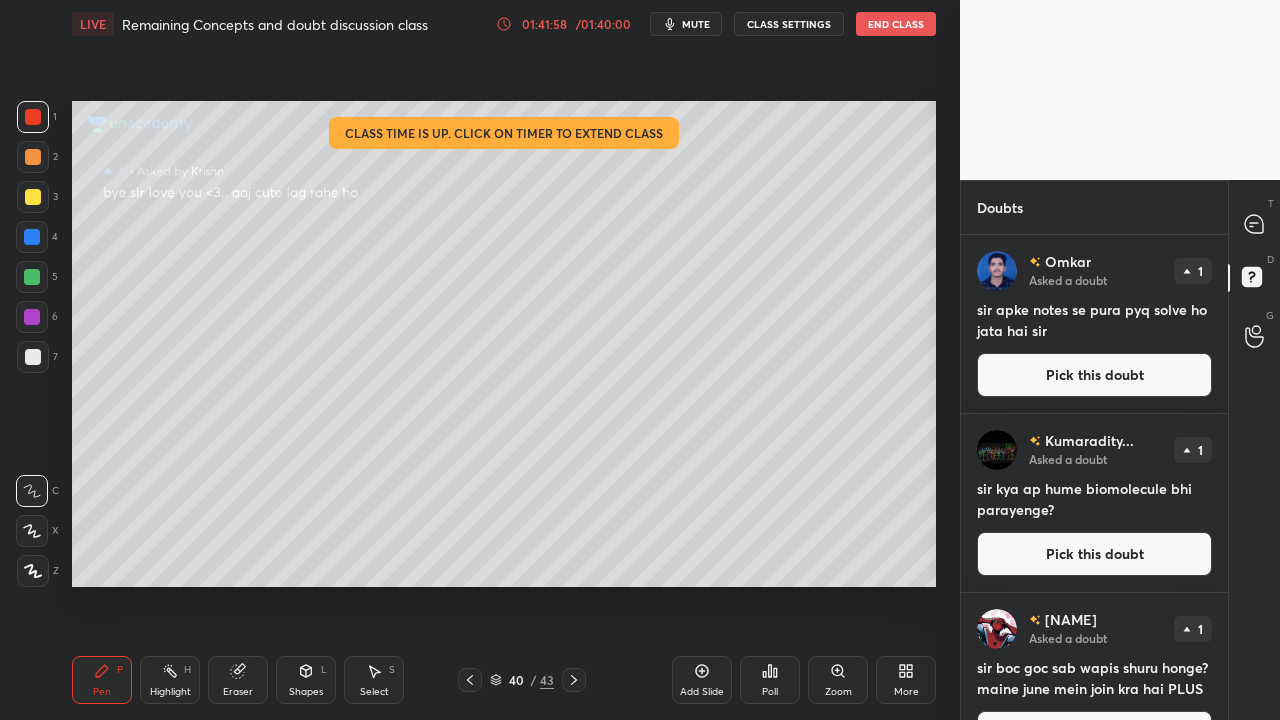 click on "Pick this doubt" at bounding box center (1094, 375) 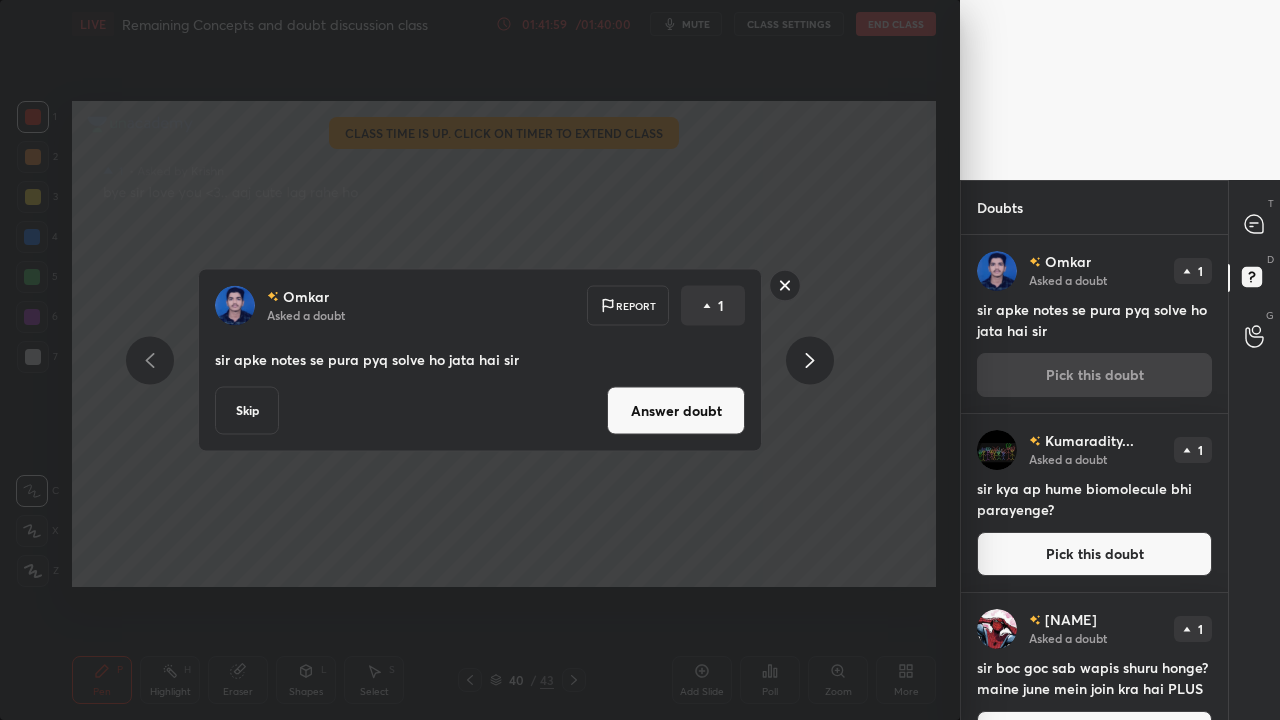 click on "Answer doubt" at bounding box center [676, 411] 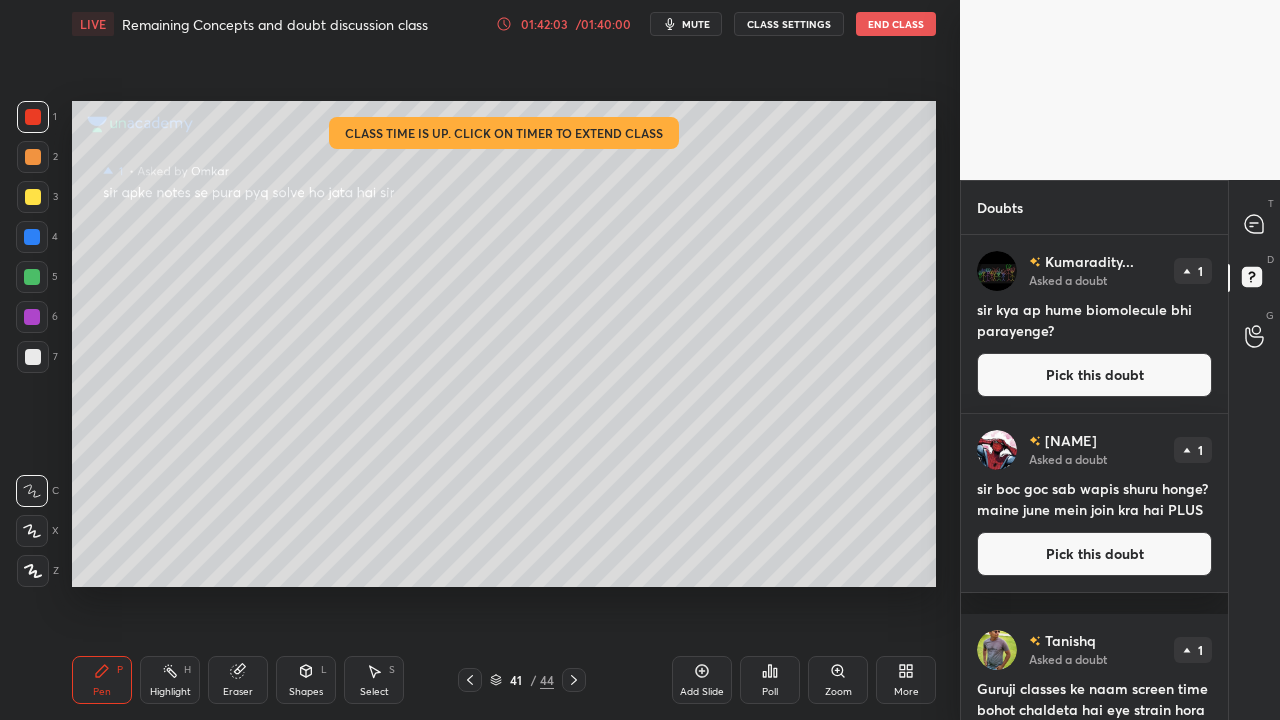 click on "Pick this doubt" at bounding box center [1094, 375] 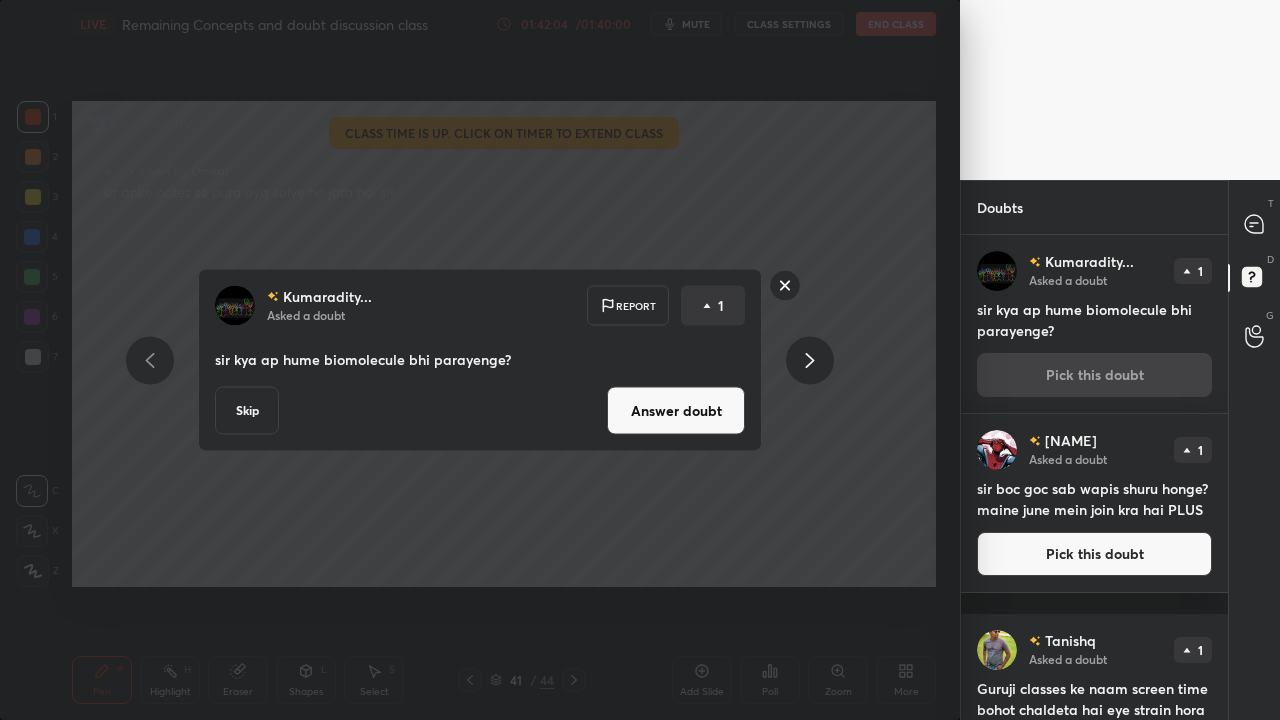 click on "Answer doubt" at bounding box center (676, 411) 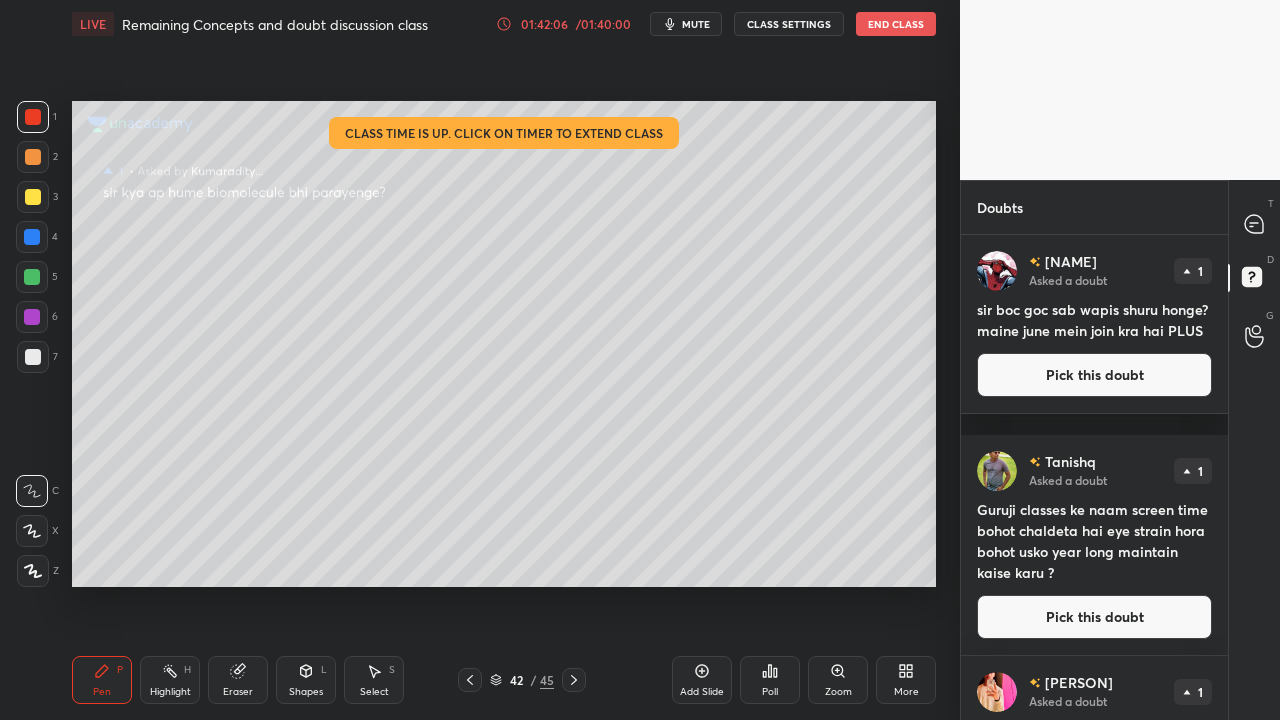 click on "Pick this doubt" at bounding box center (1094, 375) 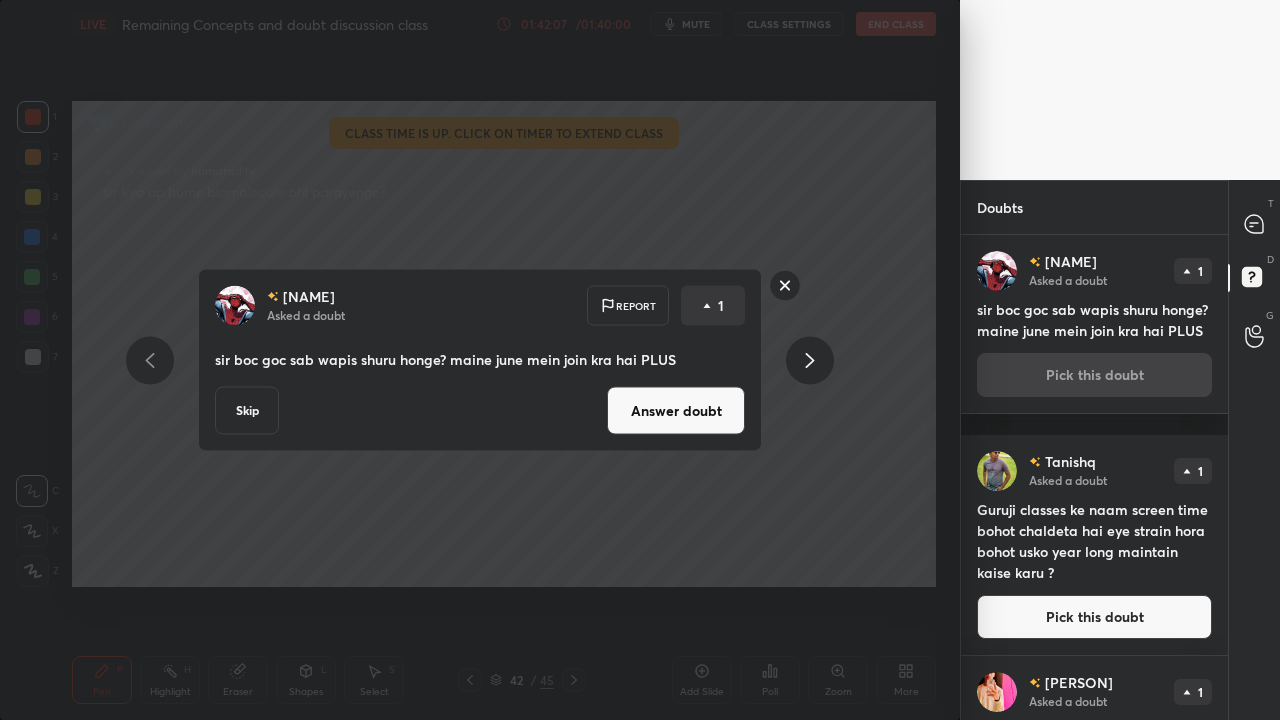 click on "Answer doubt" at bounding box center [676, 411] 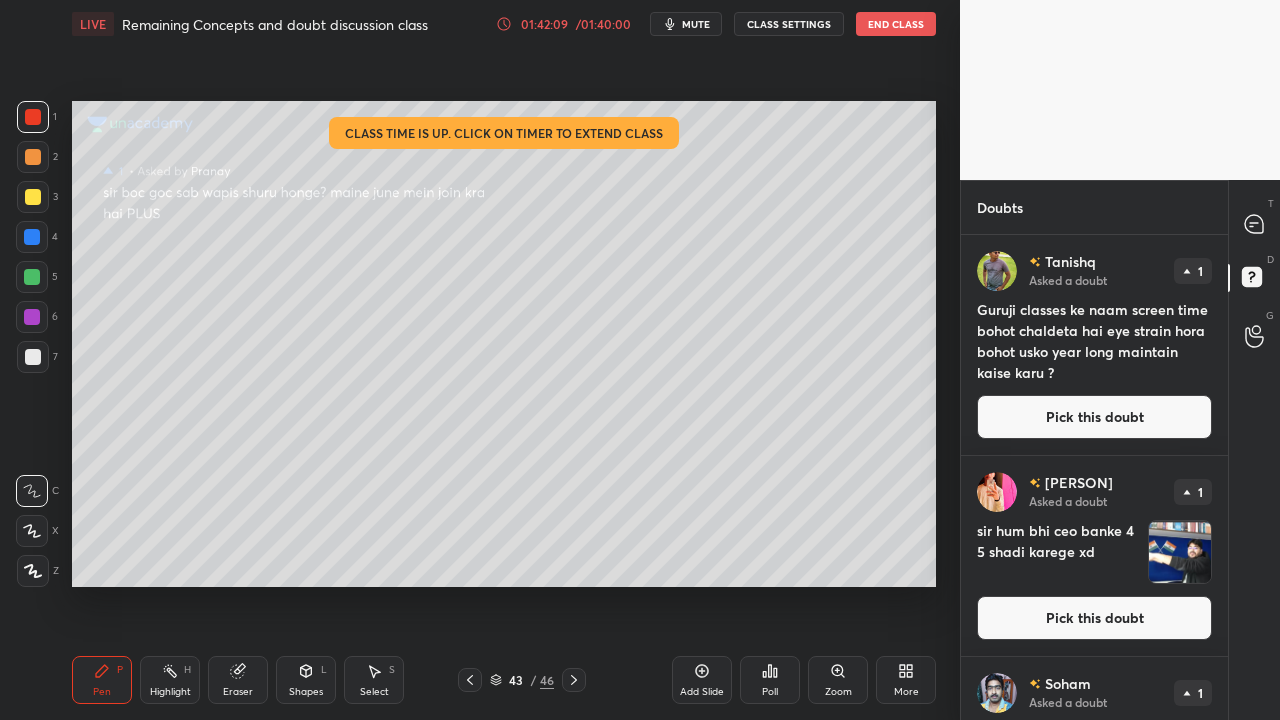 click on "Pick this doubt" at bounding box center [1094, 417] 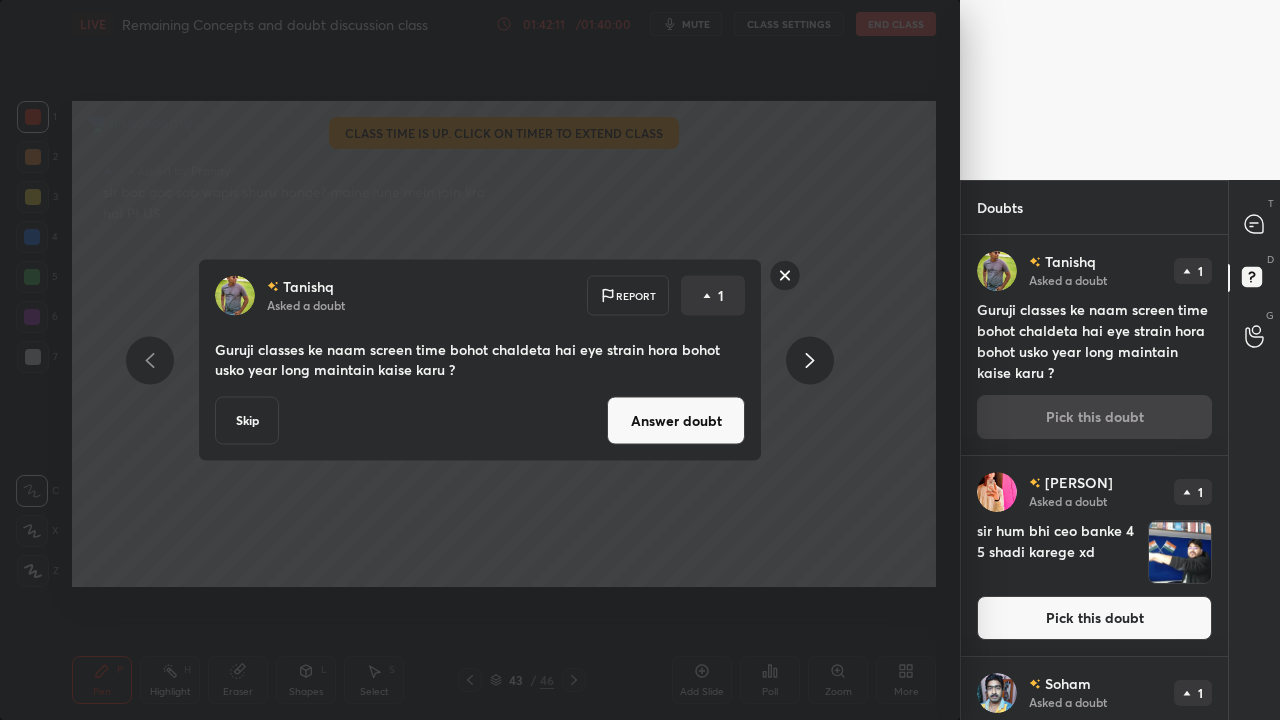 click on "Answer doubt" at bounding box center [676, 421] 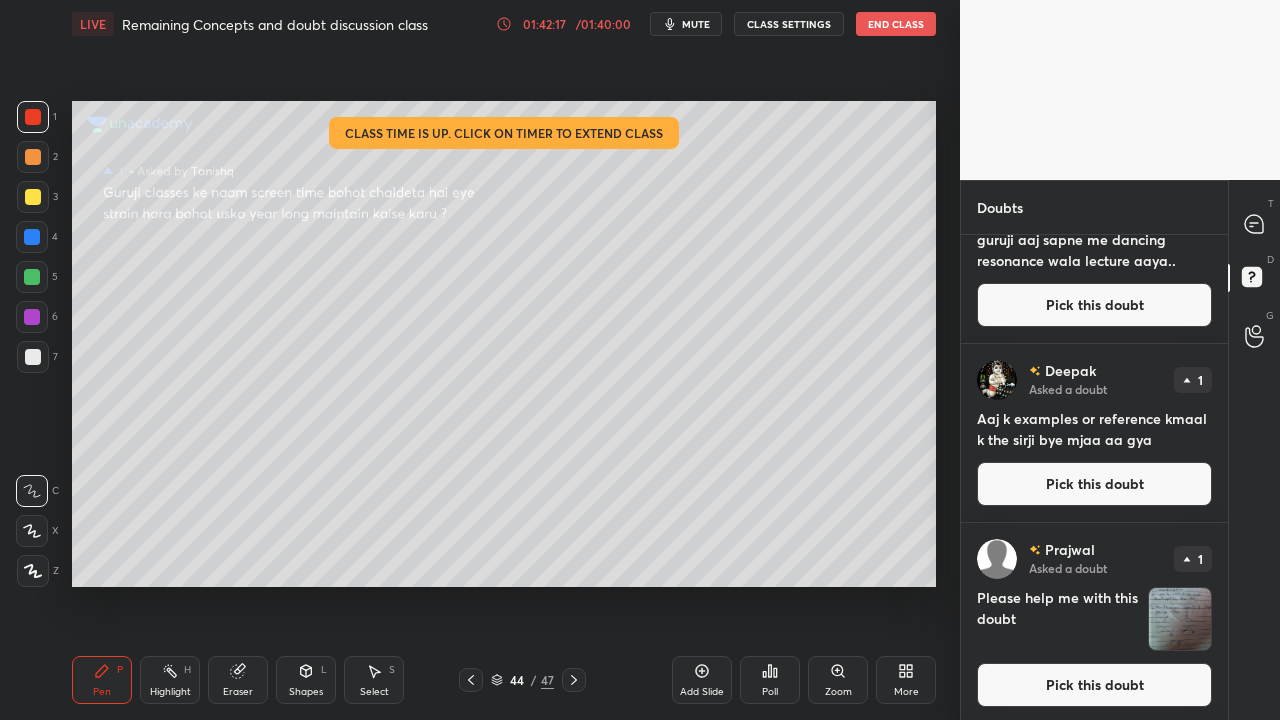 scroll, scrollTop: 4340, scrollLeft: 0, axis: vertical 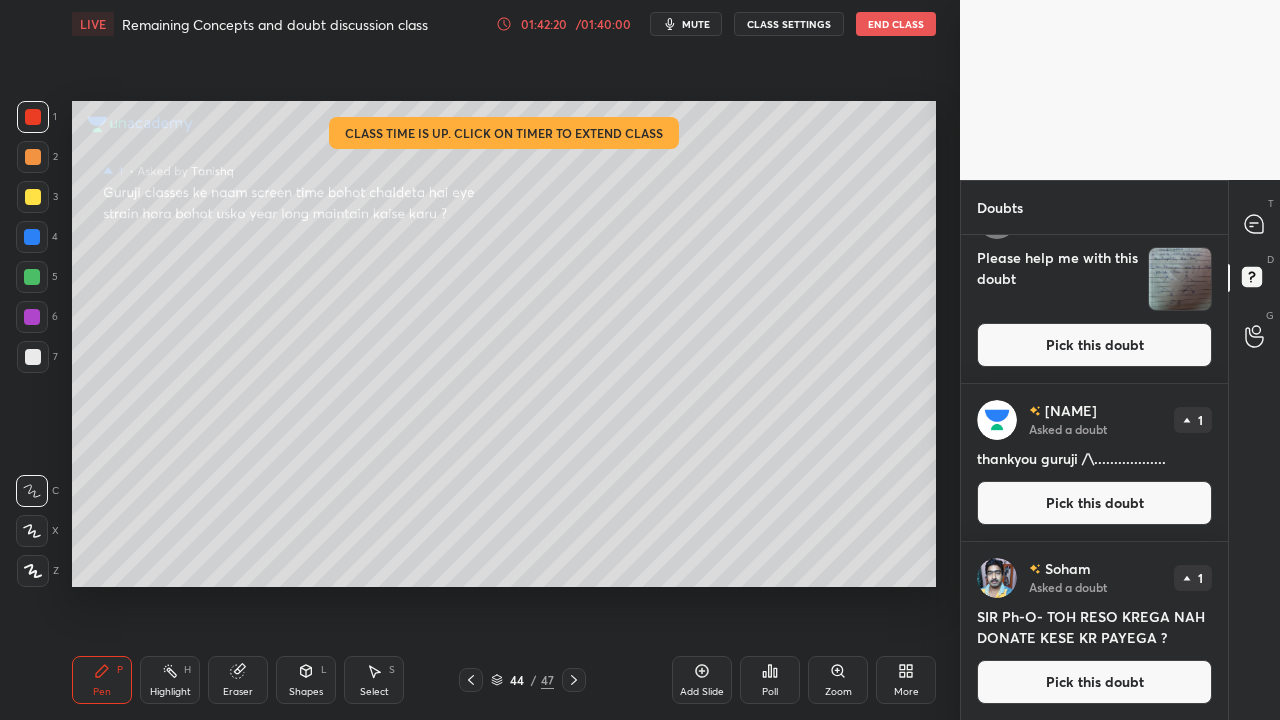 click on "Pick this doubt" at bounding box center (1094, 682) 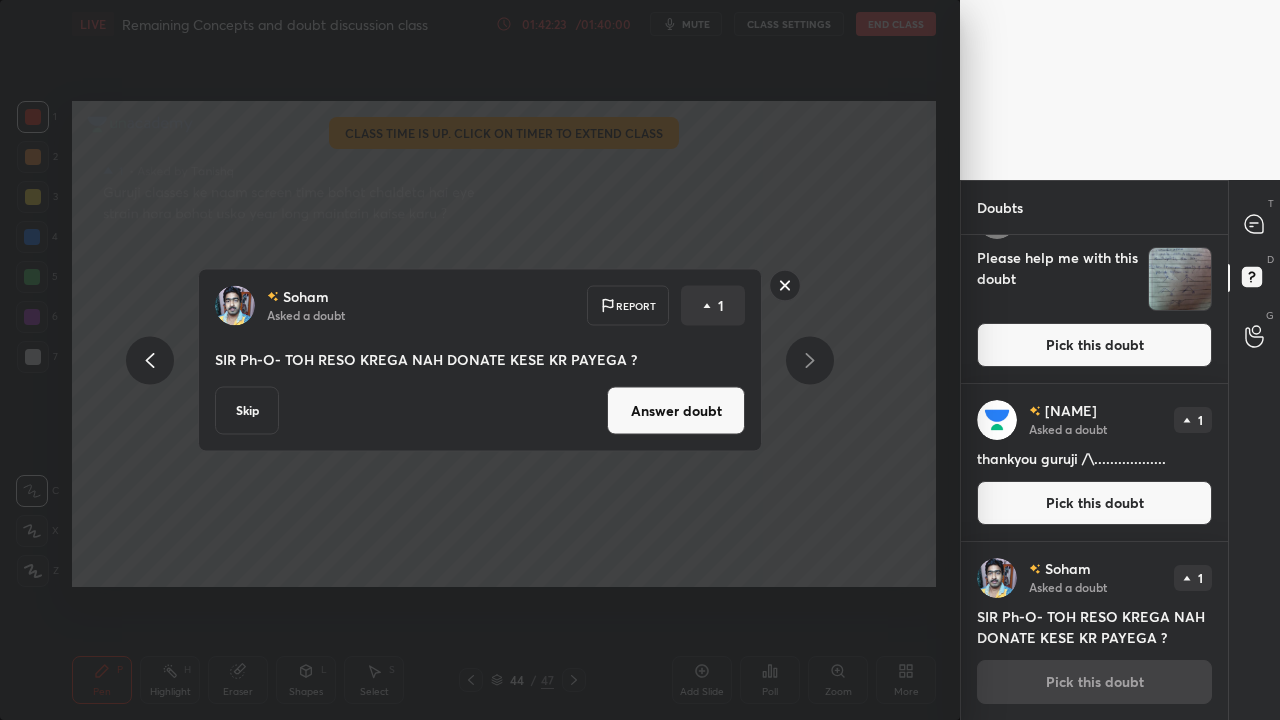 click on "Answer doubt" at bounding box center (676, 411) 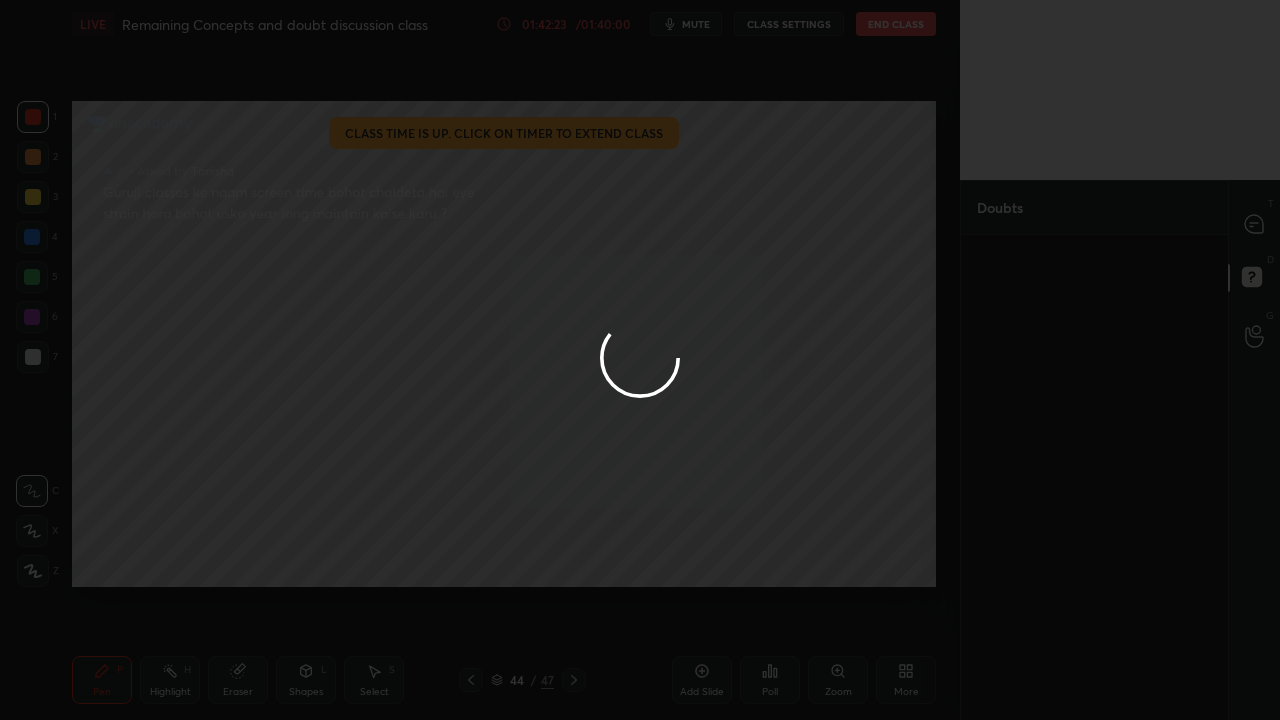 scroll, scrollTop: 0, scrollLeft: 0, axis: both 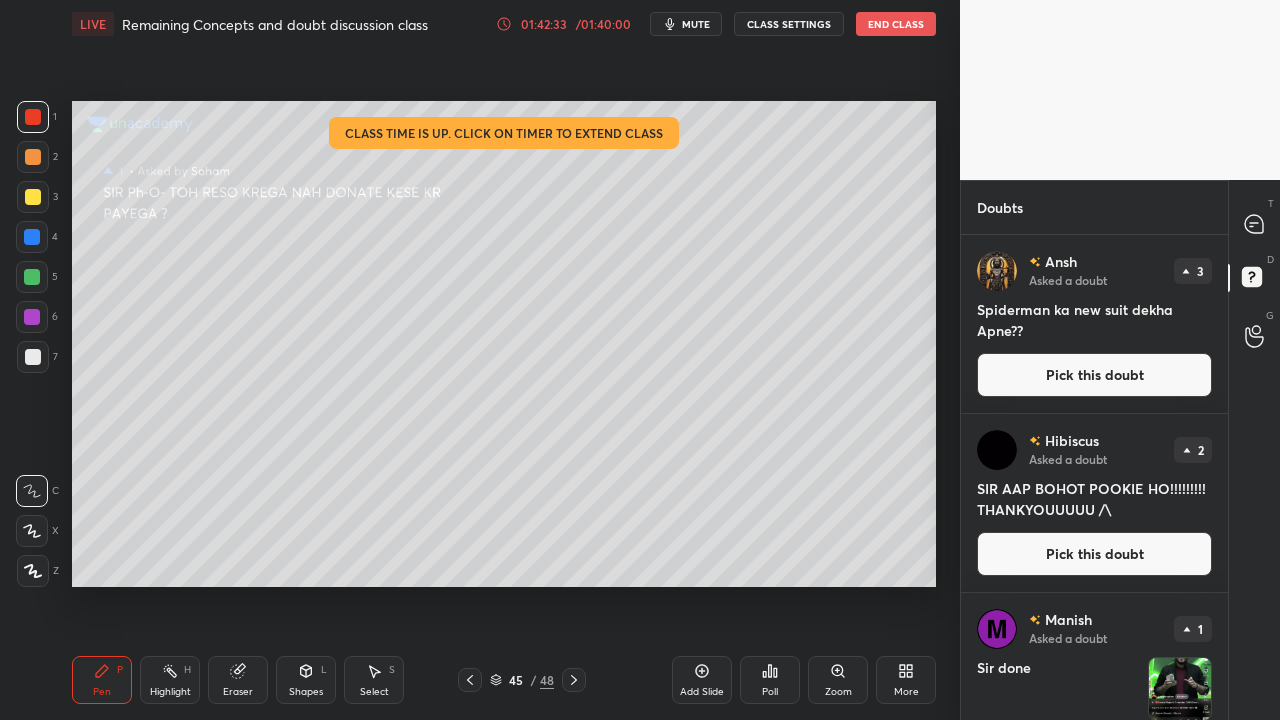click on "Pick this doubt" at bounding box center (1094, 375) 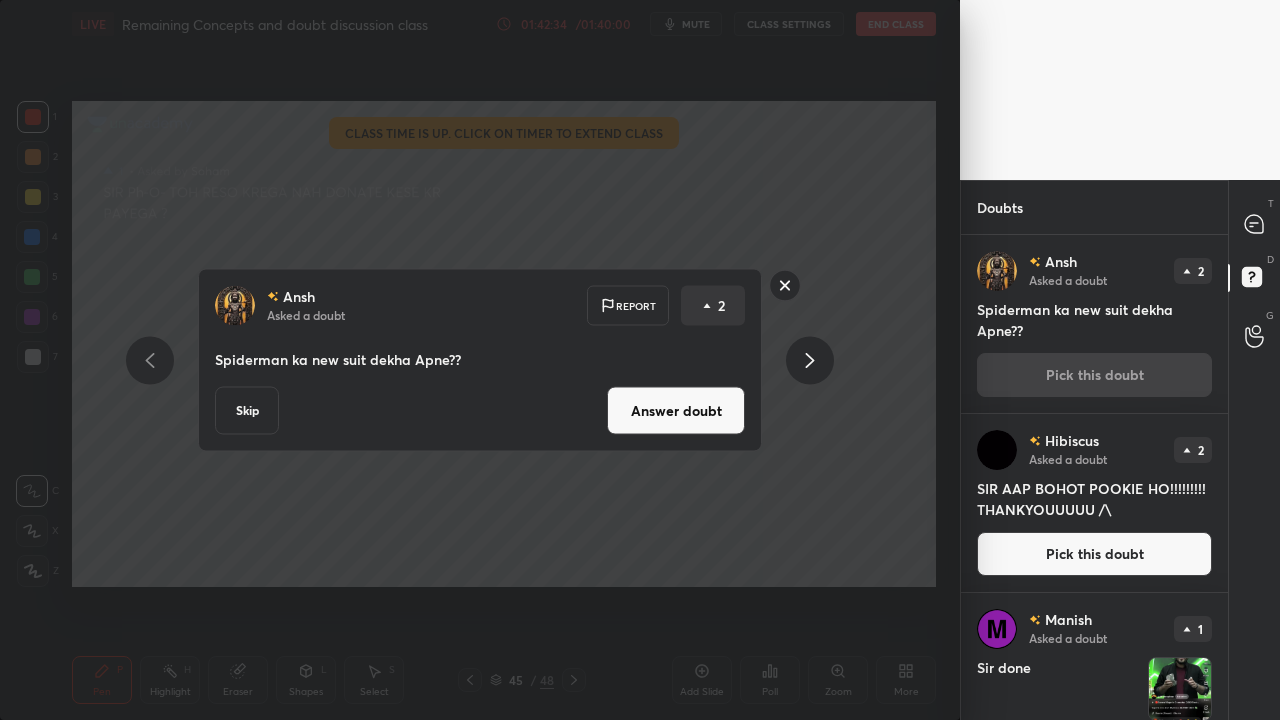 click on "Answer doubt" at bounding box center (676, 411) 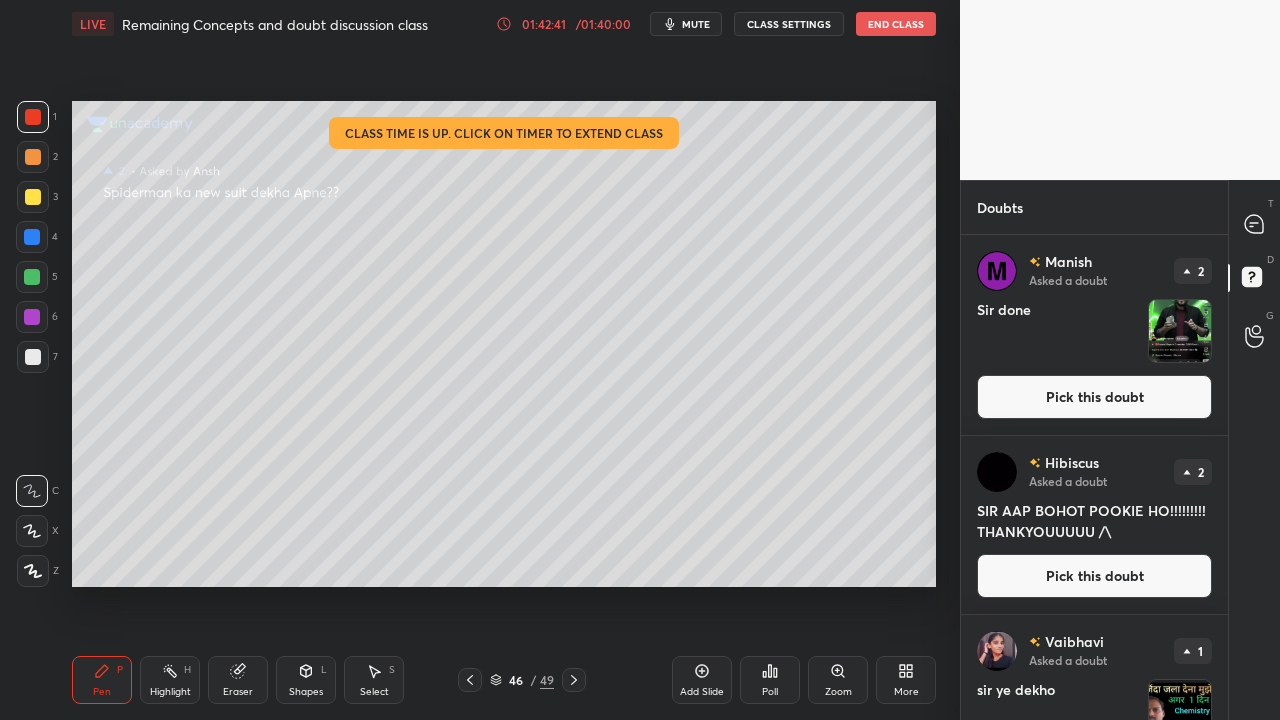 click on "Pick this doubt" at bounding box center (1094, 397) 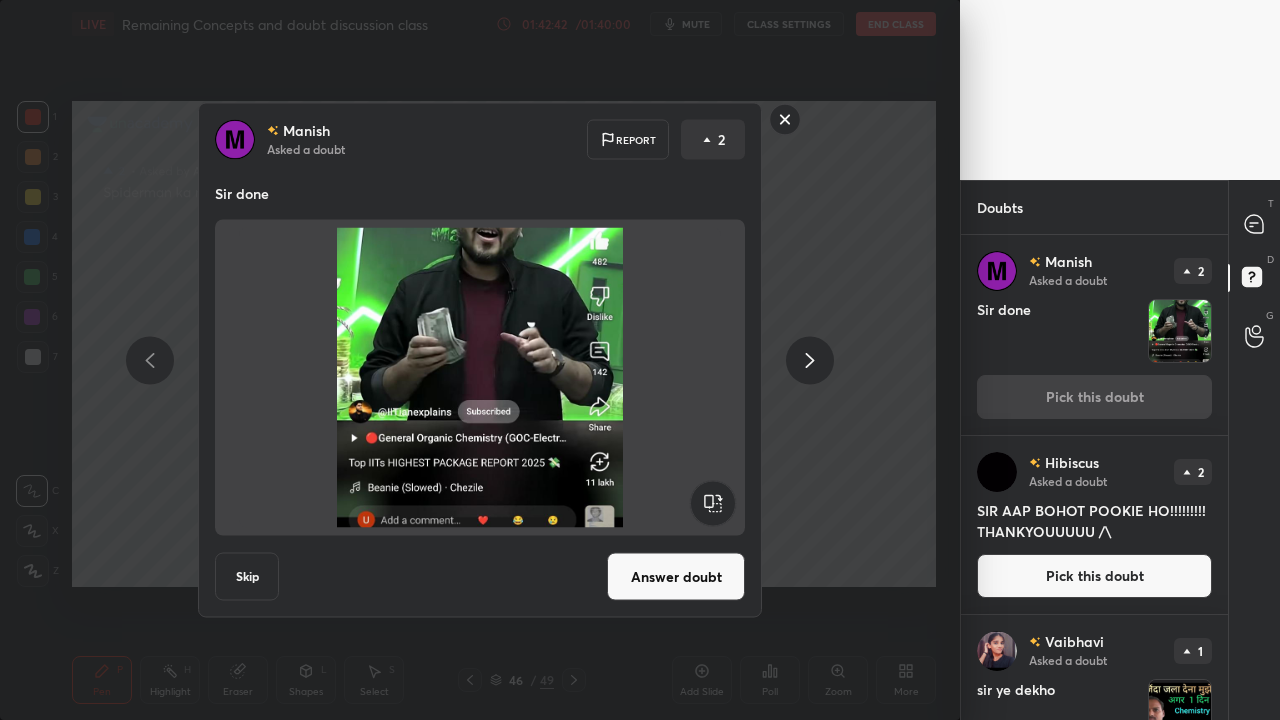 click on "Answer doubt" at bounding box center [676, 577] 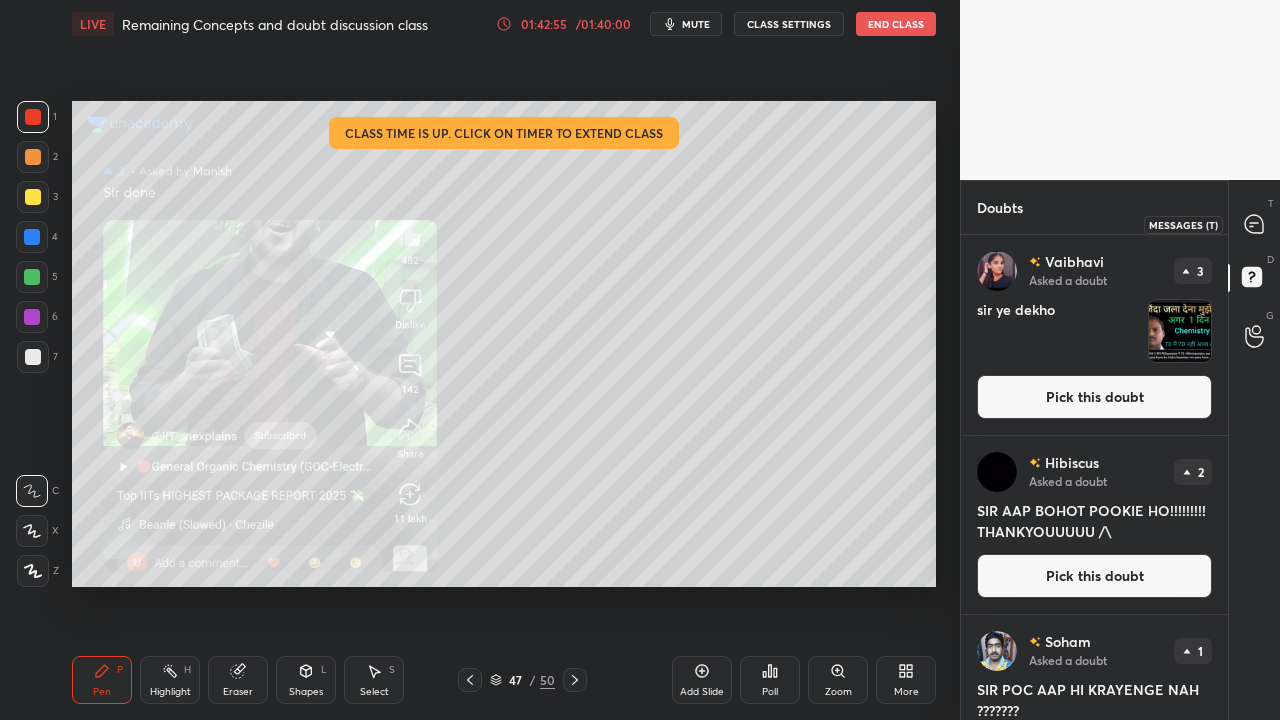 click at bounding box center (1255, 224) 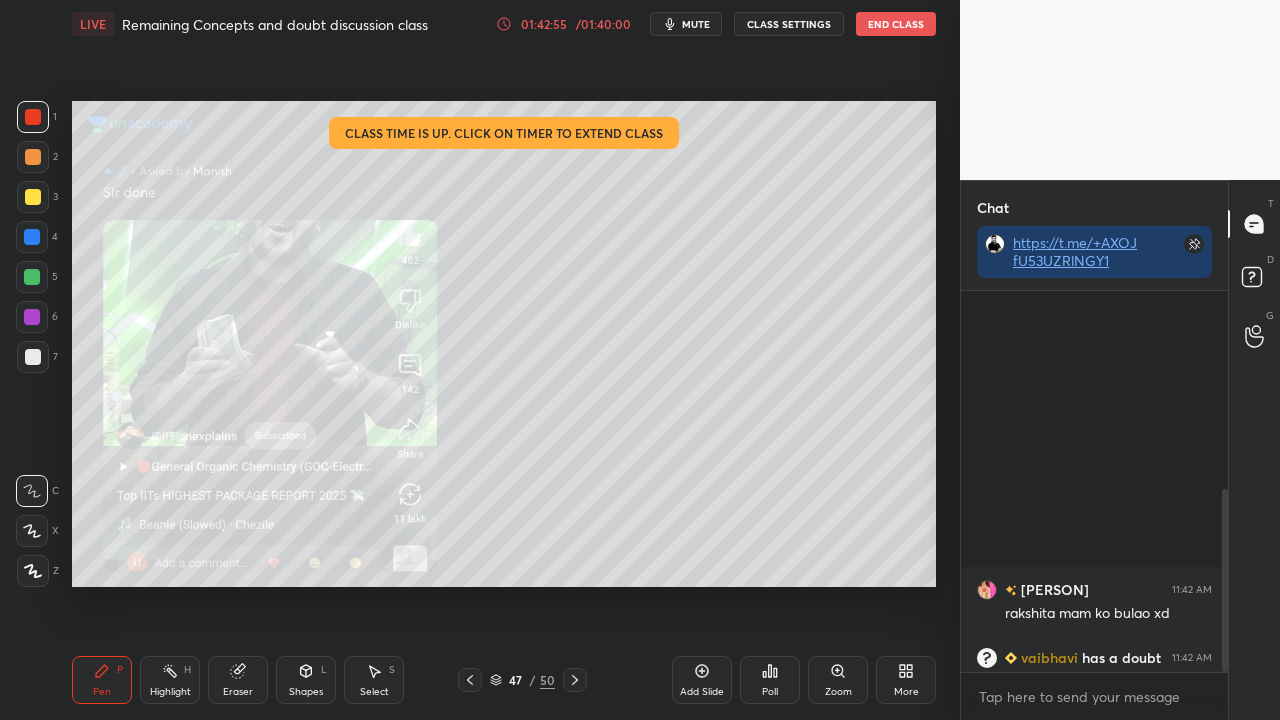 scroll, scrollTop: 412, scrollLeft: 0, axis: vertical 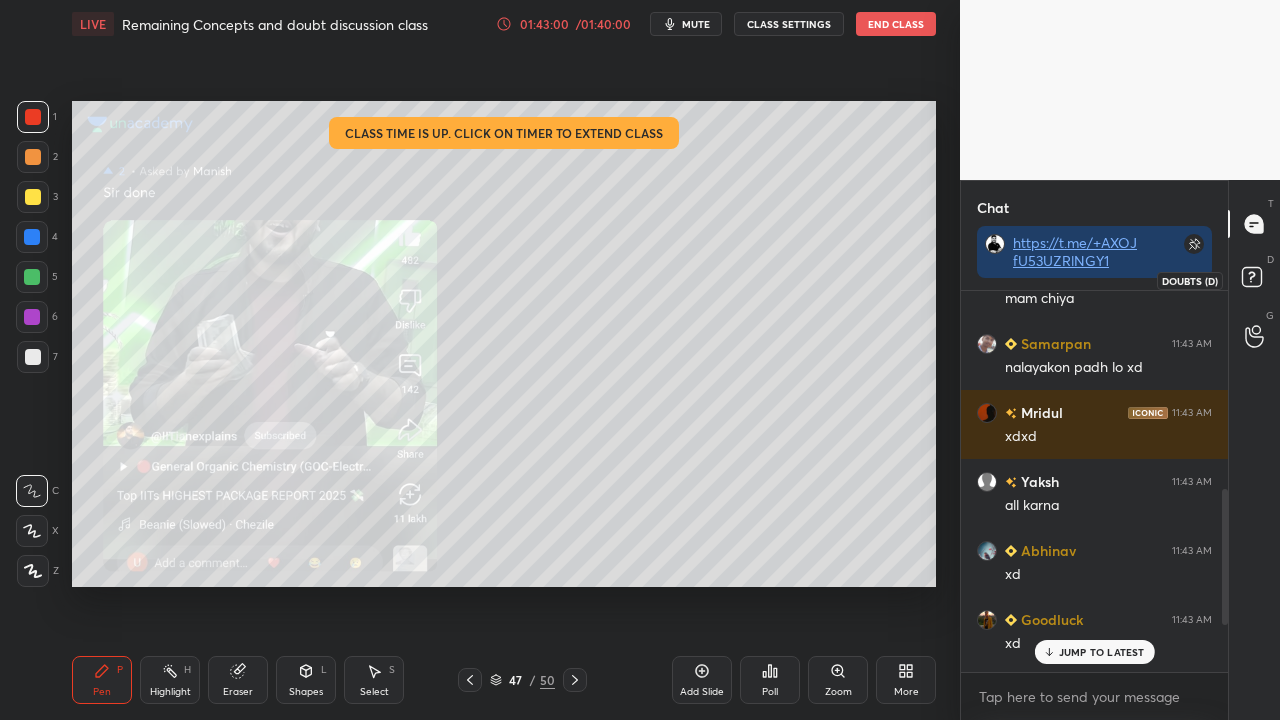 click 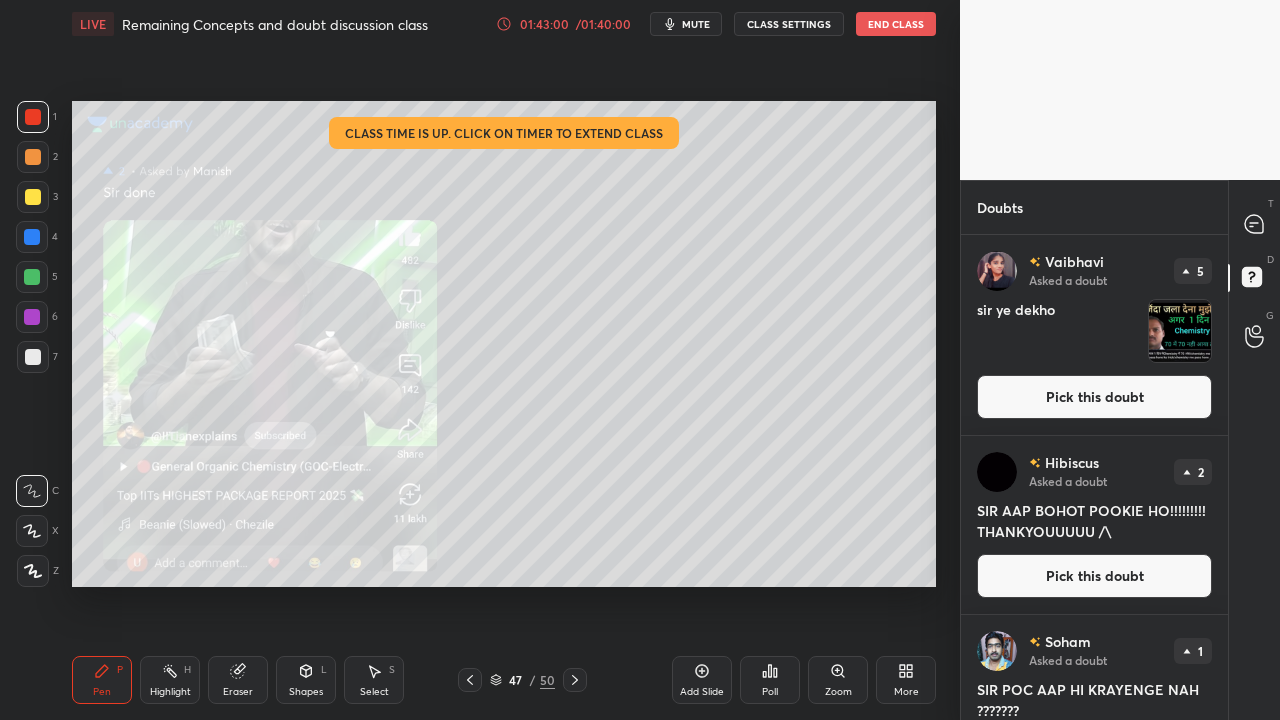 scroll, scrollTop: 6, scrollLeft: 6, axis: both 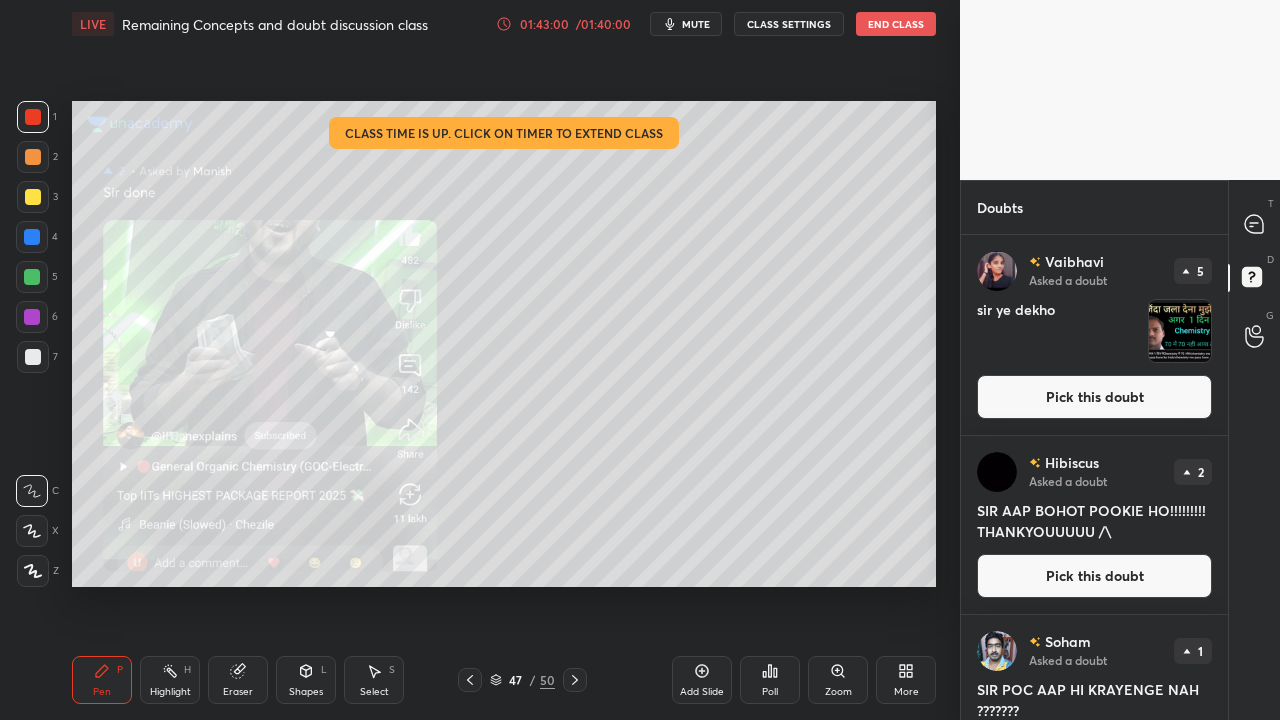 click on "Pick this doubt" at bounding box center (1094, 397) 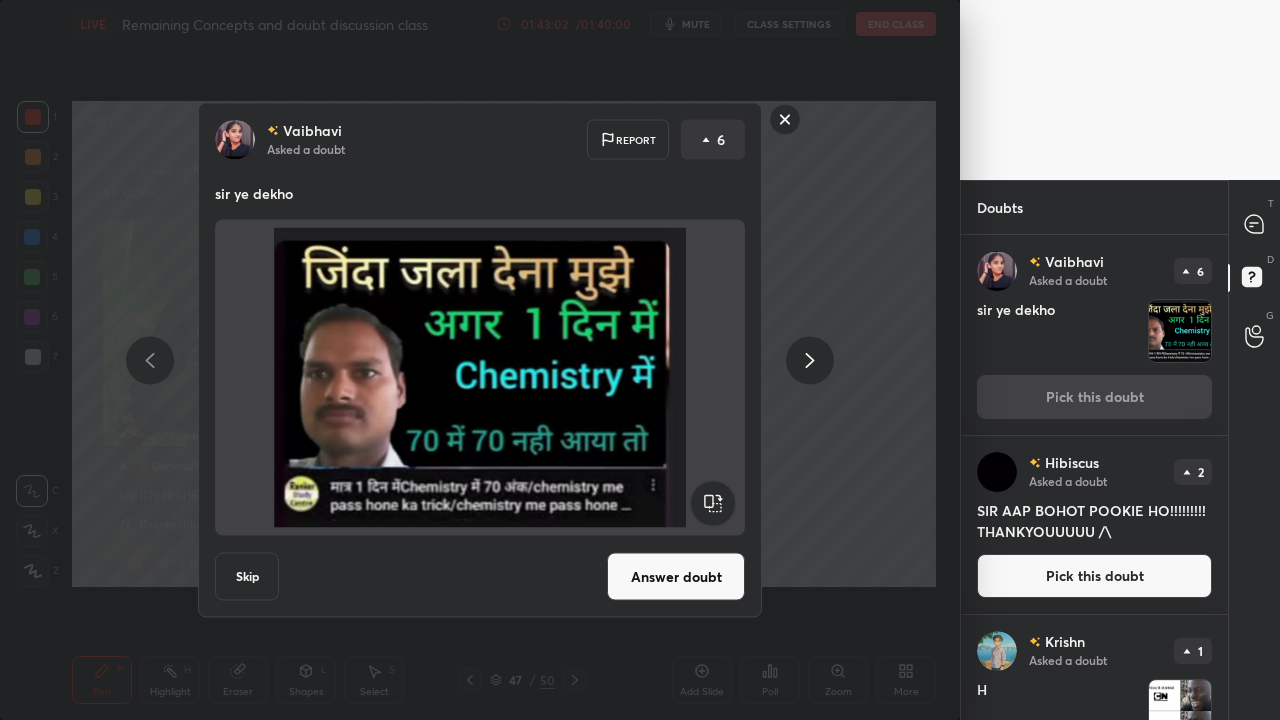 click on "Answer doubt" at bounding box center [676, 577] 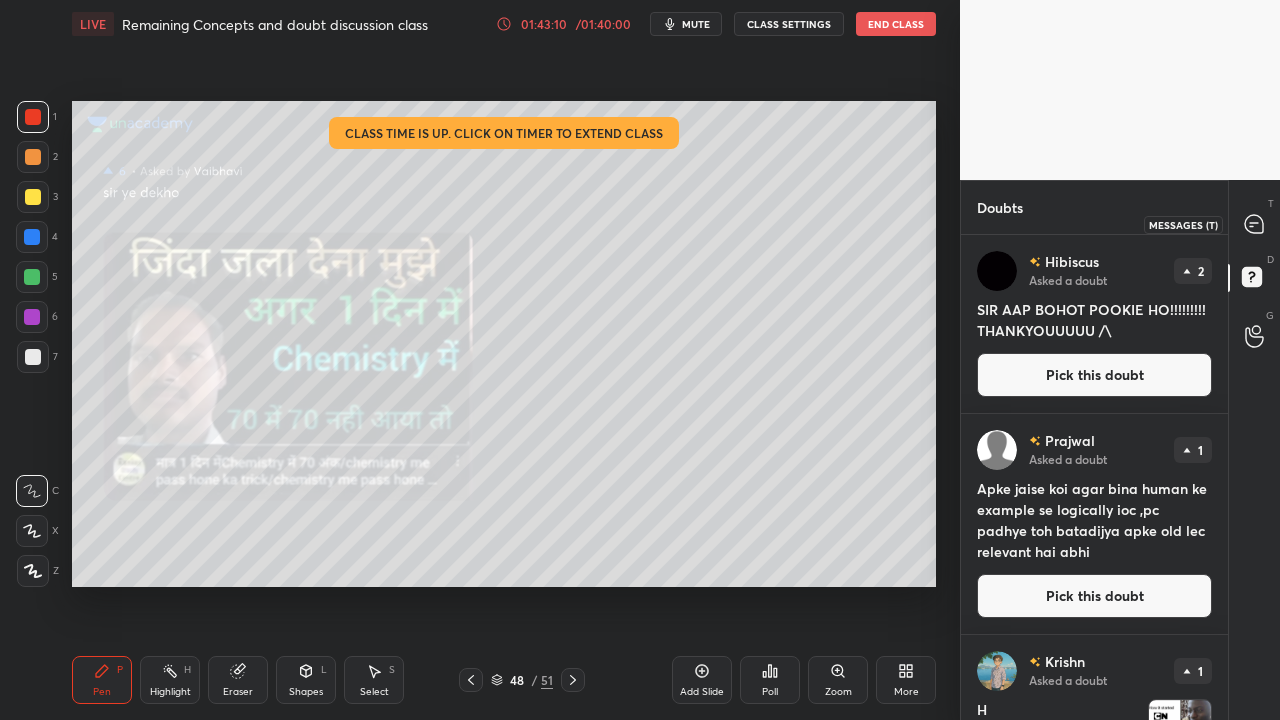 click 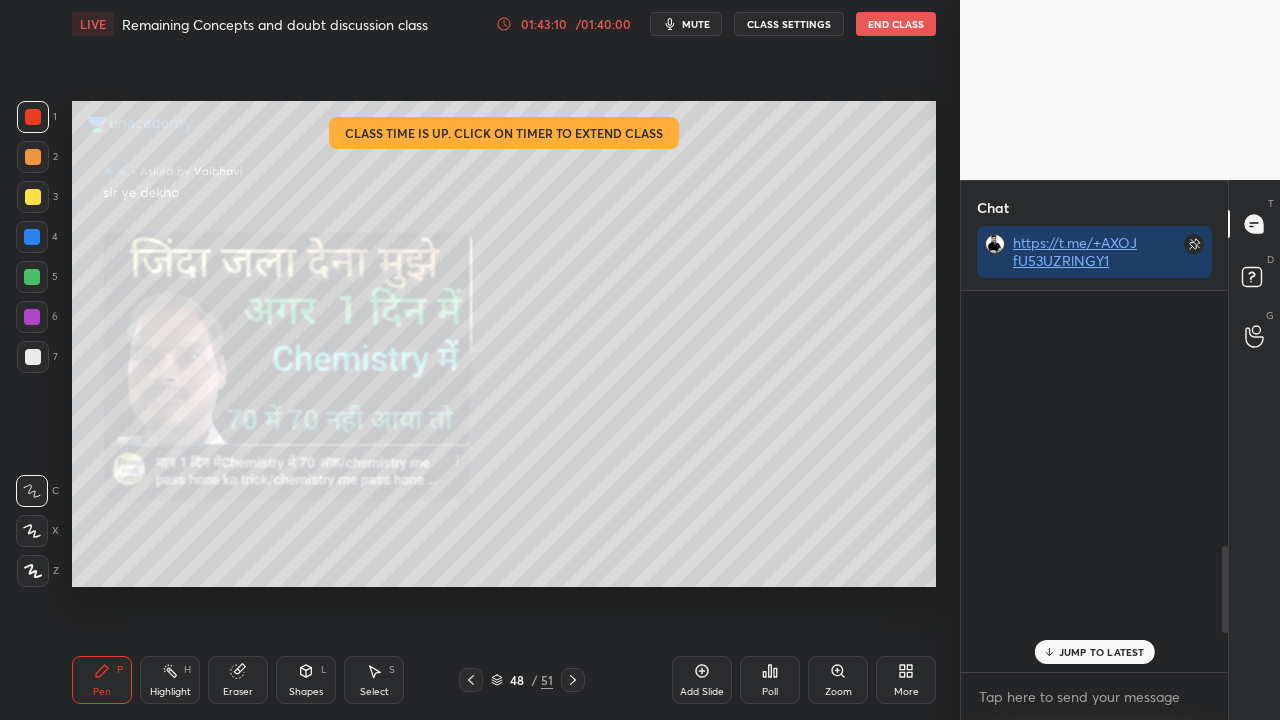 scroll, scrollTop: 423, scrollLeft: 261, axis: both 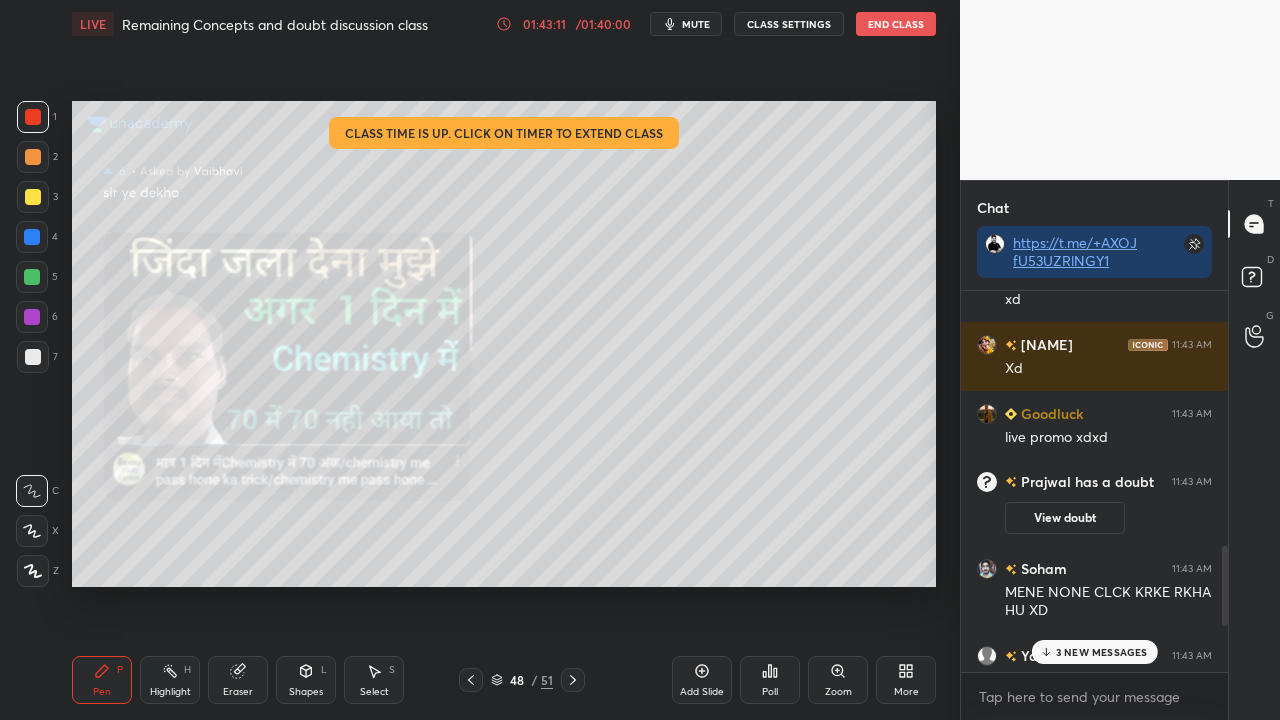 click on "3 NEW MESSAGES" at bounding box center (1094, 652) 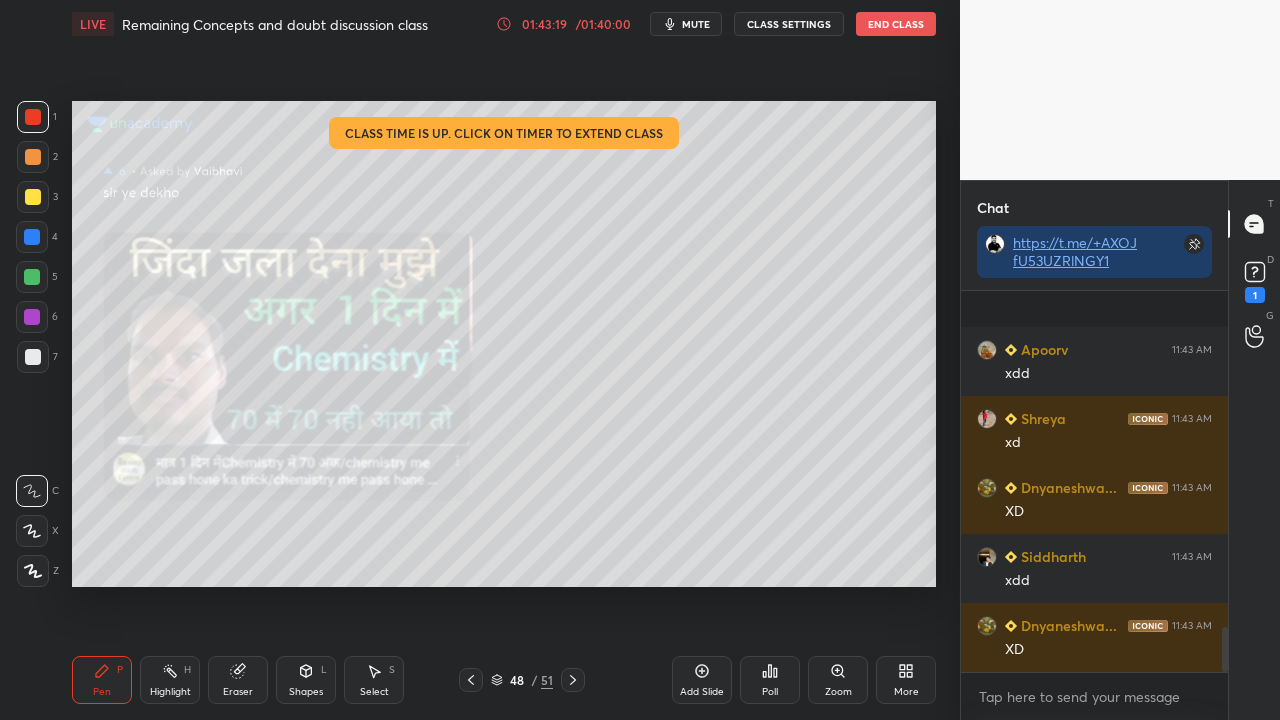 scroll, scrollTop: 2880, scrollLeft: 0, axis: vertical 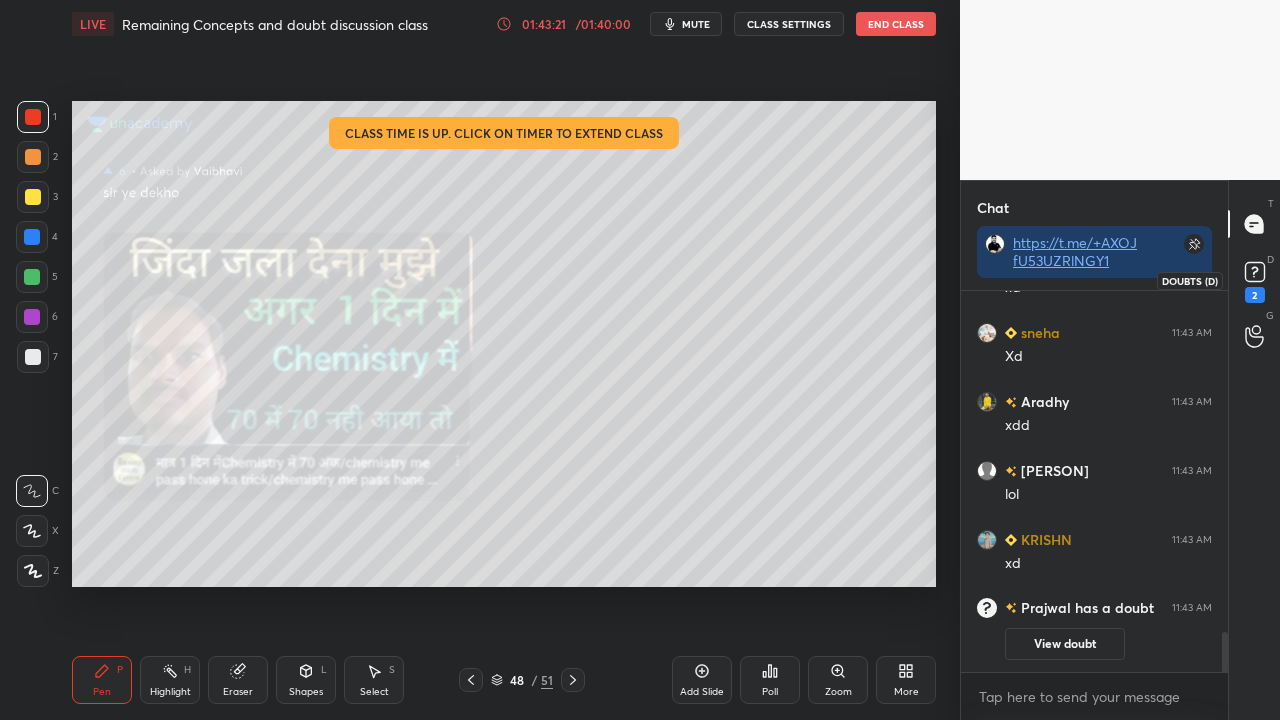 click 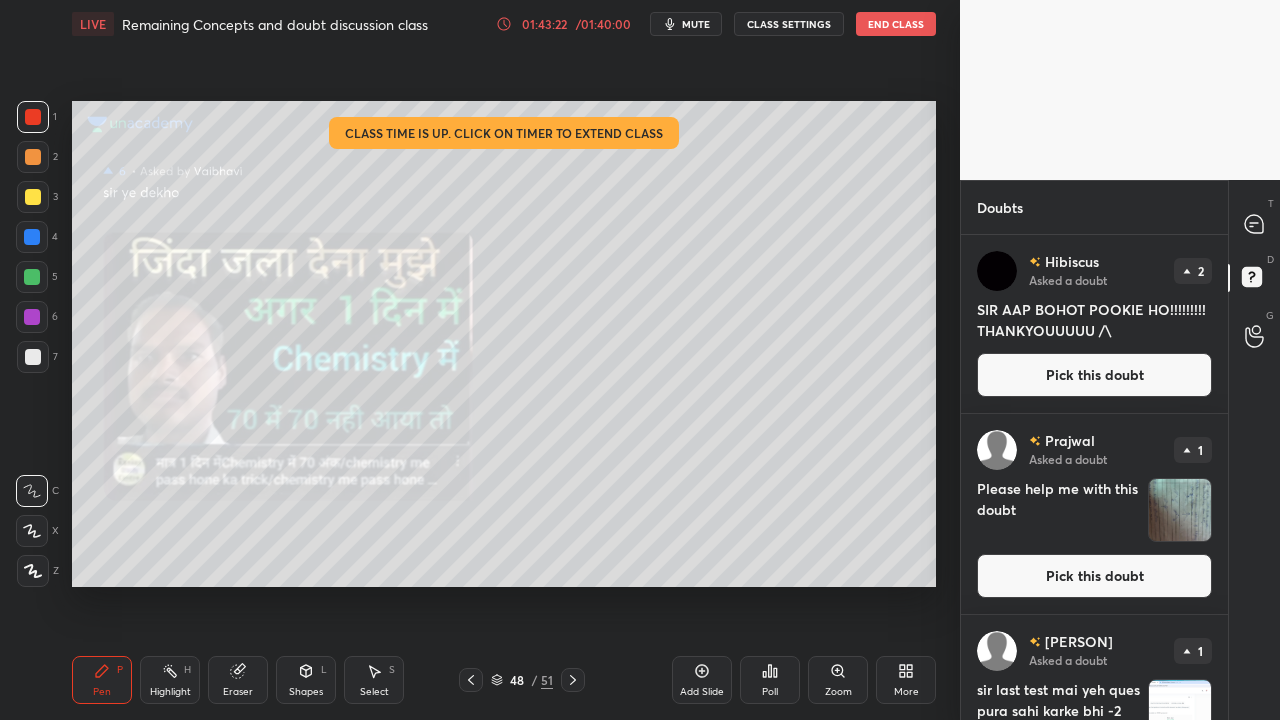 click on "Pick this doubt" at bounding box center [1094, 375] 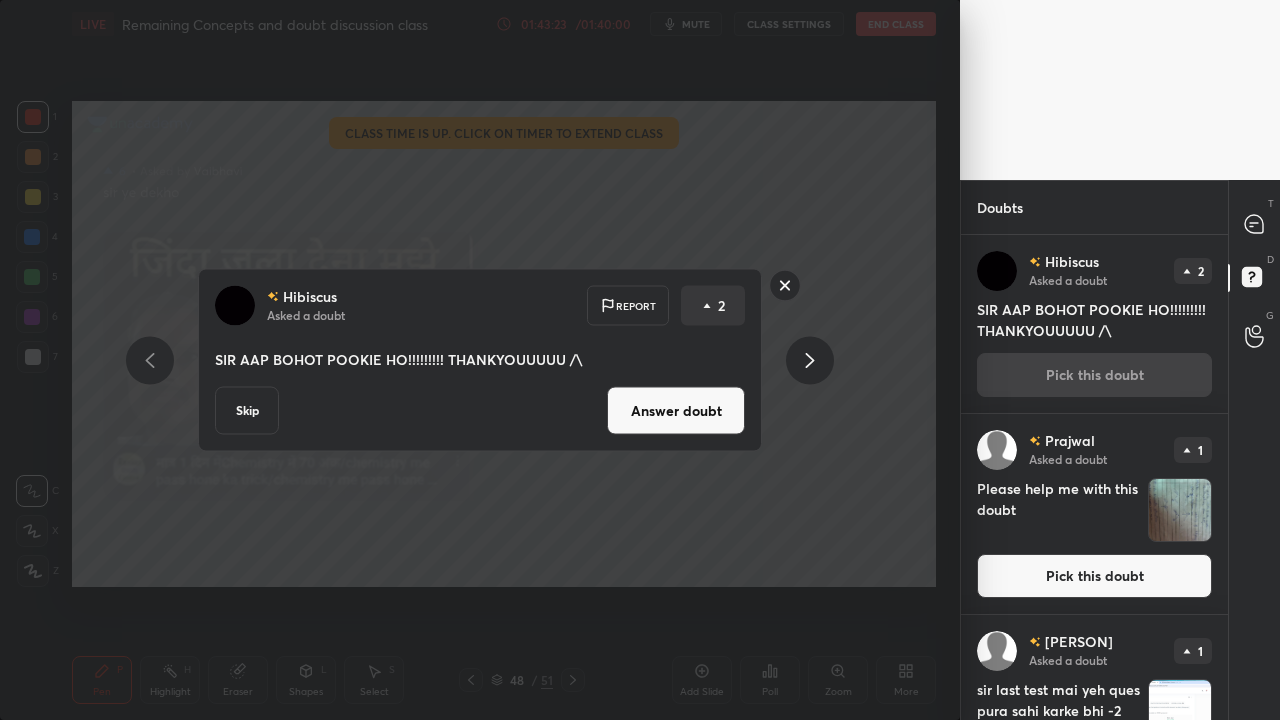 click on "Answer doubt" at bounding box center (676, 411) 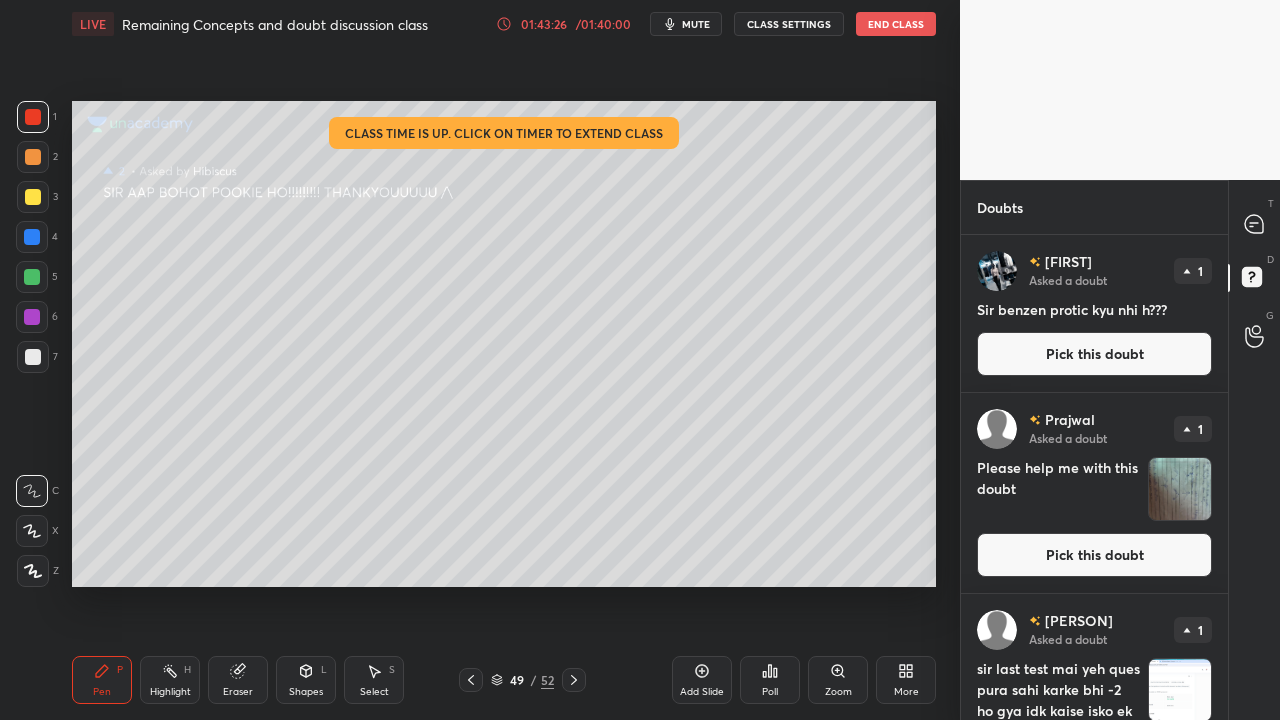 click on "Pick this doubt" at bounding box center (1094, 354) 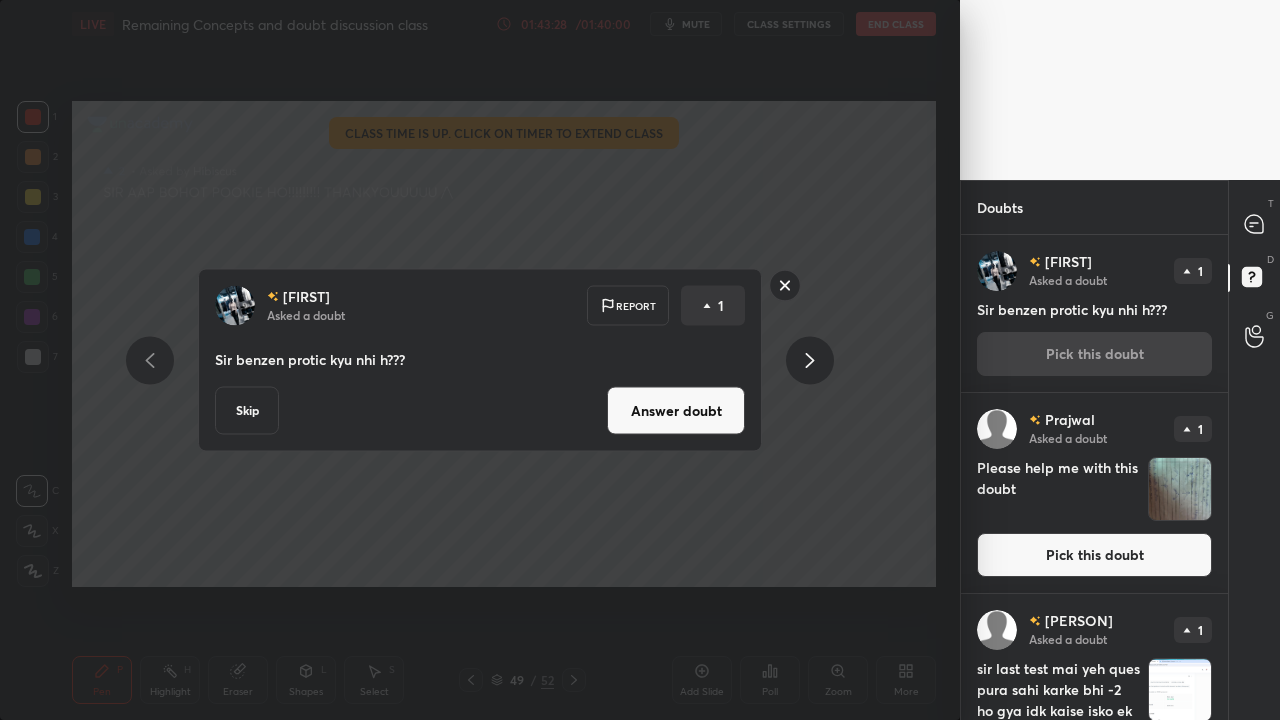 click on "Answer doubt" at bounding box center [676, 411] 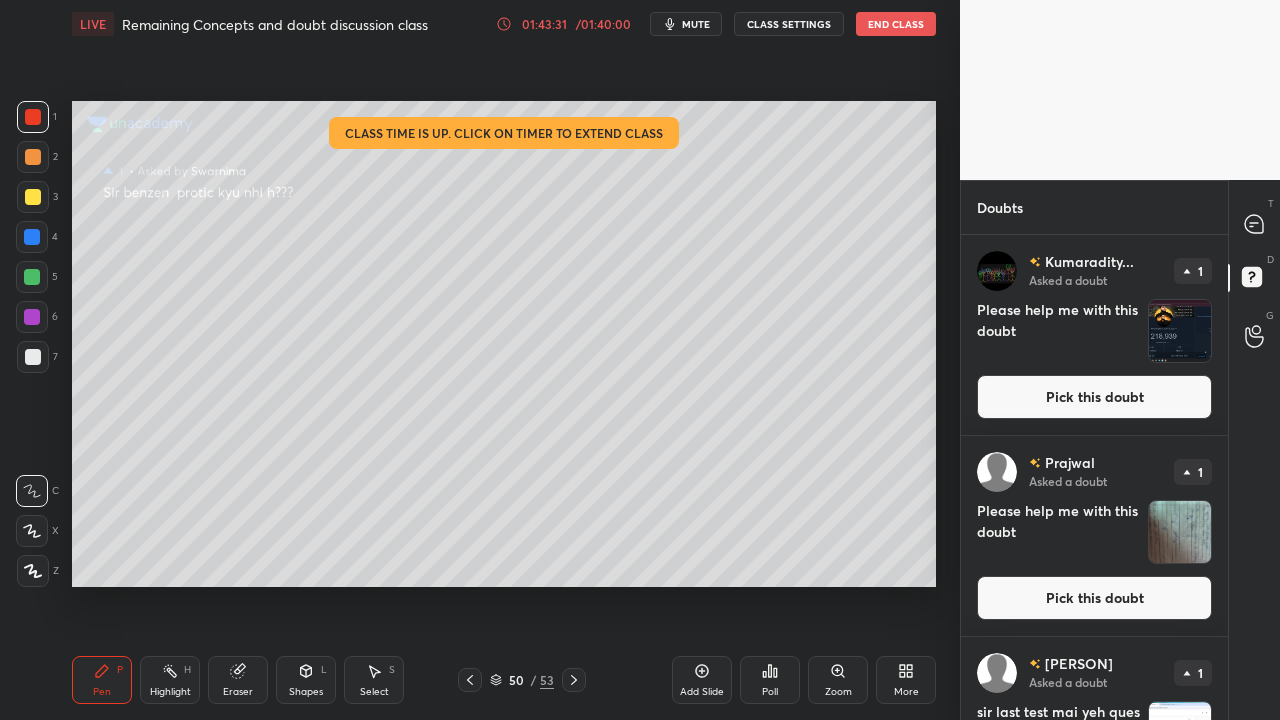 click at bounding box center [33, 197] 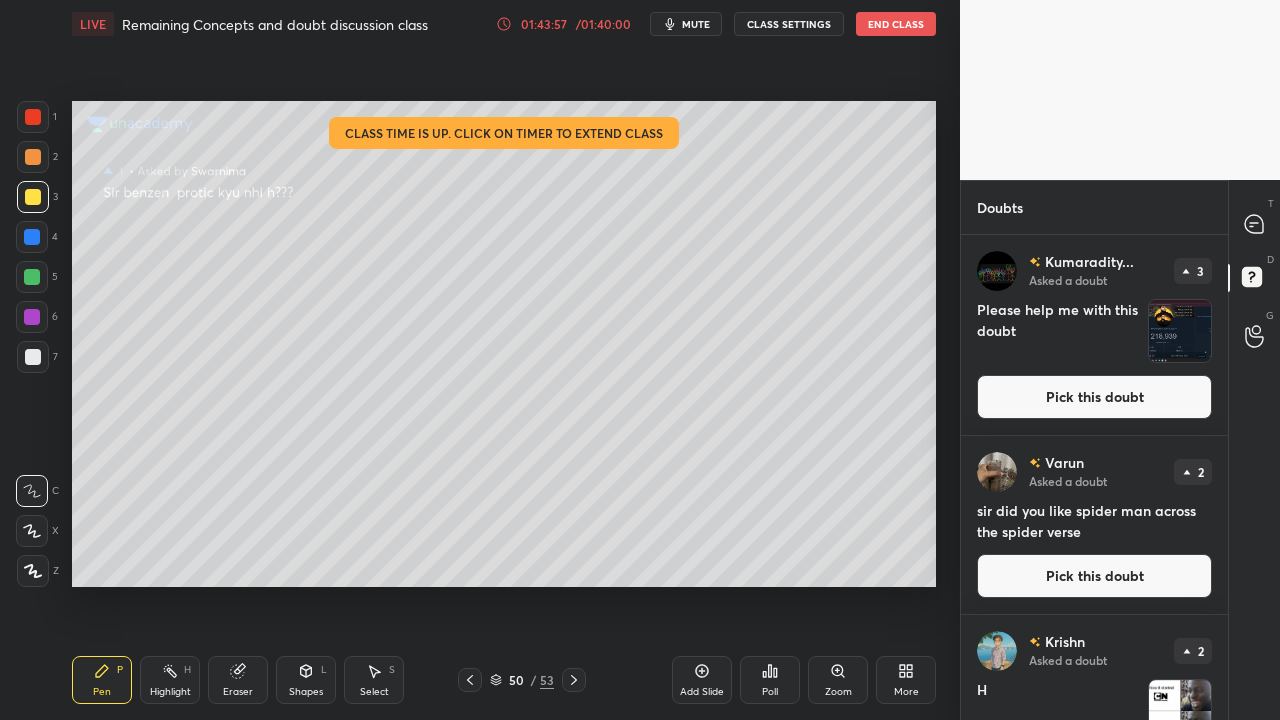 click on "Pick this doubt" at bounding box center [1094, 397] 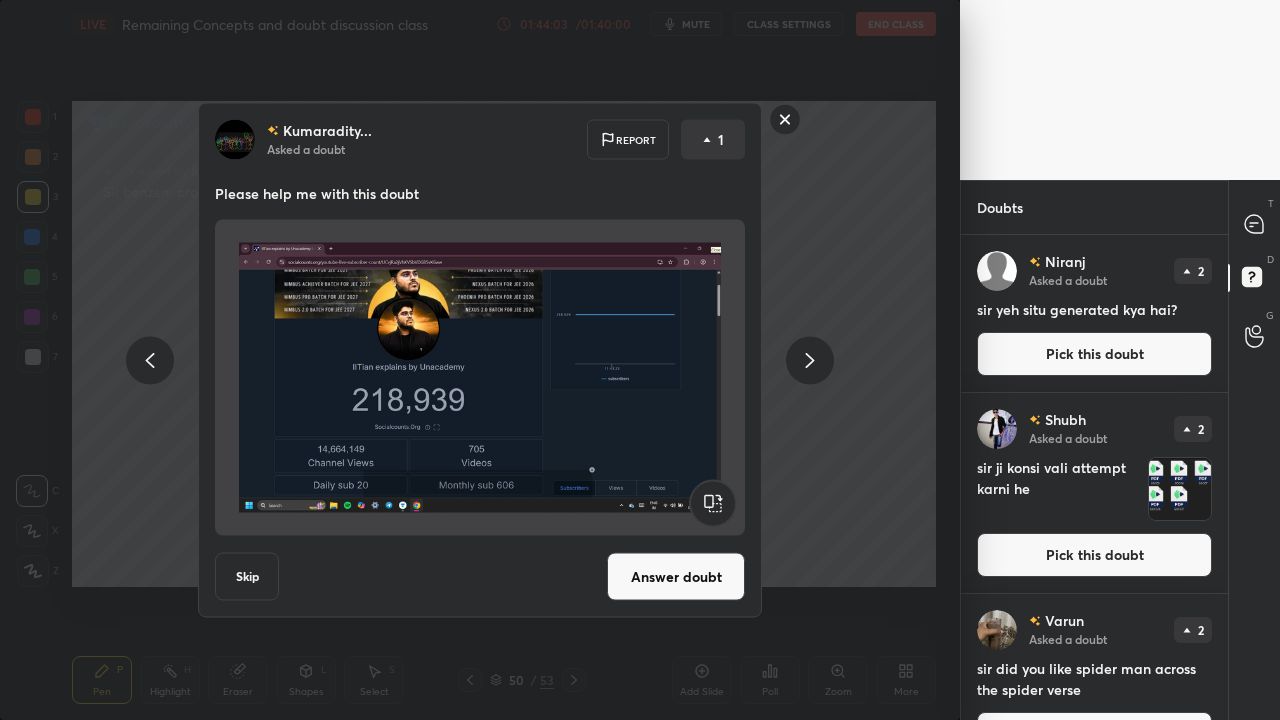 click on "Answer doubt" at bounding box center [676, 577] 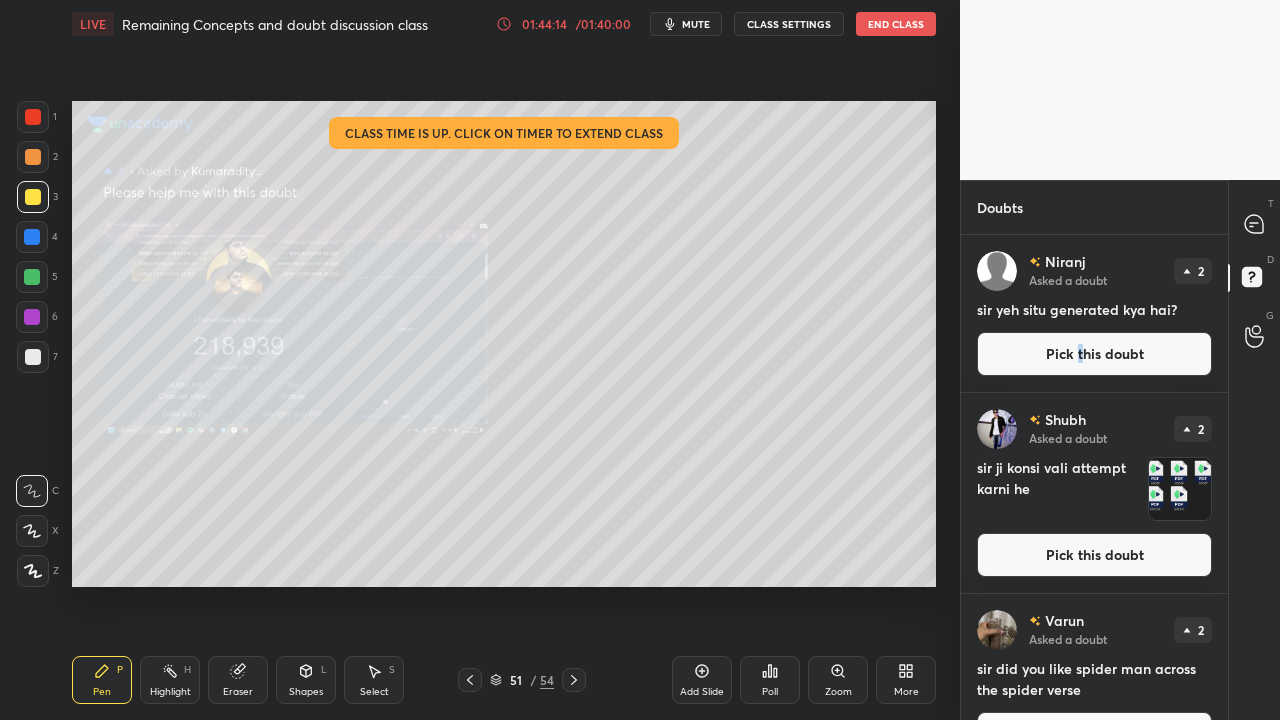 click on "Pick this doubt" at bounding box center (1094, 354) 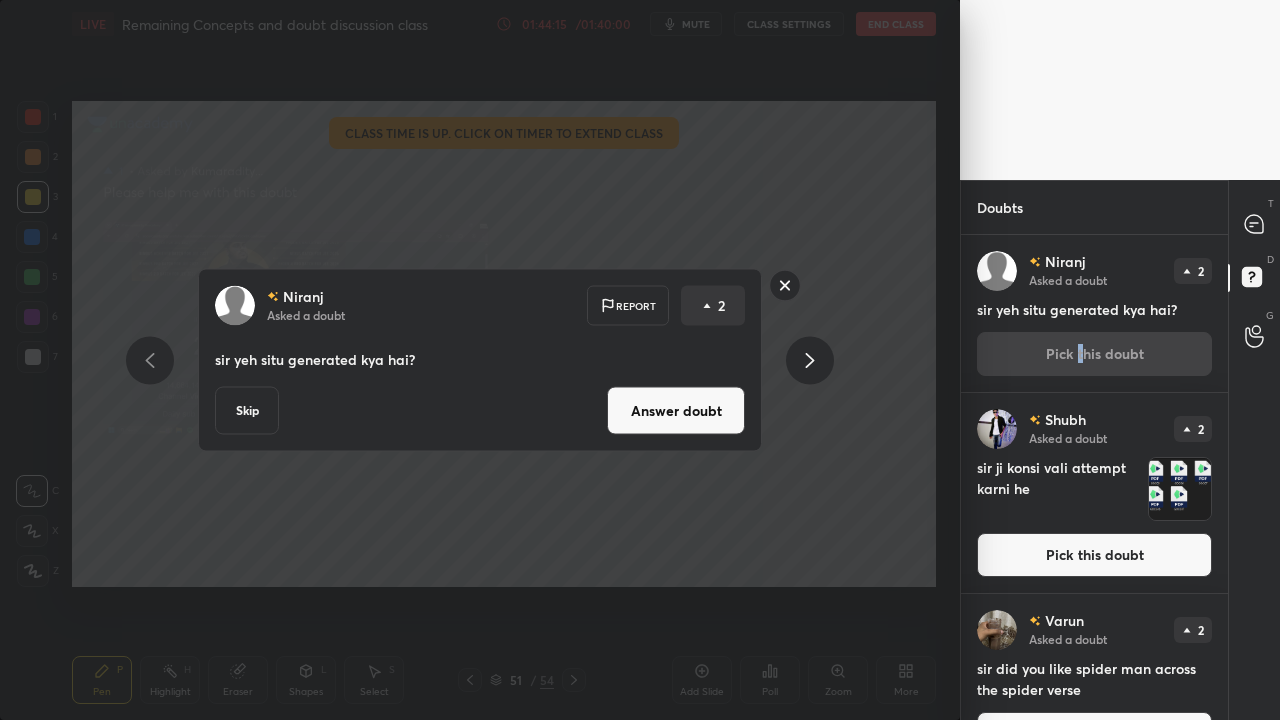 click on "Answer doubt" at bounding box center (676, 411) 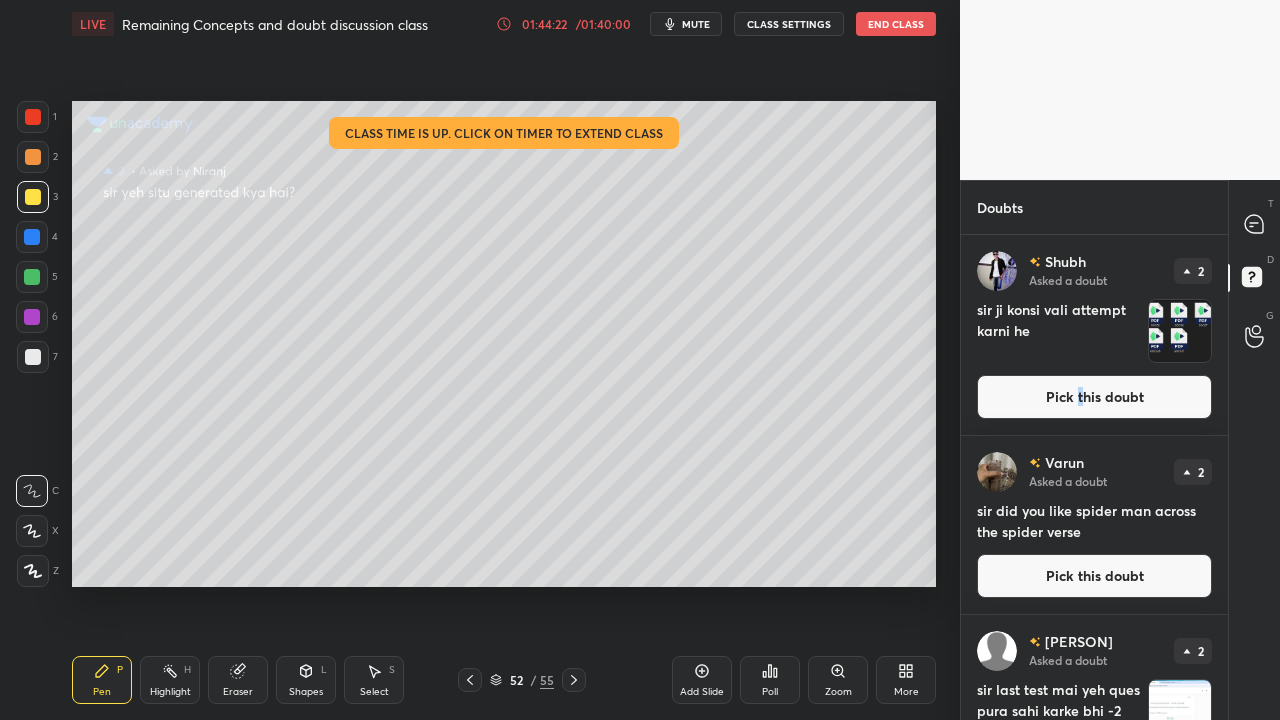 click at bounding box center [33, 197] 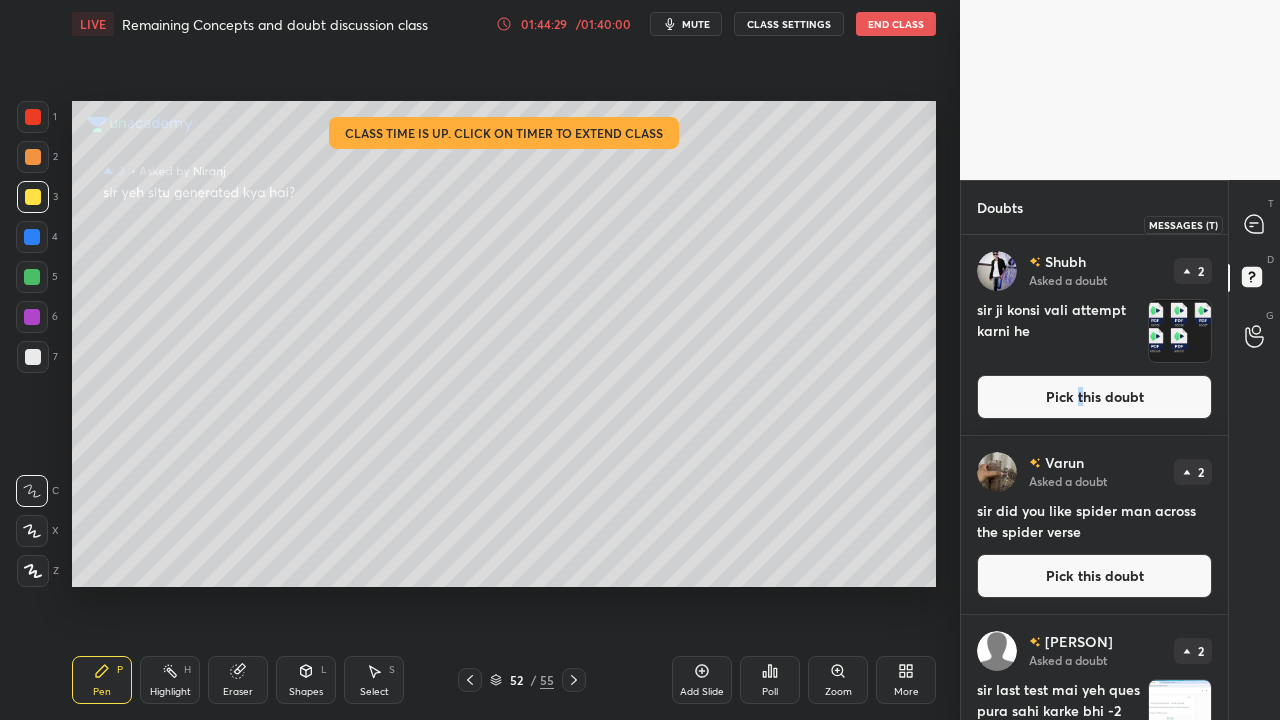 click 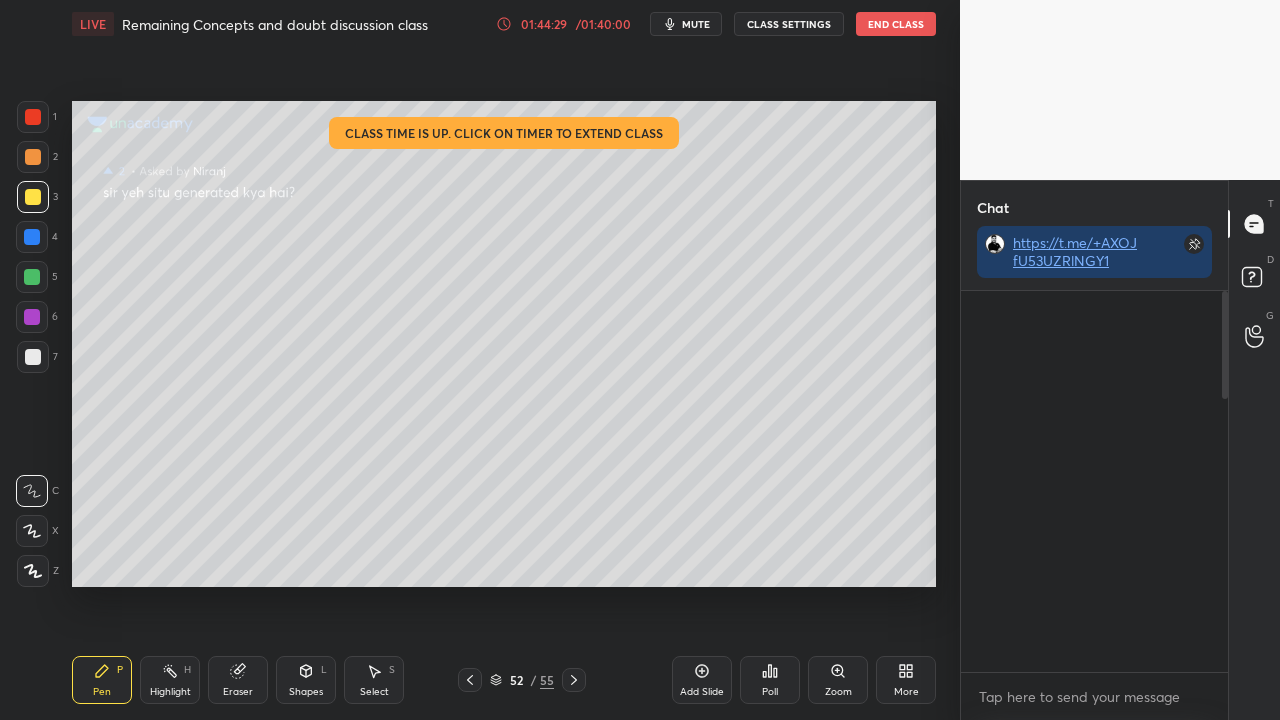 scroll, scrollTop: 423, scrollLeft: 261, axis: both 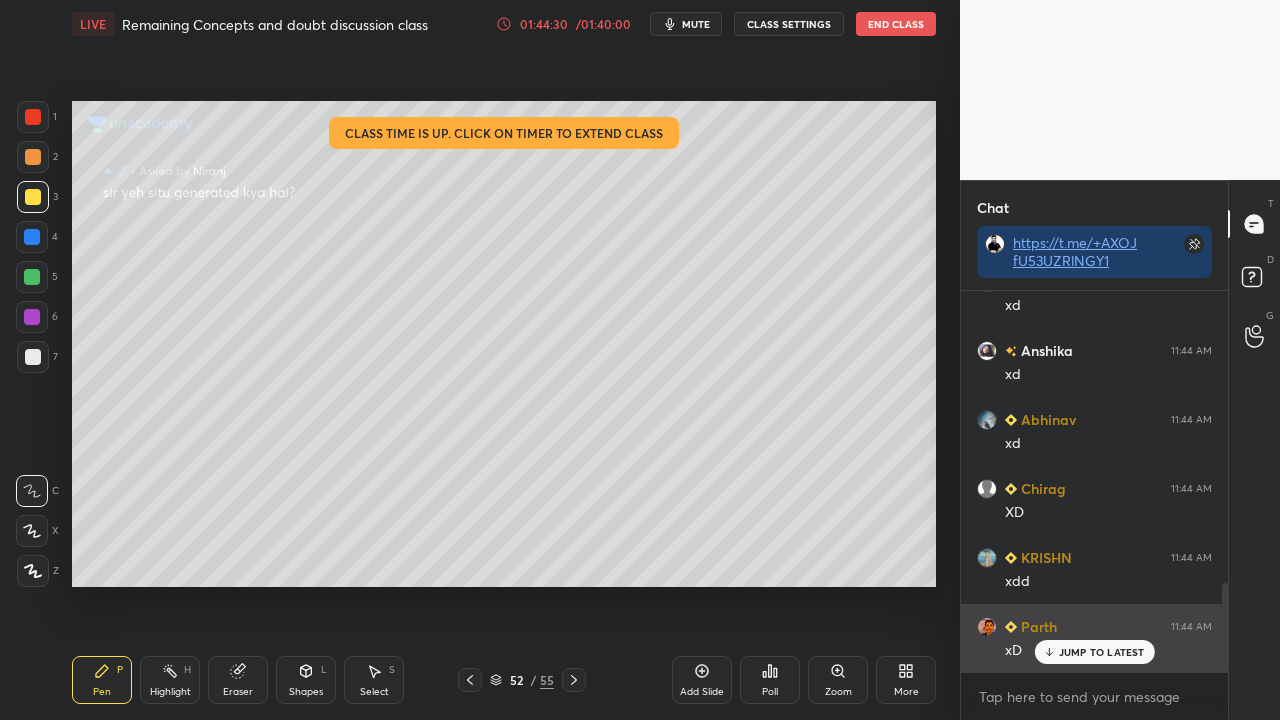 click on "JUMP TO LATEST" at bounding box center [1094, 652] 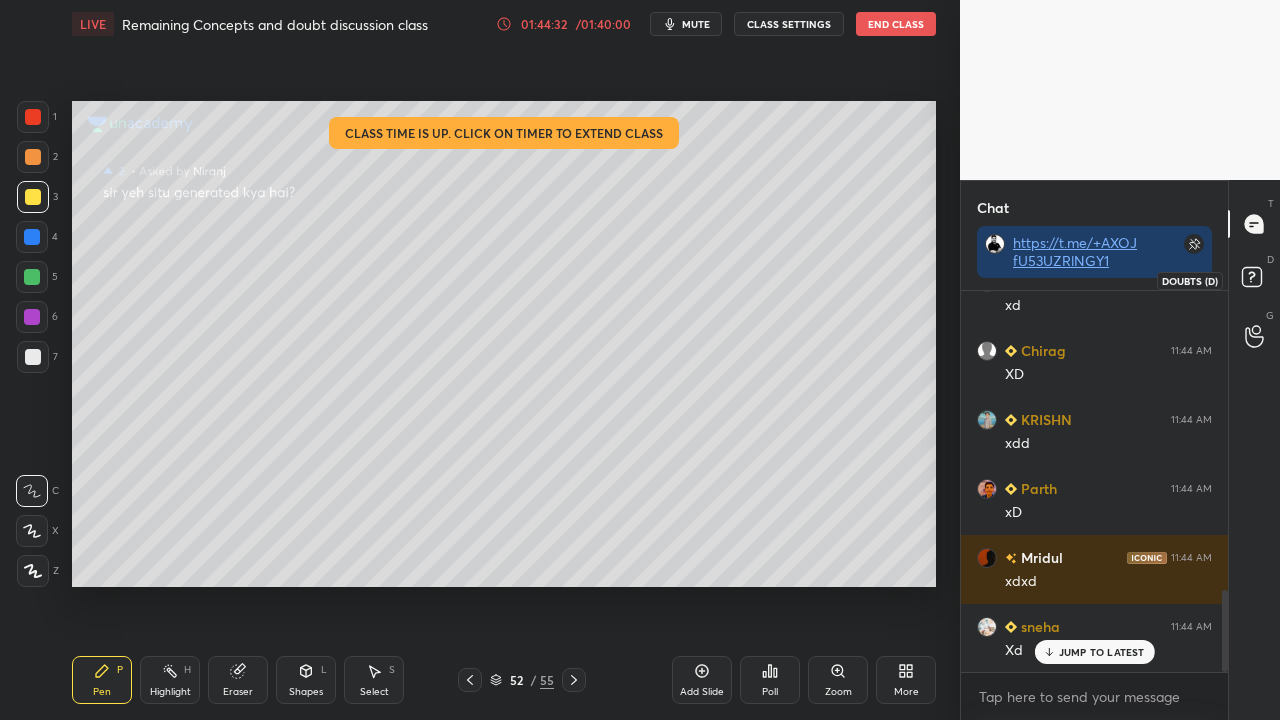 scroll, scrollTop: 1532, scrollLeft: 0, axis: vertical 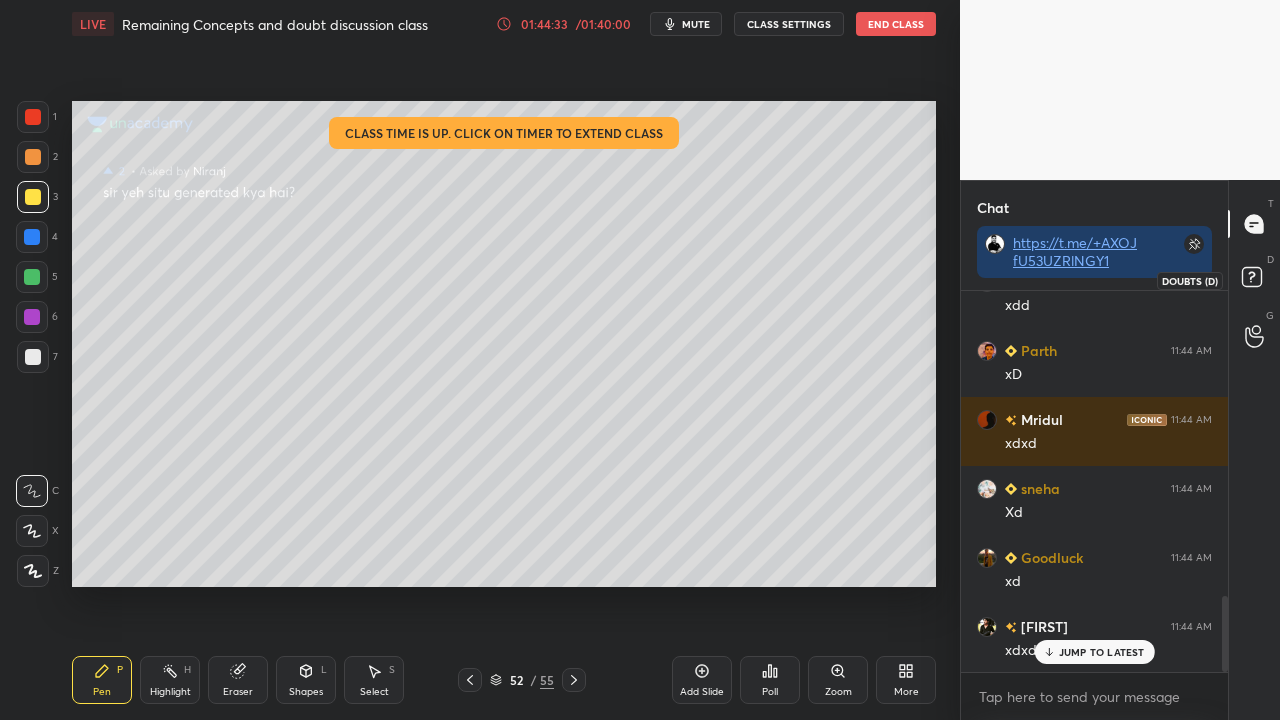 click 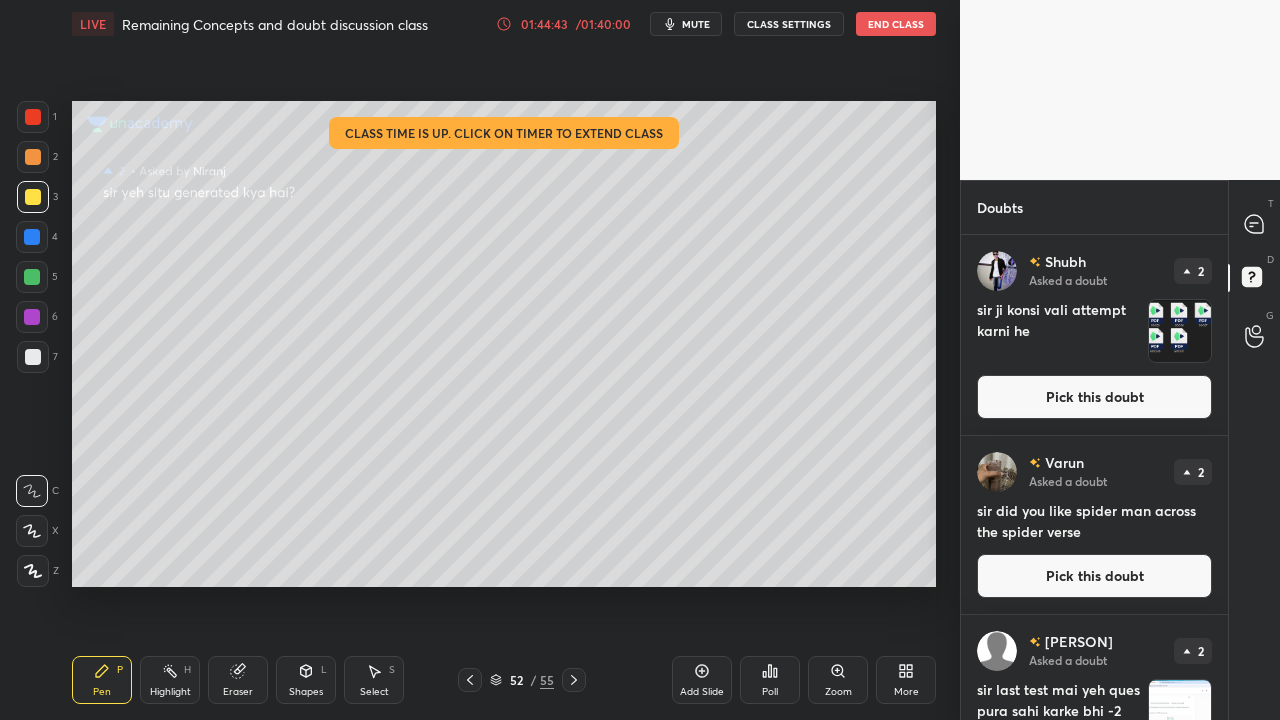 click on "Pick this doubt" at bounding box center [1094, 397] 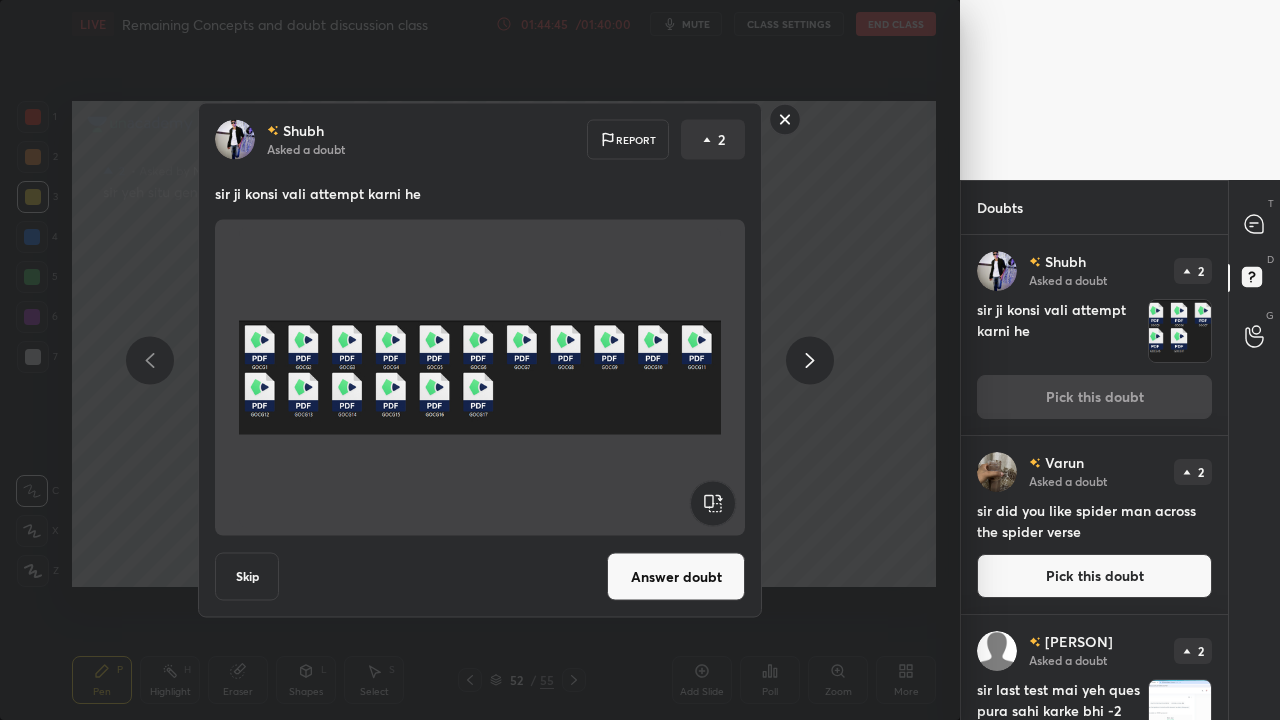 click on "Answer doubt" at bounding box center [676, 577] 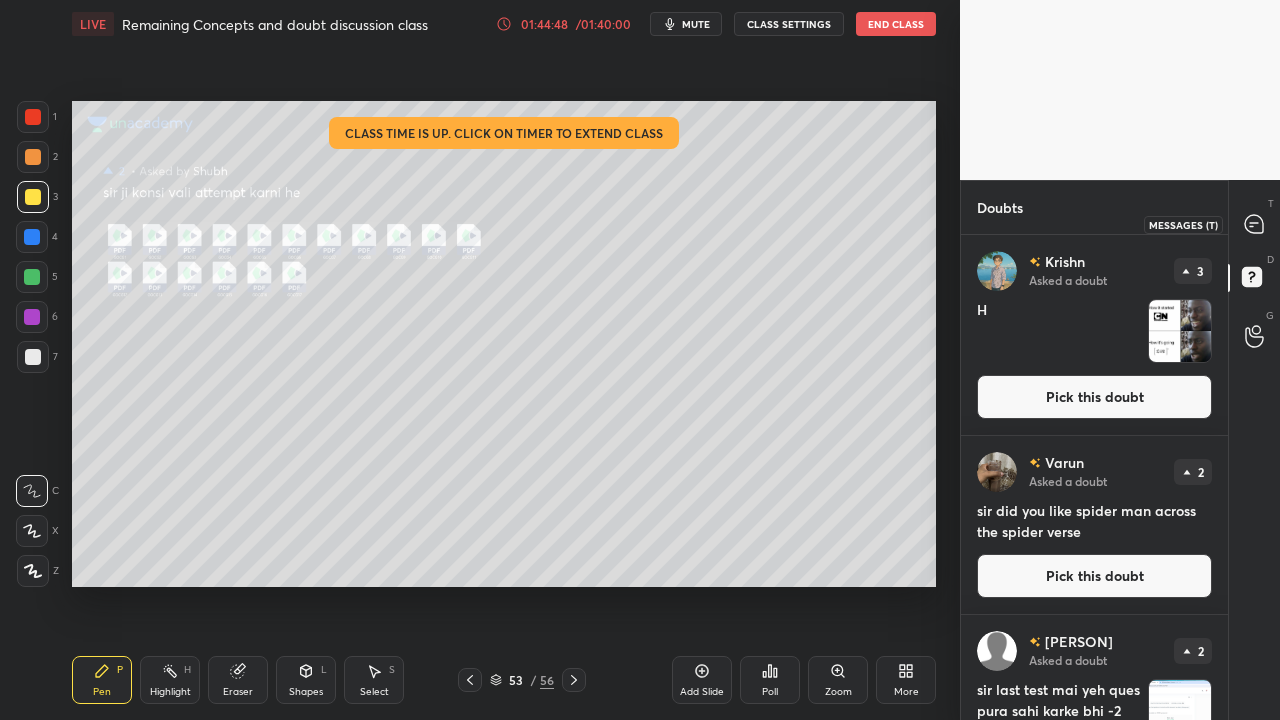click 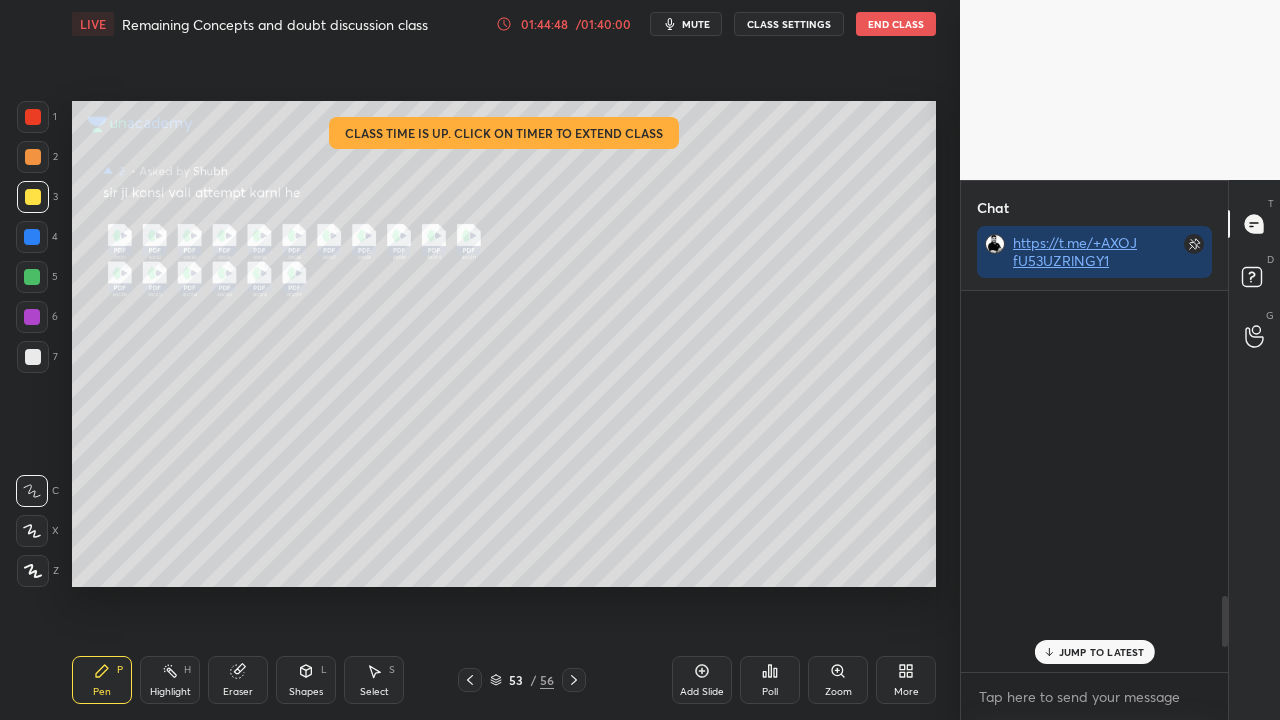 scroll, scrollTop: 423, scrollLeft: 261, axis: both 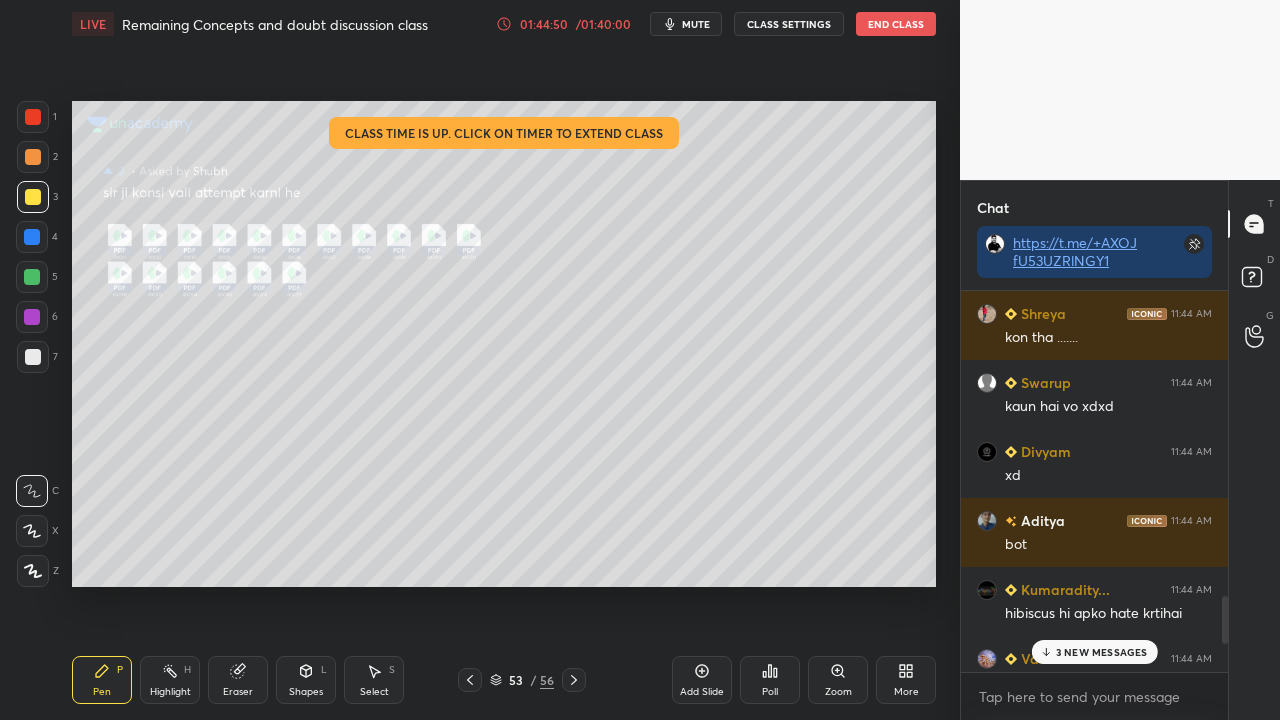 click on "3 NEW MESSAGES" at bounding box center (1102, 652) 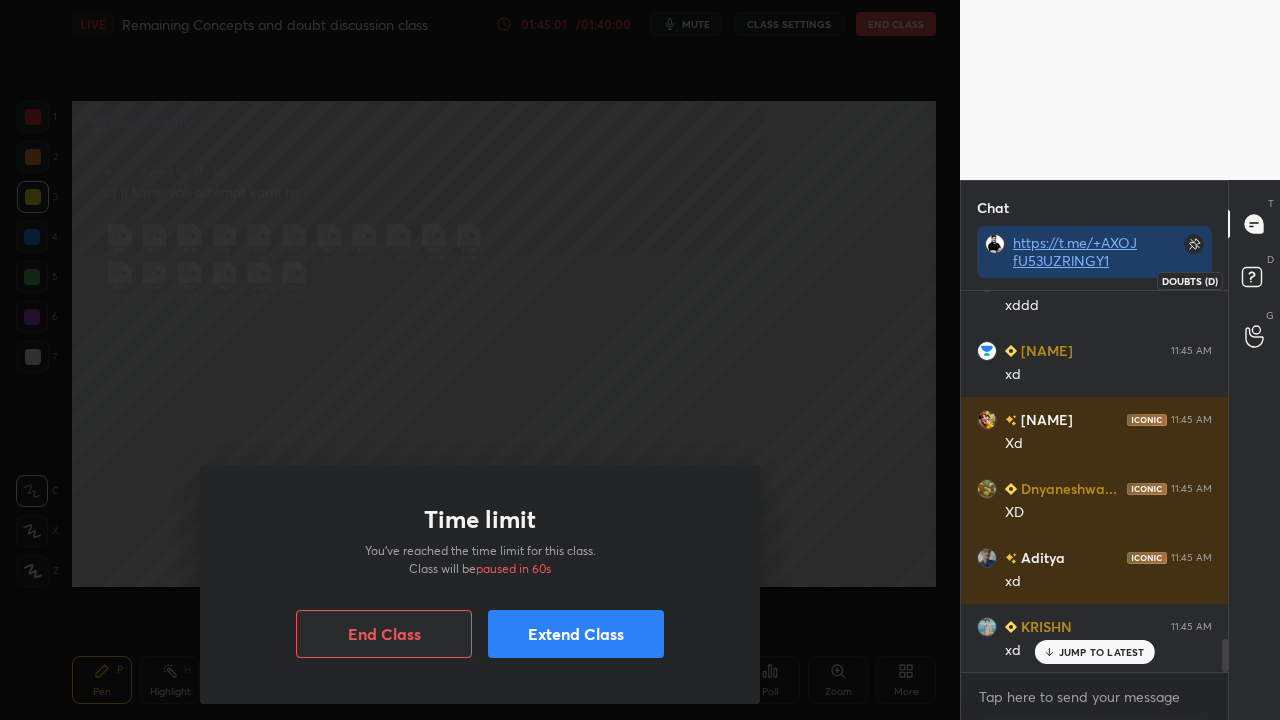scroll, scrollTop: 4168, scrollLeft: 0, axis: vertical 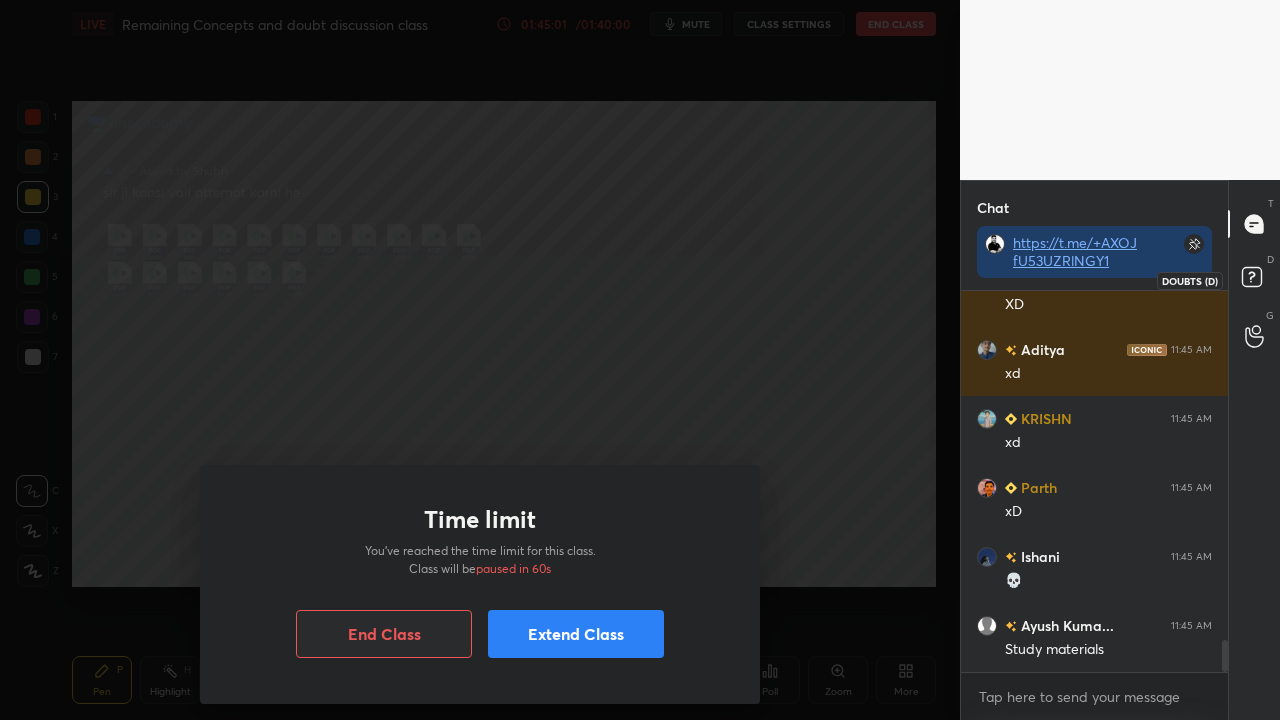 click 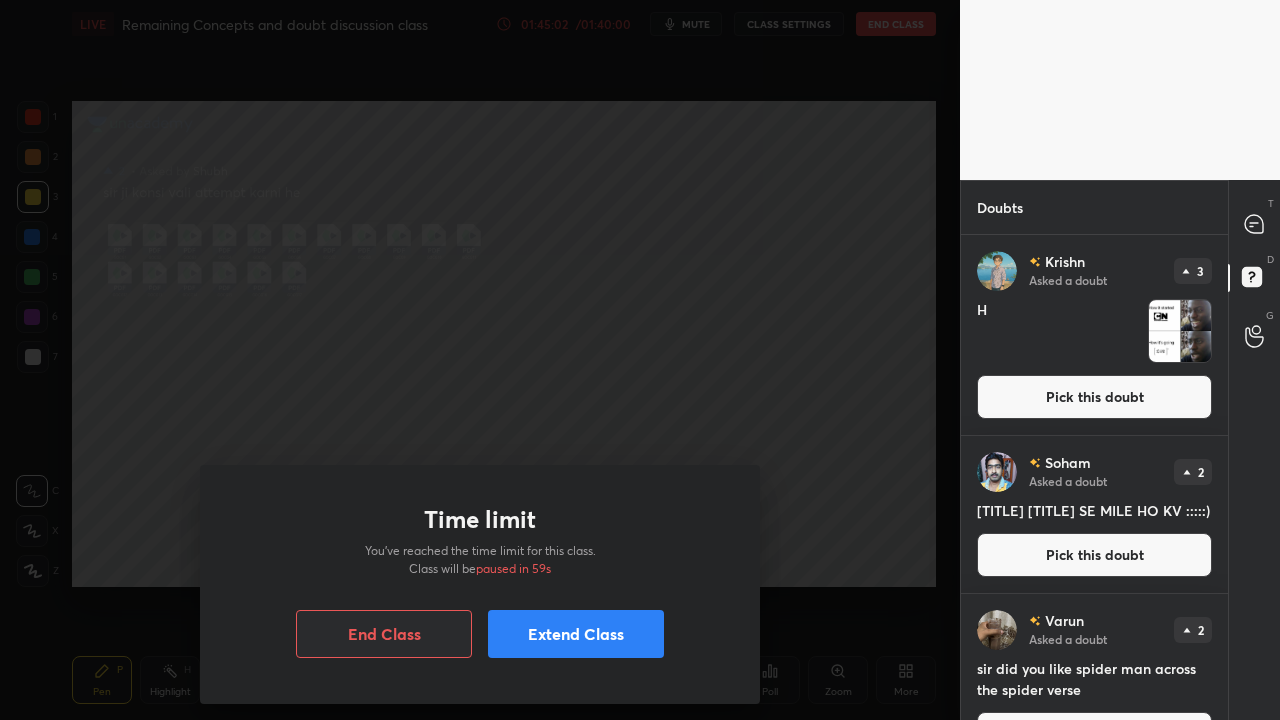 drag, startPoint x: 1087, startPoint y: 385, endPoint x: 1093, endPoint y: 375, distance: 11.661903 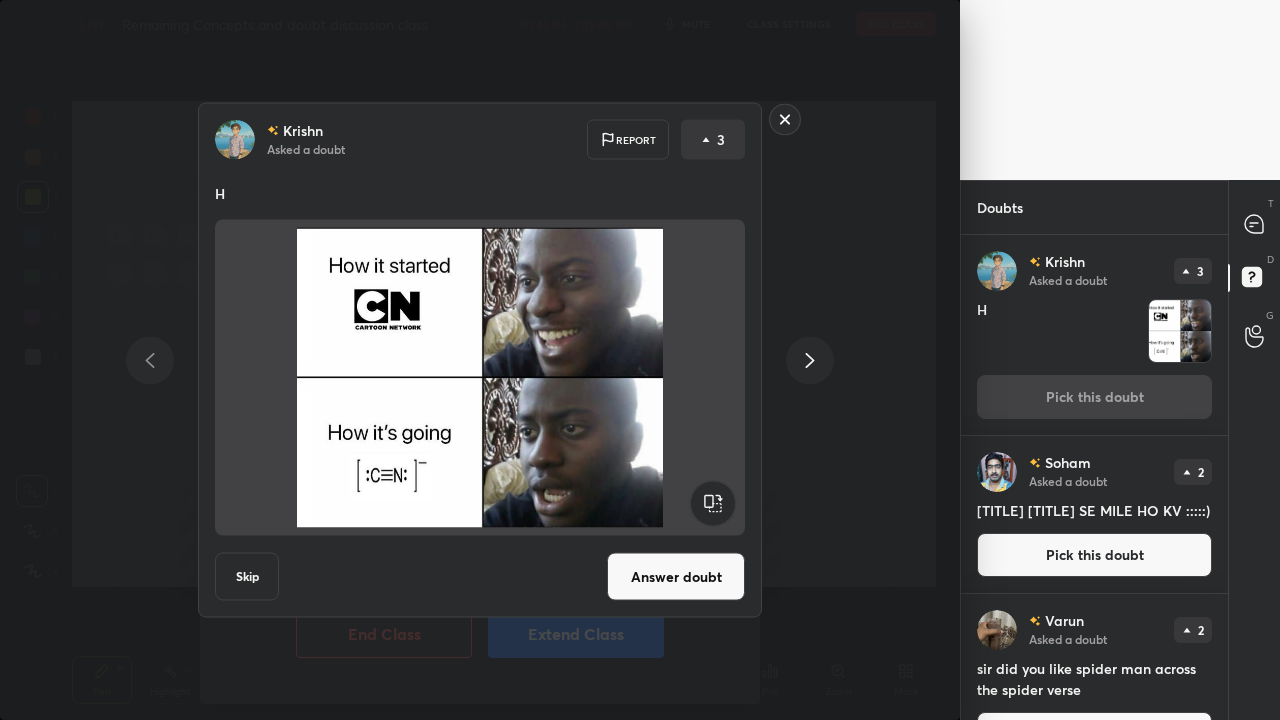 click on "Answer doubt" at bounding box center (676, 577) 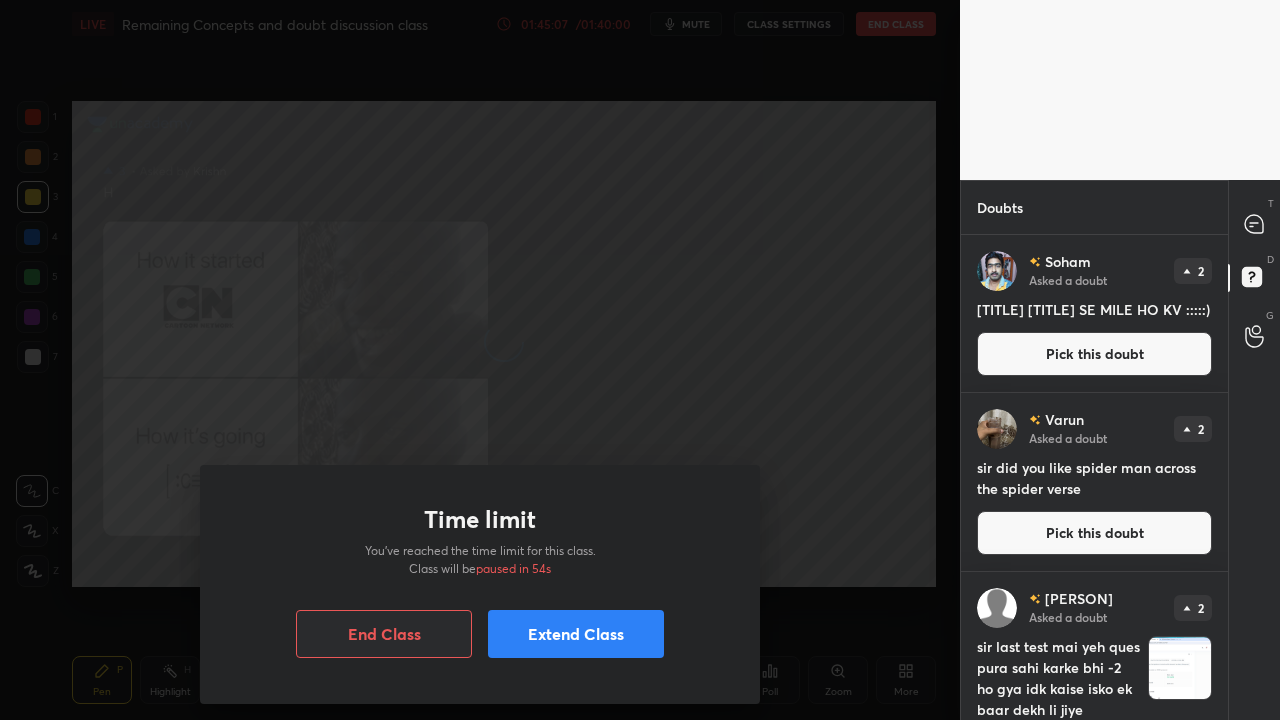 click on "Extend Class" at bounding box center (576, 634) 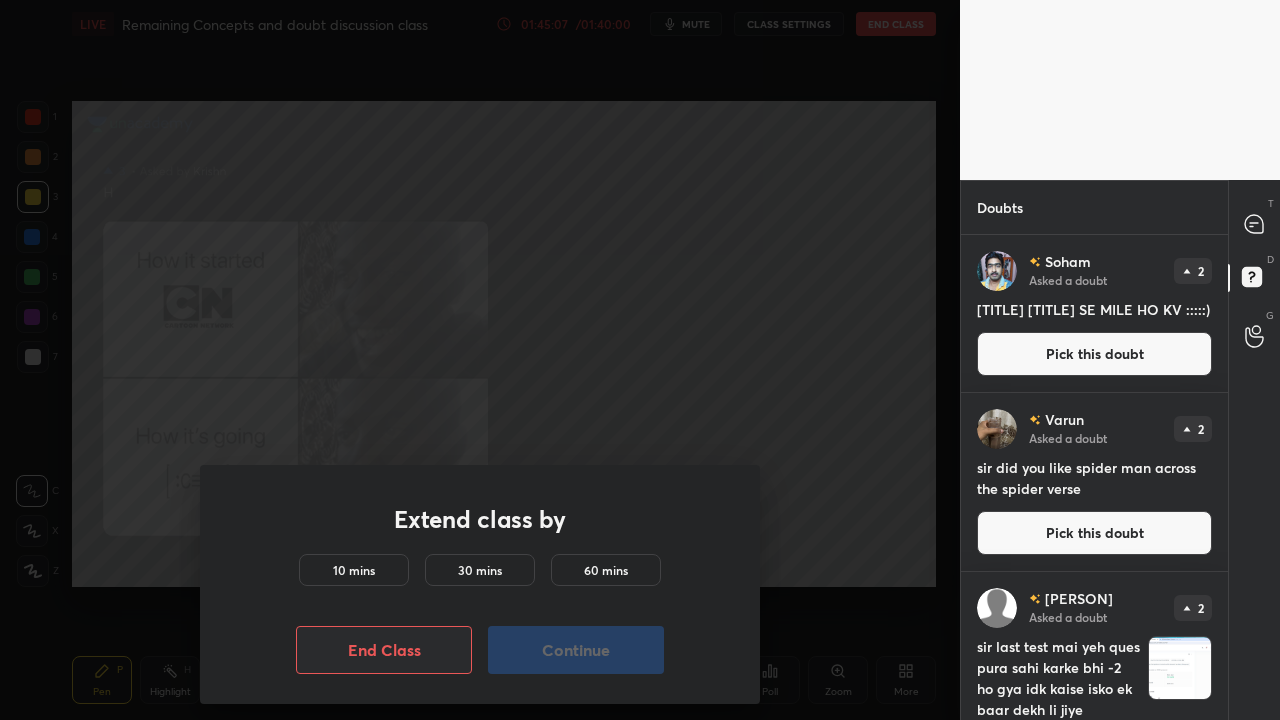 click on "10 mins" at bounding box center (354, 570) 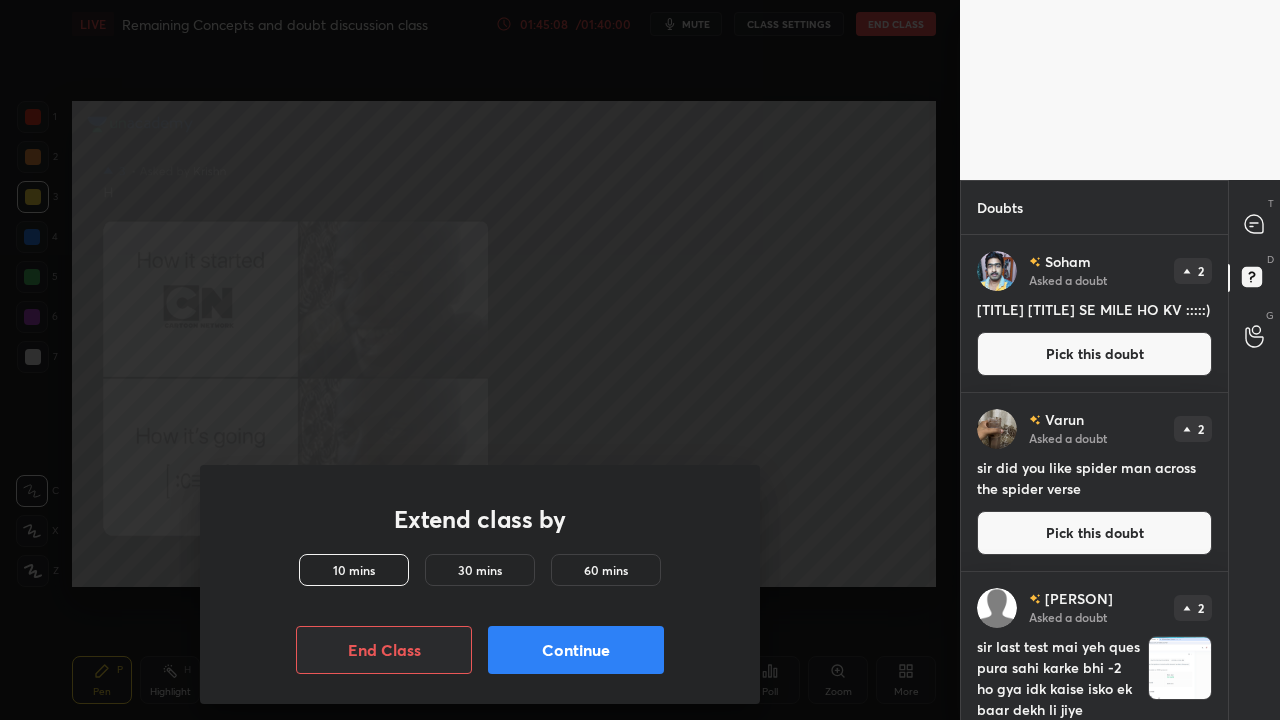 click on "10 mins" at bounding box center [354, 570] 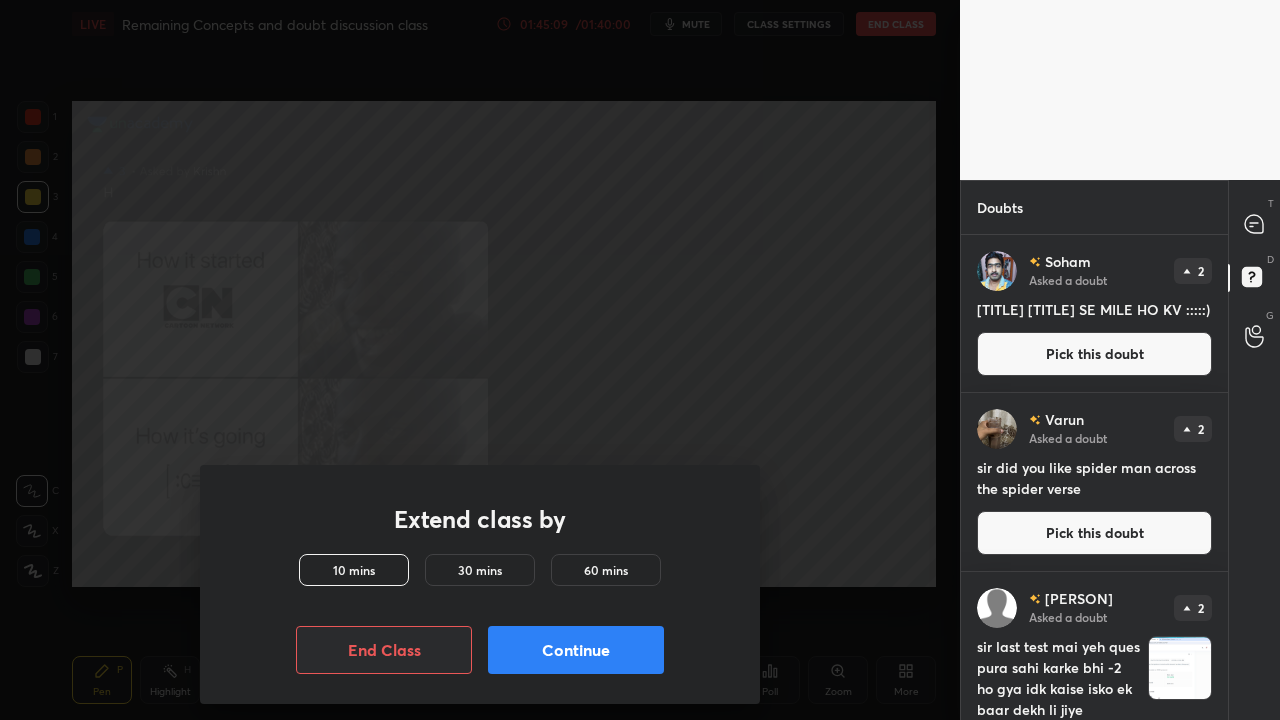 click on "Continue" at bounding box center (576, 650) 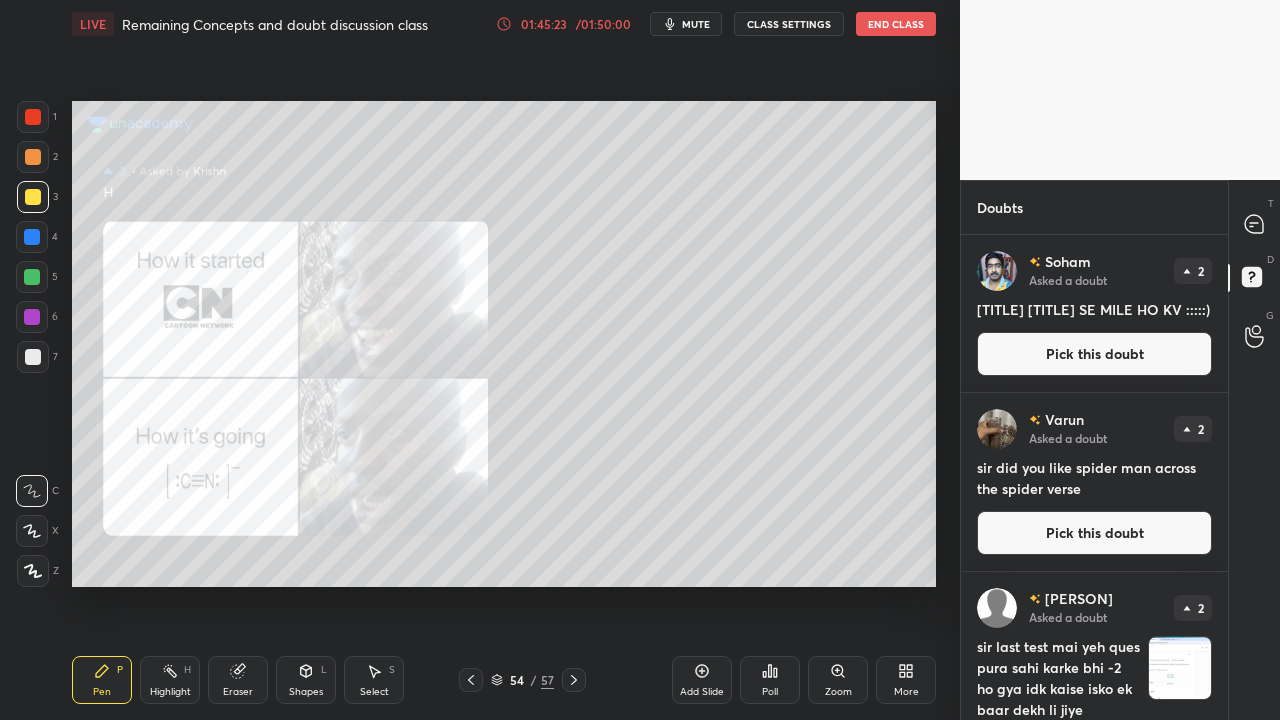 click on "Pick this doubt" at bounding box center (1094, 354) 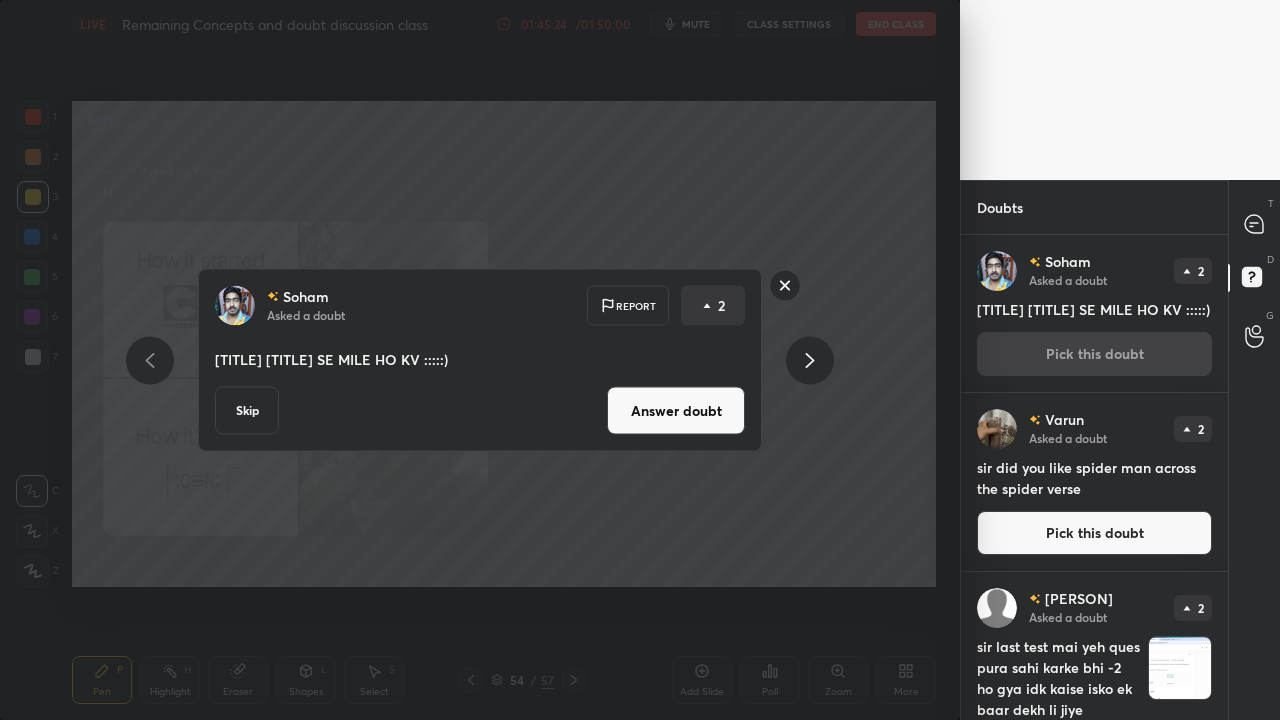 click on "Answer doubt" at bounding box center (676, 411) 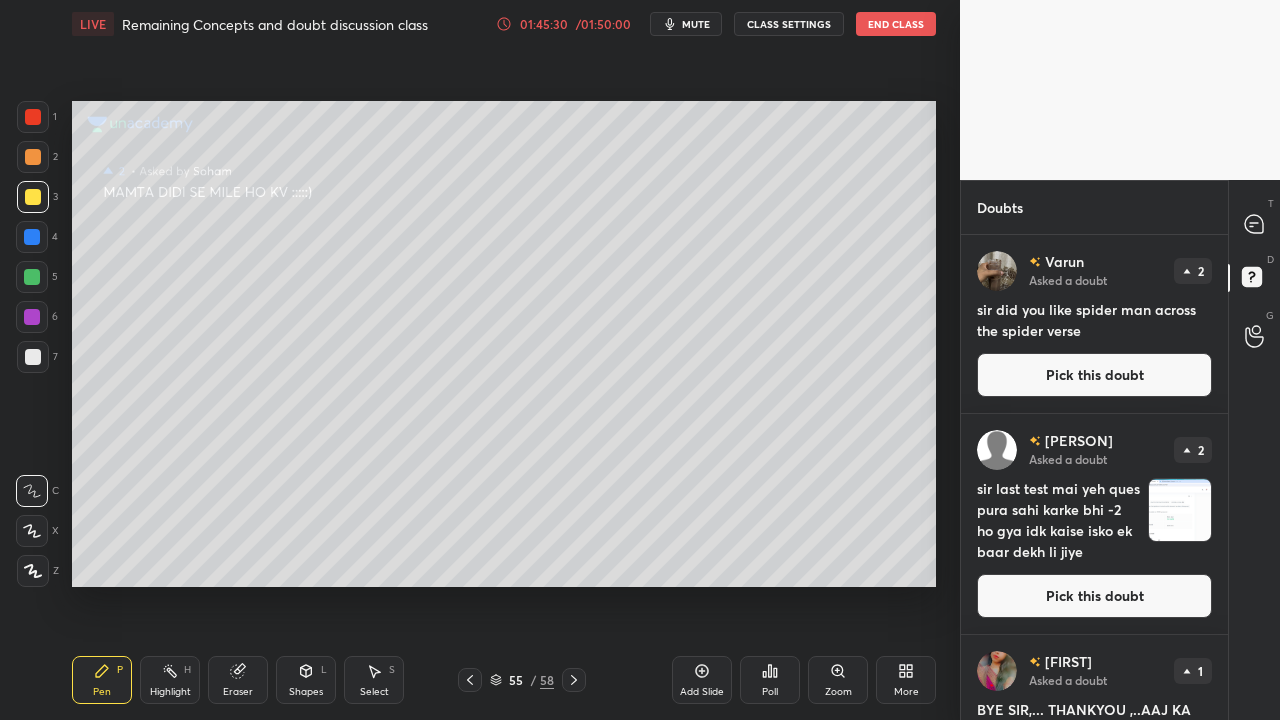 click on "Pick this doubt" at bounding box center [1094, 375] 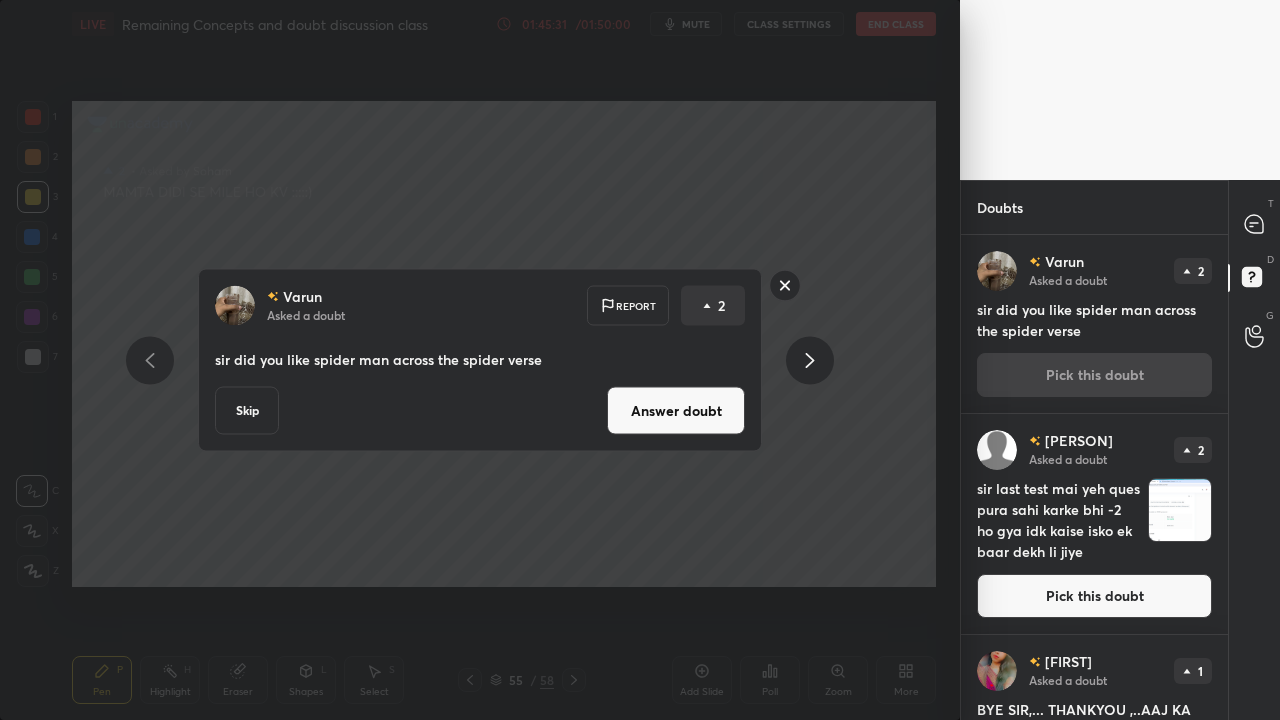 click on "Answer doubt" at bounding box center [676, 411] 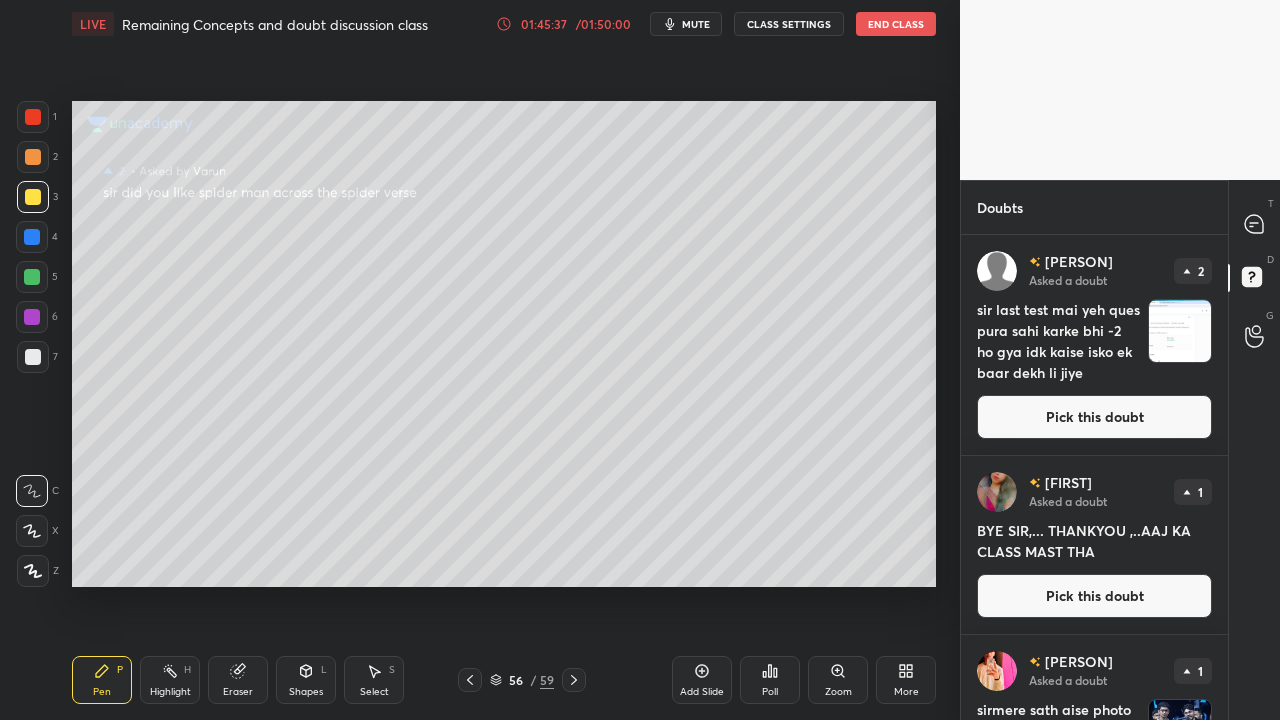 click on "Pick this doubt" at bounding box center (1094, 417) 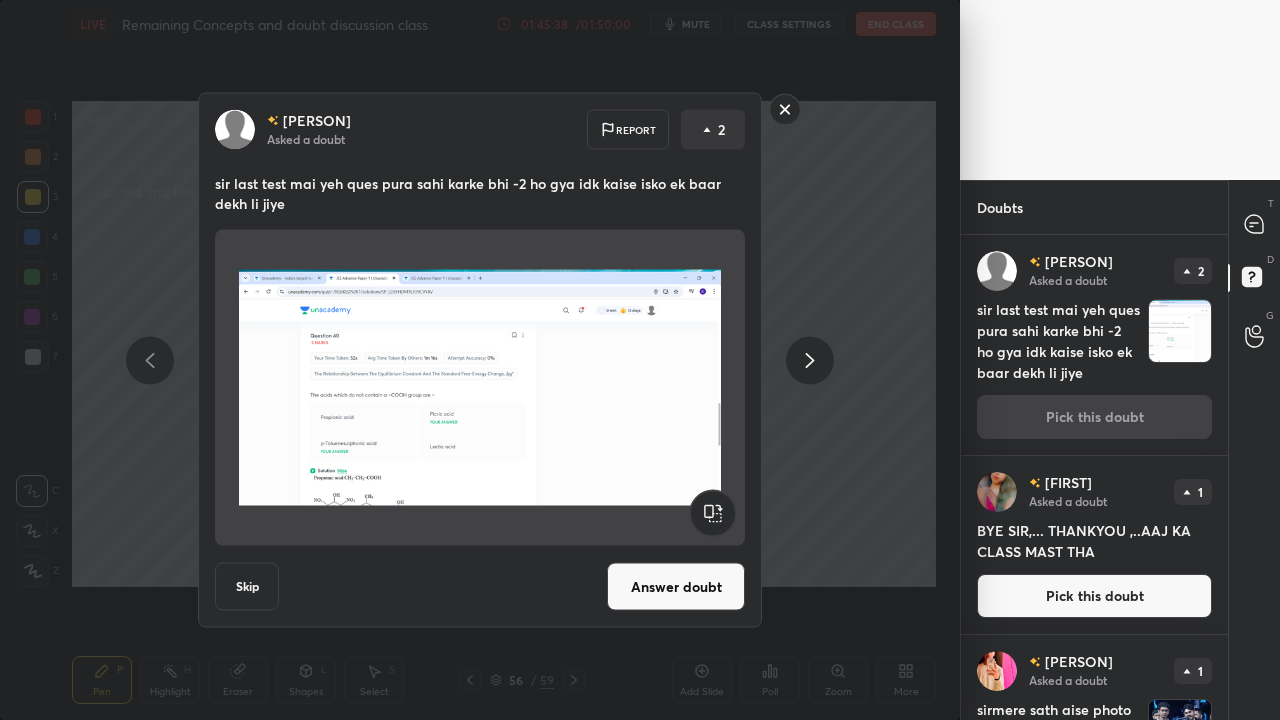 click on "Answer doubt" at bounding box center [676, 587] 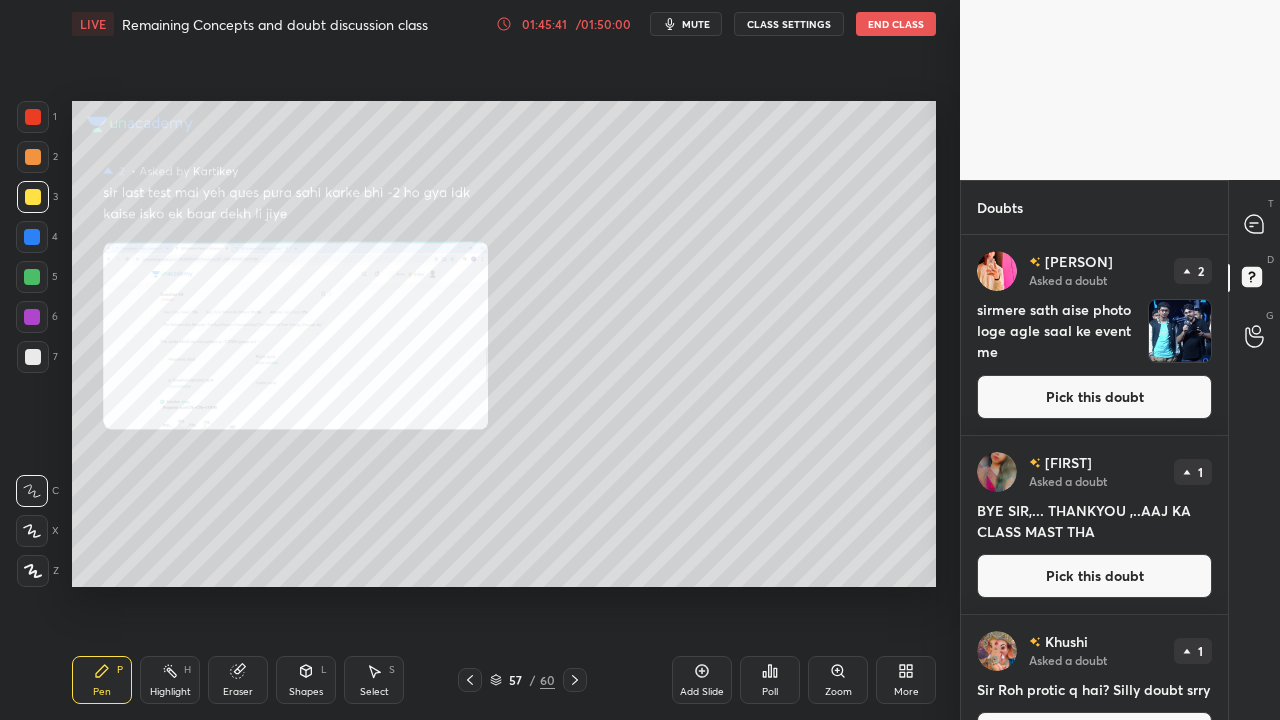 click on "Pick this doubt" at bounding box center [1094, 397] 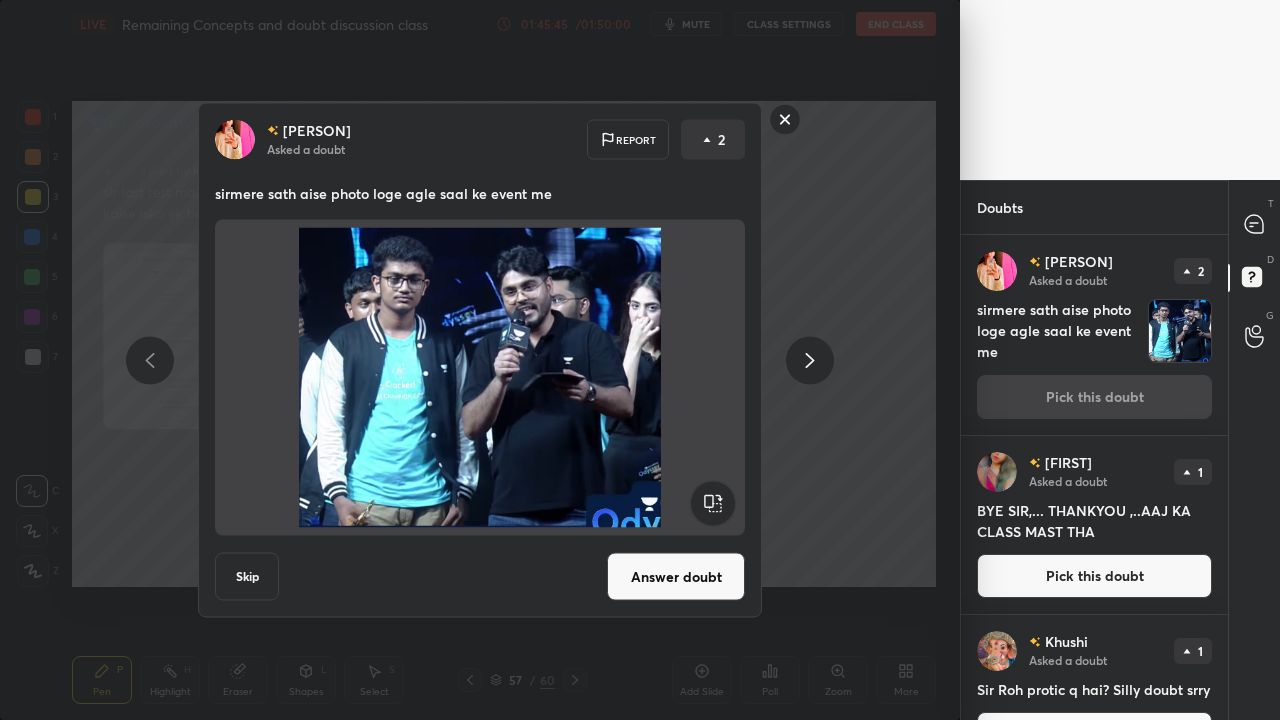 click on "Answer doubt" at bounding box center (676, 577) 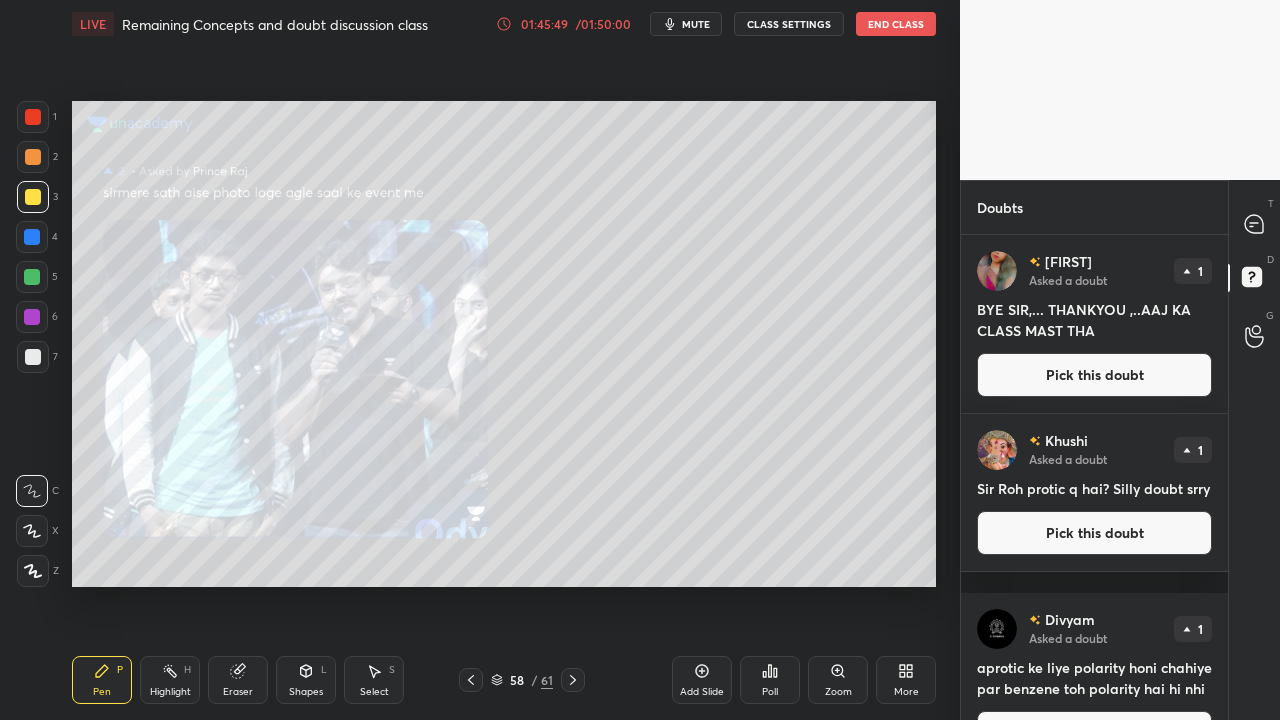 click 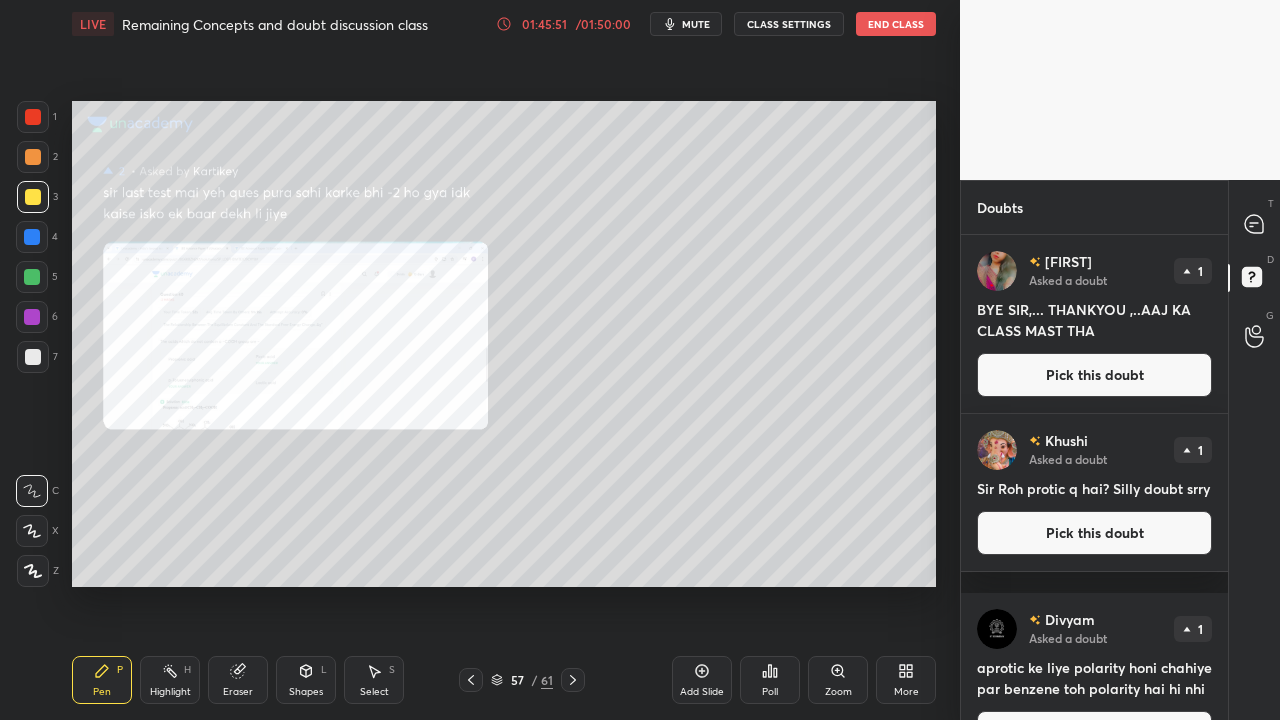 click on "Zoom" at bounding box center [838, 680] 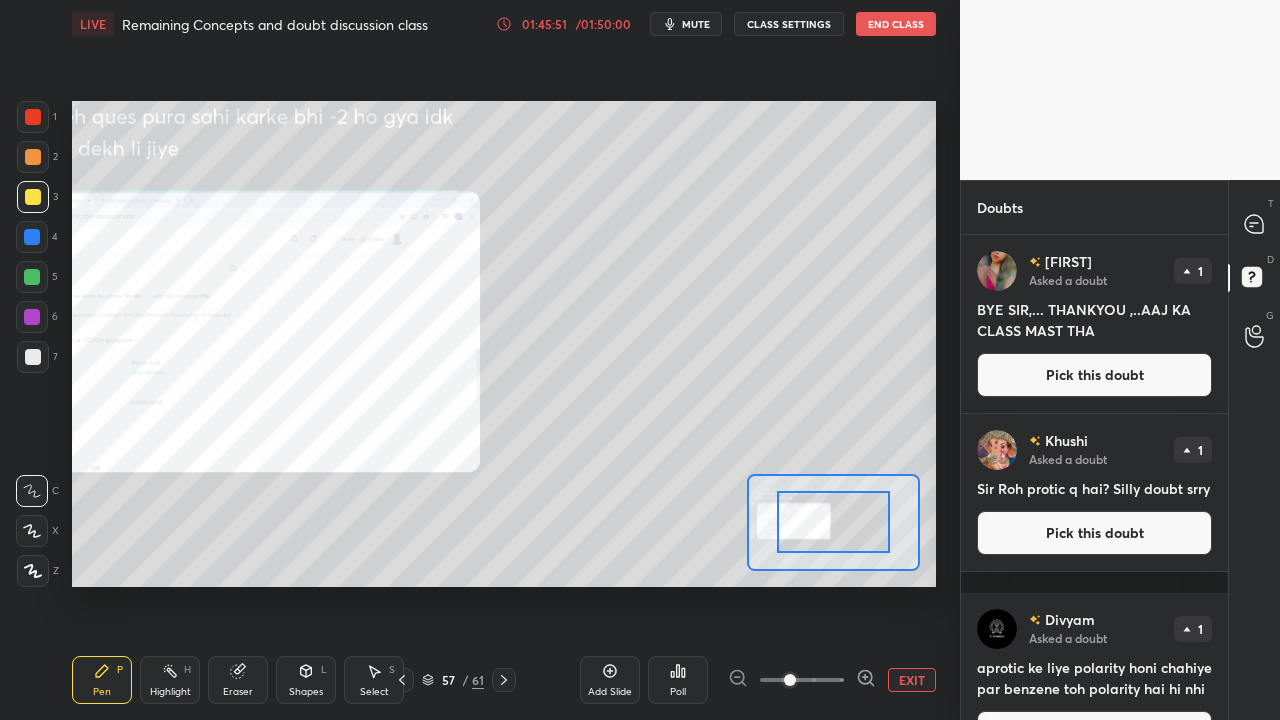 click at bounding box center (802, 680) 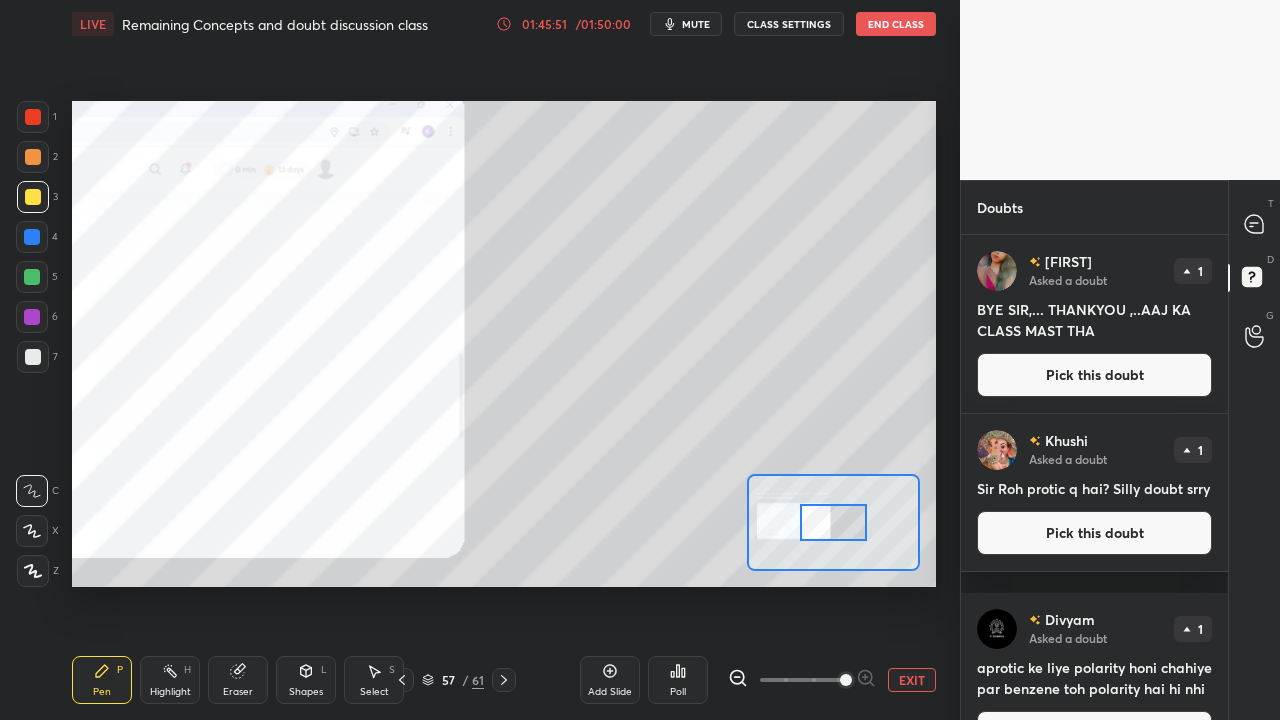 click at bounding box center [846, 680] 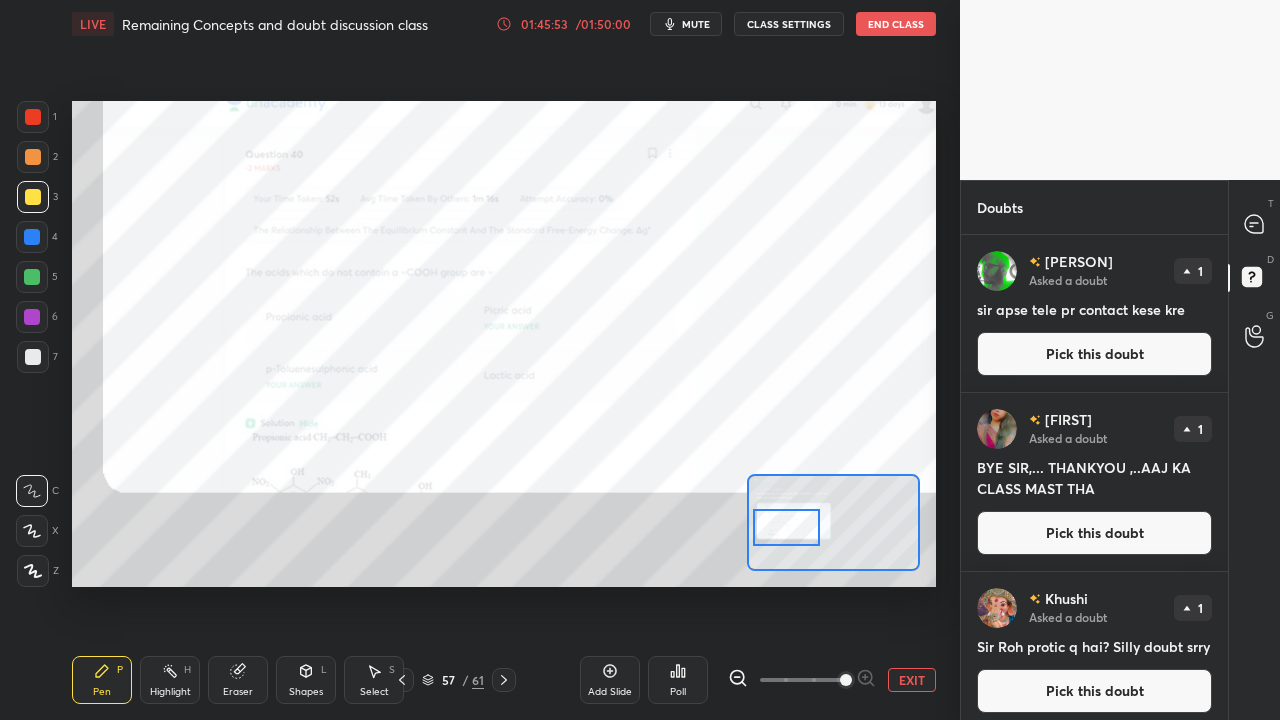 drag, startPoint x: 844, startPoint y: 534, endPoint x: 802, endPoint y: 537, distance: 42.107006 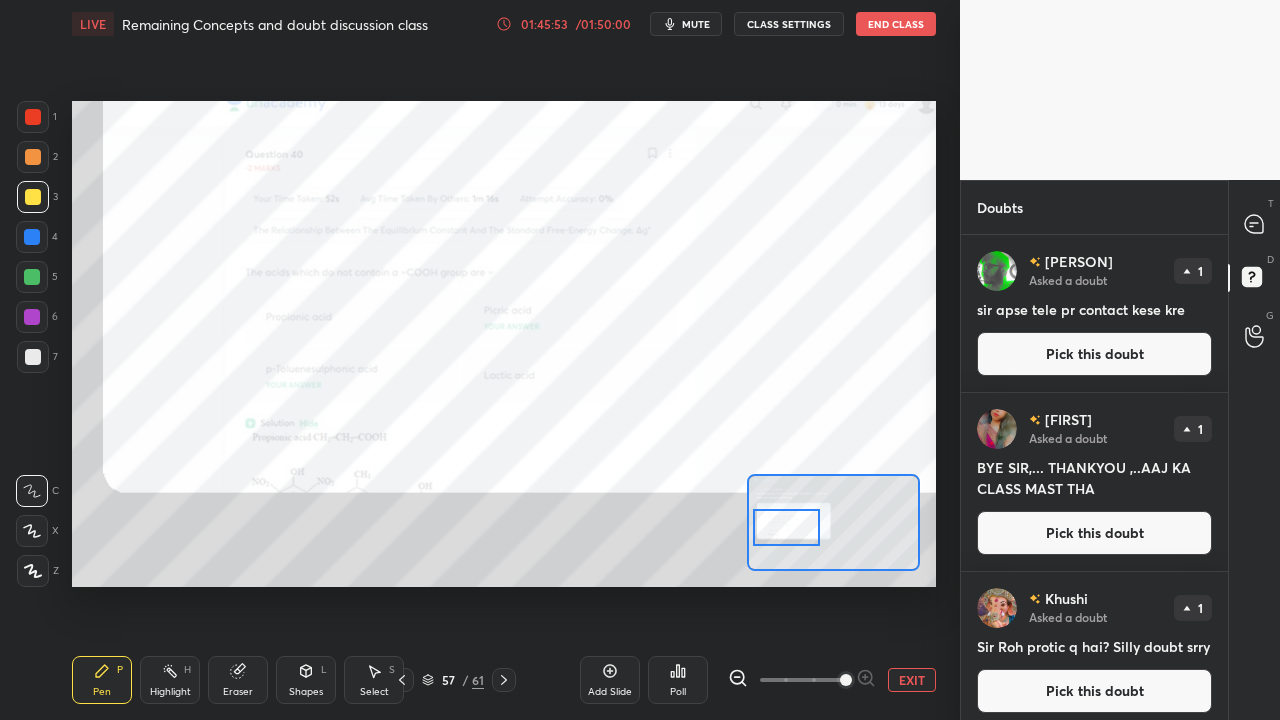 click at bounding box center (787, 527) 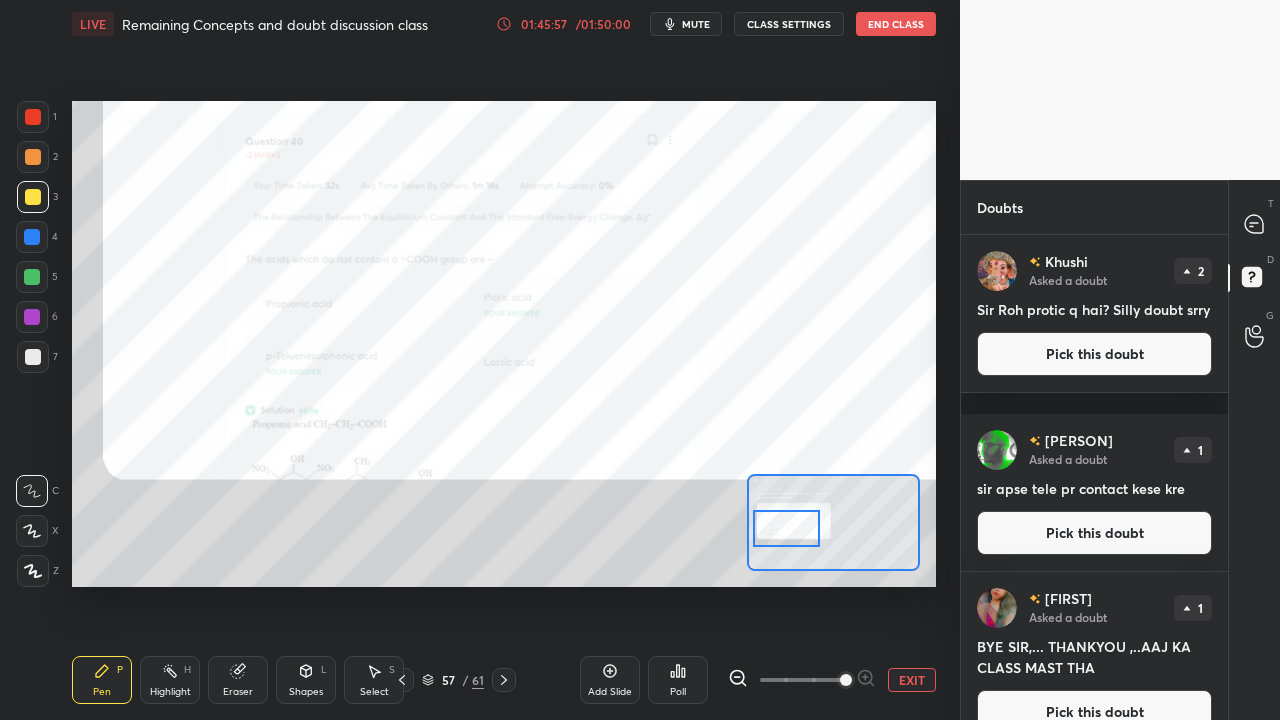 click at bounding box center [33, 117] 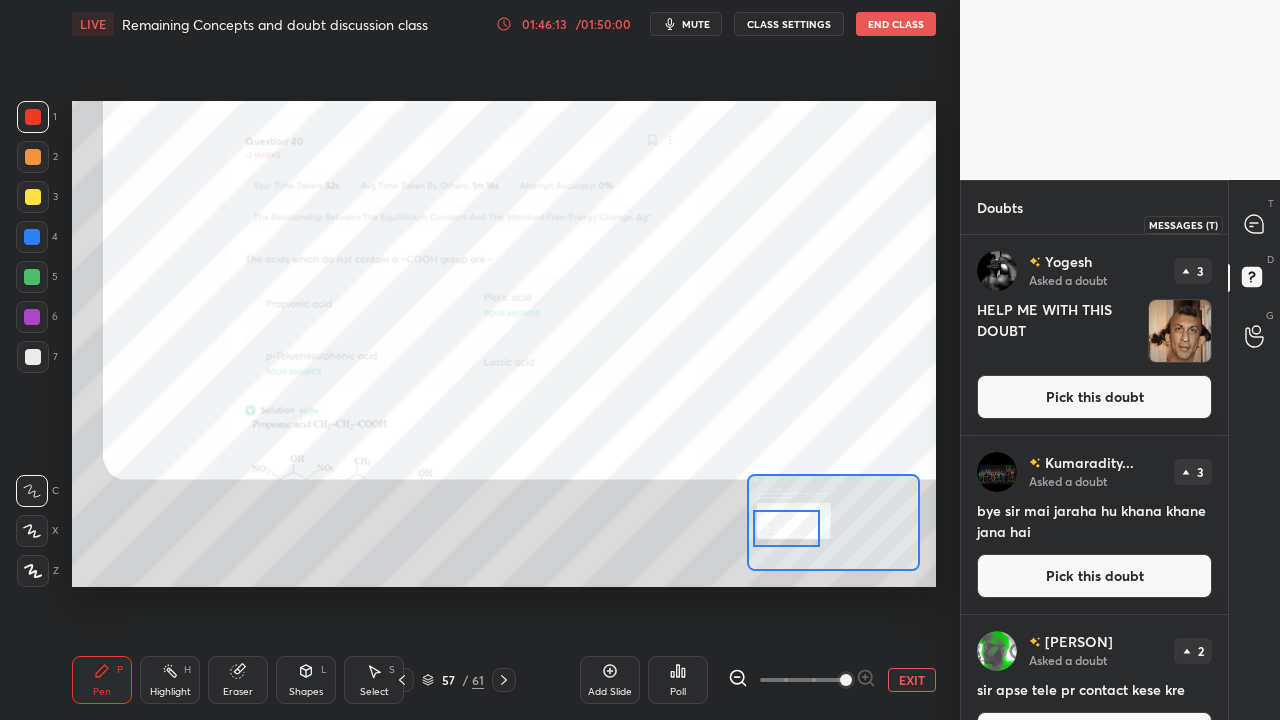 drag, startPoint x: 1269, startPoint y: 222, endPoint x: 1256, endPoint y: 218, distance: 13.601471 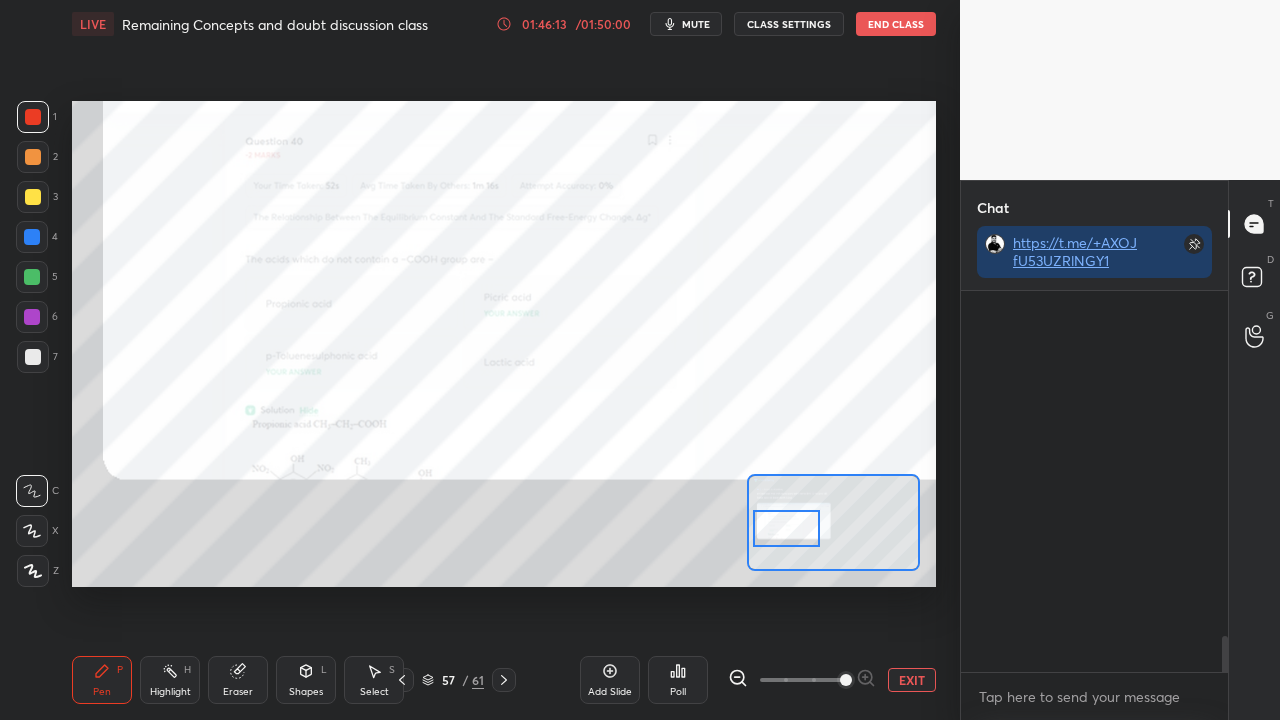scroll, scrollTop: 423, scrollLeft: 261, axis: both 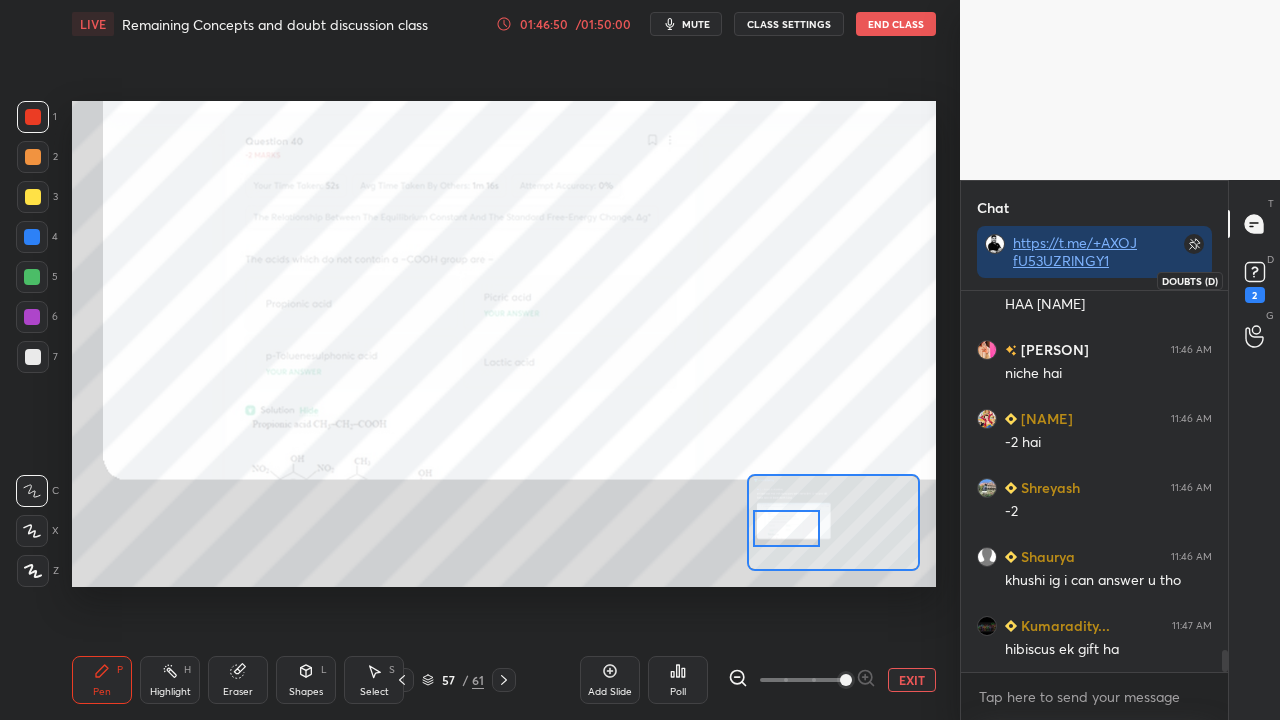 click 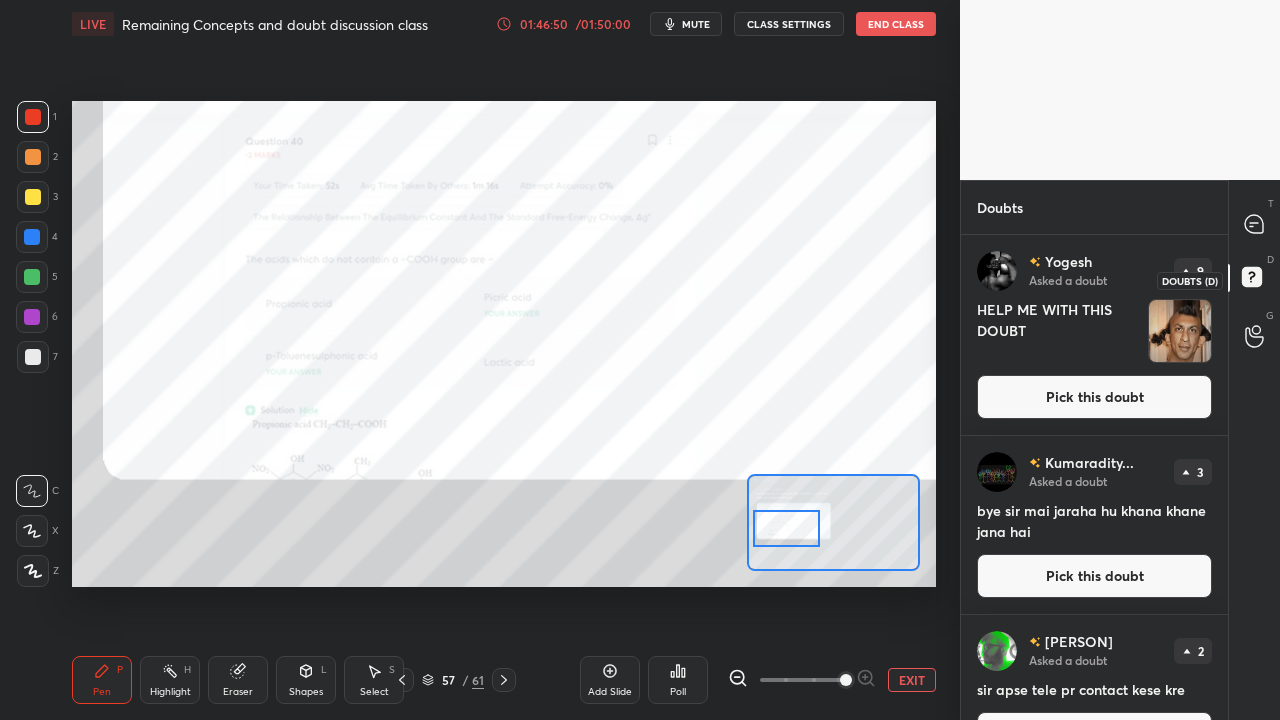 scroll, scrollTop: 6, scrollLeft: 6, axis: both 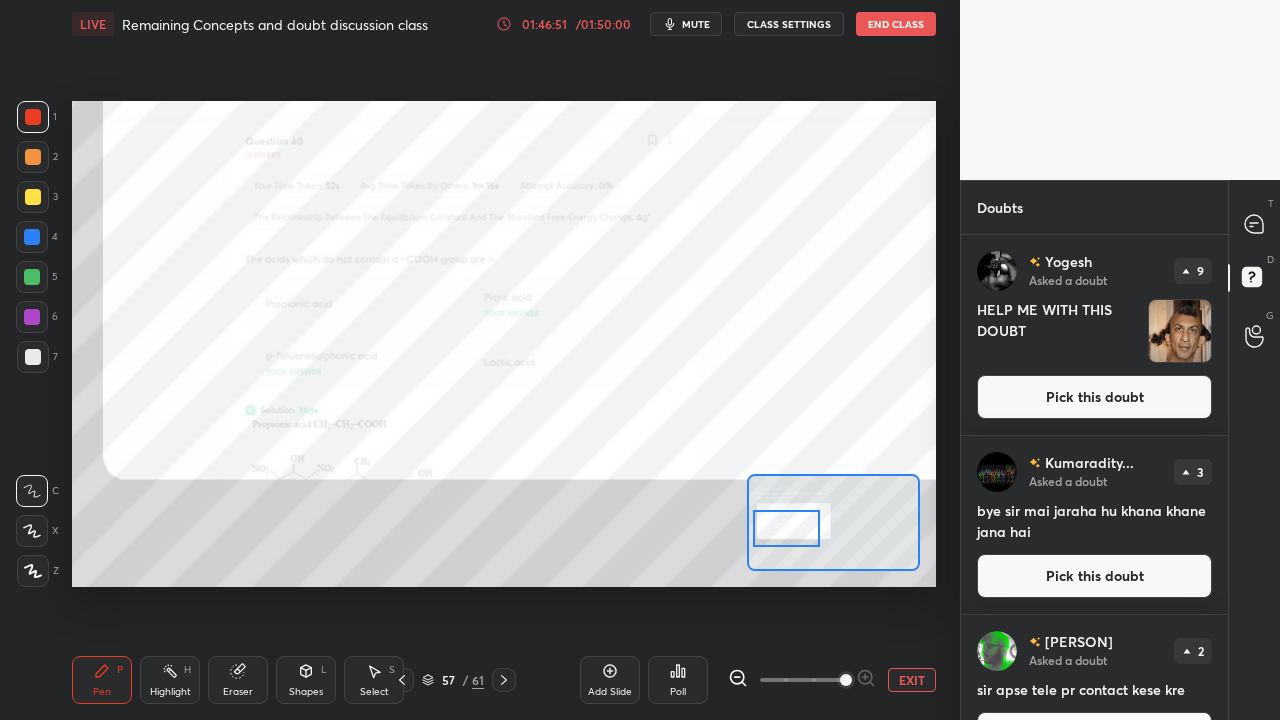 click on "Pick this doubt" at bounding box center (1094, 397) 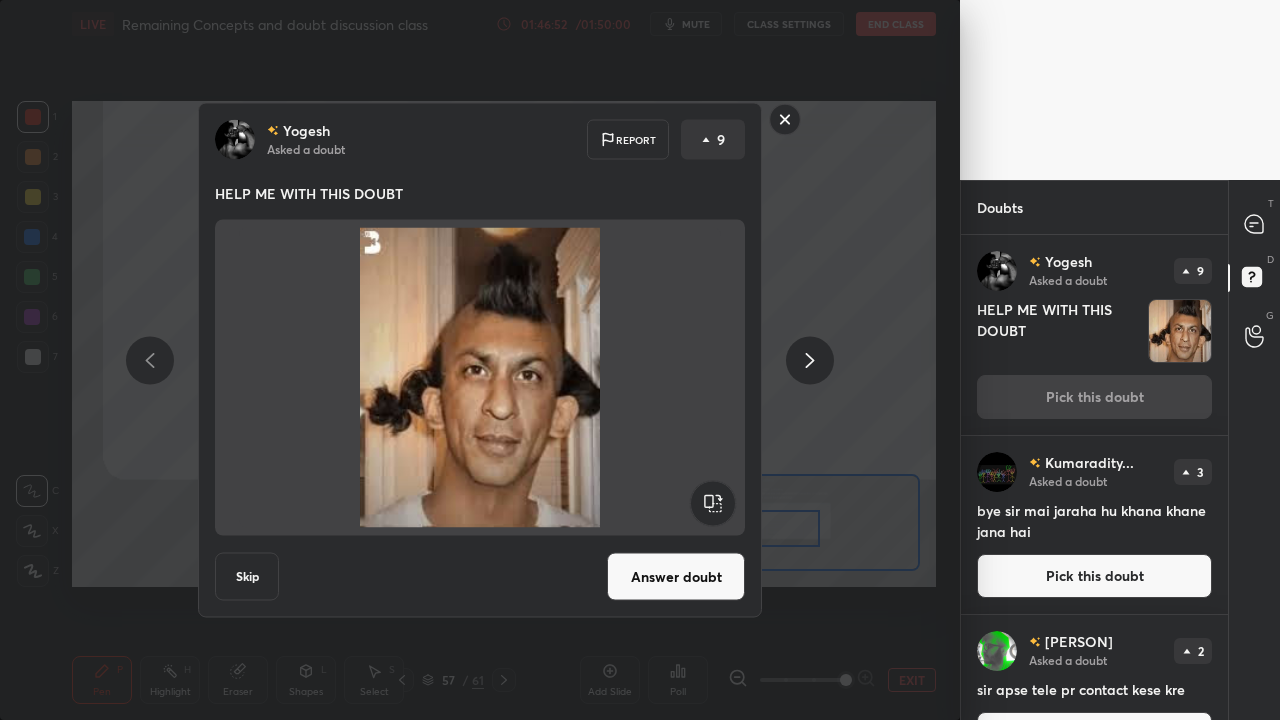 click on "Answer doubt" at bounding box center [676, 577] 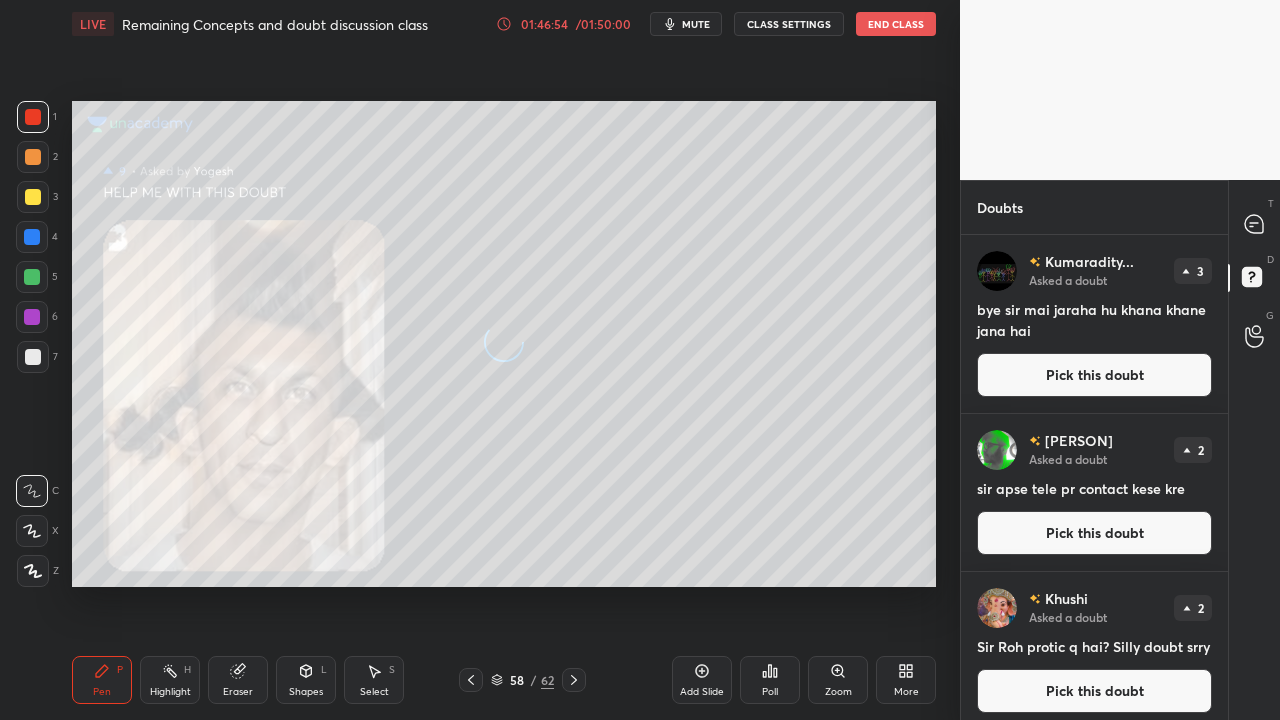 click on "Pick this doubt" at bounding box center [1094, 375] 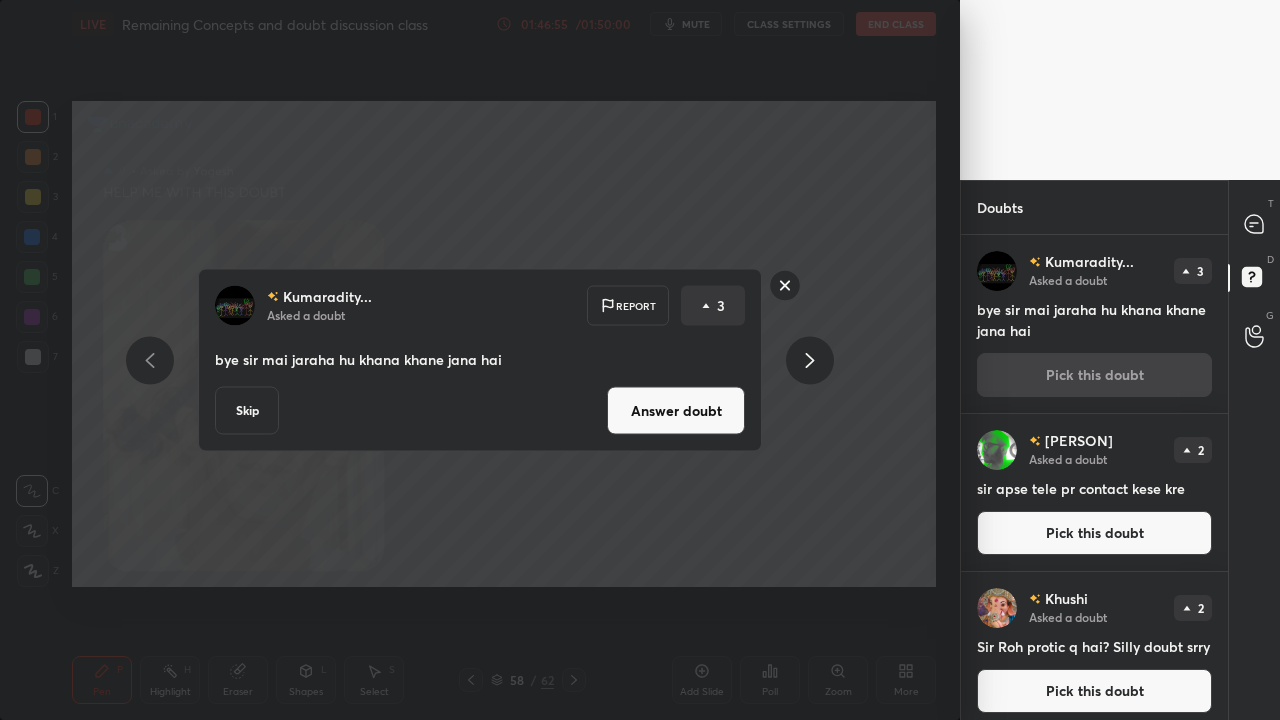 click on "Answer doubt" at bounding box center (676, 411) 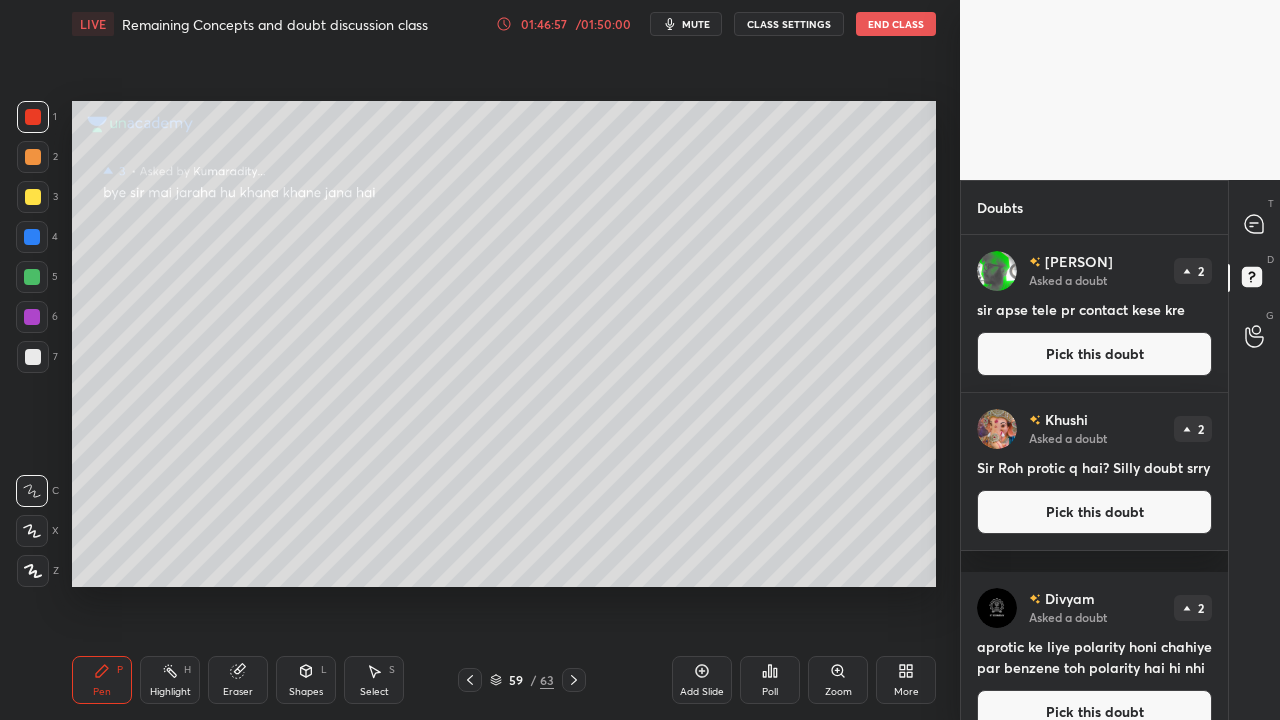 click on "Pick this doubt" at bounding box center [1094, 354] 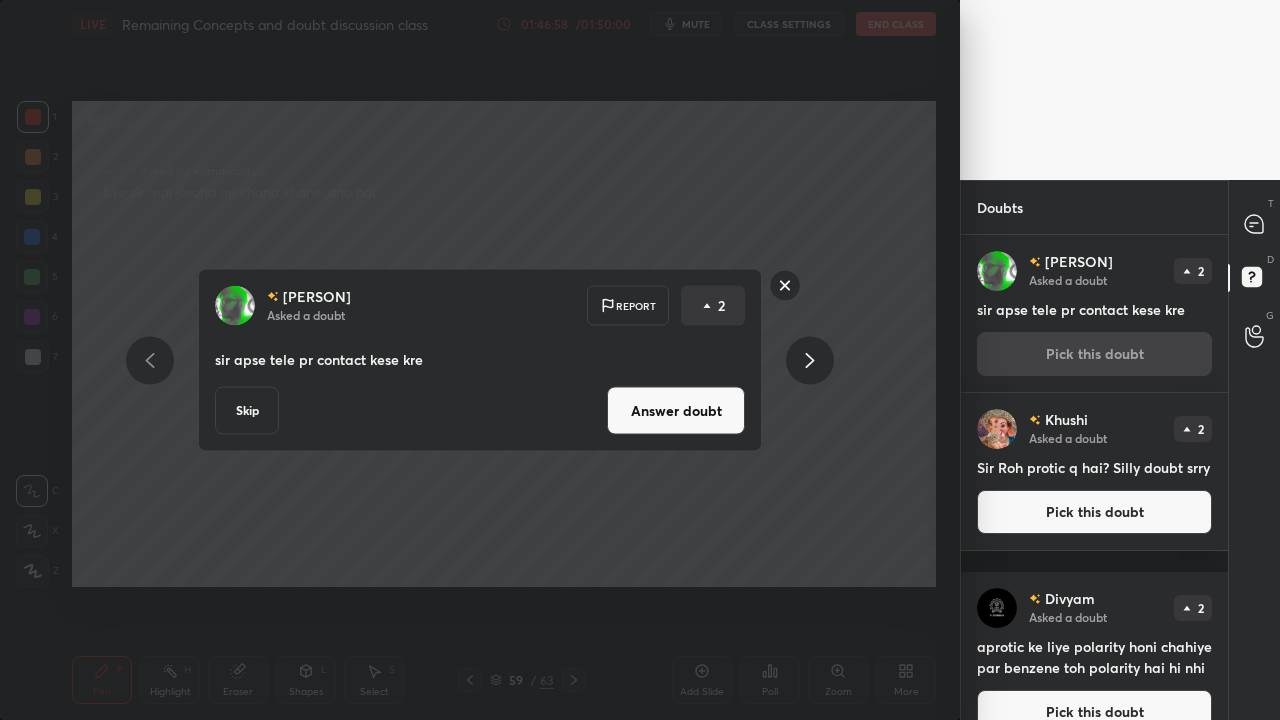click on "Answer doubt" at bounding box center (676, 411) 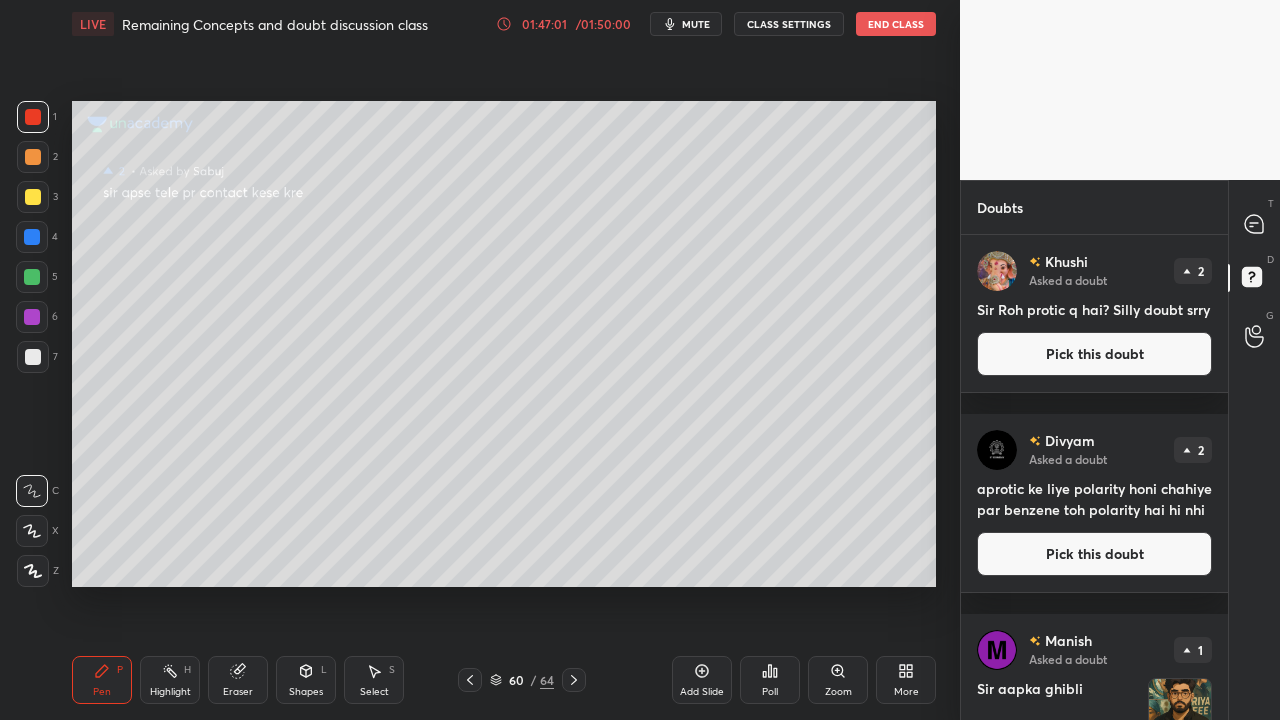 click on "Pick this doubt" at bounding box center [1094, 354] 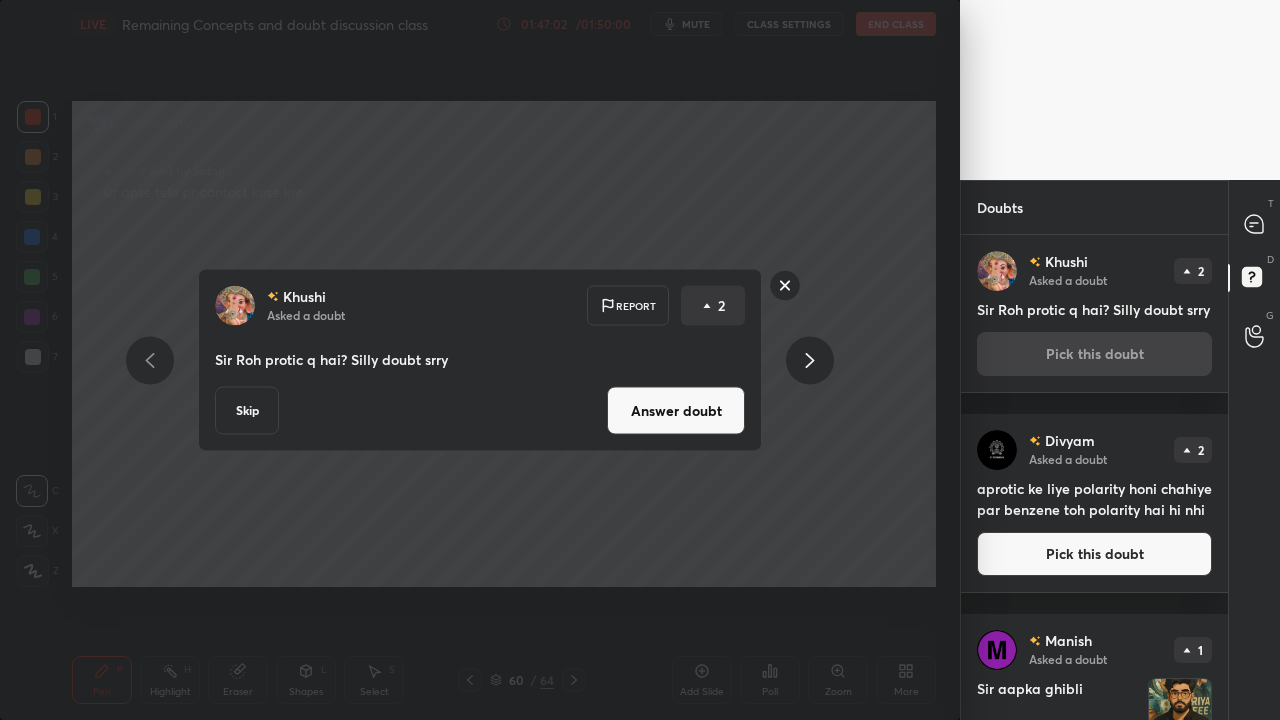 drag, startPoint x: 710, startPoint y: 423, endPoint x: 720, endPoint y: 422, distance: 10.049875 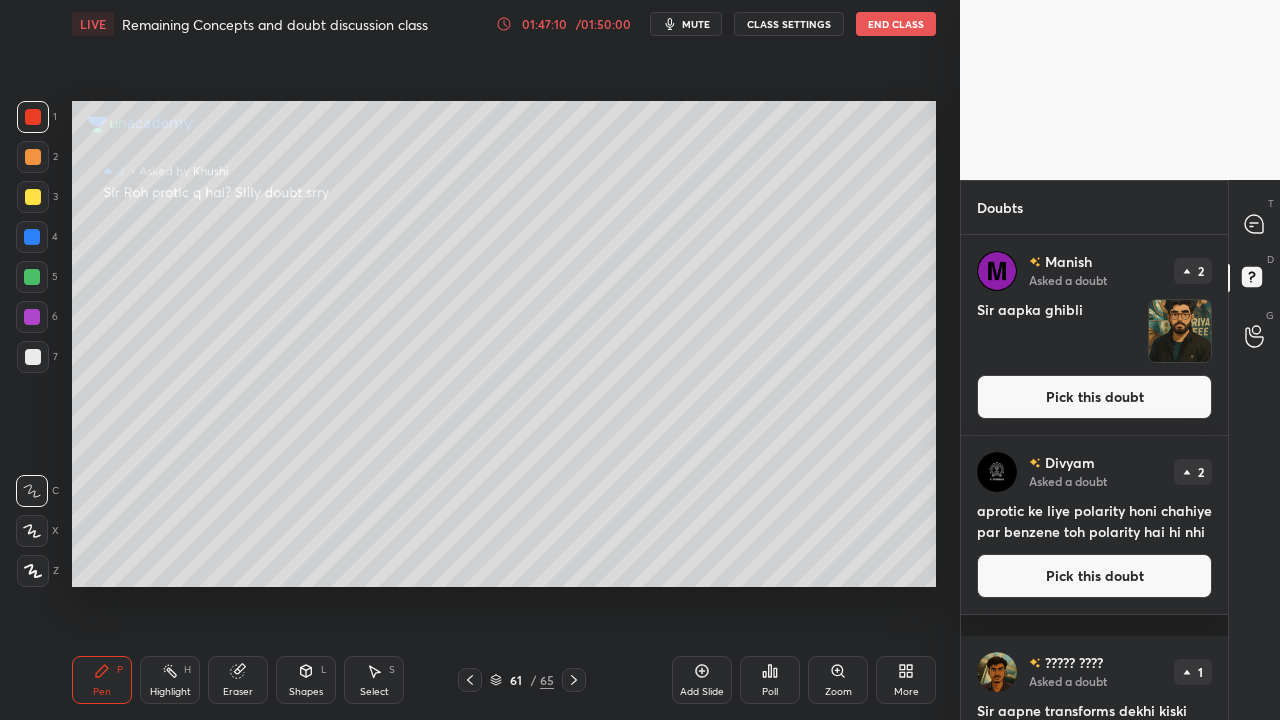 click on "Pick this doubt" at bounding box center [1094, 397] 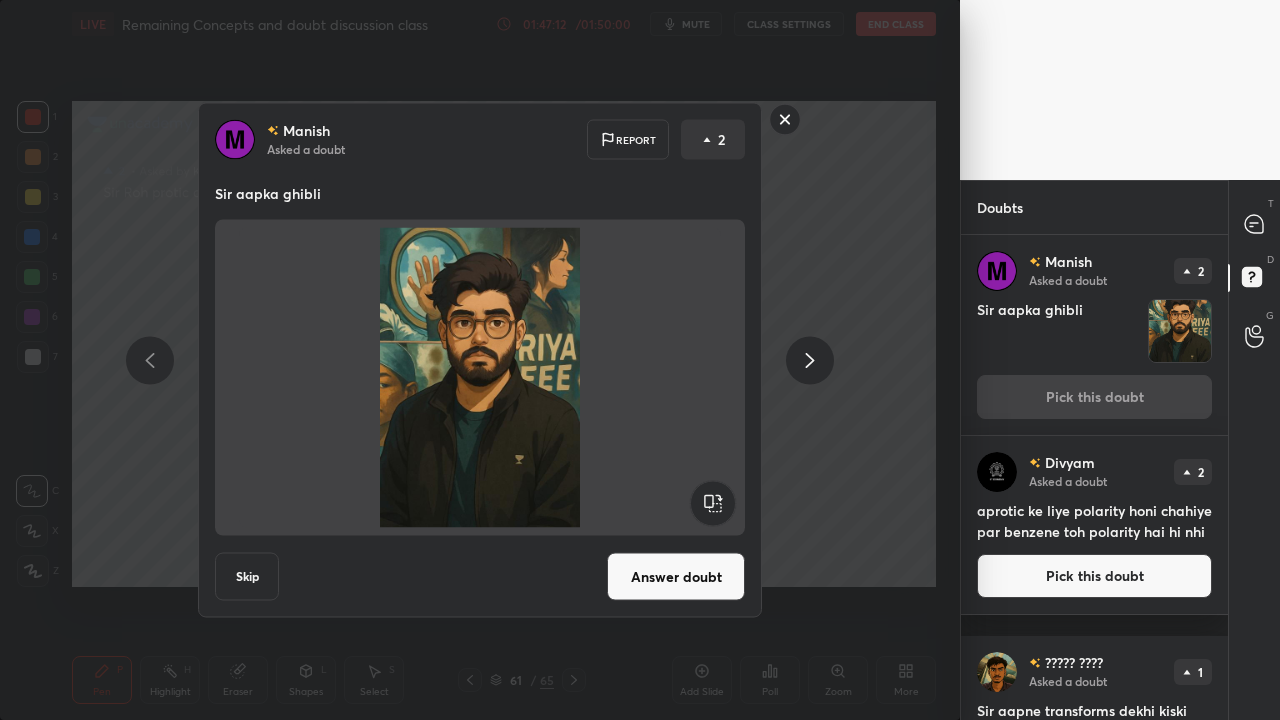 click on "Answer doubt" at bounding box center (676, 577) 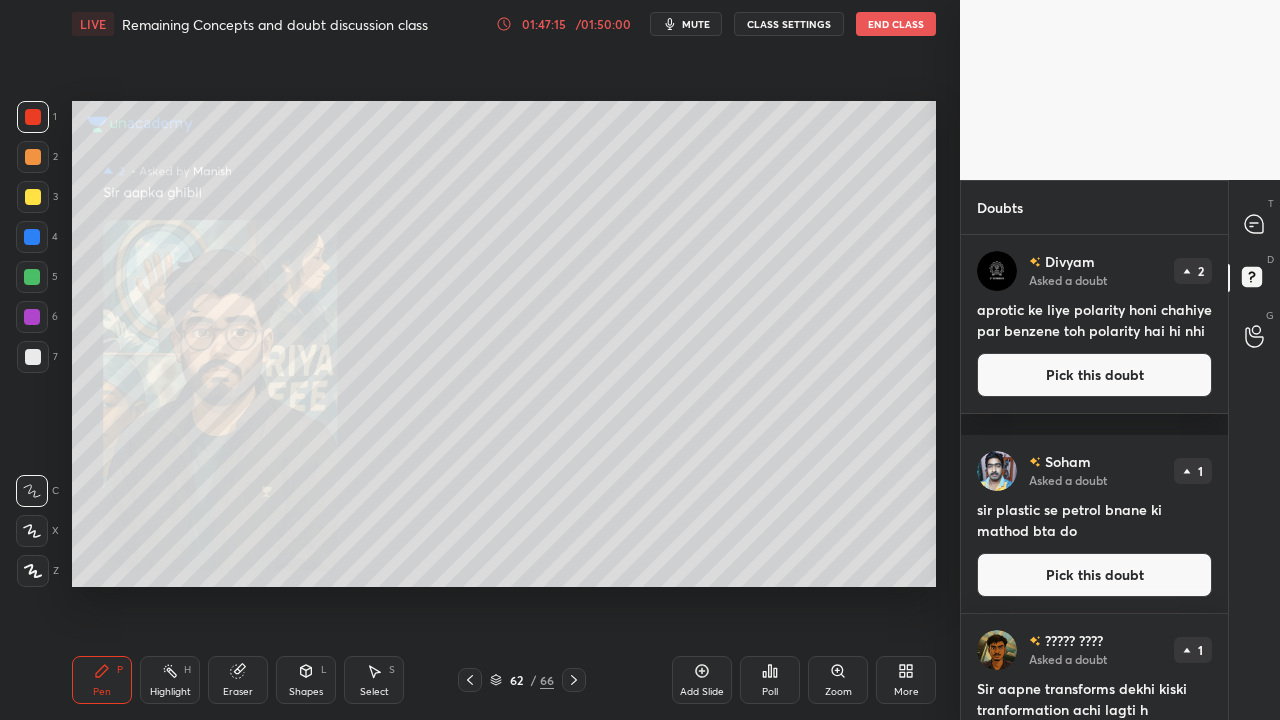 click on "Pick this doubt" at bounding box center (1094, 375) 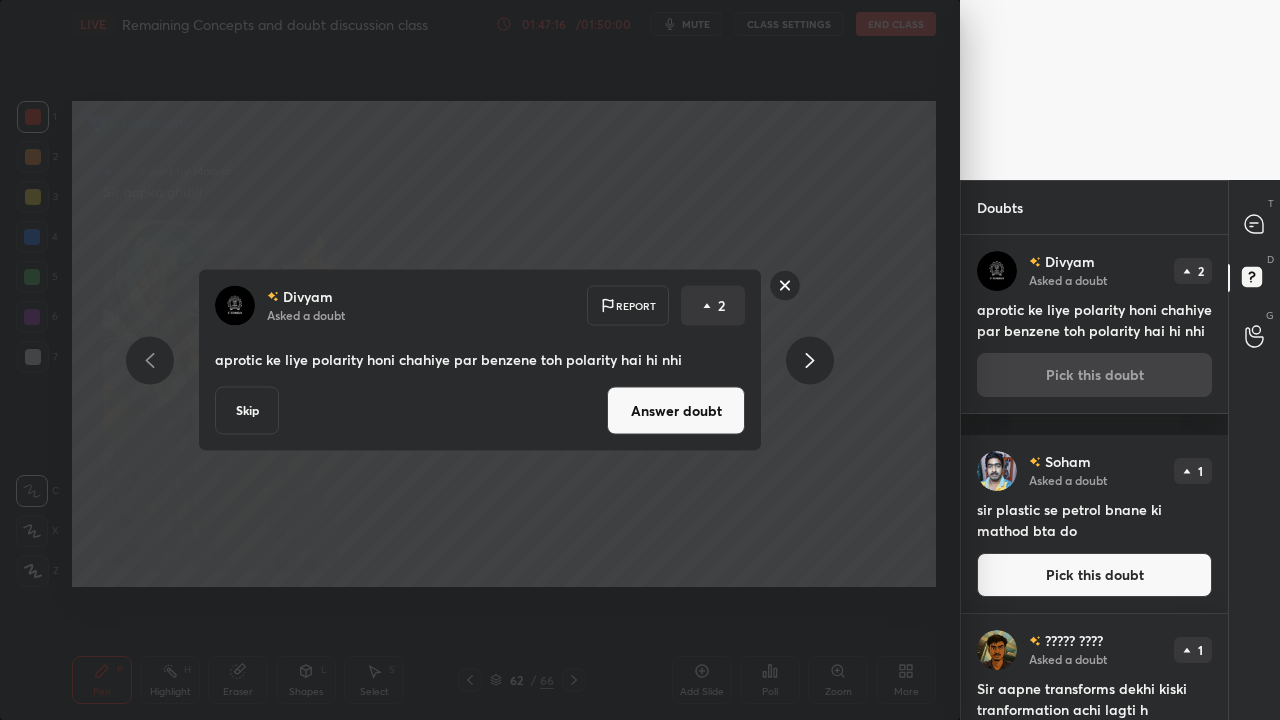 click on "Answer doubt" at bounding box center [676, 411] 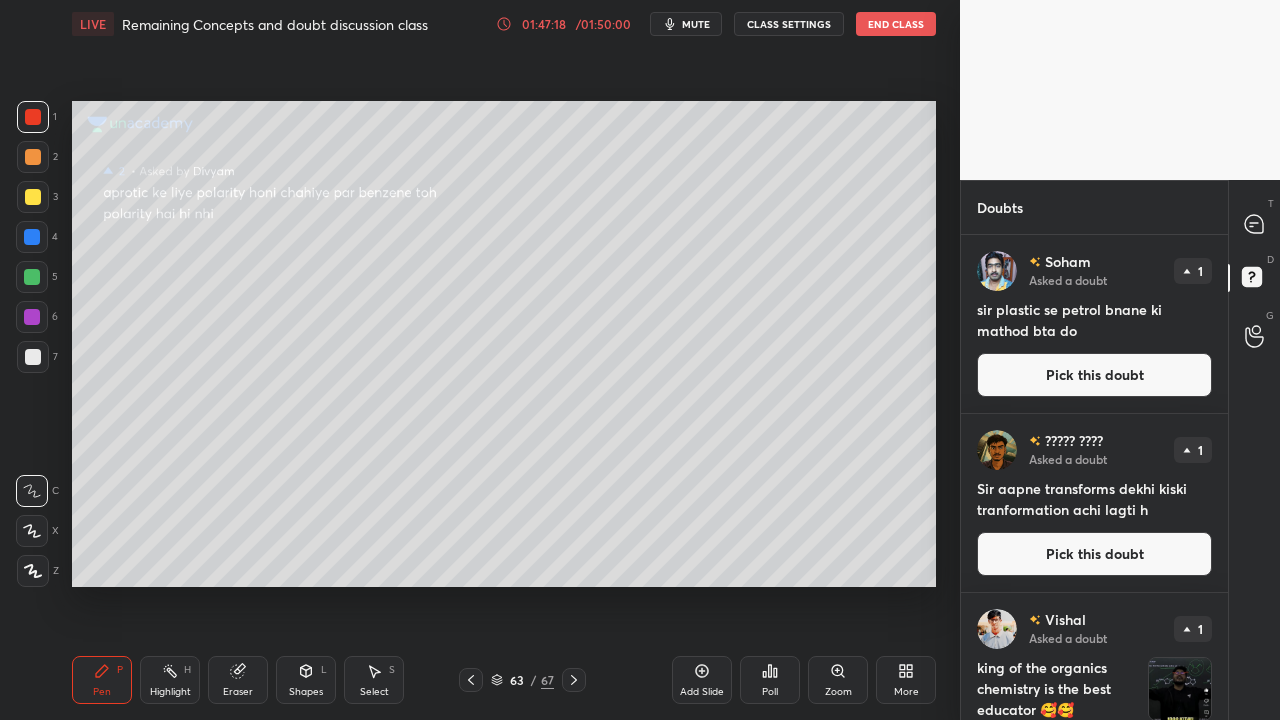 click on "Pick this doubt" at bounding box center (1094, 375) 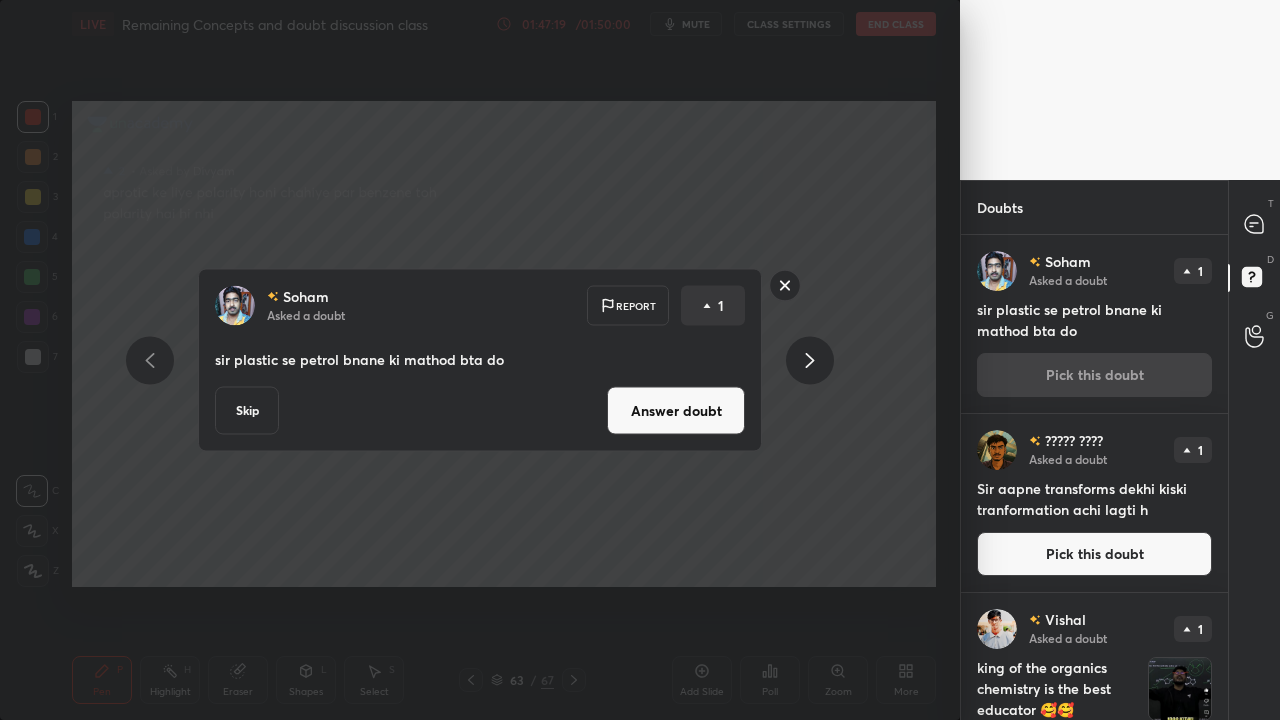 click on "Answer doubt" at bounding box center [676, 411] 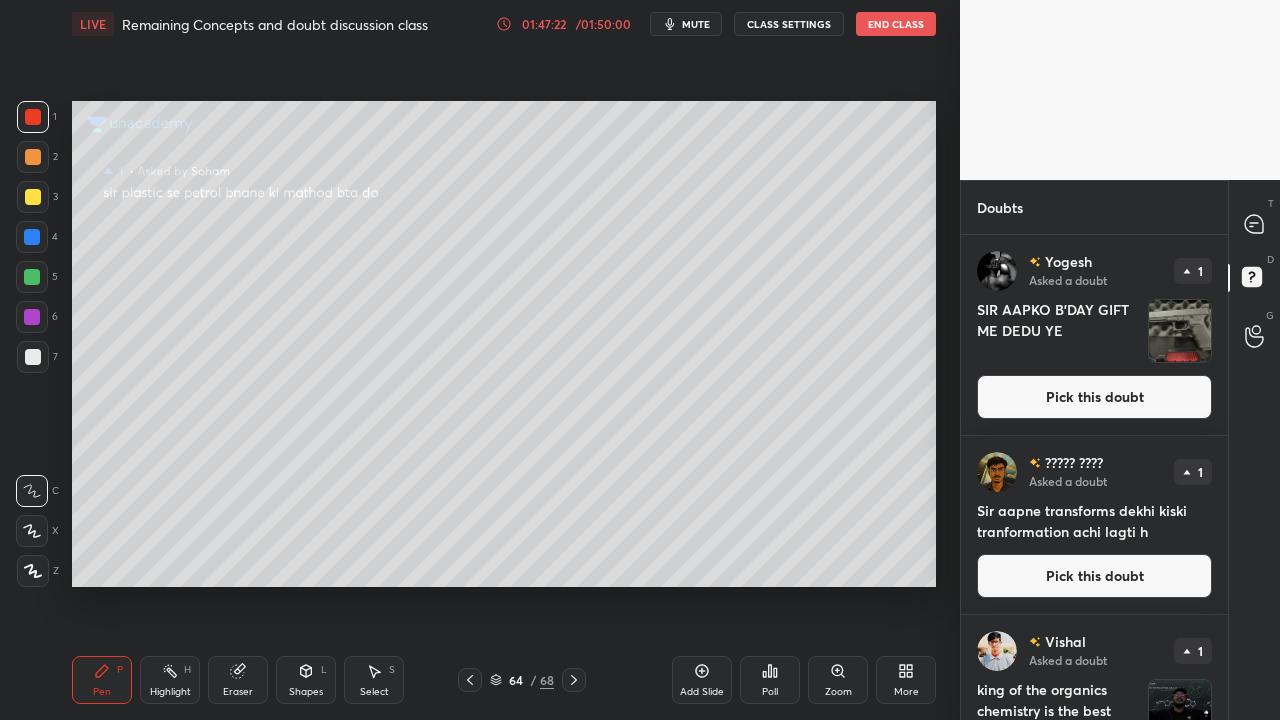 click on "Pick this doubt" at bounding box center (1094, 397) 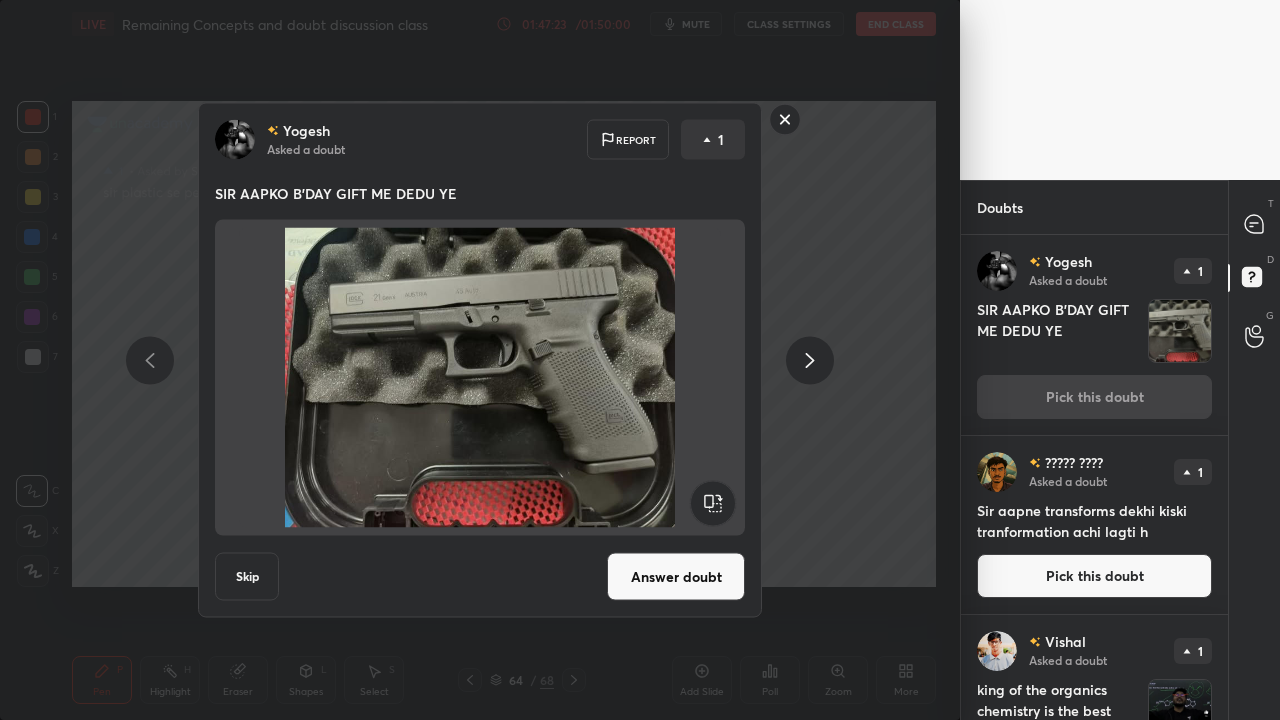 click on "Answer doubt" at bounding box center (676, 577) 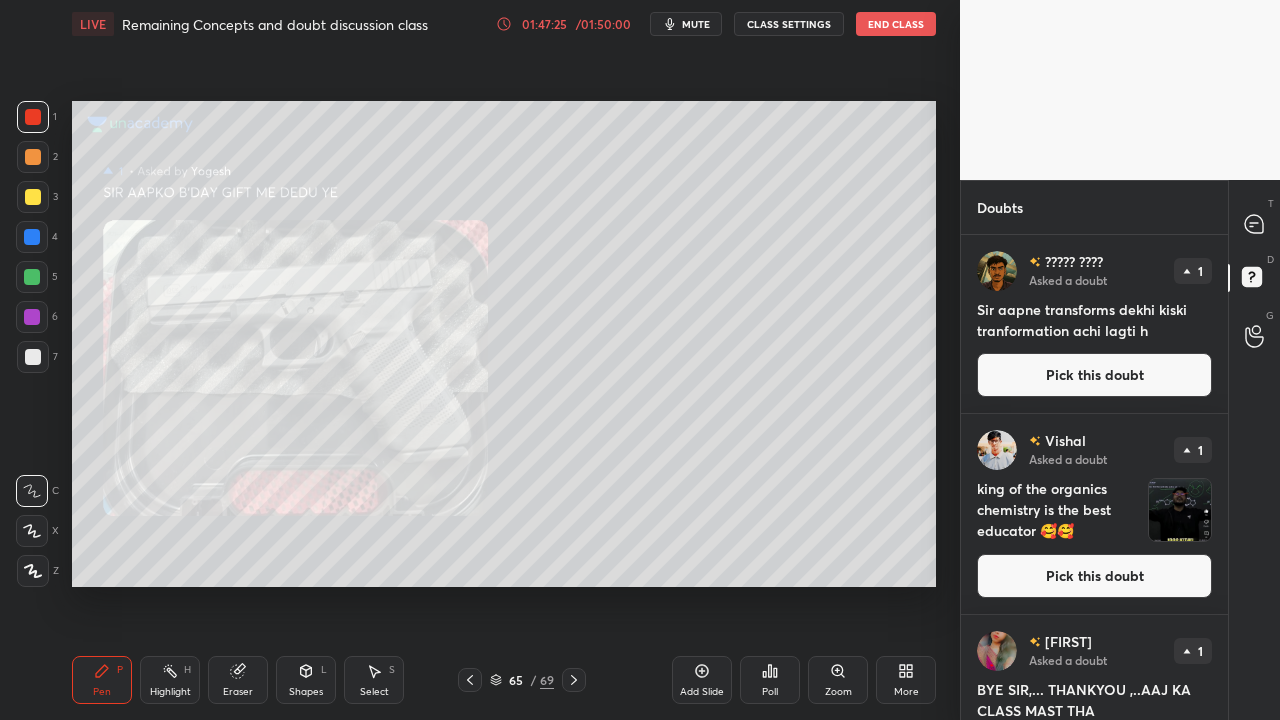 click on "????? ???? Asked a doubt 1 Sir aapne transforms dekhi kiski tranformation achi lagti h Pick this doubt" at bounding box center (1094, 324) 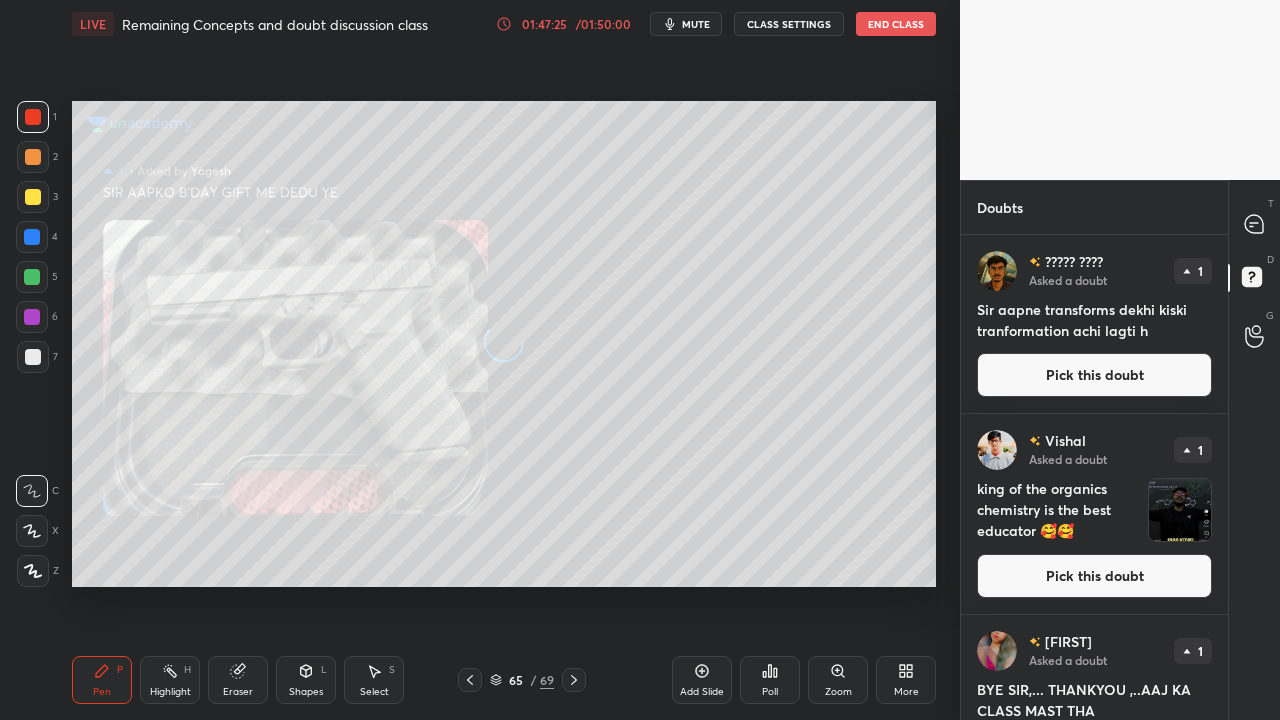click on "Pick this doubt" at bounding box center (1094, 375) 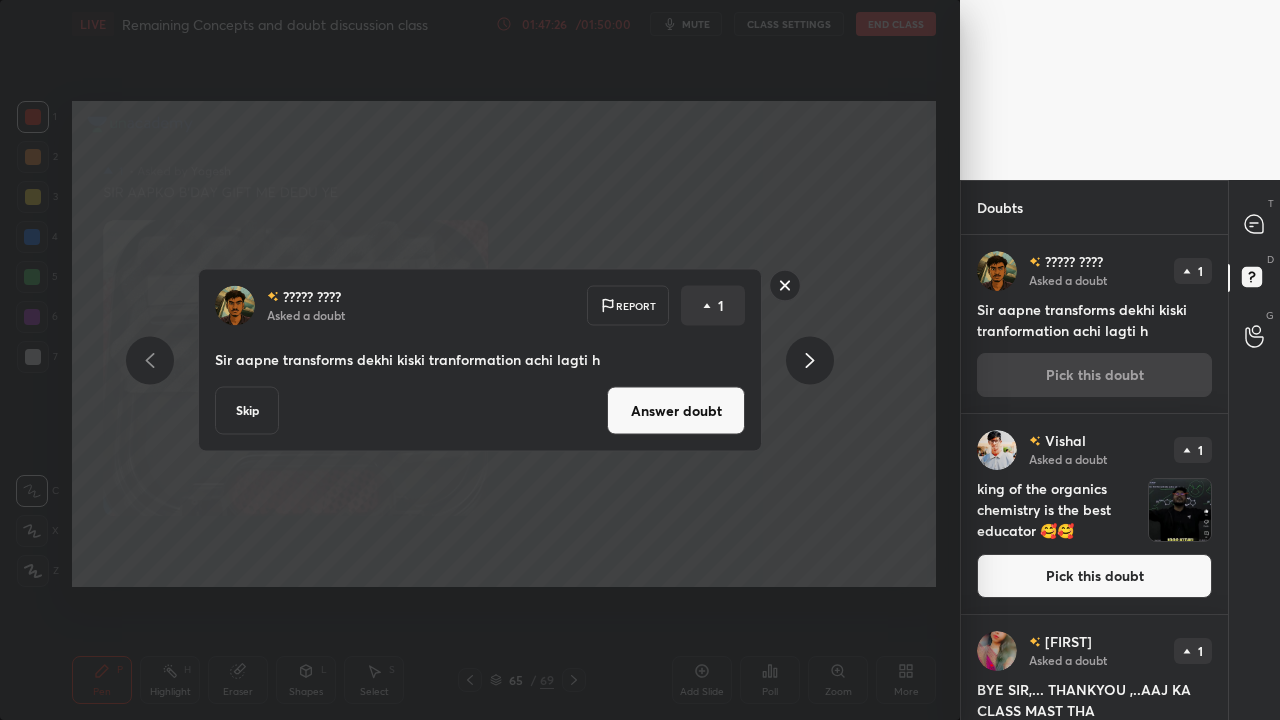 click on "Answer doubt" at bounding box center (676, 411) 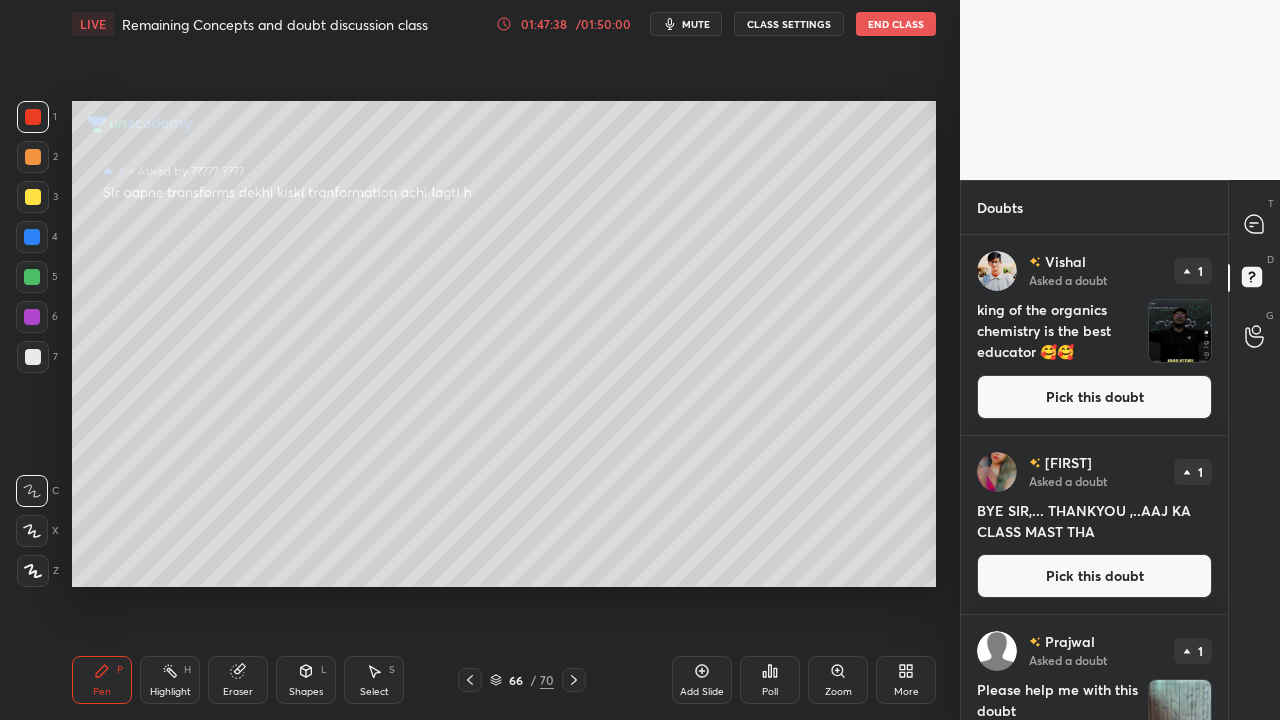 click on "Pick this doubt" at bounding box center [1094, 397] 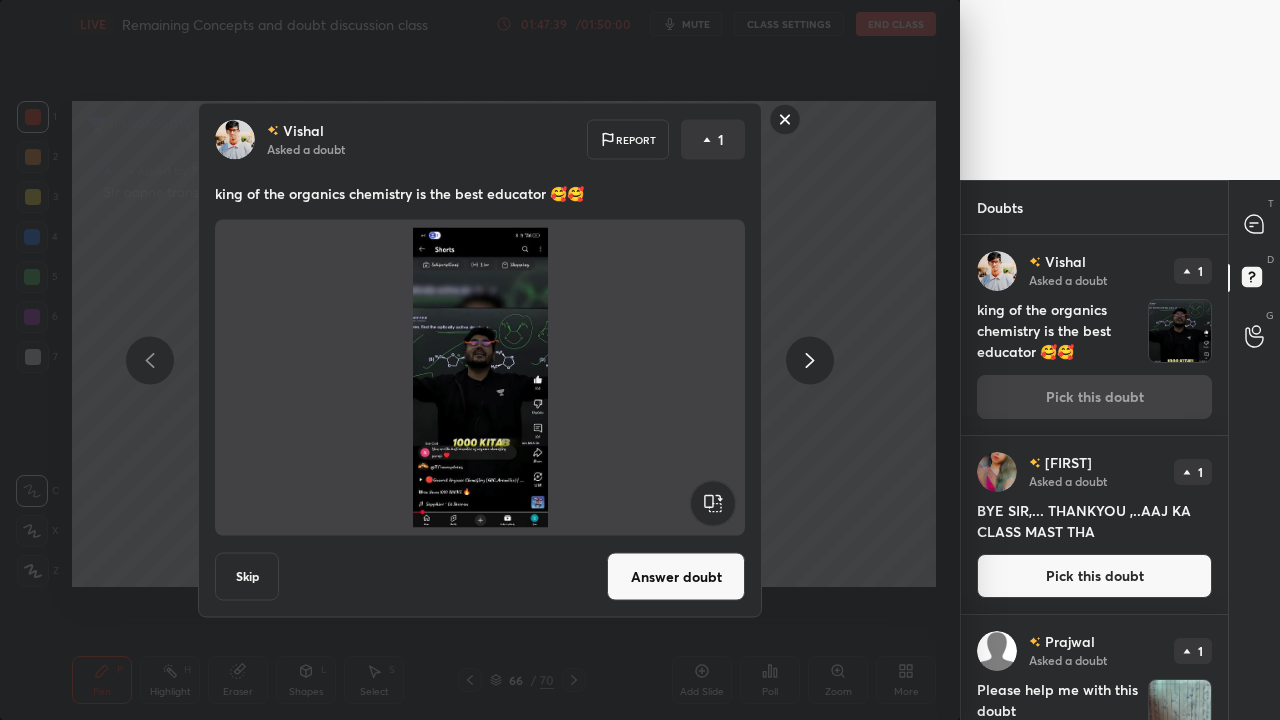 click on "Answer doubt" at bounding box center [676, 577] 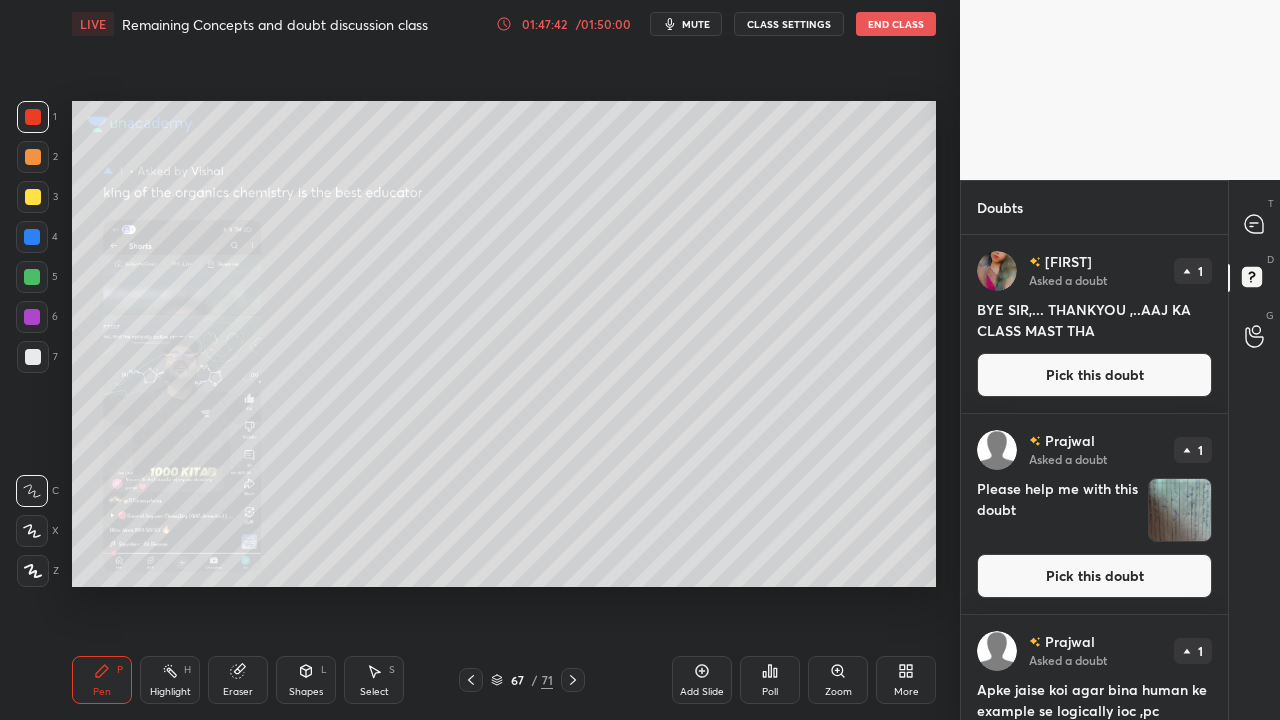 click on "Pick this doubt" at bounding box center [1094, 375] 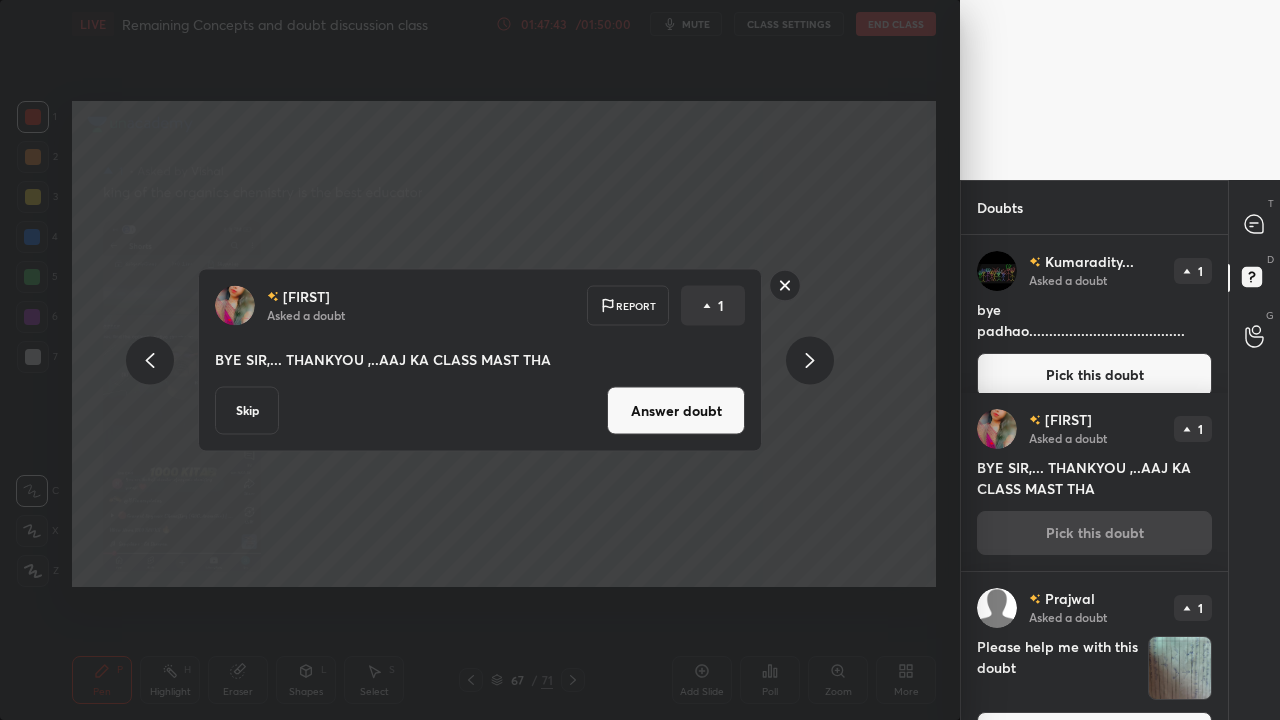 click on "Answer doubt" at bounding box center (676, 411) 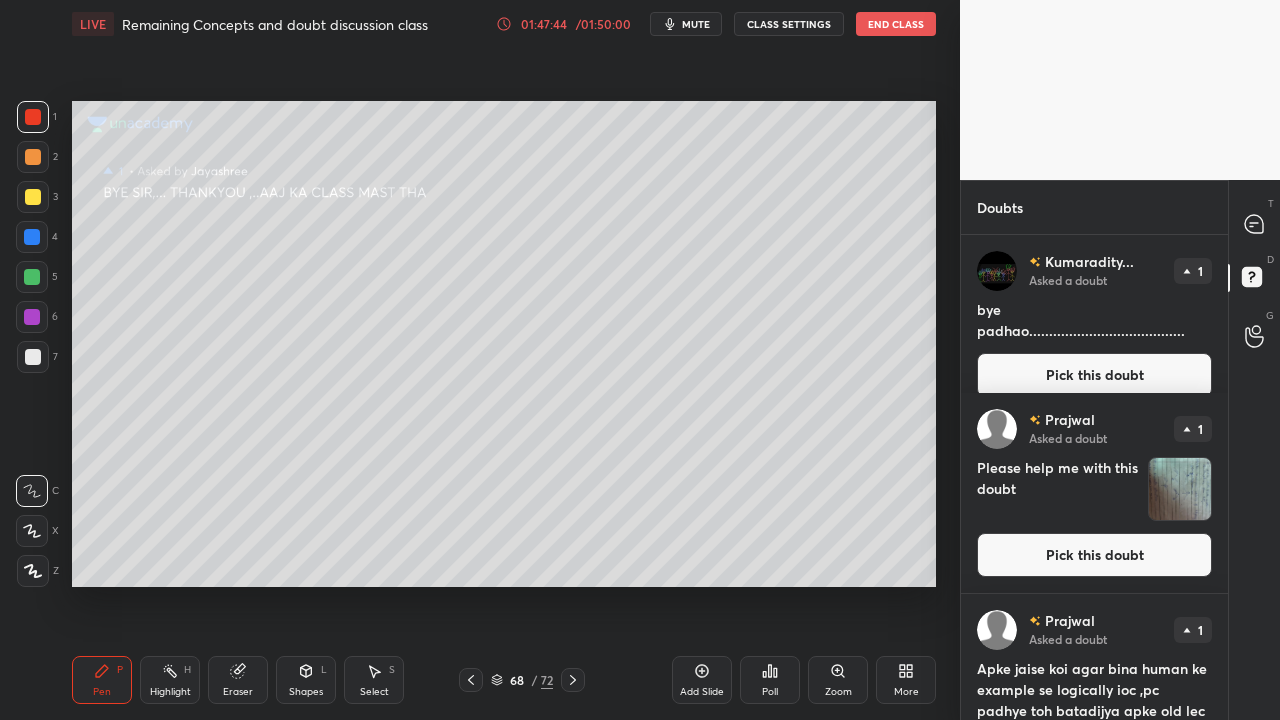 click on "Pick this doubt" at bounding box center [1094, 375] 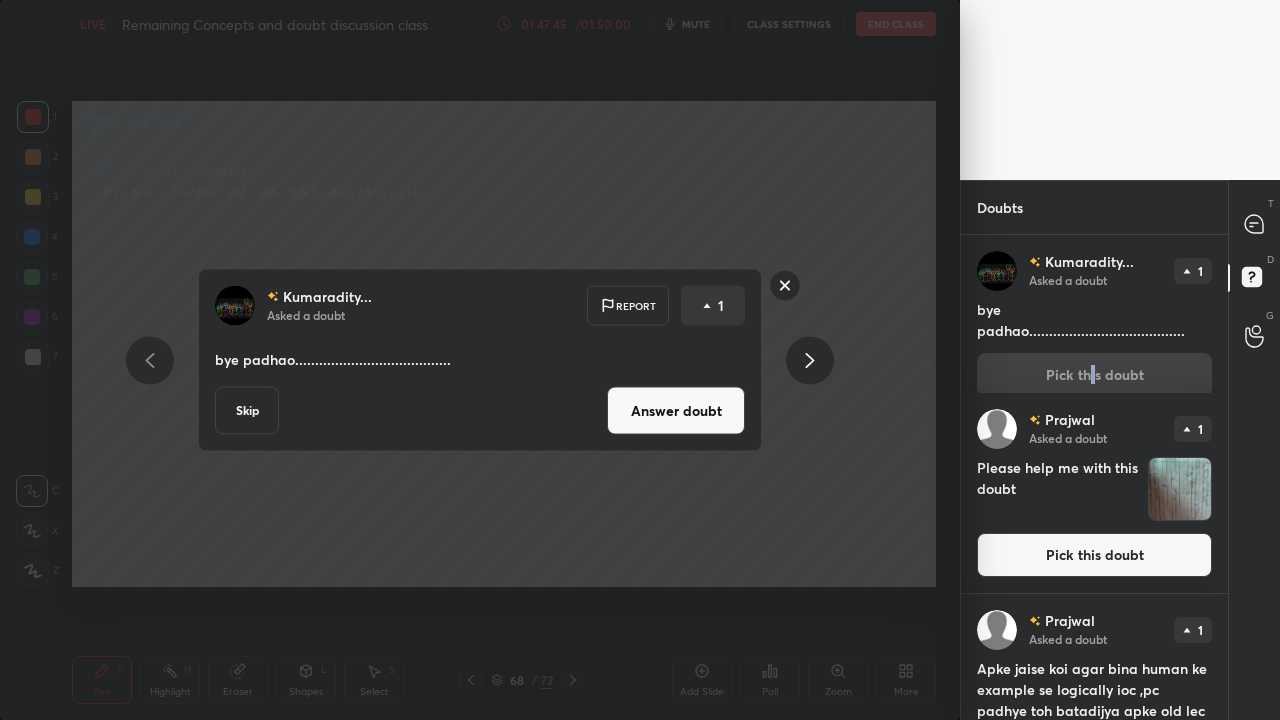 click on "Answer doubt" at bounding box center [676, 411] 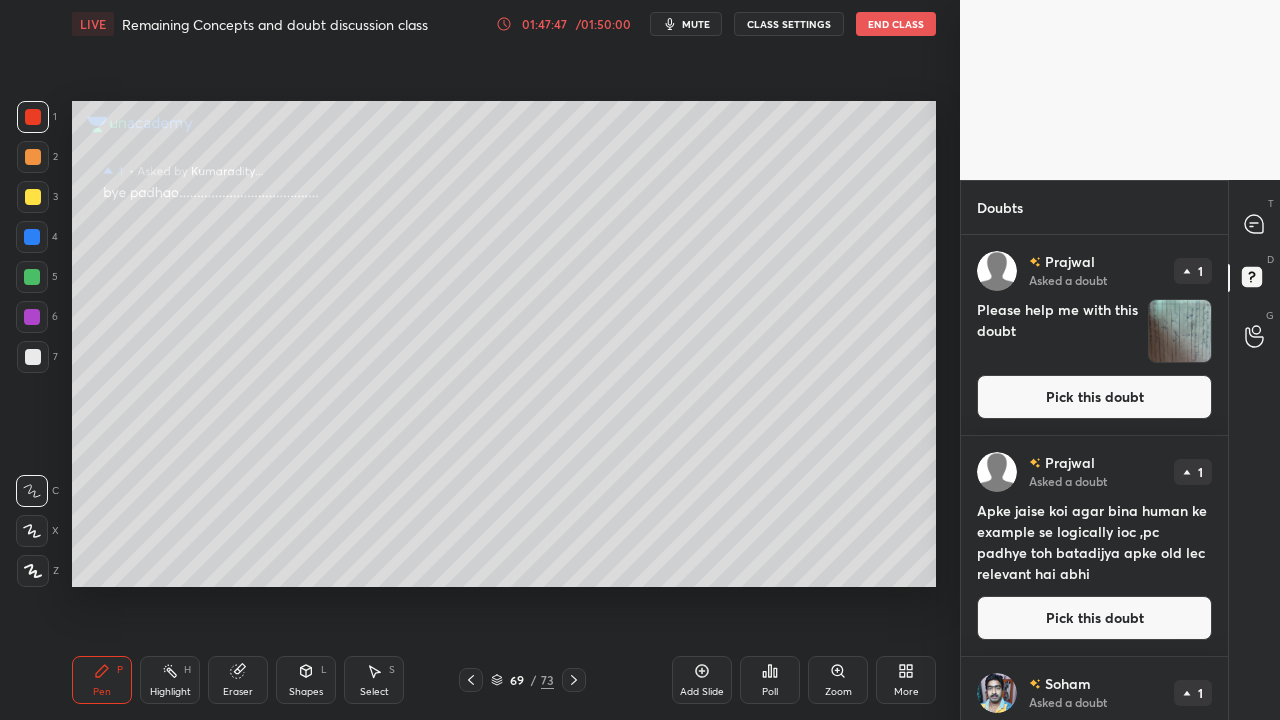click on "[FIRST] Asked a doubt 1 Please help me with this doubt Pick this doubt" at bounding box center [1094, 335] 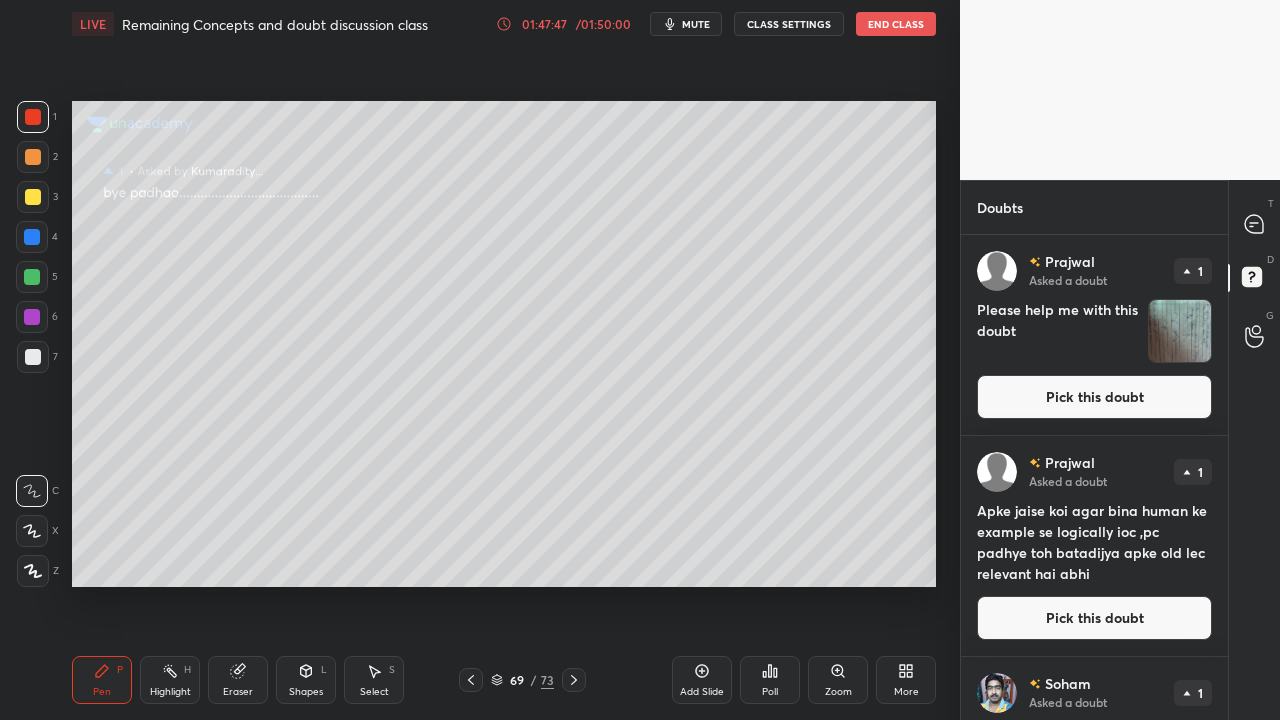 click on "Pick this doubt" at bounding box center [1094, 397] 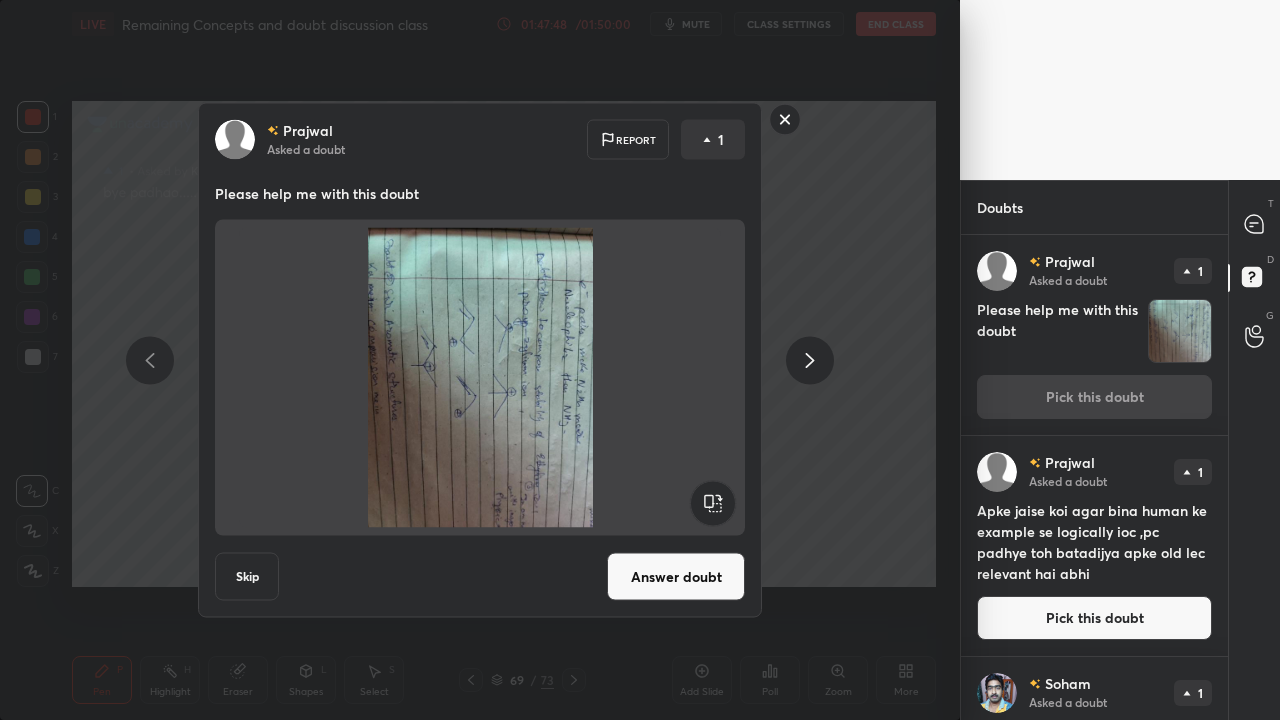 click 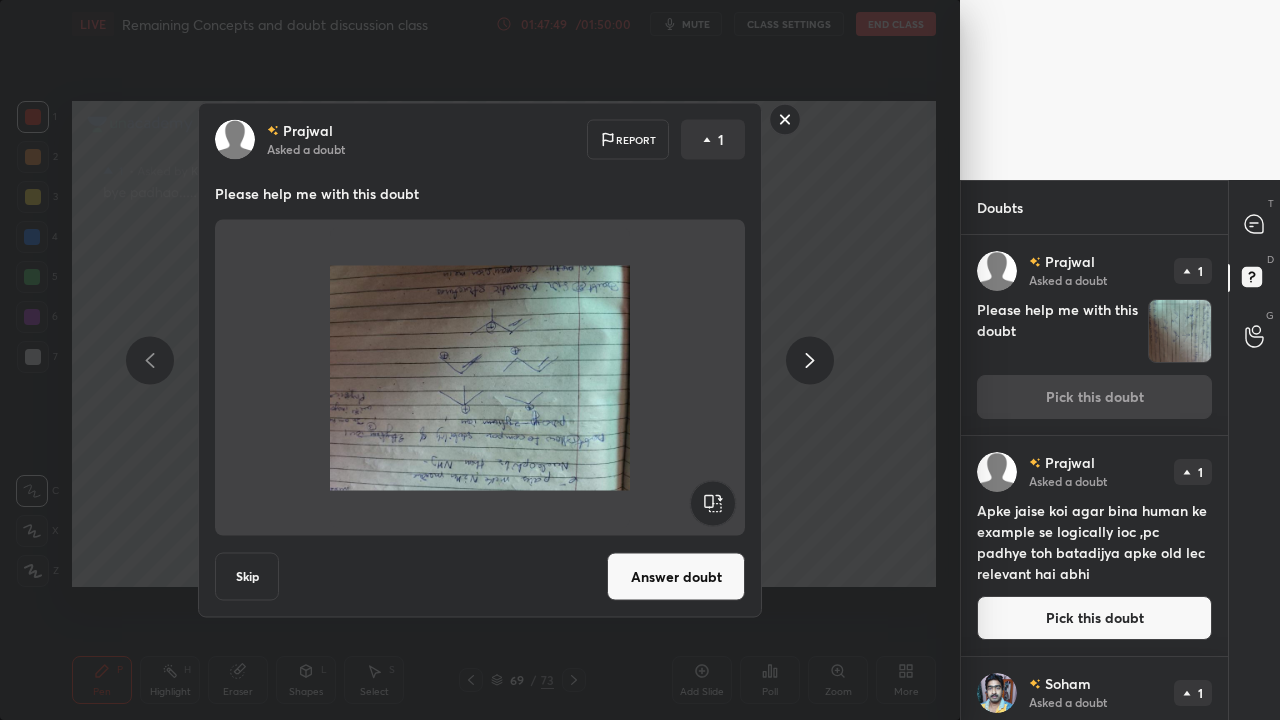 click 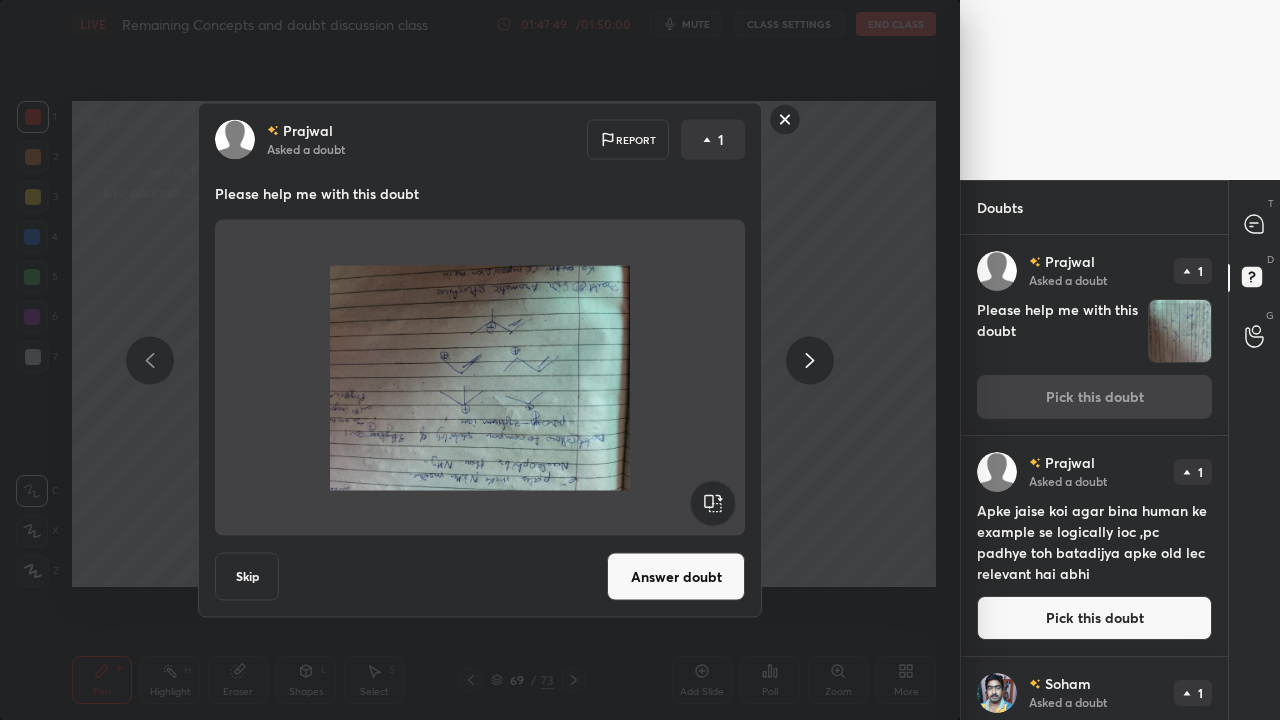 click 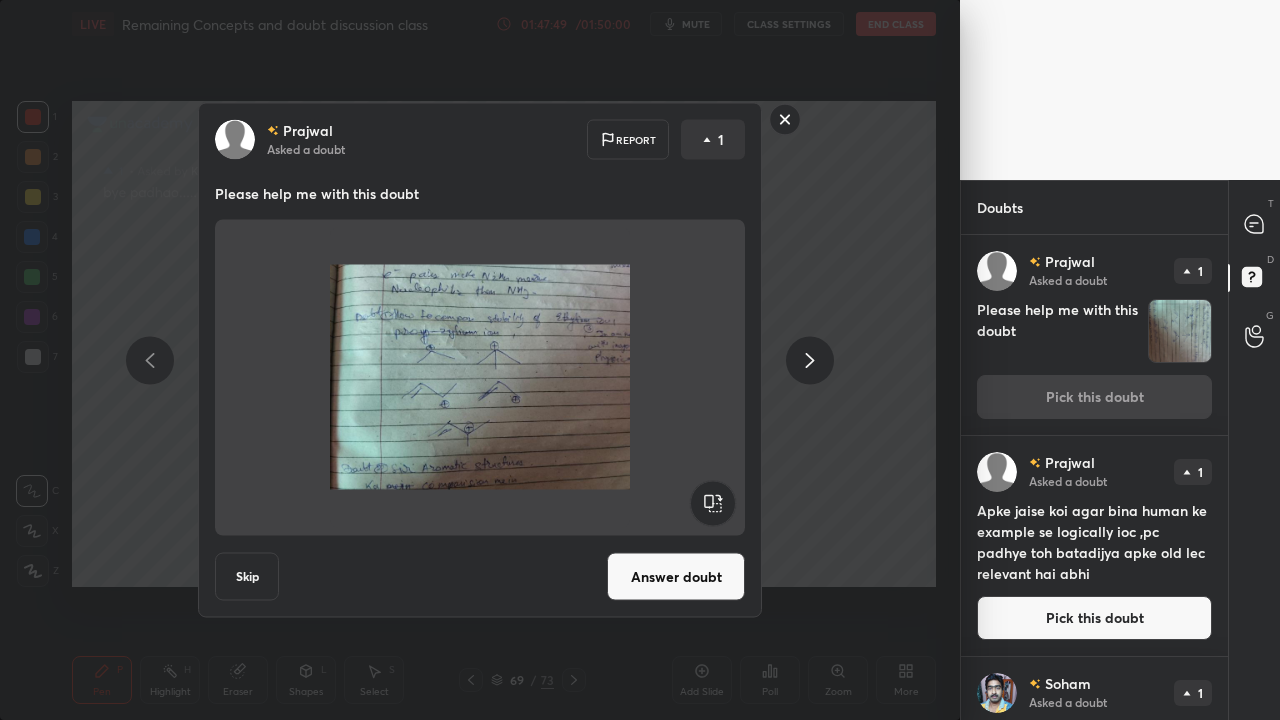 click on "Answer doubt" at bounding box center [676, 577] 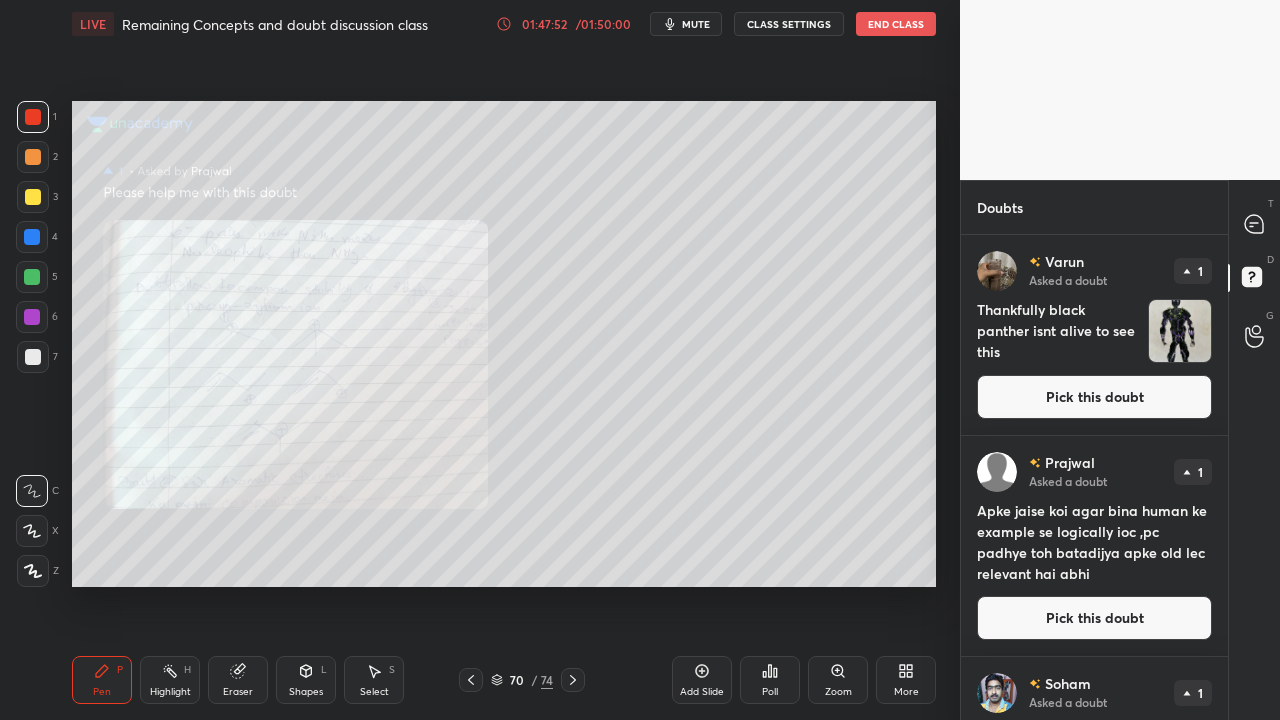 click on "Zoom" at bounding box center [838, 680] 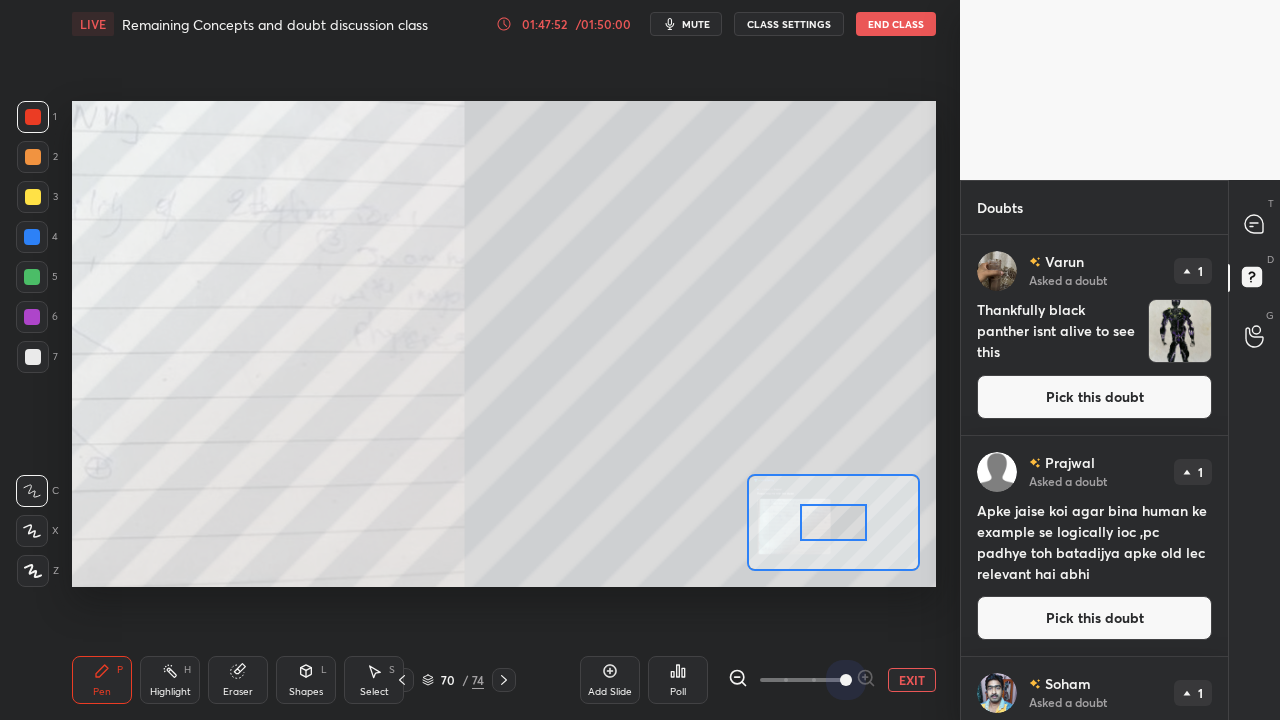 click at bounding box center (802, 680) 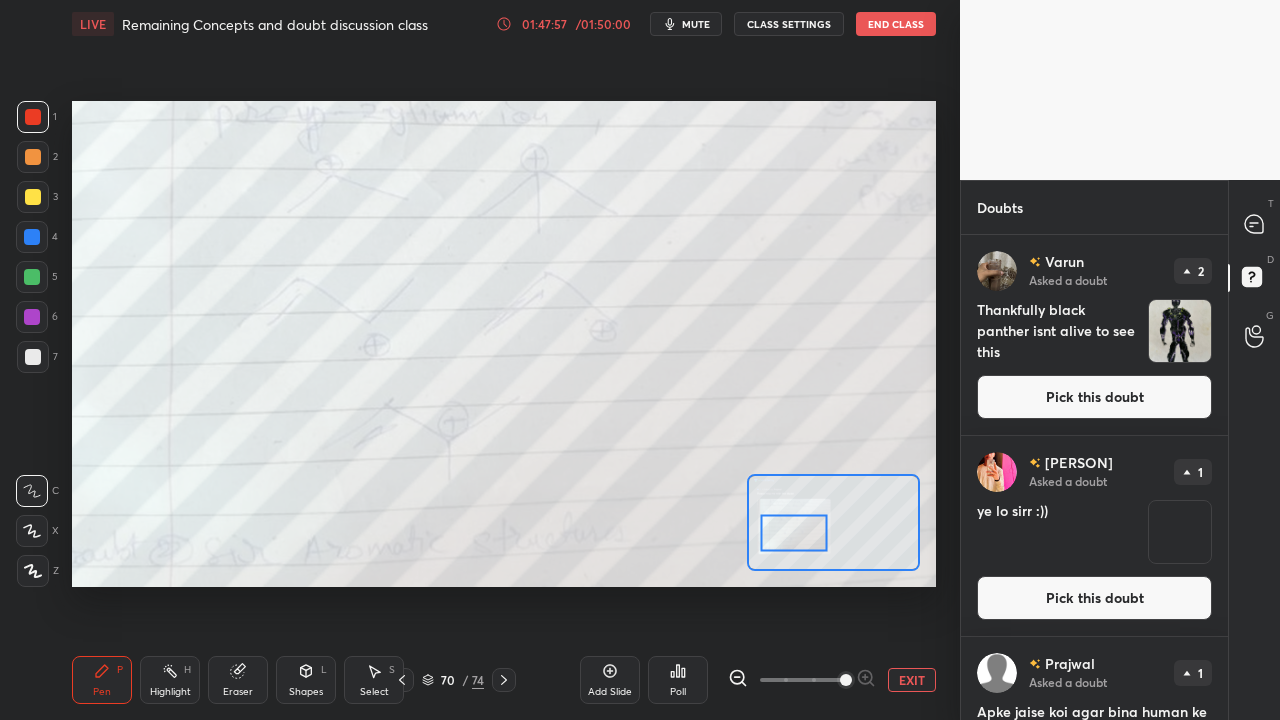 click at bounding box center [794, 532] 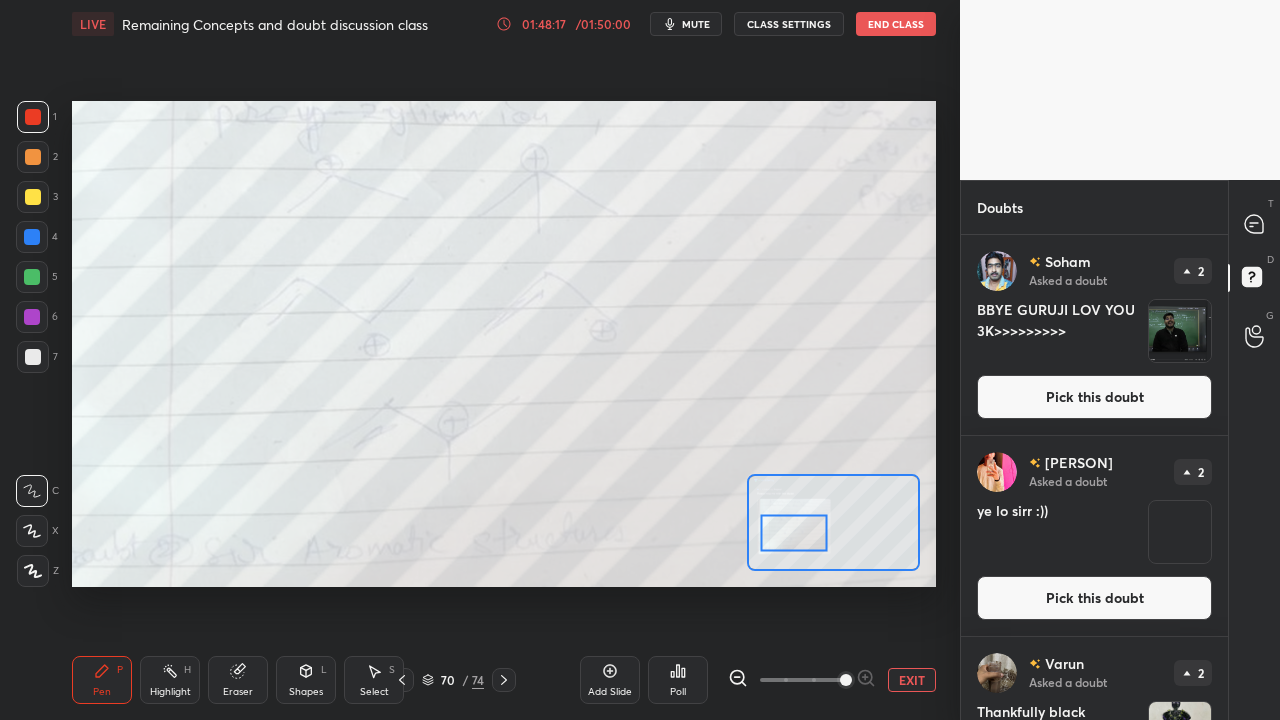 click on "Pick this doubt" at bounding box center [1094, 397] 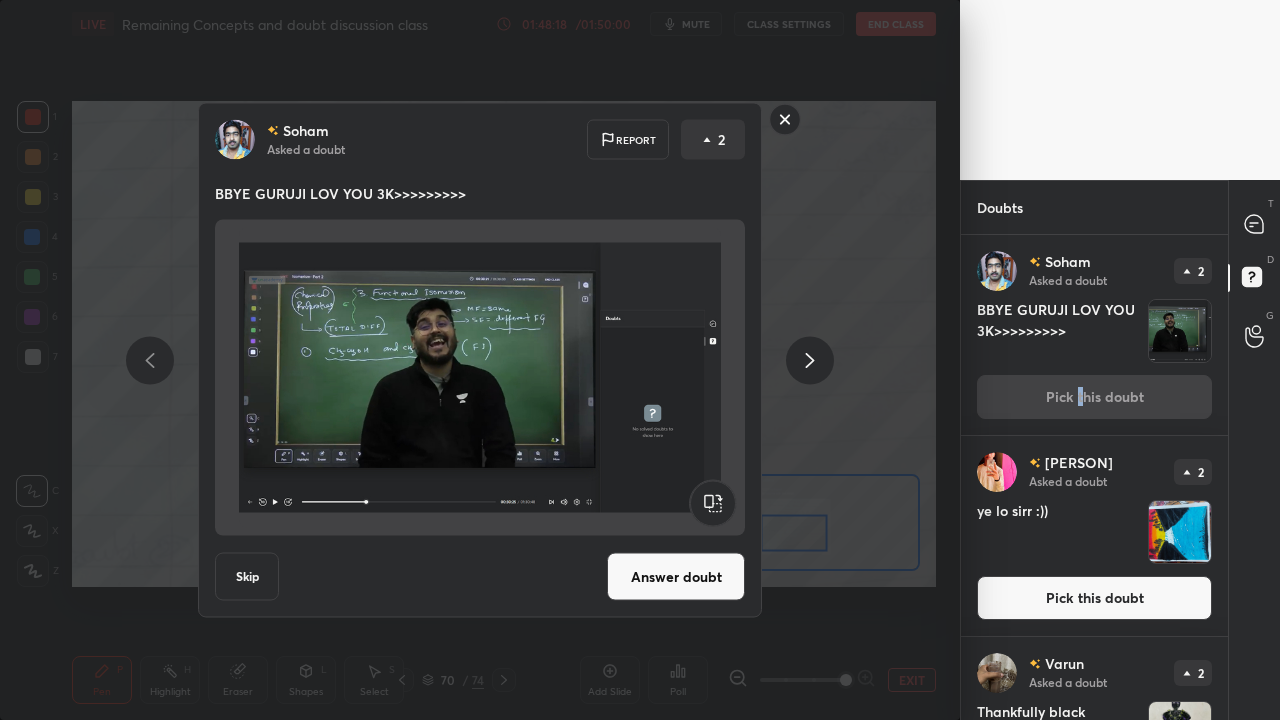 click on "Answer doubt" at bounding box center [676, 577] 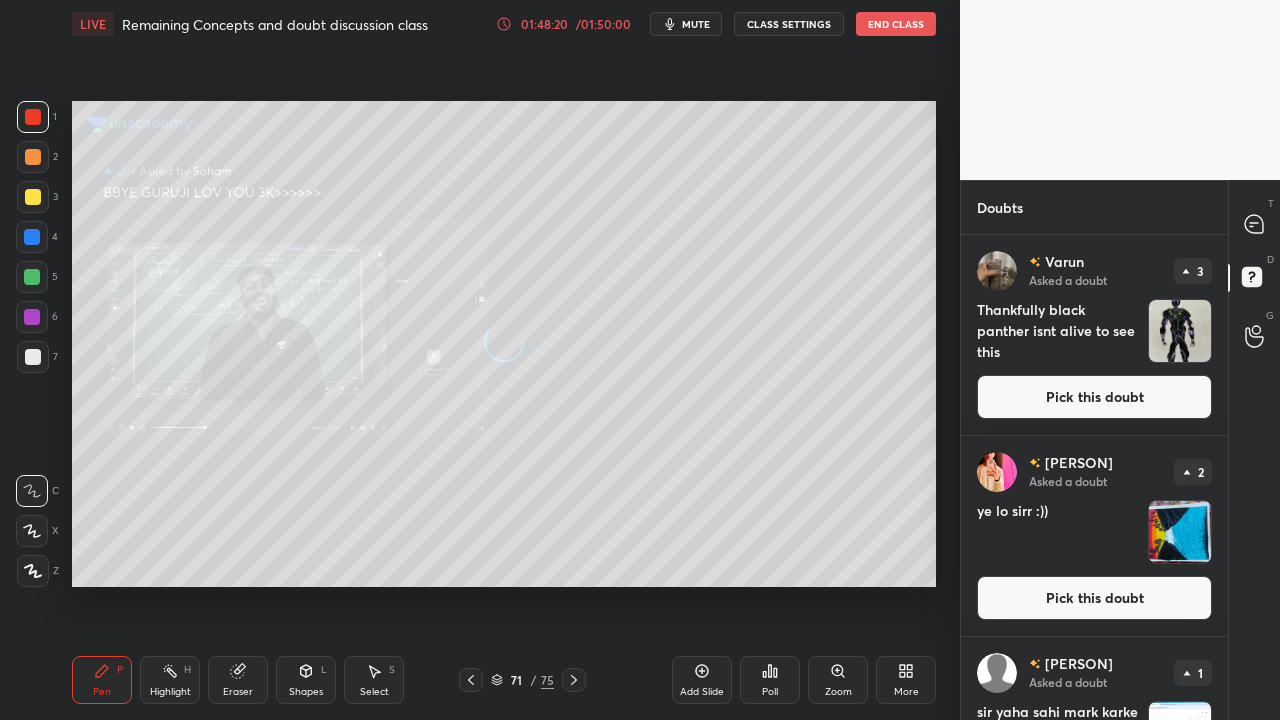 click on "Pick this doubt" at bounding box center (1094, 397) 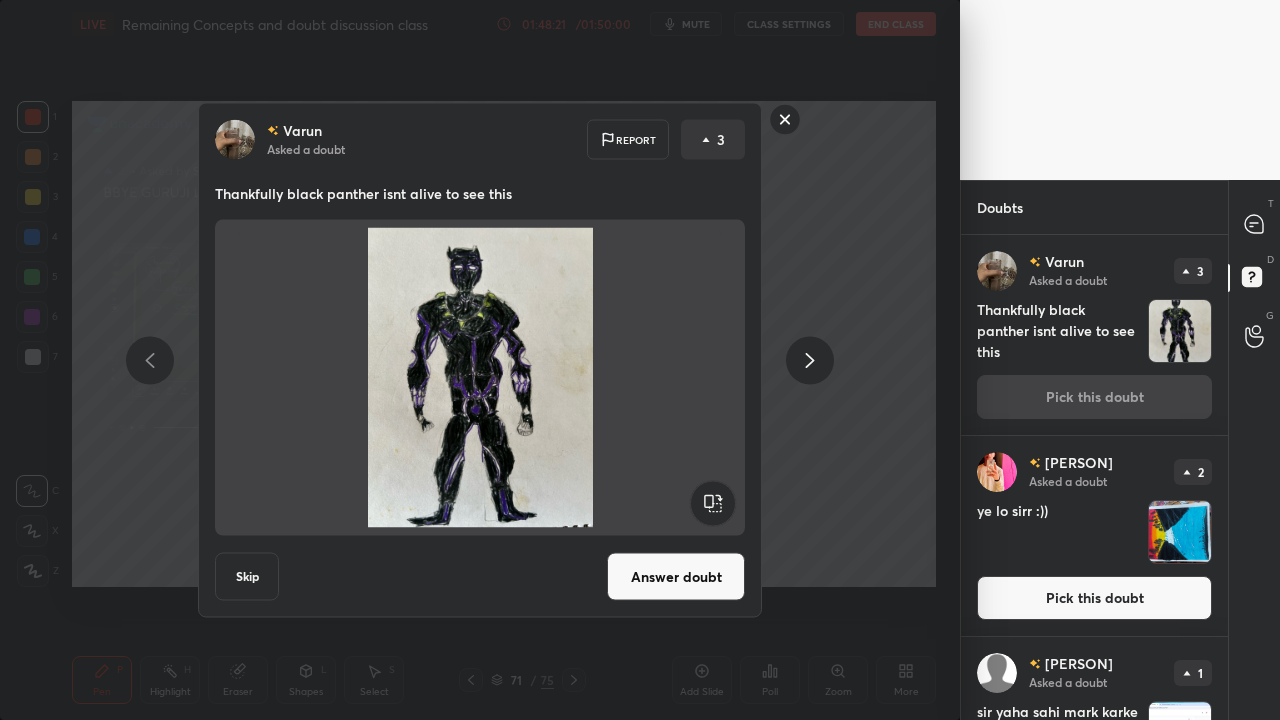 click on "Answer doubt" at bounding box center [676, 577] 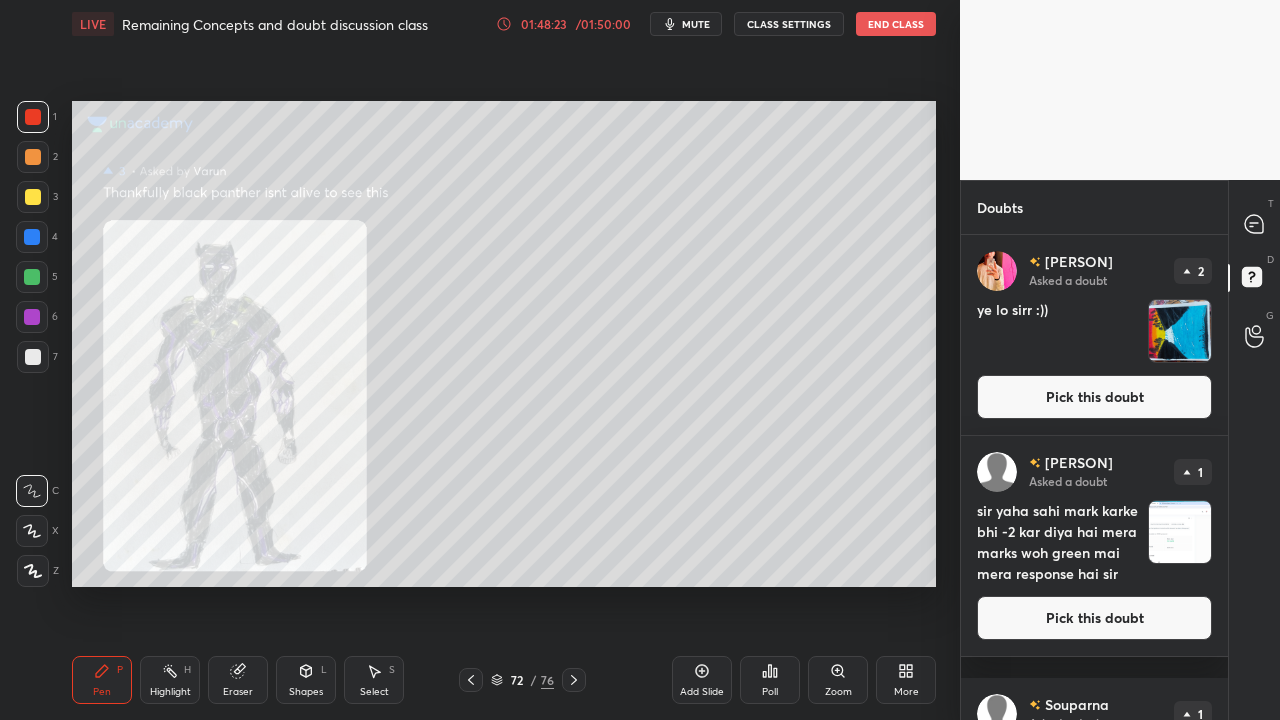 click on "Pick this doubt" at bounding box center (1094, 397) 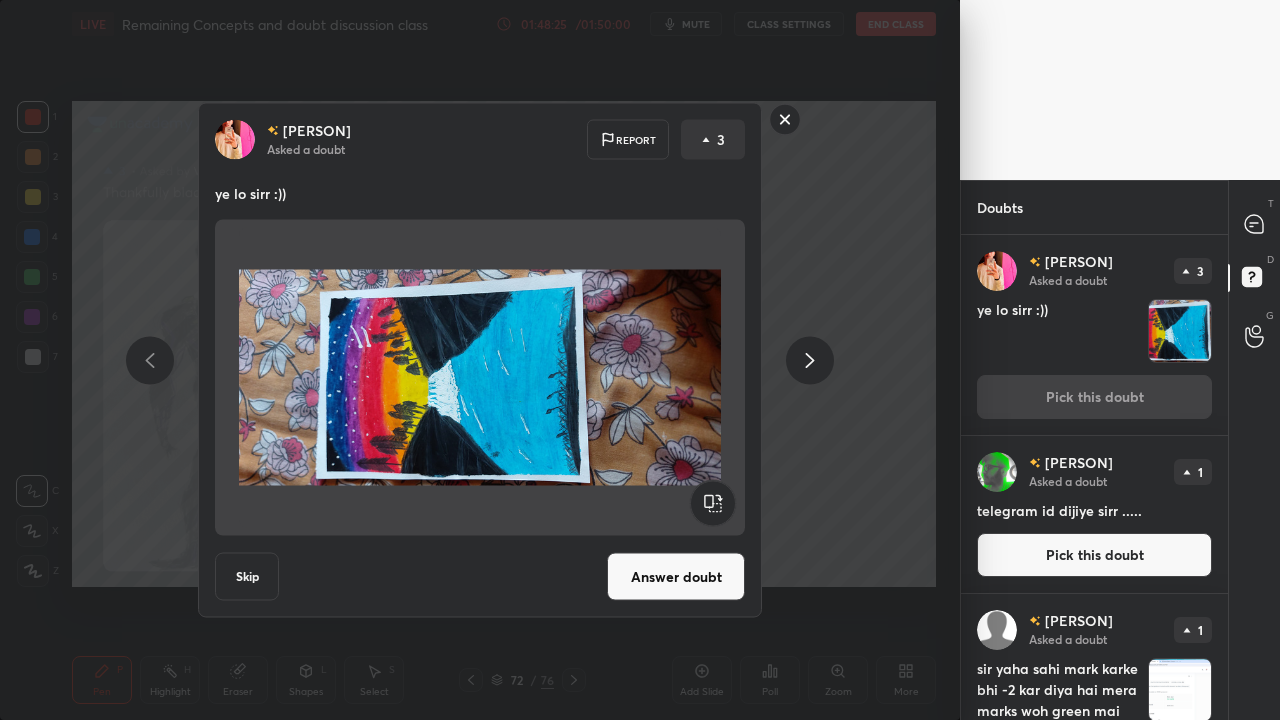 click 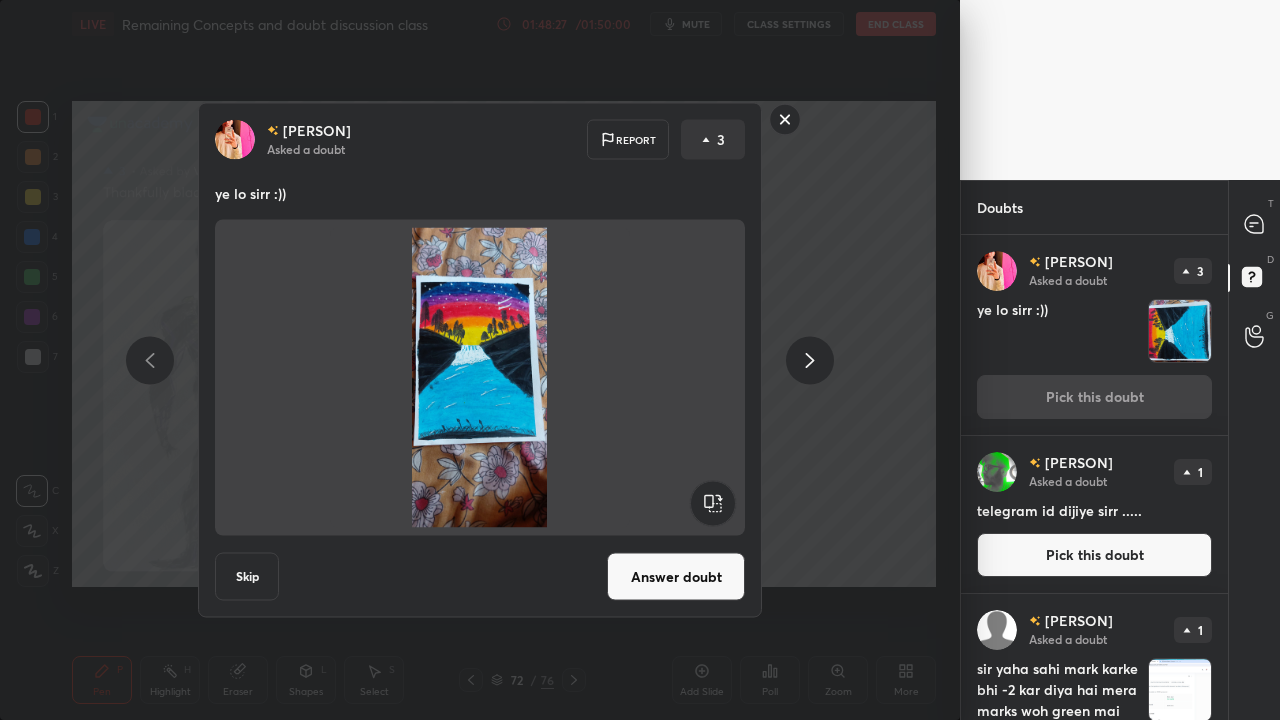 click on "[FIRST] [FIRST] Asked a doubt Report 3 ye lo sirr :)) Skip Answer doubt" at bounding box center (480, 360) 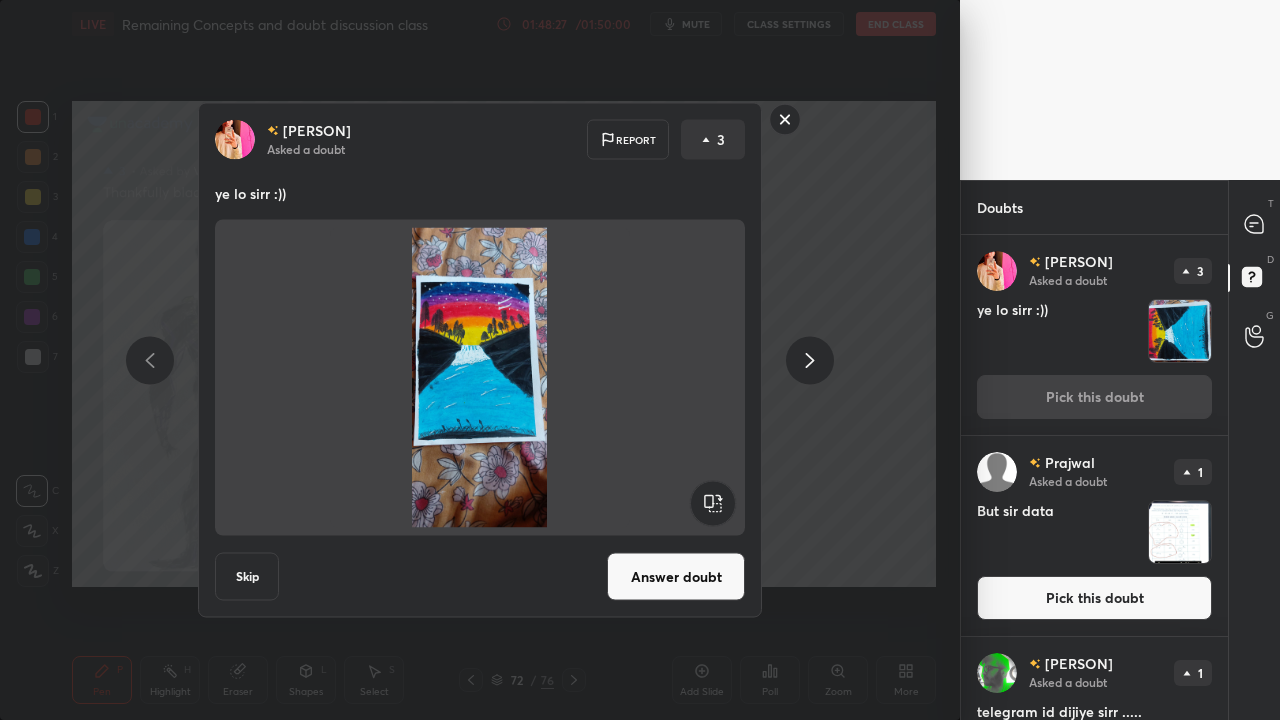 click on "Answer doubt" at bounding box center (676, 577) 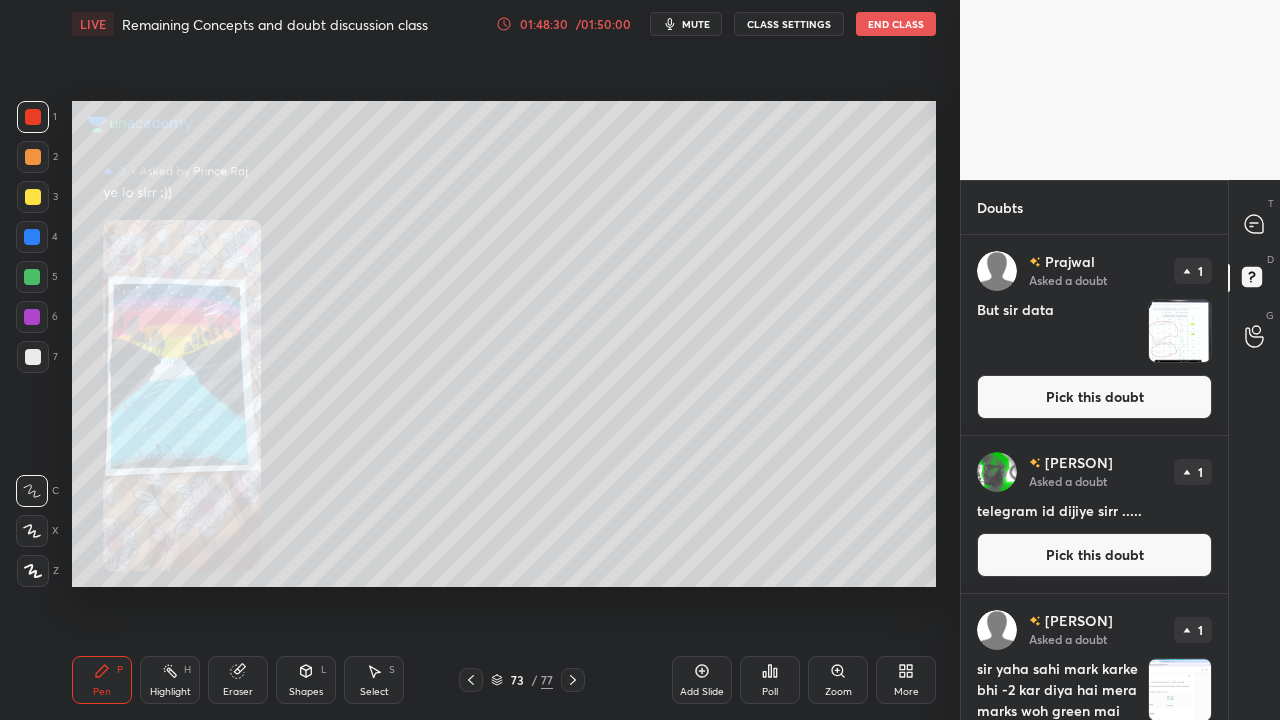 click on "Pick this doubt" at bounding box center (1094, 397) 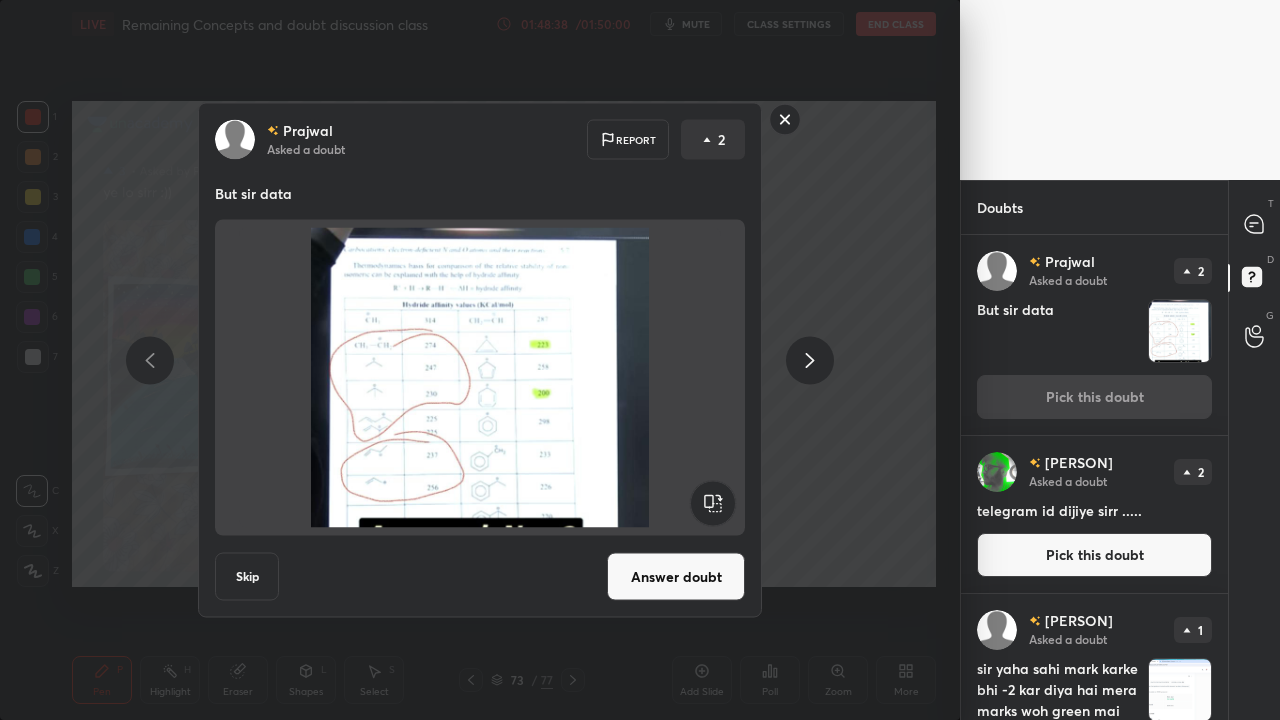 click on "Skip" at bounding box center (247, 577) 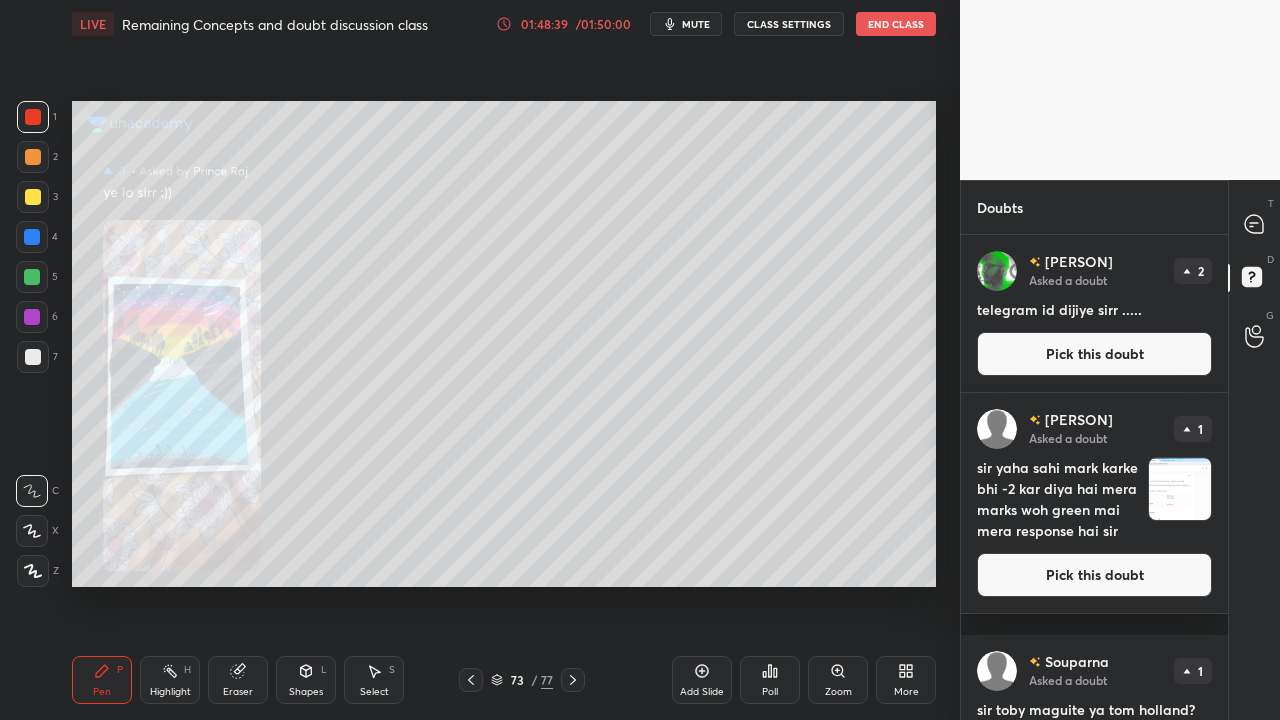 click on "Pick this doubt" at bounding box center (1094, 354) 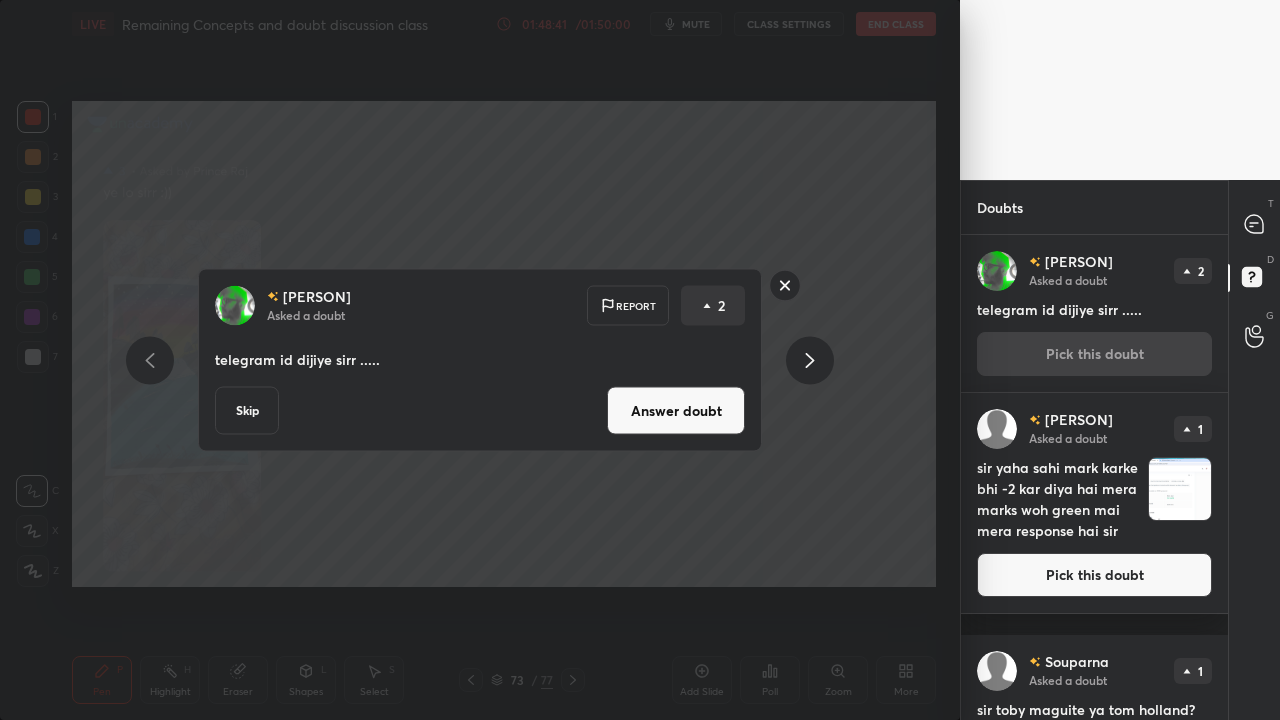click on "Answer doubt" at bounding box center (676, 411) 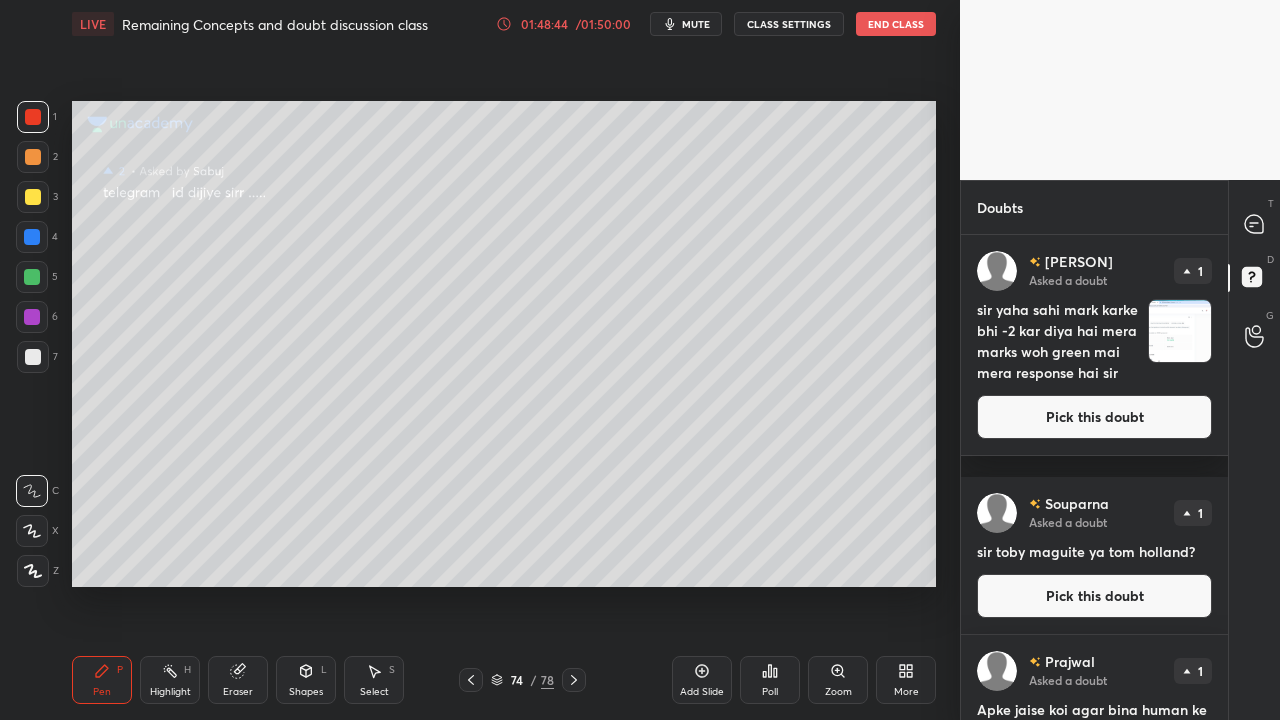 click on "Pick this doubt" at bounding box center [1094, 417] 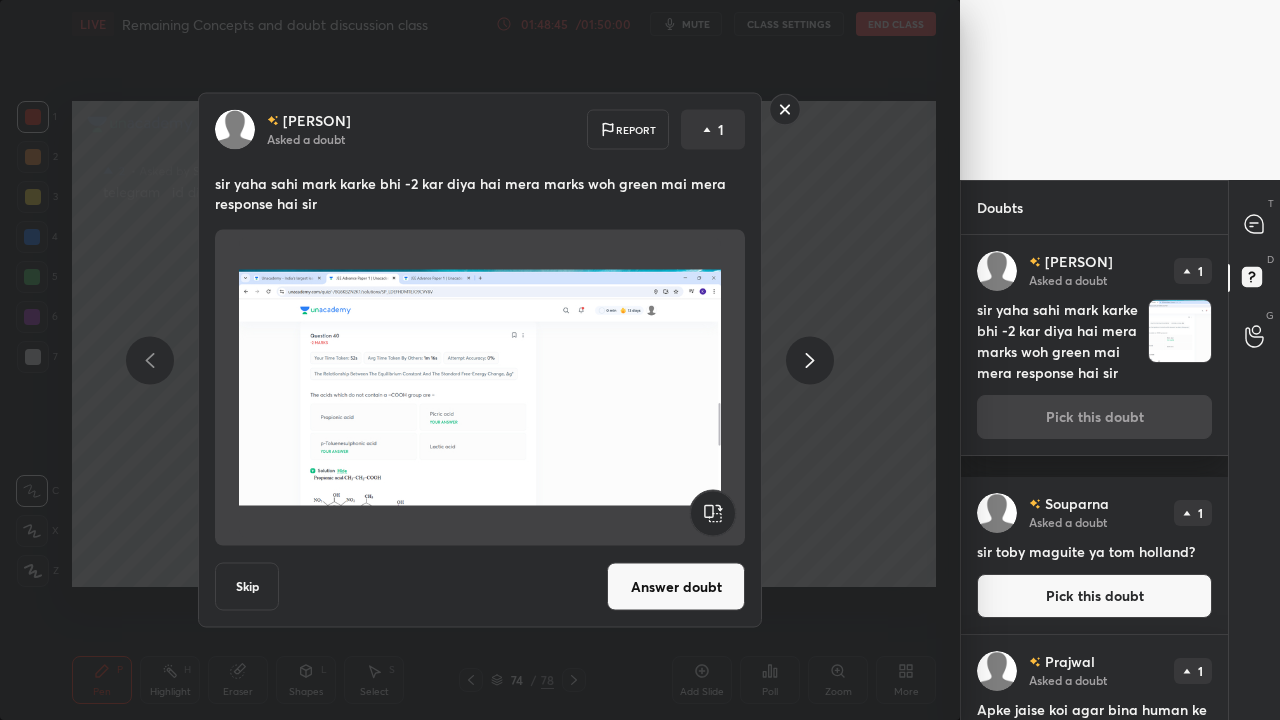 click on "Answer doubt" at bounding box center (676, 587) 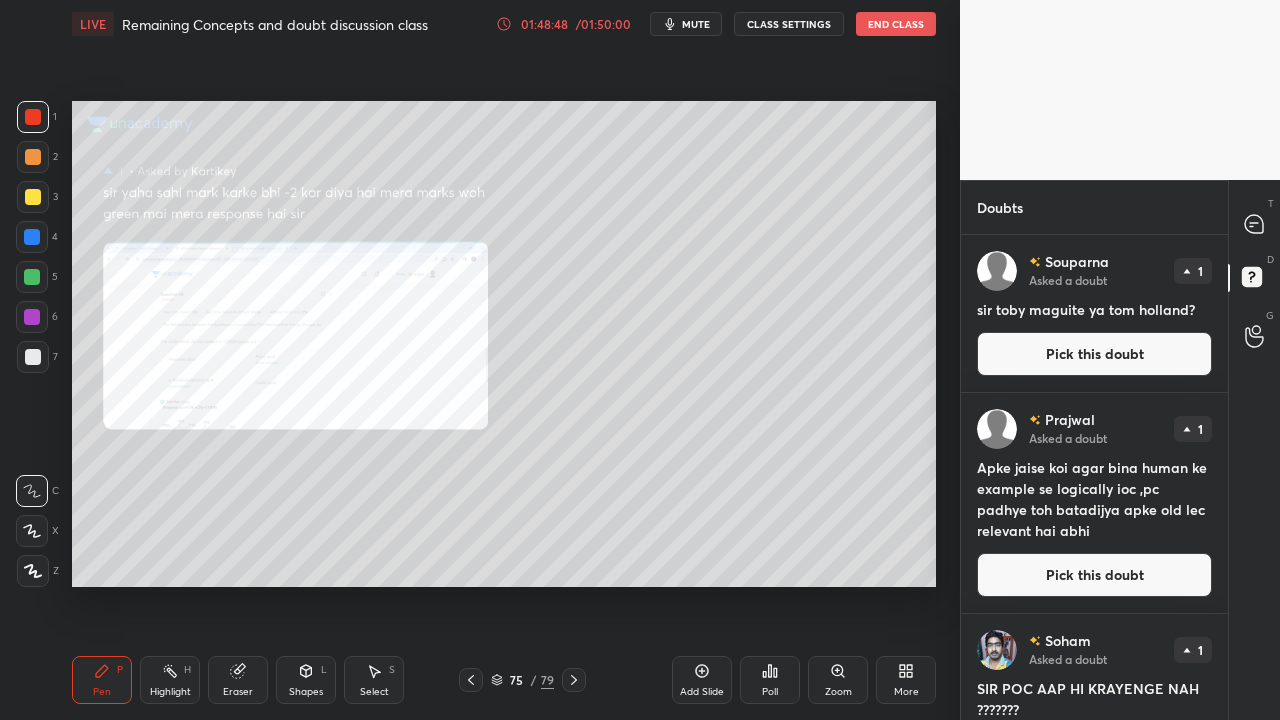click on "Pick this doubt" at bounding box center (1094, 354) 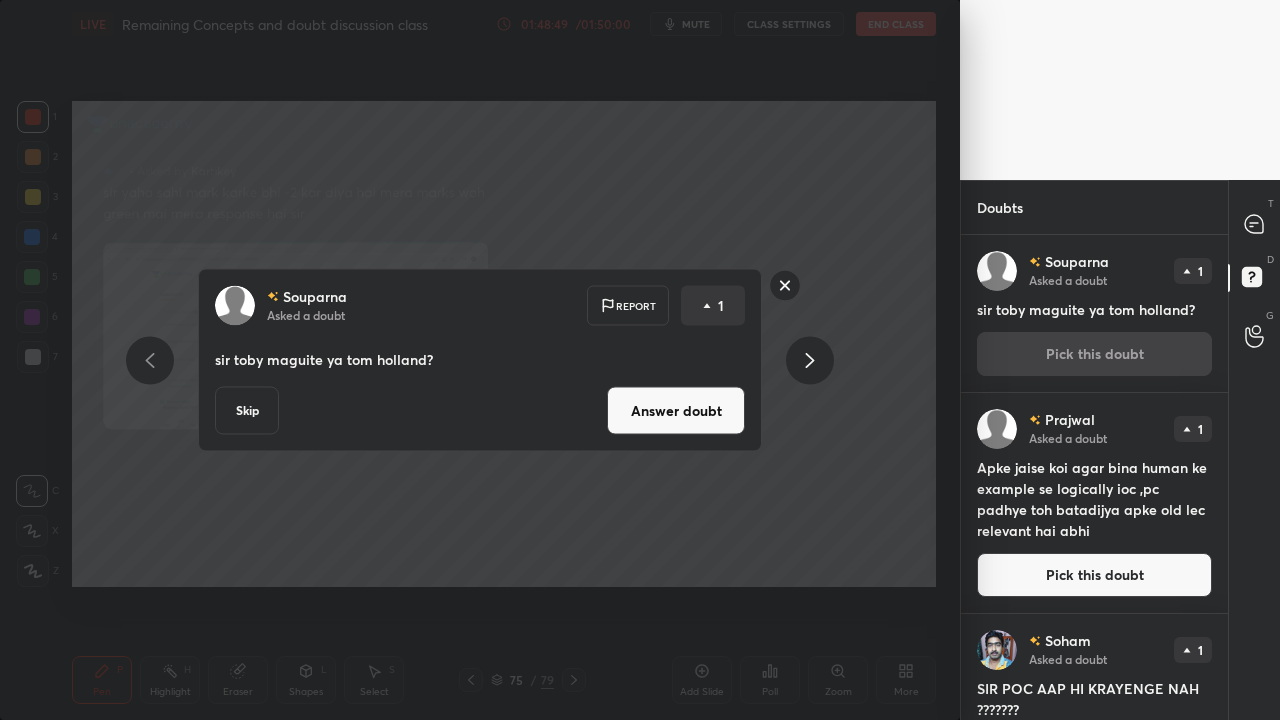 click on "Answer doubt" at bounding box center (676, 411) 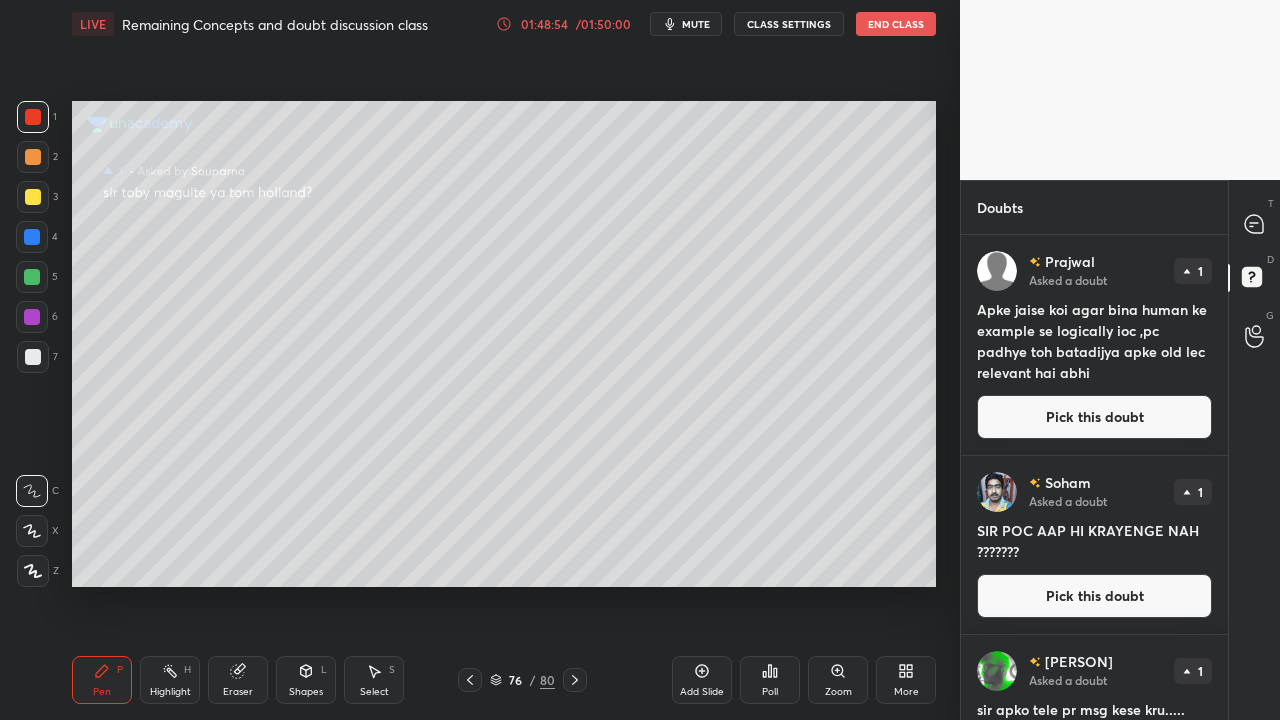 click on "End Class" at bounding box center [896, 24] 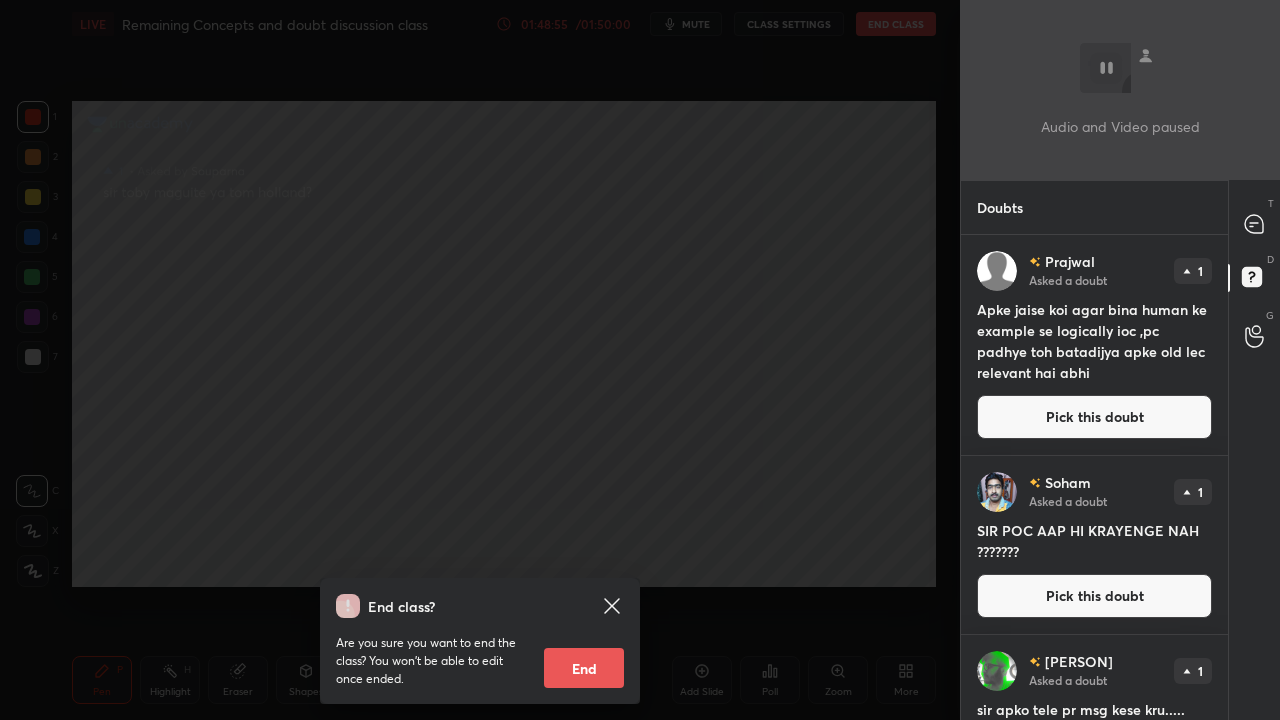 click on "End" at bounding box center [584, 668] 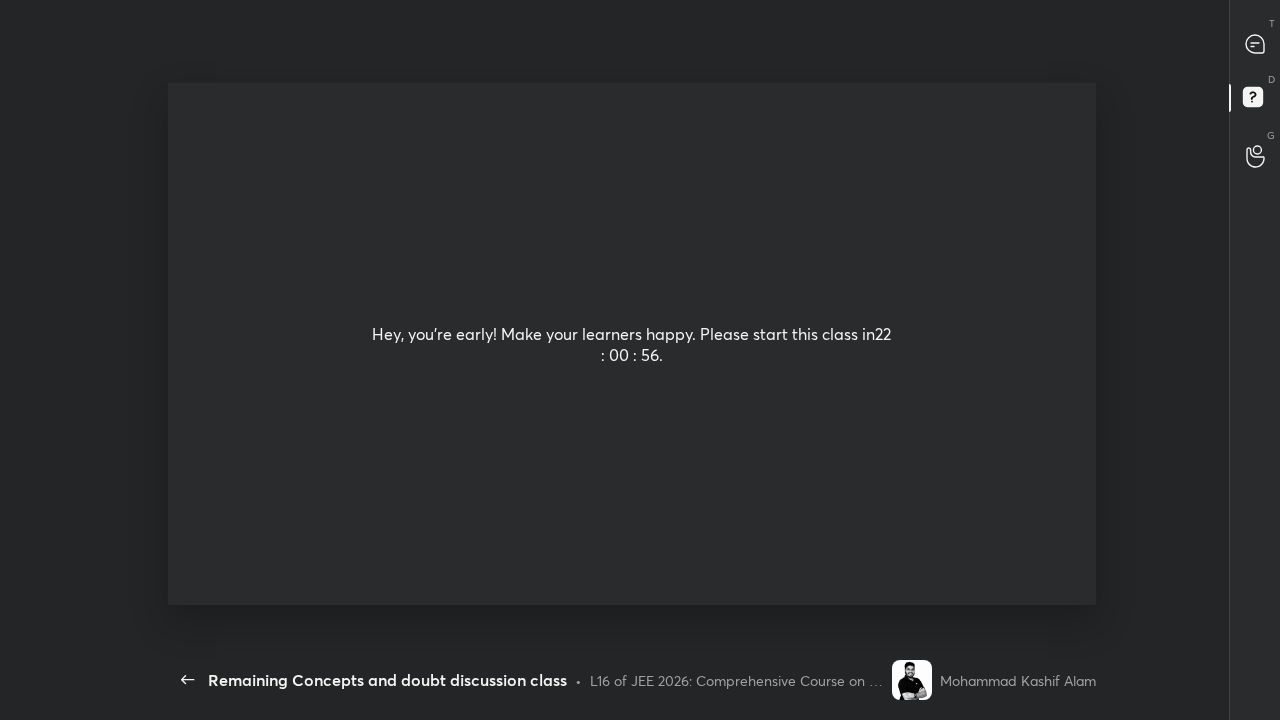 scroll, scrollTop: 99408, scrollLeft: 98966, axis: both 